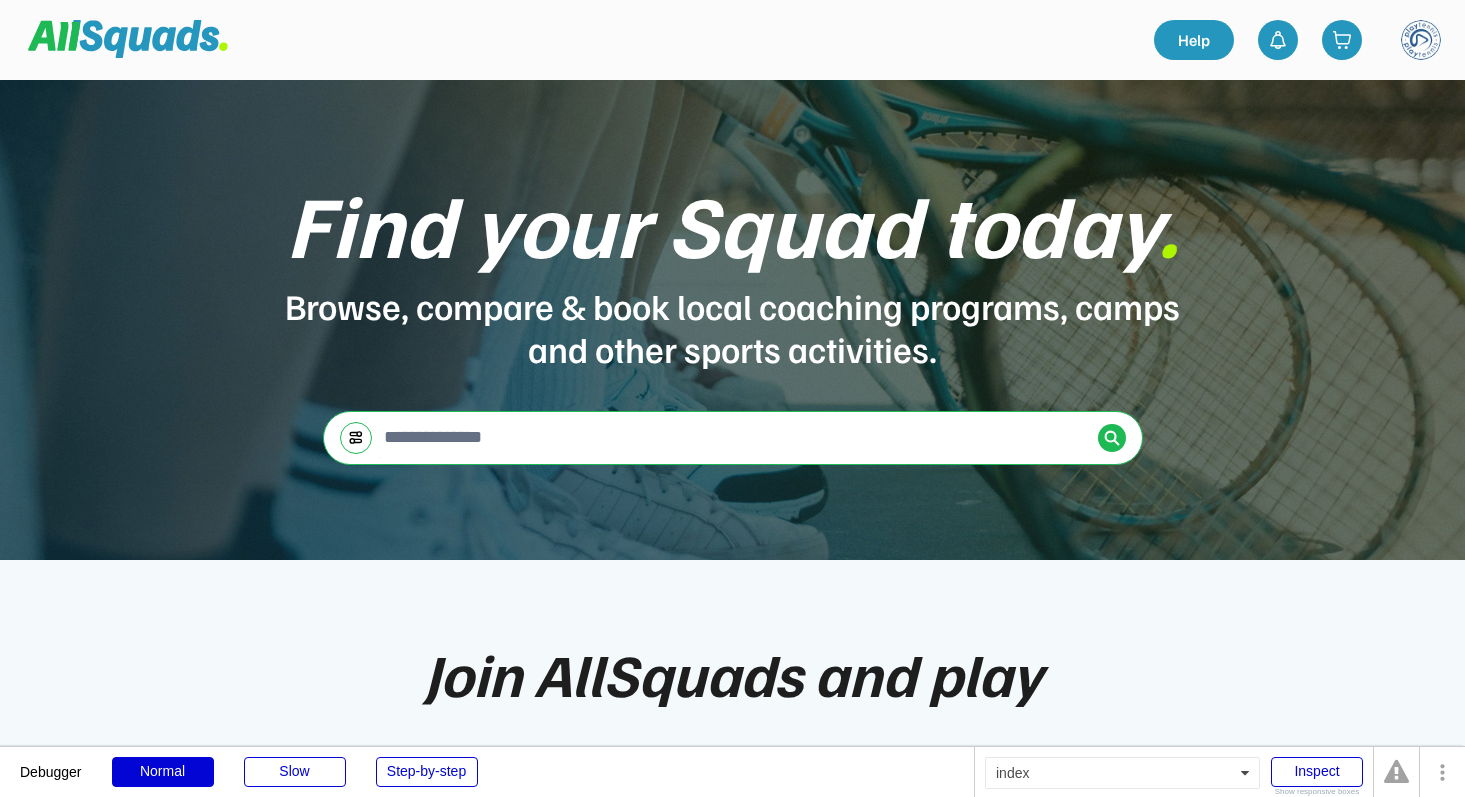 scroll, scrollTop: 0, scrollLeft: 0, axis: both 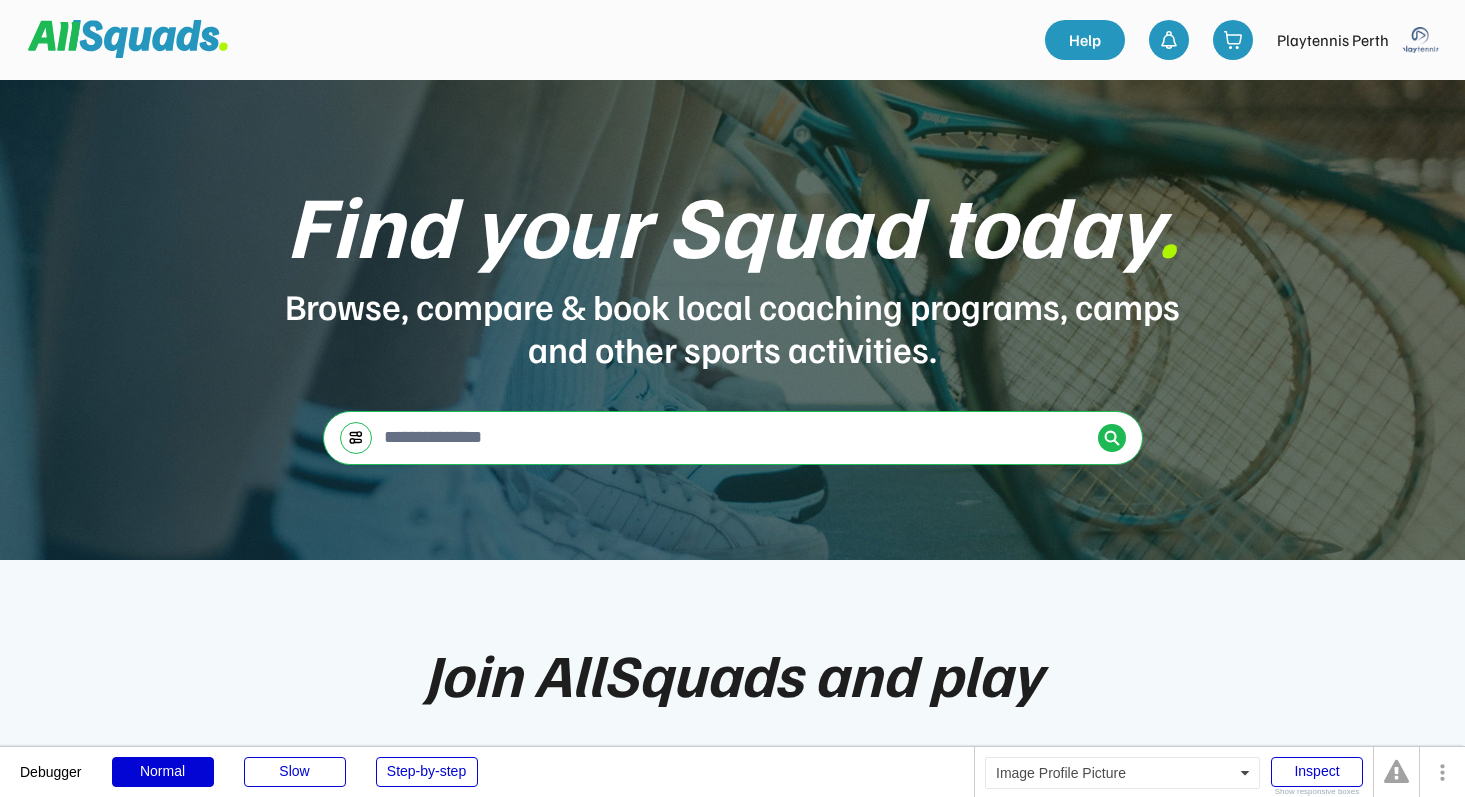 click at bounding box center (1421, 40) 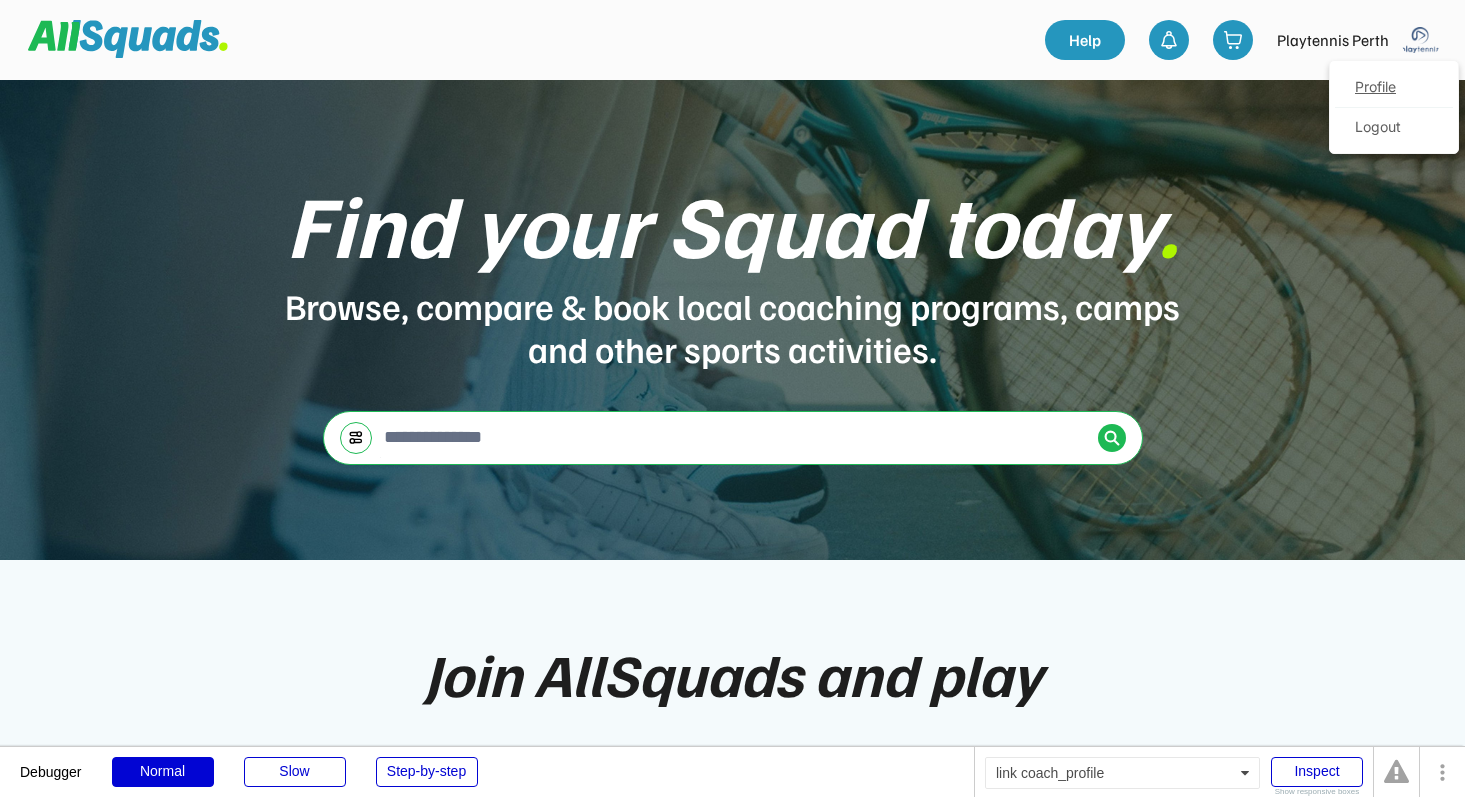 click on "Profile" at bounding box center (1394, 88) 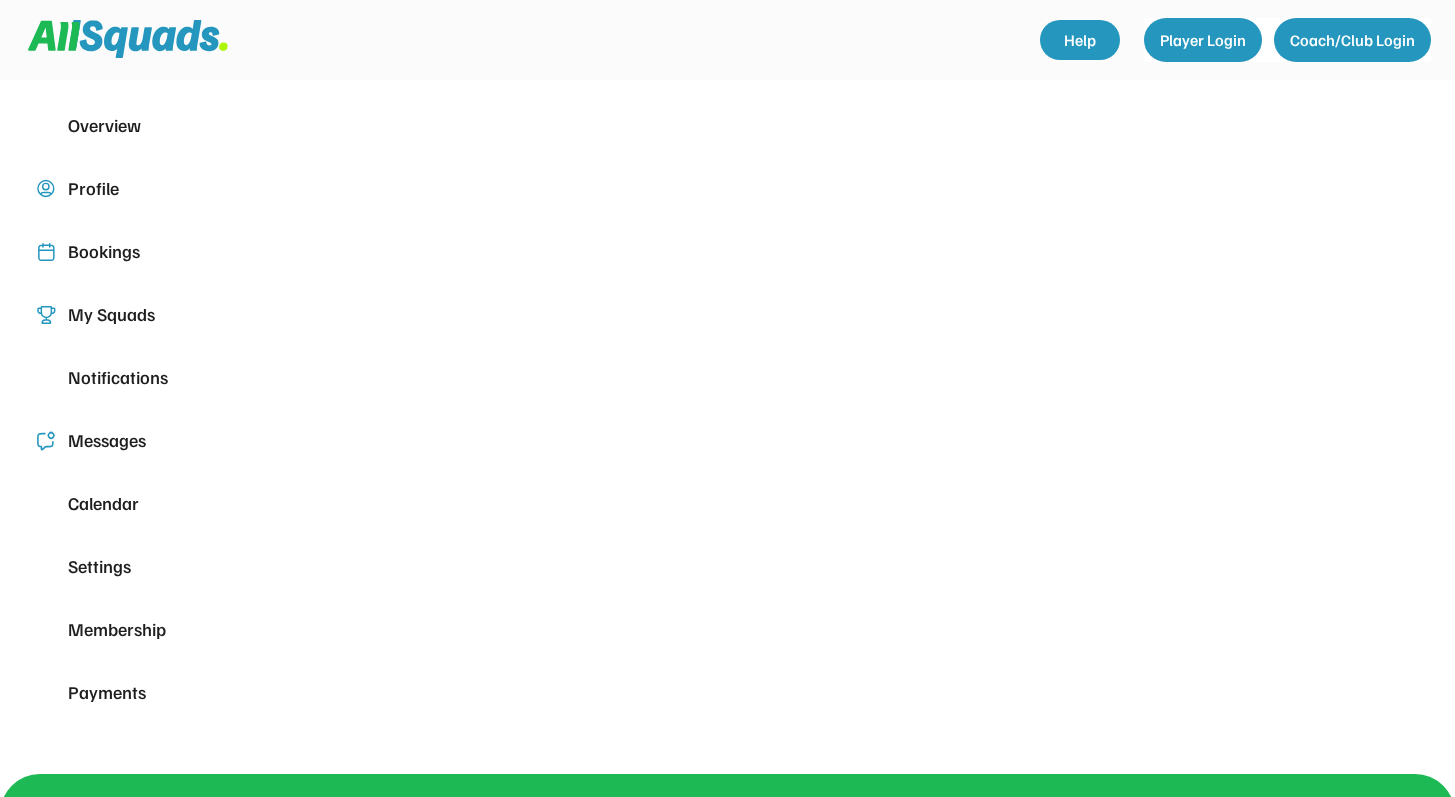 scroll, scrollTop: 0, scrollLeft: 0, axis: both 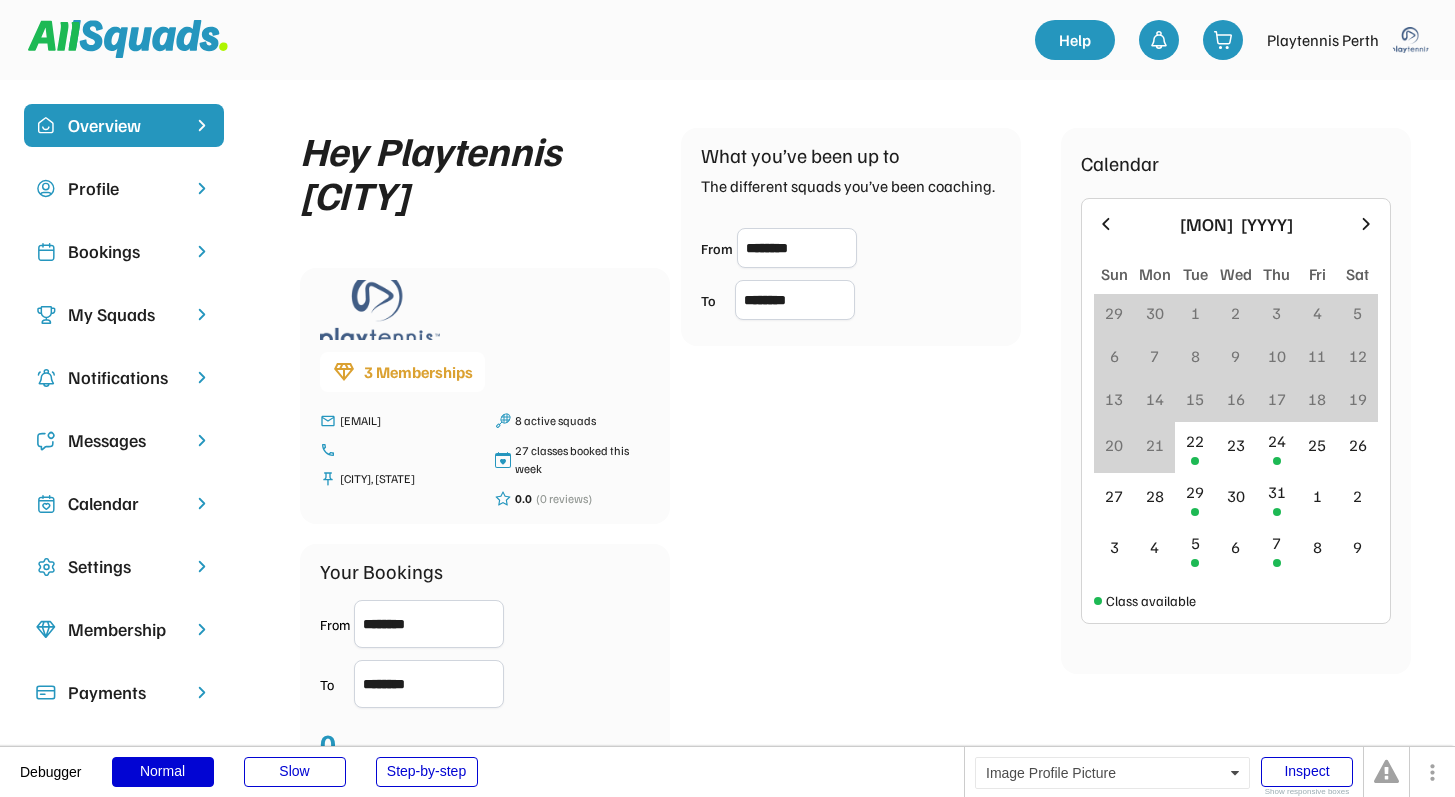 click at bounding box center [1411, 40] 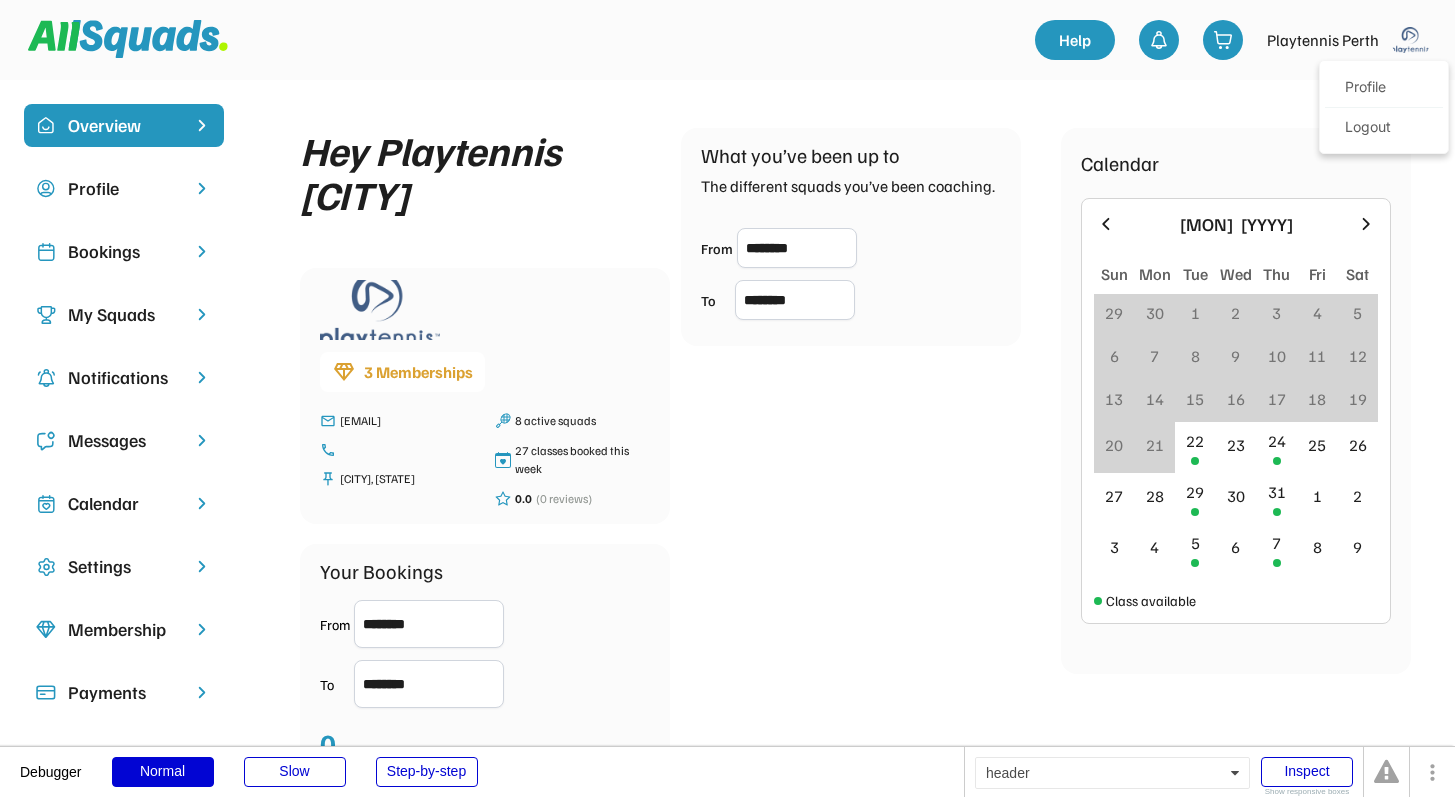 click at bounding box center (1411, 40) 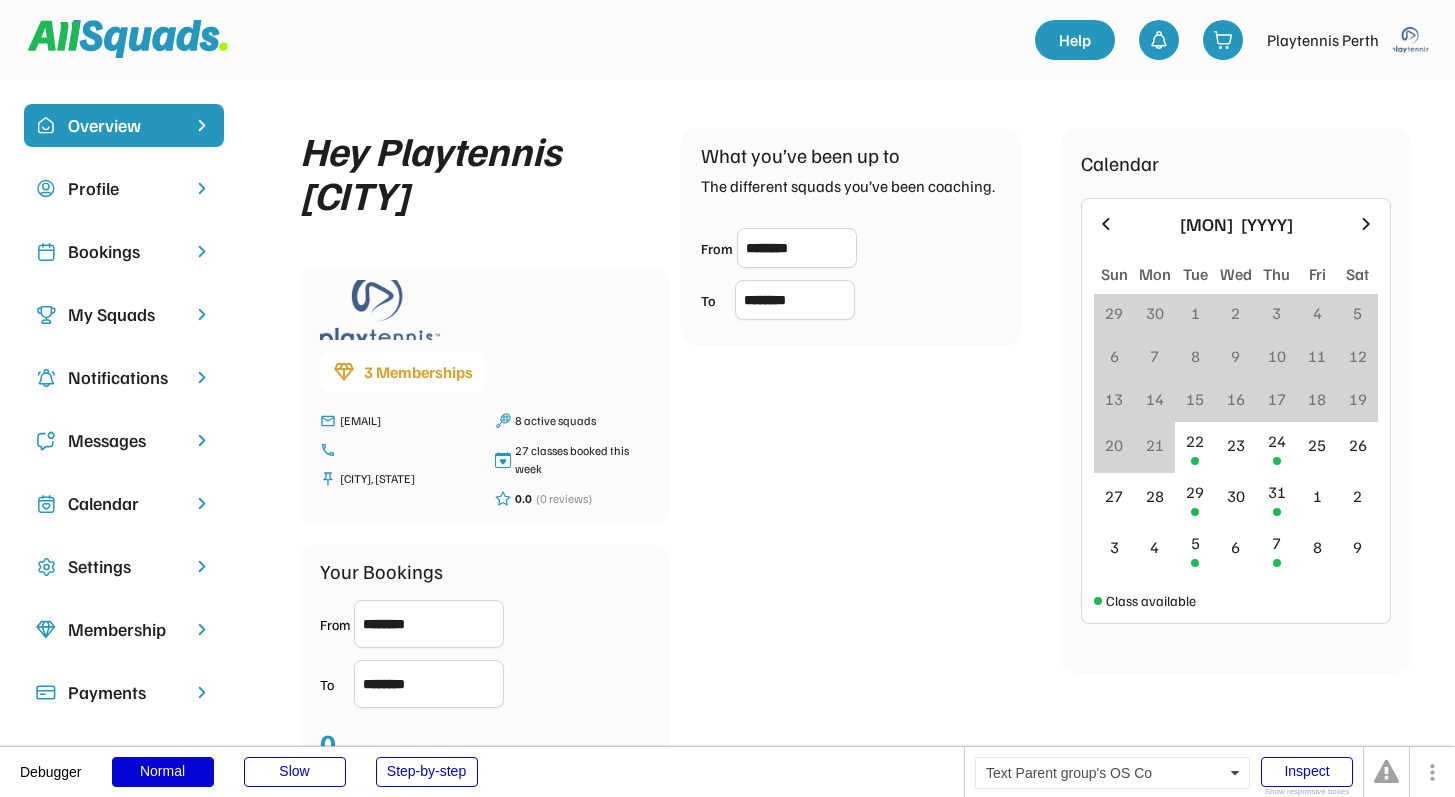 click on "Bookings" at bounding box center (124, 251) 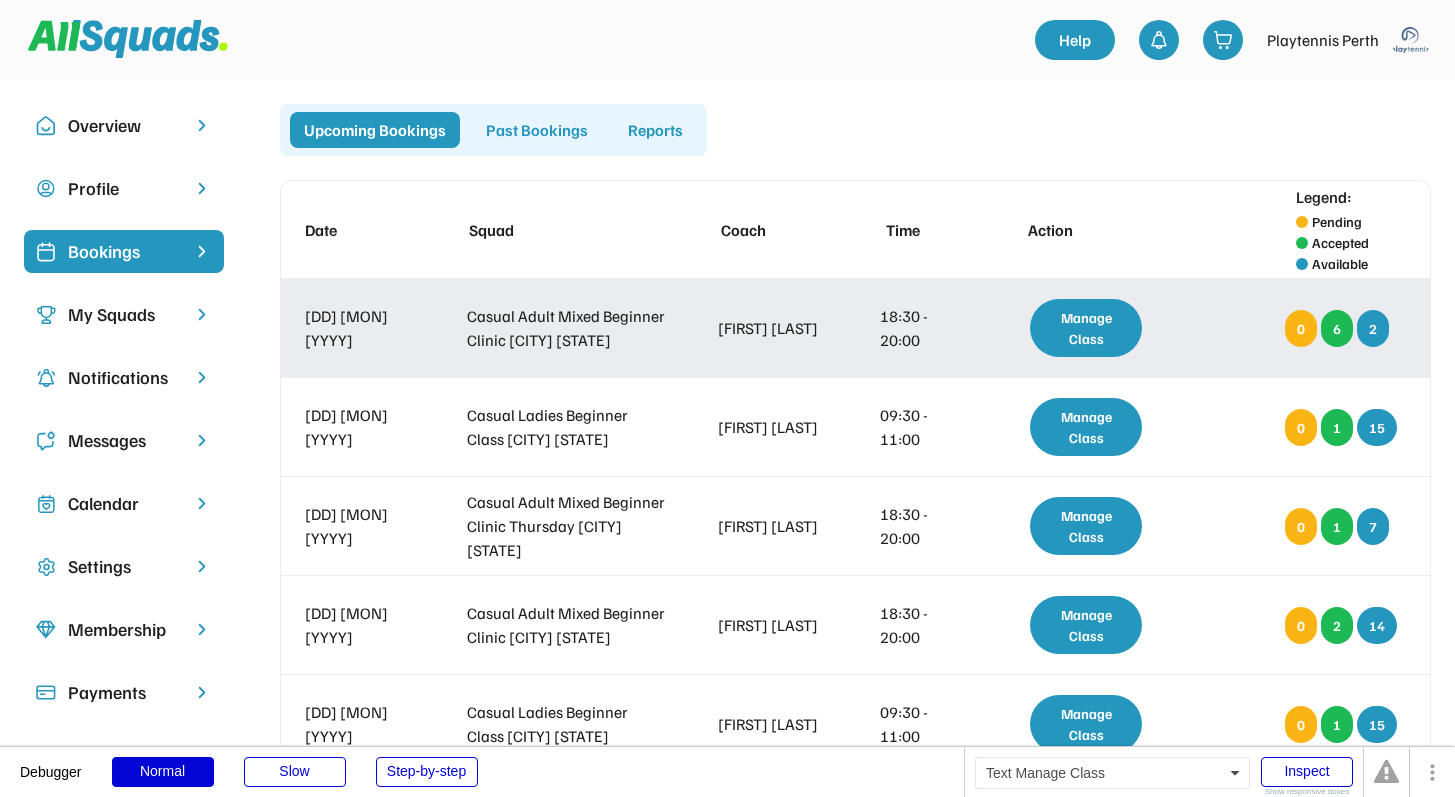 click on "Manage Class" at bounding box center (1086, 328) 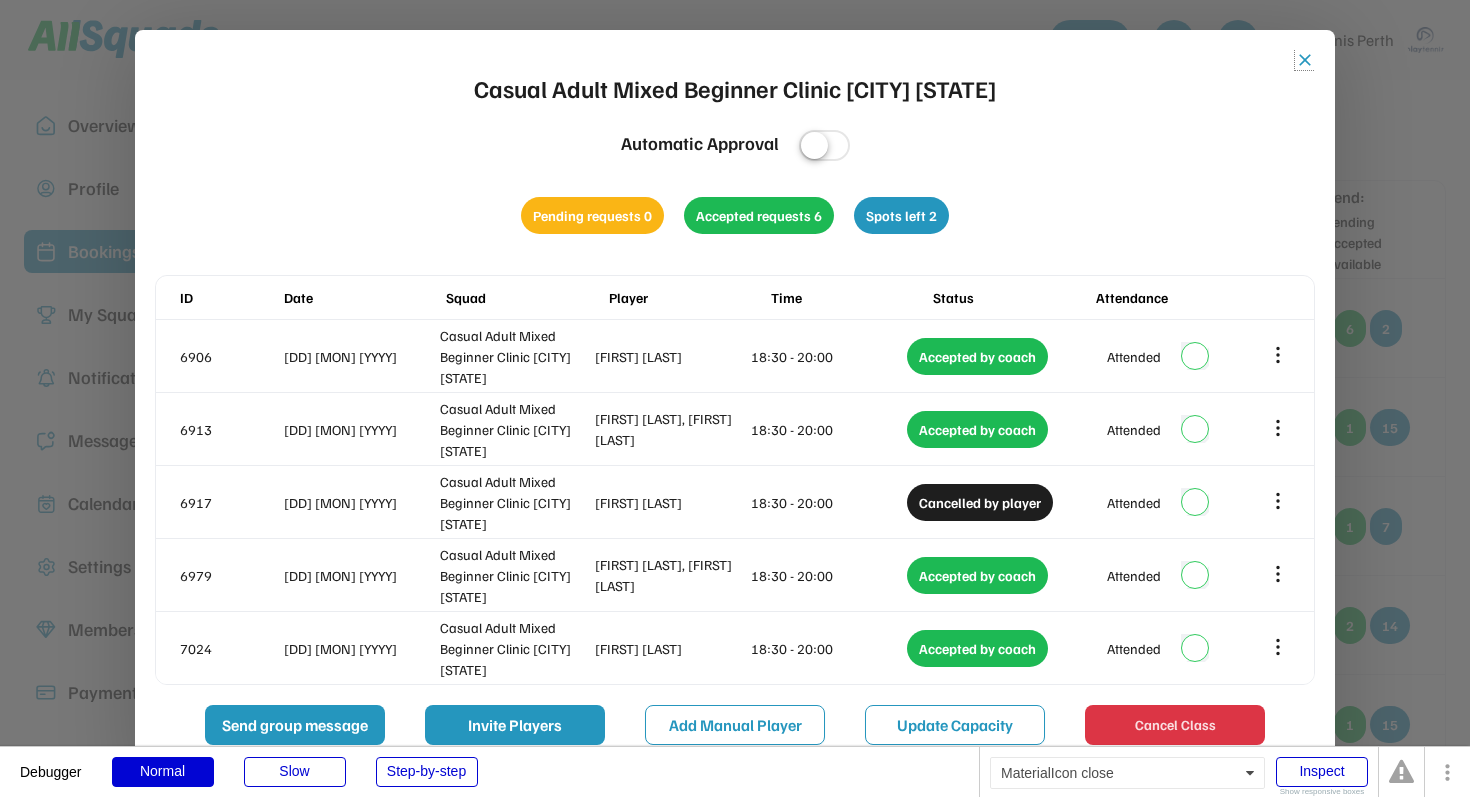 click on "close" at bounding box center (1305, 60) 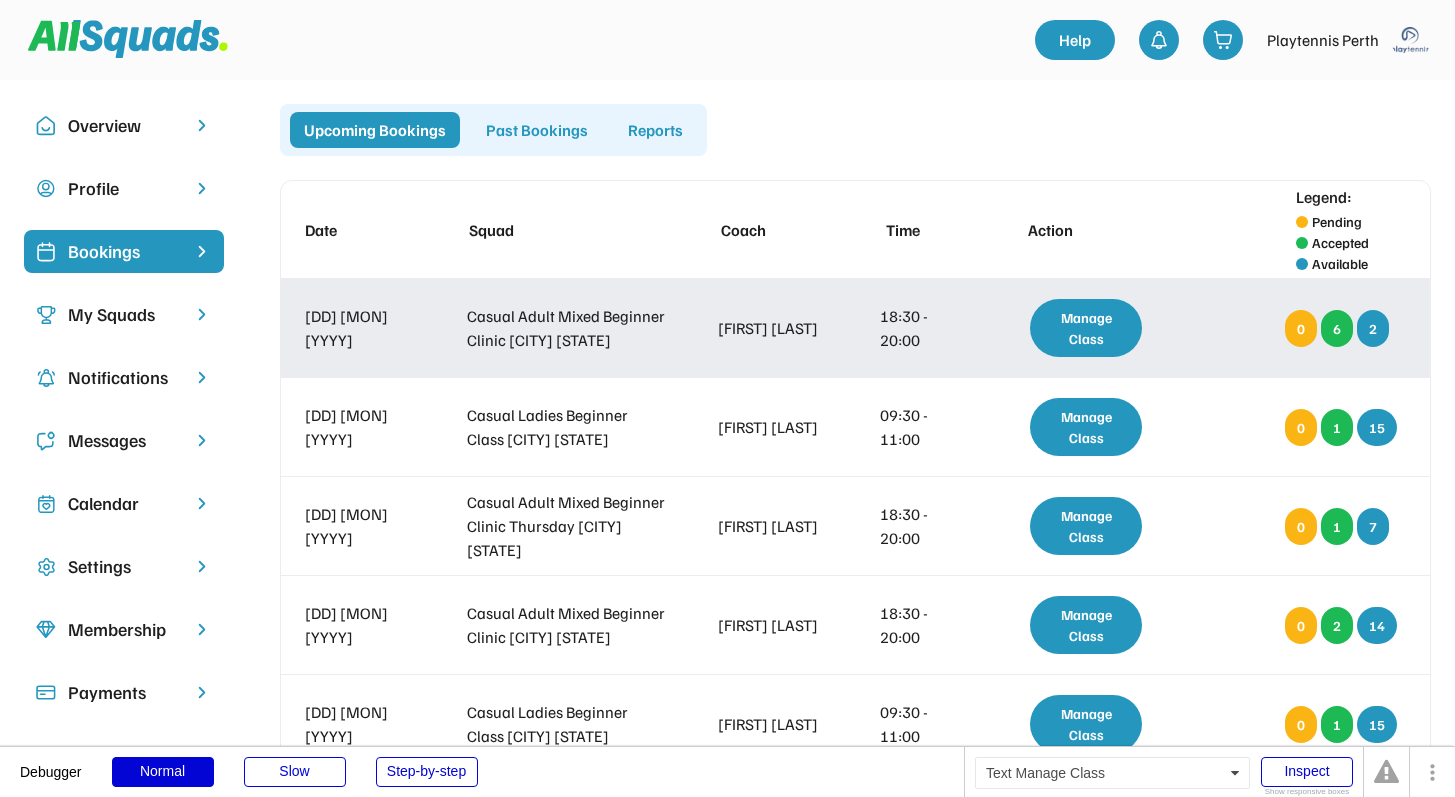 click on "Manage Class" at bounding box center [1086, 328] 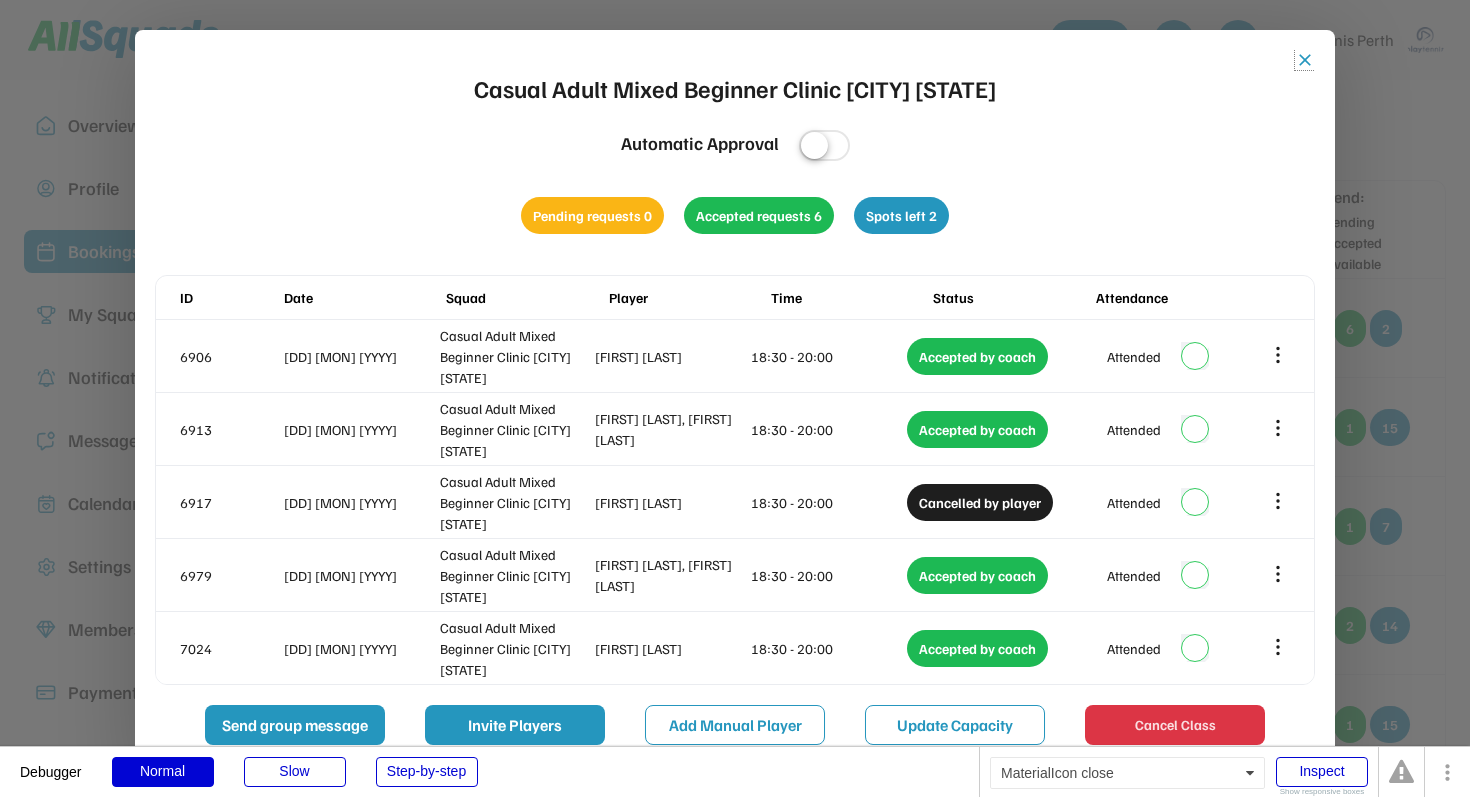 click on "close" at bounding box center [1305, 60] 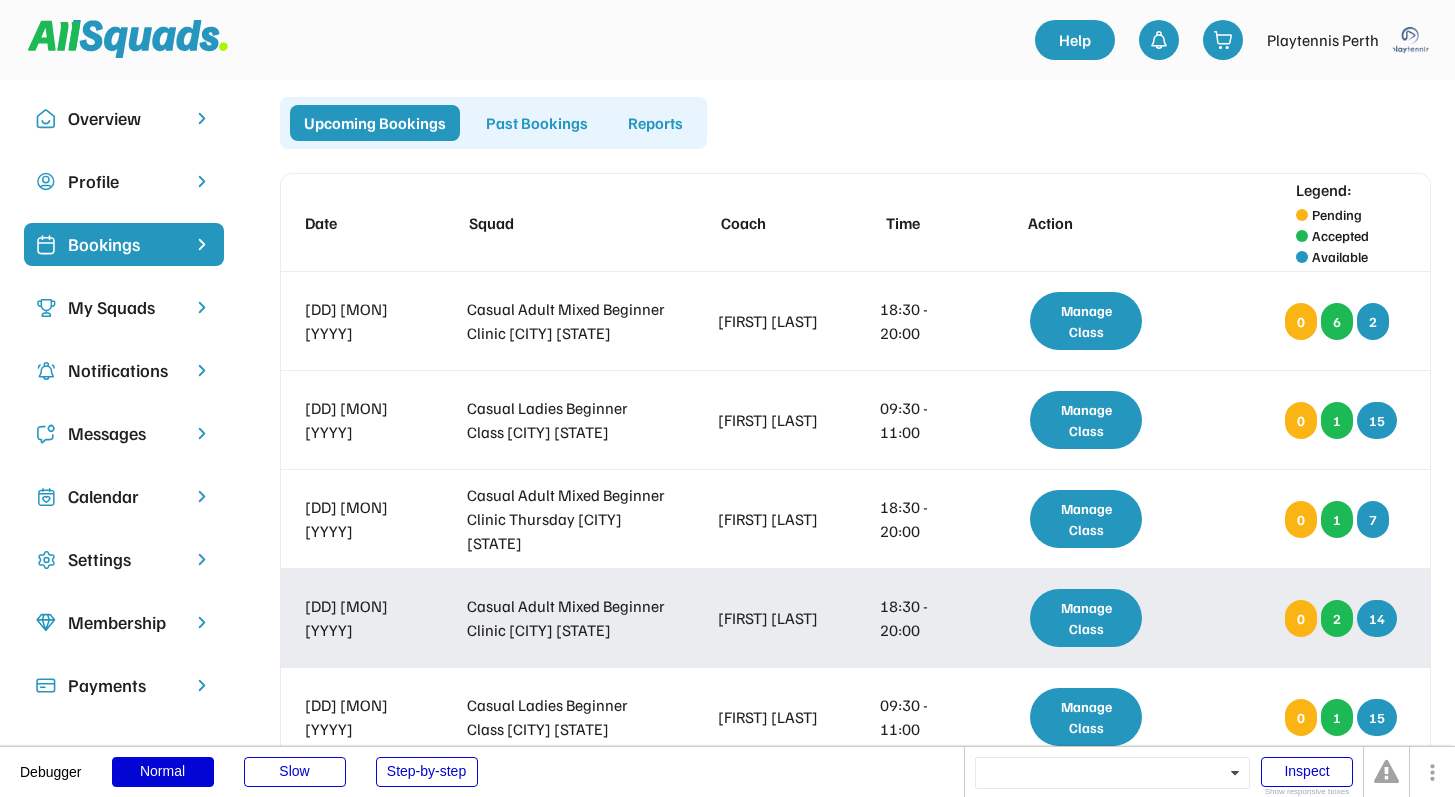 scroll, scrollTop: 2, scrollLeft: 0, axis: vertical 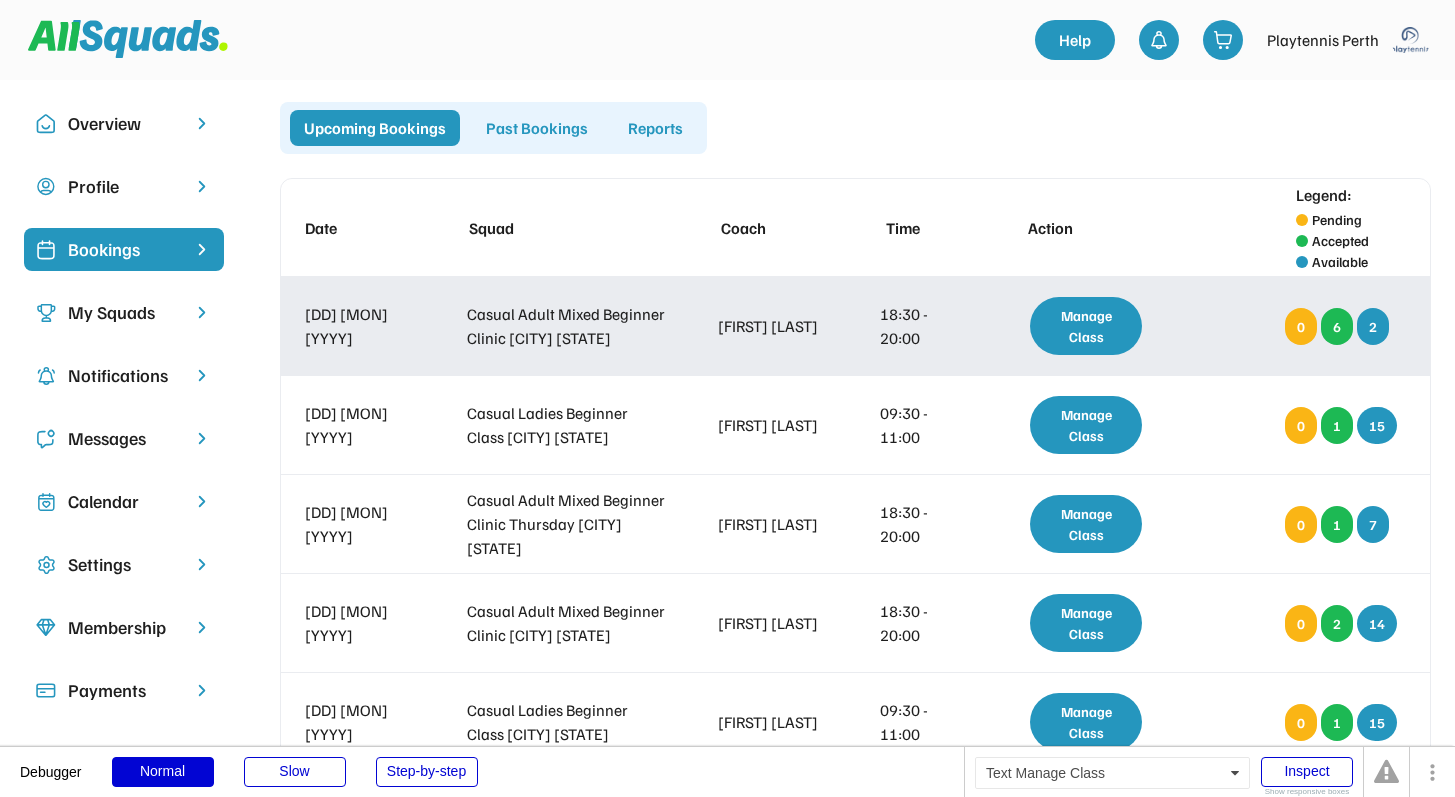 click on "Manage Class" at bounding box center [1086, 326] 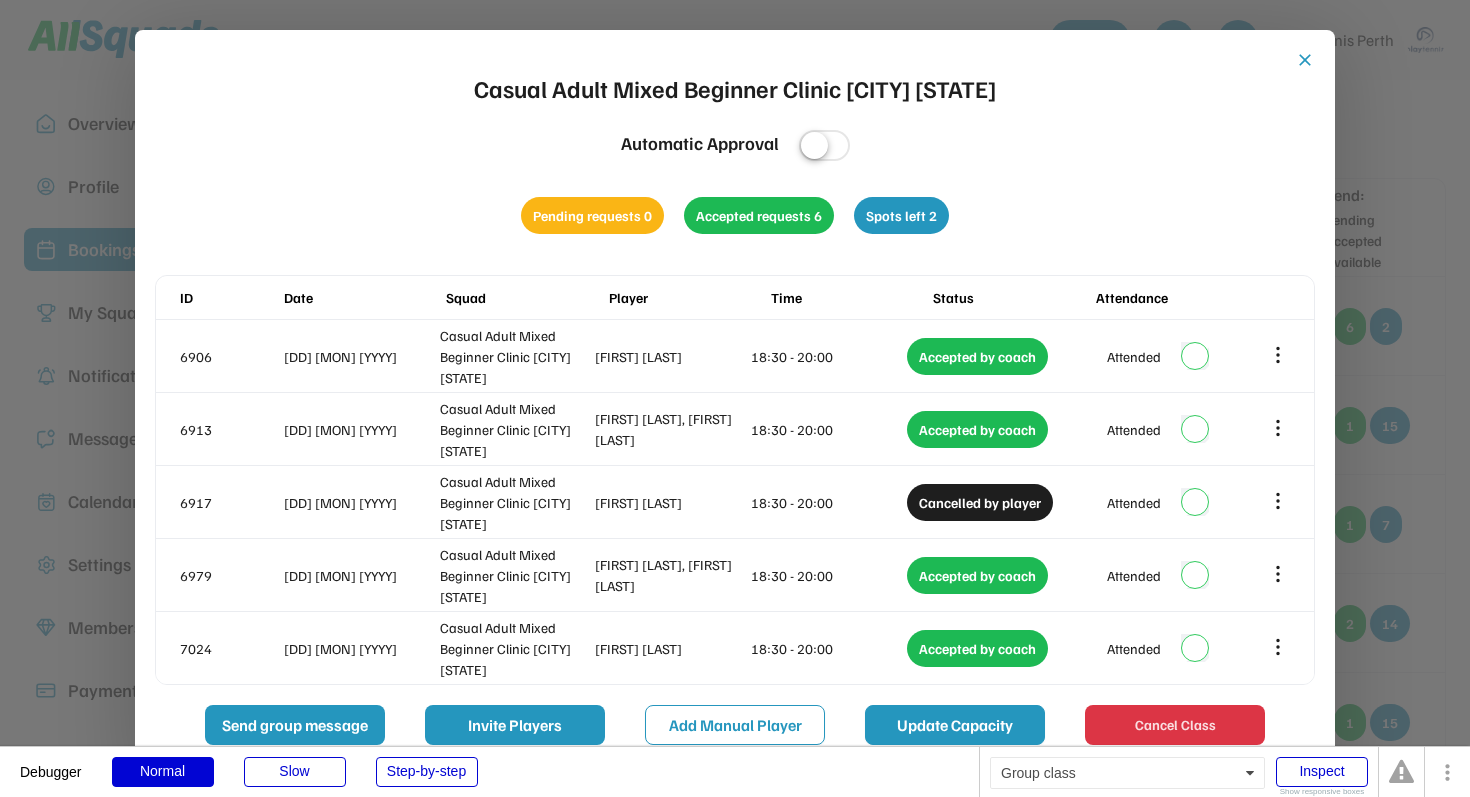 click on "Update Capacity" at bounding box center (955, 725) 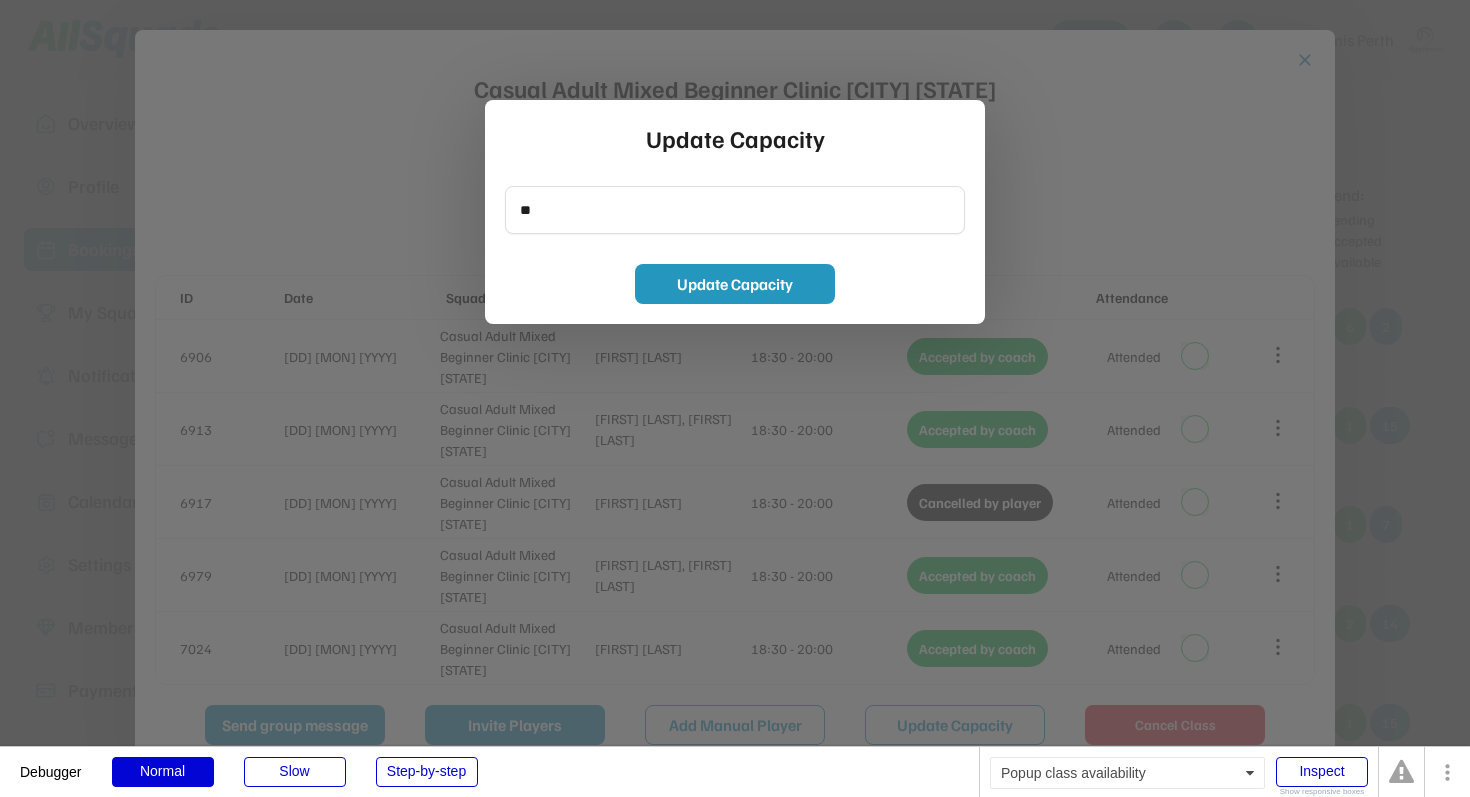 click at bounding box center (735, 398) 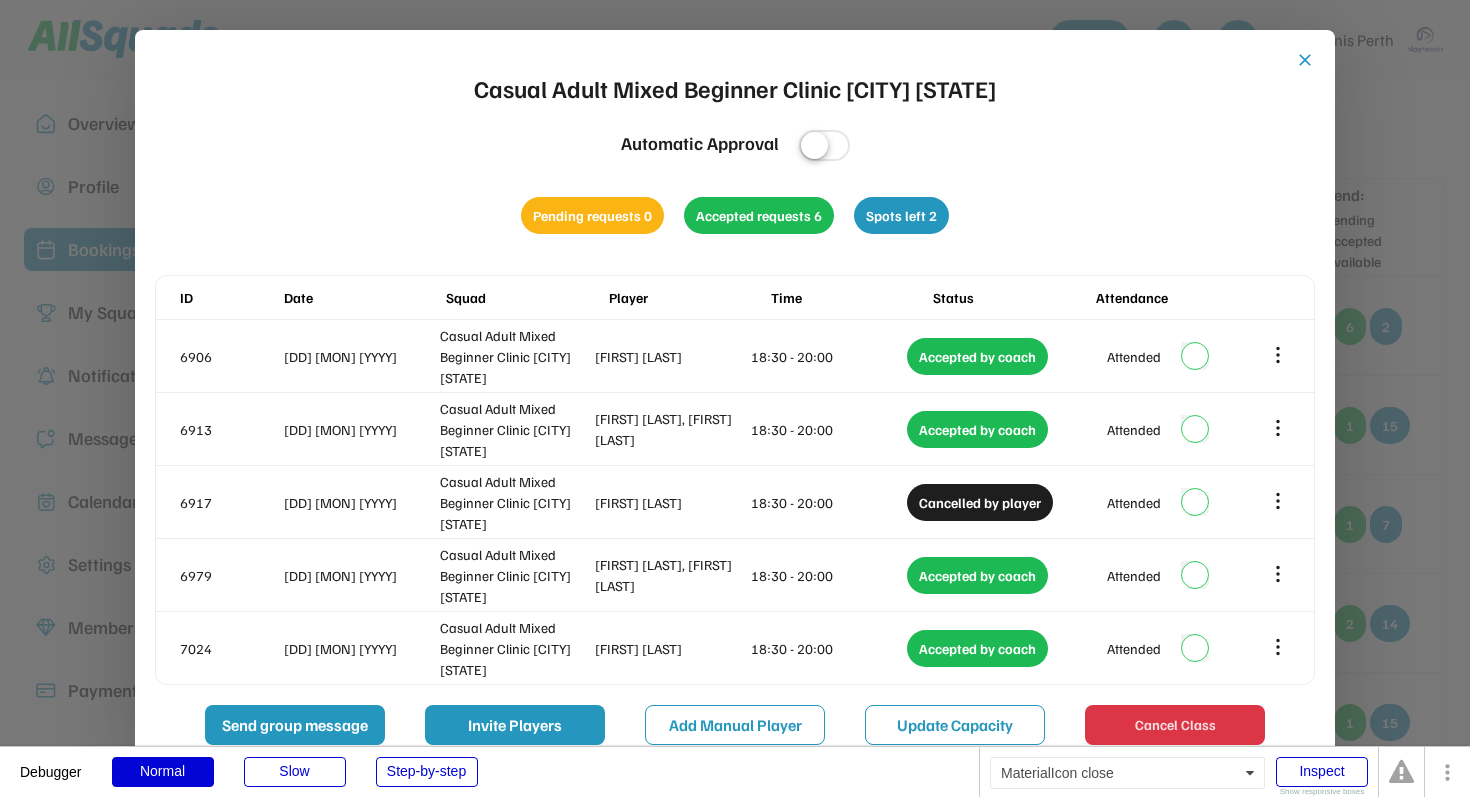 click on "close" at bounding box center [1305, 60] 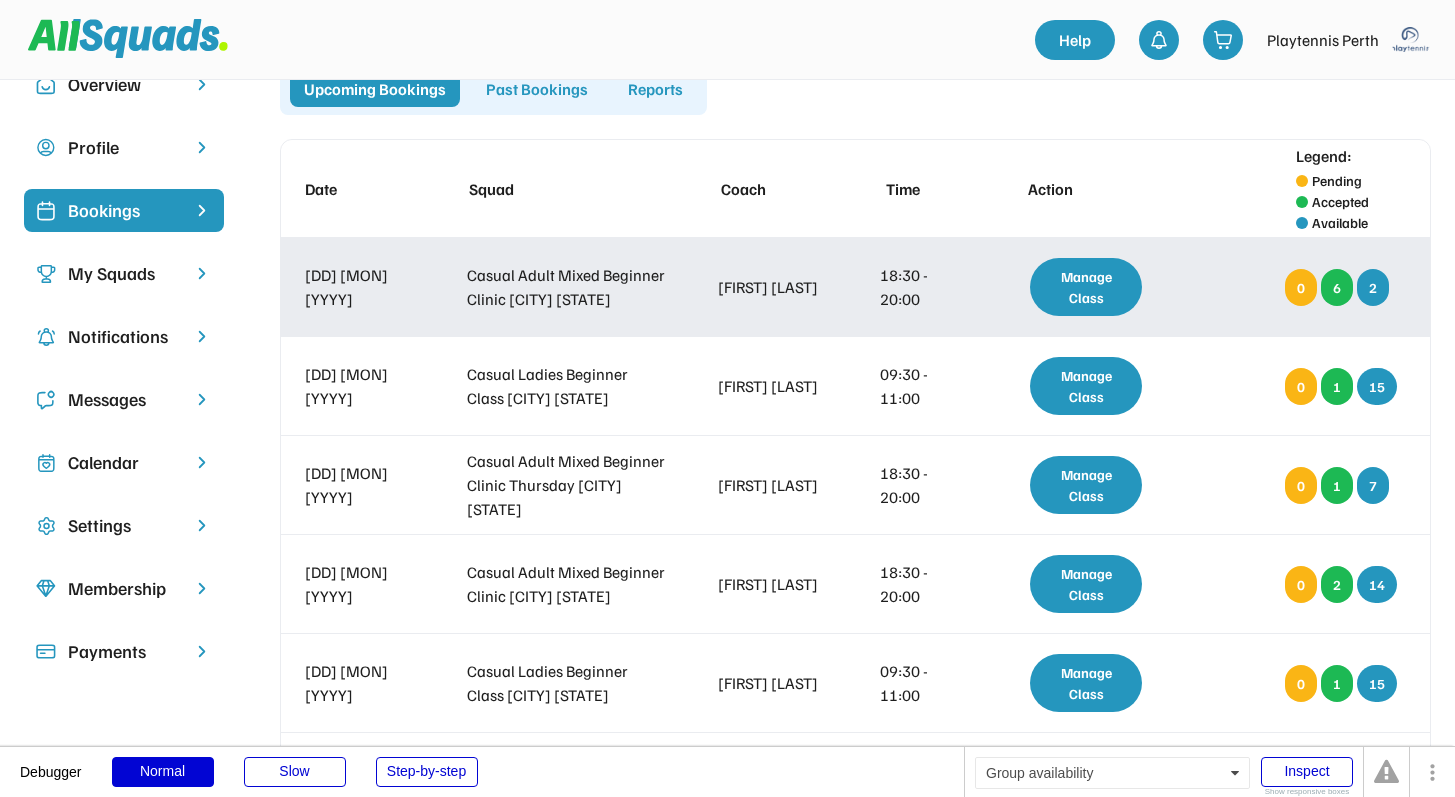 scroll, scrollTop: 33, scrollLeft: 0, axis: vertical 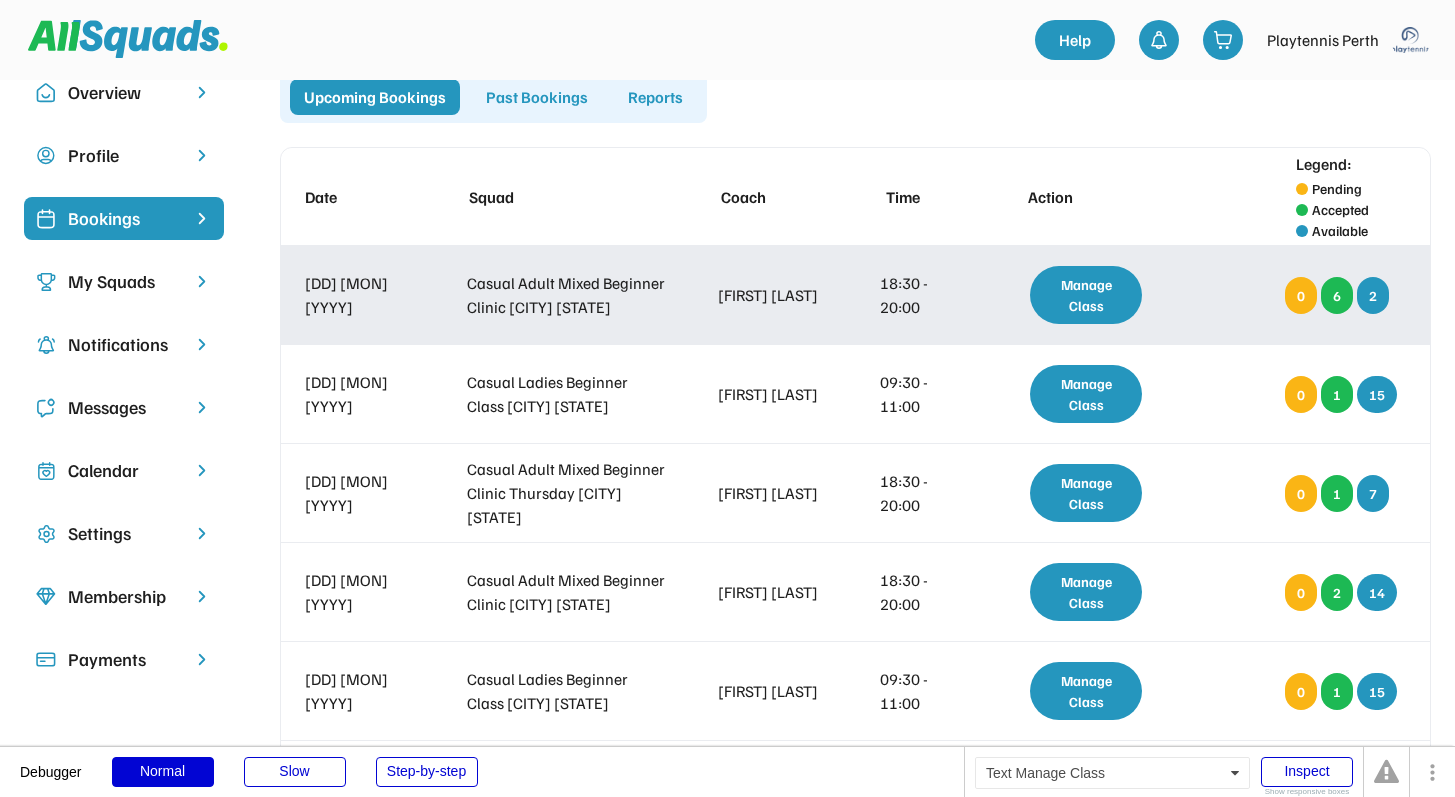 click on "Manage Class" at bounding box center [1086, 295] 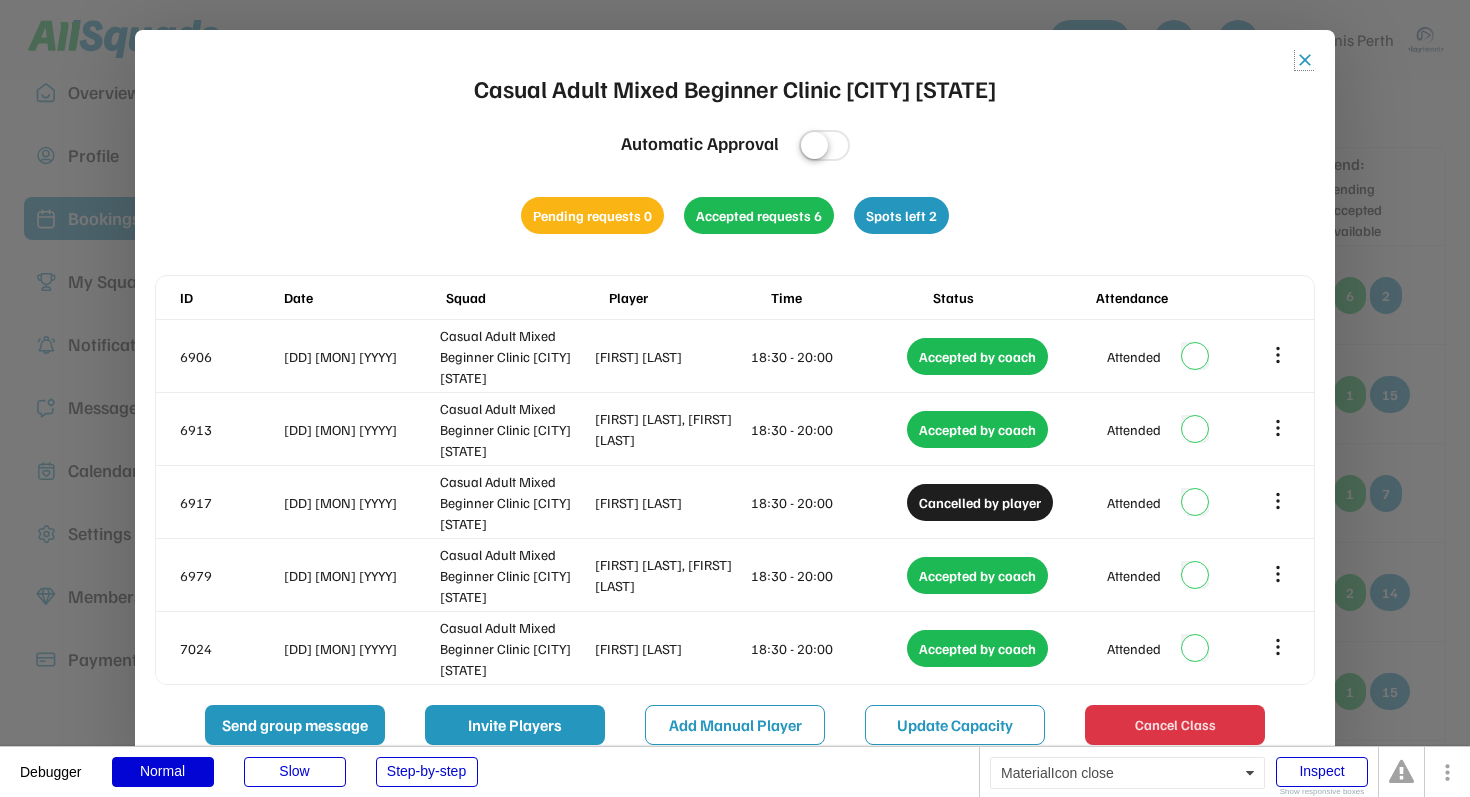 click on "close" at bounding box center (1305, 60) 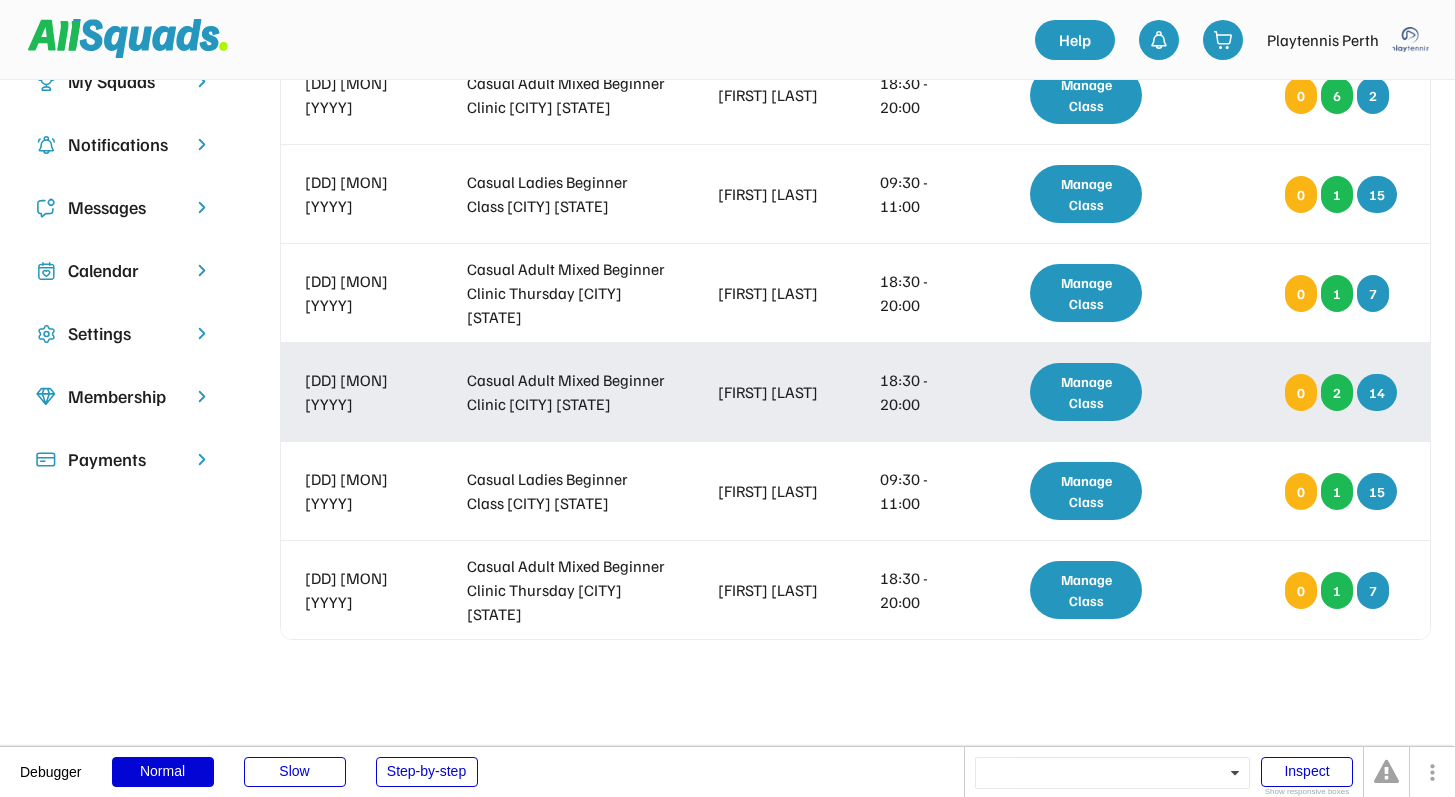 scroll, scrollTop: 0, scrollLeft: 0, axis: both 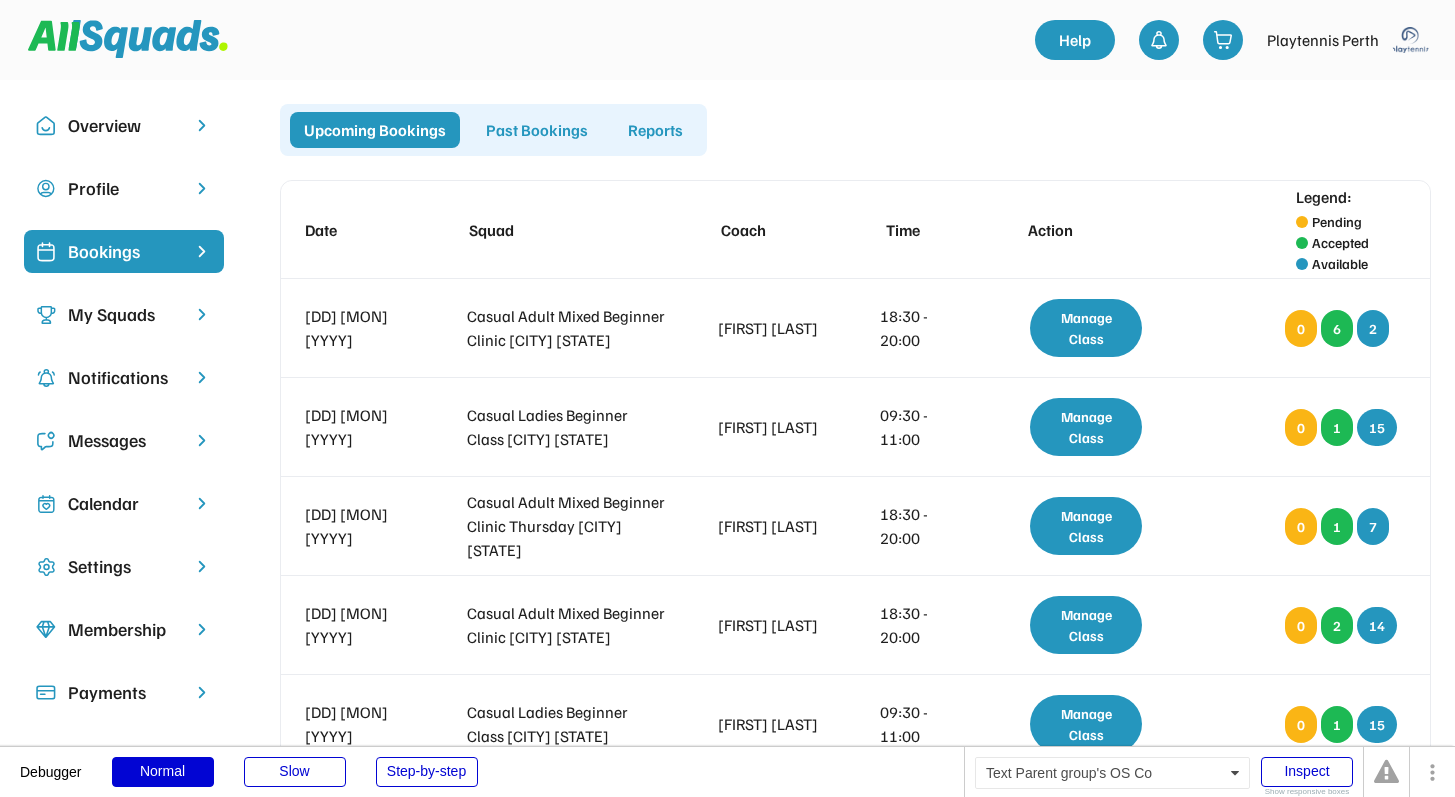 click on "My Squads" at bounding box center (124, 314) 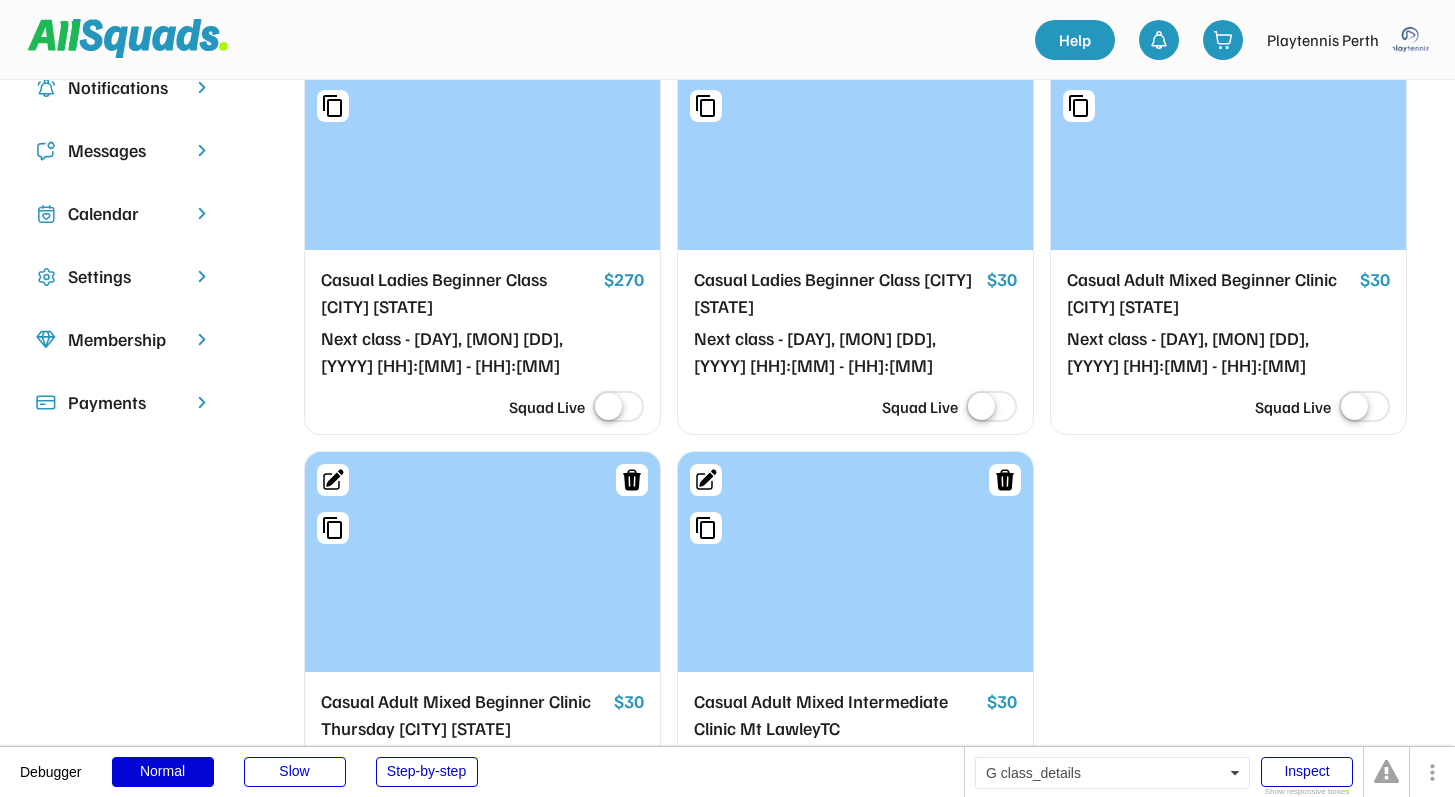 scroll, scrollTop: 234, scrollLeft: 0, axis: vertical 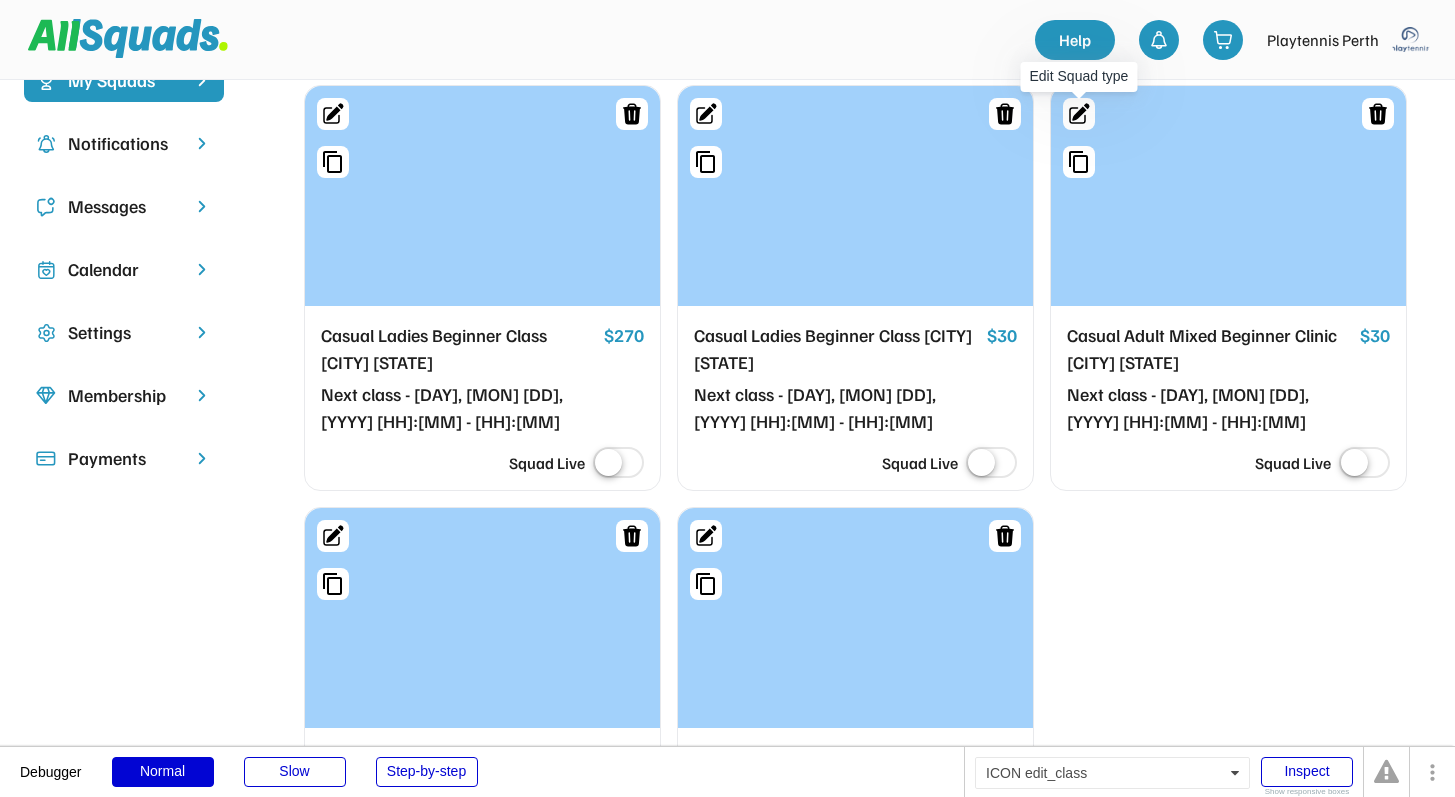 click 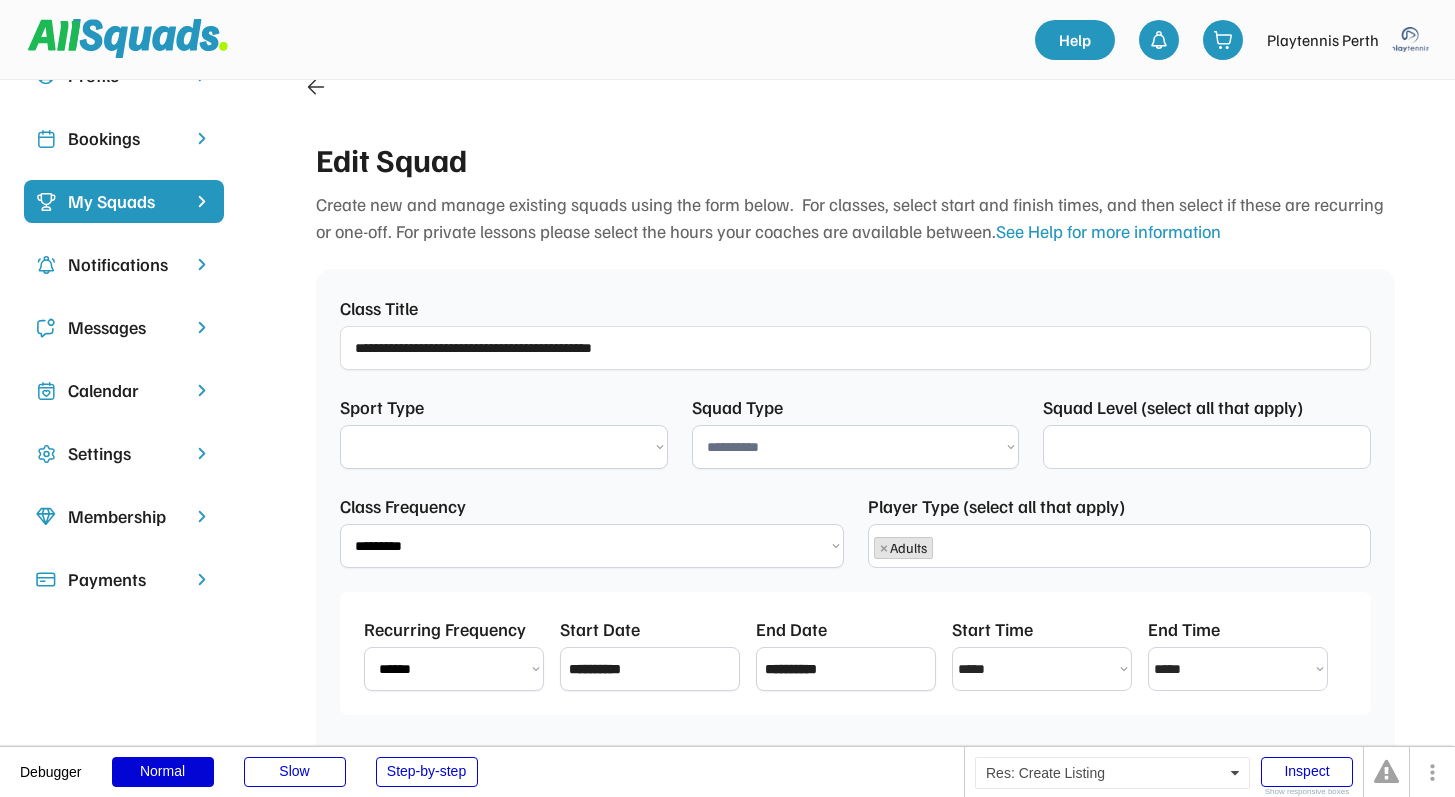 select on "**********" 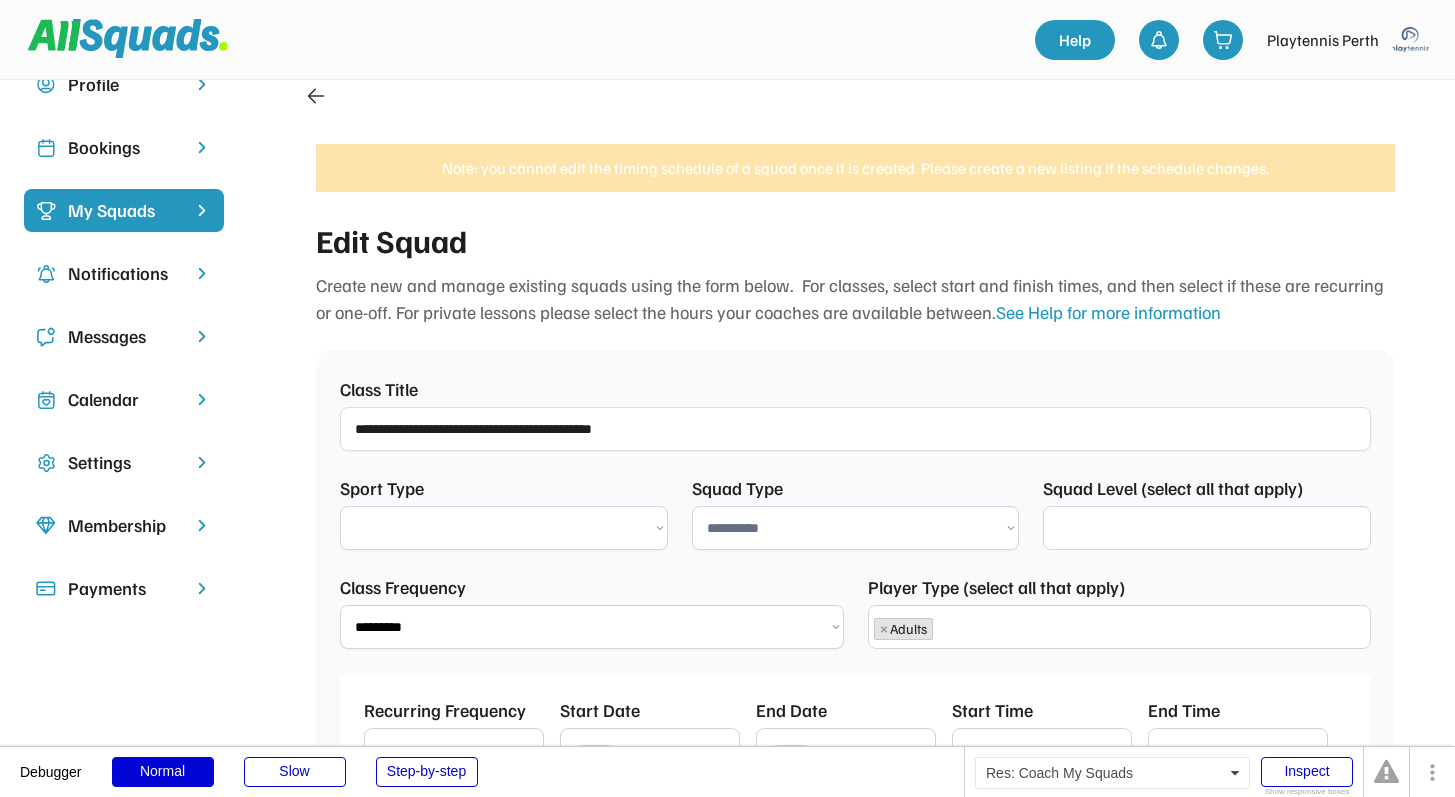 select on "**********" 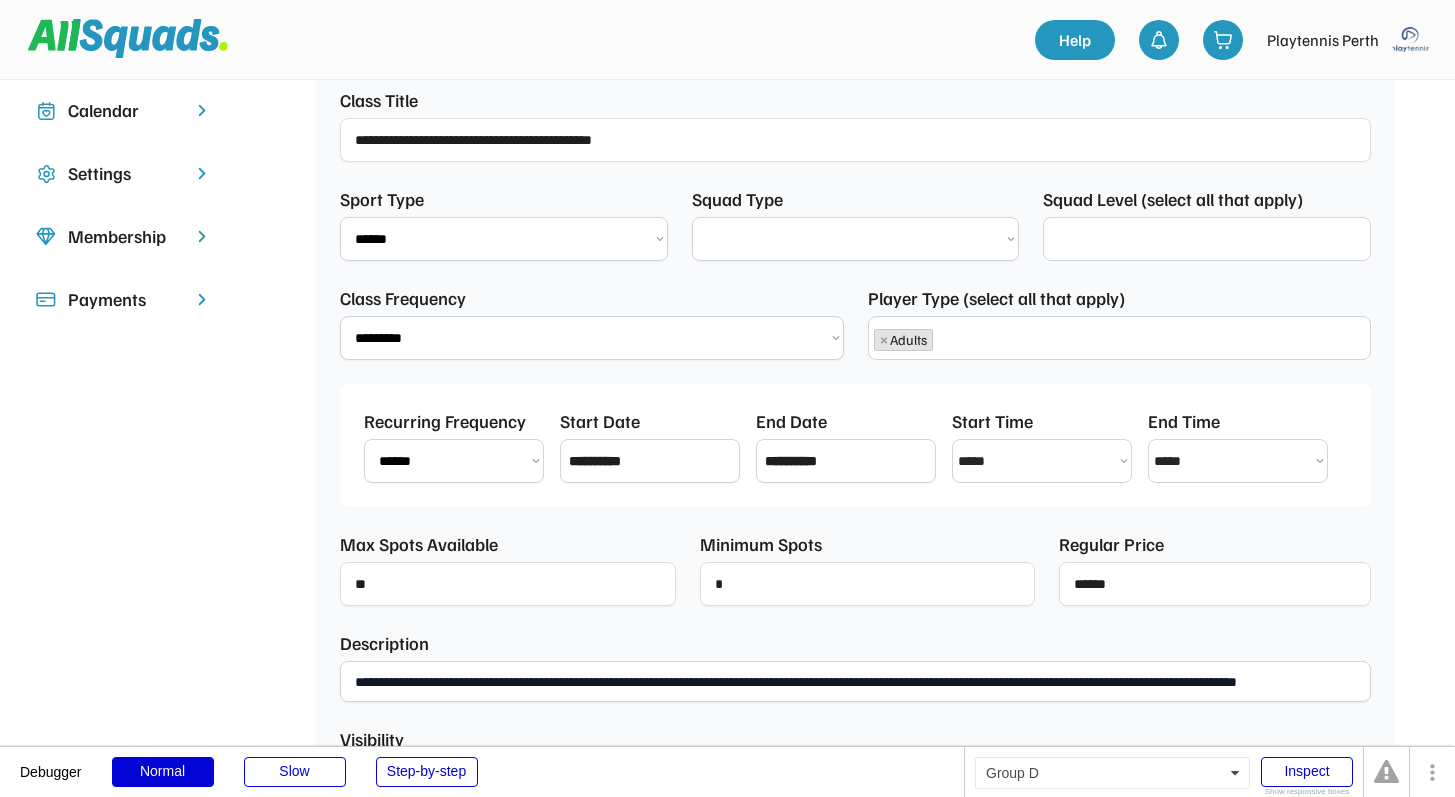 scroll, scrollTop: 726, scrollLeft: 0, axis: vertical 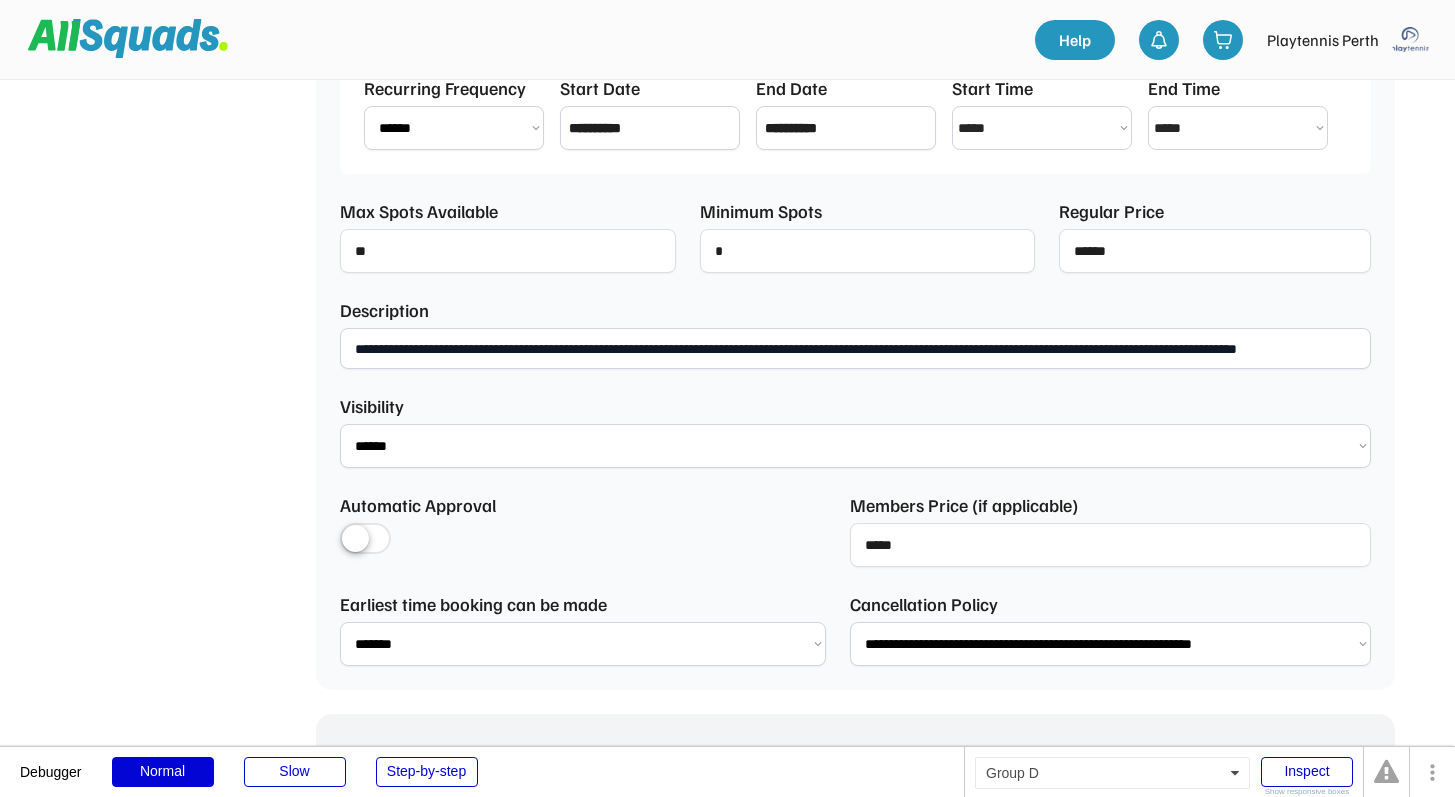 select on "**********" 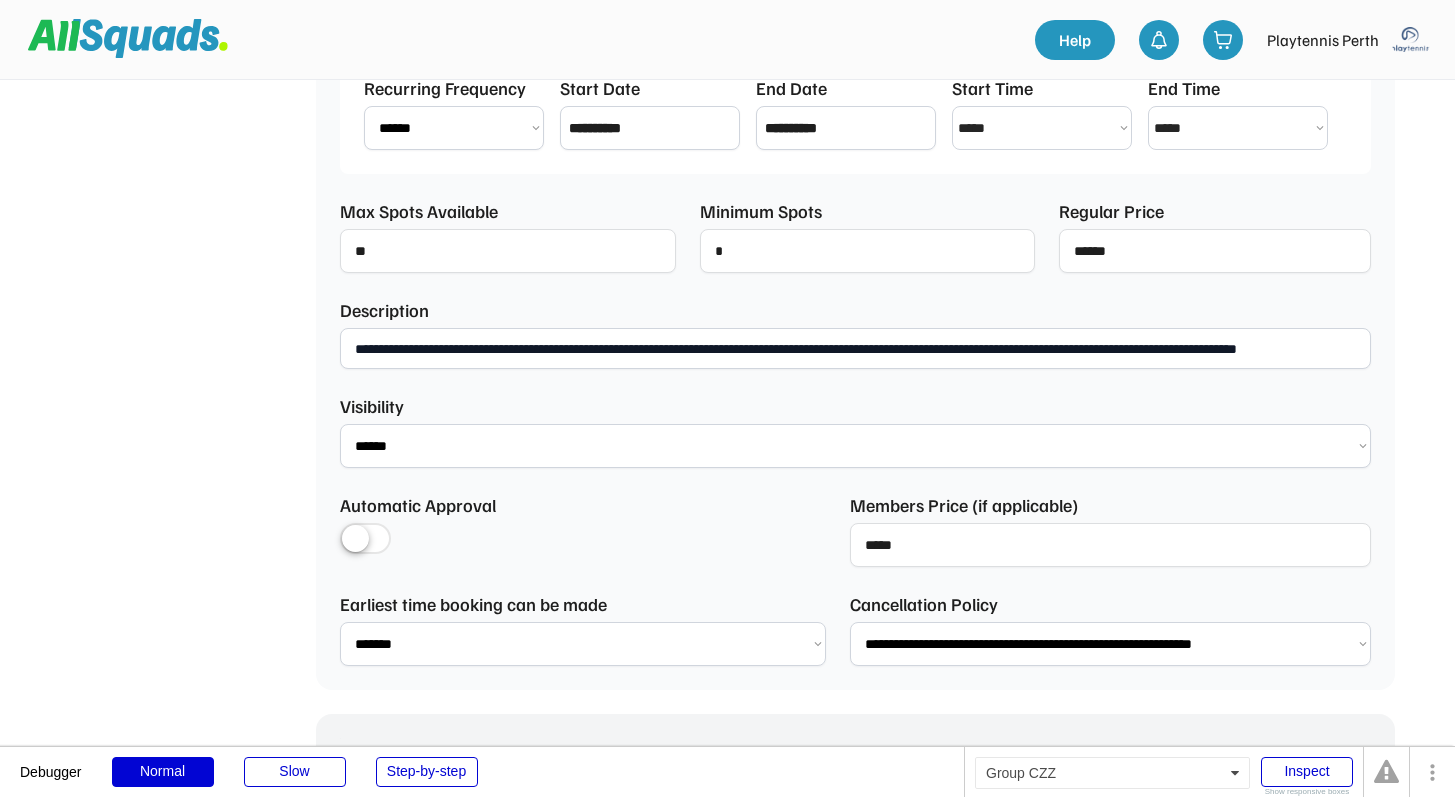 select on "**********" 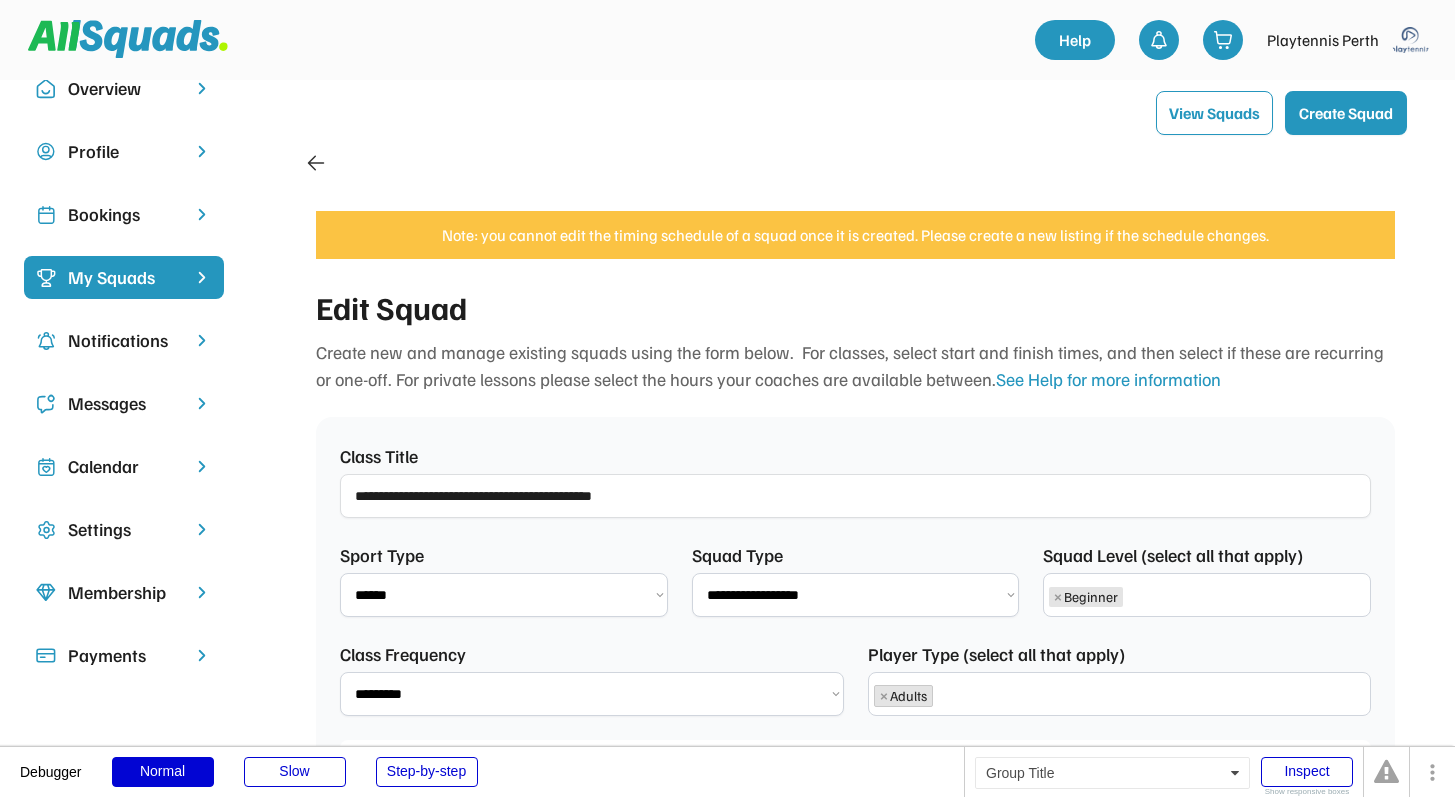 scroll, scrollTop: 0, scrollLeft: 0, axis: both 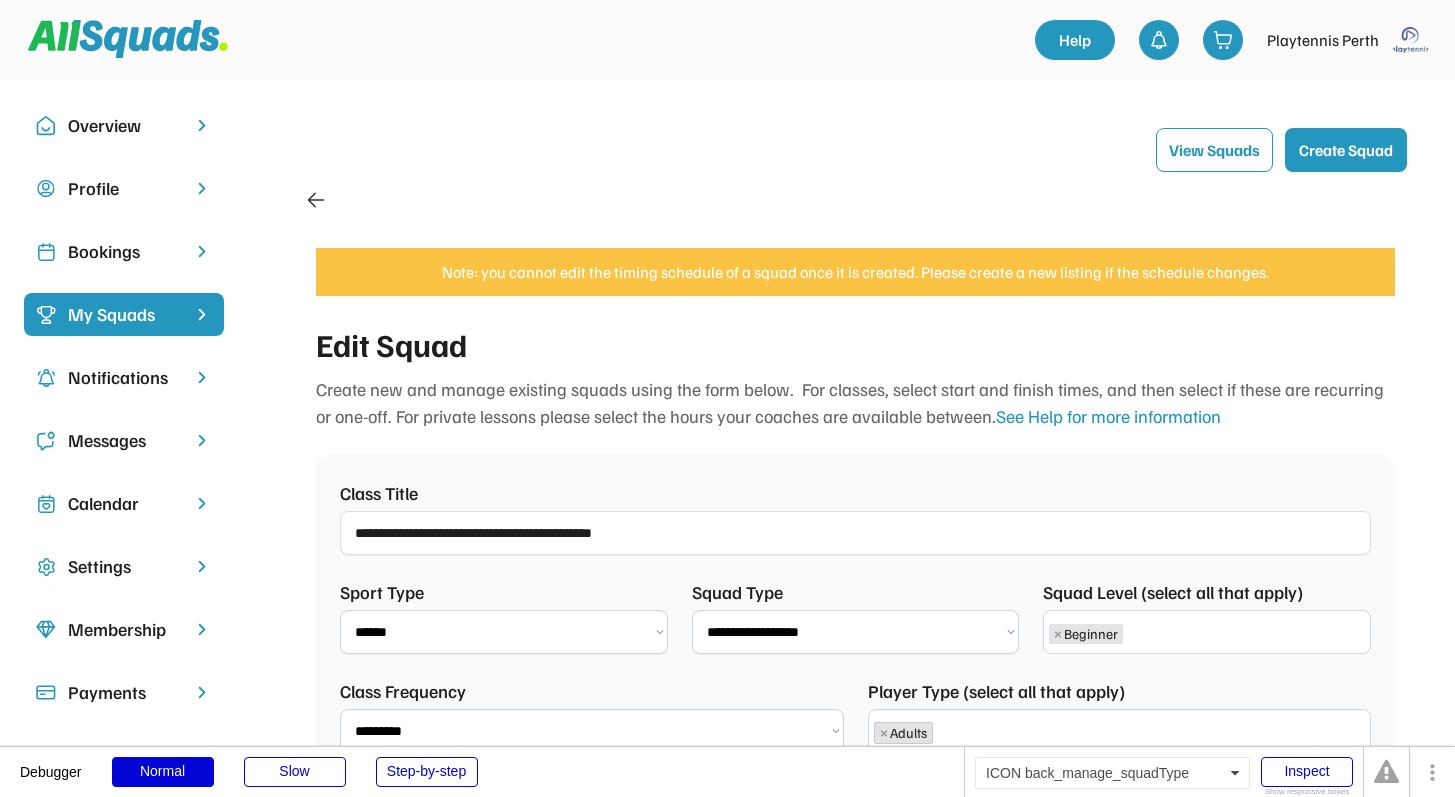 click 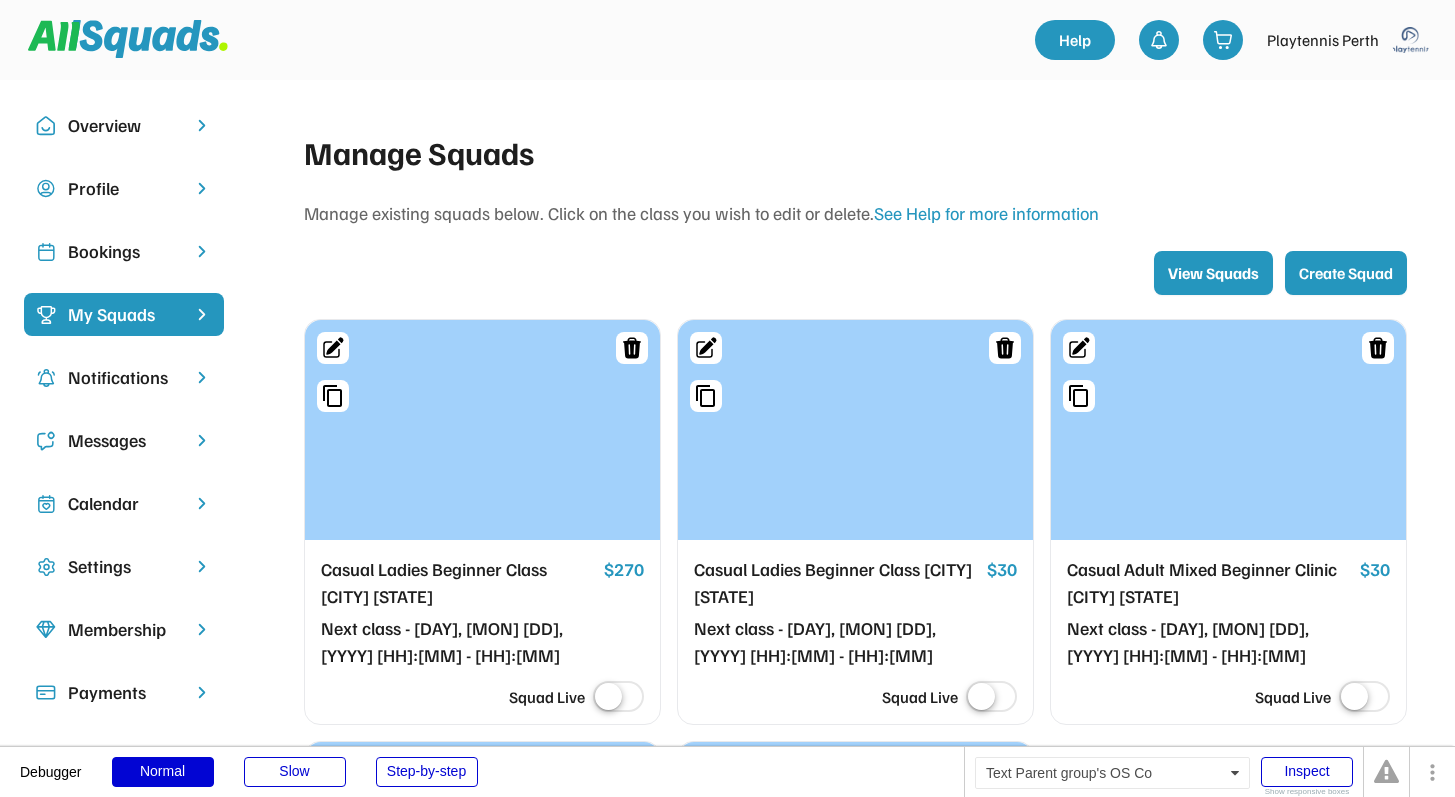 click on "Bookings" at bounding box center [124, 251] 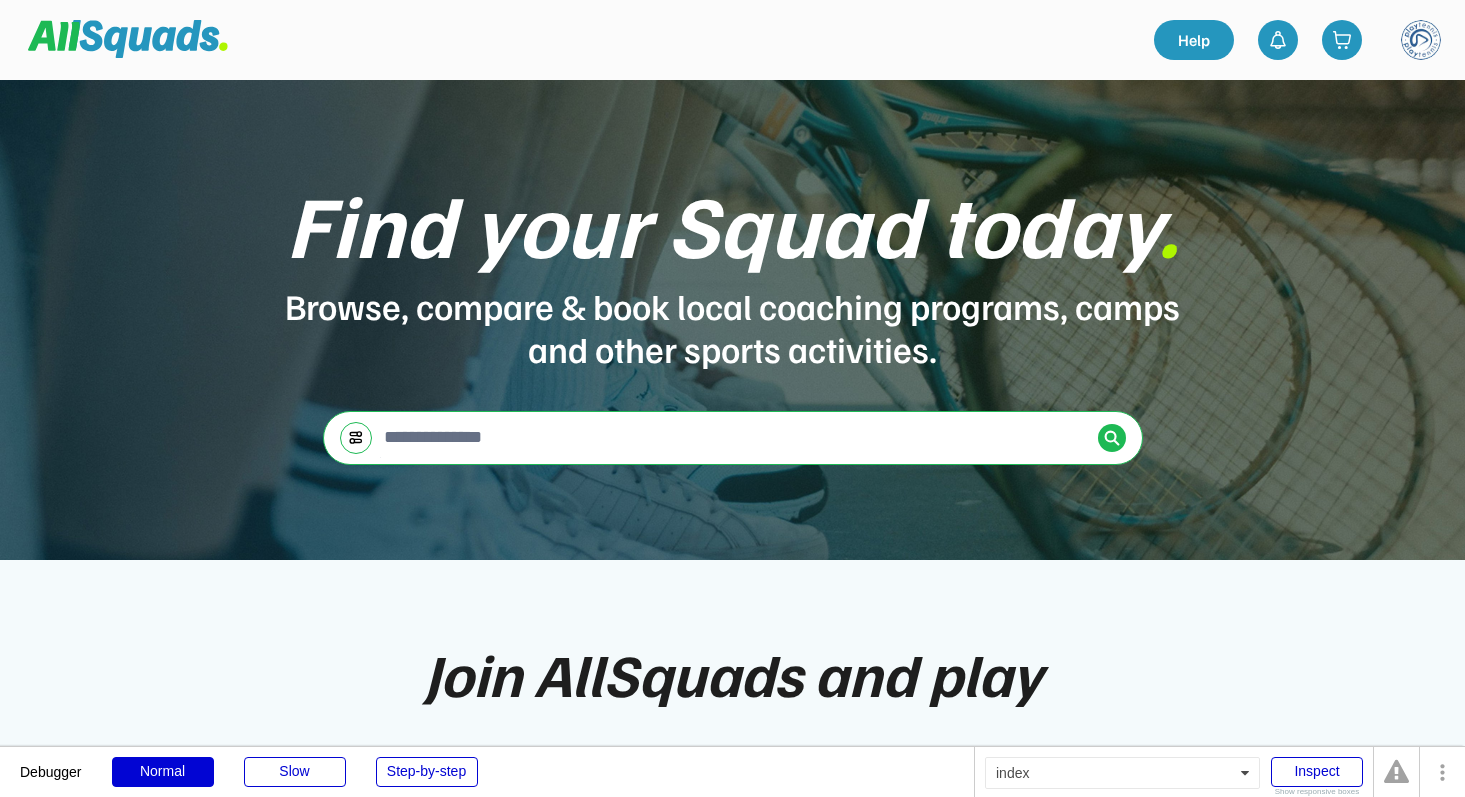 scroll, scrollTop: 0, scrollLeft: 0, axis: both 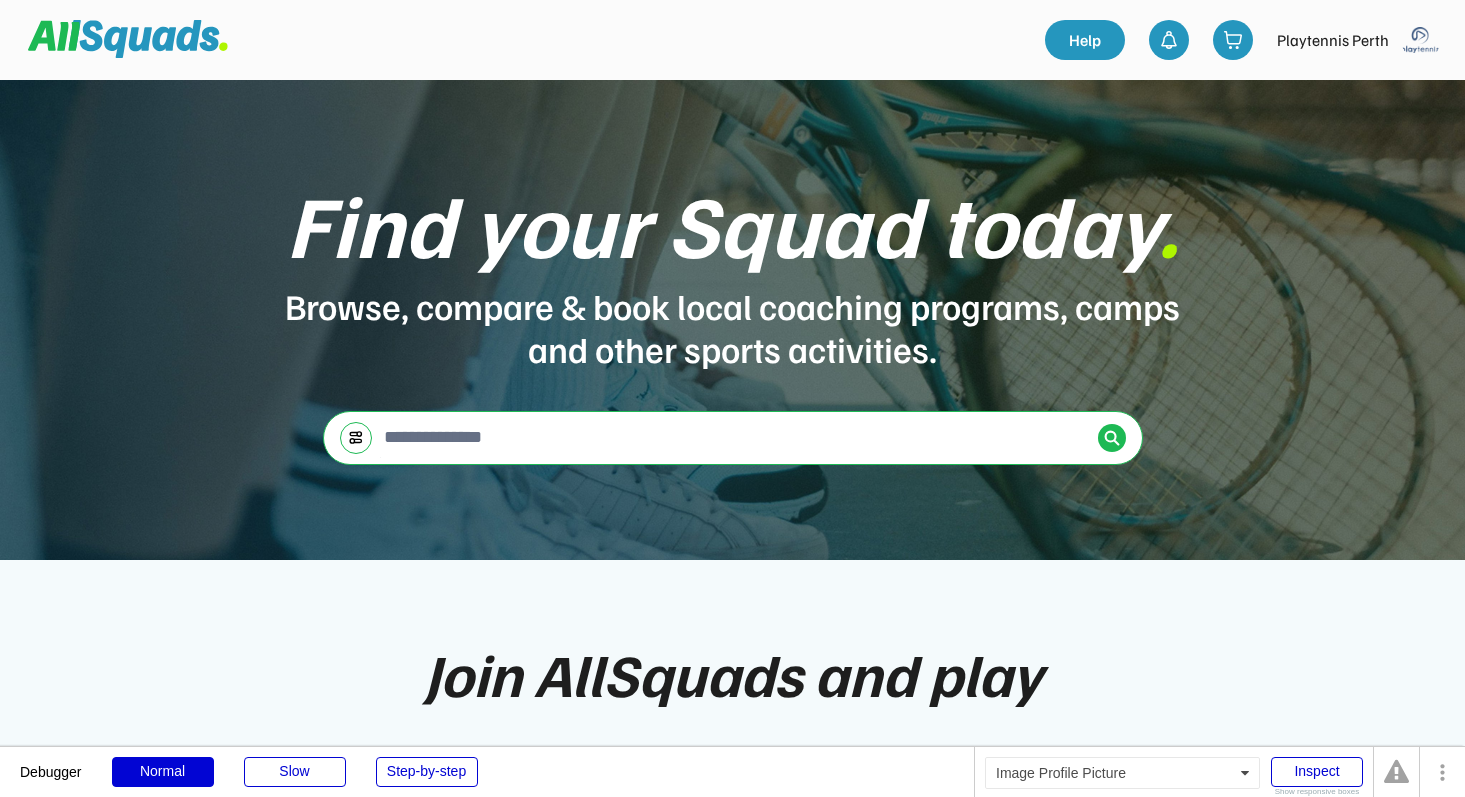 click at bounding box center [1421, 40] 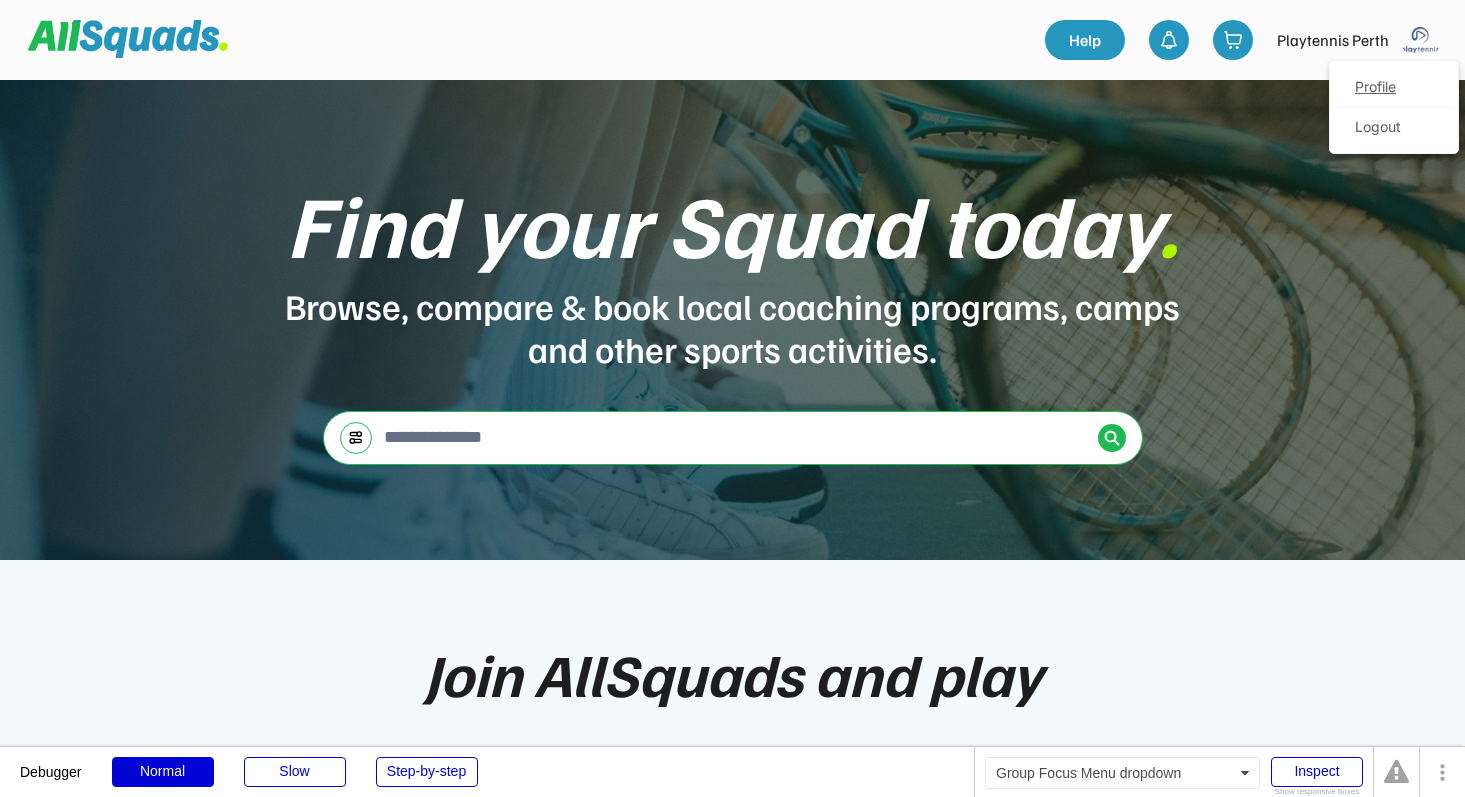click on "Profile" at bounding box center (1394, 88) 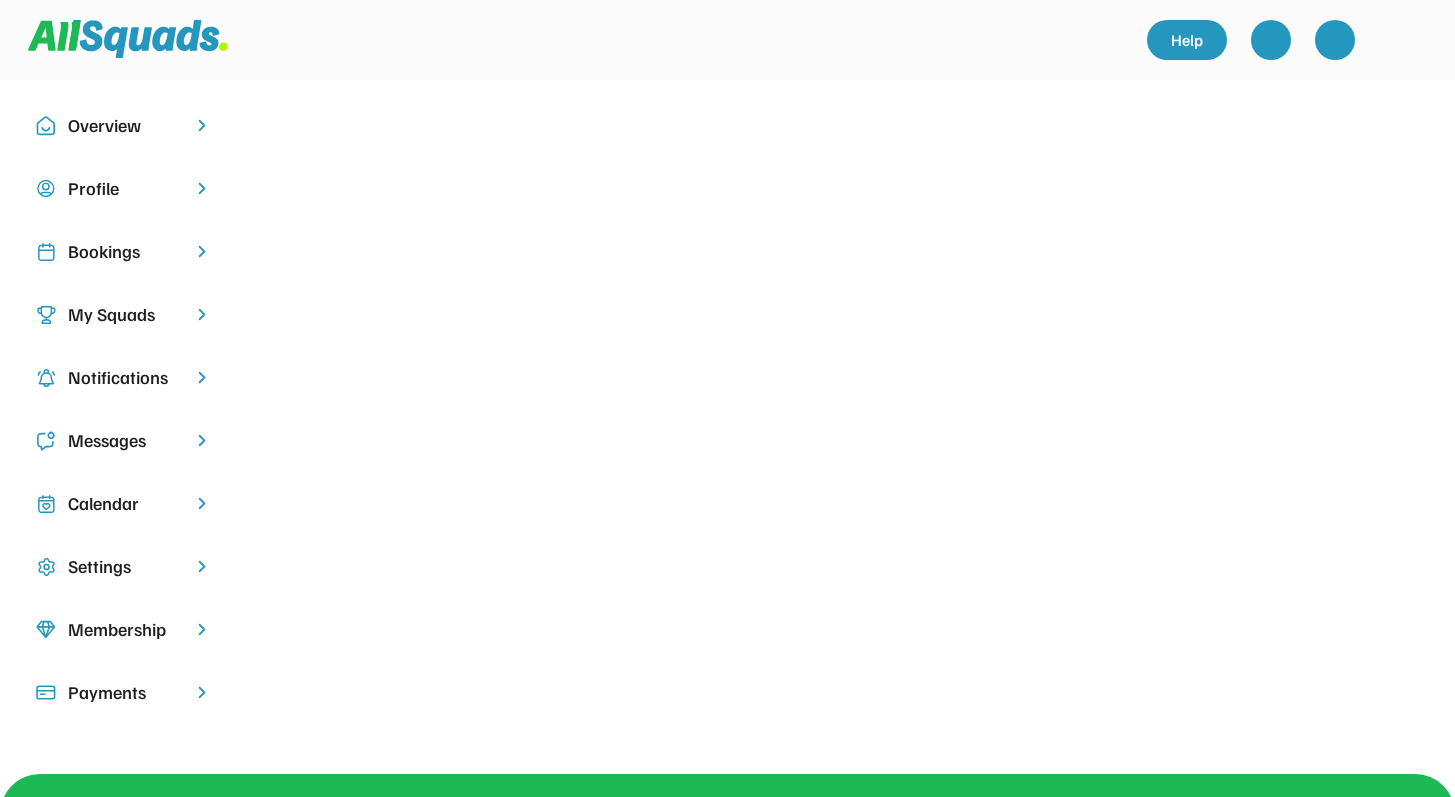 scroll, scrollTop: 0, scrollLeft: 0, axis: both 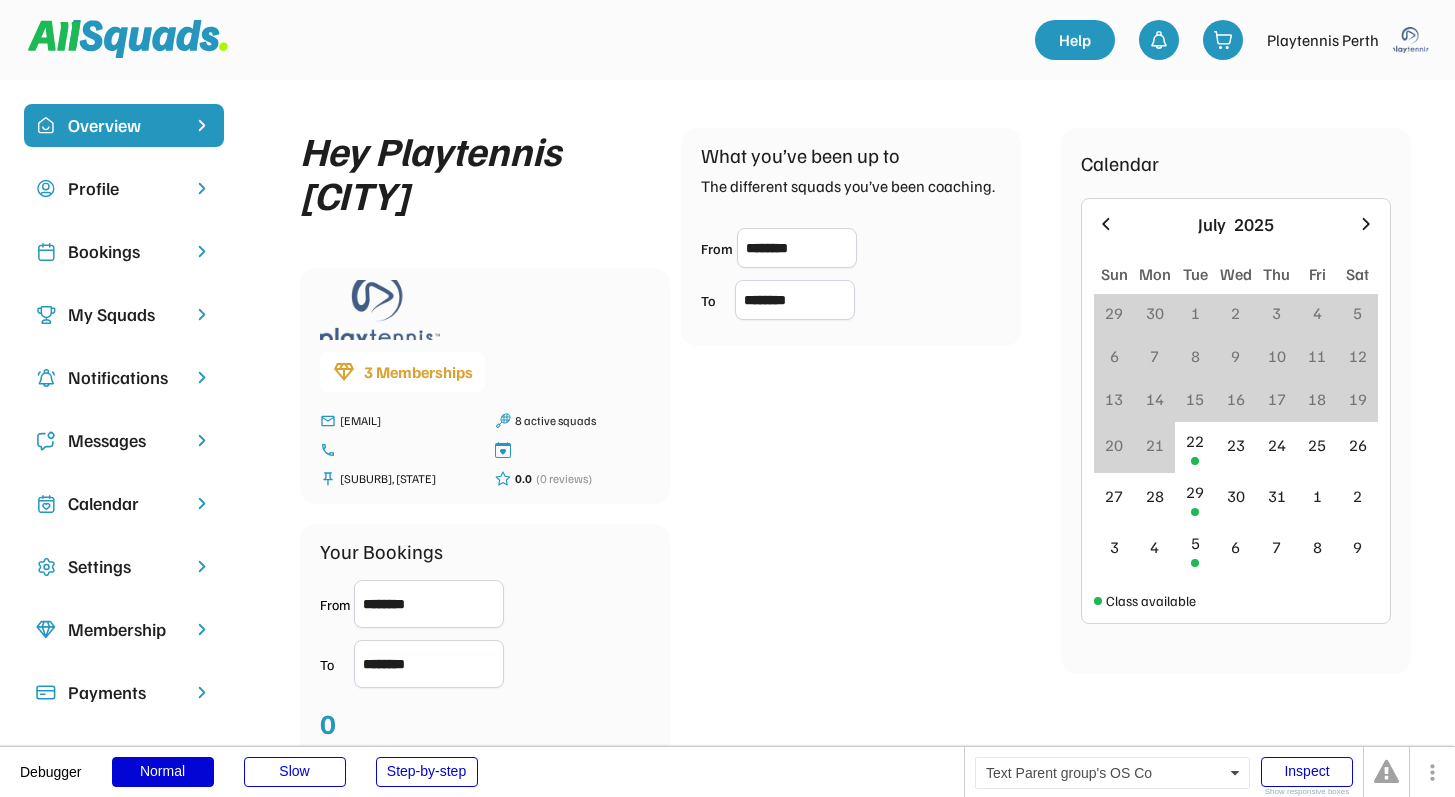 click on "My Squads" at bounding box center [124, 314] 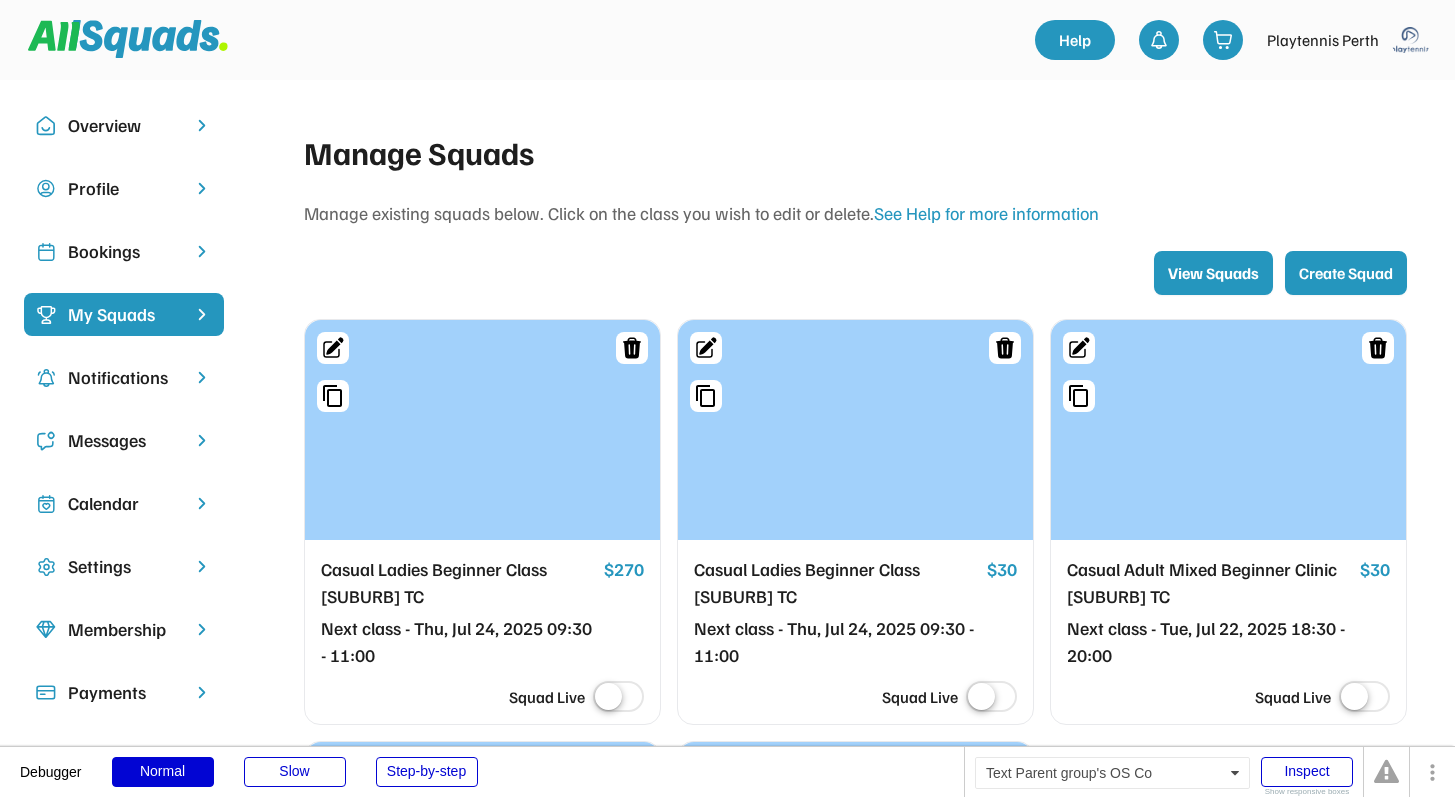 click on "Bookings" at bounding box center [124, 251] 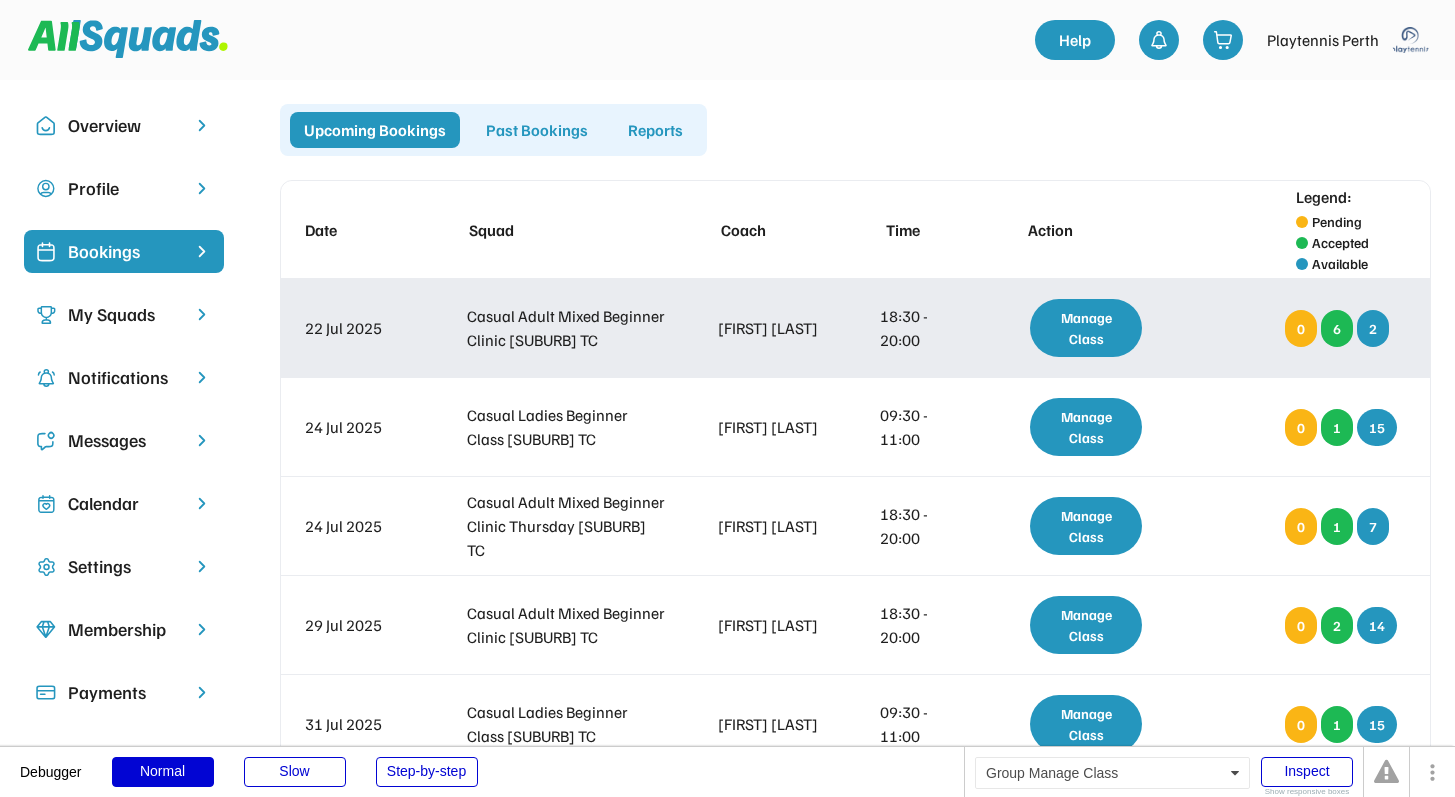 click on "Manage Class" at bounding box center [1086, 328] 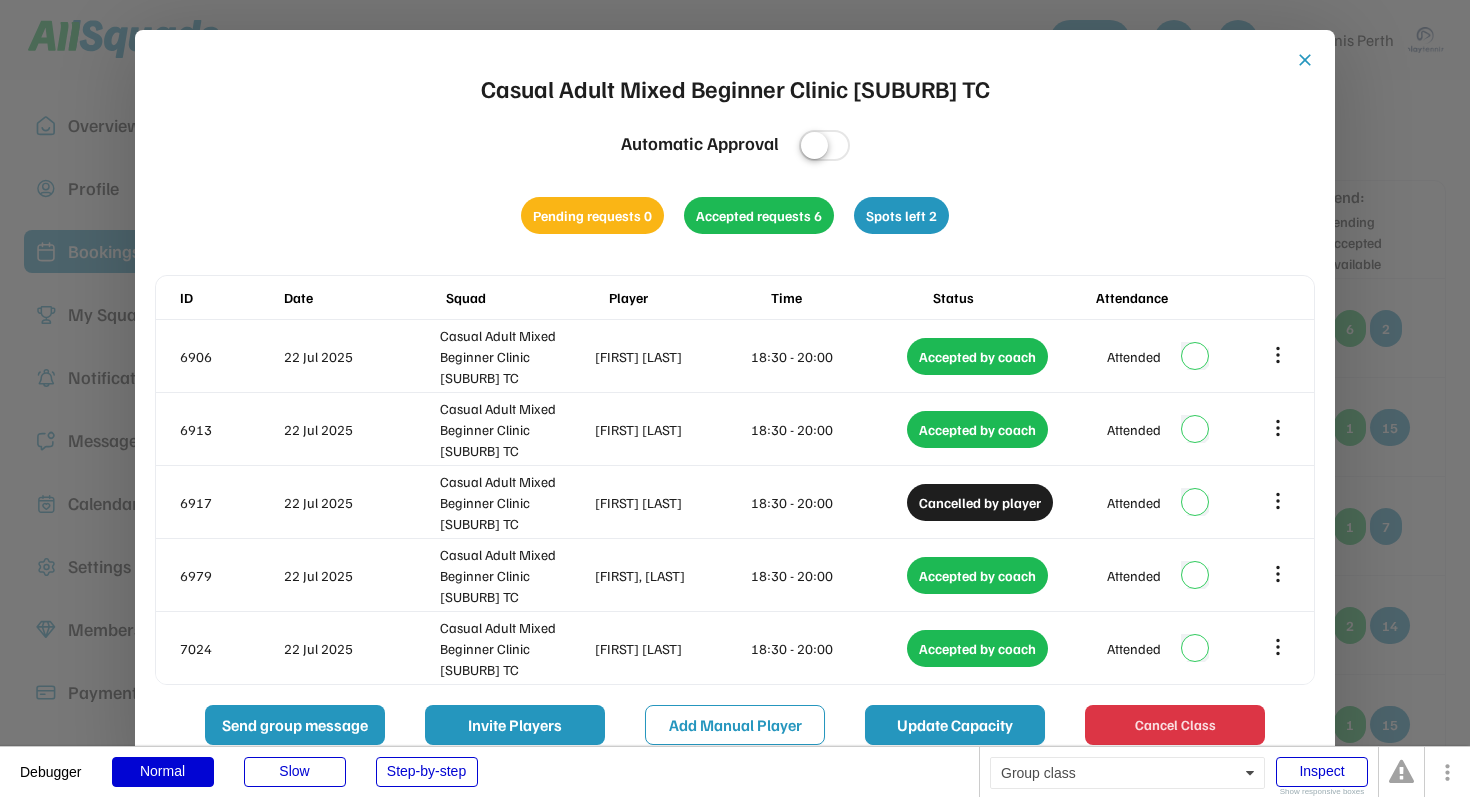 click on "Update Capacity" at bounding box center [955, 725] 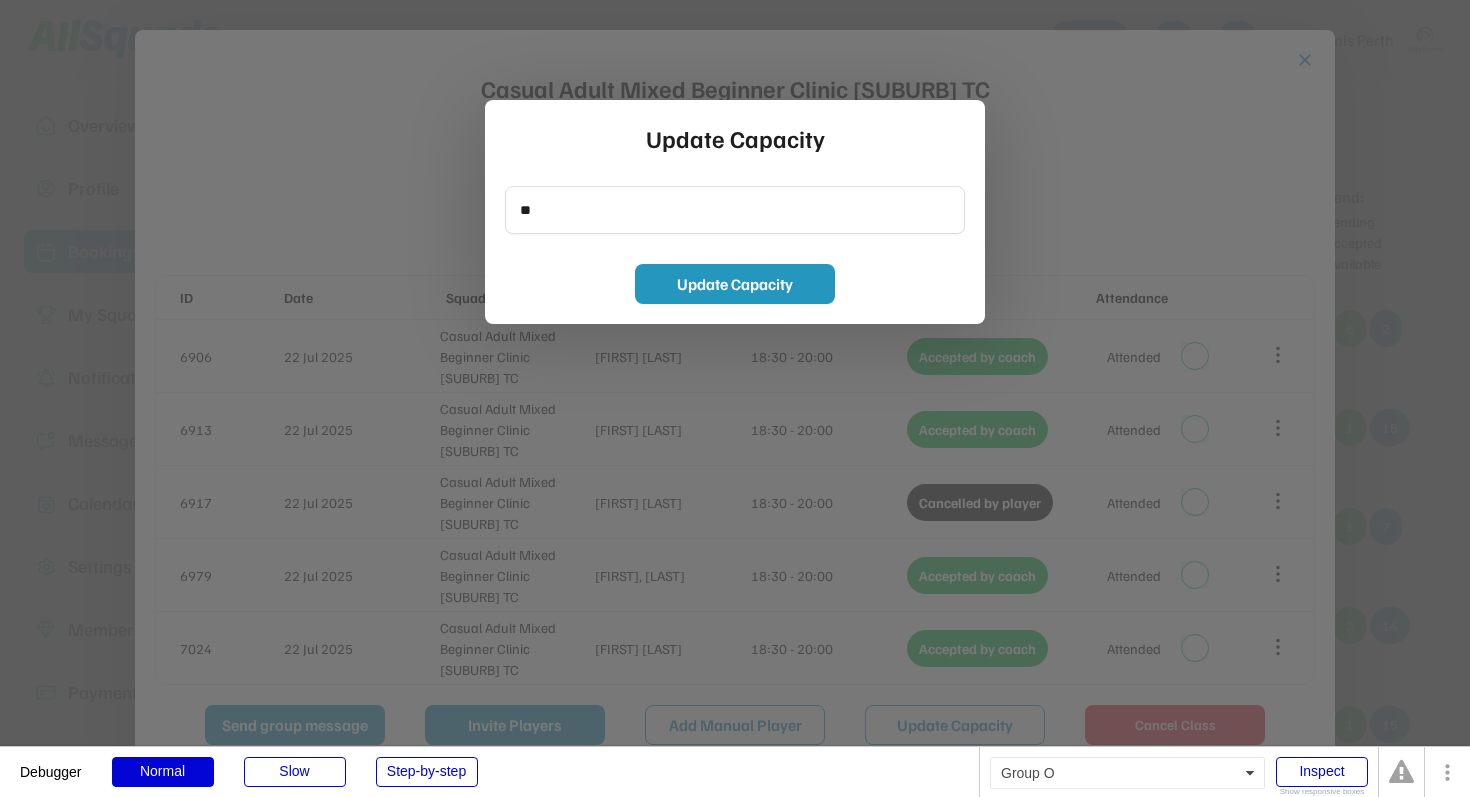 click at bounding box center [735, 210] 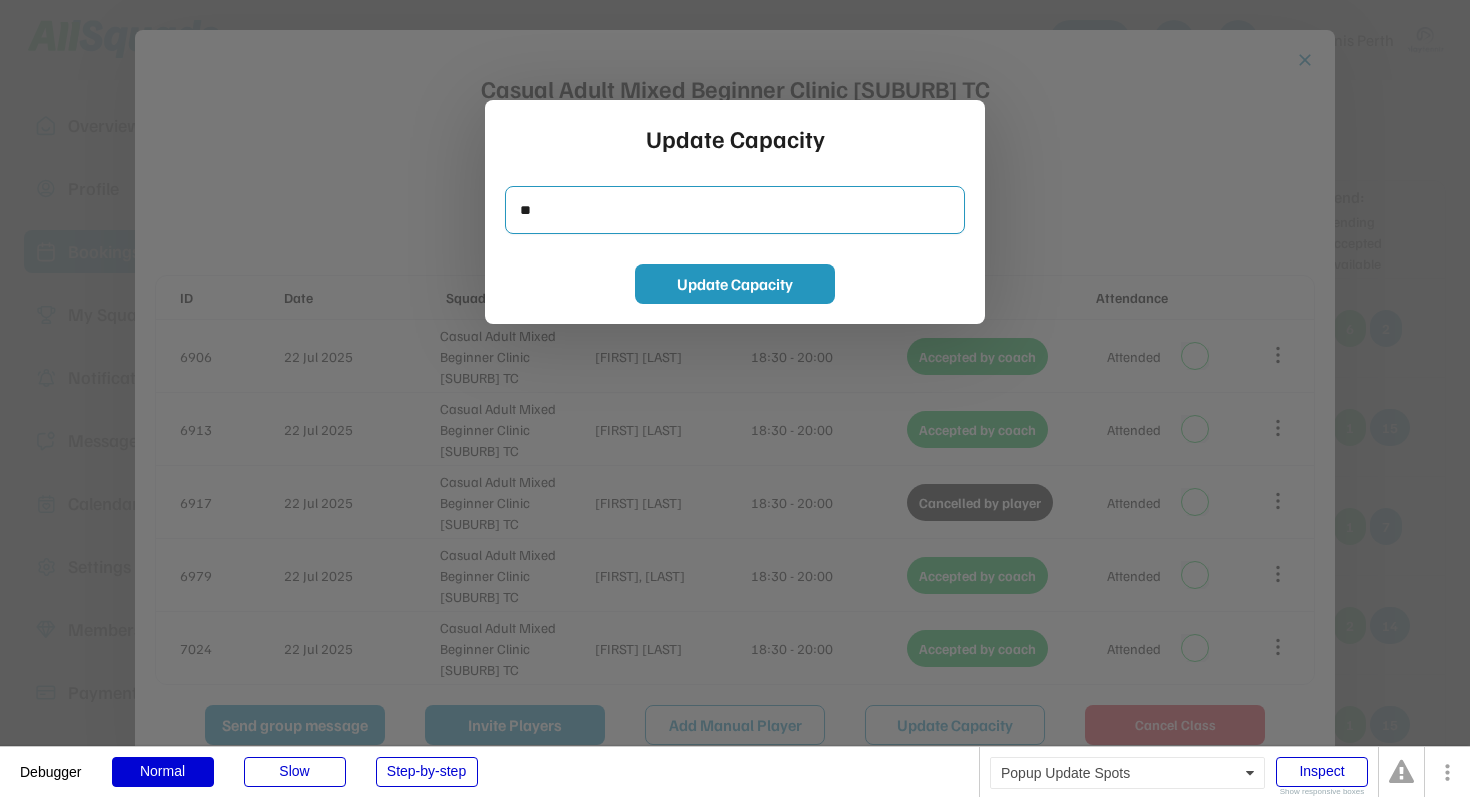 click at bounding box center [735, 398] 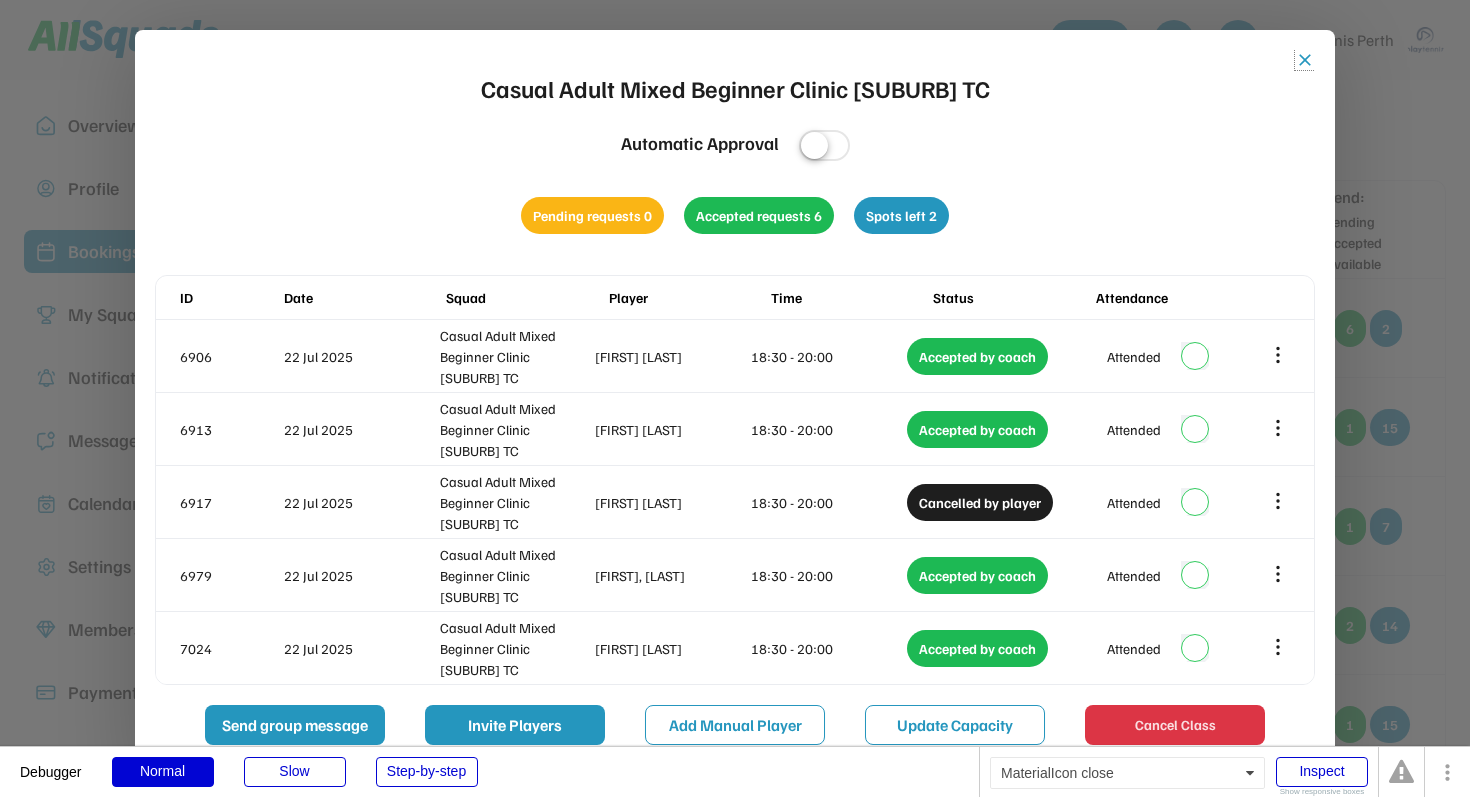 click on "close" at bounding box center [1305, 60] 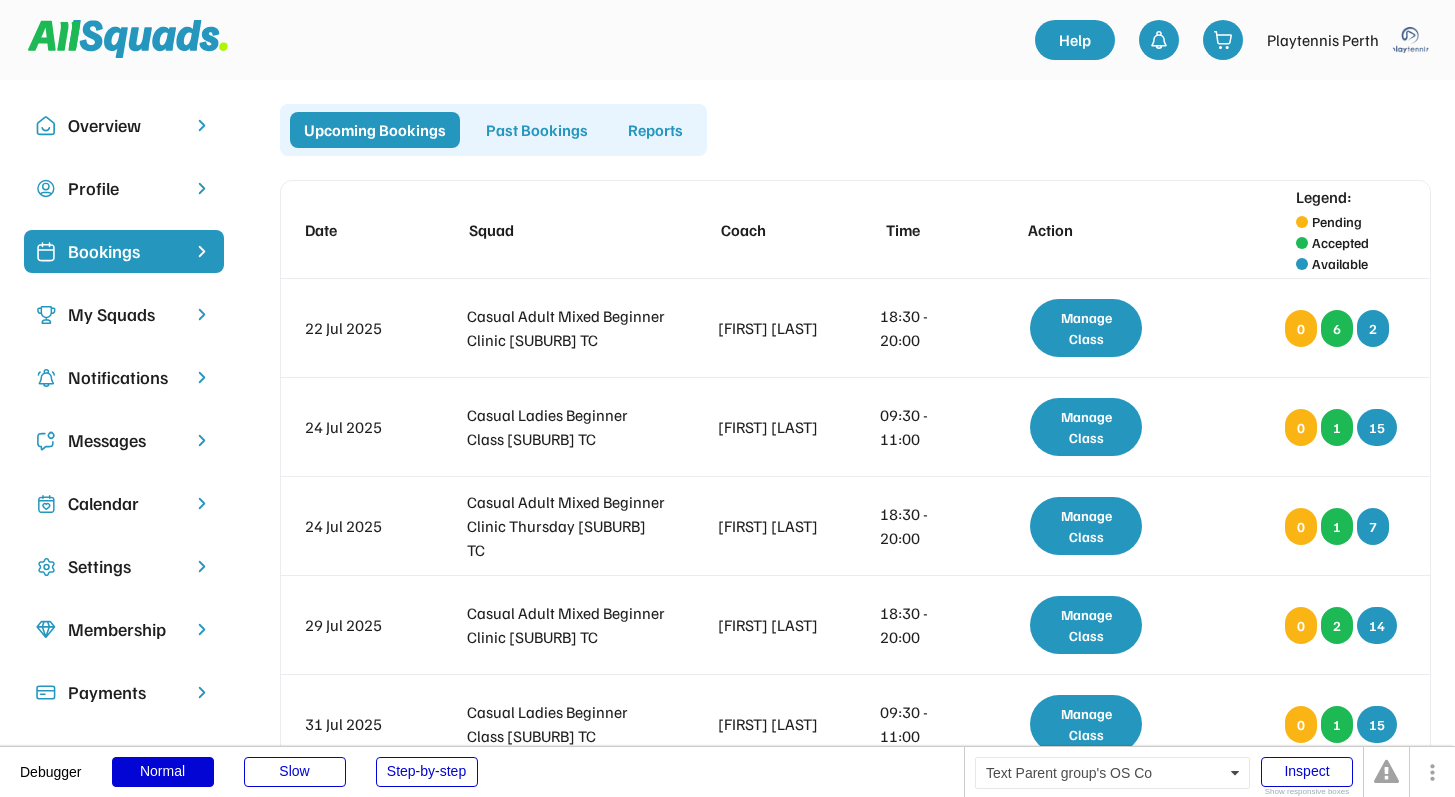 click on "My Squads" at bounding box center (124, 314) 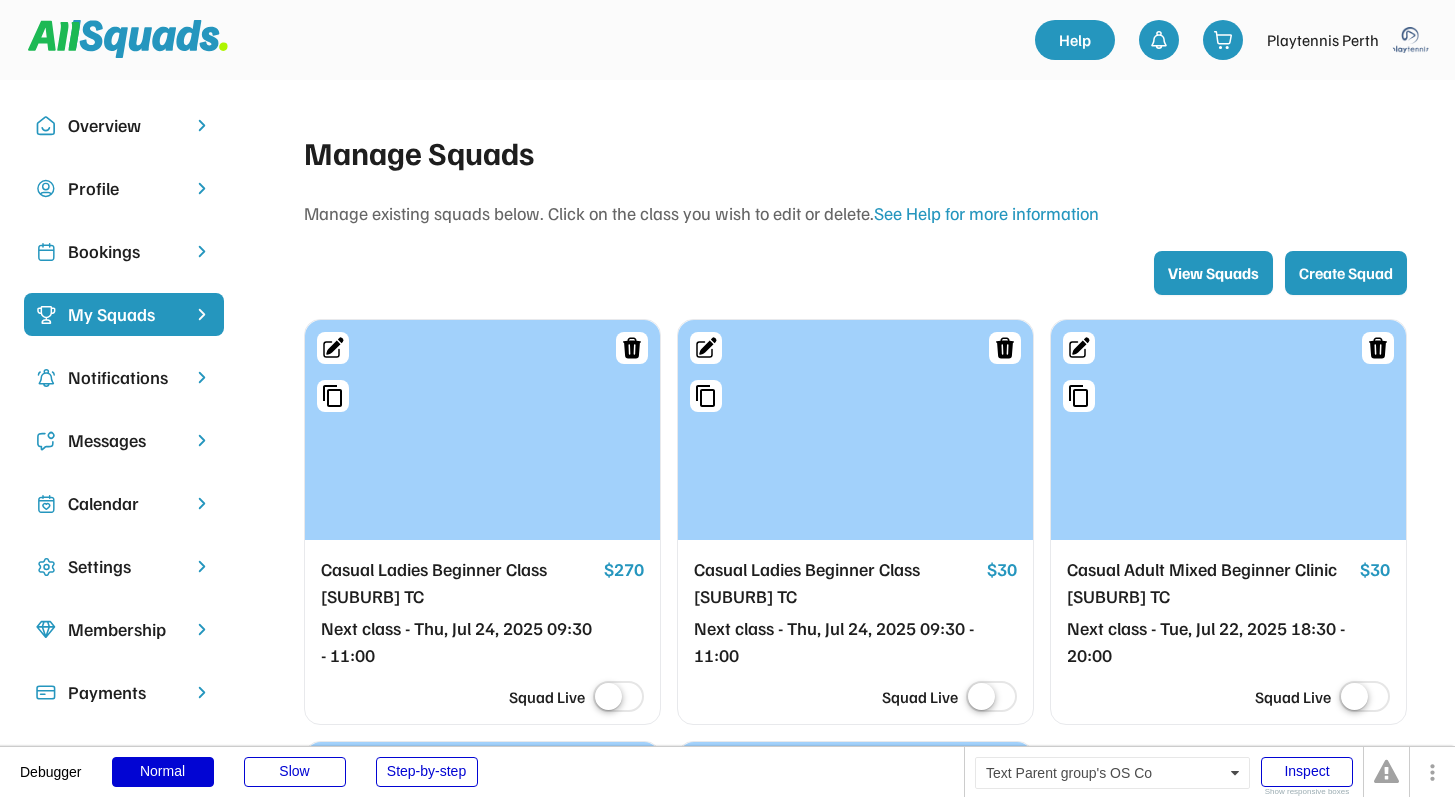 click on "Bookings" at bounding box center [124, 251] 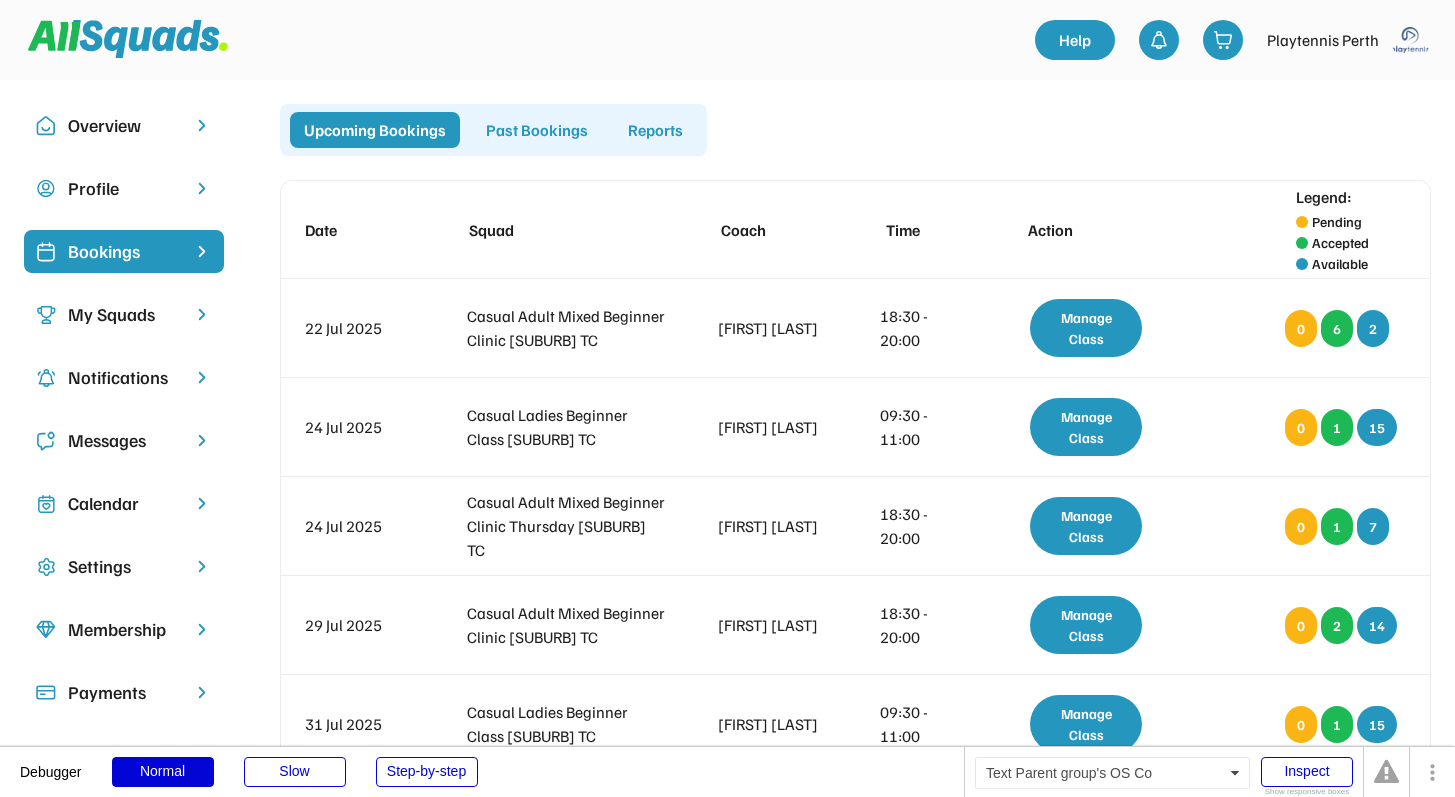 click on "My Squads" at bounding box center [124, 314] 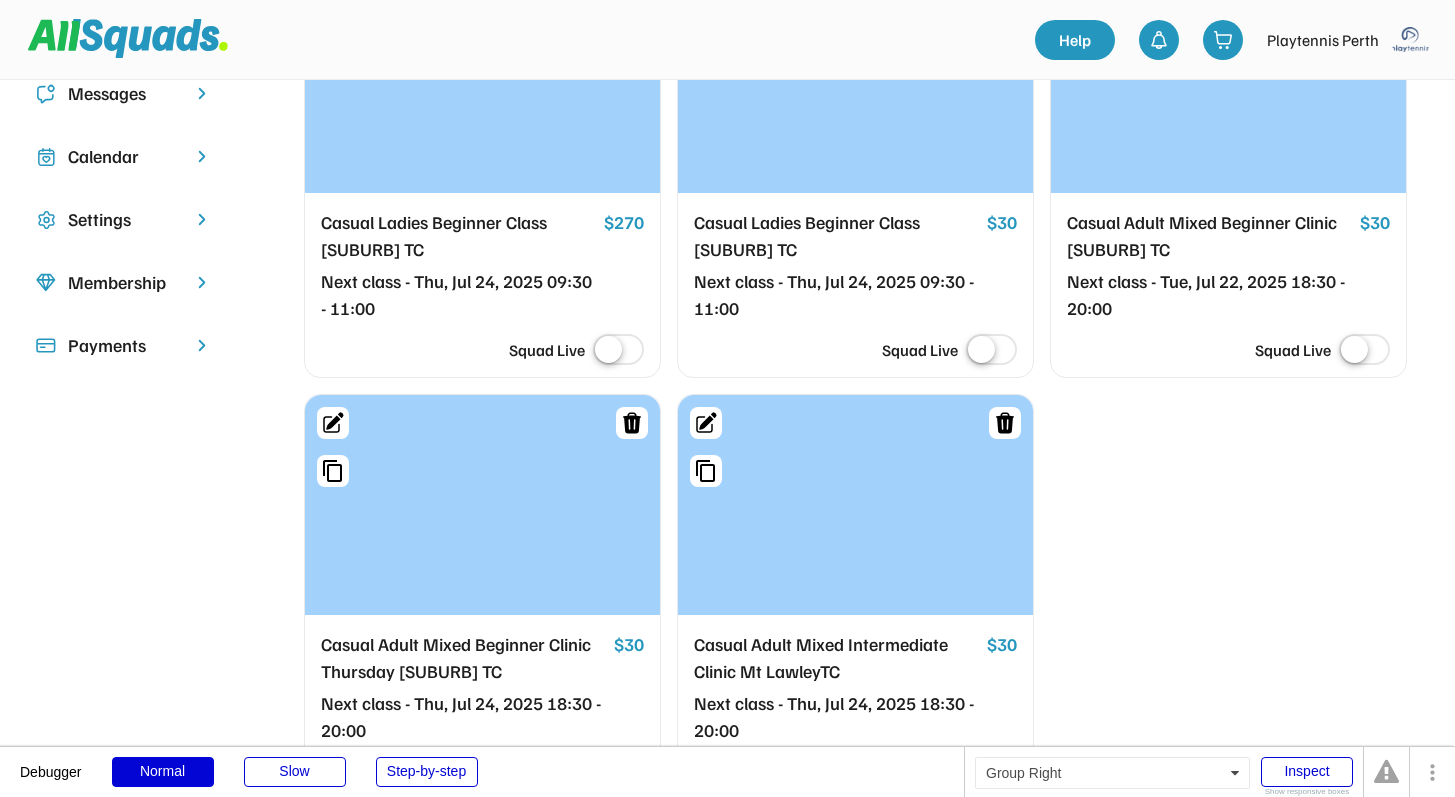 scroll, scrollTop: 312, scrollLeft: 0, axis: vertical 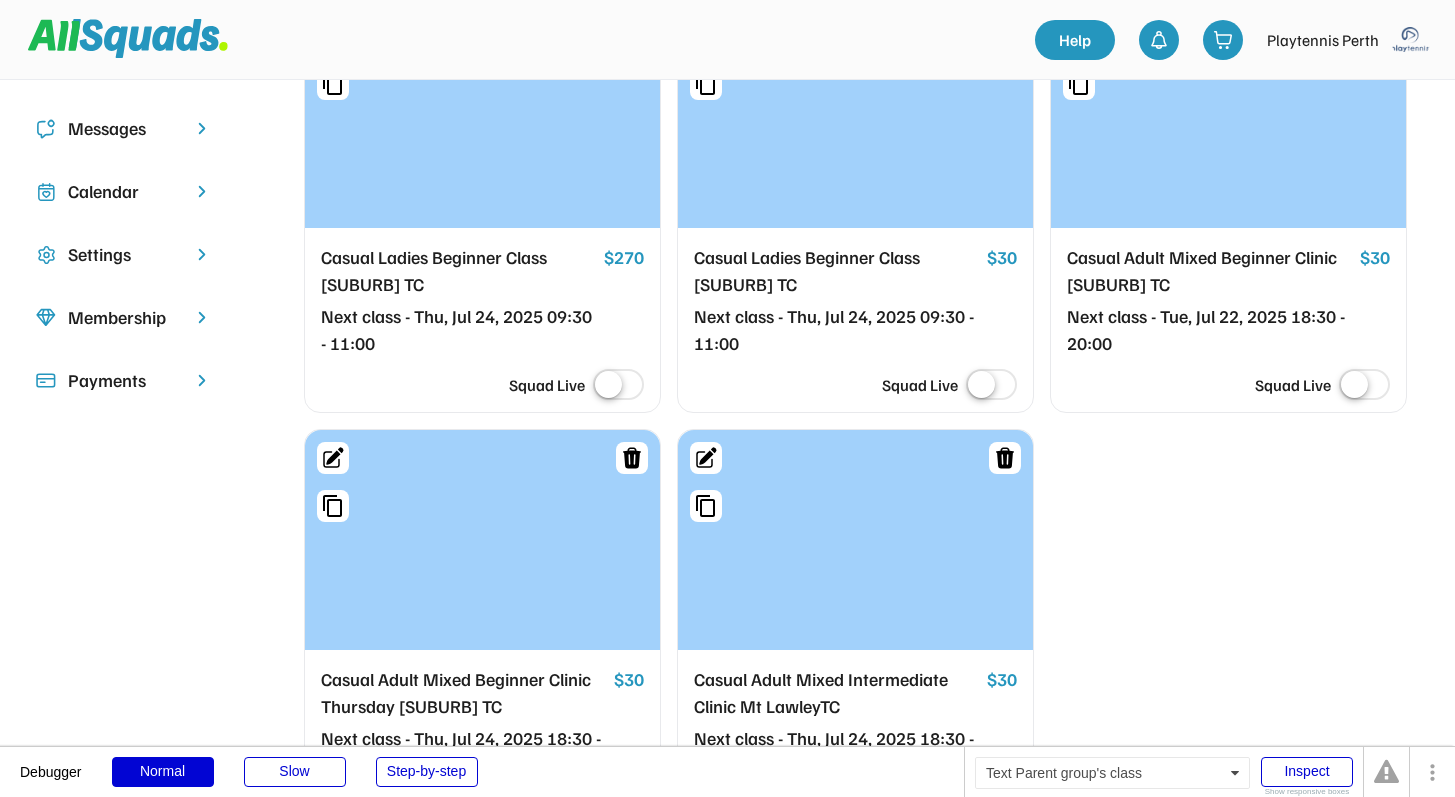 click on "Casual Adult Mixed Beginner Clinic Mt Lawley TC" at bounding box center (1209, 271) 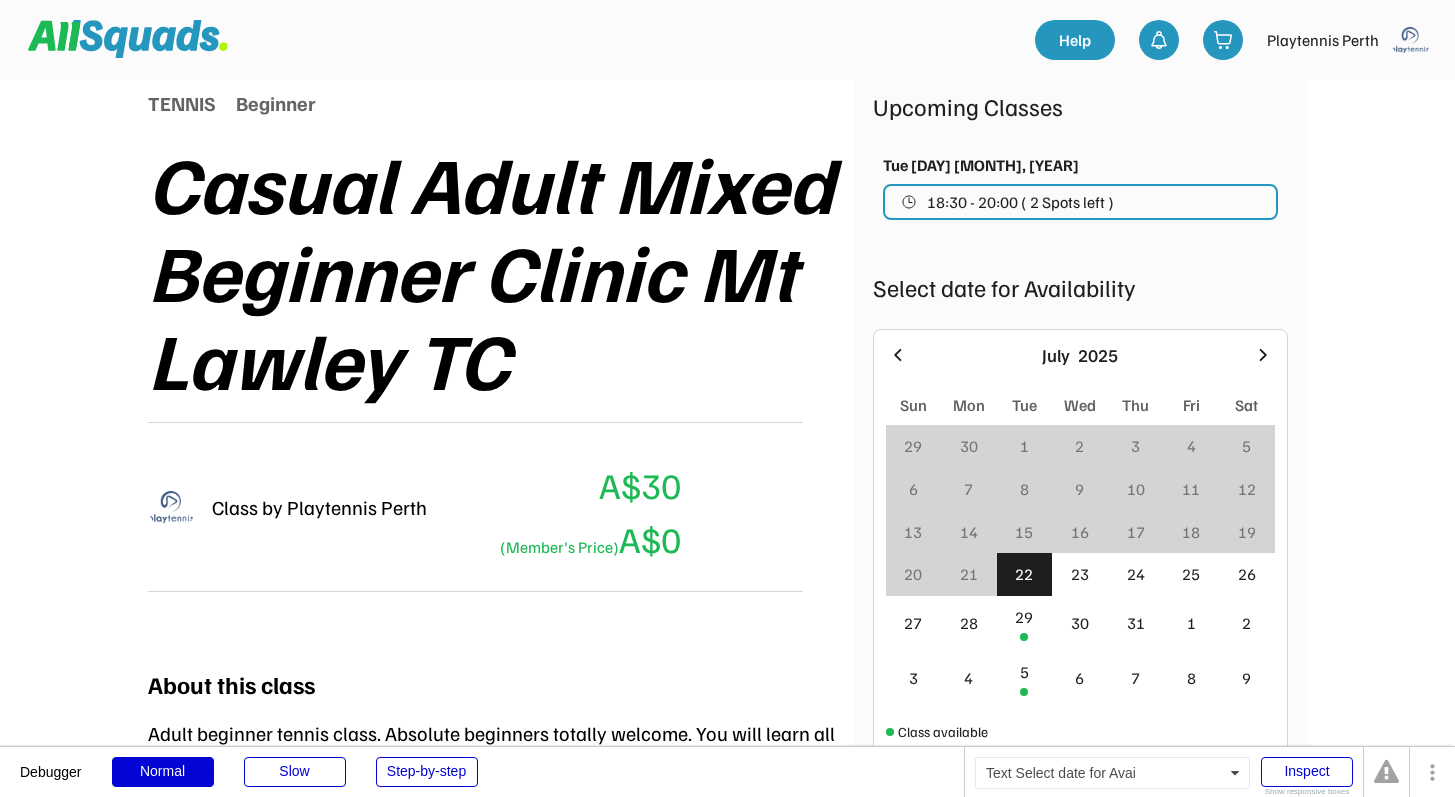 scroll, scrollTop: 0, scrollLeft: 0, axis: both 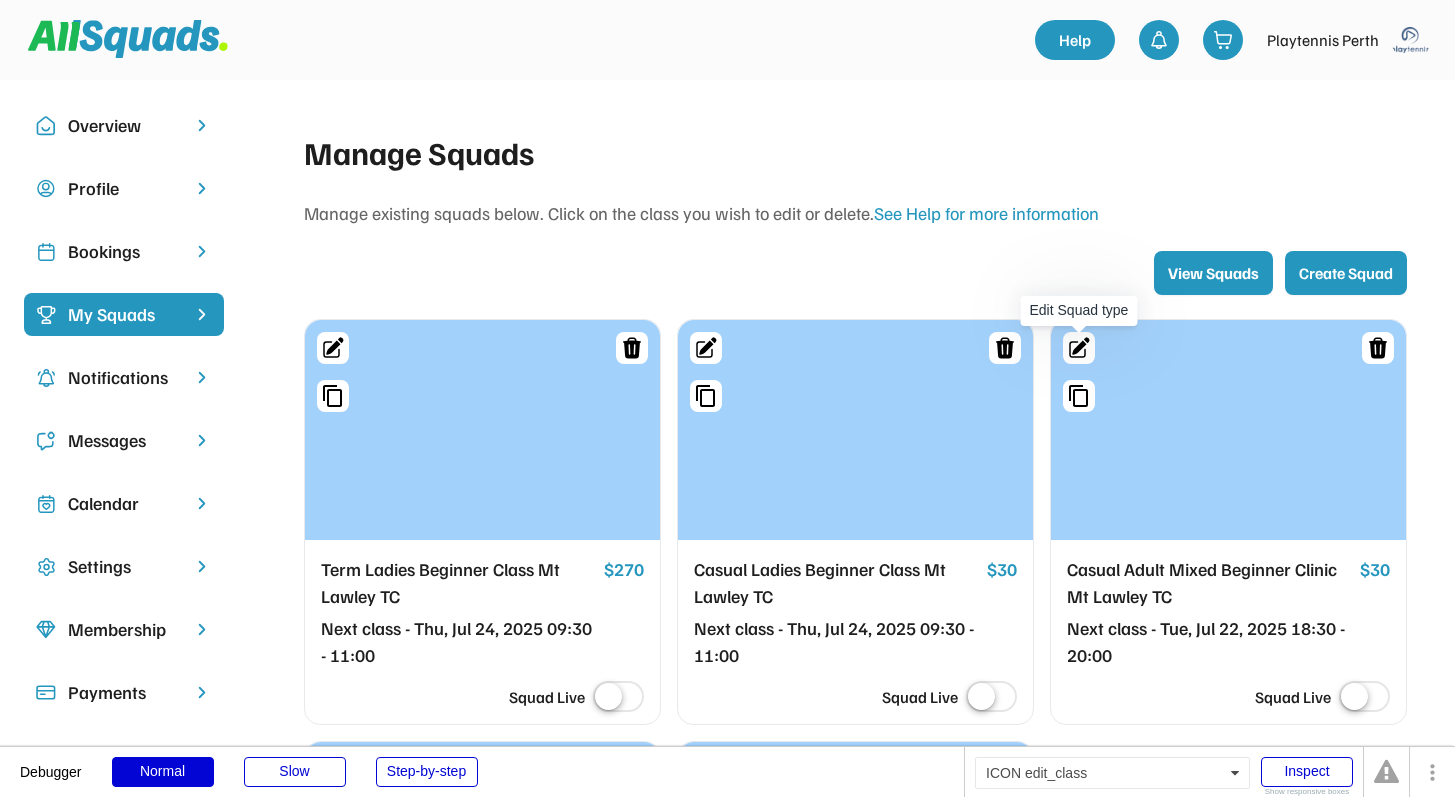 click 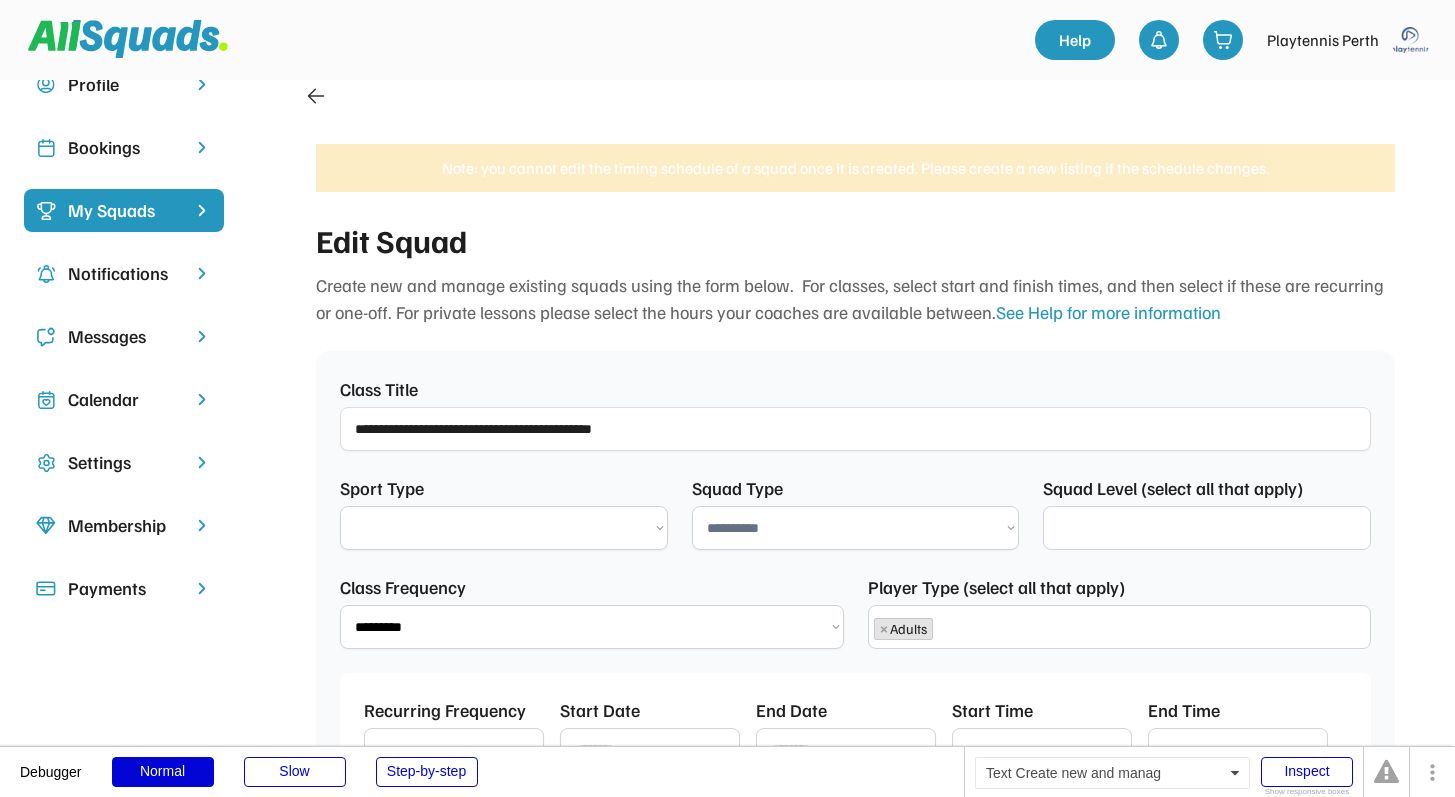 select on "**********" 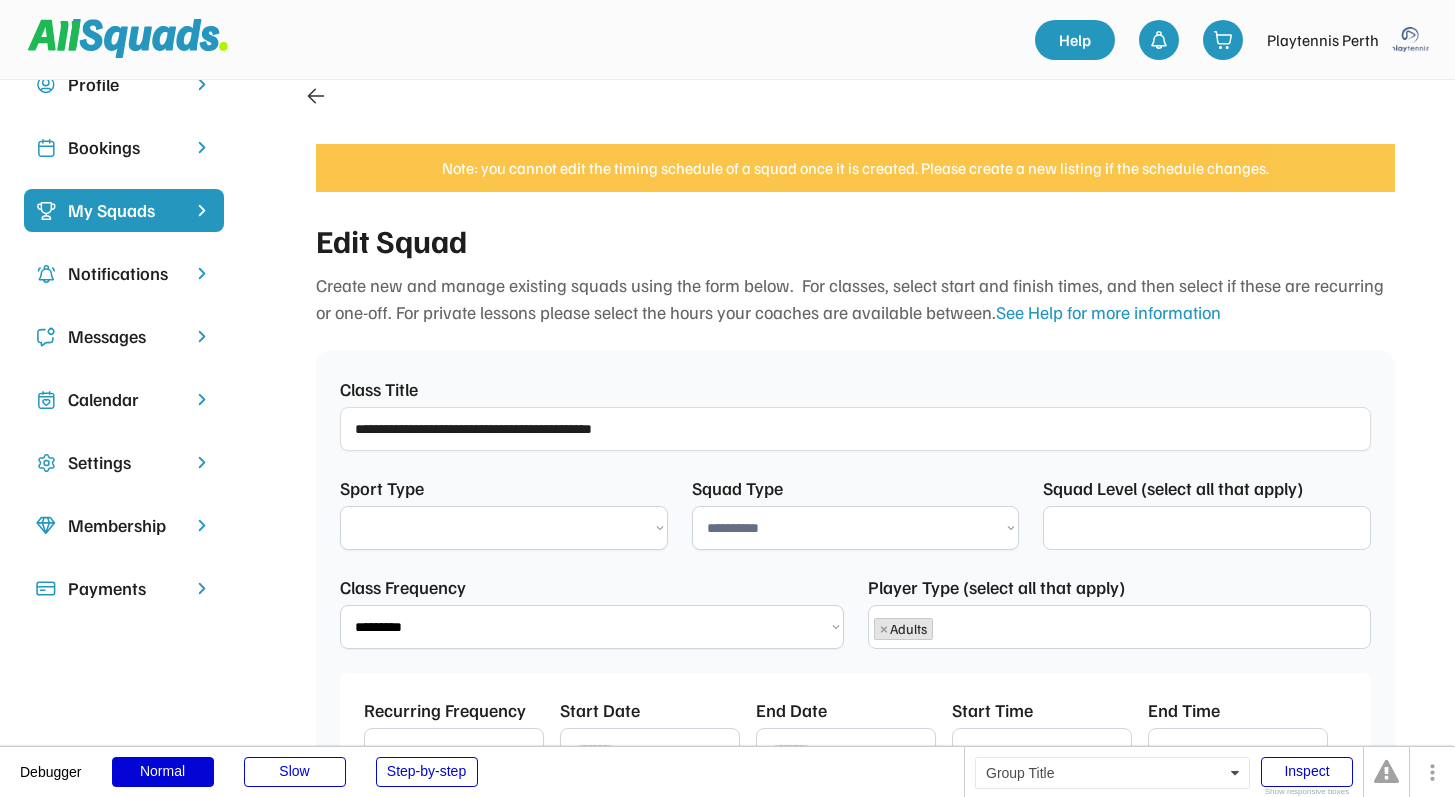 select on "**********" 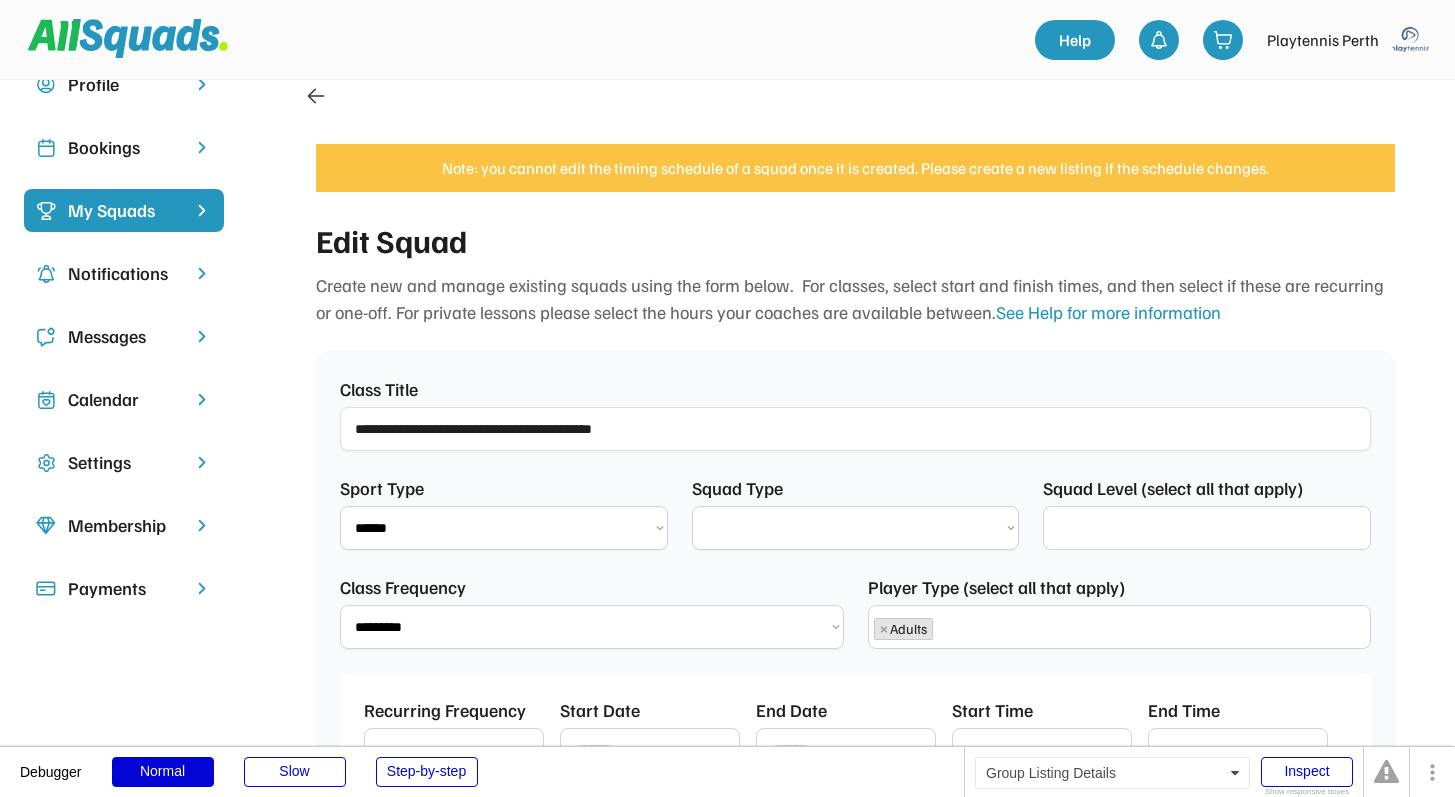 scroll, scrollTop: 326, scrollLeft: 0, axis: vertical 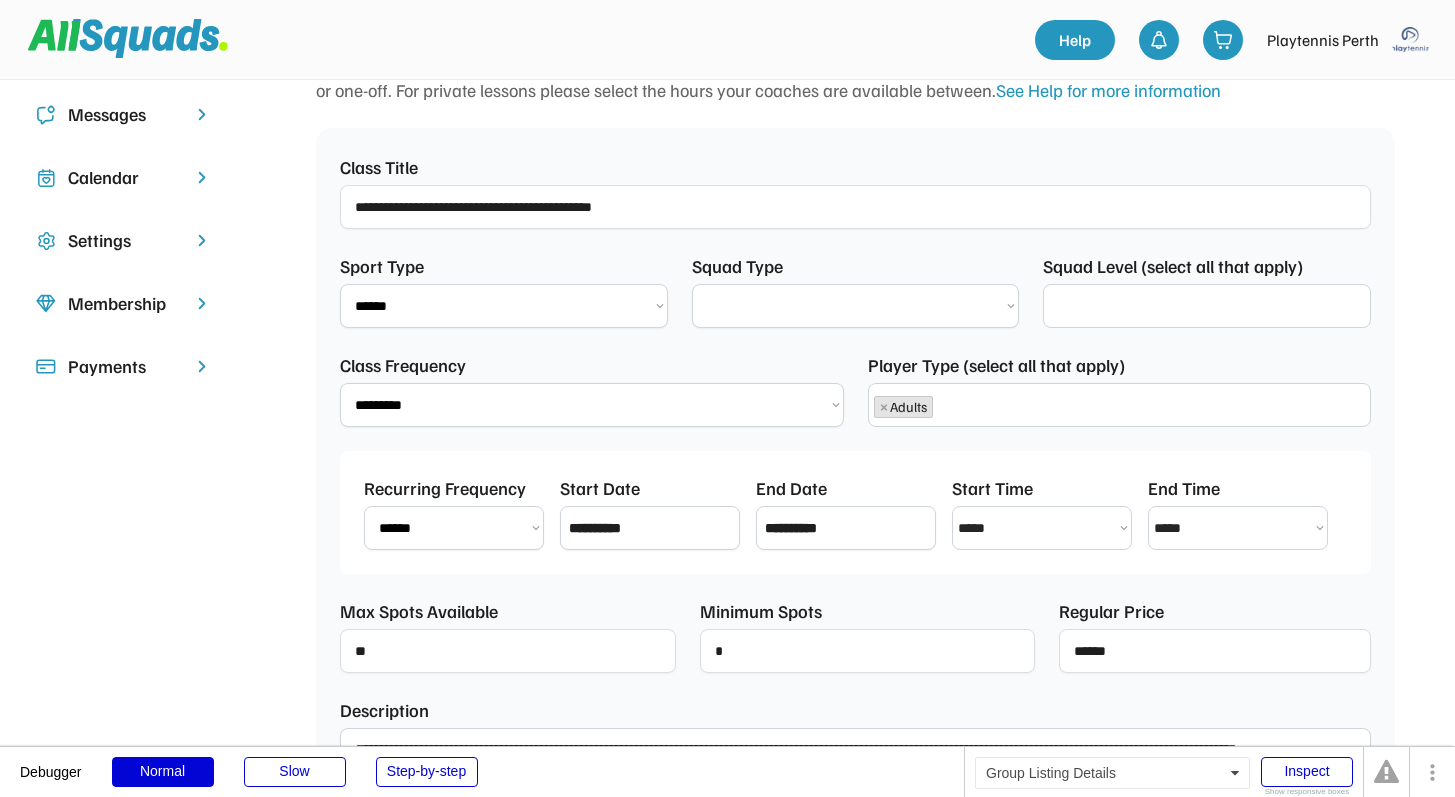 select on "**********" 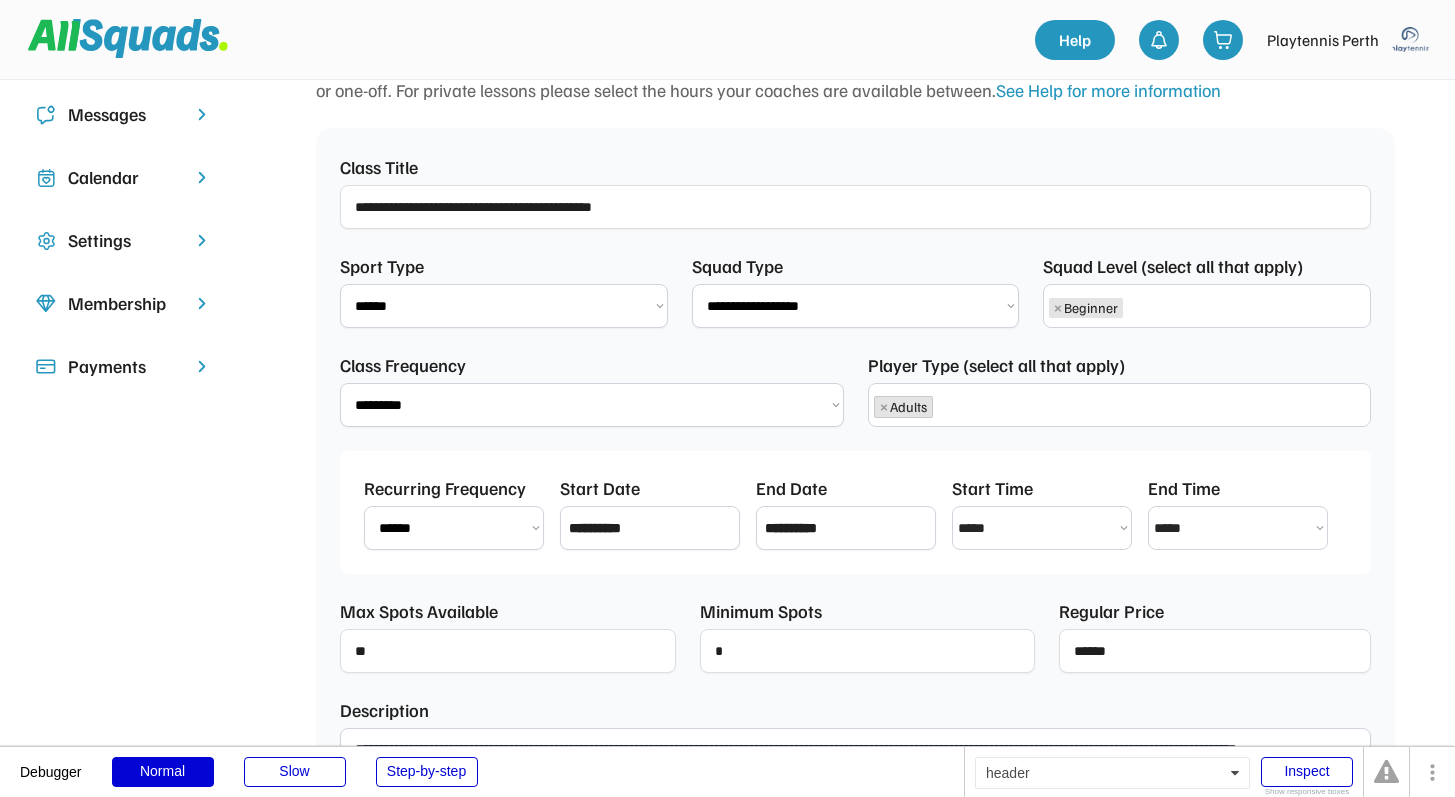scroll, scrollTop: 0, scrollLeft: 0, axis: both 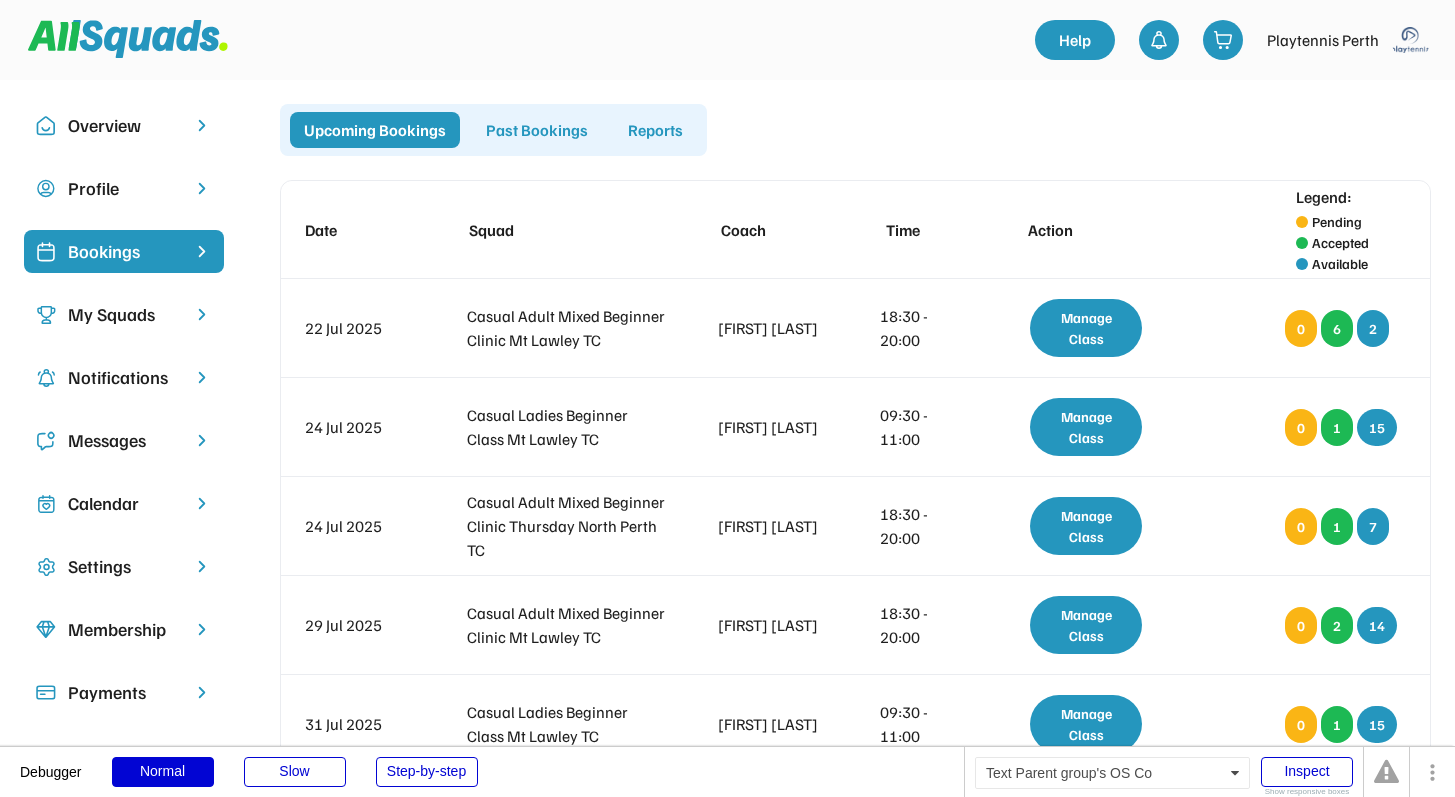 click on "My Squads" at bounding box center (124, 314) 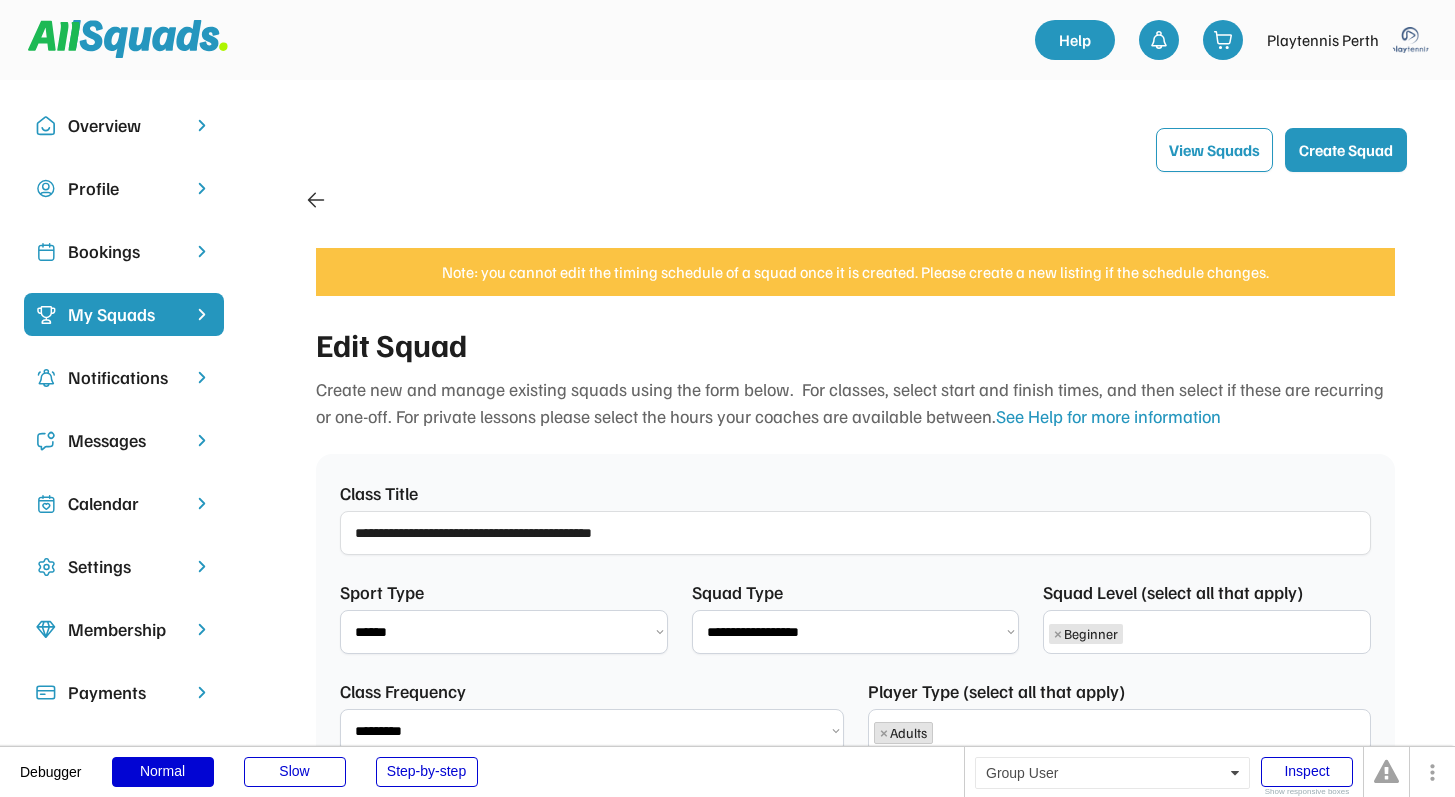 click 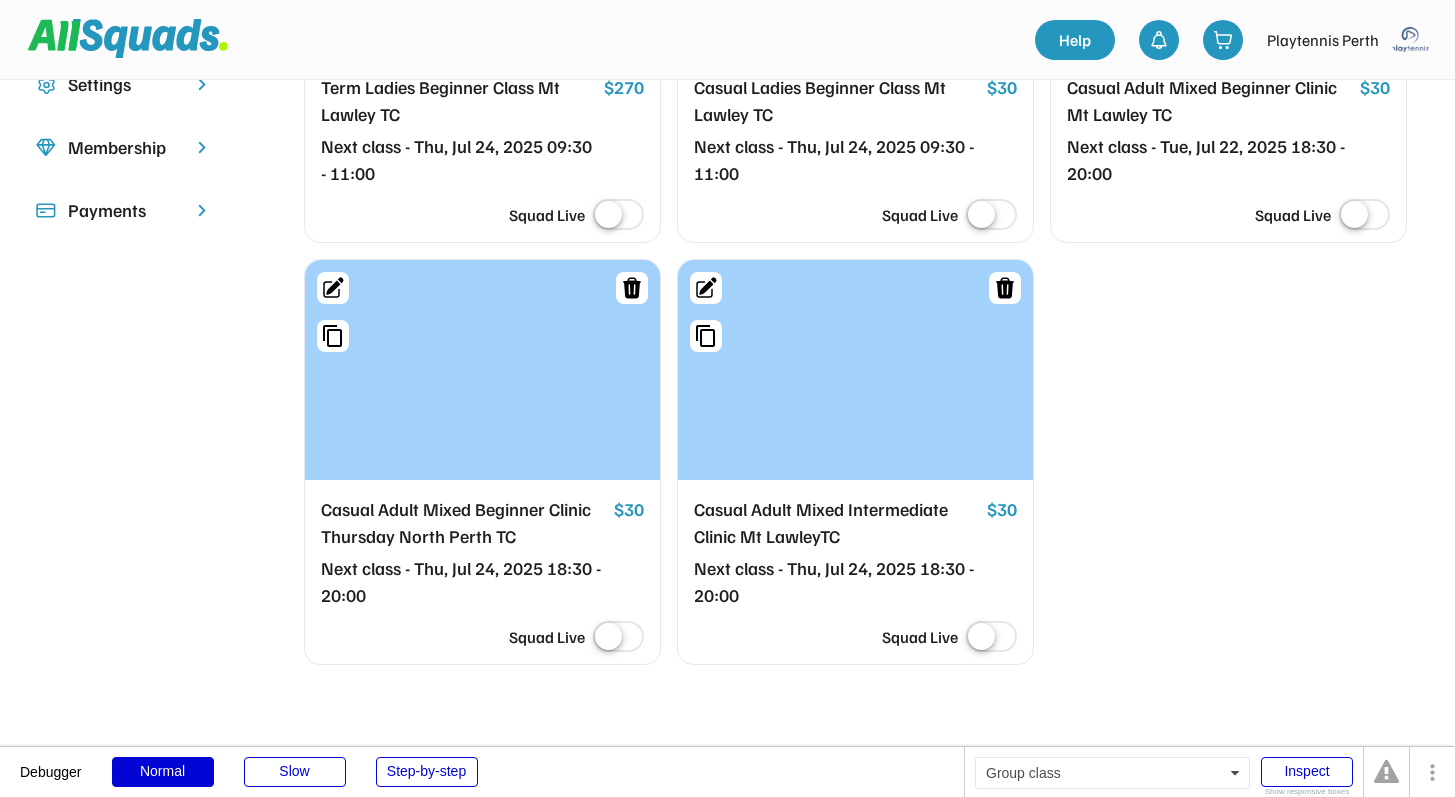 scroll, scrollTop: 0, scrollLeft: 0, axis: both 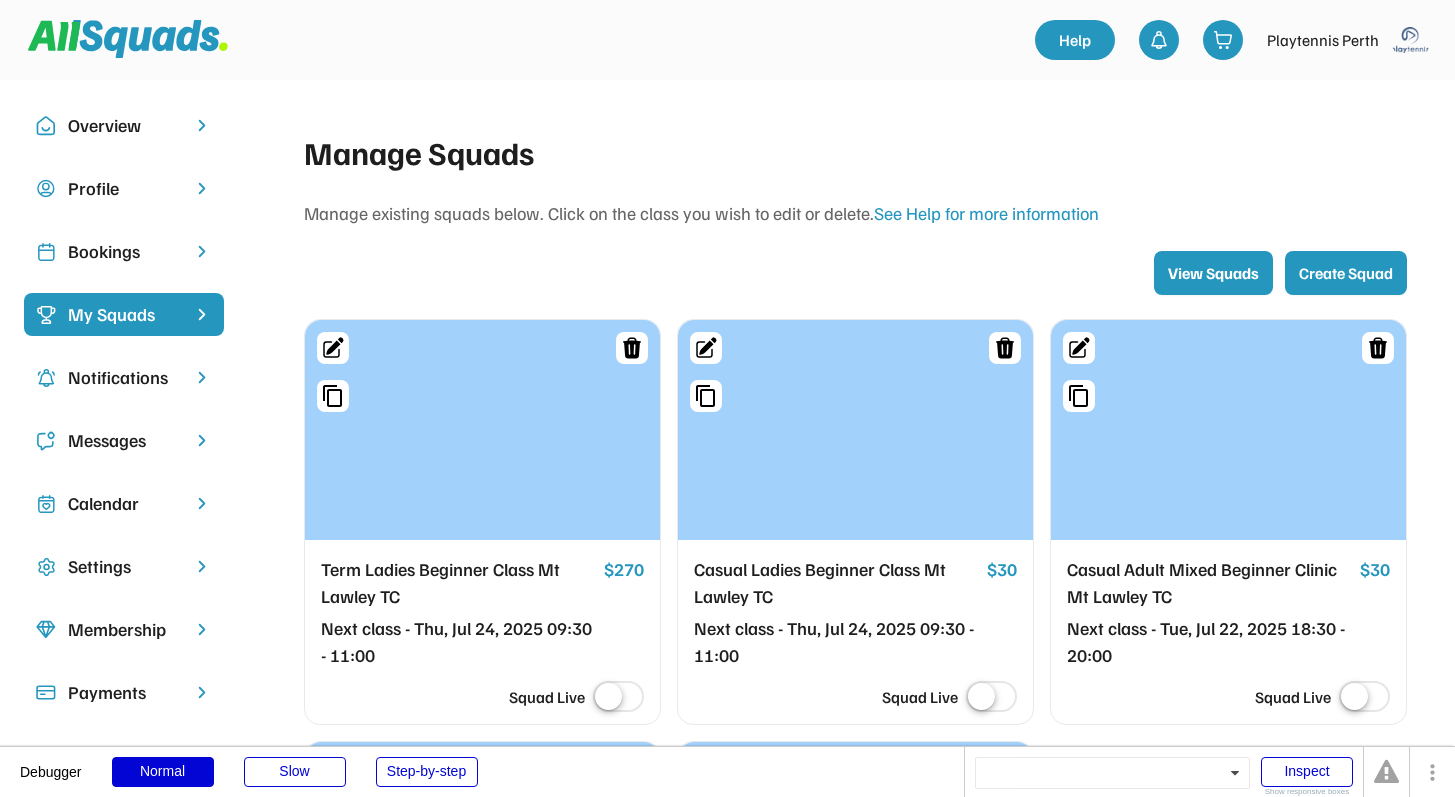 click on "Profile" at bounding box center (124, 188) 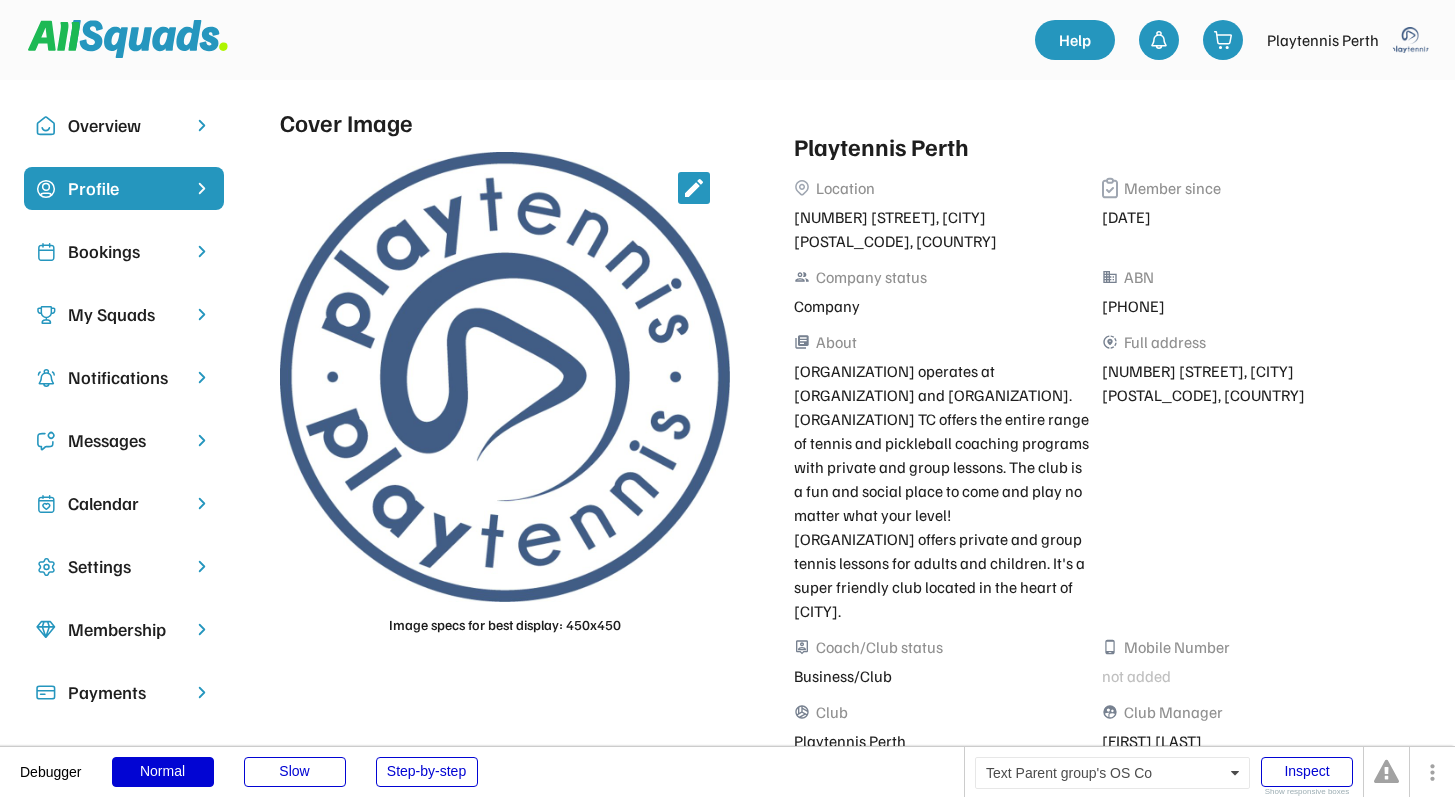 click on "Bookings" at bounding box center [124, 251] 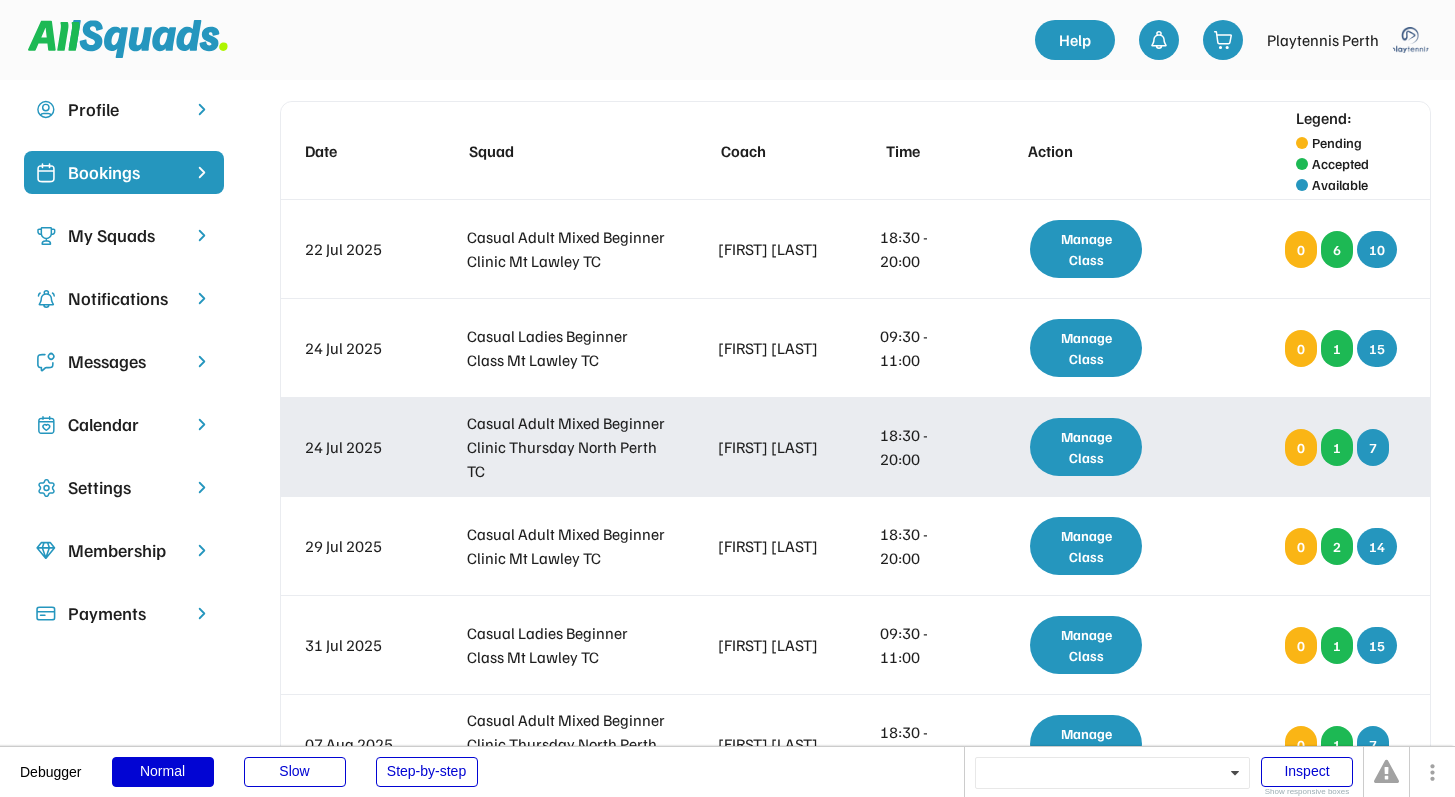 scroll, scrollTop: 75, scrollLeft: 0, axis: vertical 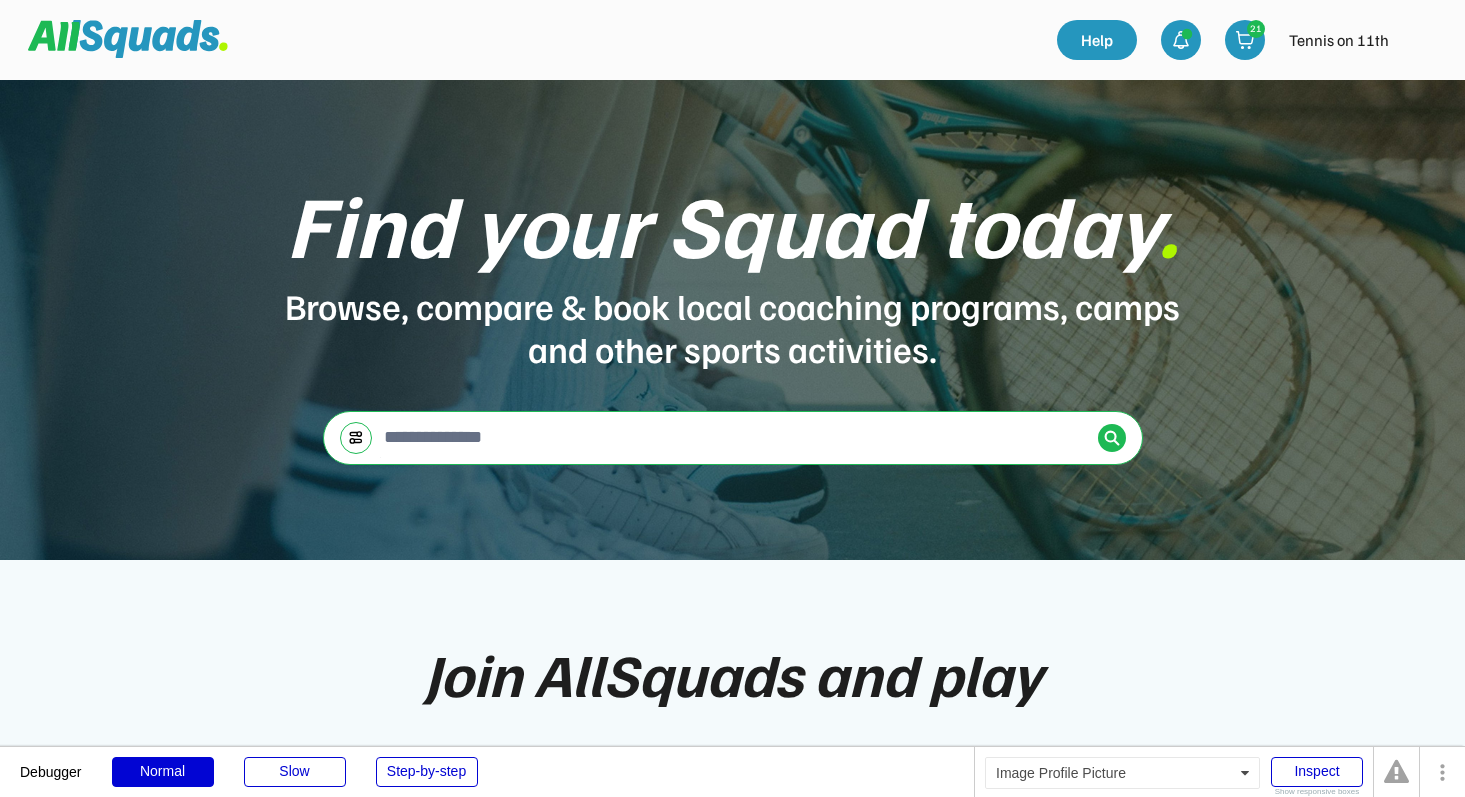 click at bounding box center [1421, 40] 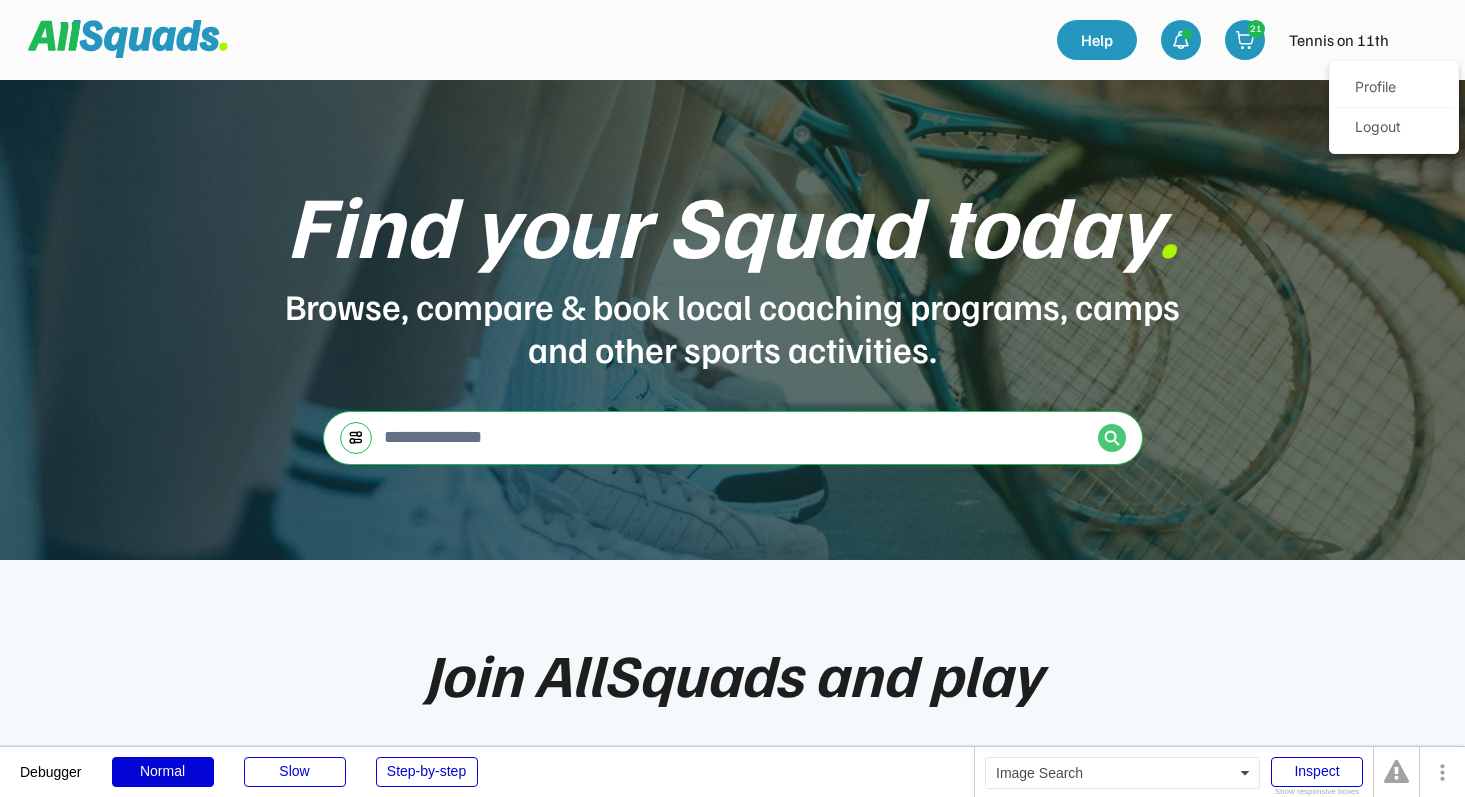 click at bounding box center [1112, 438] 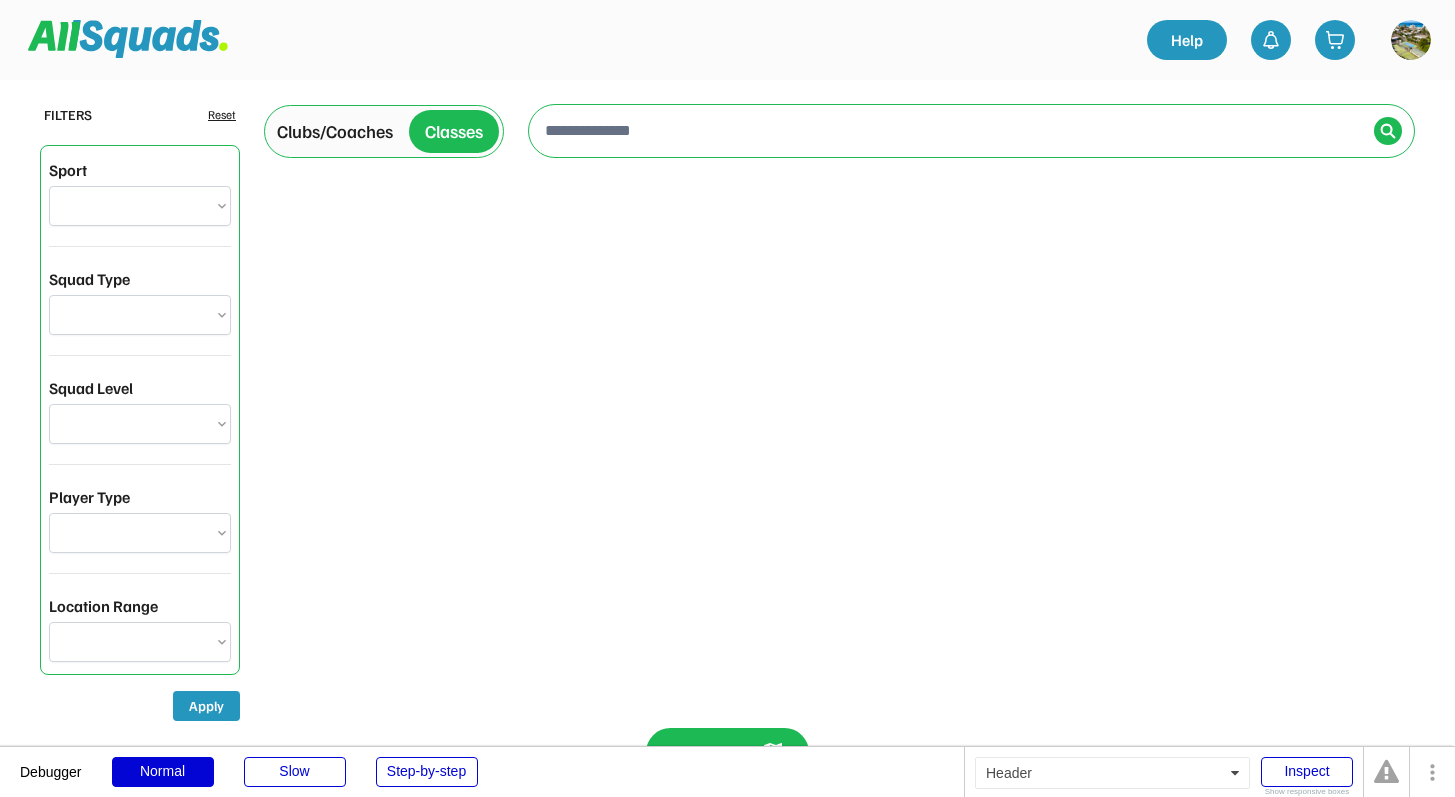 scroll, scrollTop: 0, scrollLeft: 0, axis: both 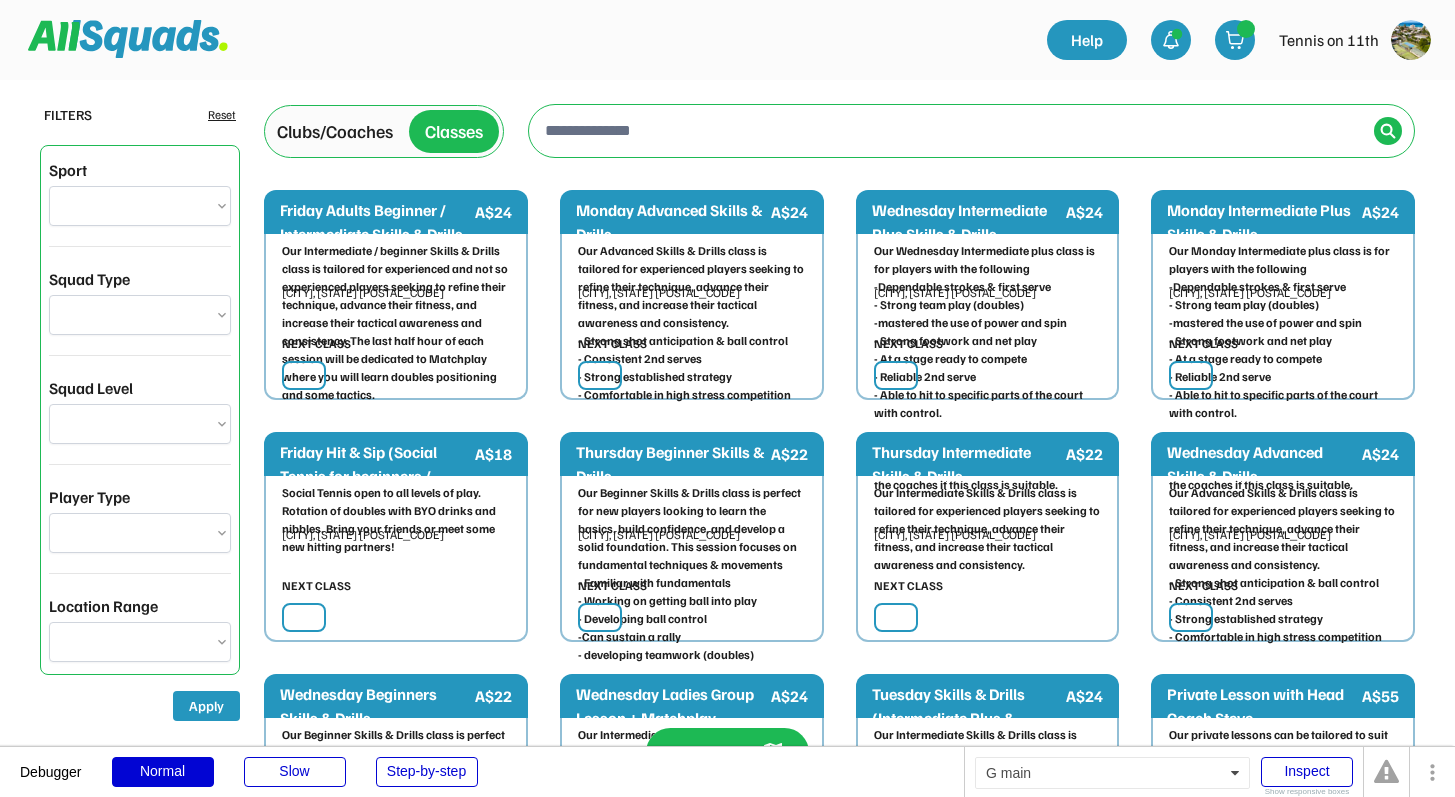 select on "**********" 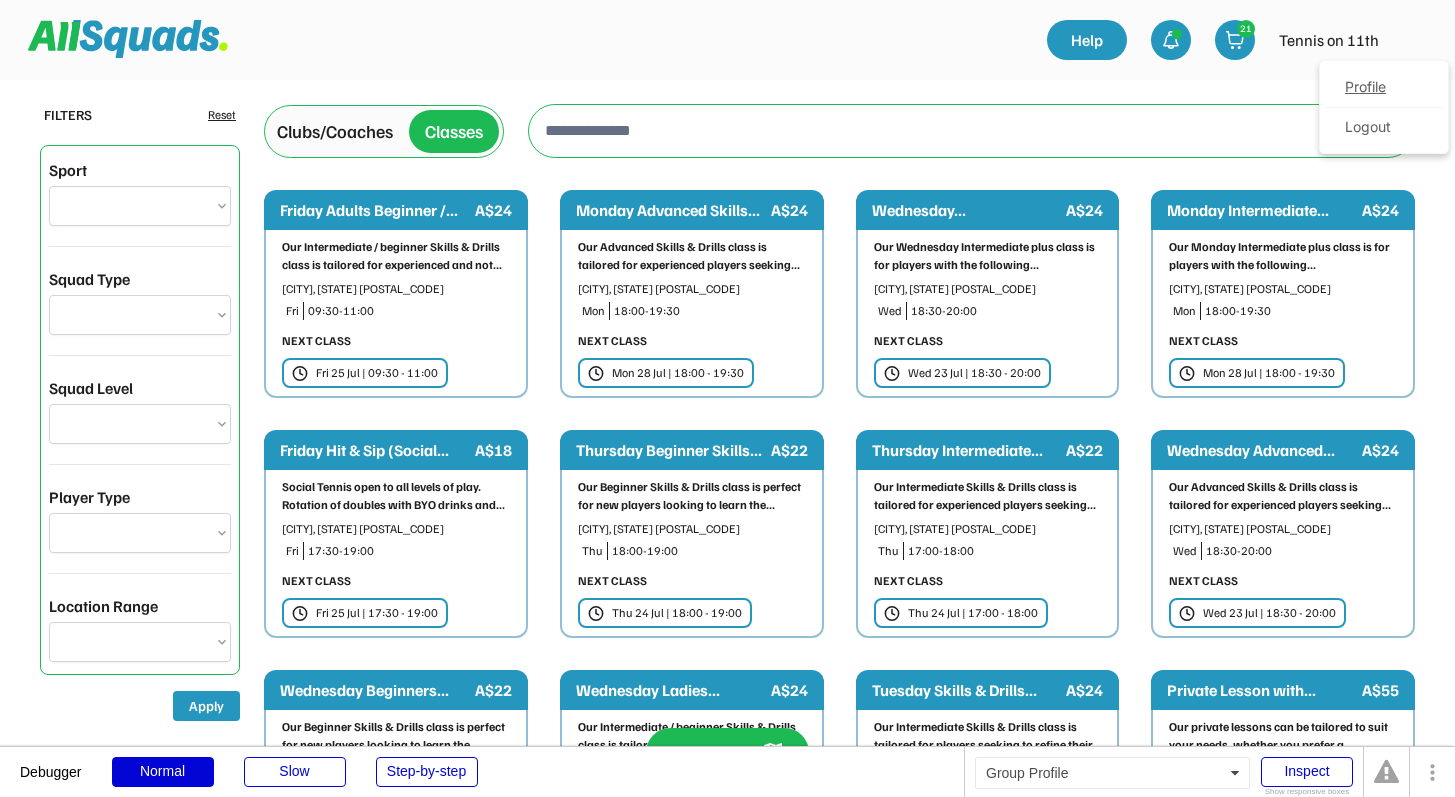 click on "Profile" at bounding box center [1384, 88] 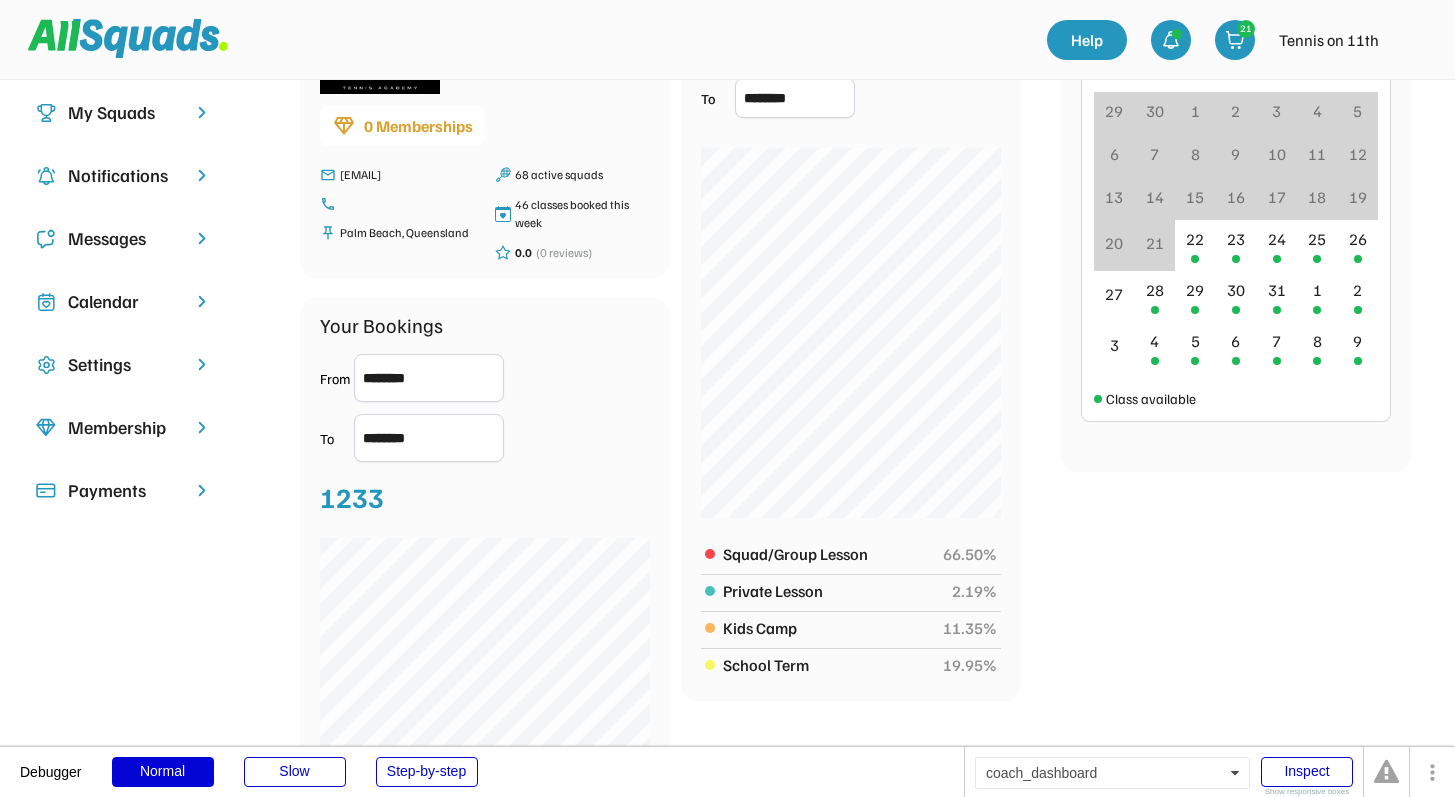 scroll, scrollTop: 0, scrollLeft: 0, axis: both 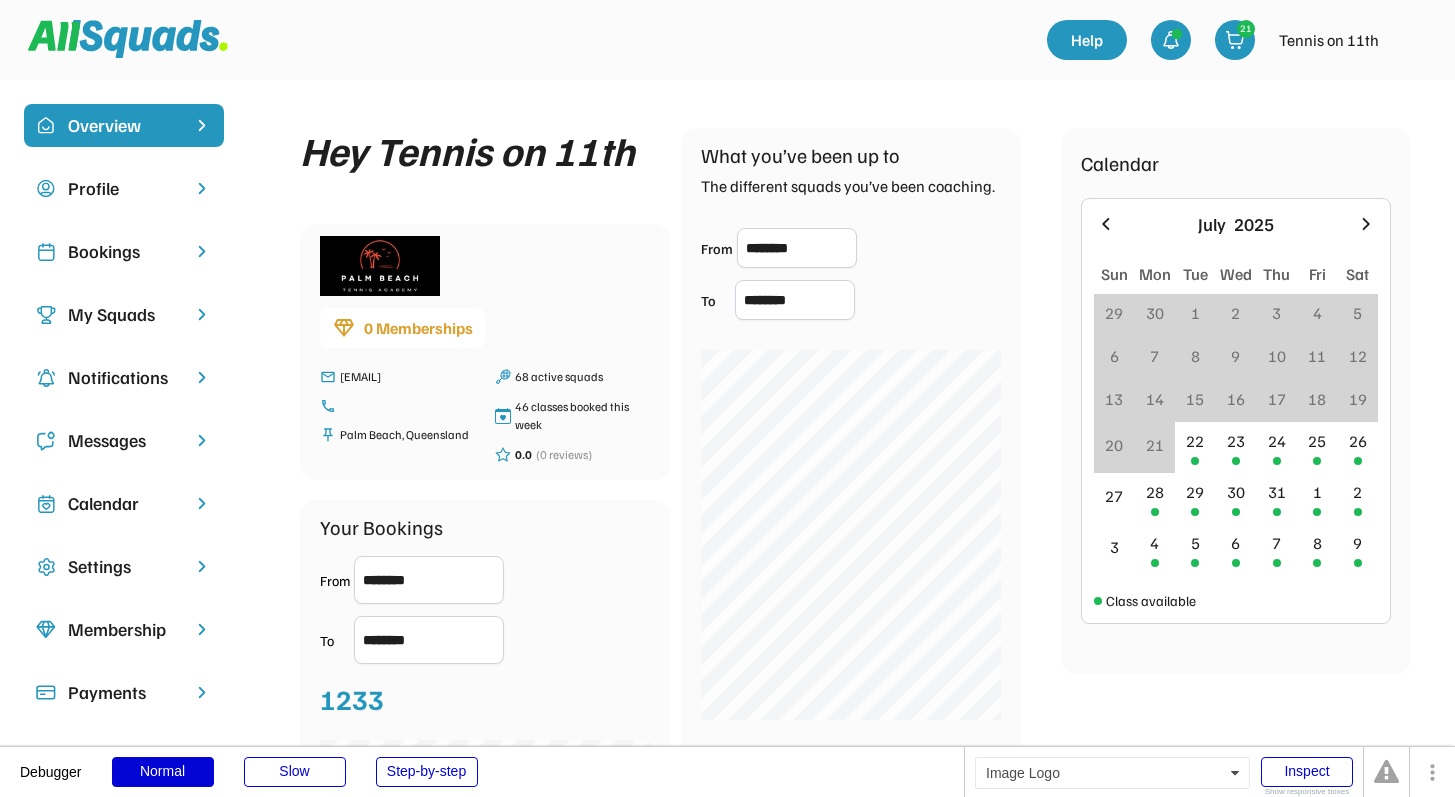 click at bounding box center [128, 39] 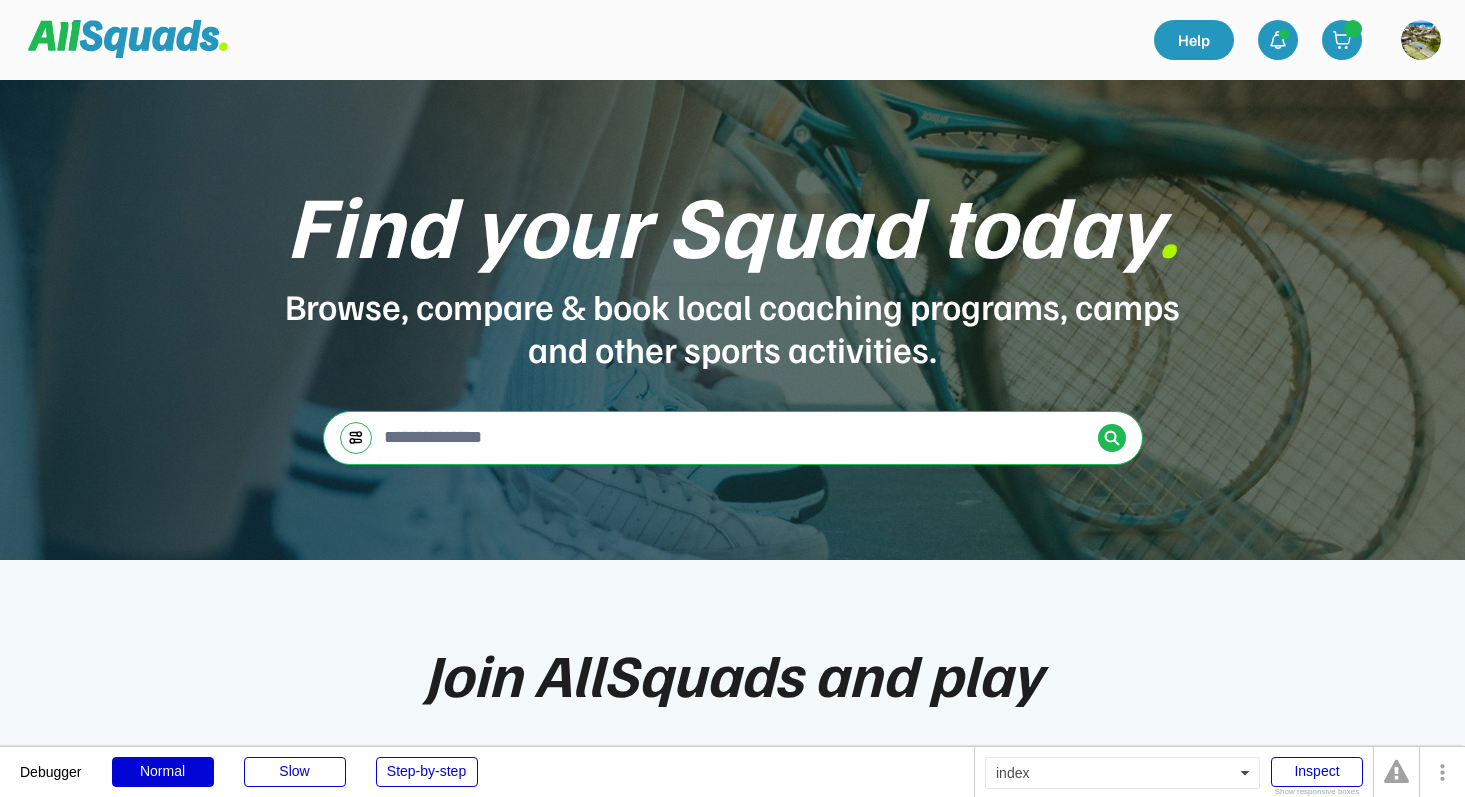 scroll, scrollTop: 0, scrollLeft: 0, axis: both 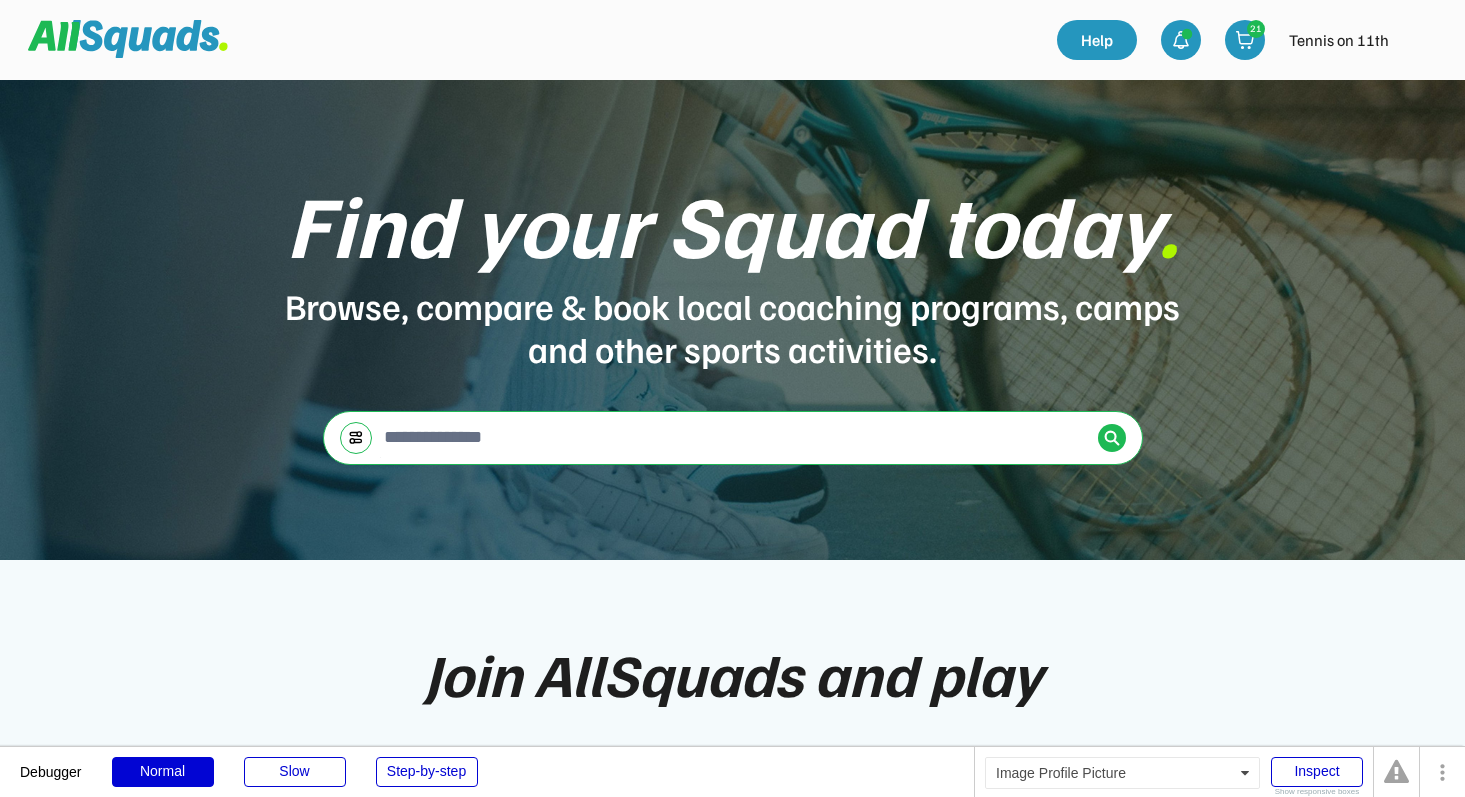 click at bounding box center (1421, 40) 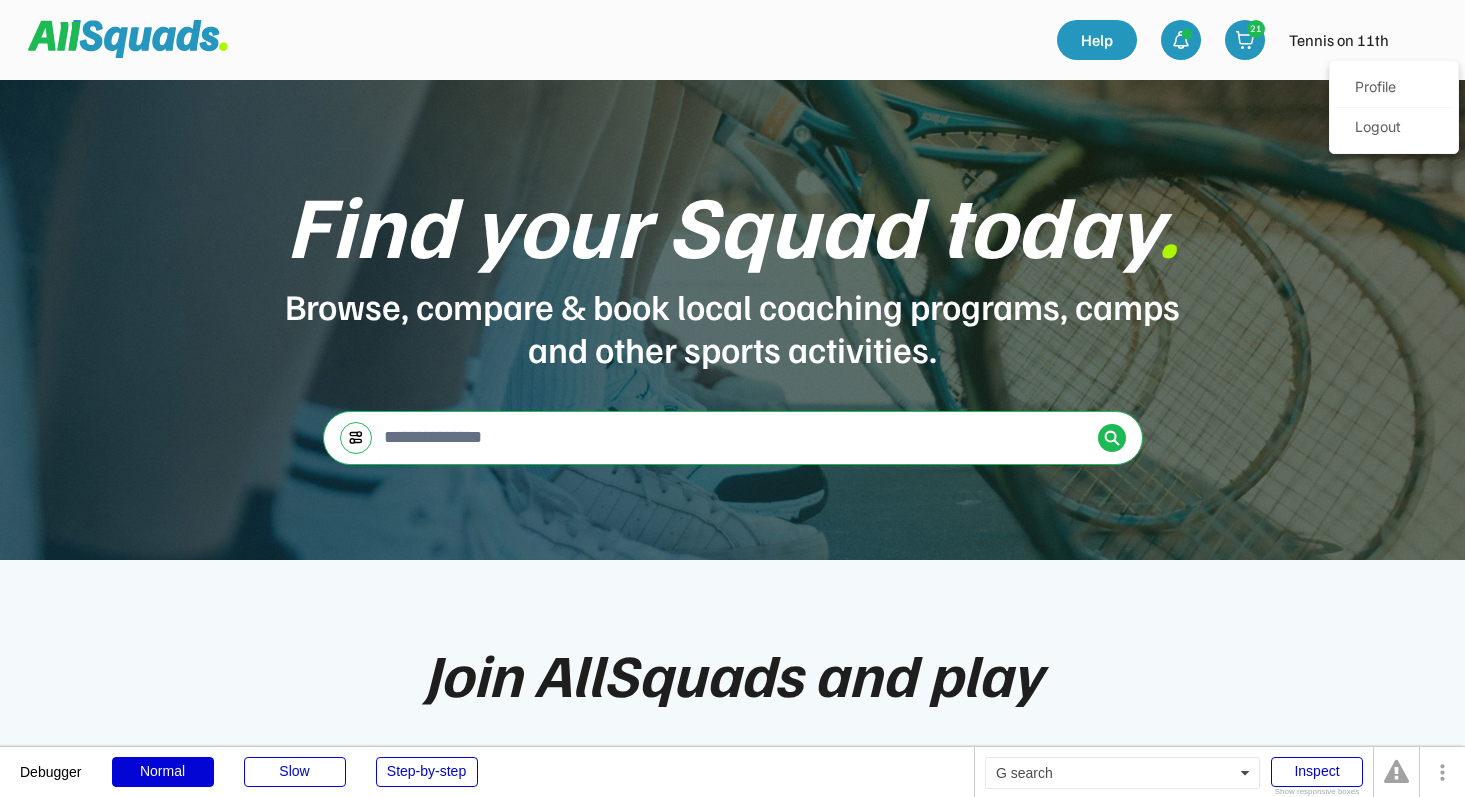 click on "← Move left → Move right ↑ Move up ↓ Move down + Zoom in - Zoom out Home Jump left by 75% End Jump right by 75% Page Up Jump up by 75% Page Down Jump down by 75% To navigate, press the arrow keys. Map Terrain Satellite Labels Map Data Map data ©2025 Google Map data ©2025 Google 5 km  Click to toggle between metric and imperial units Terms" at bounding box center [733, 438] 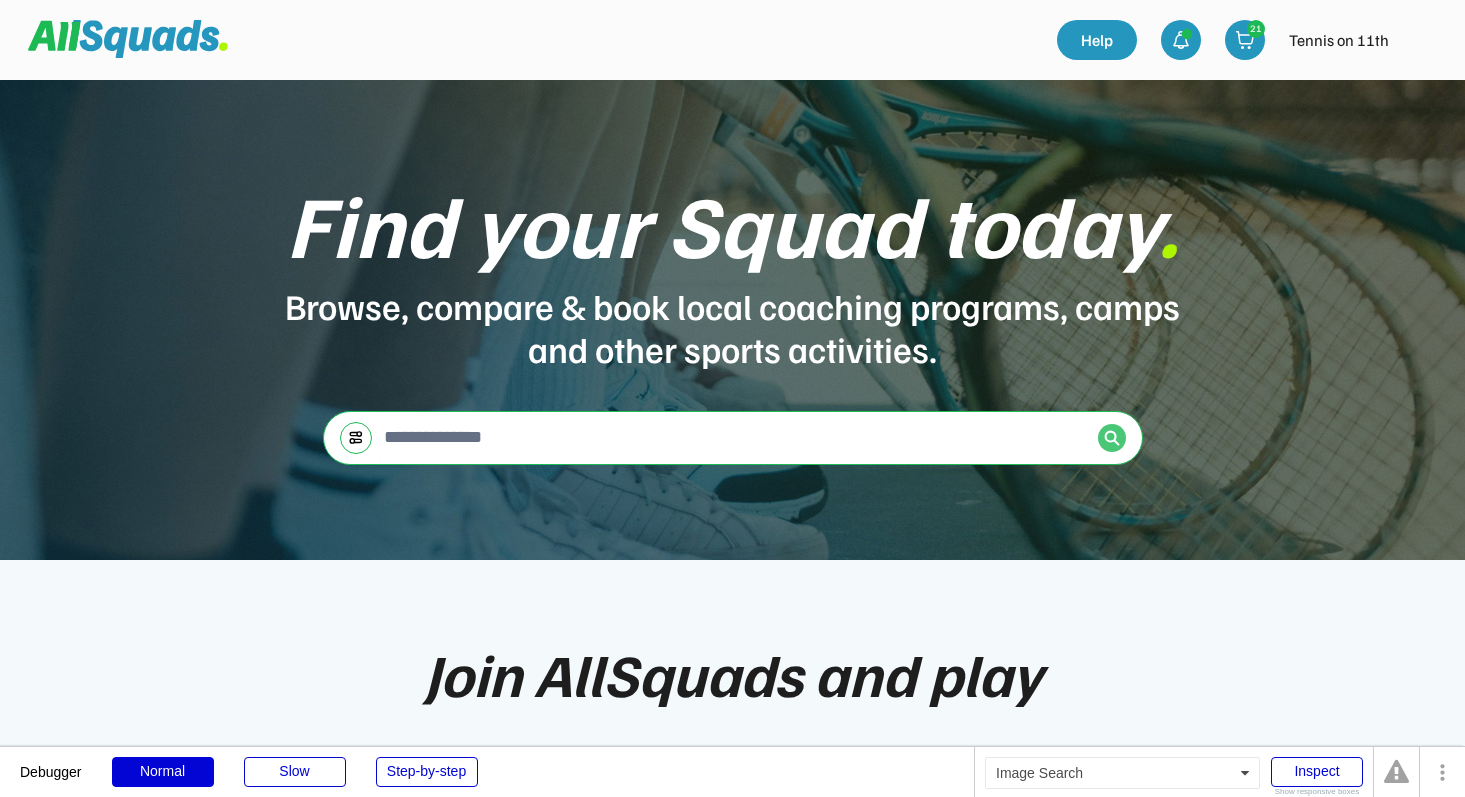 click at bounding box center [1112, 438] 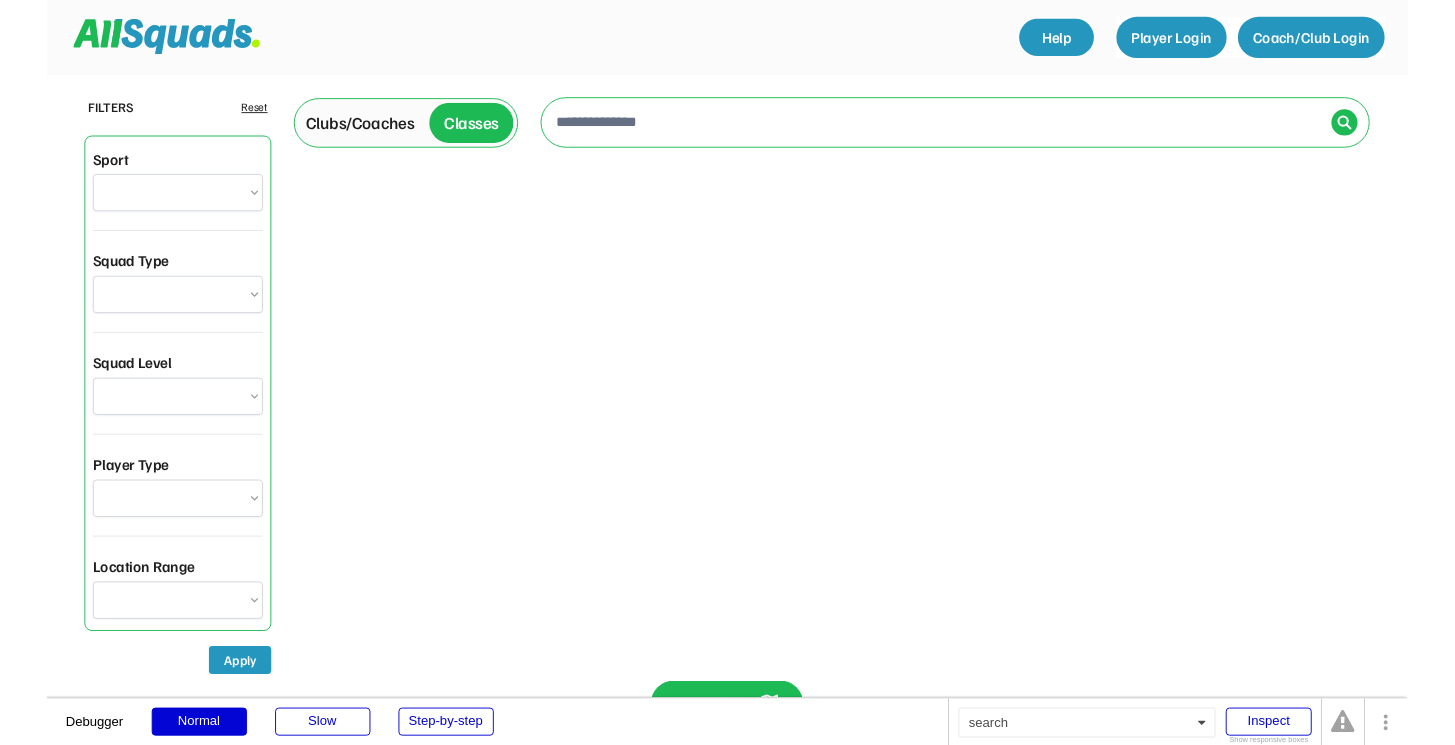 scroll, scrollTop: 0, scrollLeft: 0, axis: both 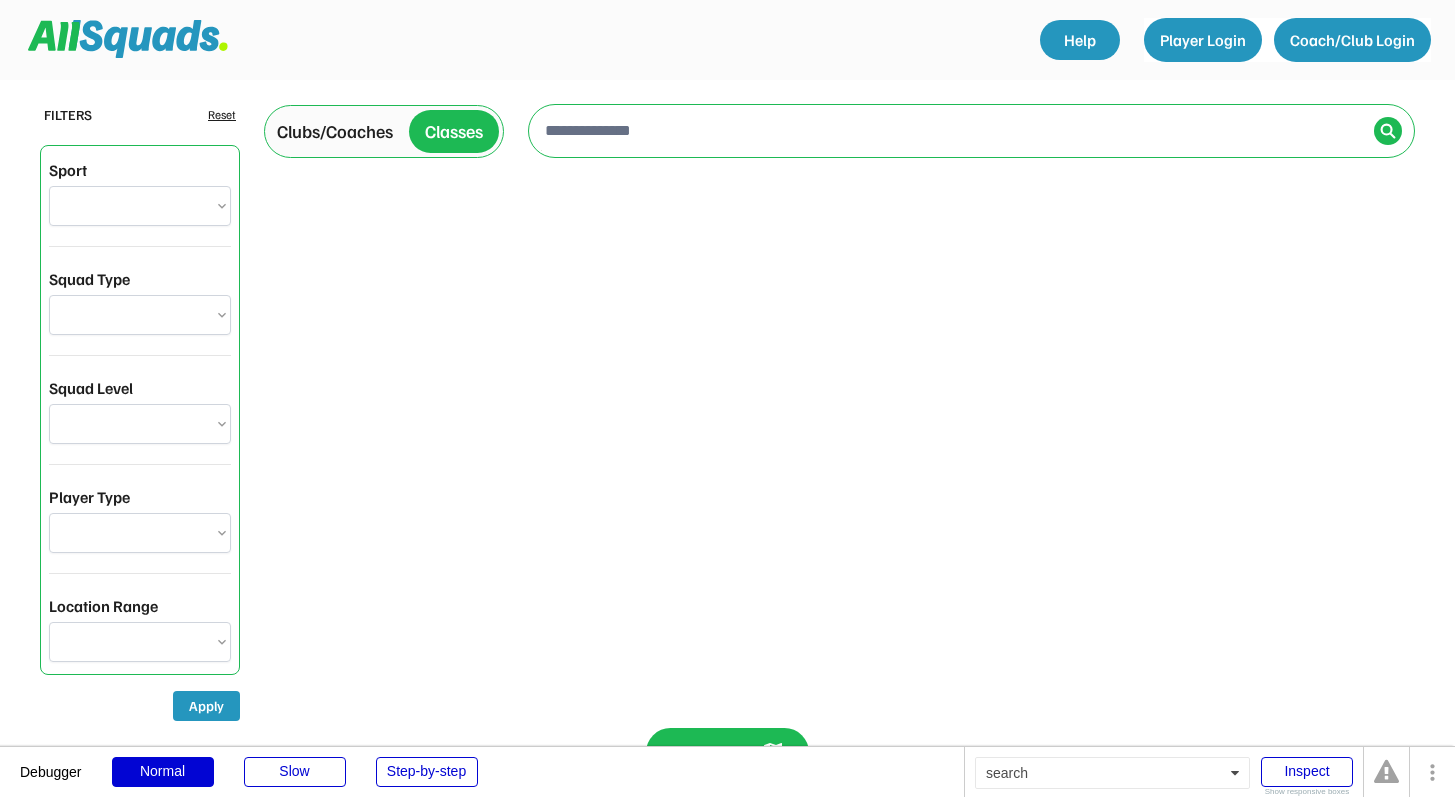 click on "Clubs/Coaches" at bounding box center (335, 131) 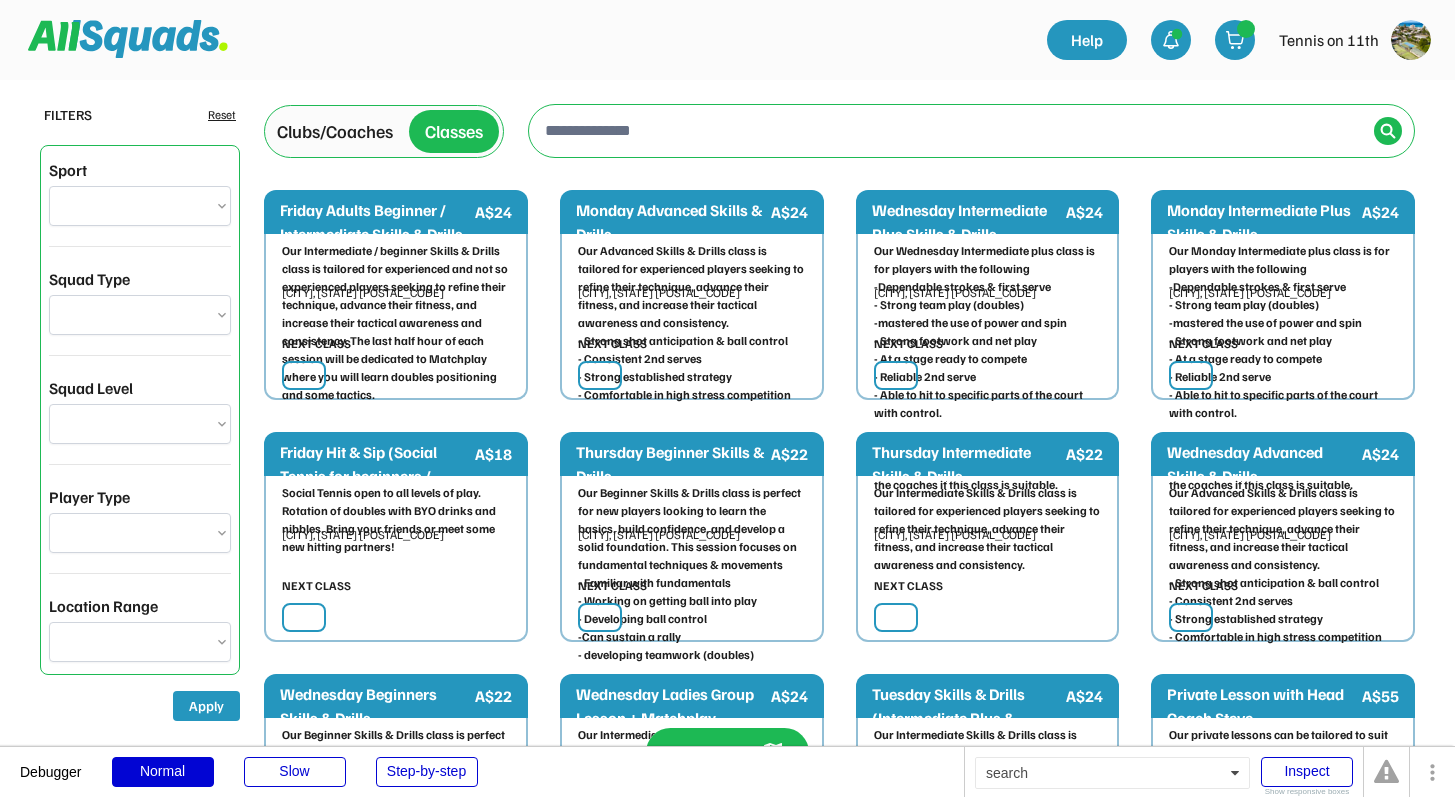 select on "**********" 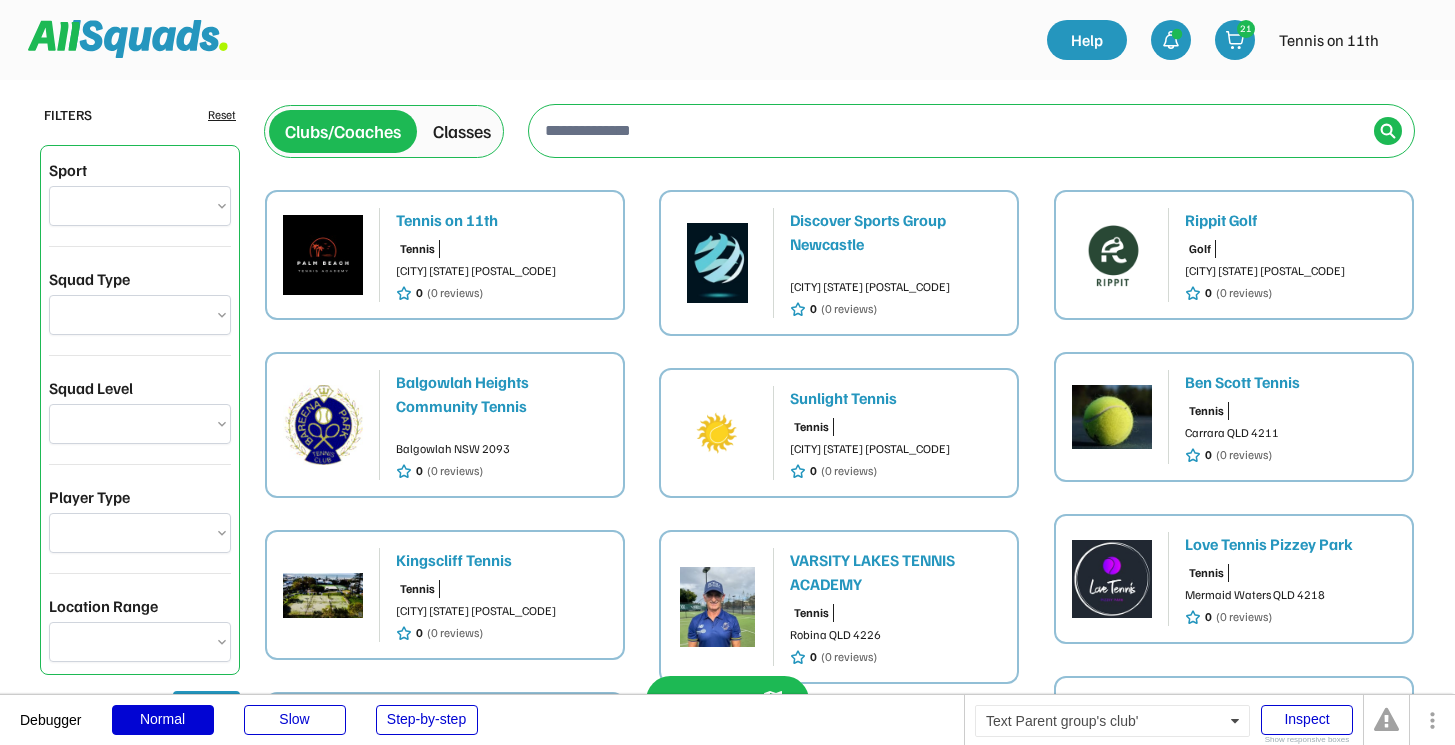 click on "Tennis on 11th" at bounding box center (501, 220) 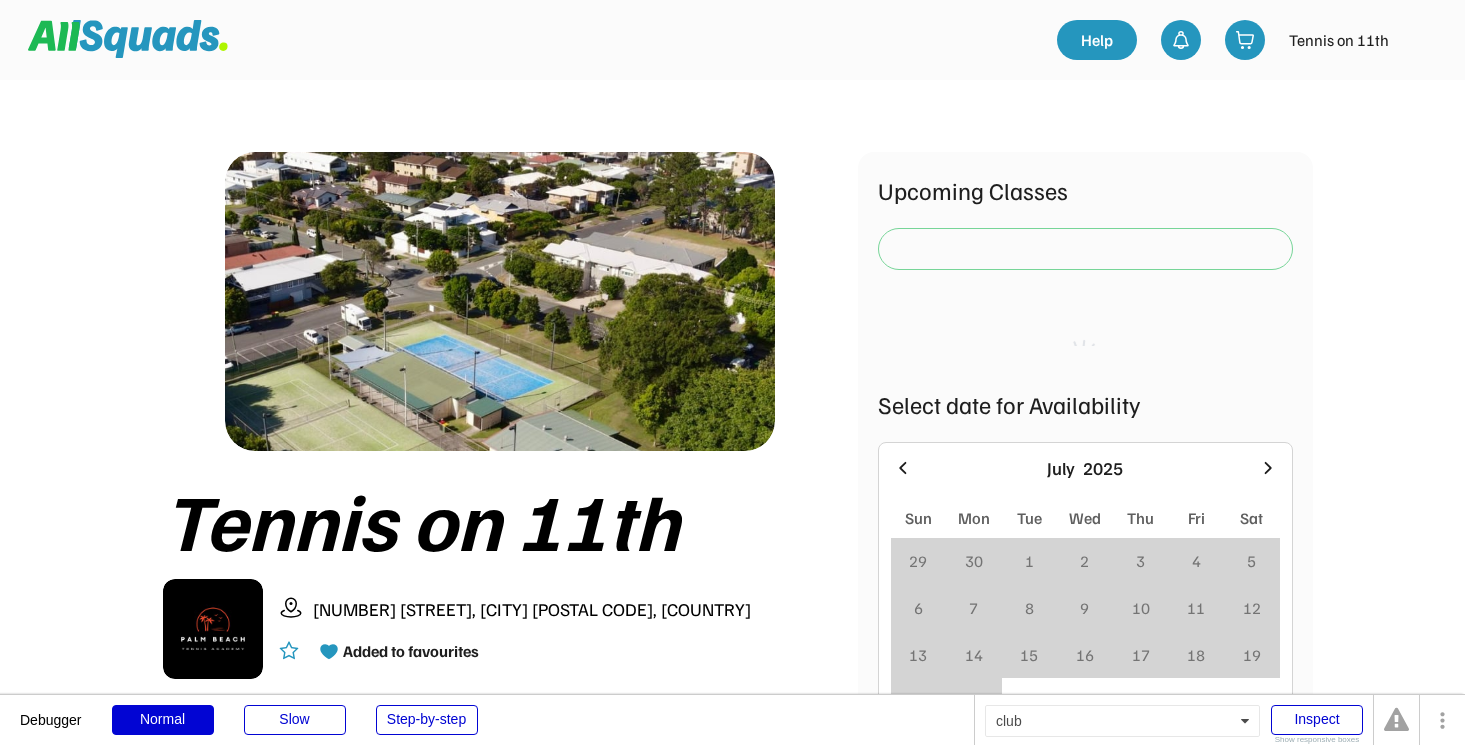 scroll, scrollTop: 0, scrollLeft: 0, axis: both 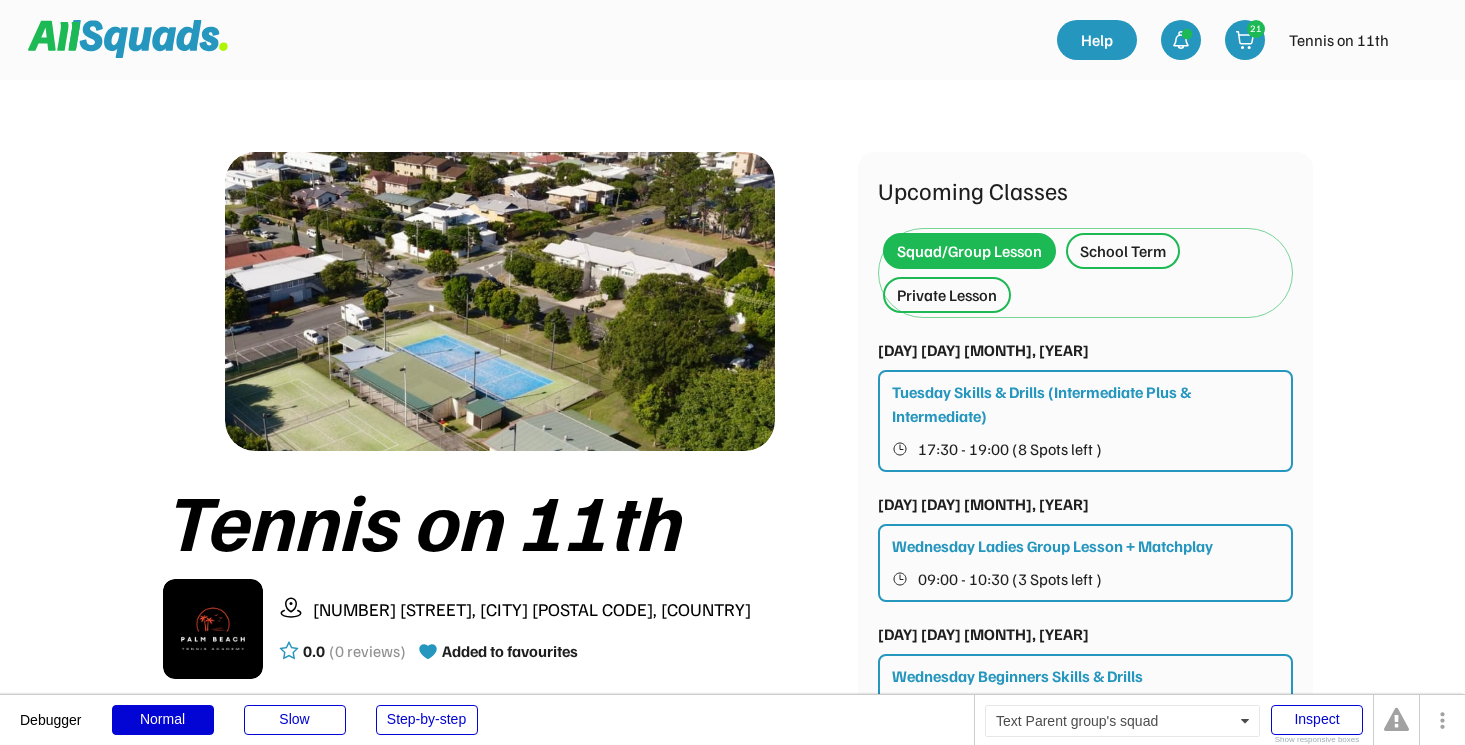 click on "Private Lesson" at bounding box center (947, 295) 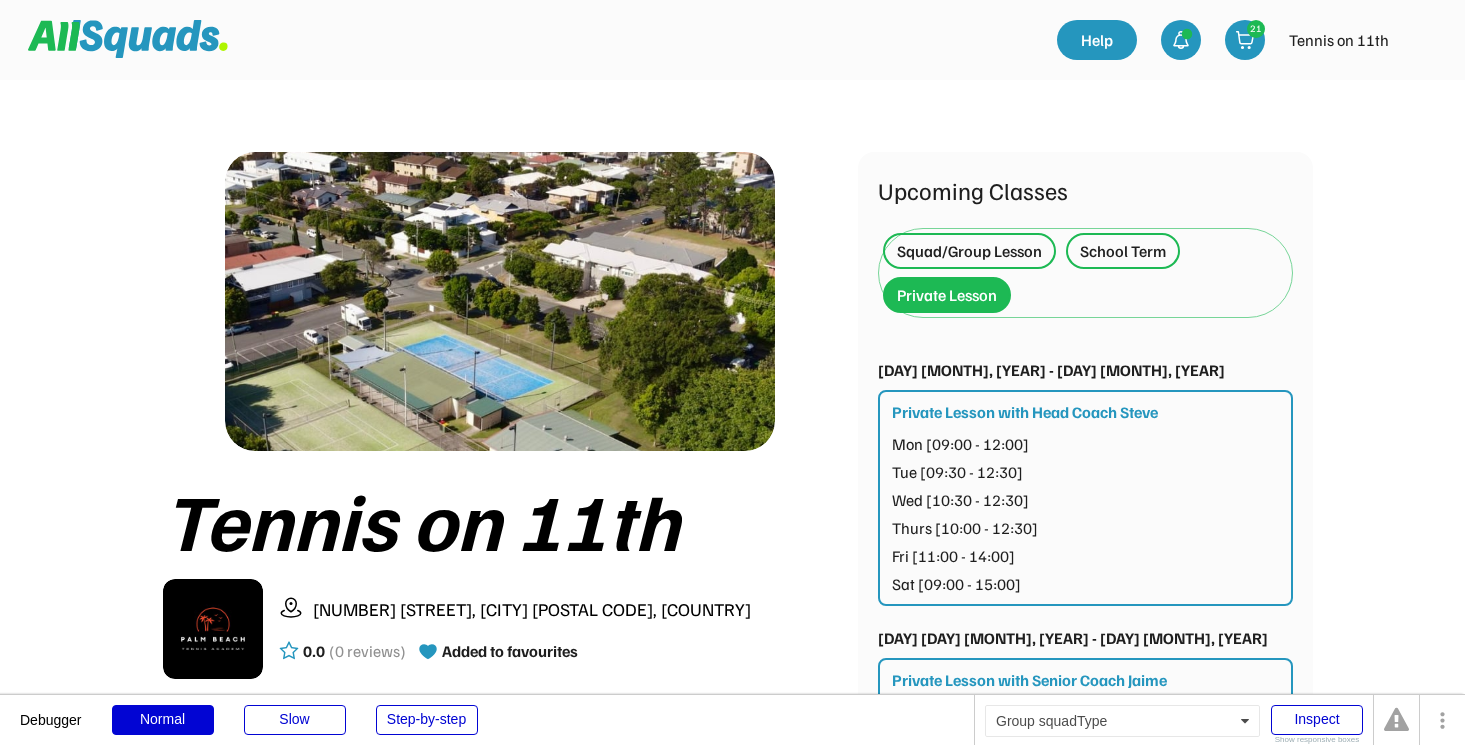 click on "School Term" at bounding box center (1123, 251) 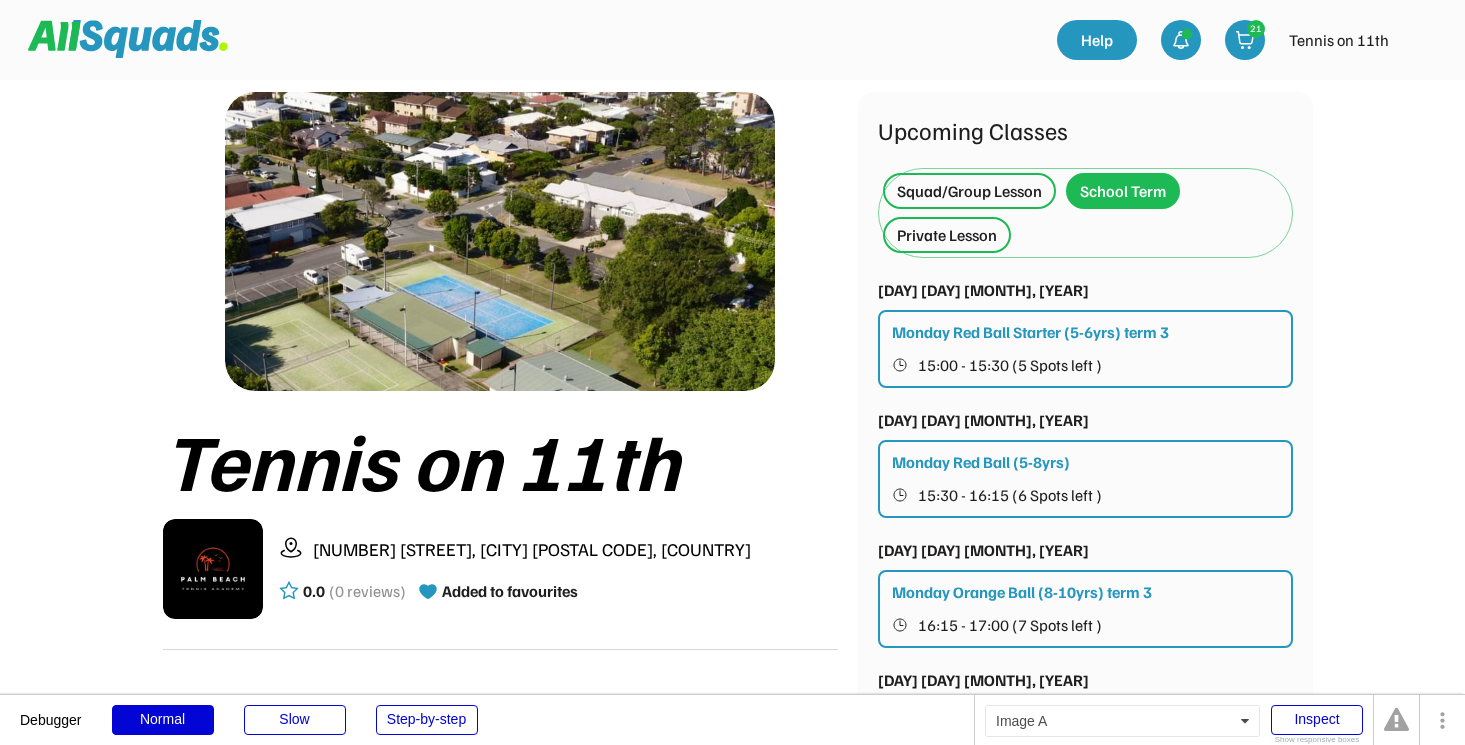 scroll, scrollTop: 59, scrollLeft: 0, axis: vertical 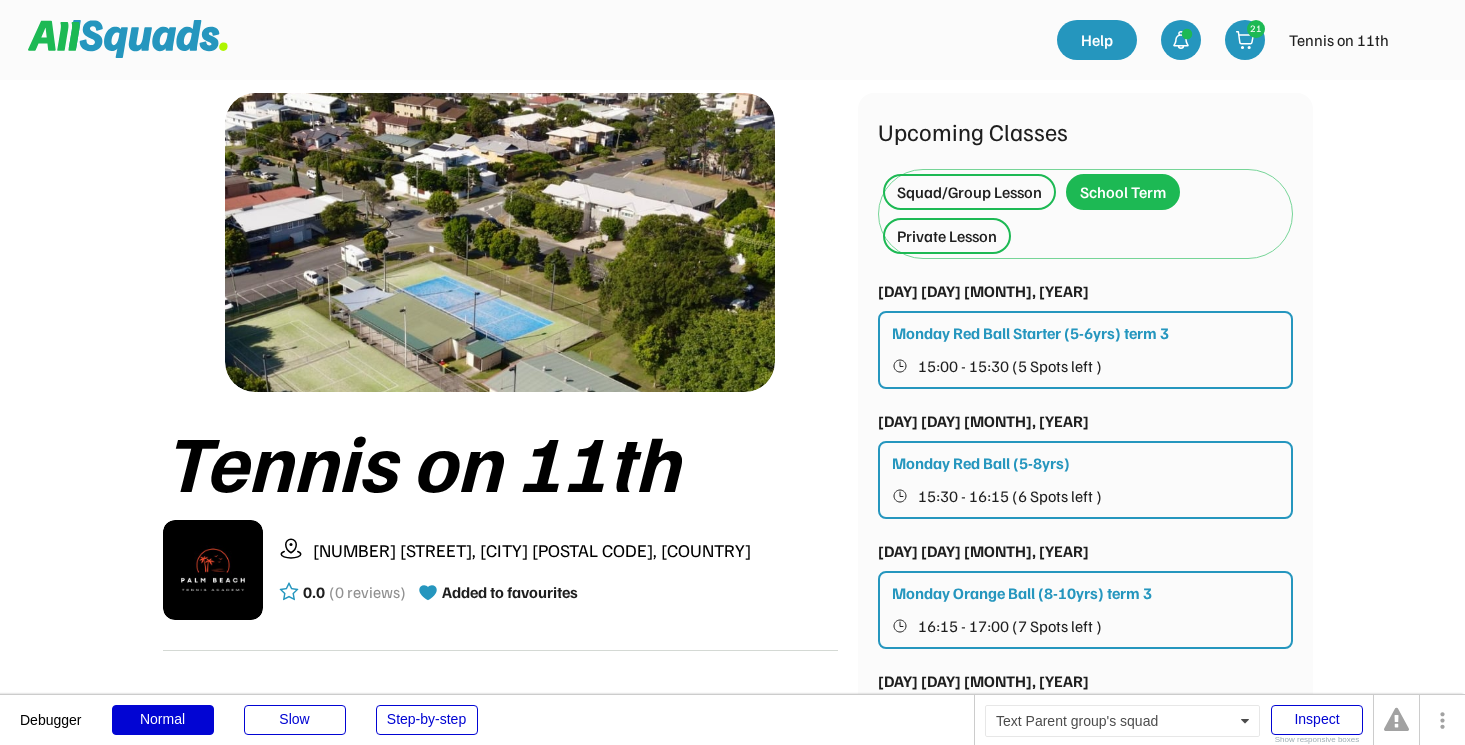 click on "Squad/Group Lesson" at bounding box center (969, 192) 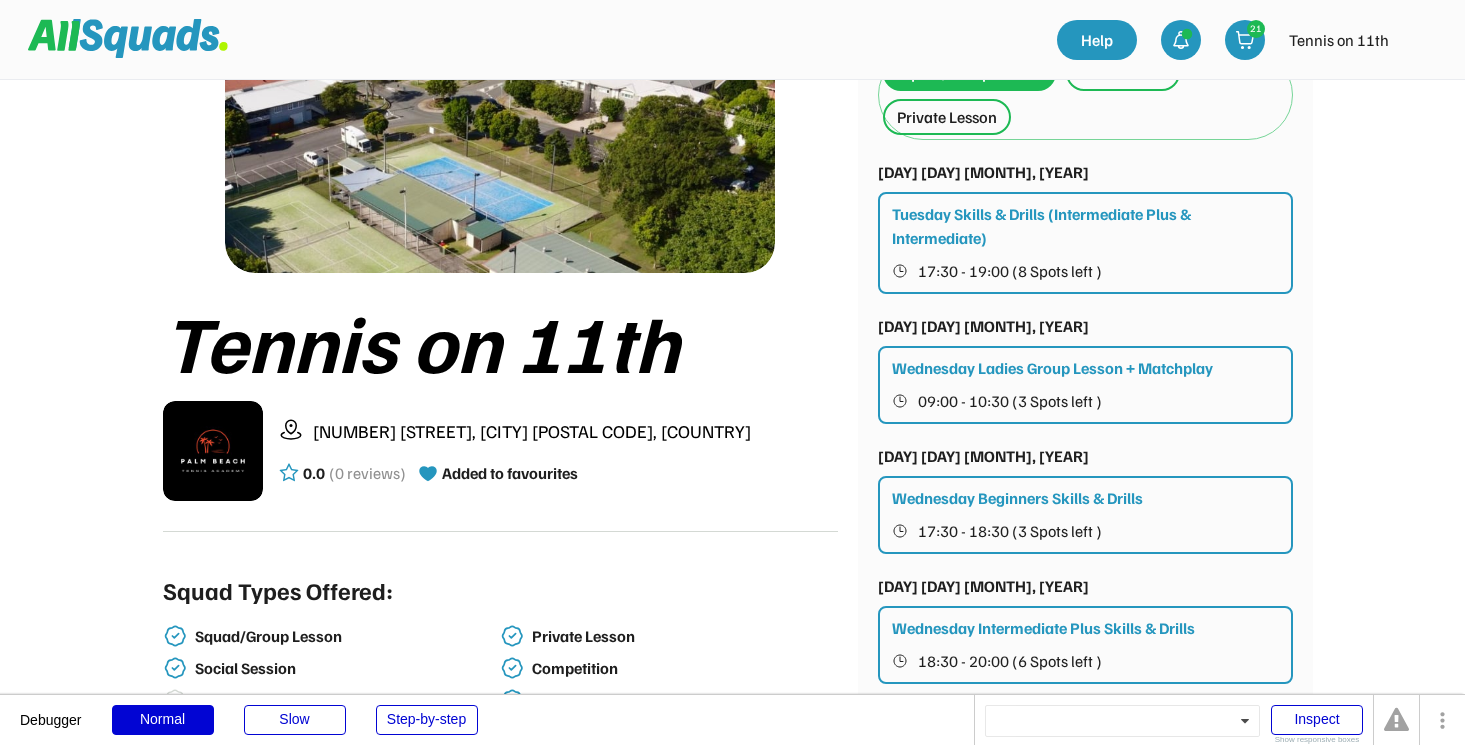 scroll, scrollTop: 186, scrollLeft: 0, axis: vertical 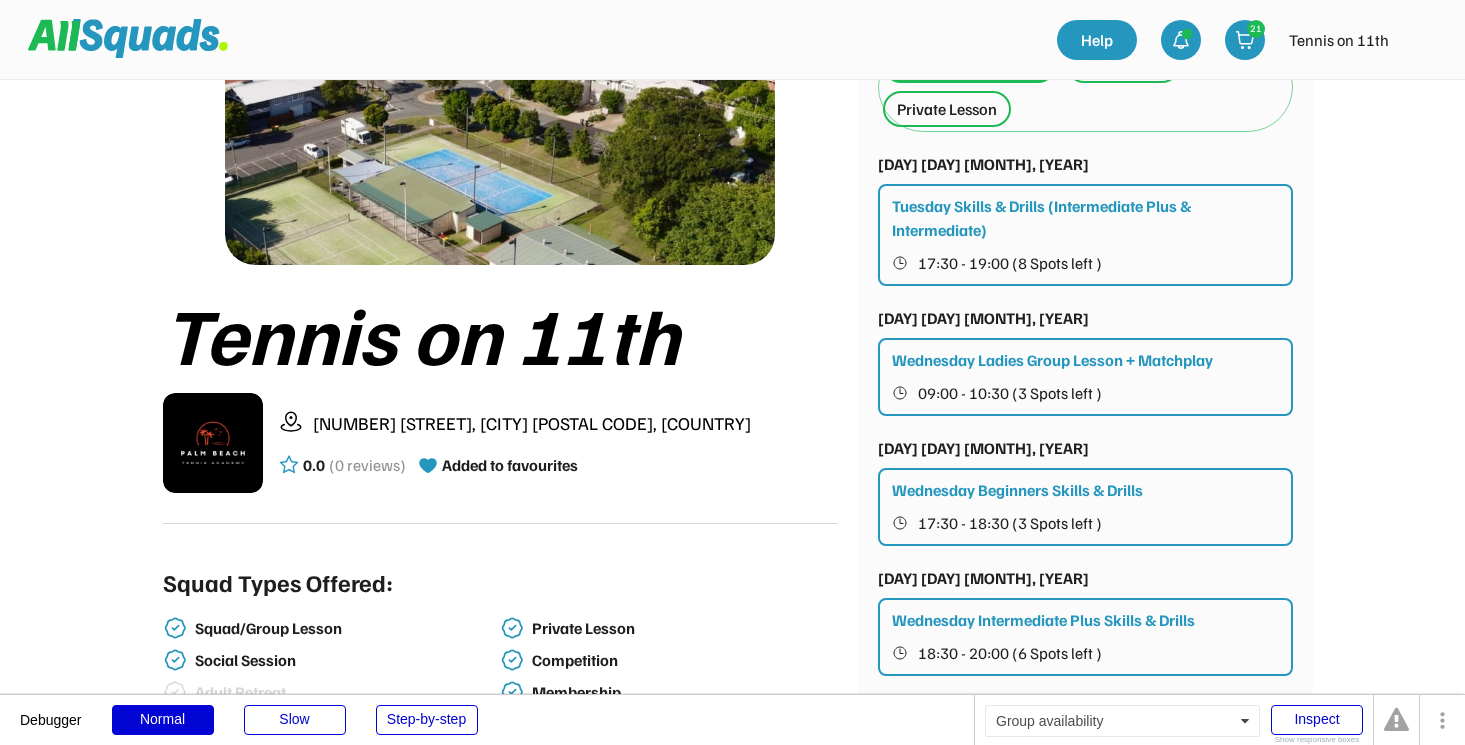 click on "Wednesday Ladies Group Lesson + Matchplay 09:00 - 10:30  (3 Spots left )" at bounding box center [1085, 377] 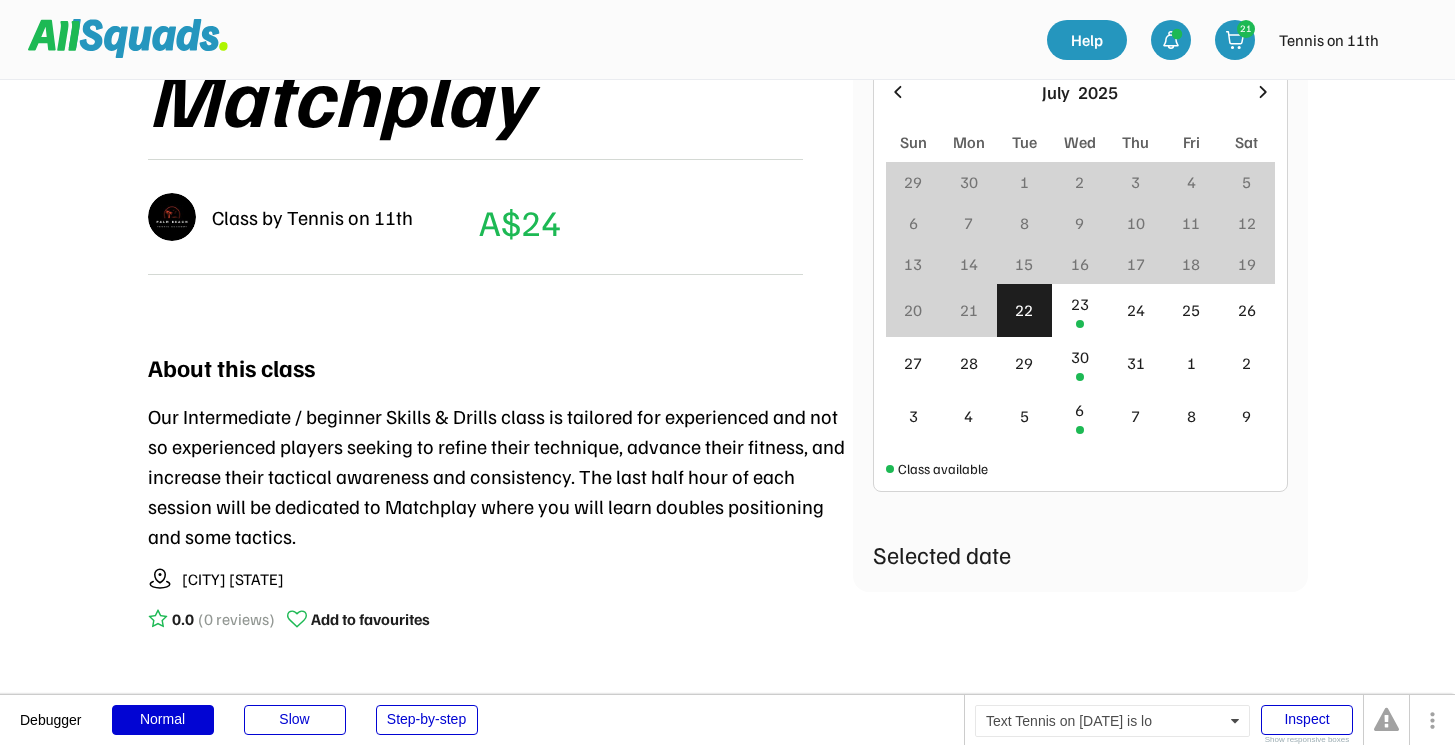 scroll, scrollTop: 381, scrollLeft: 0, axis: vertical 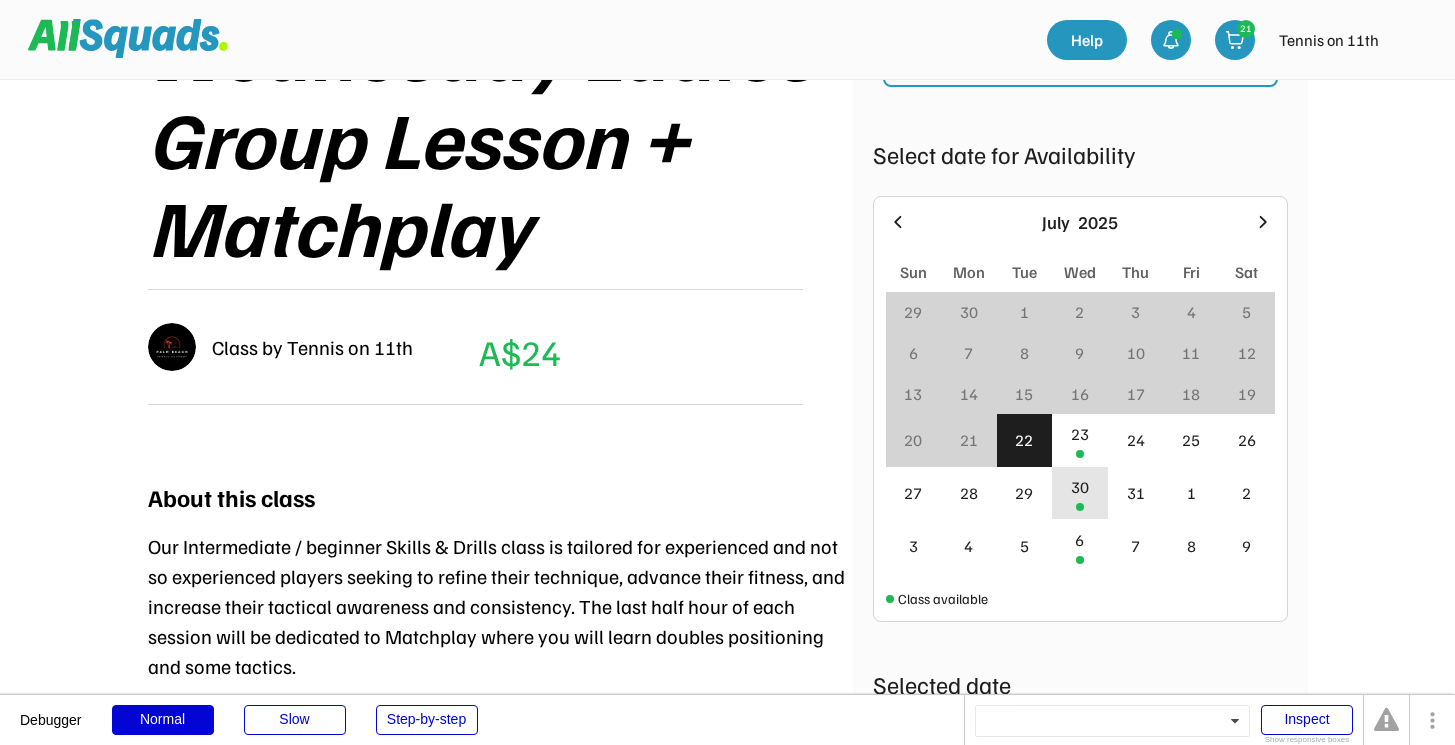 click on "30" at bounding box center [1080, 493] 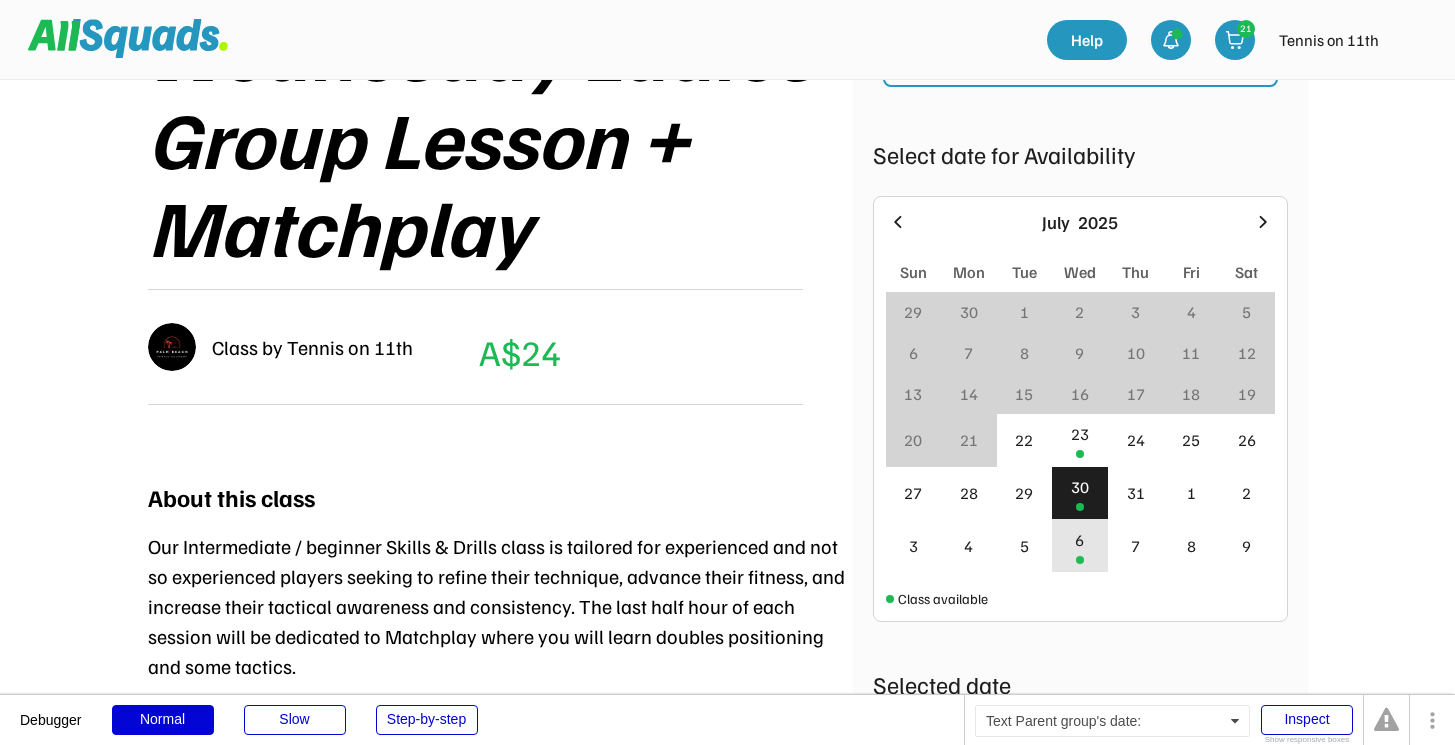 click on "6" at bounding box center [1079, 540] 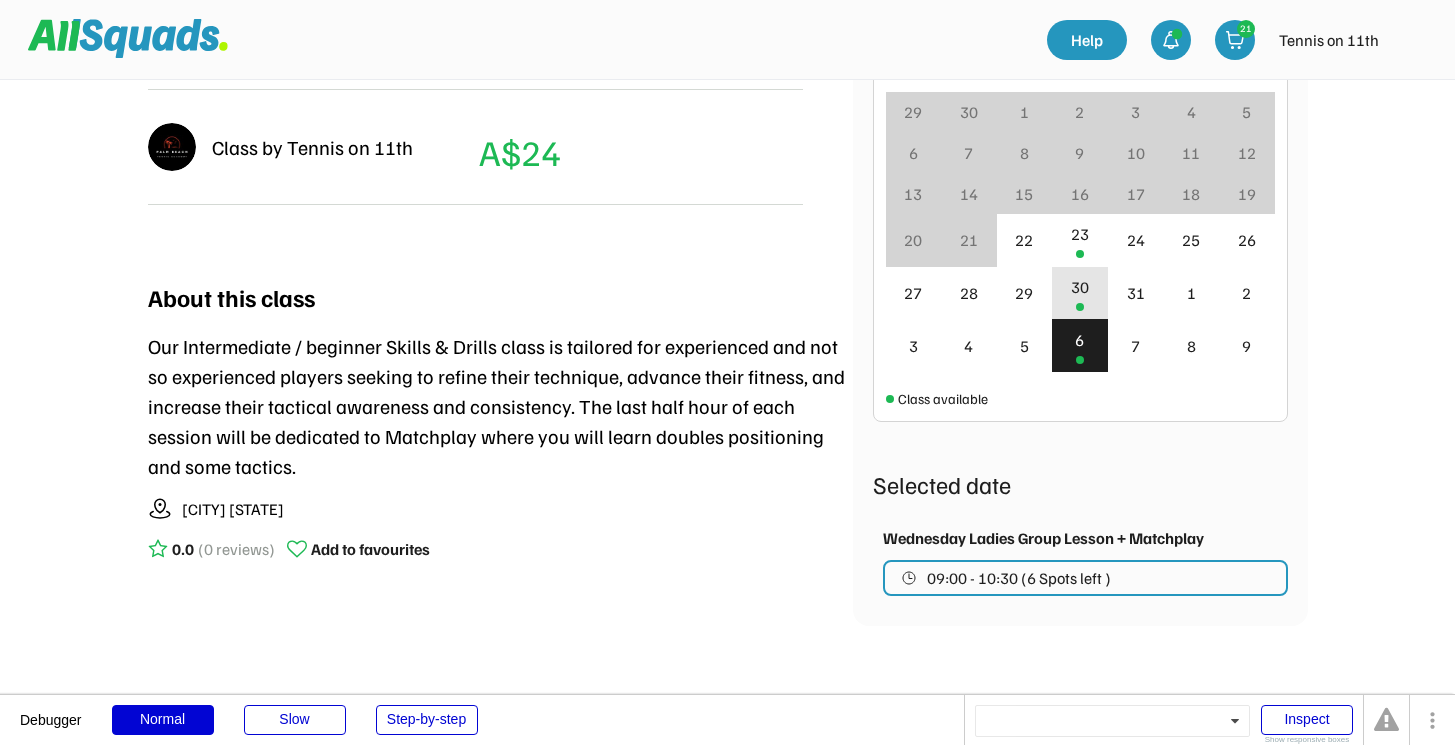 scroll, scrollTop: 585, scrollLeft: 0, axis: vertical 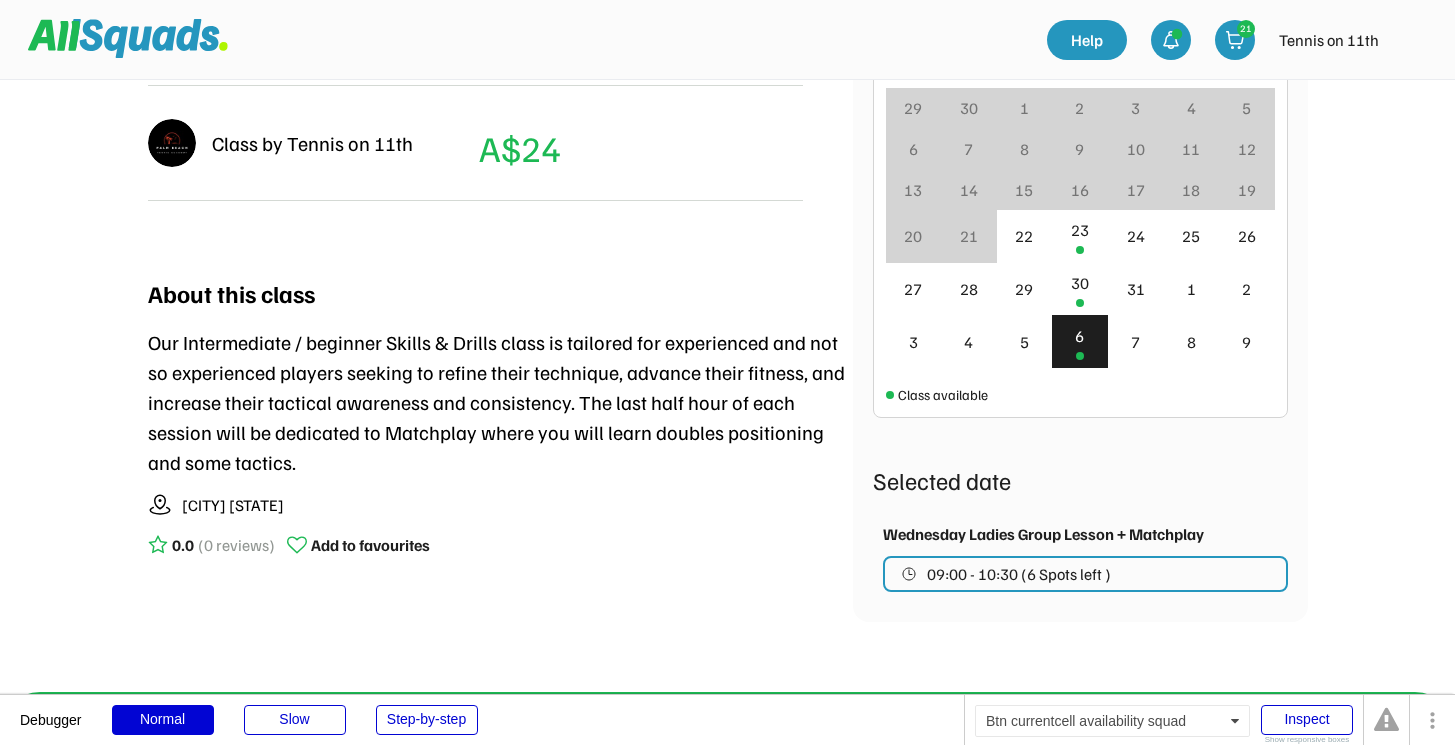 click on "09:00 - 10:30 (6 Spots left )" at bounding box center (1019, 574) 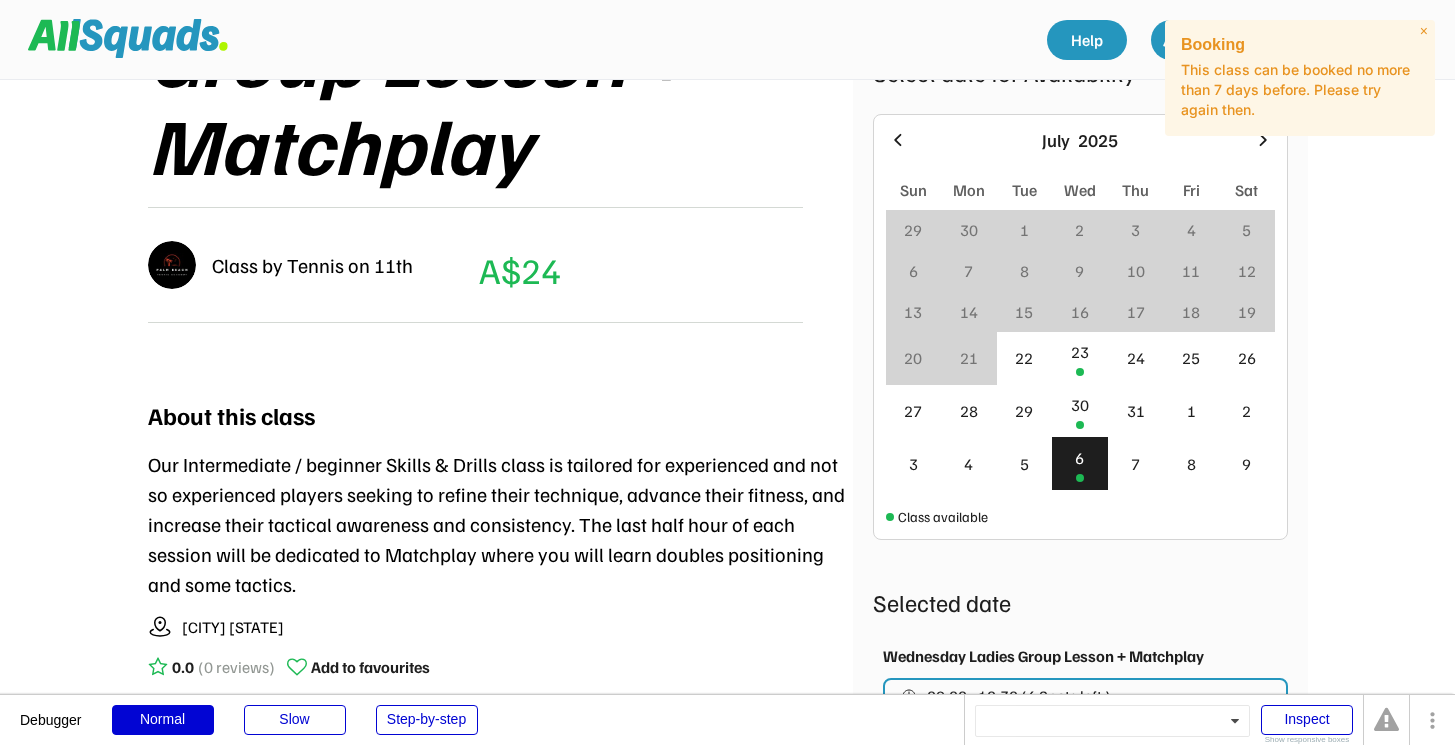 scroll, scrollTop: 443, scrollLeft: 0, axis: vertical 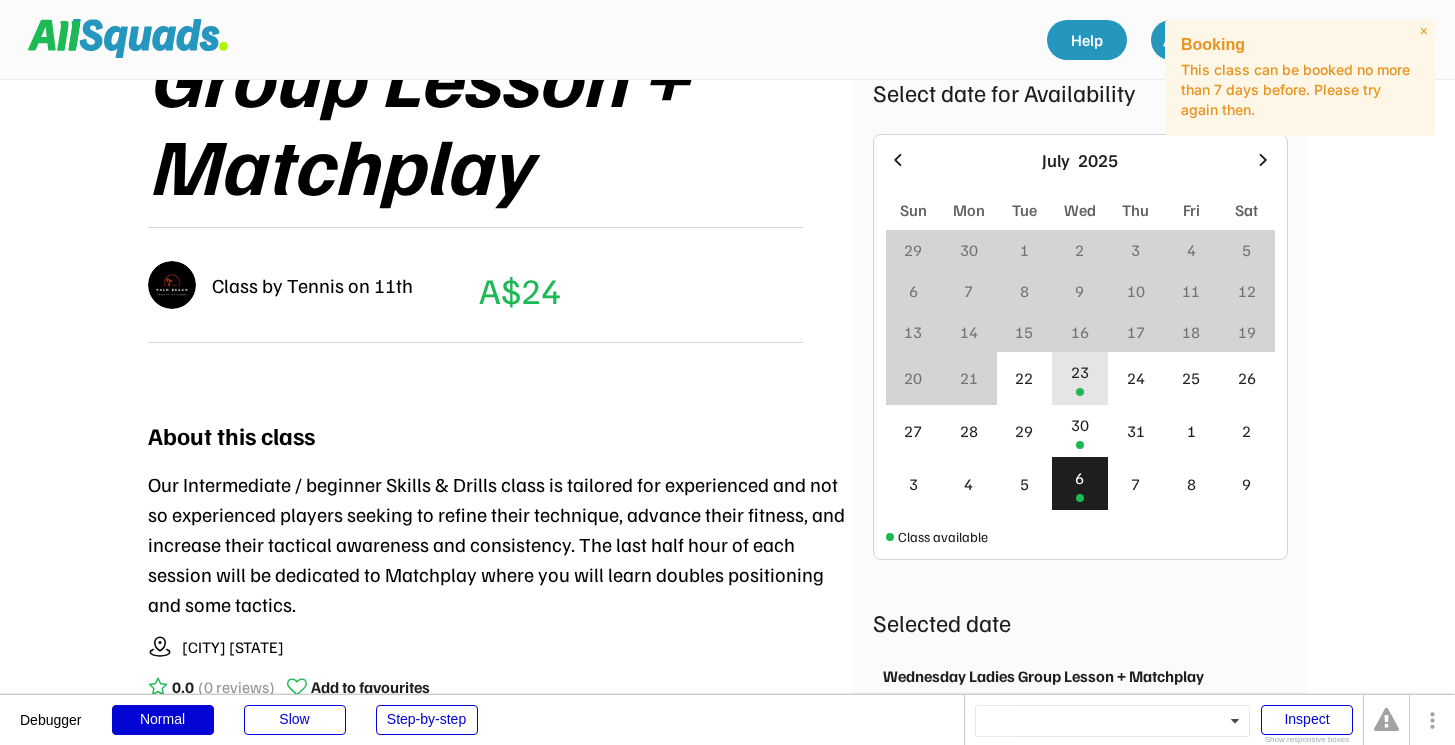 click on "23" at bounding box center (1080, 378) 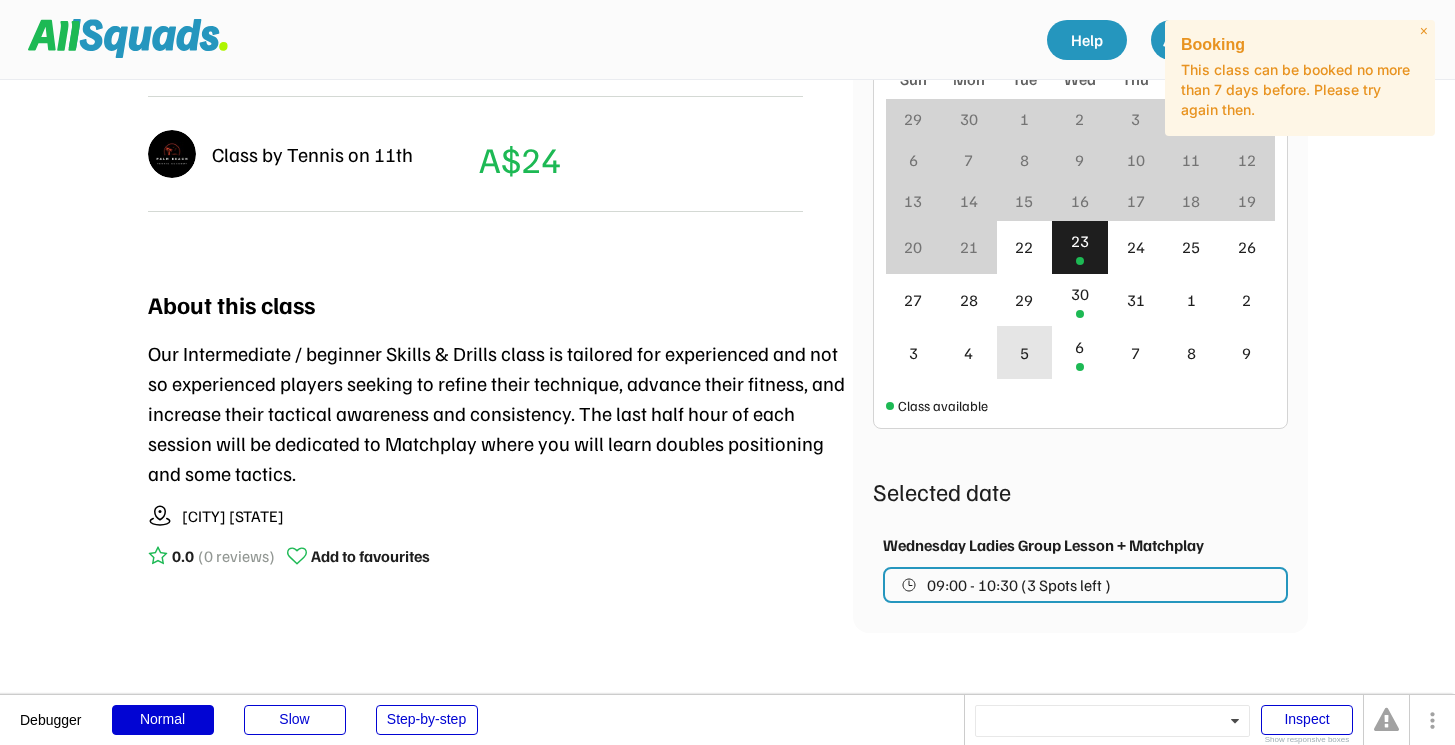 scroll, scrollTop: 594, scrollLeft: 0, axis: vertical 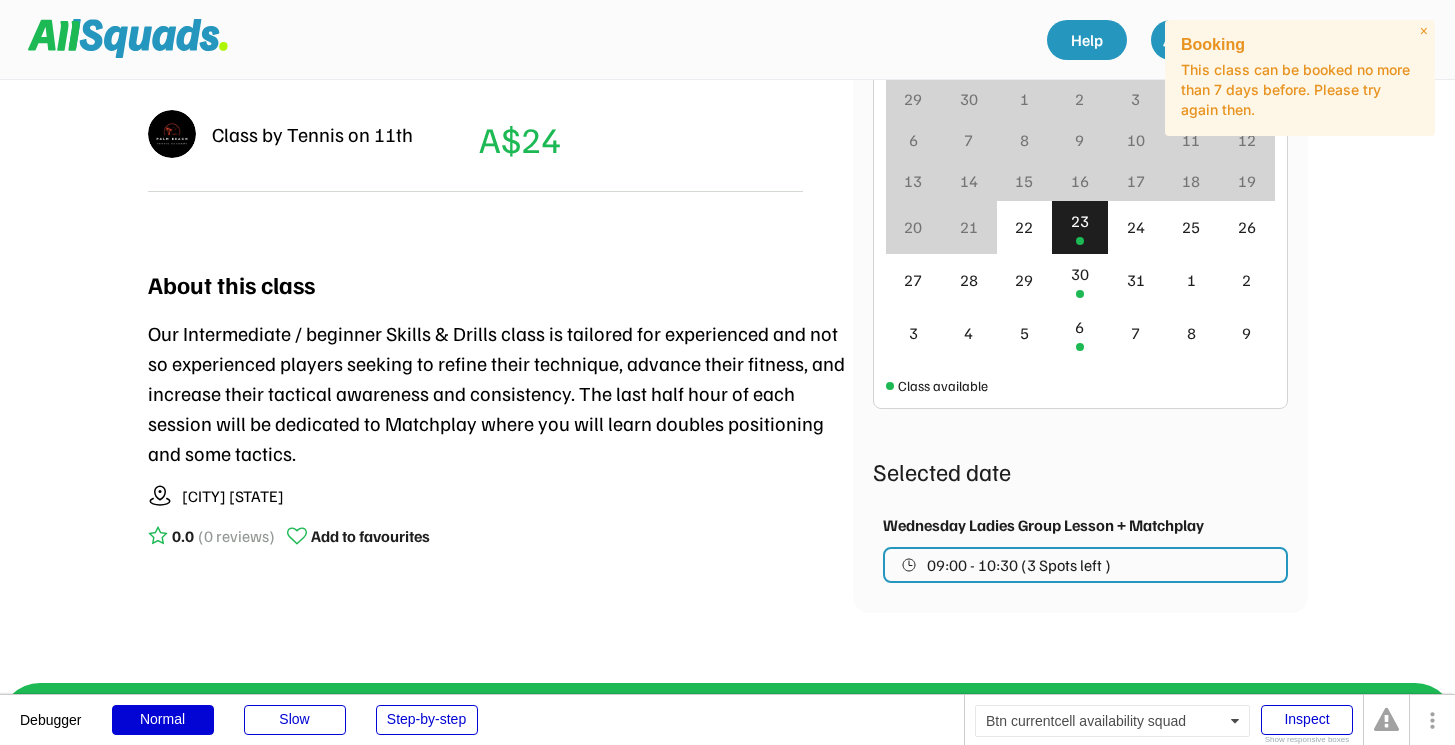 click on "09:00 - 10:30 (3 Spots left )" at bounding box center [1019, 565] 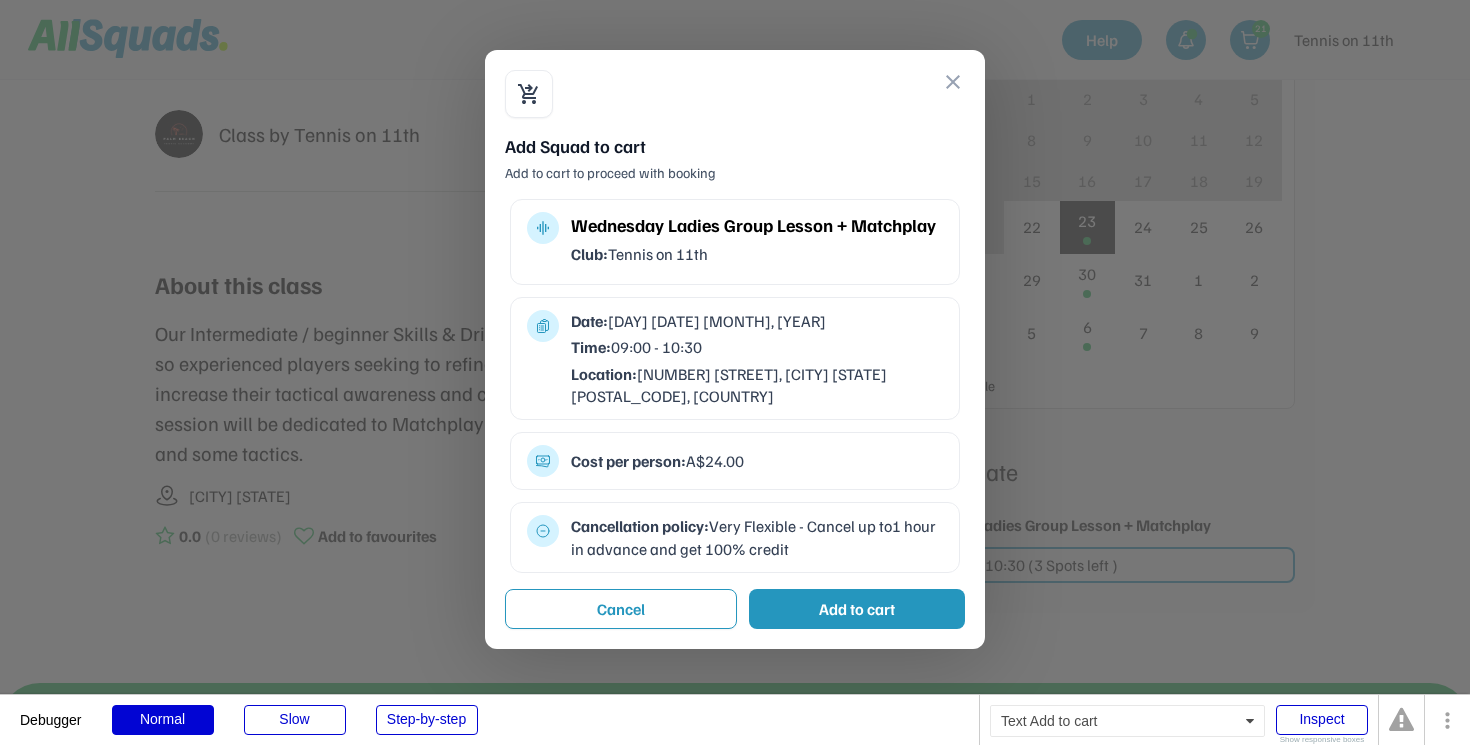 click on "Add to cart" at bounding box center [857, 609] 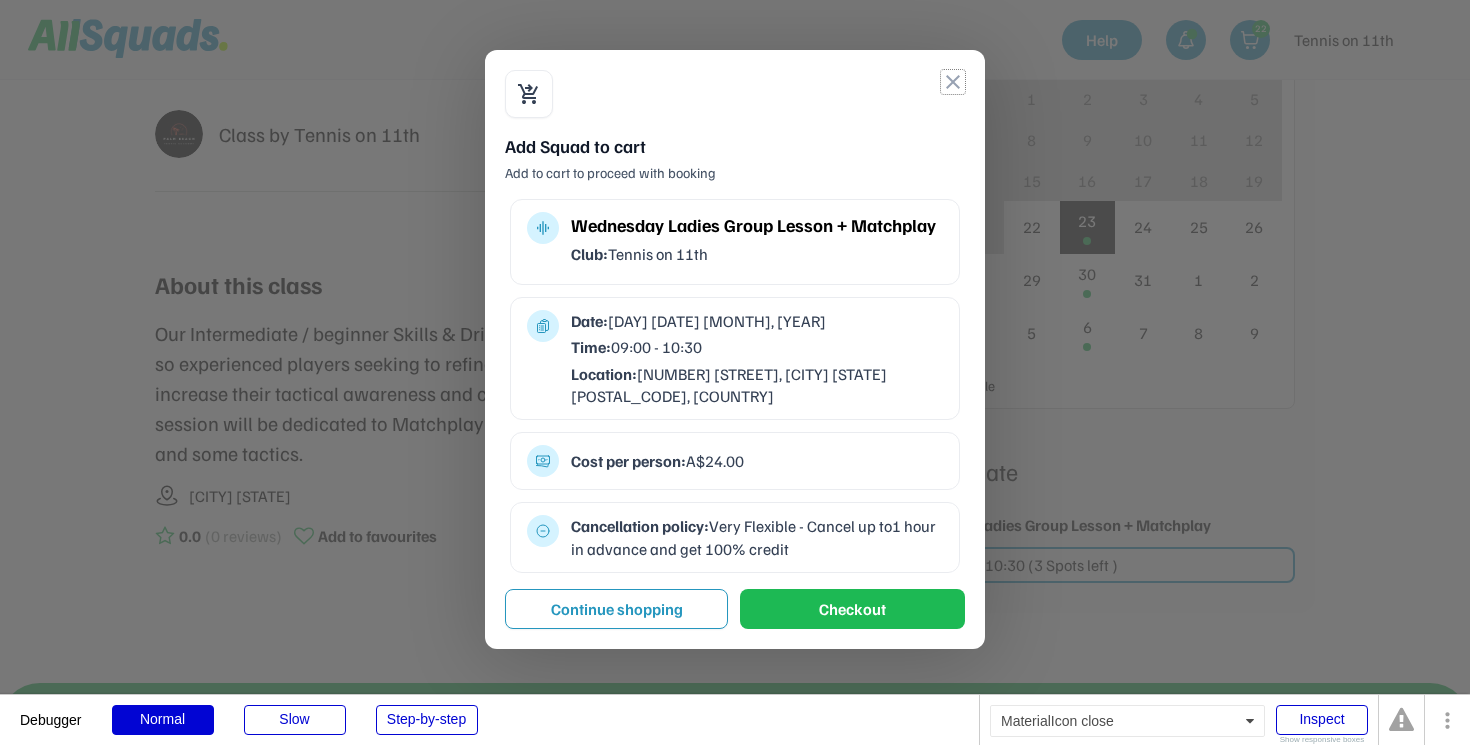 click on "close" at bounding box center (953, 82) 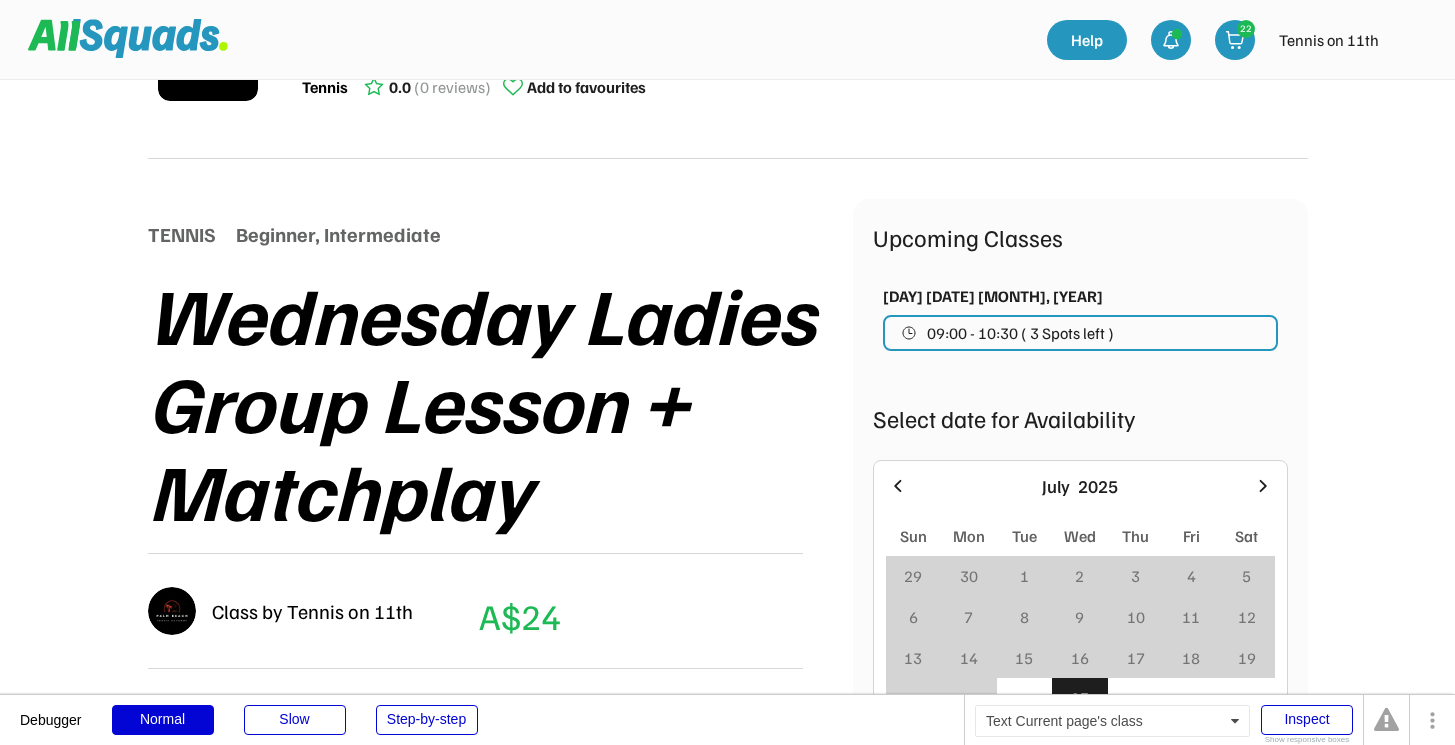 scroll, scrollTop: 113, scrollLeft: 0, axis: vertical 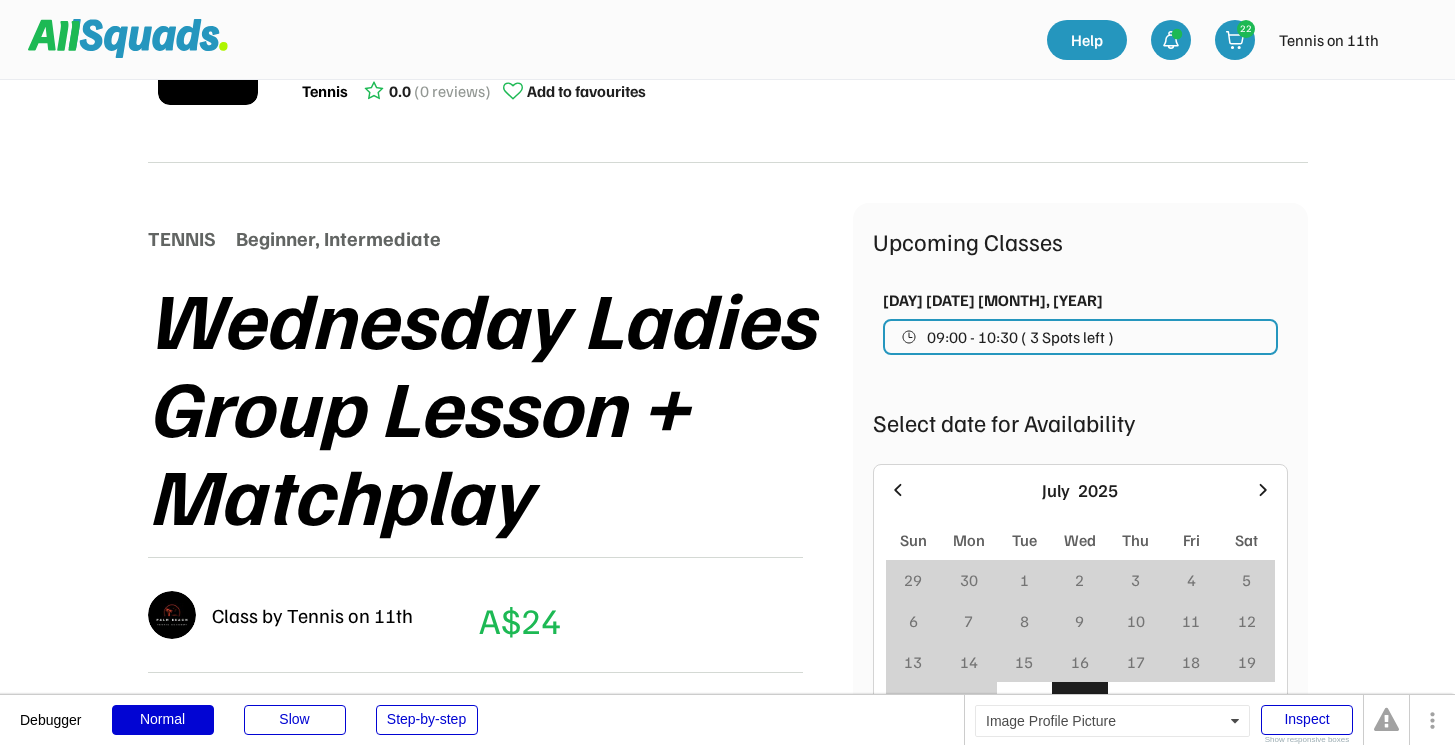 click at bounding box center (1411, 40) 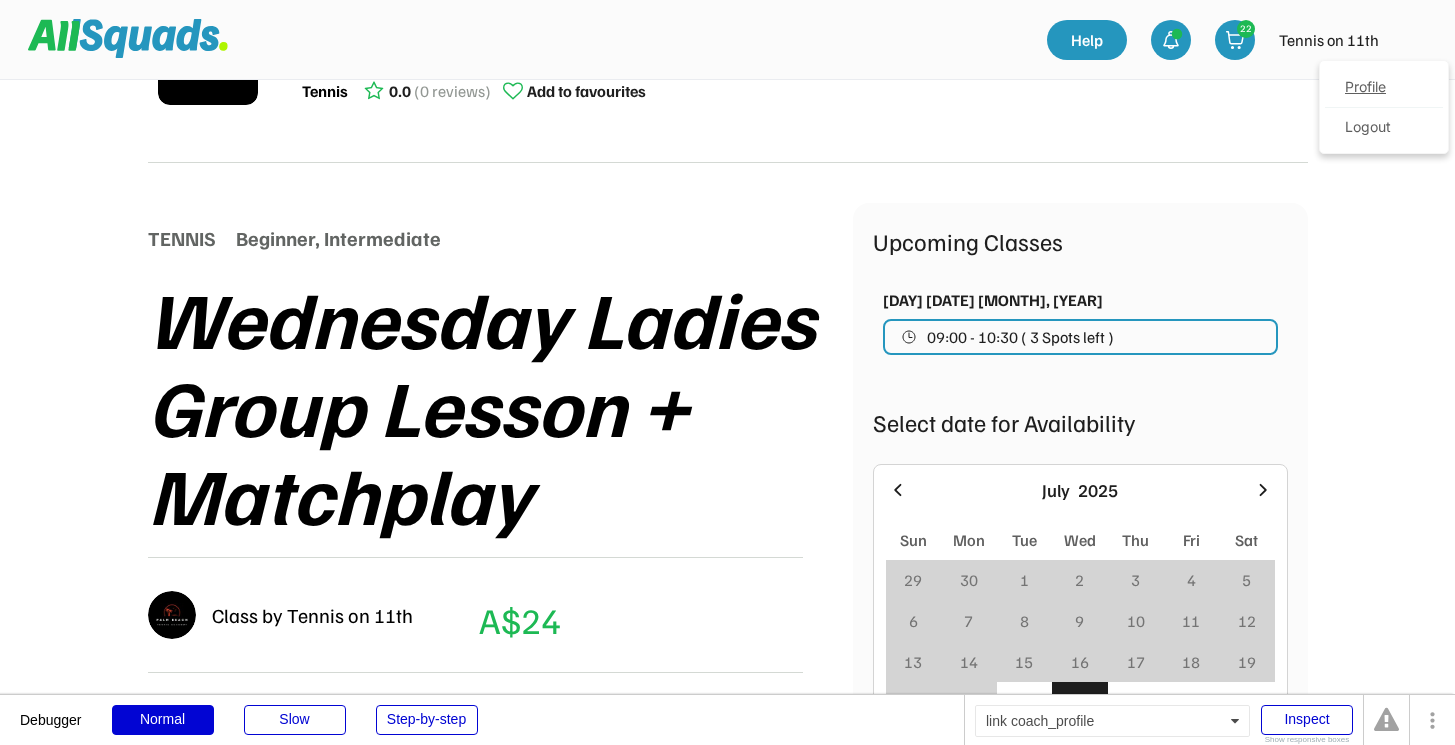 click on "Profile" at bounding box center (1384, 88) 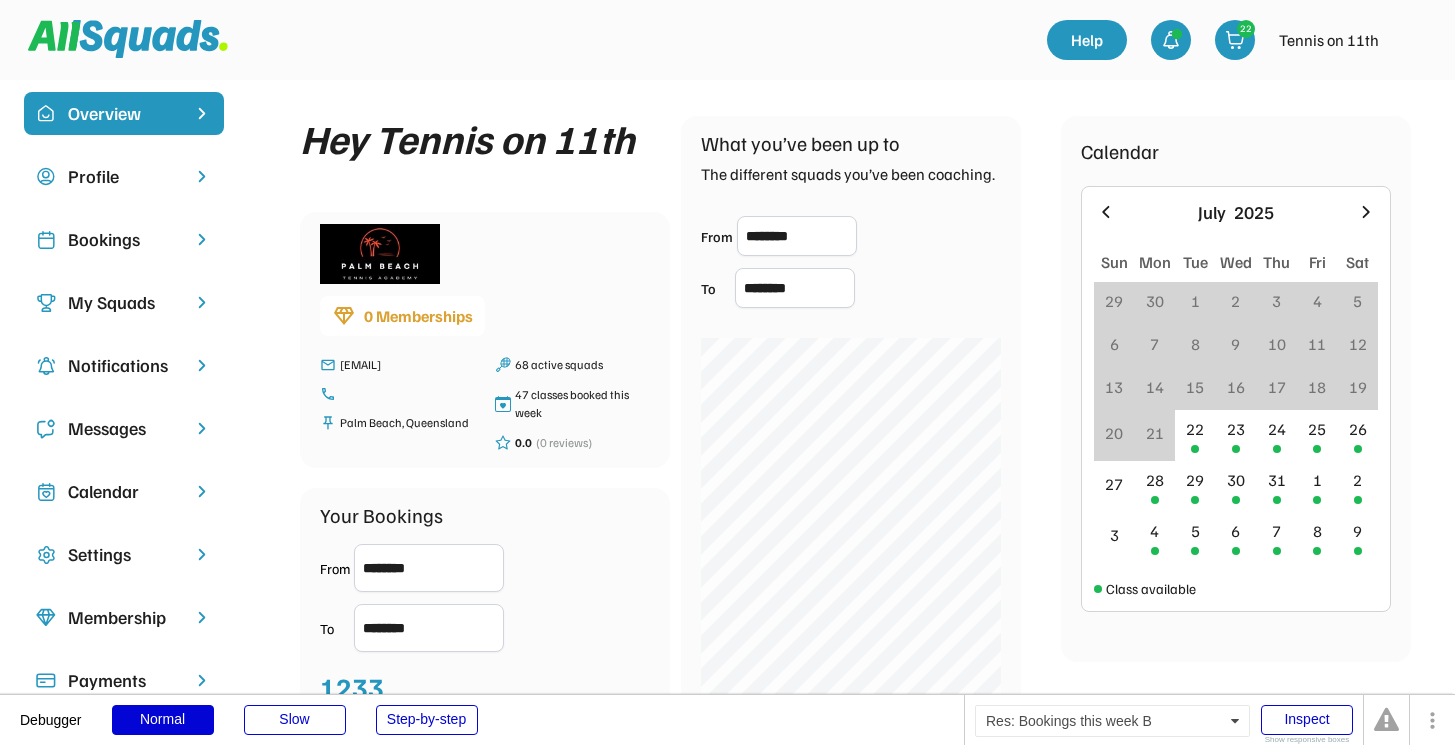 scroll, scrollTop: 0, scrollLeft: 0, axis: both 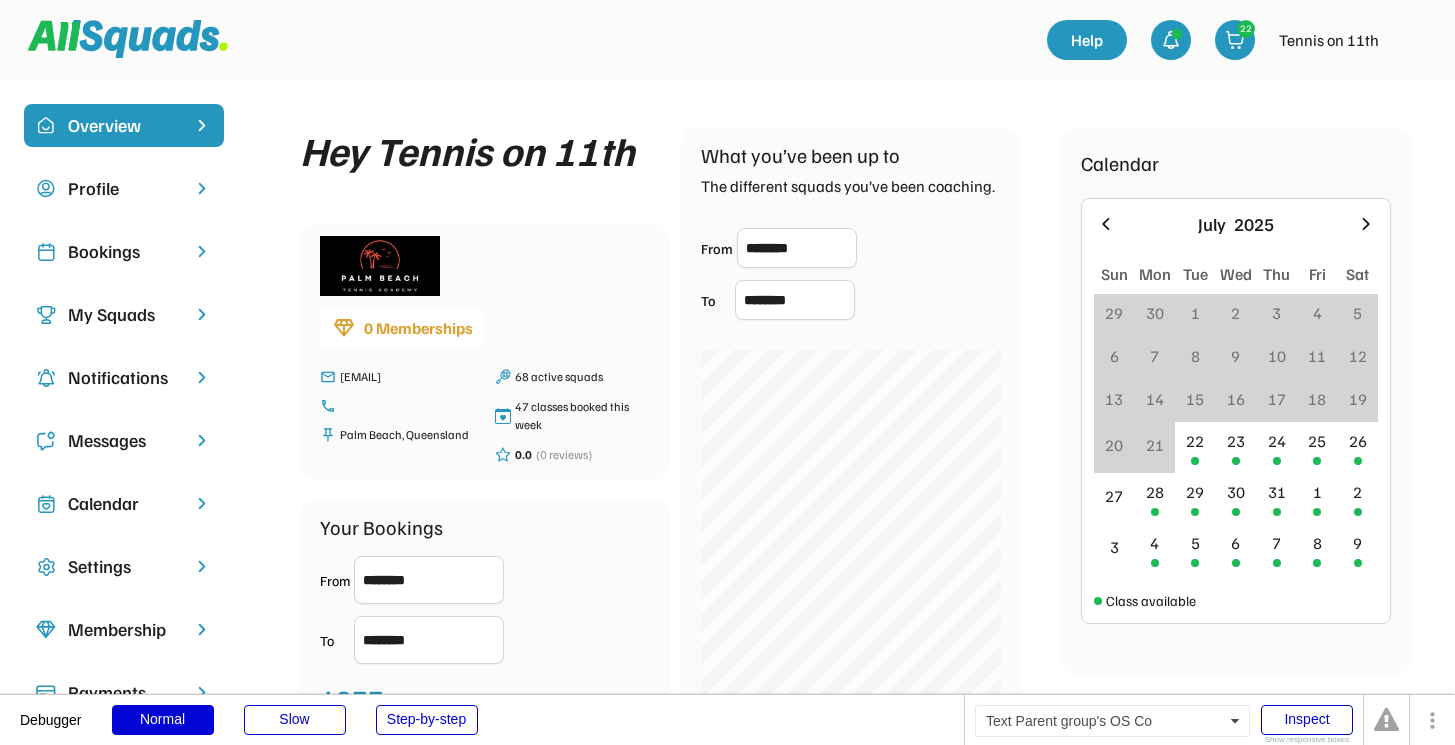 click on "Profile" at bounding box center [124, 188] 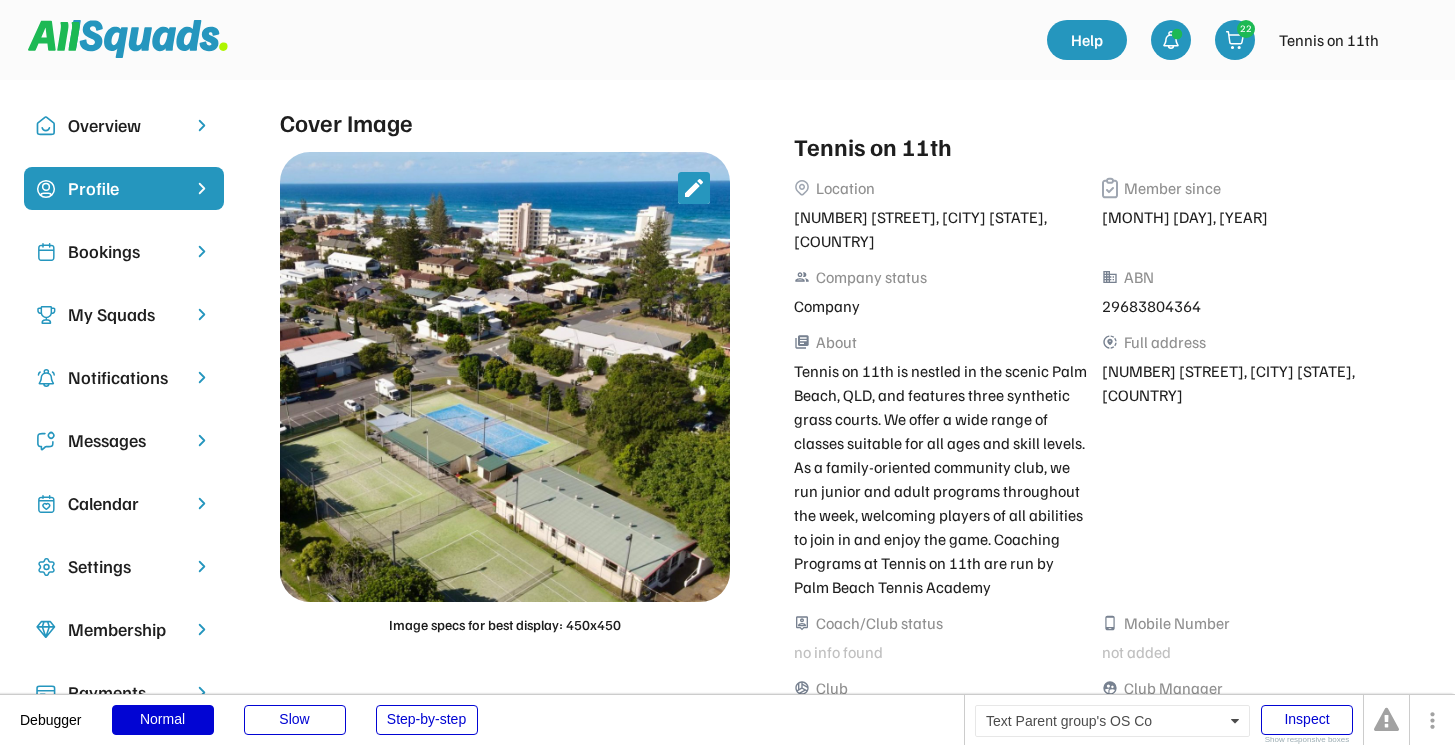 click on "My Squads" at bounding box center (124, 314) 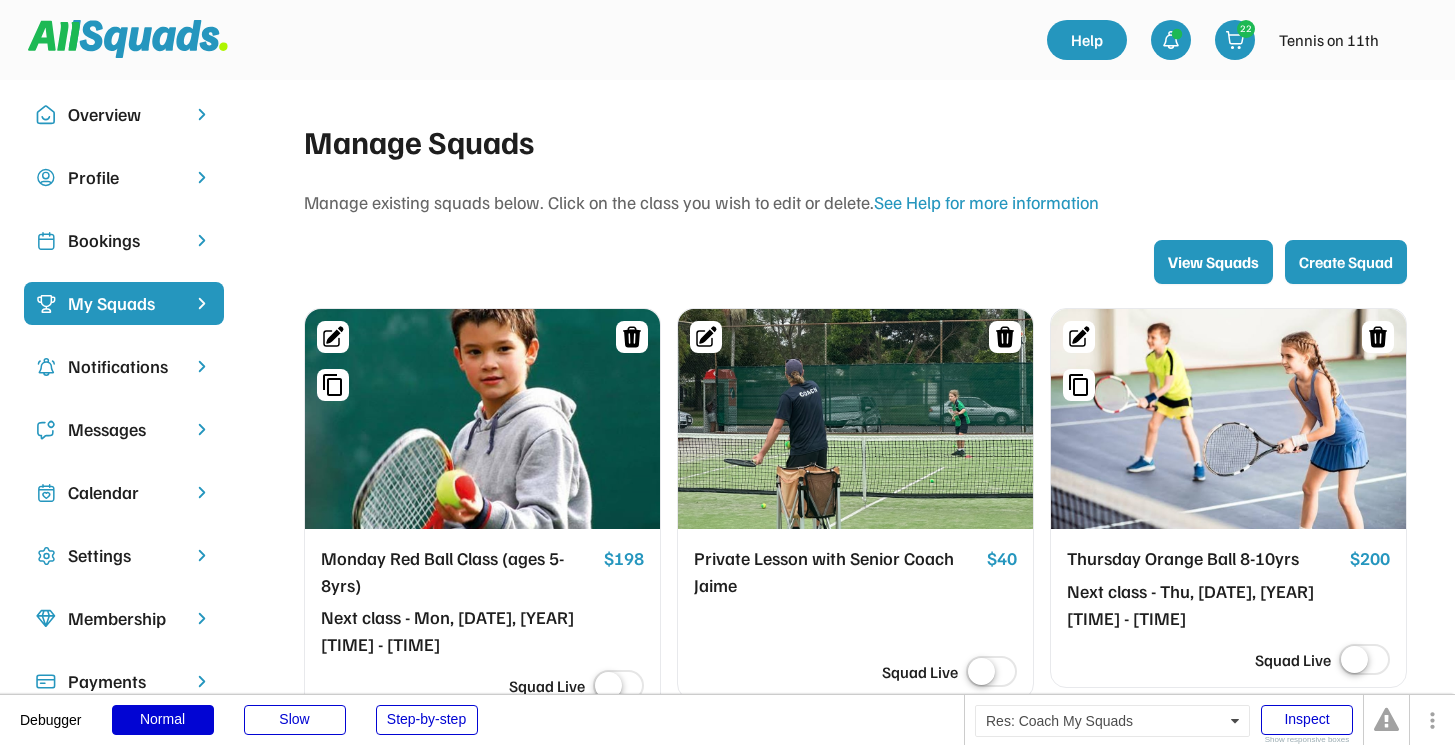 scroll, scrollTop: 0, scrollLeft: 0, axis: both 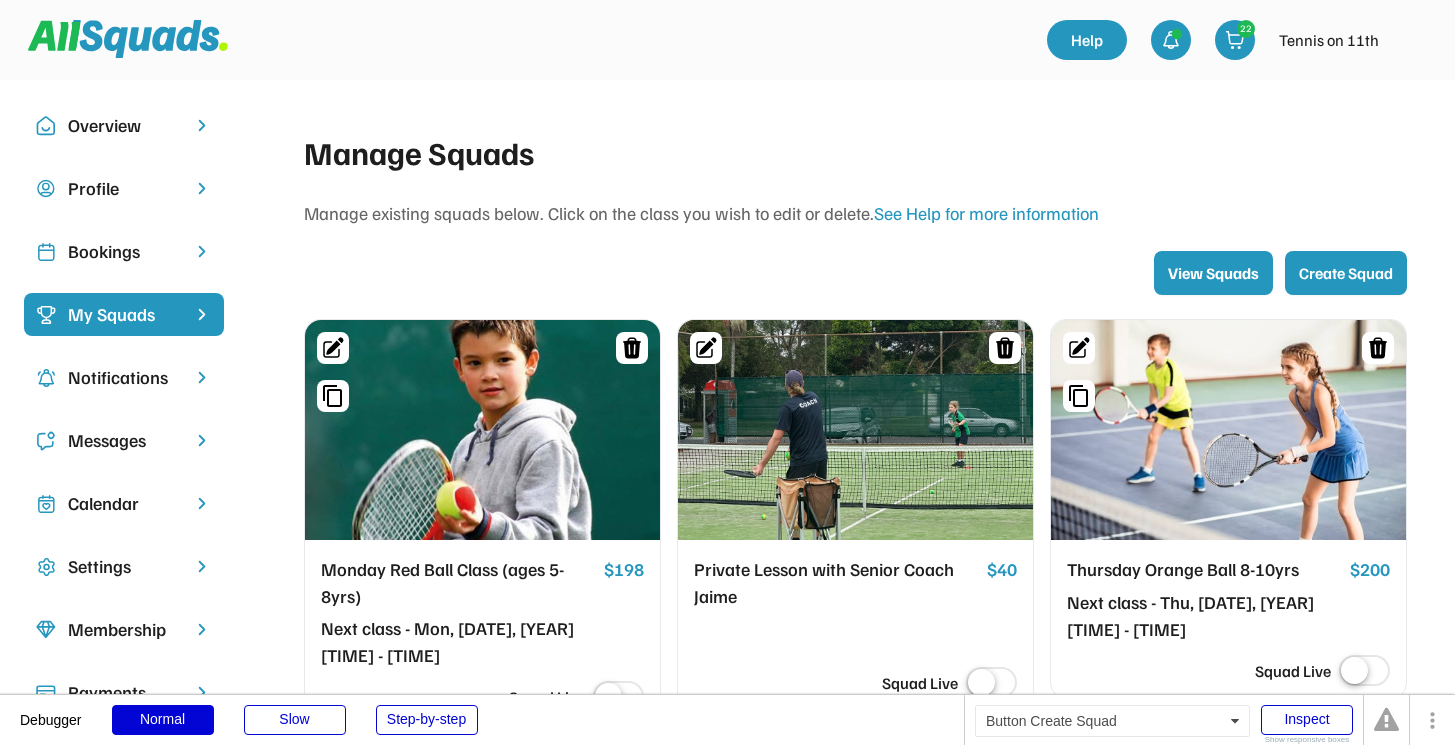 click on "Create Squad" at bounding box center (1346, 273) 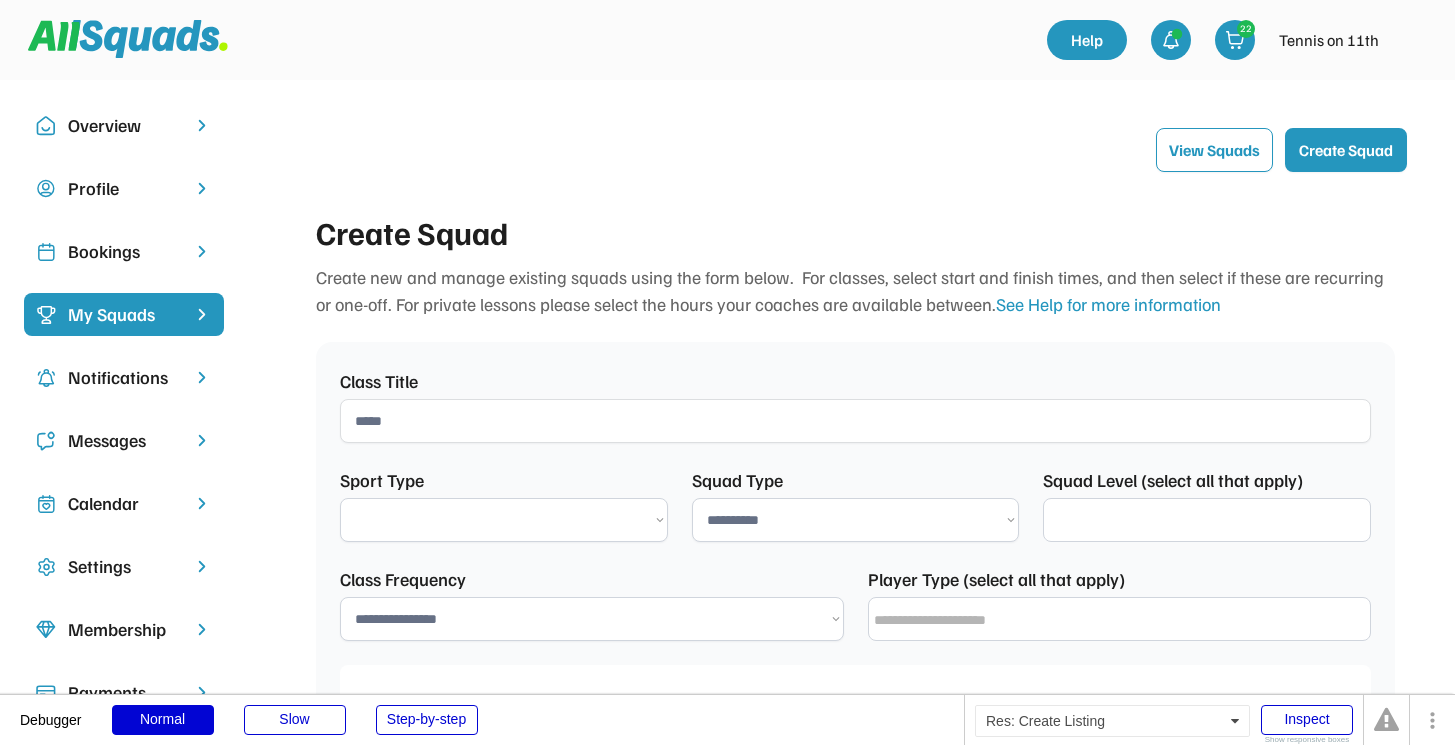 select on "**********" 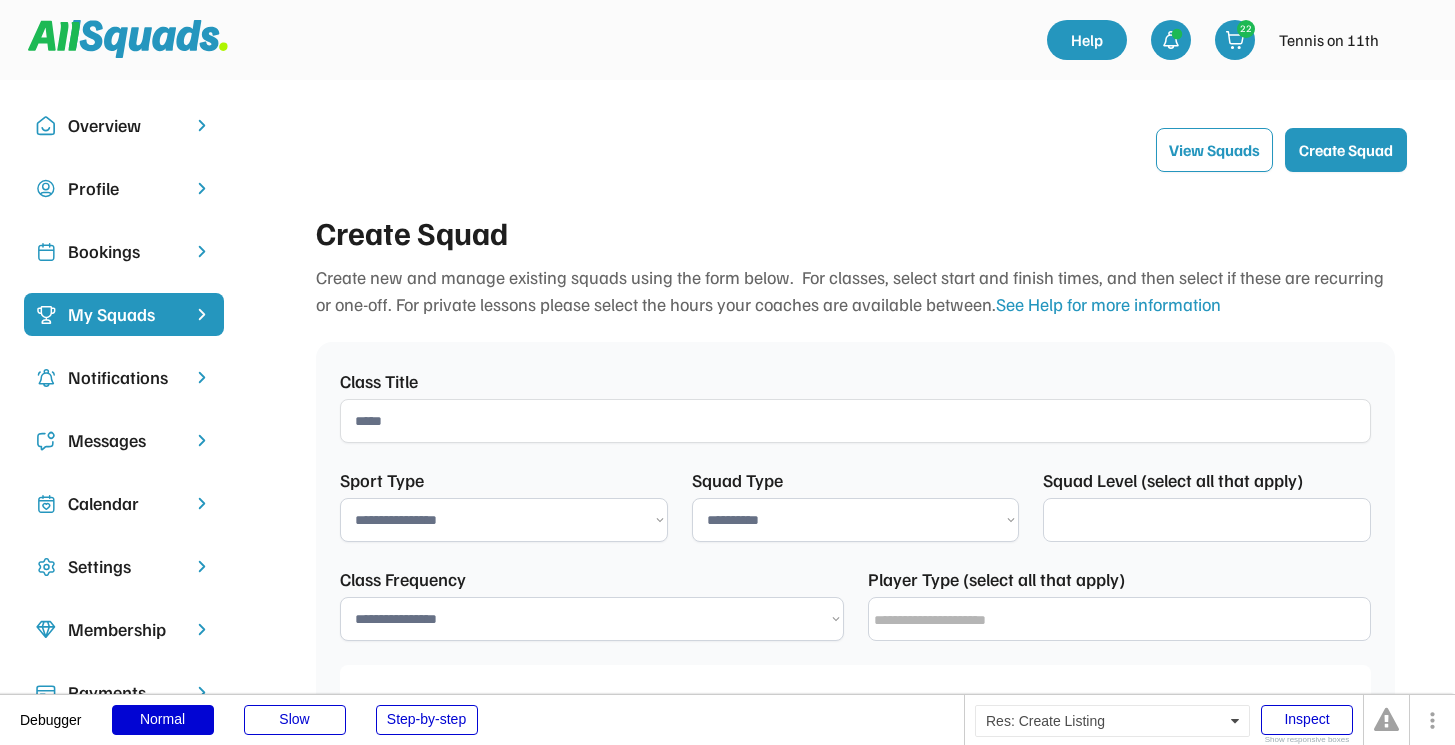 select 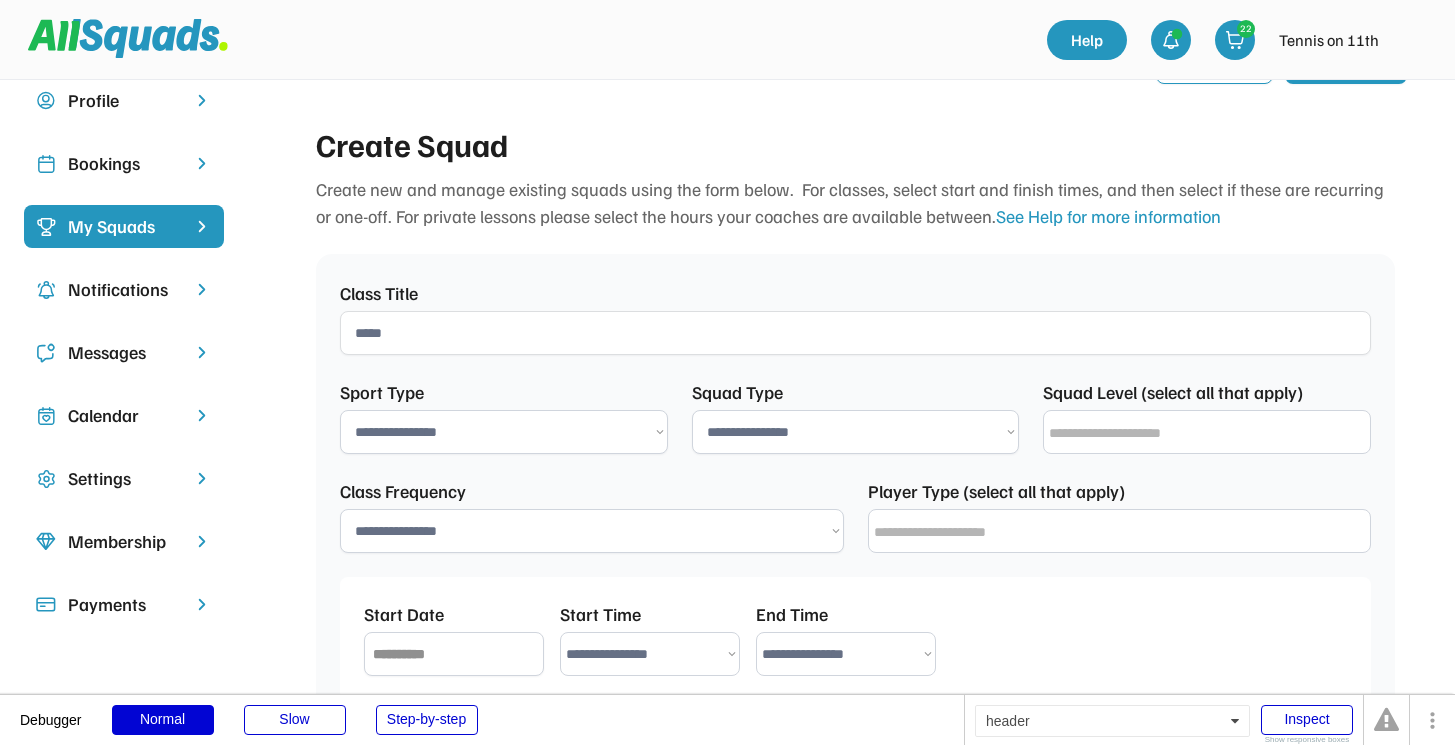 scroll, scrollTop: 98, scrollLeft: 0, axis: vertical 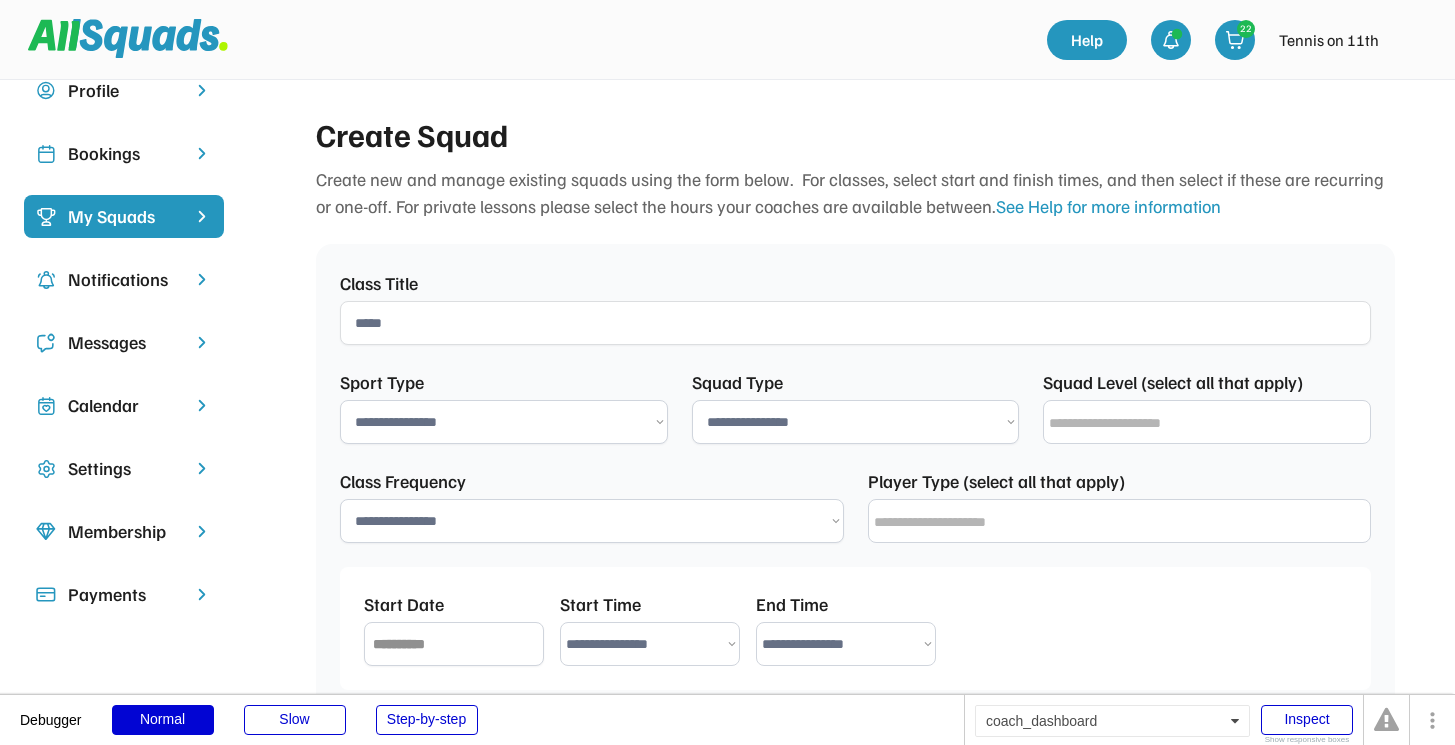 click on "**********" at bounding box center [856, 422] 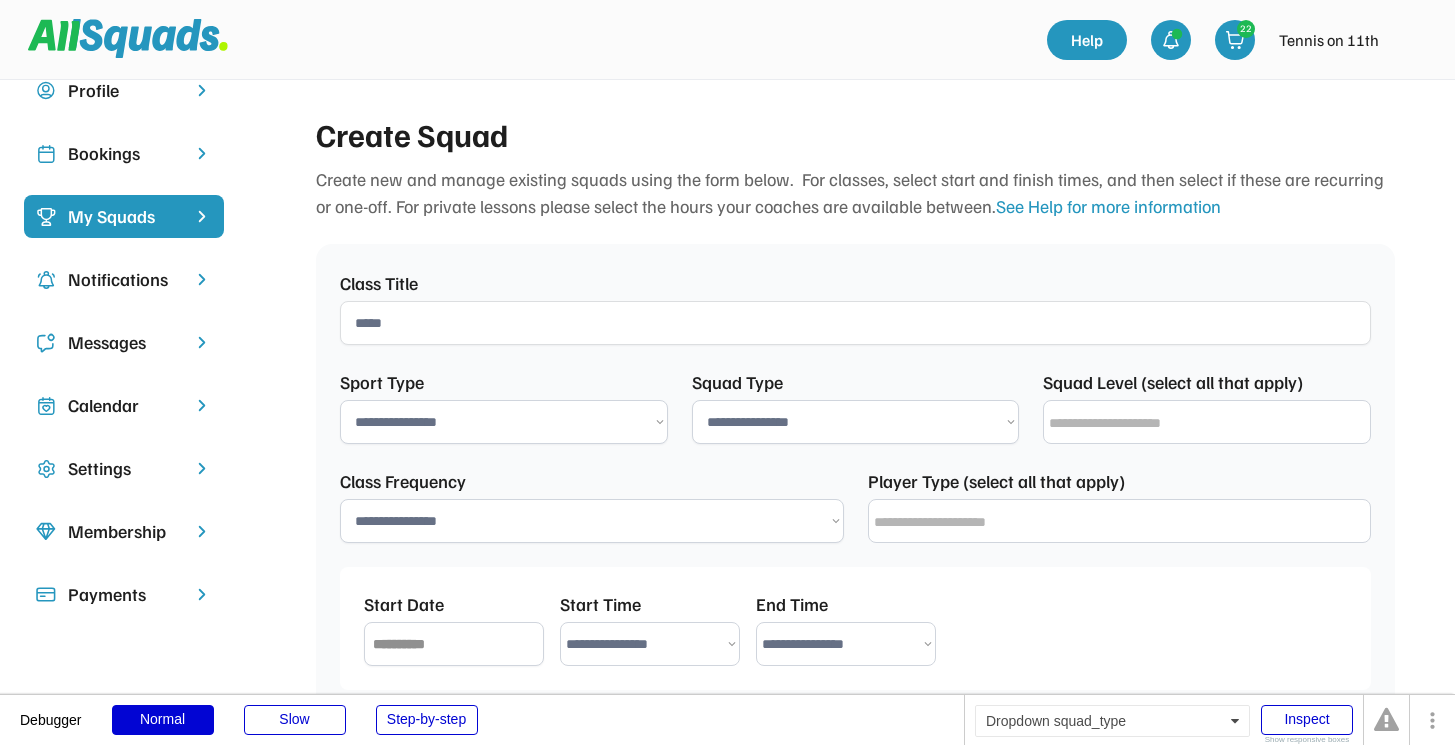 select on "**********" 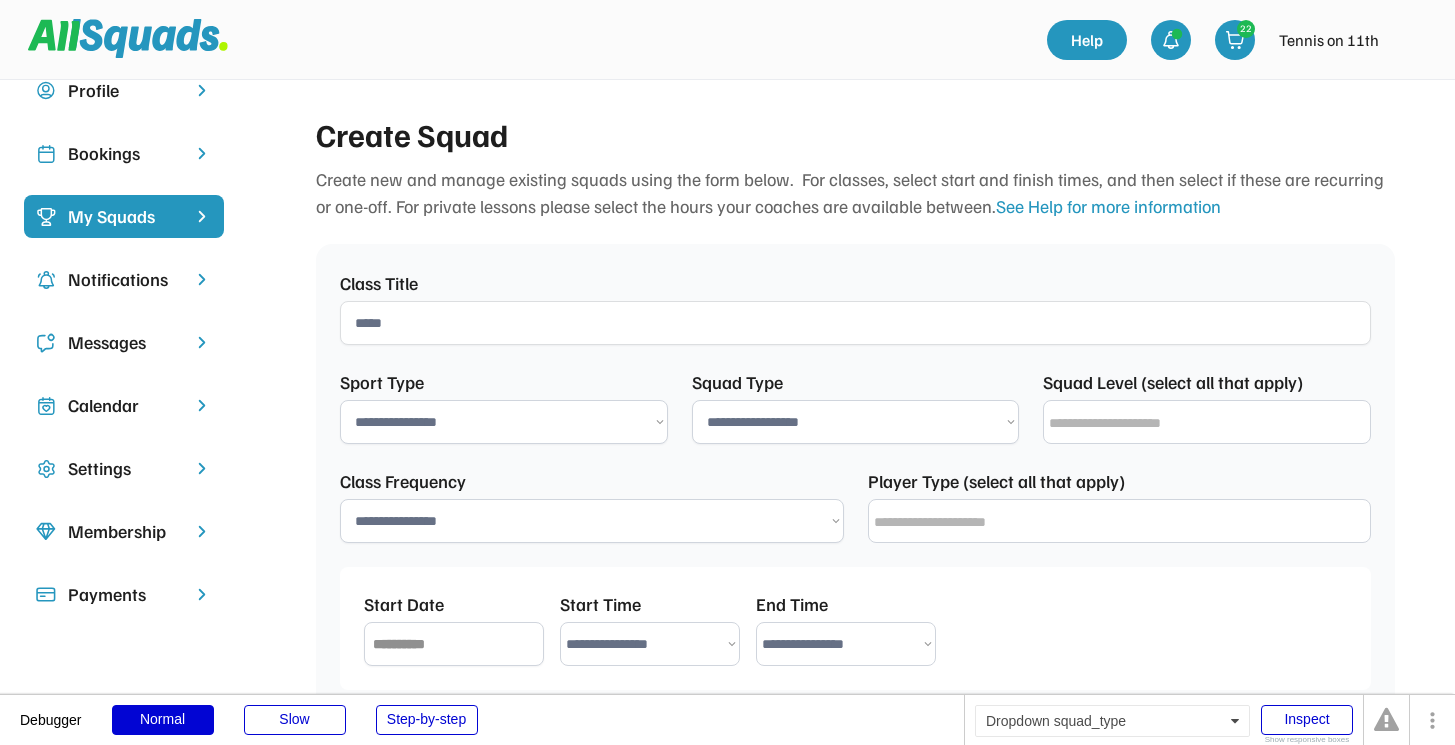 select on "*********" 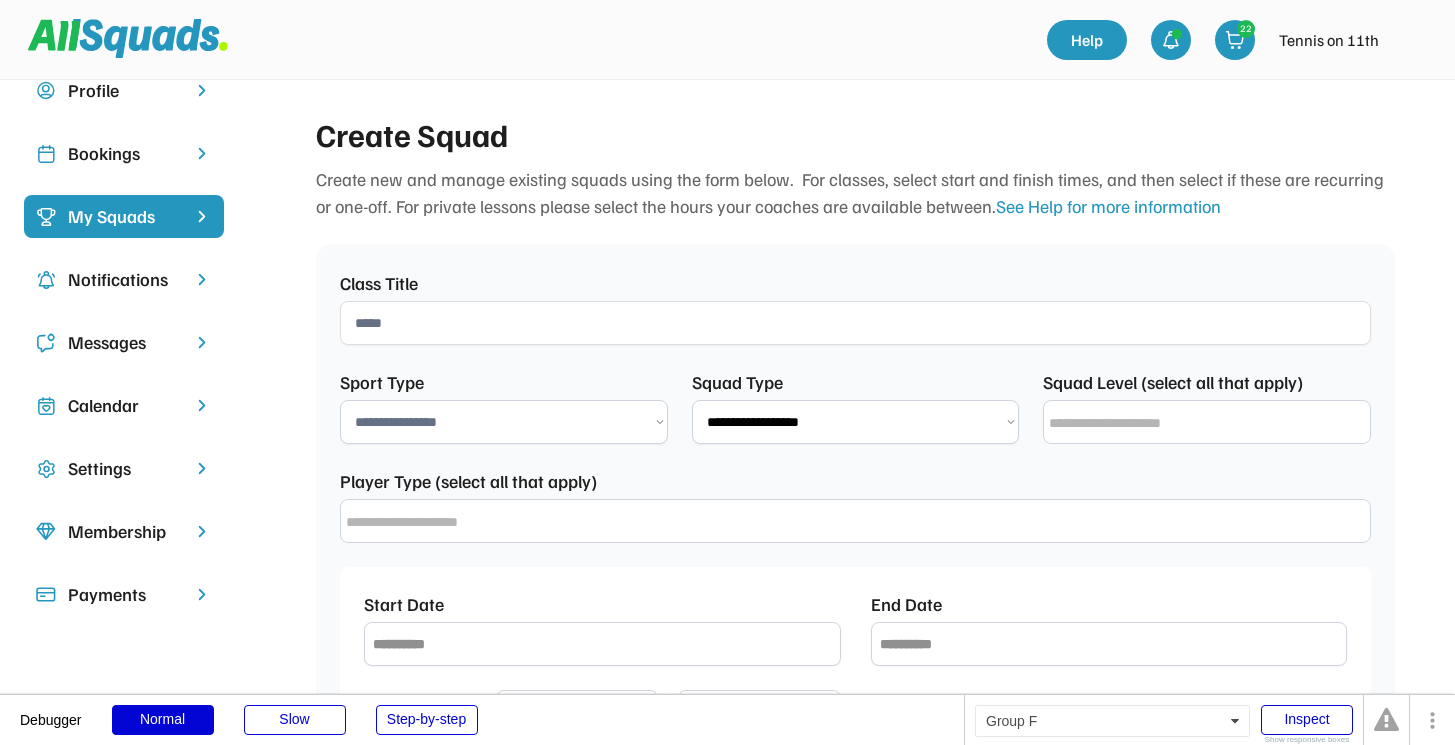 click on "**********" at bounding box center [856, 422] 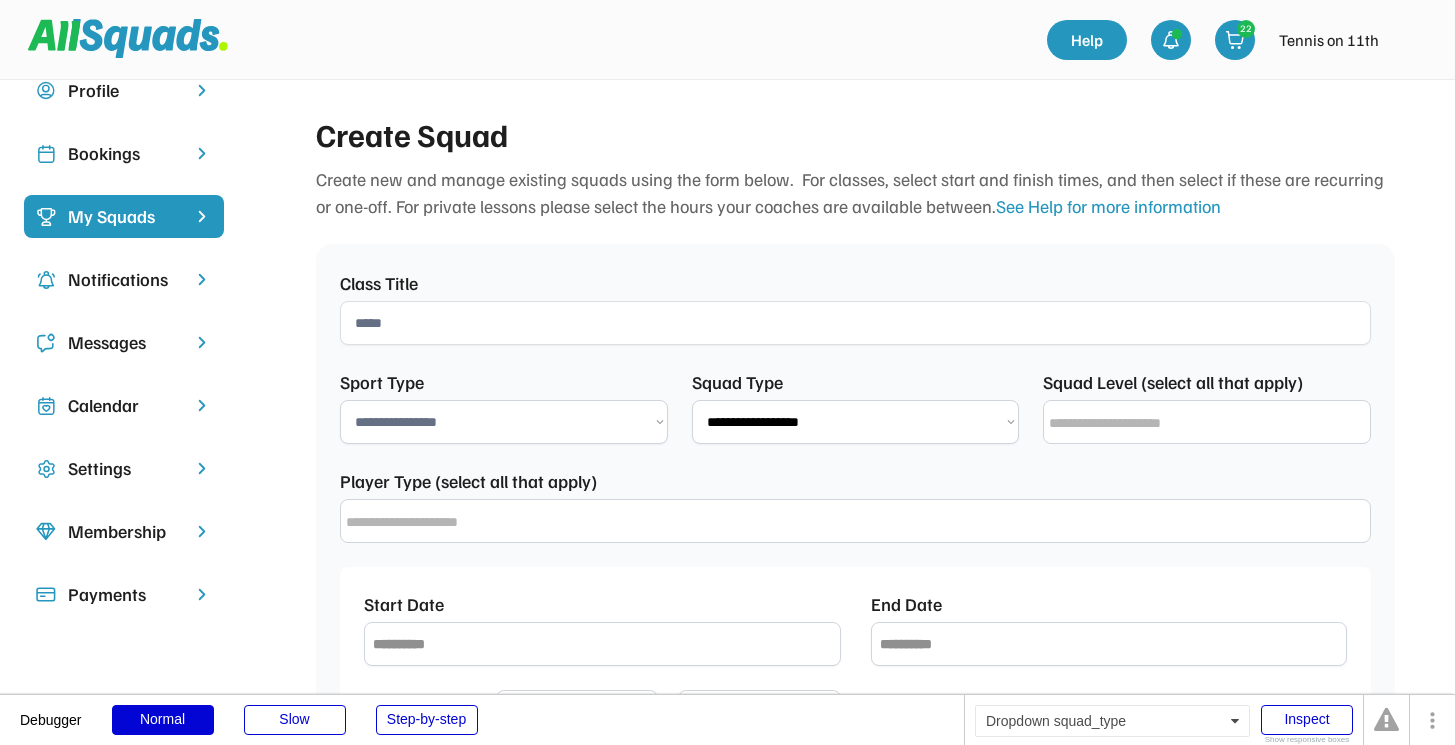 select on "**********" 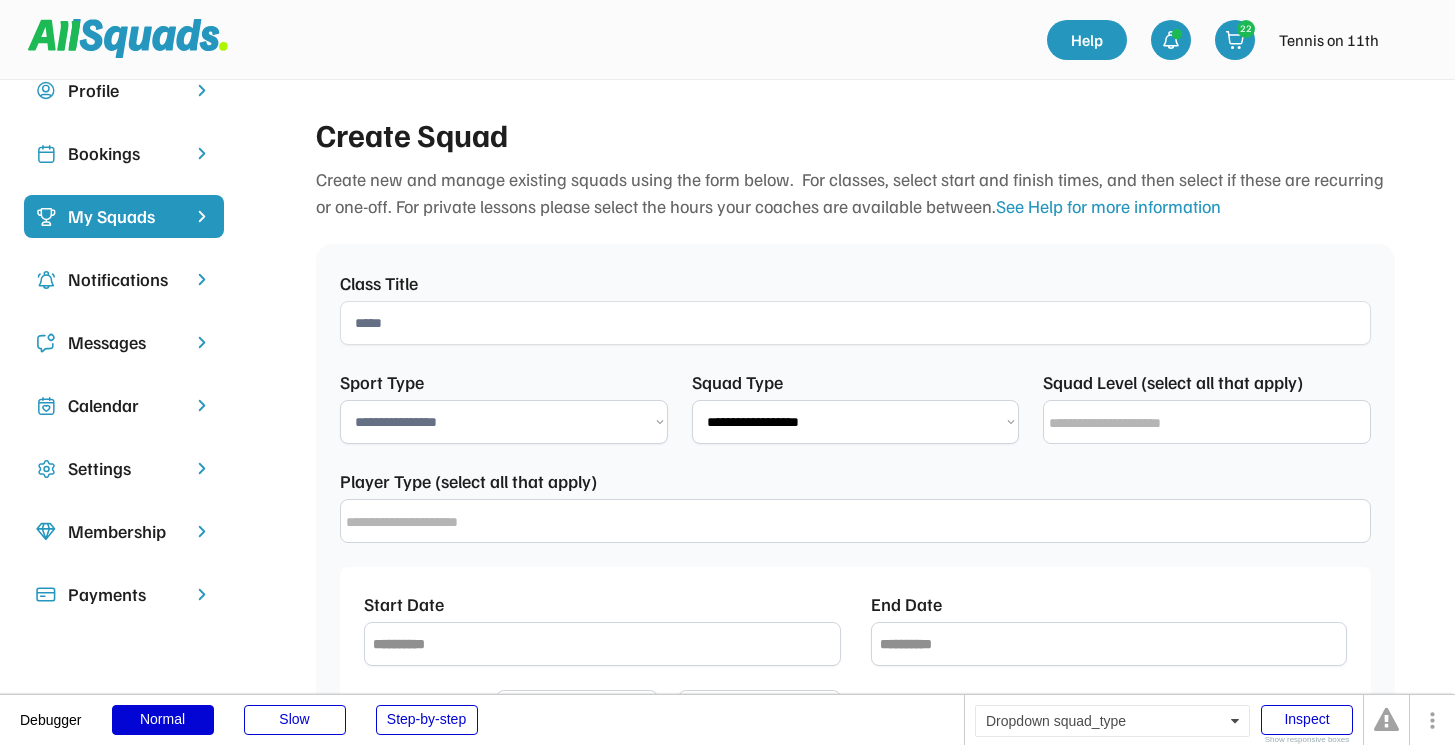 select on "**********" 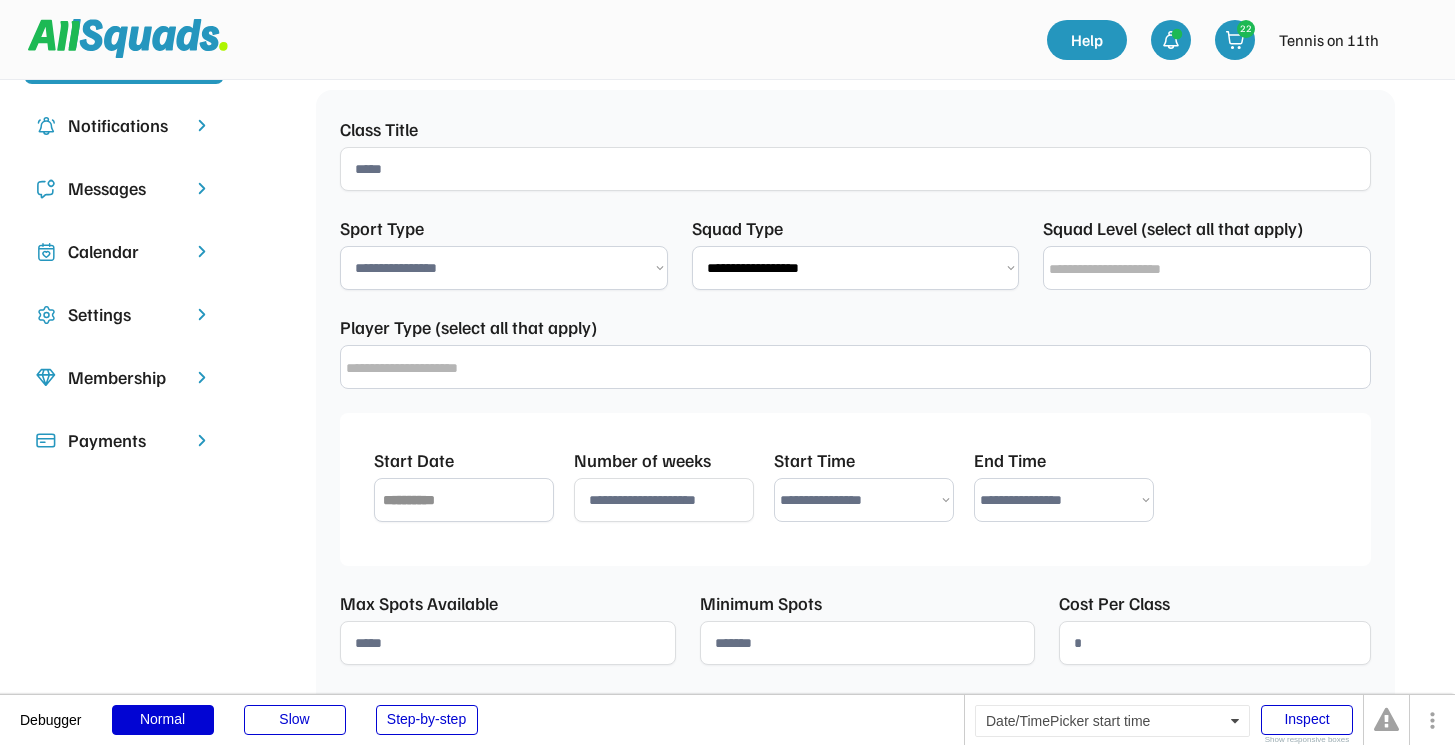 scroll, scrollTop: 255, scrollLeft: 0, axis: vertical 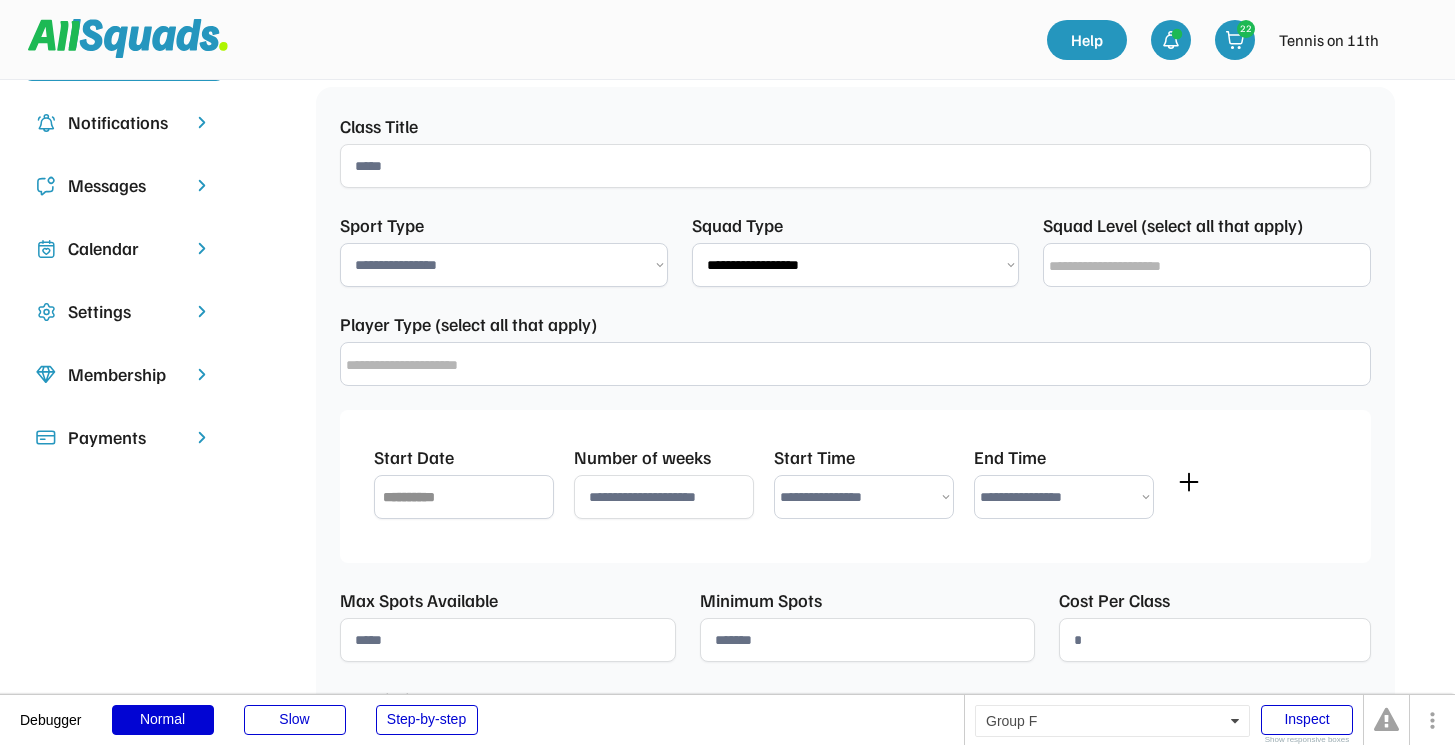 click on "**********" at bounding box center [856, 265] 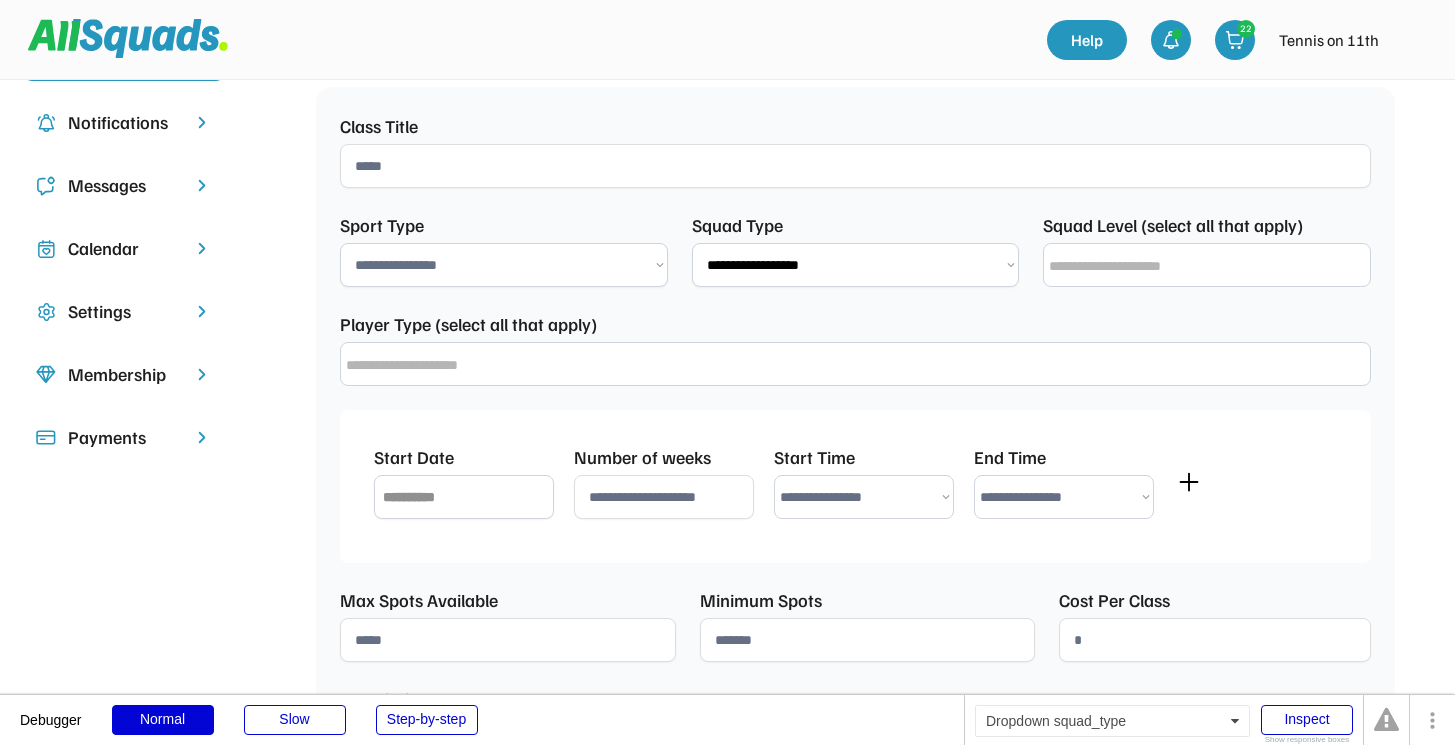 select on "**********" 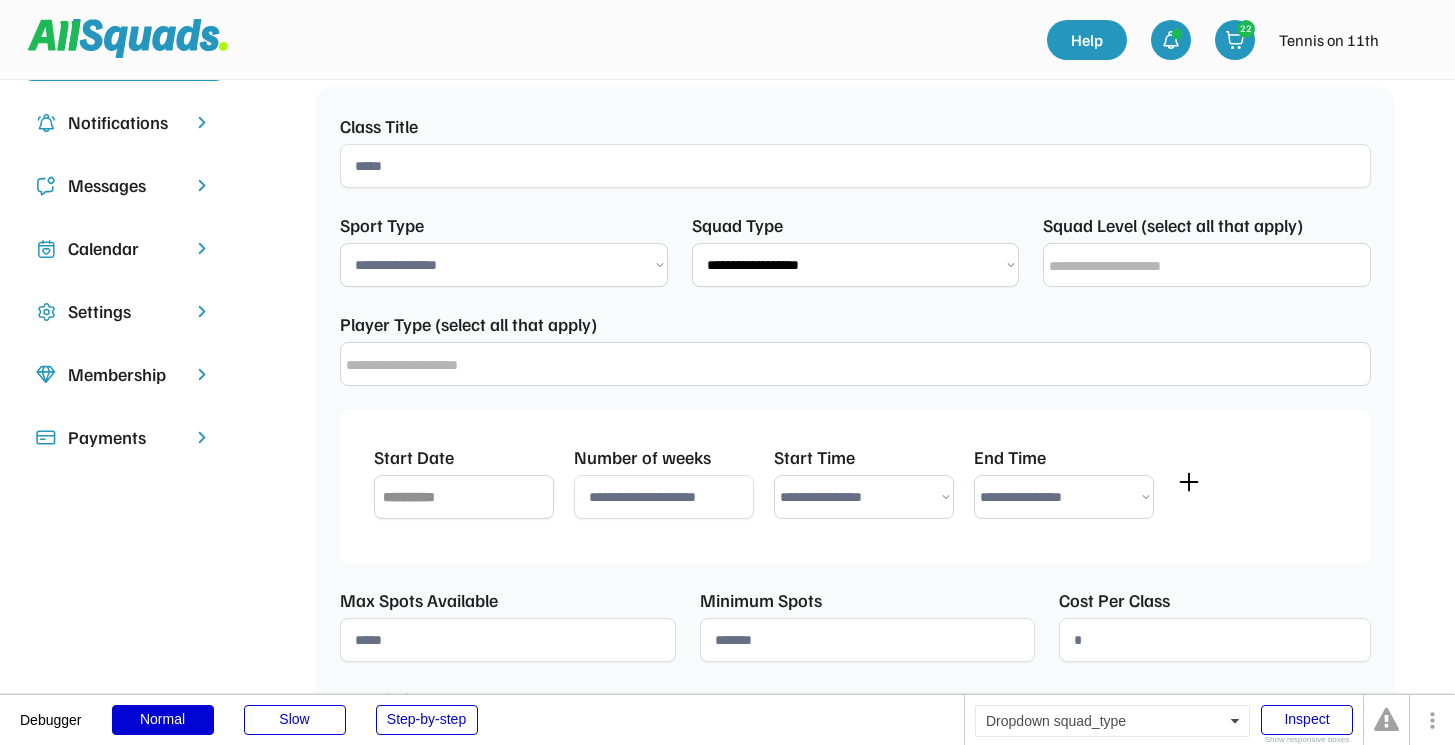 select on "*********" 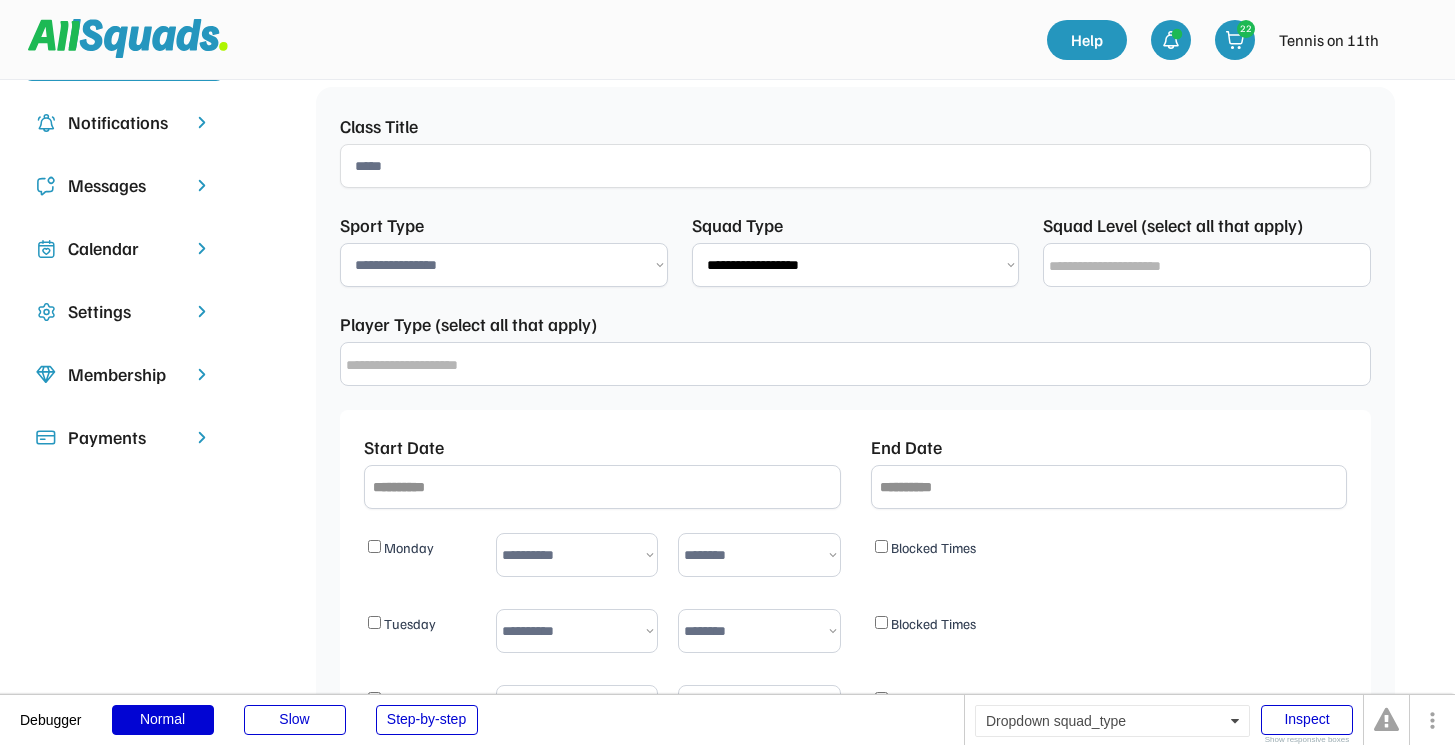 click on "**********" at bounding box center [856, 265] 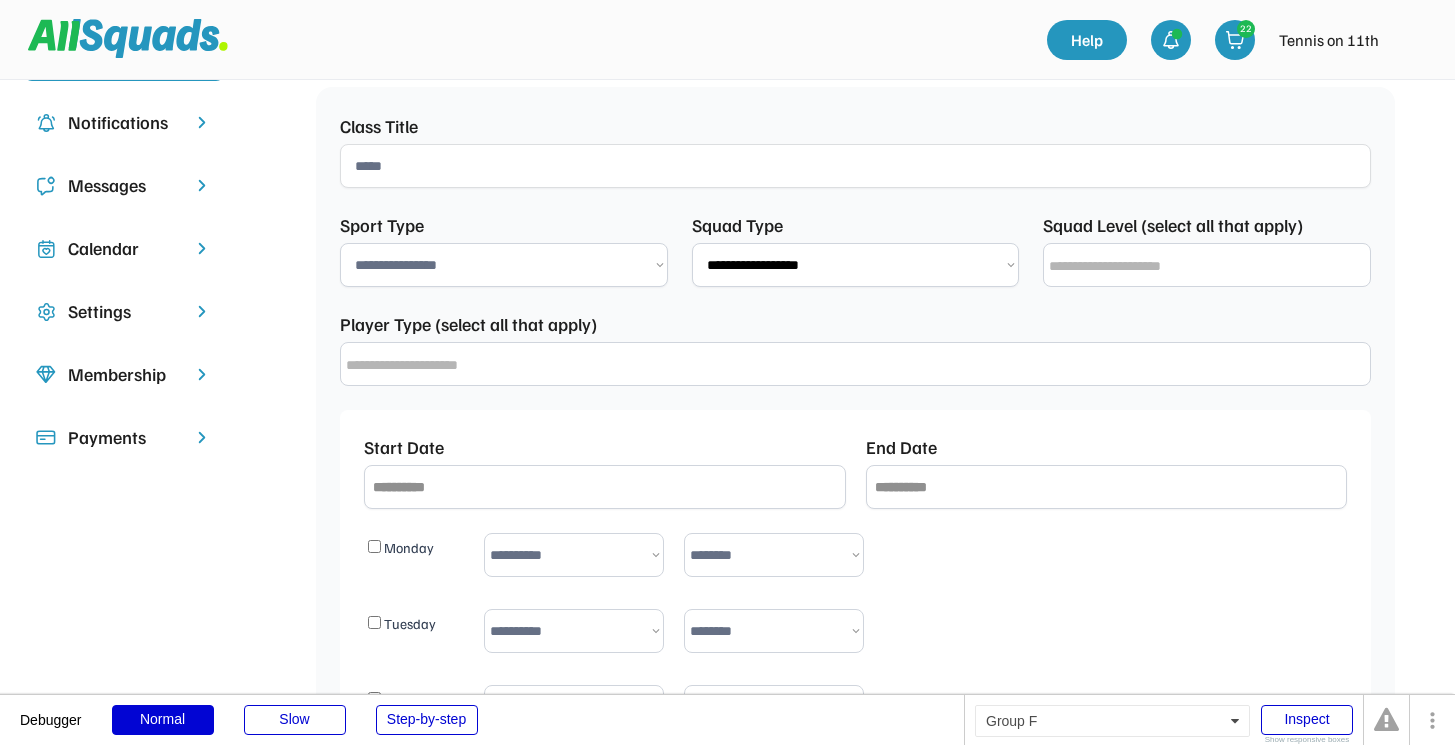 click on "**********" at bounding box center (856, 265) 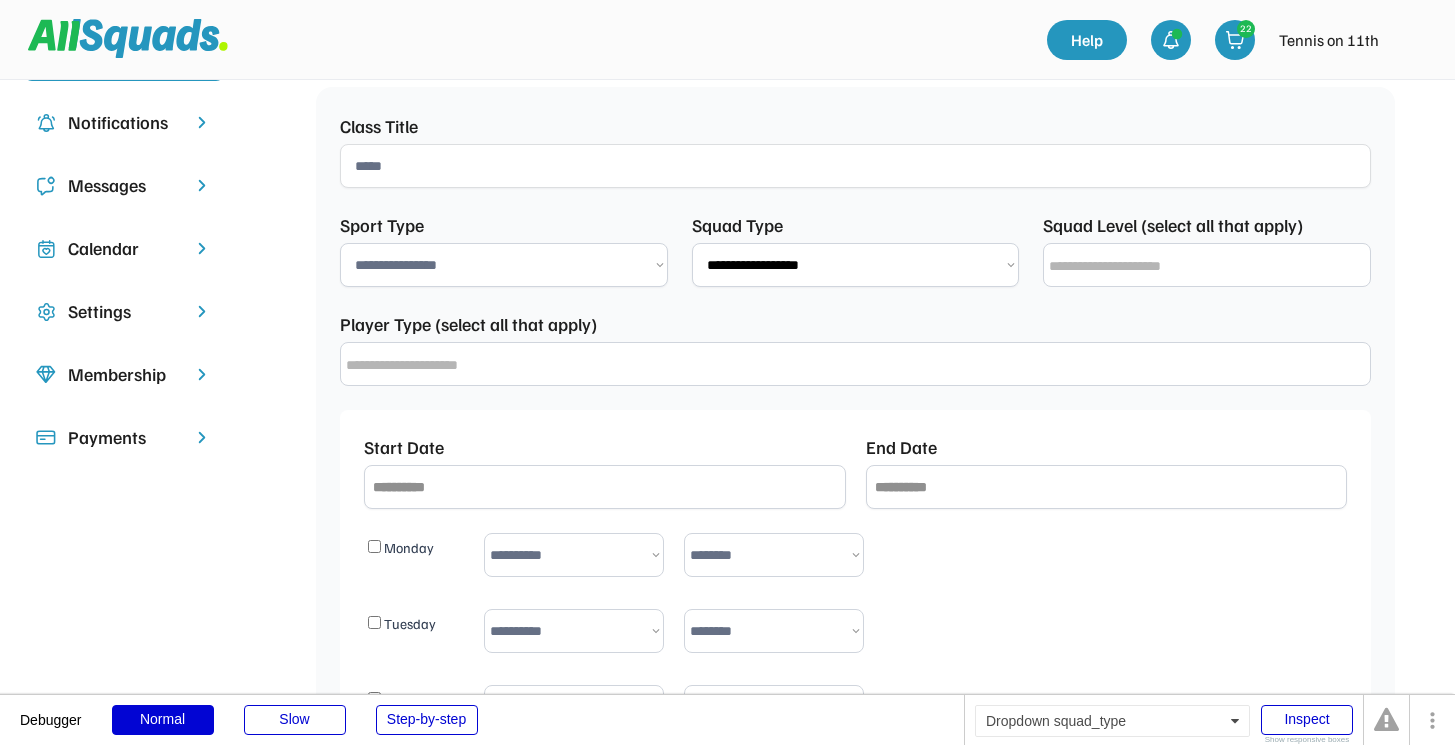 select on "**********" 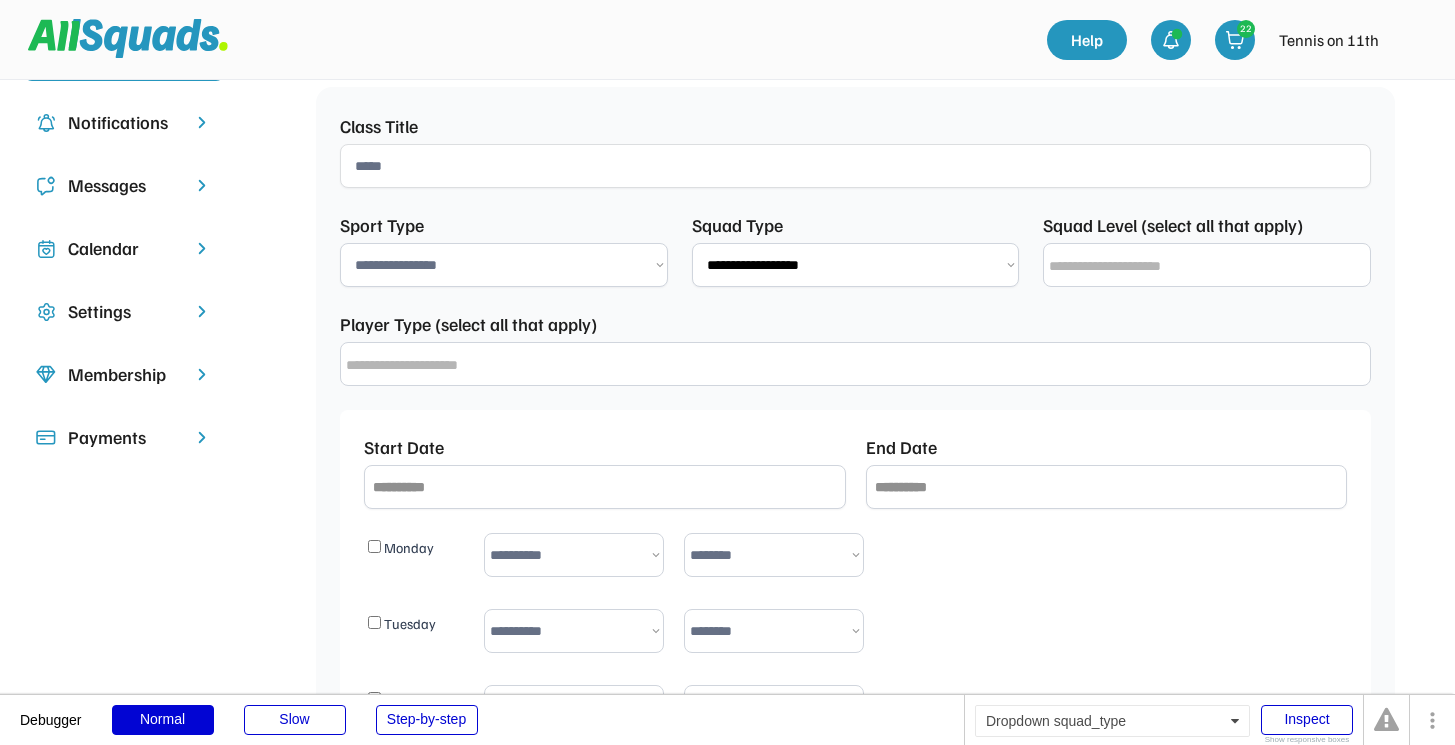 select on "**********" 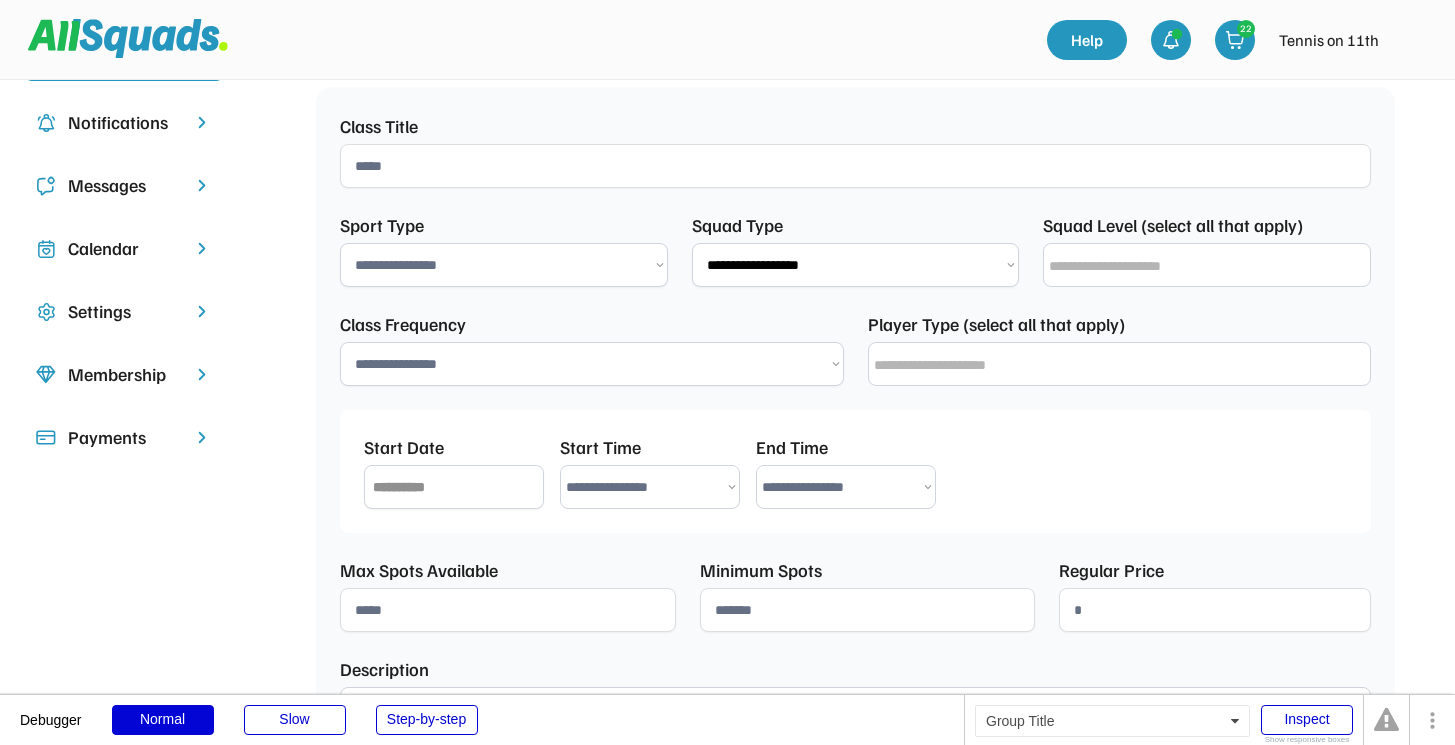 click at bounding box center [855, 166] 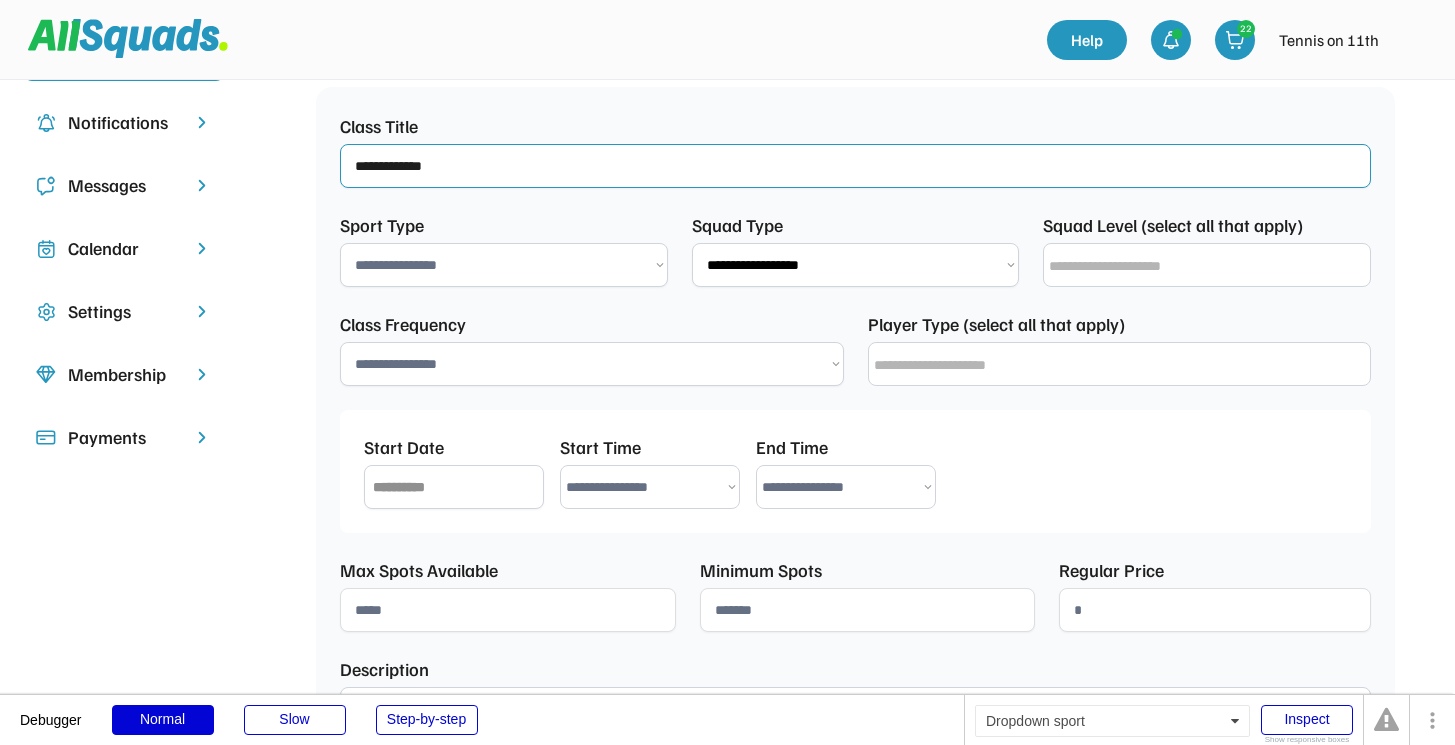 type on "**********" 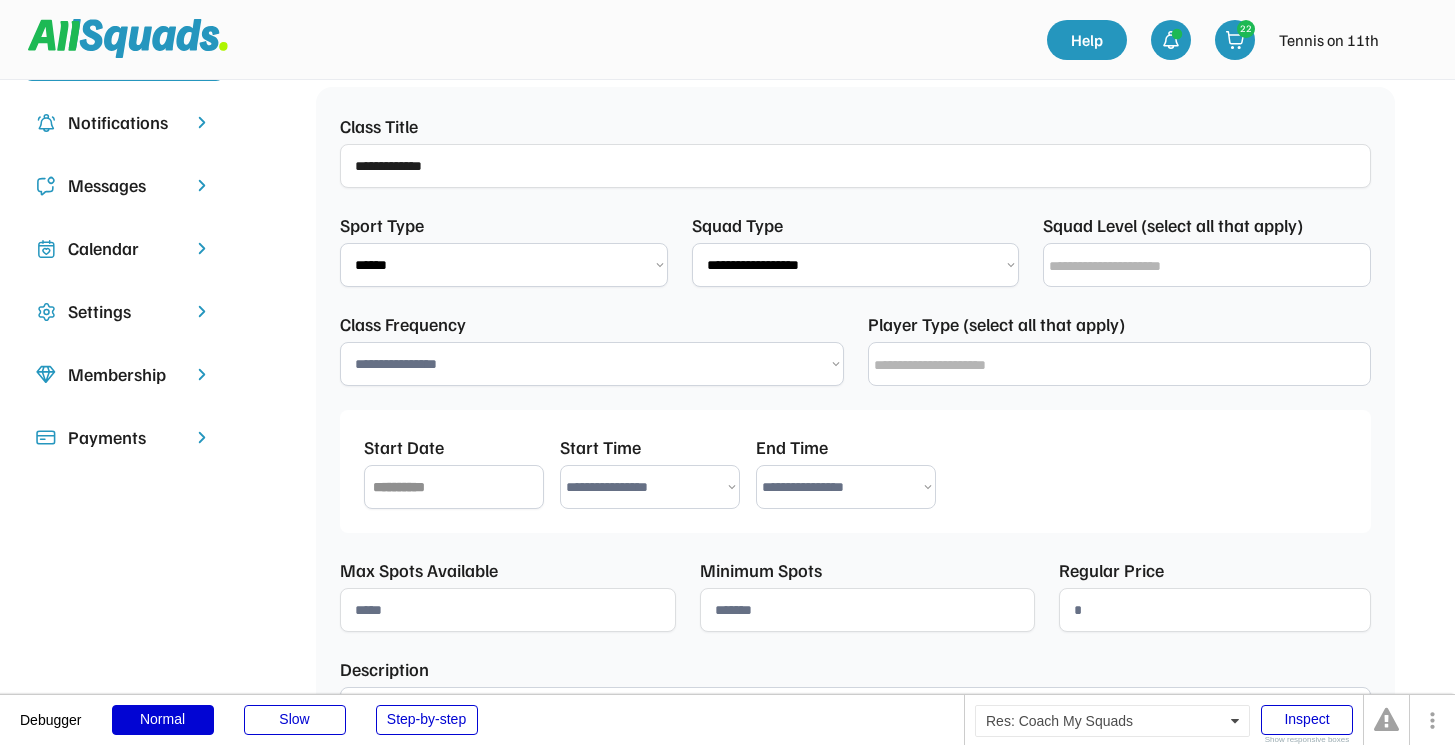 click on "**********" at bounding box center [504, 265] 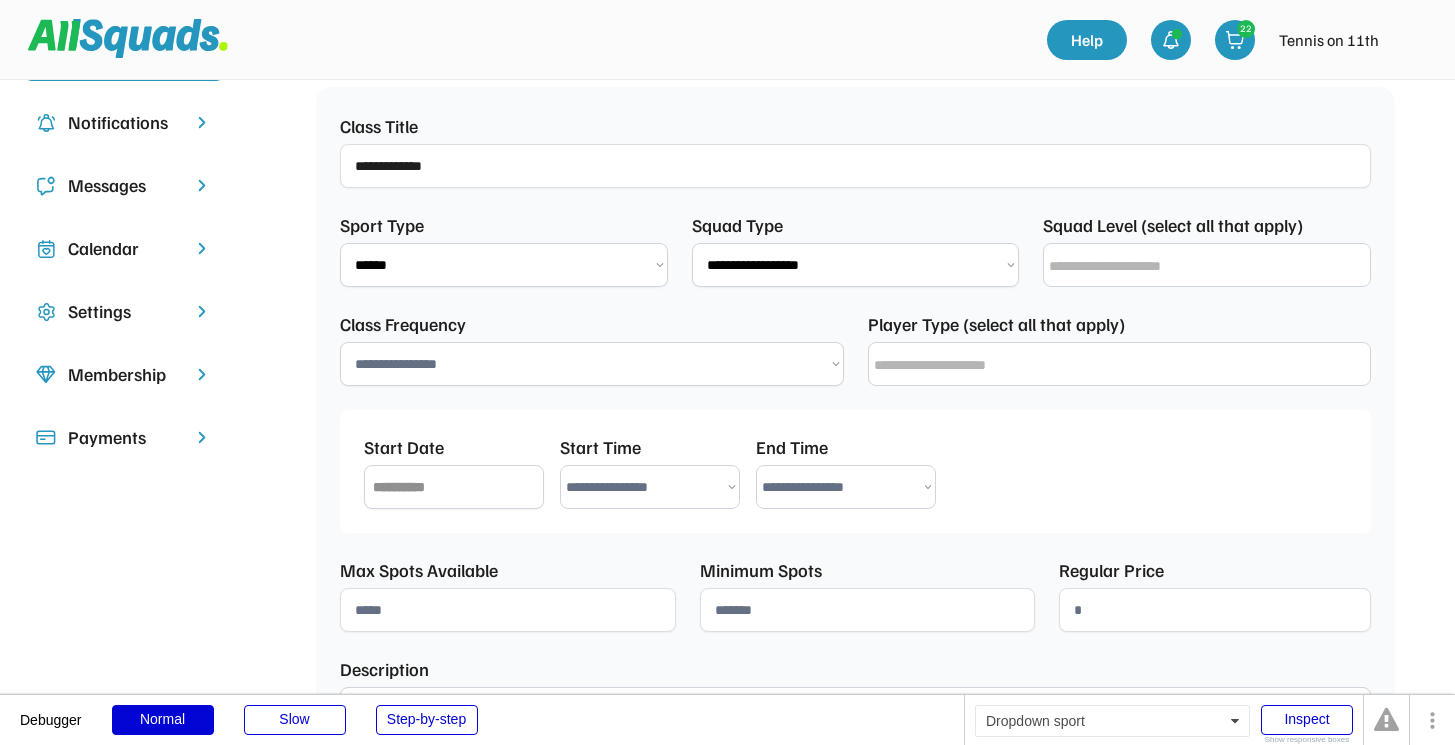 click on "**********" at bounding box center [504, 265] 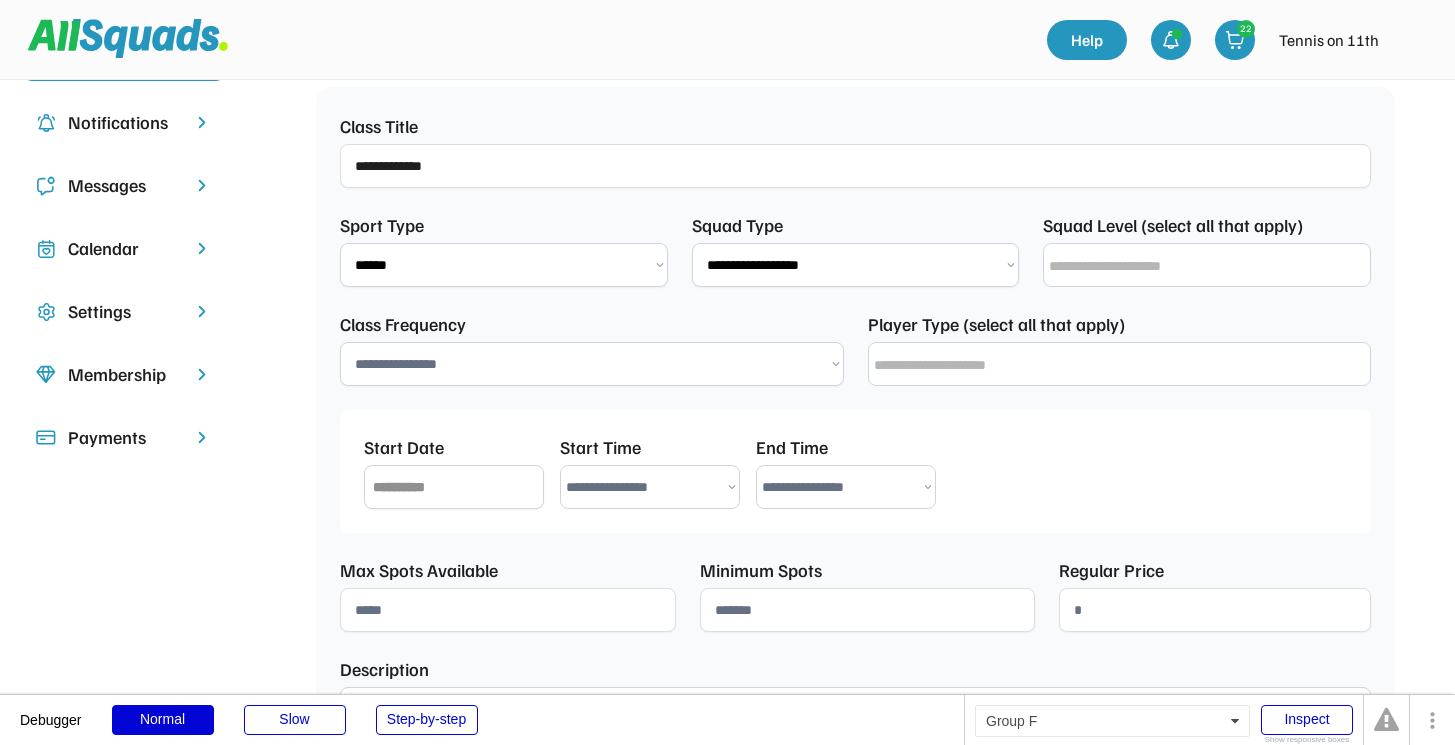 click on "**********" at bounding box center (504, 265) 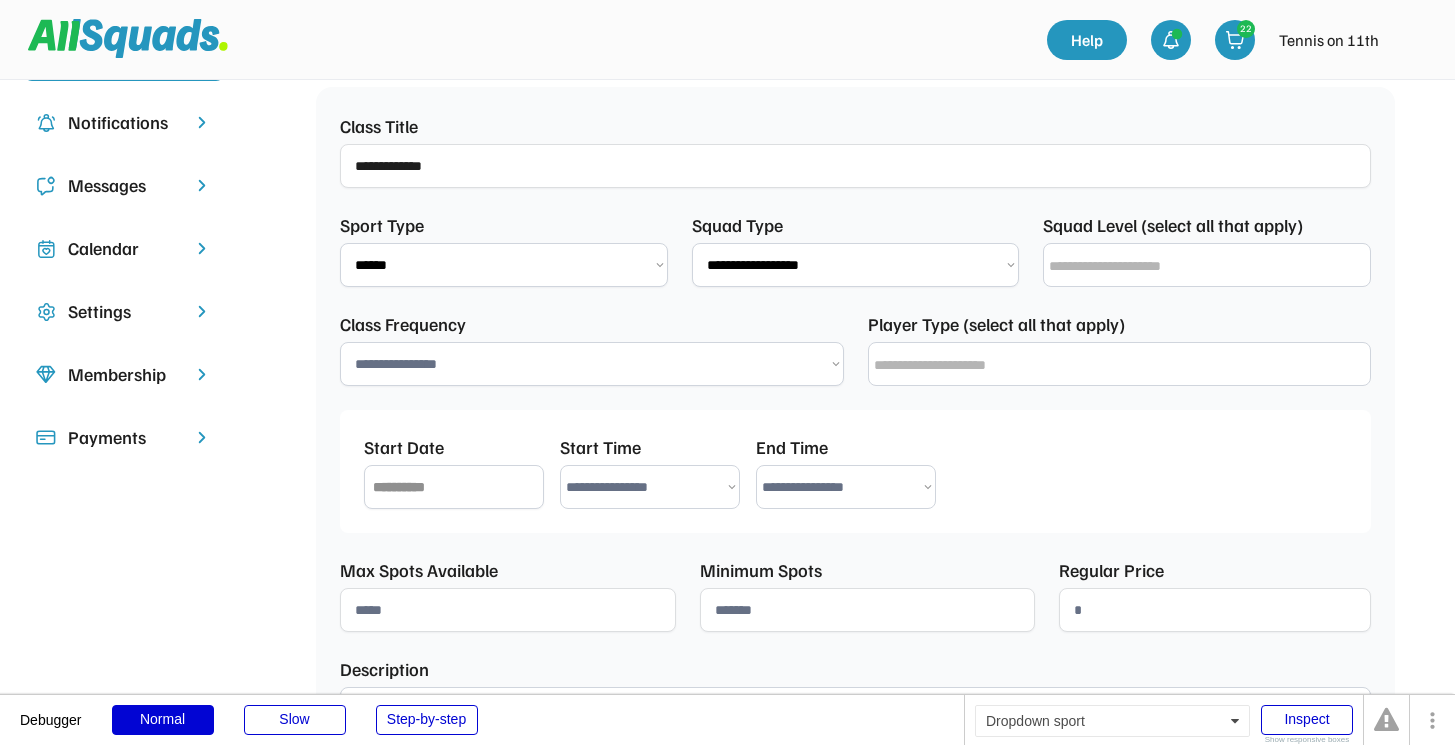 select on "**********" 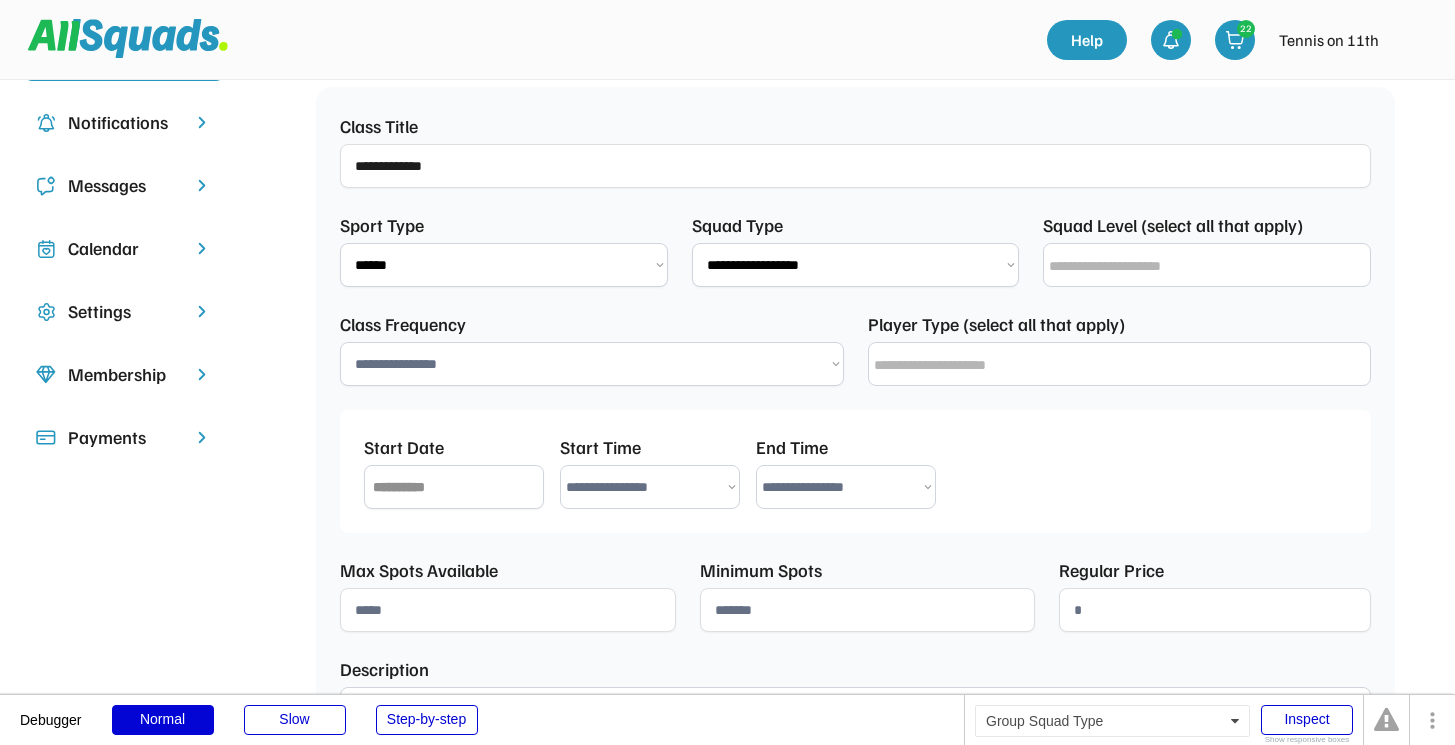 click on "**********" at bounding box center [856, 265] 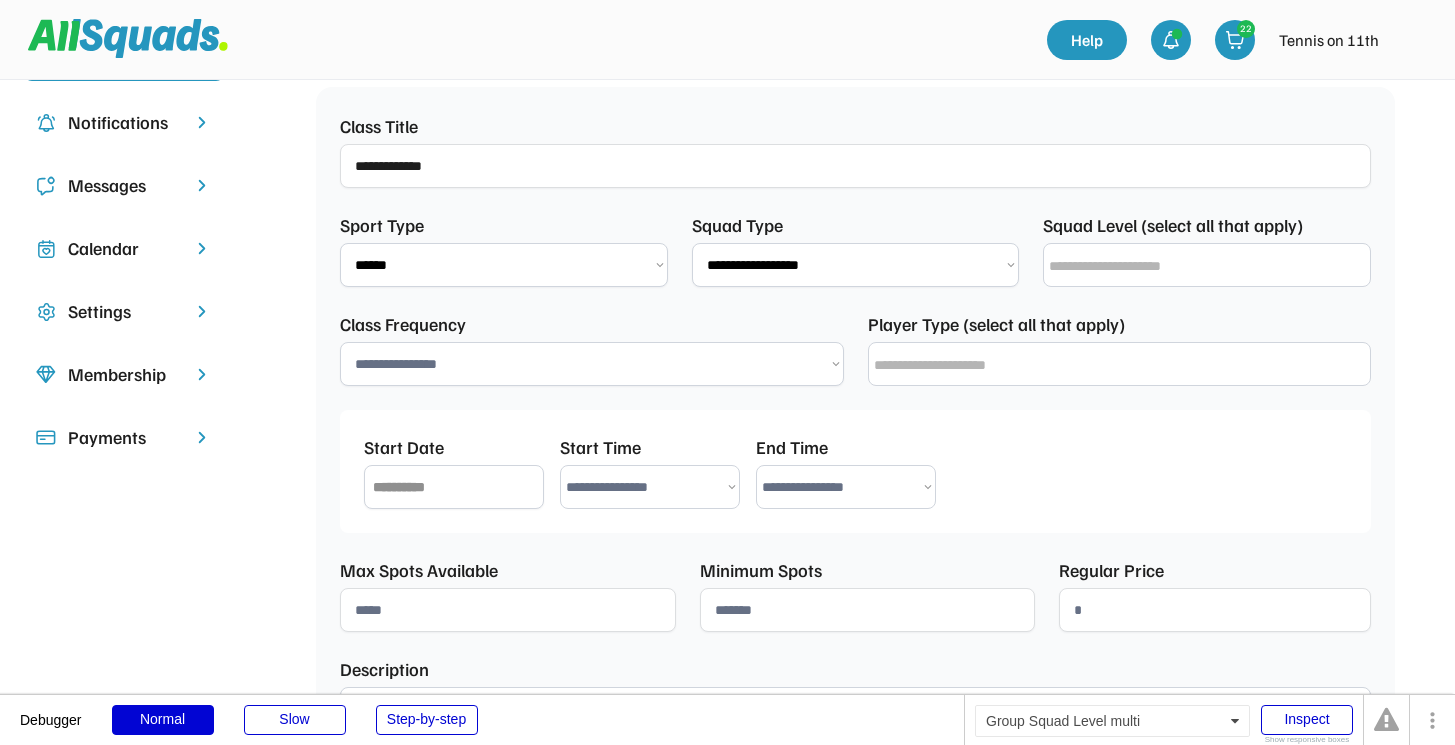click at bounding box center (1212, 266) 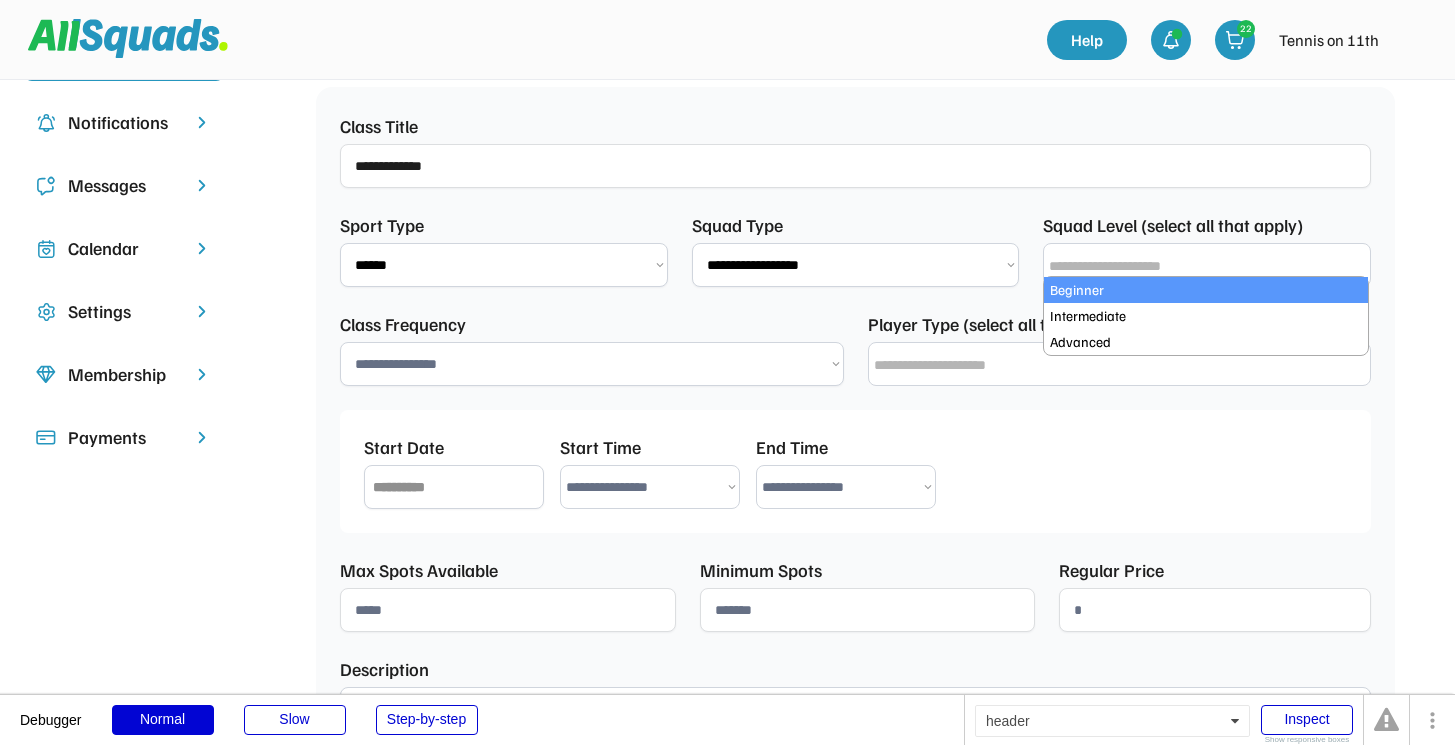 select on "**********" 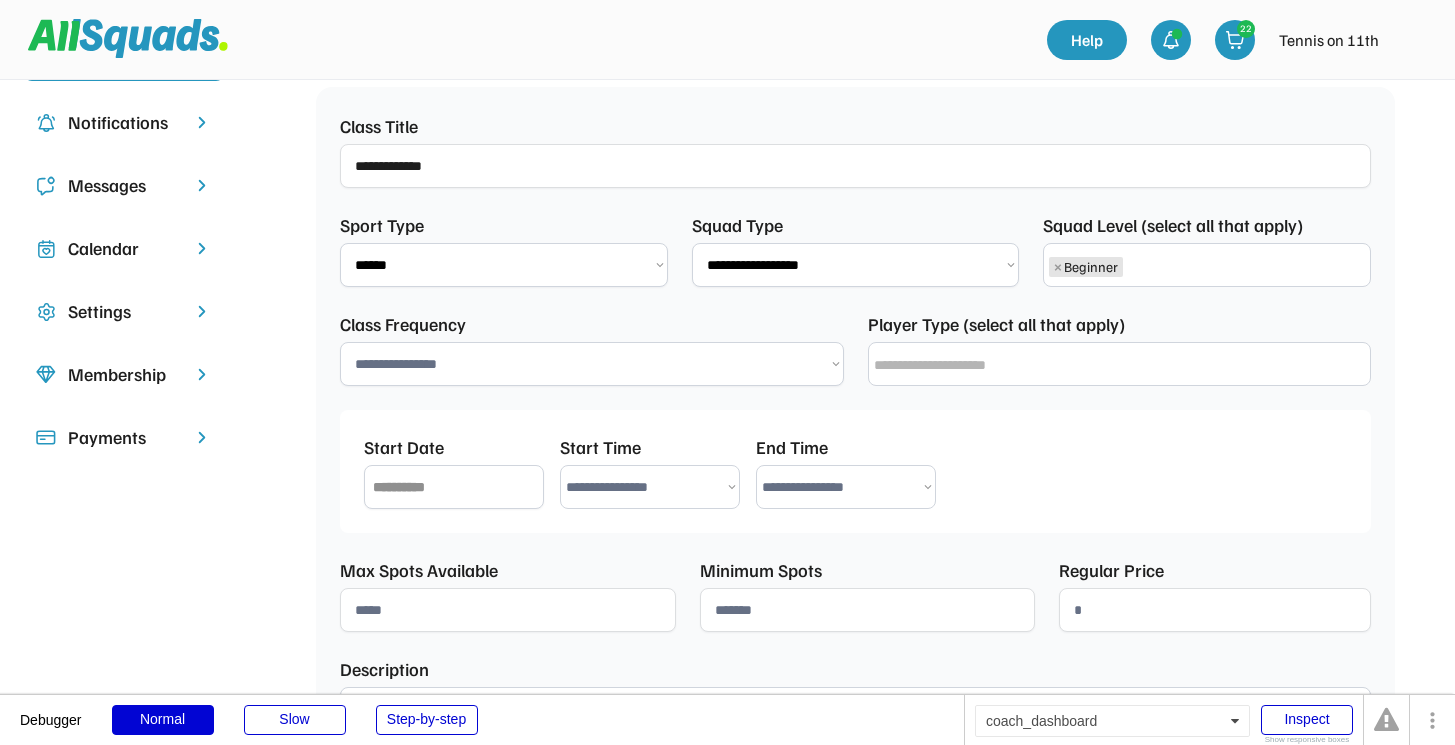 click on "× Beginner" at bounding box center [1207, 264] 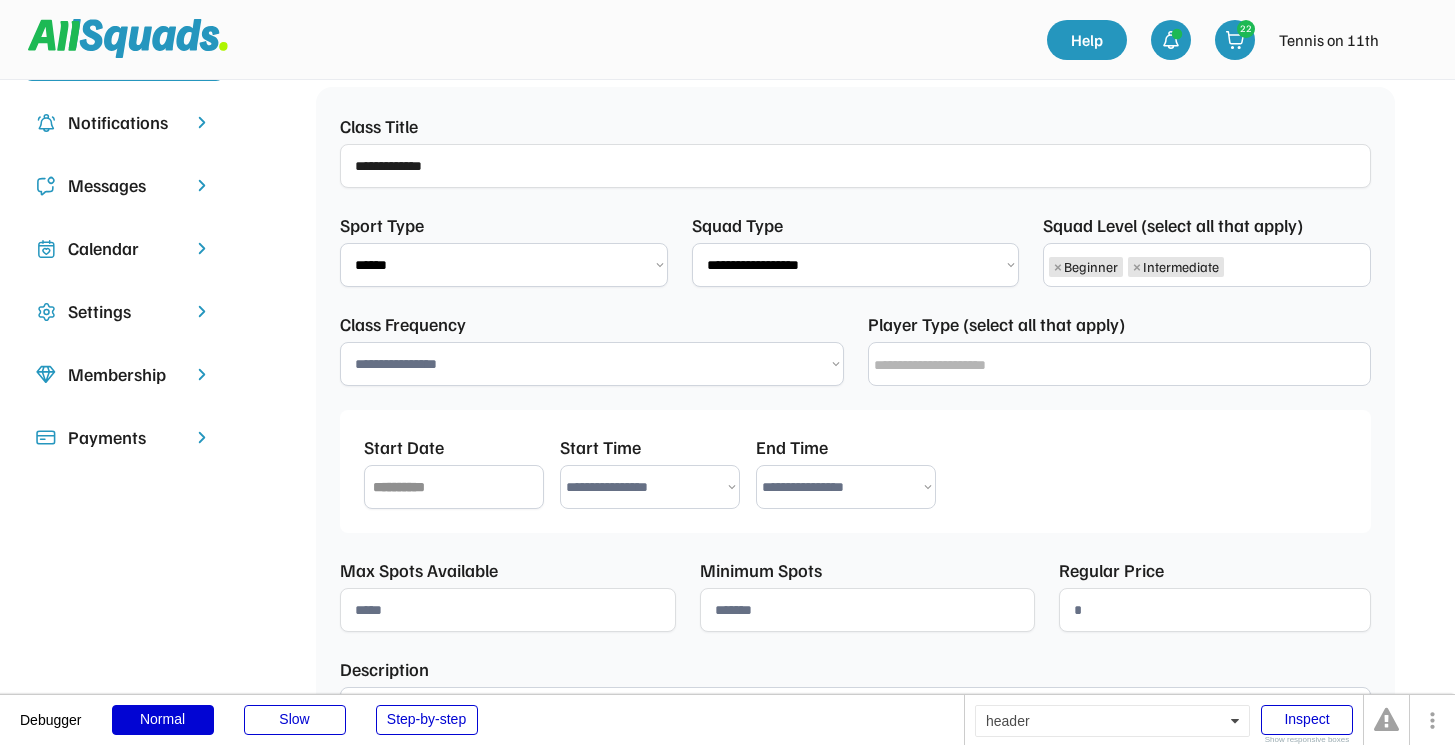 click on "**********" at bounding box center [592, 364] 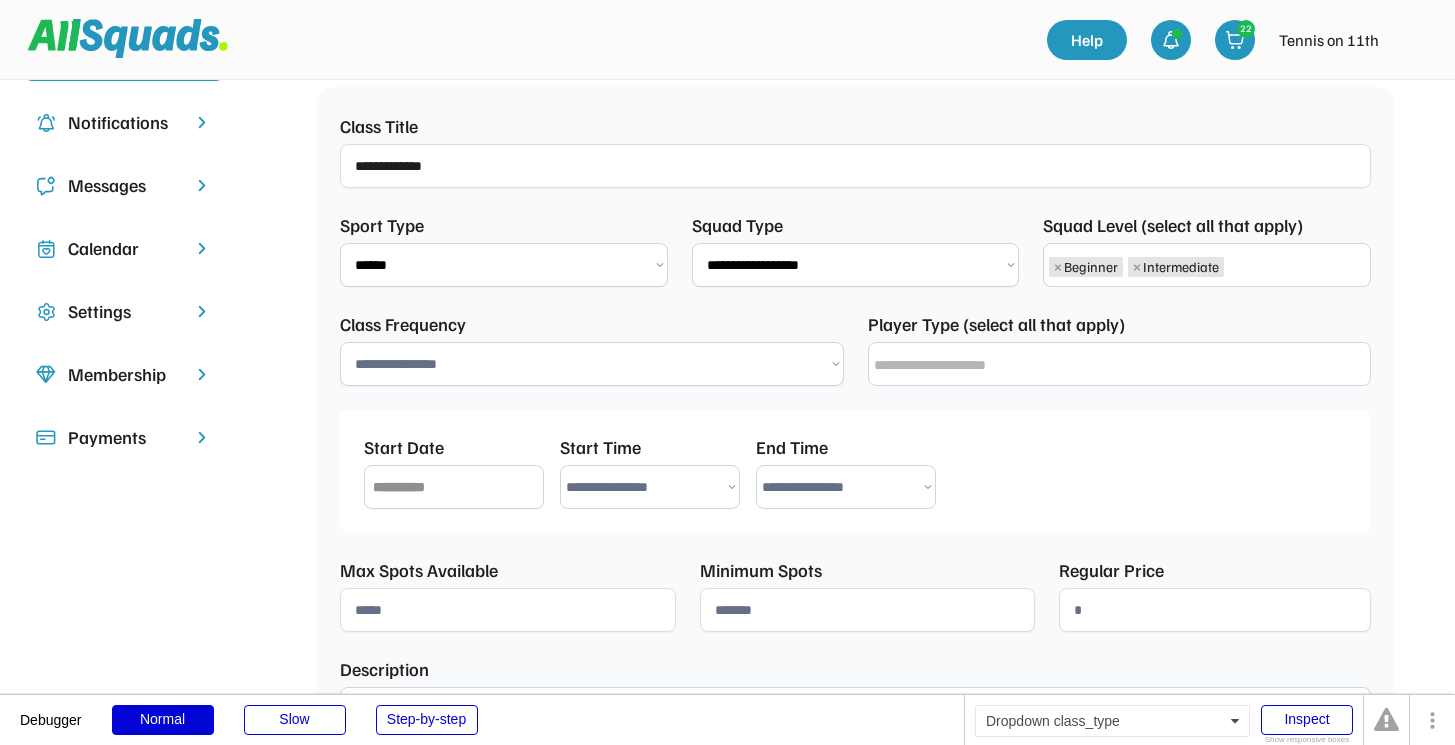 select on "**********" 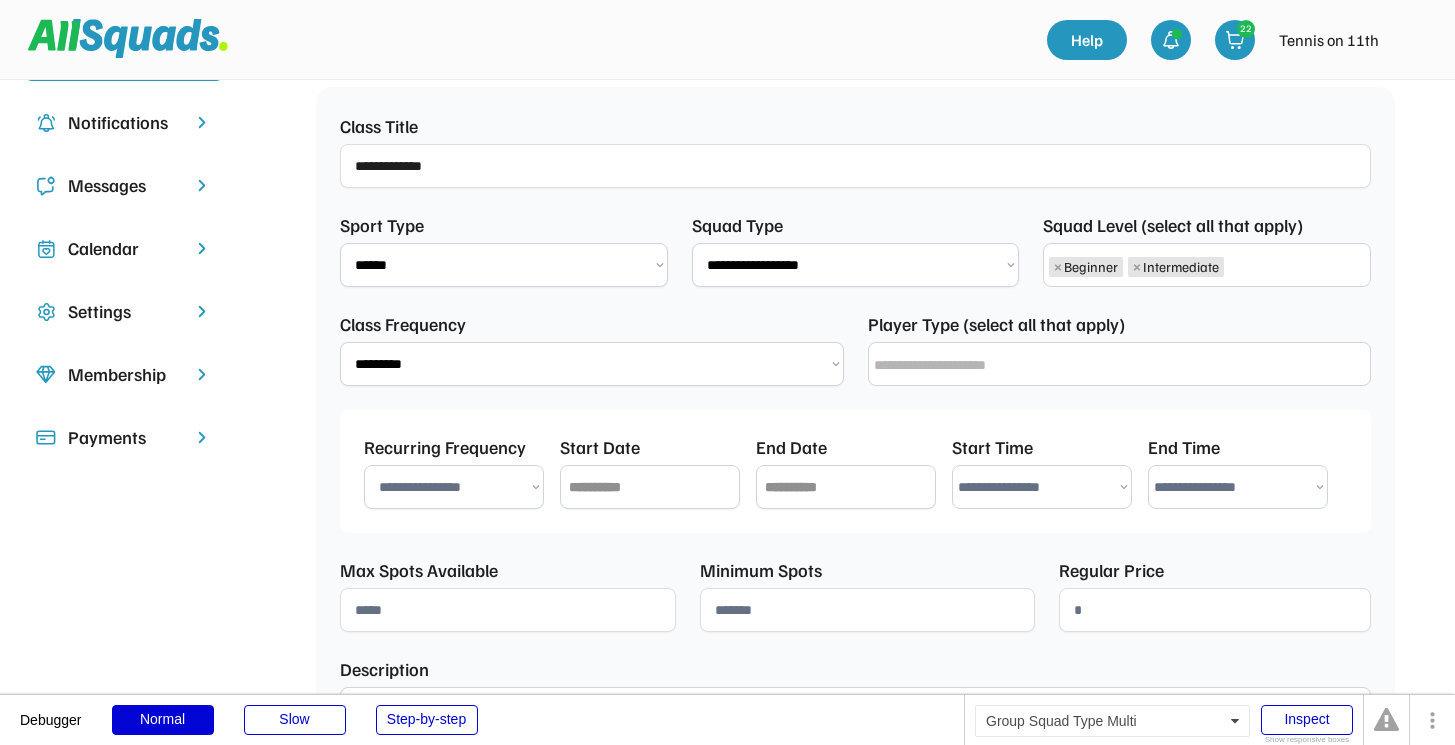 click at bounding box center [1125, 365] 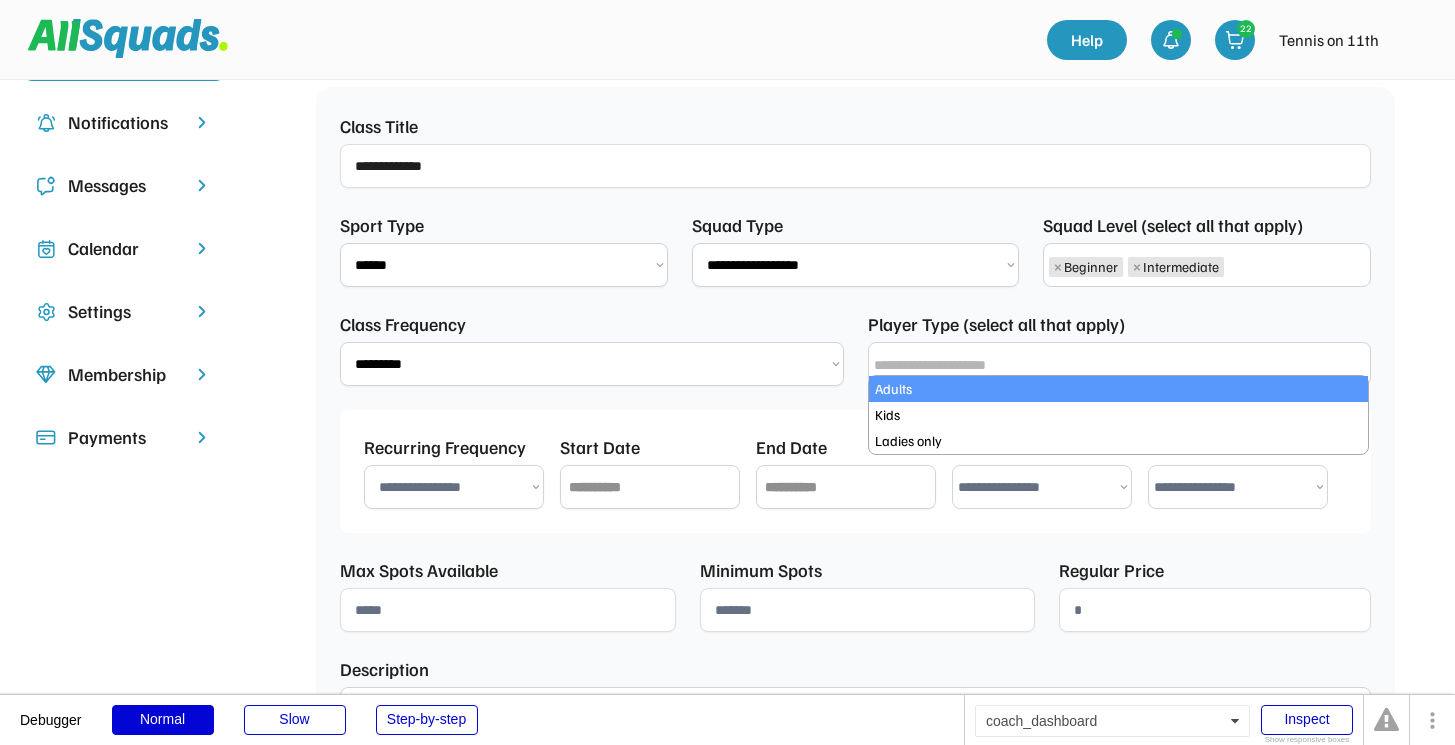select on "*****" 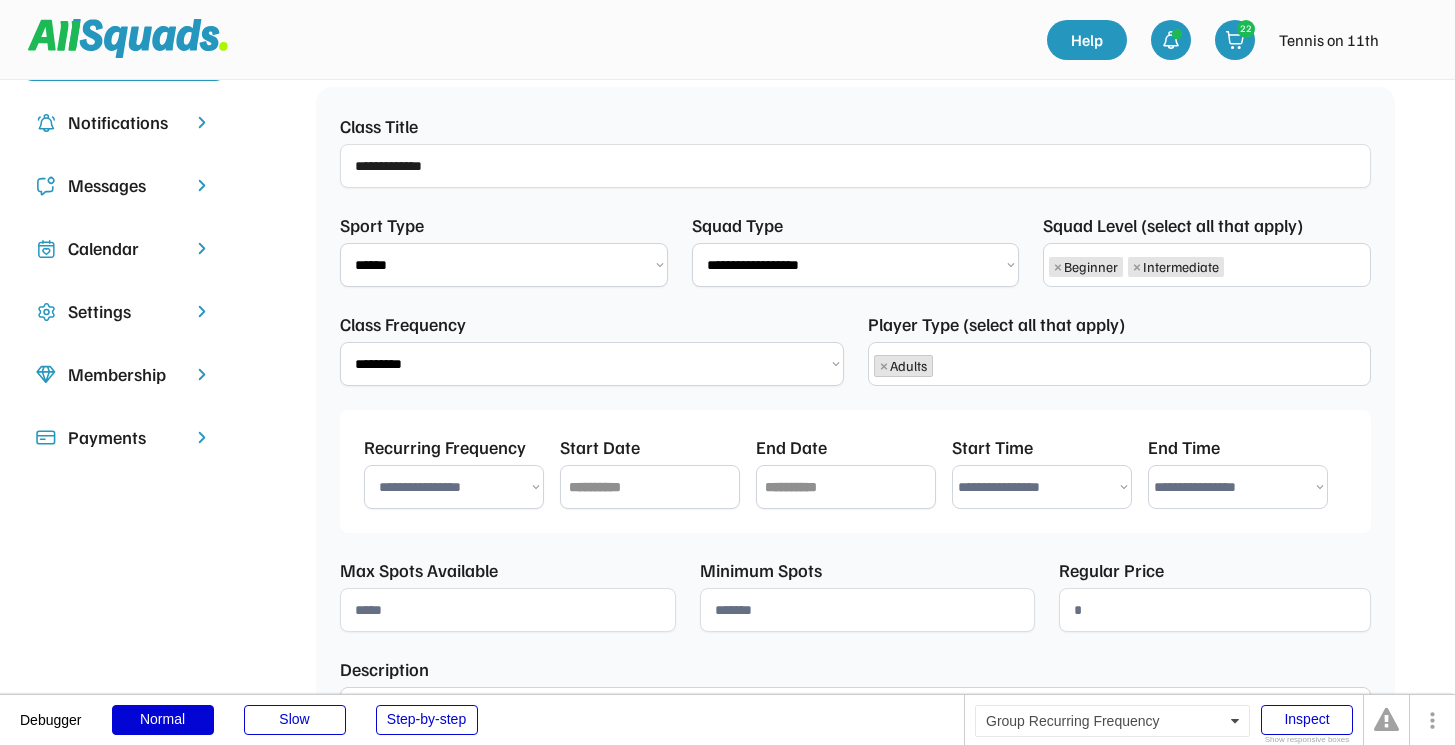 click on "**********" at bounding box center [454, 487] 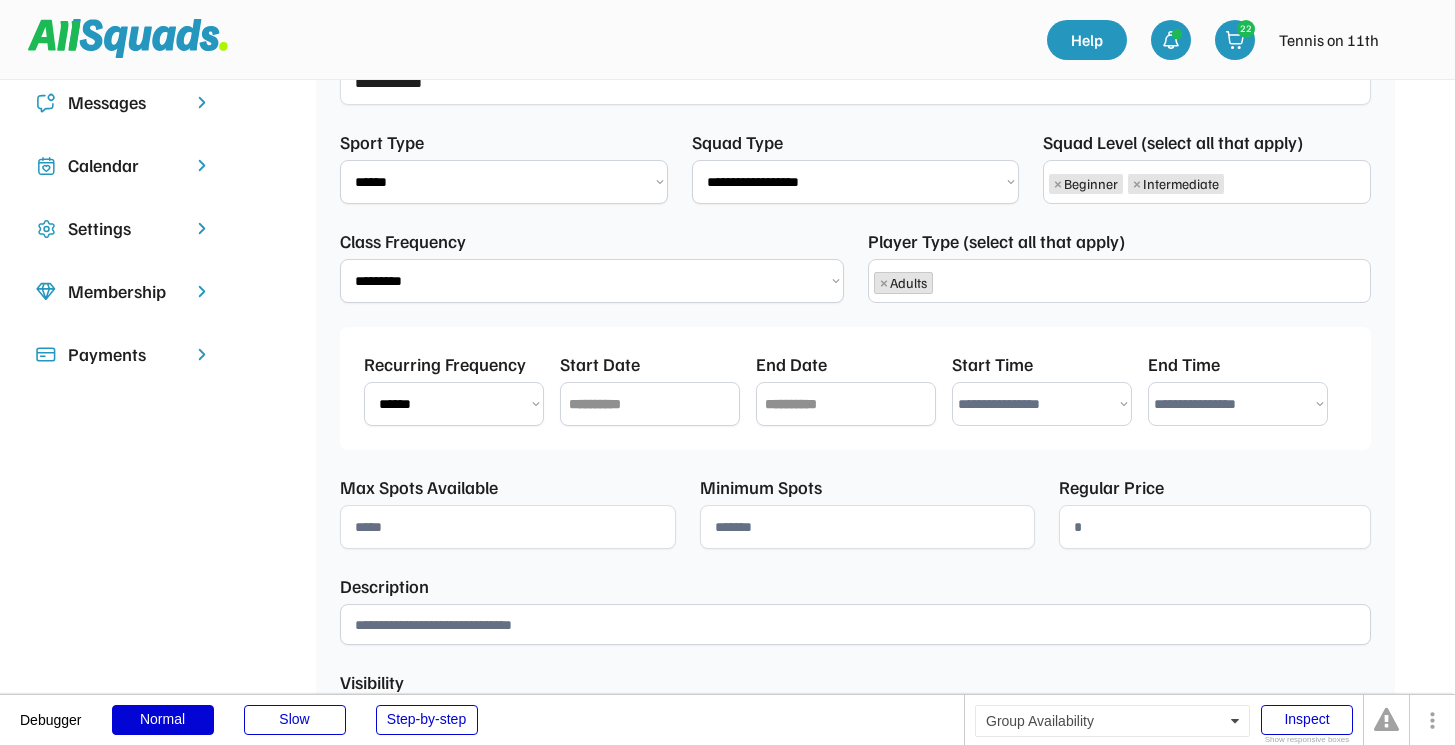 scroll, scrollTop: 362, scrollLeft: 0, axis: vertical 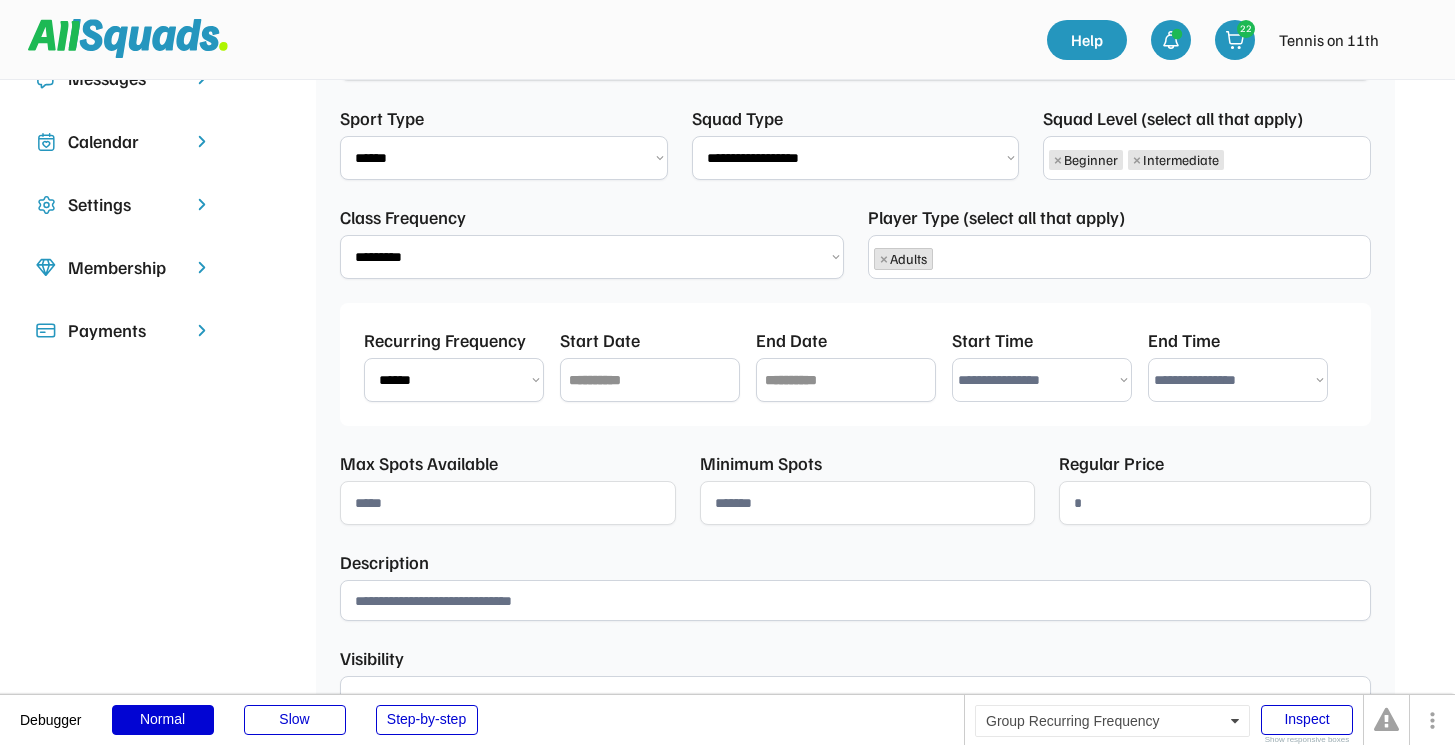 click on "**********" at bounding box center (454, 380) 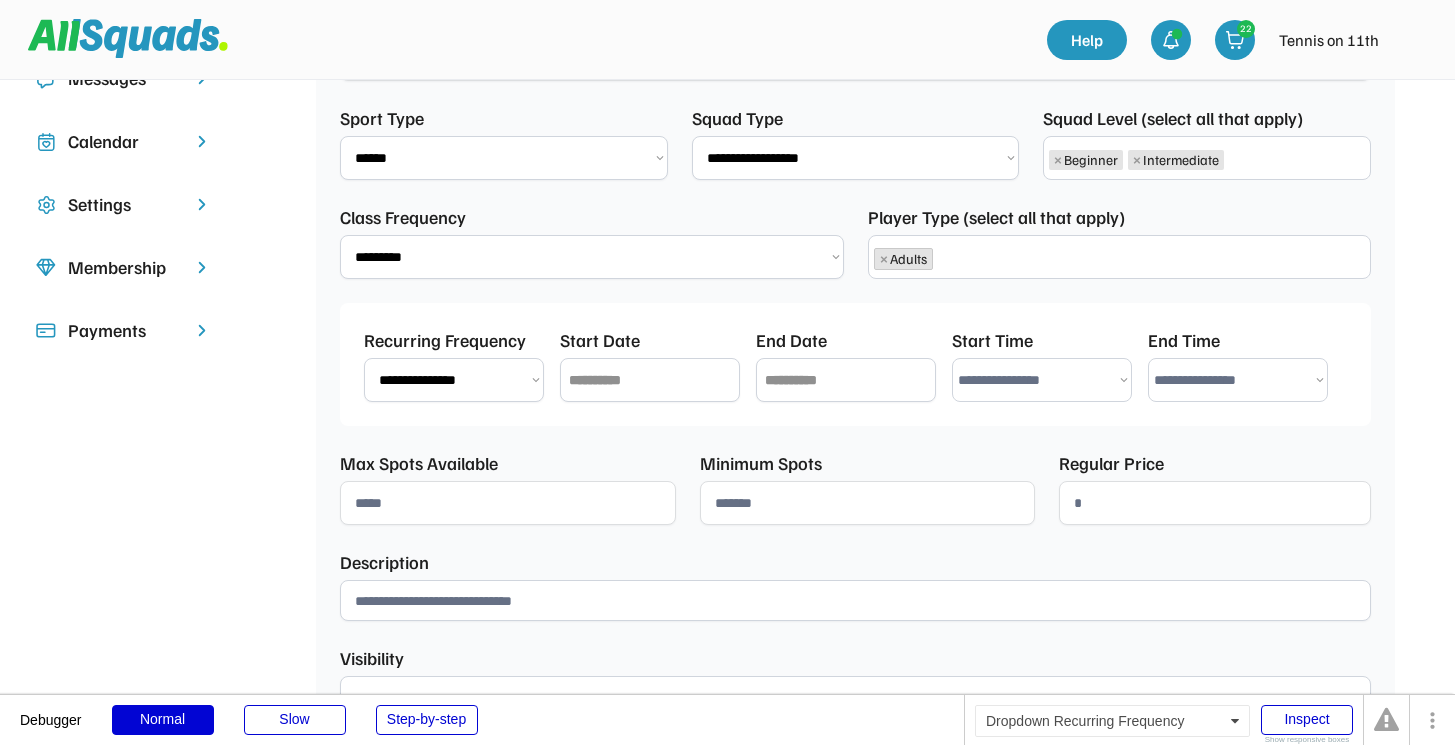click on "**********" at bounding box center [454, 380] 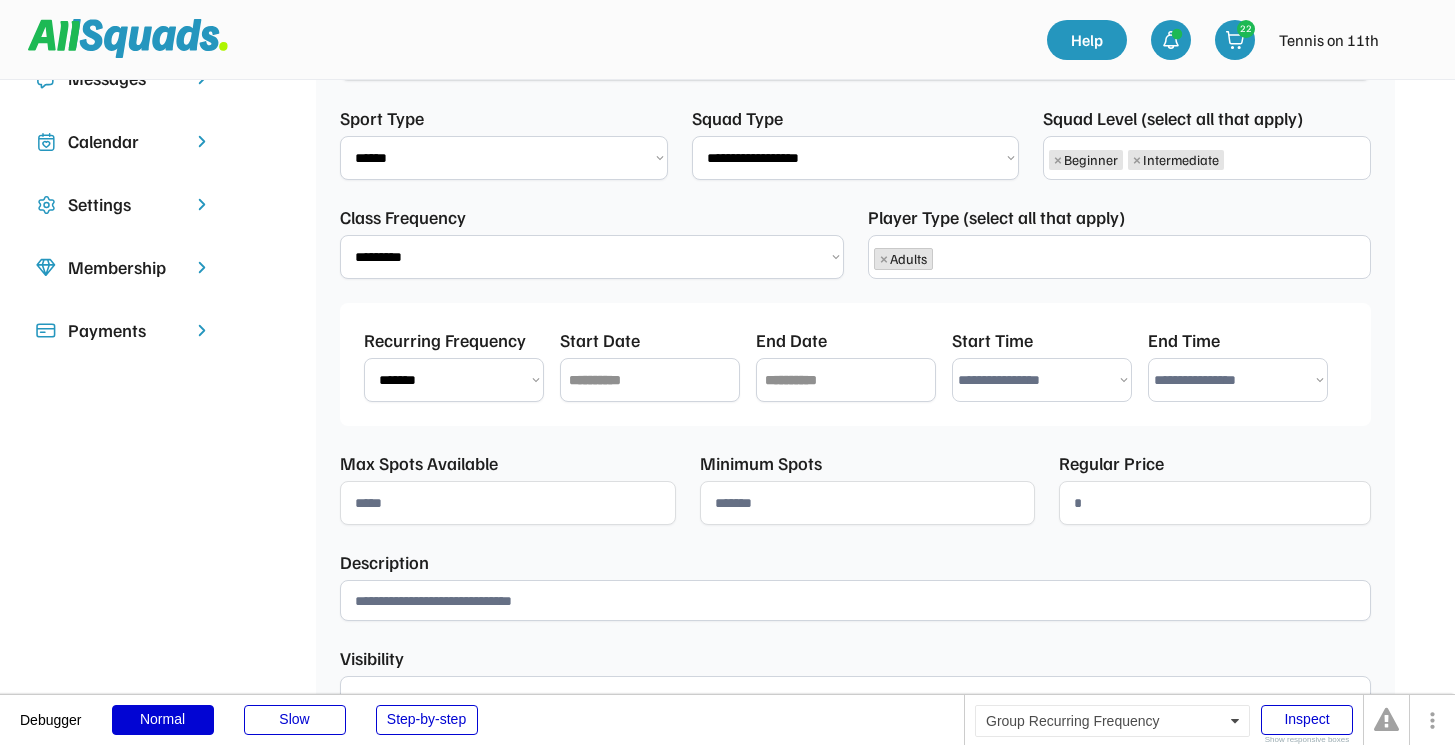 click on "**********" at bounding box center (454, 380) 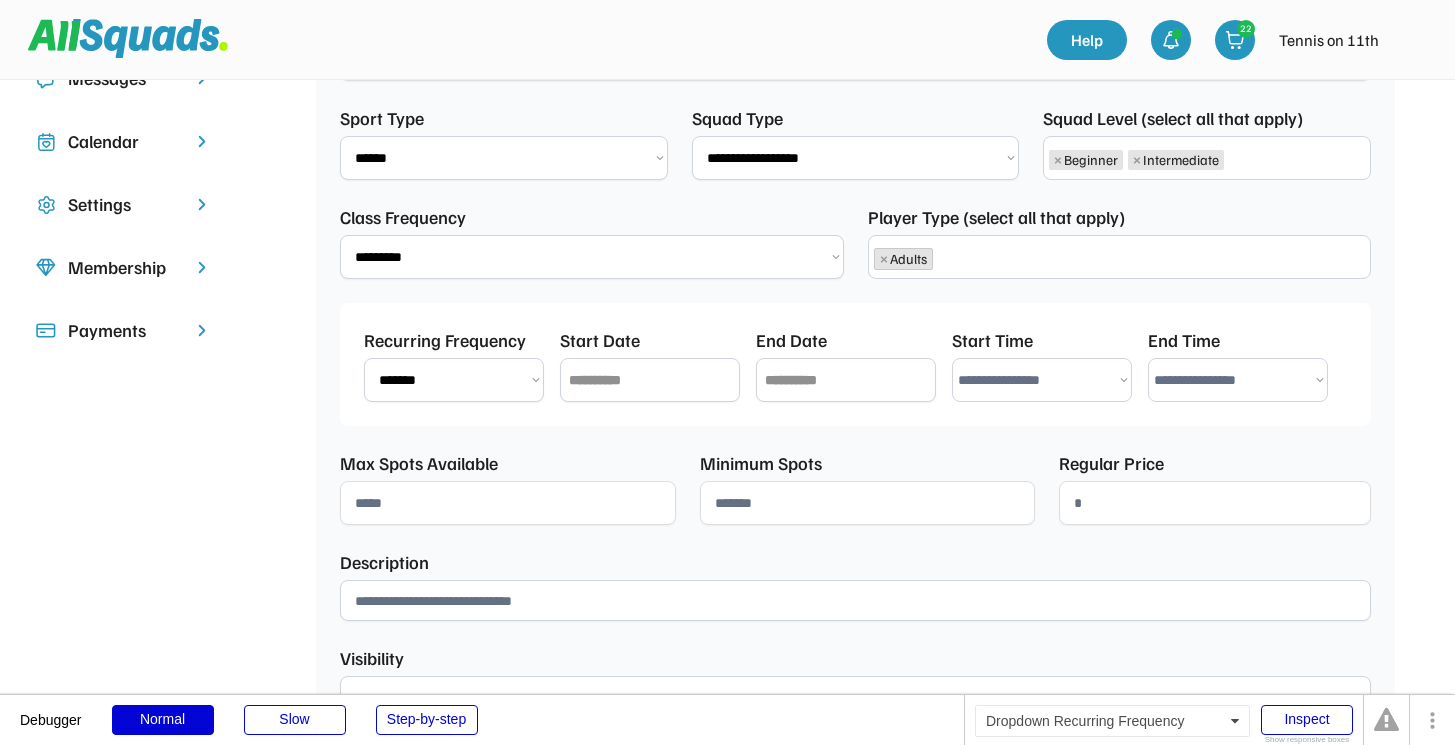 select on "********" 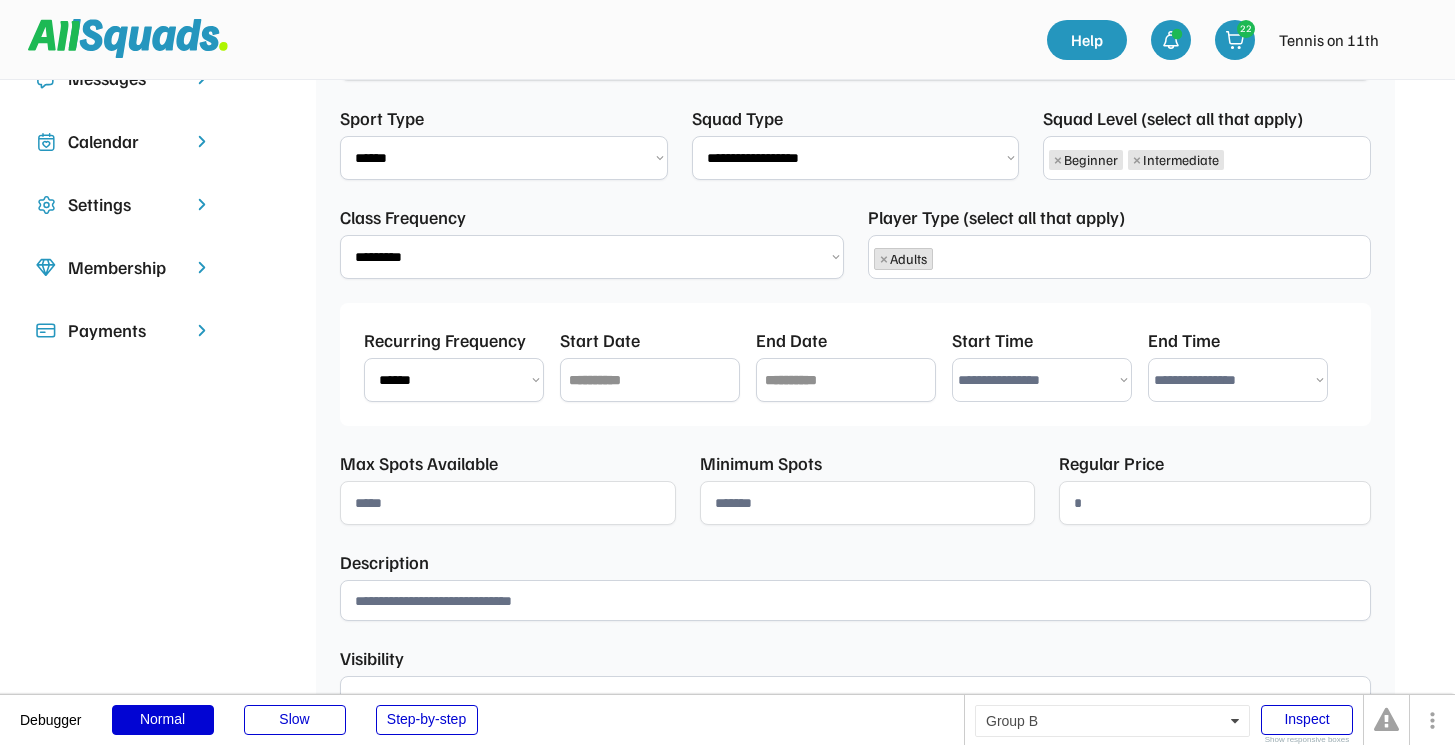 click at bounding box center (650, 380) 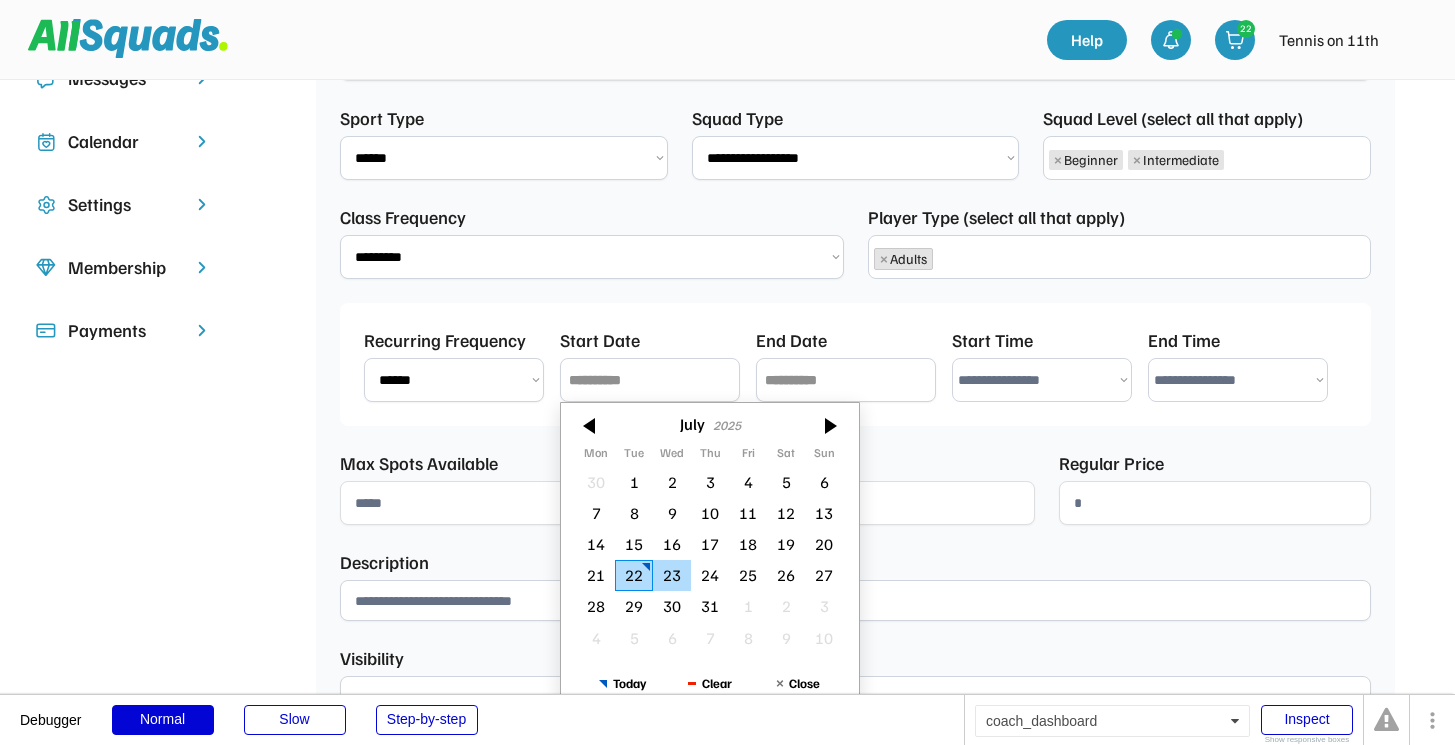click on "23" at bounding box center [672, 575] 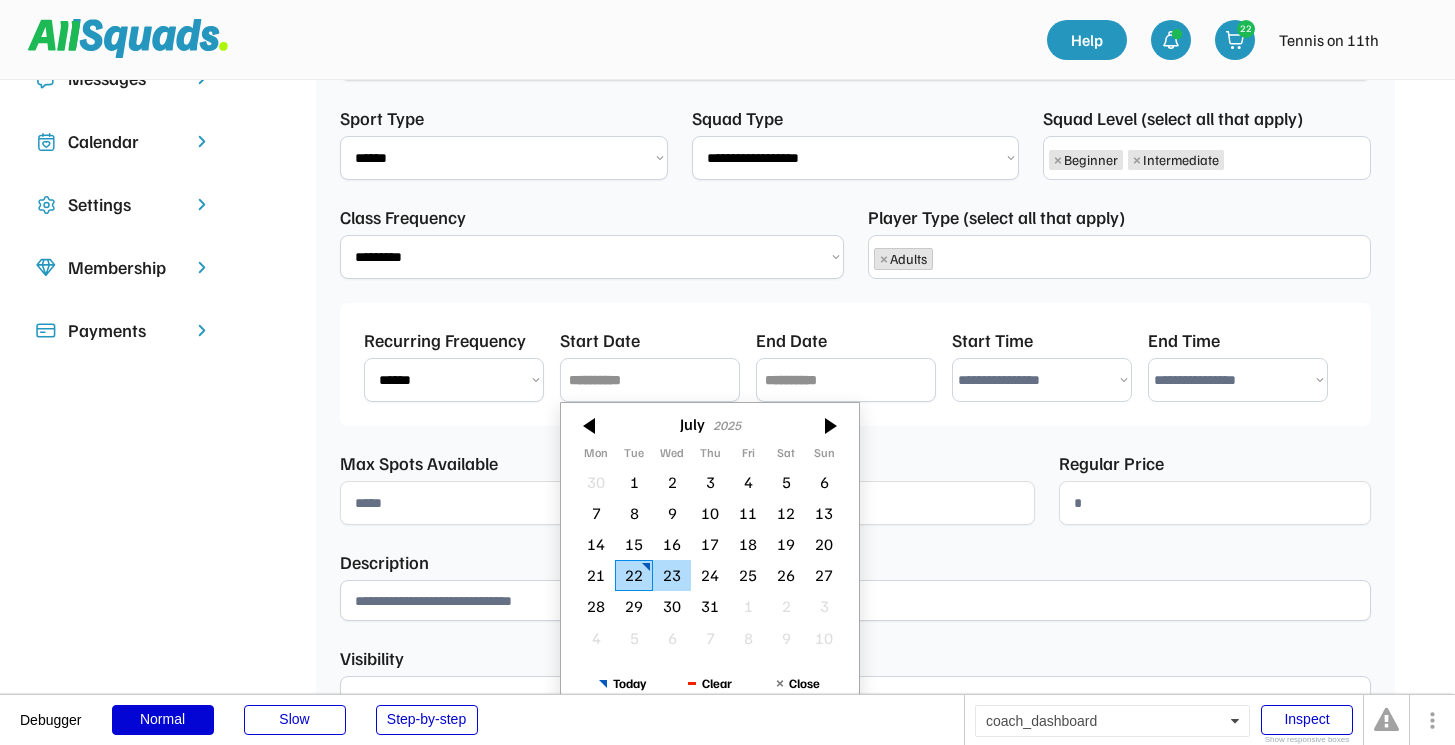 type on "**********" 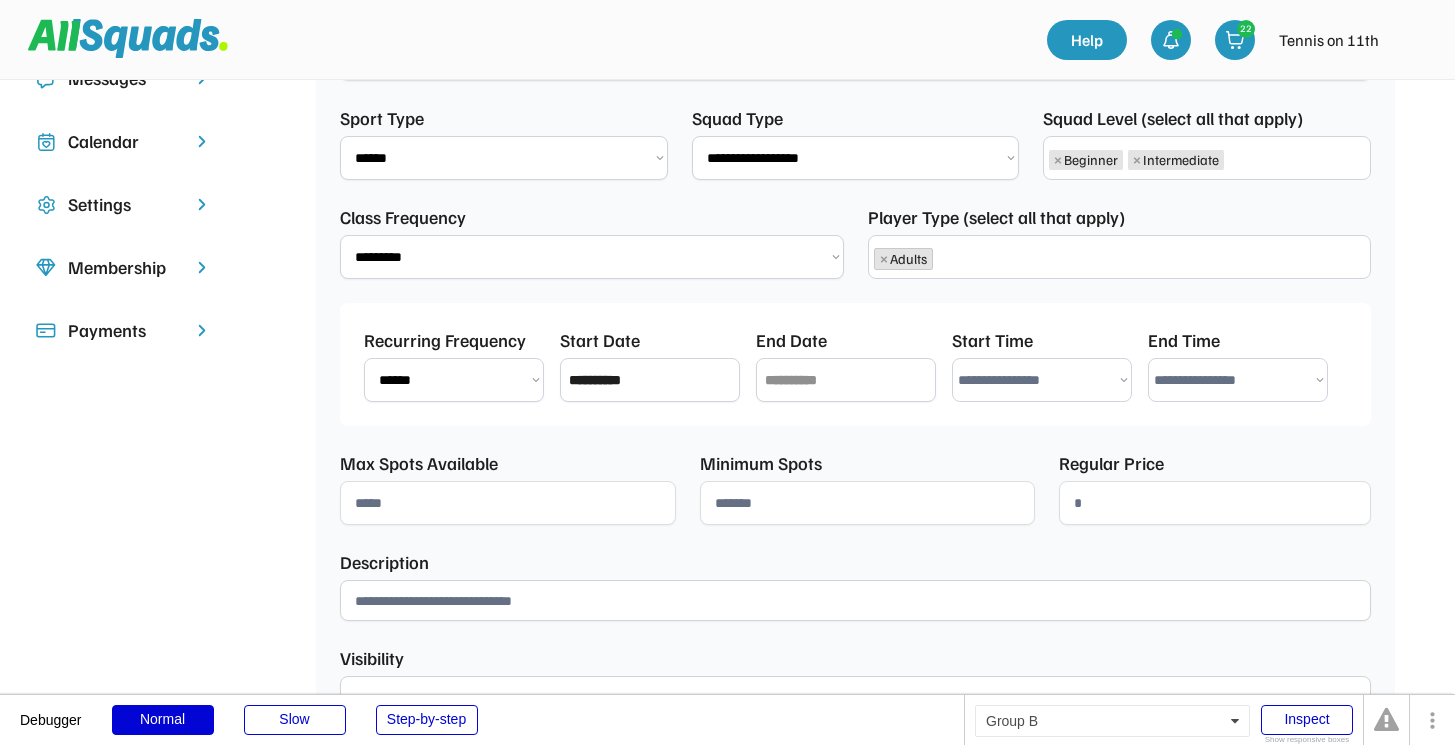 click at bounding box center [846, 380] 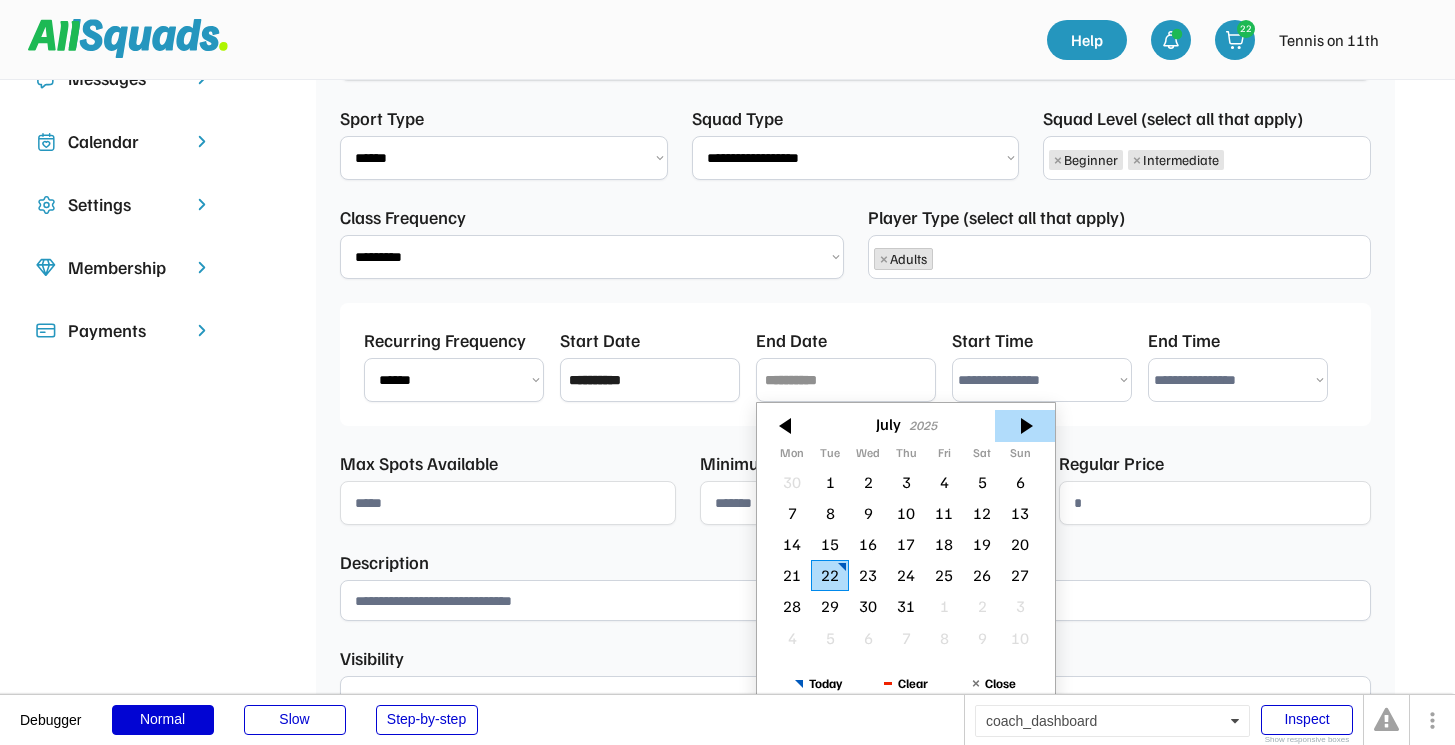 click at bounding box center (1025, 426) 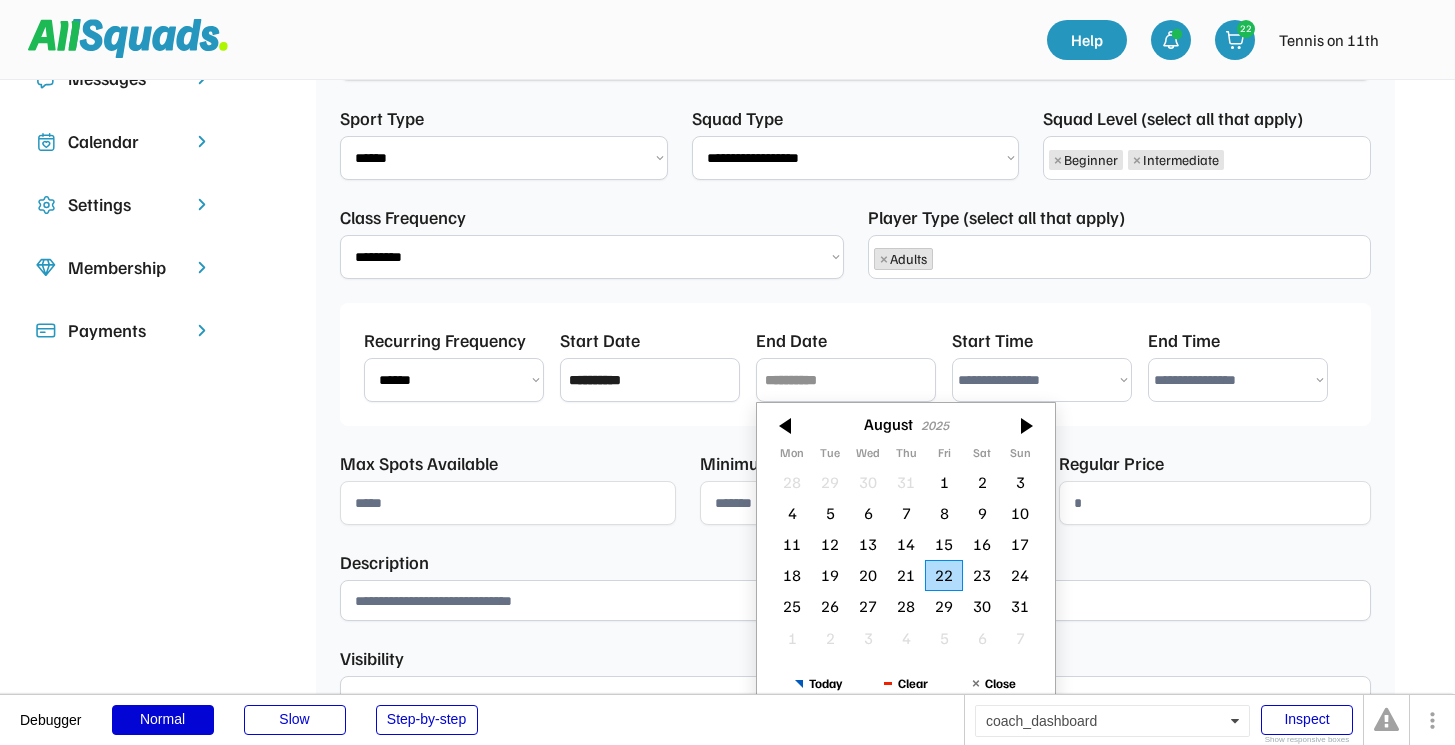 click at bounding box center [1025, 426] 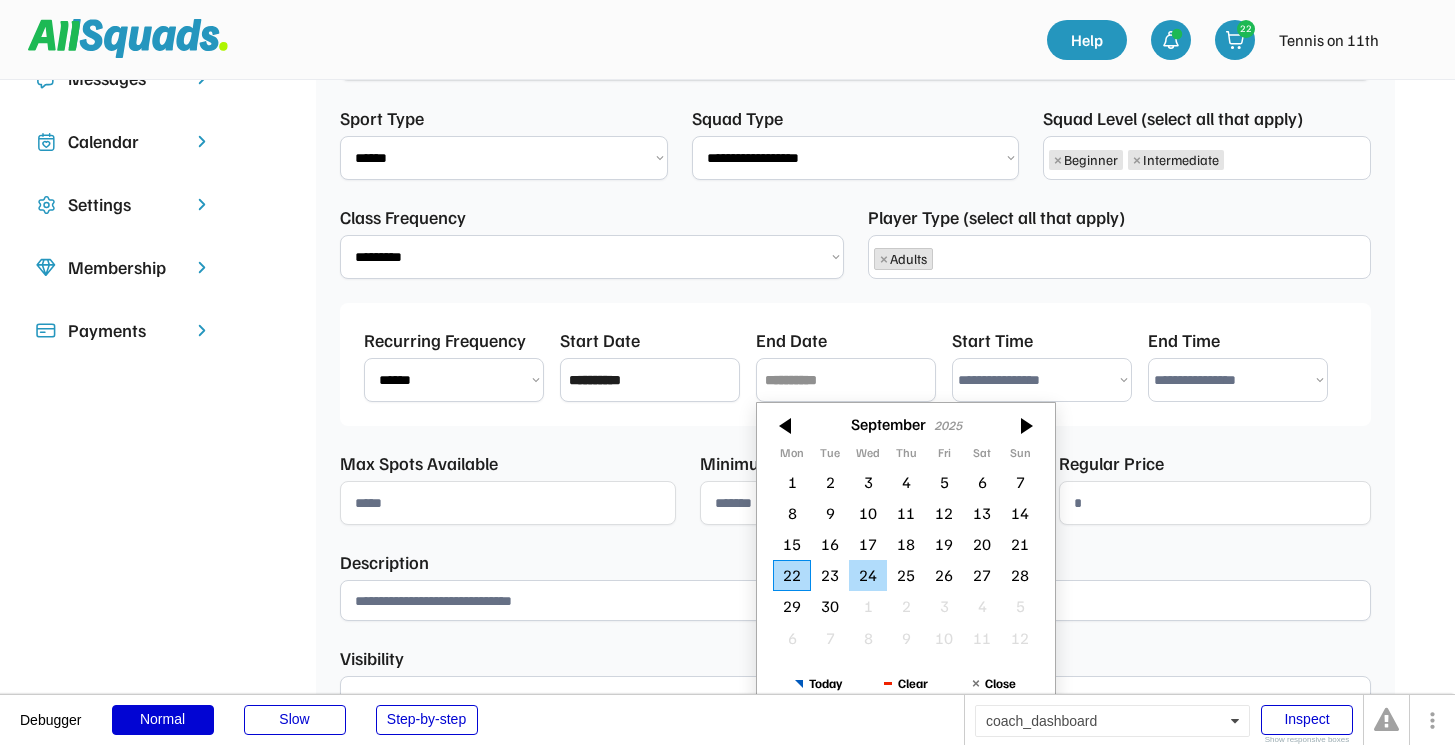 click on "24" at bounding box center [868, 575] 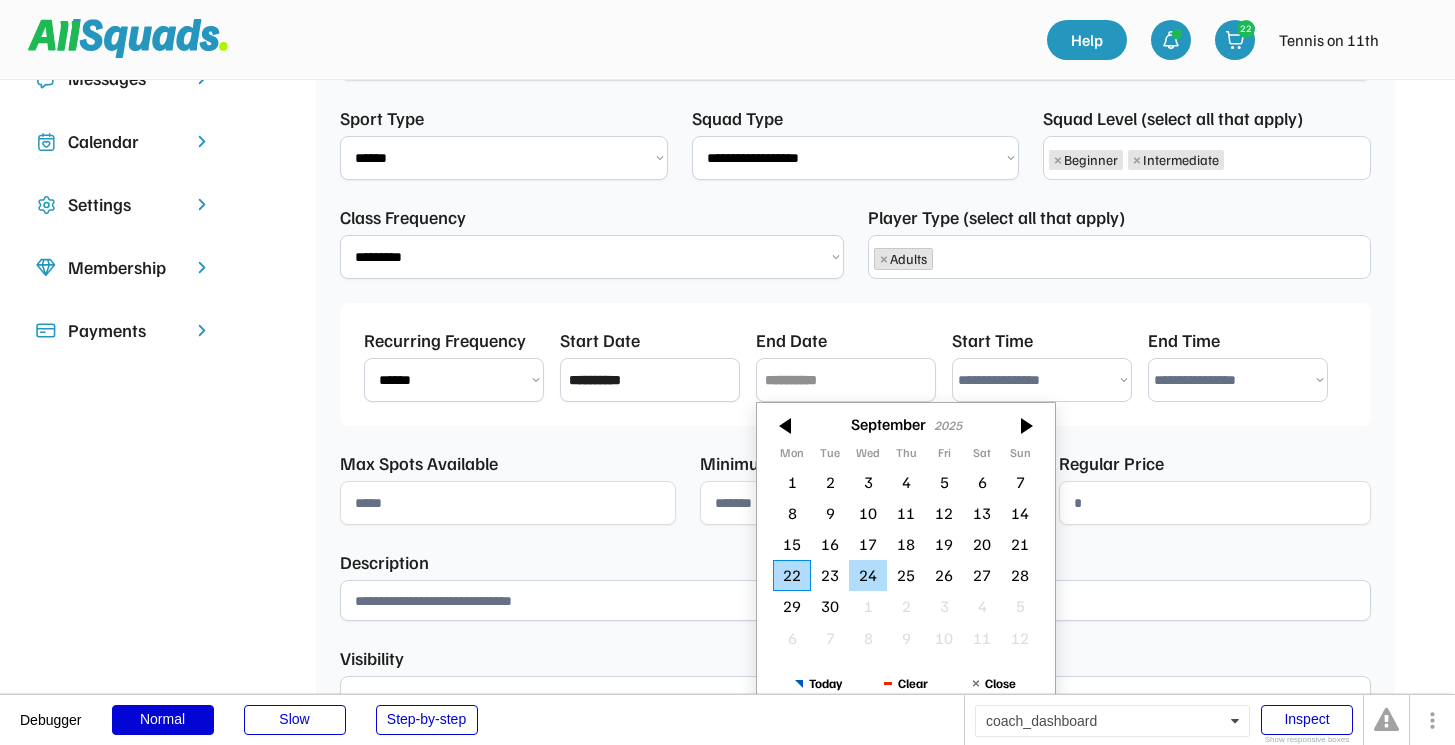type on "**********" 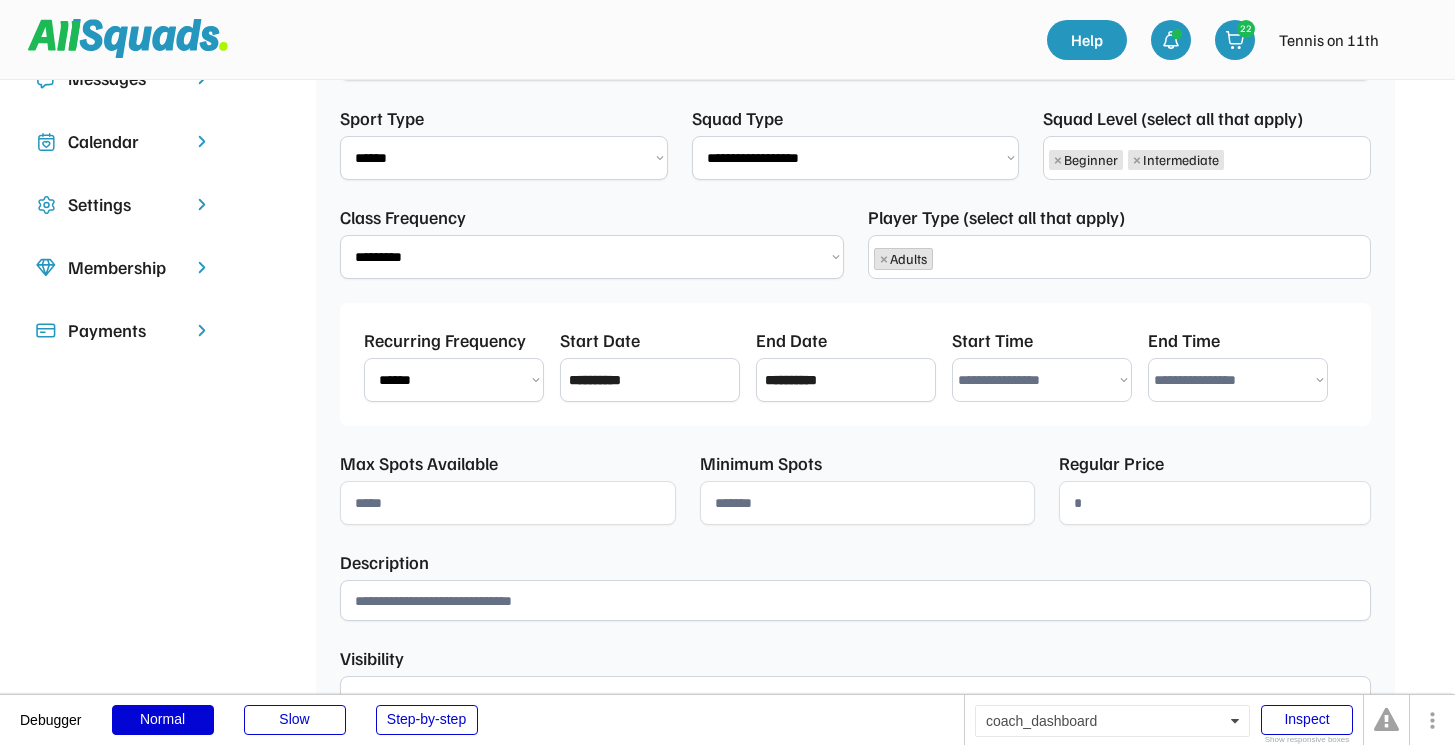 click at bounding box center [1215, 503] 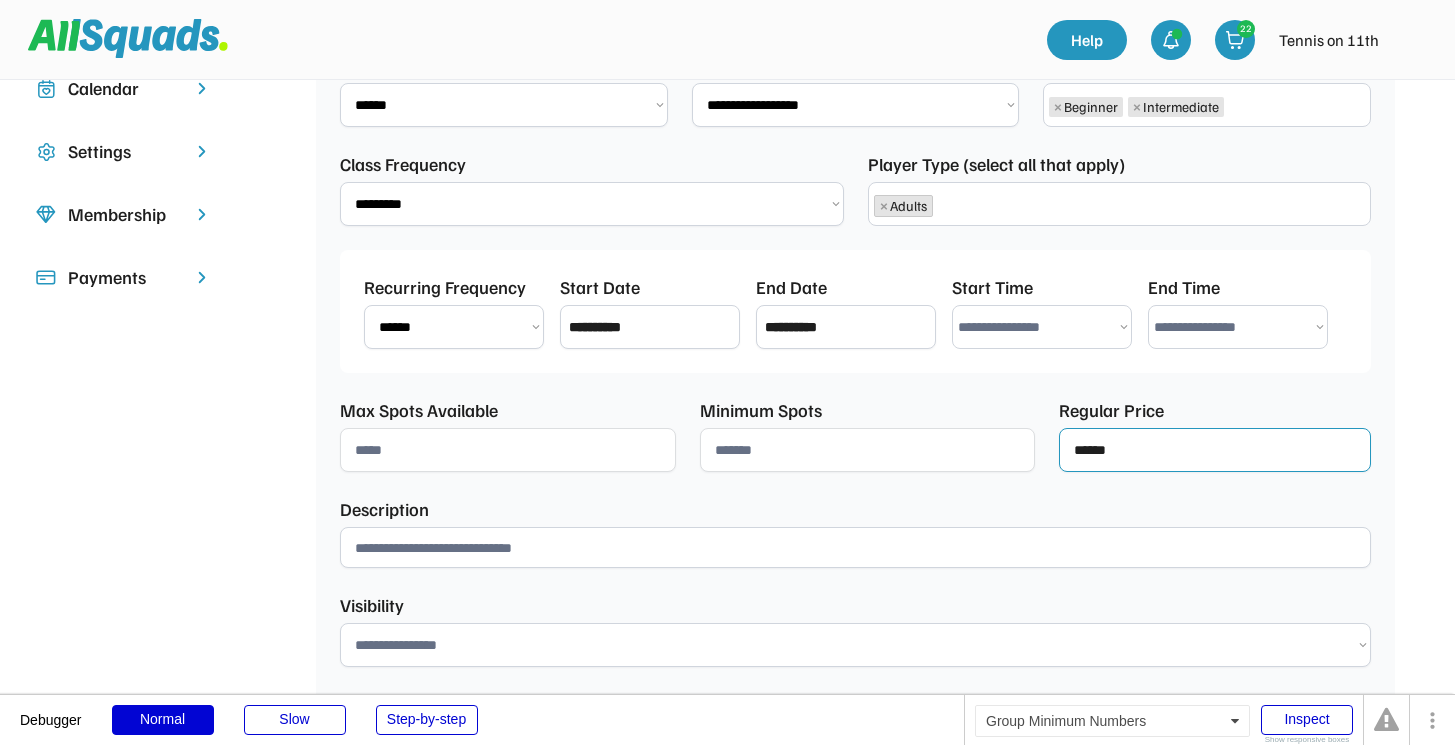 scroll, scrollTop: 425, scrollLeft: 0, axis: vertical 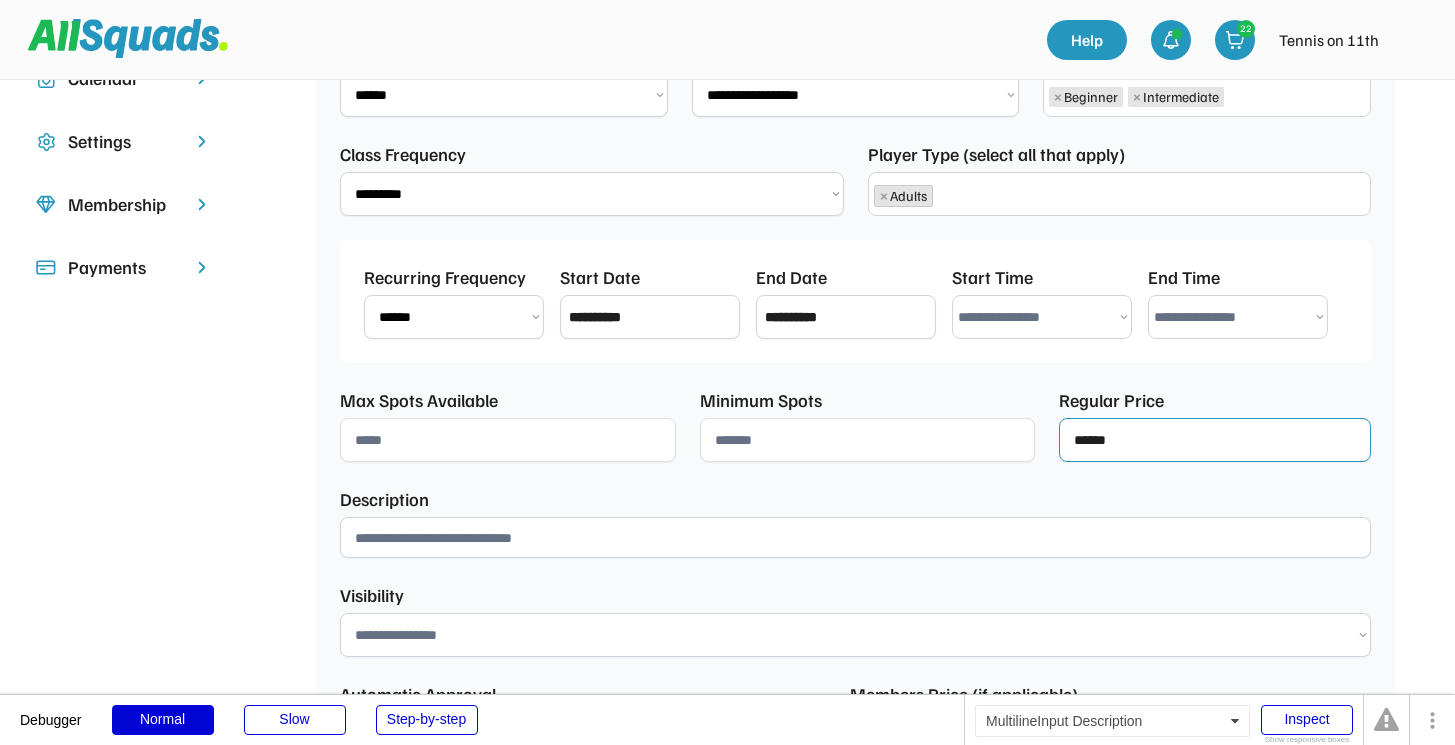 type on "******" 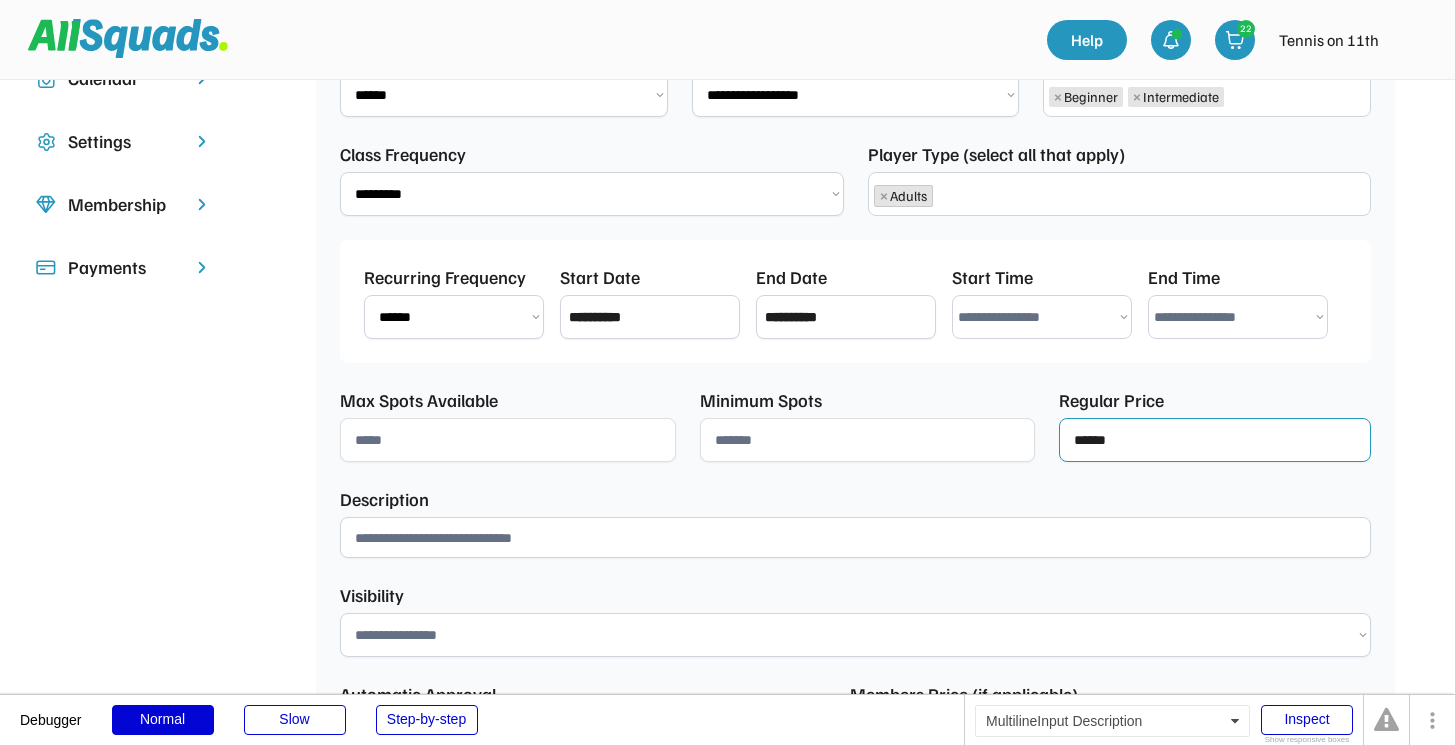 click at bounding box center (855, 537) 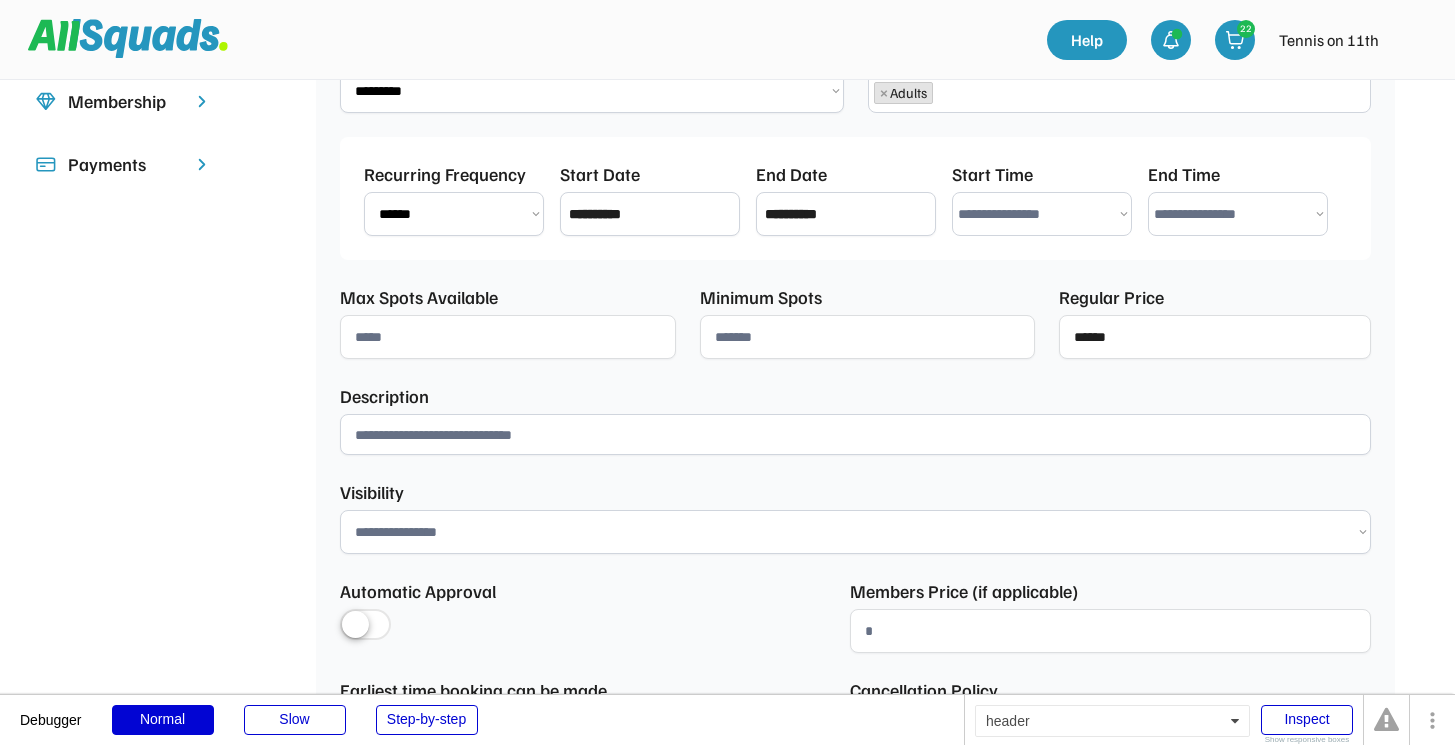 scroll, scrollTop: 539, scrollLeft: 0, axis: vertical 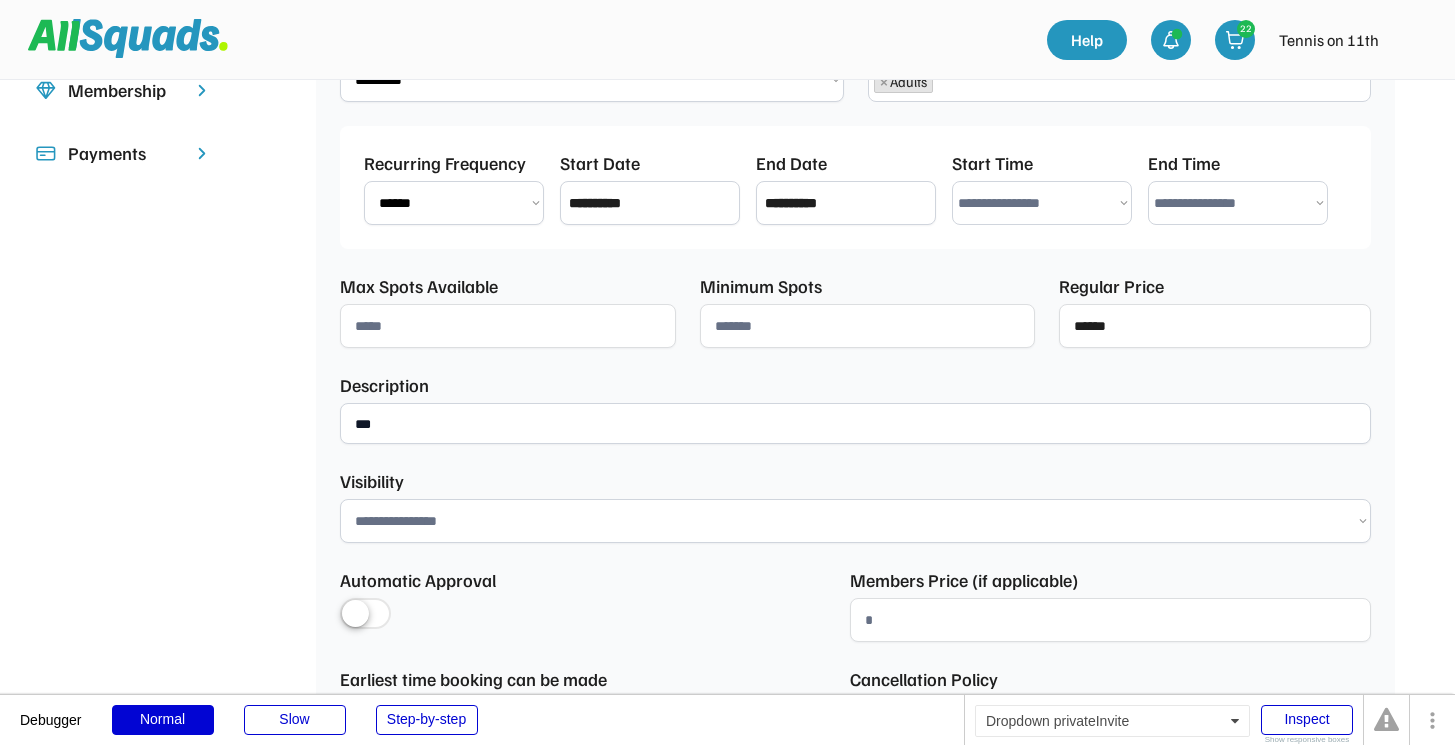 type on "***" 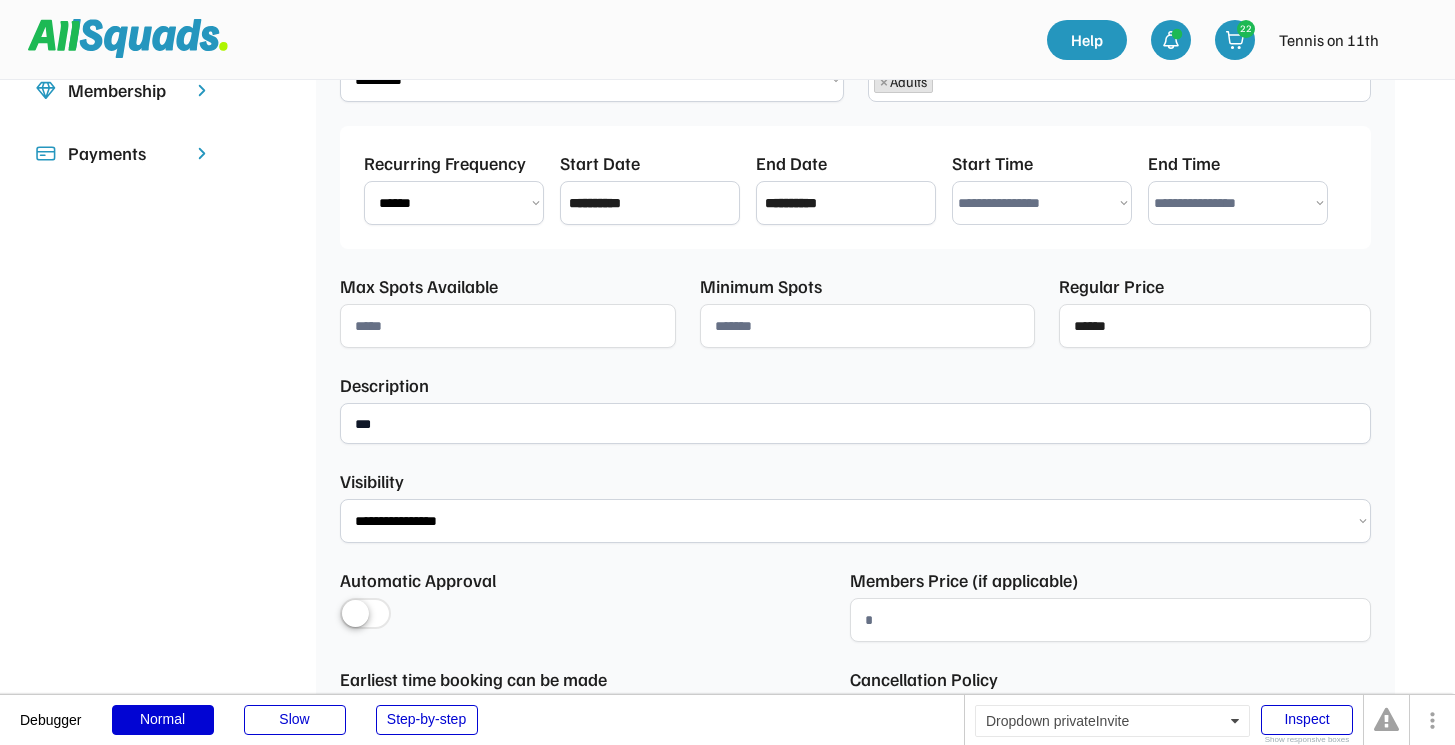 click on "**********" at bounding box center [855, 521] 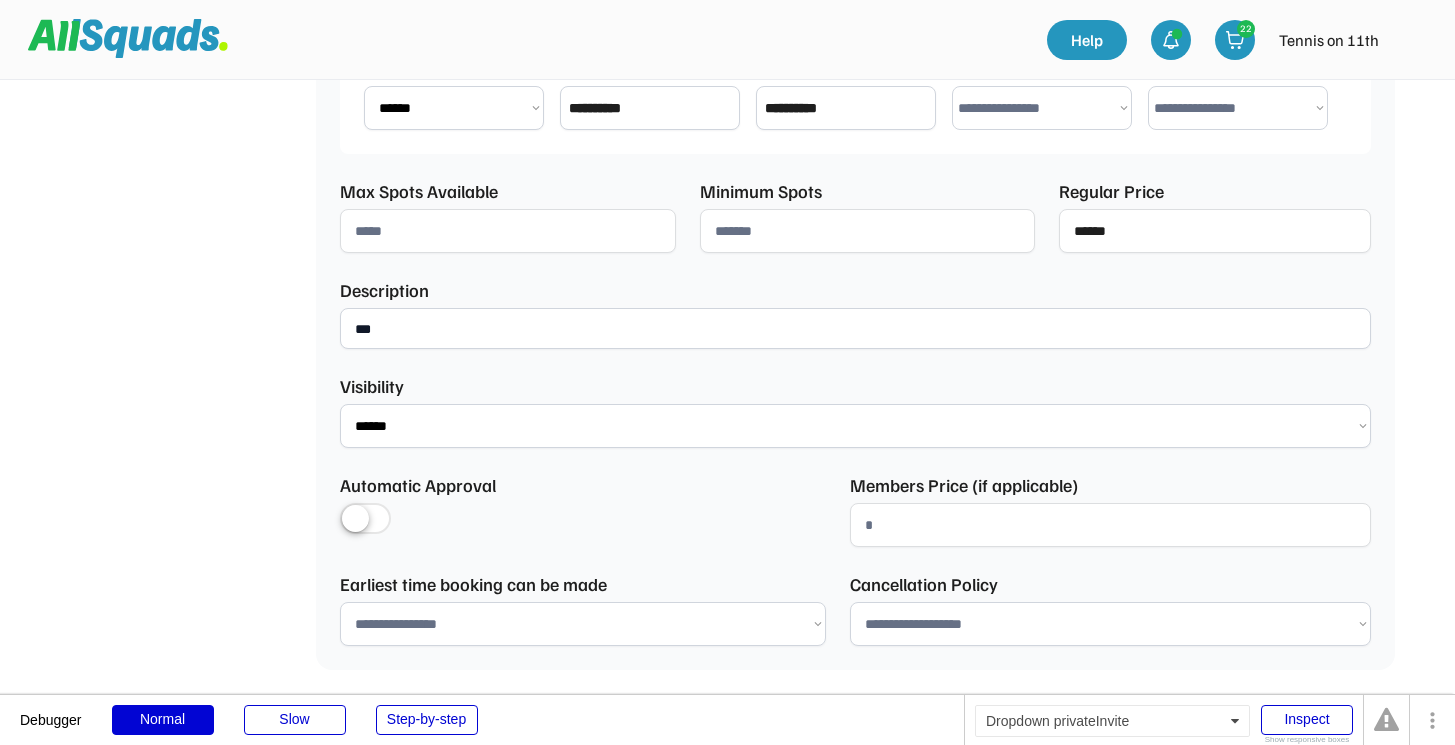 scroll, scrollTop: 631, scrollLeft: 0, axis: vertical 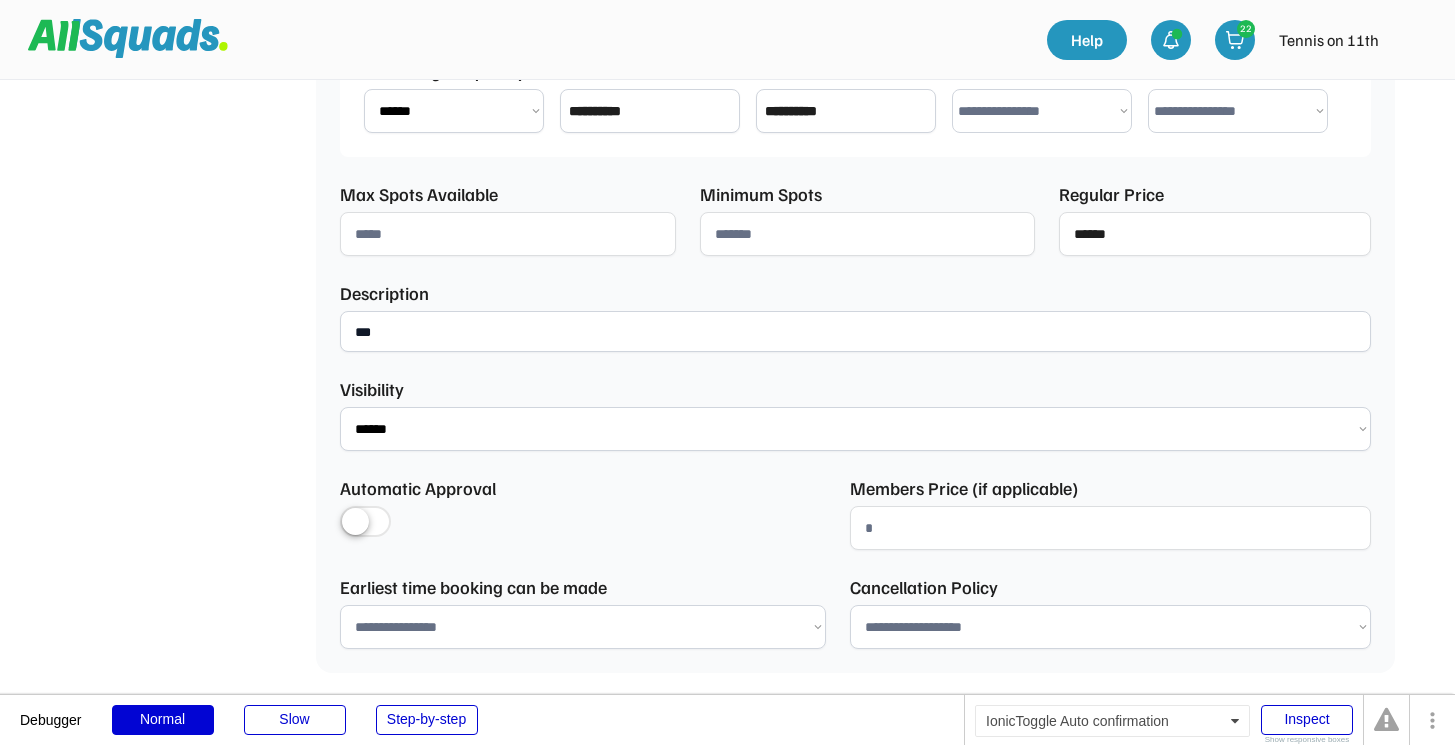 click at bounding box center [365, 523] 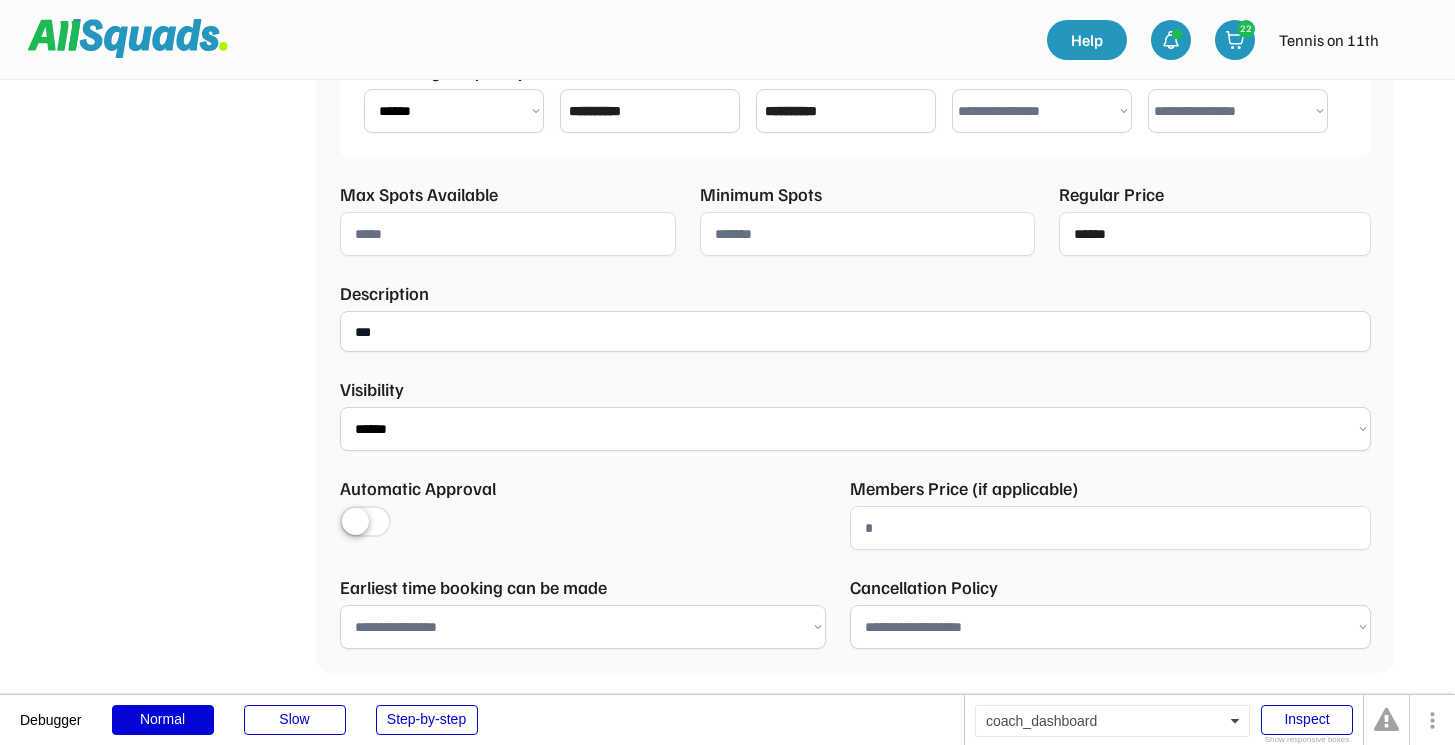 click at bounding box center (365, 523) 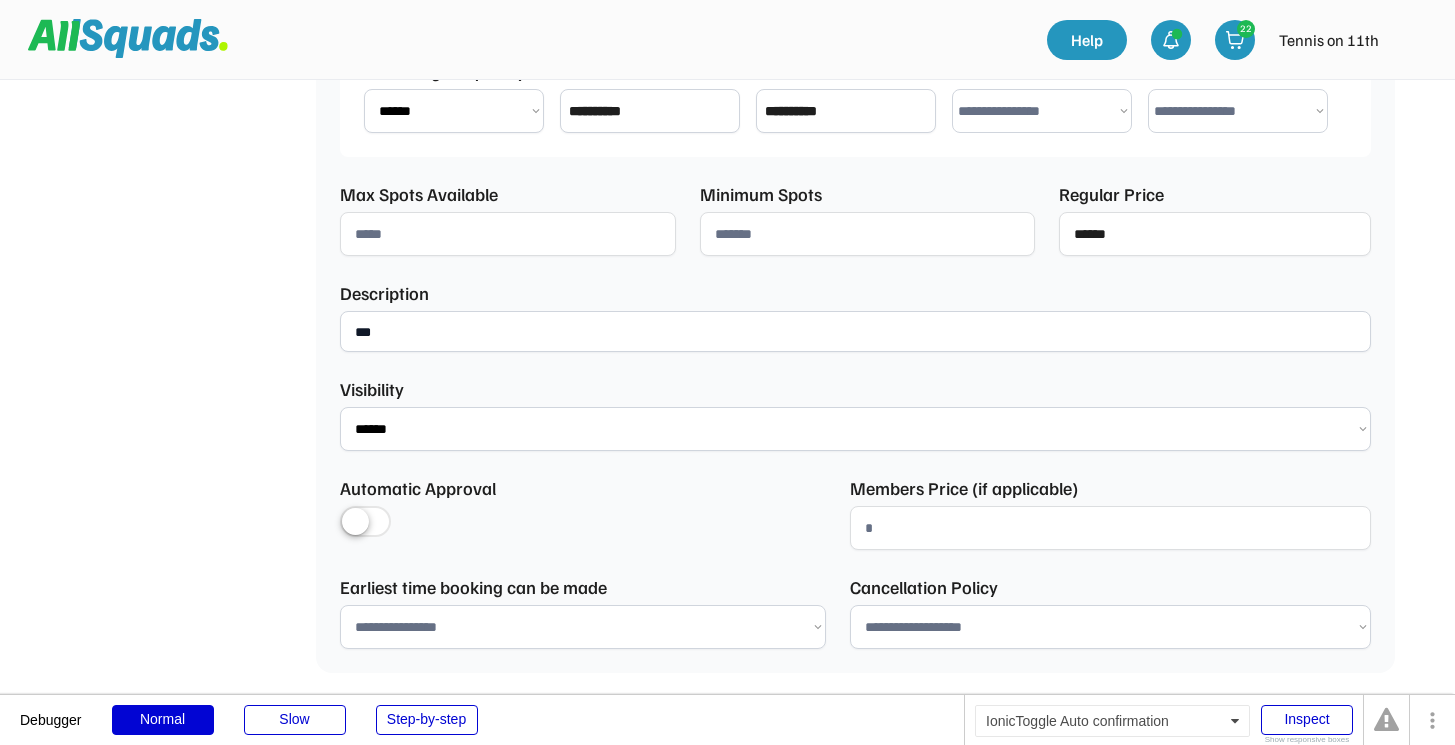 click at bounding box center (365, 523) 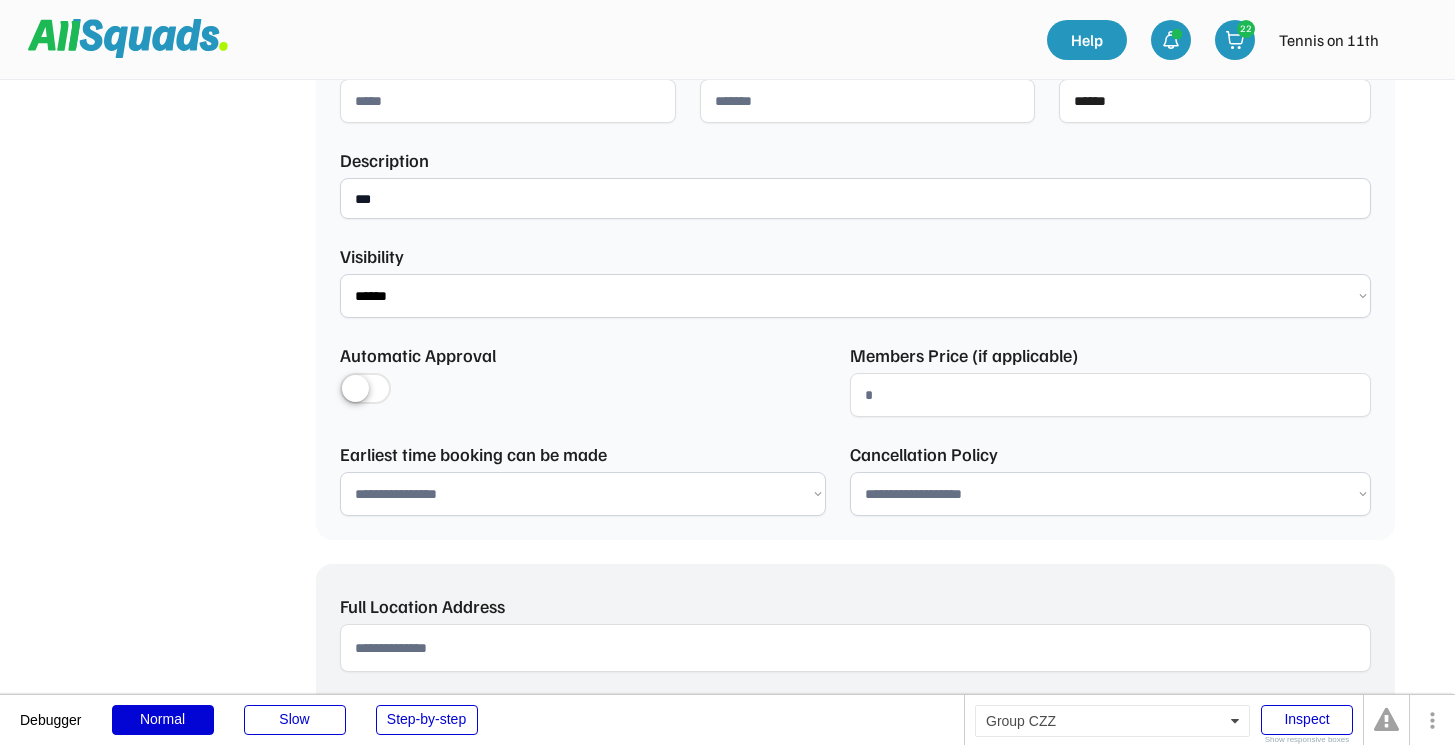 scroll, scrollTop: 768, scrollLeft: 0, axis: vertical 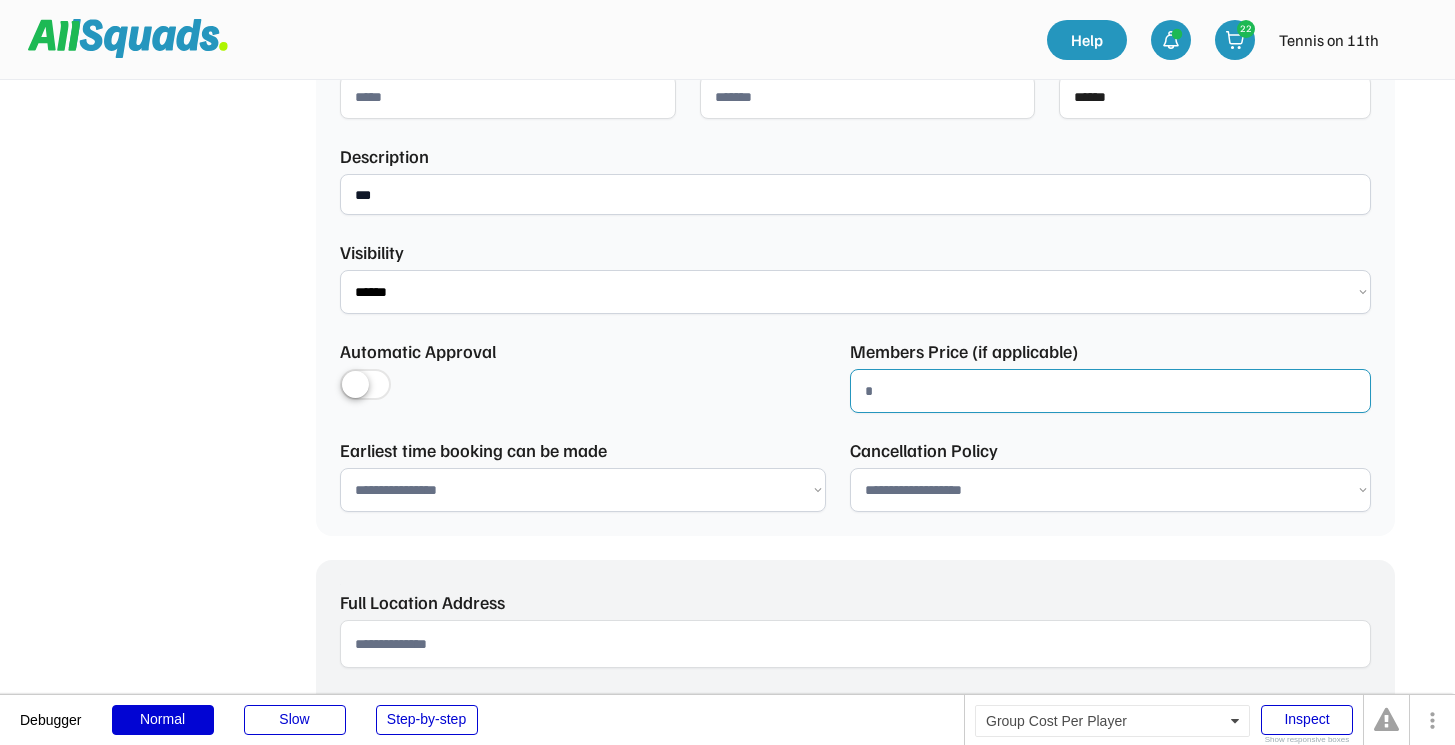 click at bounding box center (1111, 391) 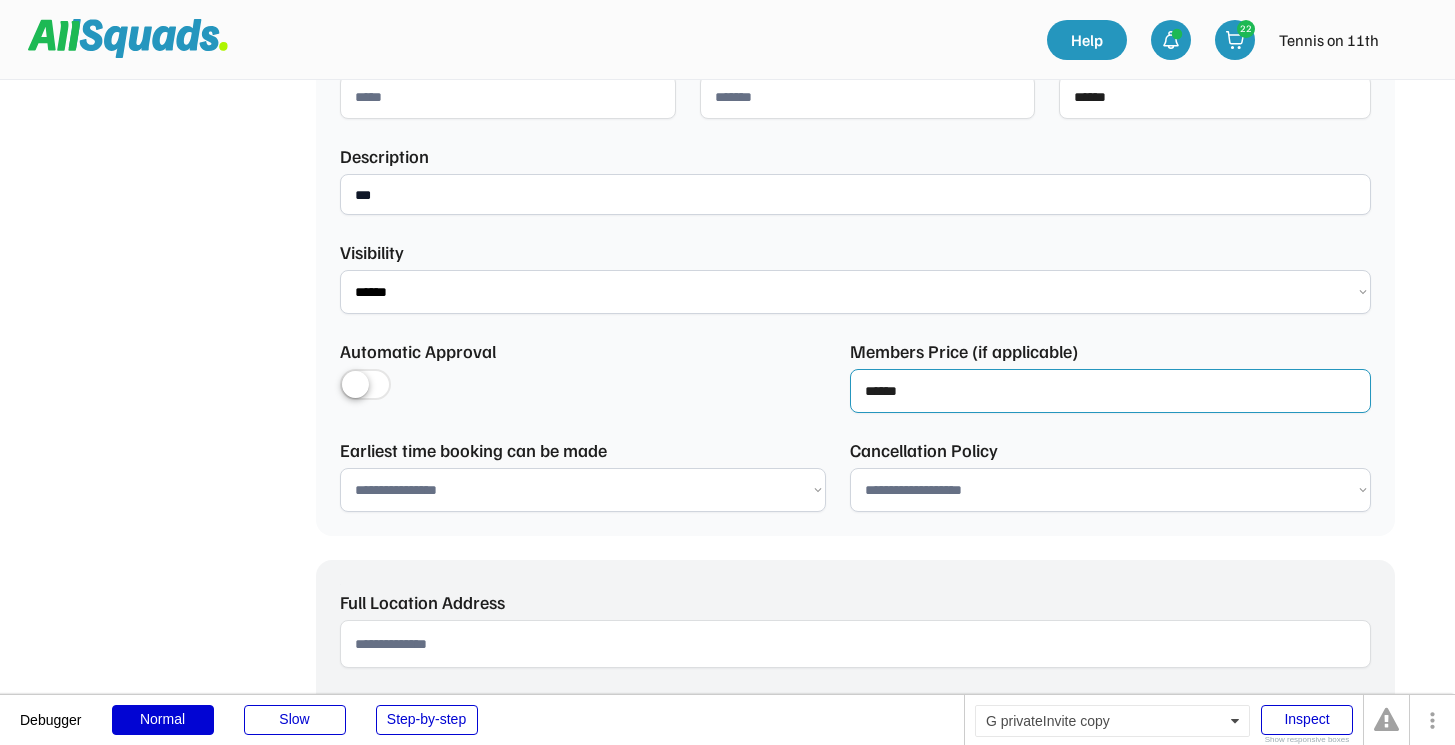 type on "******" 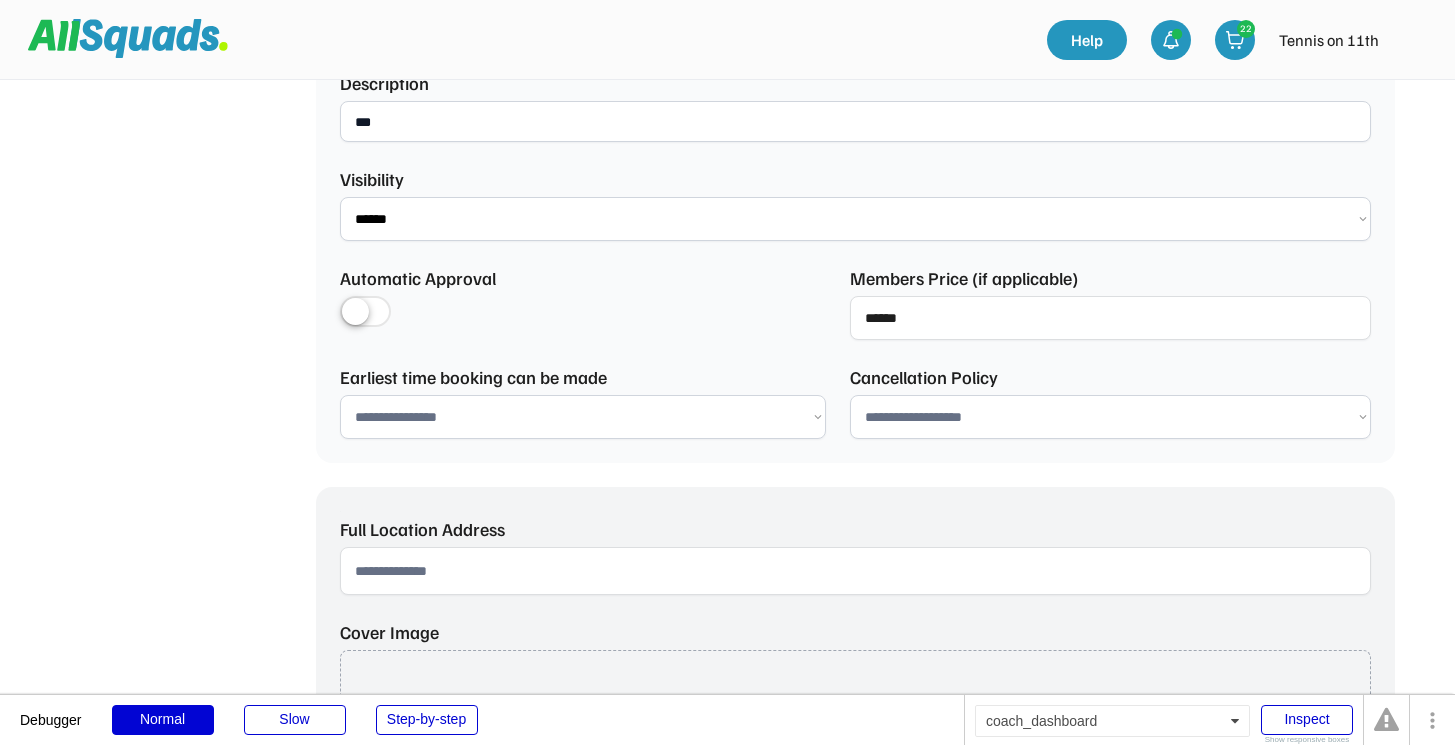 scroll, scrollTop: 852, scrollLeft: 0, axis: vertical 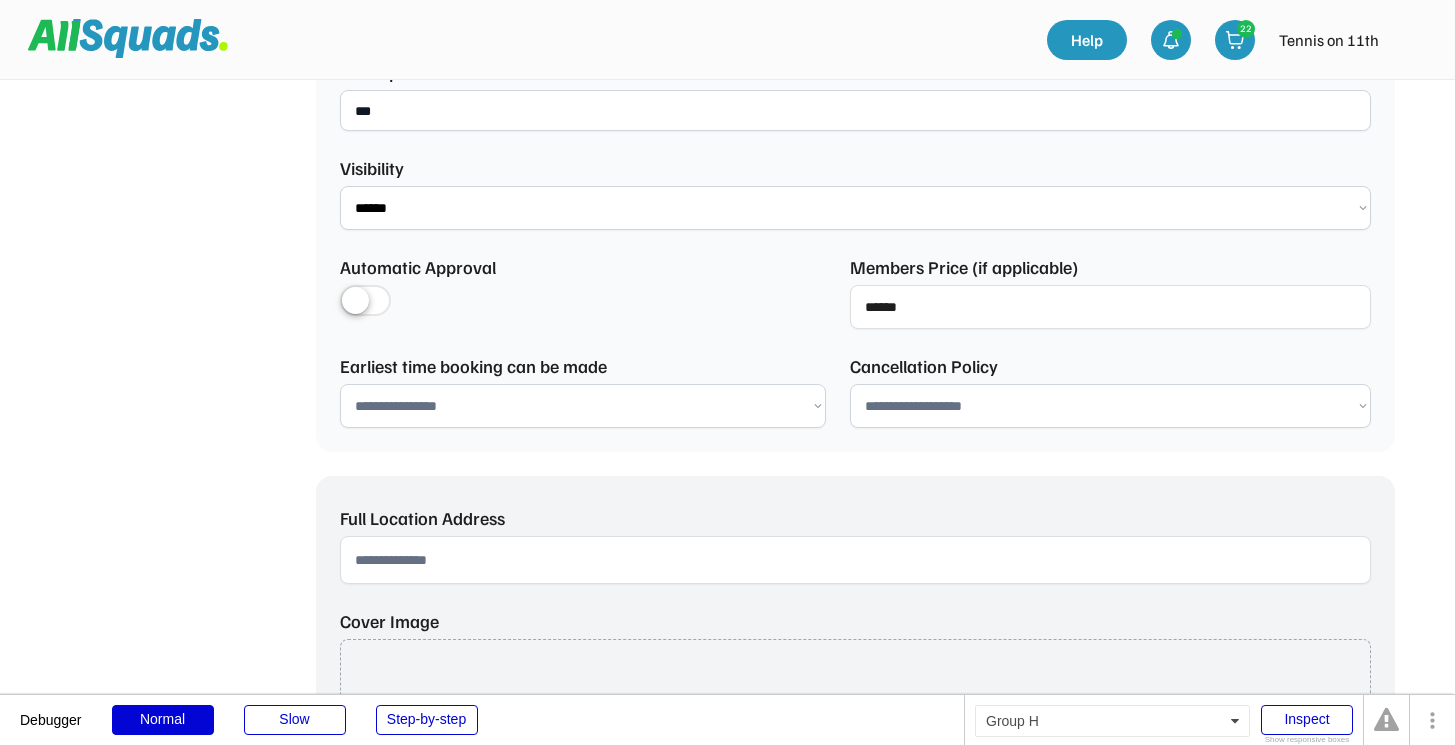 click on "**********" at bounding box center [583, 406] 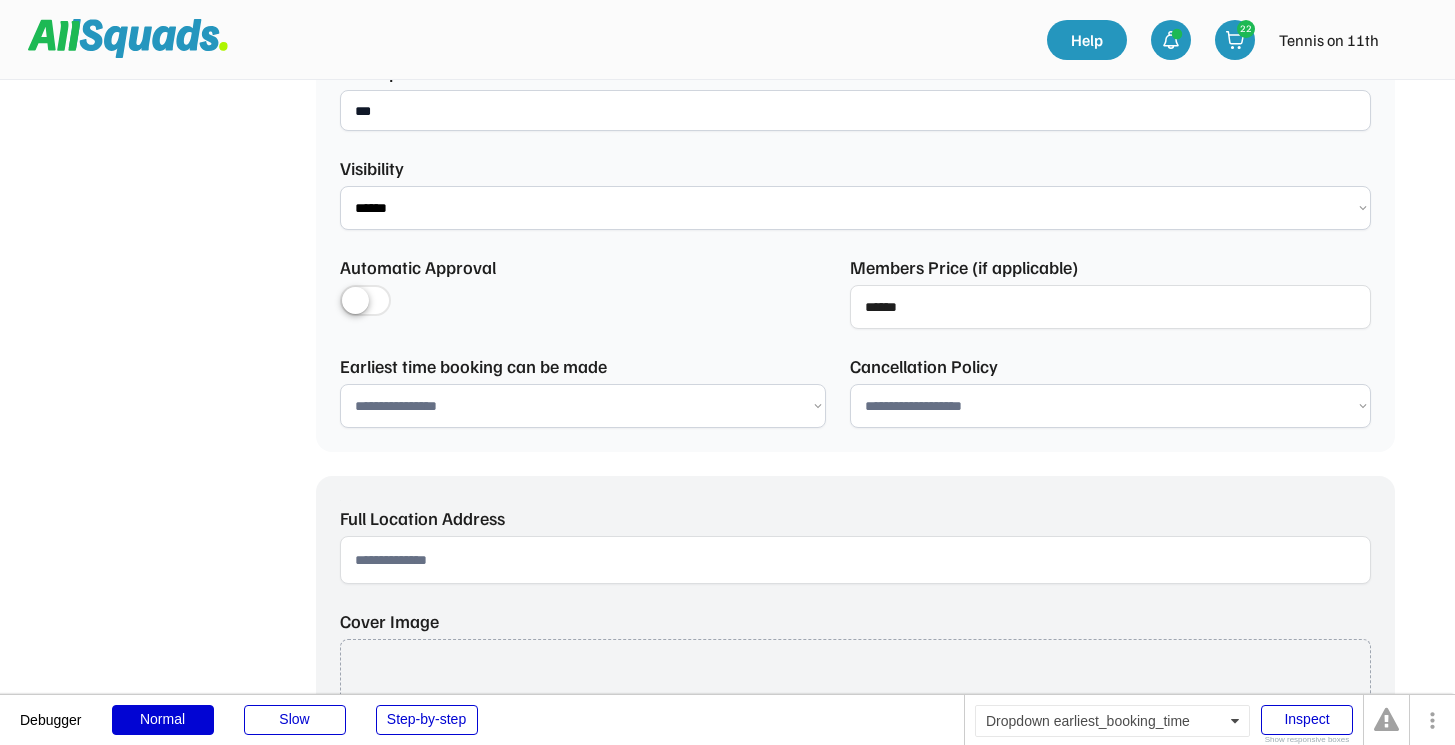 select on "*********" 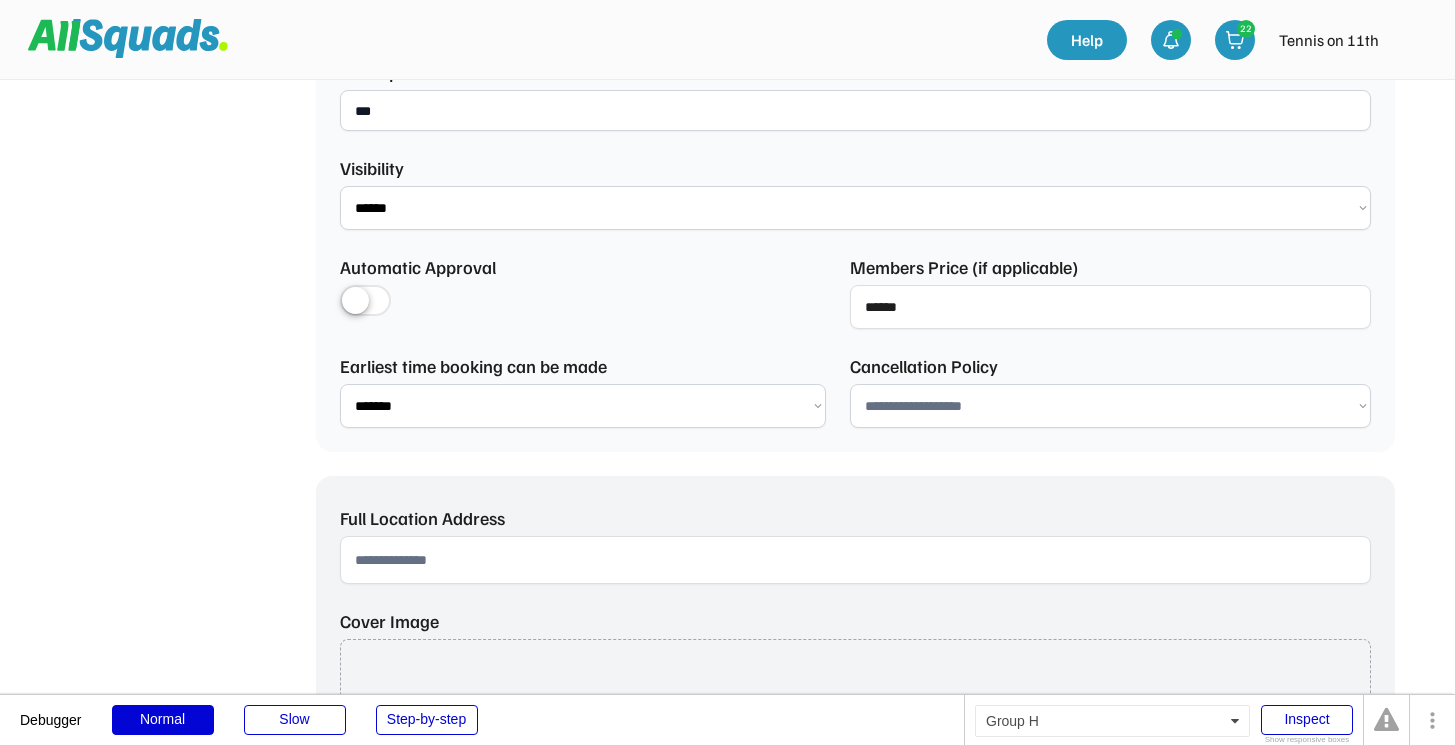 click on "**********" at bounding box center [583, 406] 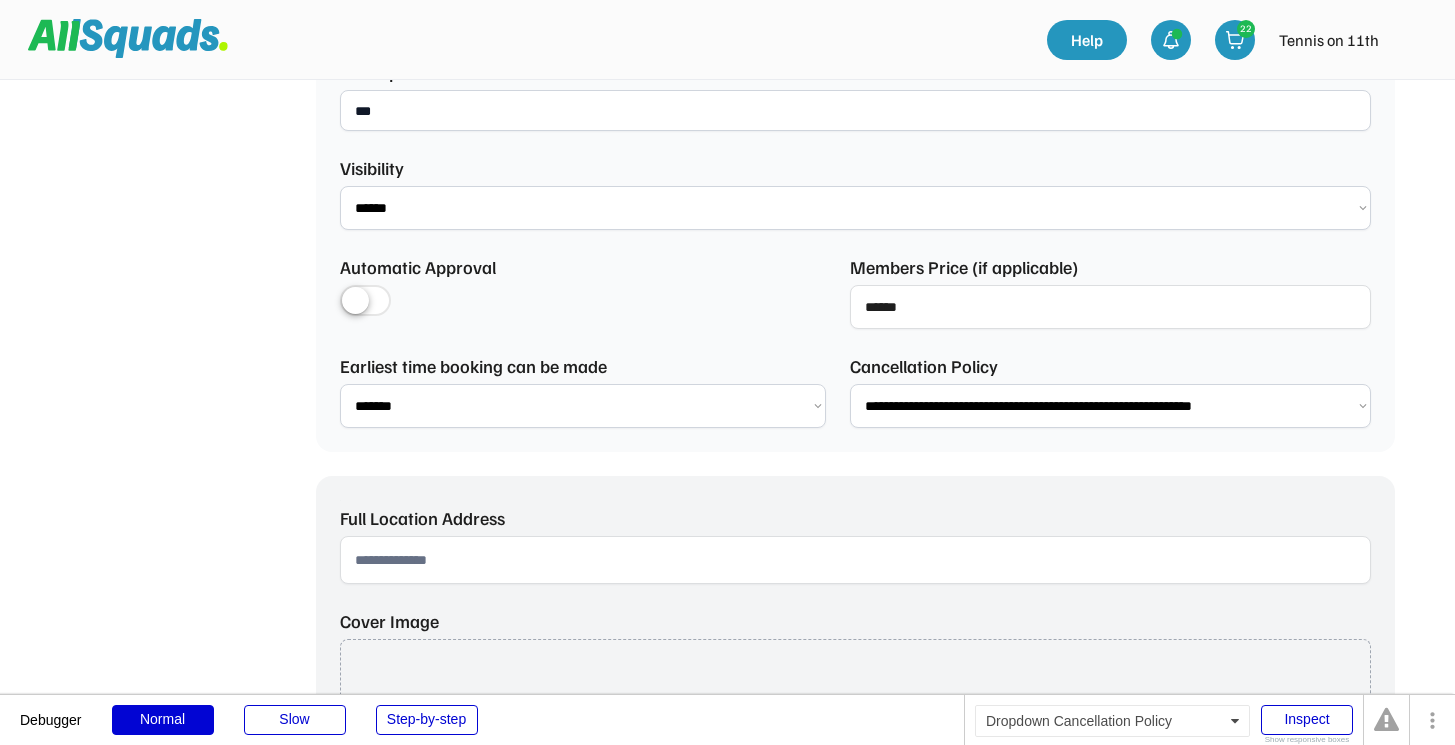 click on "**********" at bounding box center [1111, 406] 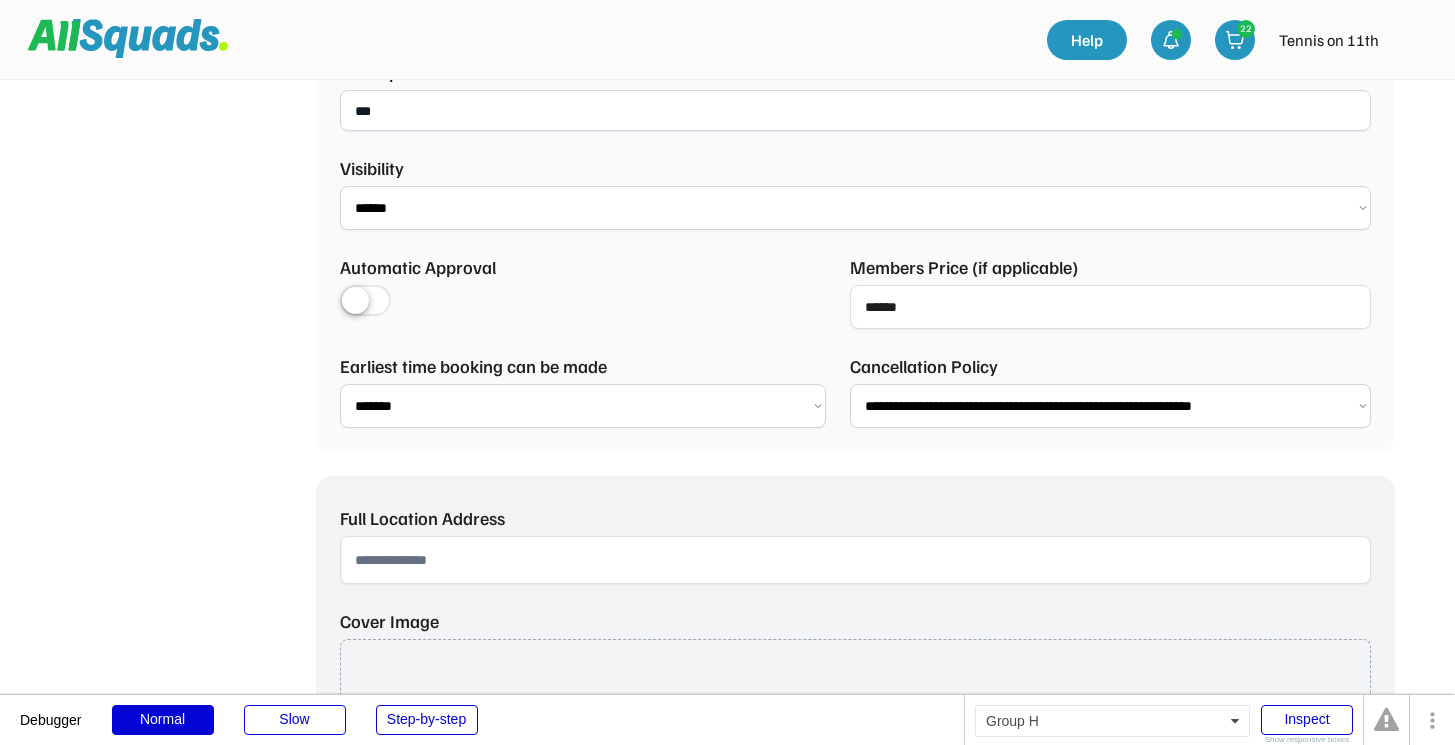 click on "**********" at bounding box center (1111, 406) 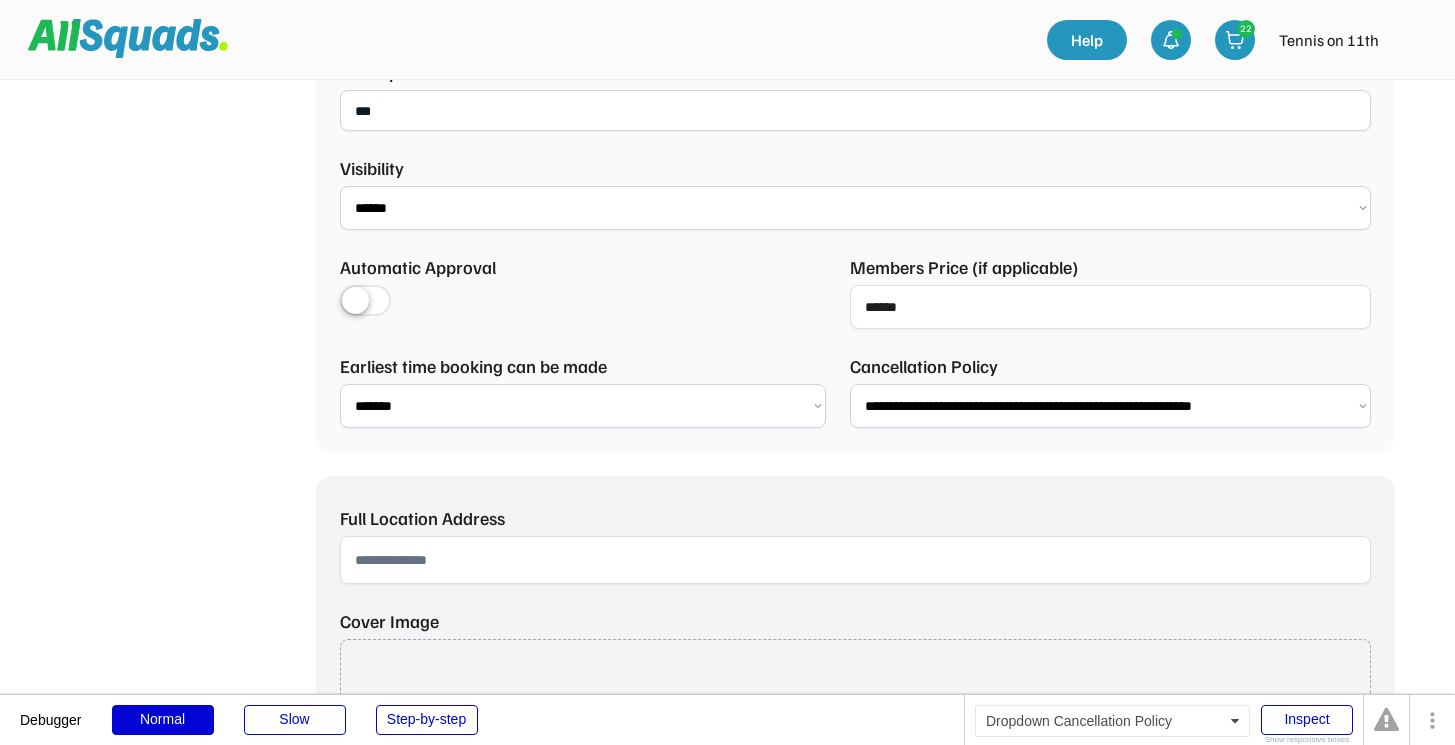 click on "**********" at bounding box center [1111, 406] 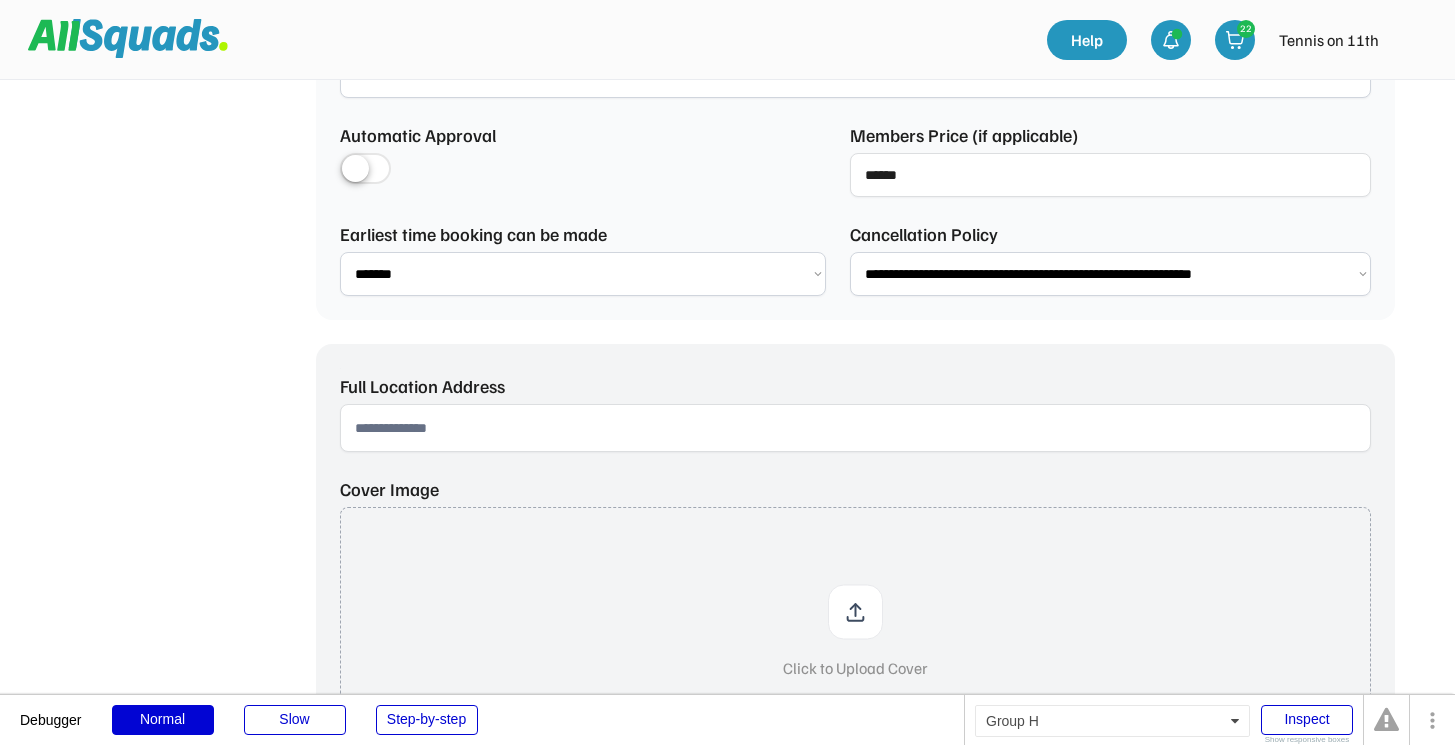 scroll, scrollTop: 1082, scrollLeft: 0, axis: vertical 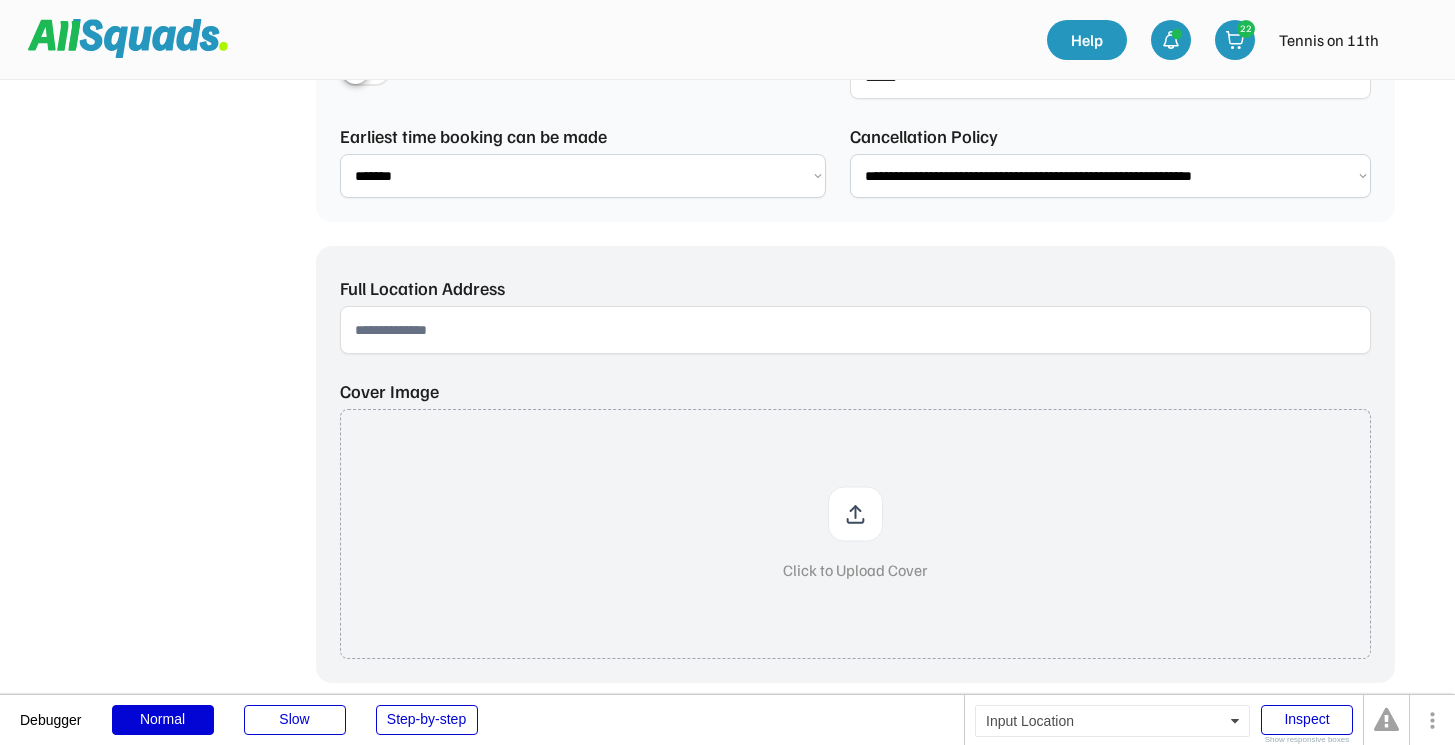 click at bounding box center [855, 330] 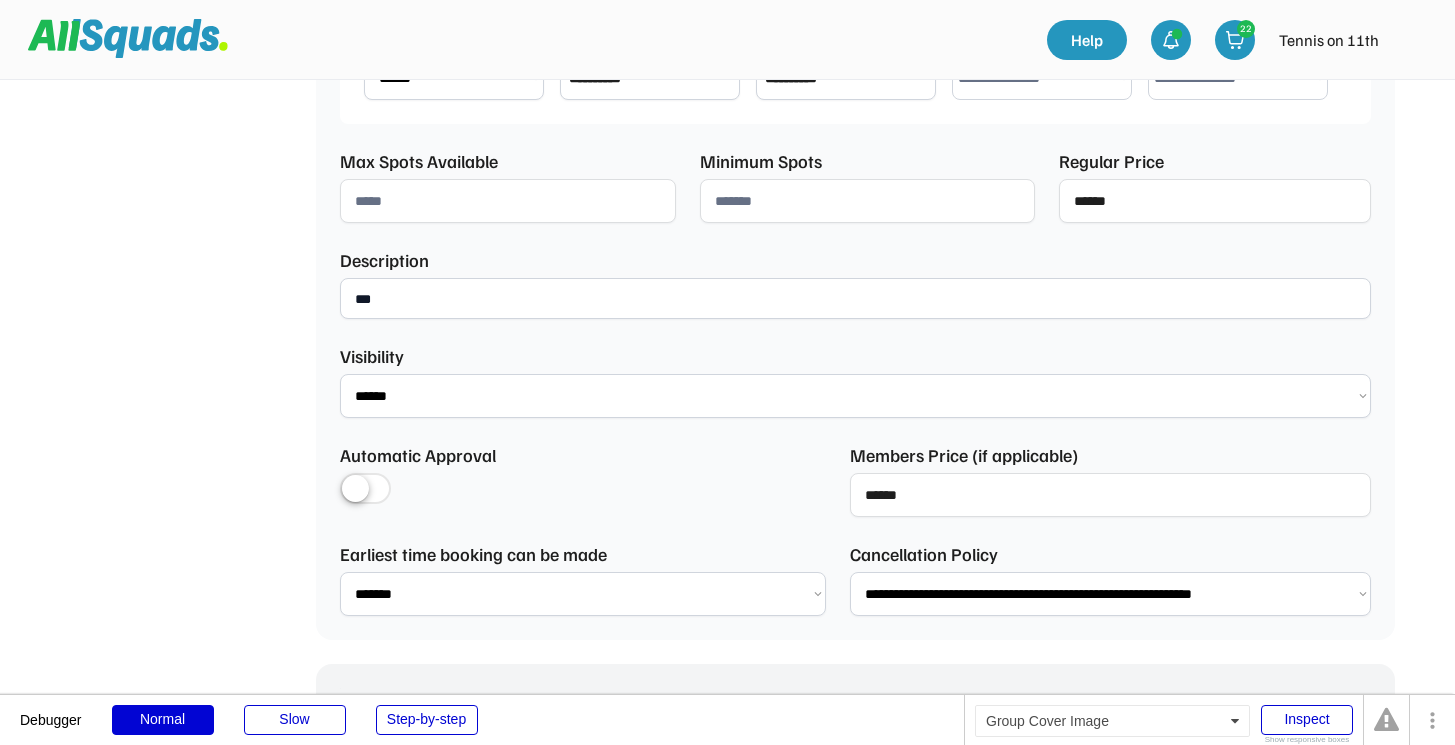 scroll, scrollTop: 0, scrollLeft: 0, axis: both 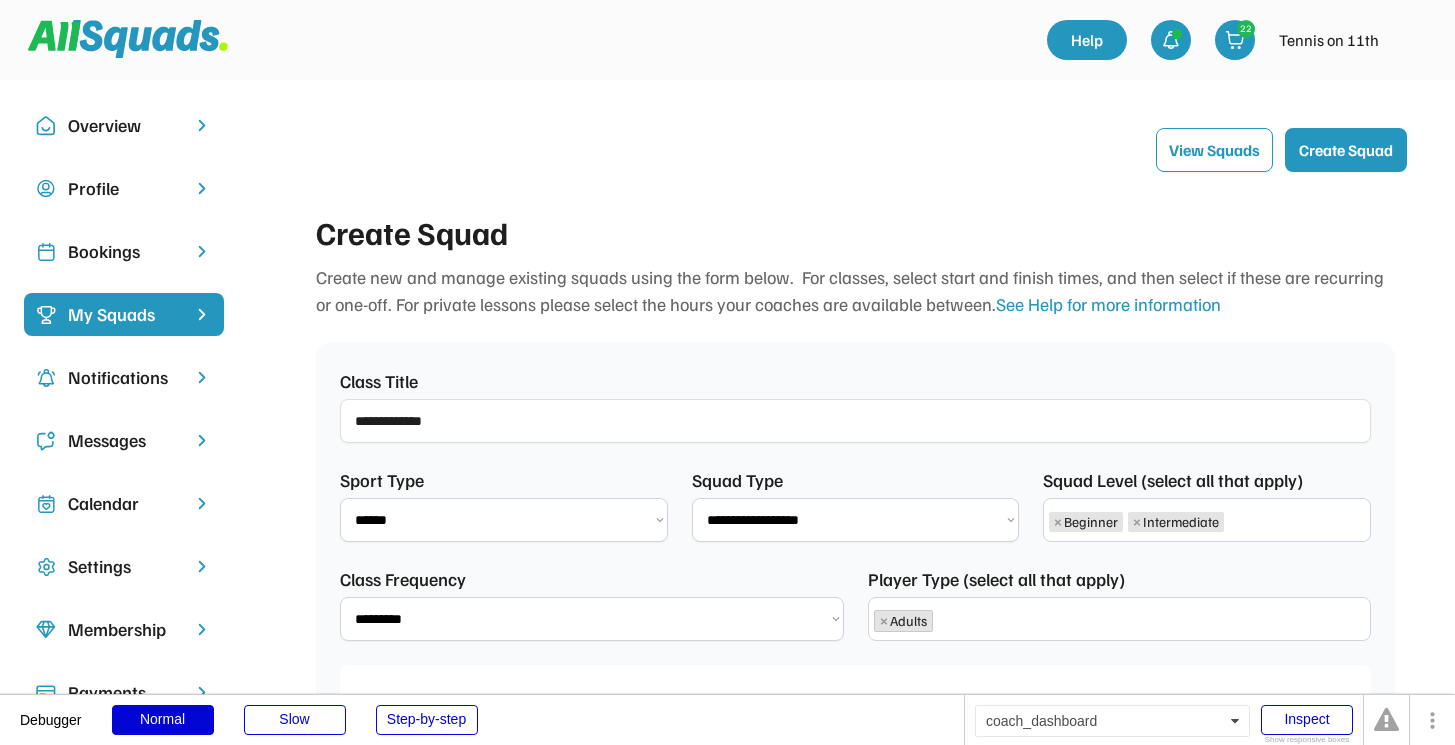 click on "Bookings" at bounding box center [124, 251] 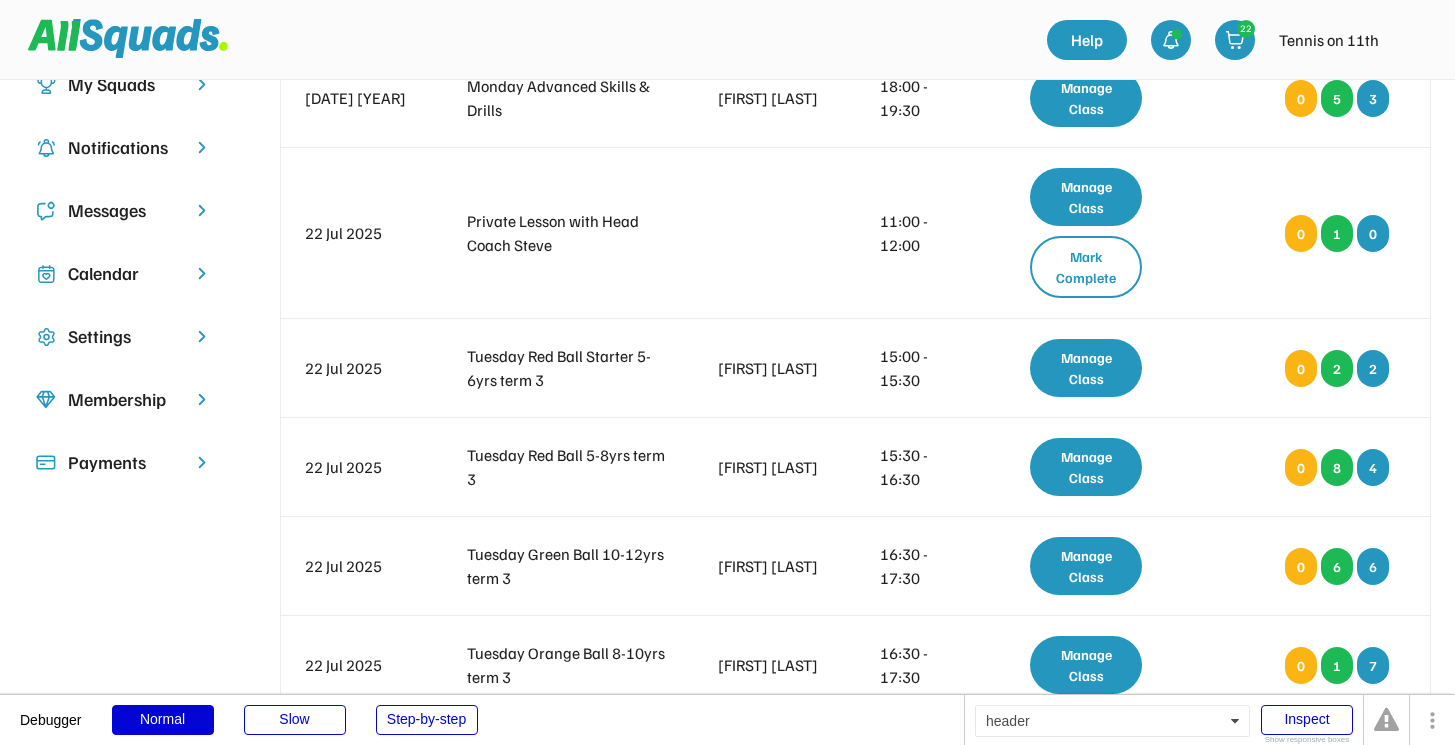 scroll, scrollTop: 236, scrollLeft: 0, axis: vertical 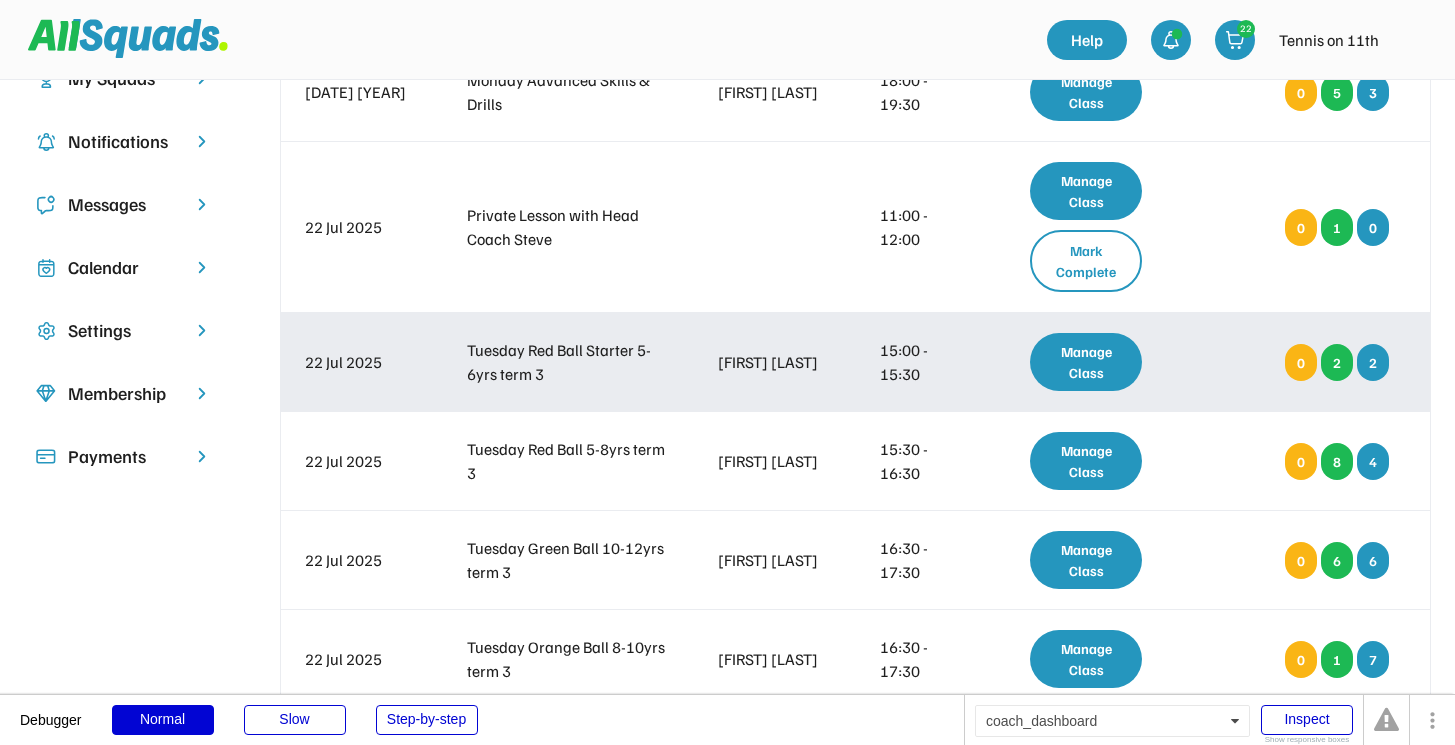 click on "Manage Class" at bounding box center (1086, 362) 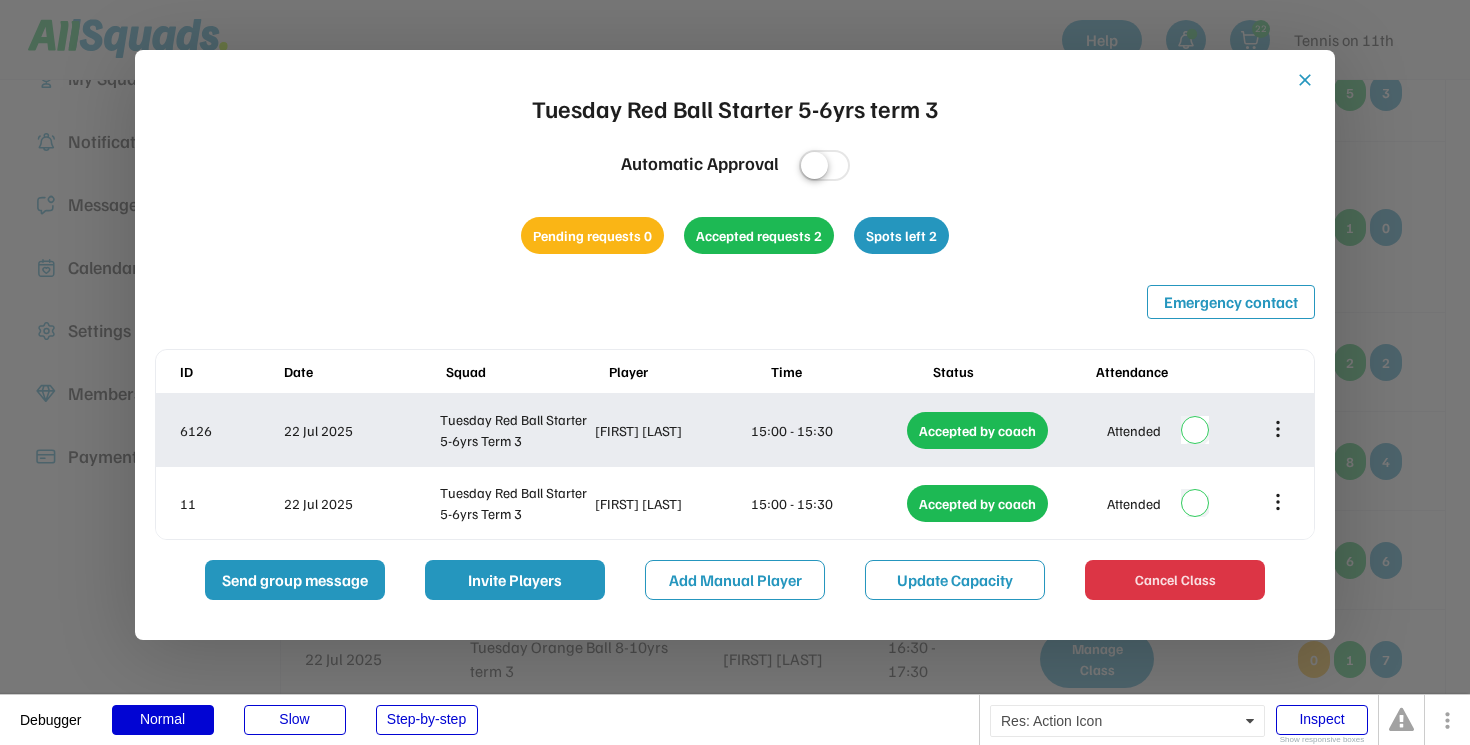 click 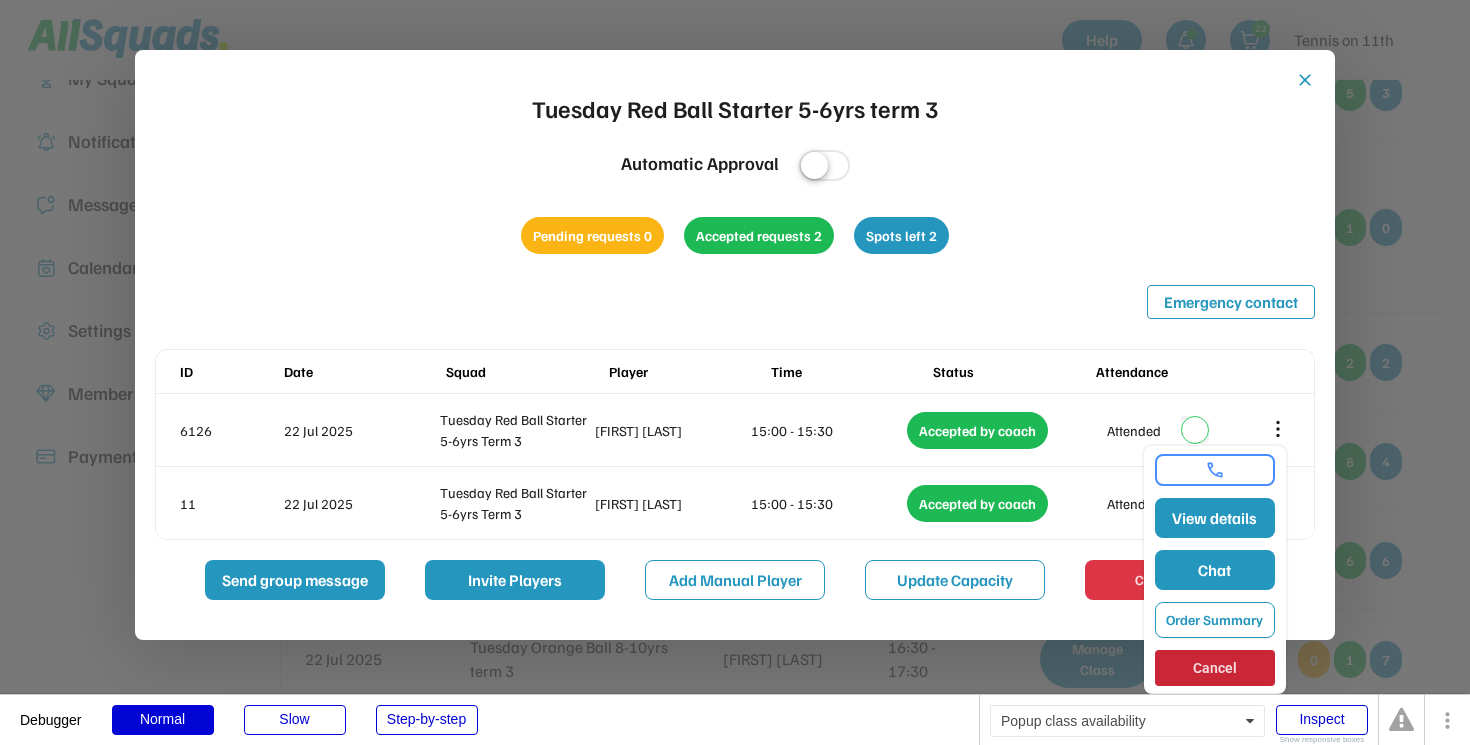 click on "close Tuesday Red Ball Starter 5-6yrs term 3 Automatic Approval
Pending requests 0 Accepted requests 2 Spots left 2 Emergency contact ID Date Squad Player Time Status Attendance 6126 22 Jul 2025 Tuesday Red Ball Starter 5-6yrs Term 3 Valentina Pantaleo  15:00 - 15:30 Accepted by coach Attended
11 22 Jul 2025 Tuesday Red Ball Starter 5-6yrs Term 3 Hugh Melrose 15:00 - 15:30 Accepted by coach Attended
Send group message Invite Players Add Manual Player Update Capacity Cancel Class" at bounding box center [735, 335] 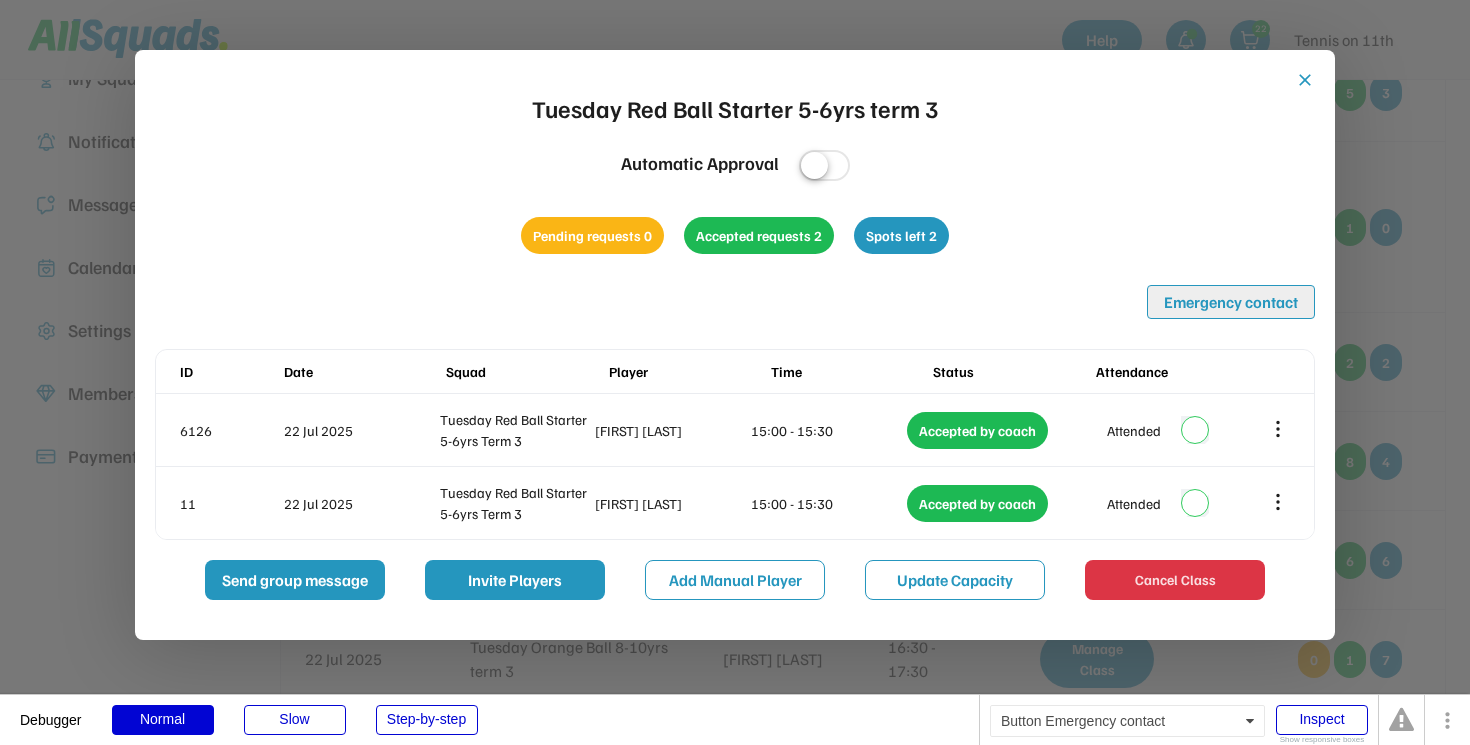 click on "Emergency contact" at bounding box center [1231, 302] 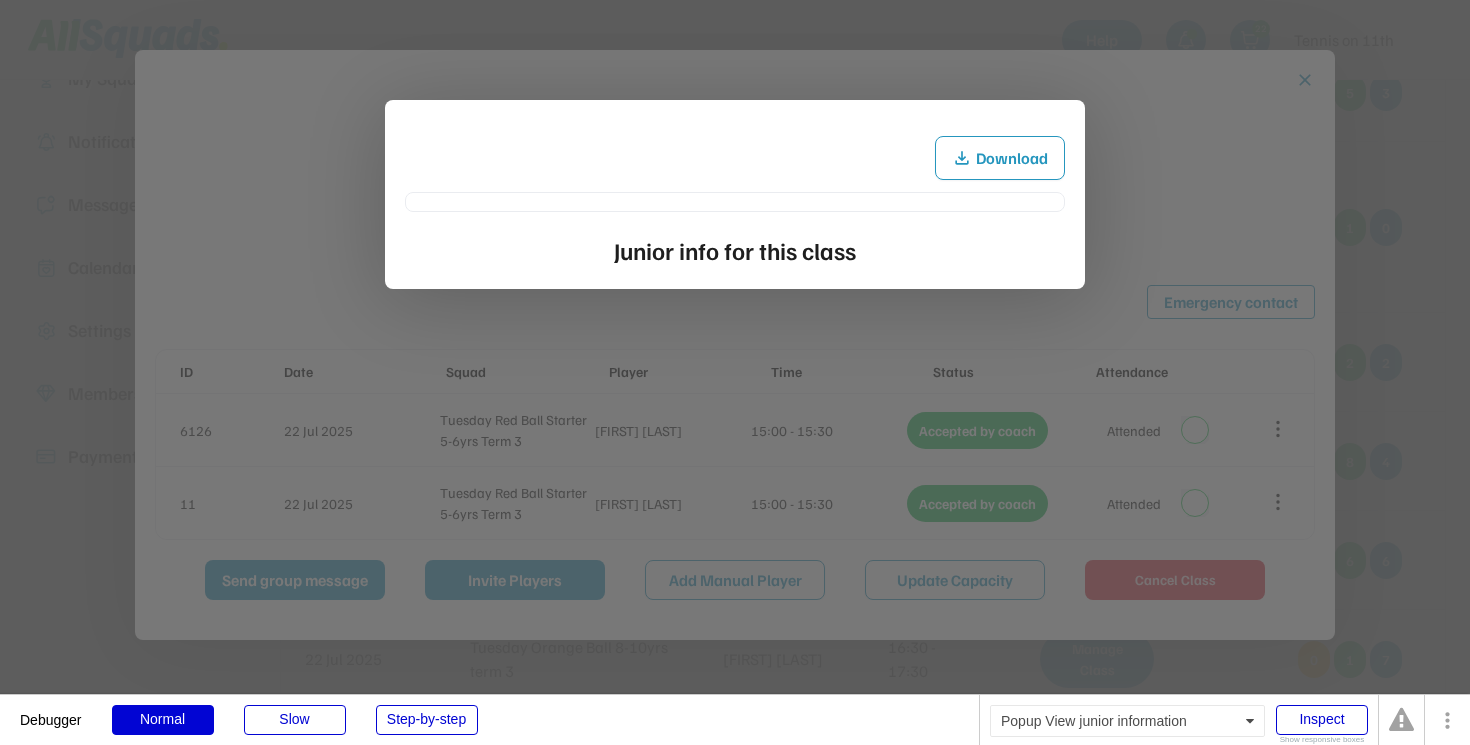 click at bounding box center [735, 372] 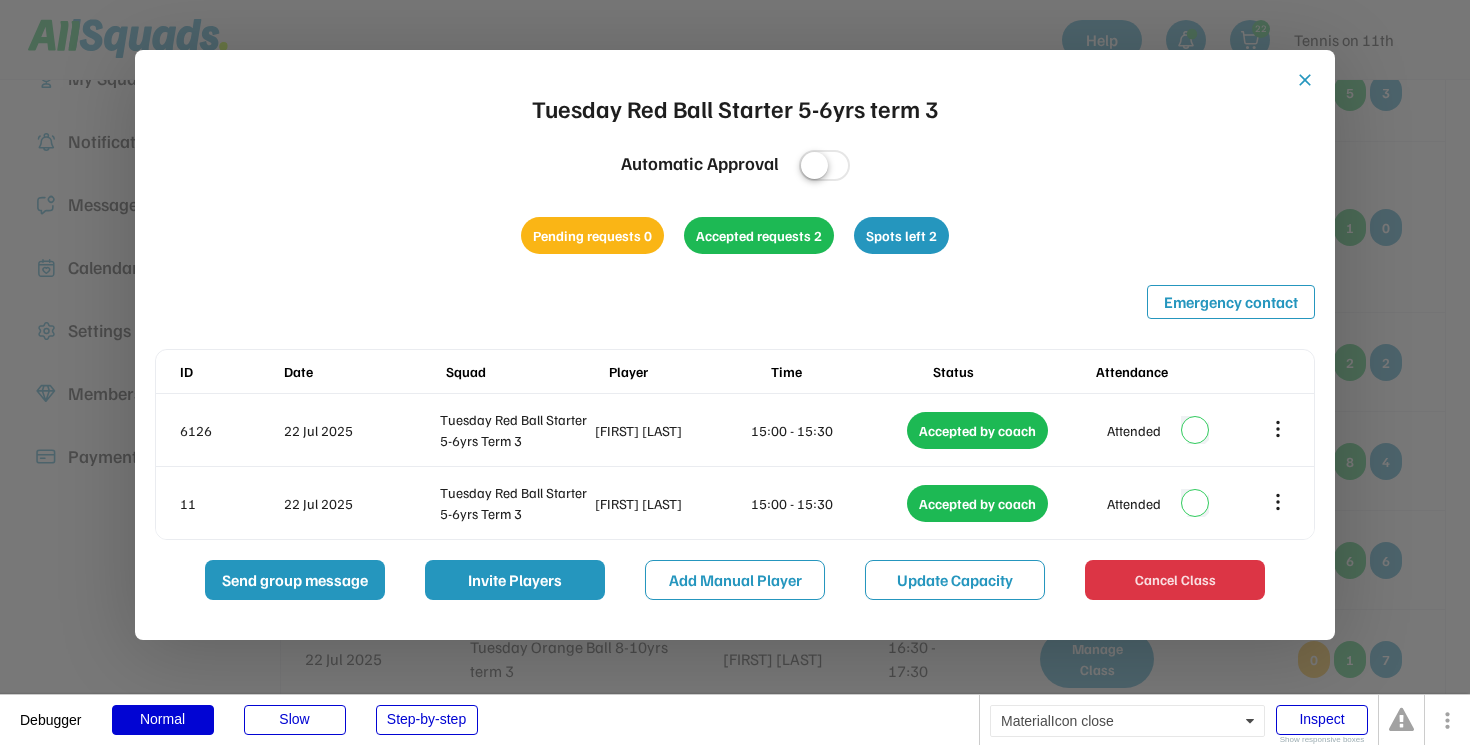 click on "close" at bounding box center [1305, 80] 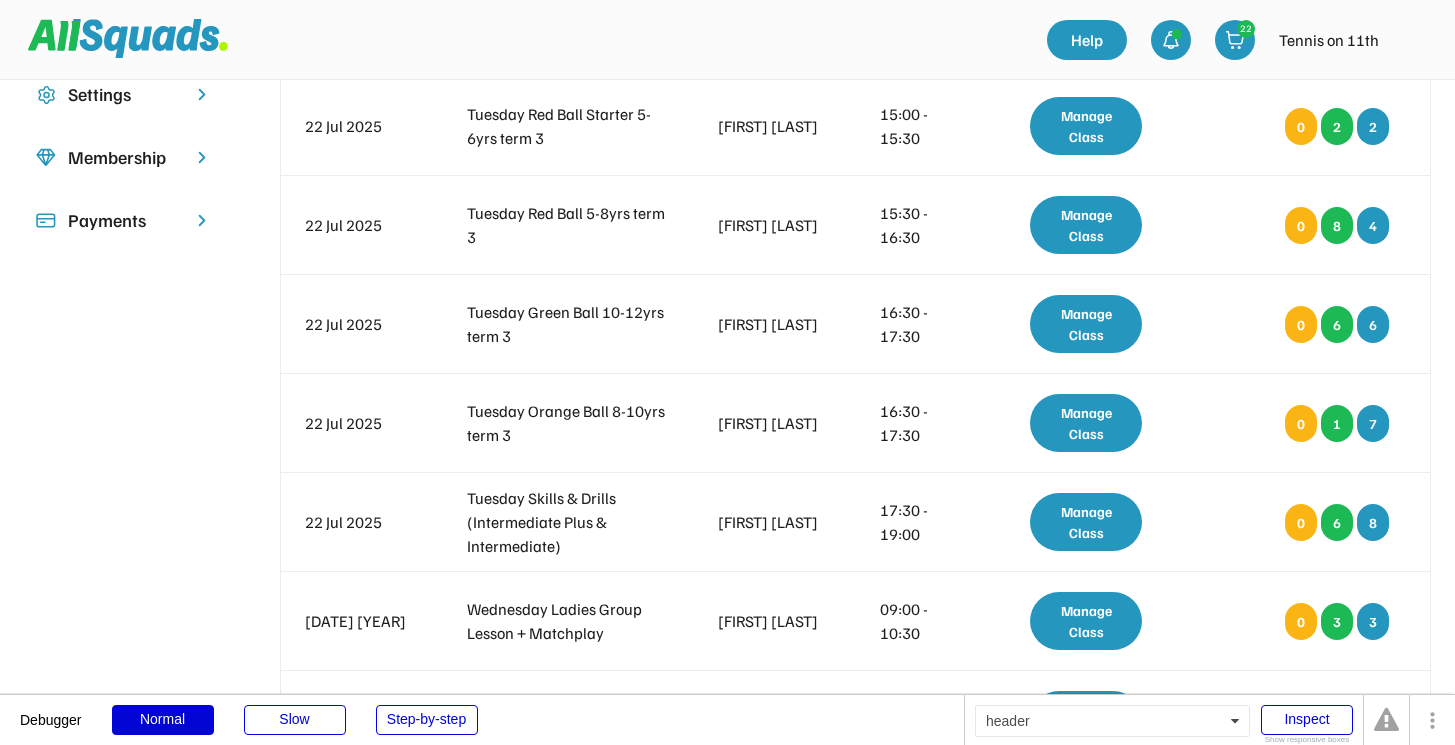scroll, scrollTop: 480, scrollLeft: 0, axis: vertical 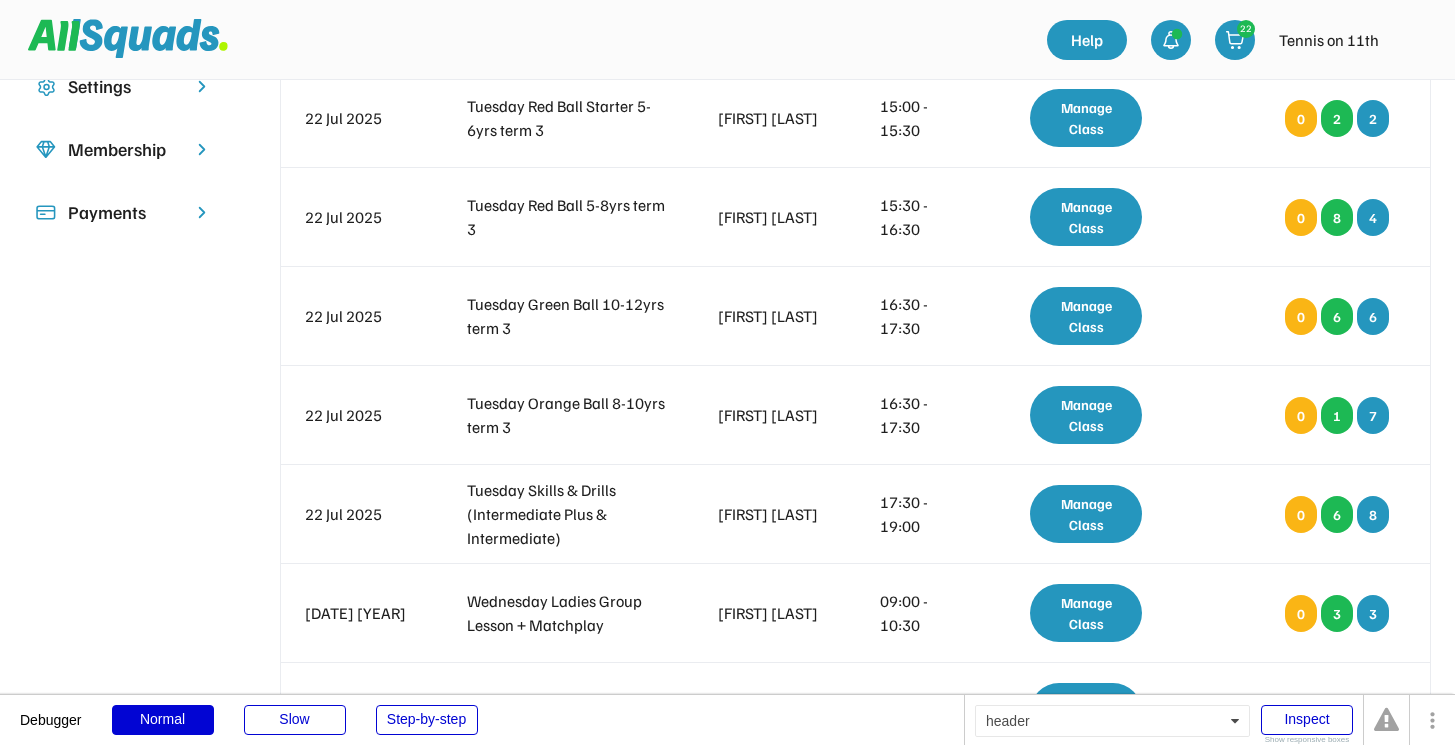 click on "Manage Class" at bounding box center (1086, 514) 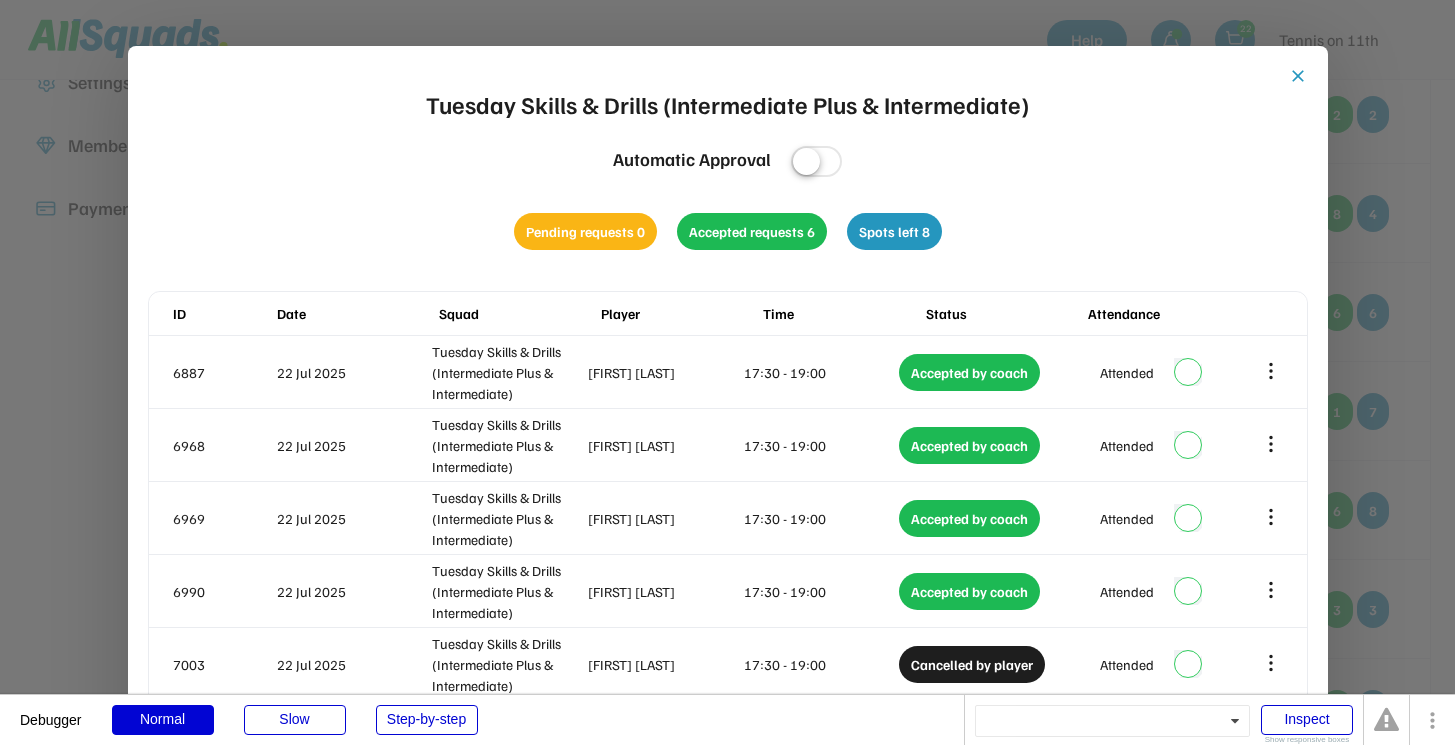 scroll, scrollTop: 483, scrollLeft: 0, axis: vertical 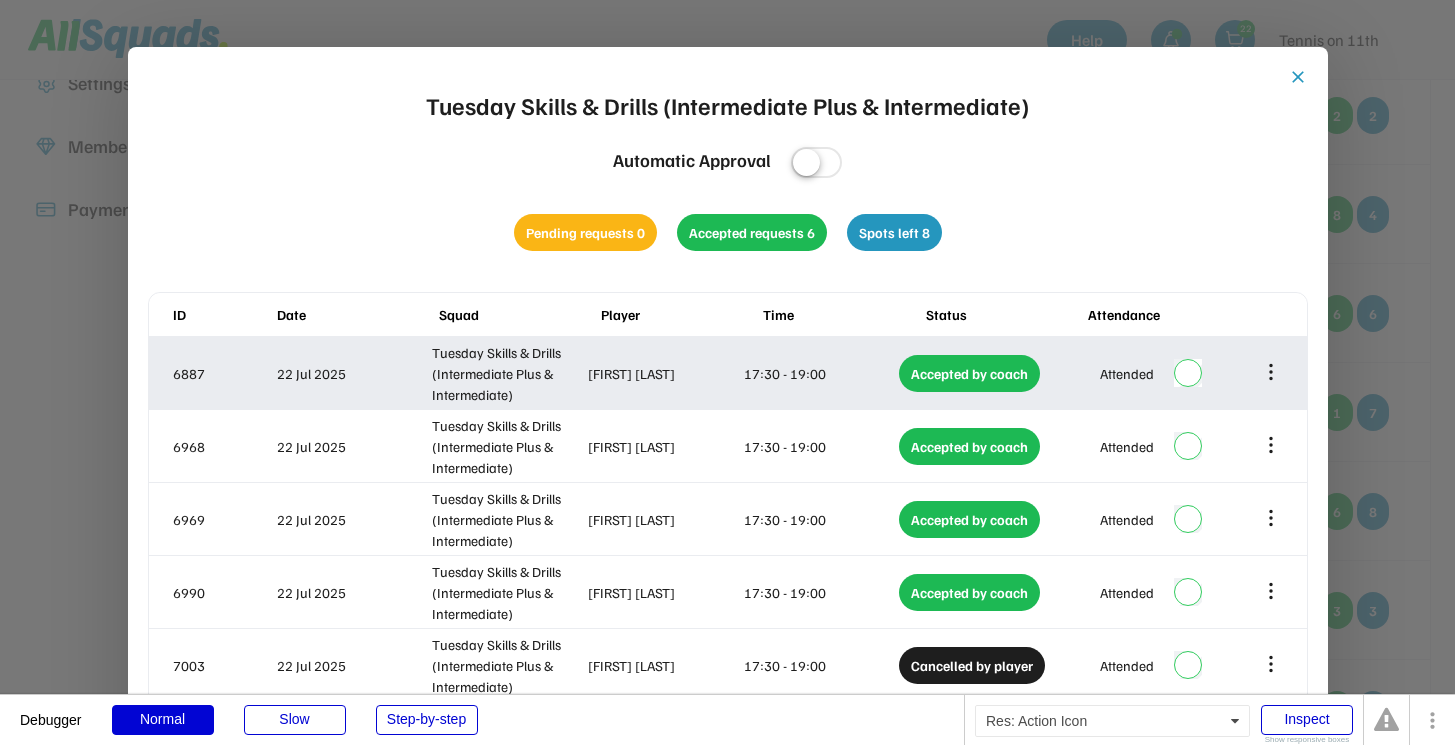 click 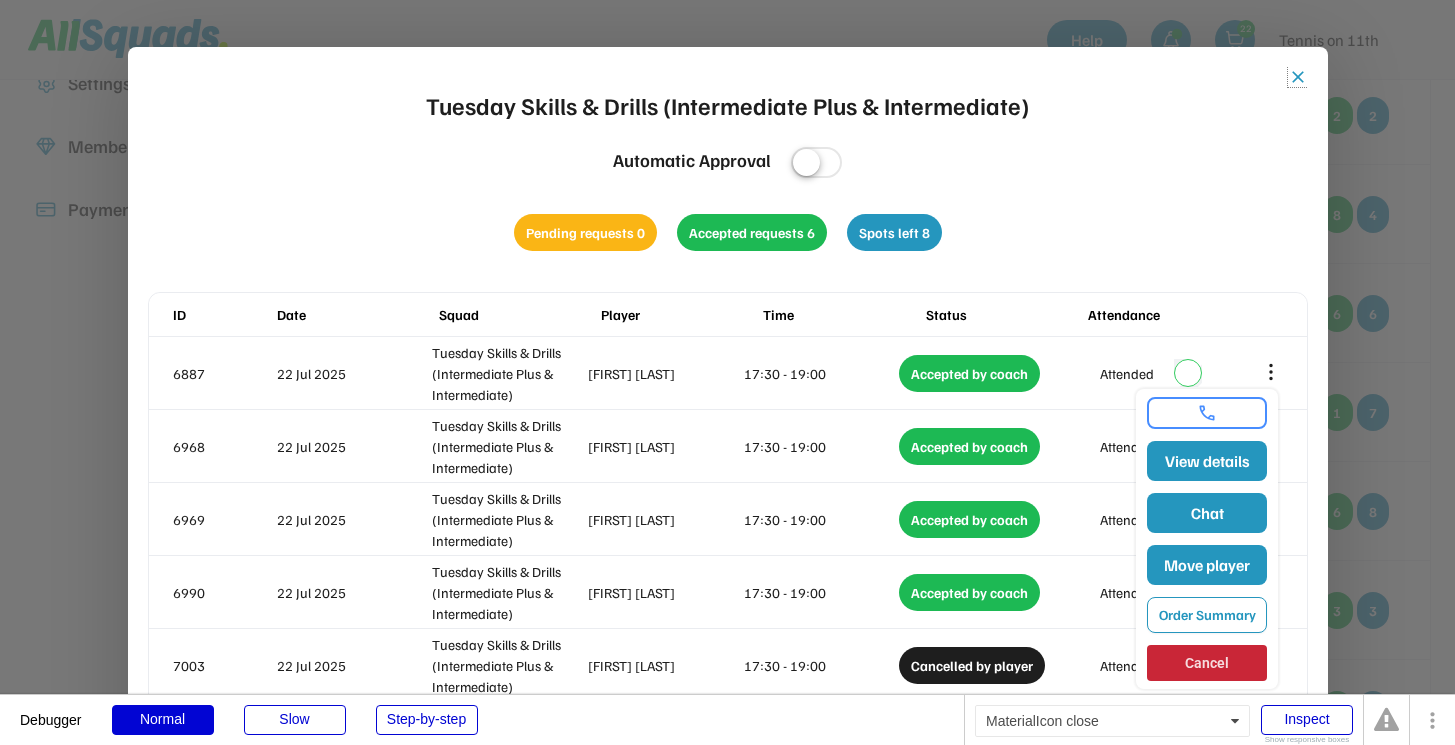 click on "close" at bounding box center [1298, 77] 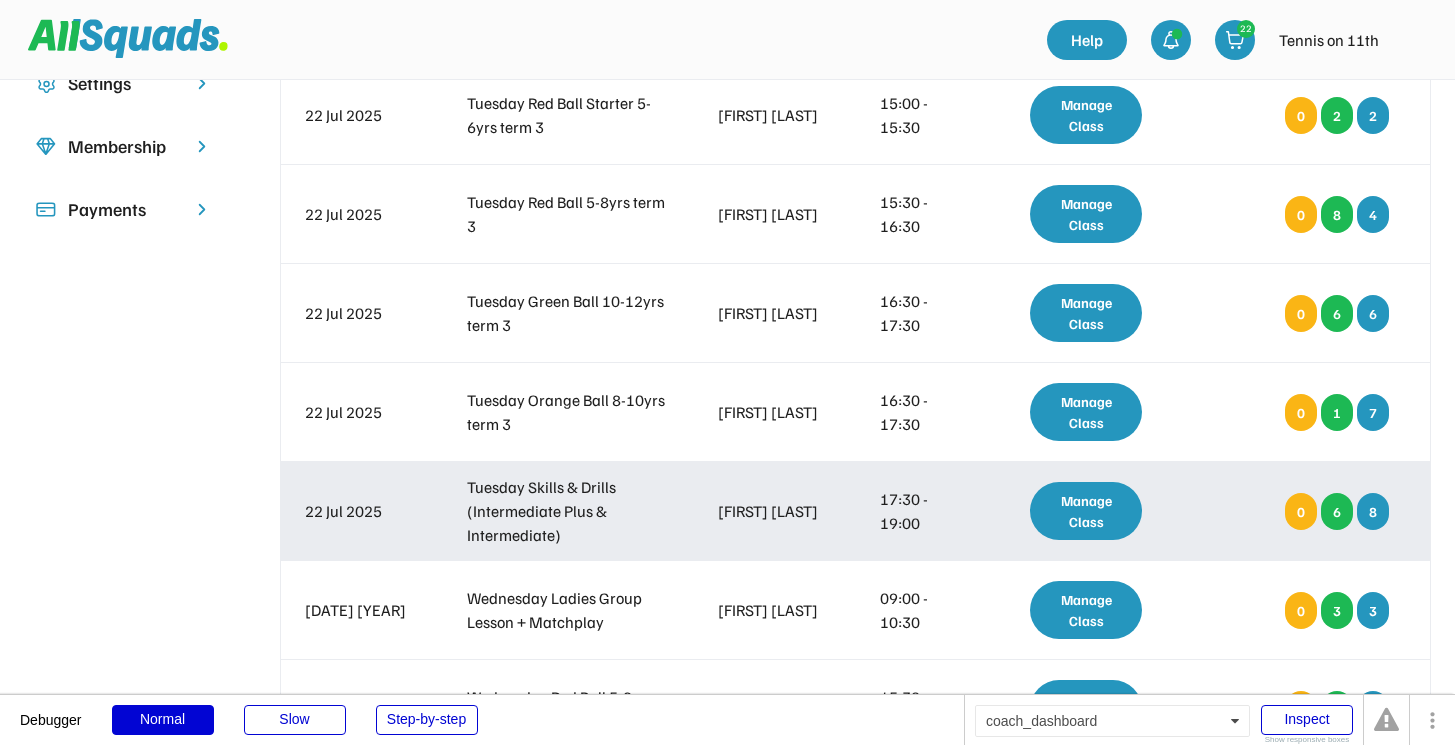 click on "Manage Class" at bounding box center (1086, 511) 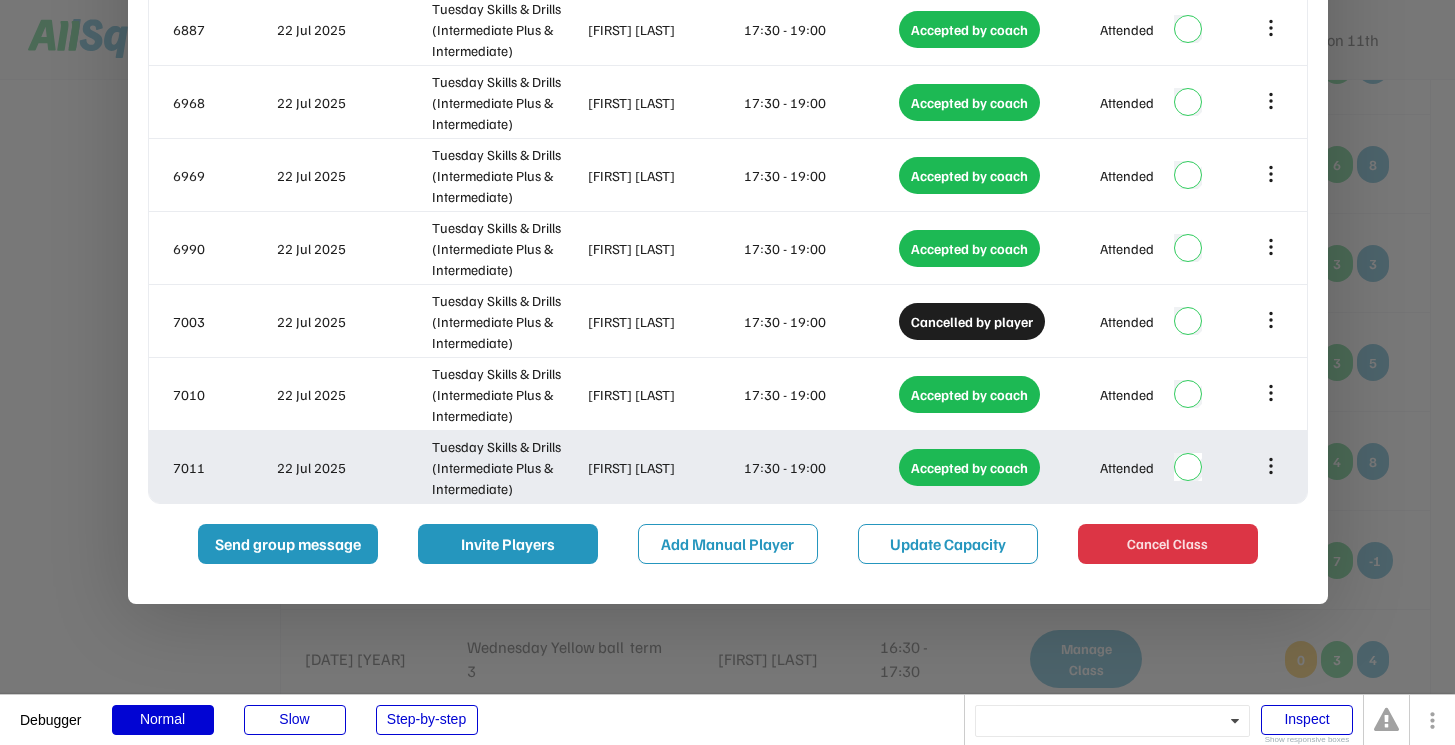 scroll, scrollTop: 836, scrollLeft: 0, axis: vertical 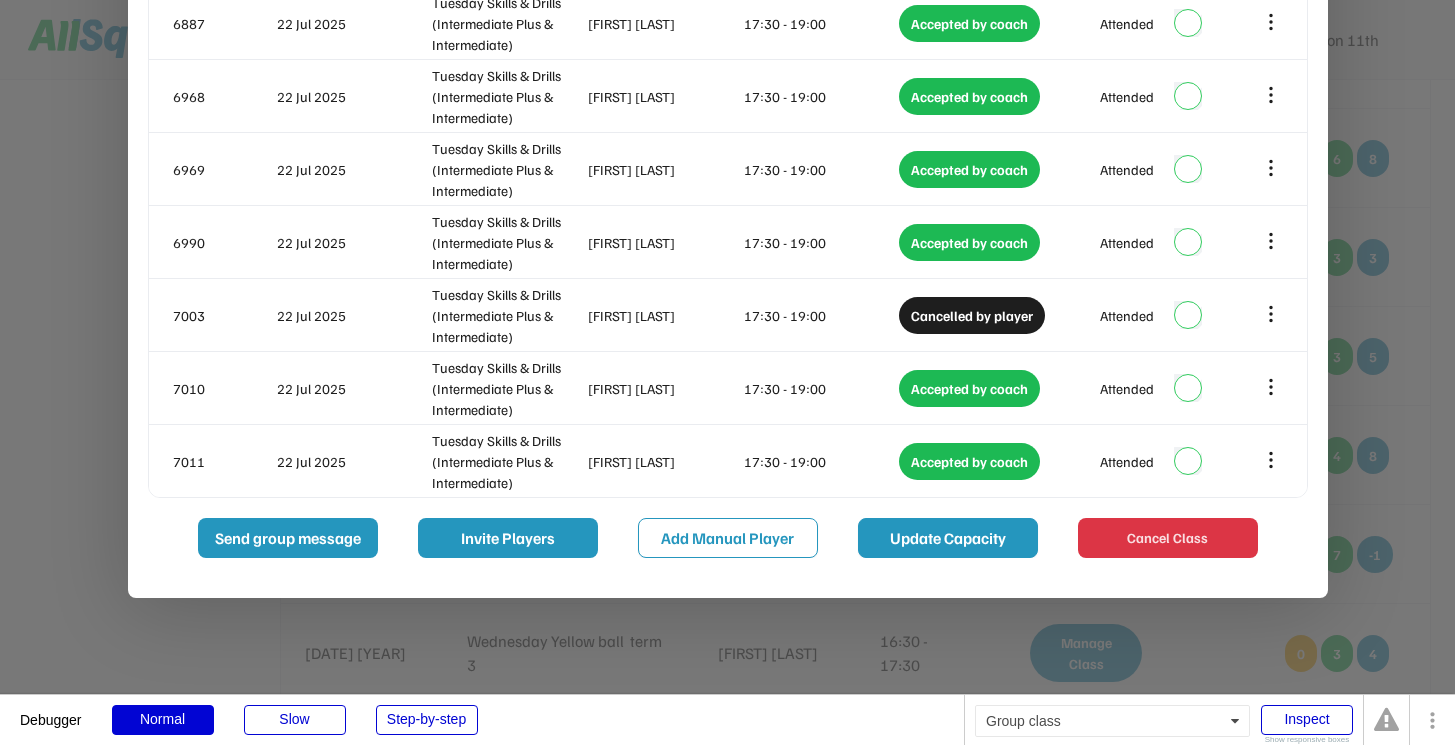 click on "Update Capacity" at bounding box center [948, 538] 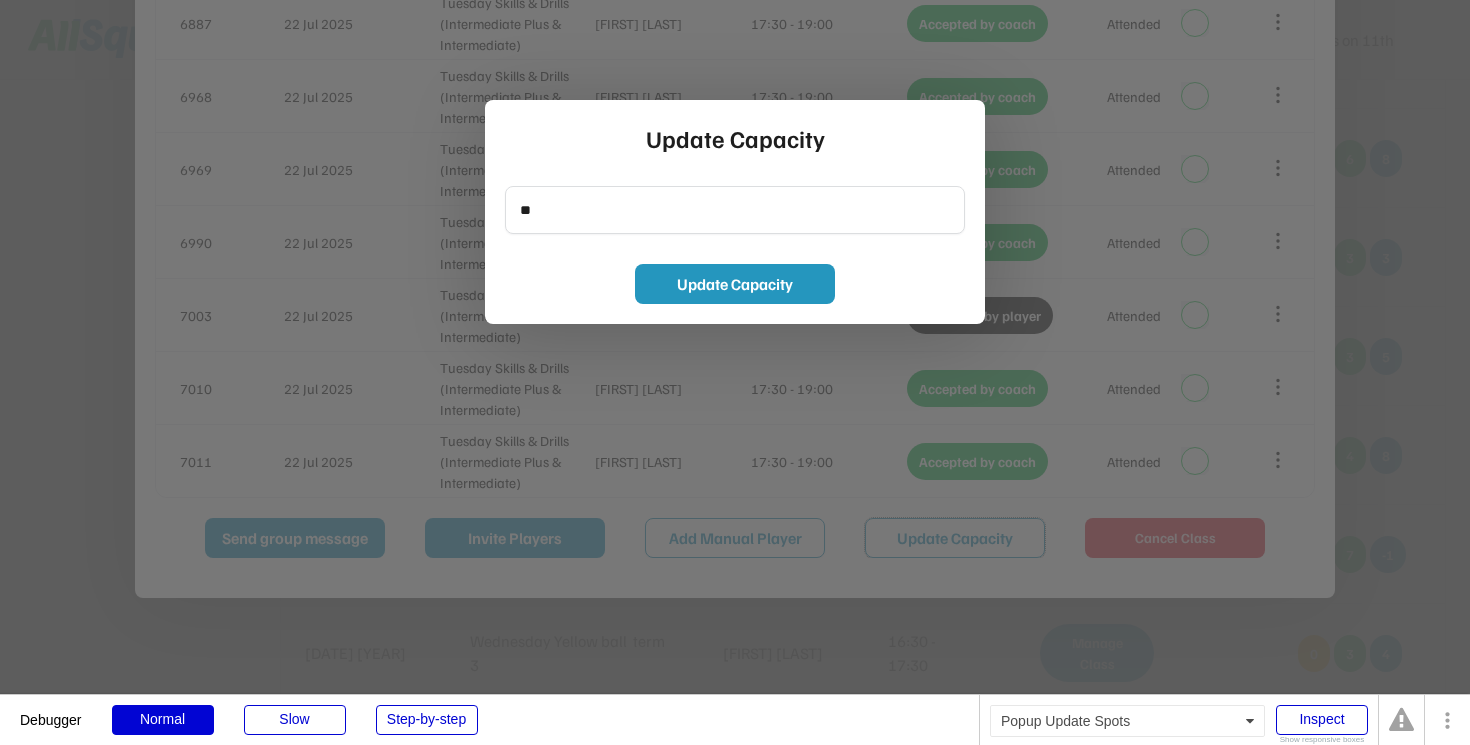 click on "Update Capacity" at bounding box center (735, 284) 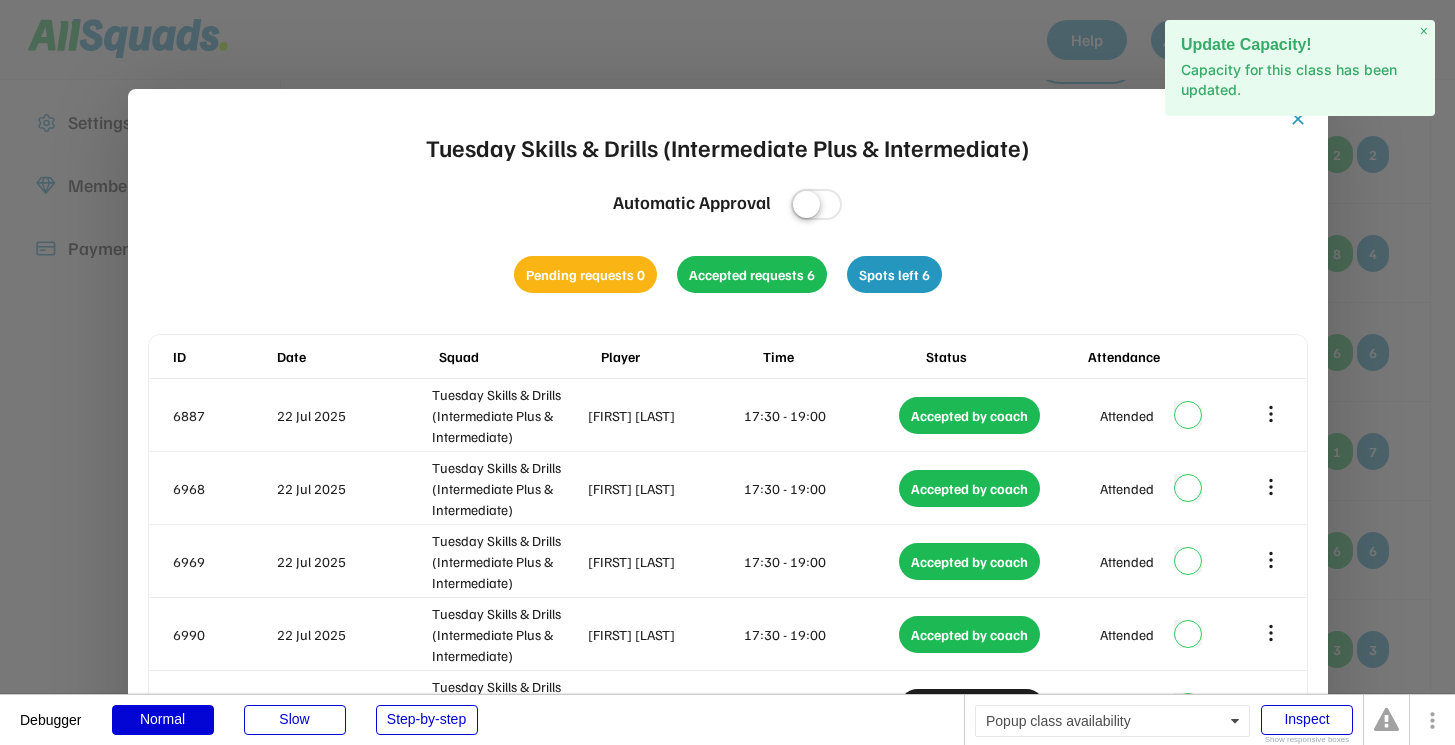 scroll, scrollTop: 409, scrollLeft: 0, axis: vertical 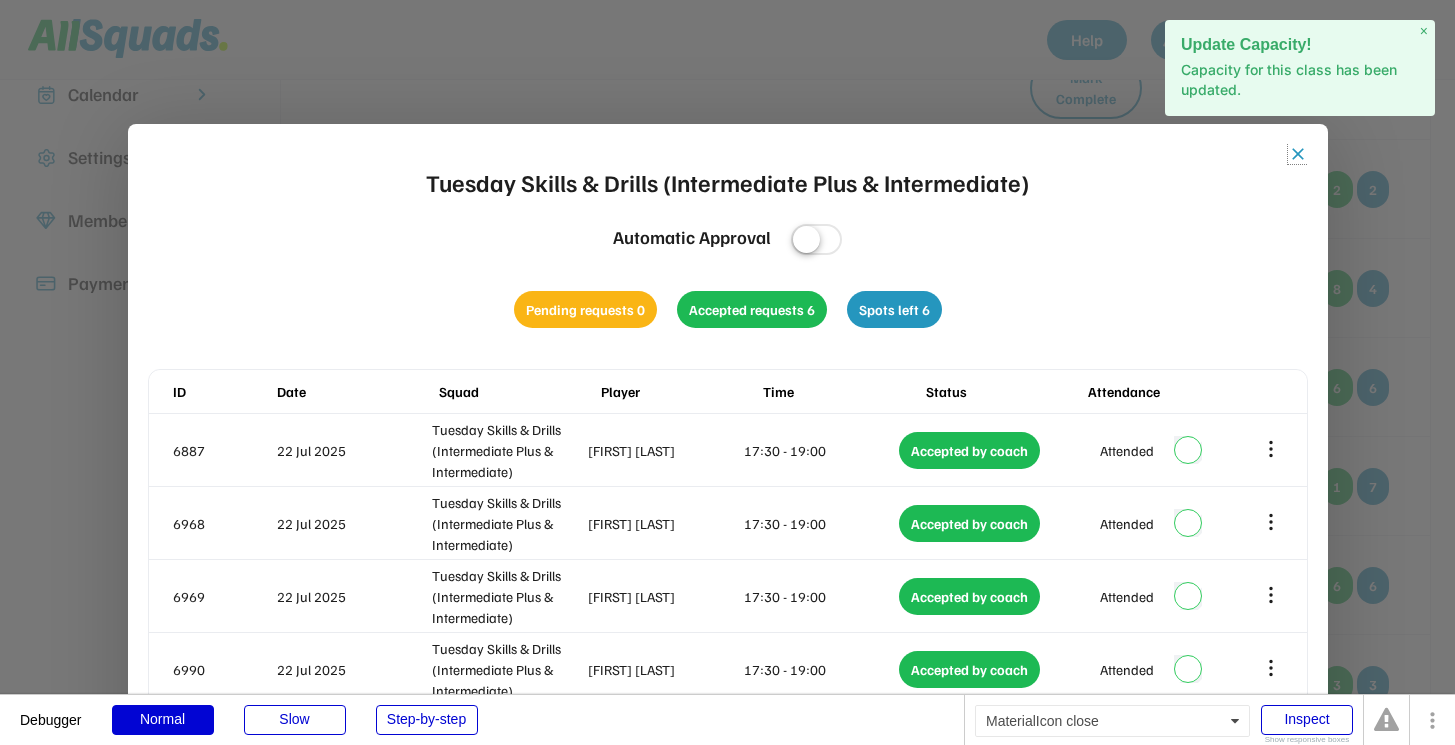 click on "close" at bounding box center (1298, 154) 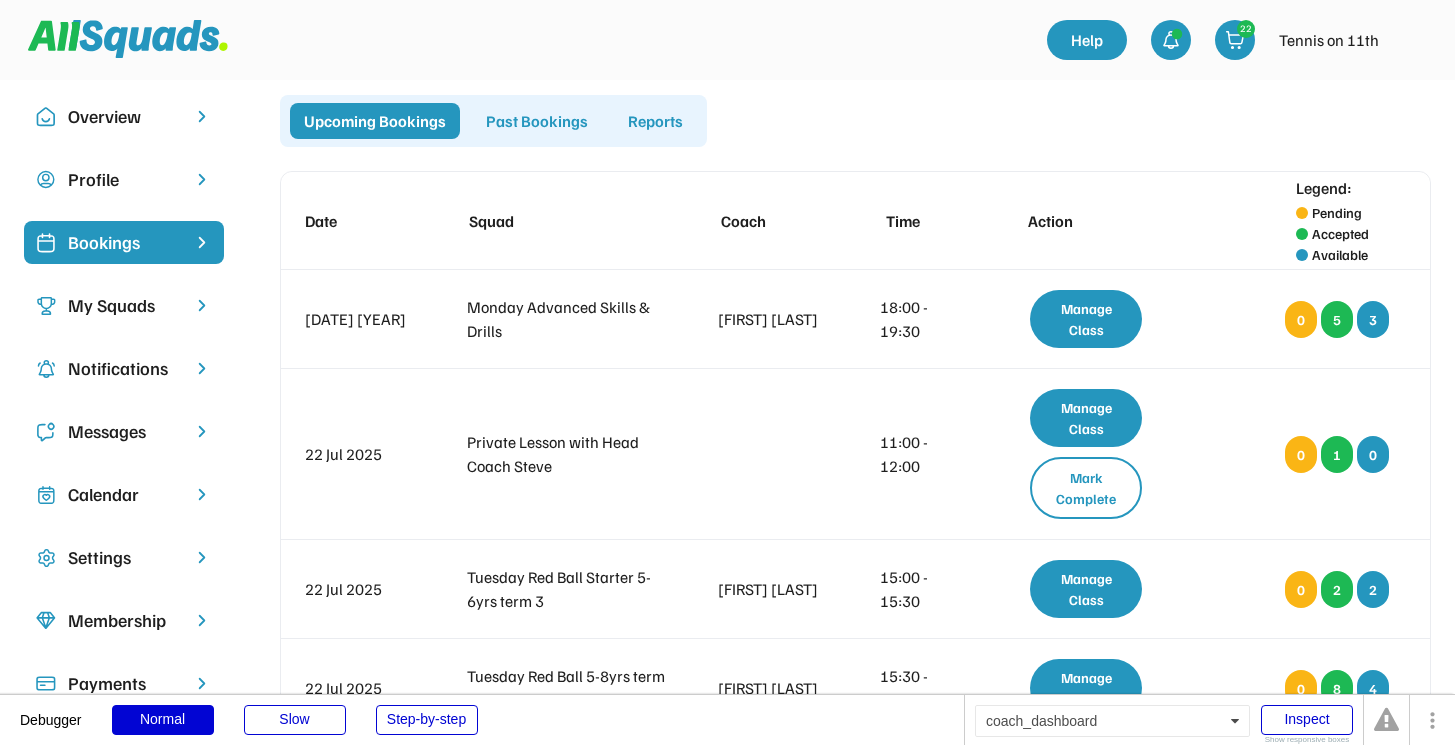 scroll, scrollTop: 0, scrollLeft: 0, axis: both 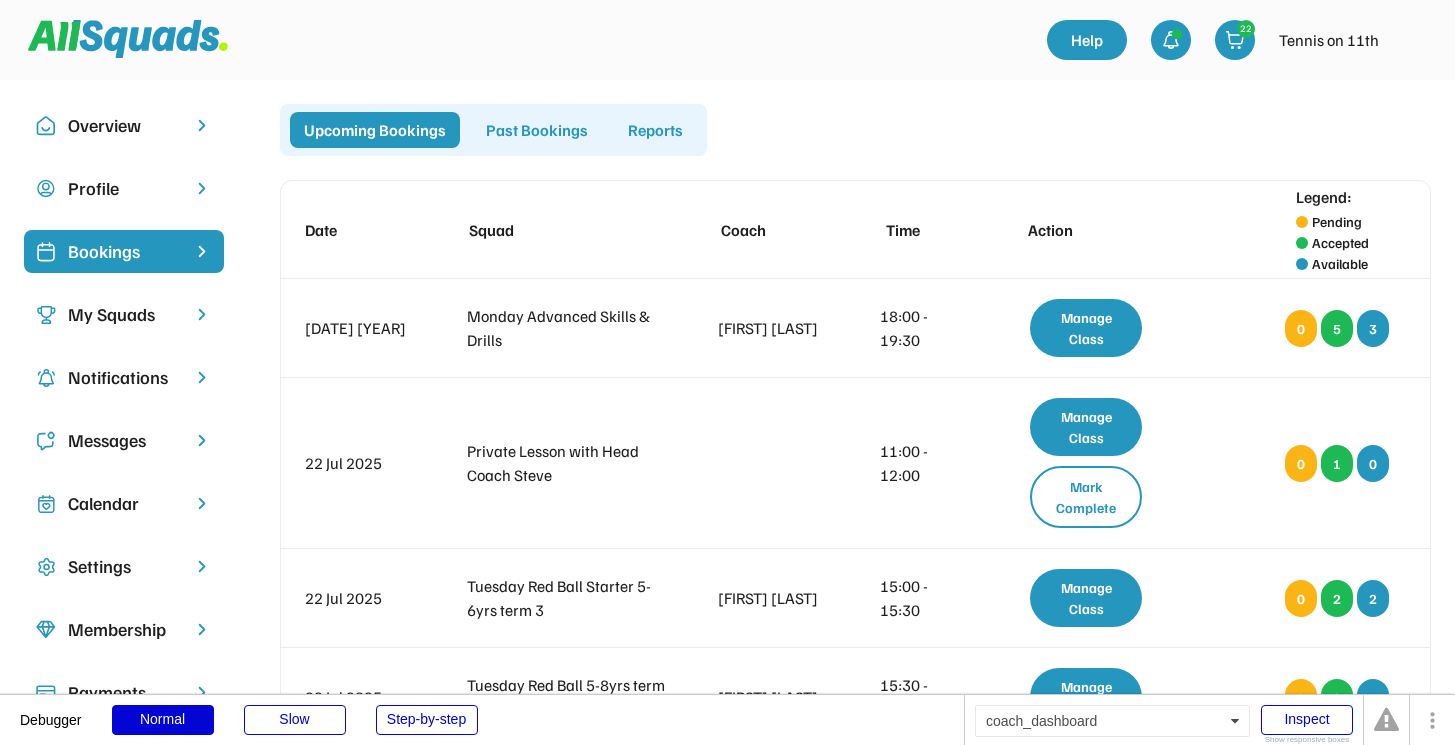 click on "Messages" at bounding box center [124, 440] 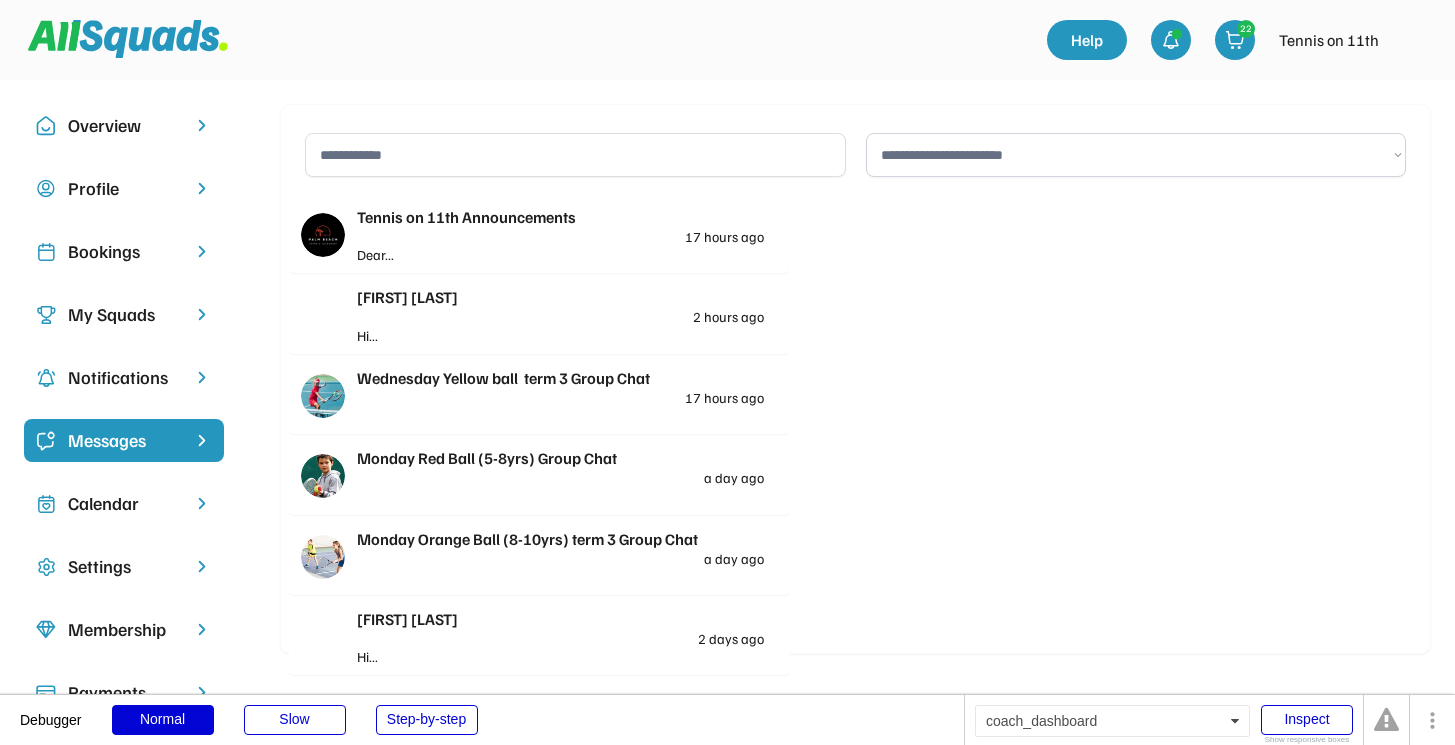 click on "Tennis on 11th Announcements 17 hours ago" at bounding box center (560, 224) 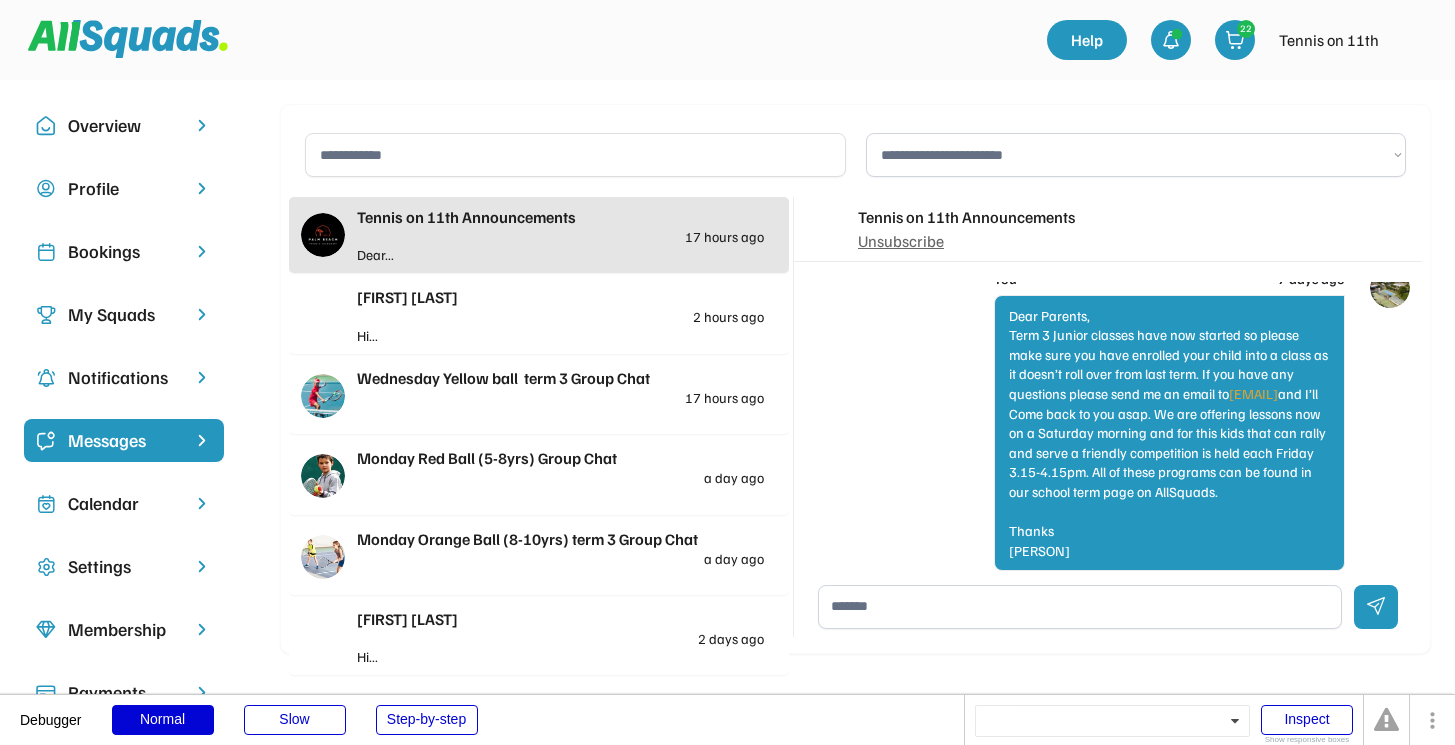 scroll, scrollTop: 6708, scrollLeft: 0, axis: vertical 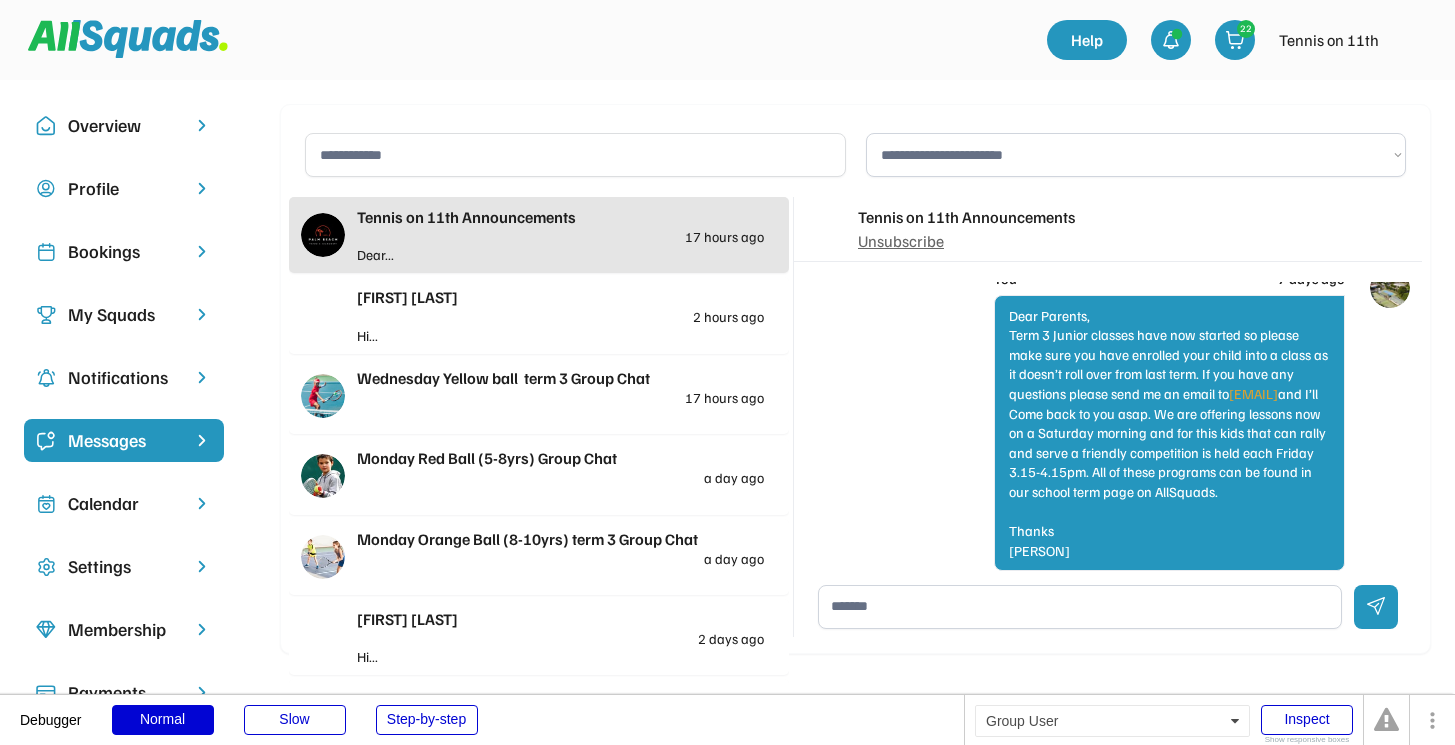 click on "Shaun Sculley" at bounding box center (560, 297) 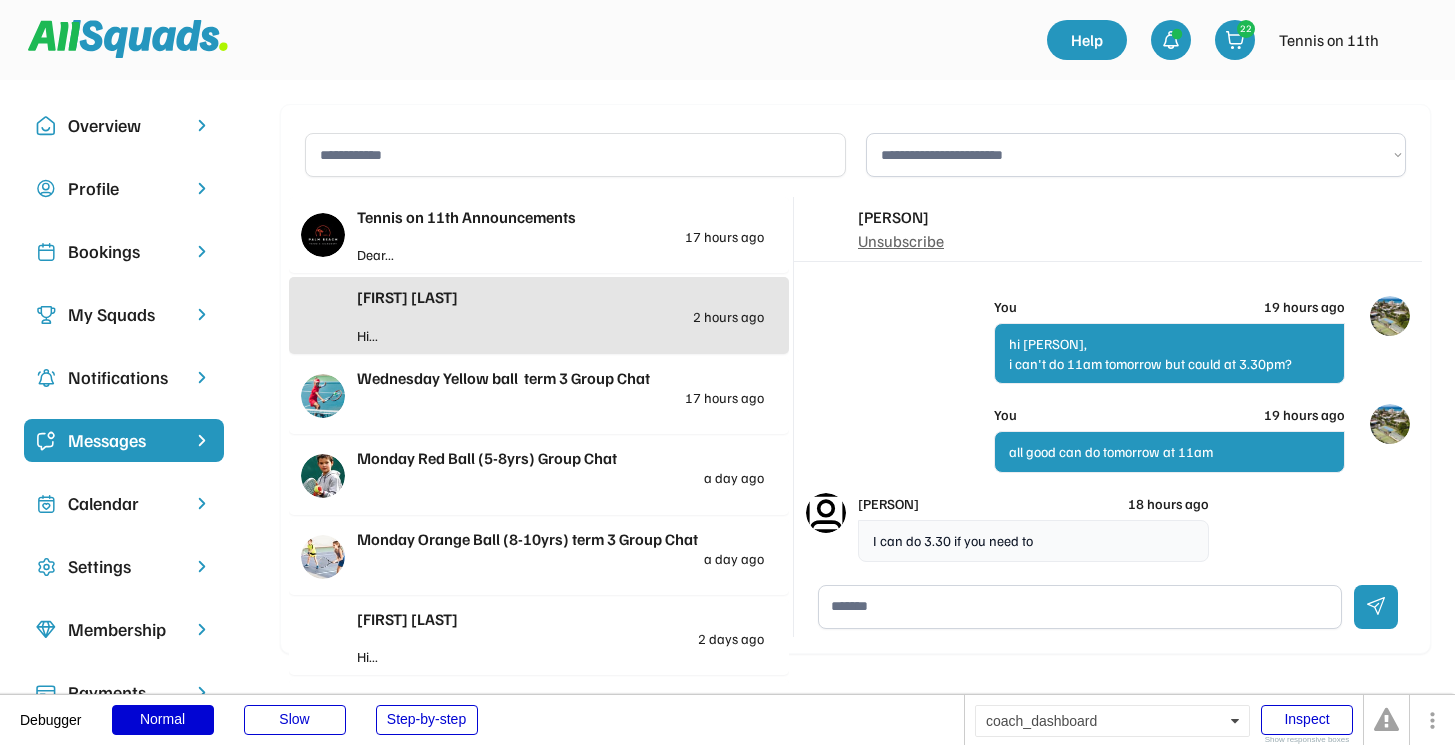 scroll, scrollTop: 2934, scrollLeft: 0, axis: vertical 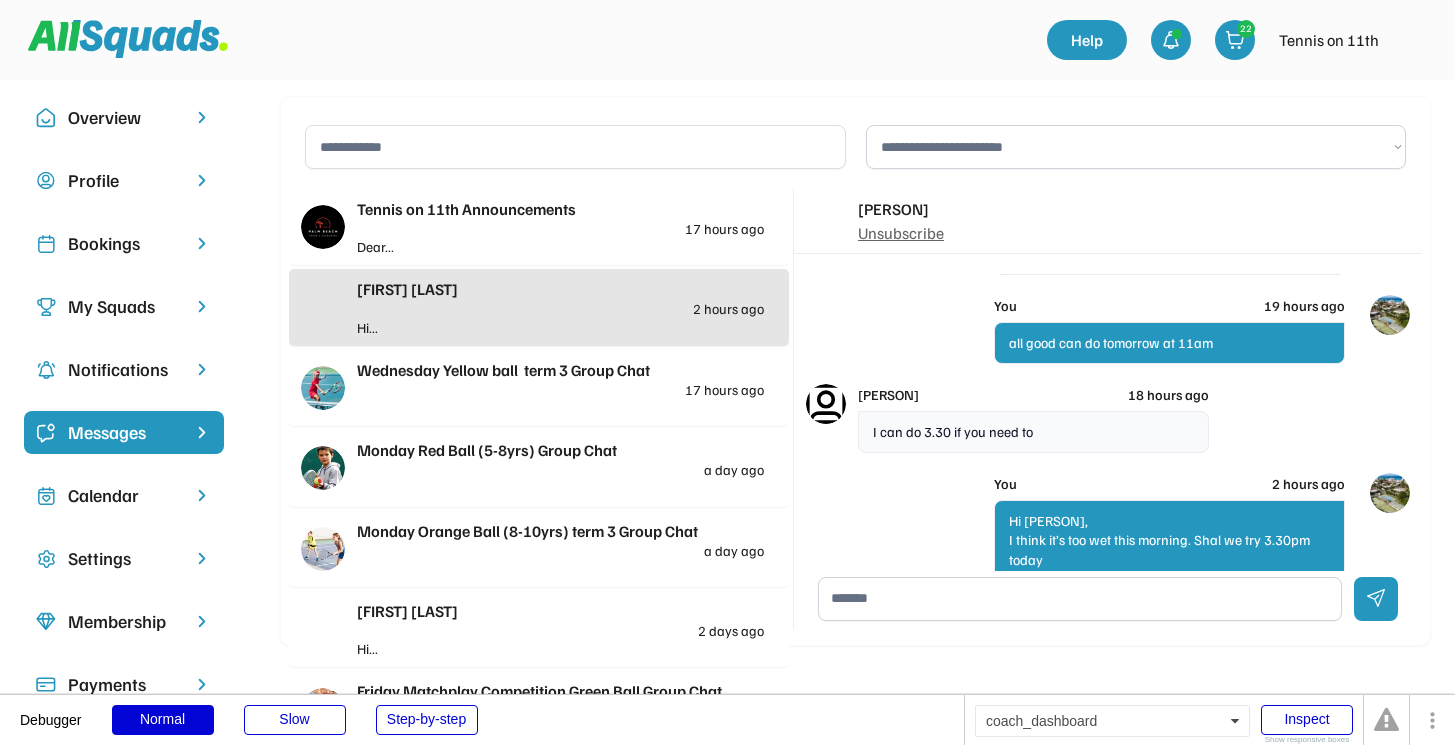 click on "Tennis on 11th Announcements 17 hours ago" at bounding box center (560, 216) 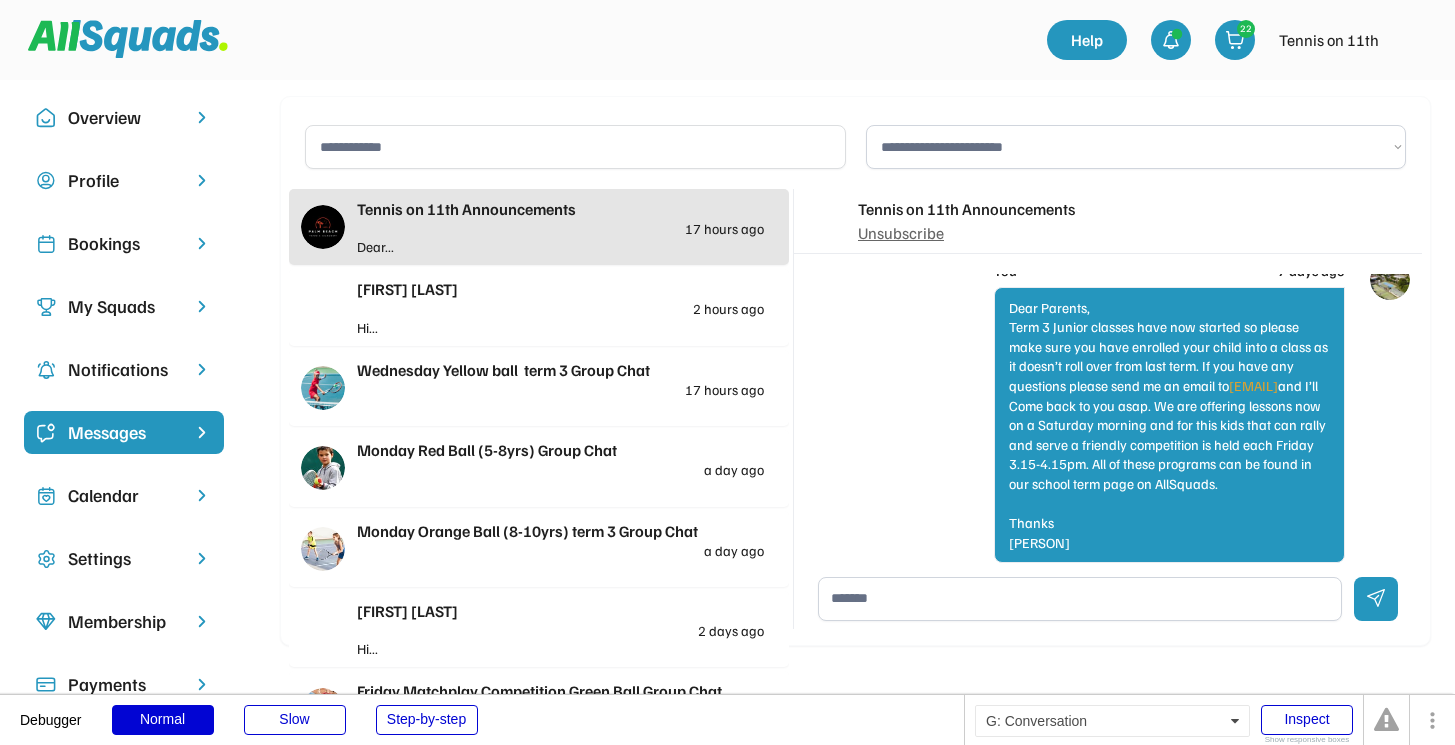 scroll, scrollTop: 6752, scrollLeft: 0, axis: vertical 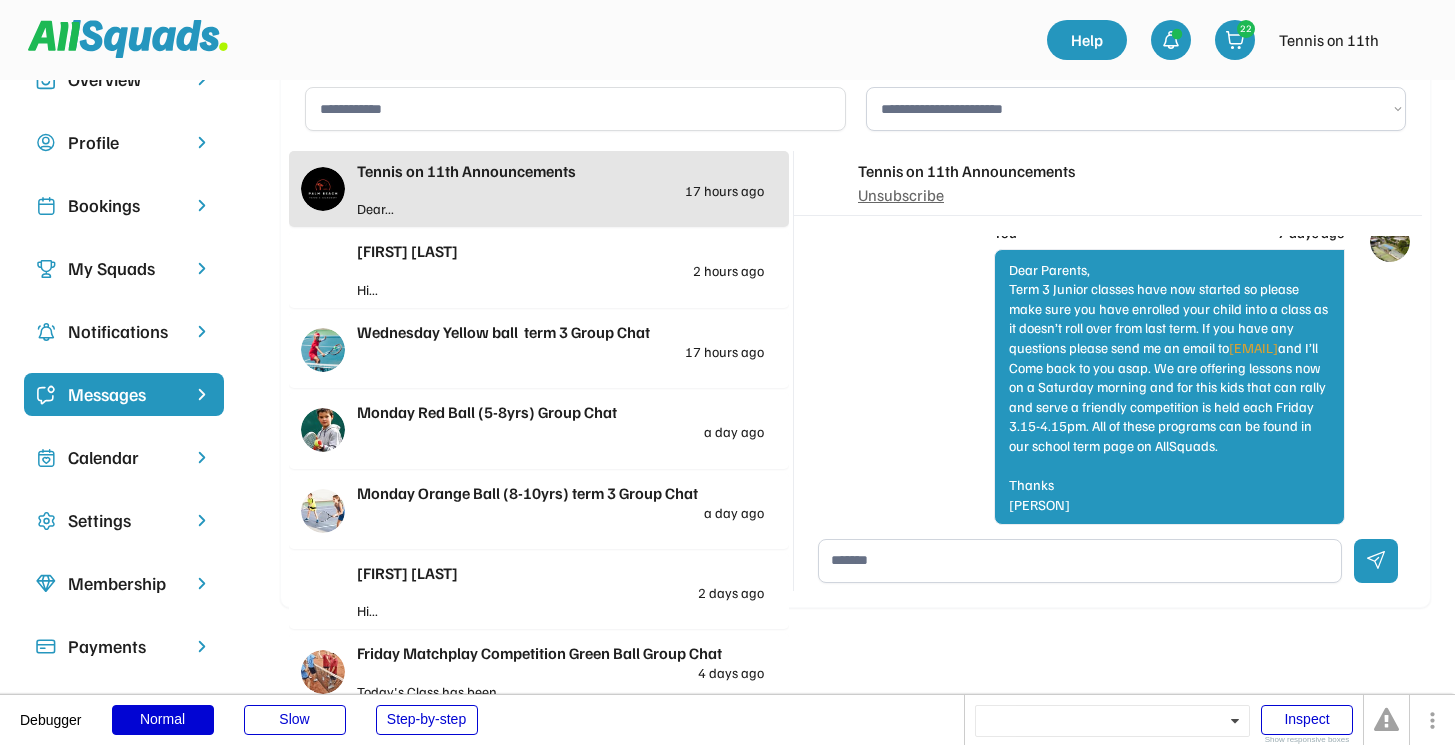 click on "Membership" at bounding box center (124, 583) 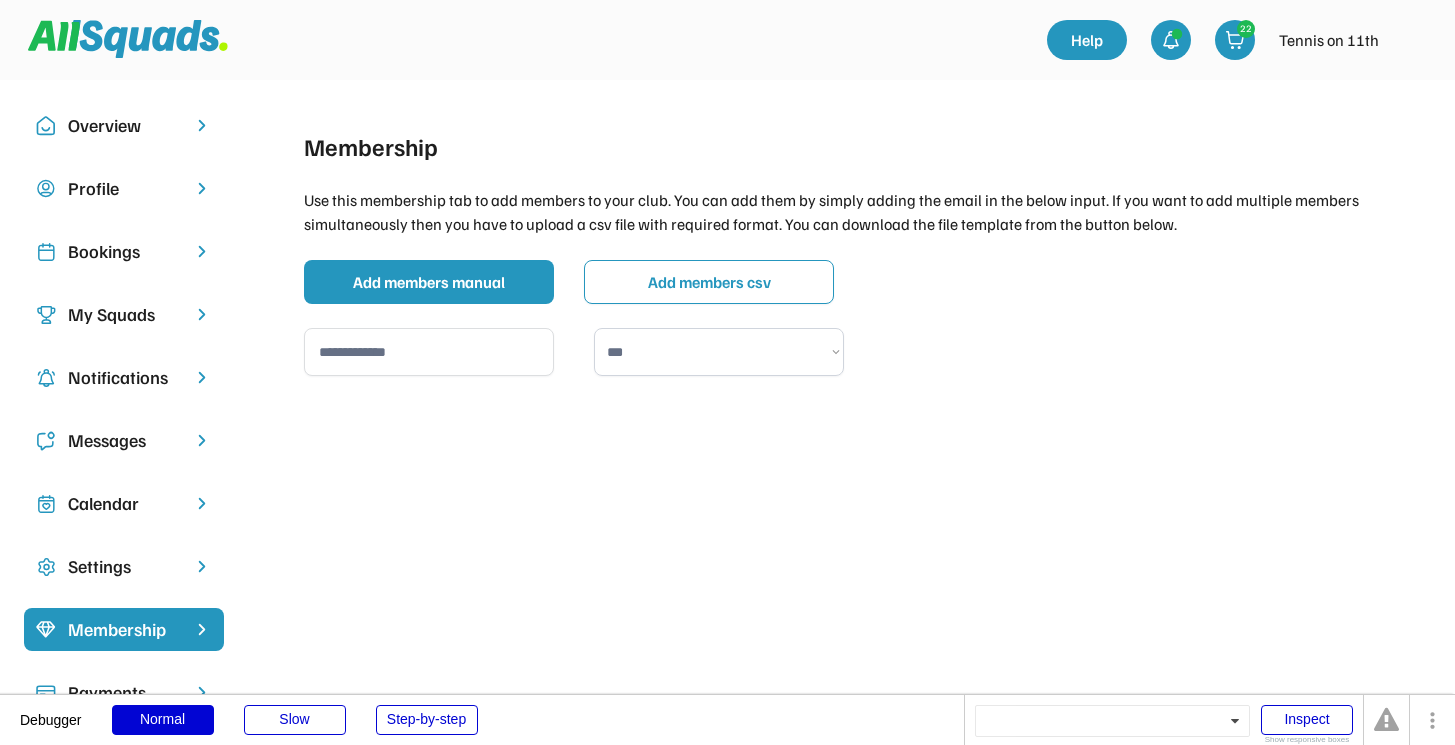 scroll, scrollTop: 6, scrollLeft: 0, axis: vertical 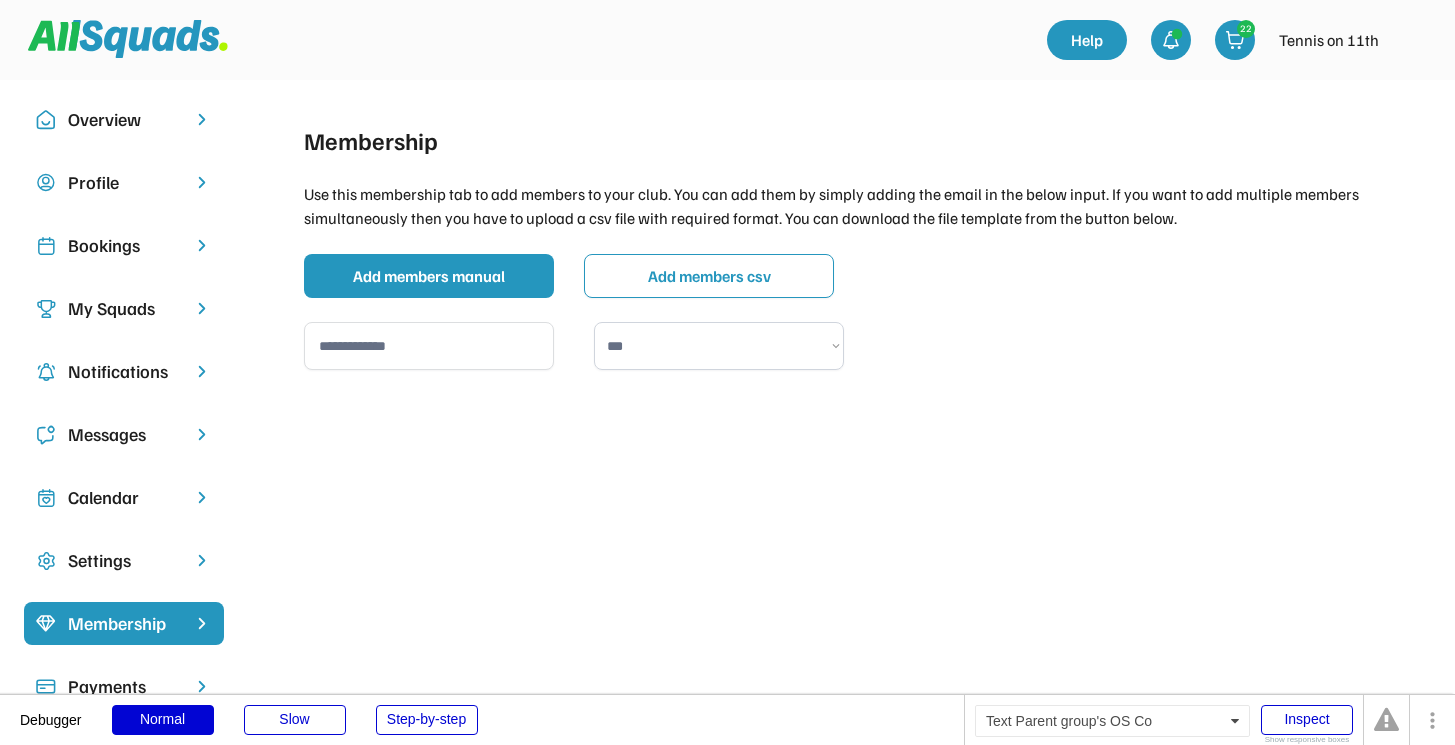 click on "Calendar" at bounding box center [124, 497] 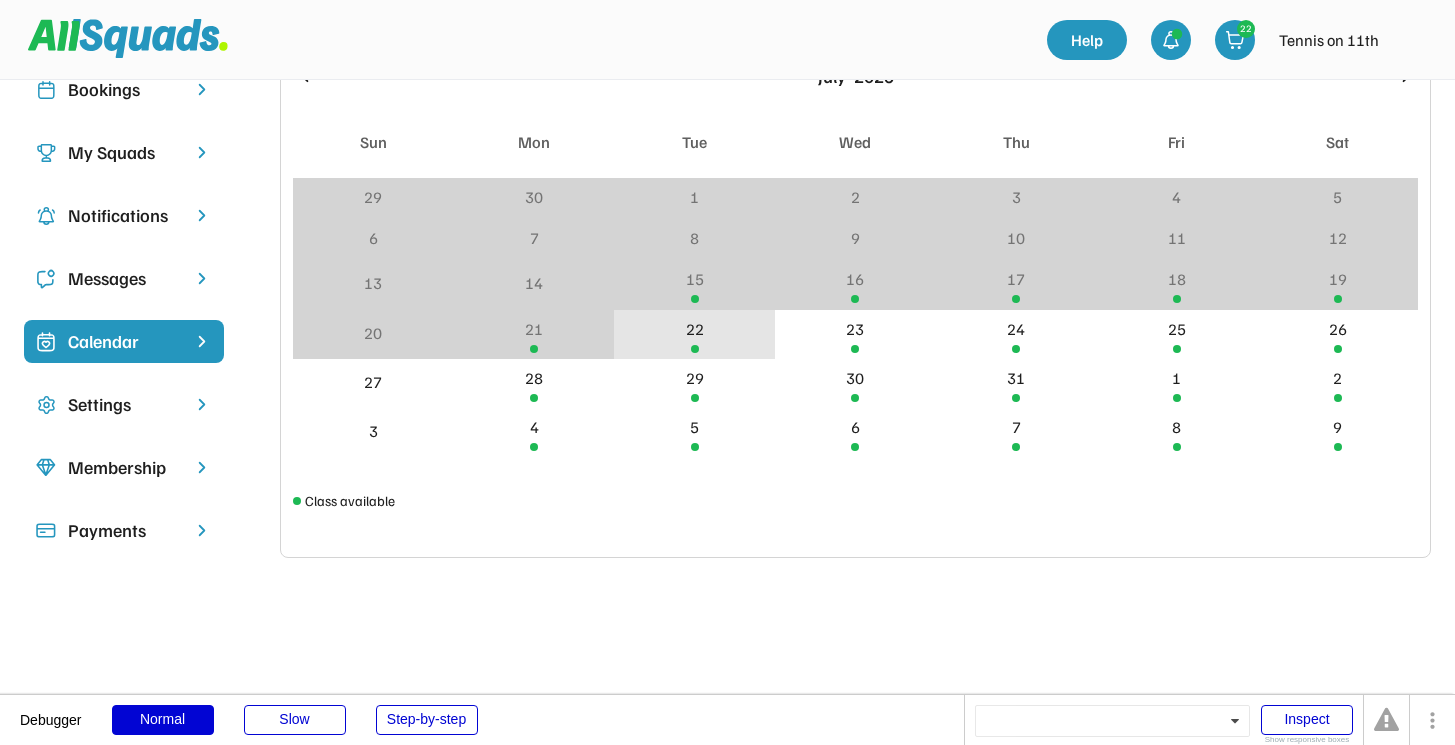 scroll, scrollTop: 164, scrollLeft: 0, axis: vertical 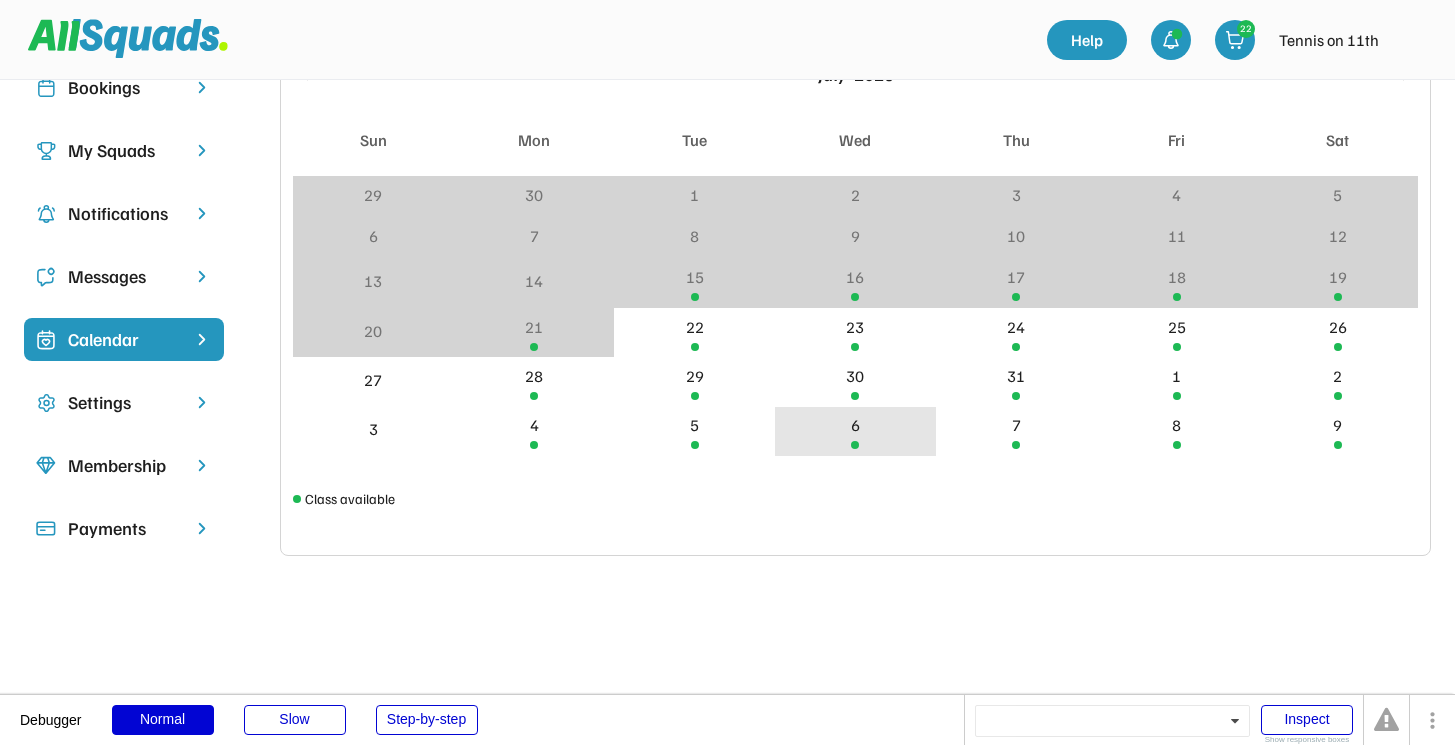 click on "6" at bounding box center [855, 431] 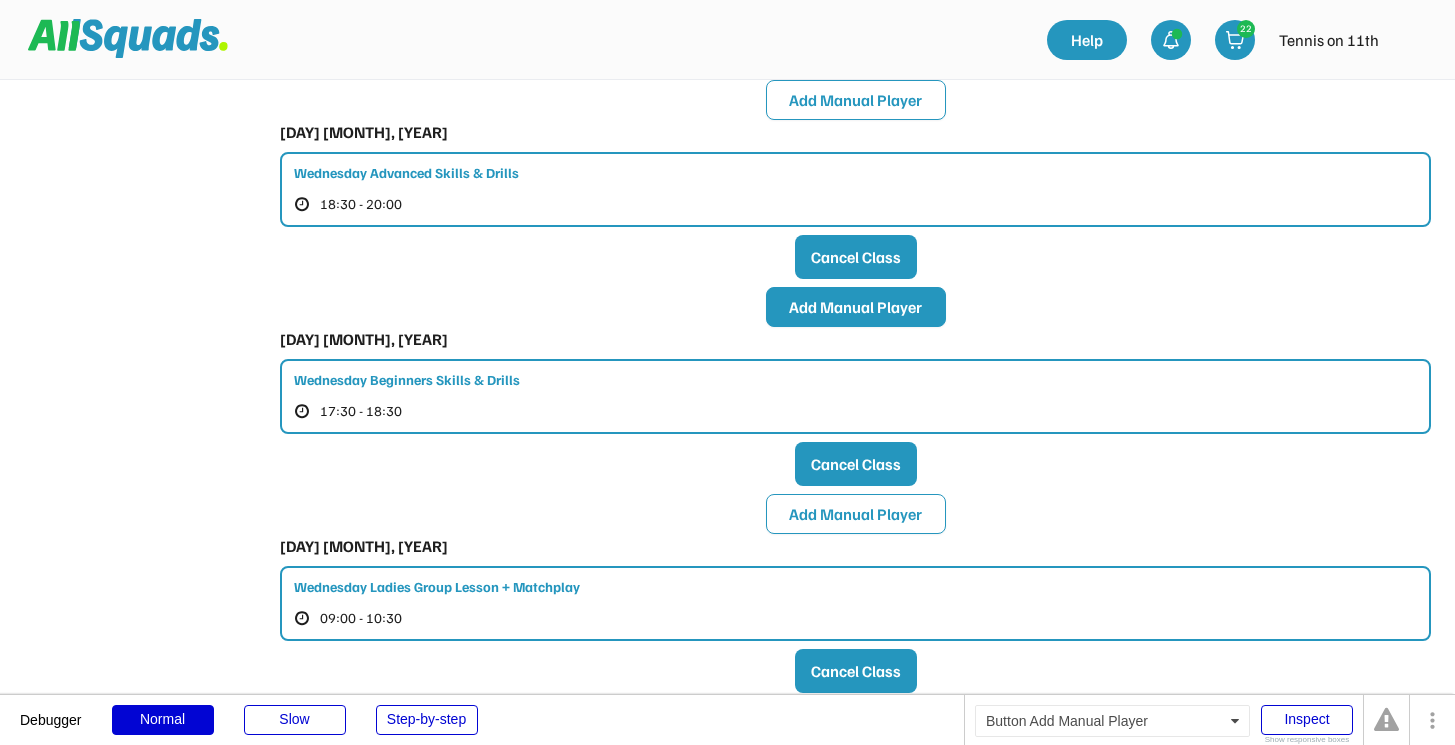 scroll, scrollTop: 0, scrollLeft: 0, axis: both 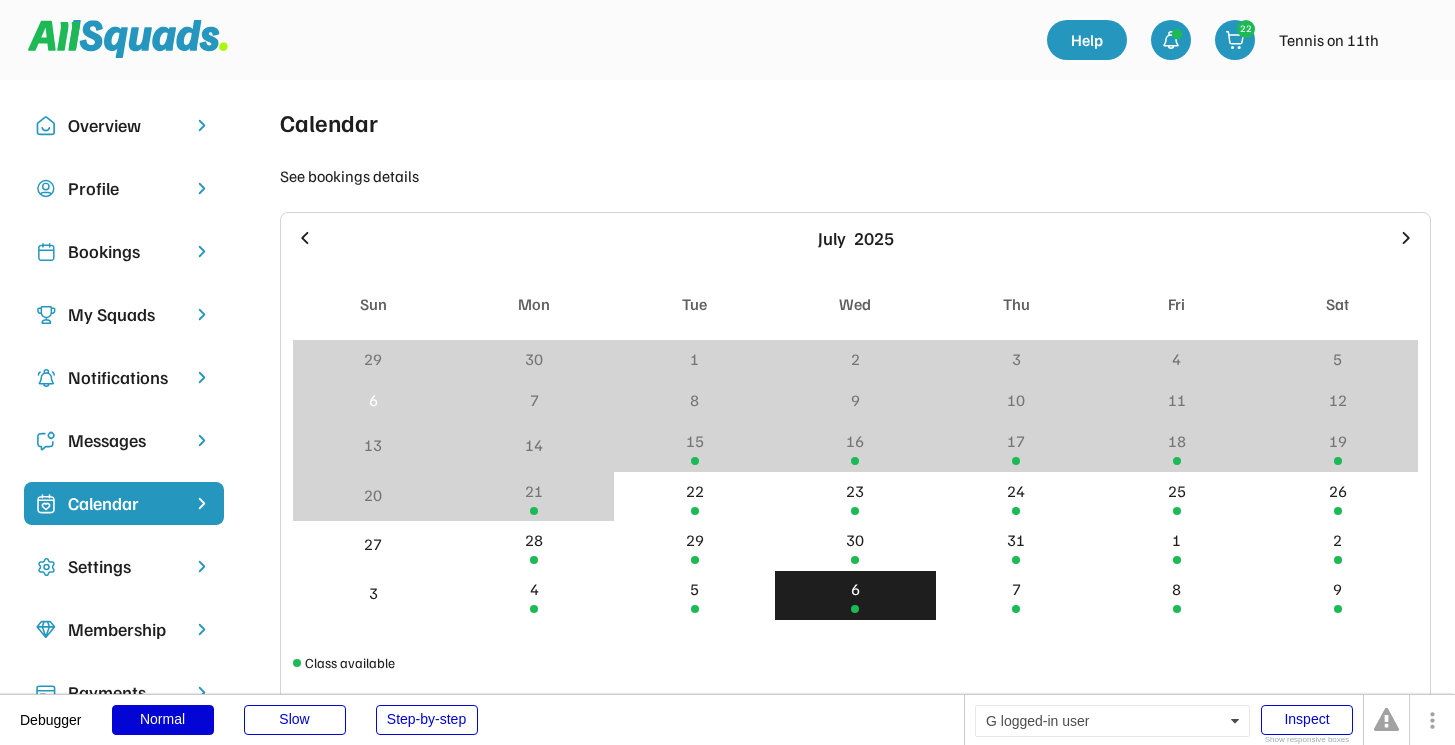 click at bounding box center (1411, 40) 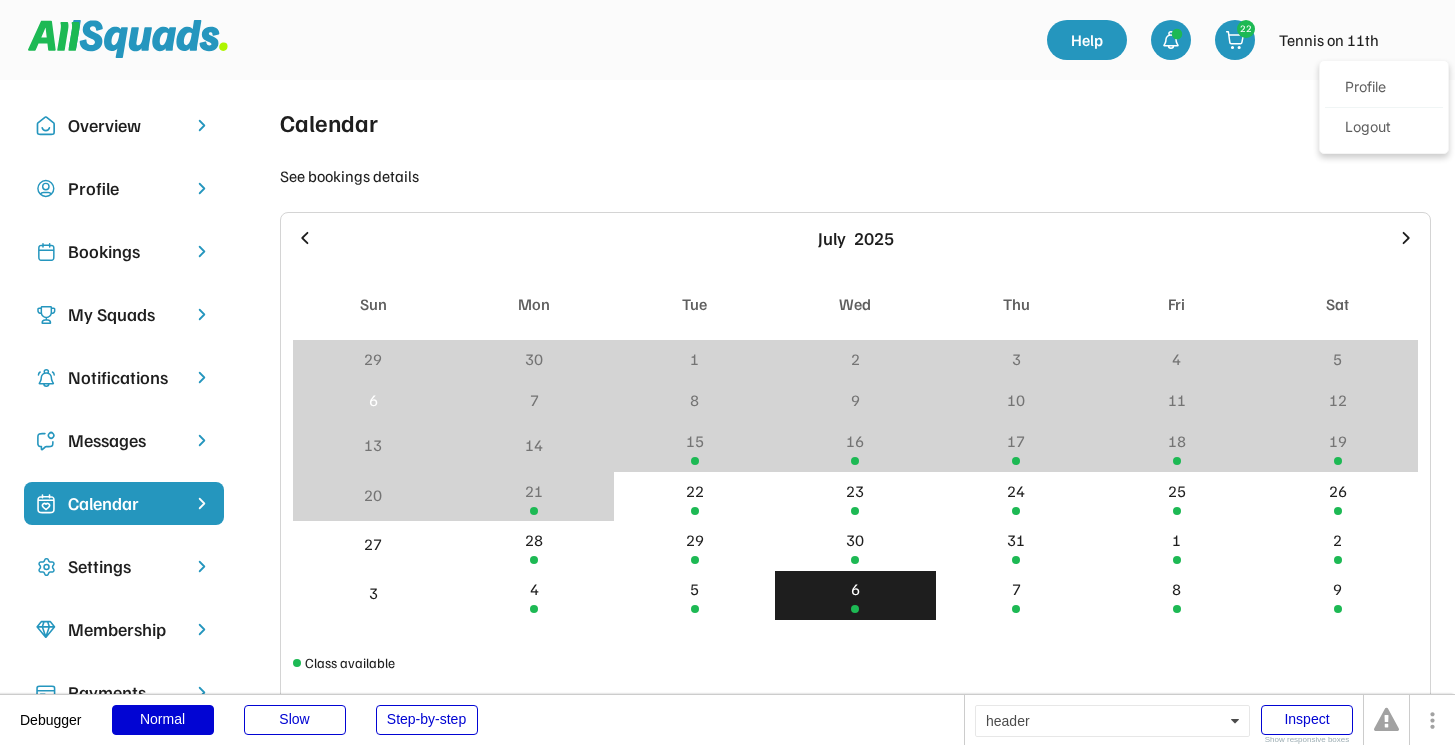 click at bounding box center (128, 39) 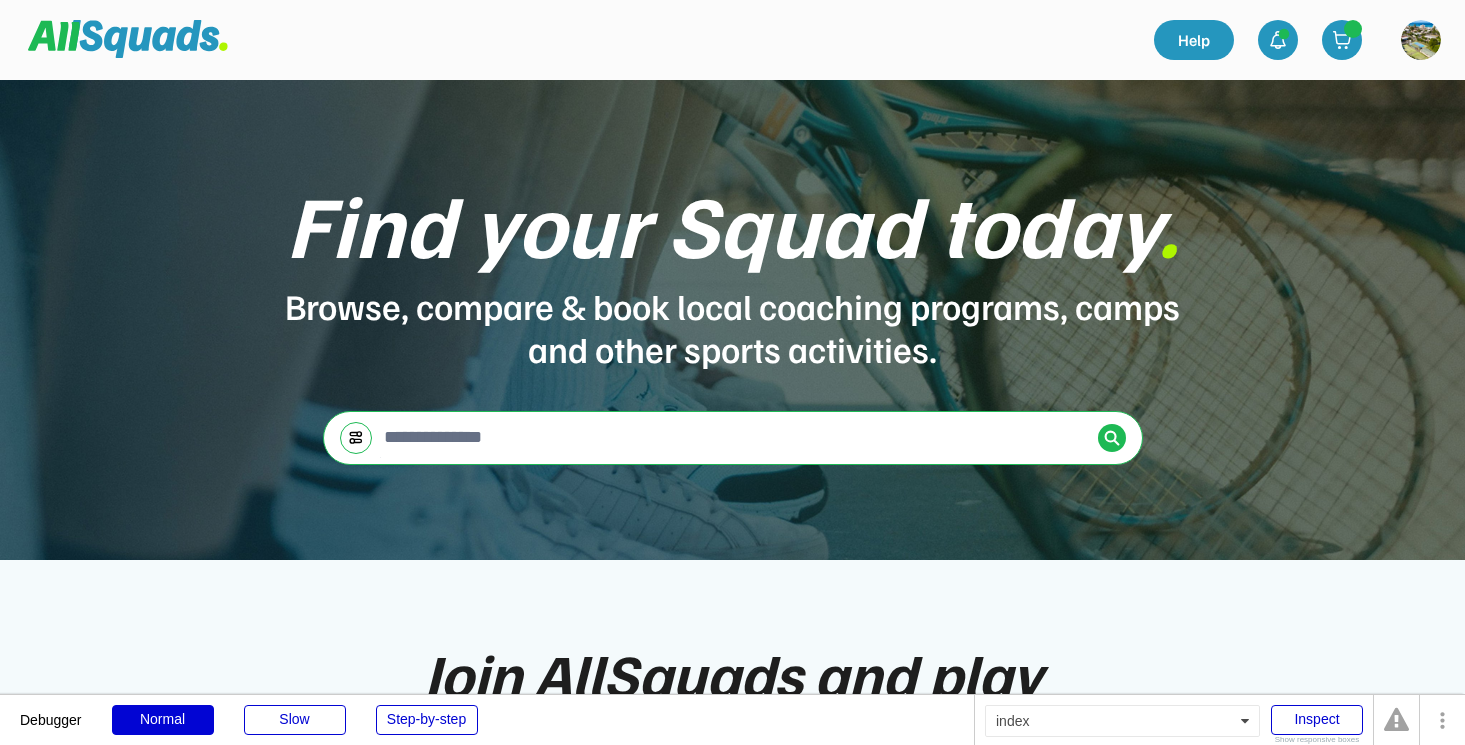 scroll, scrollTop: 0, scrollLeft: 0, axis: both 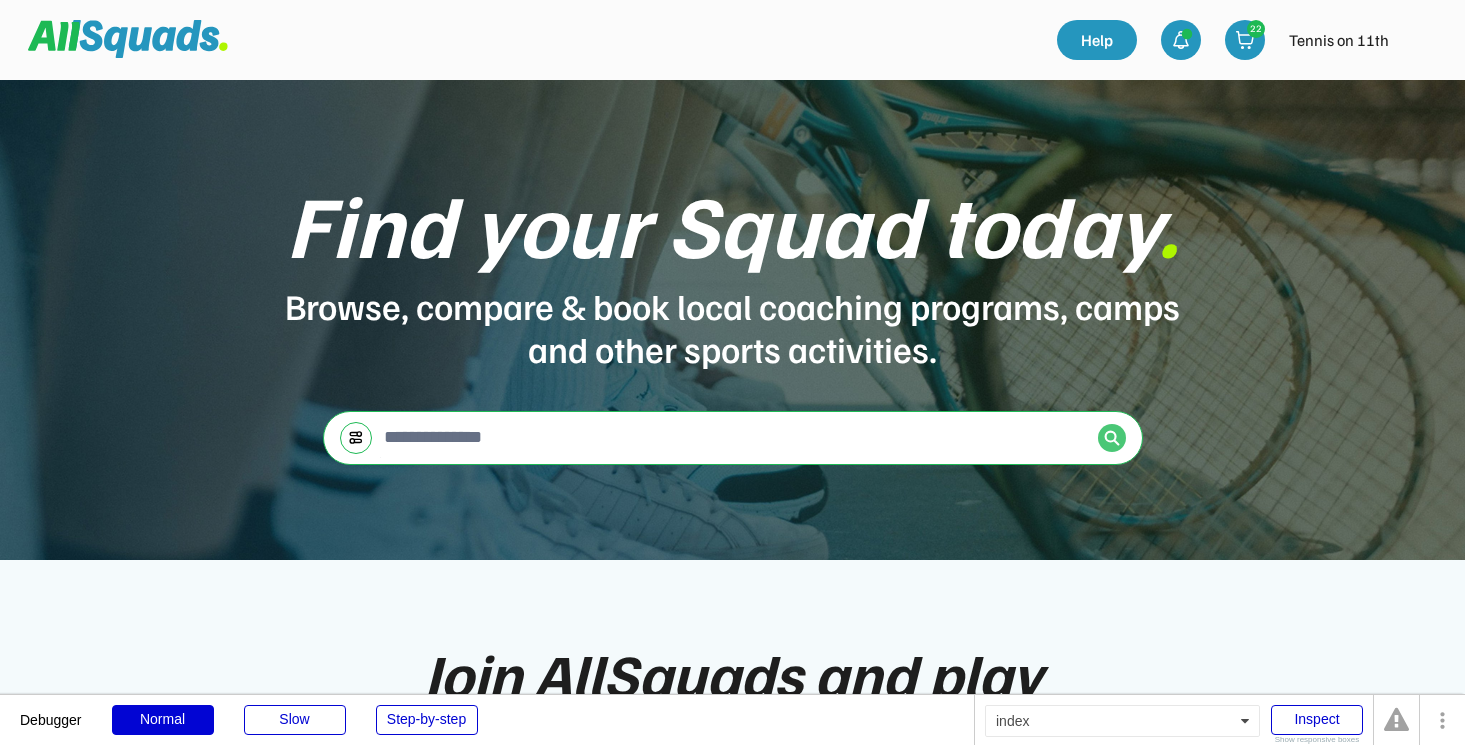 click at bounding box center (1112, 438) 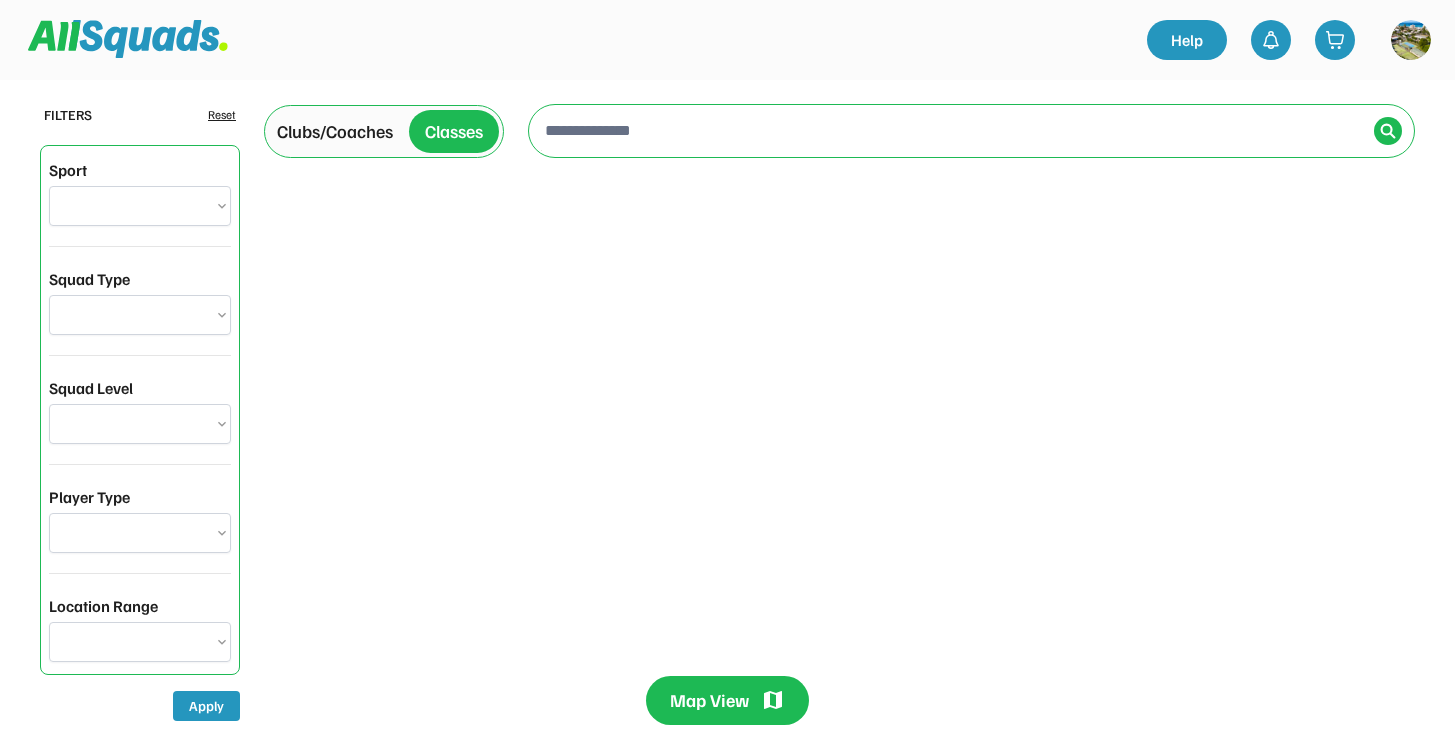 scroll, scrollTop: 0, scrollLeft: 0, axis: both 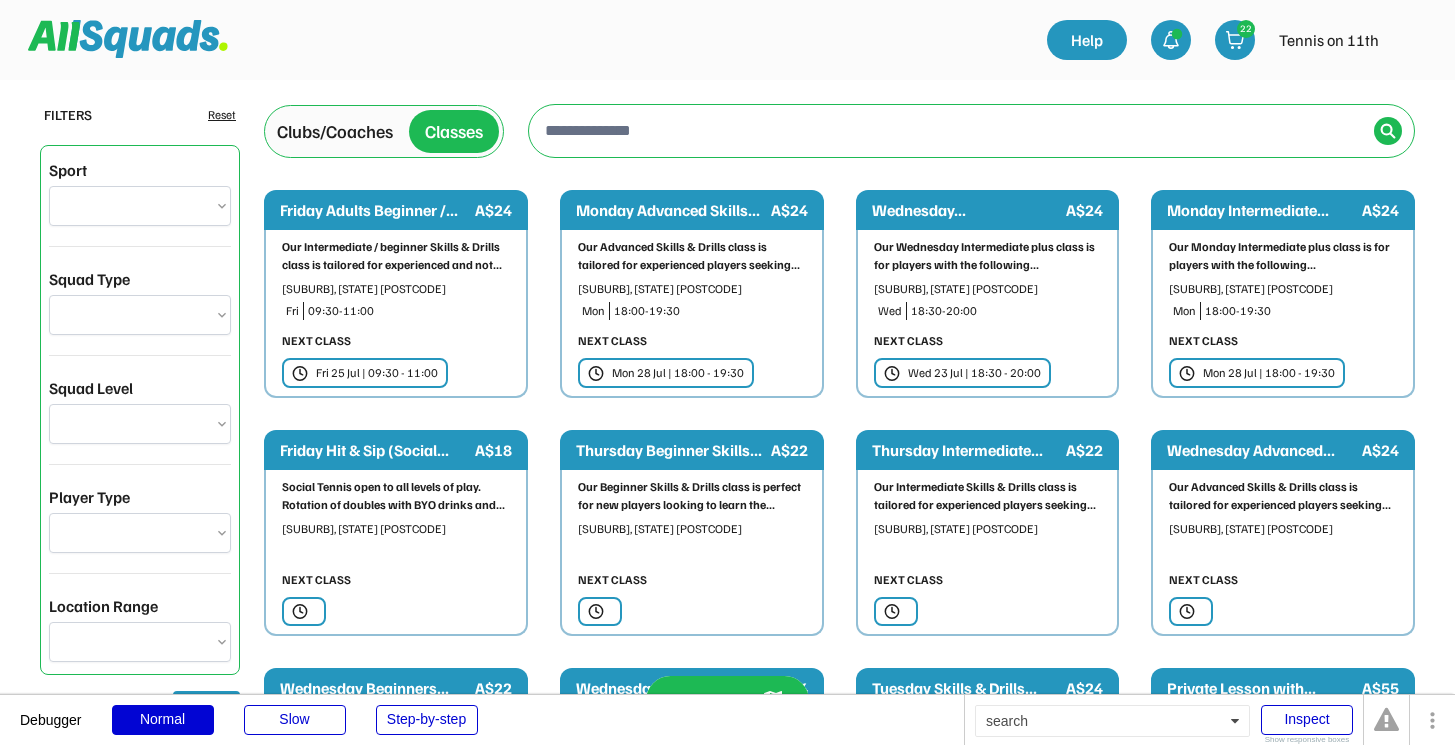 click on "Clubs/Coaches" at bounding box center [335, 131] 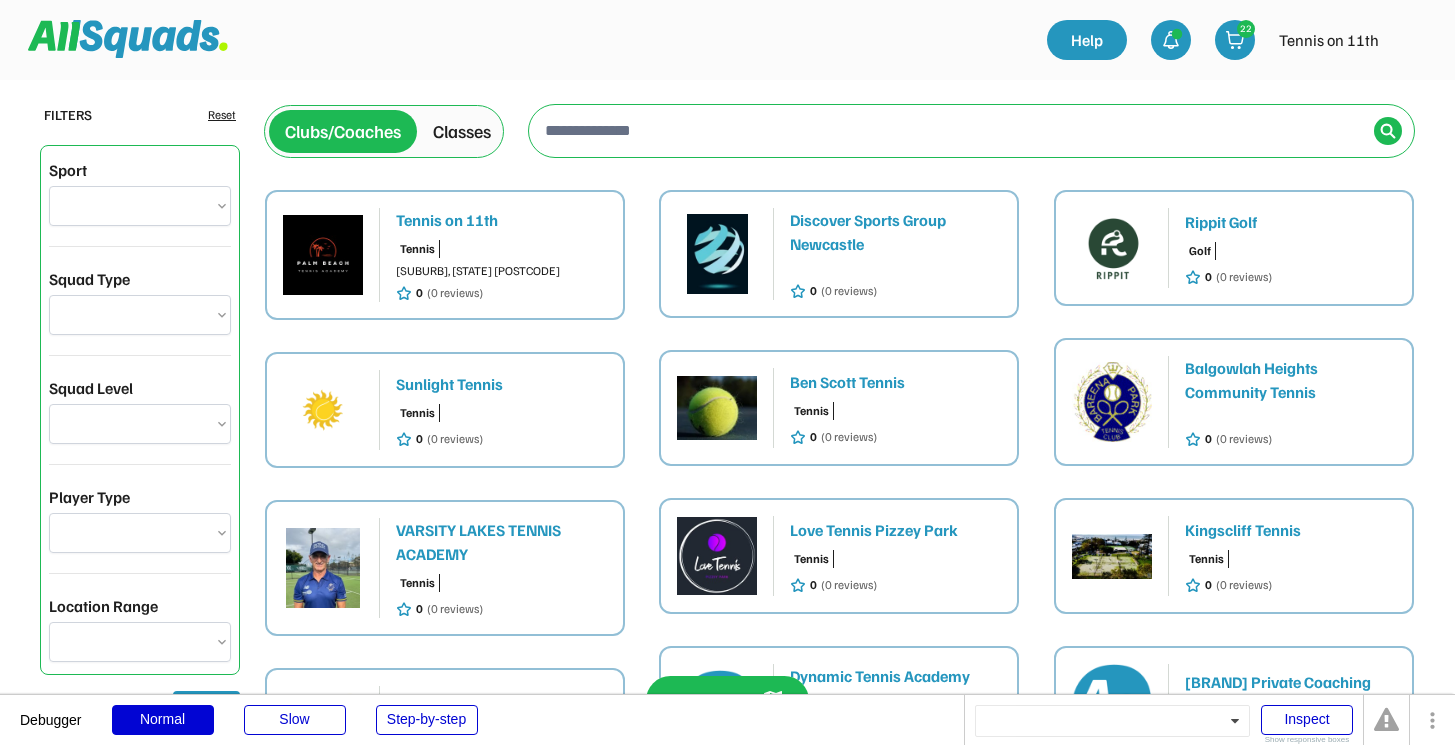 click on "Tennis Palm Beach QLD 4221 0 (0 reviews)" at bounding box center [501, 271] 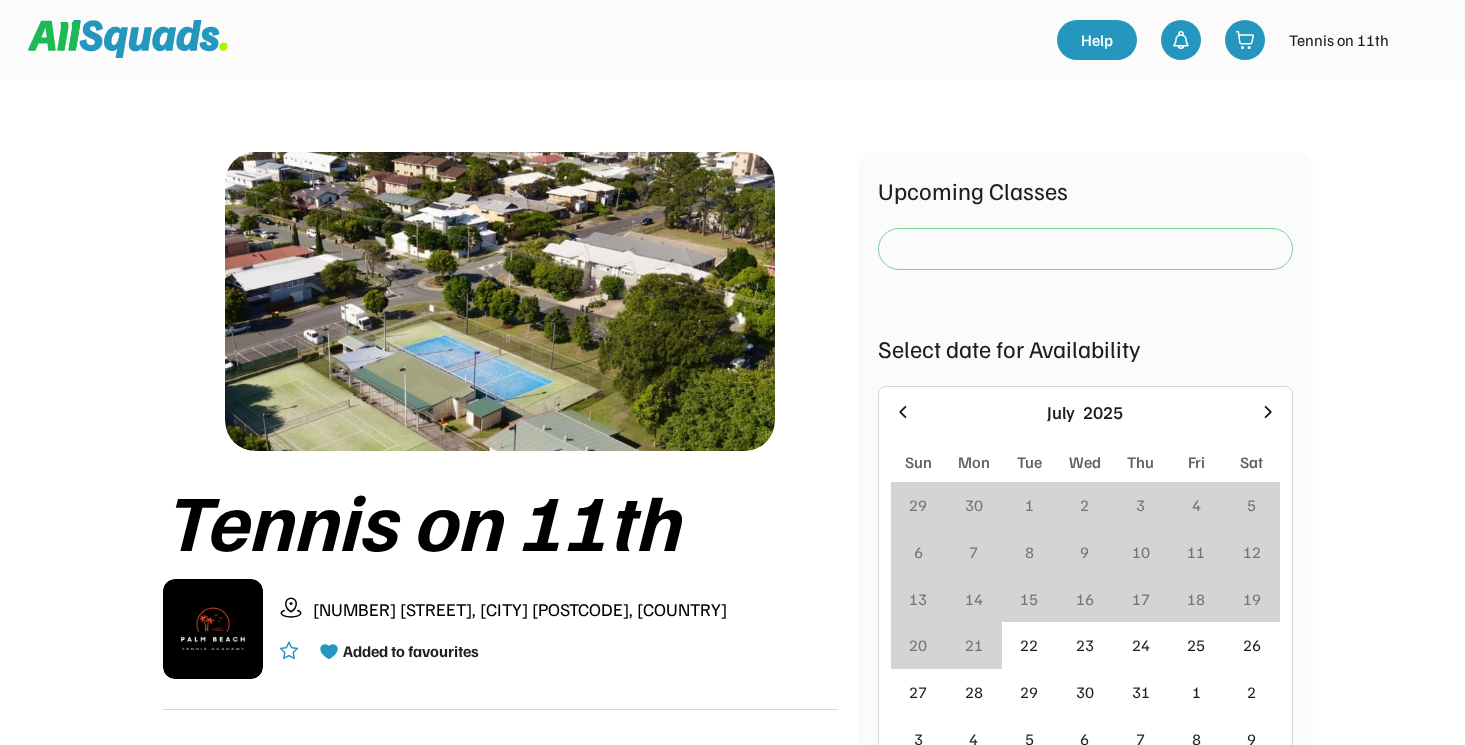 scroll, scrollTop: 0, scrollLeft: 0, axis: both 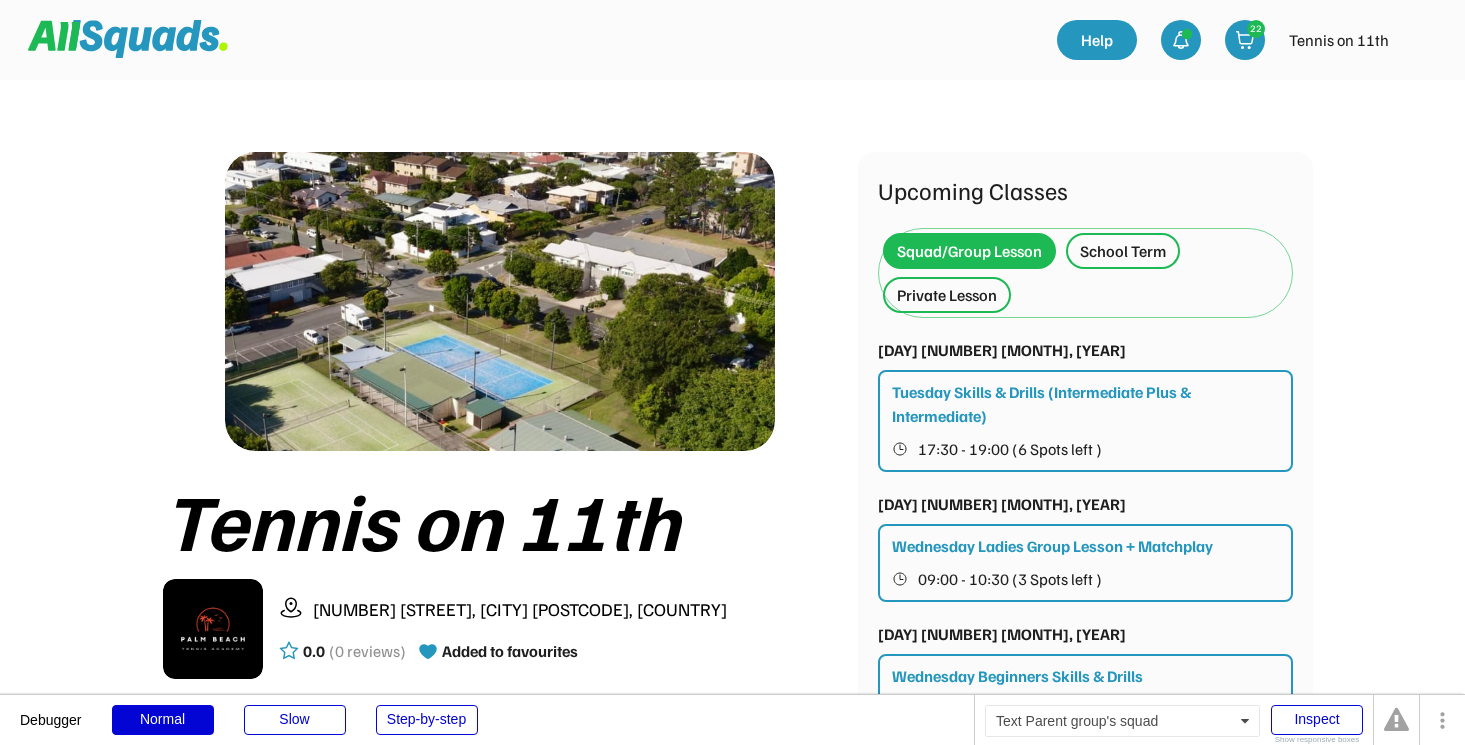 click on "Private Lesson" at bounding box center [947, 295] 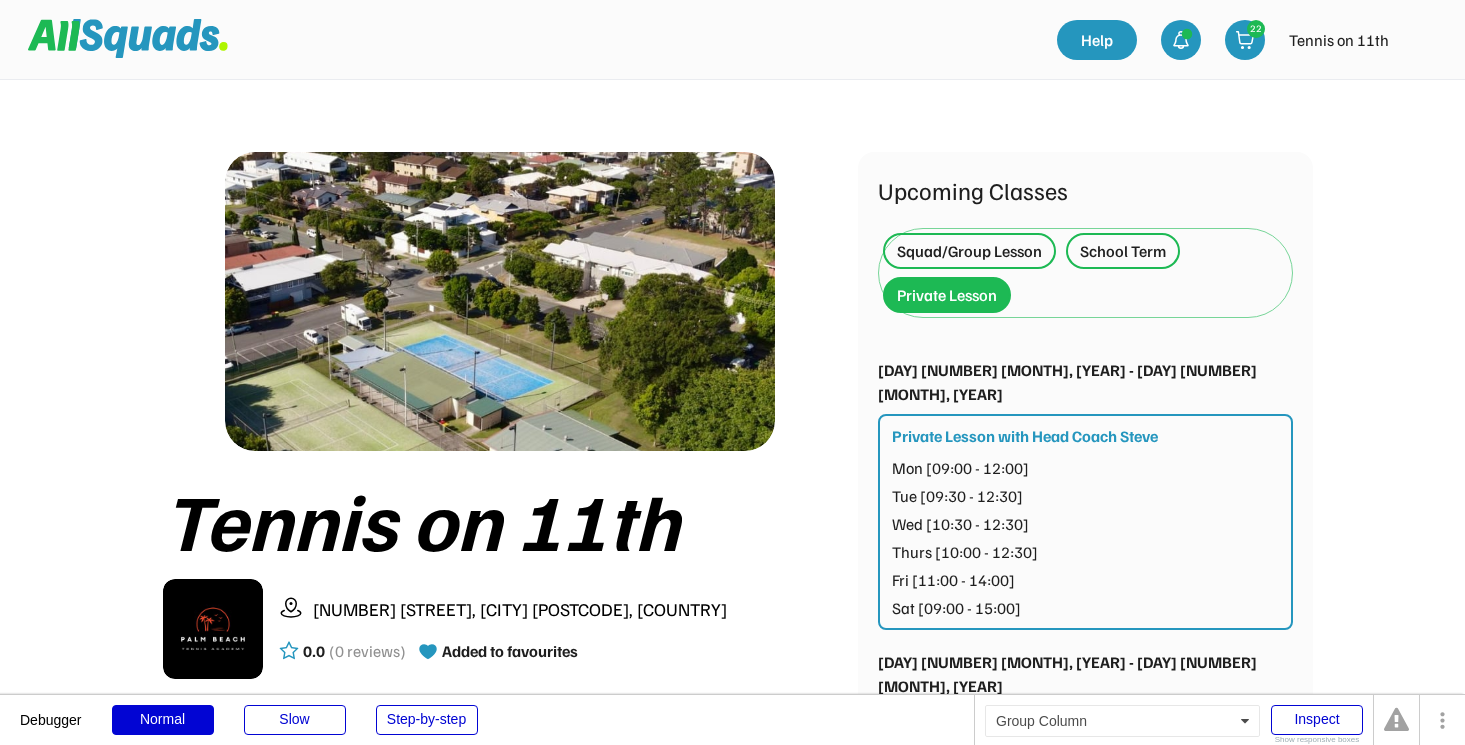 scroll, scrollTop: 133, scrollLeft: 0, axis: vertical 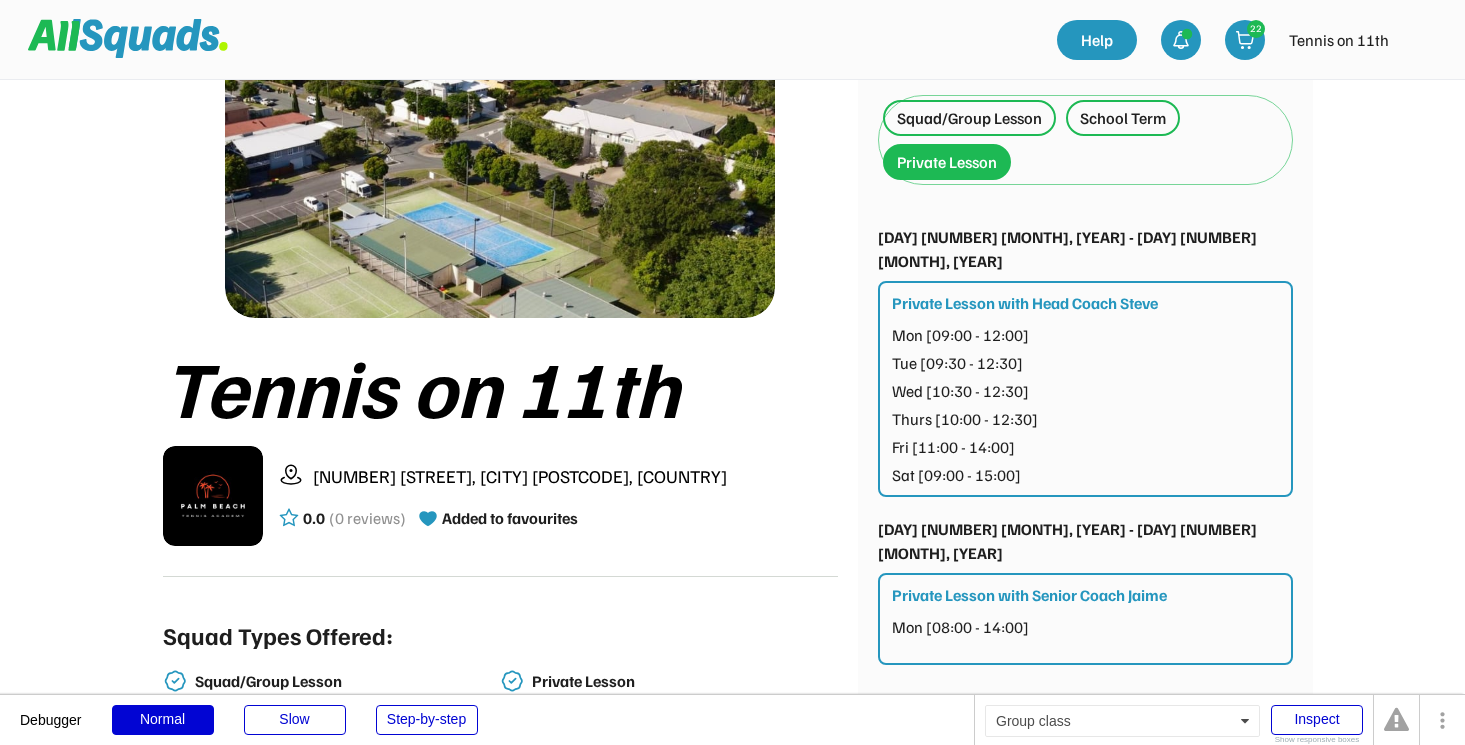 click on "Mon [08:00 - 14:00]" at bounding box center [1086, 635] 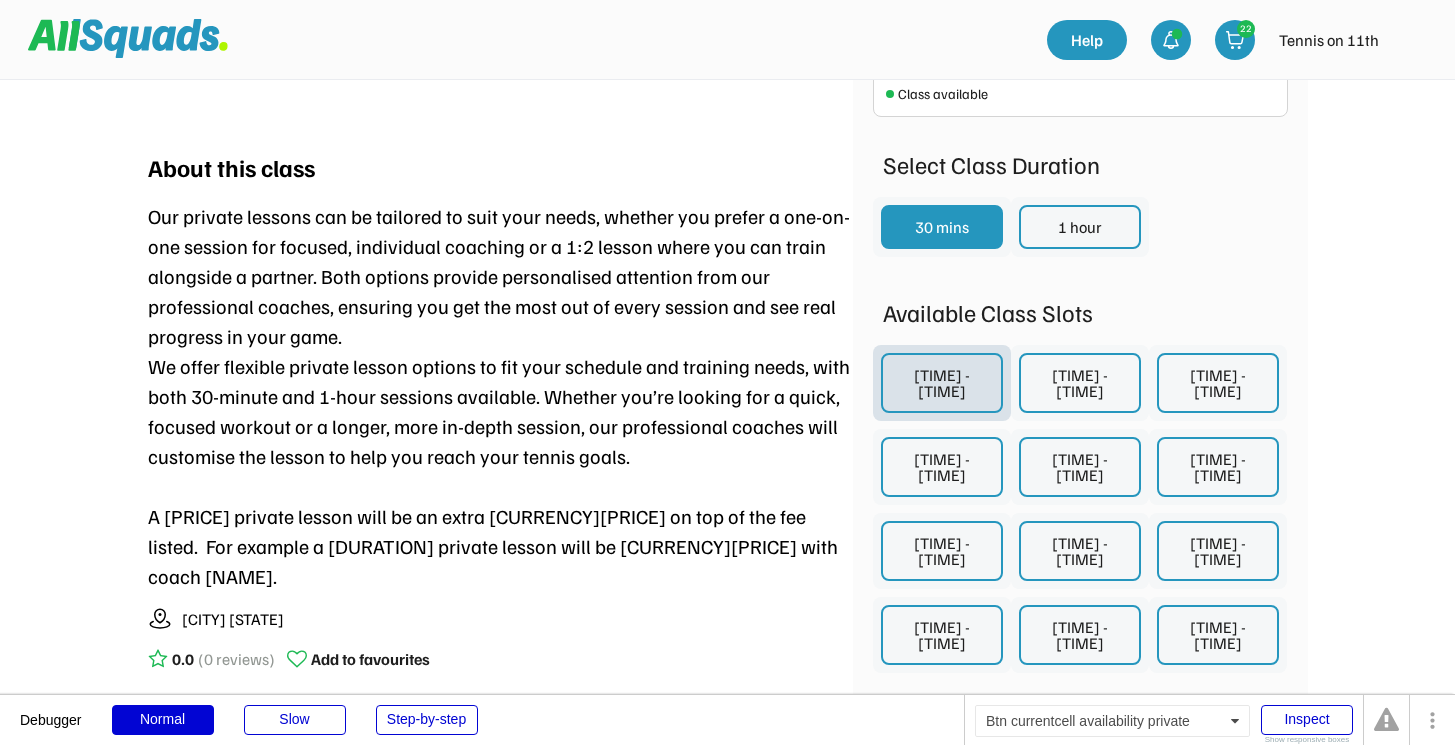scroll, scrollTop: 741, scrollLeft: 0, axis: vertical 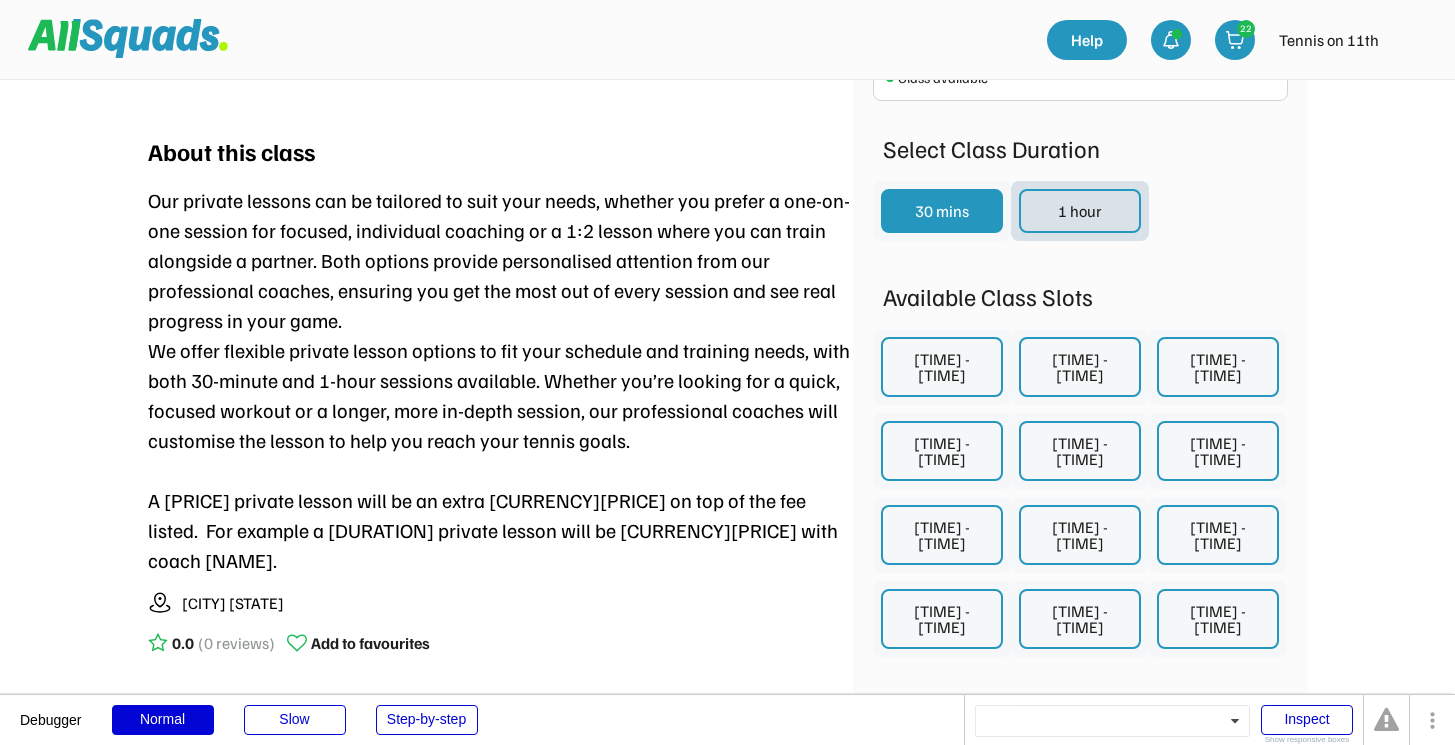 click on "1 hour" at bounding box center (1080, 211) 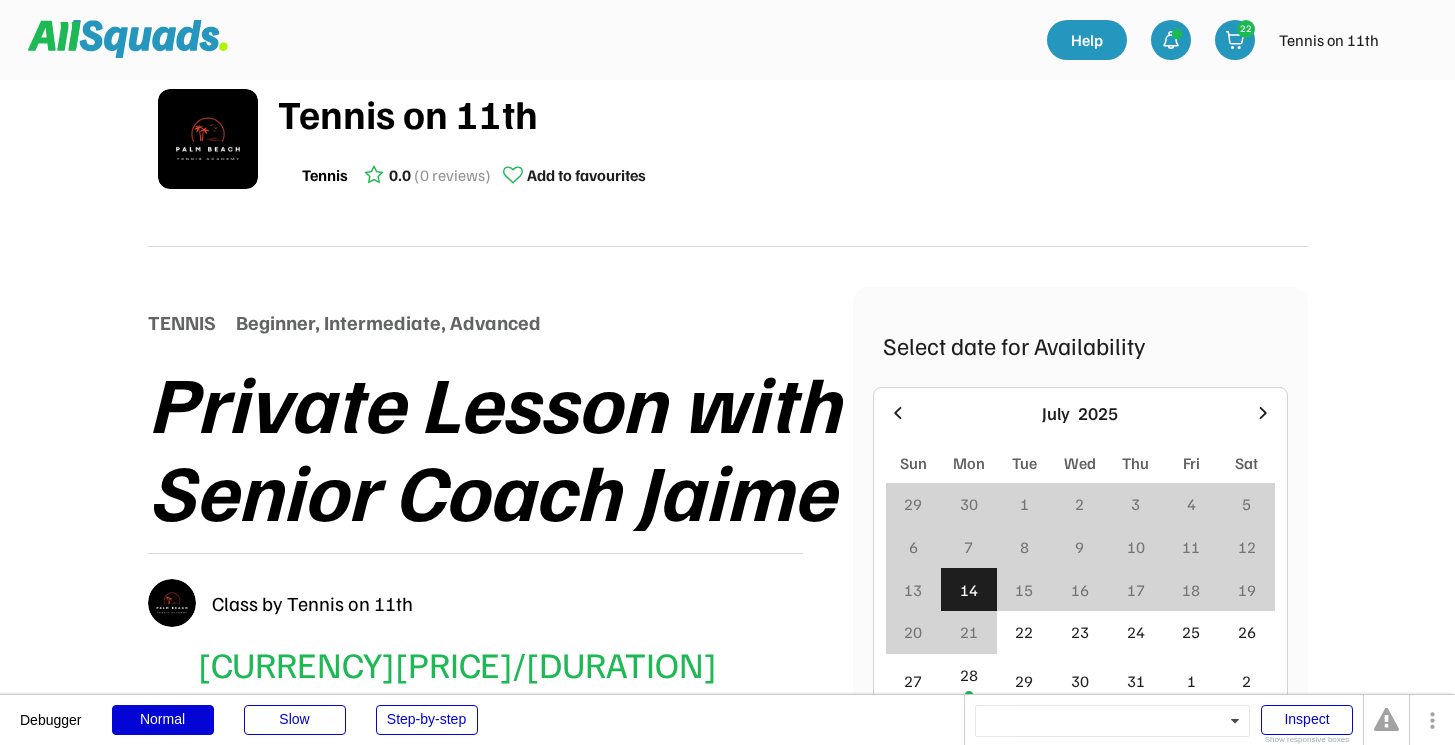 scroll, scrollTop: 0, scrollLeft: 0, axis: both 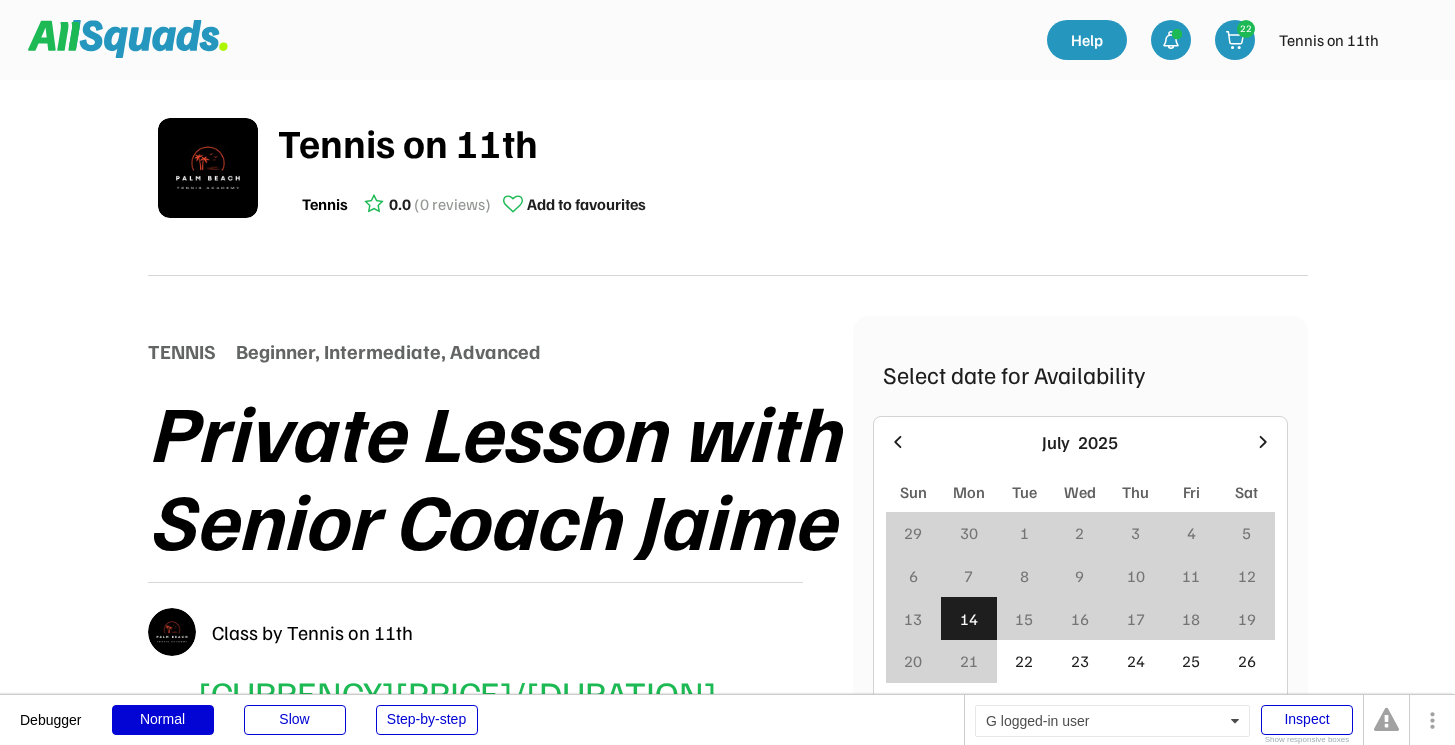 click at bounding box center (1411, 40) 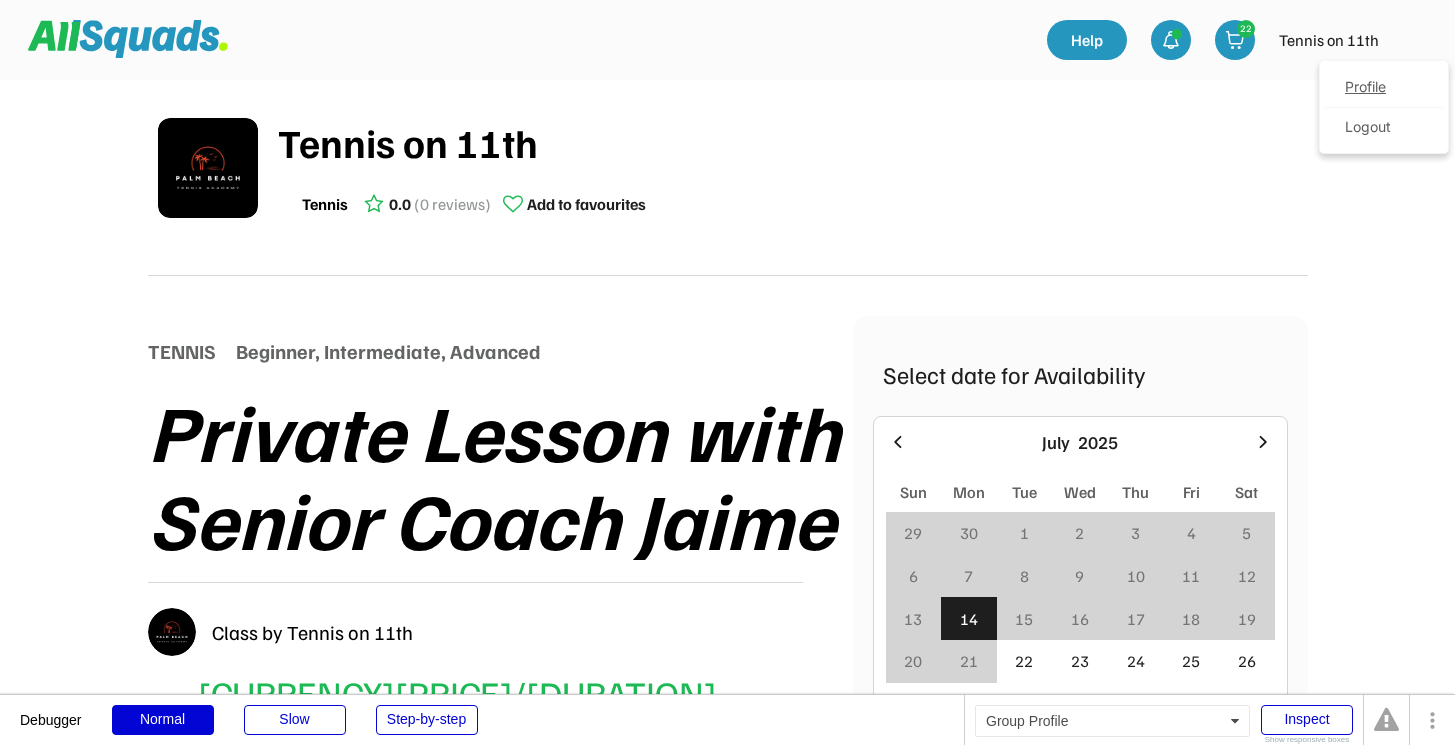click on "Profile" at bounding box center (1384, 88) 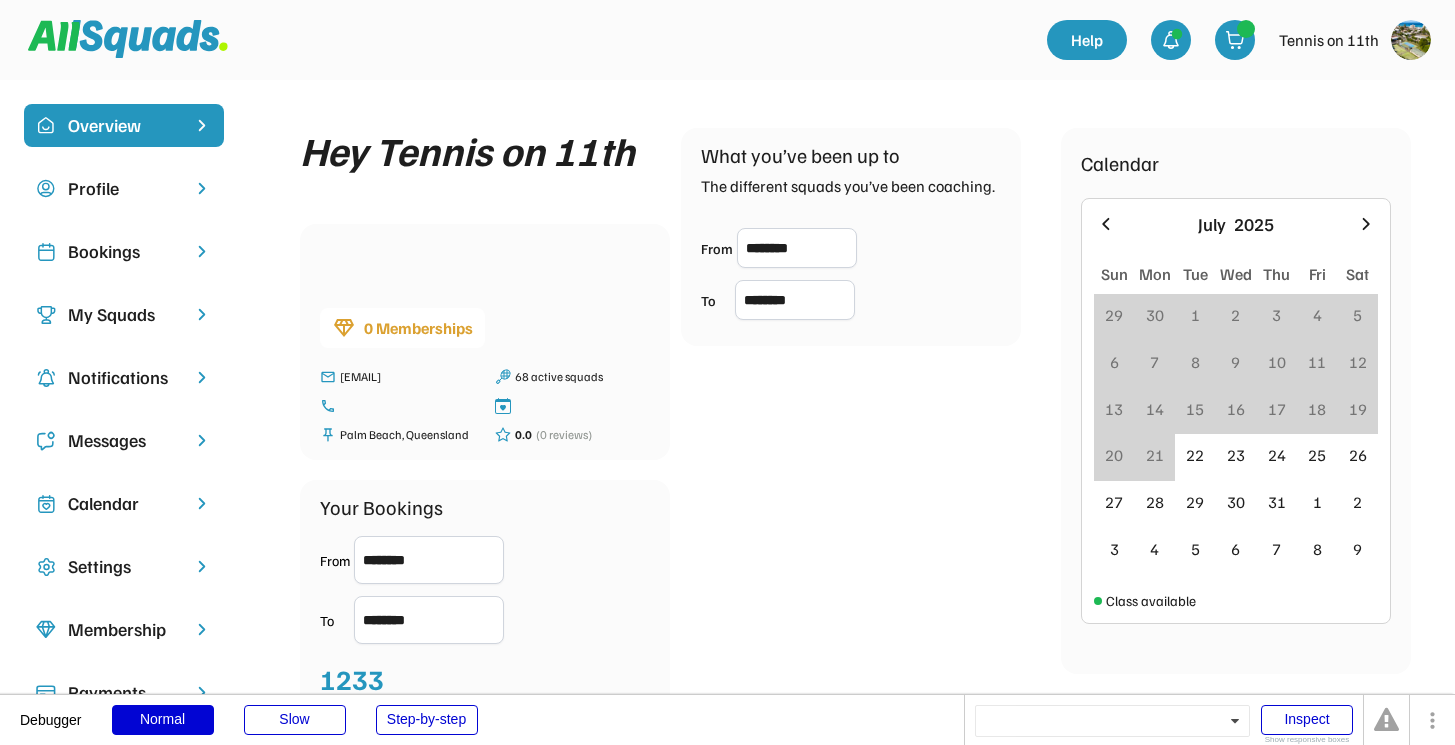 scroll, scrollTop: 0, scrollLeft: 0, axis: both 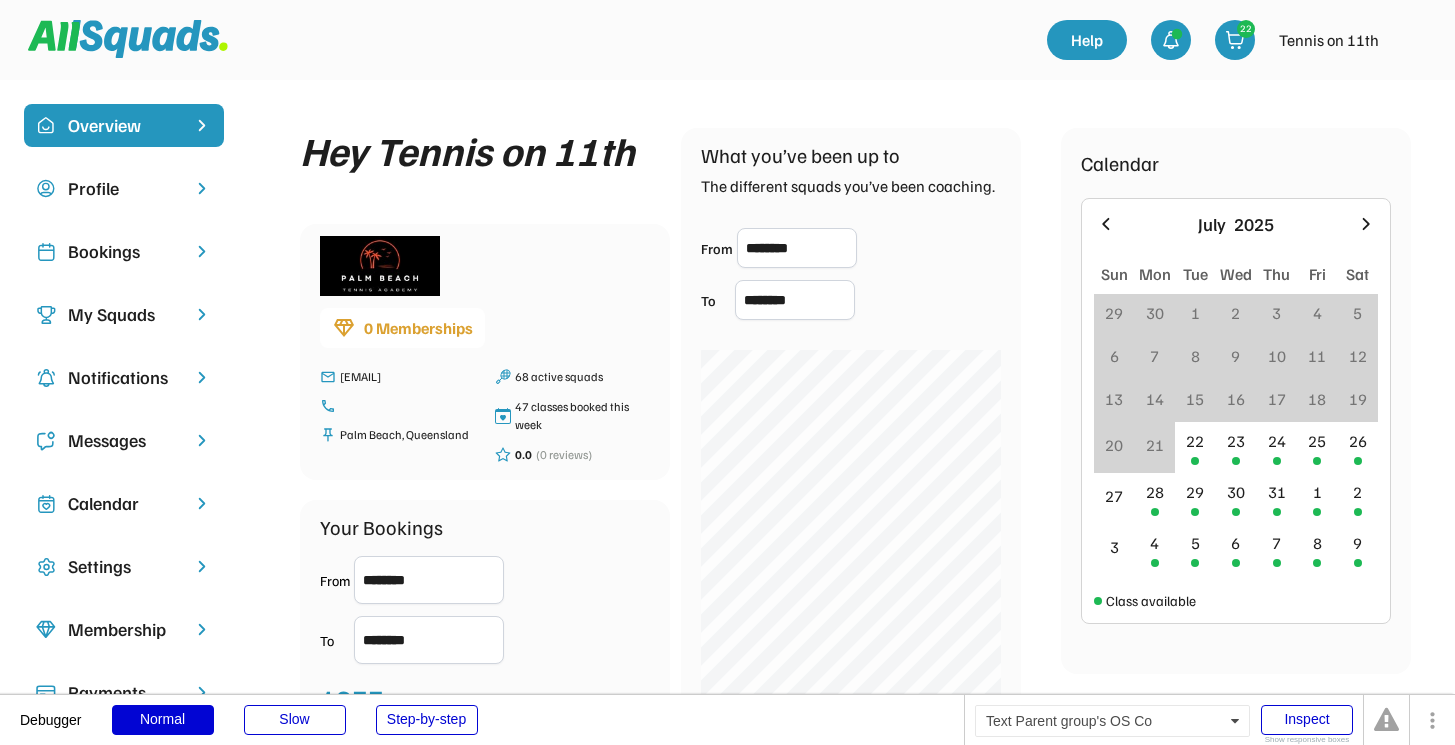click on "My Squads" at bounding box center (124, 314) 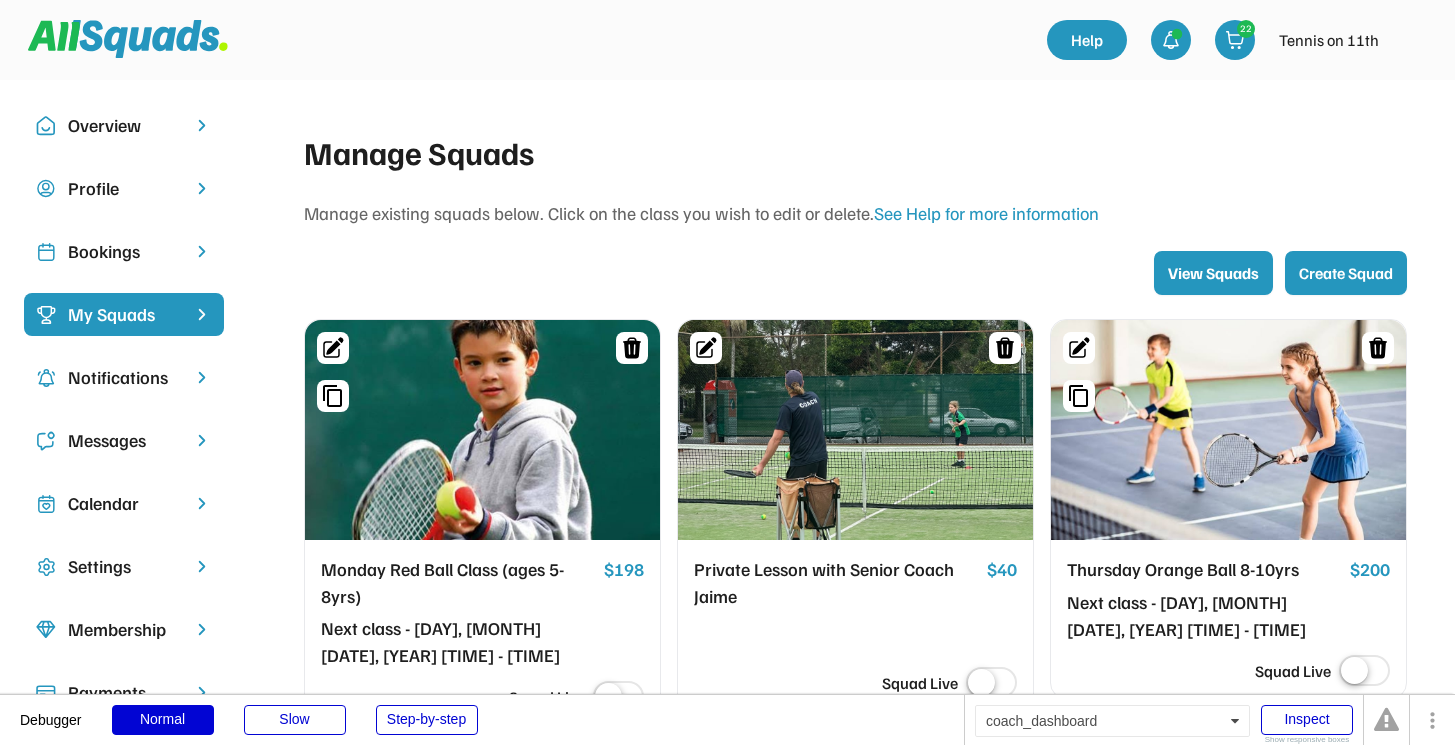 click on "Create Squad" at bounding box center [1346, 273] 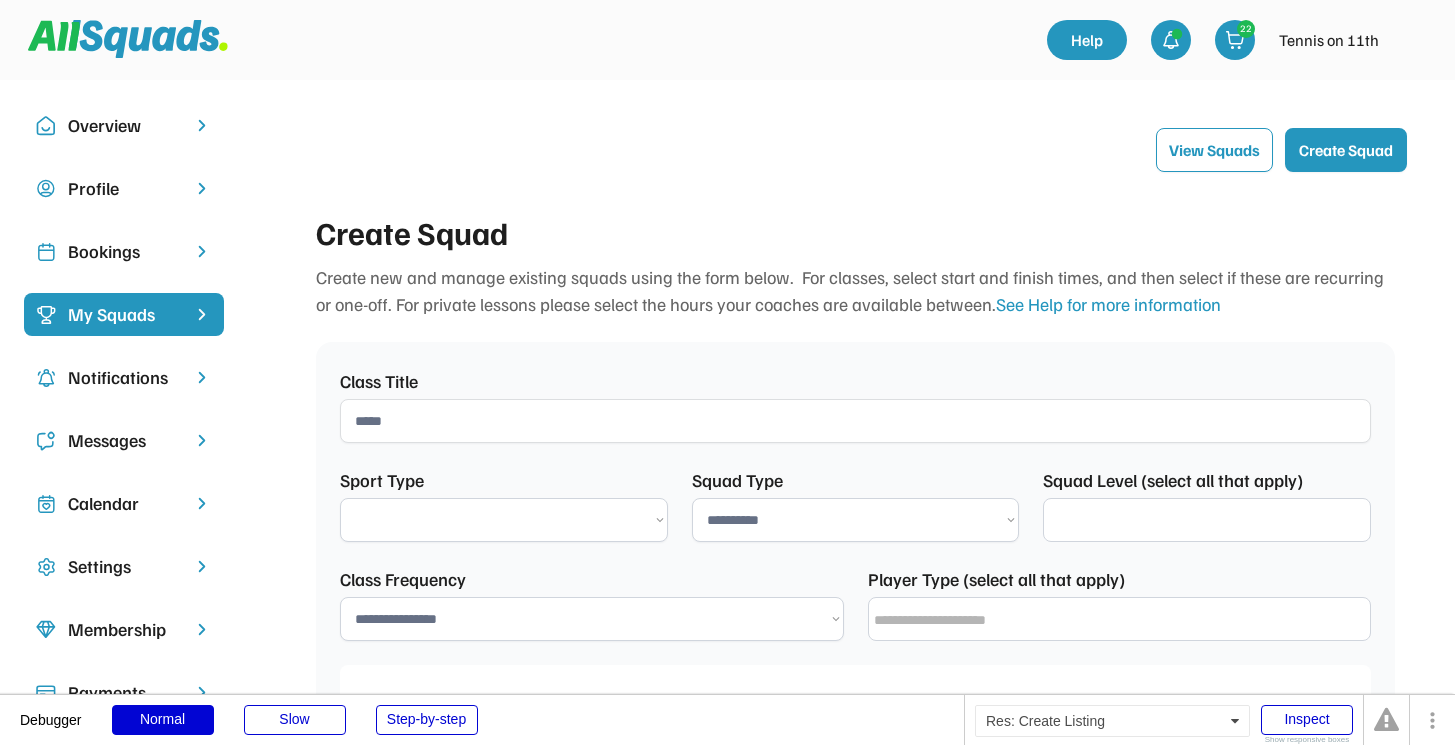 select on "**********" 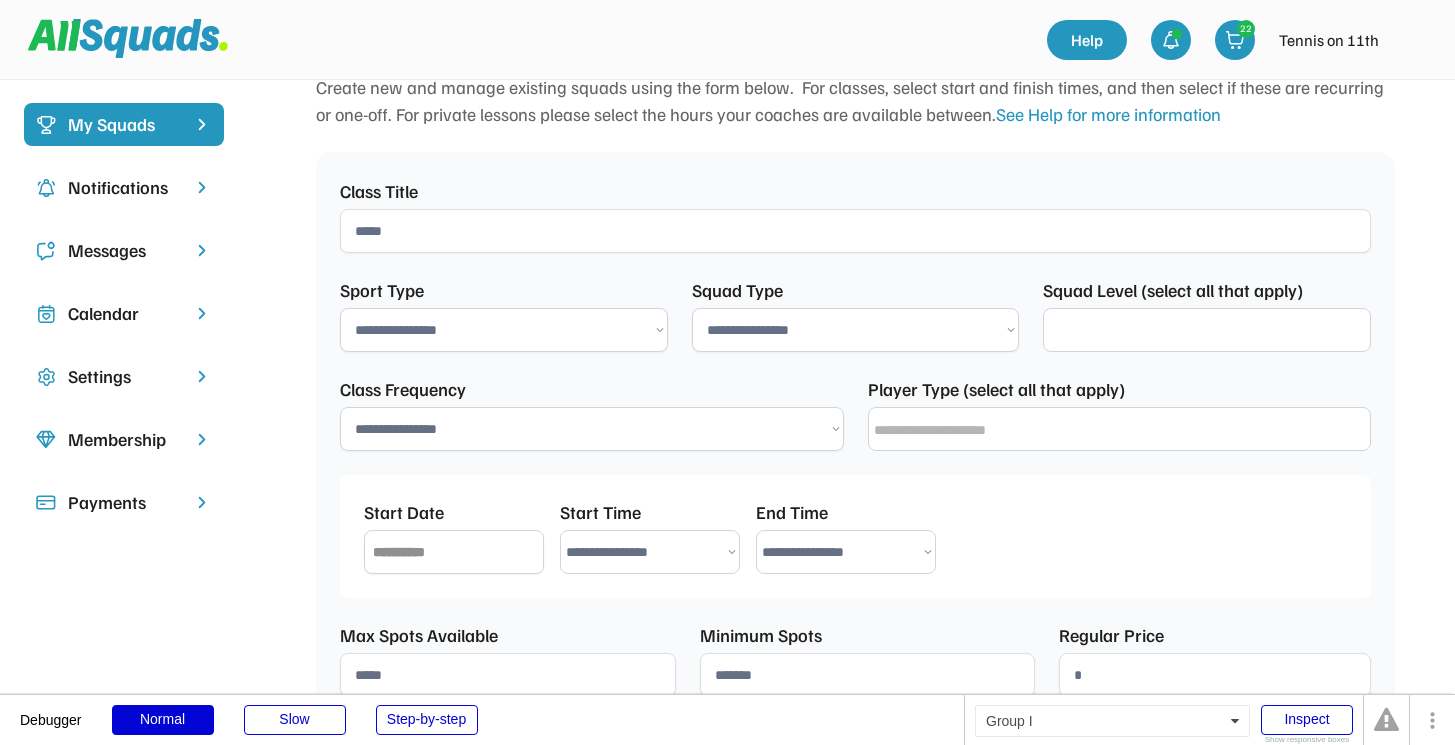 select 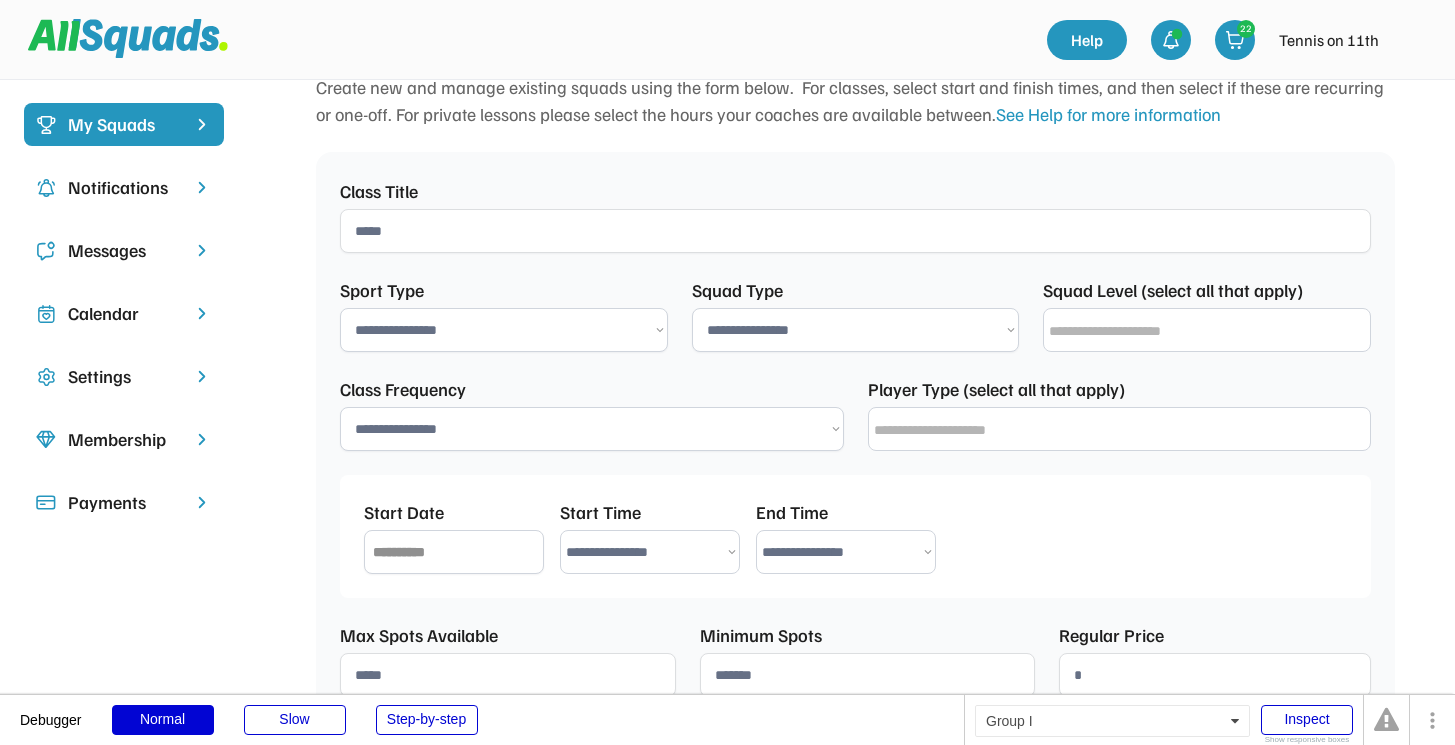 scroll, scrollTop: 384, scrollLeft: 0, axis: vertical 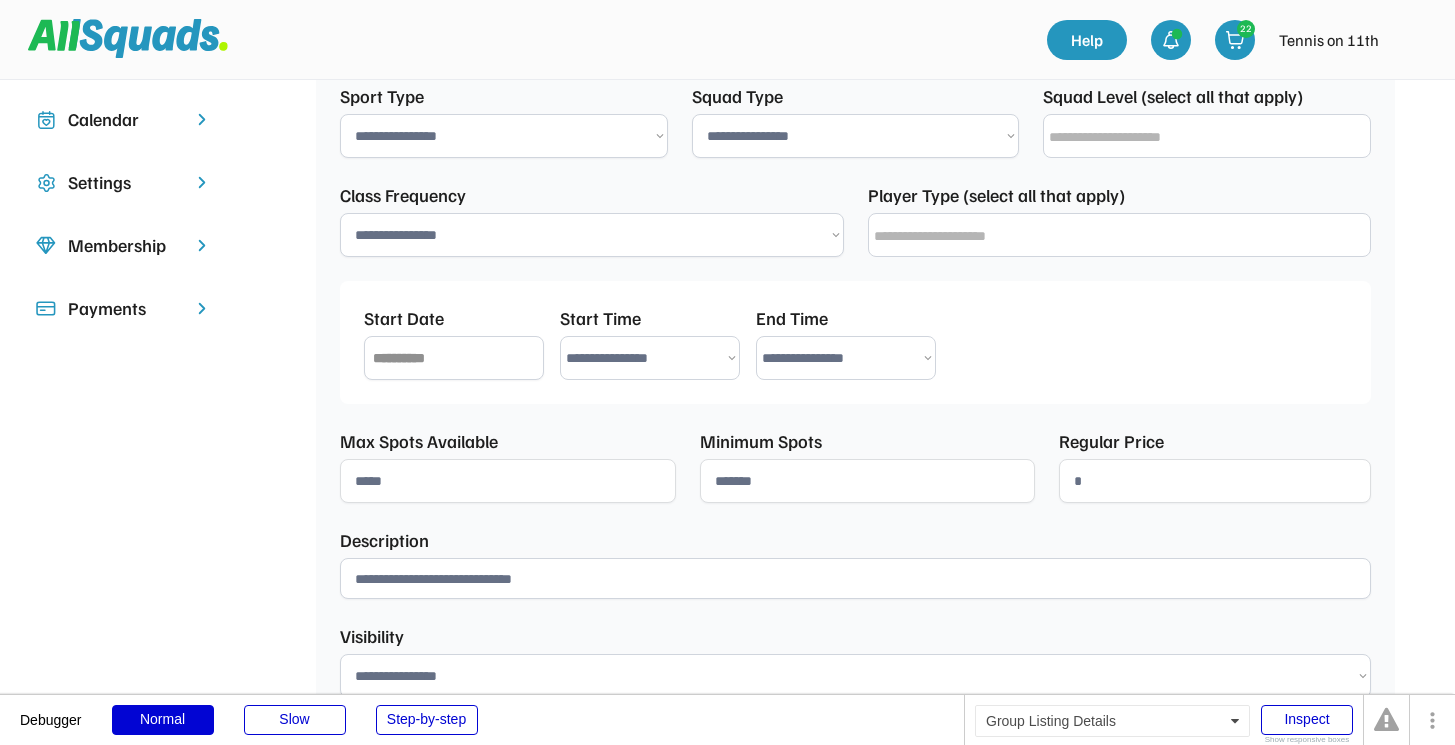 click on "**********" at bounding box center [856, 136] 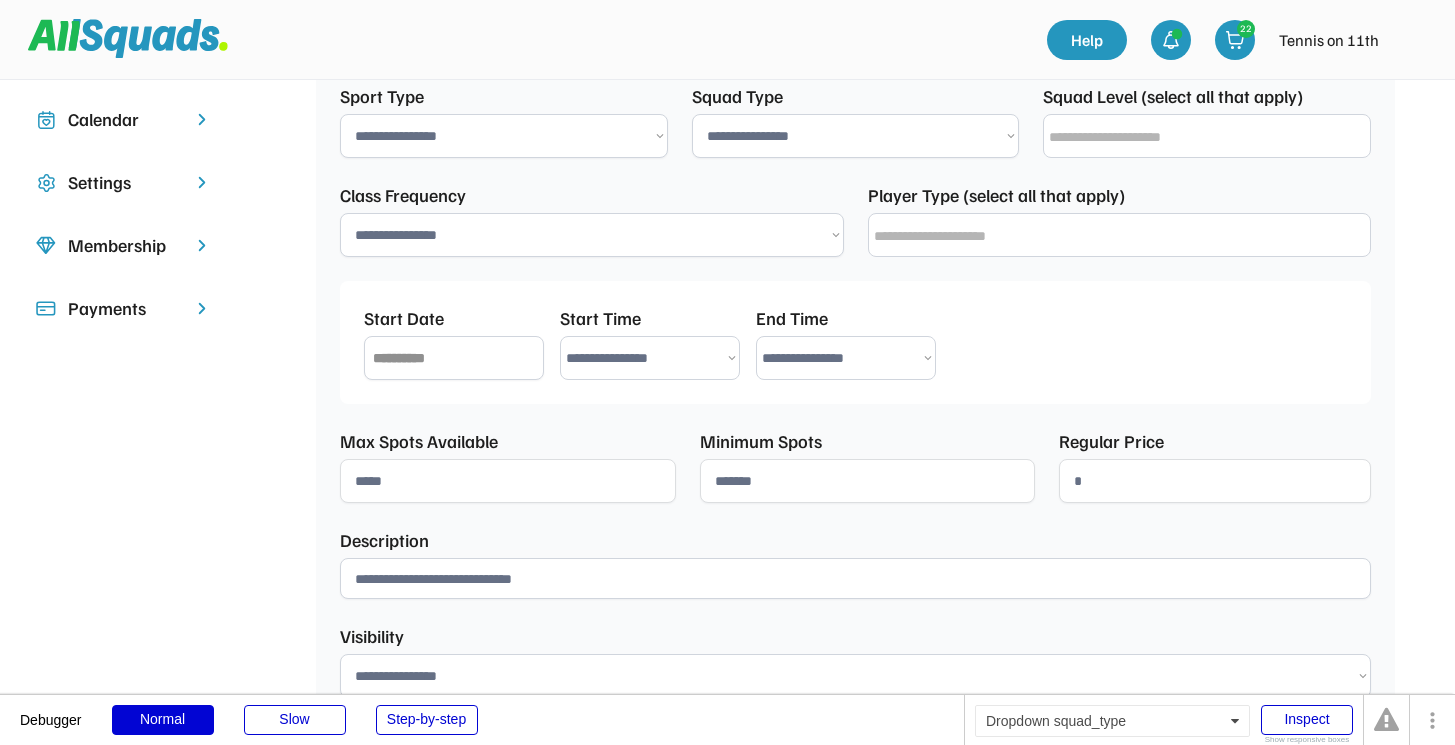 select on "**********" 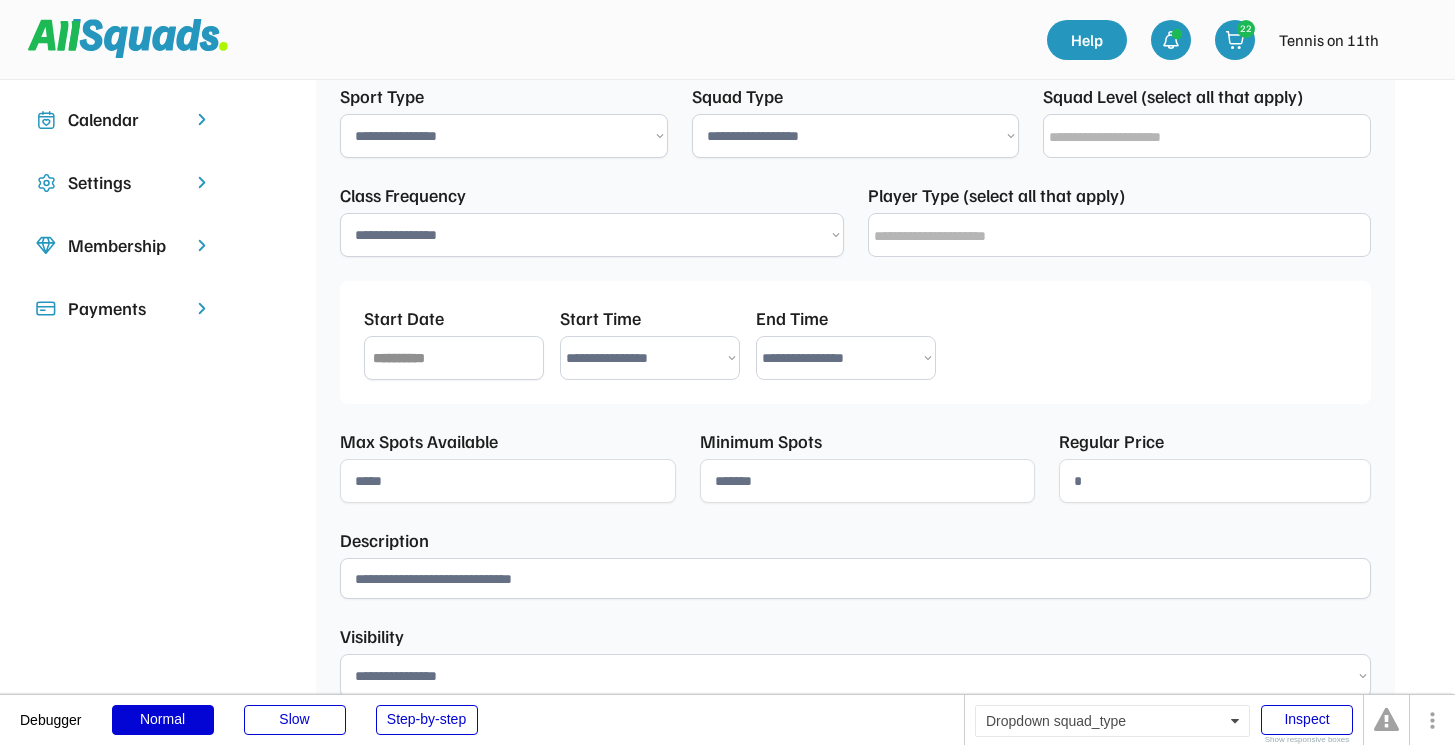 select on "*********" 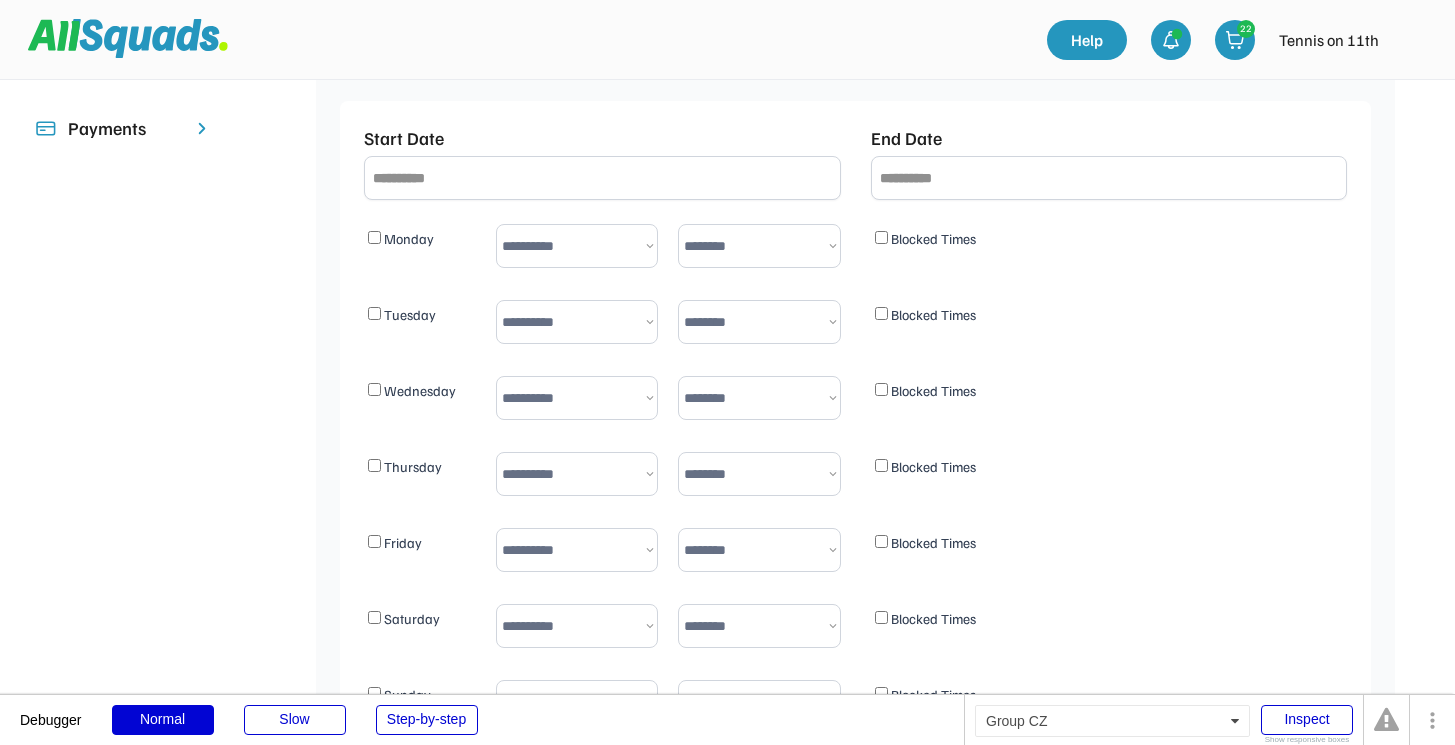 scroll, scrollTop: 566, scrollLeft: 0, axis: vertical 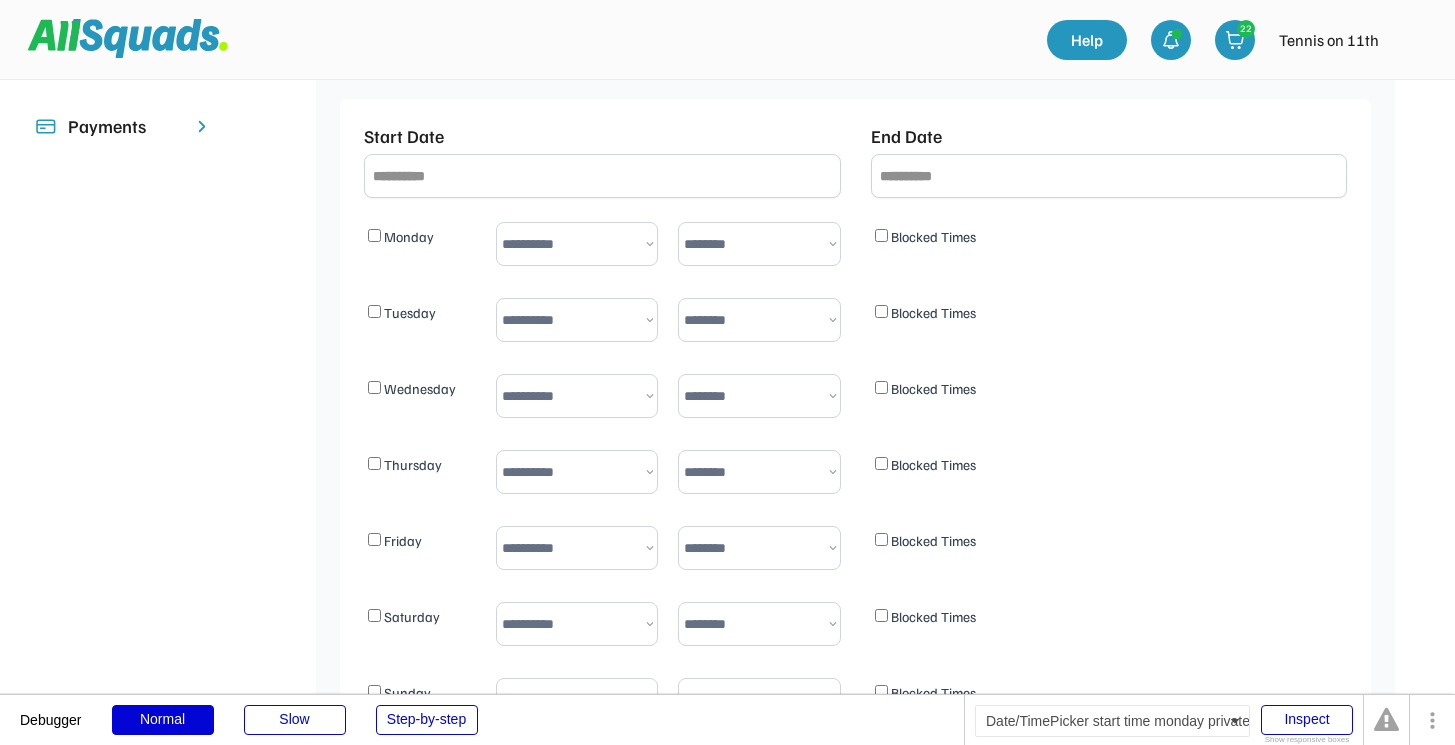 click on "**********" at bounding box center [577, 244] 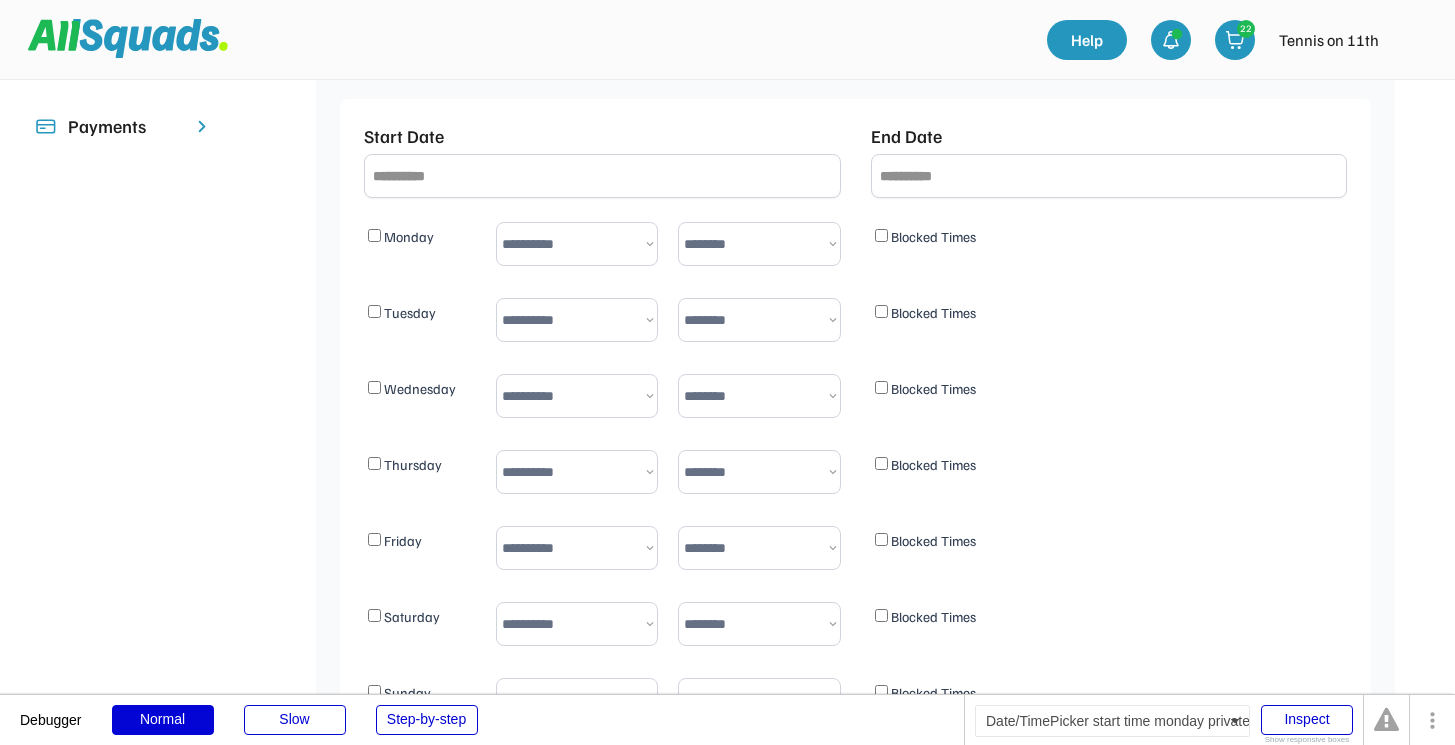 select on "*******" 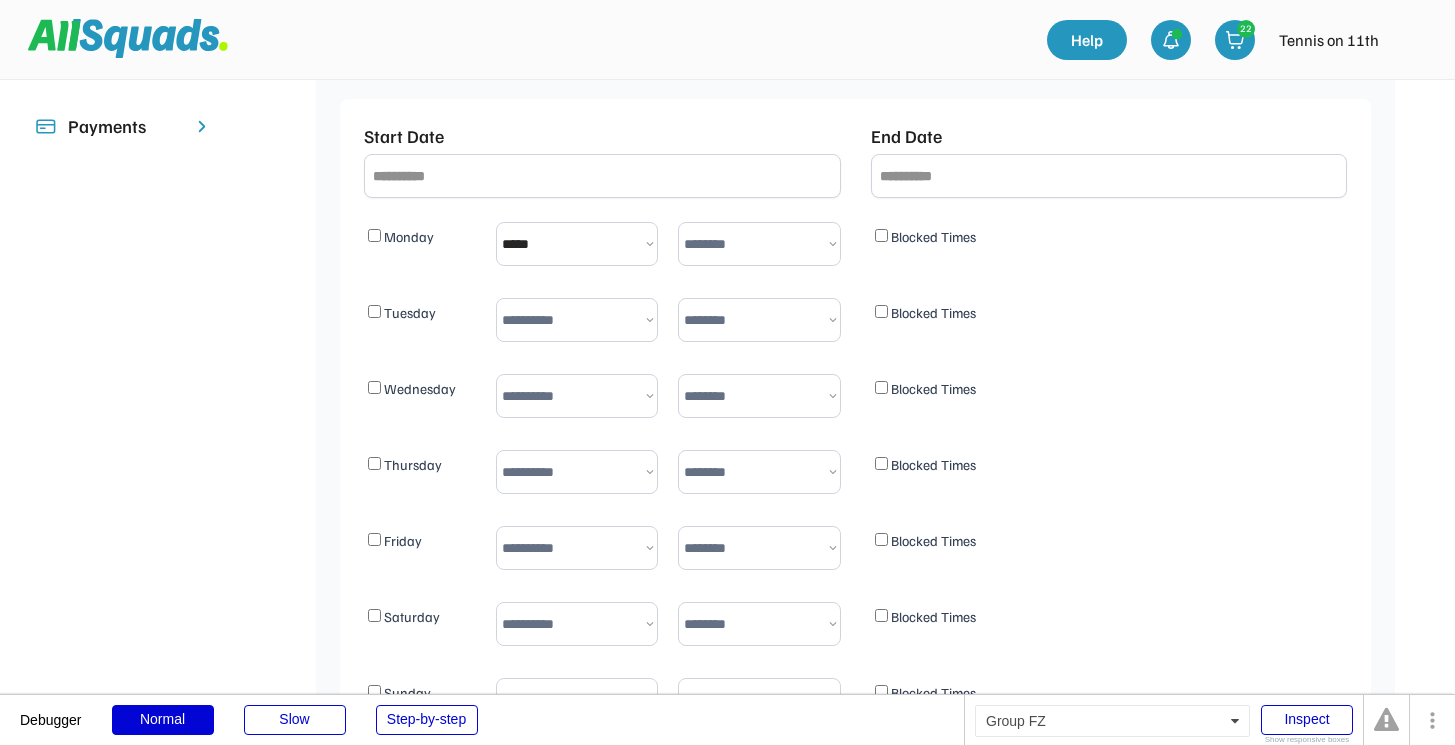 click on "******** ***** ***** ***** ***** ***** ***** ***** ***** ***** ***** ***** ***** ***** ***** ***** ***** ***** ***** ***** ***** ***** ***** ***** ***** ***** ***** ***** ***** ***** ***** ***** ***** ***** ***** ***** ***** ***** ***** ***** ***** ***** ***** ***** ***** ***** ***** ***** ***** ***** ***** ***** ***** ***** ***** ***** ***** ***** ***** ***** ***** ***** ***** *****" at bounding box center [759, 244] 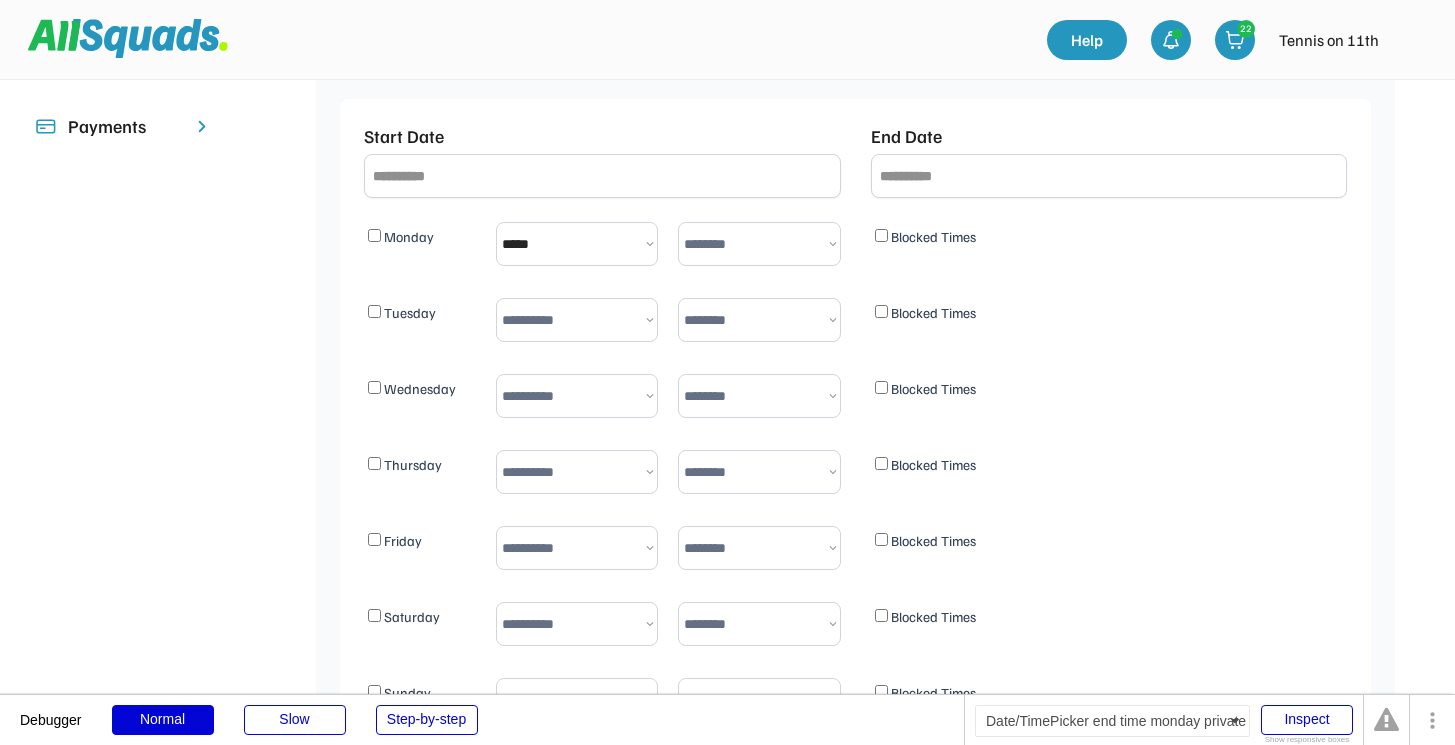 select on "*******" 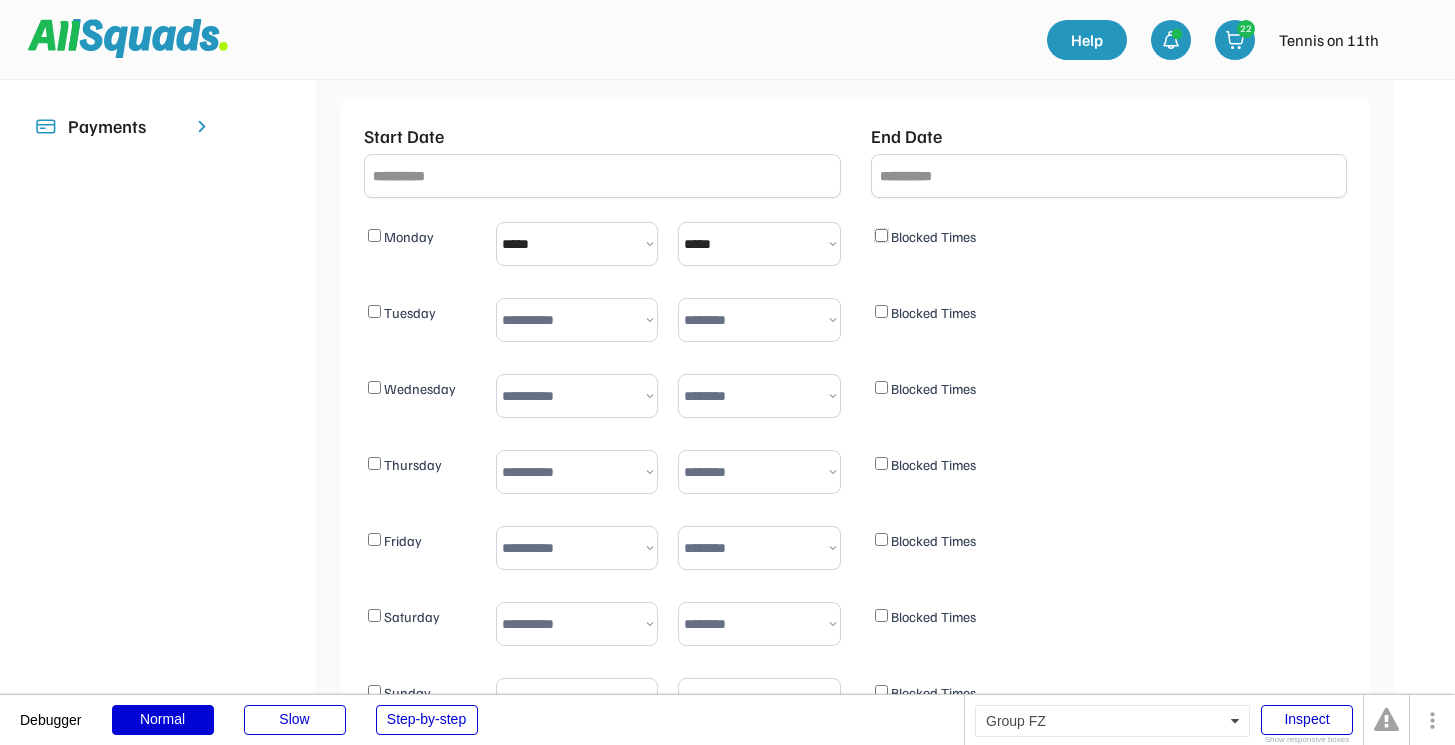 select on "*******" 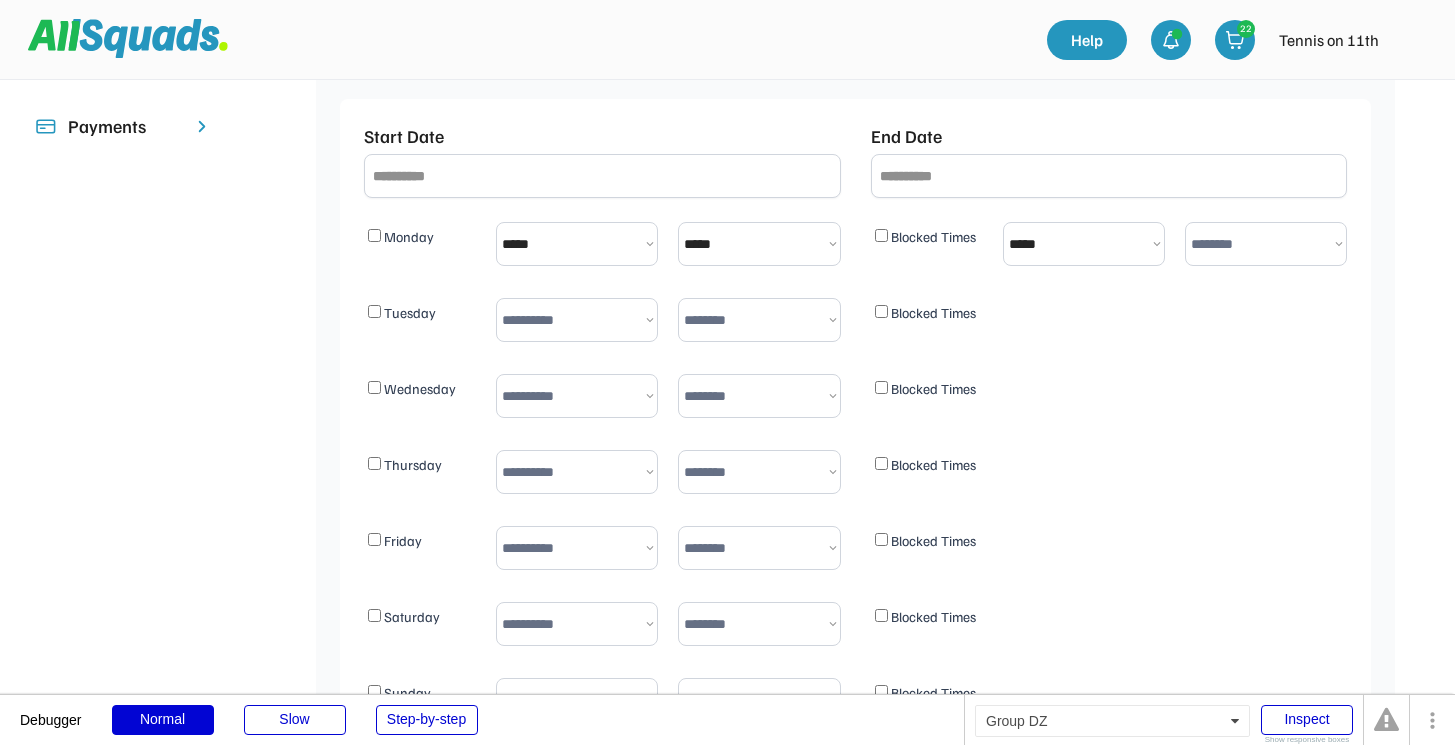 click on "******** ***** ***** ***** ***** ***** ***** ***** ***** ***** ***** ***** ***** ***** ***** ***** ***** ***** ***** ***** ***** ***** ***** ***** ***** ***** ***** ***** ***** ***** ***** ***** ***** ***** ***** ***** ***** ***** ***** ***** ***** ***** ***** ***** ***** ***** ***** ***** ***** ***** ***** ***** ***** ***** ***** ***** ***** ***** ***** ***** ***** ***** ***** *****" at bounding box center [759, 244] 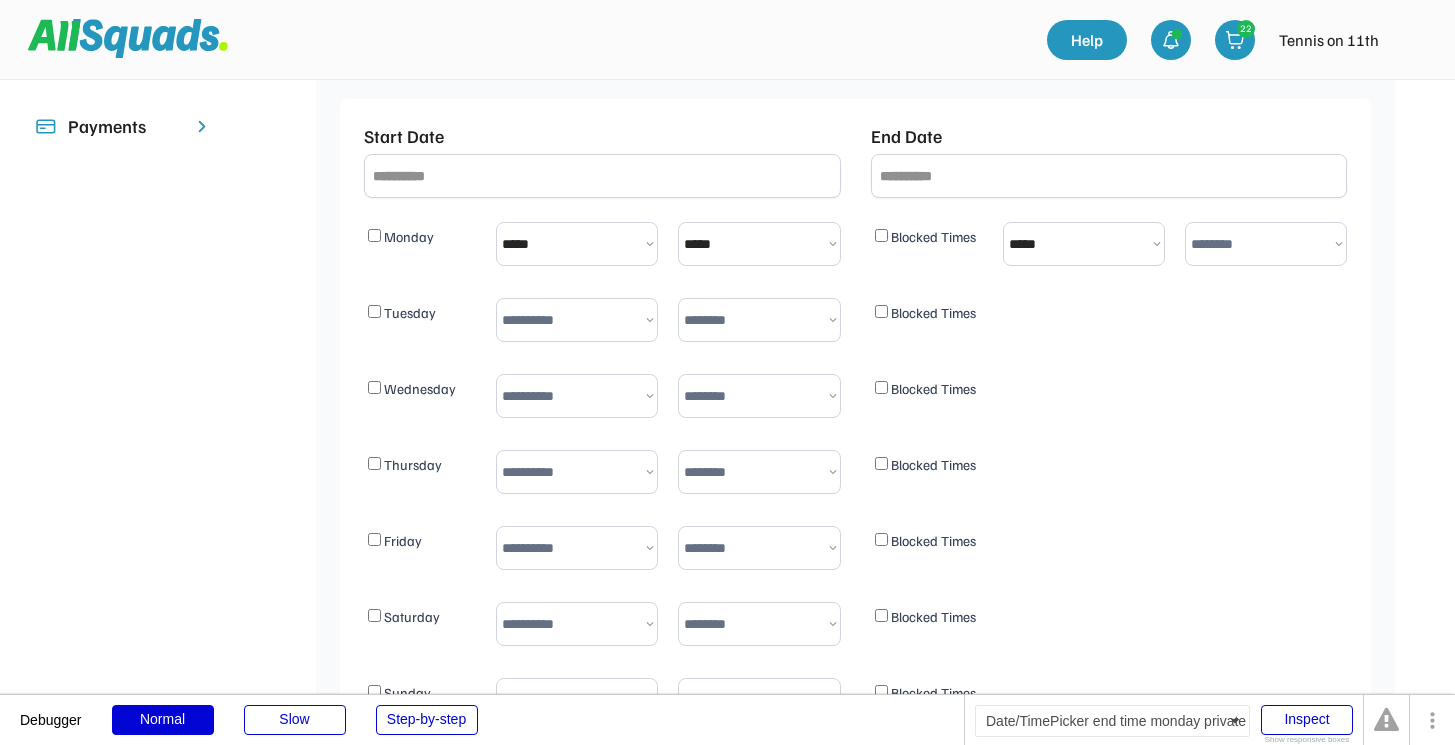 select on "********" 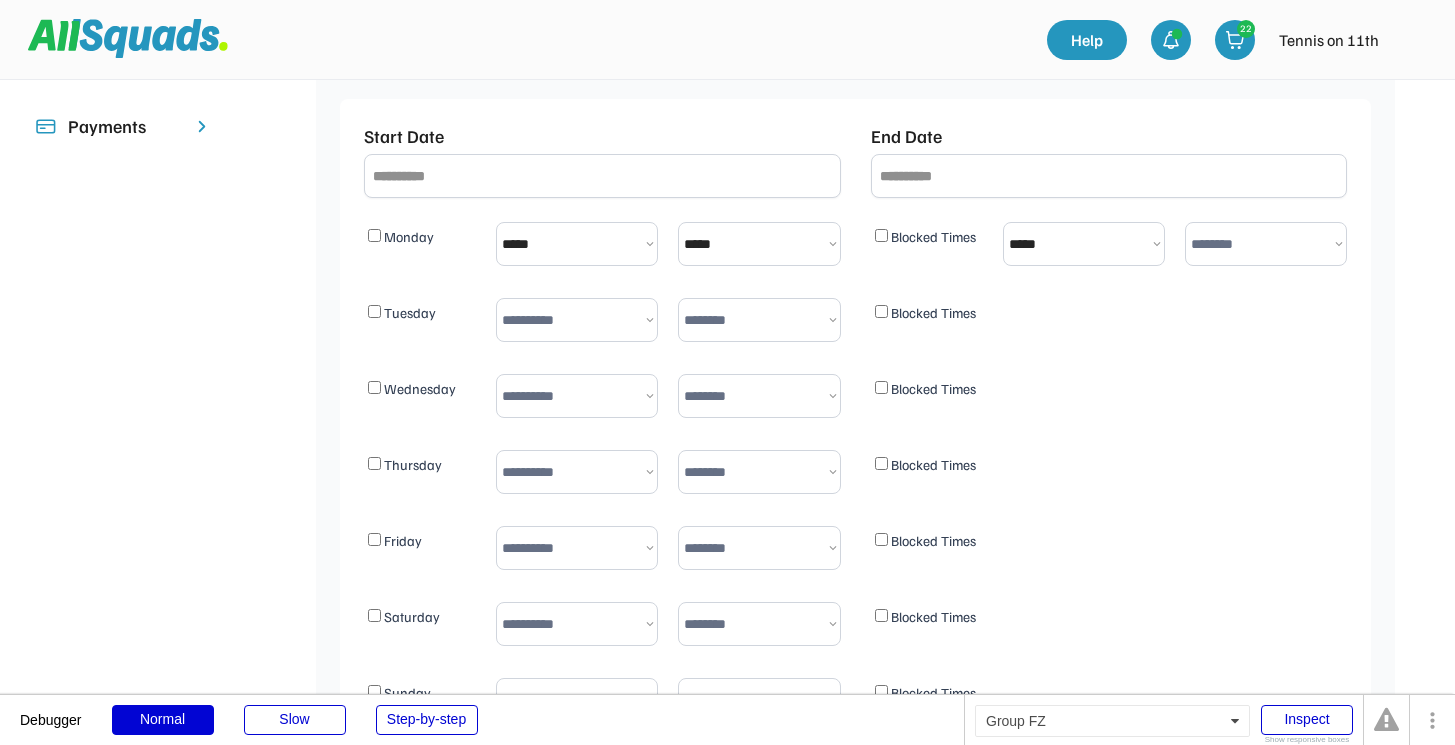click on "**********" at bounding box center (1084, 244) 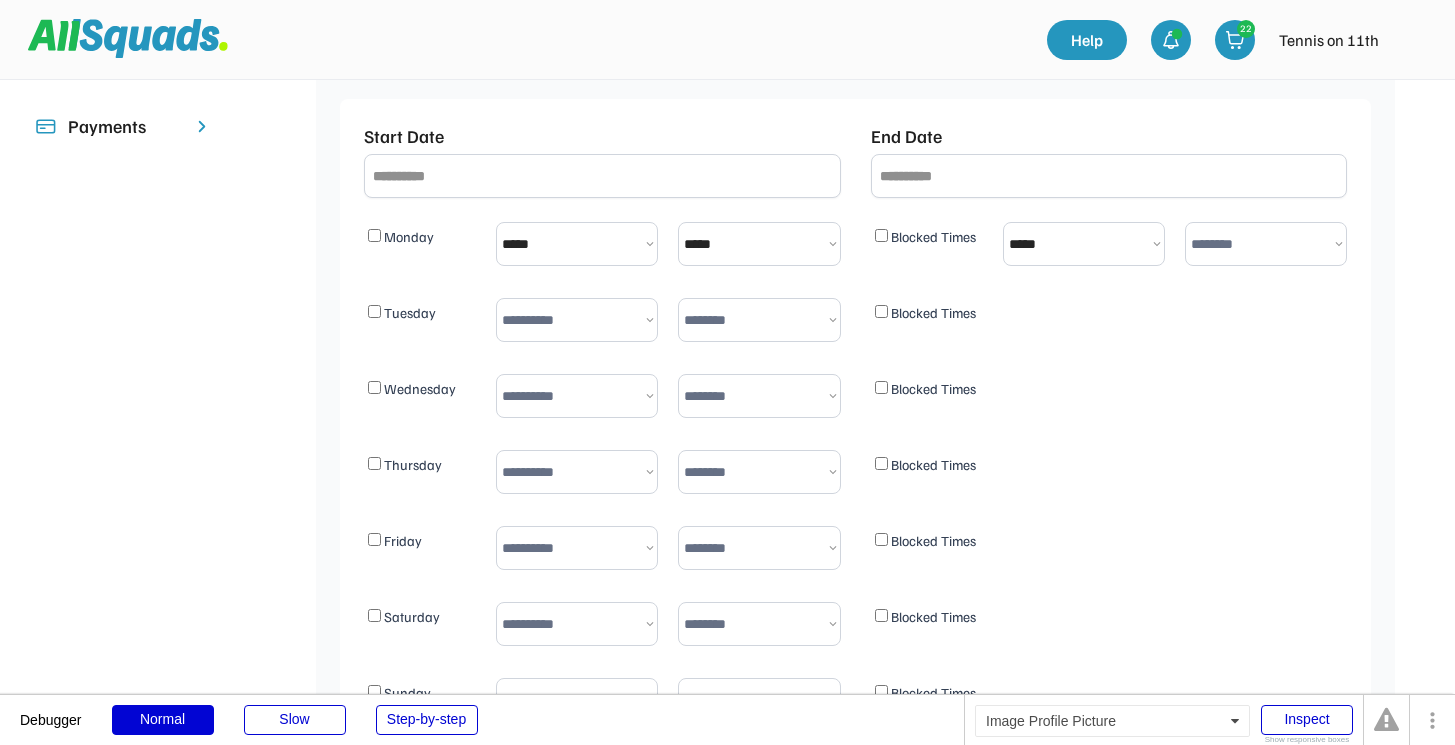 click at bounding box center [1411, 40] 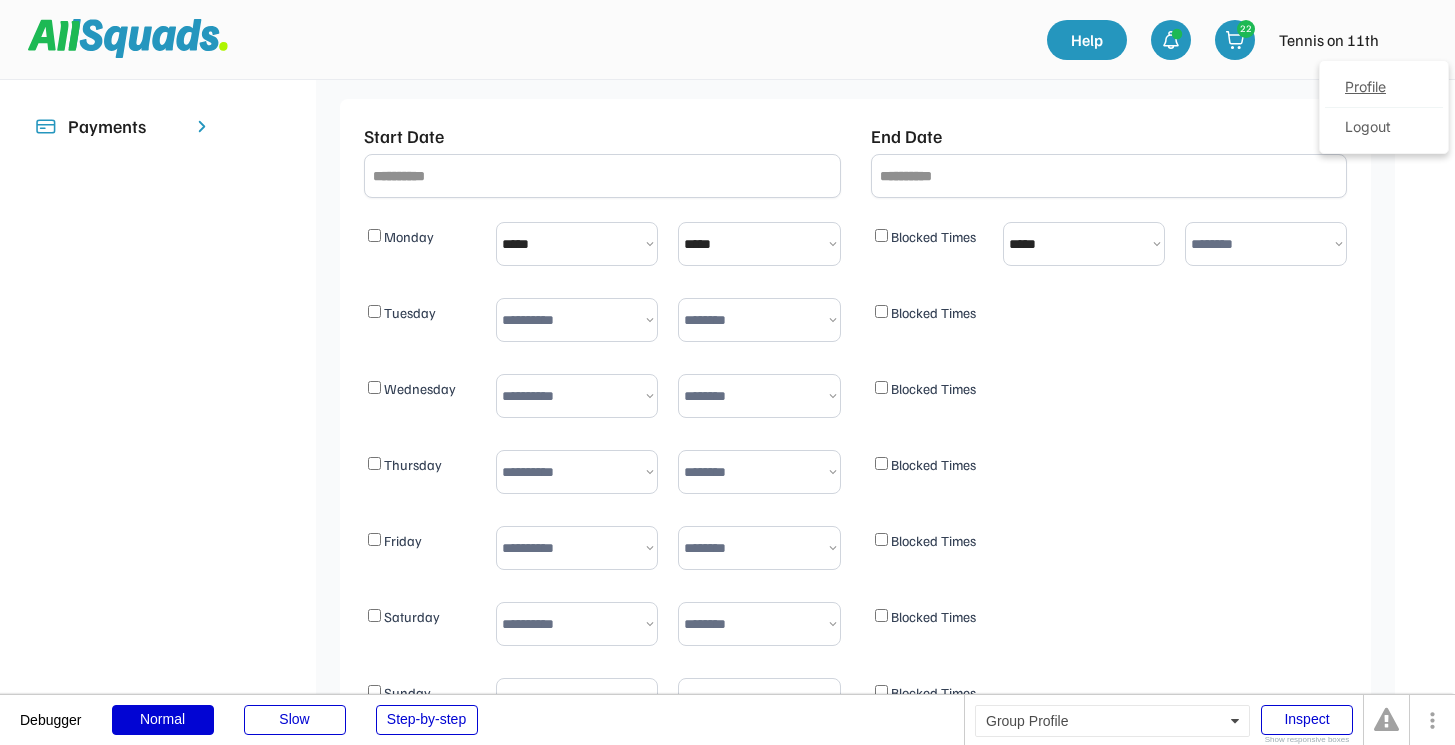 click on "Profile" at bounding box center [1384, 88] 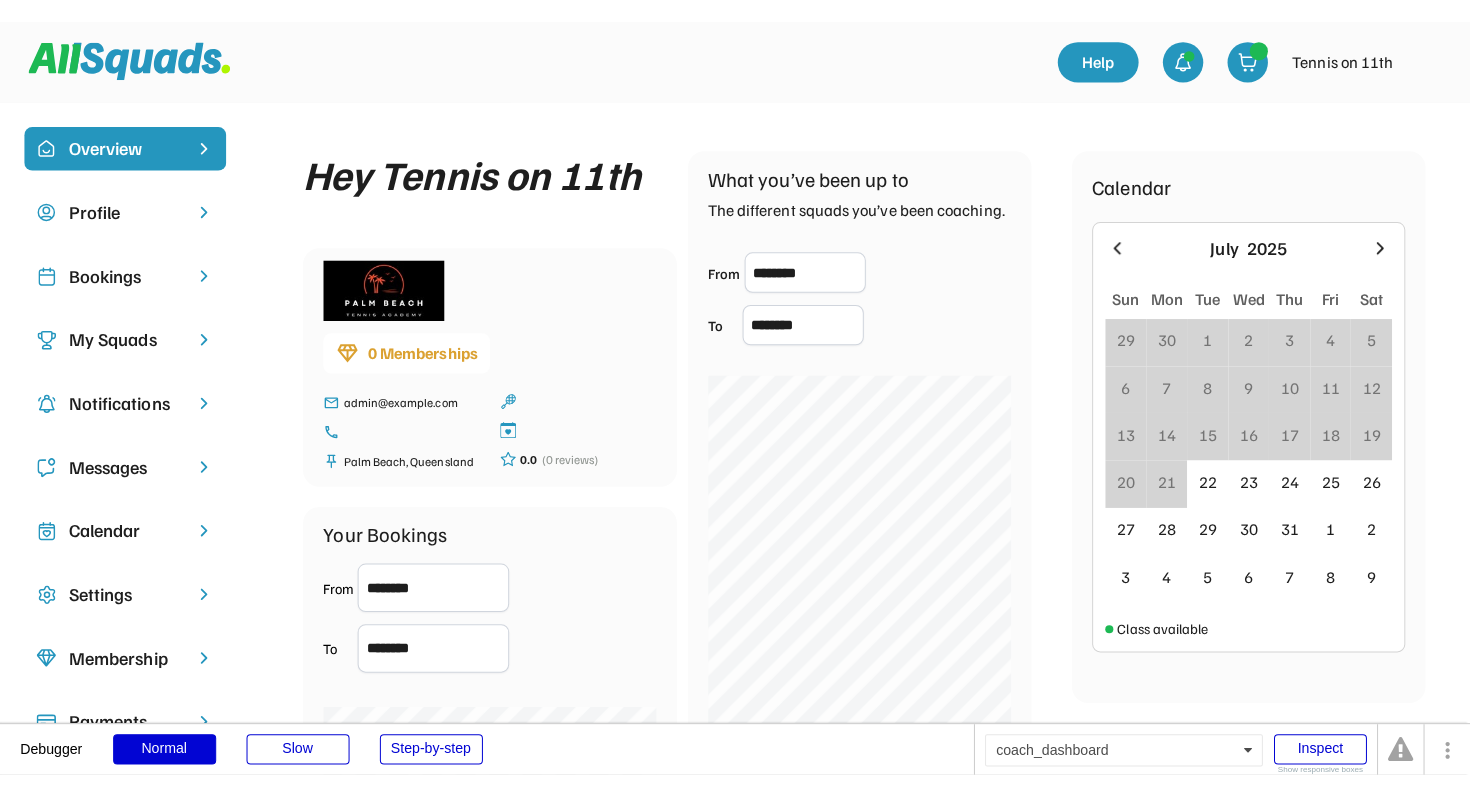 scroll, scrollTop: 0, scrollLeft: 0, axis: both 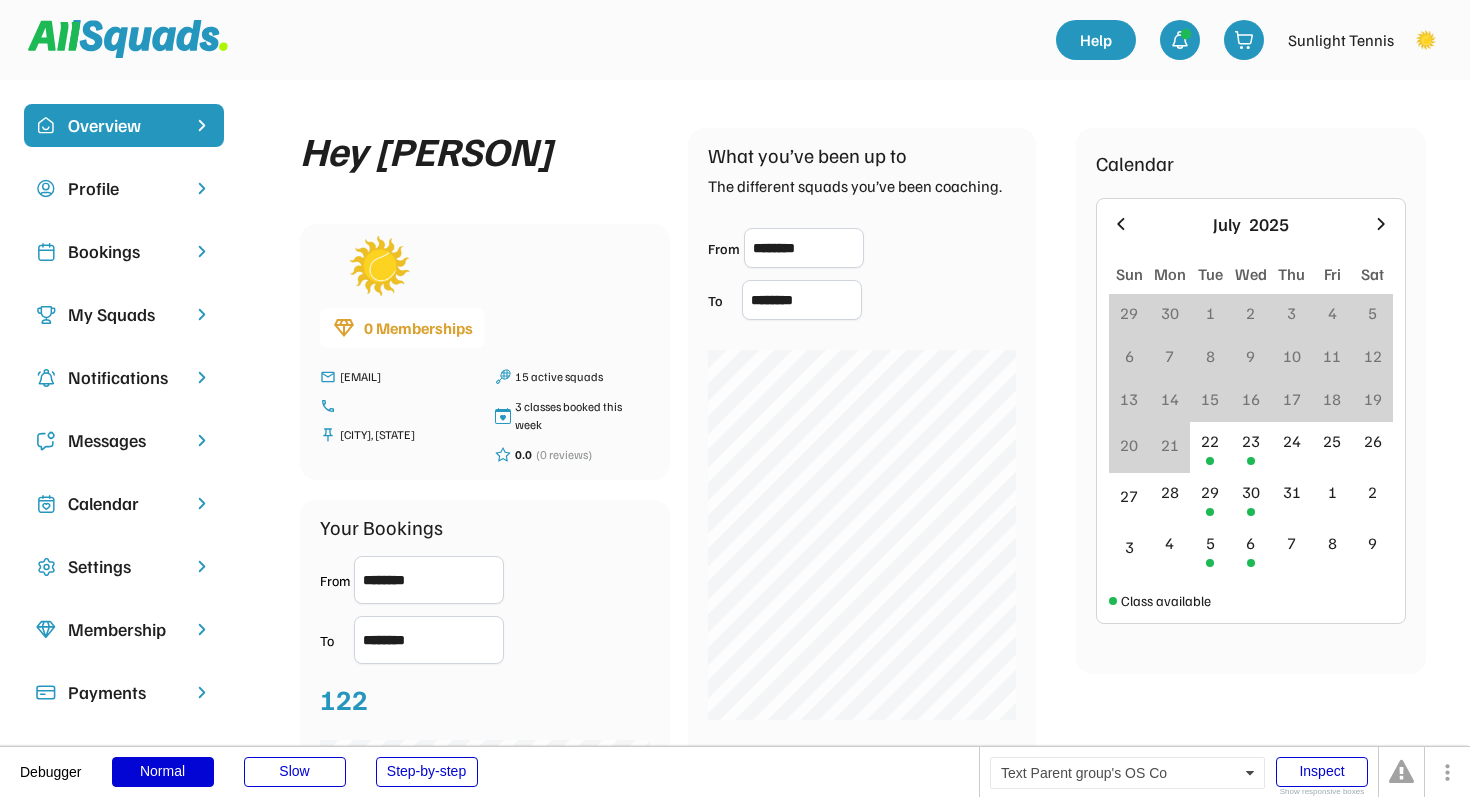 click on "My Squads" at bounding box center [124, 314] 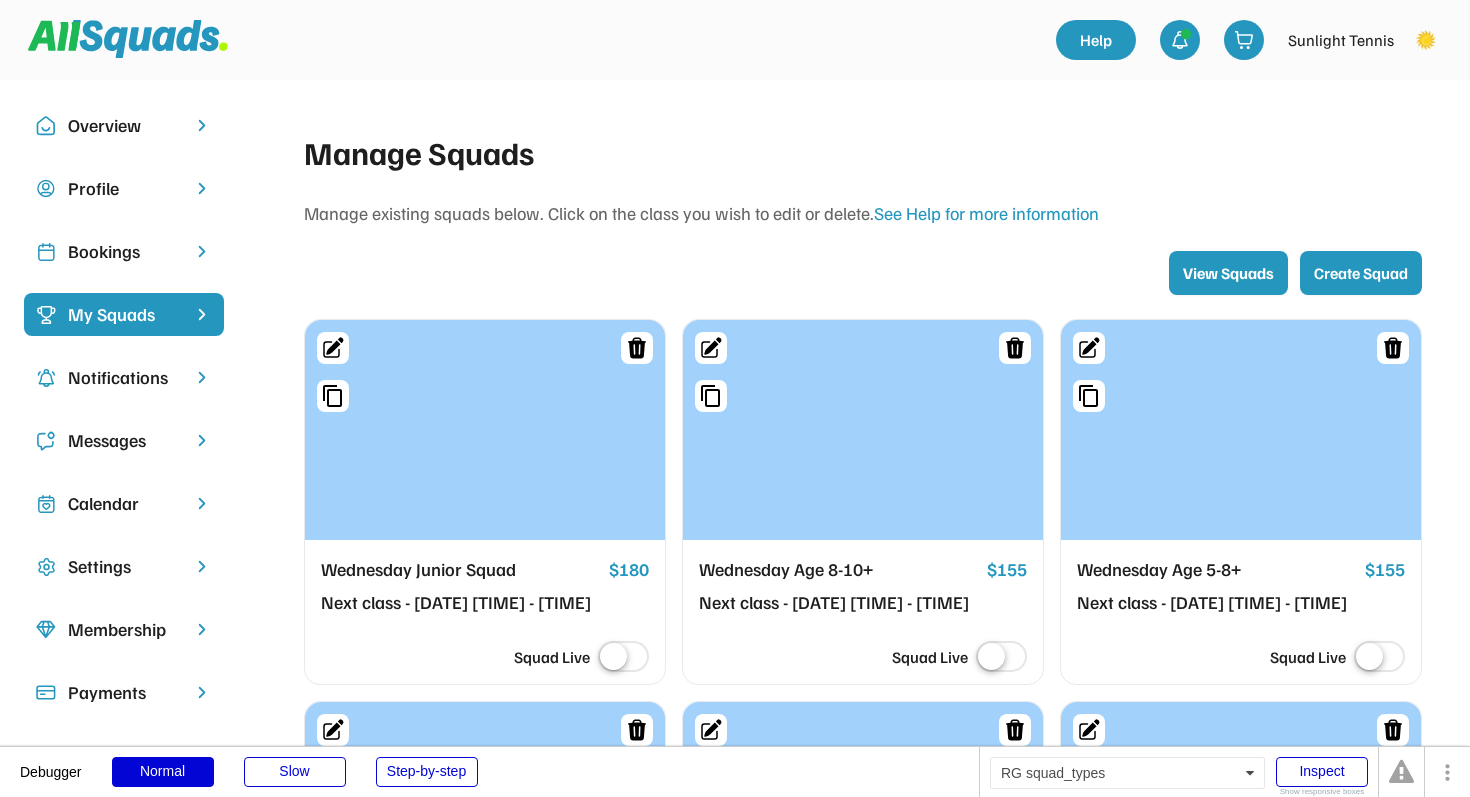 scroll, scrollTop: 475, scrollLeft: 0, axis: vertical 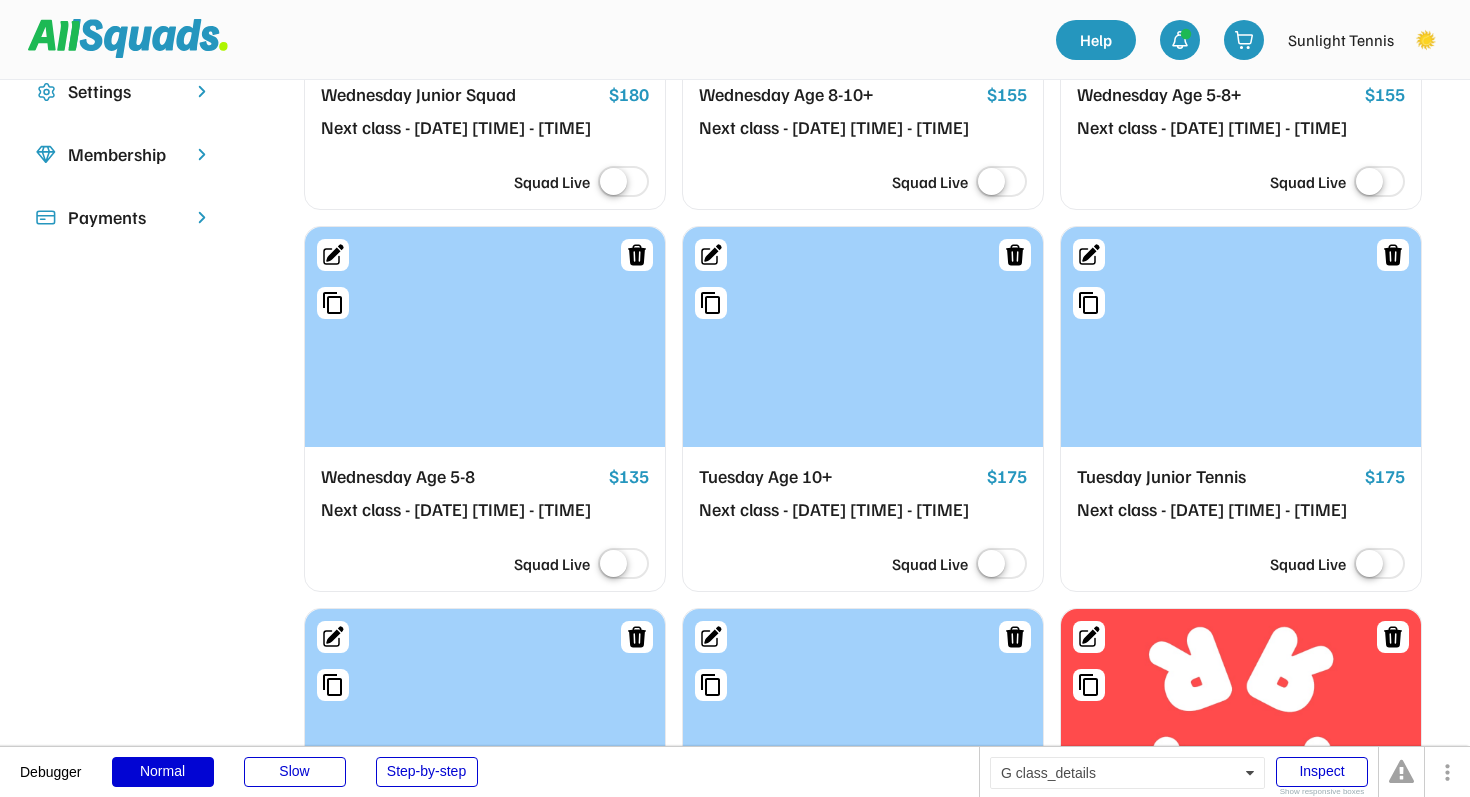 click on "Wednesday Age 5-8" at bounding box center (461, 477) 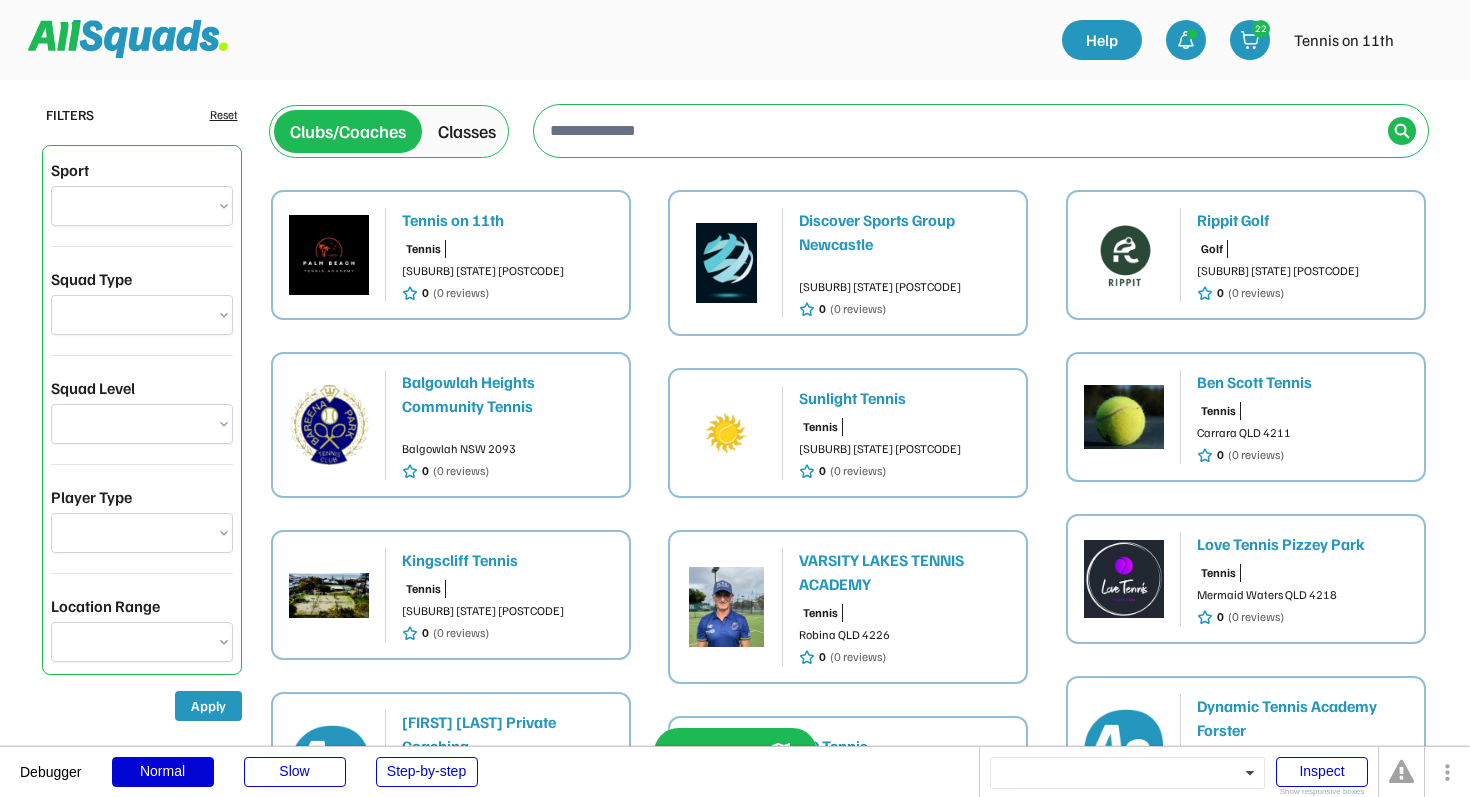 scroll, scrollTop: 0, scrollLeft: 0, axis: both 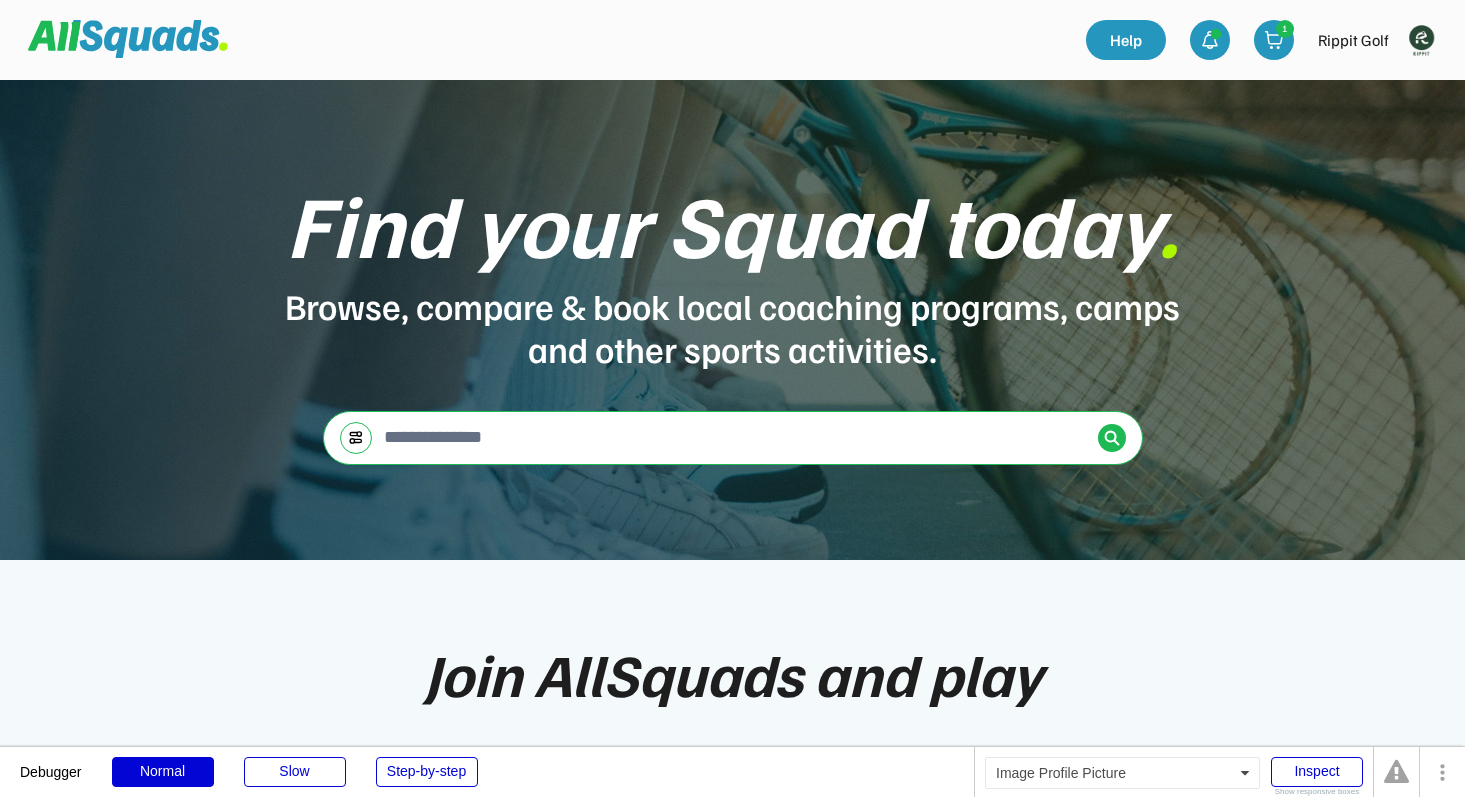 click at bounding box center [1421, 40] 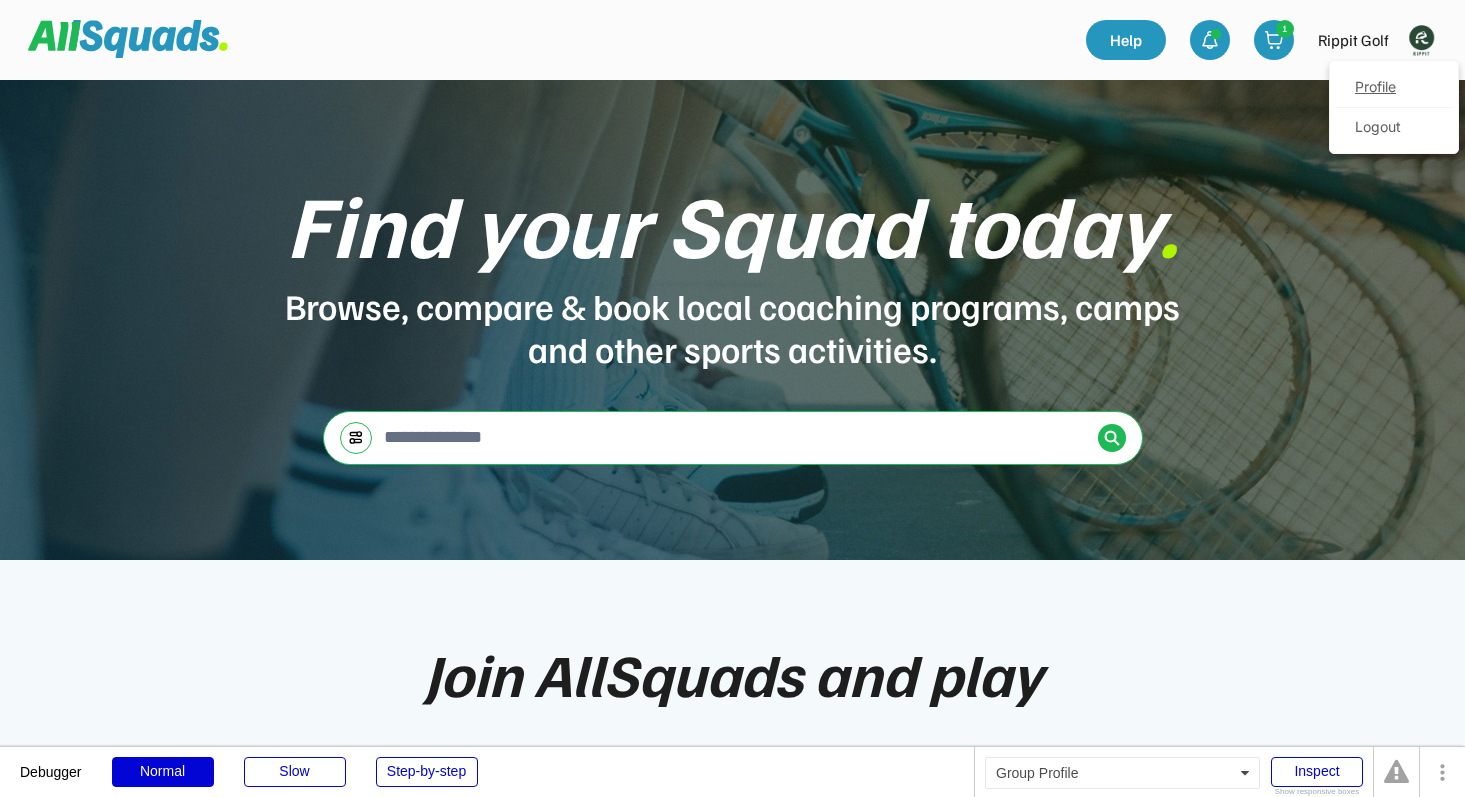 click on "Profile" at bounding box center (1394, 88) 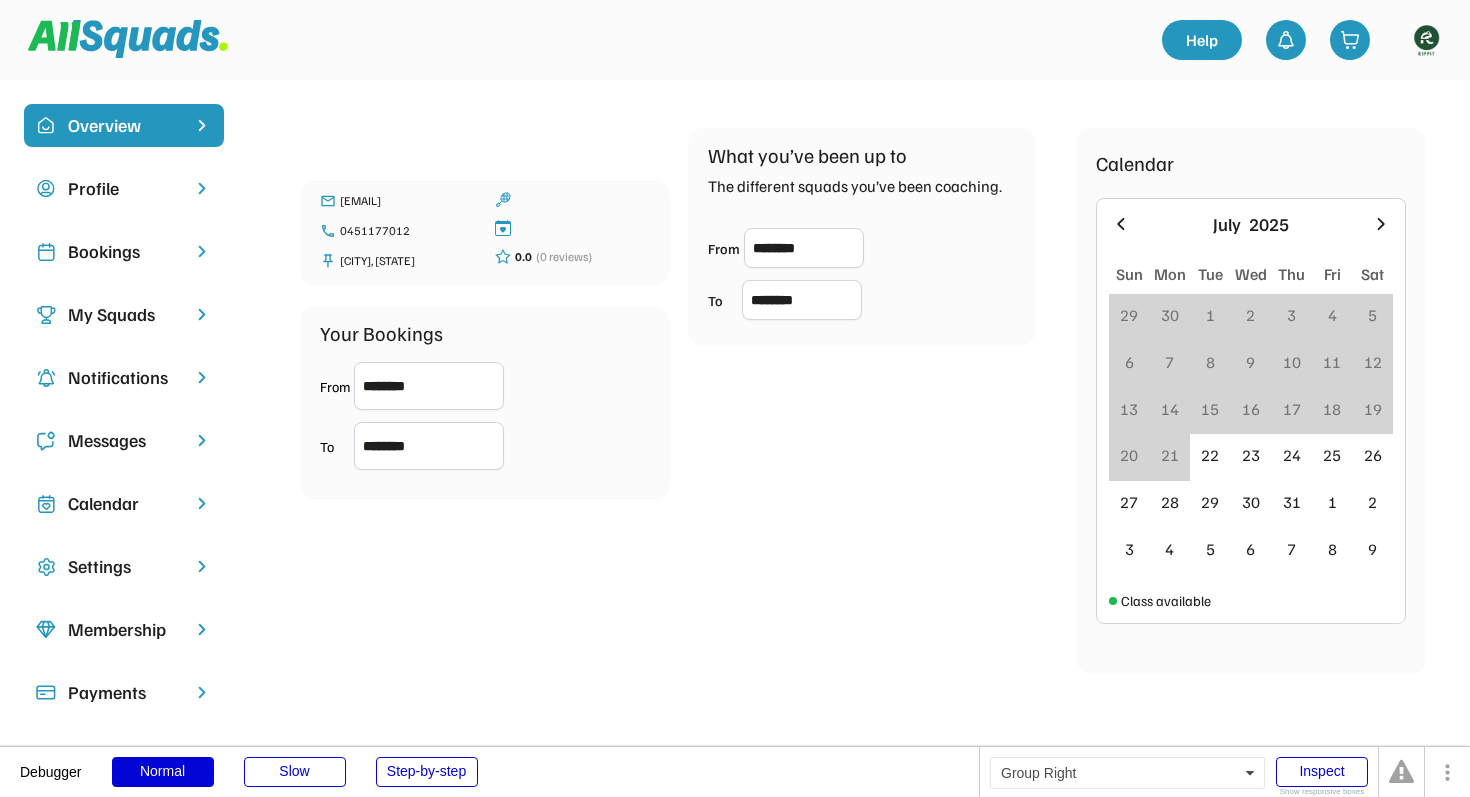 scroll, scrollTop: 0, scrollLeft: 0, axis: both 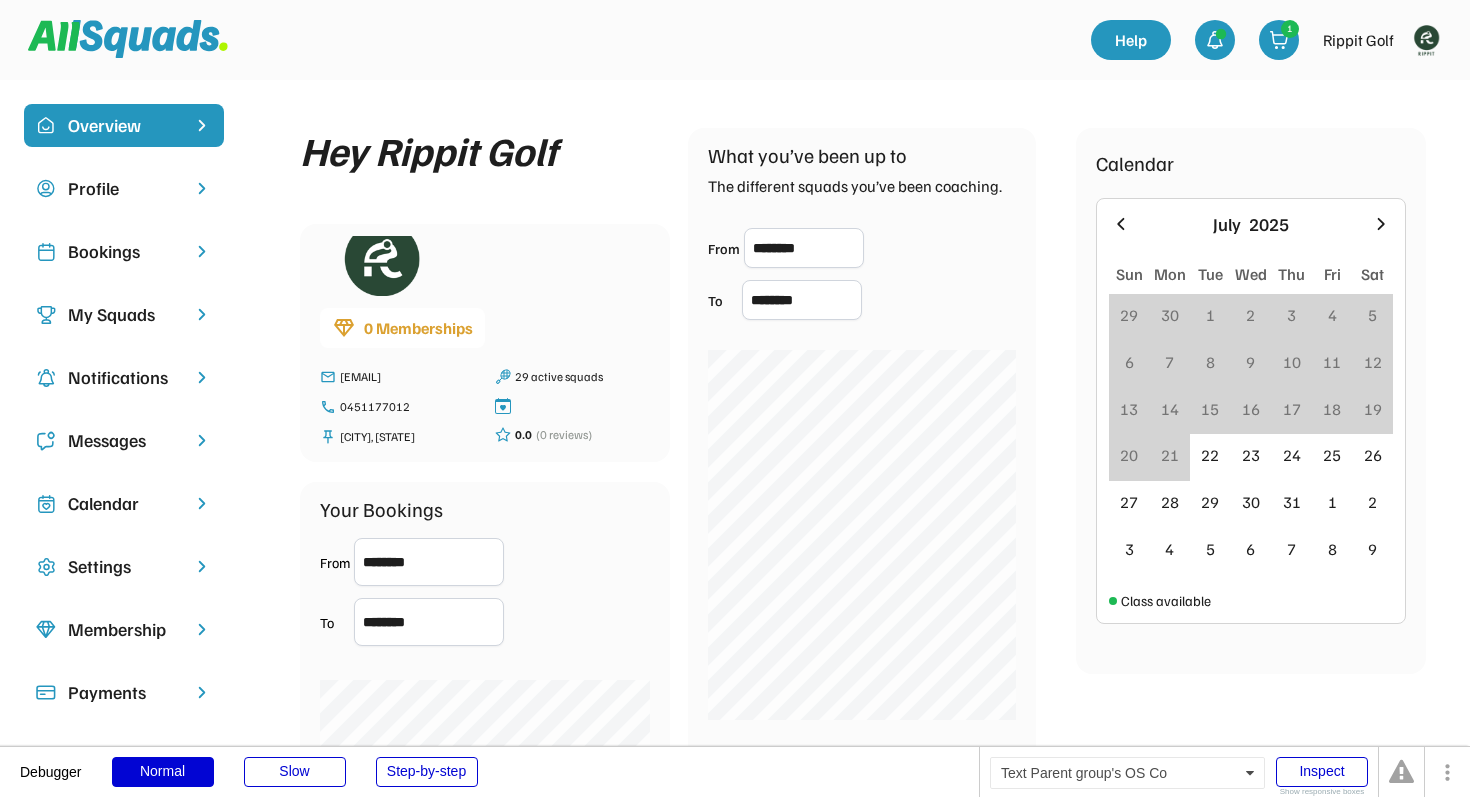 click on "My Squads" at bounding box center [124, 314] 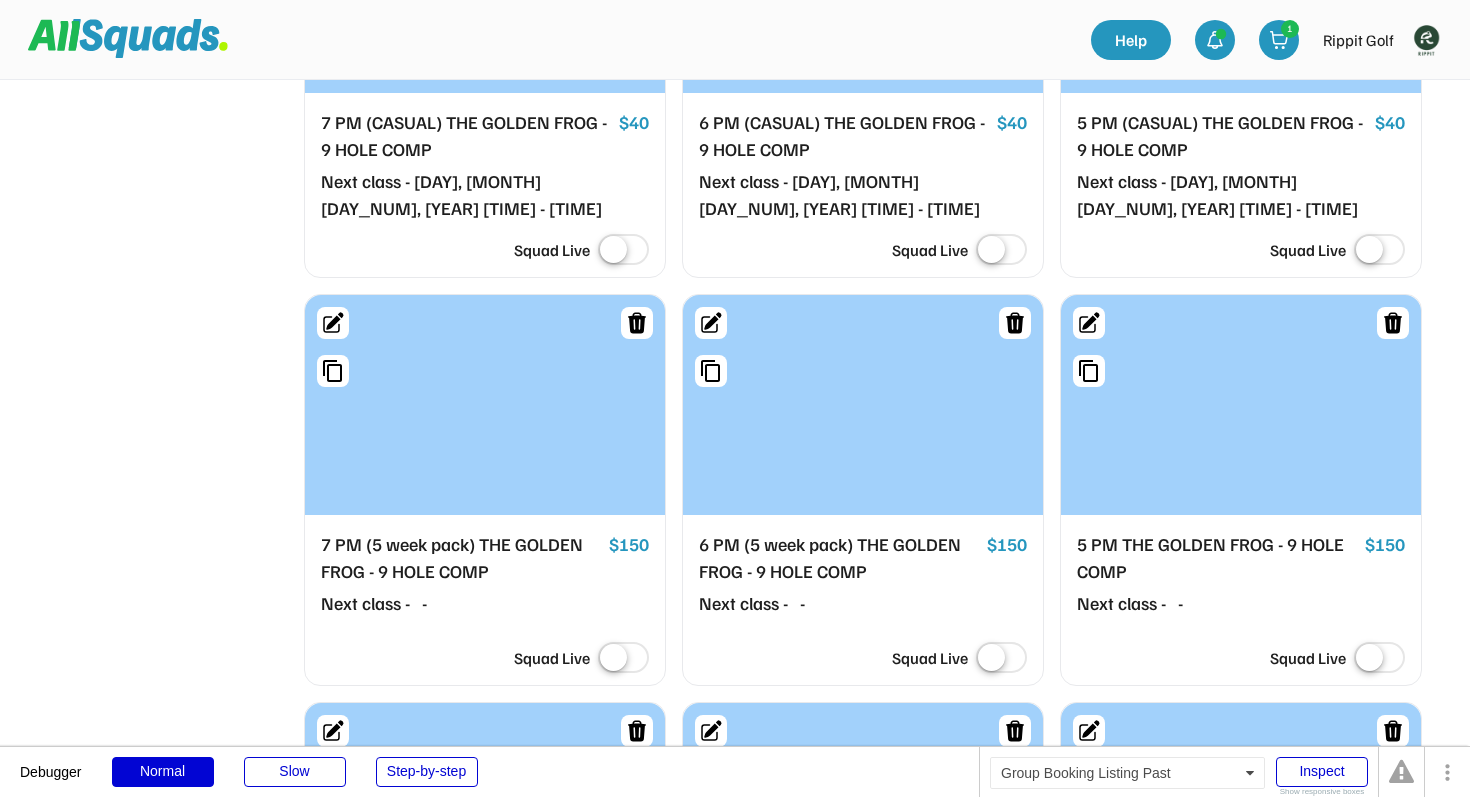 scroll, scrollTop: 2300, scrollLeft: 0, axis: vertical 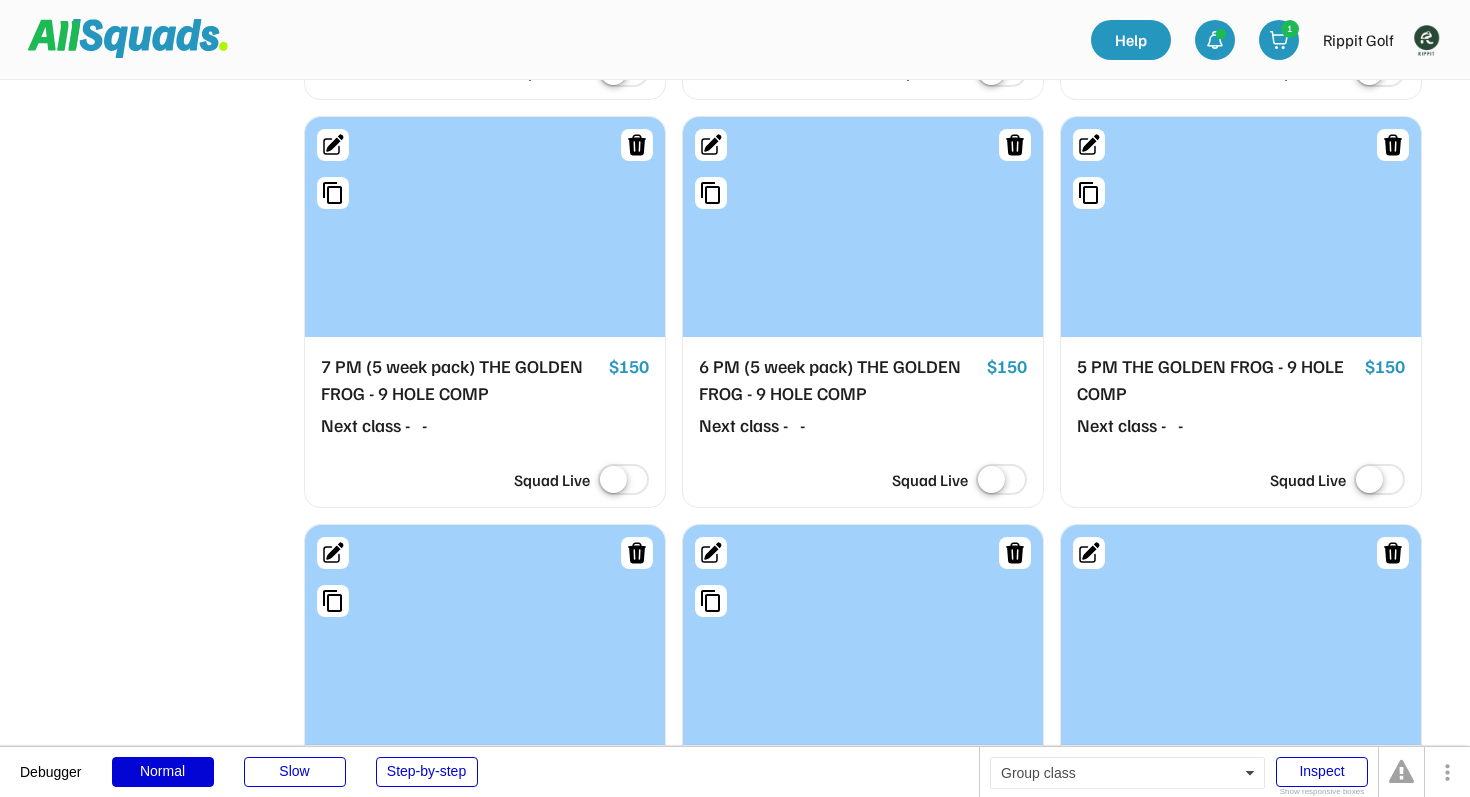 click on "7 PM (5 week pack) THE GOLDEN FROG - 9 HOLE COMP" at bounding box center (461, 380) 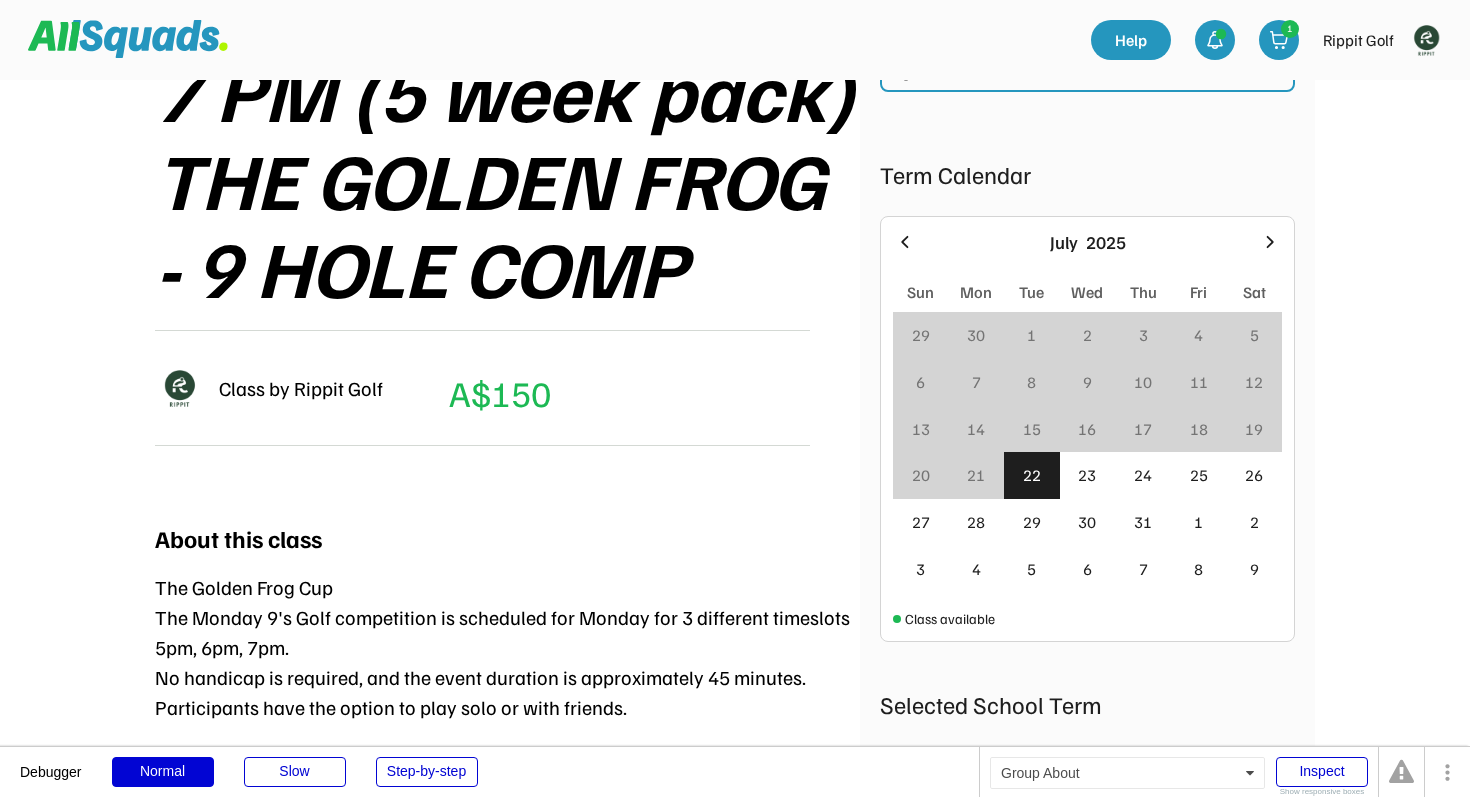 scroll, scrollTop: 25, scrollLeft: 0, axis: vertical 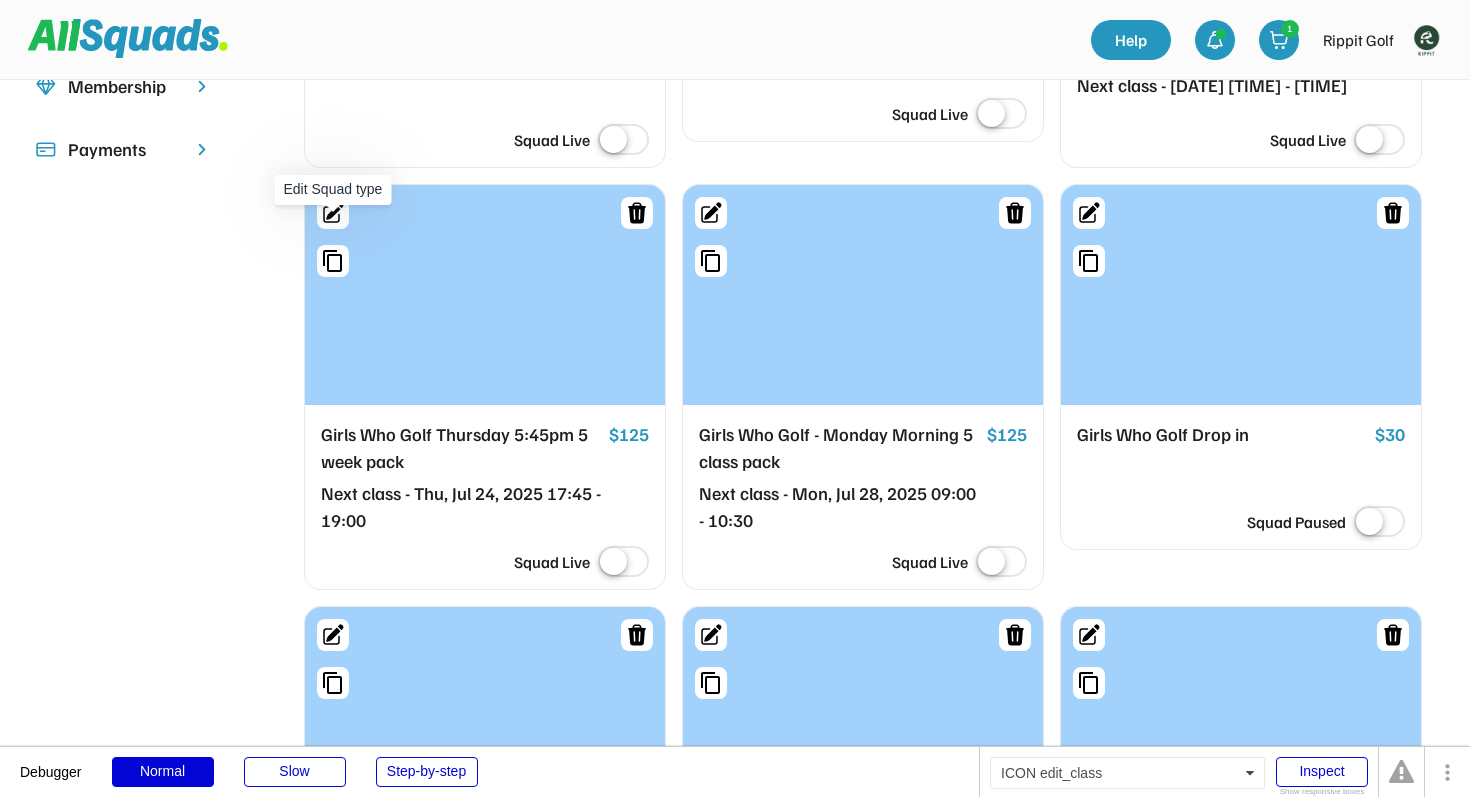 click 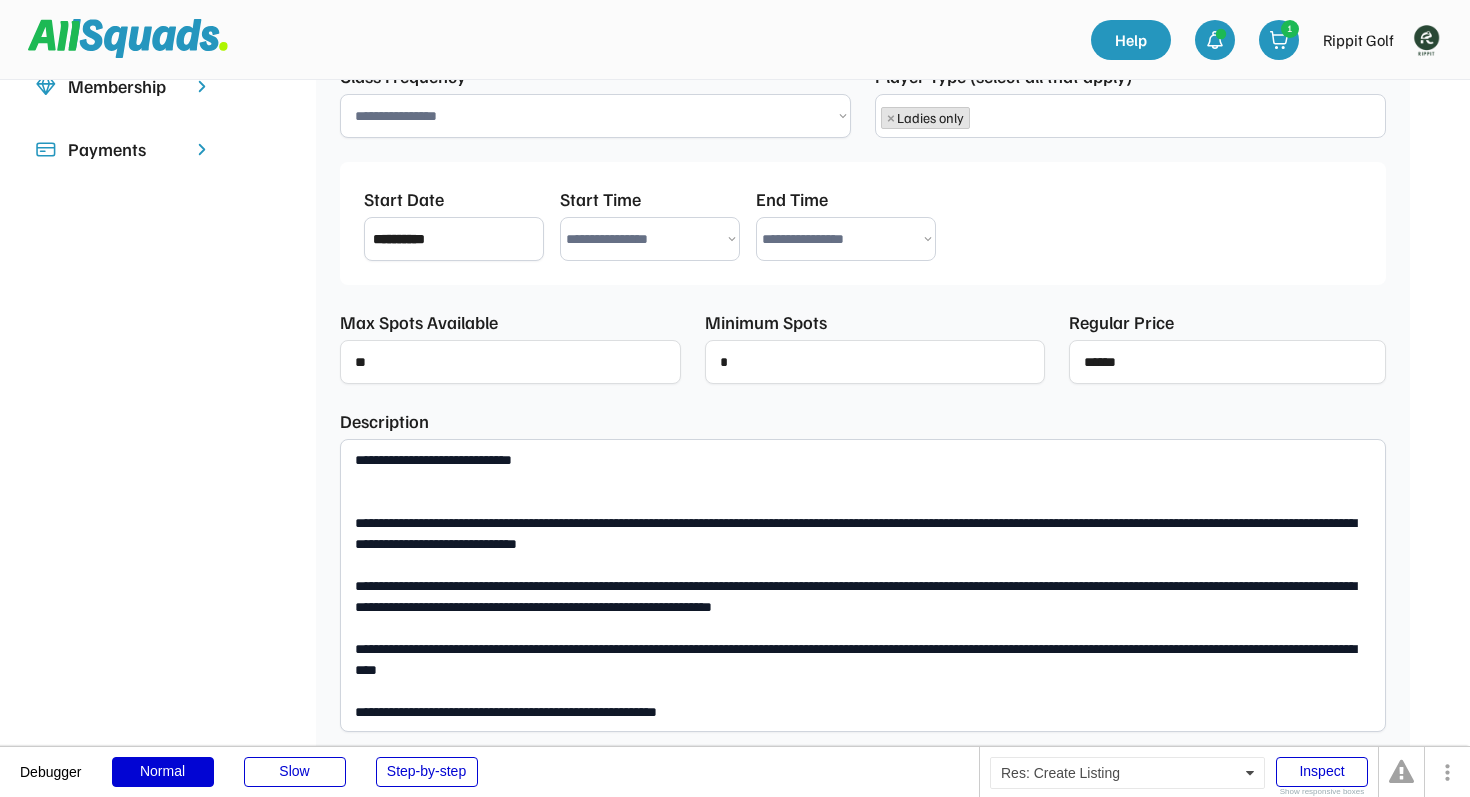 scroll, scrollTop: 134, scrollLeft: 0, axis: vertical 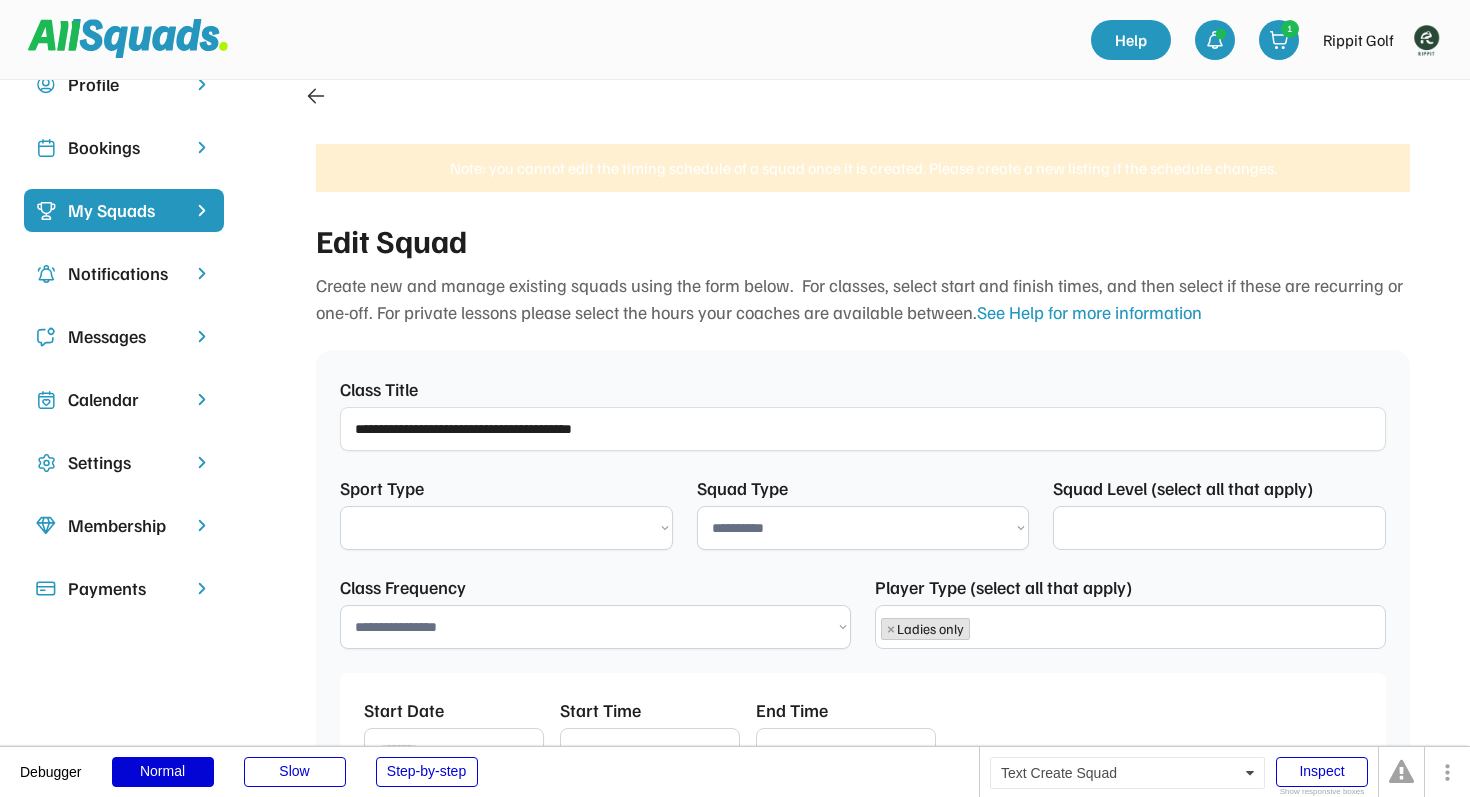 select on "**********" 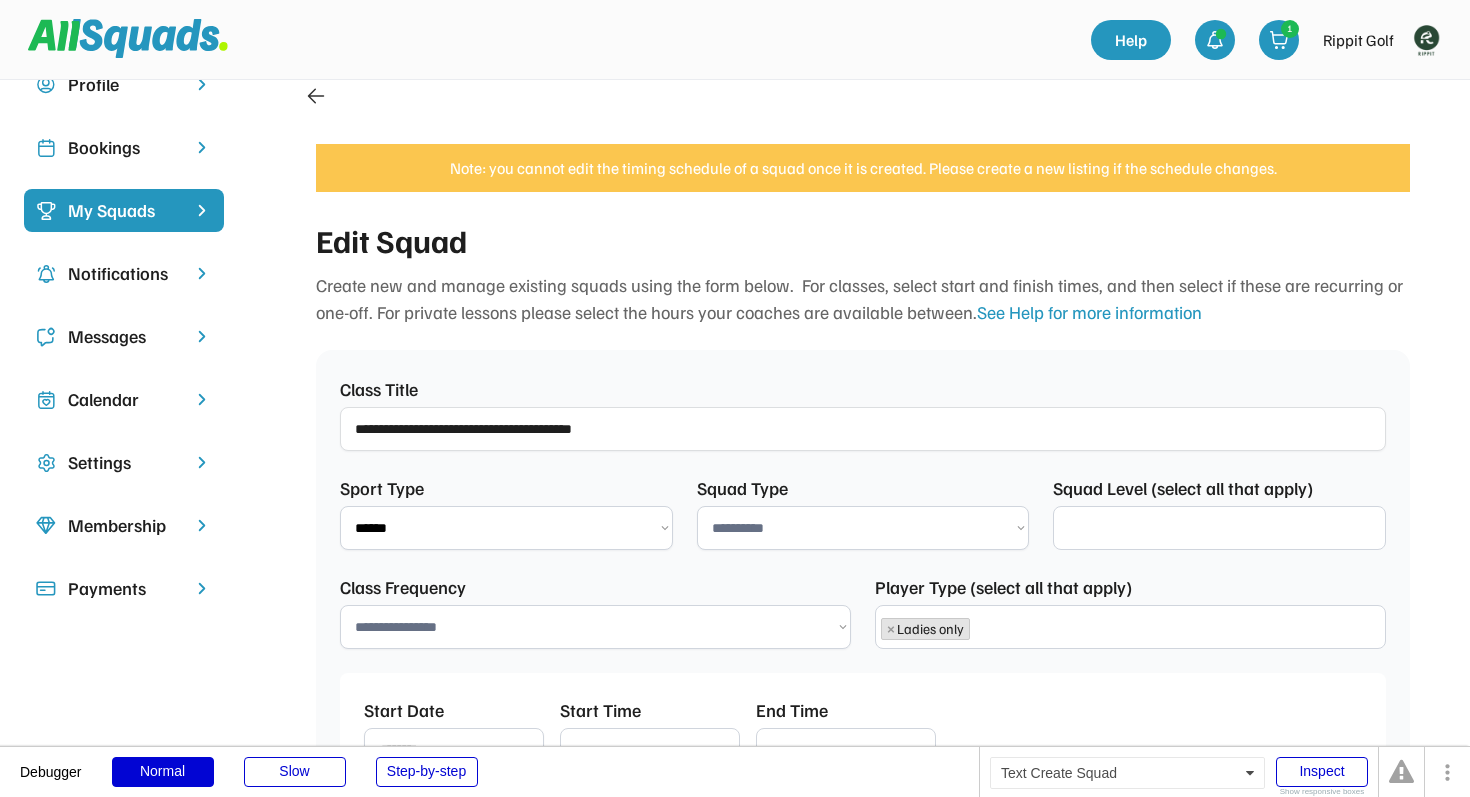 select on "**********" 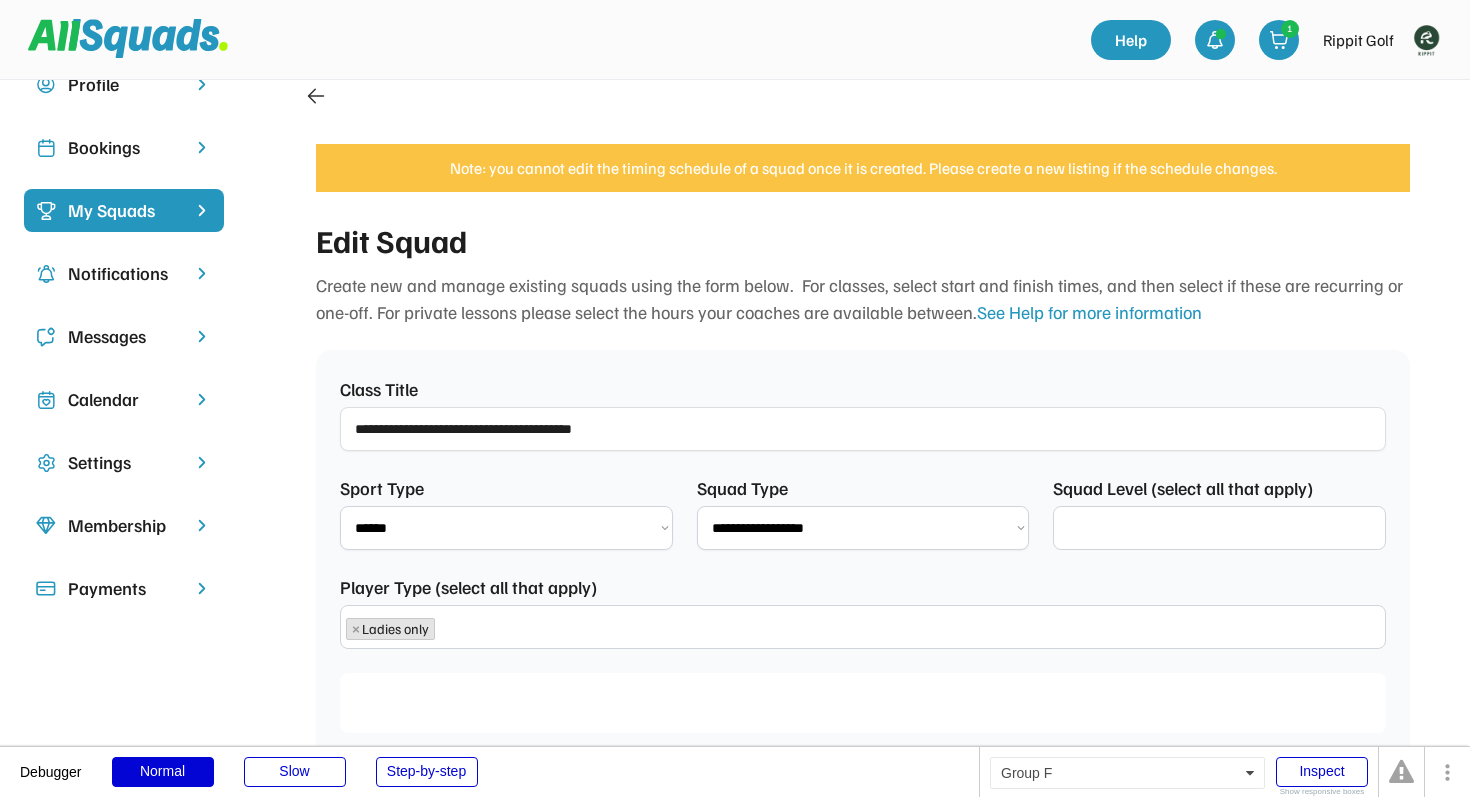 type on "**********" 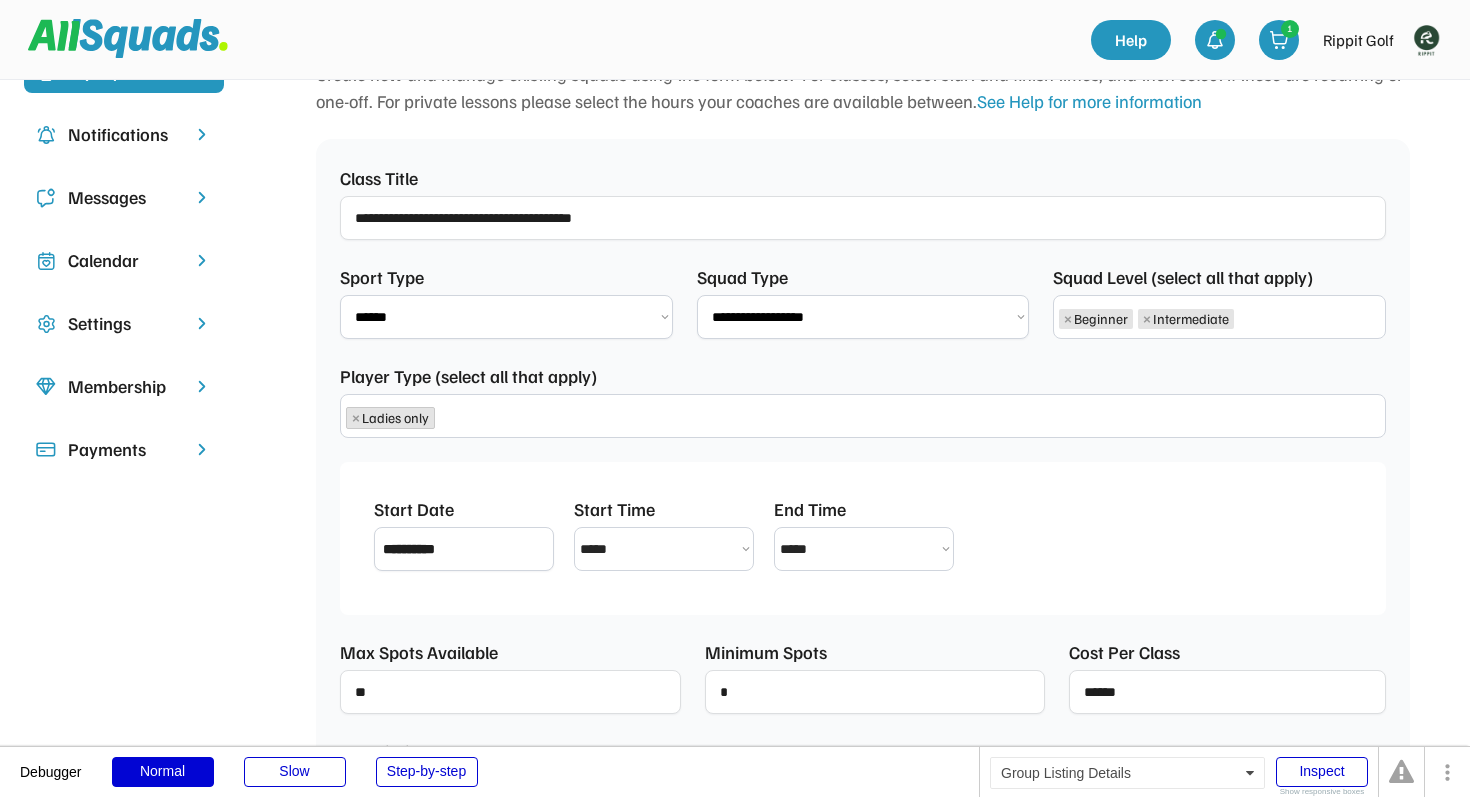 scroll, scrollTop: 241, scrollLeft: 0, axis: vertical 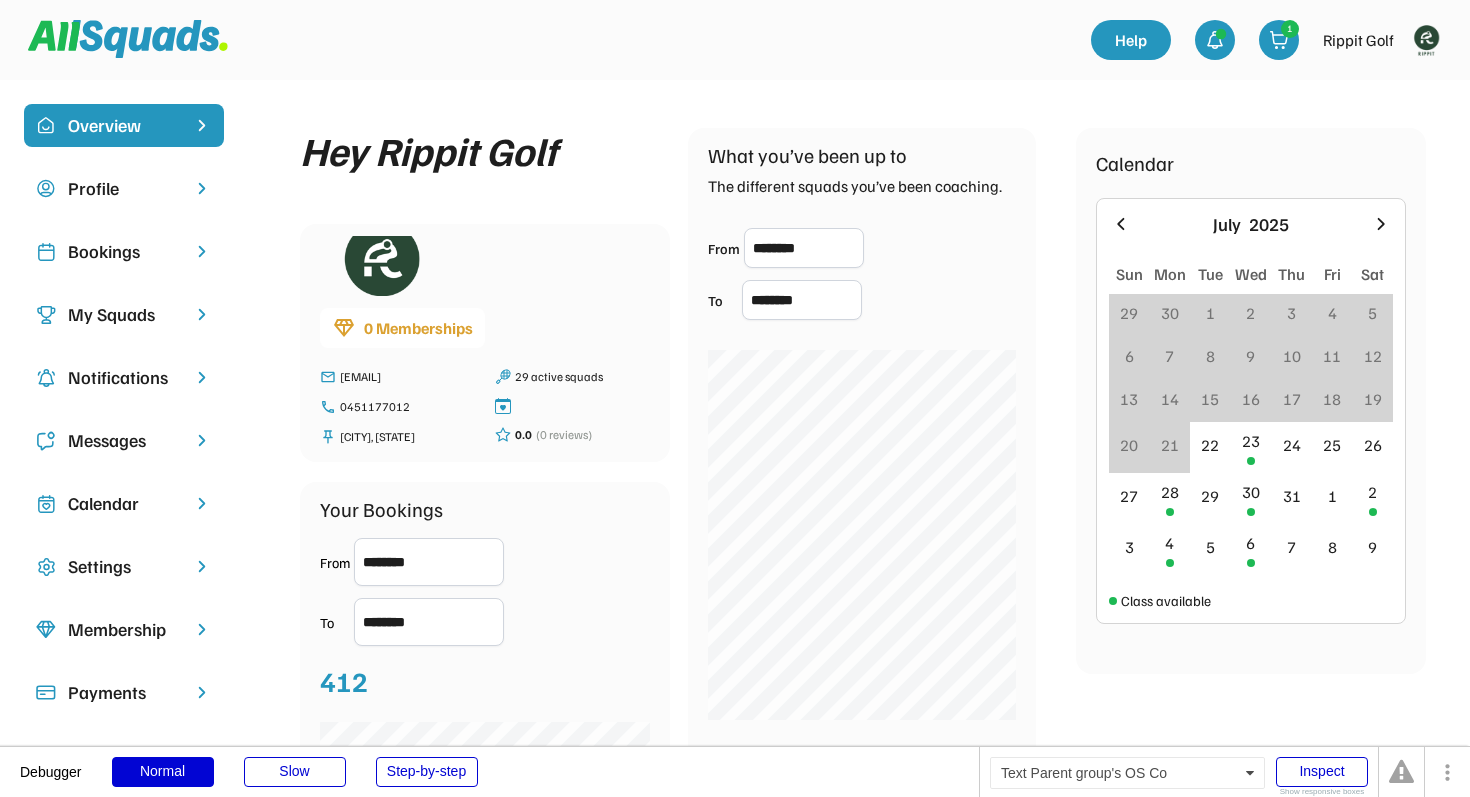 click on "My Squads" at bounding box center [124, 314] 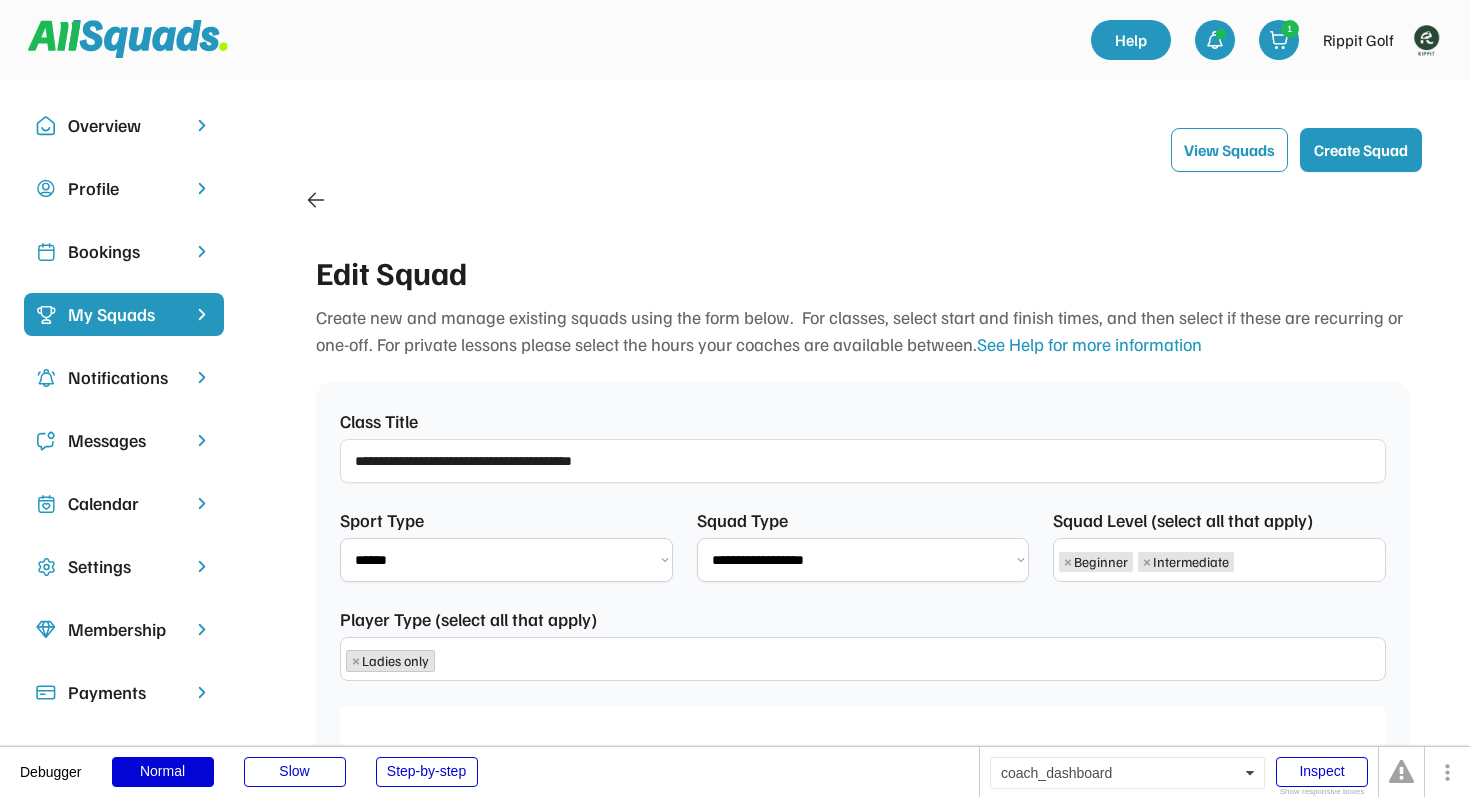 scroll, scrollTop: 17, scrollLeft: 0, axis: vertical 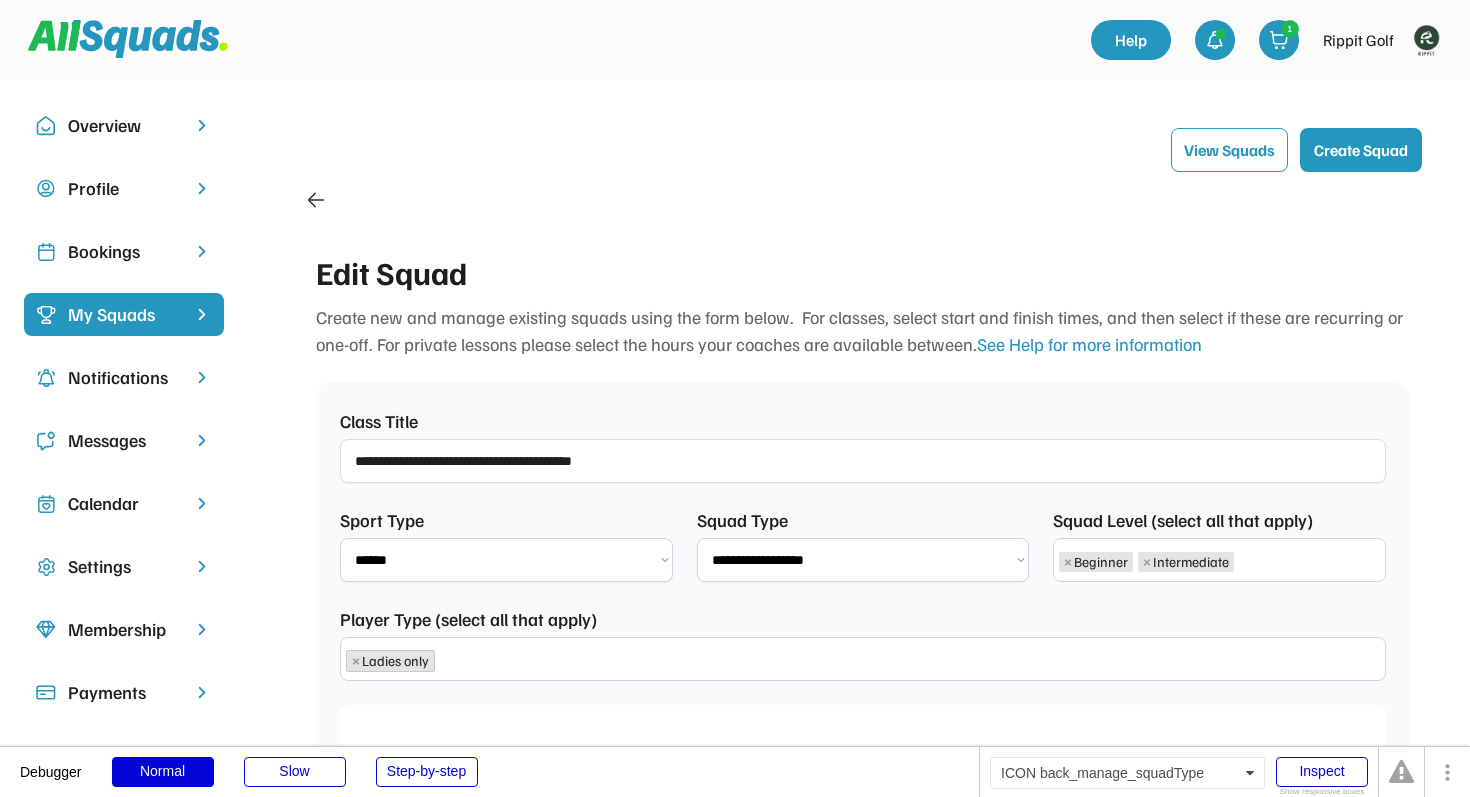 click on "Manage Squads Manage existing squads below. Click on the class you wish to edit or delete.  See Help for more information View Squads Create Squad             Private Lesson with Vikki - Driving Range $70 Squad Live
Saturday Golf Clinic  Next class - Sat, Aug 2, 2025 08:30 - 09:30 $40 Squad Live
Girls Who Golf Thursday 4:30pm 5 week pack  Next class - Thu, Jul 24, 2025 16:30 - 17:45 $125 Squad Live
Girls Who Golf Thursday 5:45pm 5 week pack  Next class - Thu, Jul 24, 2025 17:45 - 19:00 $125 Squad Live
Girls Who Golf - Monday Morning 5 class pack  Next class - Mon, Jul 28, 2025 09:00 - 10:30 $125 Squad Live
Girls Who Golf Drop in  $30 Squad Paused
Merewether Golf - Drop In  $30 Squad Paused
Thursday Drop in Session $30 Squad Live
$60 Squad Live" at bounding box center [863, 1142] 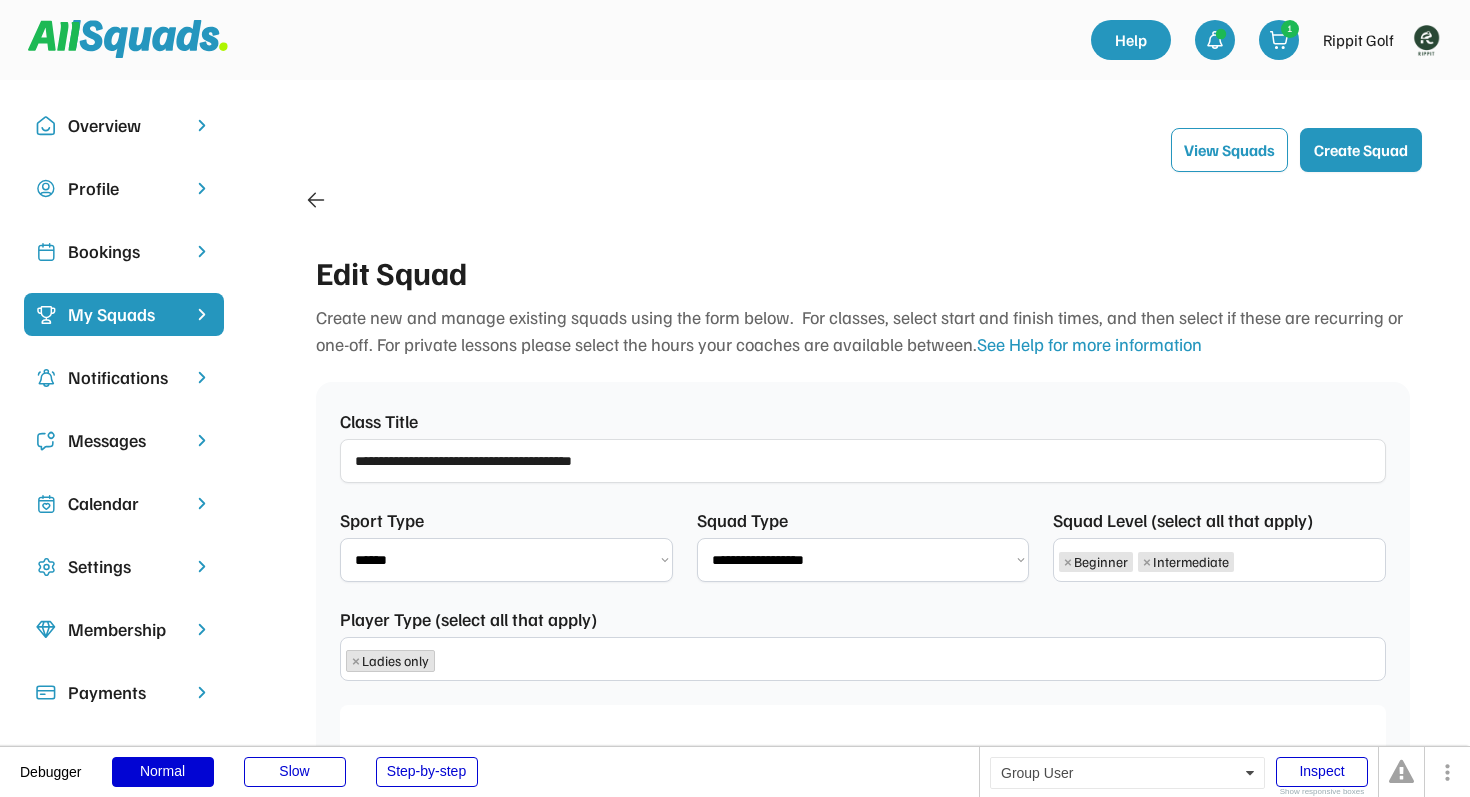 click 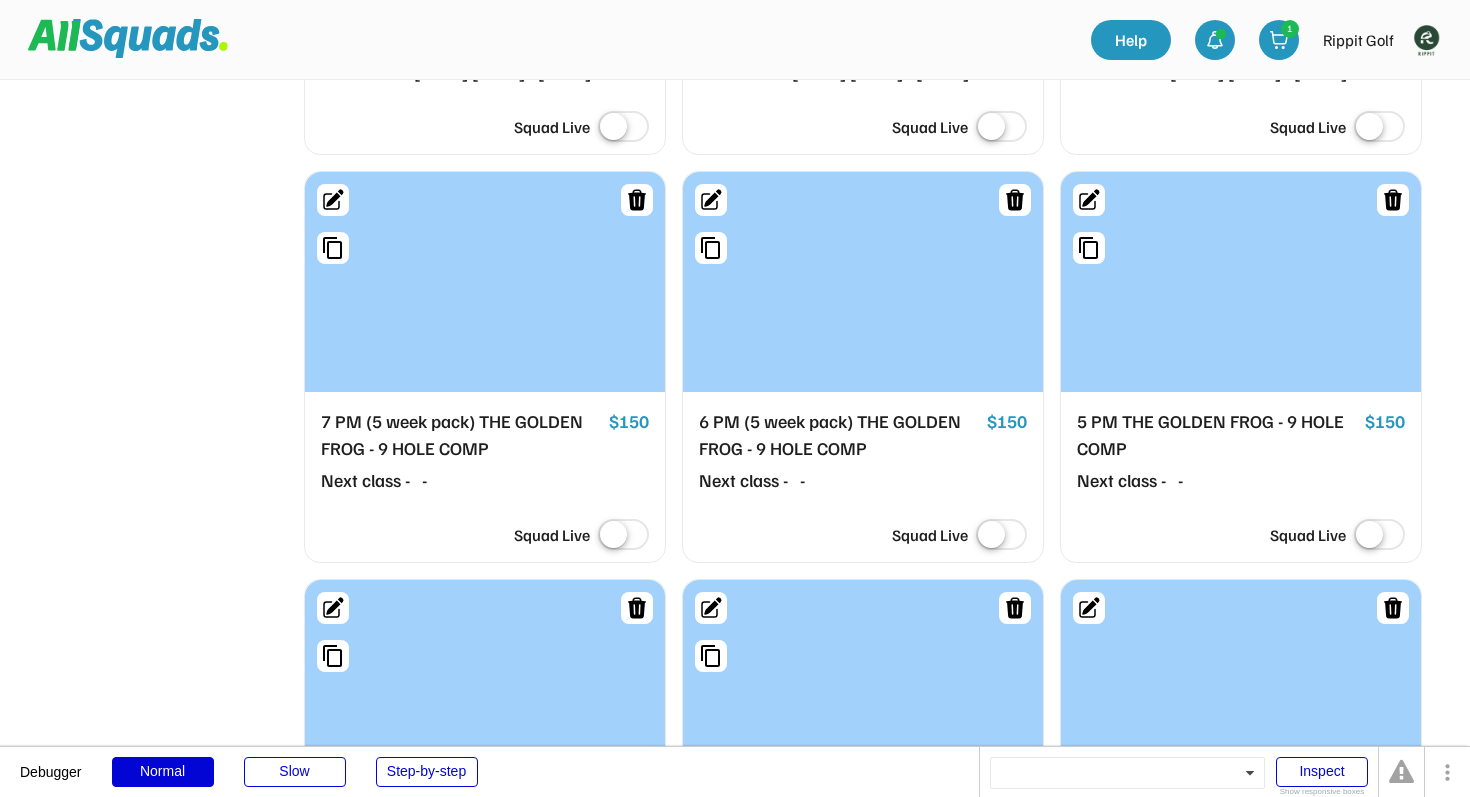 scroll, scrollTop: 2224, scrollLeft: 0, axis: vertical 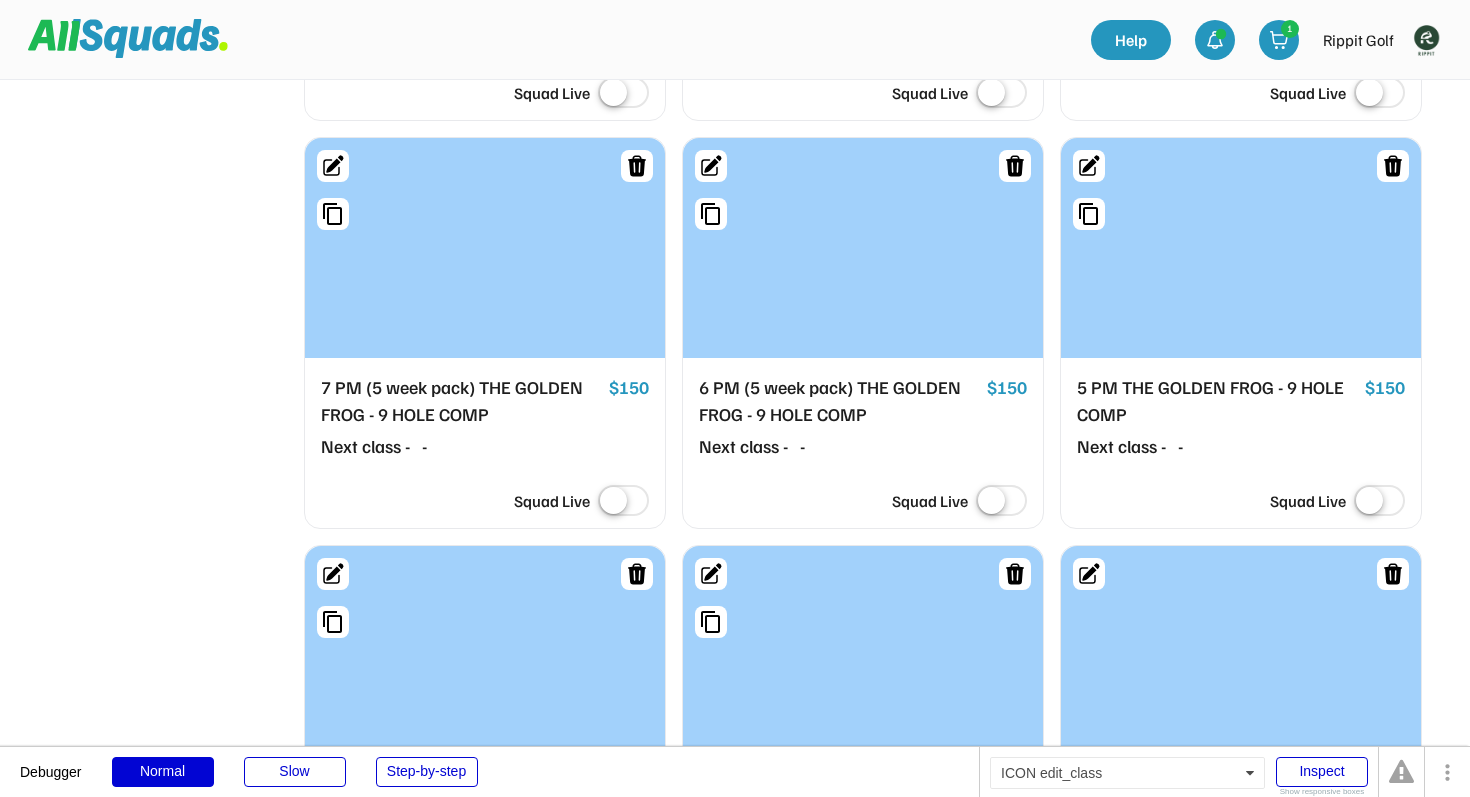 click 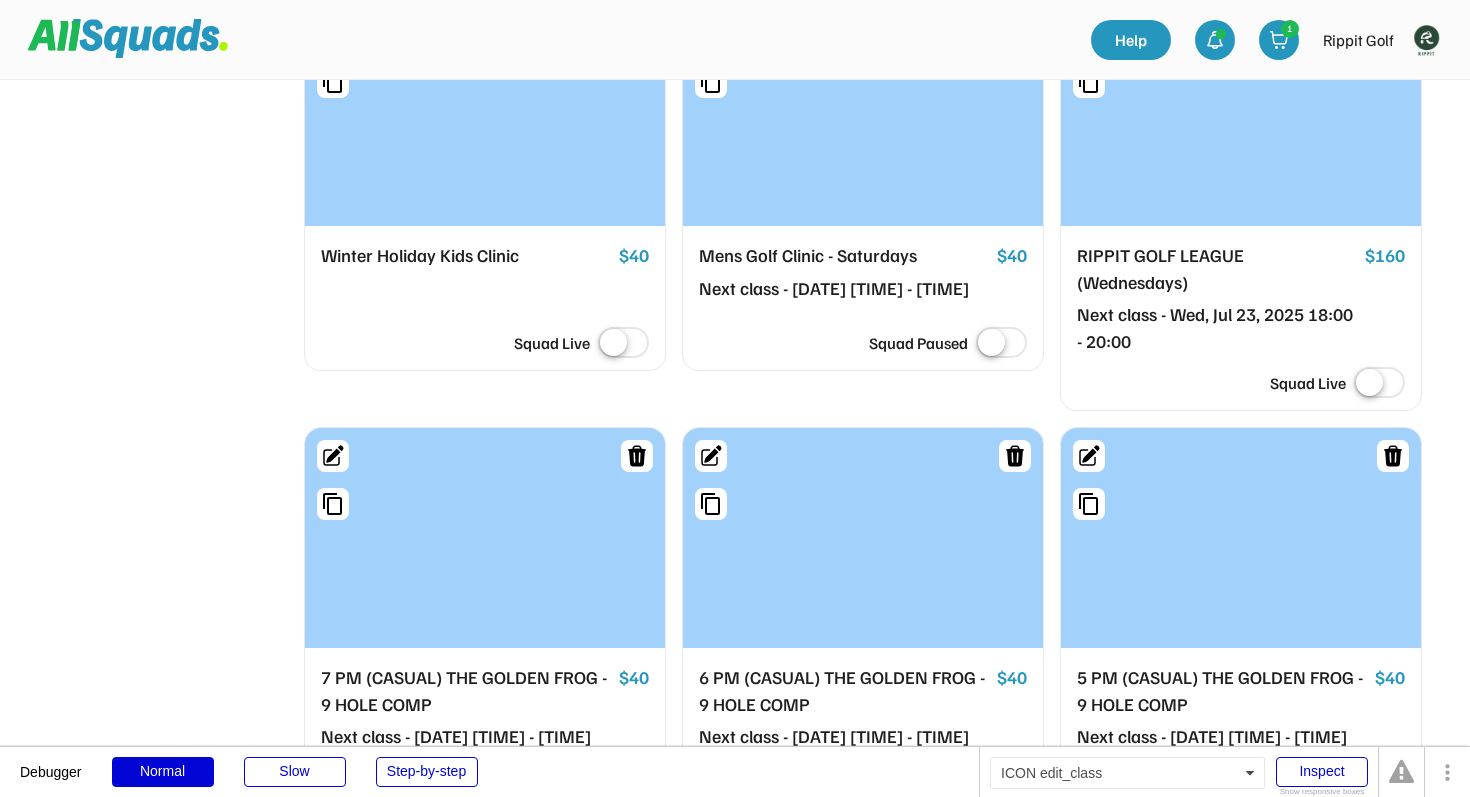 select on "**********" 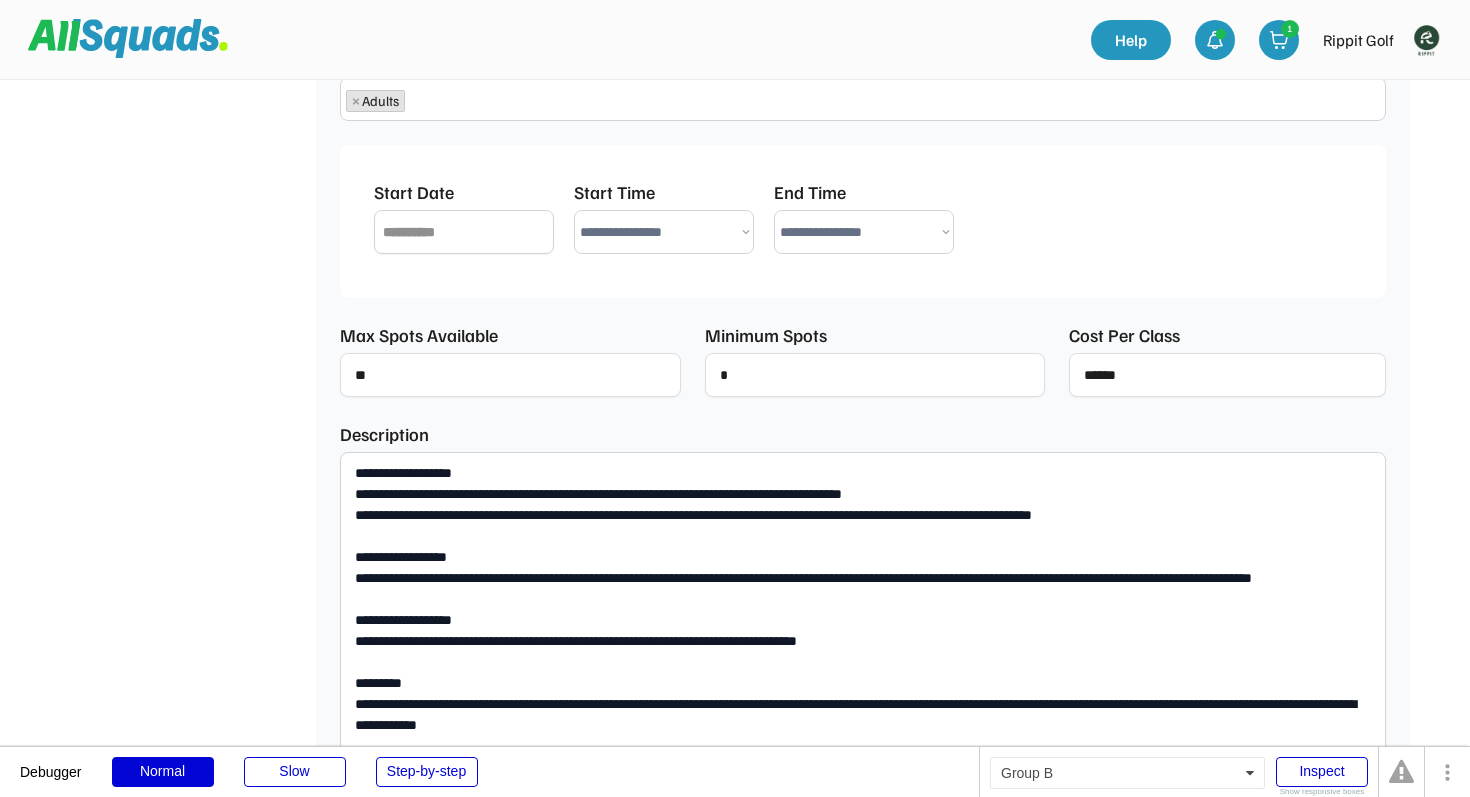 type on "**********" 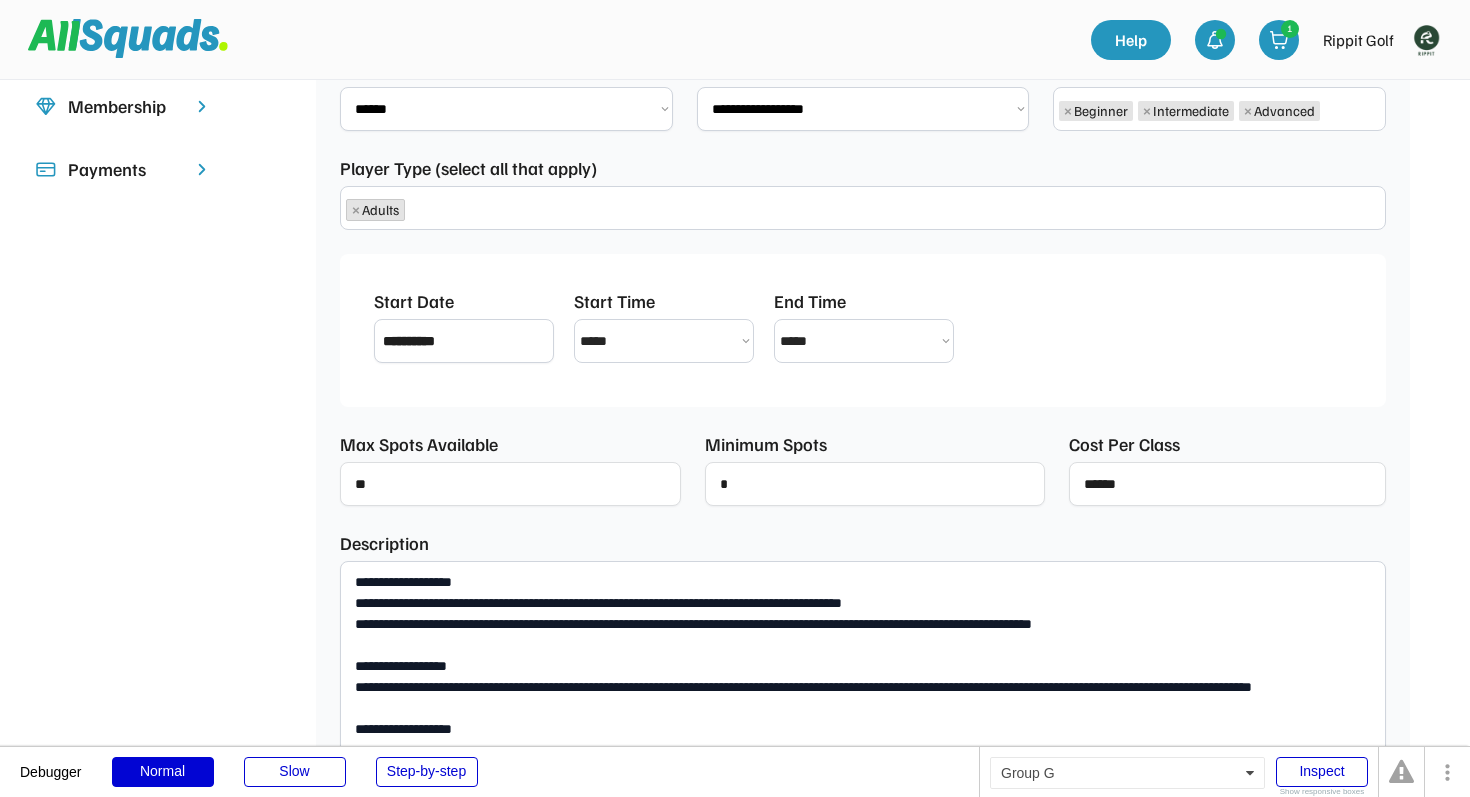 scroll, scrollTop: 0, scrollLeft: 0, axis: both 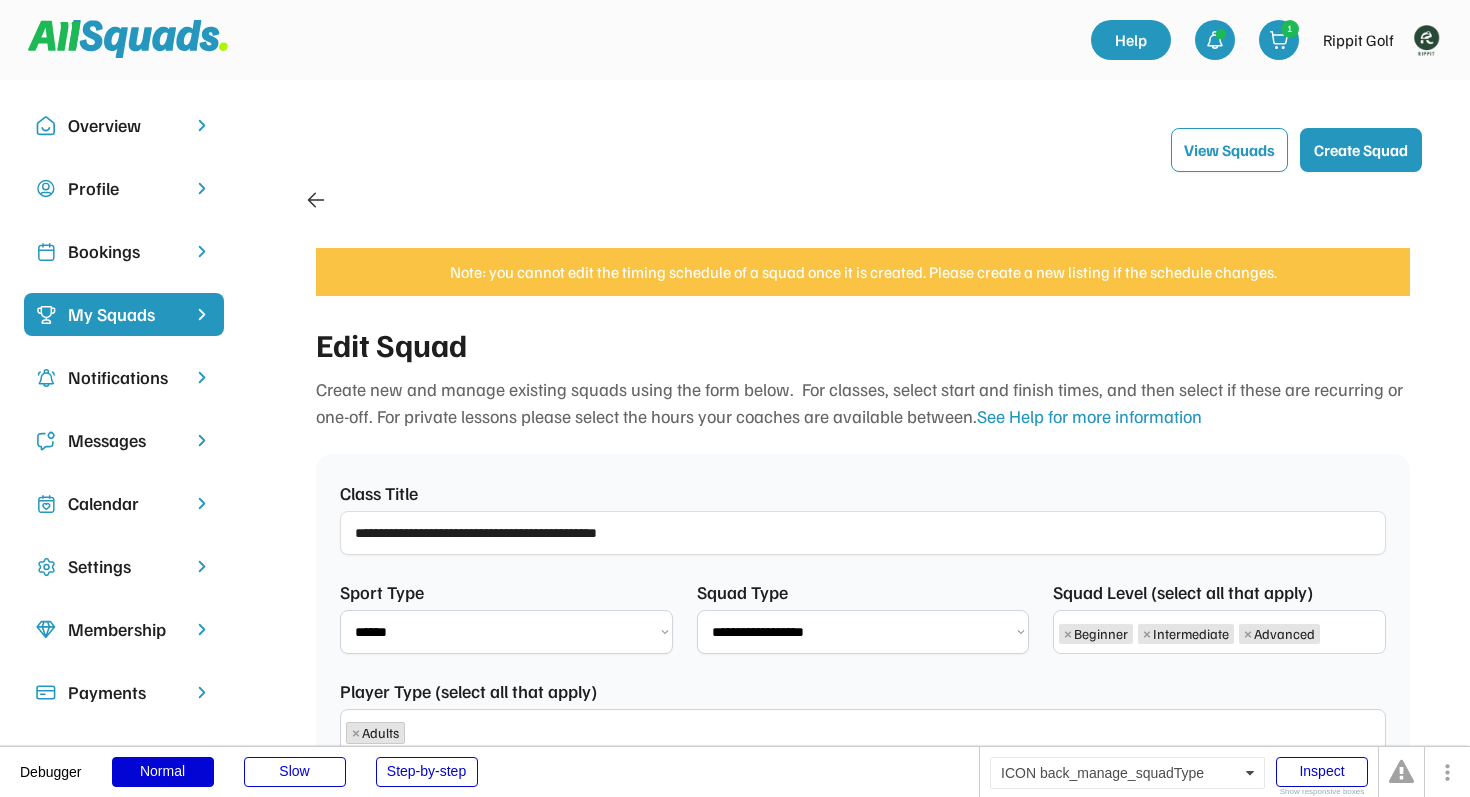 click 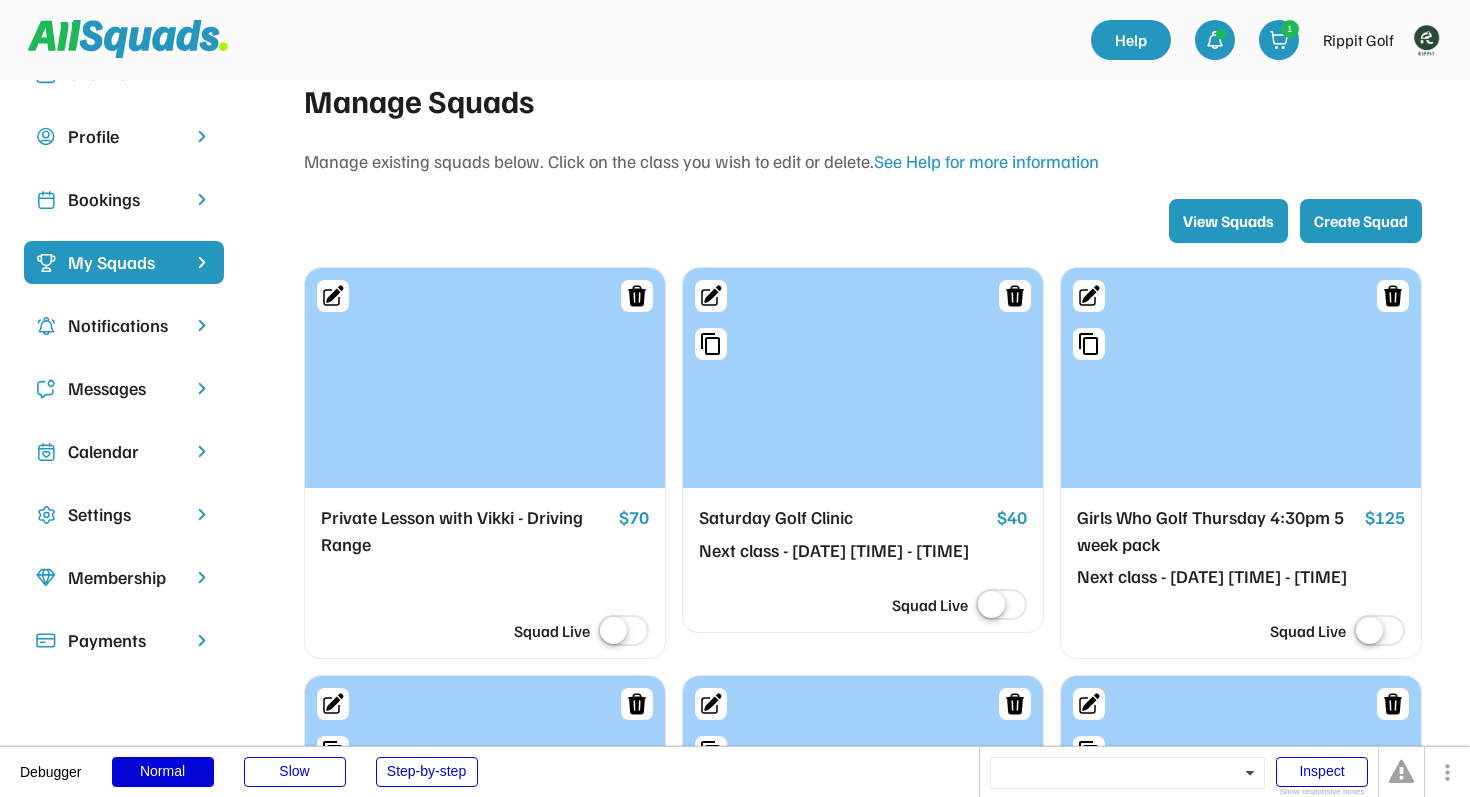 scroll, scrollTop: 0, scrollLeft: 0, axis: both 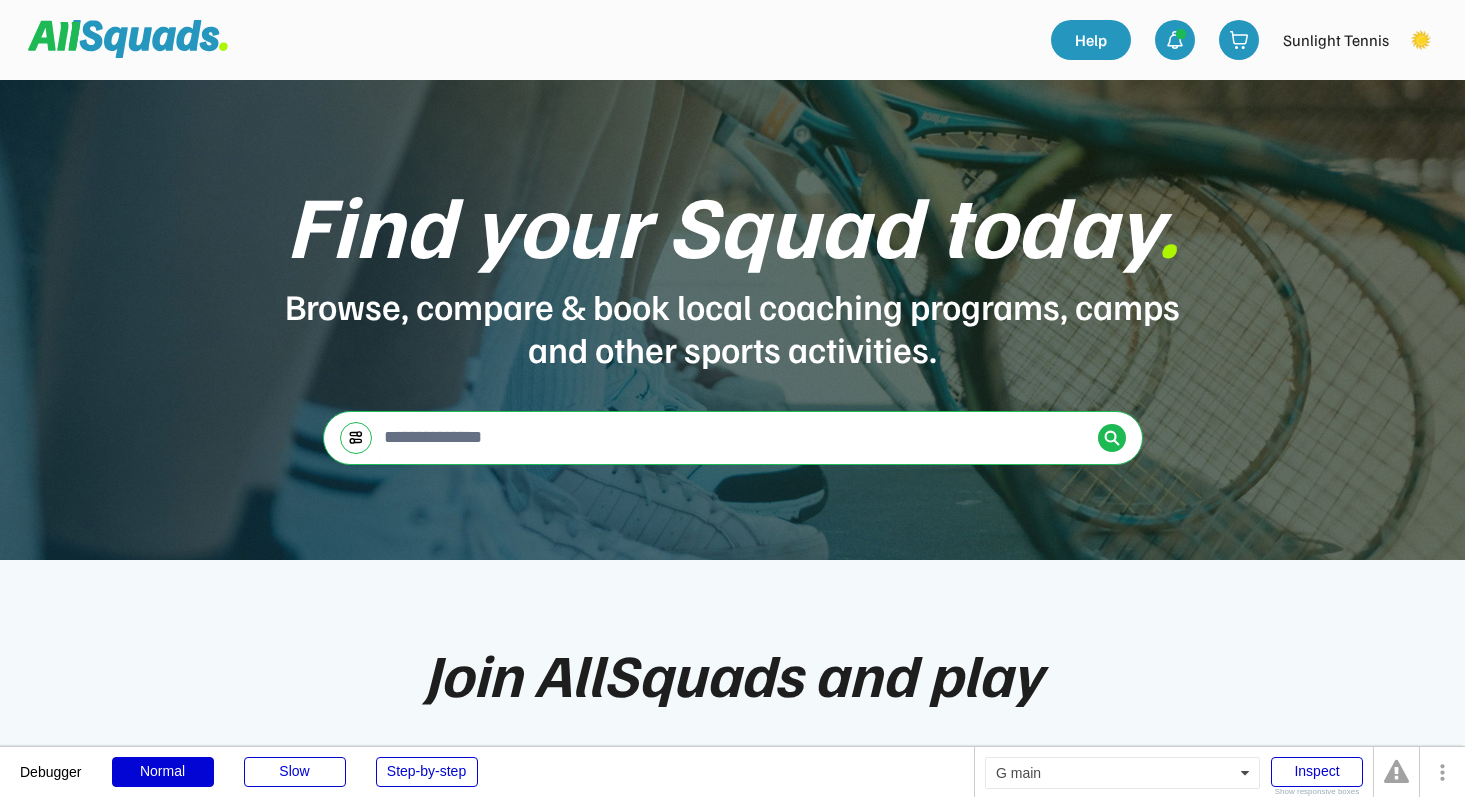 click at bounding box center [1421, 40] 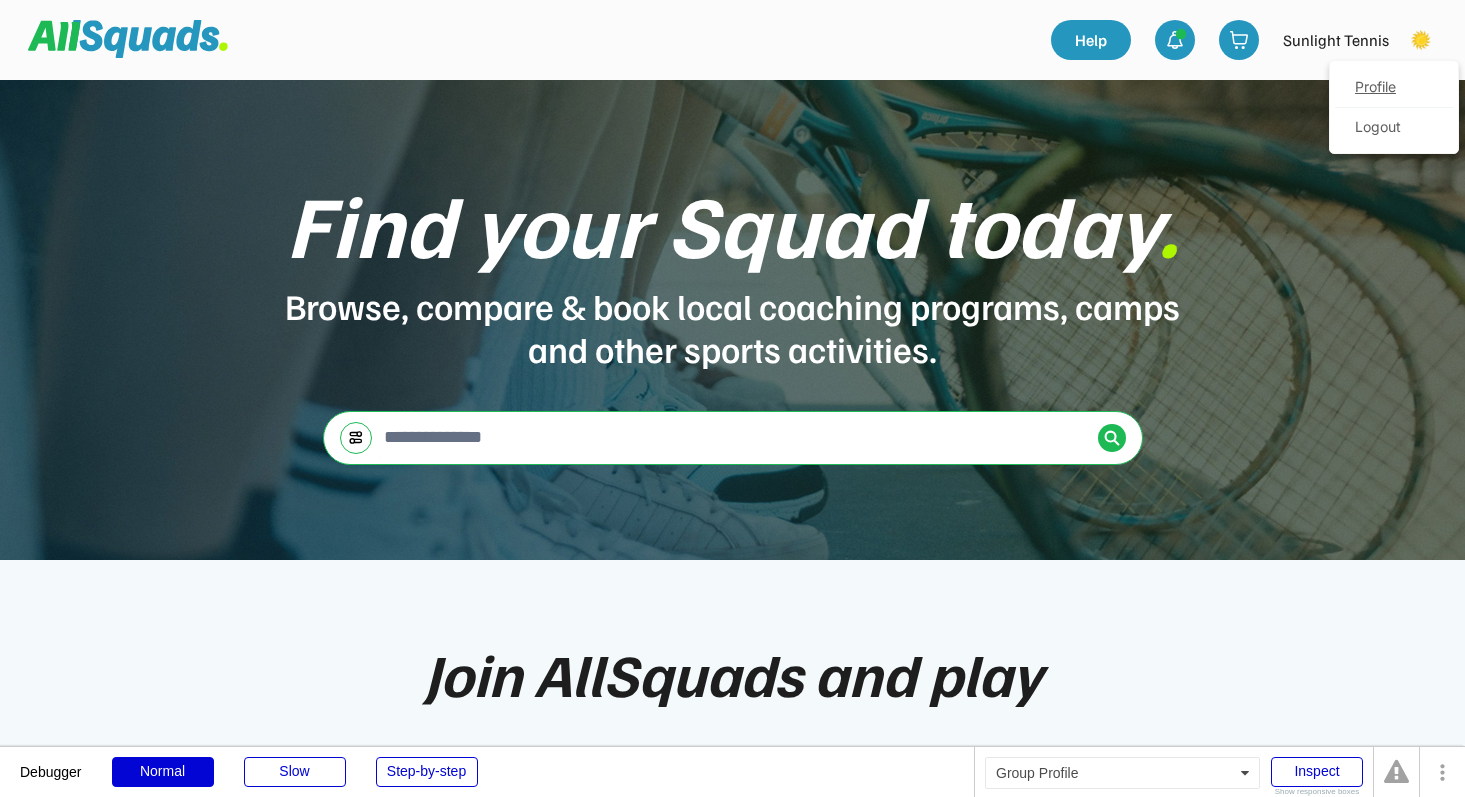 click on "Profile" at bounding box center (1394, 88) 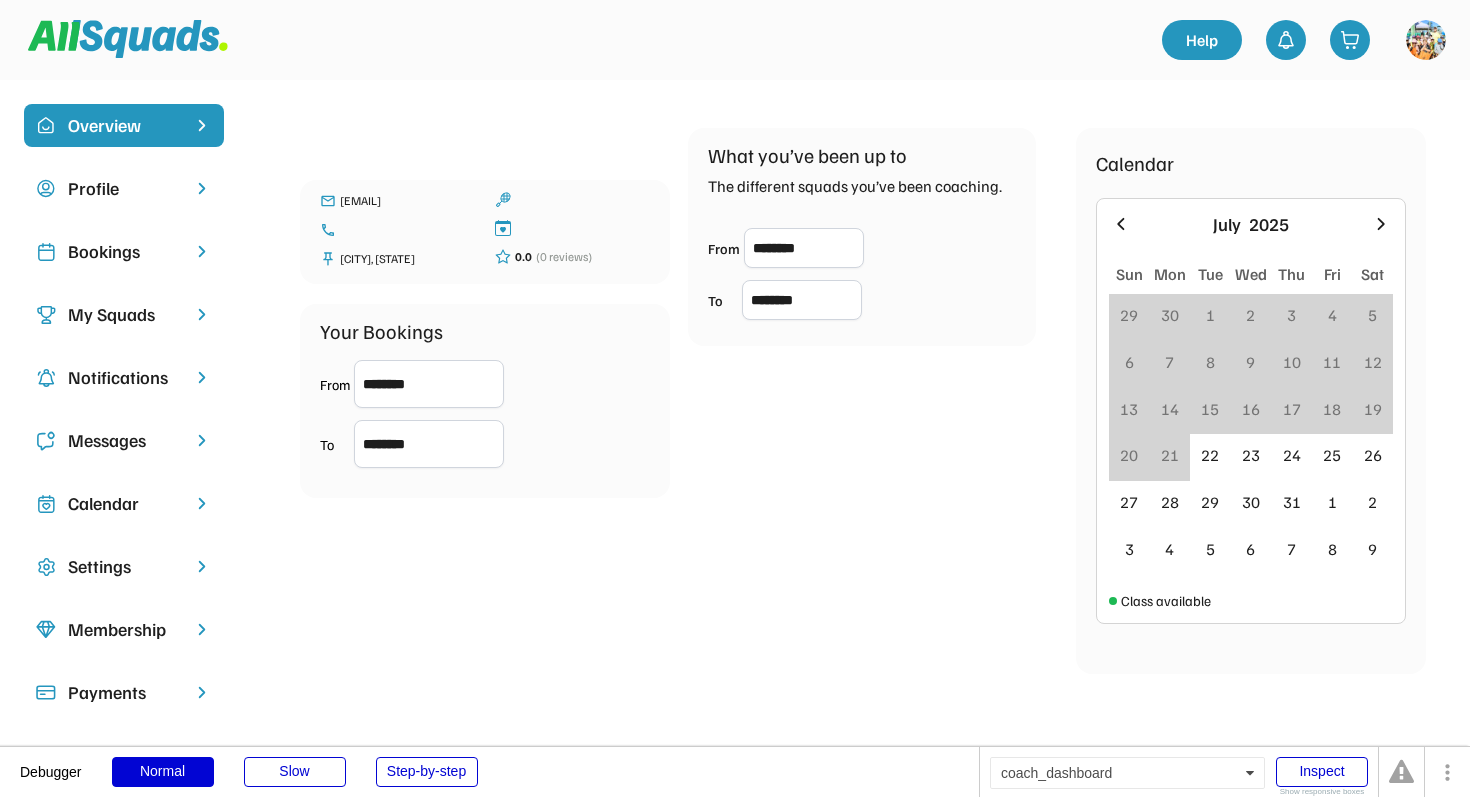 scroll, scrollTop: 0, scrollLeft: 0, axis: both 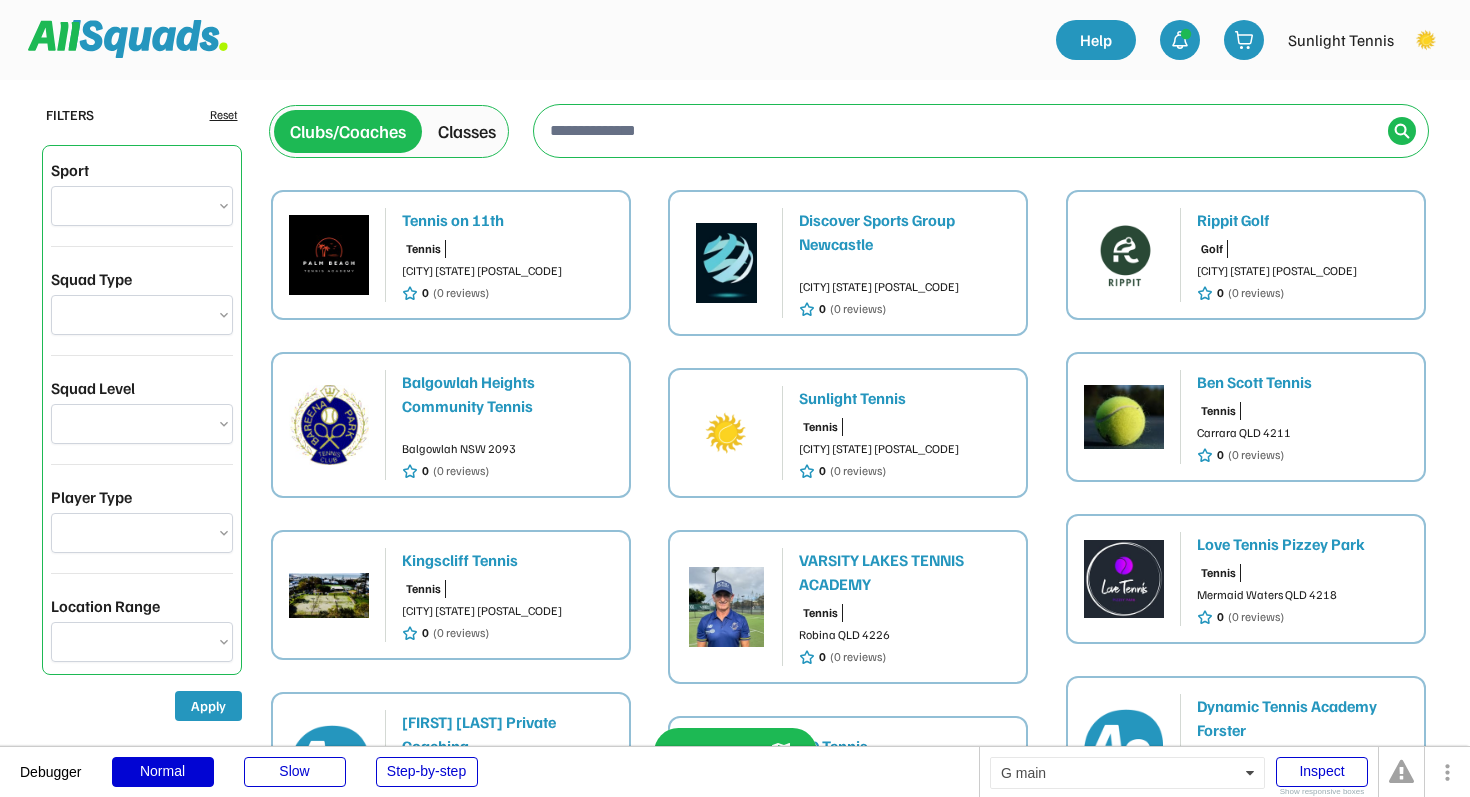 click at bounding box center (1426, 40) 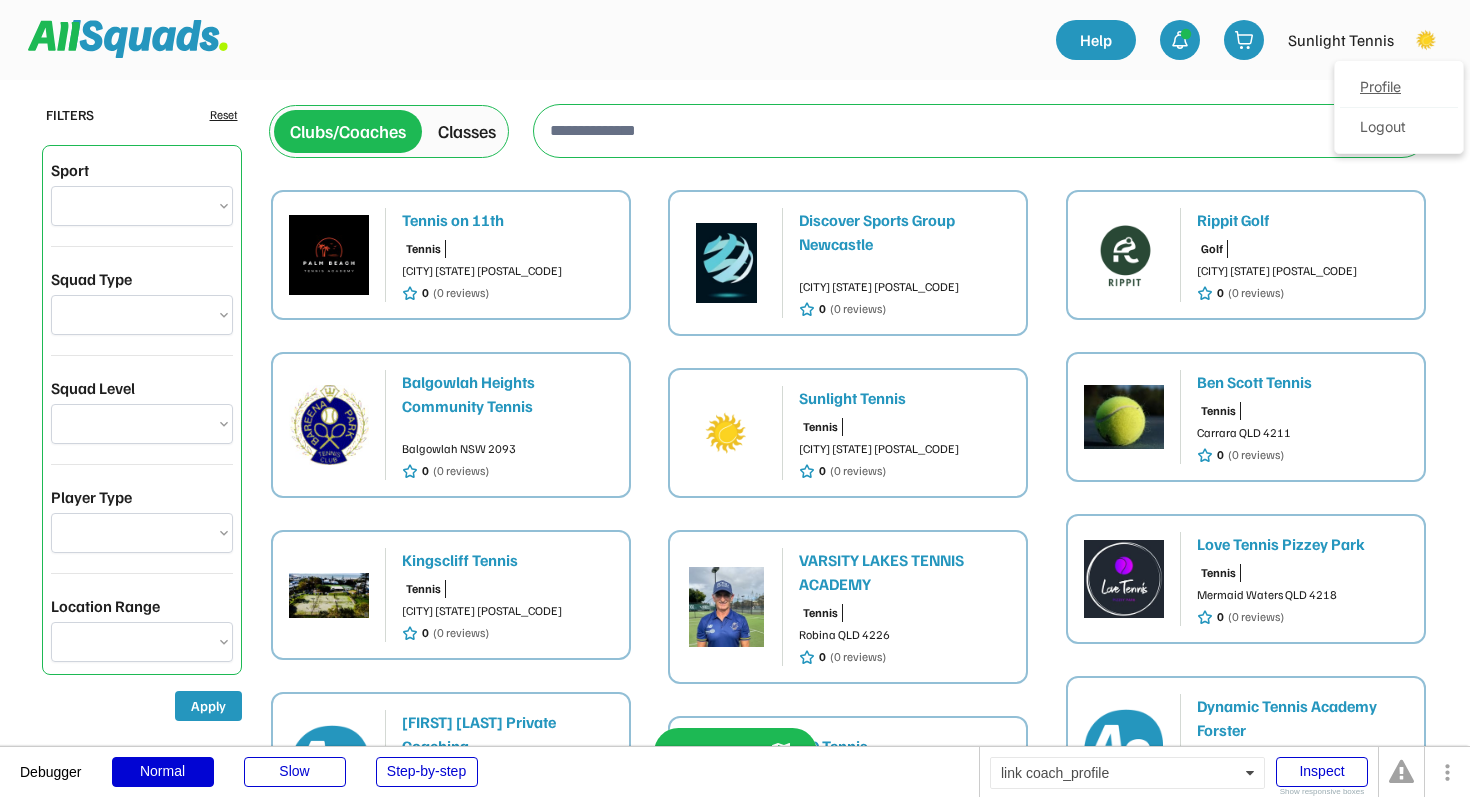 click on "Profile" at bounding box center [1399, 88] 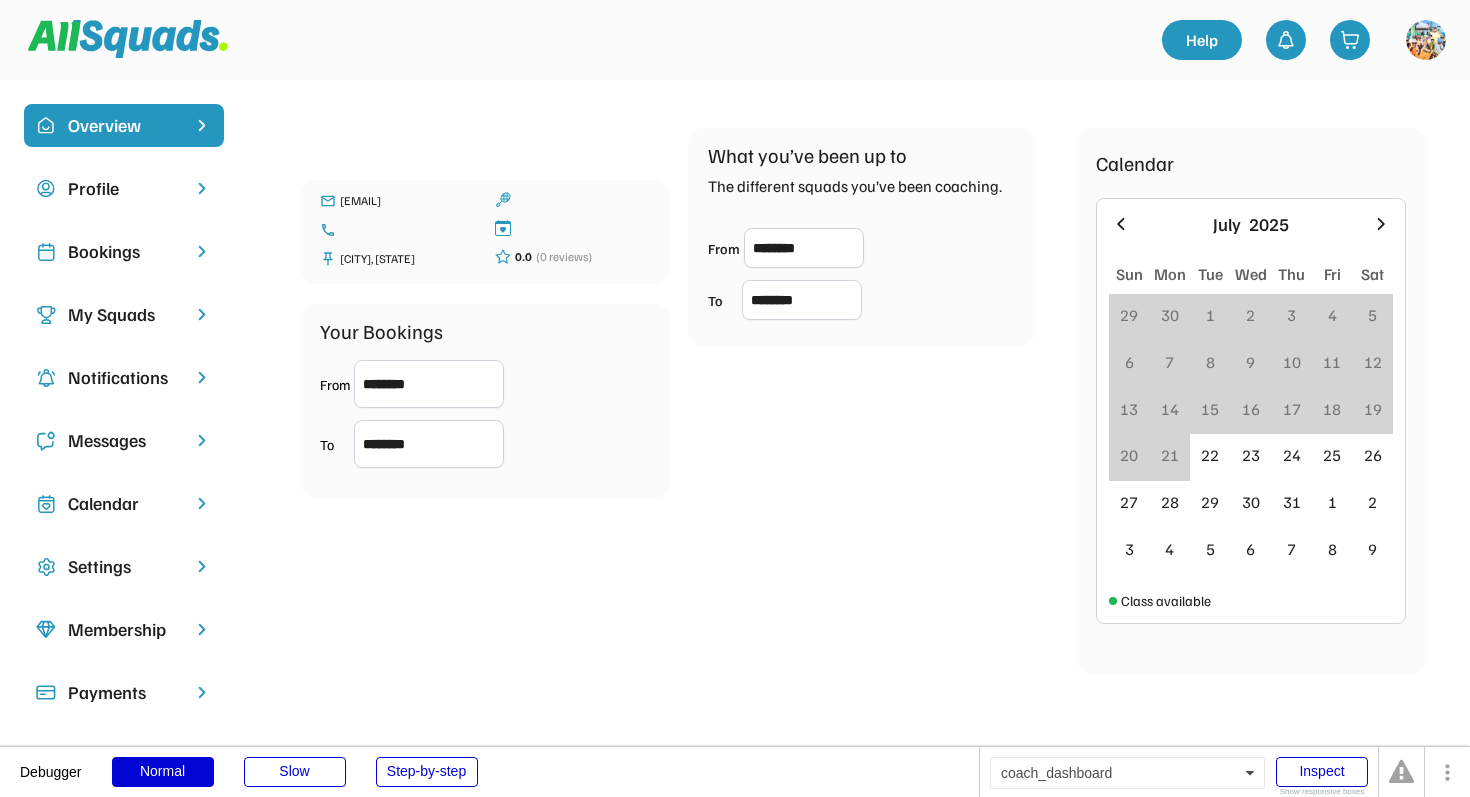 scroll, scrollTop: 0, scrollLeft: 0, axis: both 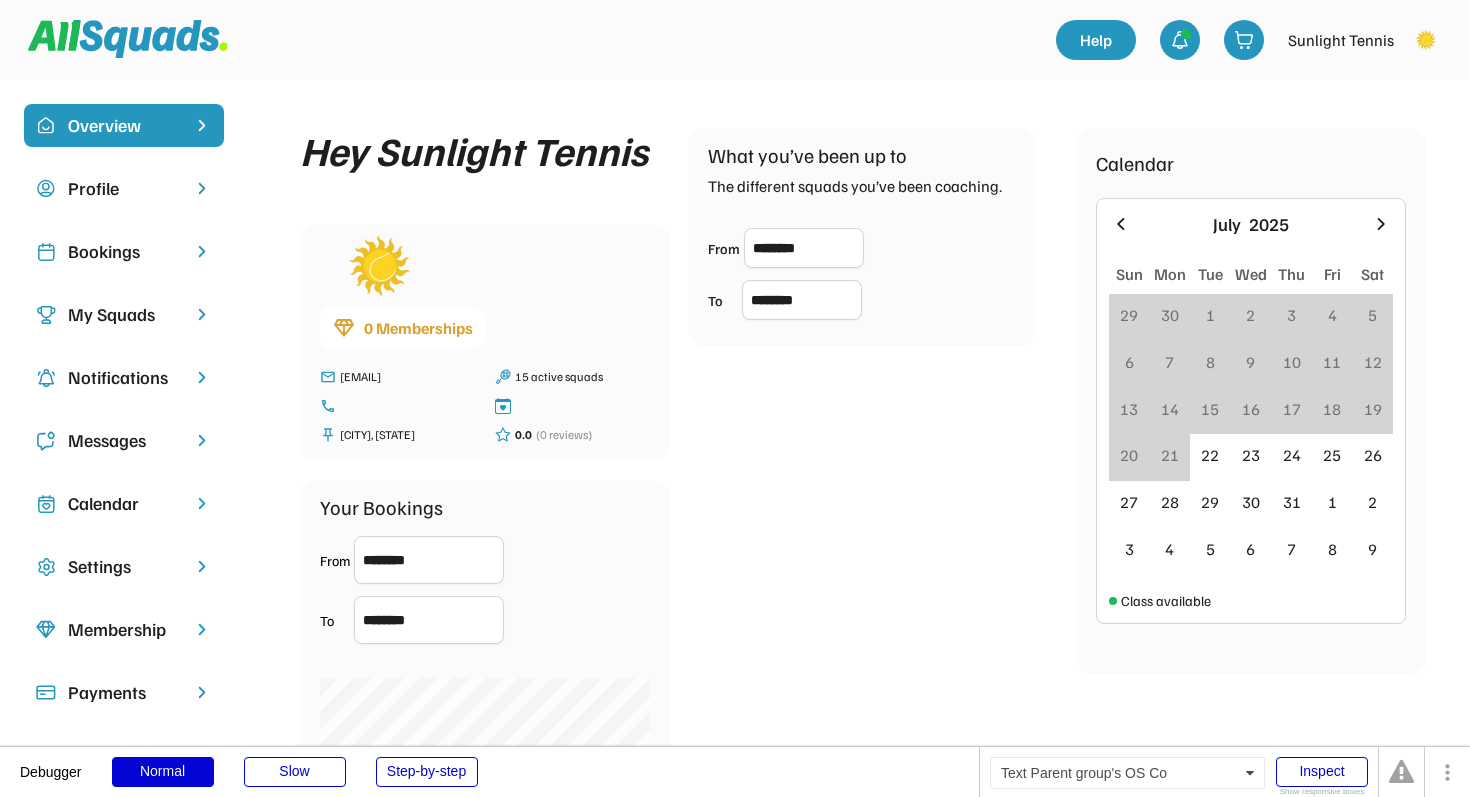 click on "My Squads" at bounding box center (124, 314) 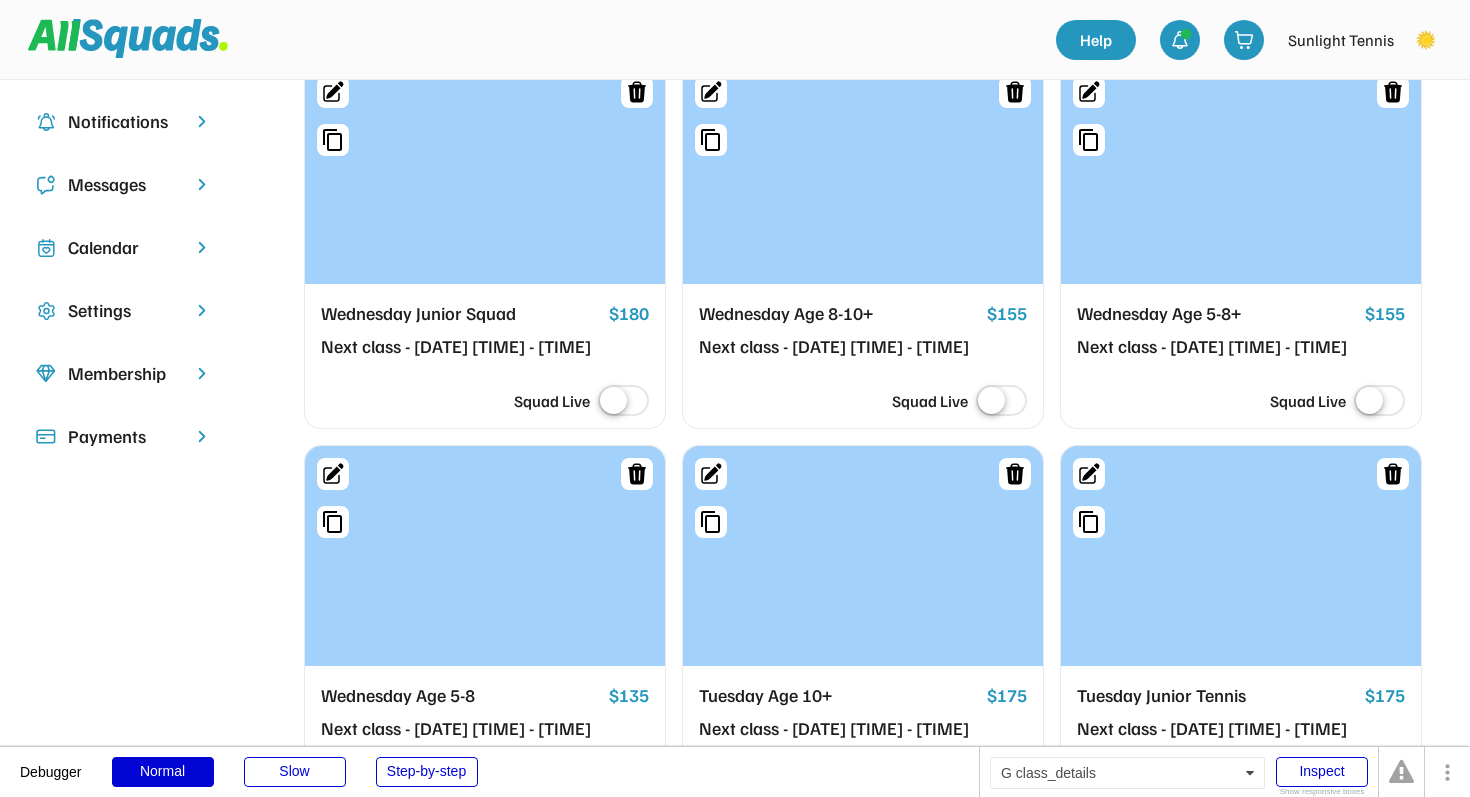scroll, scrollTop: 153, scrollLeft: 0, axis: vertical 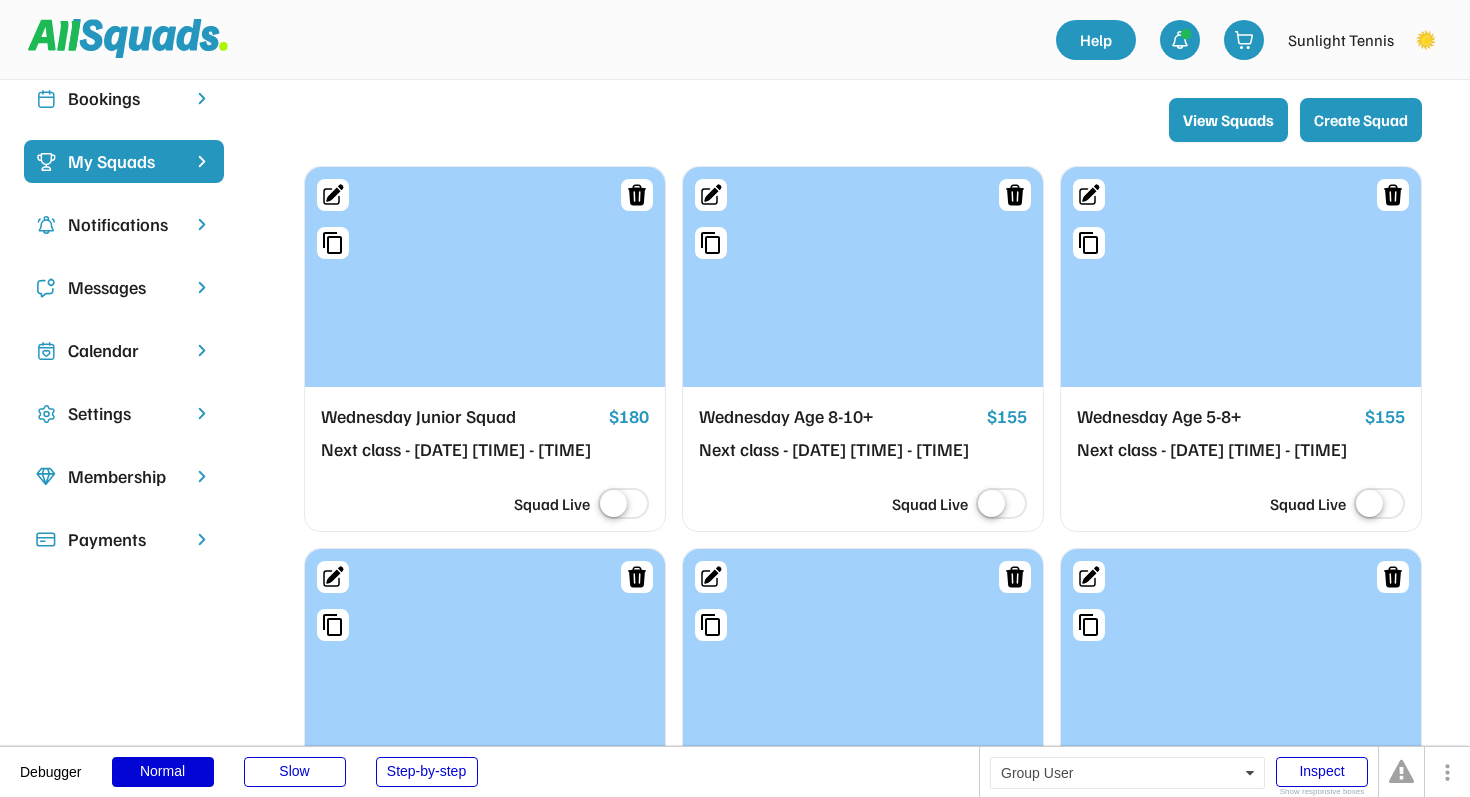 click on "Create Squad" at bounding box center (1361, 120) 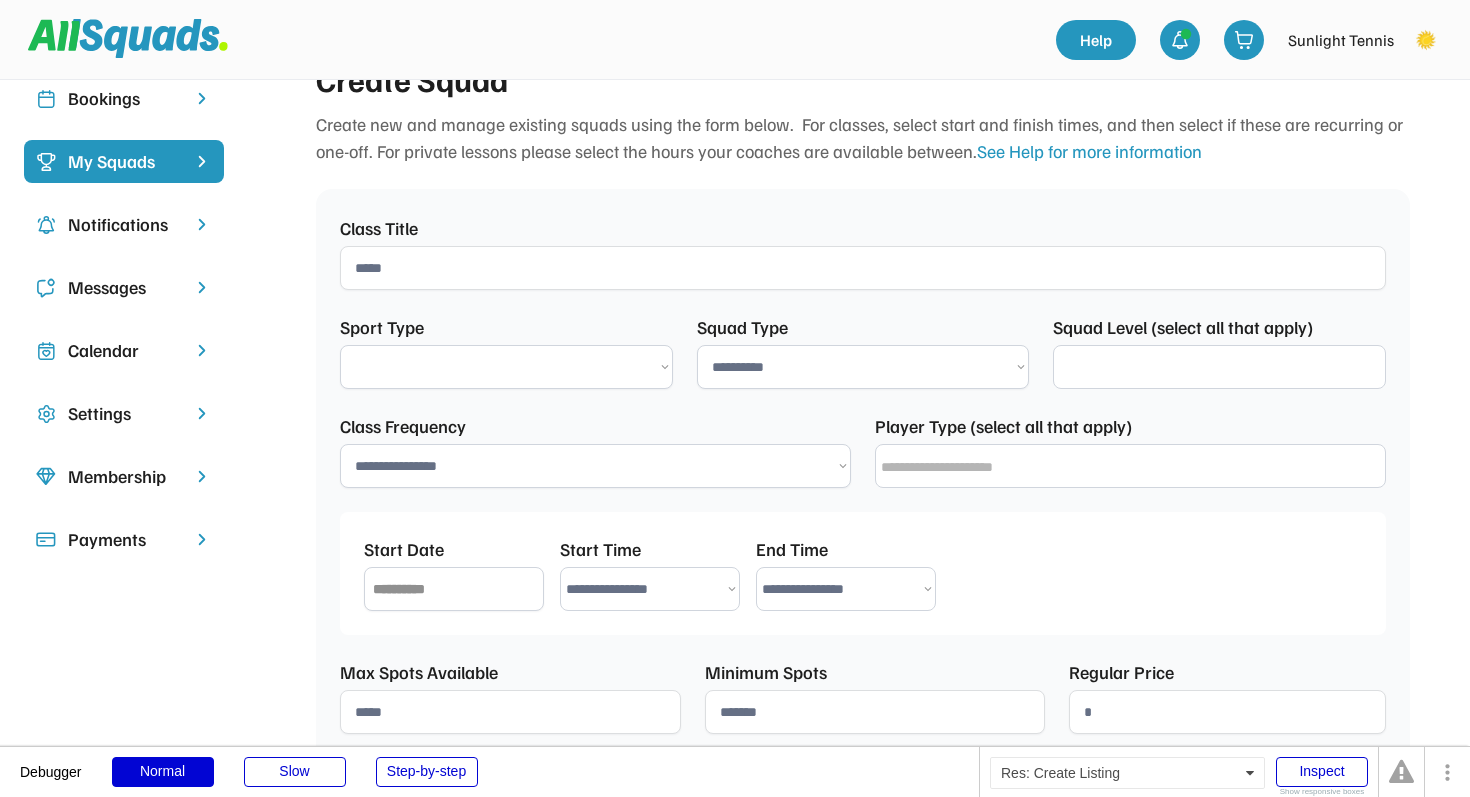 select on "**********" 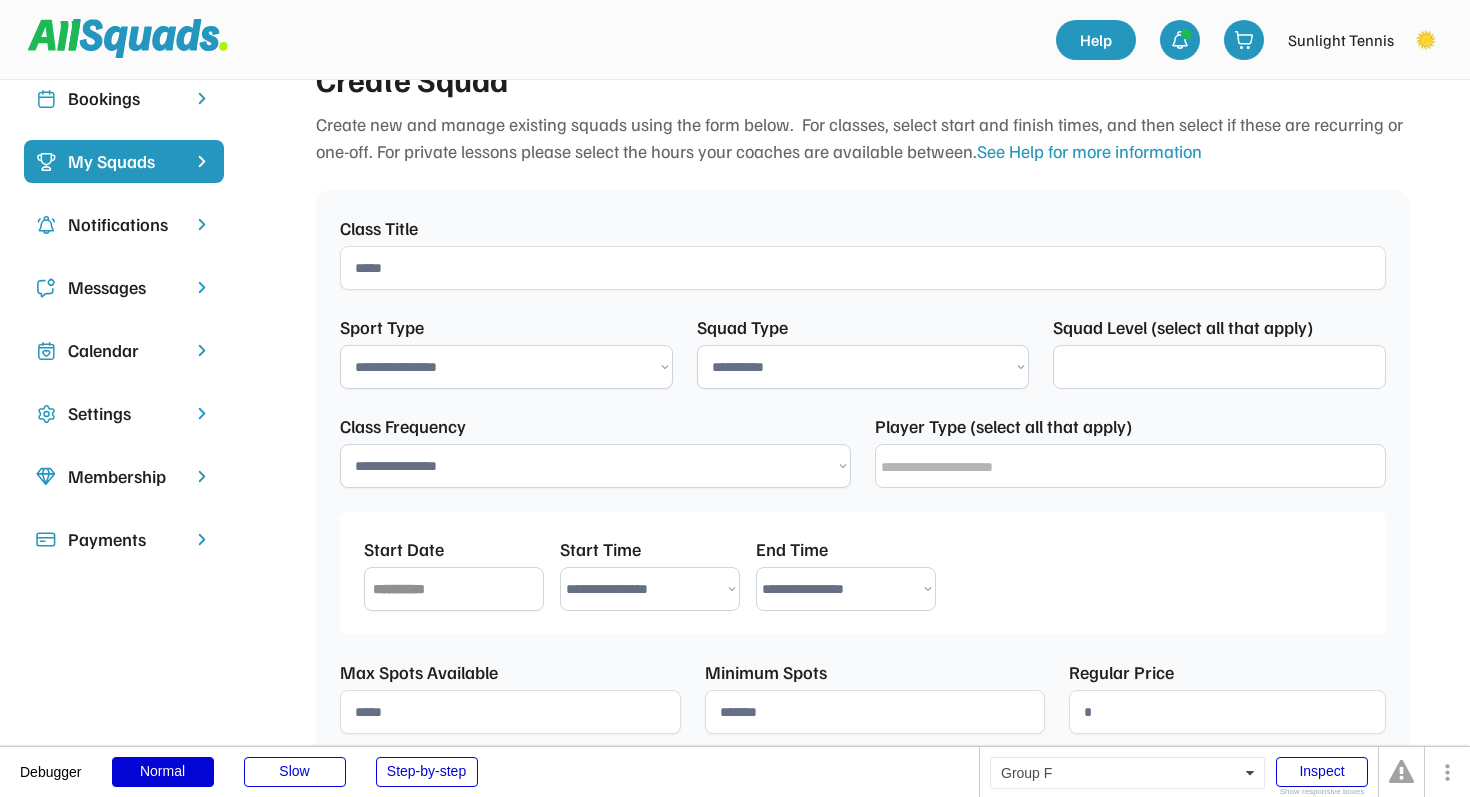 select 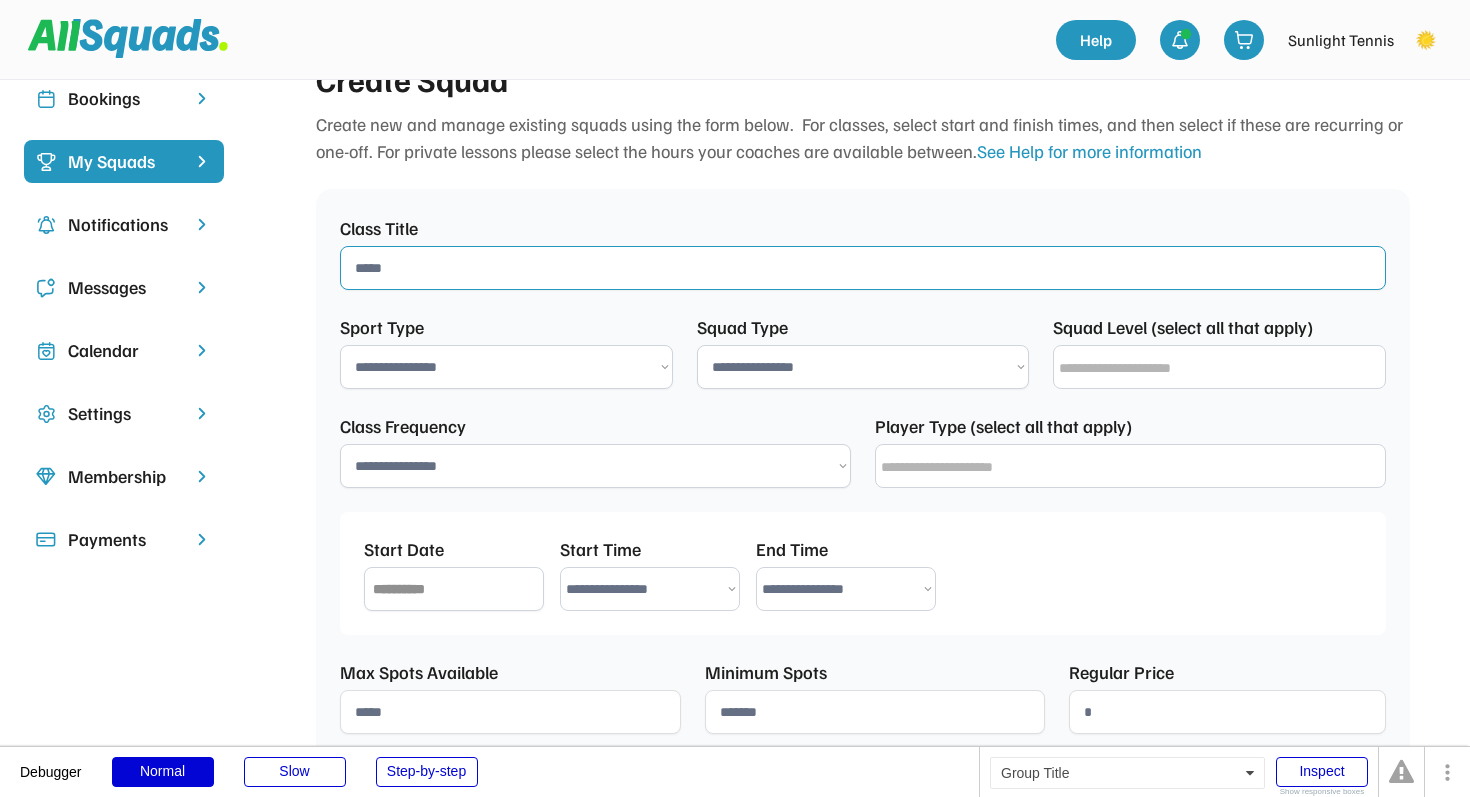 click at bounding box center (863, 268) 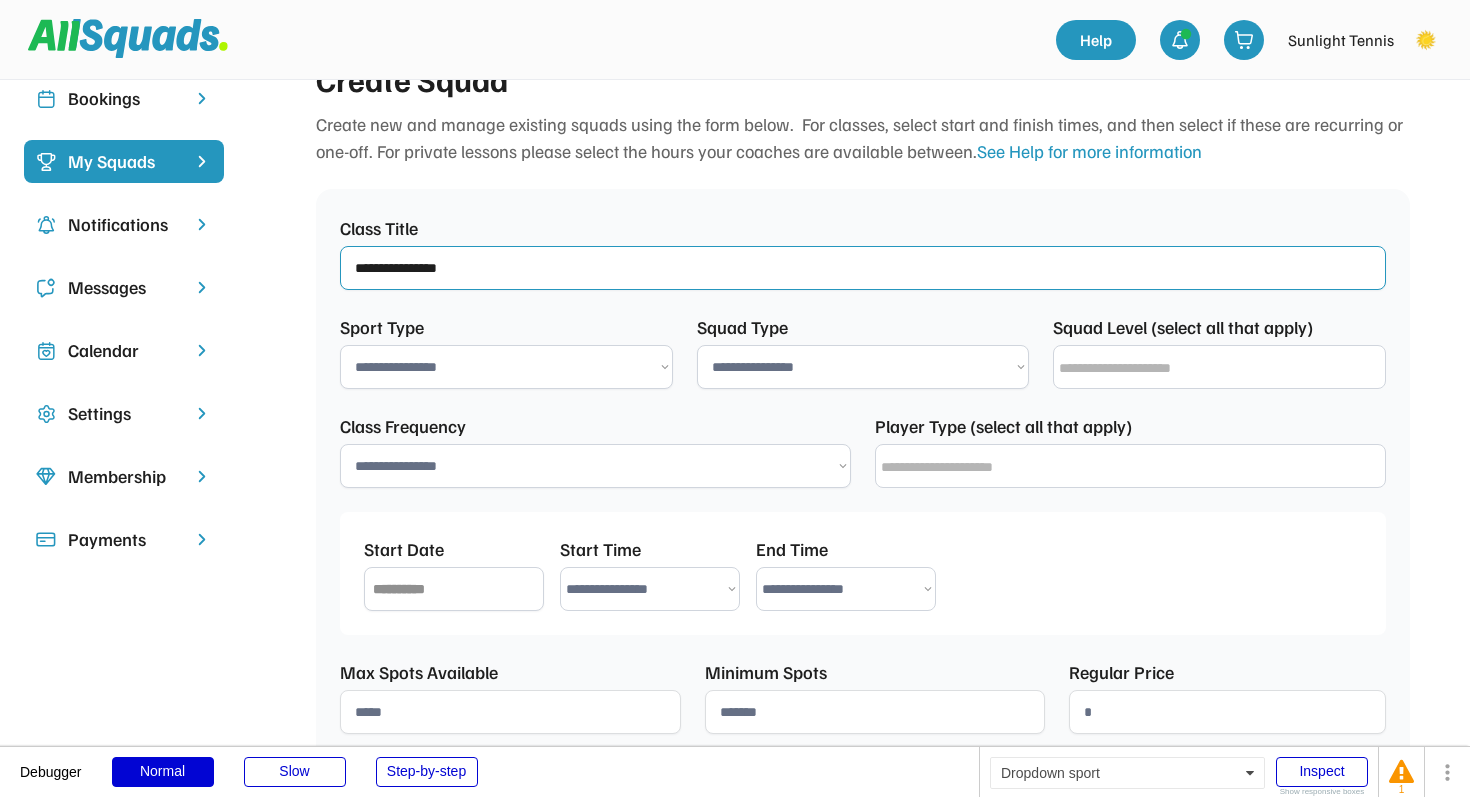 type on "**********" 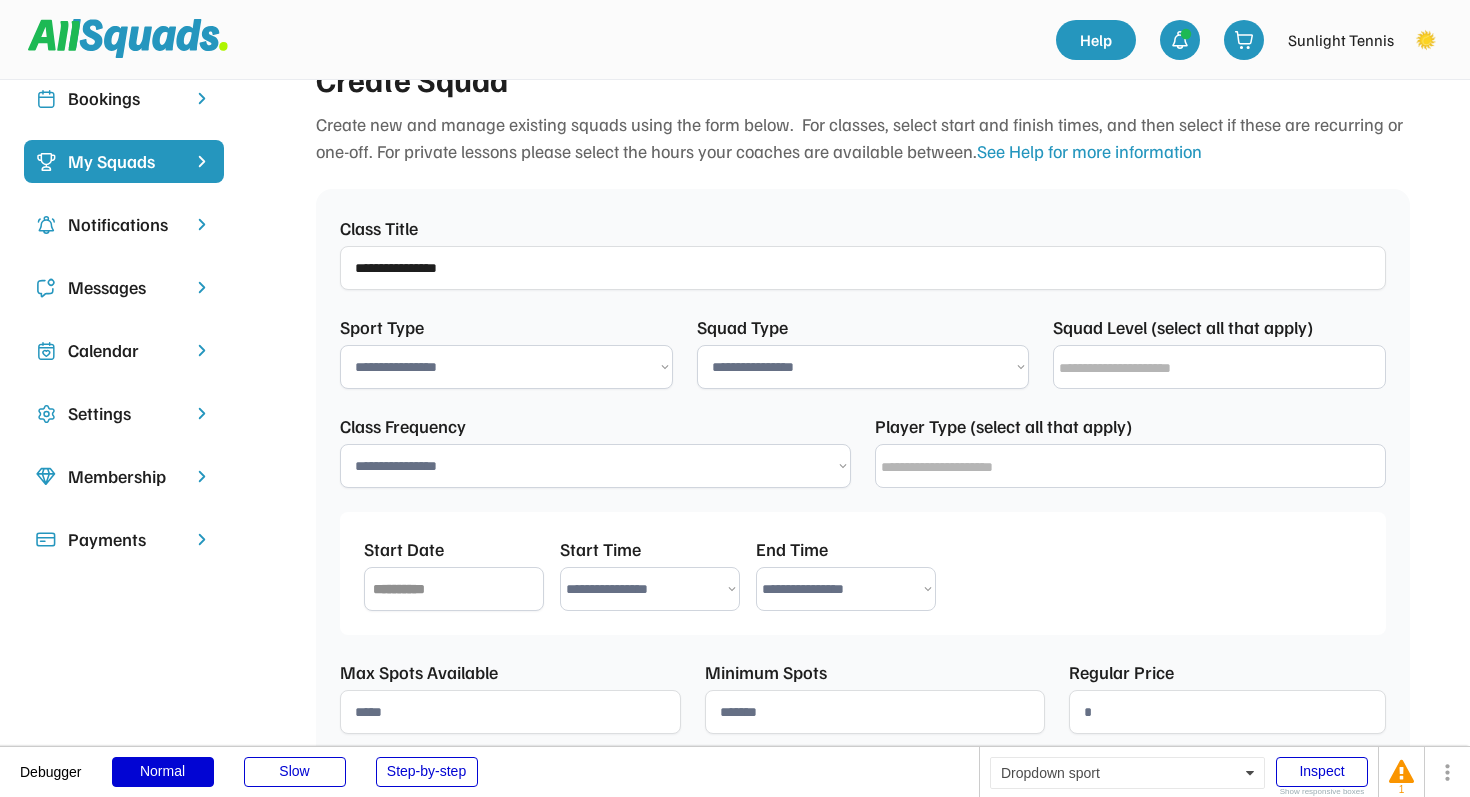 select on "**********" 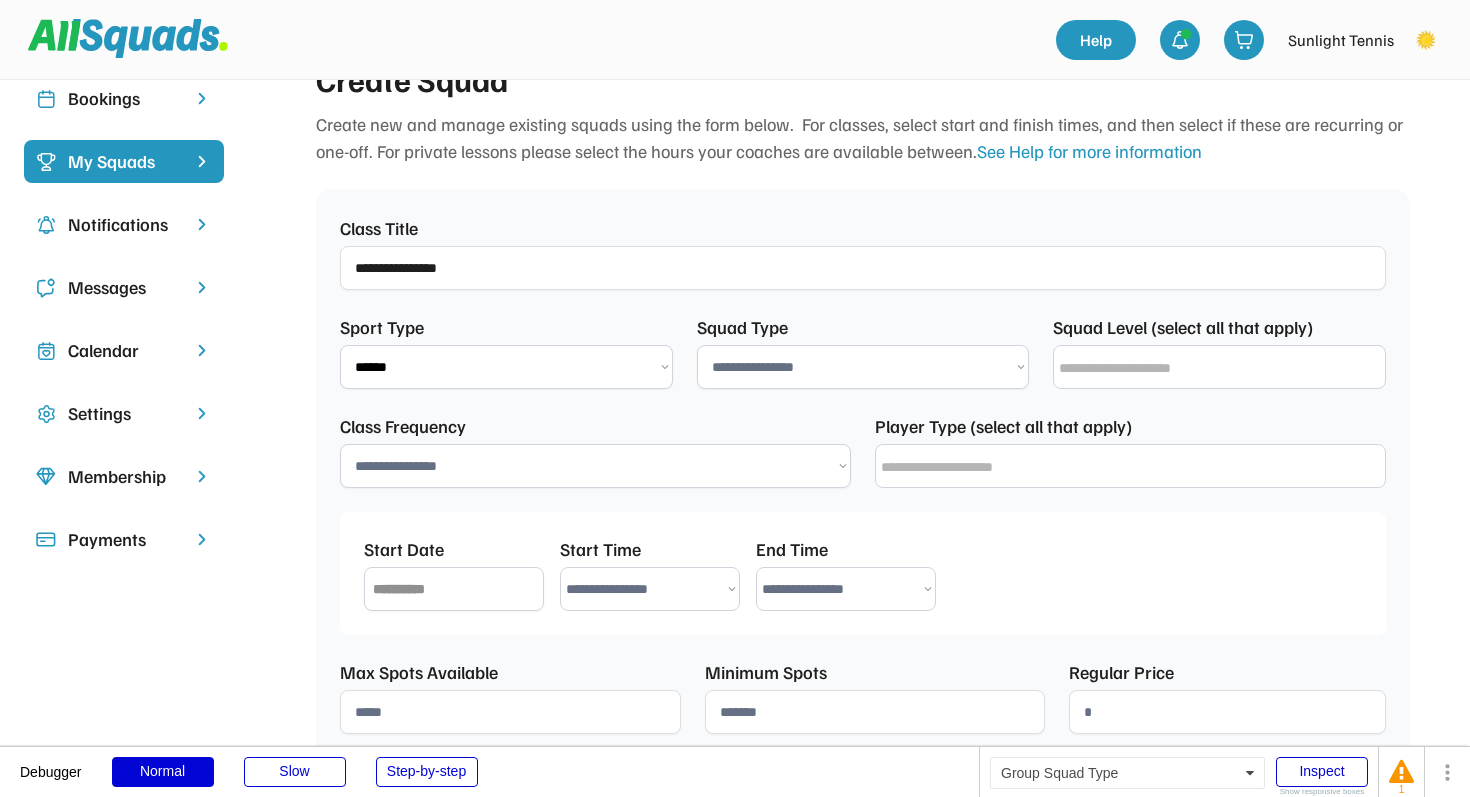 click on "**********" at bounding box center (863, 367) 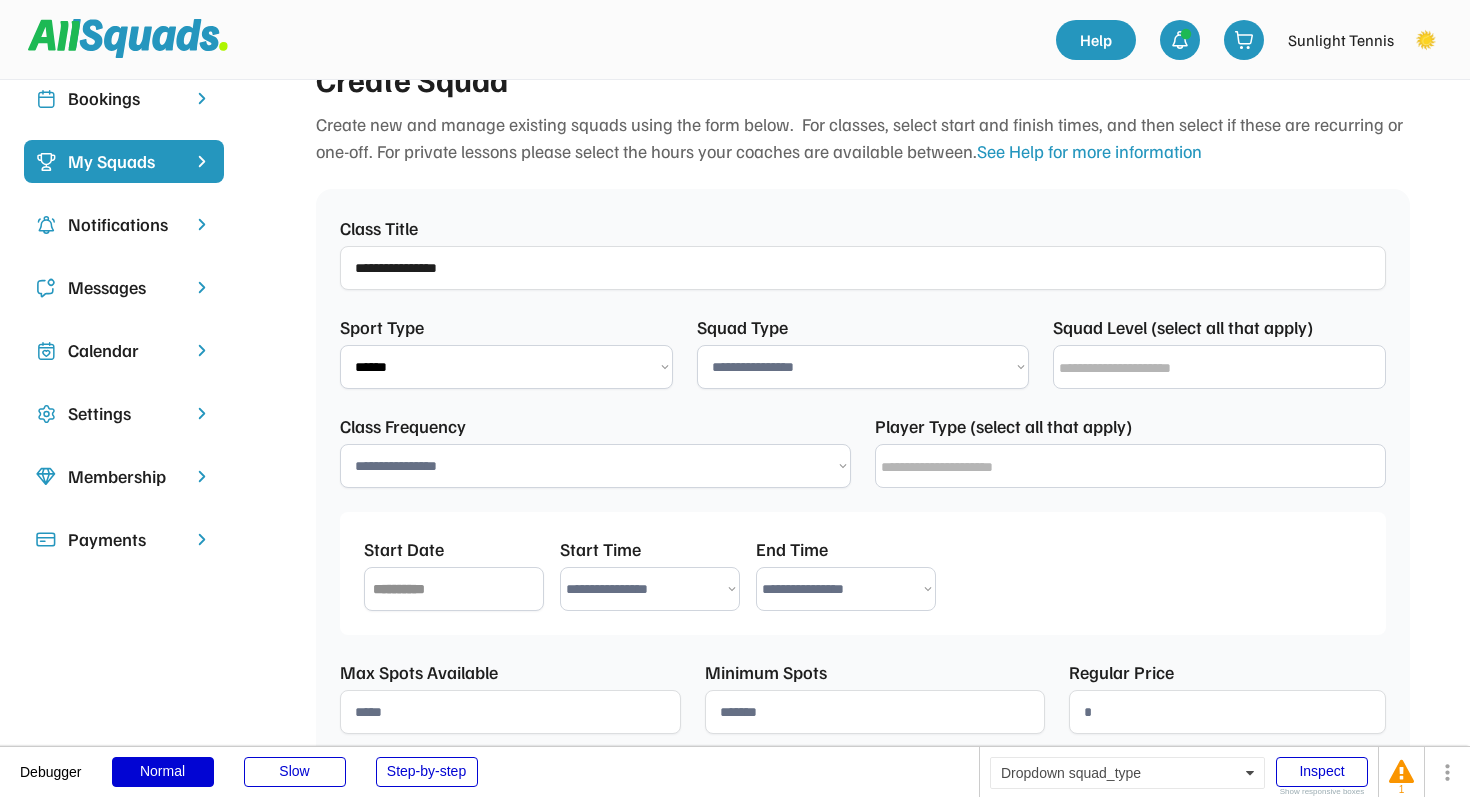 select on "**********" 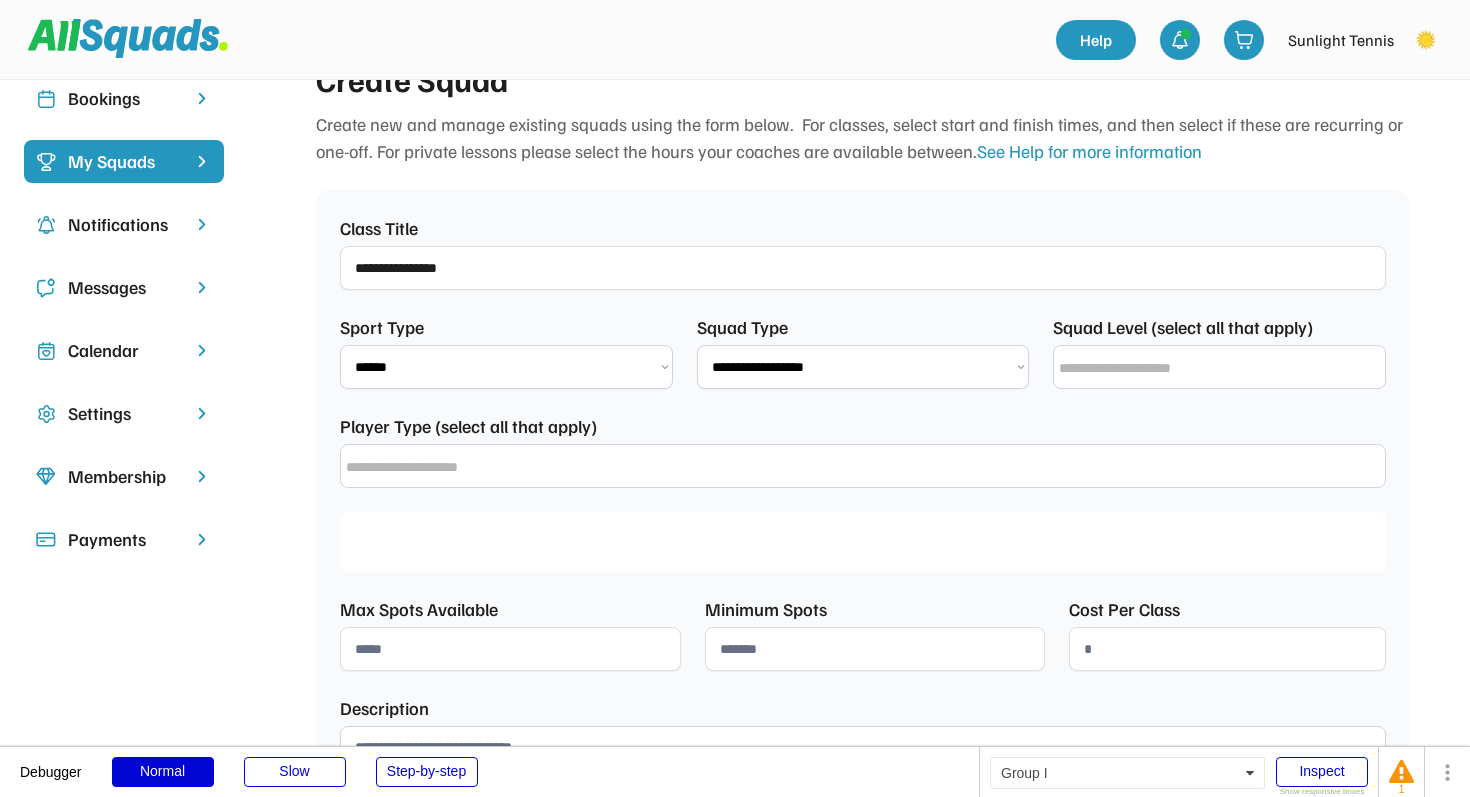 type on "**********" 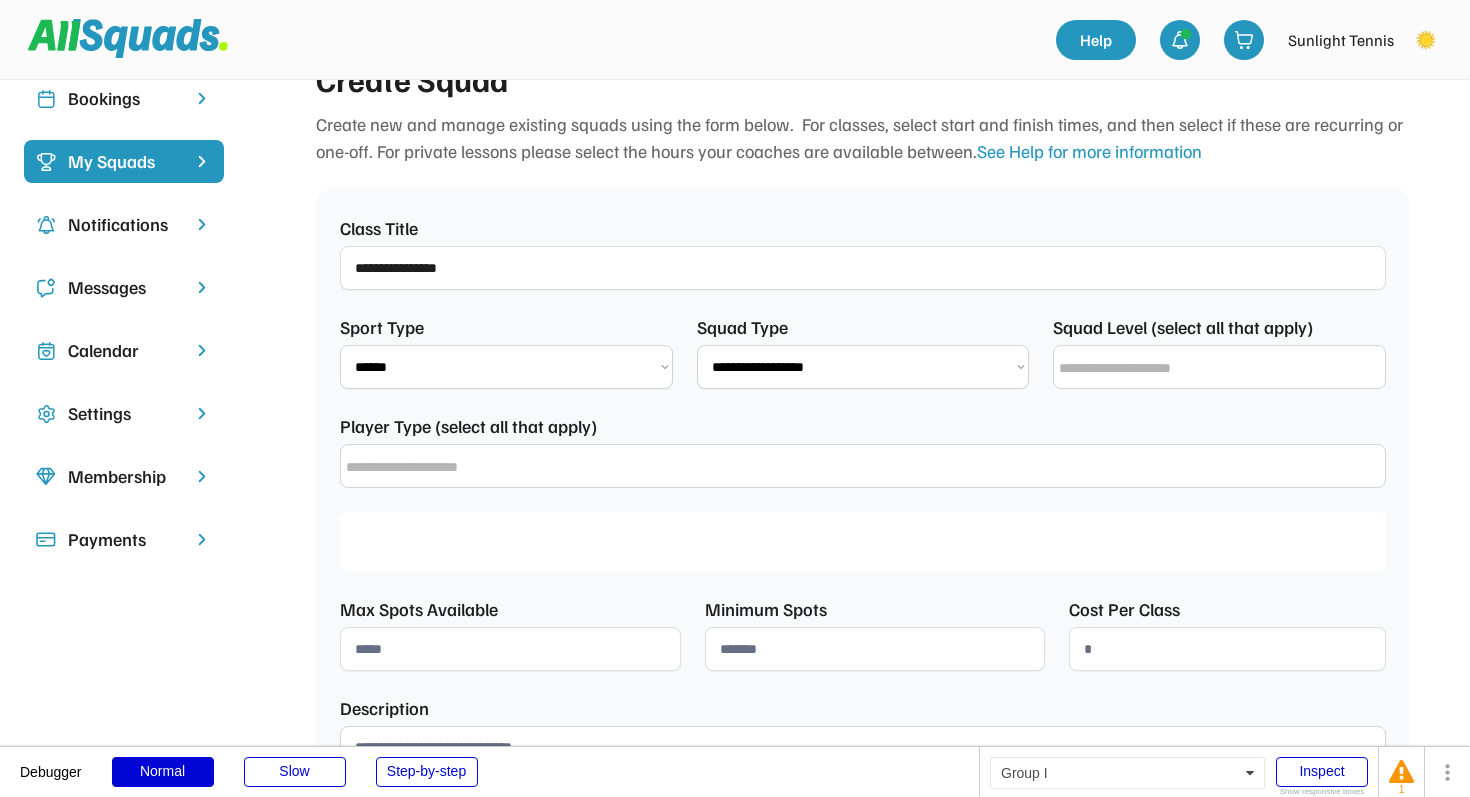 type on "*" 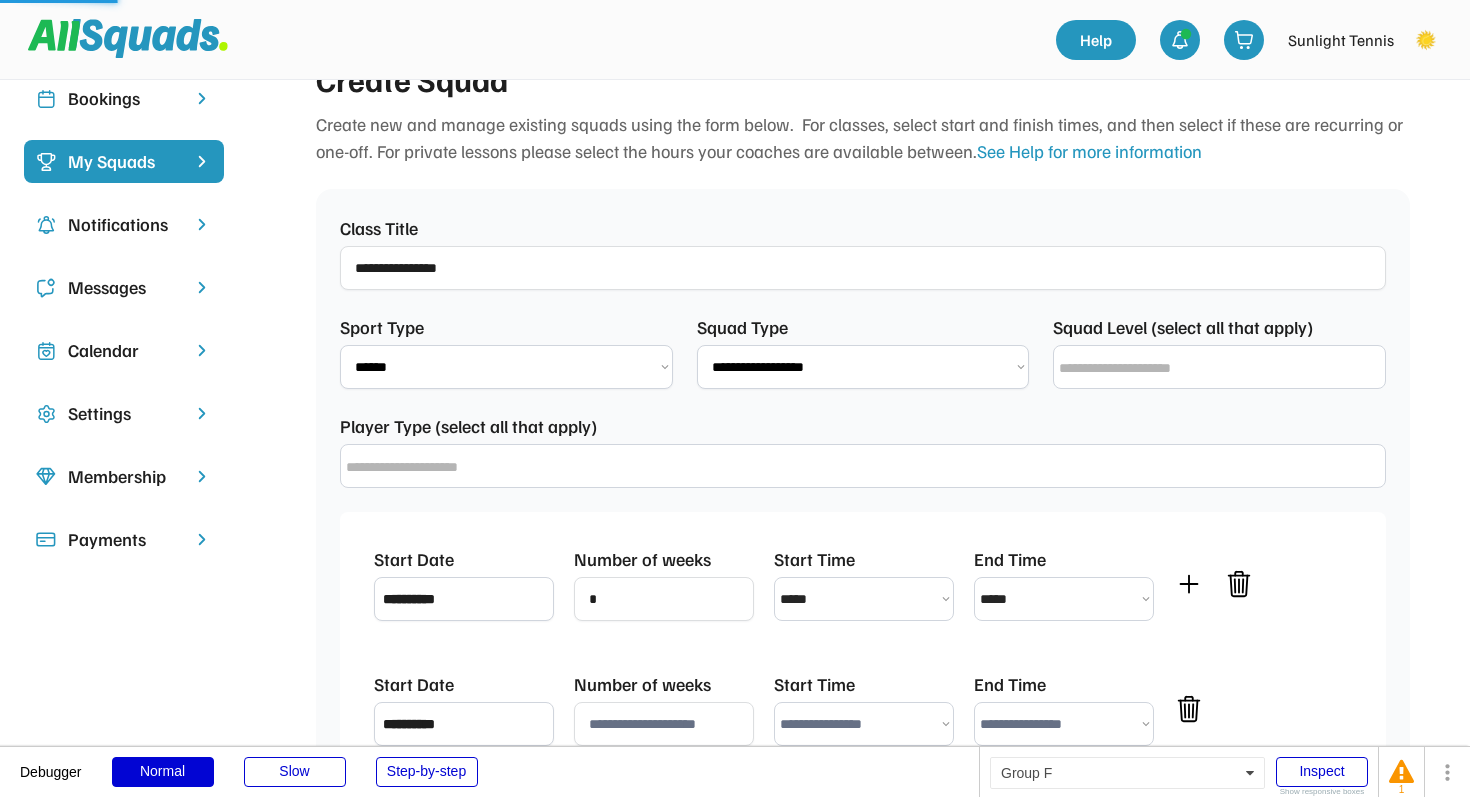 click at bounding box center (1224, 368) 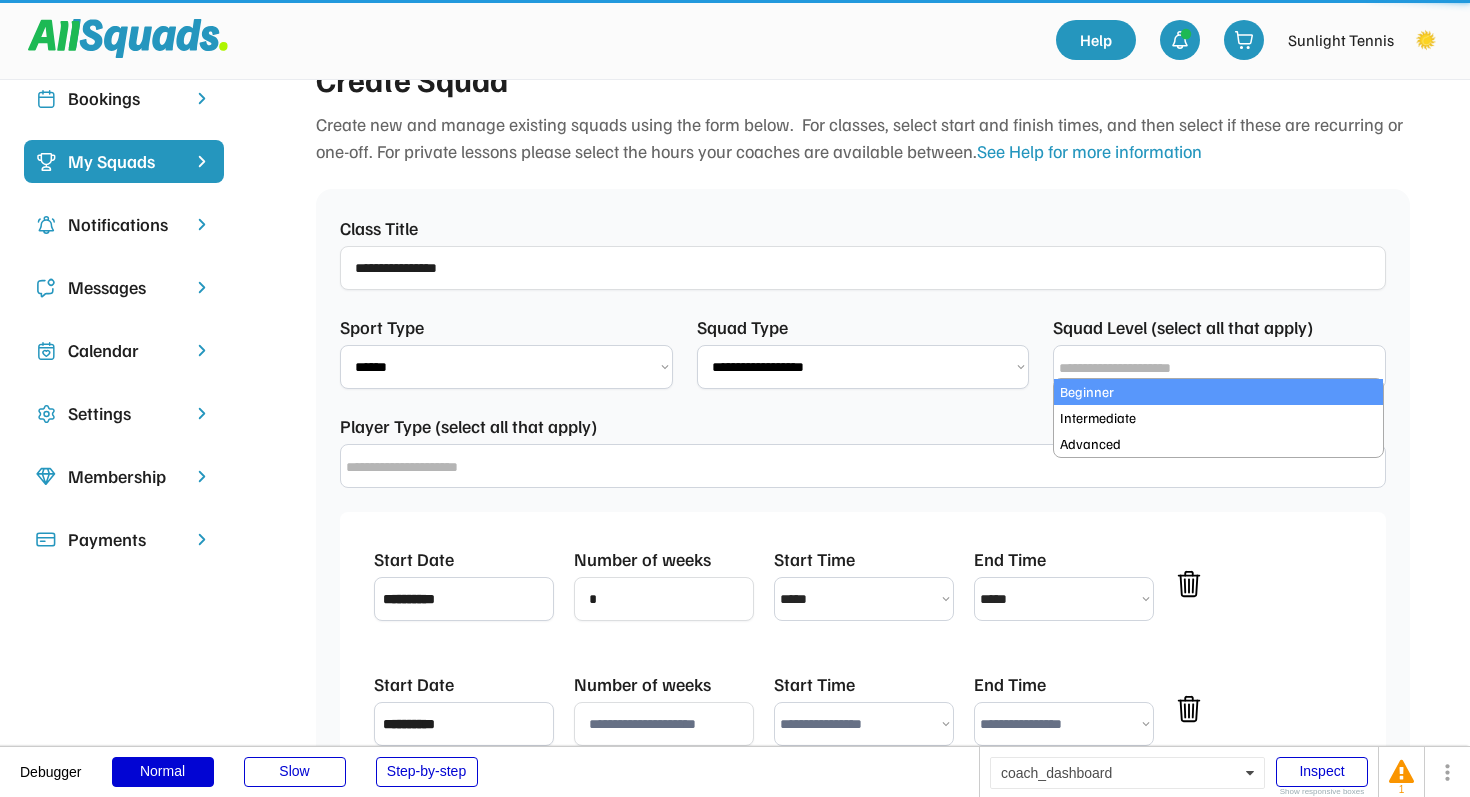 type 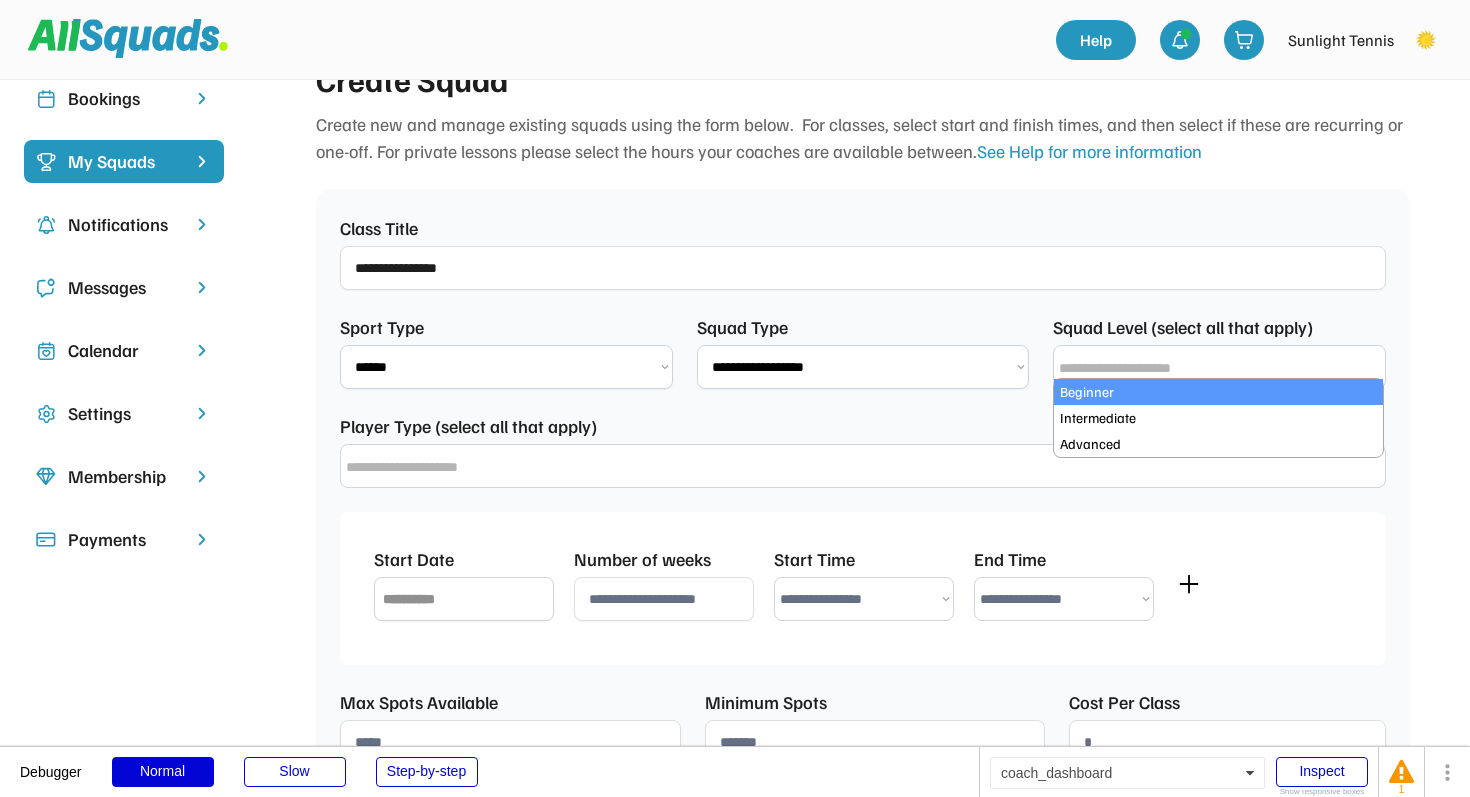 select on "**********" 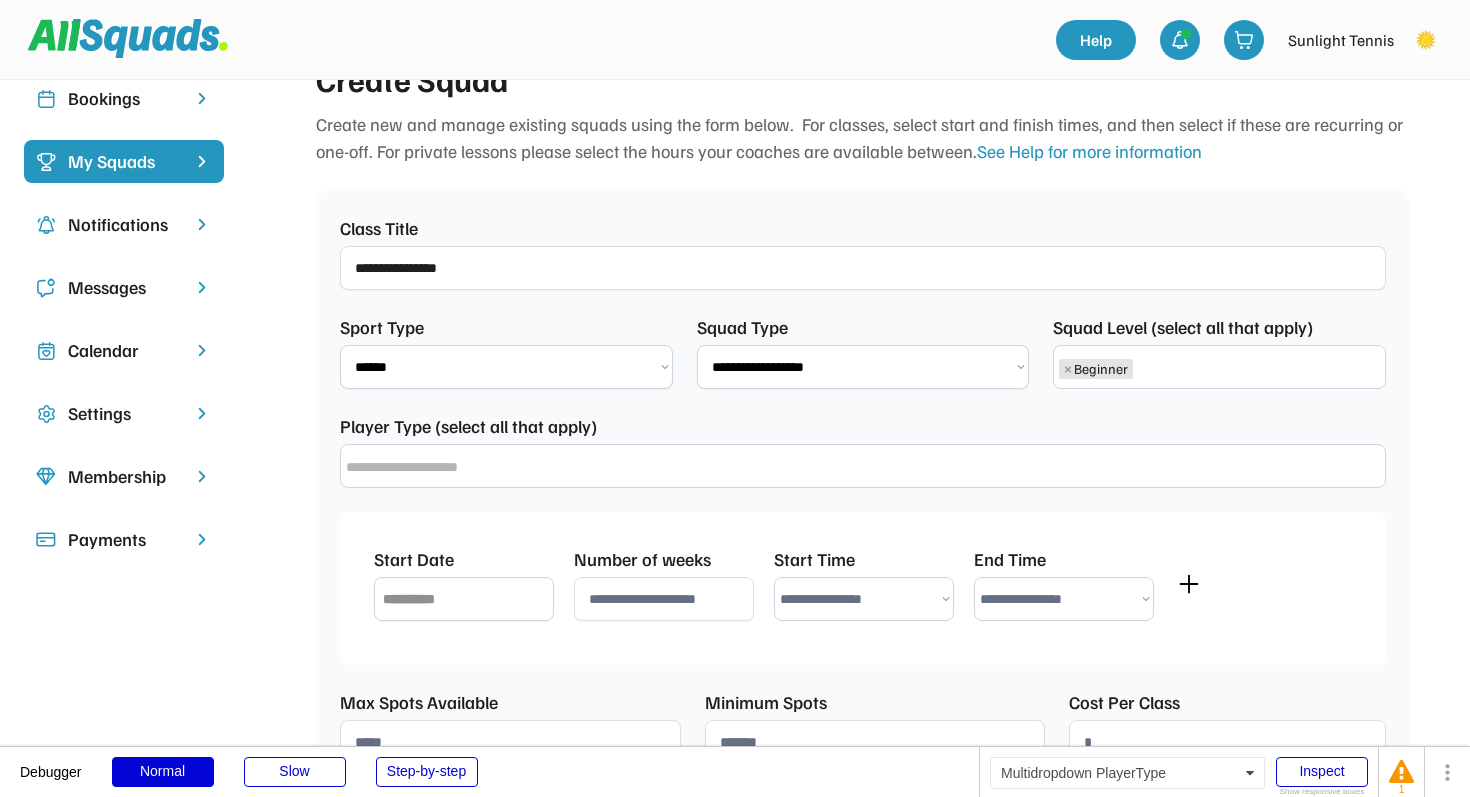 click on "**********" at bounding box center (863, 466) 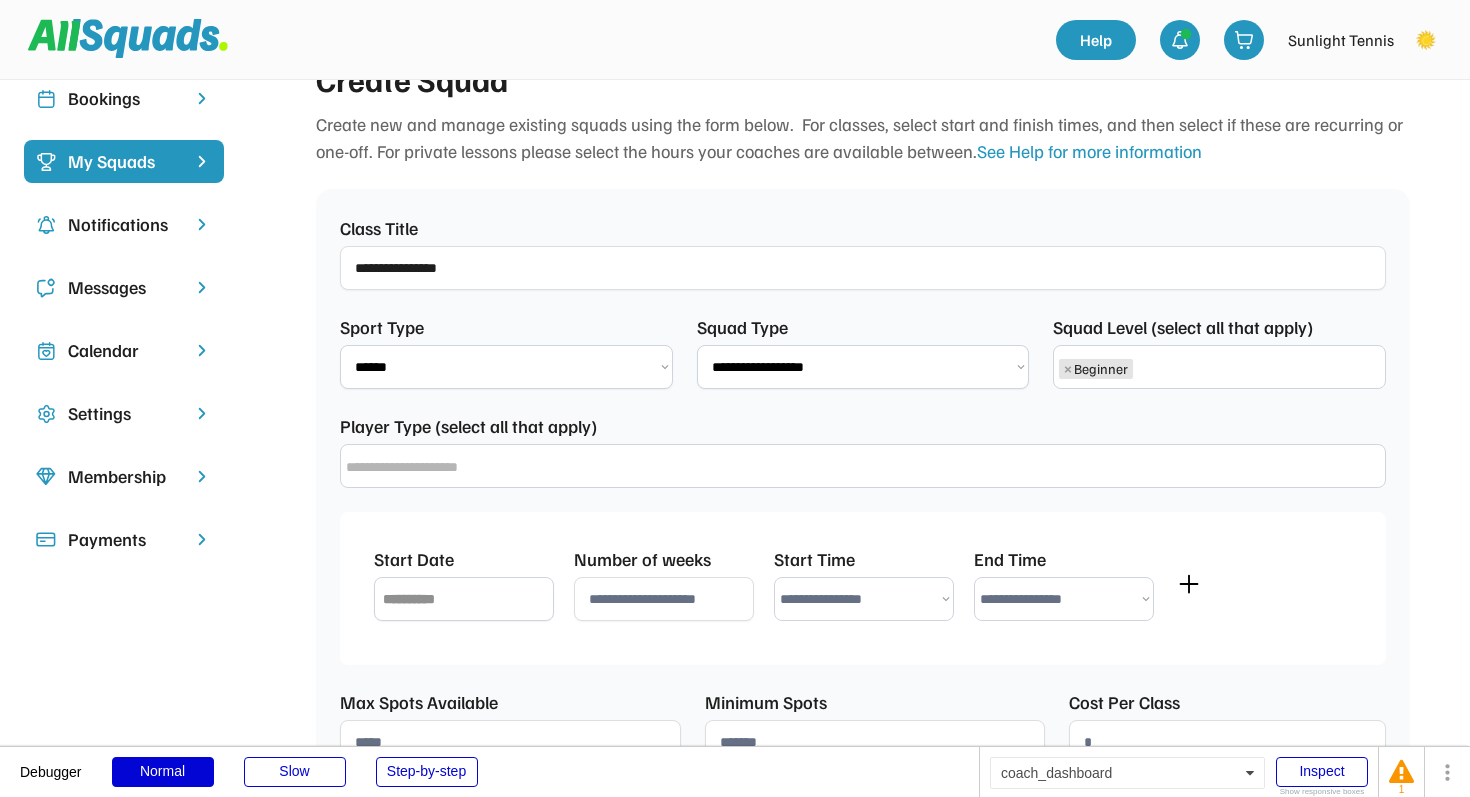 click at bounding box center [600, 467] 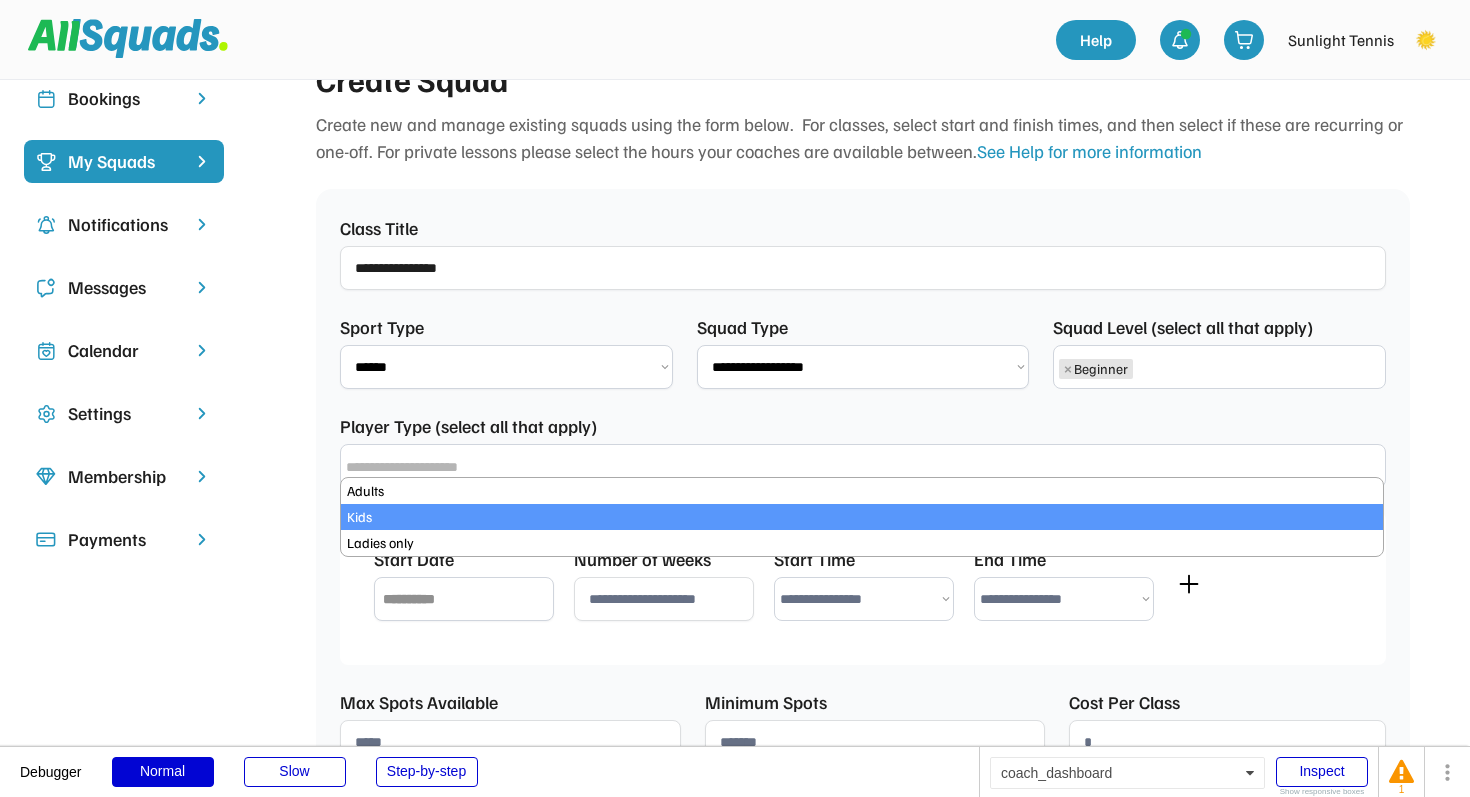scroll, scrollTop: 17, scrollLeft: 0, axis: vertical 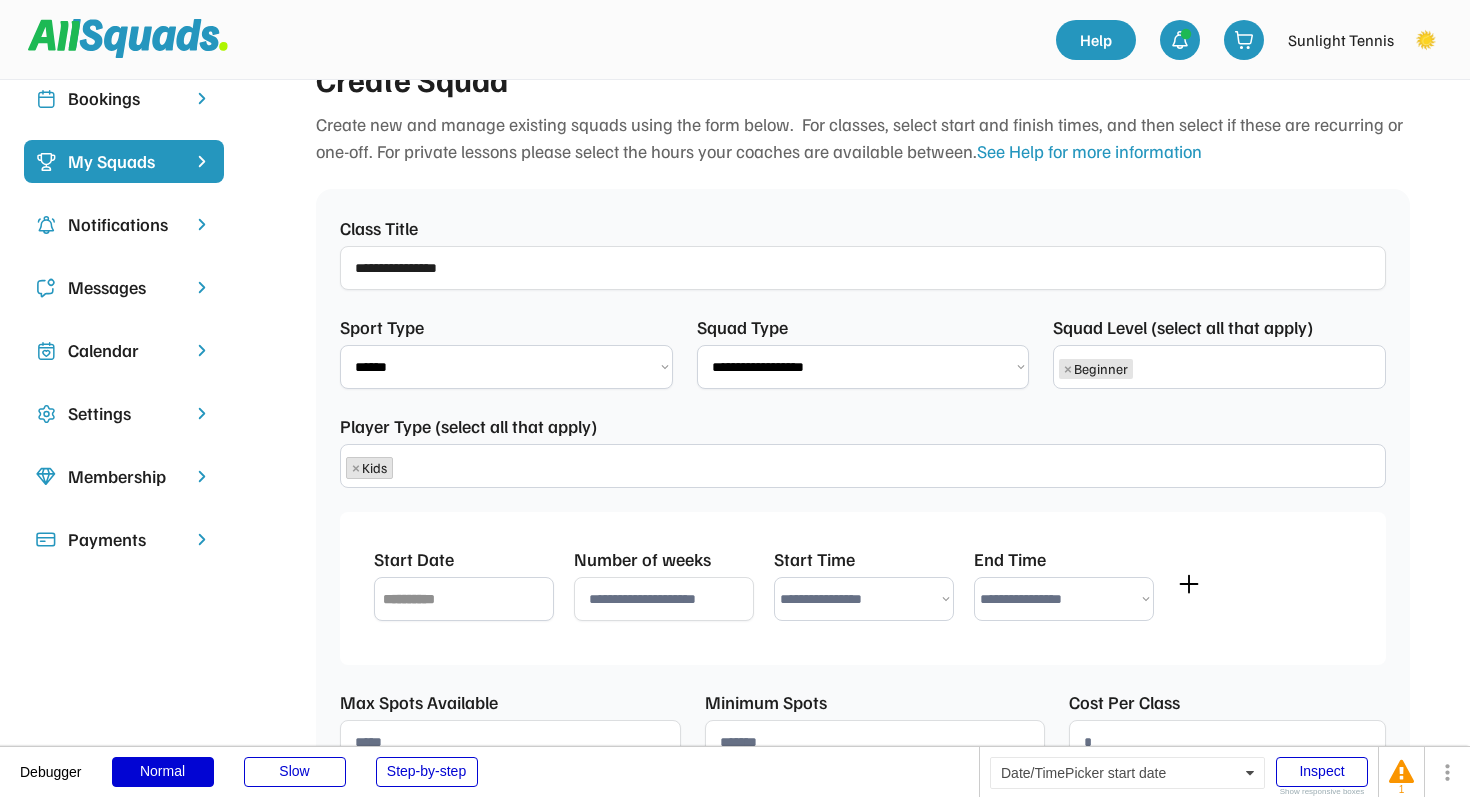 click at bounding box center [464, 599] 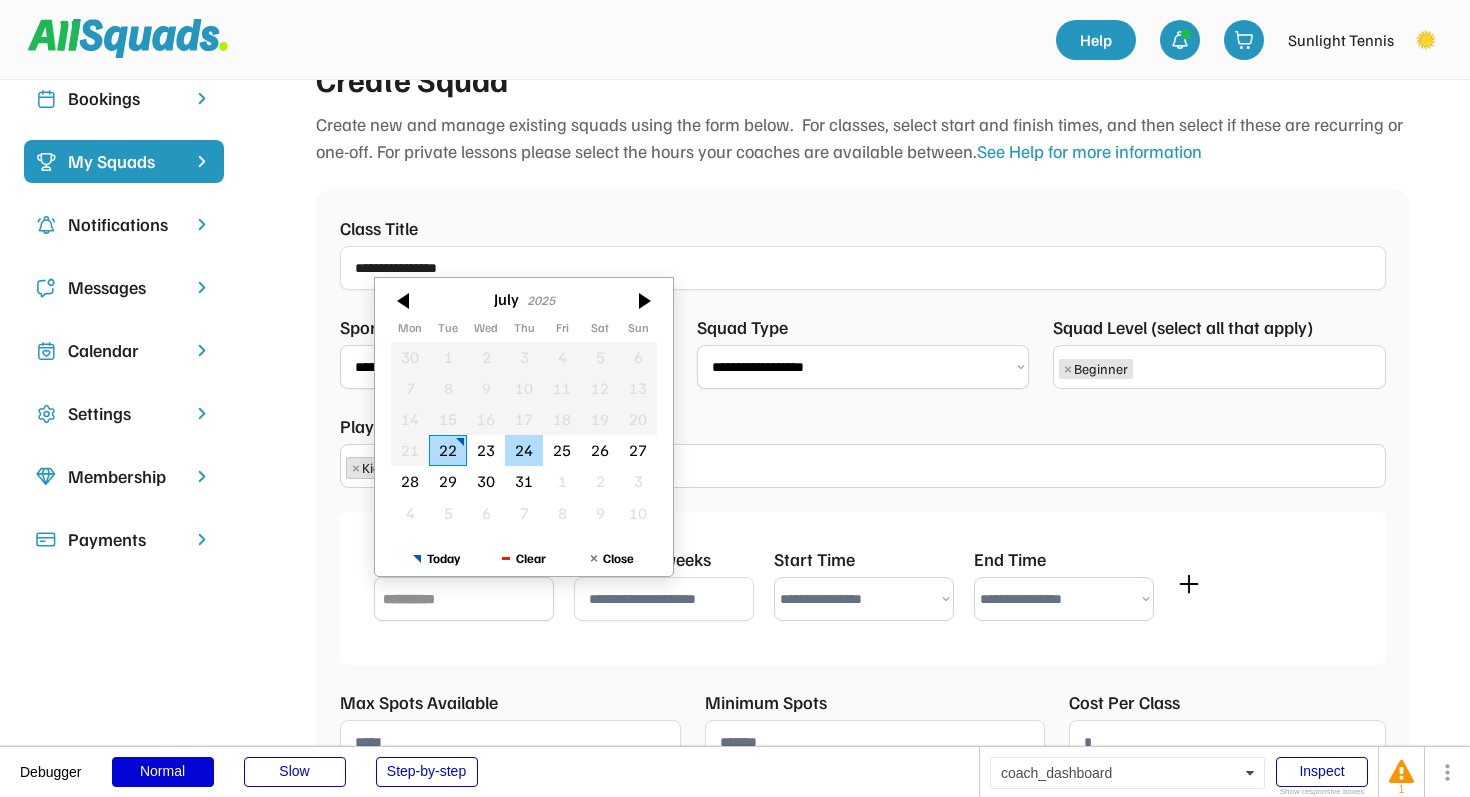 click on "24" at bounding box center (524, 450) 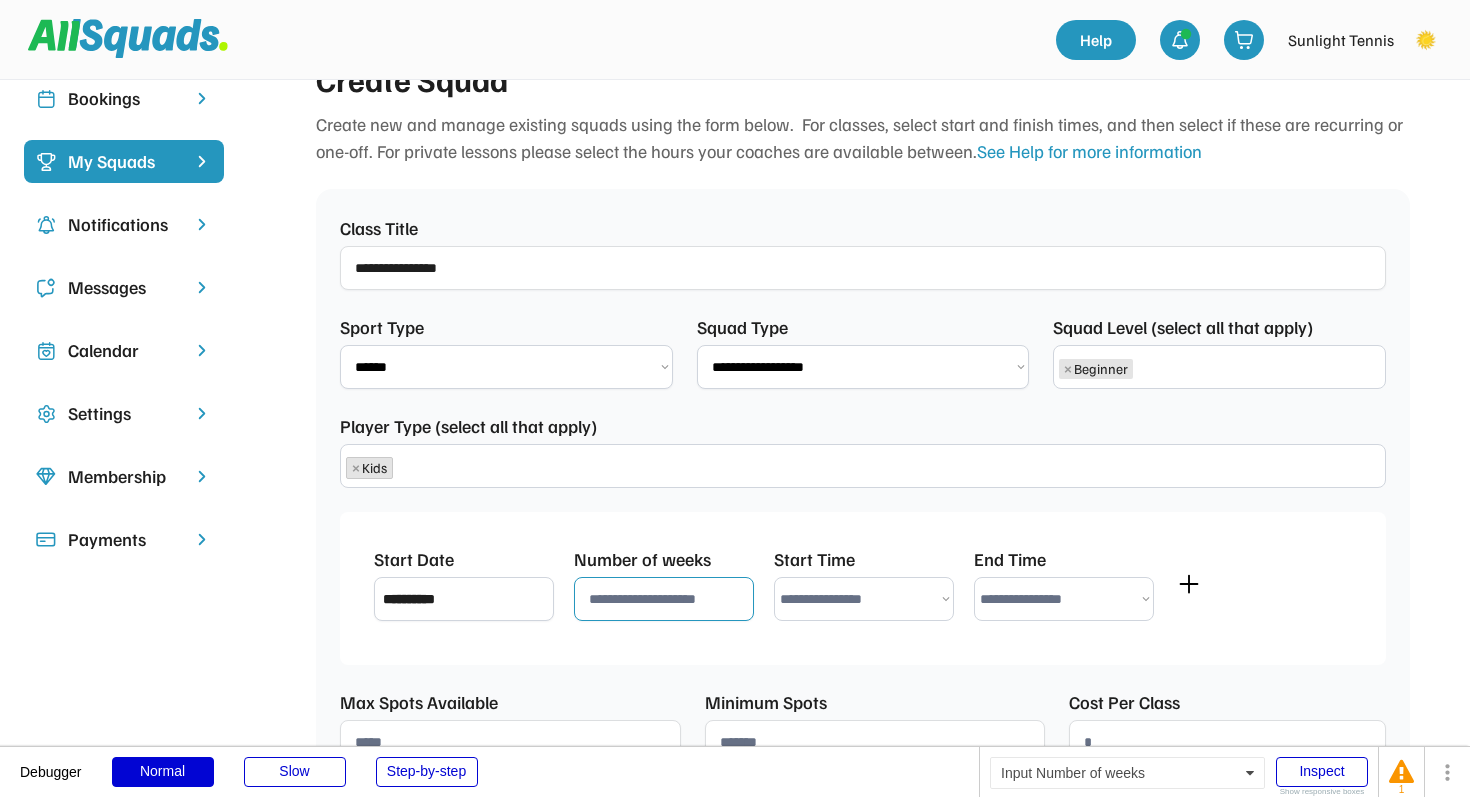 click at bounding box center [664, 599] 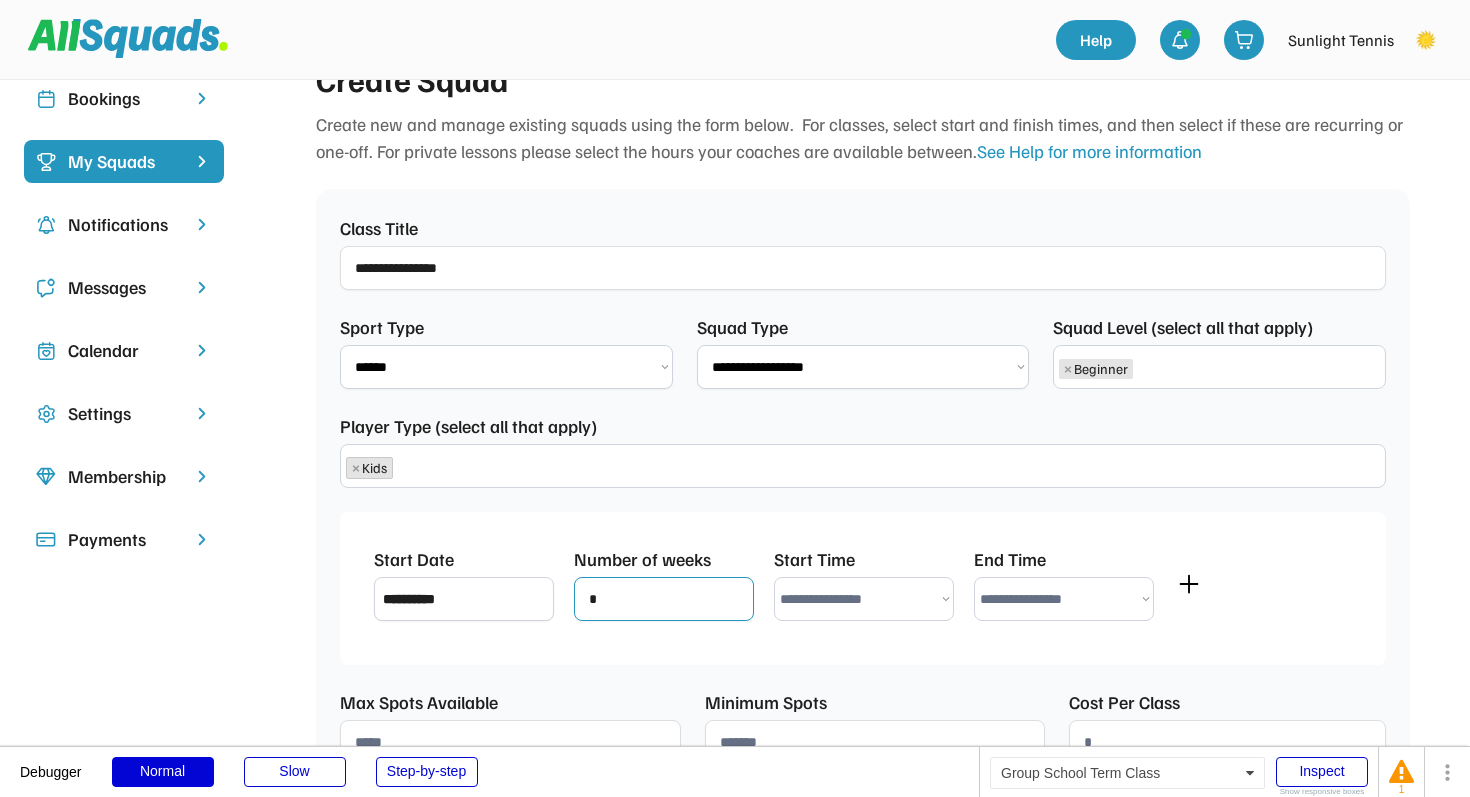 type on "*" 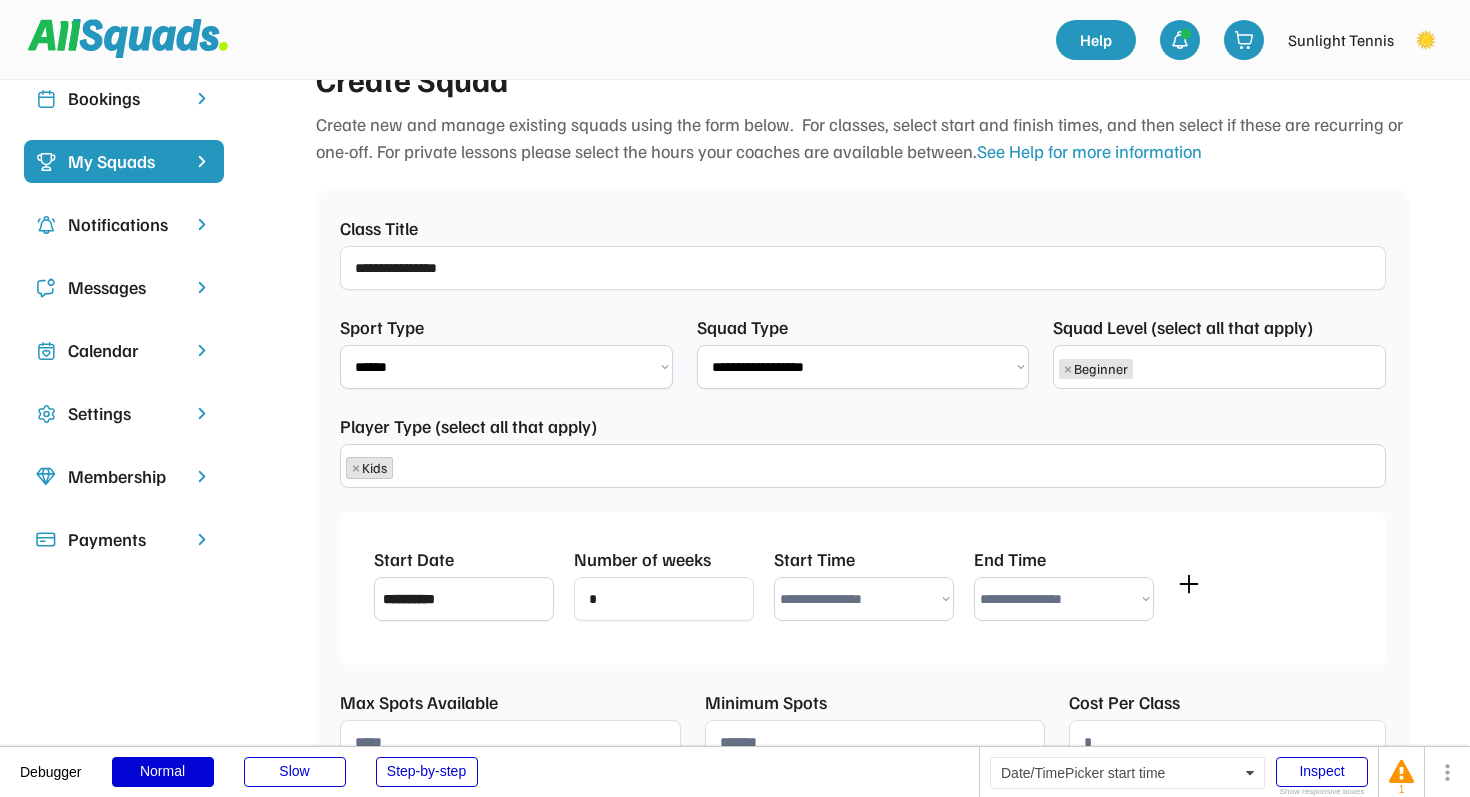 select on "*******" 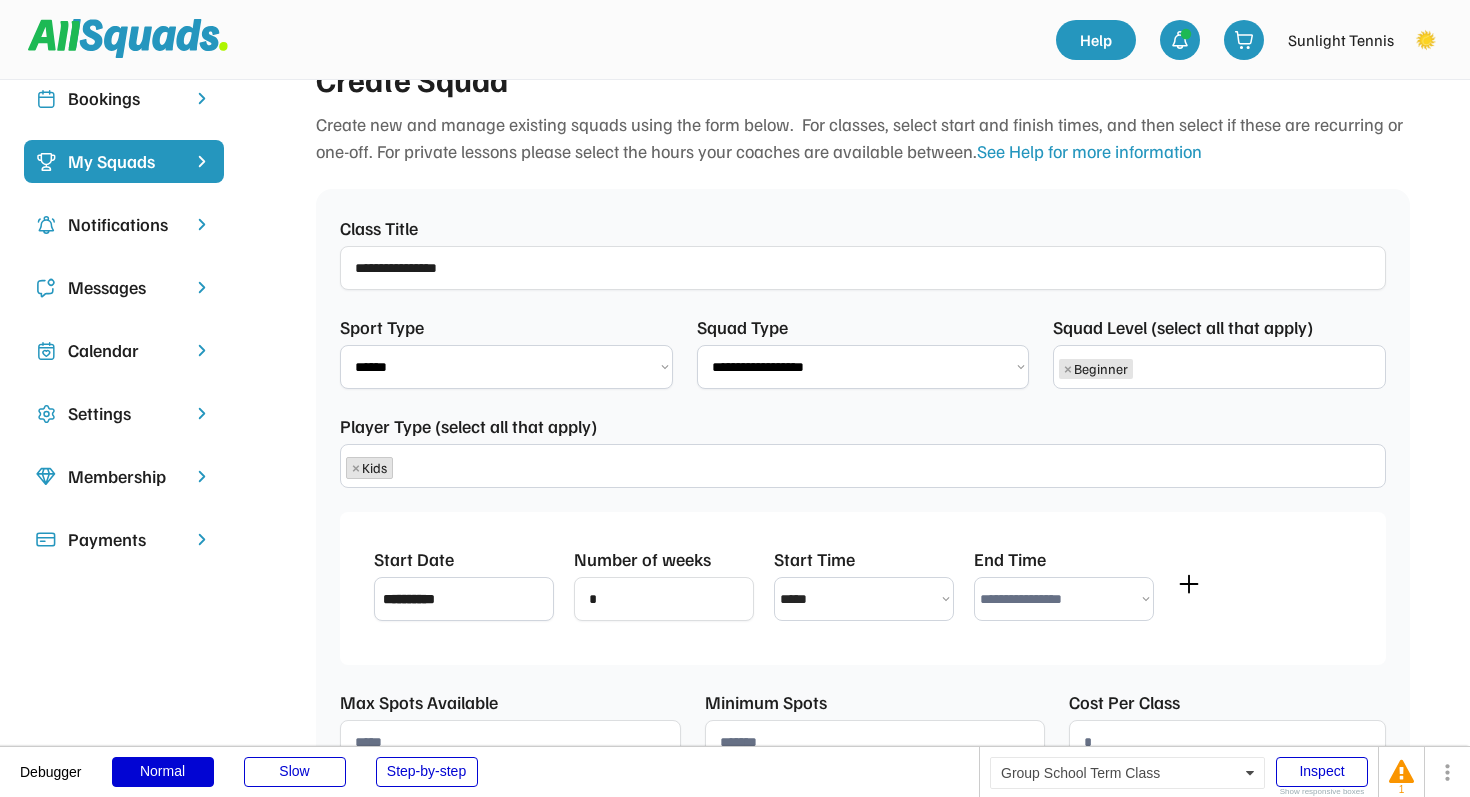 click on "**********" at bounding box center (1064, 599) 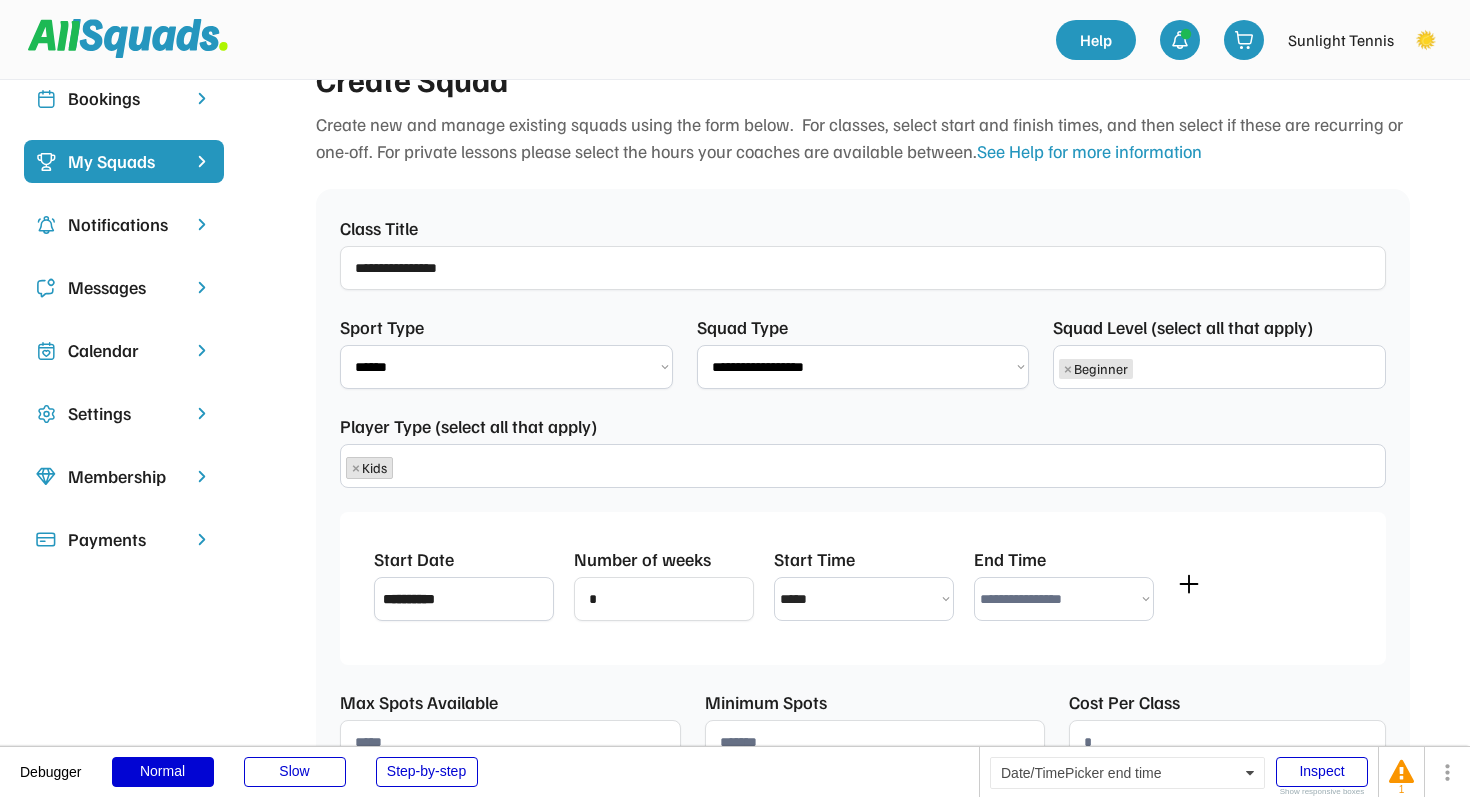 select on "********" 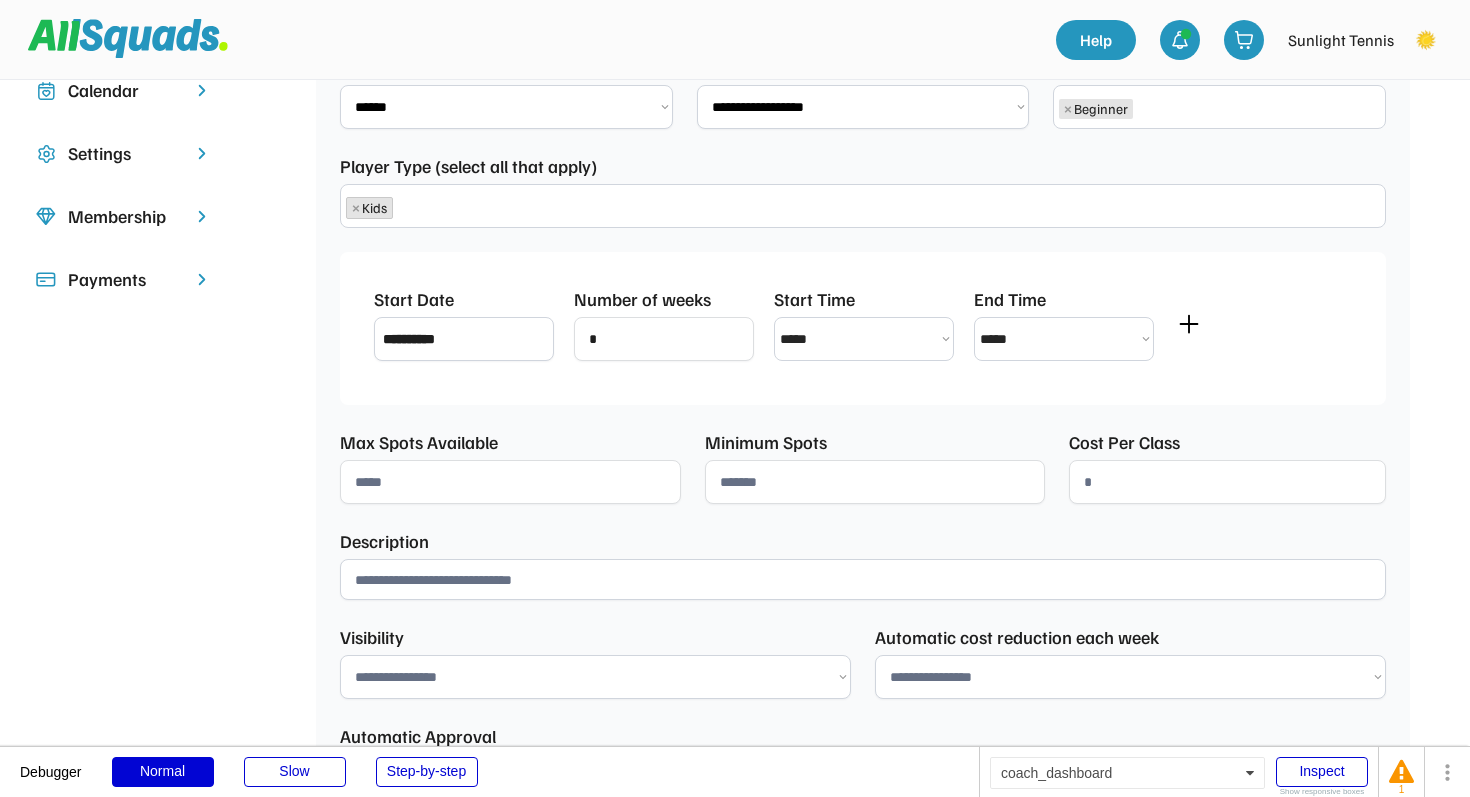 scroll, scrollTop: 420, scrollLeft: 0, axis: vertical 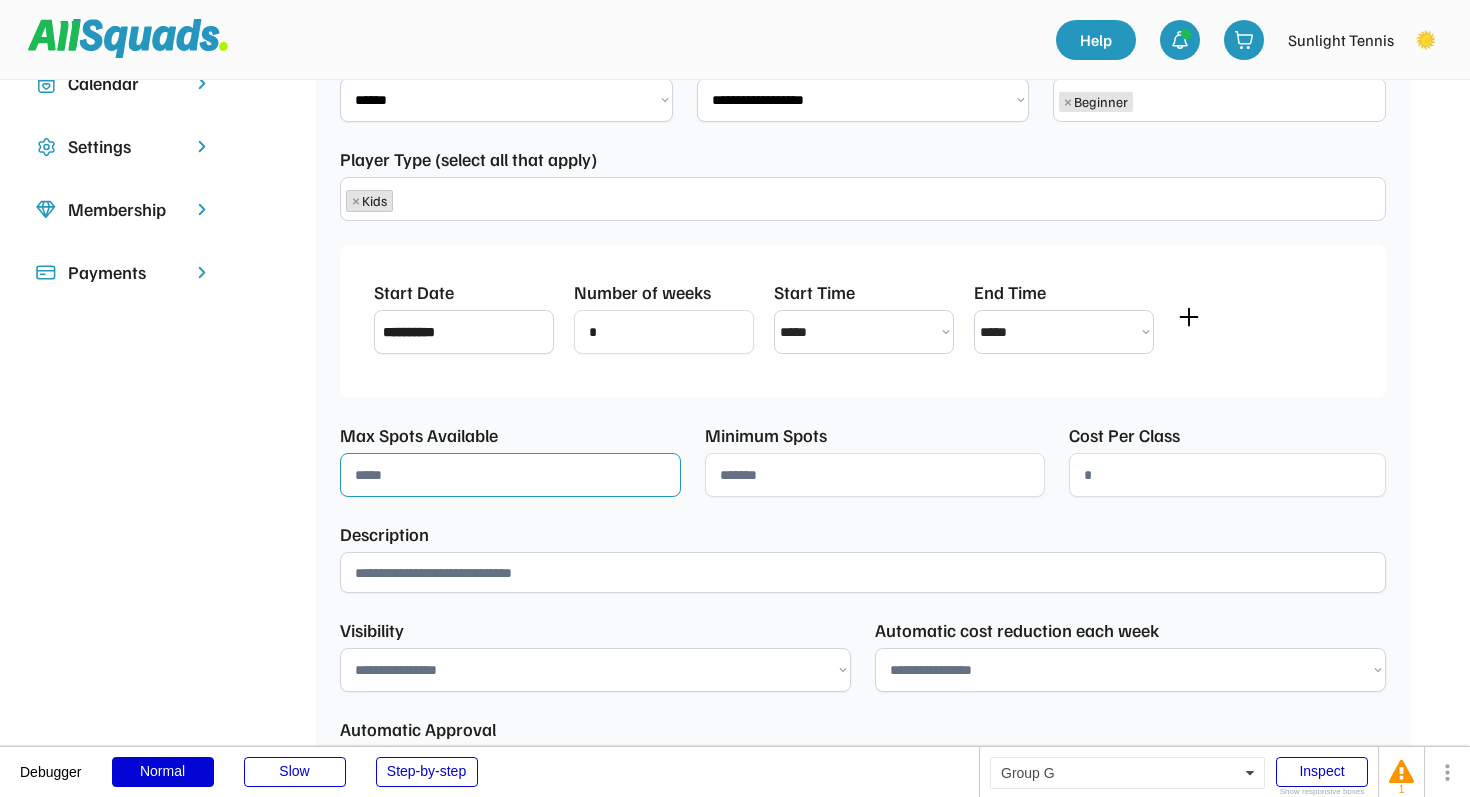 click at bounding box center (510, 475) 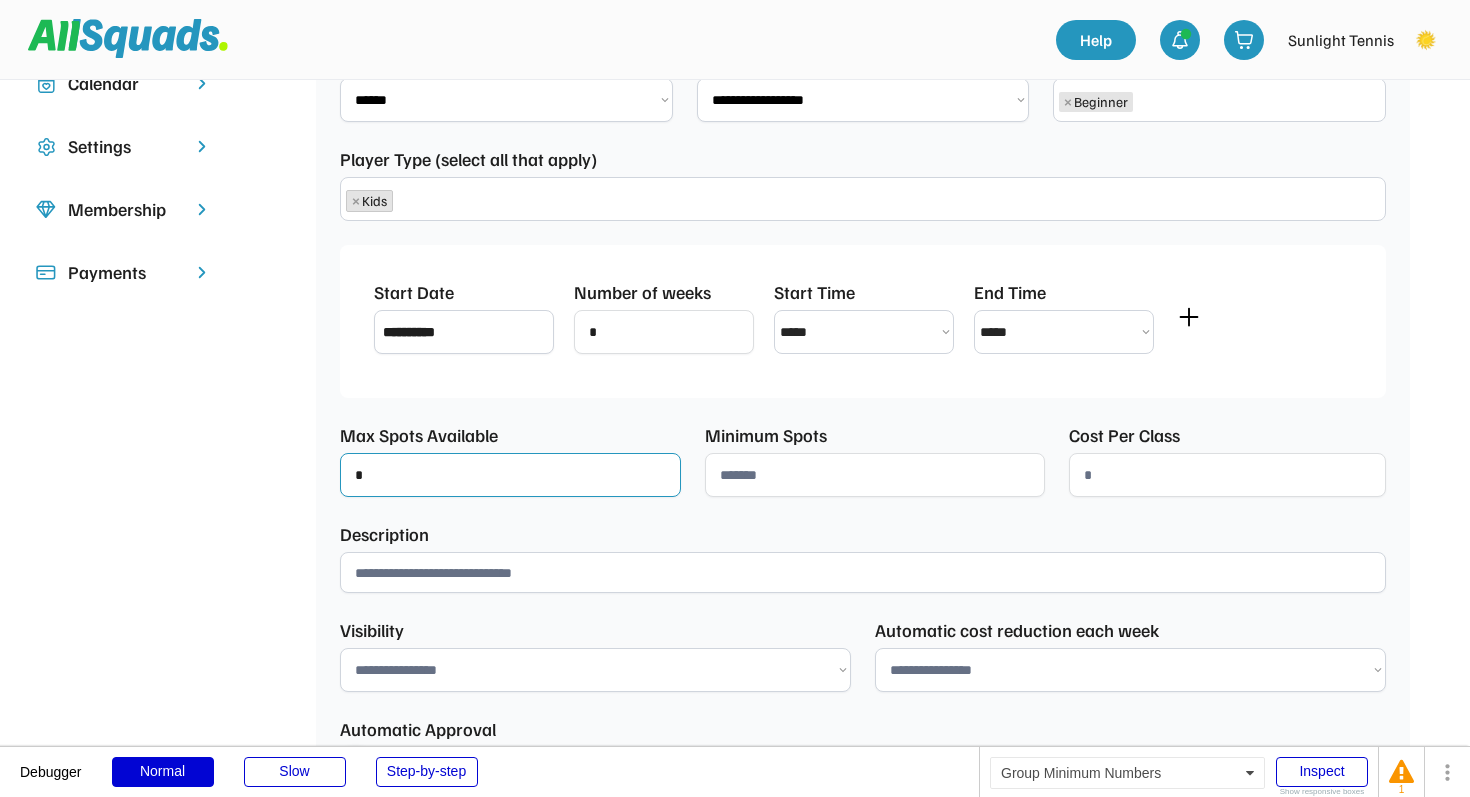 type on "*" 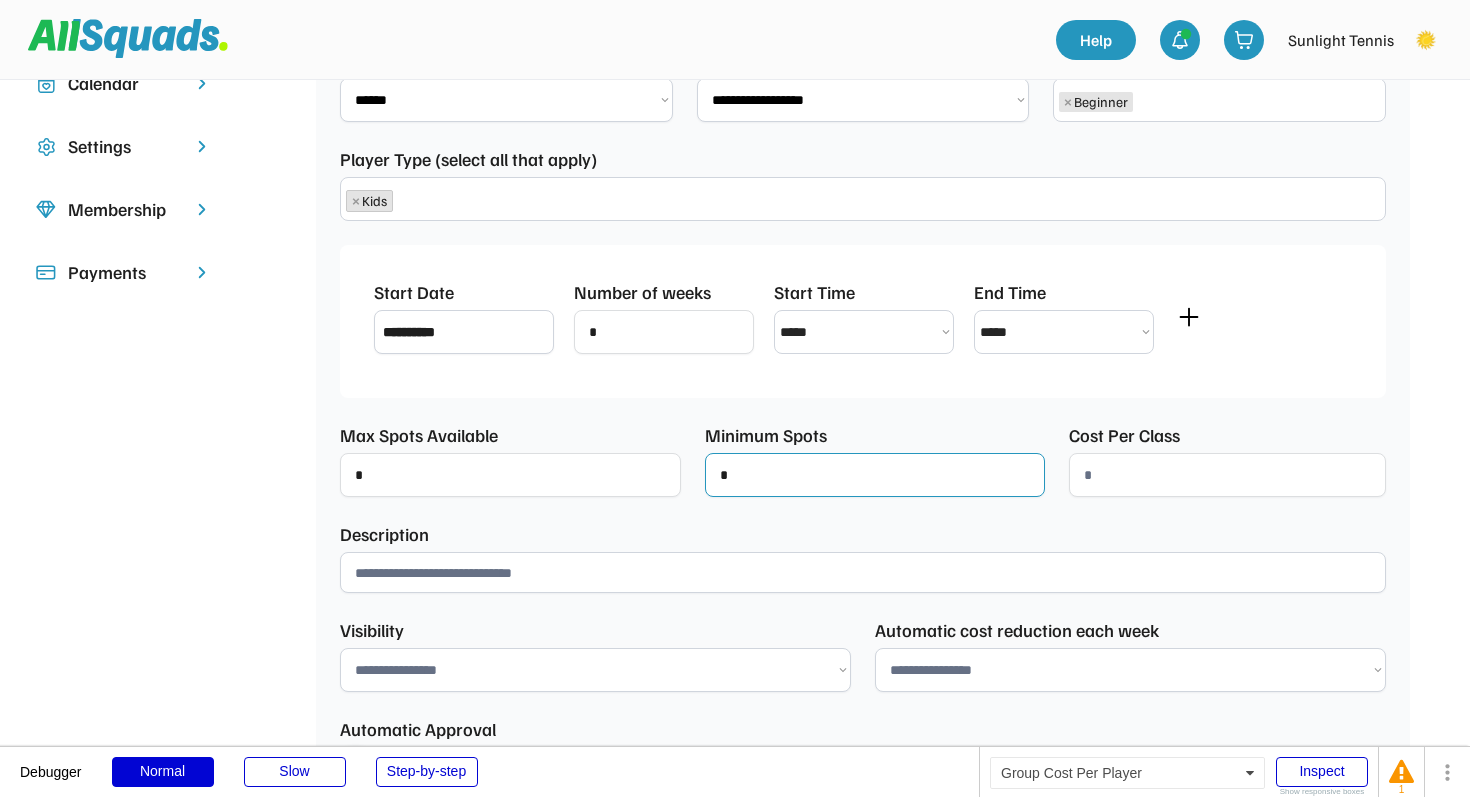 type on "*" 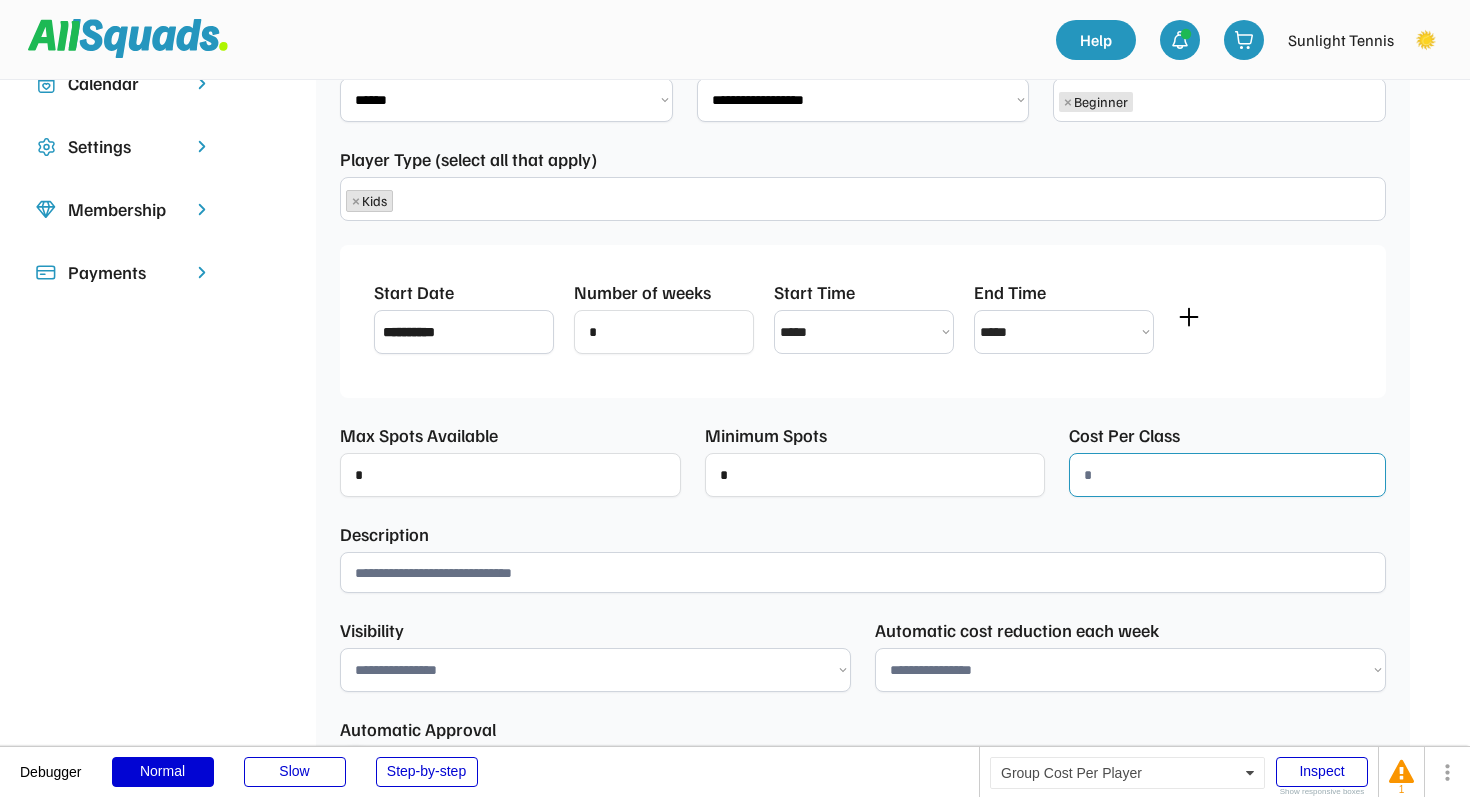 click at bounding box center (1227, 475) 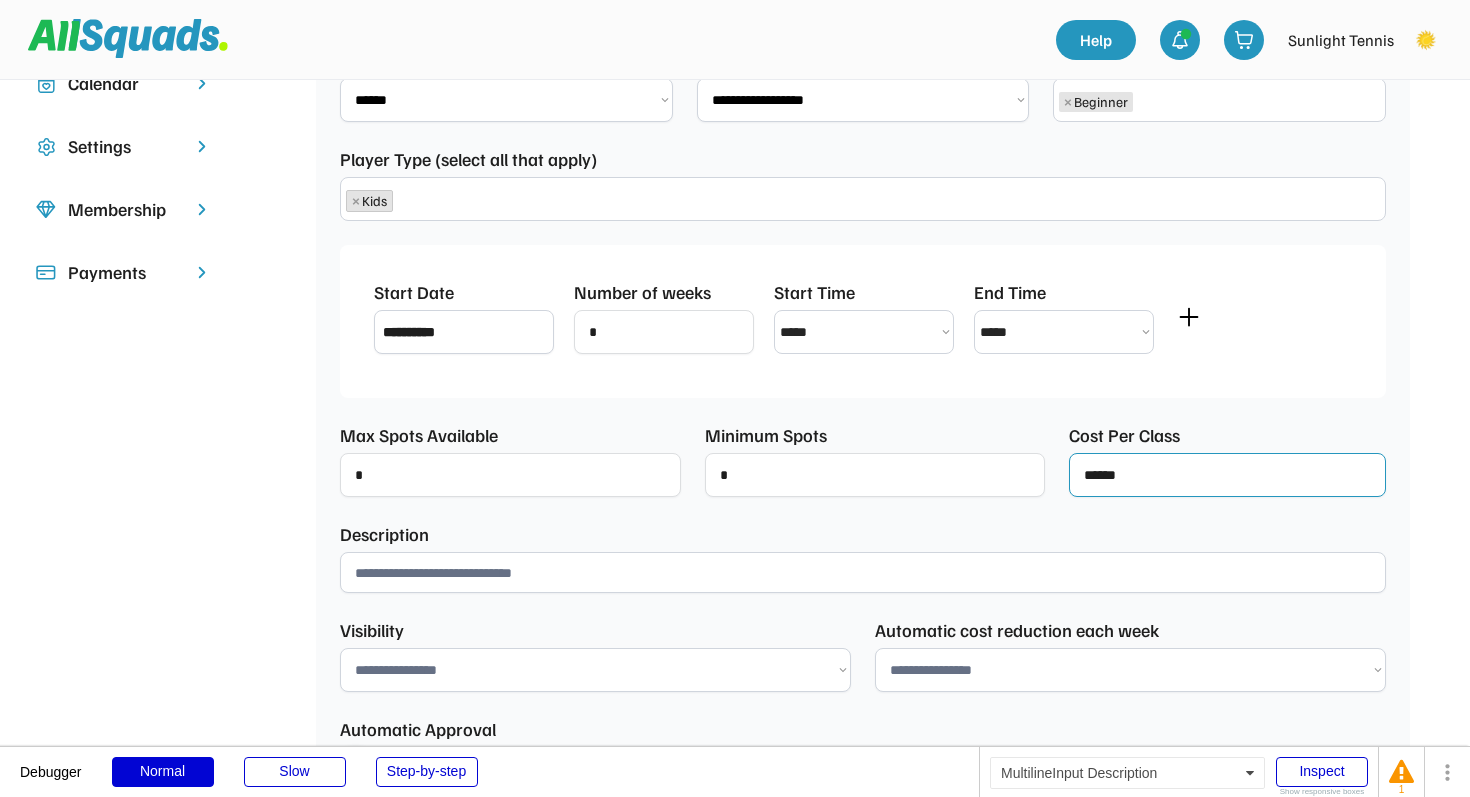 type on "******" 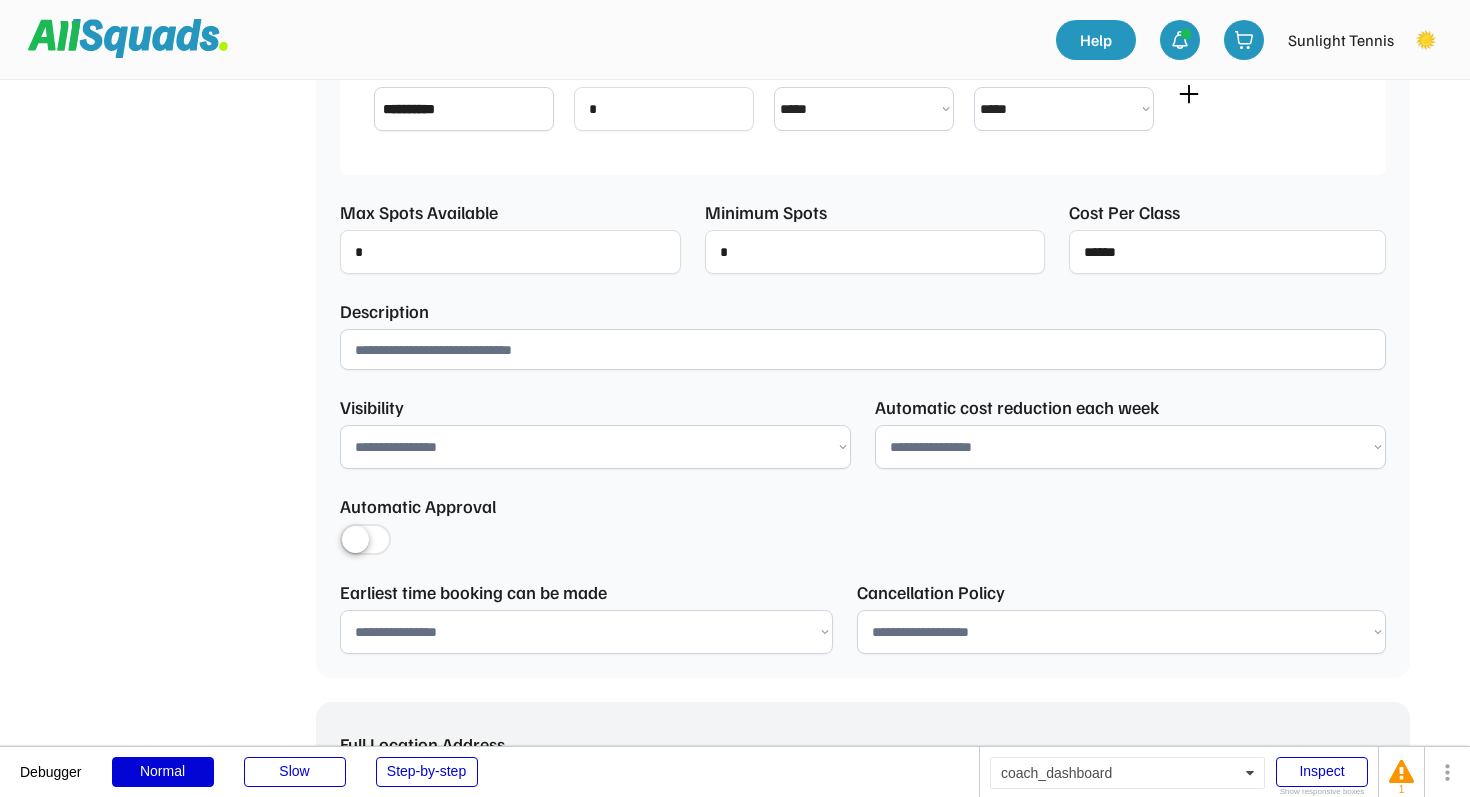 scroll, scrollTop: 646, scrollLeft: 0, axis: vertical 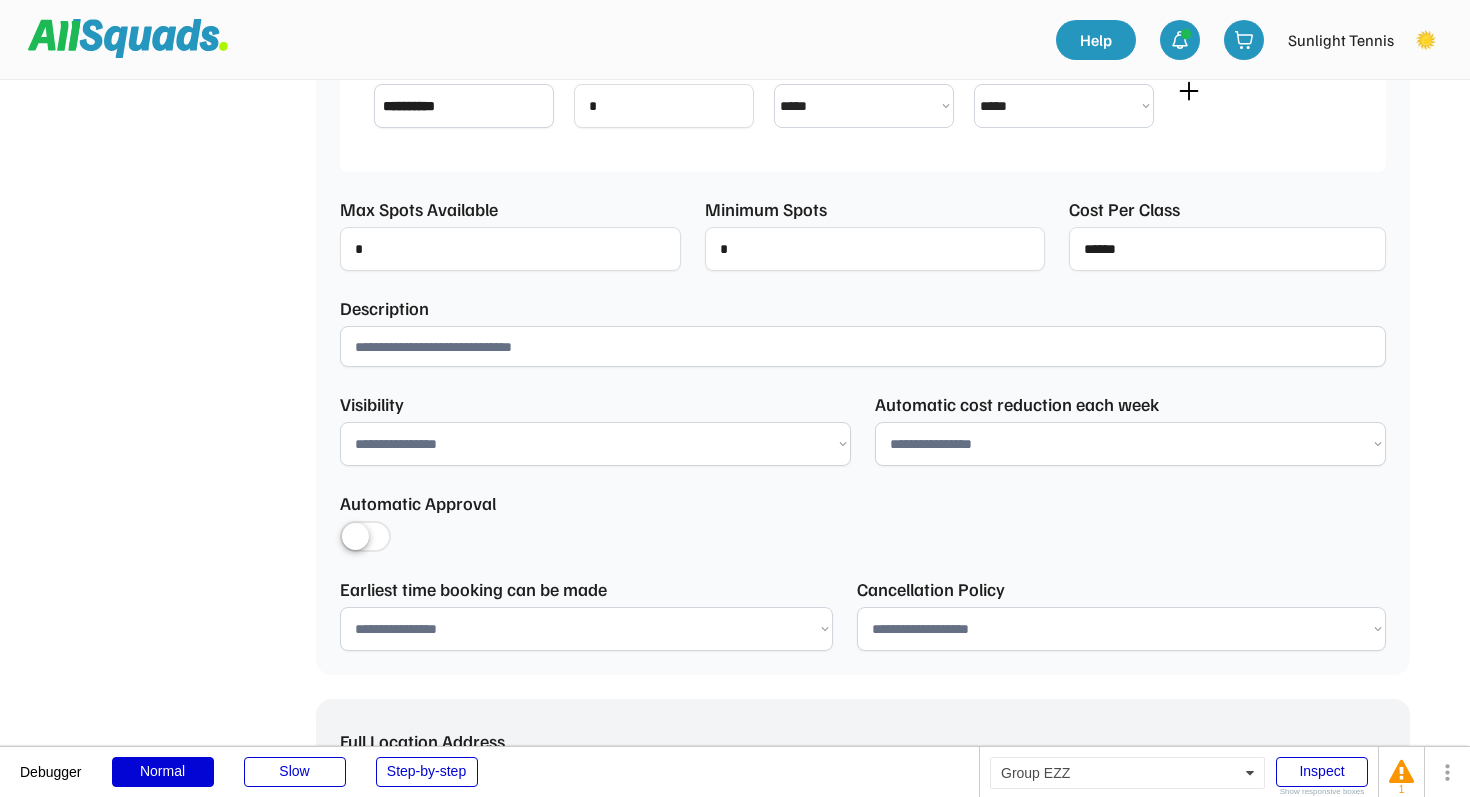 paste on "**********" 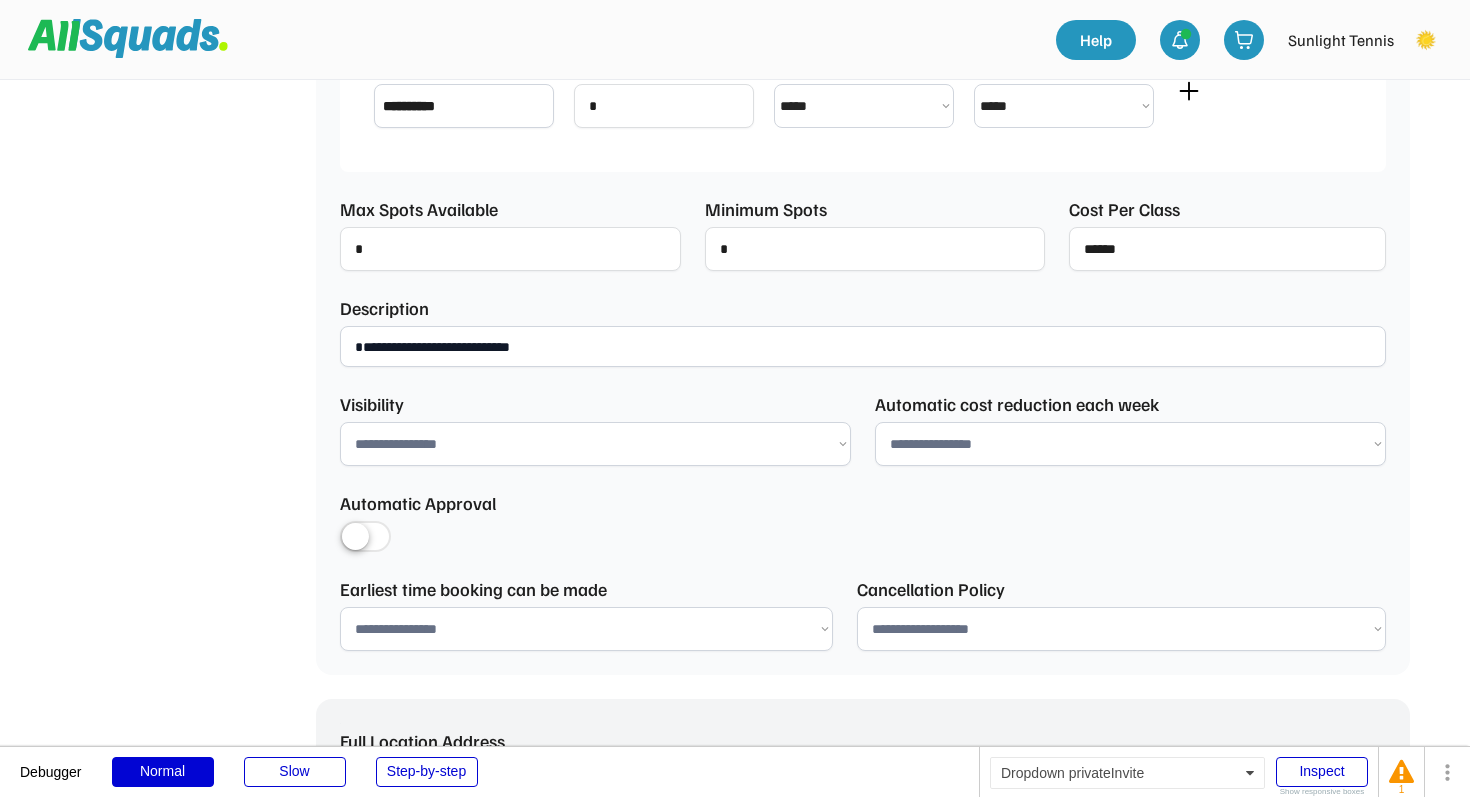 type on "**********" 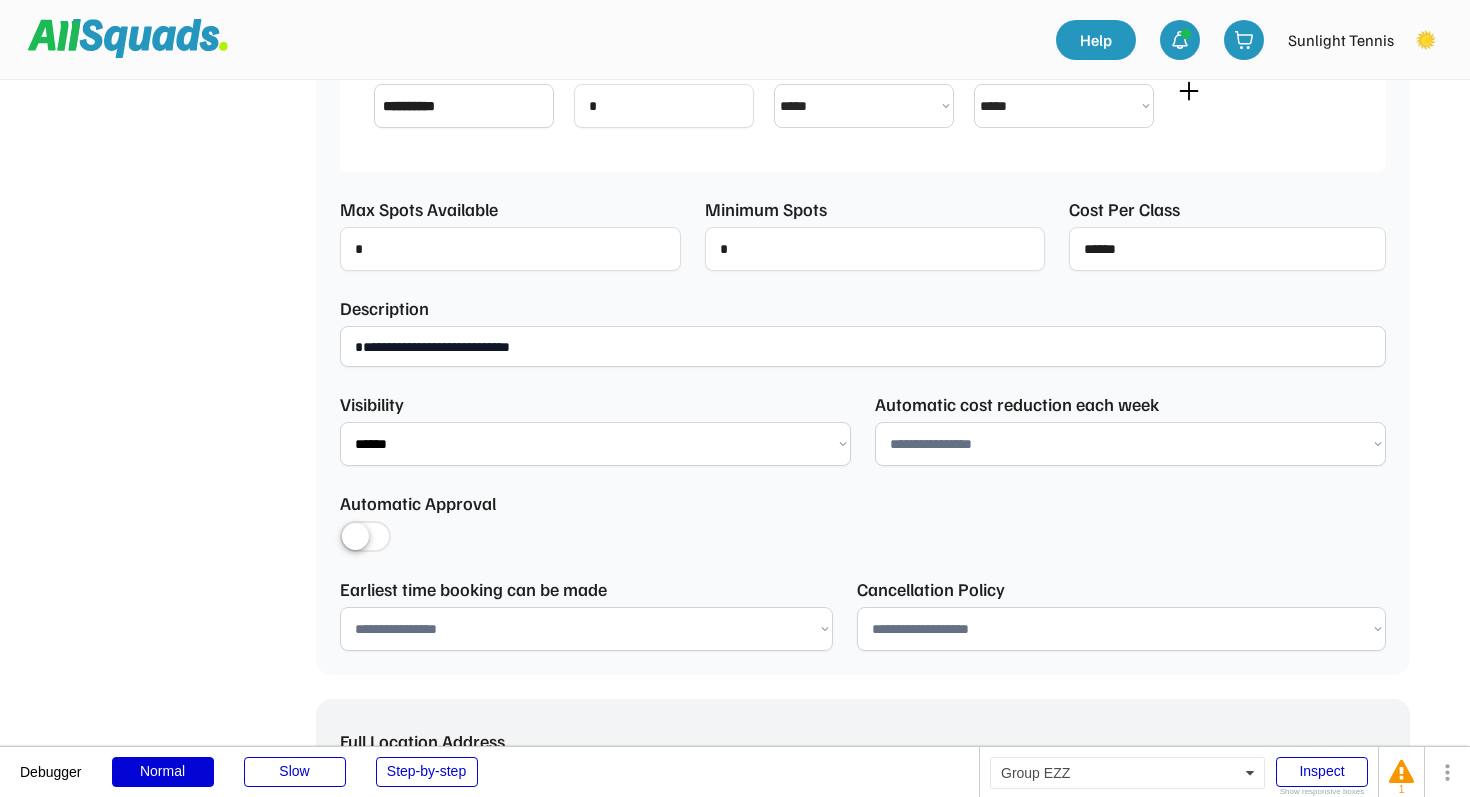 click on "**********" at bounding box center [863, 346] 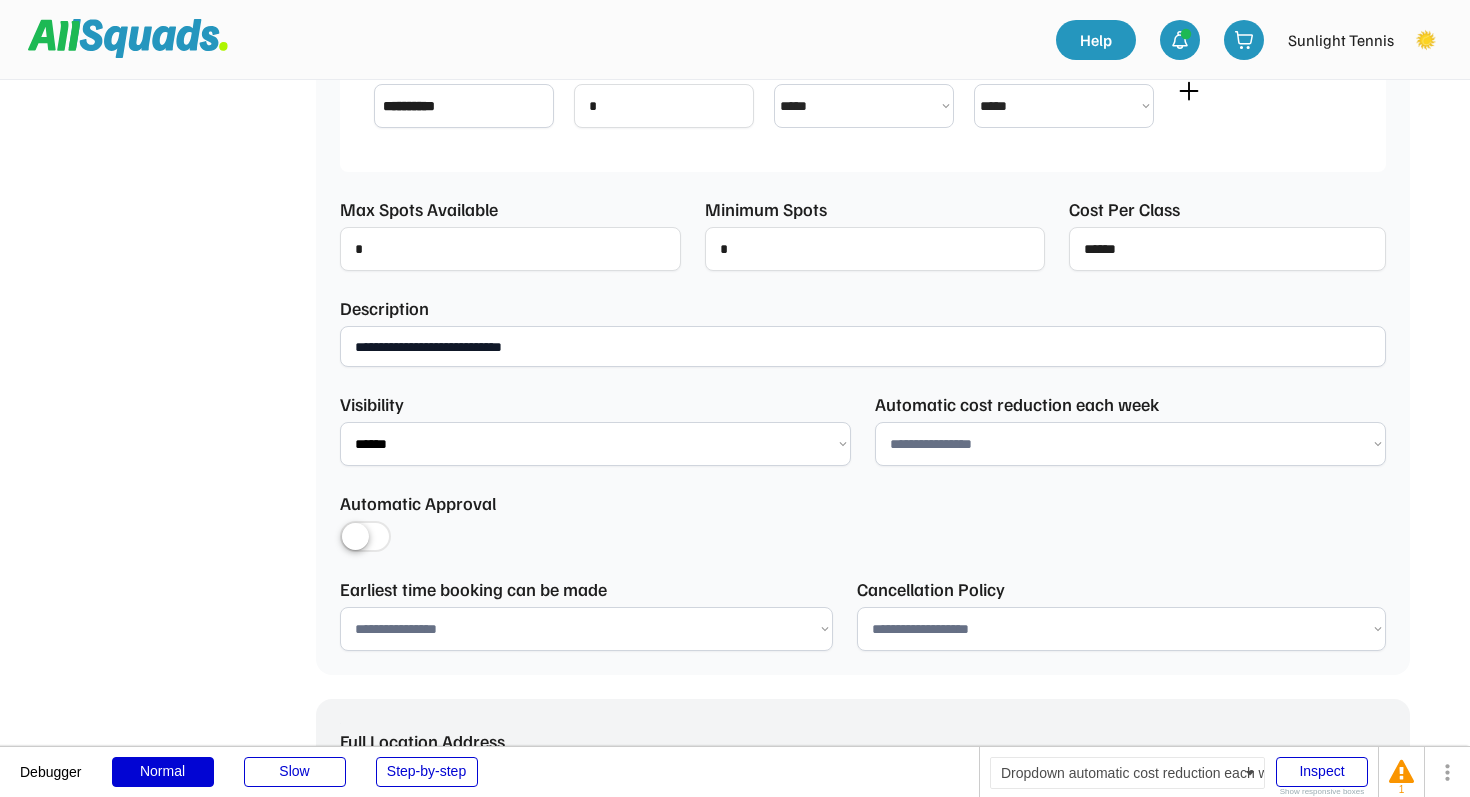 type on "**********" 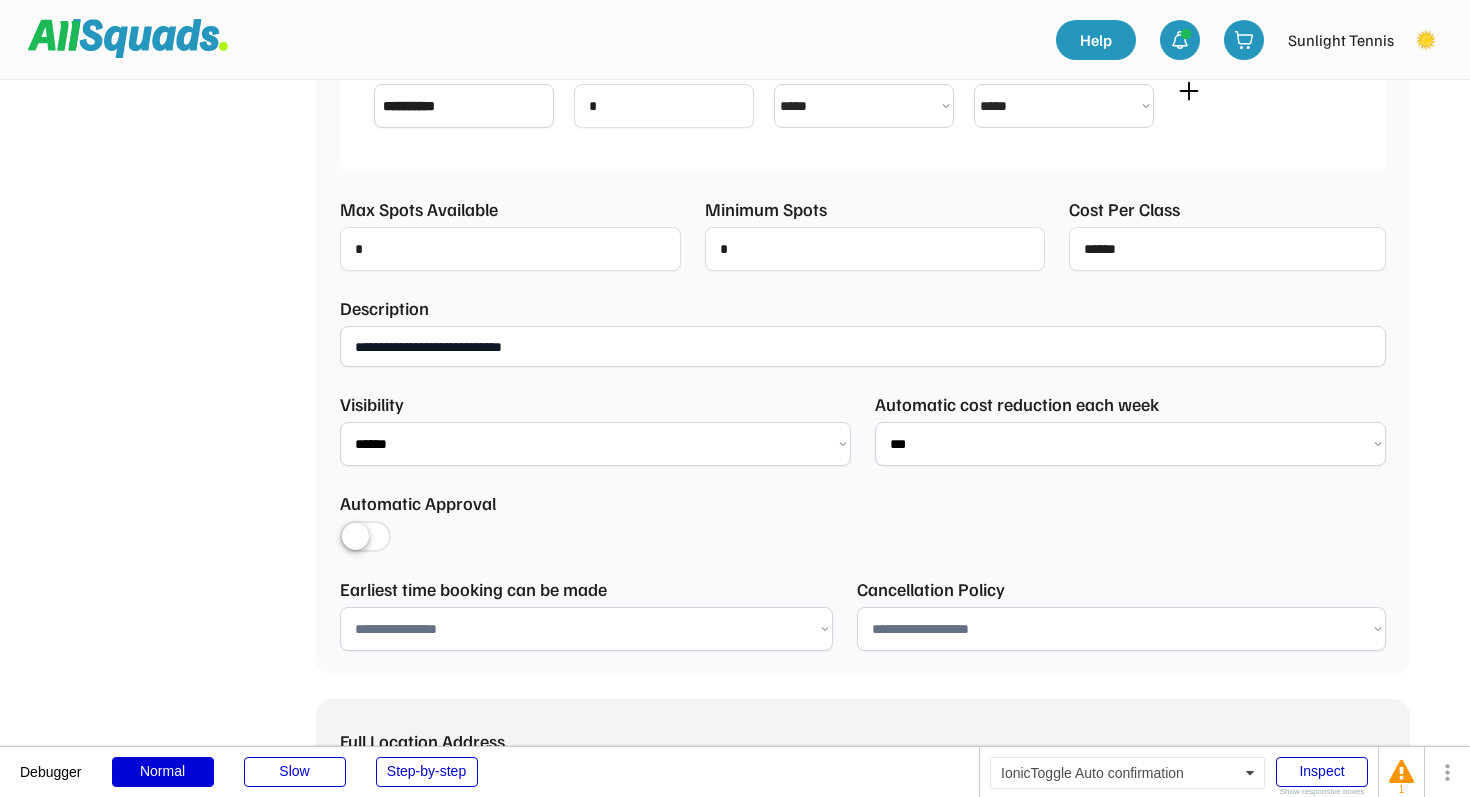 click at bounding box center [365, 538] 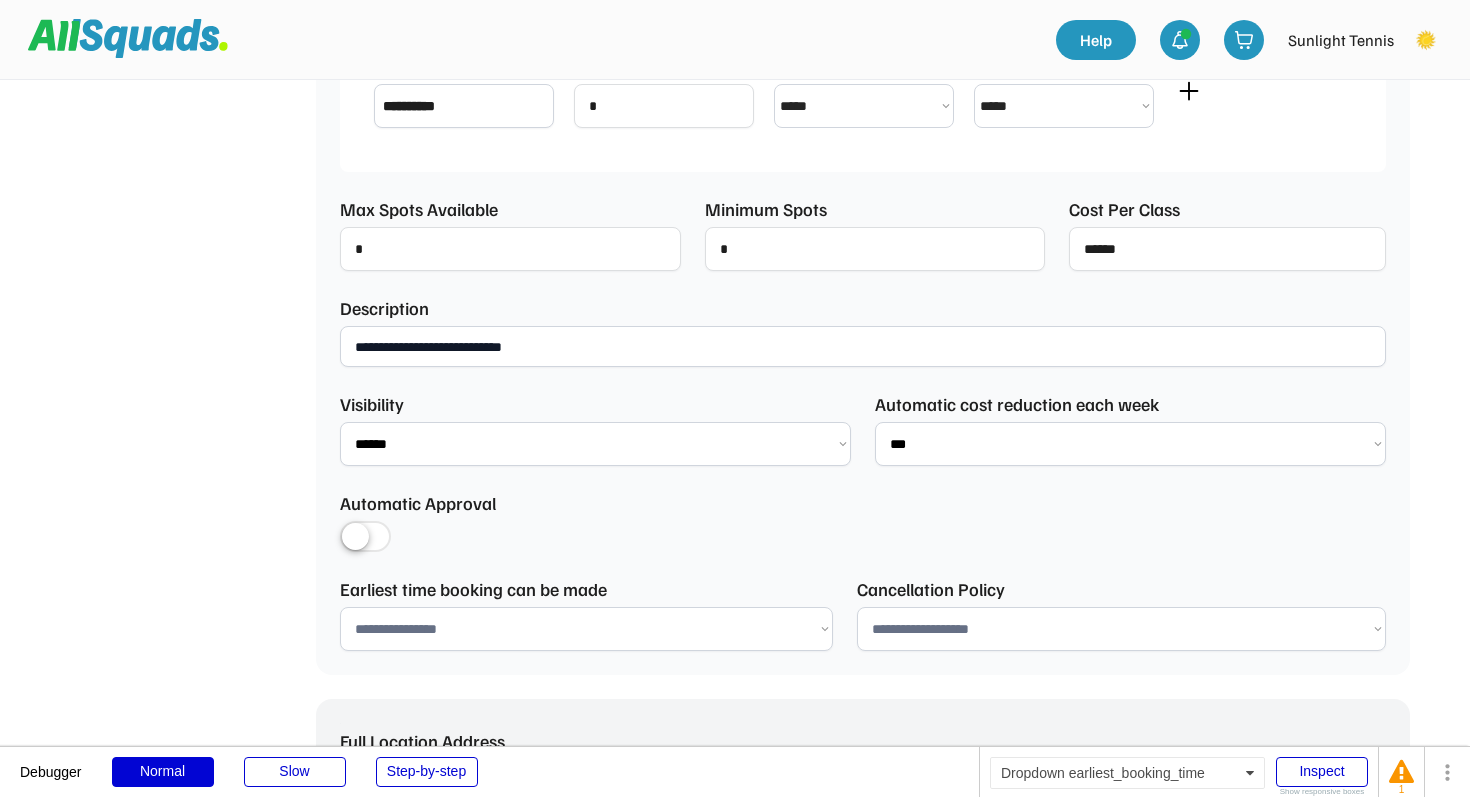 click on "**********" at bounding box center (586, 629) 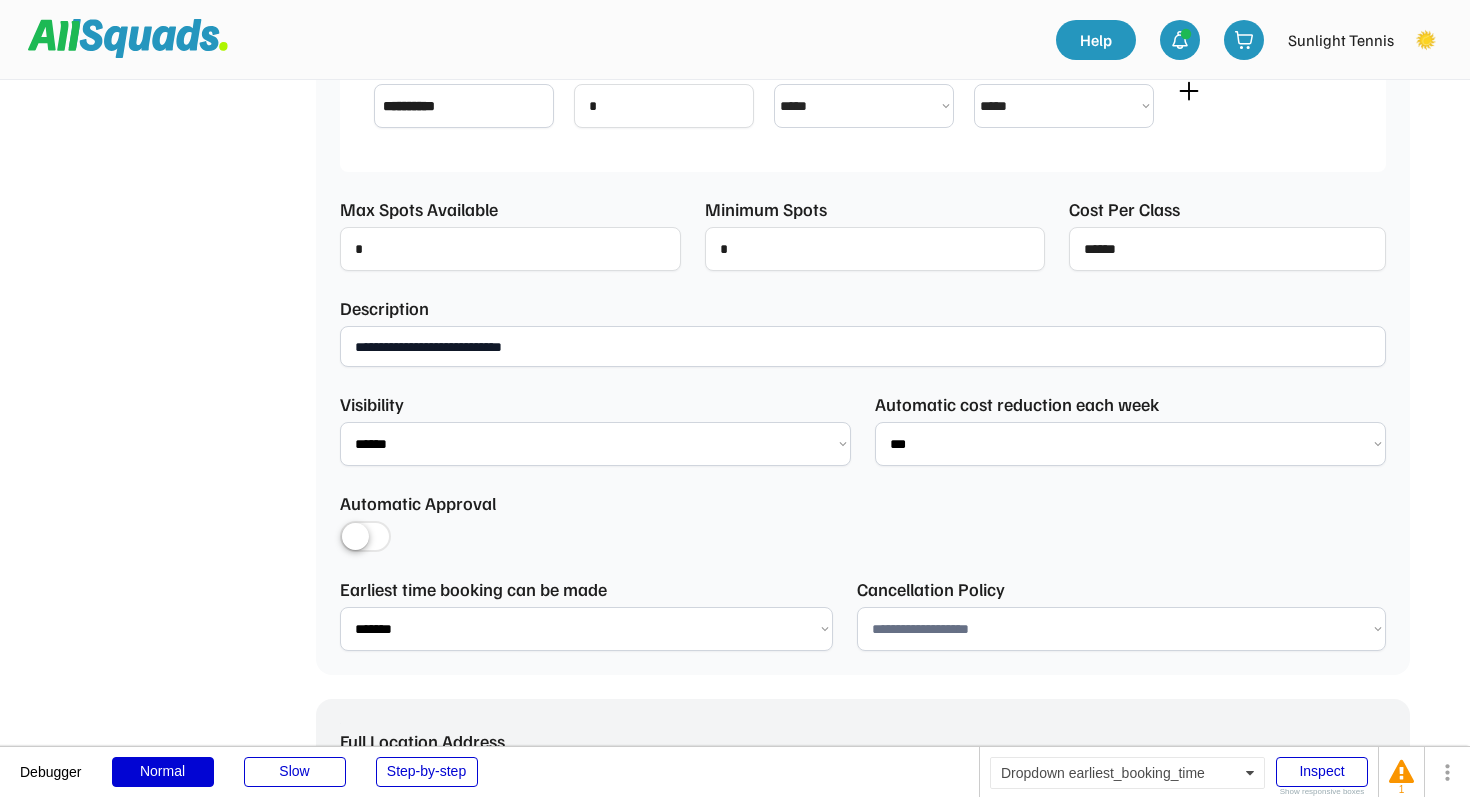 click on "**********" at bounding box center [1121, 629] 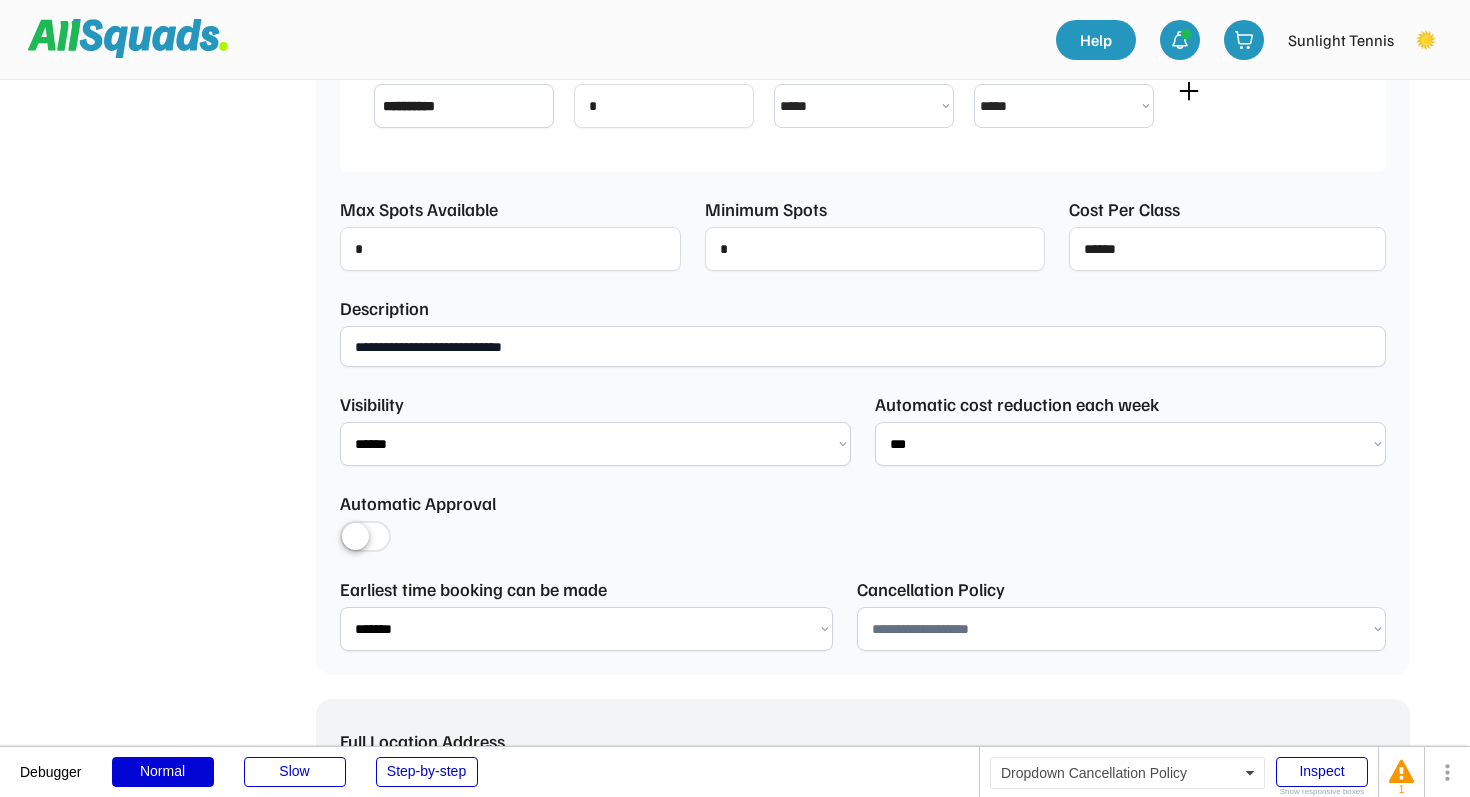 select on "**********" 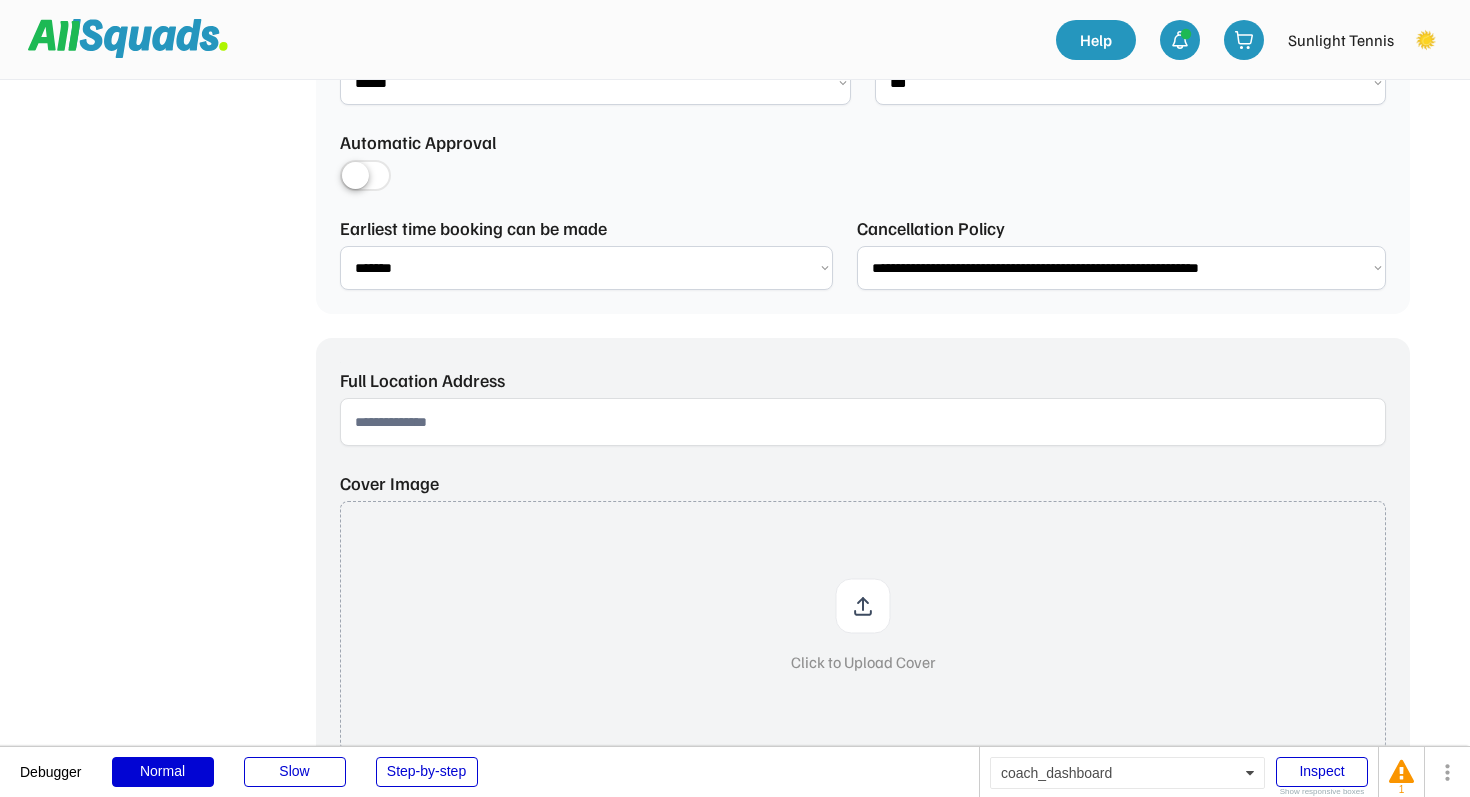 scroll, scrollTop: 1017, scrollLeft: 0, axis: vertical 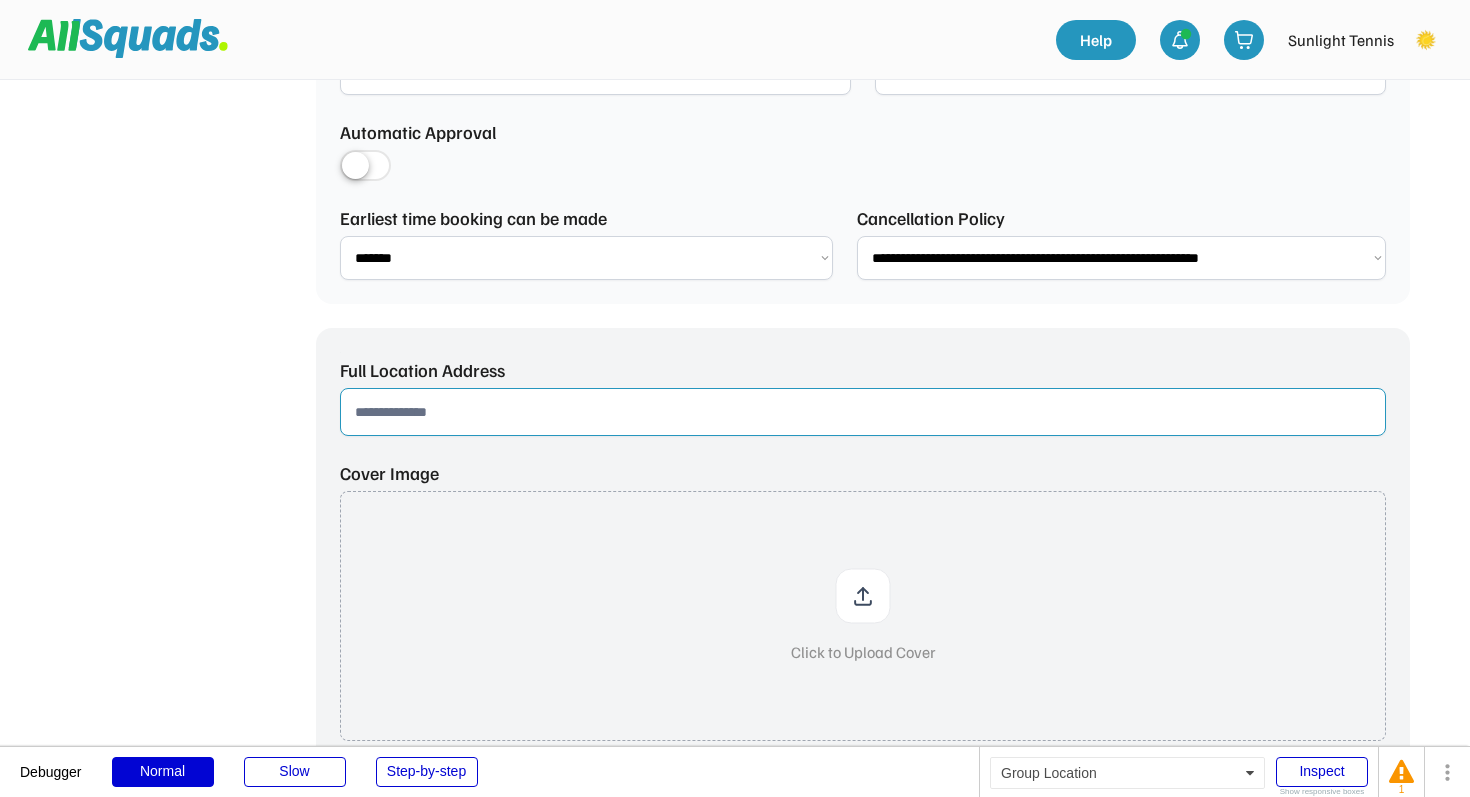 click at bounding box center [863, 412] 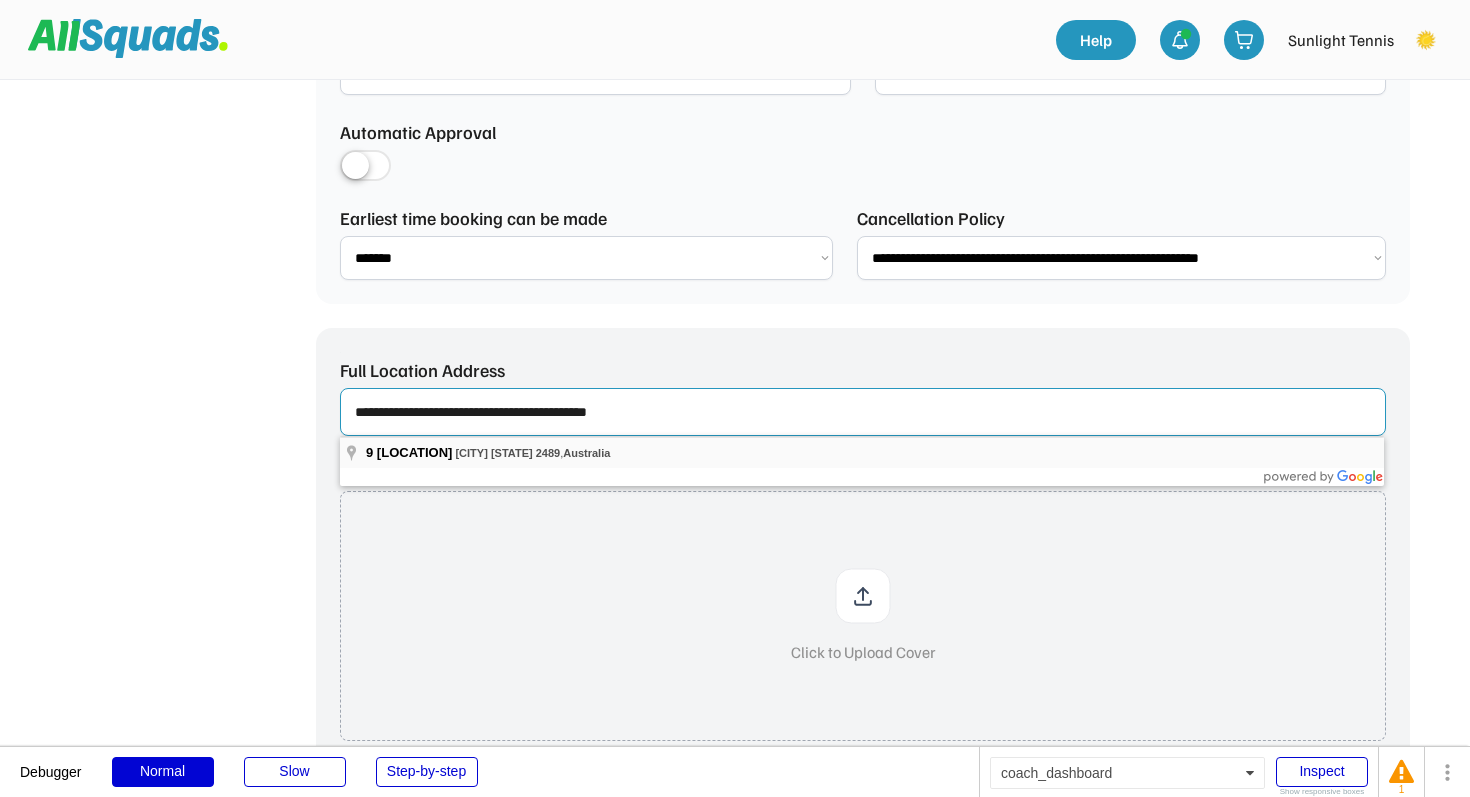 type on "**********" 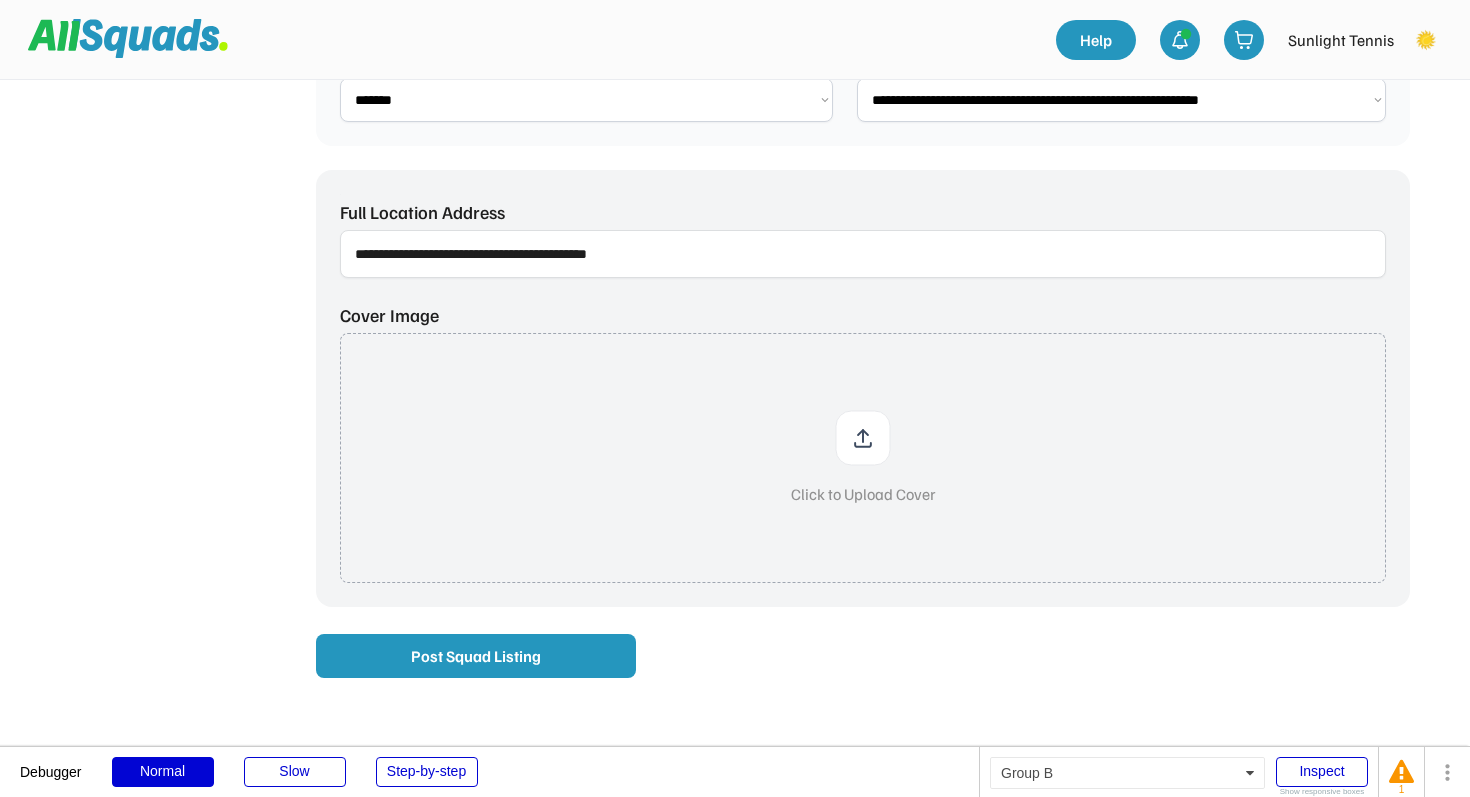 scroll, scrollTop: 1180, scrollLeft: 0, axis: vertical 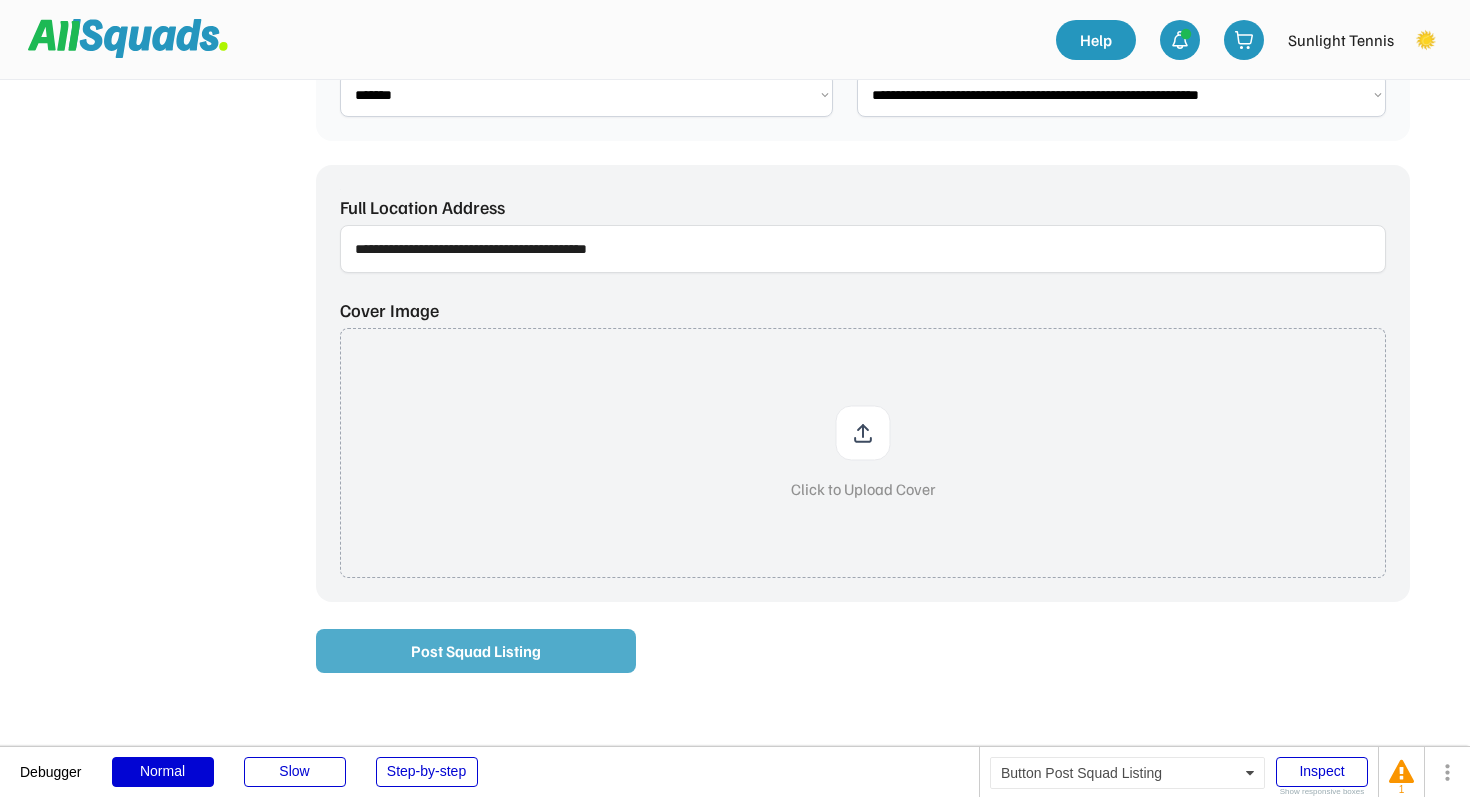 click on "Post Squad Listing" at bounding box center [476, 651] 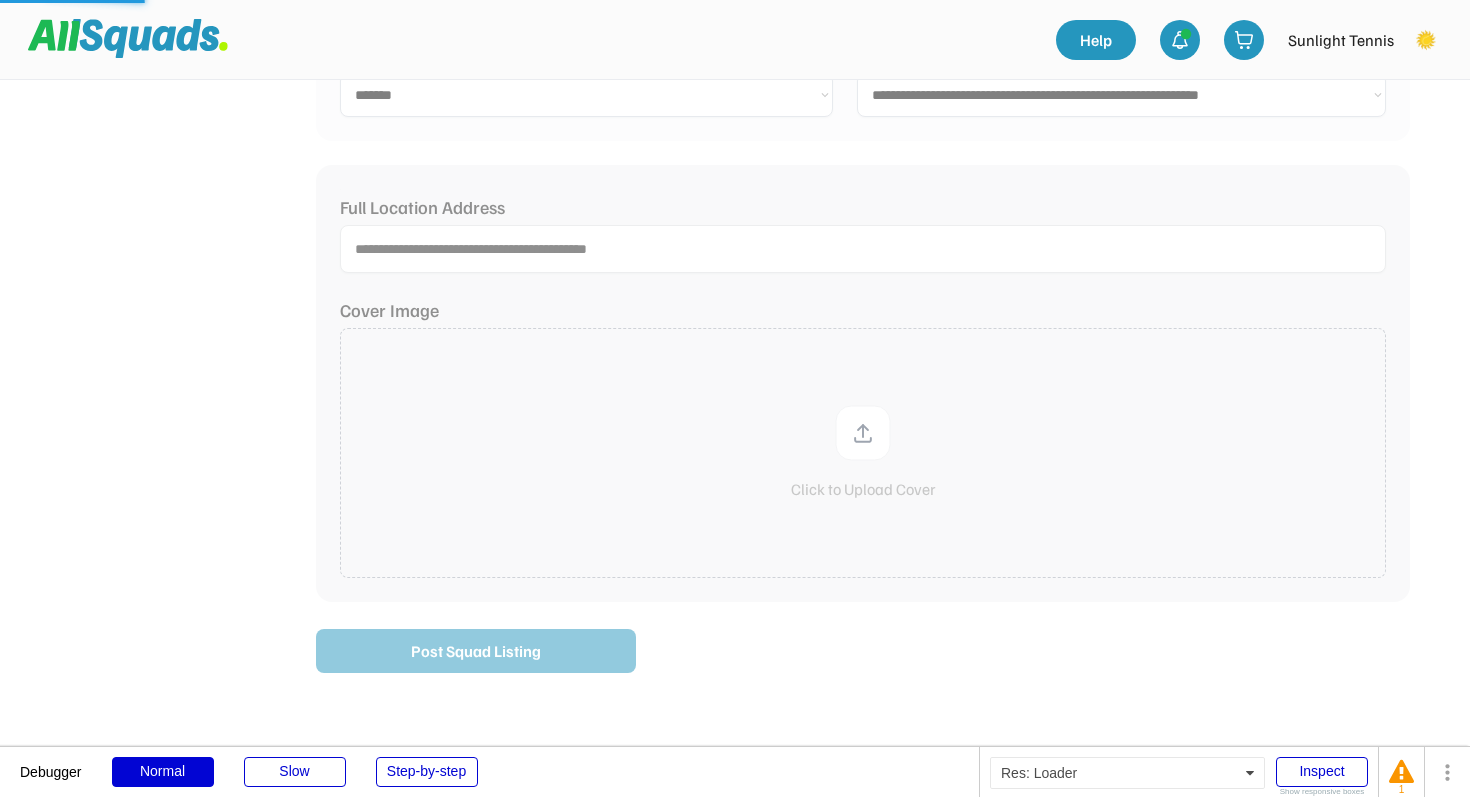 type 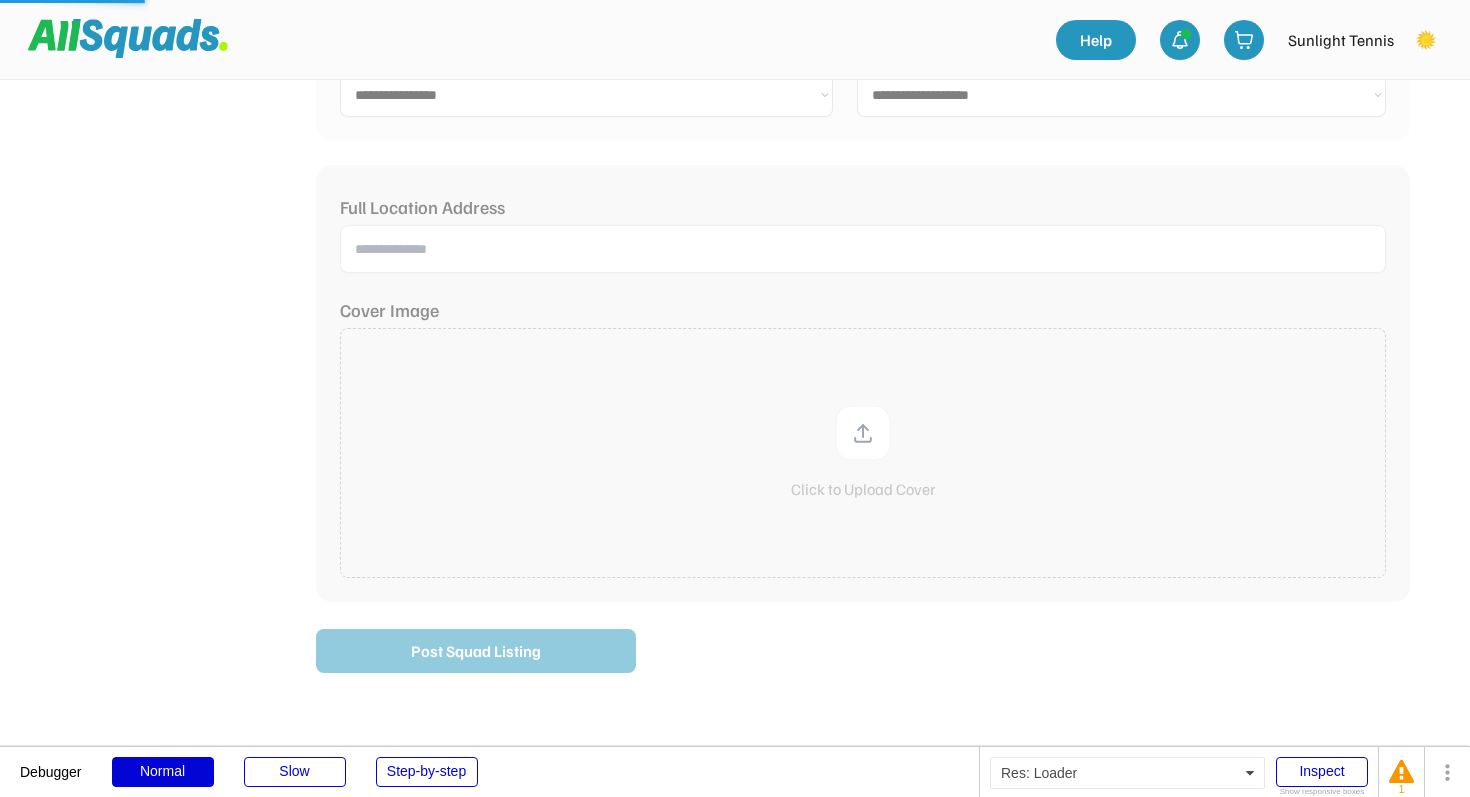 select 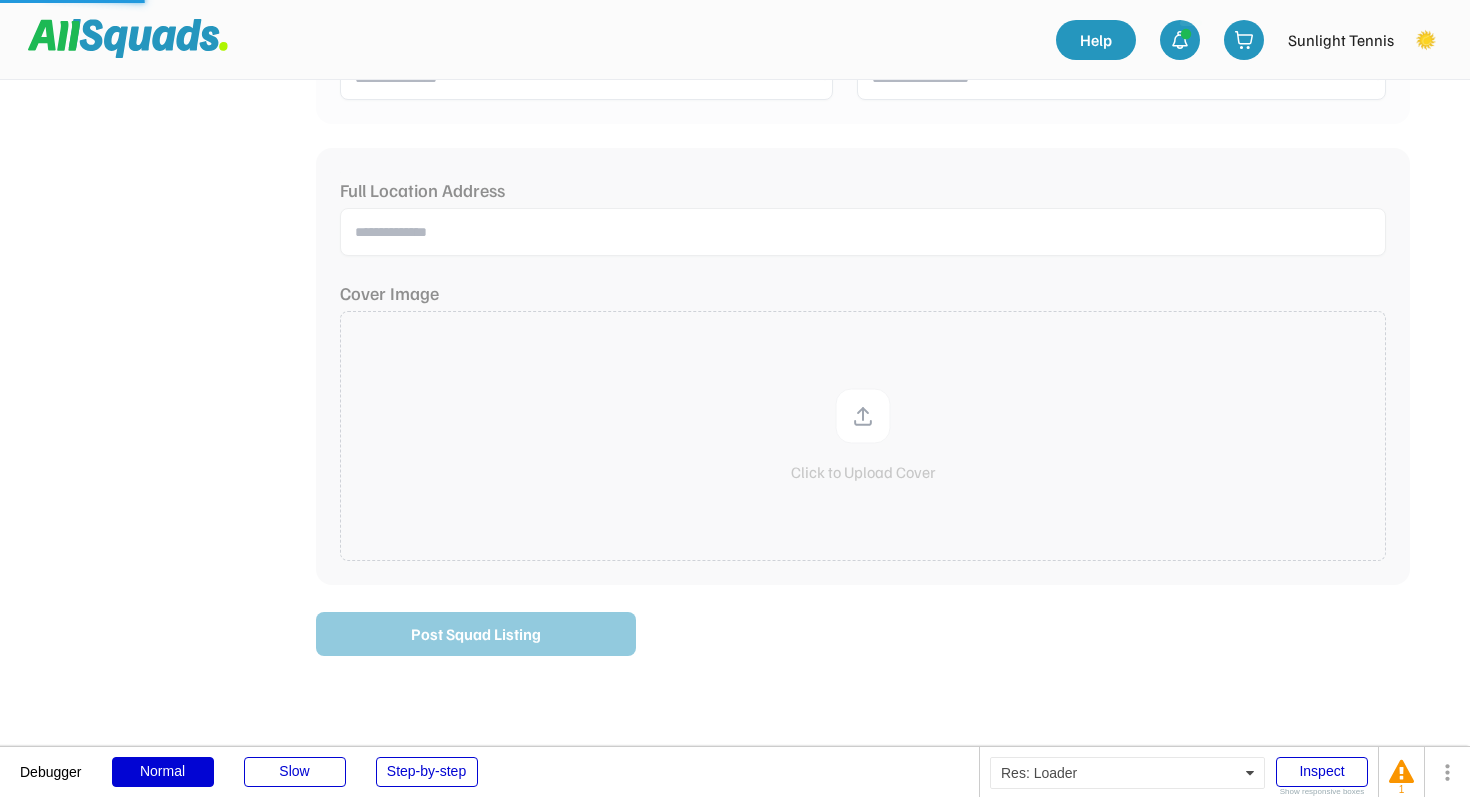 scroll, scrollTop: 0, scrollLeft: 0, axis: both 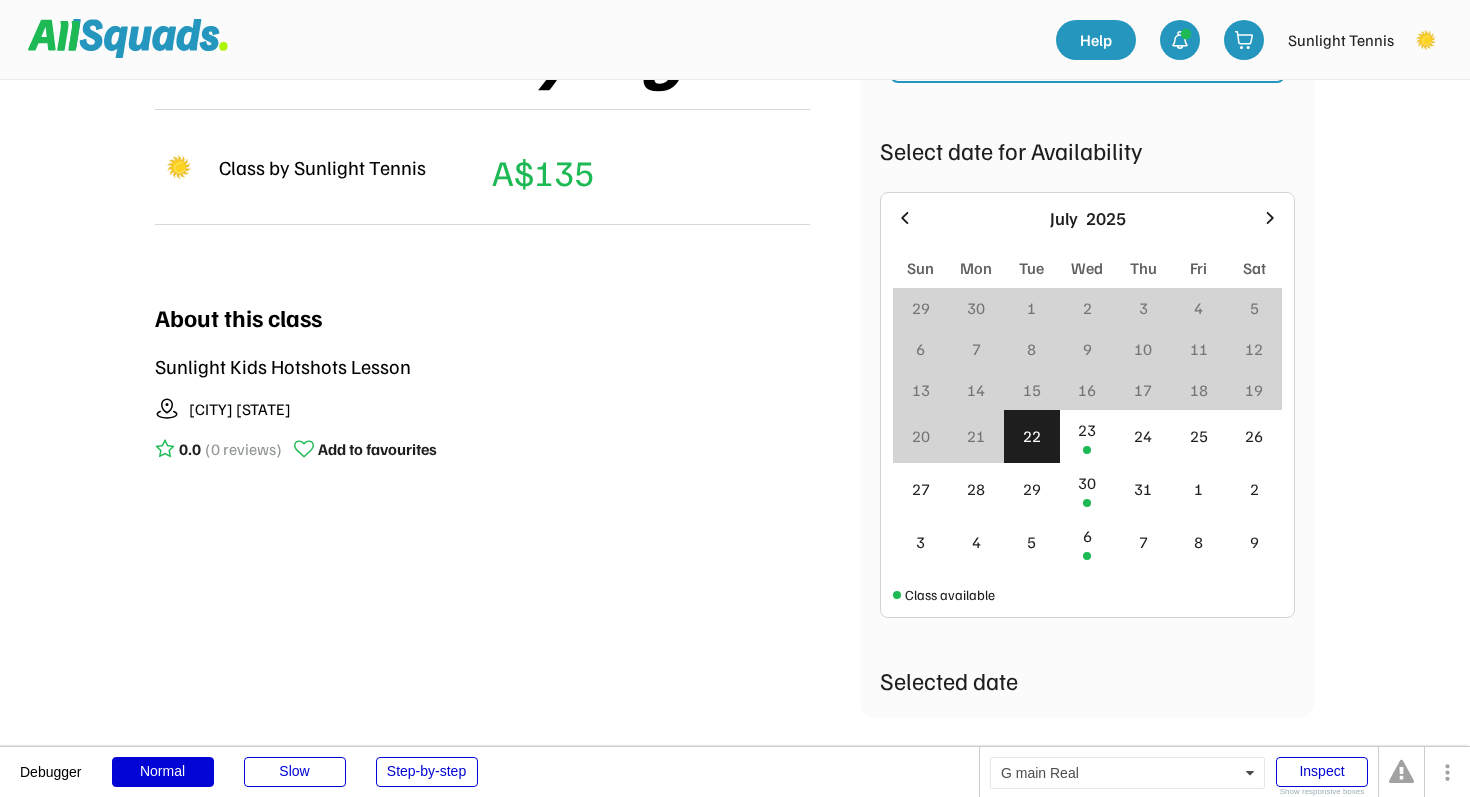 drag, startPoint x: 421, startPoint y: 364, endPoint x: 133, endPoint y: 359, distance: 288.0434 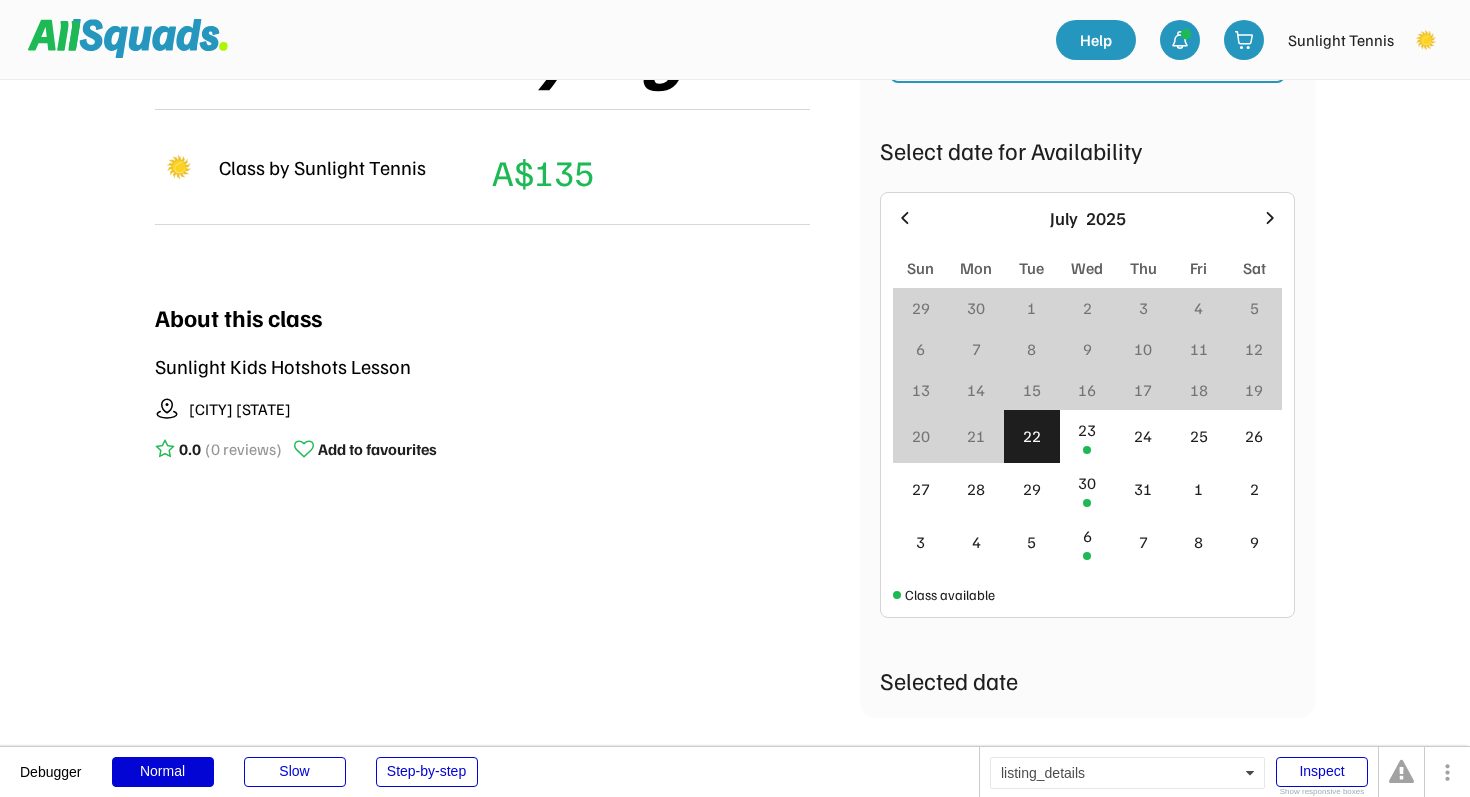 copy on "Sunlight Kids Hotshots Lesson" 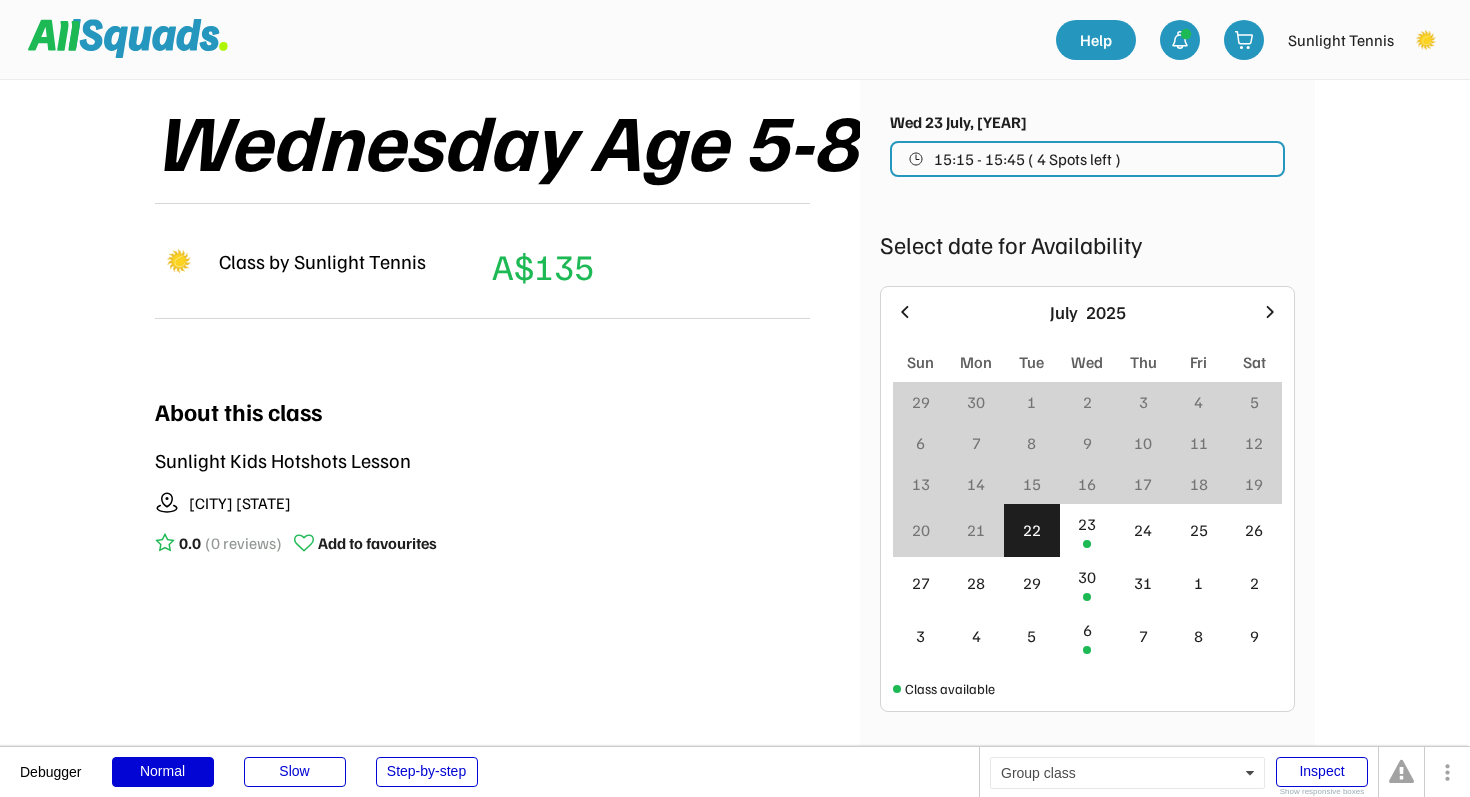 scroll, scrollTop: 296, scrollLeft: 0, axis: vertical 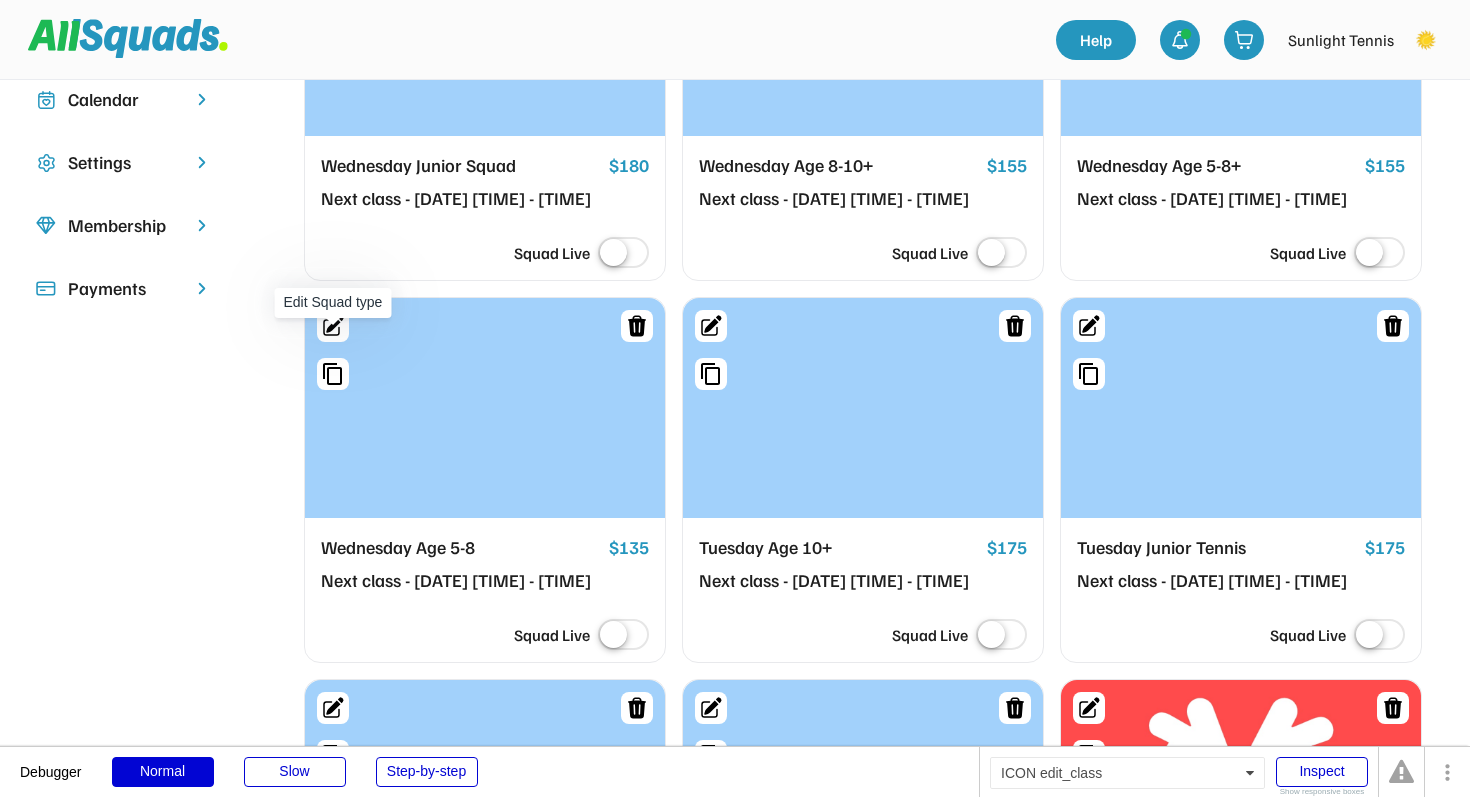 click 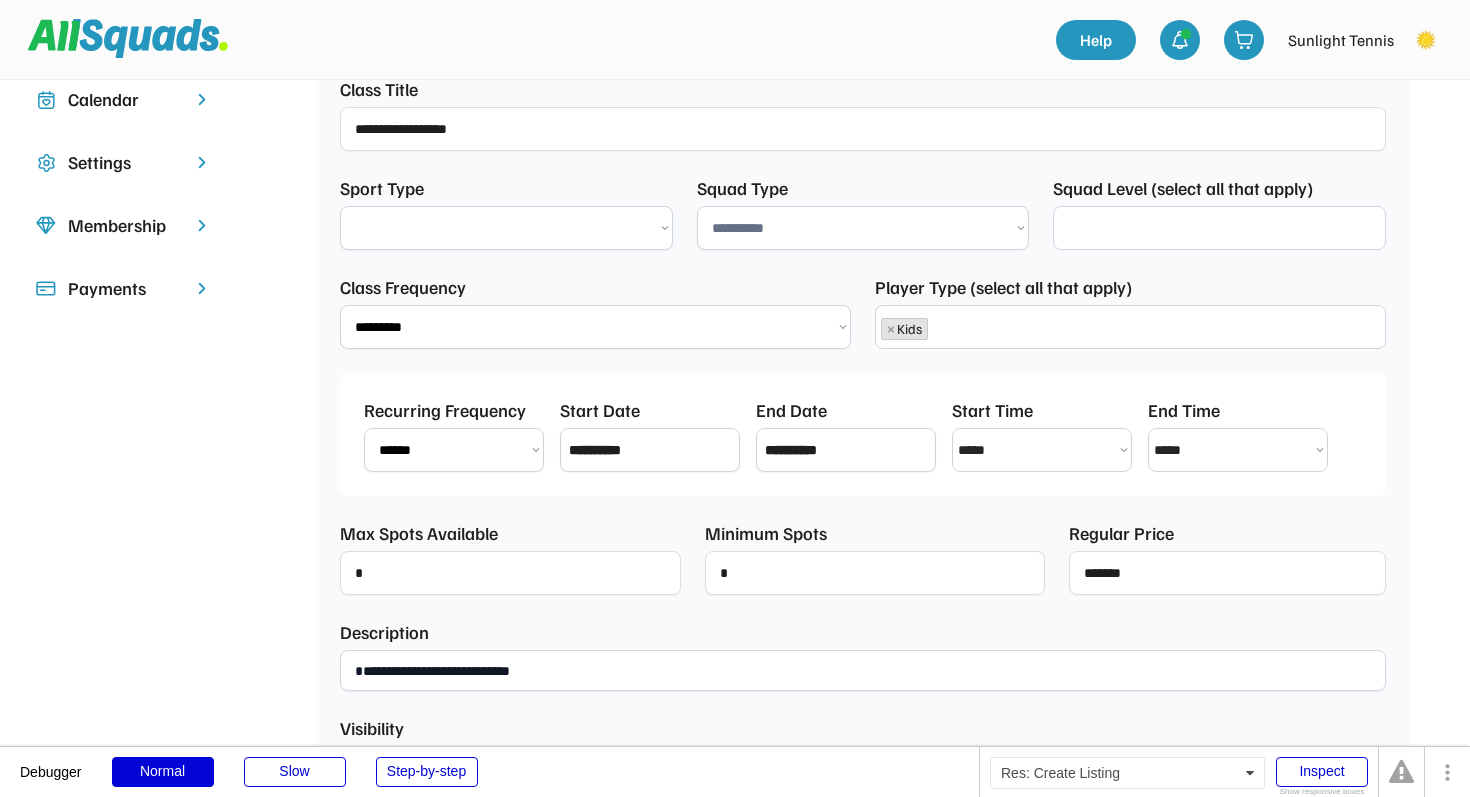 scroll, scrollTop: 255, scrollLeft: 0, axis: vertical 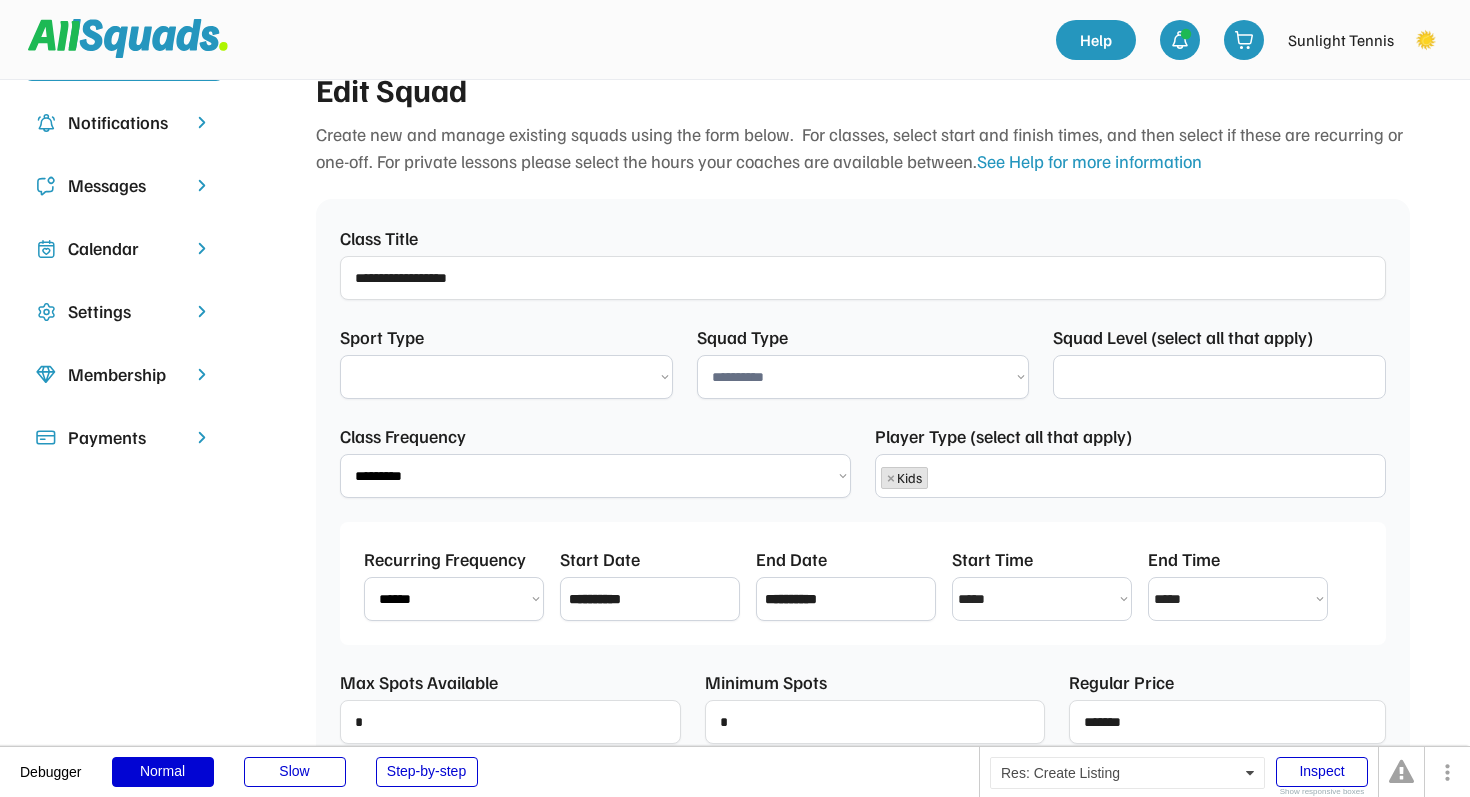 select on "**********" 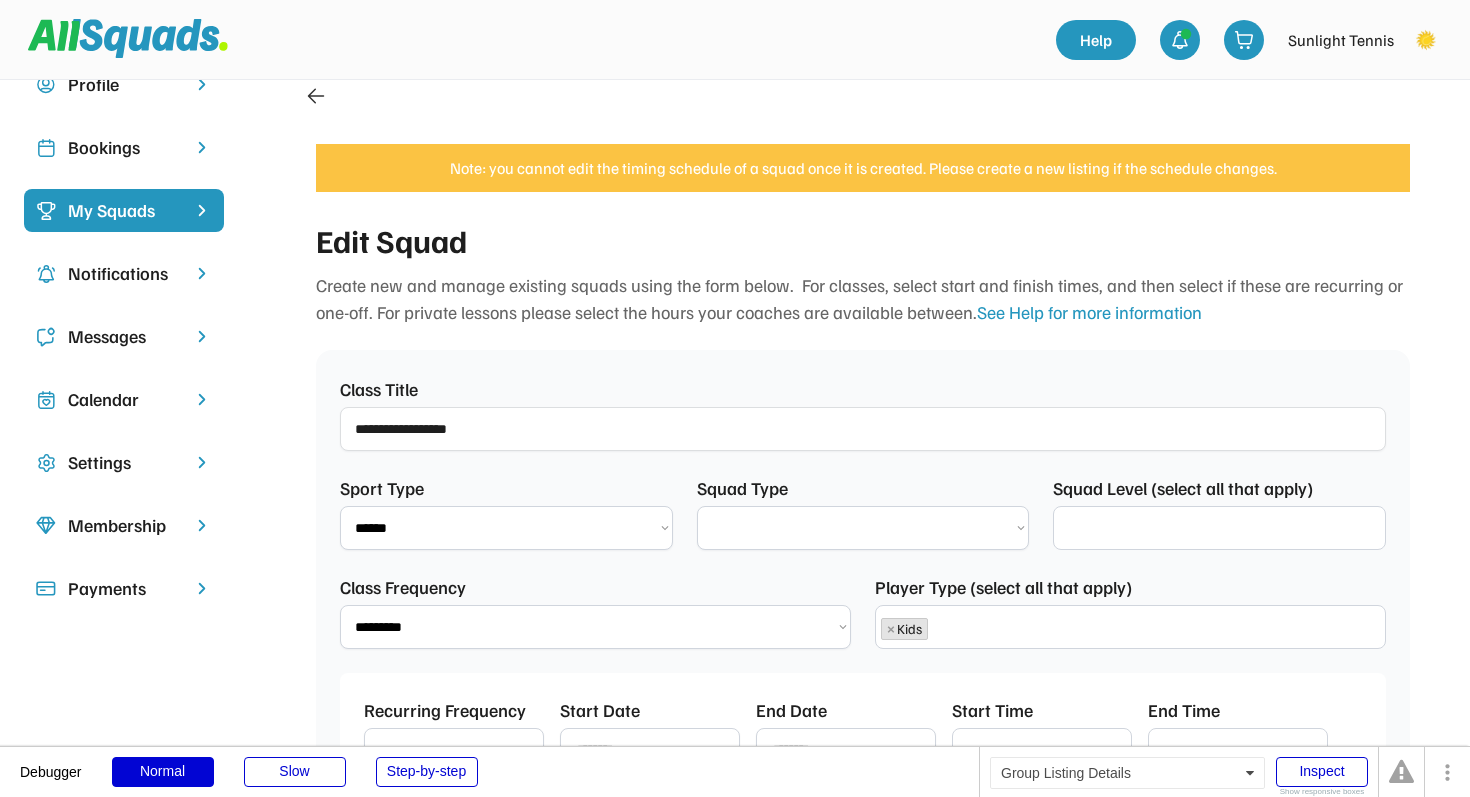 select on "**********" 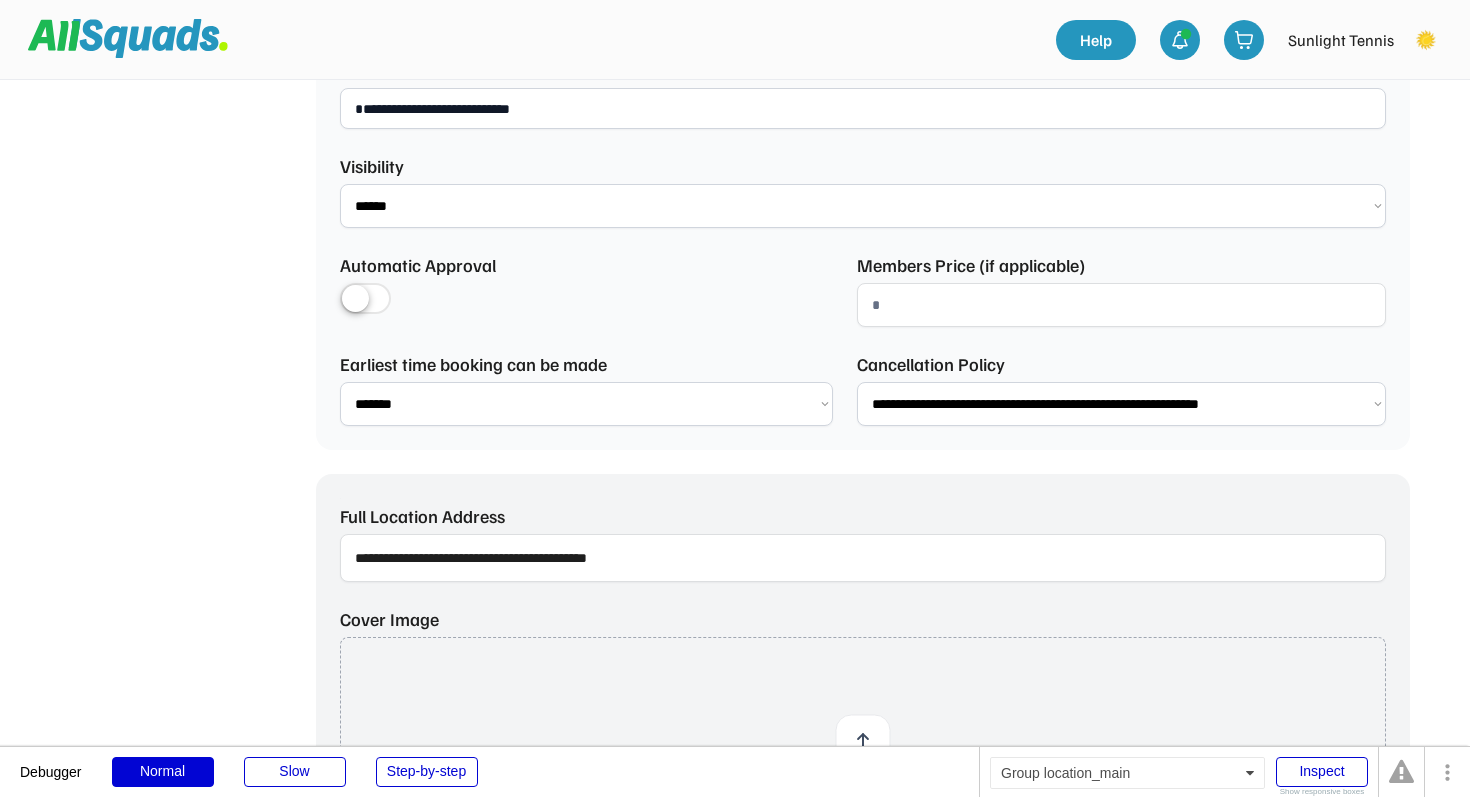 scroll, scrollTop: 1123, scrollLeft: 0, axis: vertical 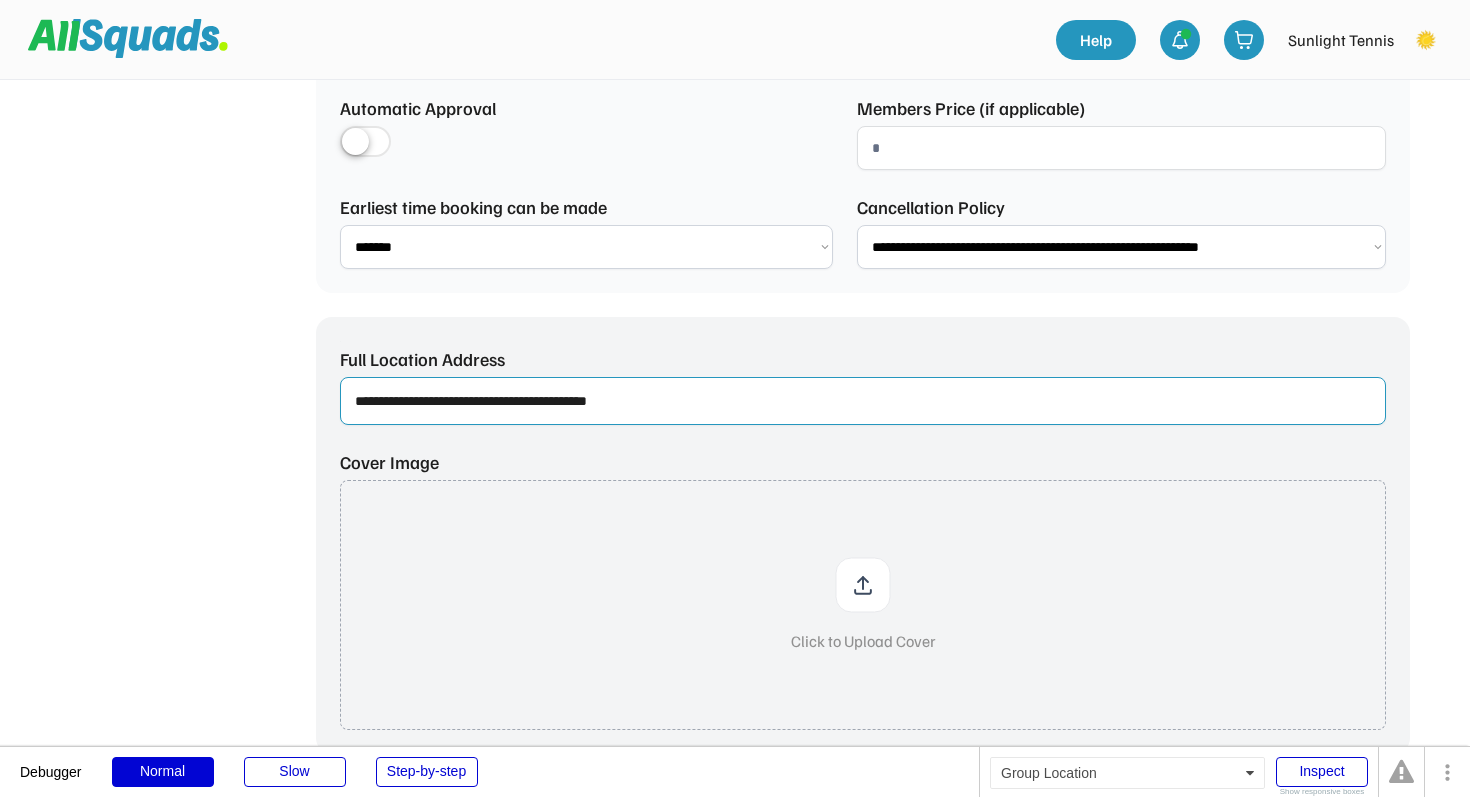 drag, startPoint x: 641, startPoint y: 399, endPoint x: 356, endPoint y: 382, distance: 285.50656 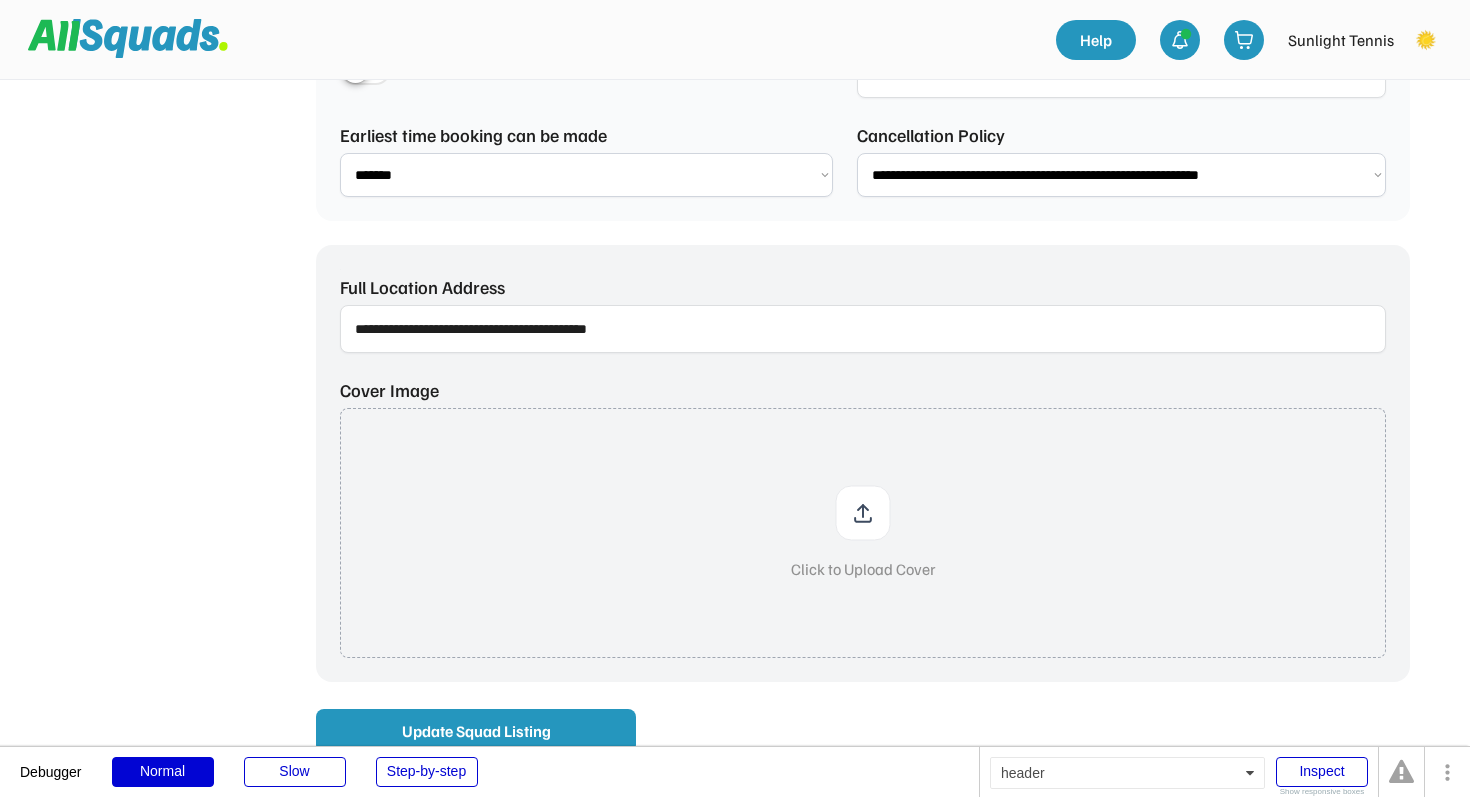 select 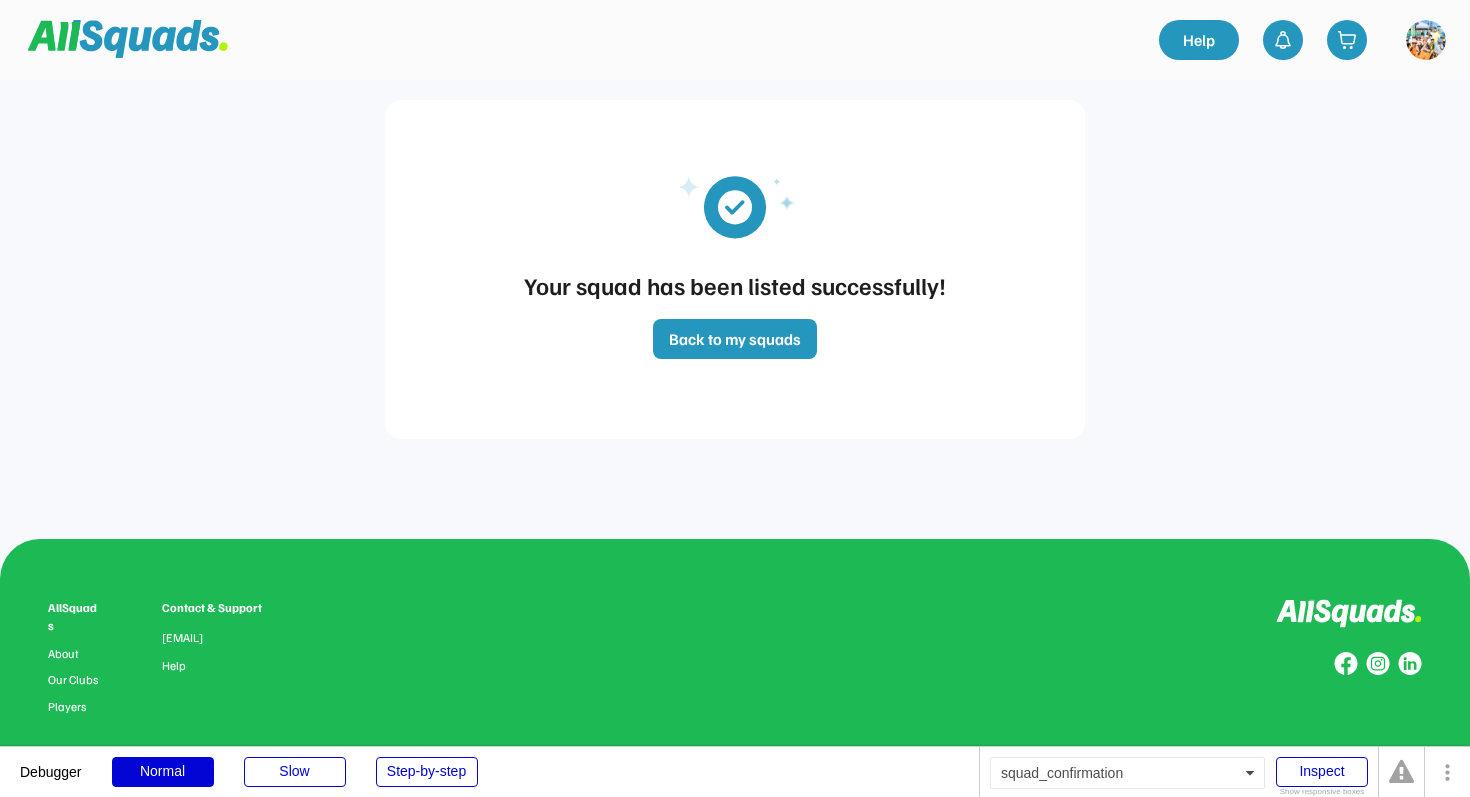 scroll, scrollTop: 0, scrollLeft: 0, axis: both 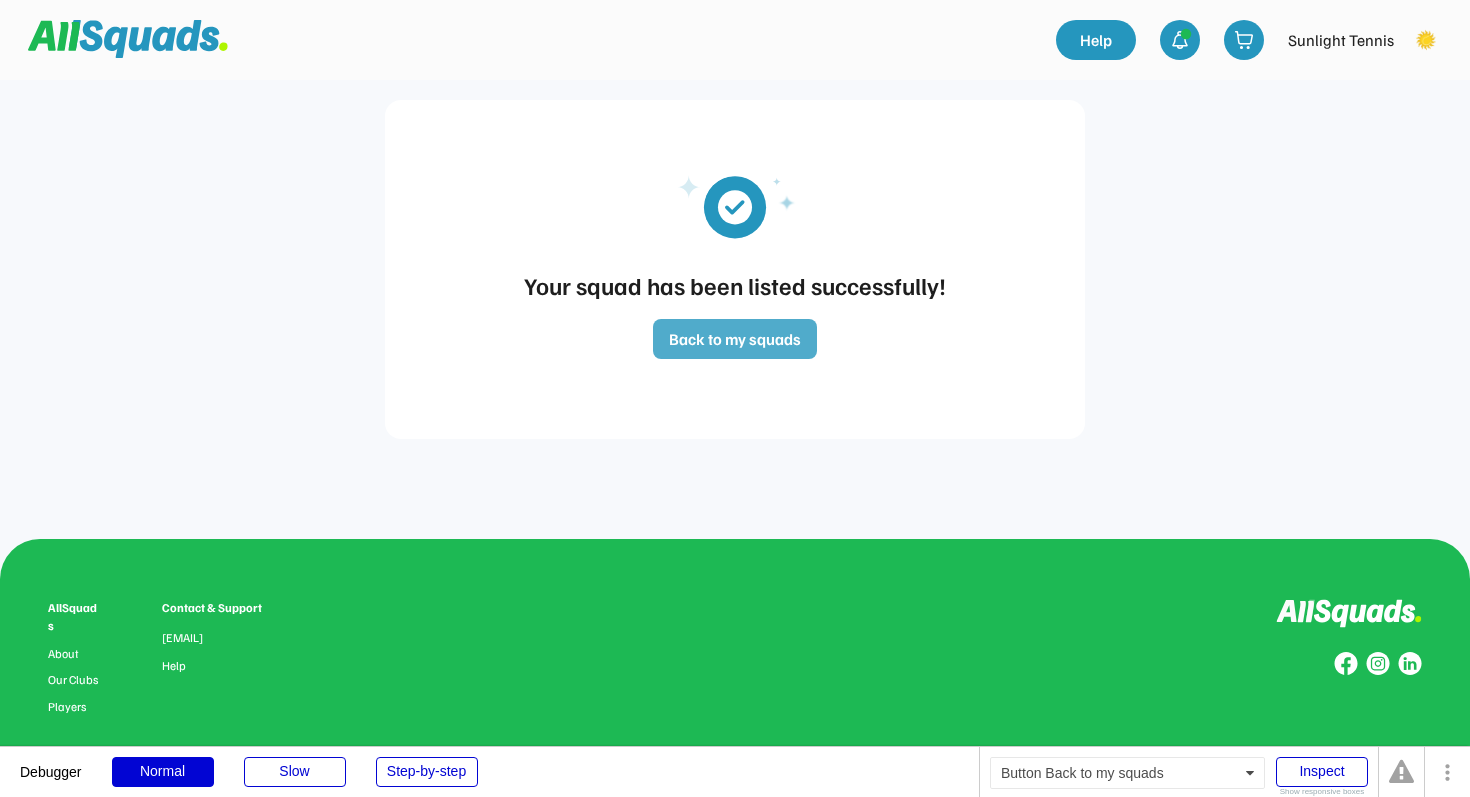 click on "Back to my squads" at bounding box center (735, 339) 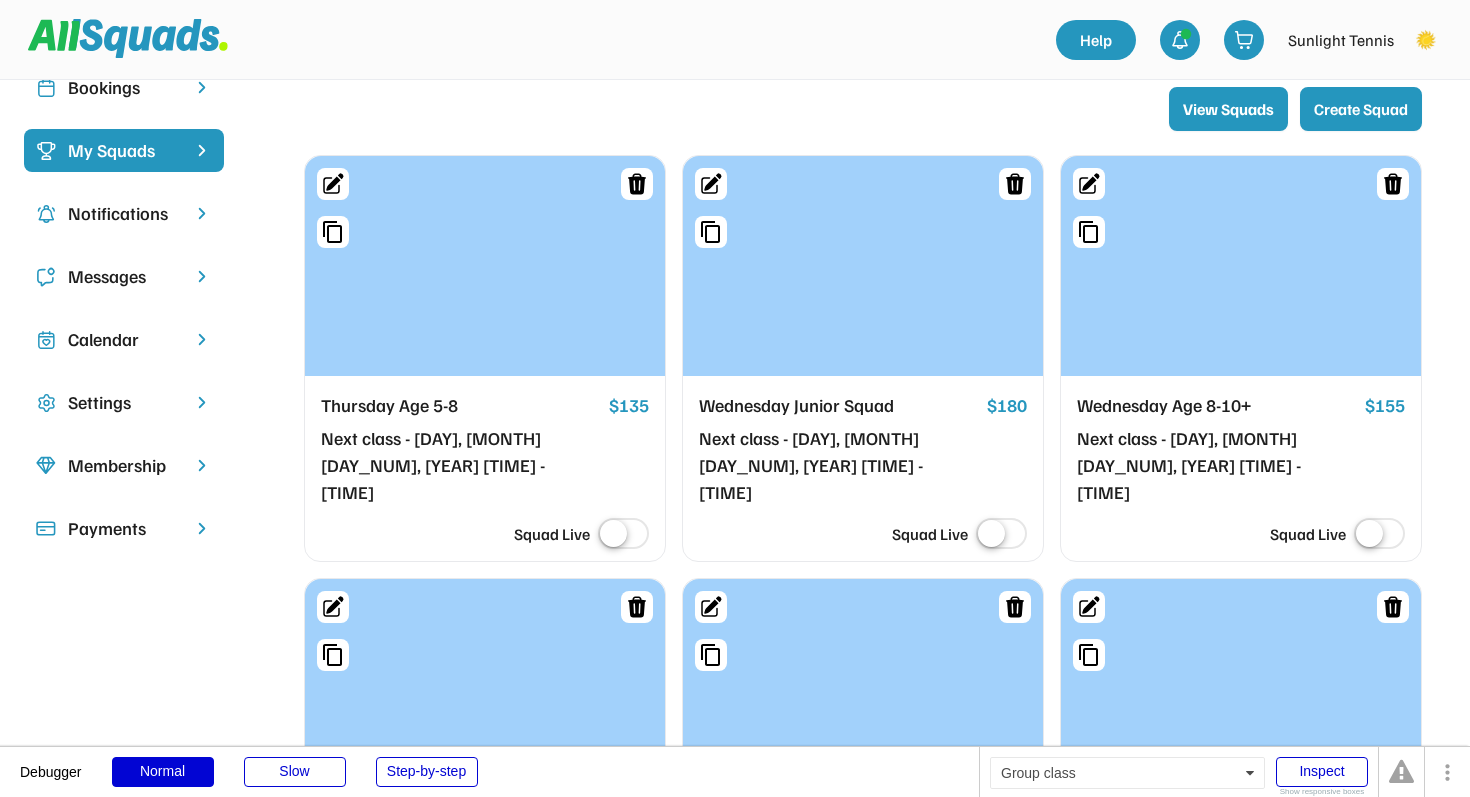 scroll, scrollTop: 158, scrollLeft: 0, axis: vertical 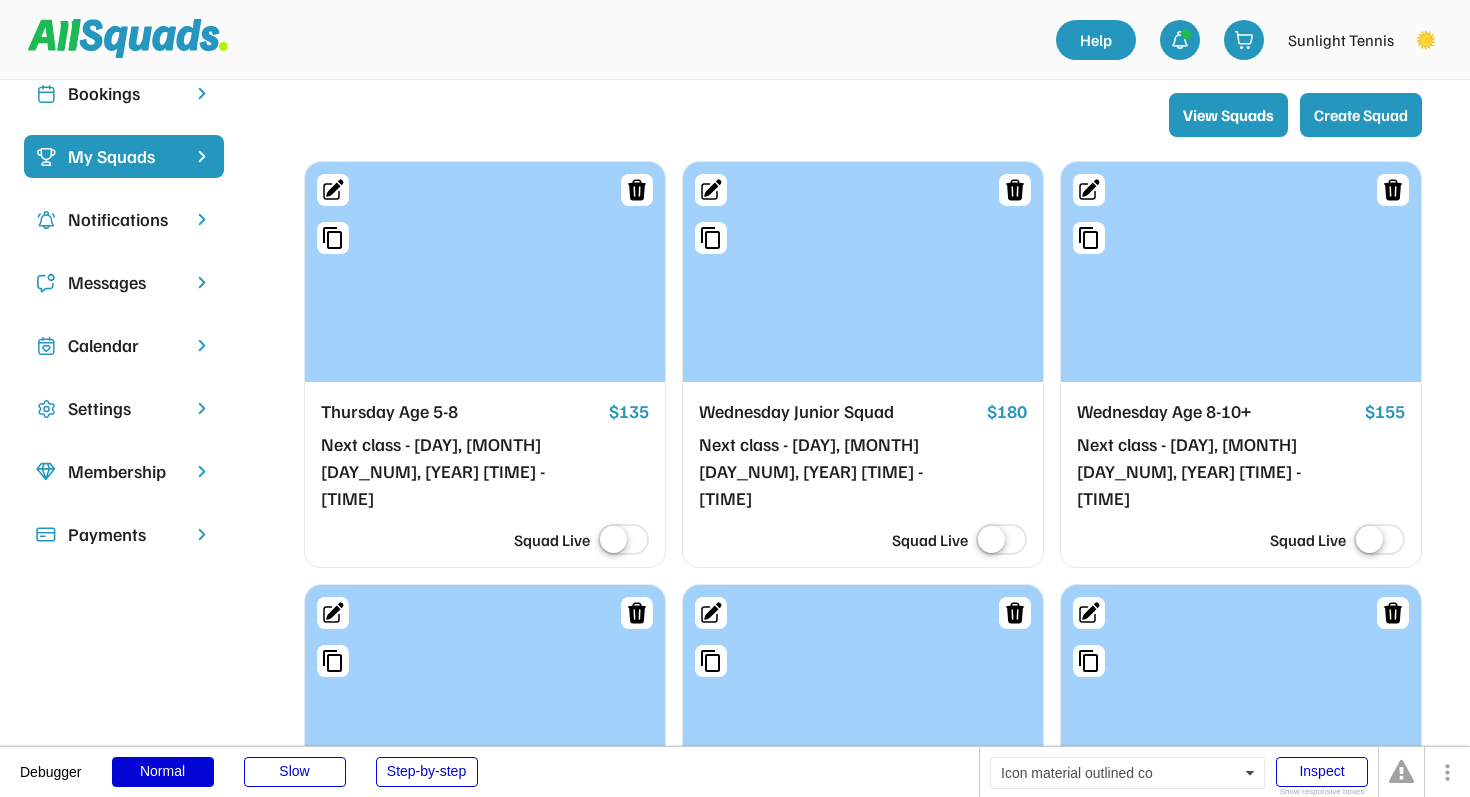 click 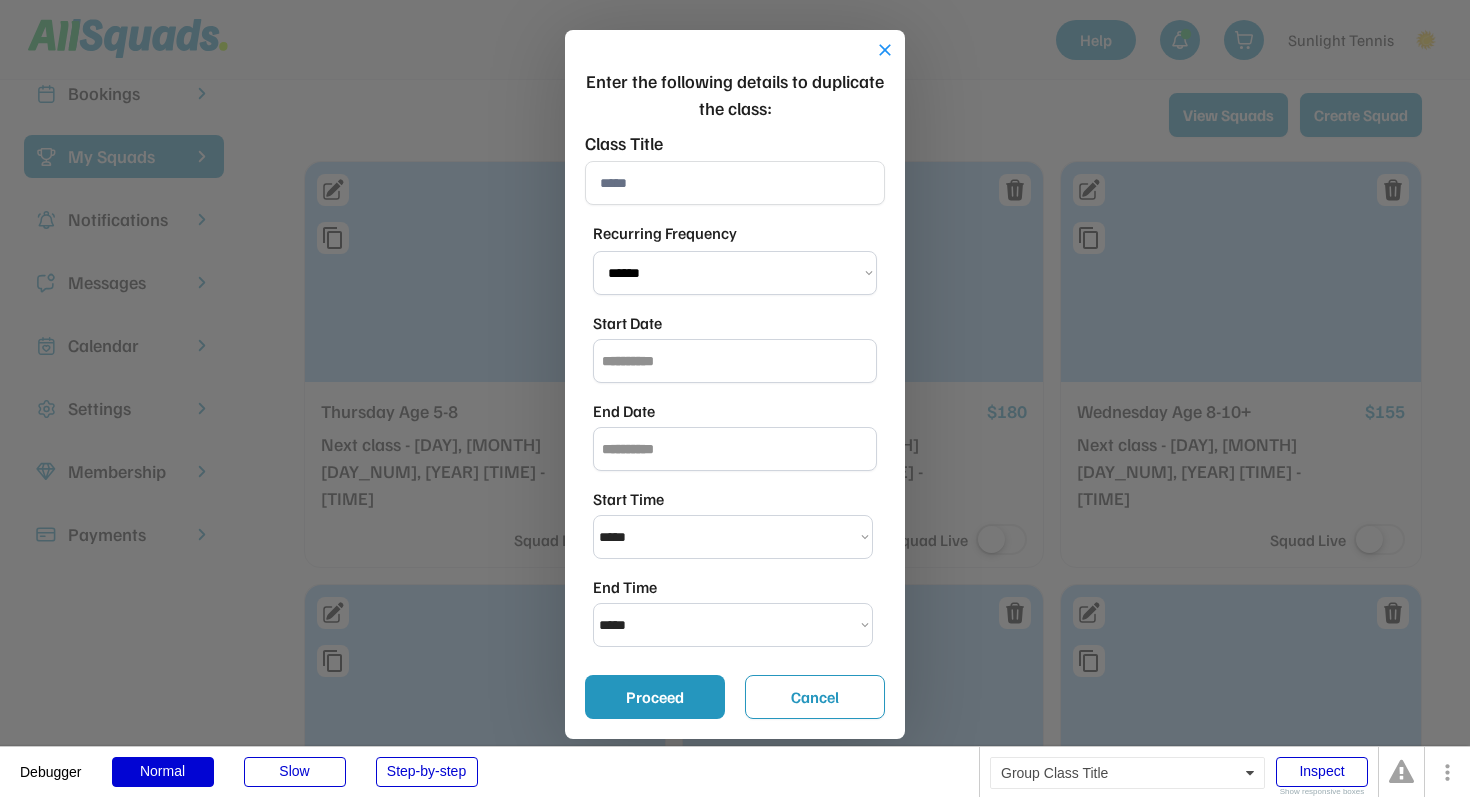 click at bounding box center (735, 183) 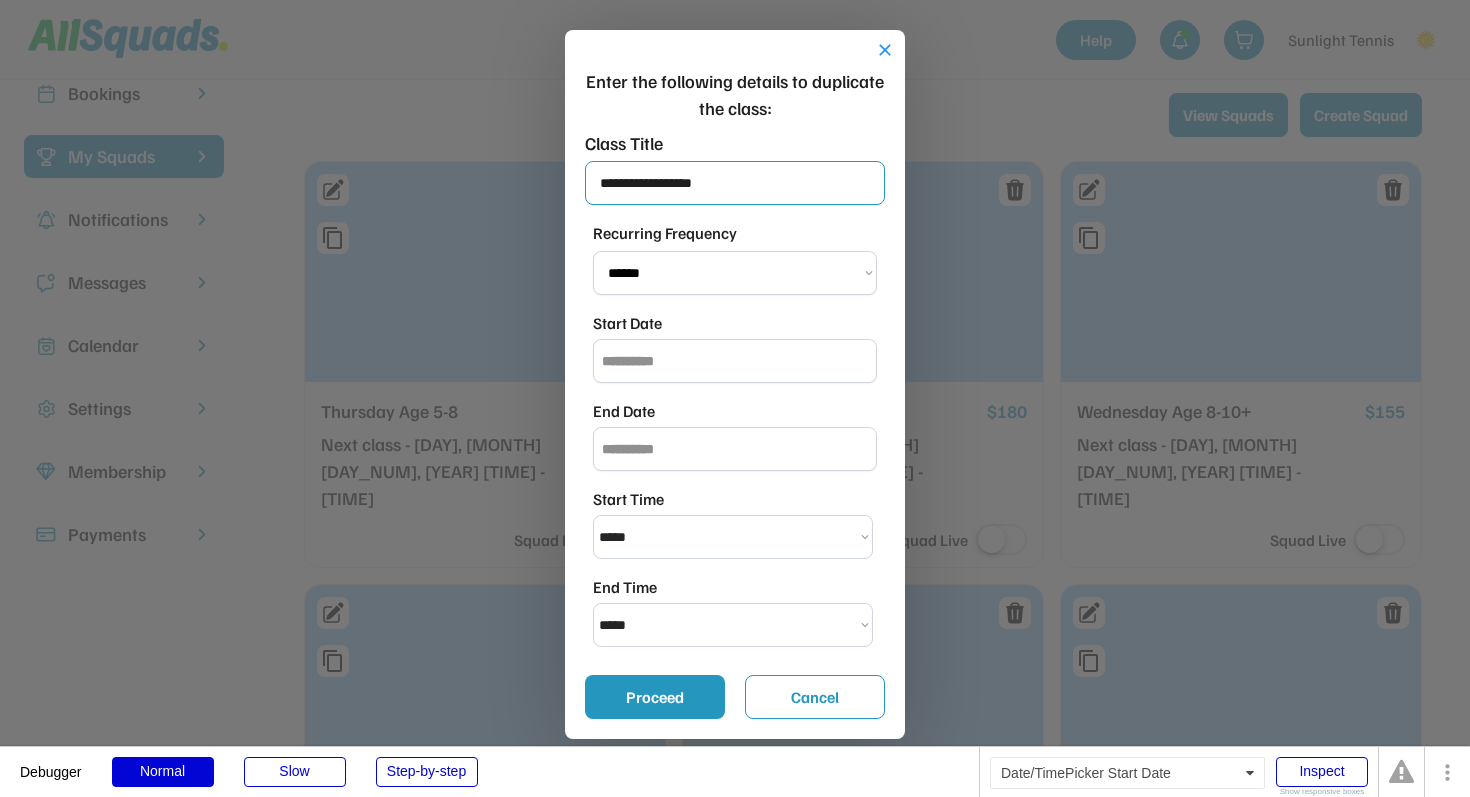 type on "**********" 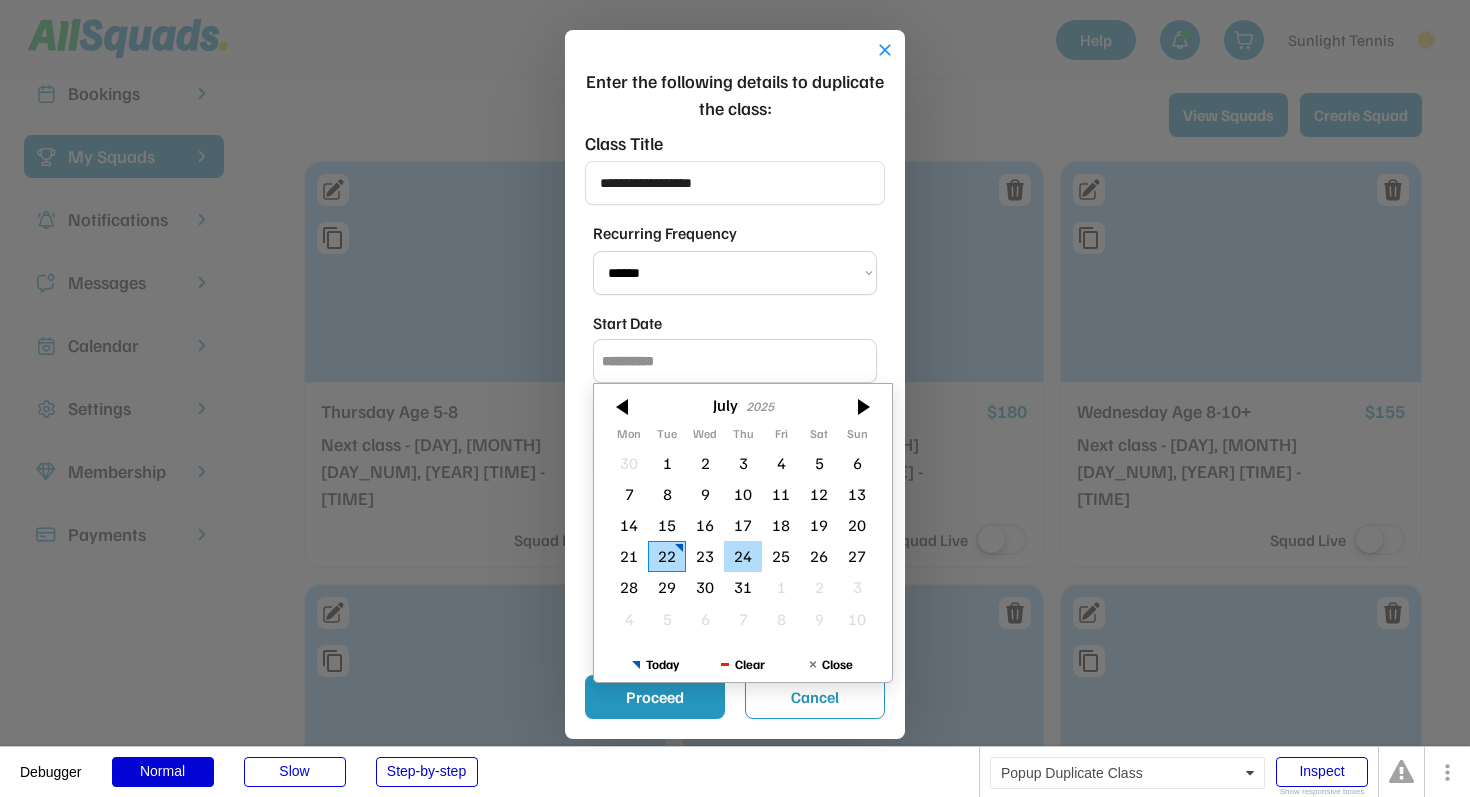 click on "24" at bounding box center [743, 556] 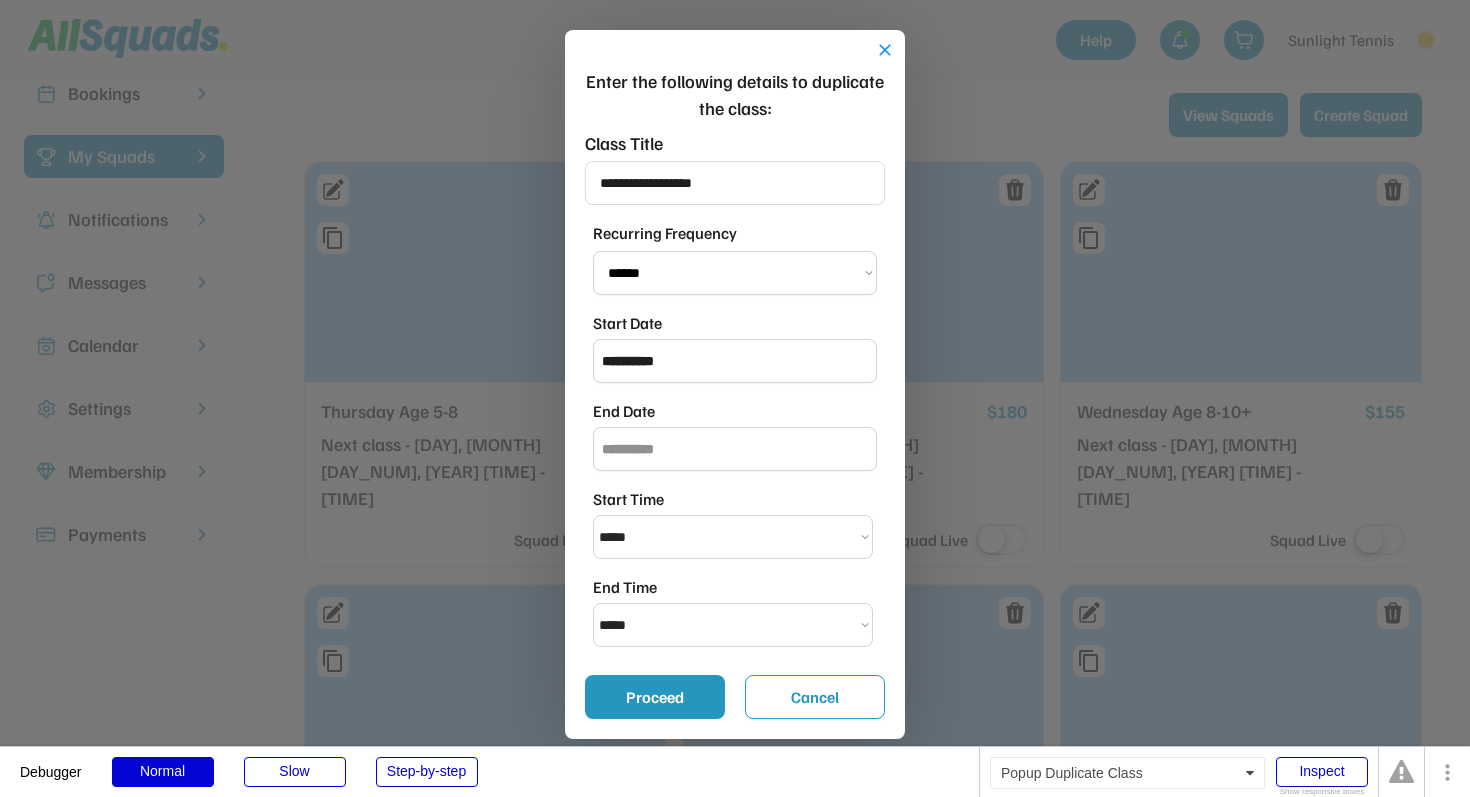 click on "**********" at bounding box center [733, 537] 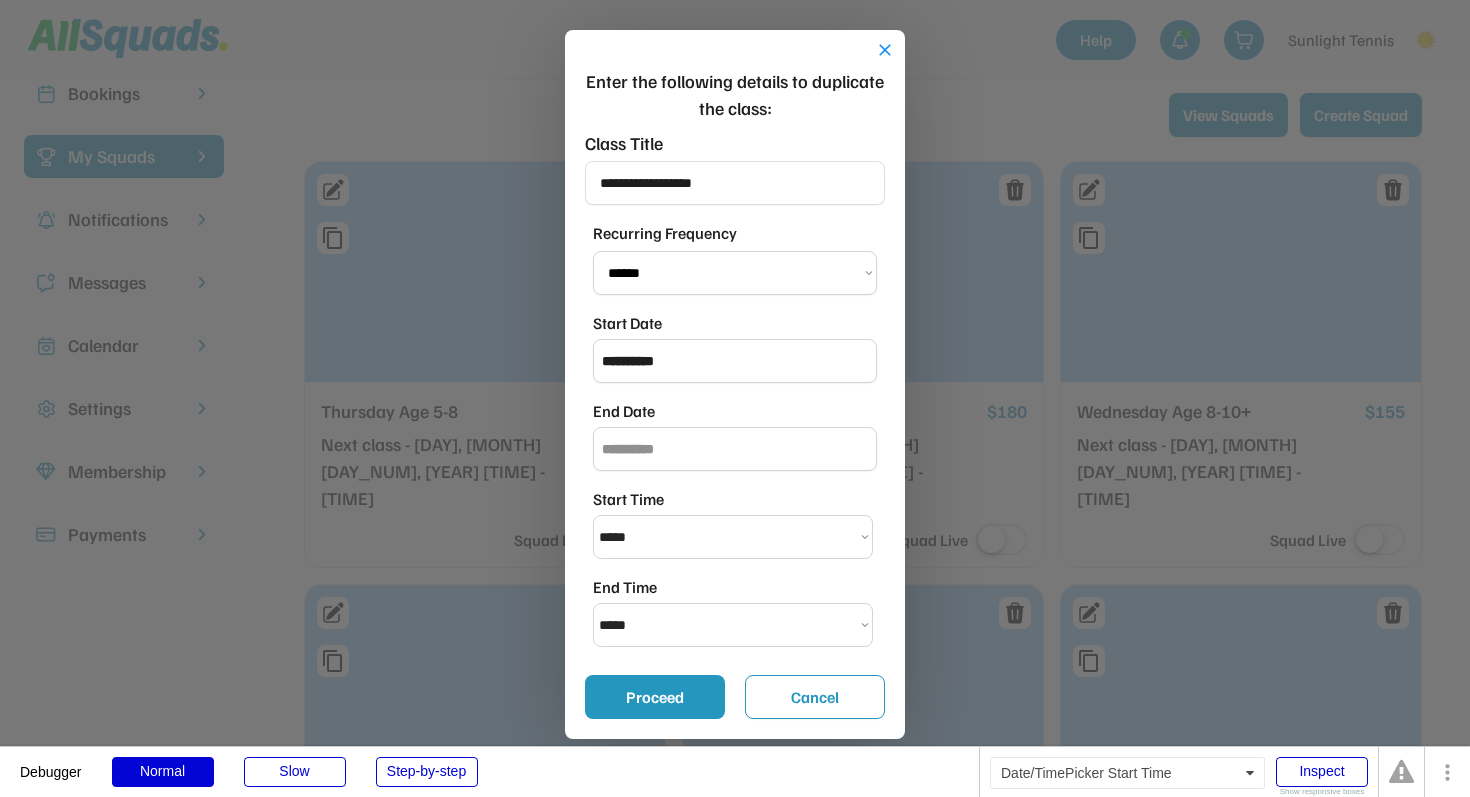 select on "********" 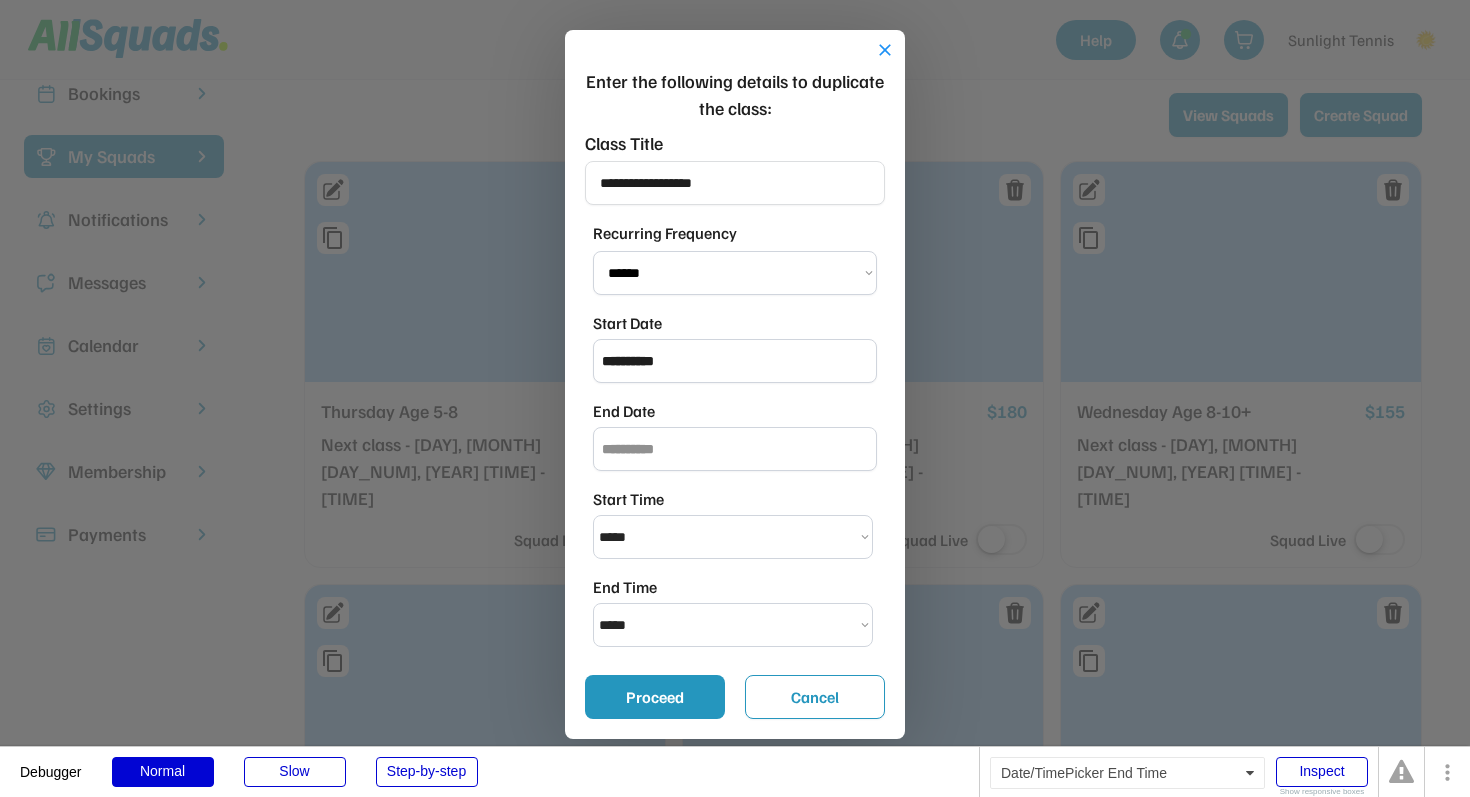 click on "**********" at bounding box center [733, 625] 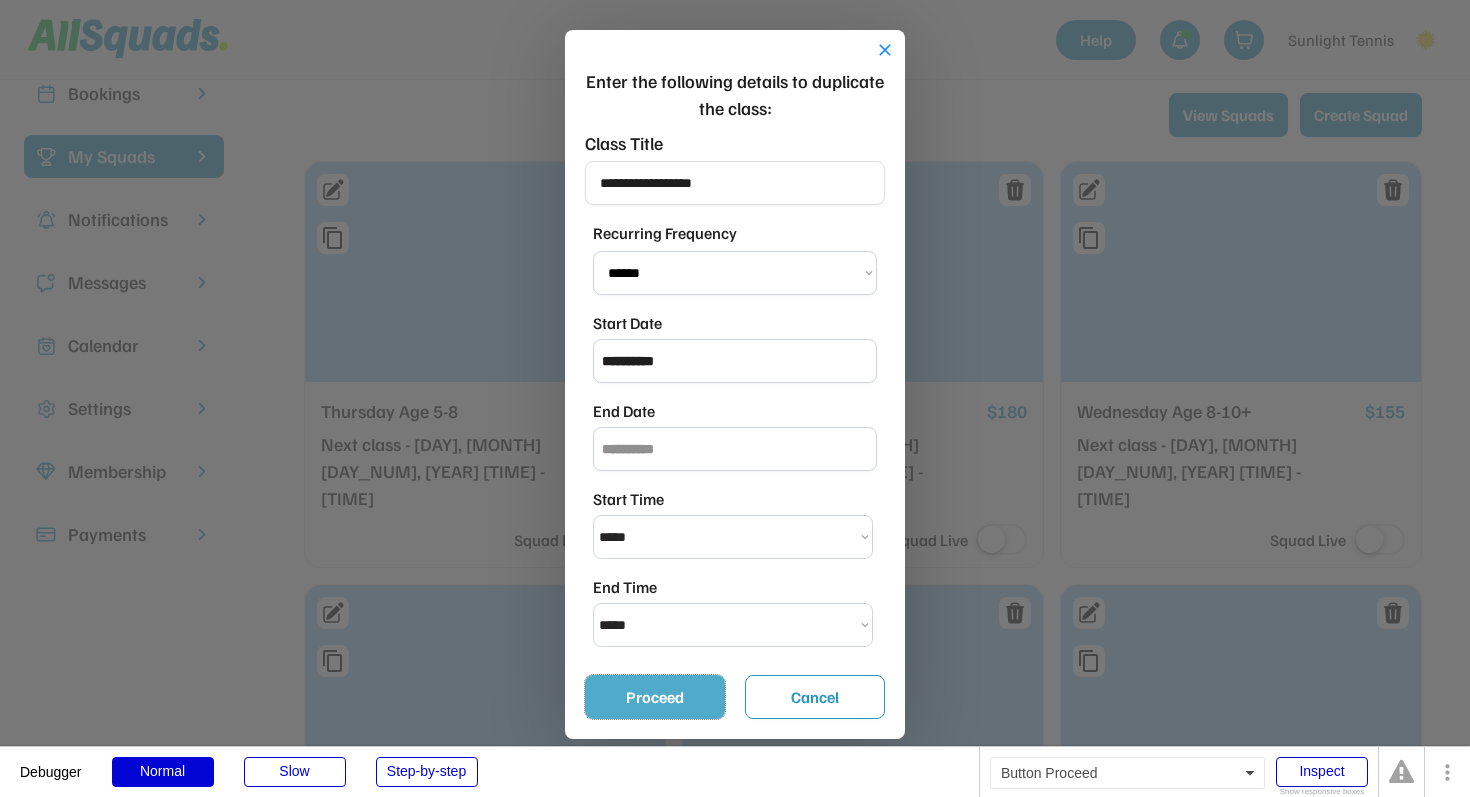 click on "Proceed" at bounding box center (655, 697) 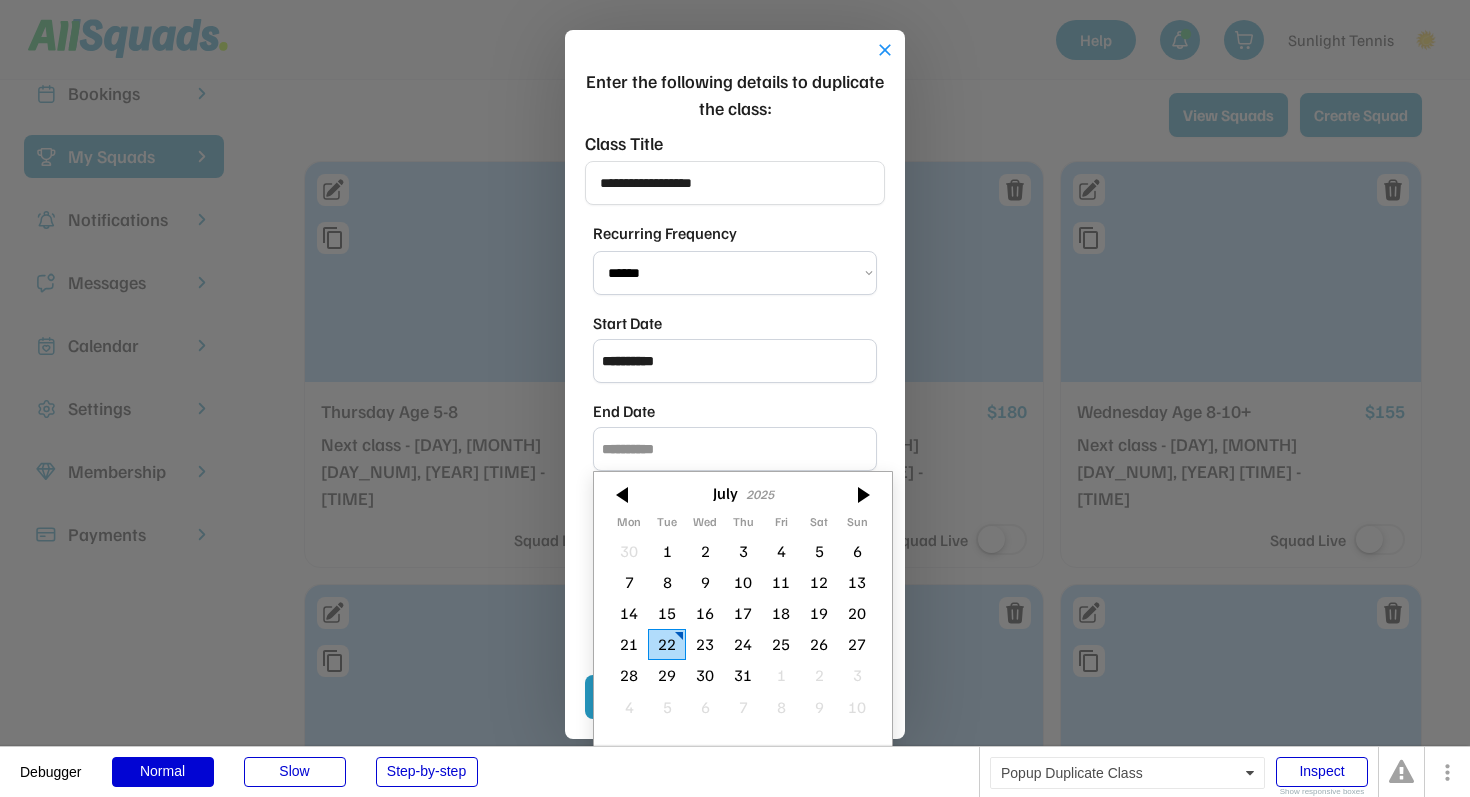 click on "**********" at bounding box center (735, 434) 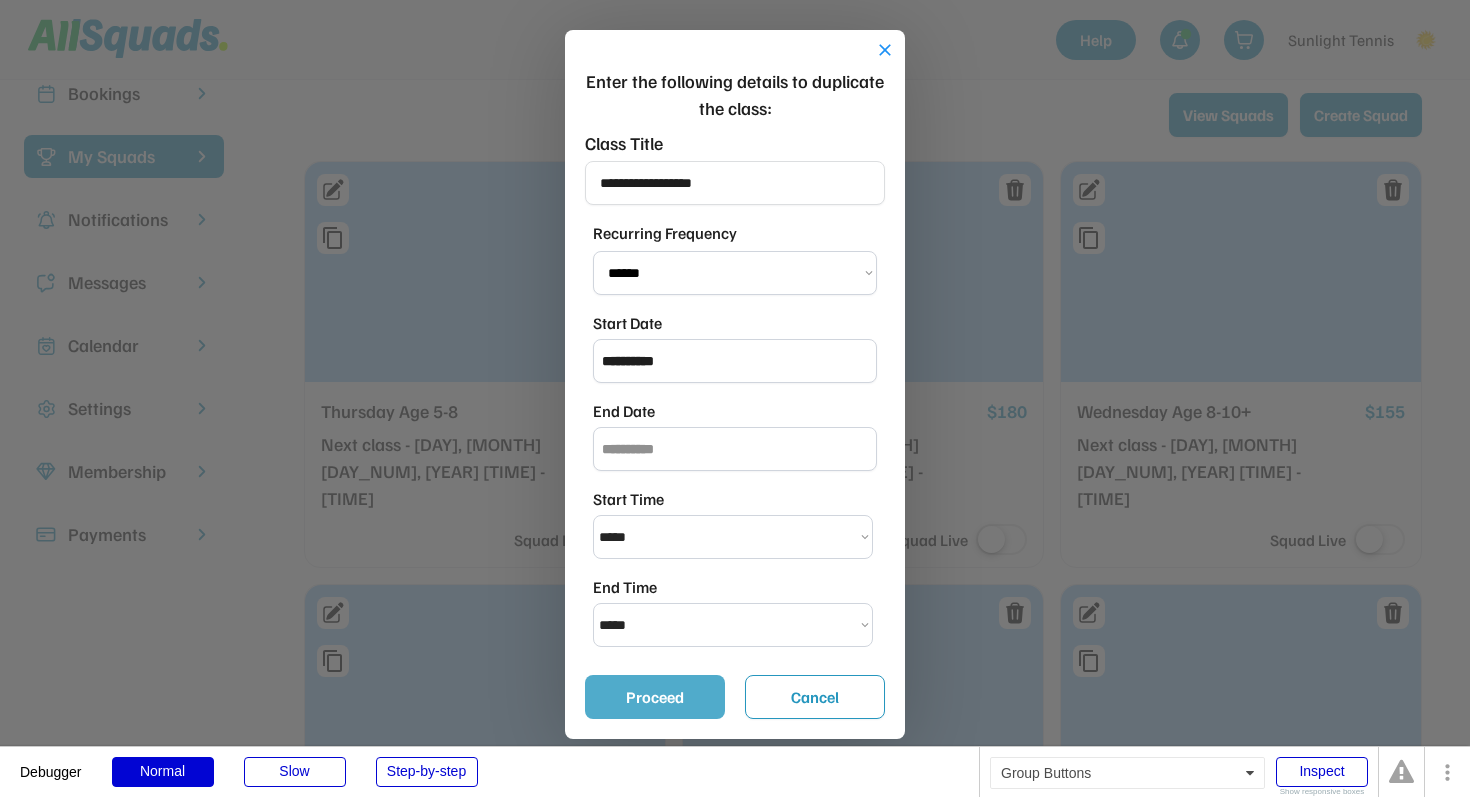 click on "Proceed" at bounding box center (655, 697) 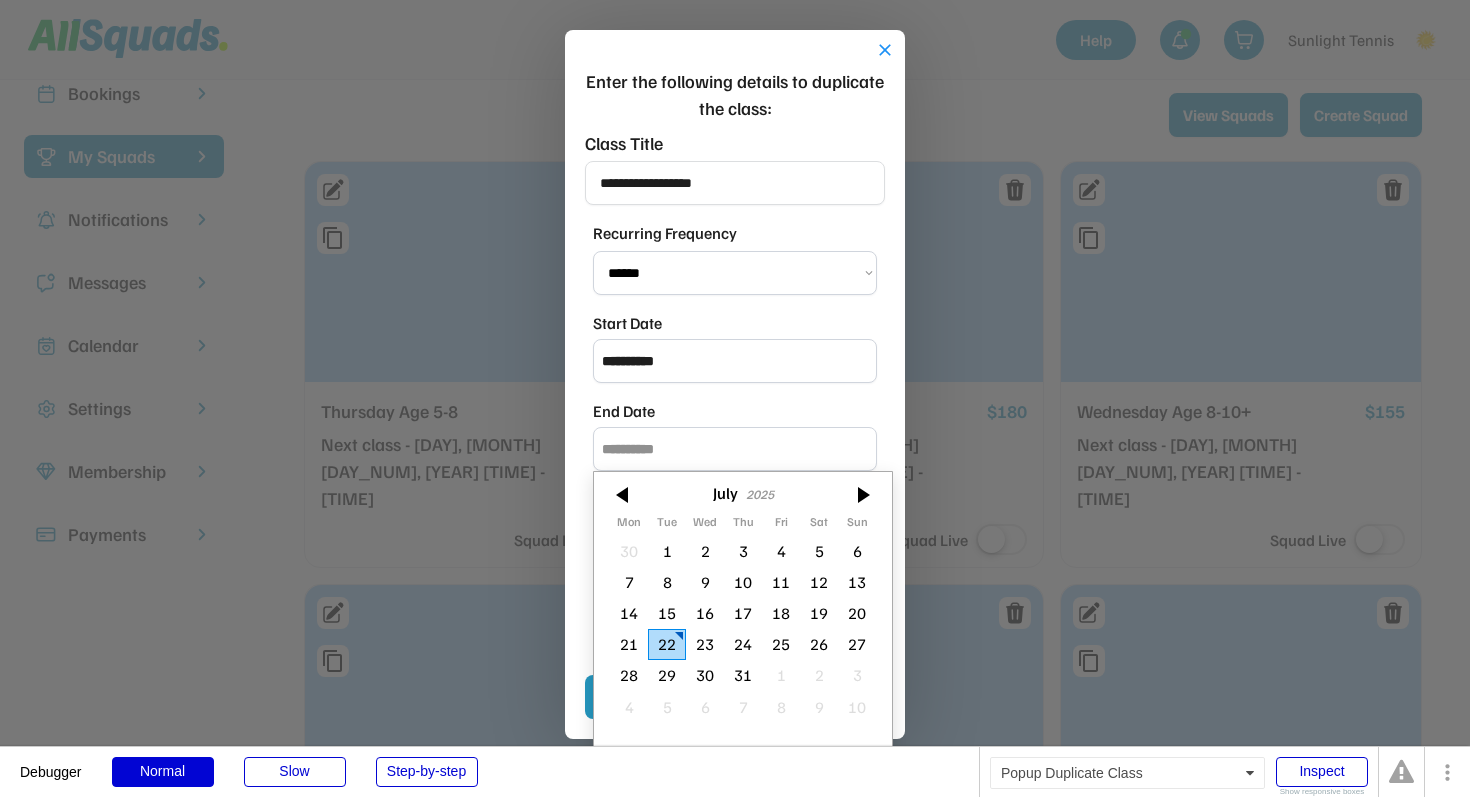 click on "**********" at bounding box center [735, 384] 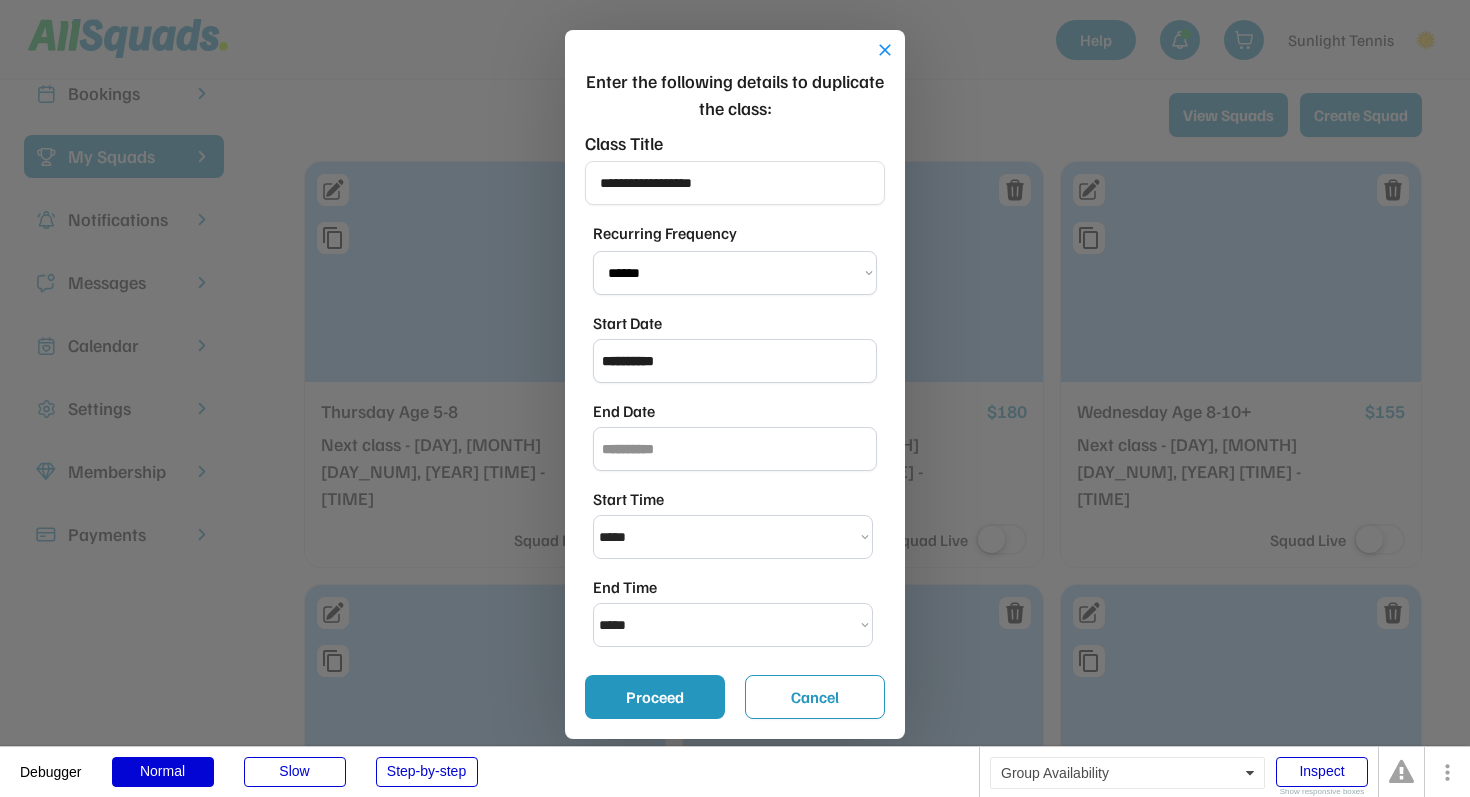 click on "**********" at bounding box center [733, 625] 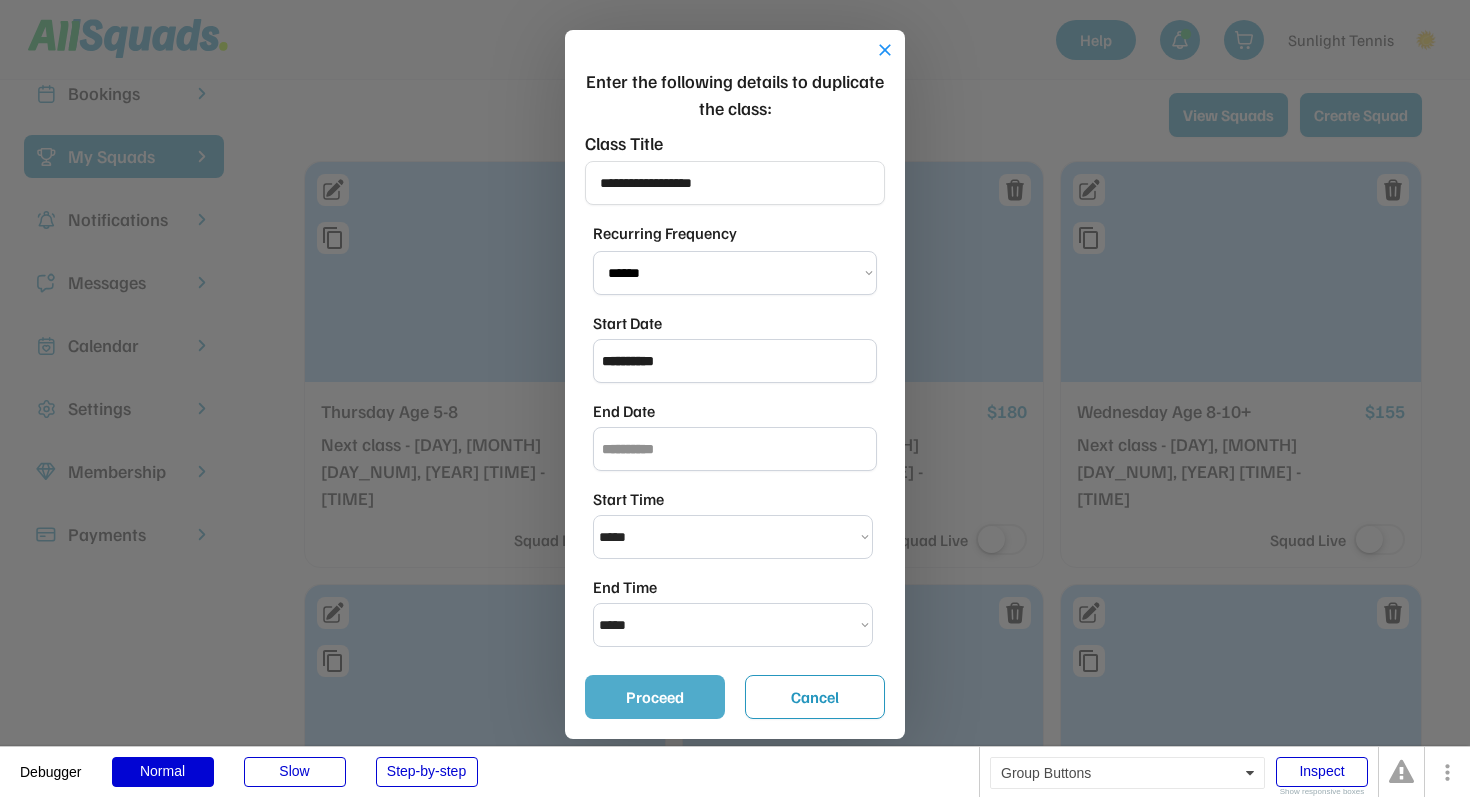 click on "Proceed" at bounding box center [655, 697] 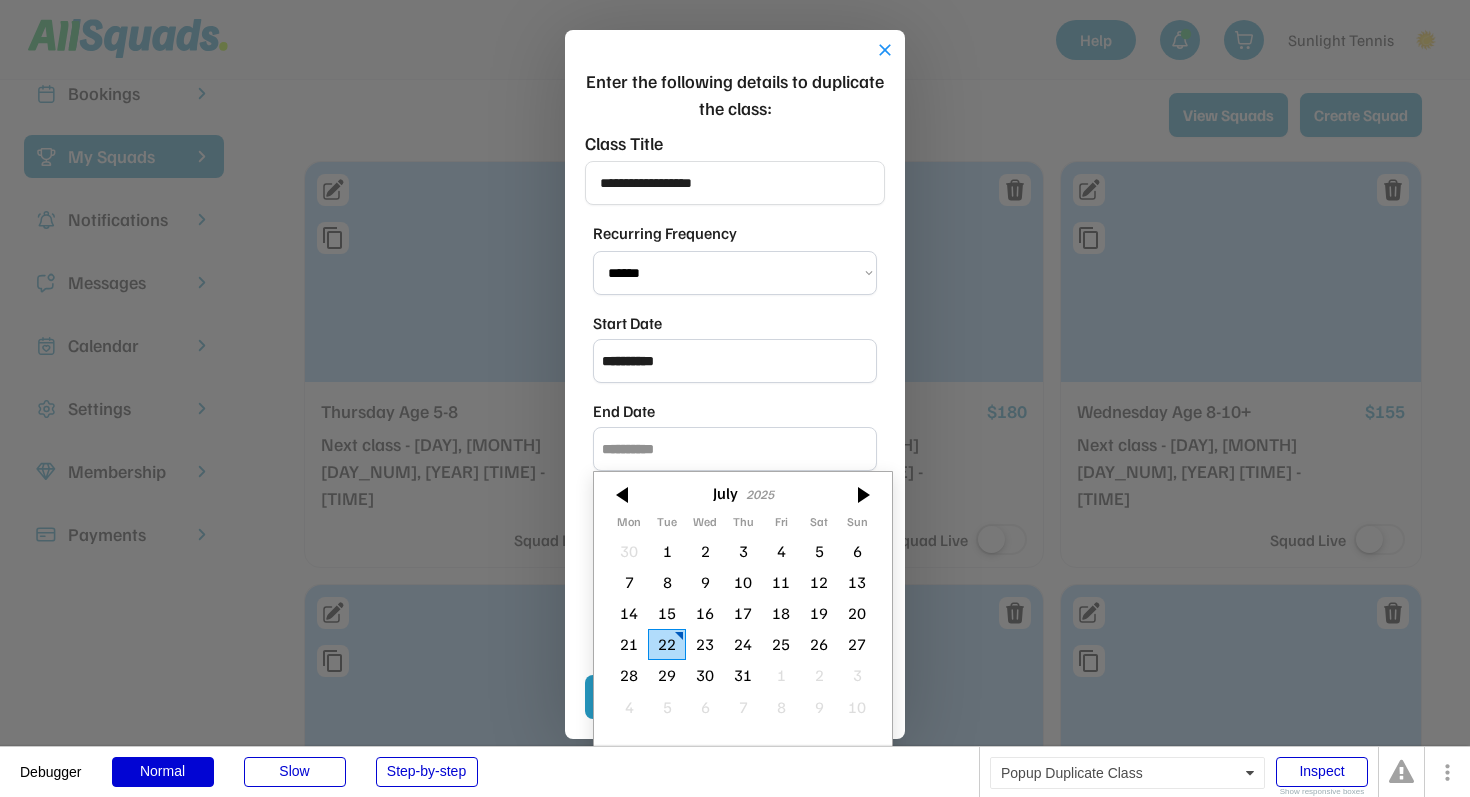 click on "**********" at bounding box center [735, 384] 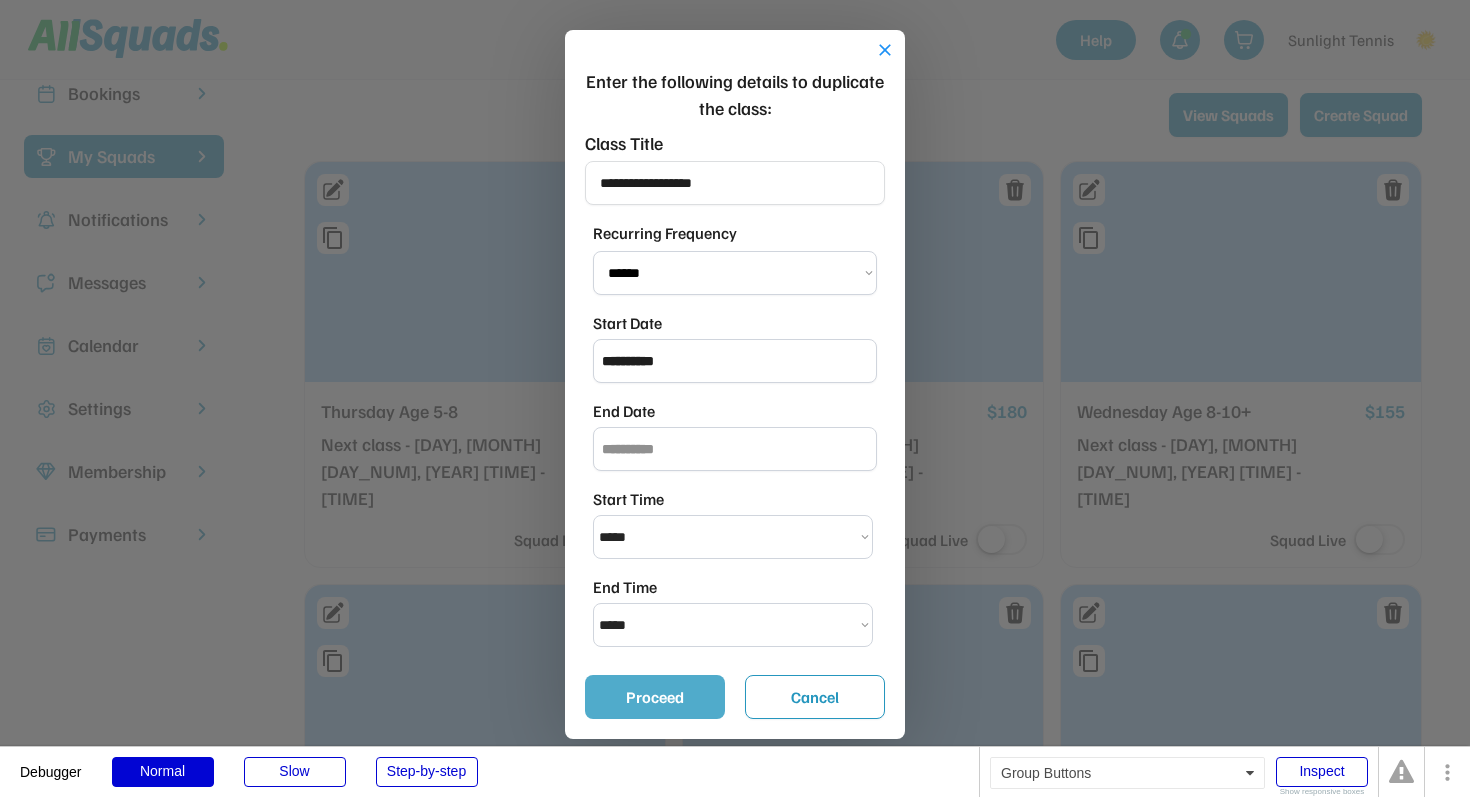 click on "Proceed" at bounding box center (655, 697) 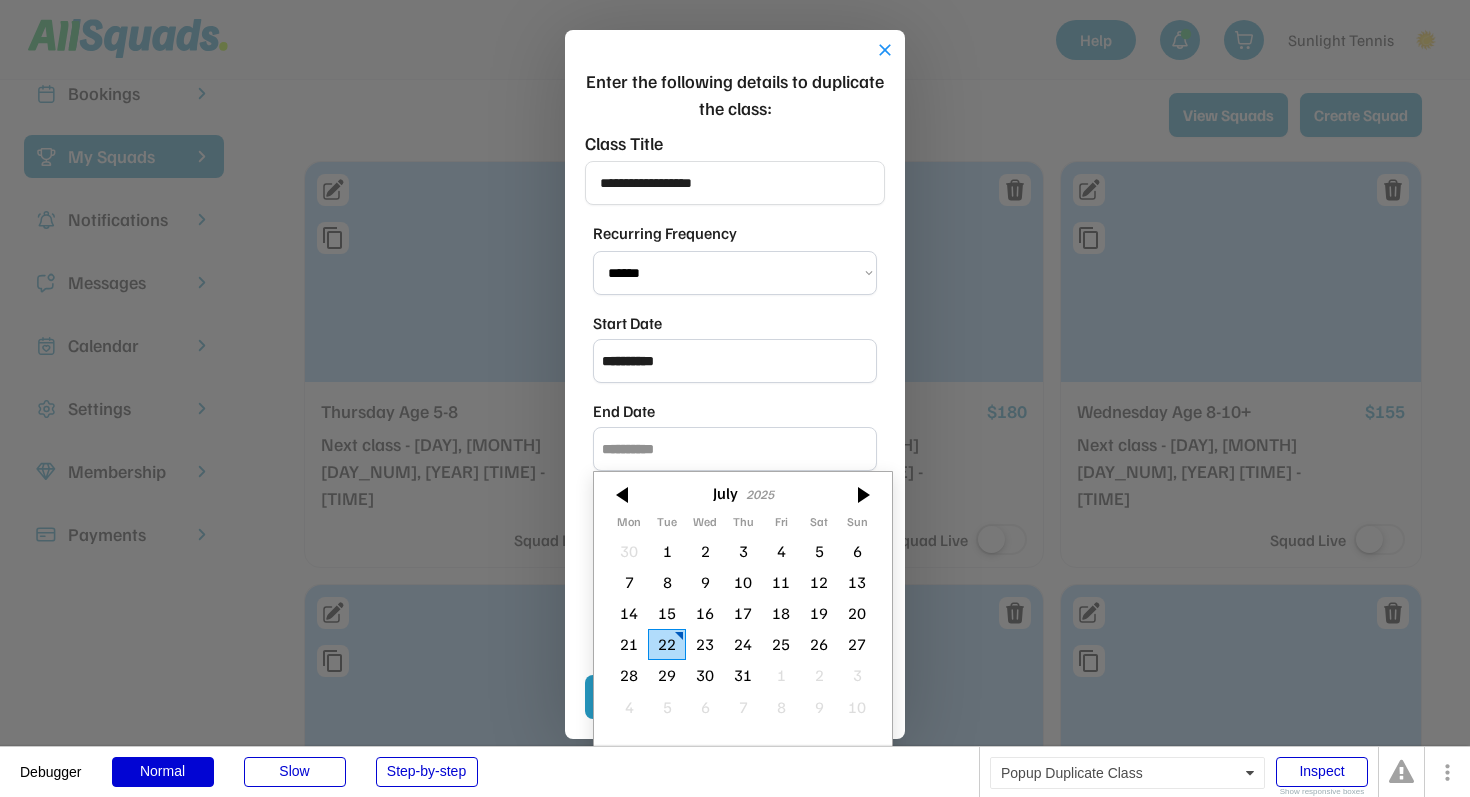 click on "**********" at bounding box center [735, 384] 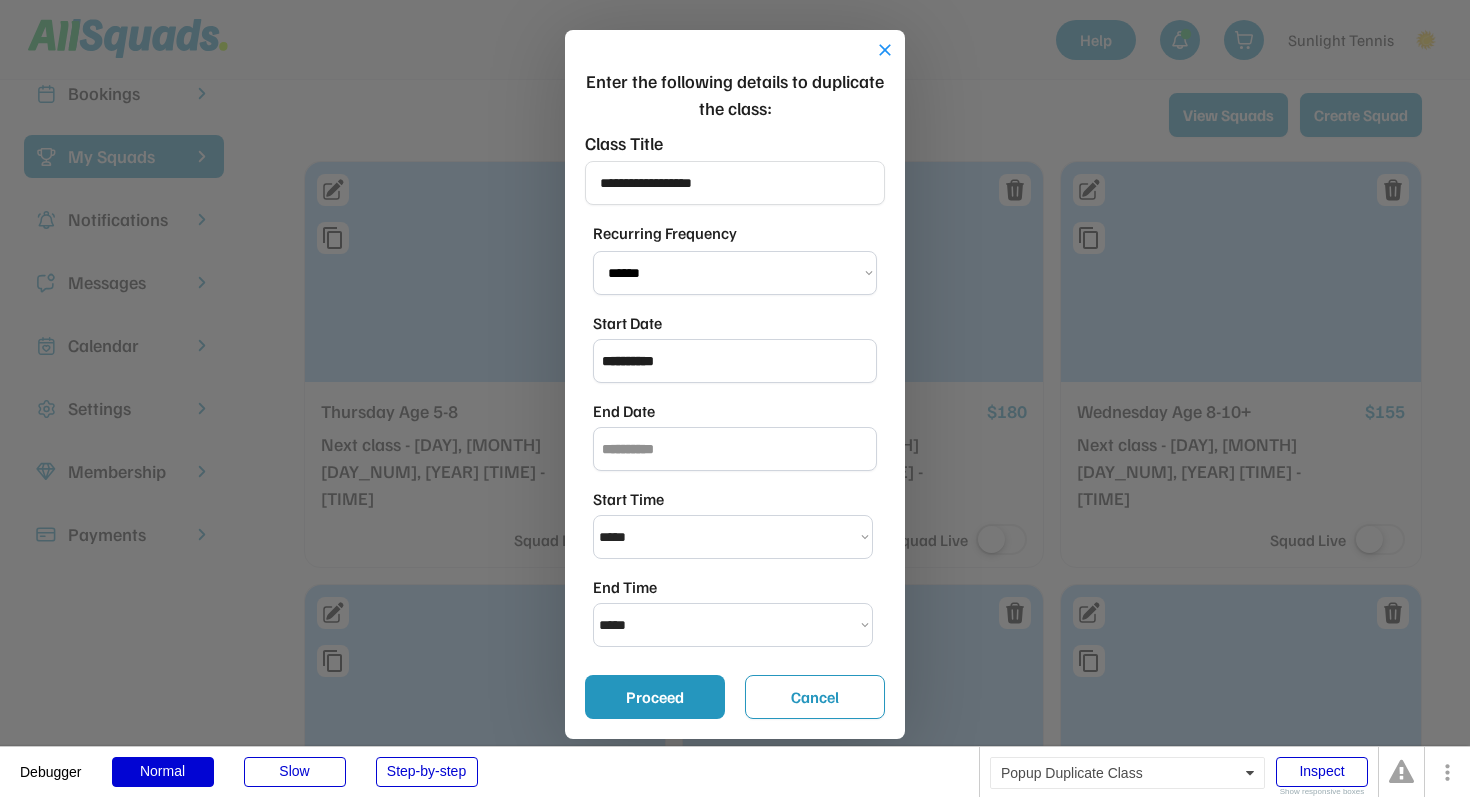 click on "**********" at bounding box center (735, 384) 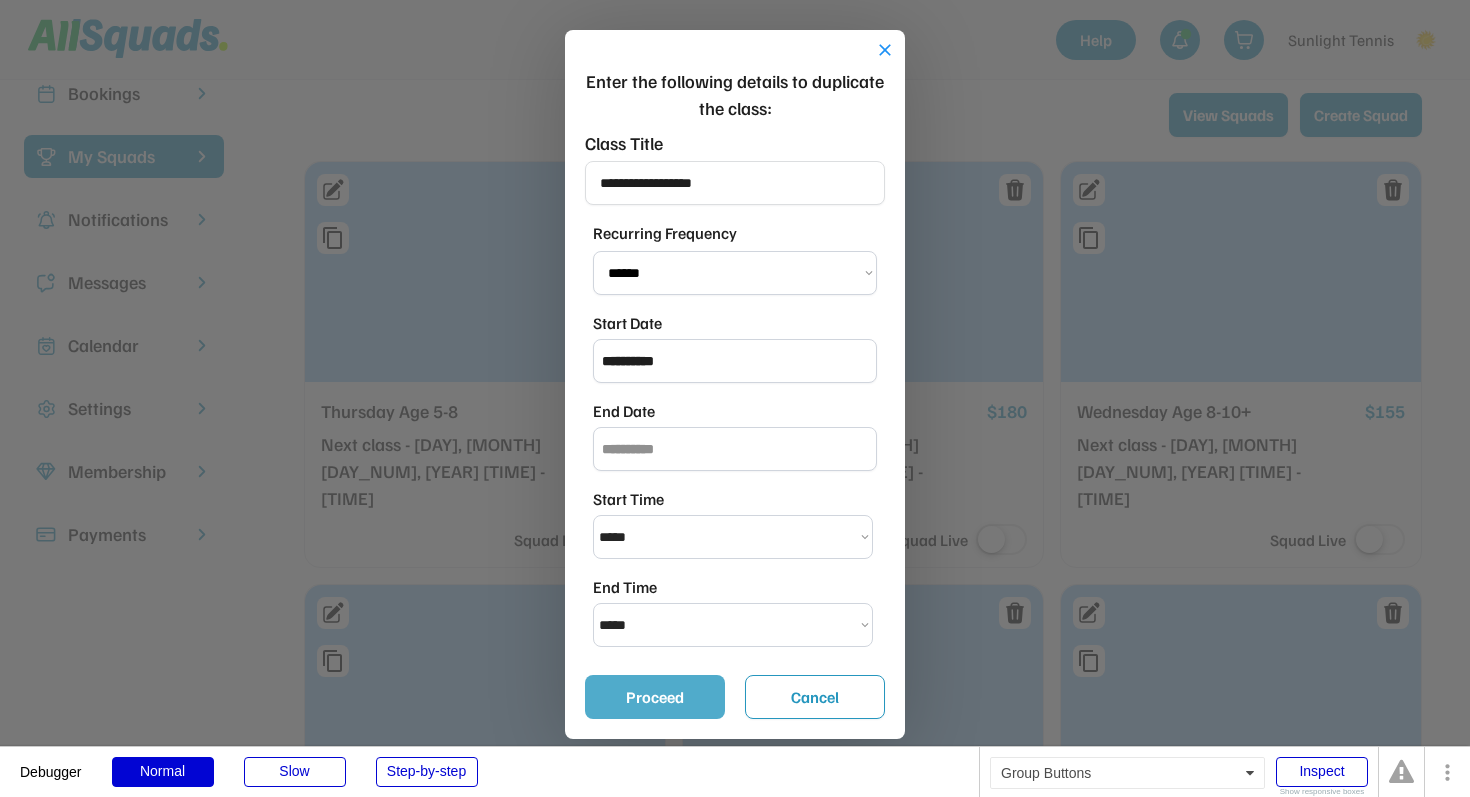 click on "Proceed" at bounding box center [655, 697] 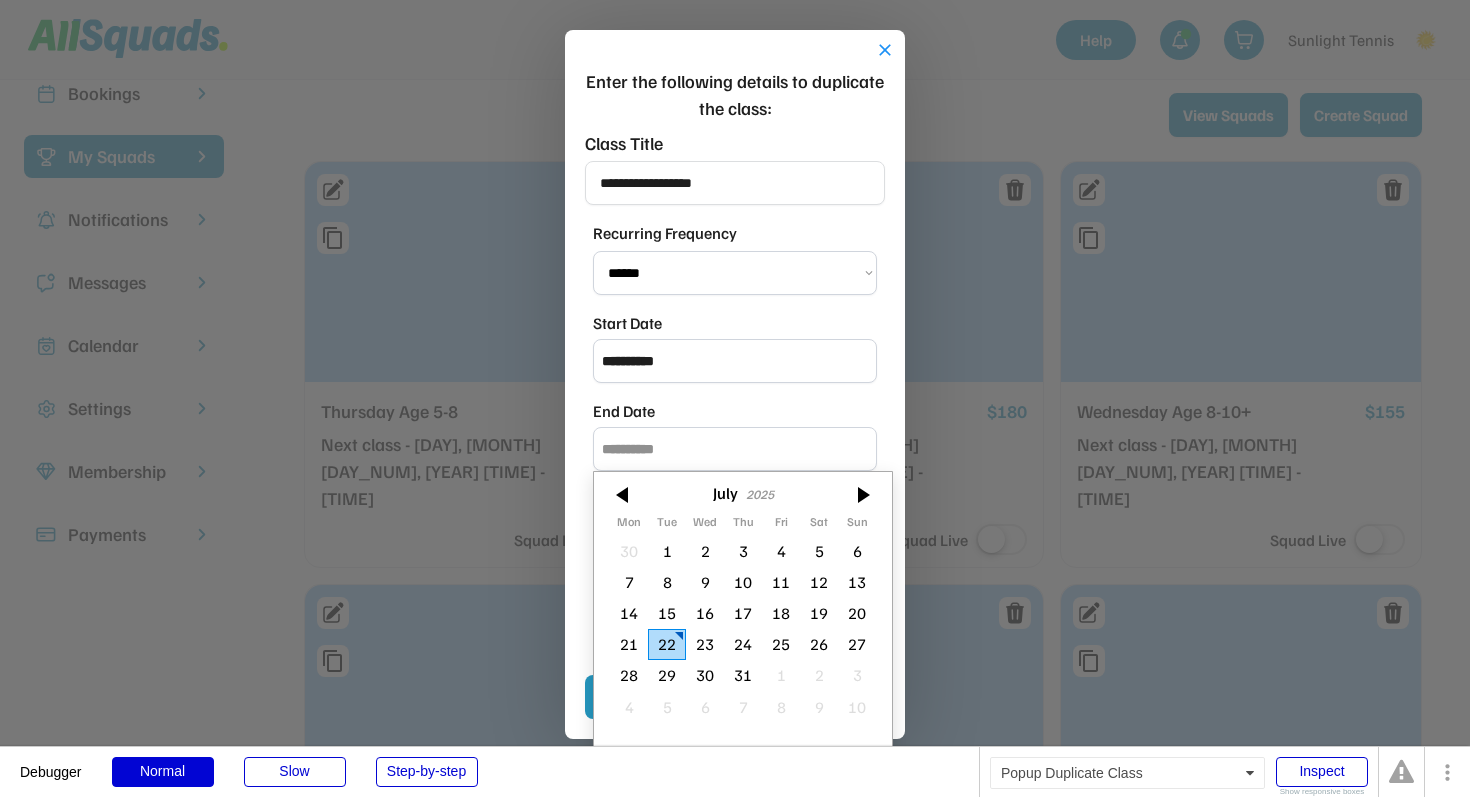 click on "**********" at bounding box center (735, 434) 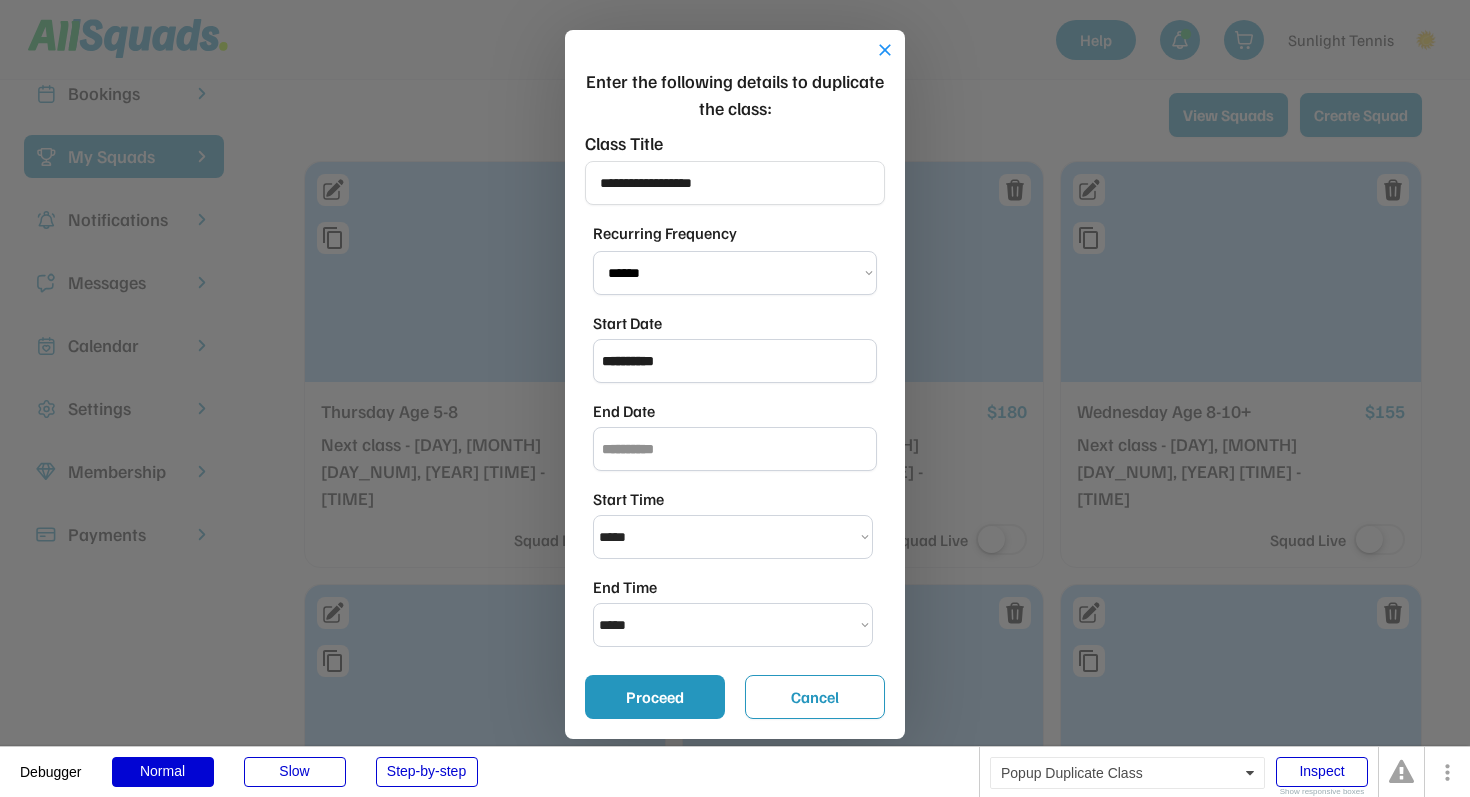 click on "close" at bounding box center [885, 50] 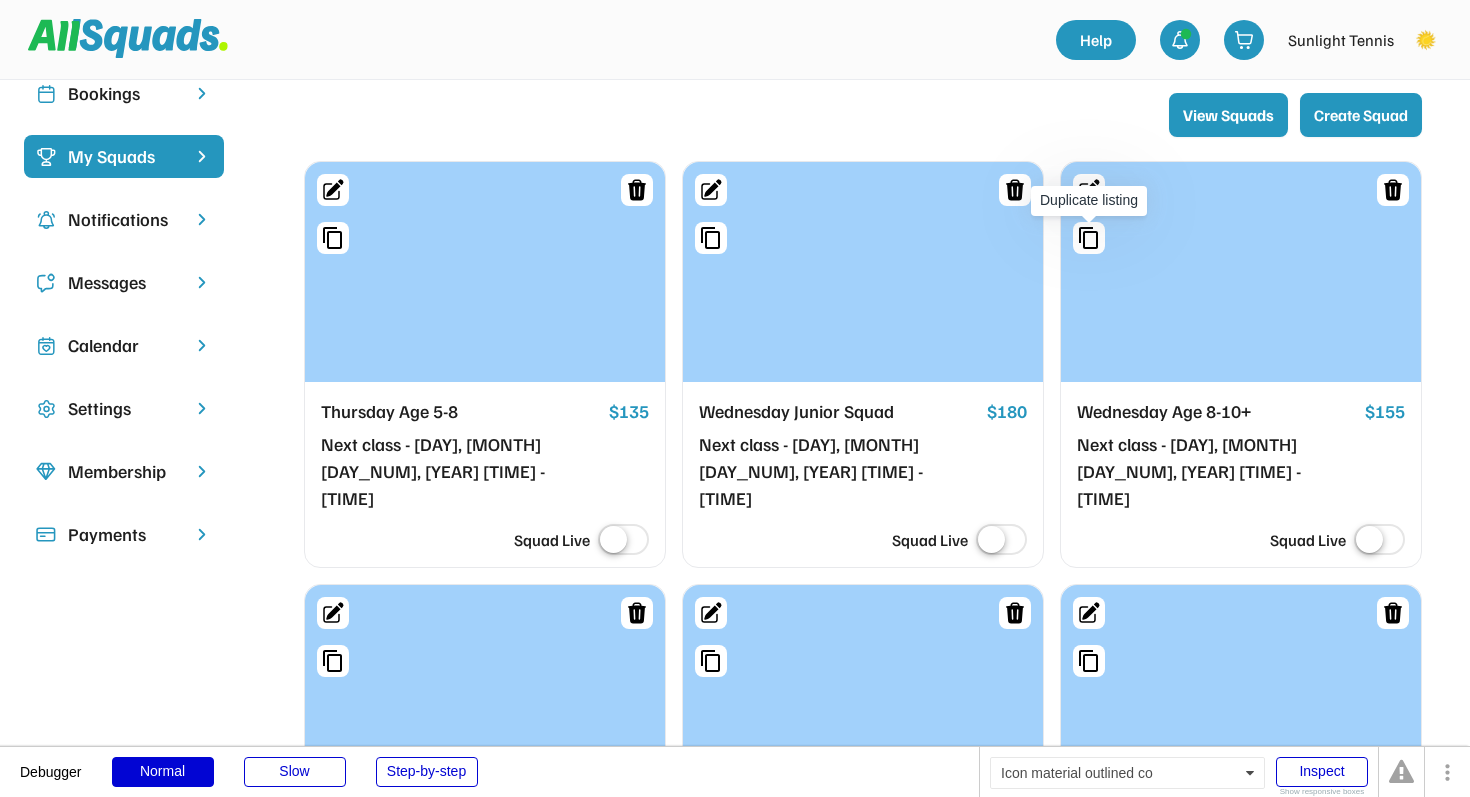 click 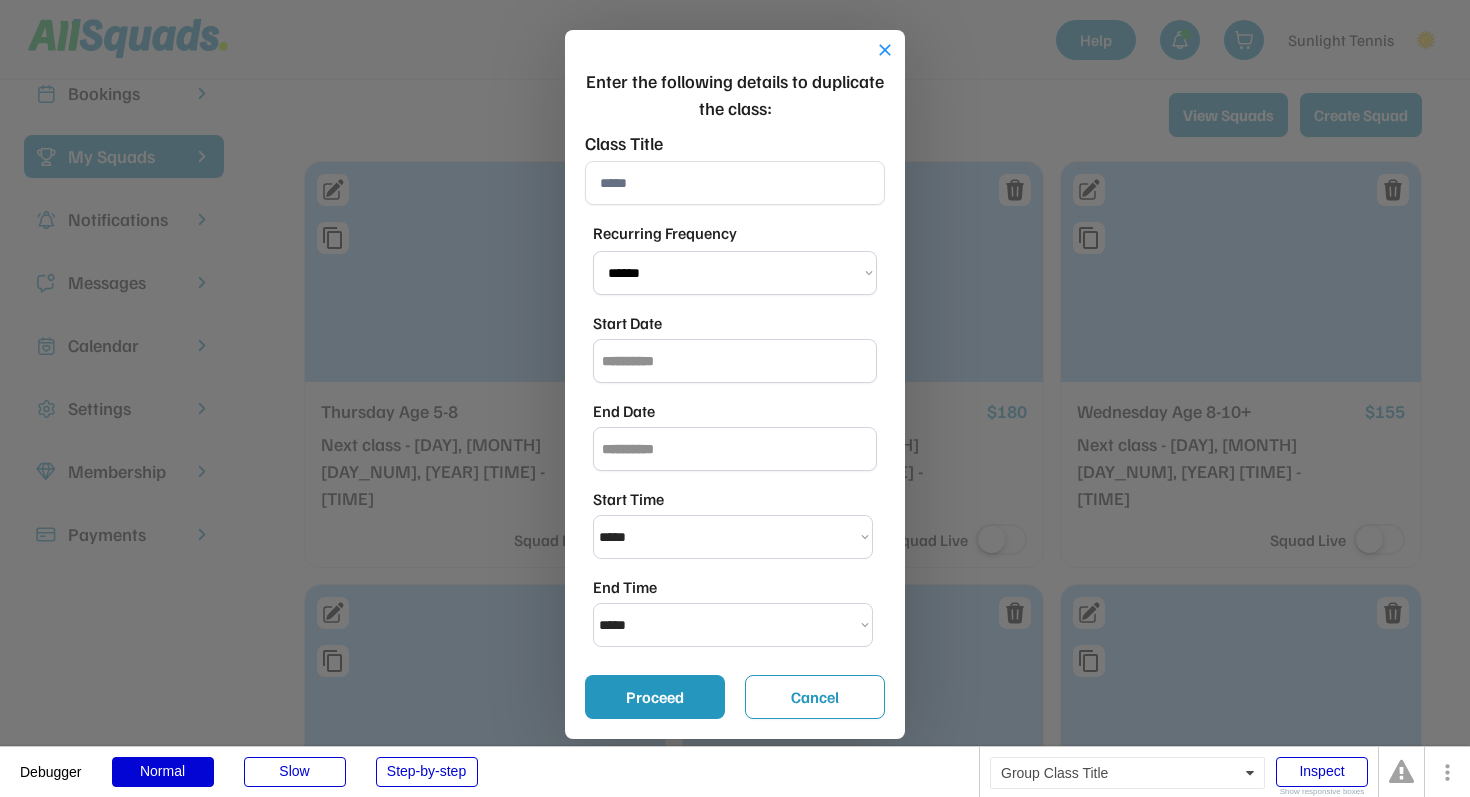 click at bounding box center (735, 183) 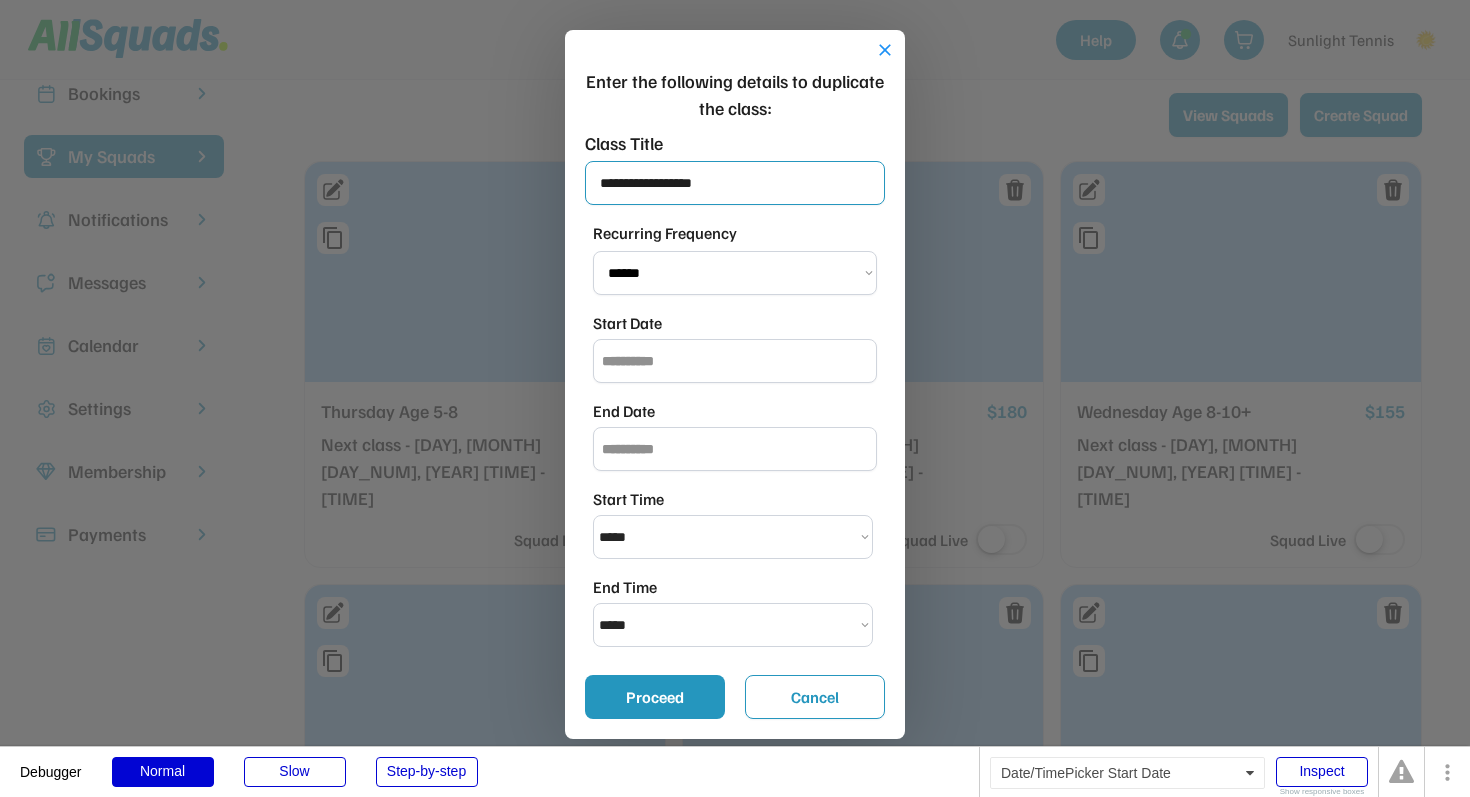 type on "**********" 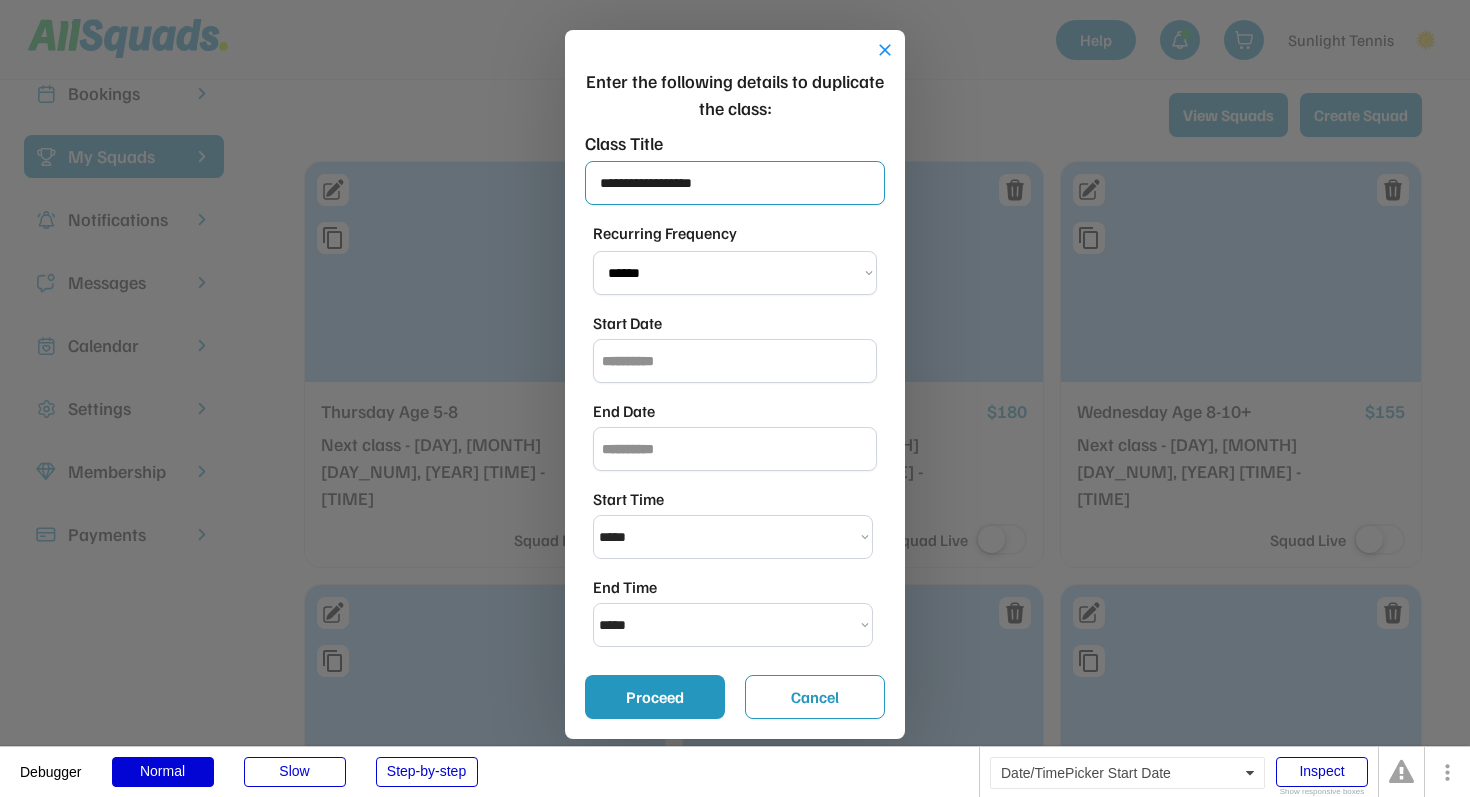 click at bounding box center [735, 361] 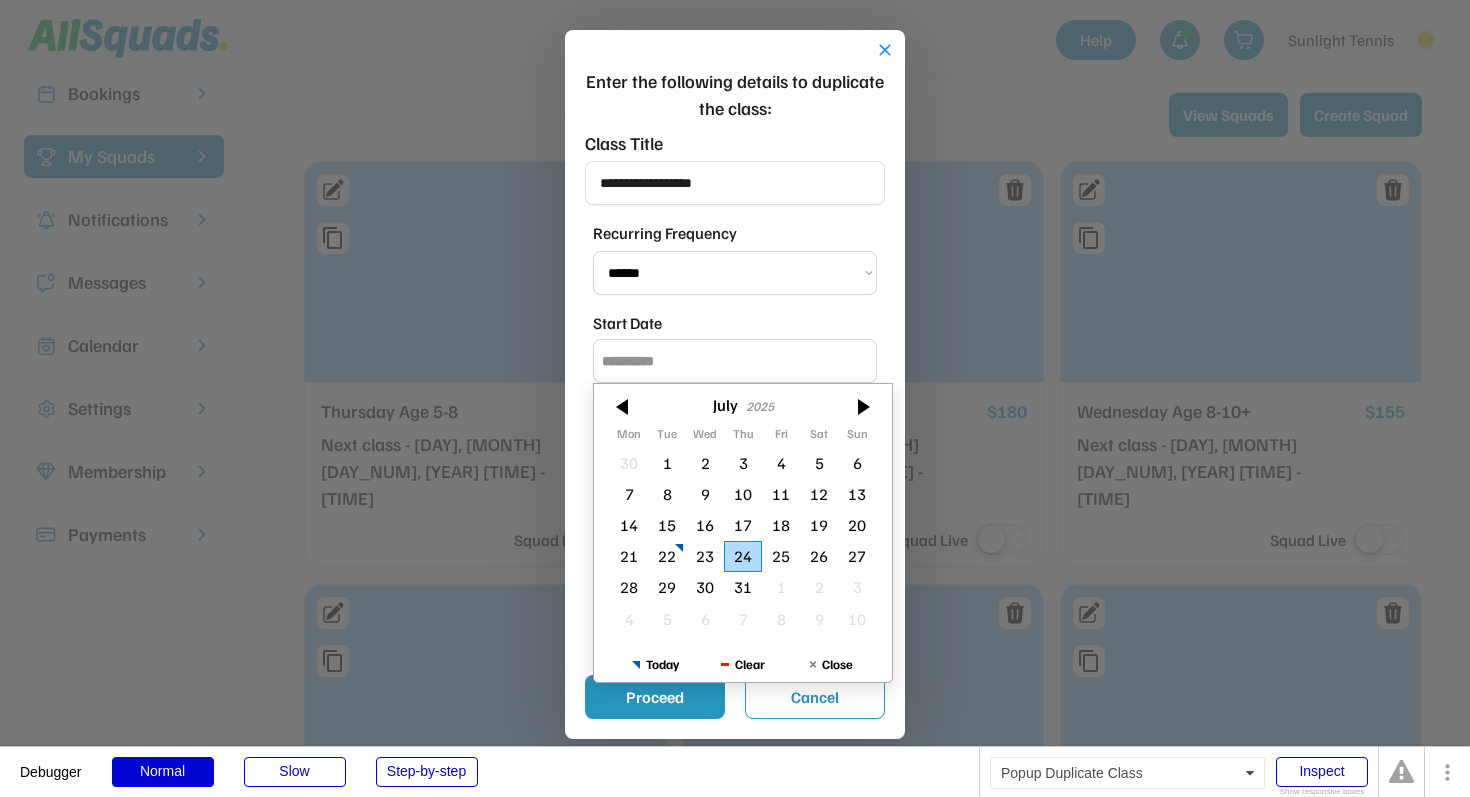 click on "24" at bounding box center (743, 556) 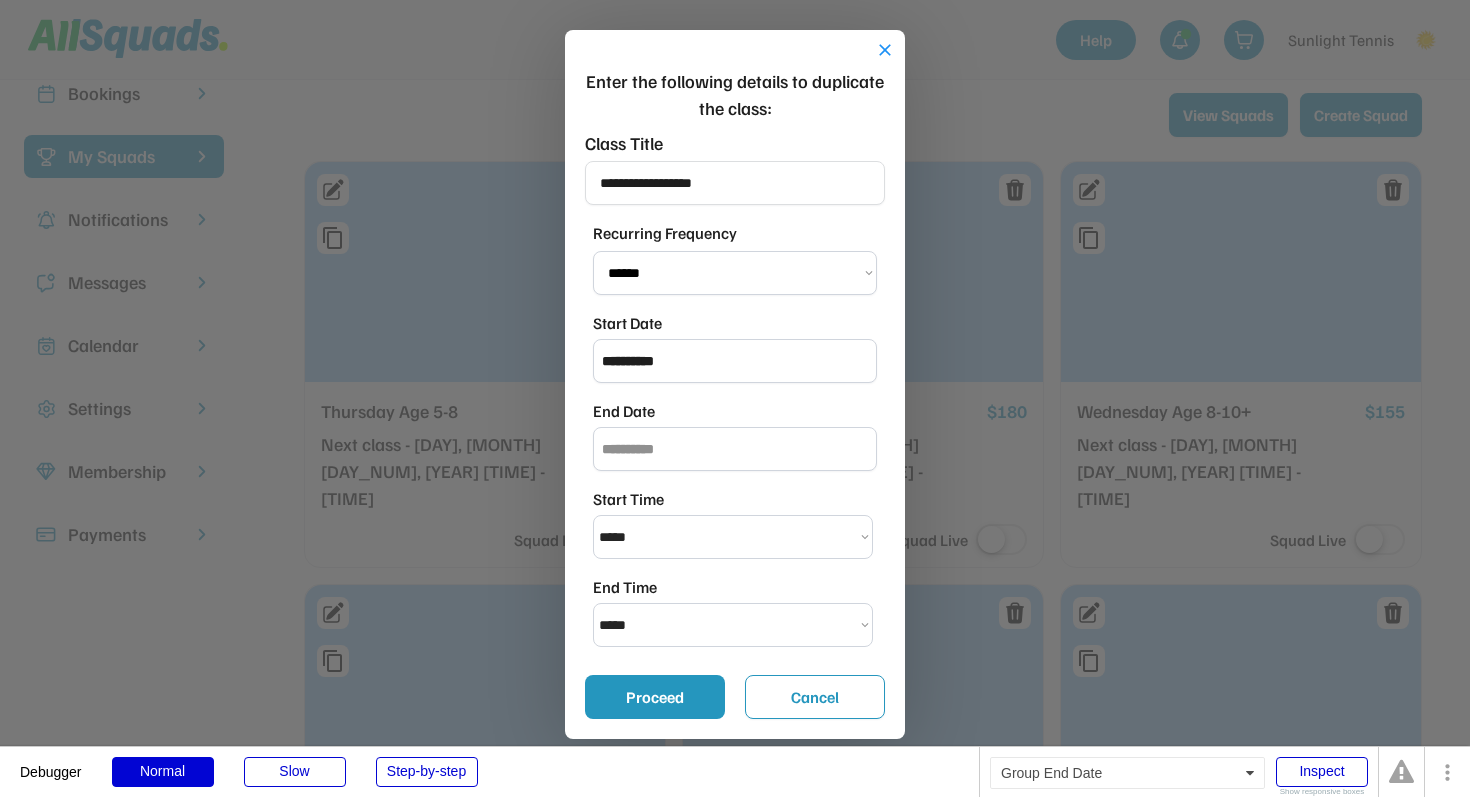 click at bounding box center [735, 449] 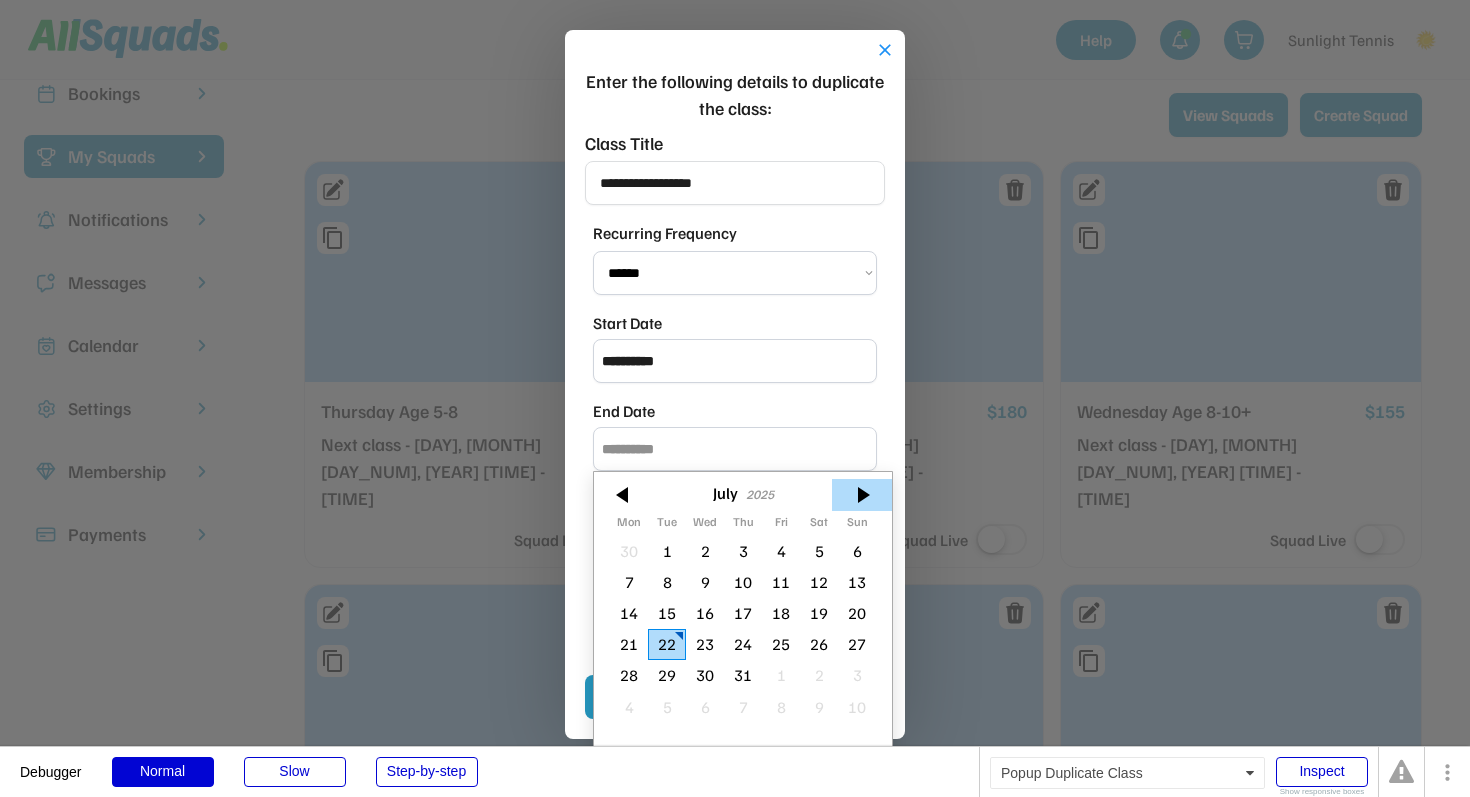 click at bounding box center [862, 495] 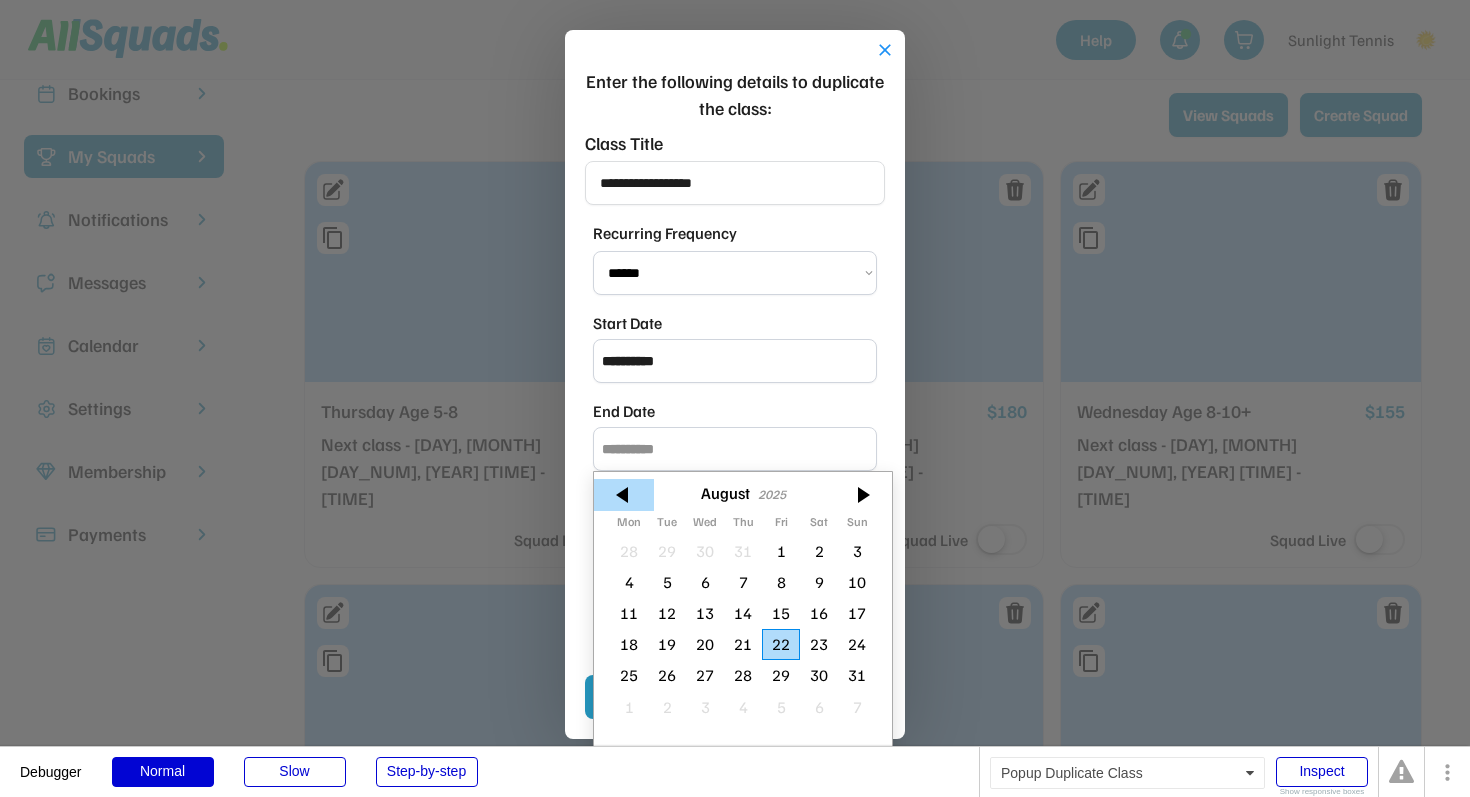 click at bounding box center (624, 495) 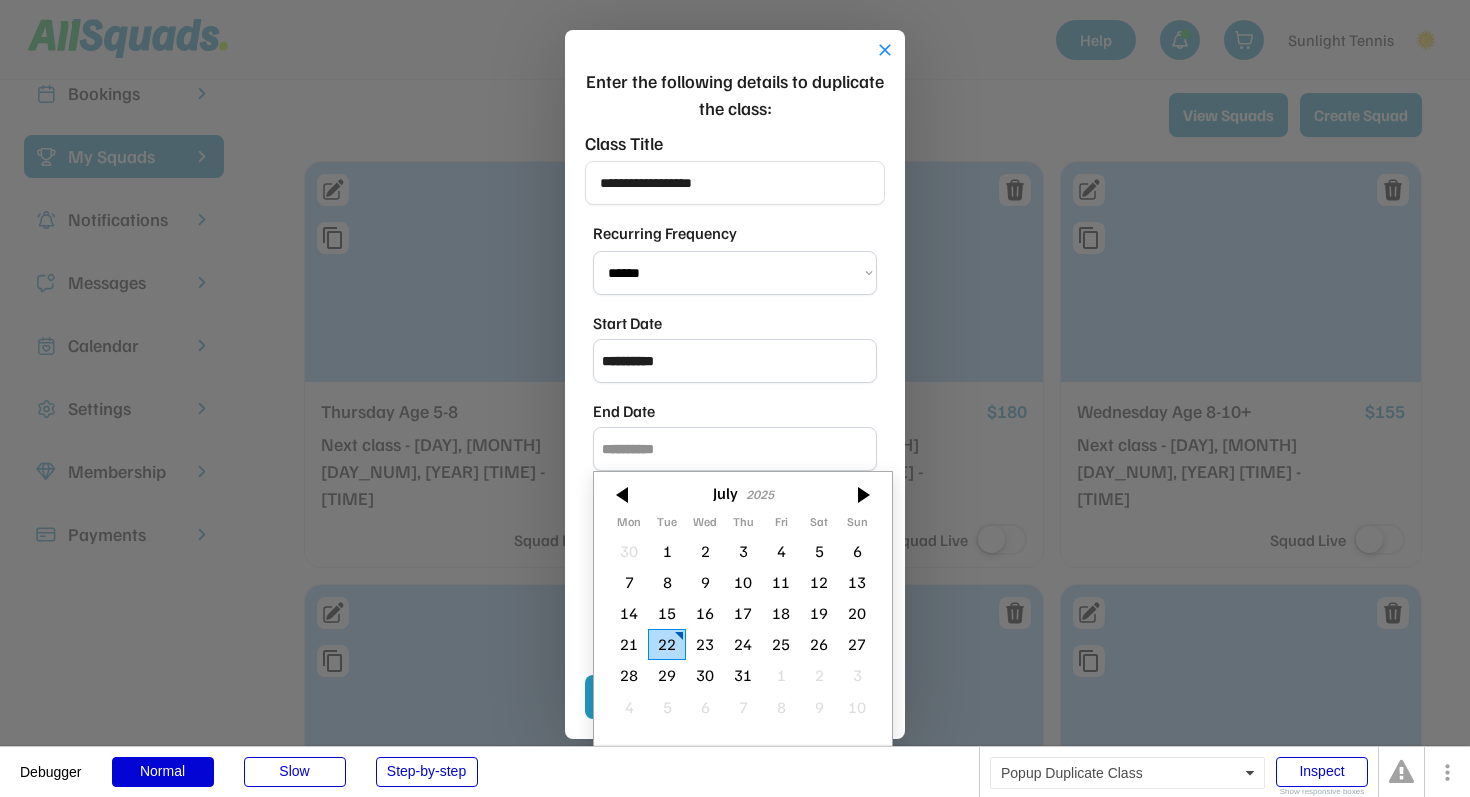 click on "July 2025     Mon Tue Wed Thu Fri Sat Sun 30 1 2 3 4 5 6 7 8 9 10 11 12 13 14 15 16 17 18 19 20 21 22 23 24 25 26 27 28 29 30 31 1 2 3 4 5 6 7 8 9 10 Today Clear Close" at bounding box center [743, 627] 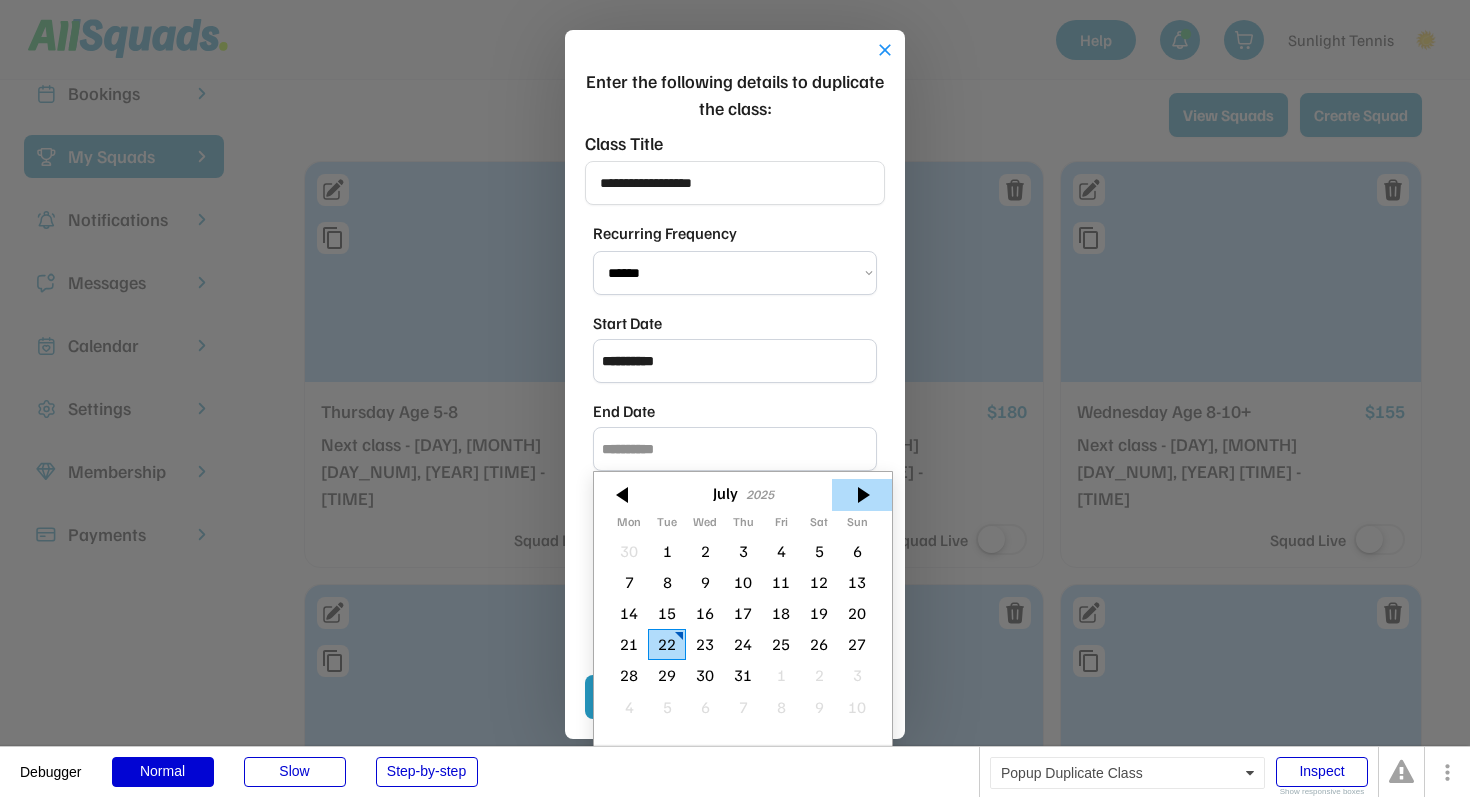 click at bounding box center [862, 495] 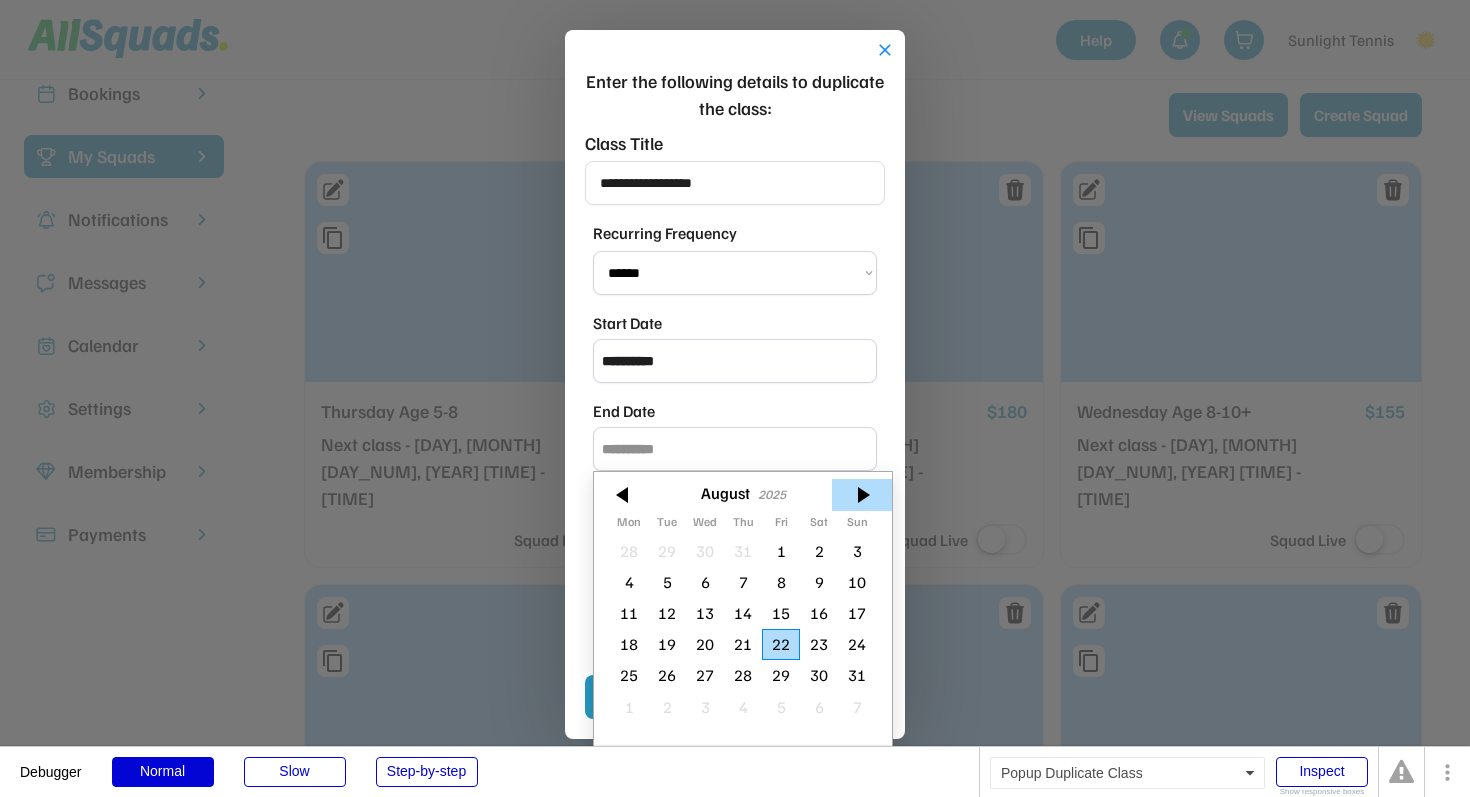 click at bounding box center [862, 495] 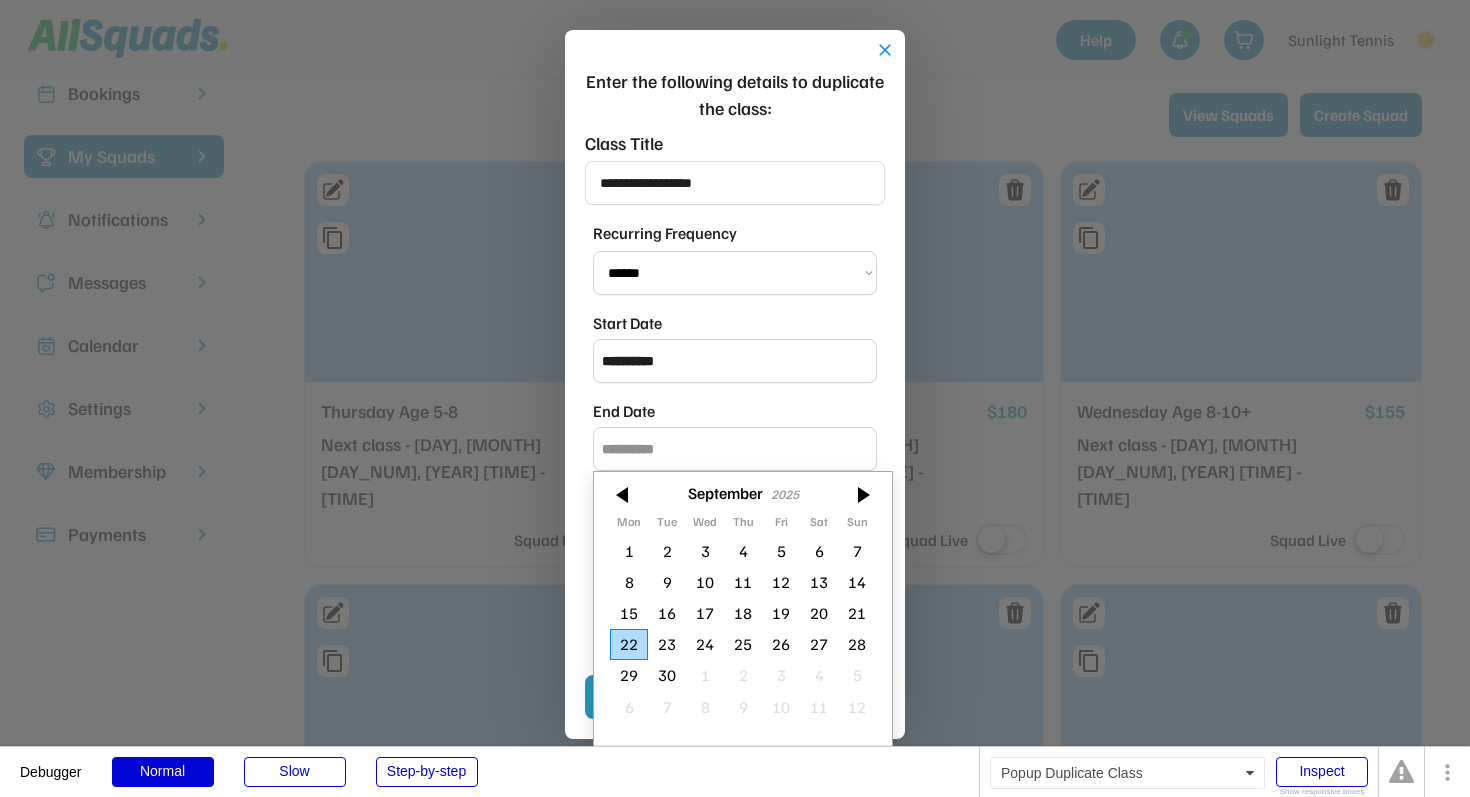 click at bounding box center [735, 398] 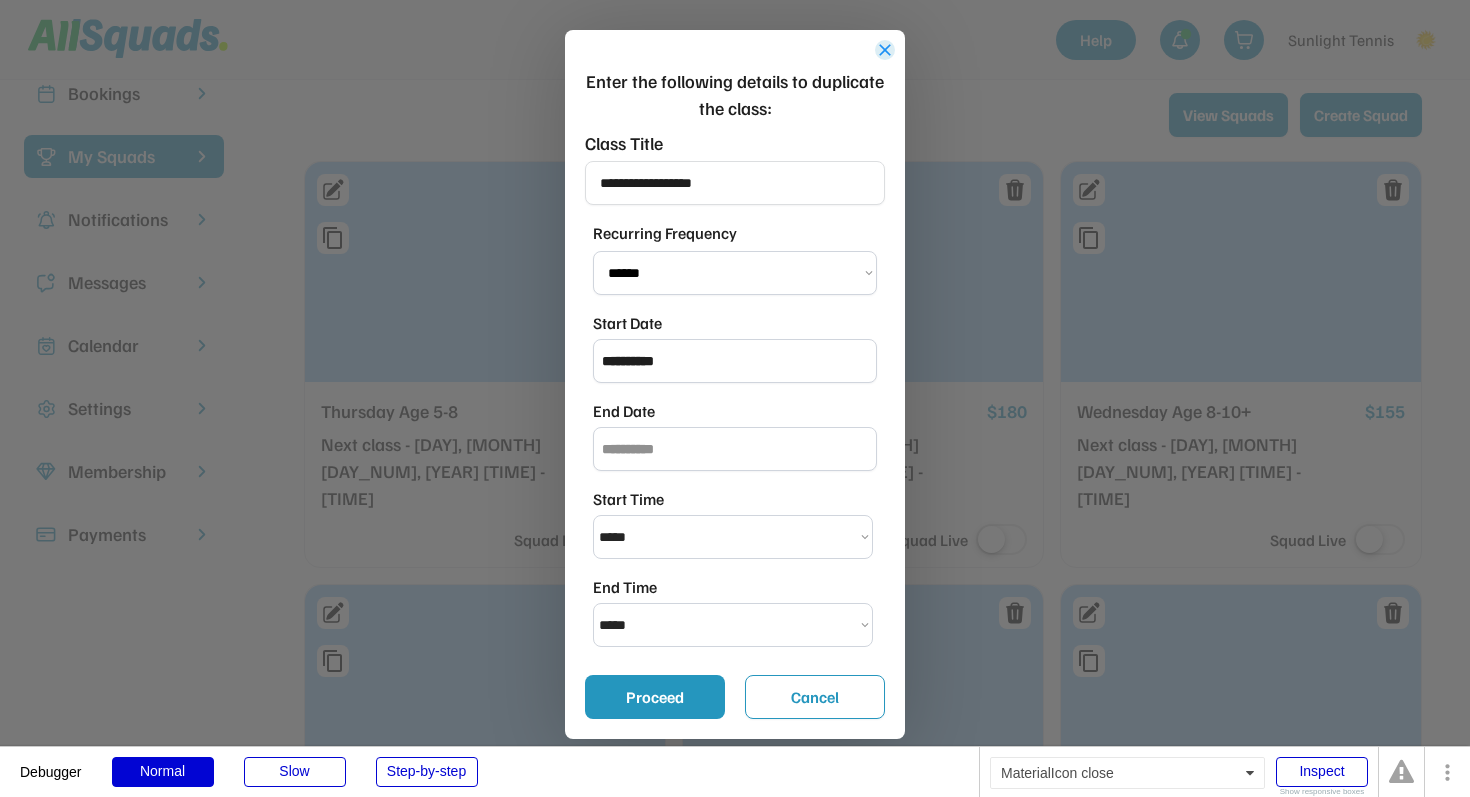 click on "close" at bounding box center [885, 50] 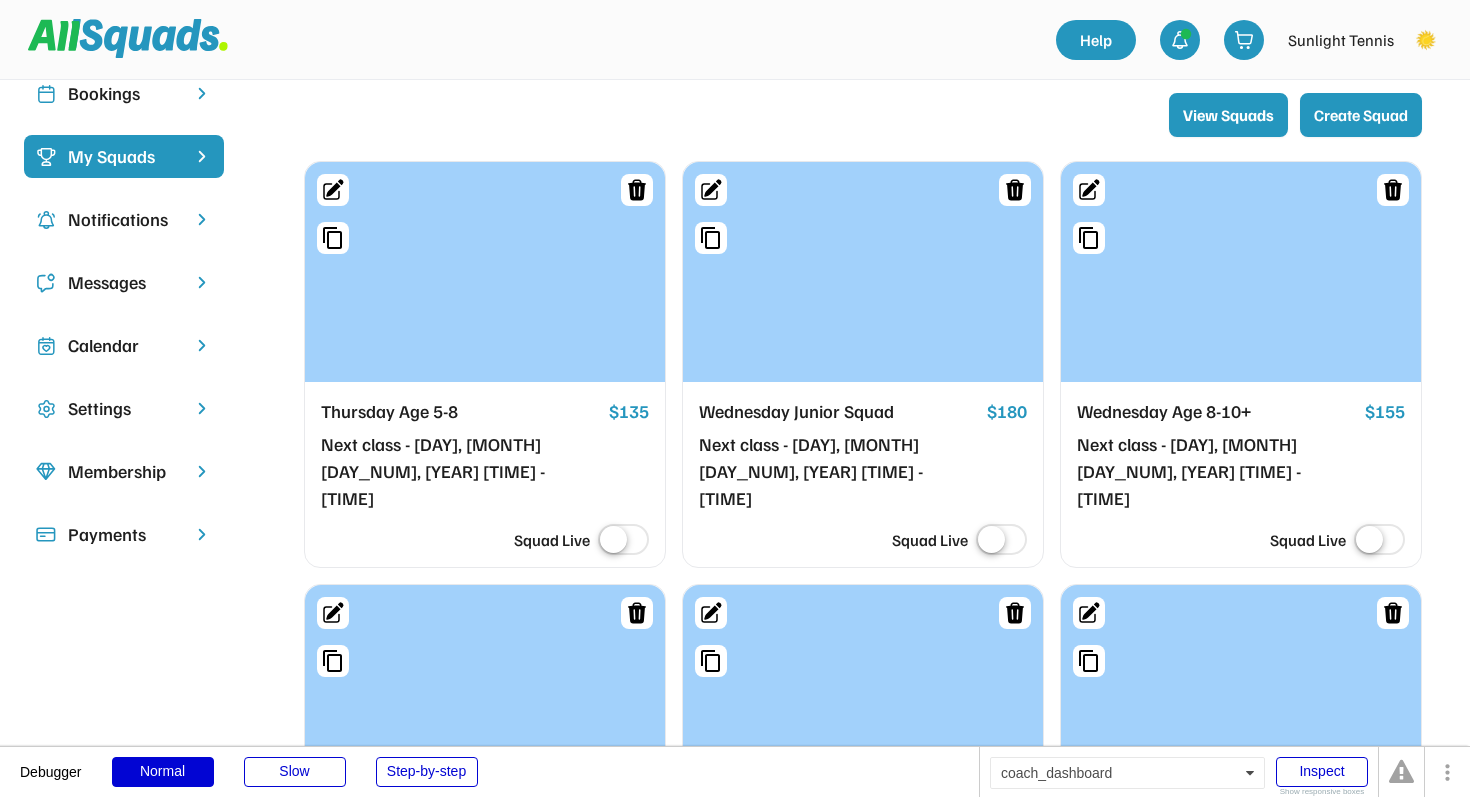 click on "View Squads Create Squad" at bounding box center [863, 115] 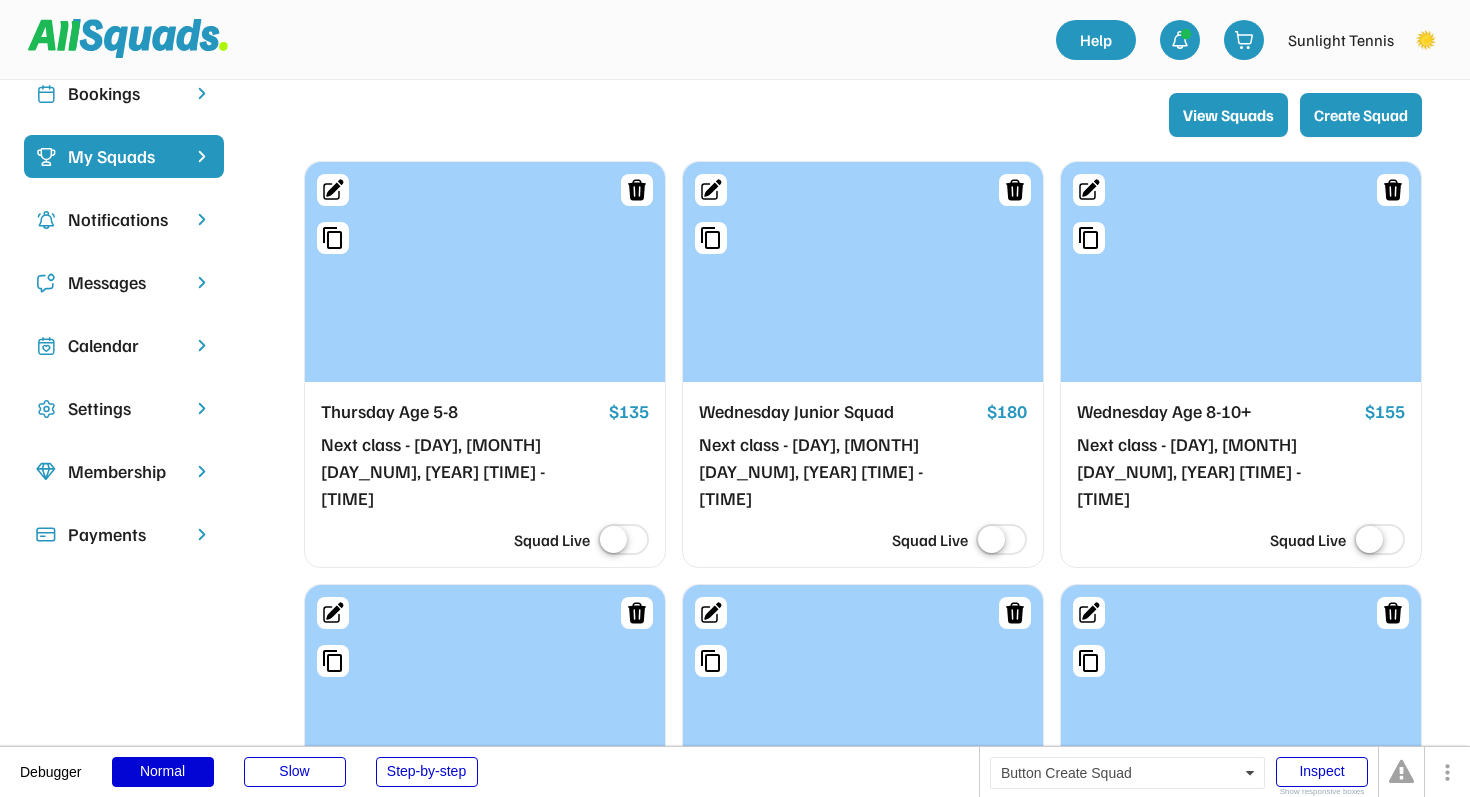 click on "Create Squad" at bounding box center [1361, 115] 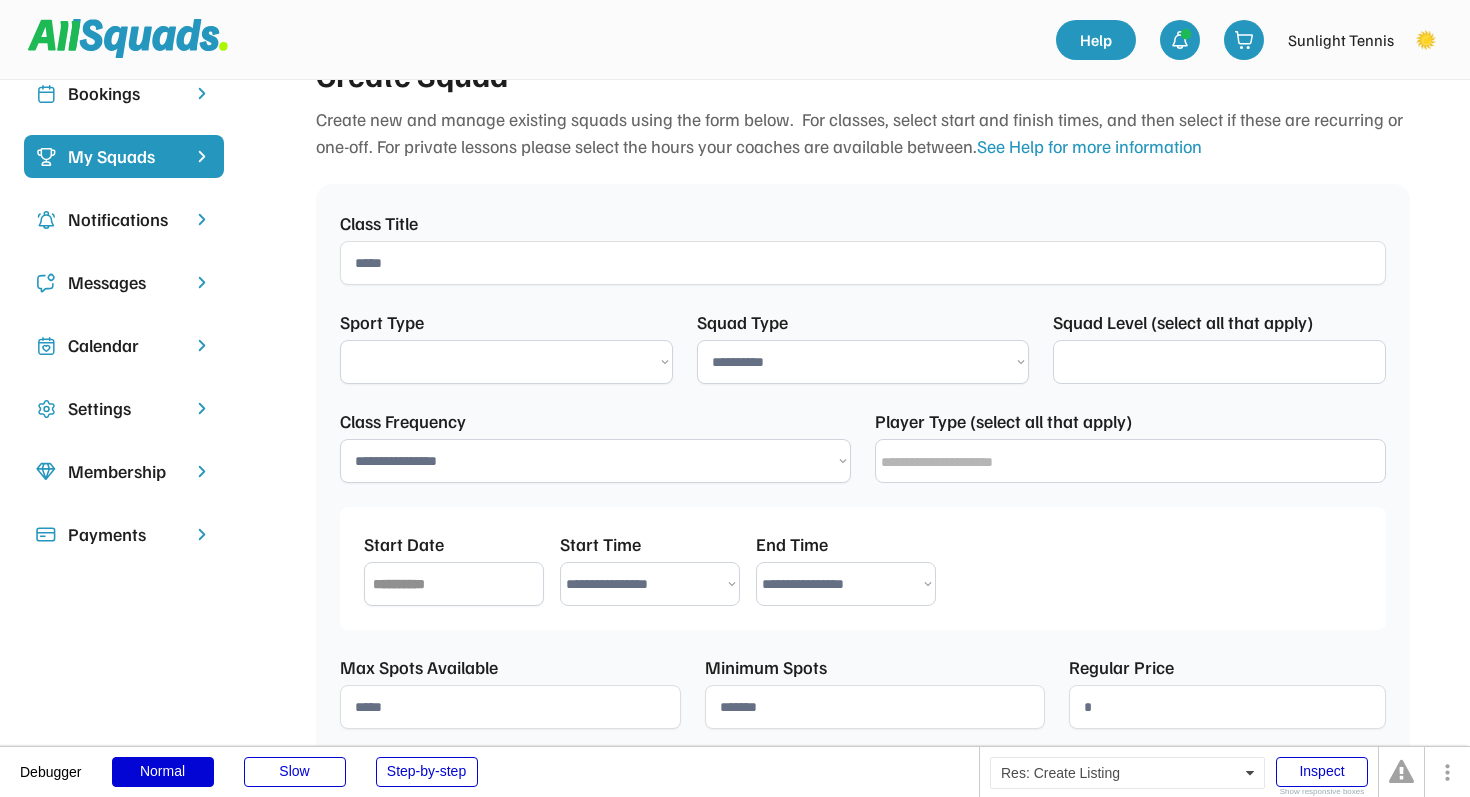 select on "**********" 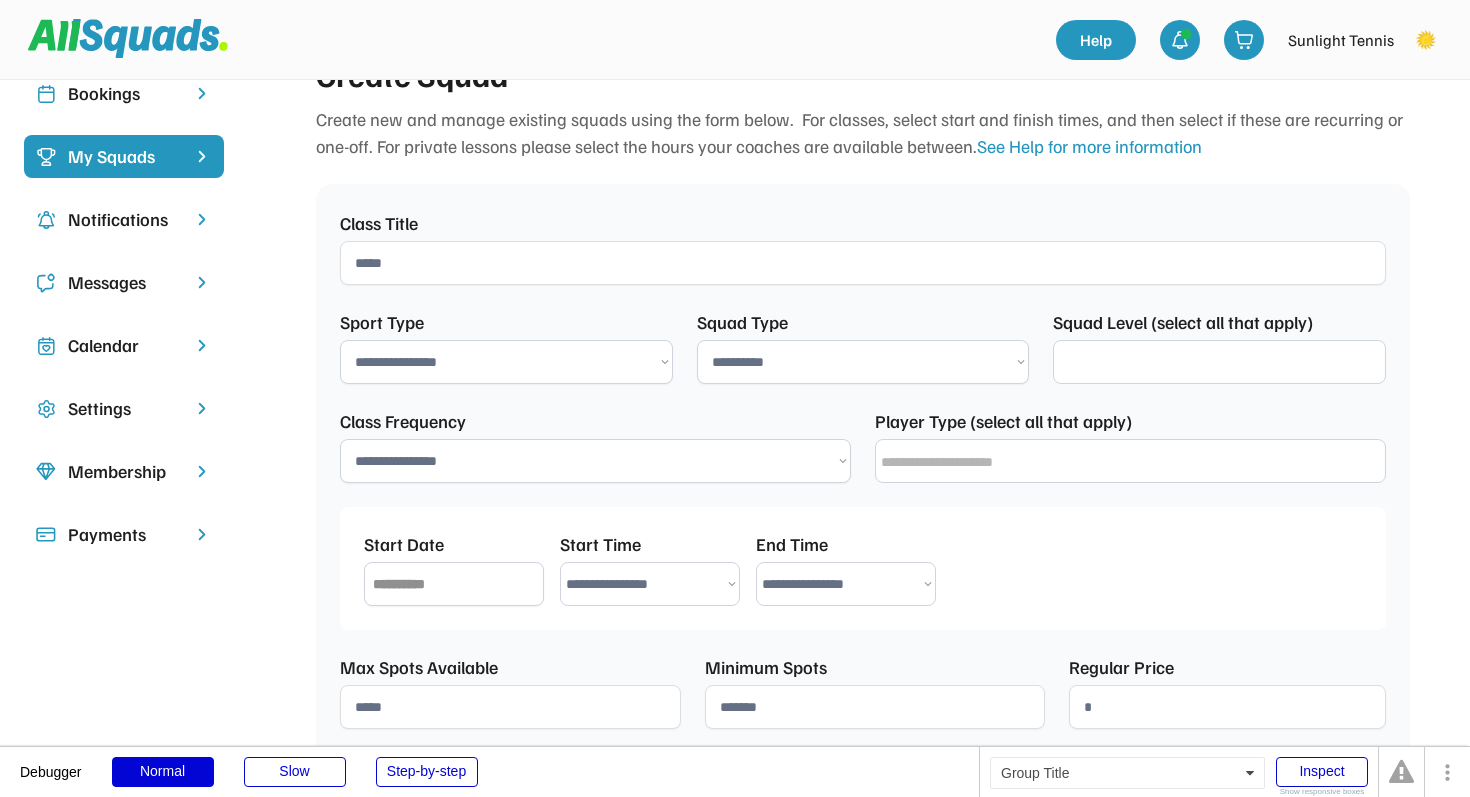 click at bounding box center (863, 263) 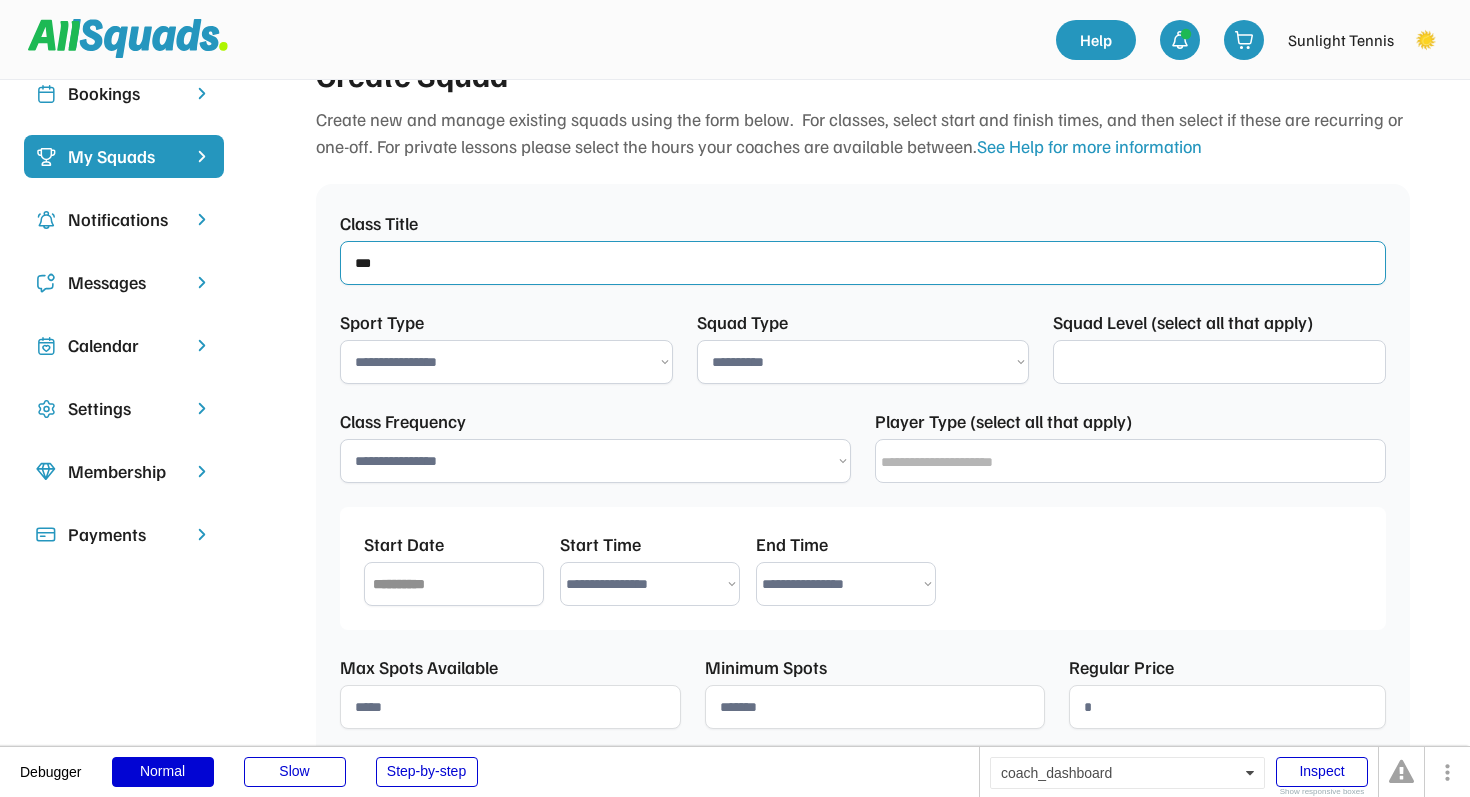 type on "****" 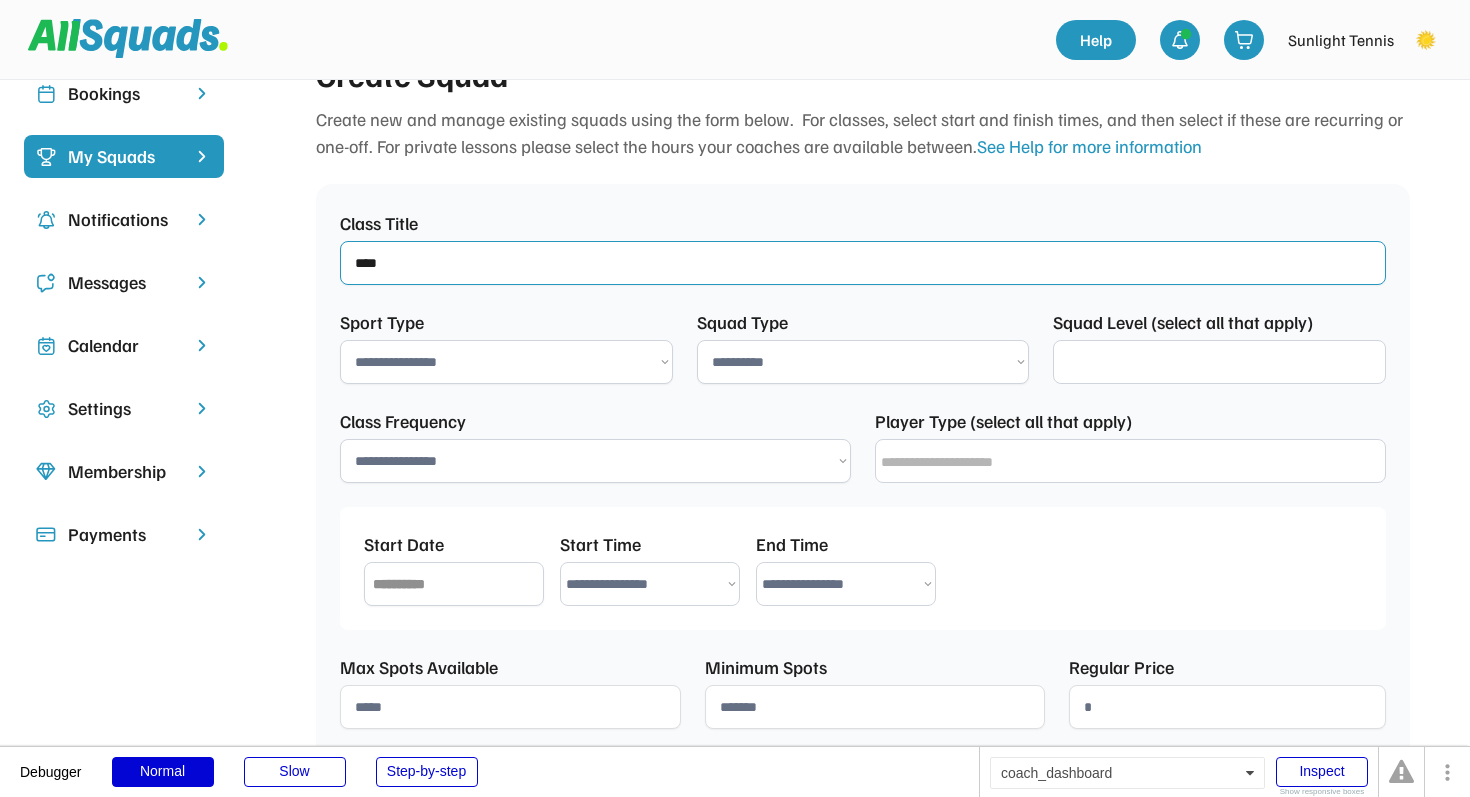 select 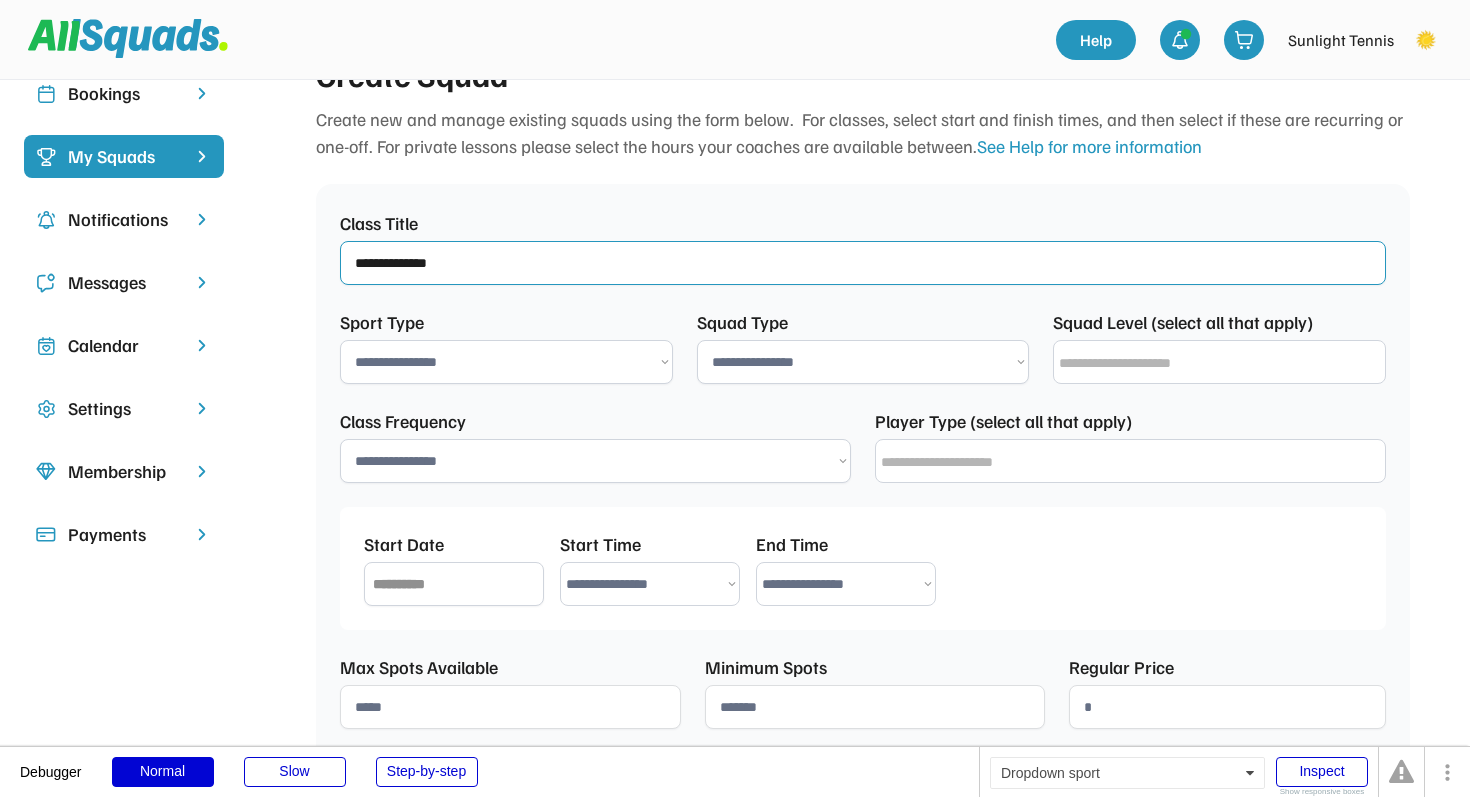 type on "**********" 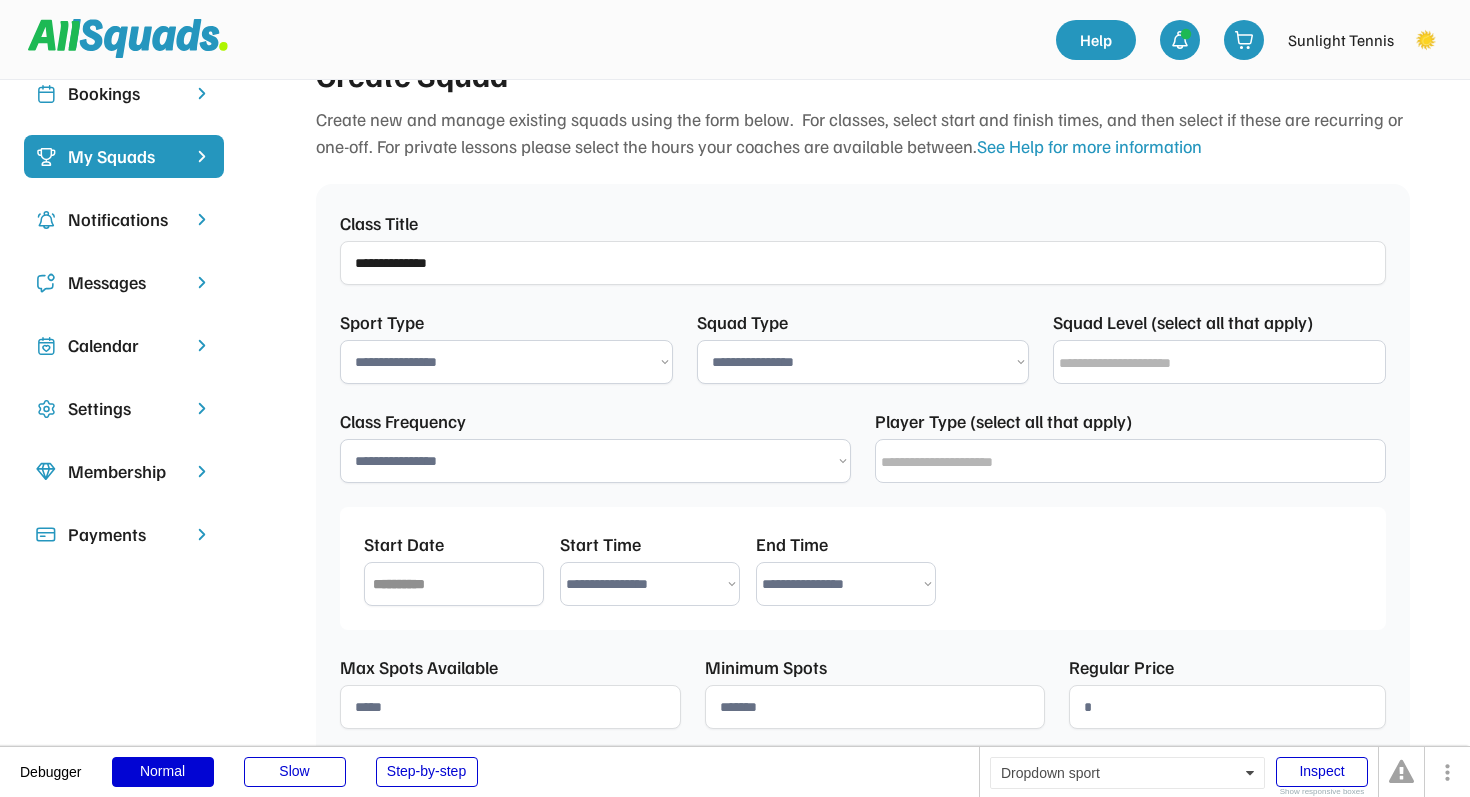 select on "**********" 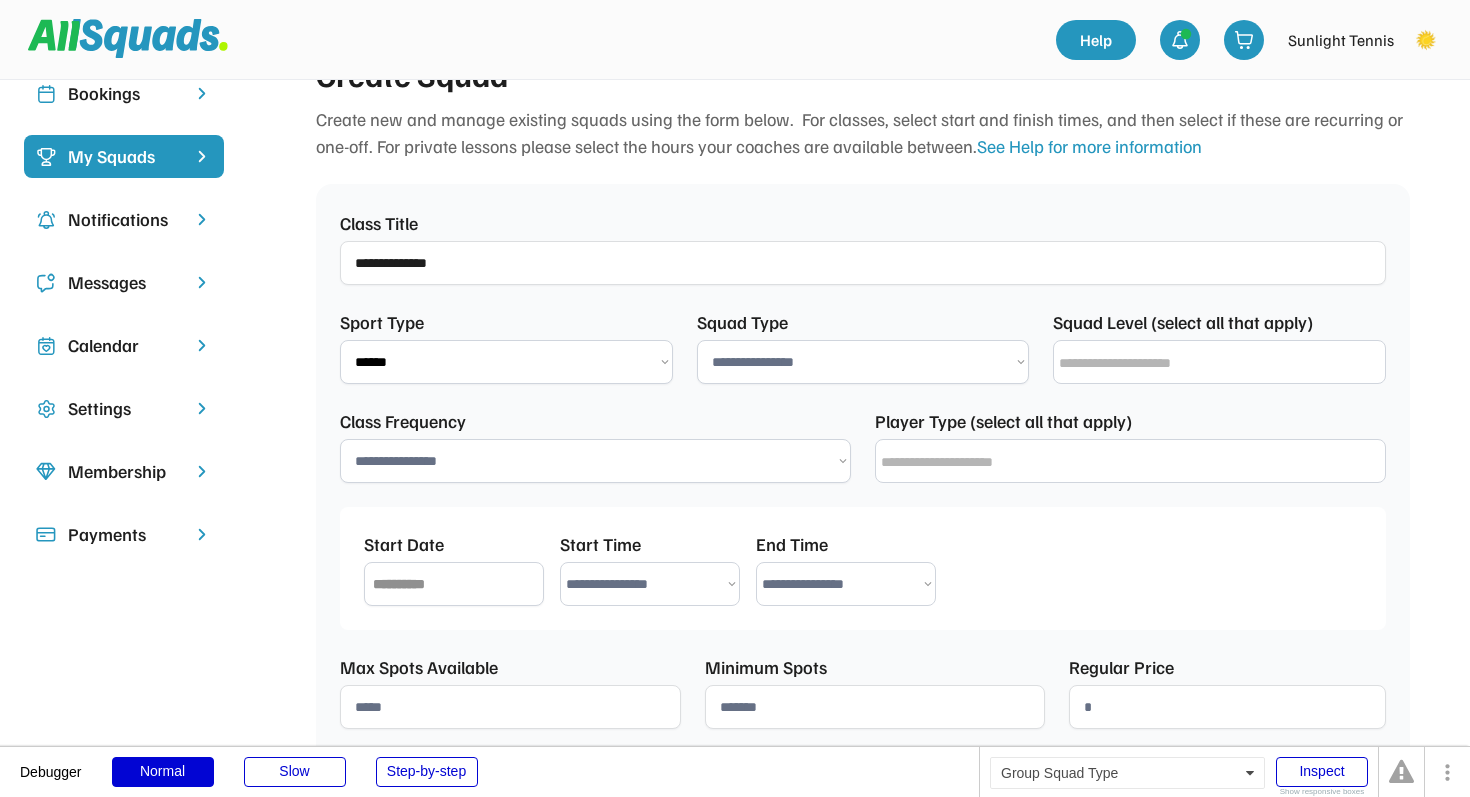 click on "**********" at bounding box center (863, 362) 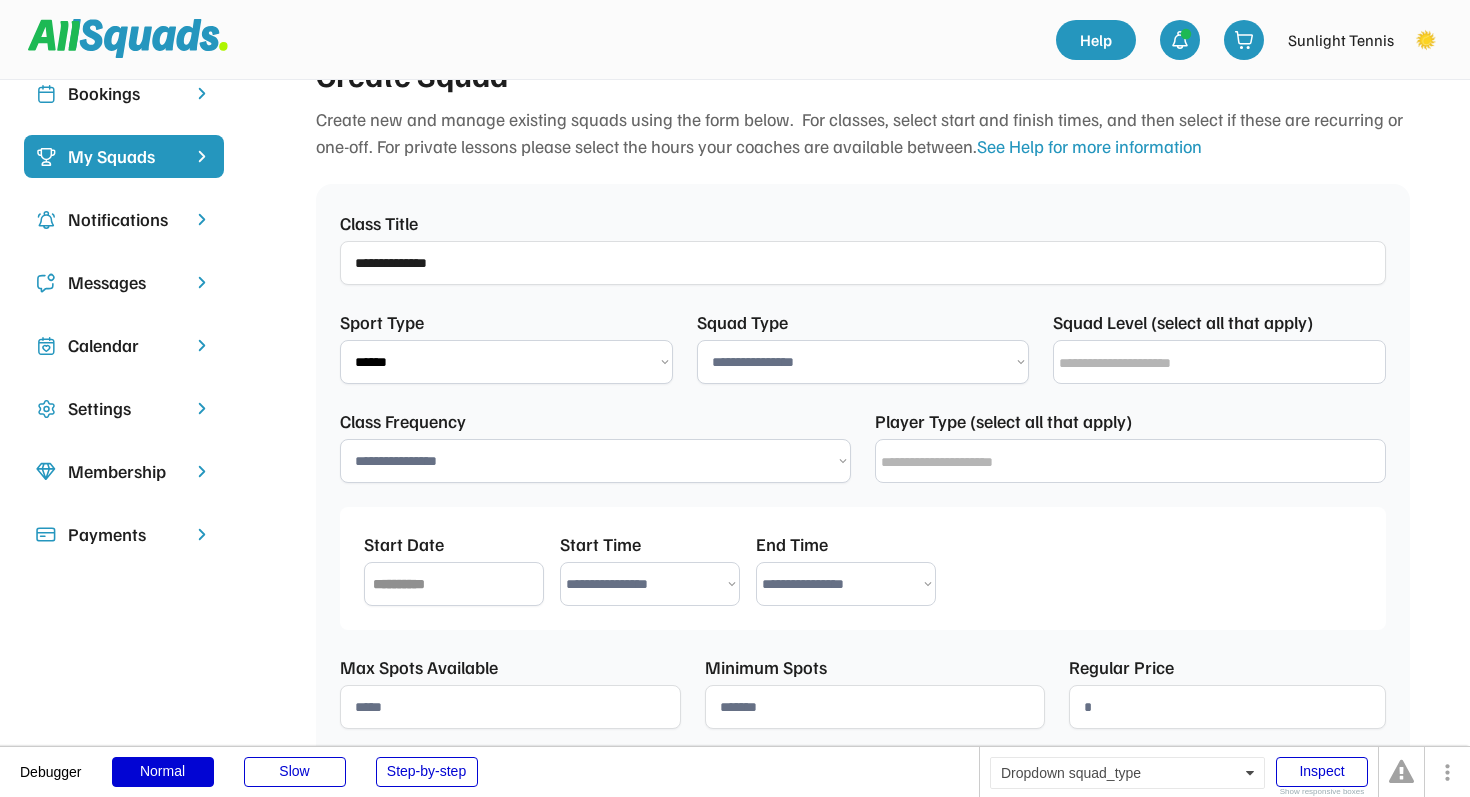 select on "**********" 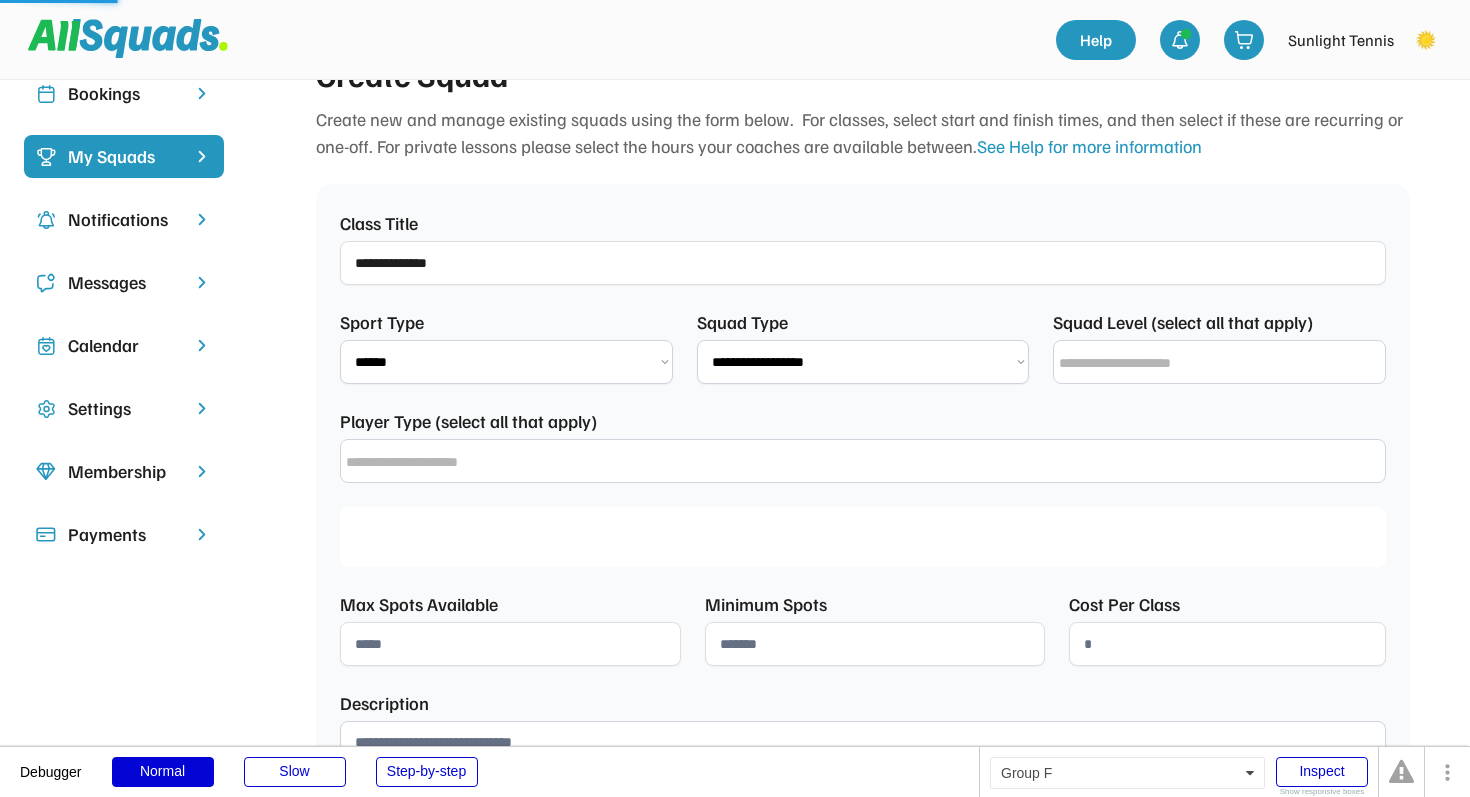 click at bounding box center (1224, 363) 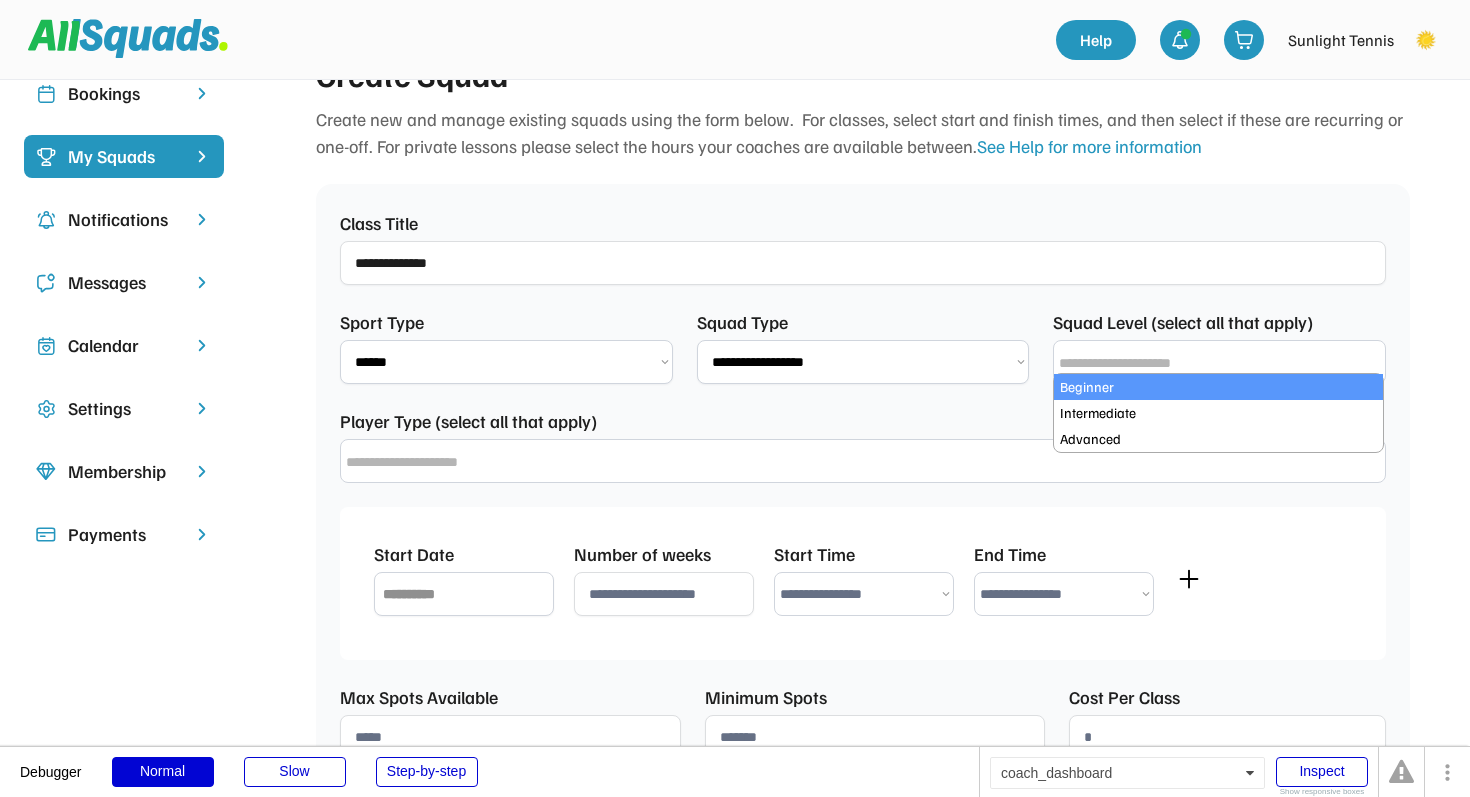 select on "**********" 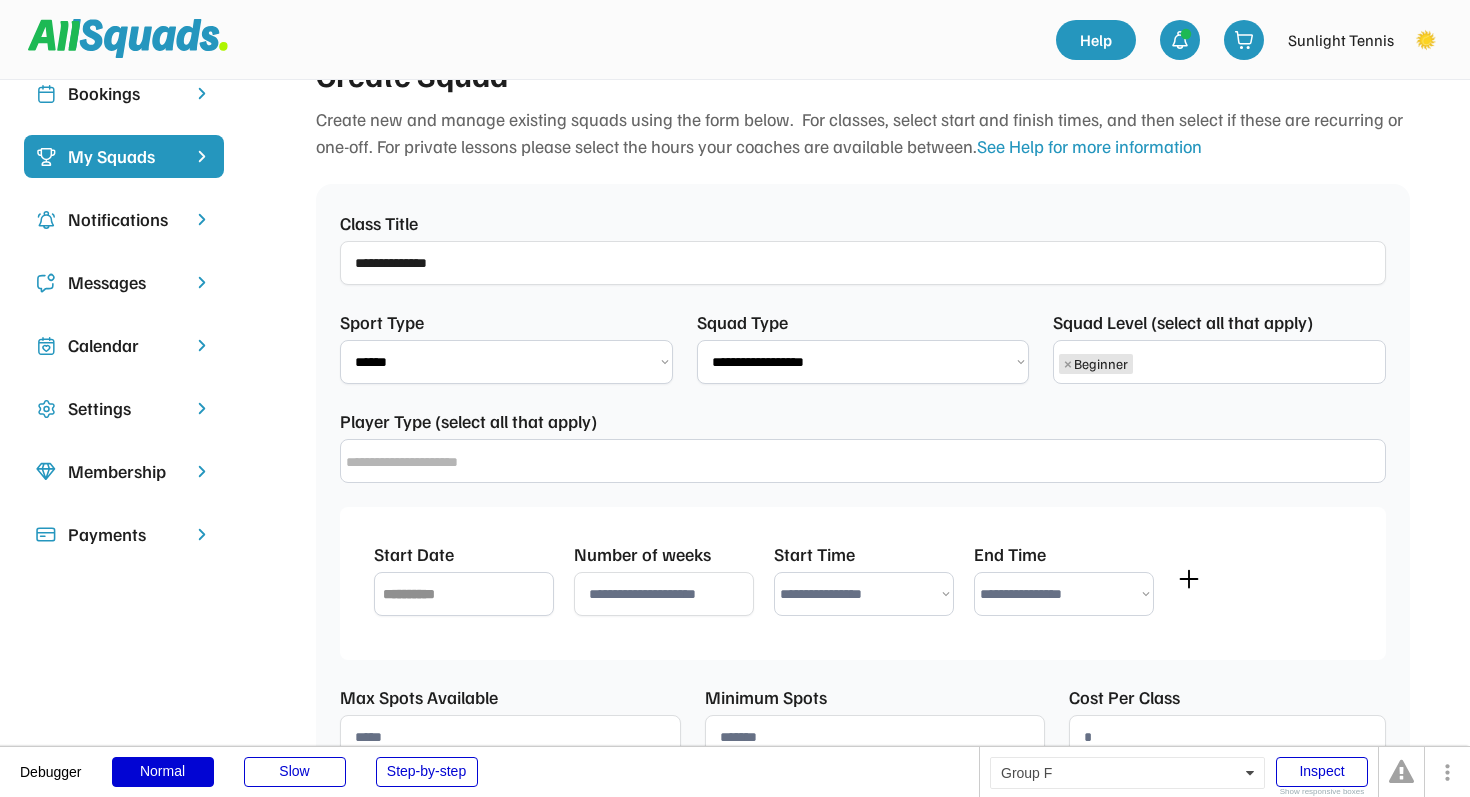 click on "× Beginner" at bounding box center (1219, 361) 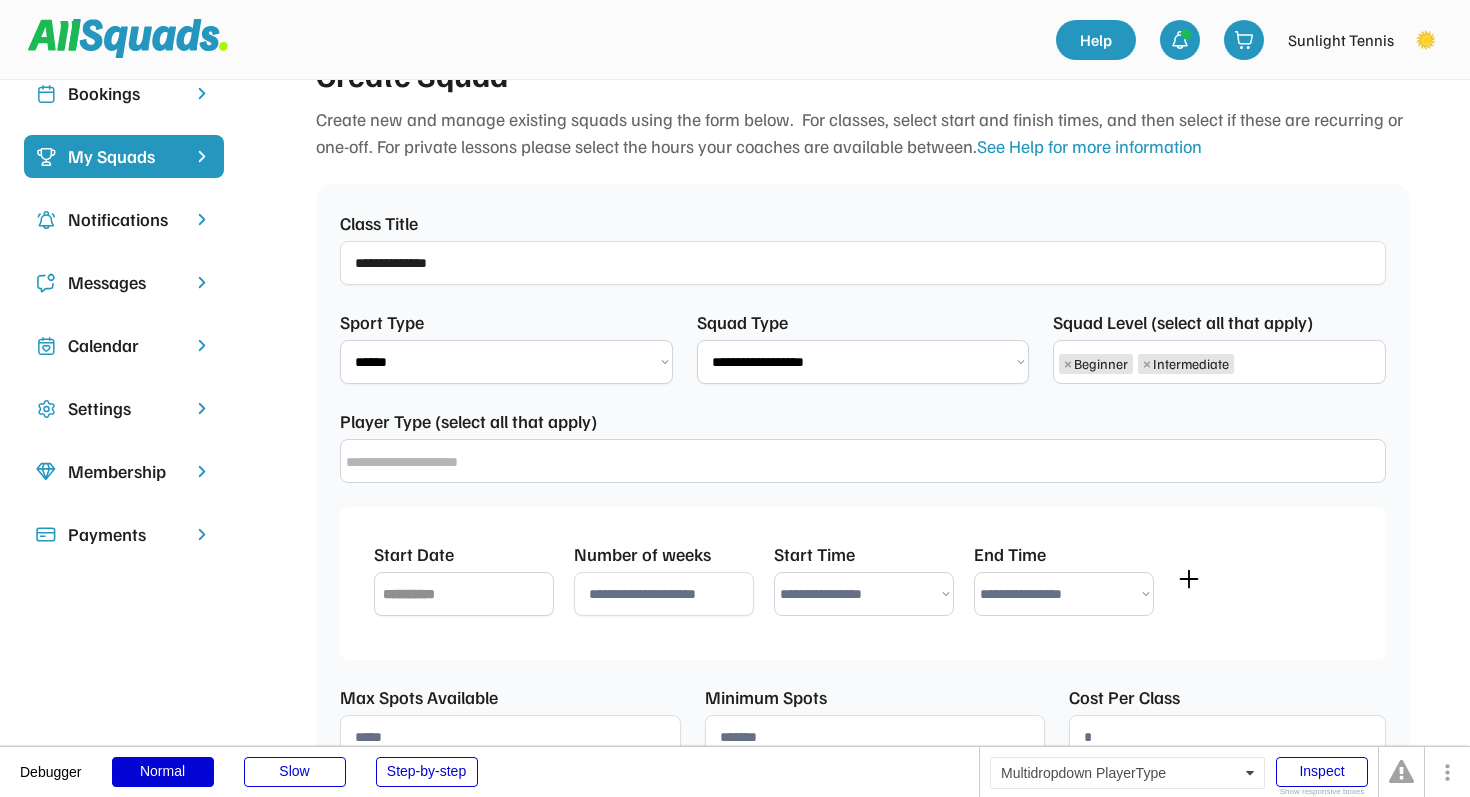 click at bounding box center [600, 462] 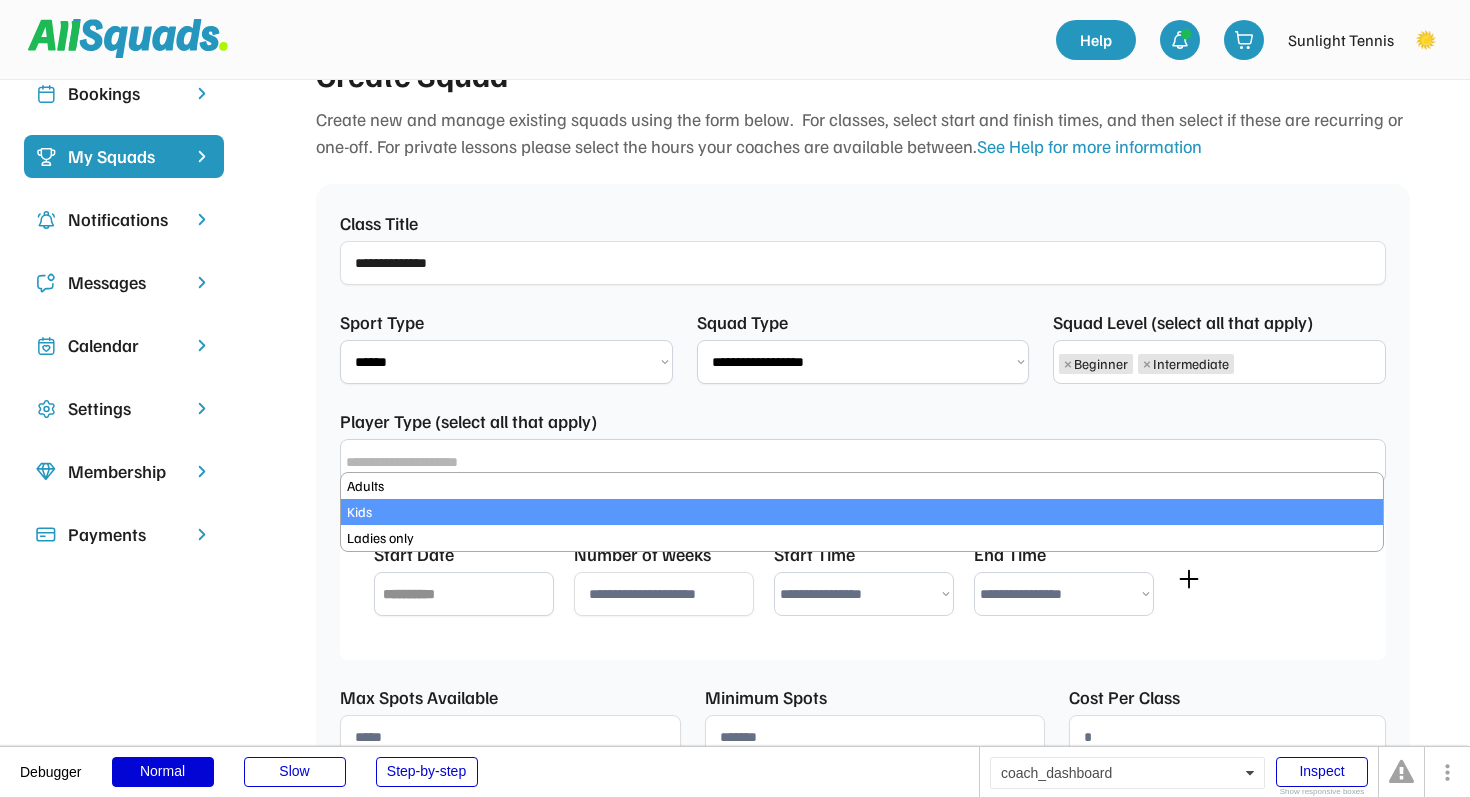 scroll, scrollTop: 17, scrollLeft: 0, axis: vertical 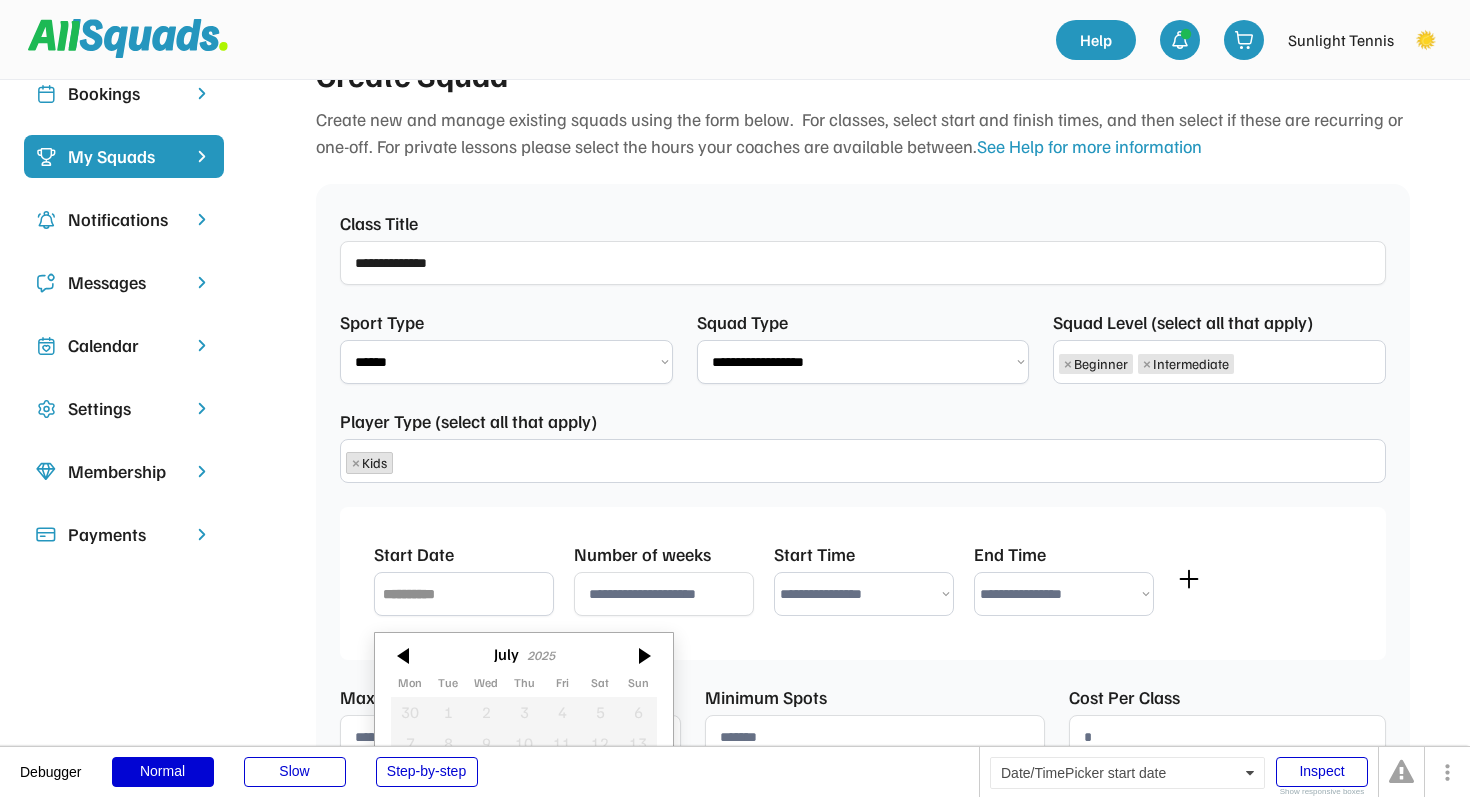 click at bounding box center (464, 594) 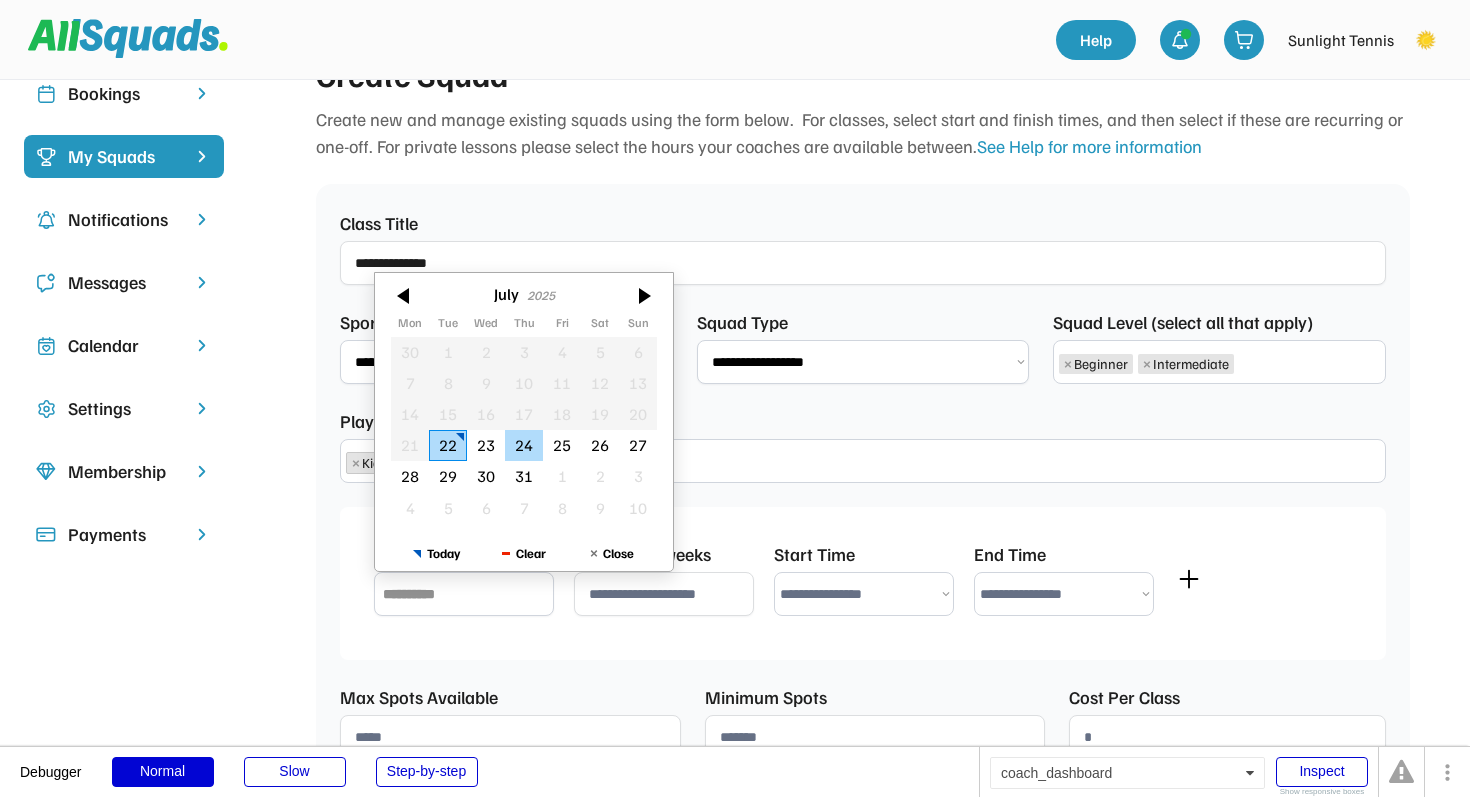 click on "24" at bounding box center [524, 445] 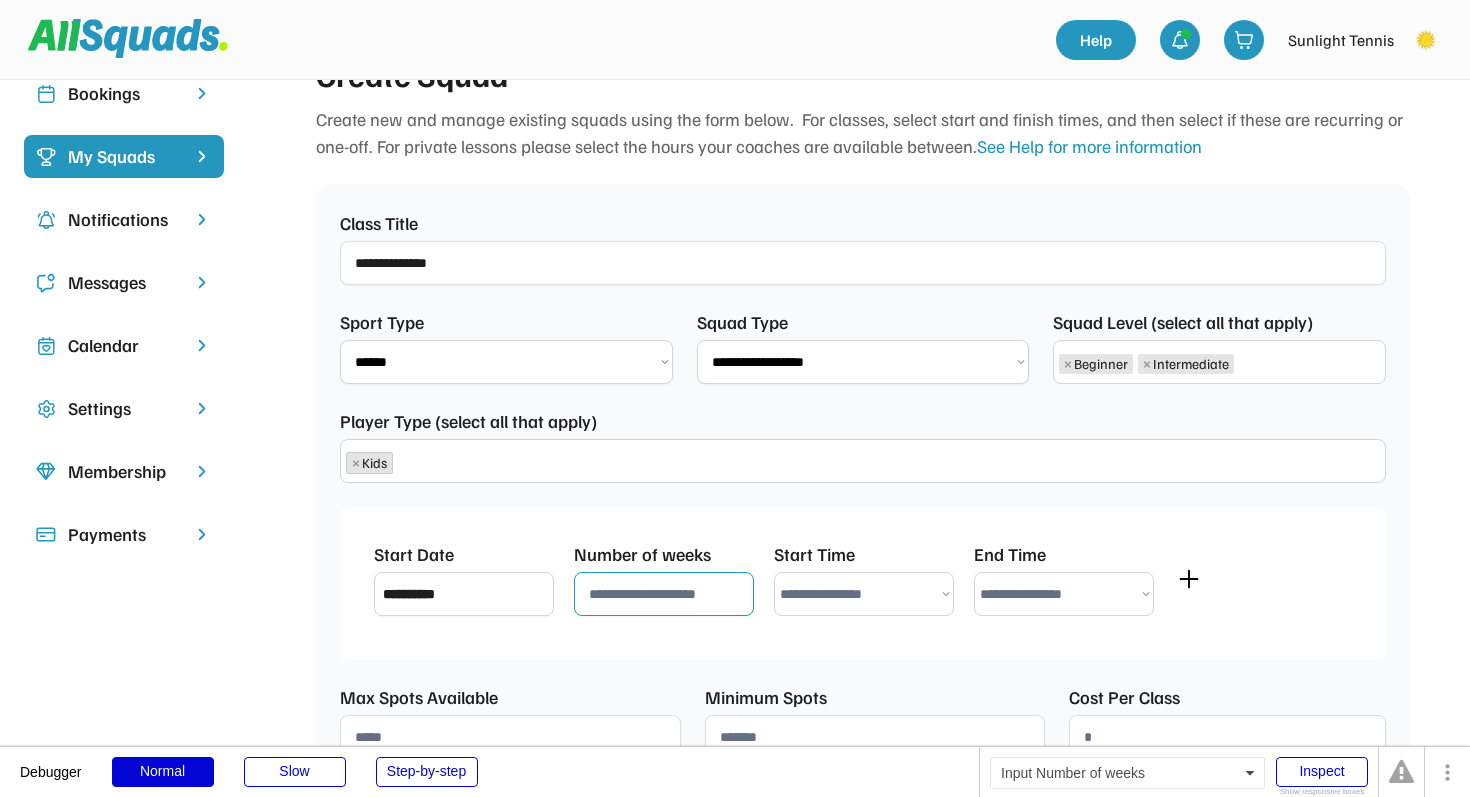 click at bounding box center (664, 594) 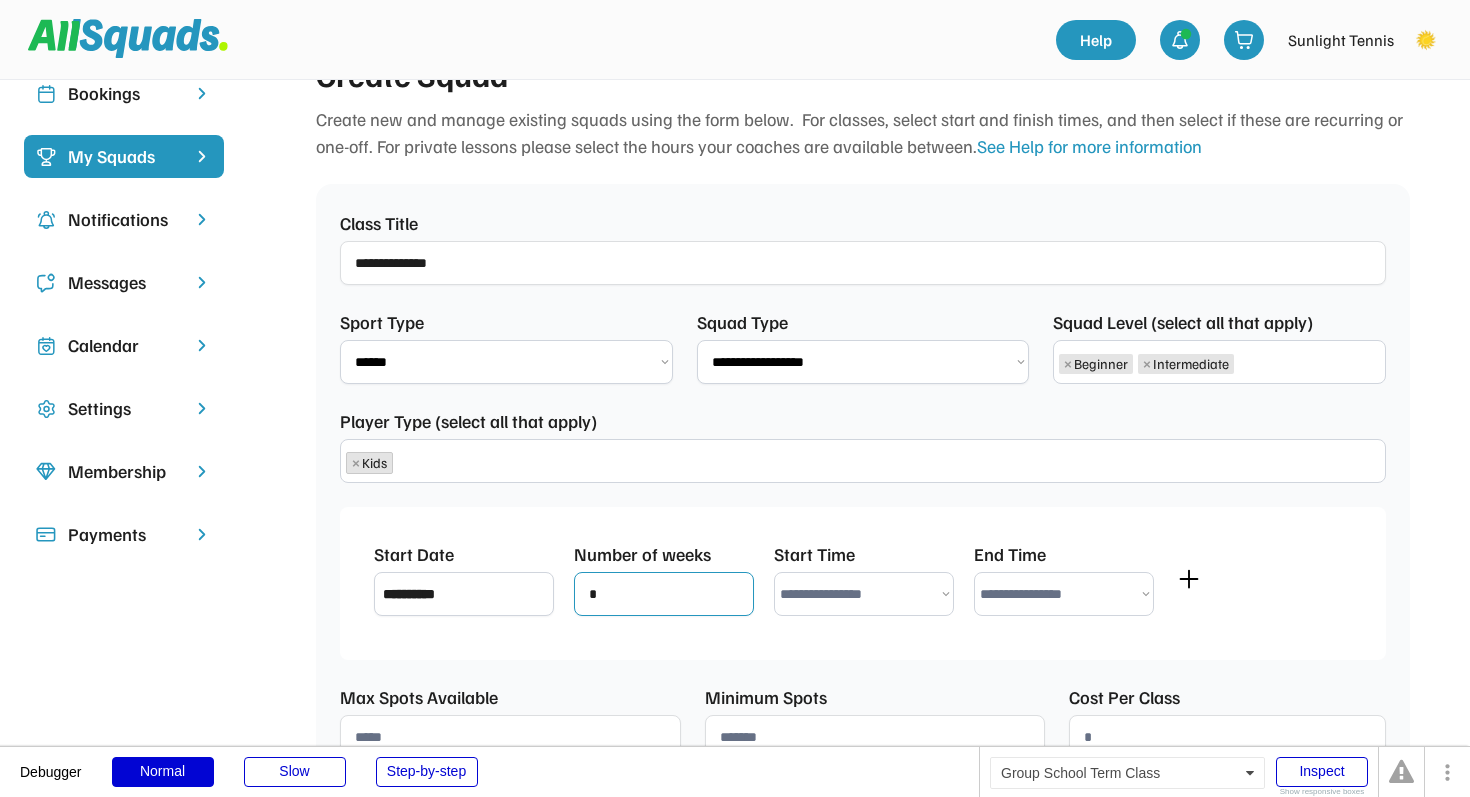 type on "*" 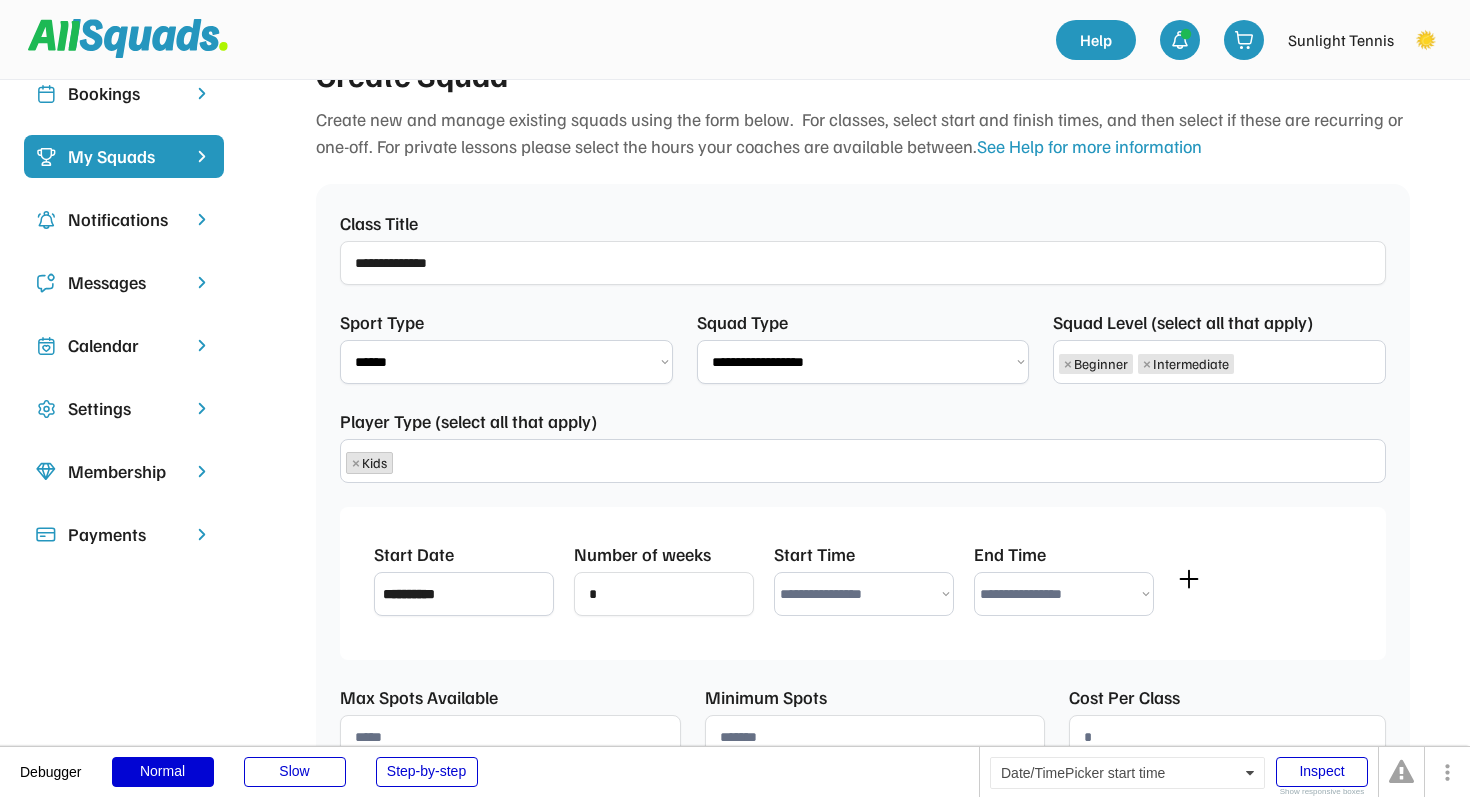 select on "********" 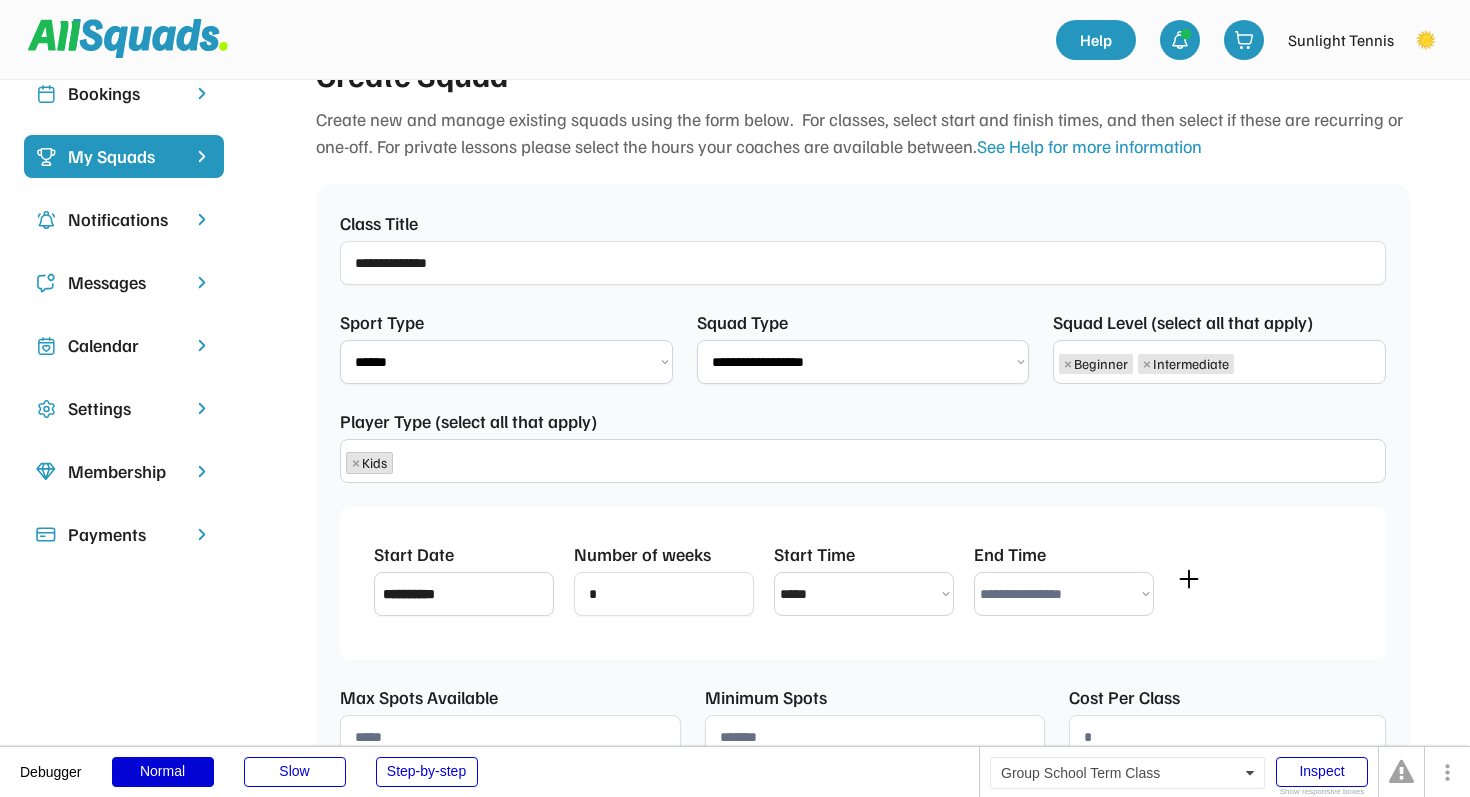 click on "**********" at bounding box center [1064, 594] 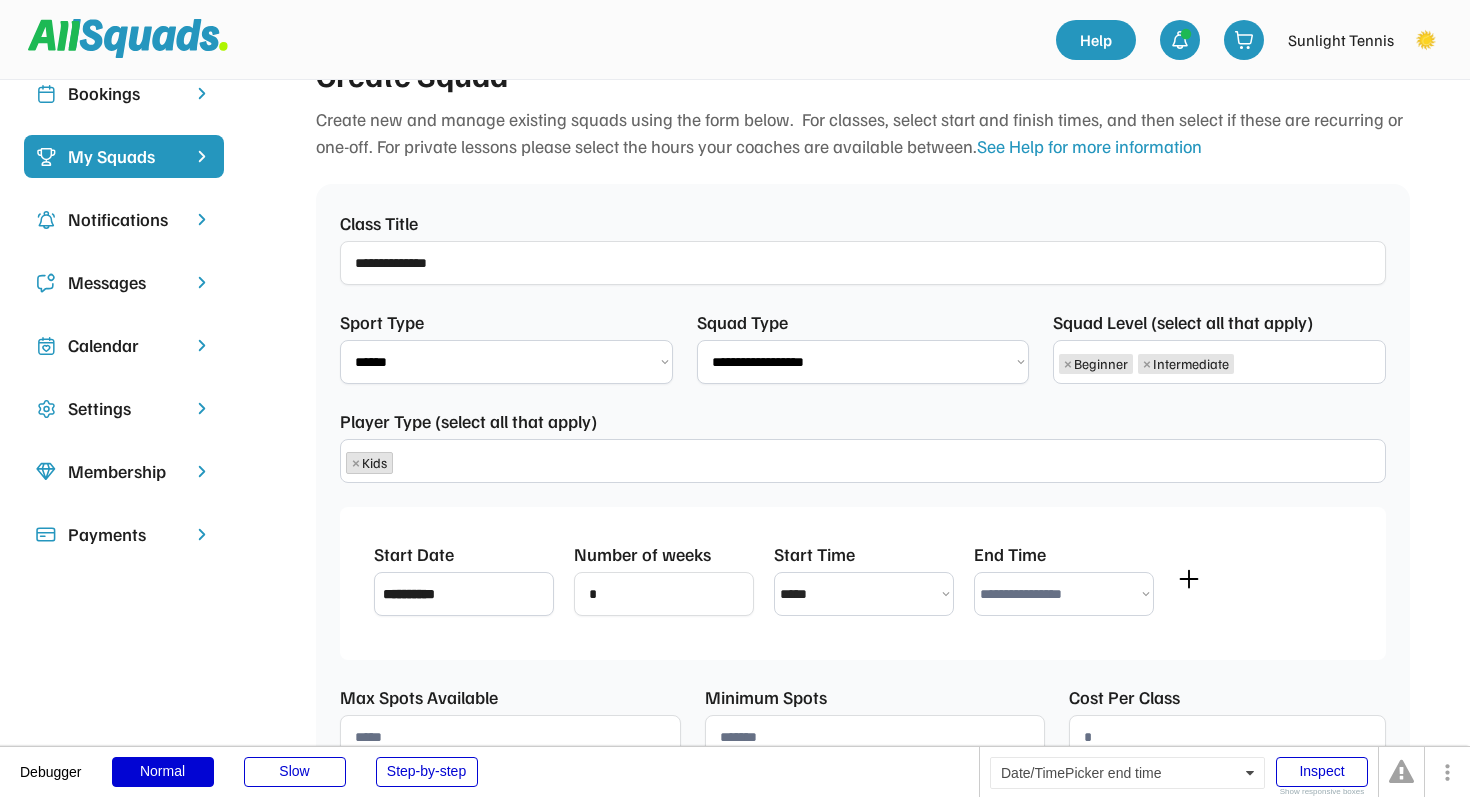 select on "*******" 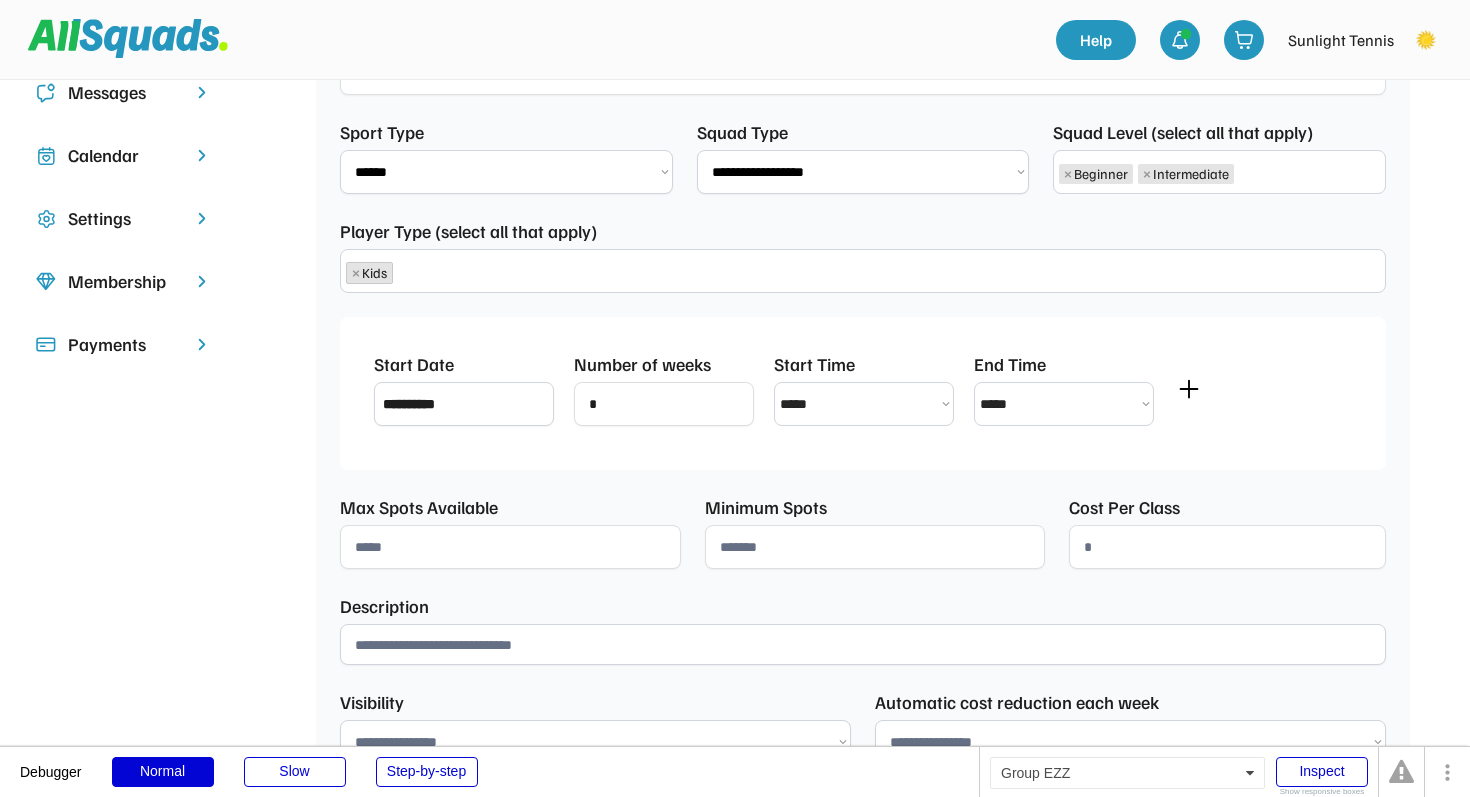 scroll, scrollTop: 397, scrollLeft: 0, axis: vertical 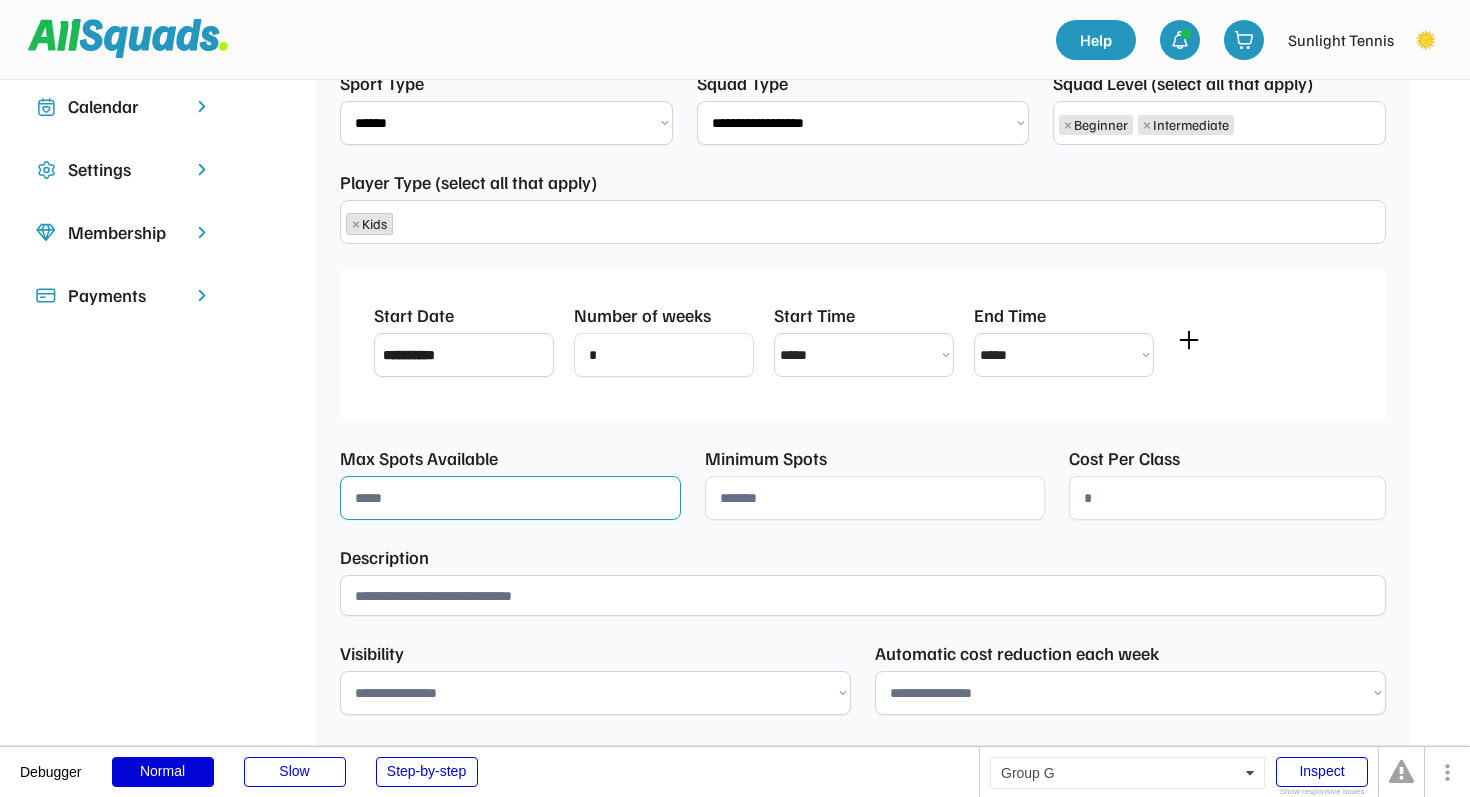 click at bounding box center [510, 498] 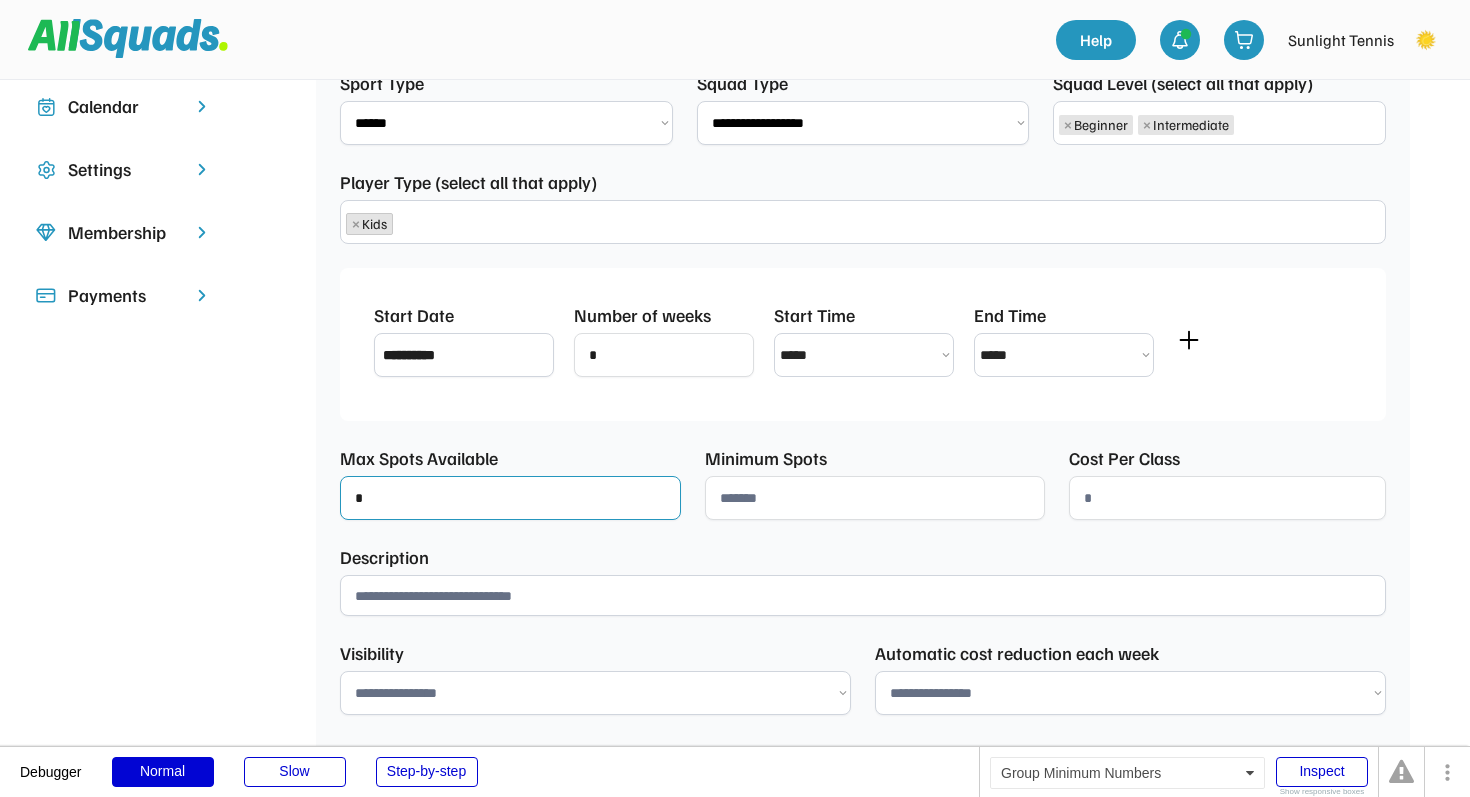 type on "*" 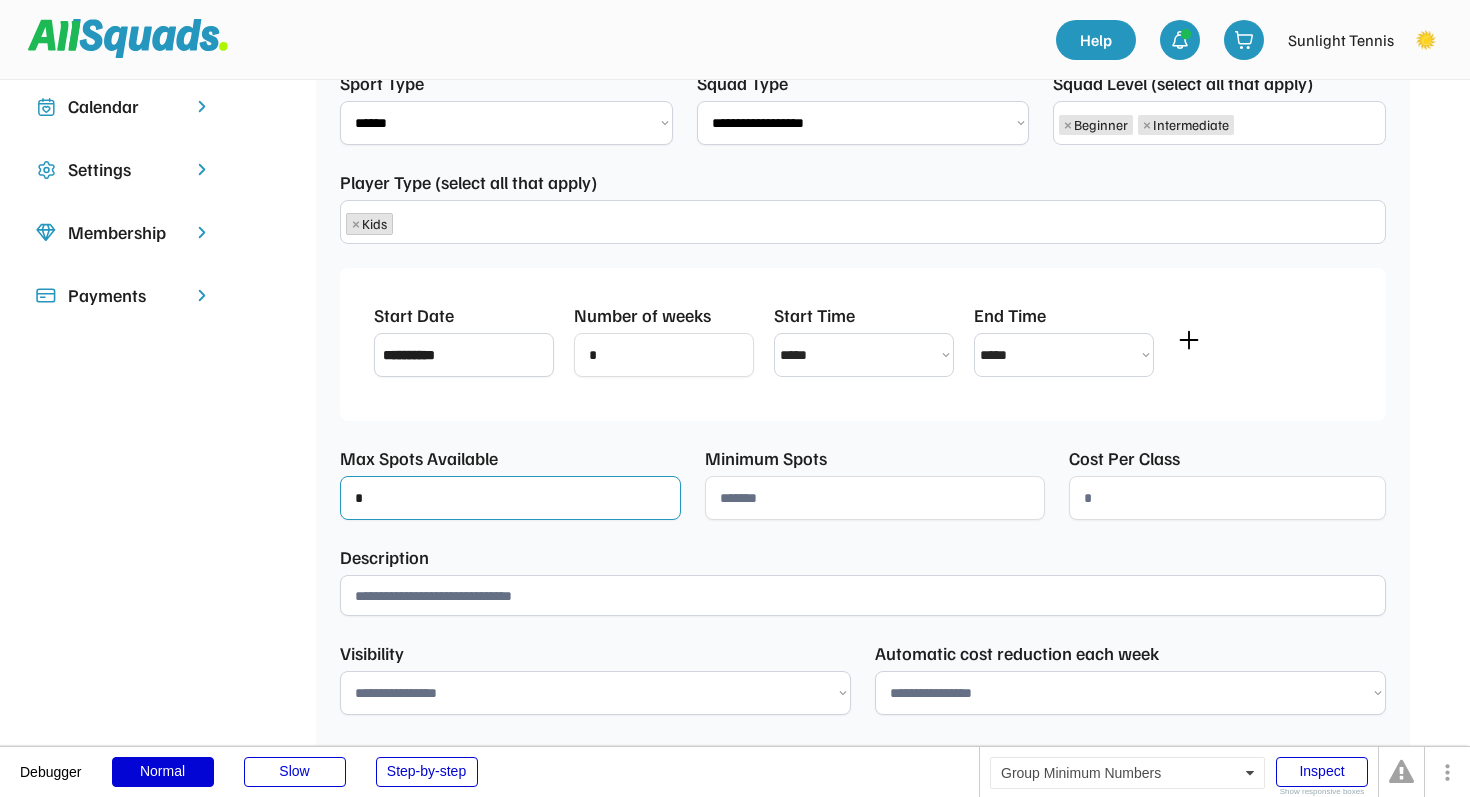 click at bounding box center [875, 498] 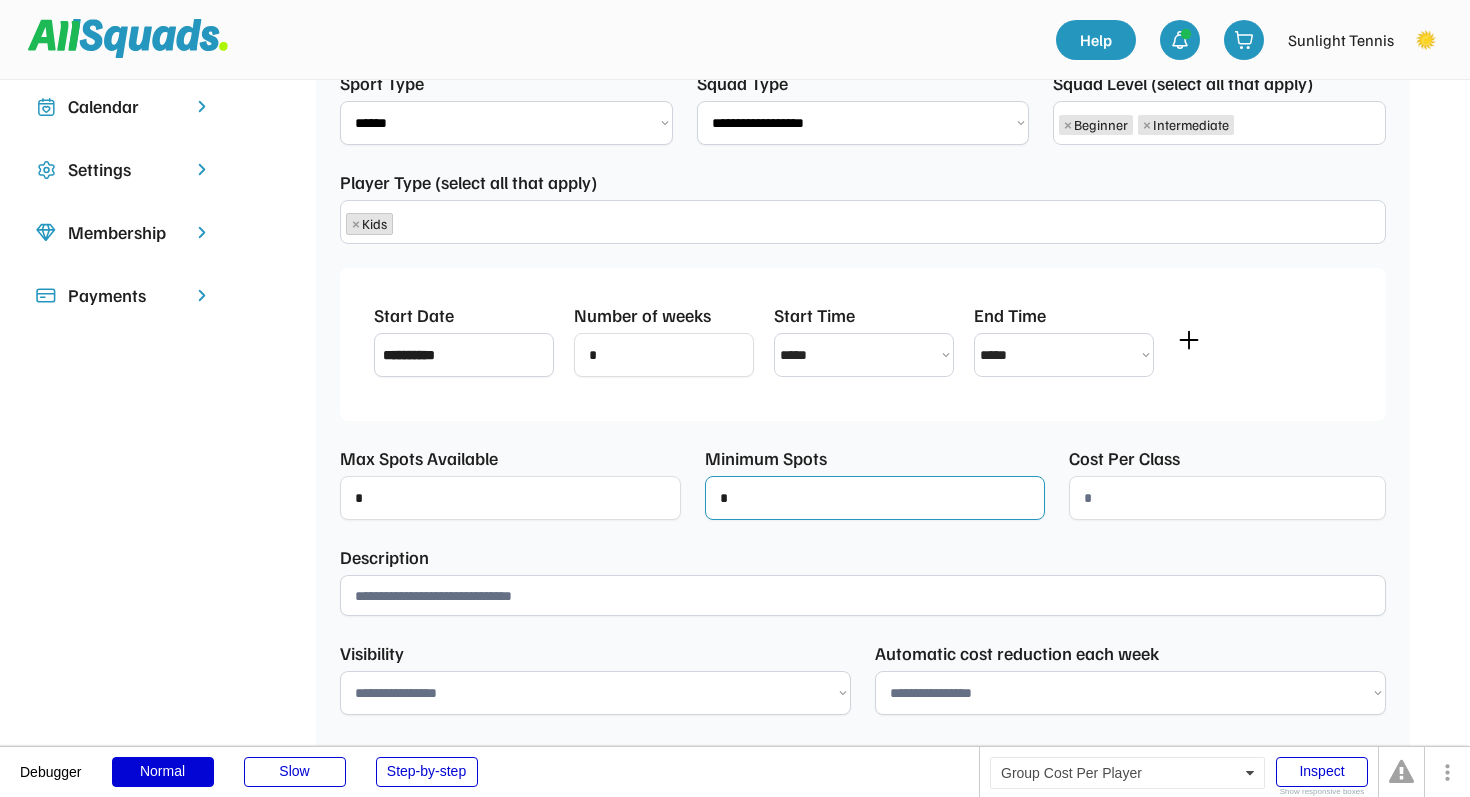 type on "*" 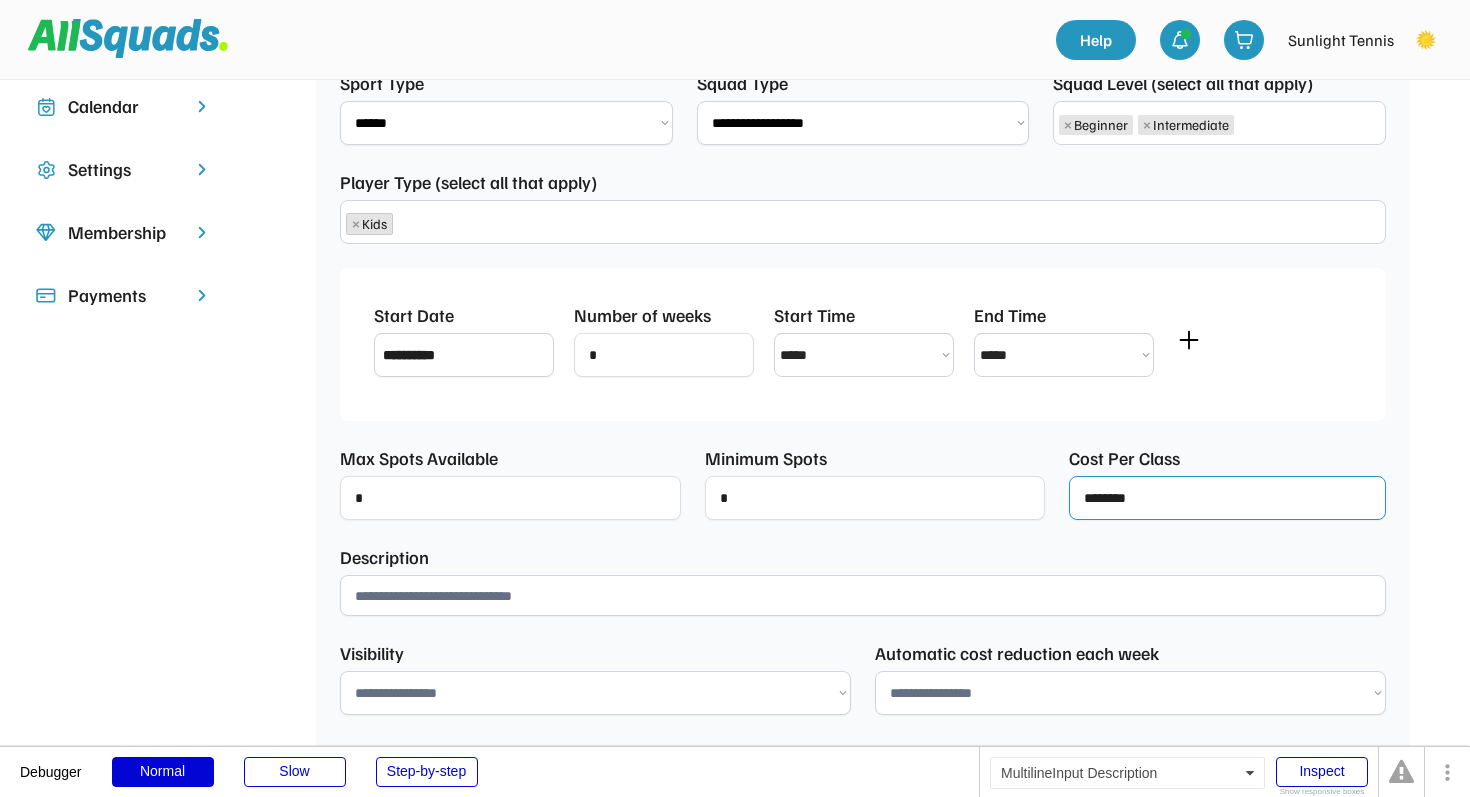 type on "********" 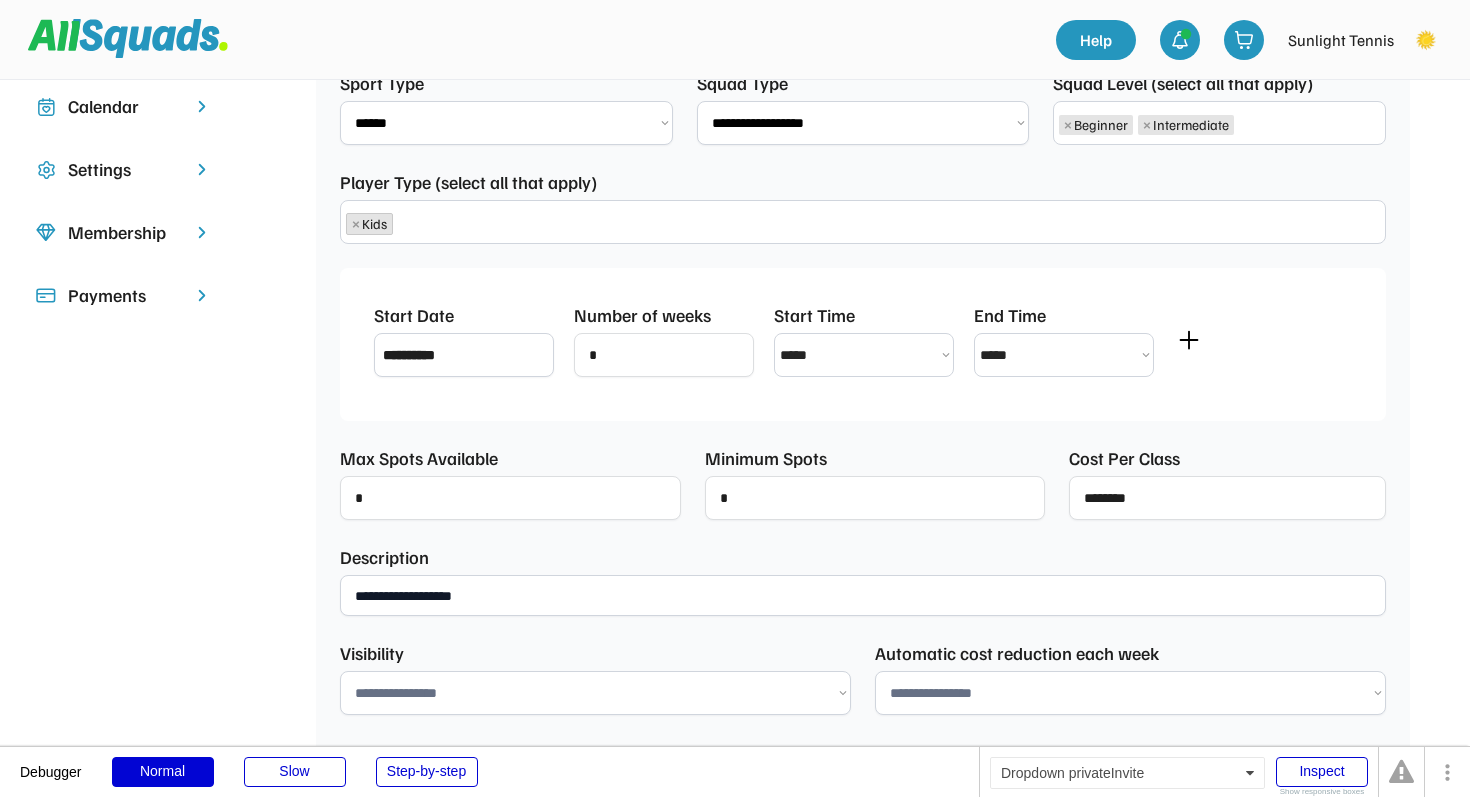 type on "**********" 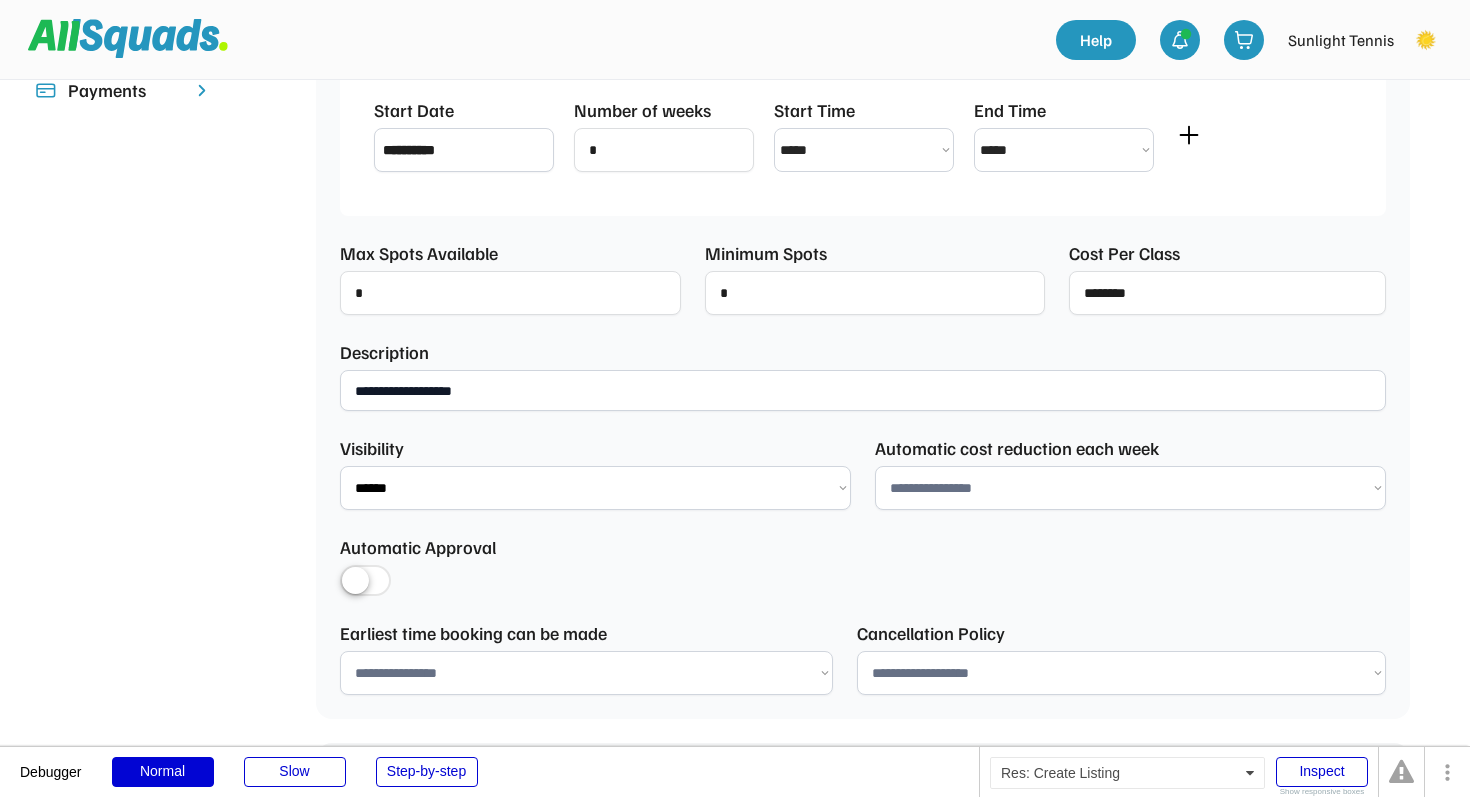 scroll, scrollTop: 606, scrollLeft: 0, axis: vertical 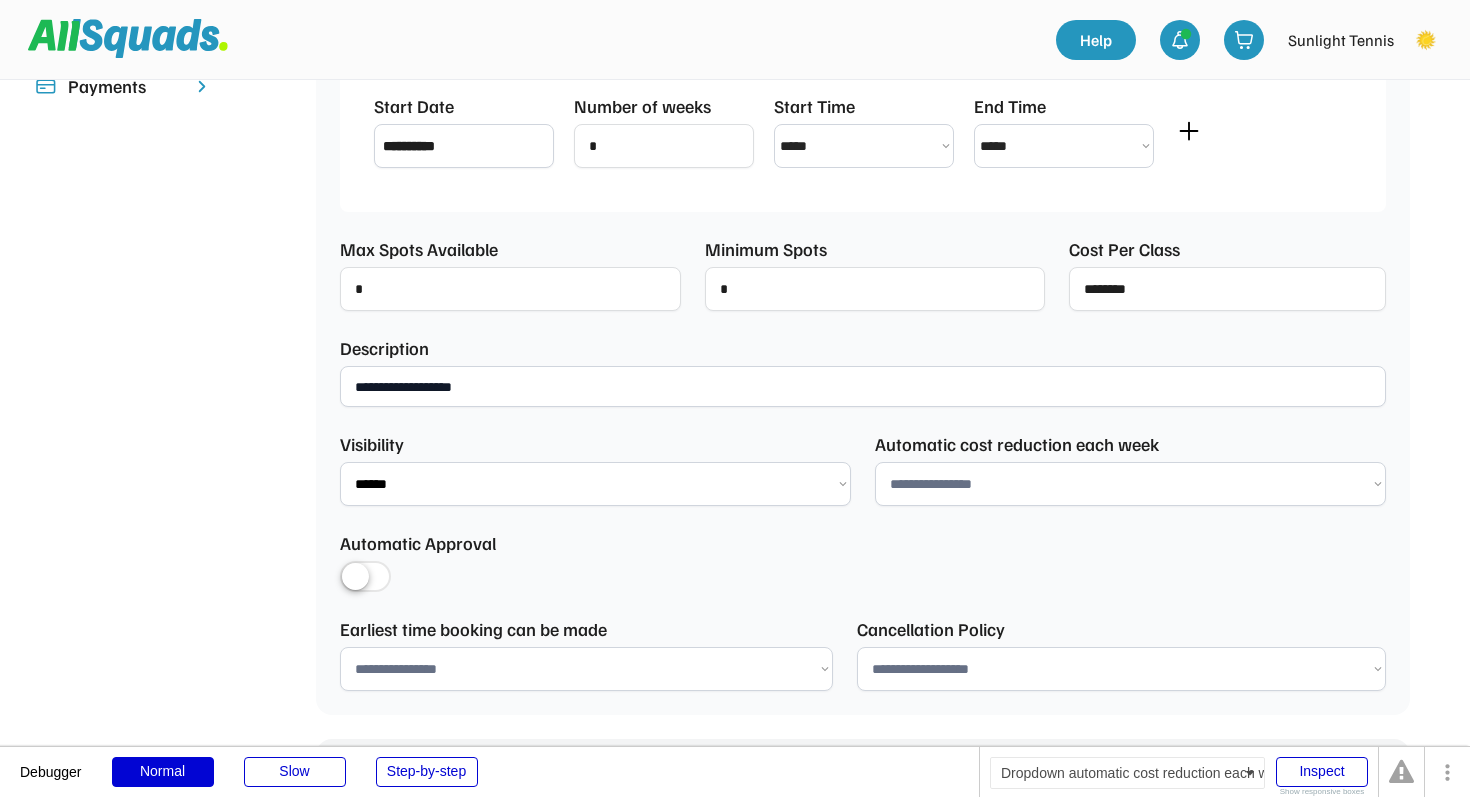 click on "**********" at bounding box center (1130, 484) 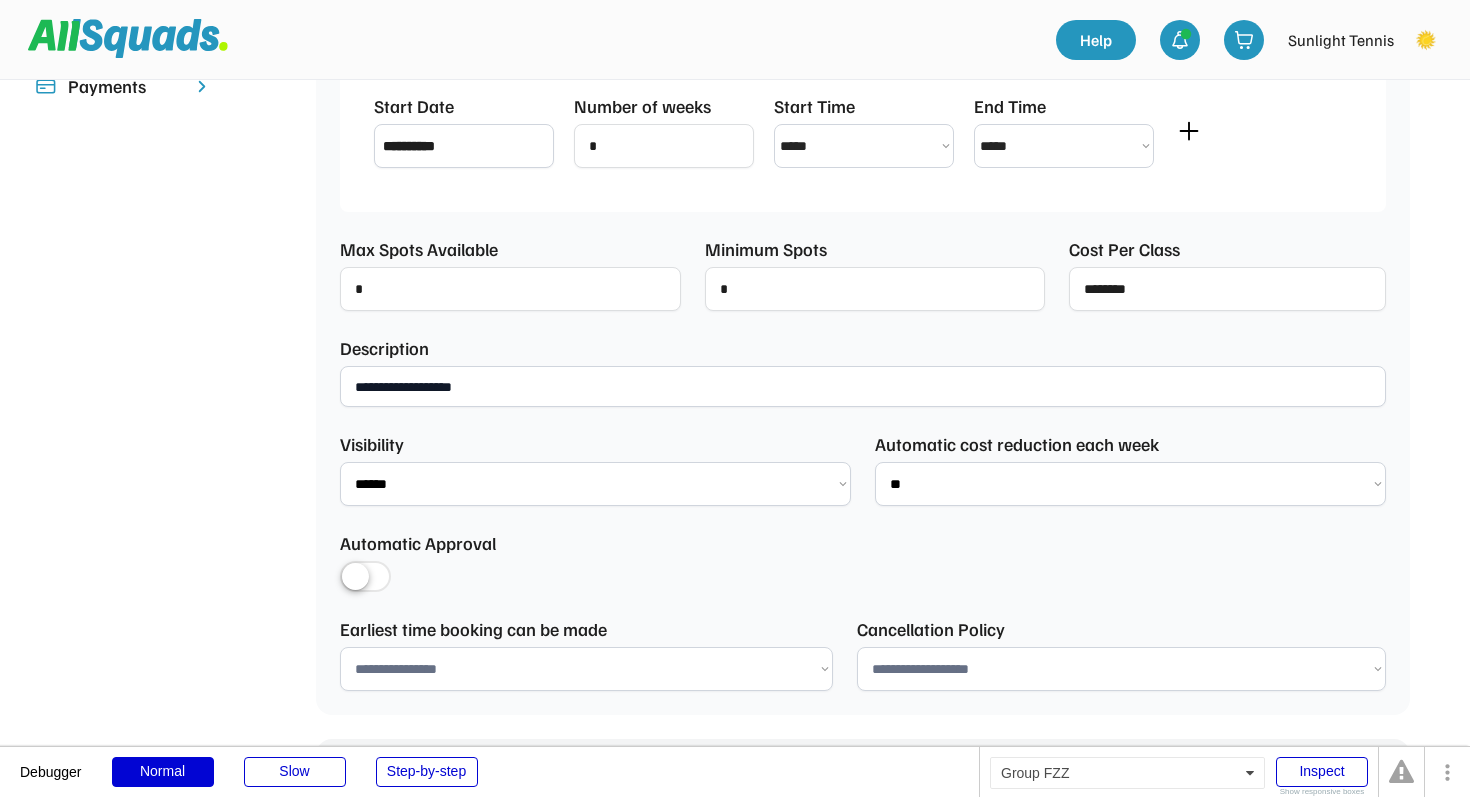 click at bounding box center [365, 578] 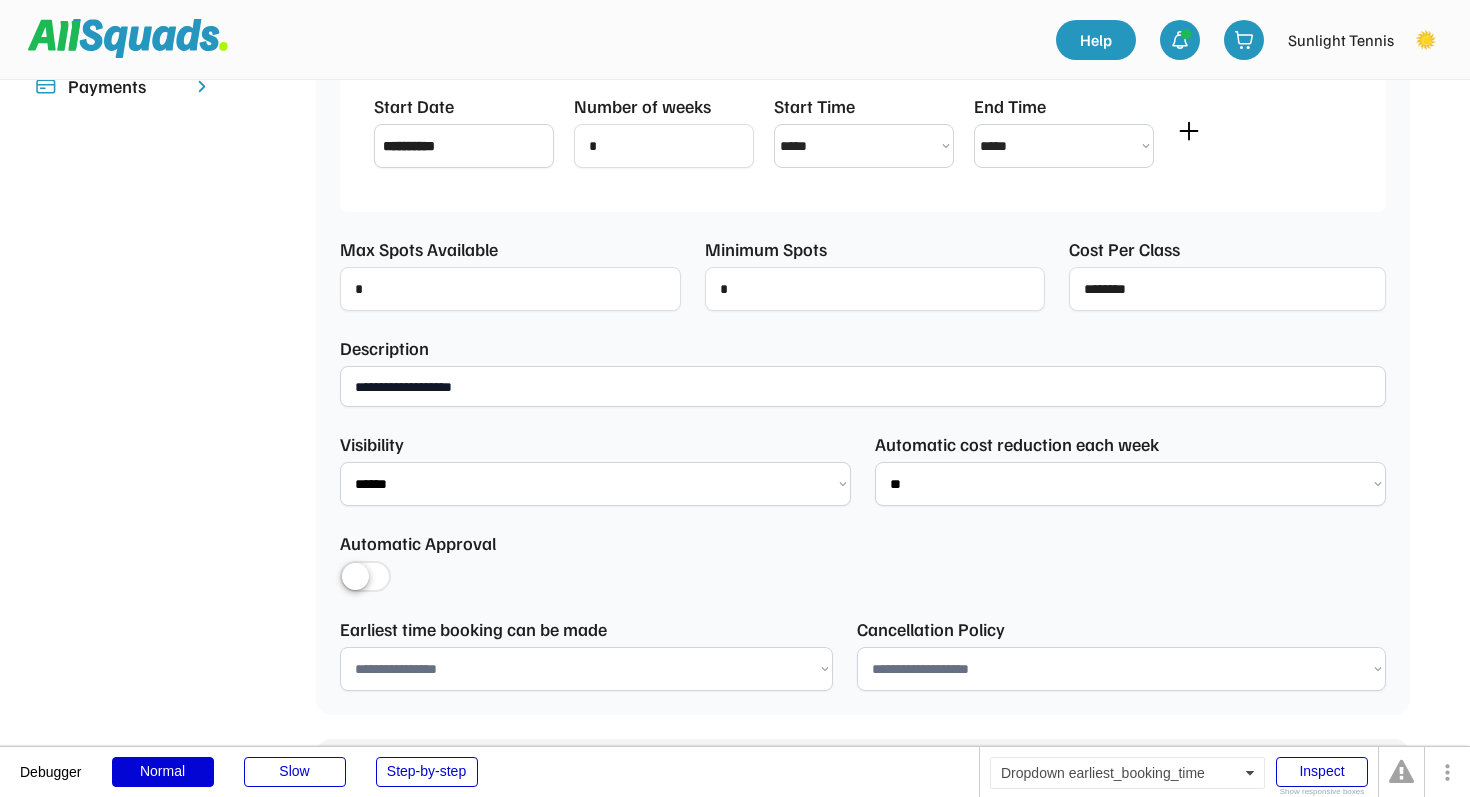 click on "**********" at bounding box center [586, 669] 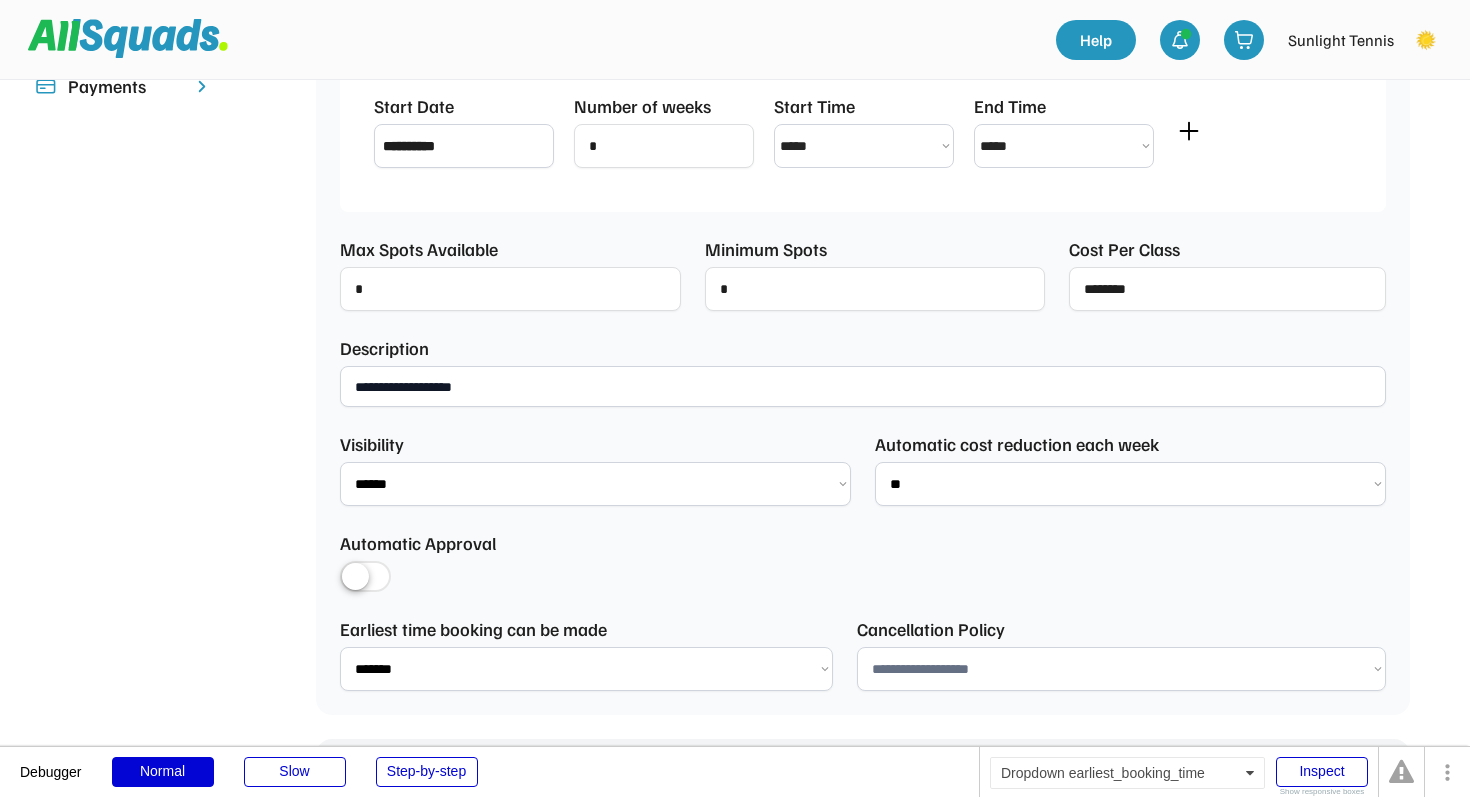 click on "**********" at bounding box center [586, 669] 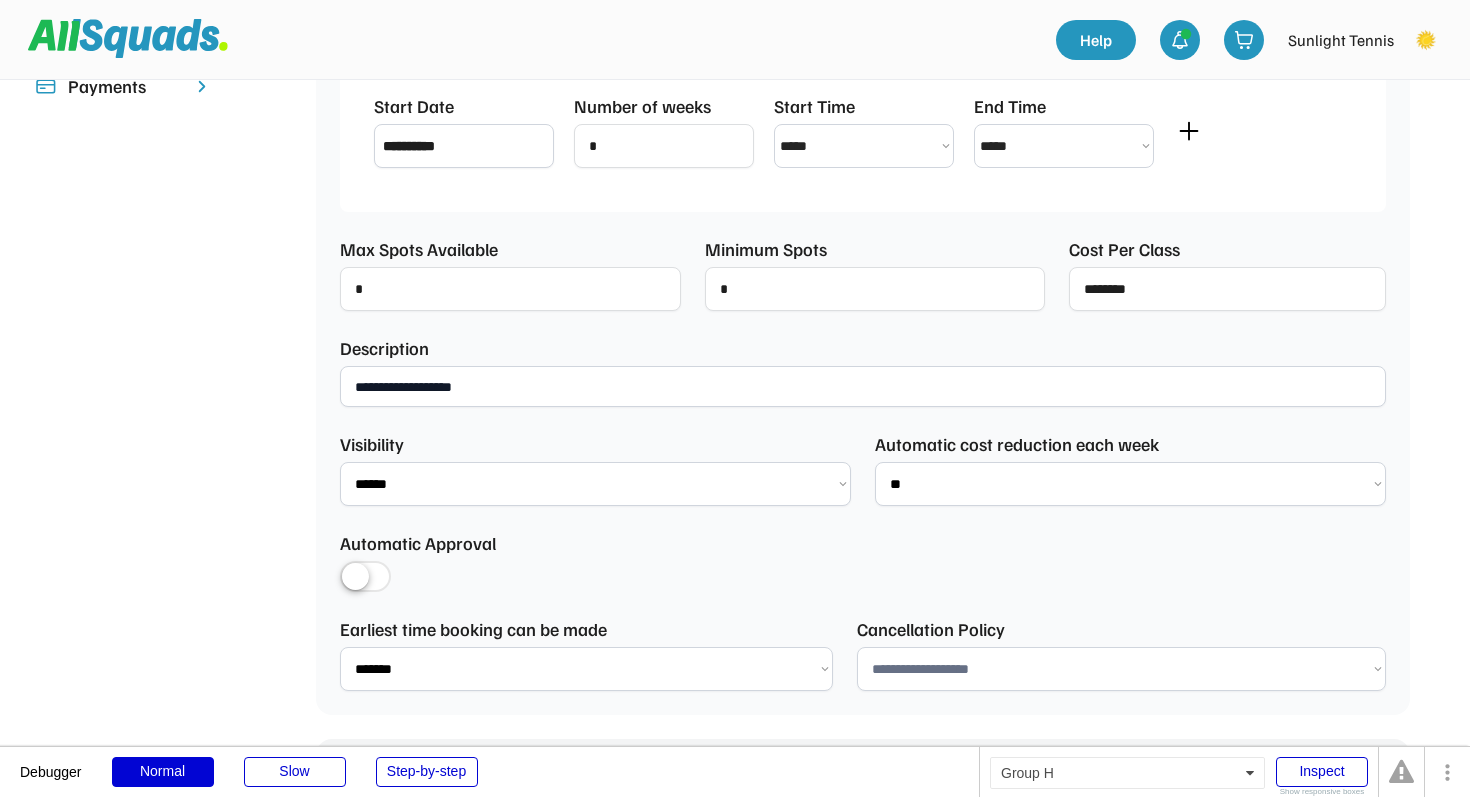click on "**********" at bounding box center (1121, 669) 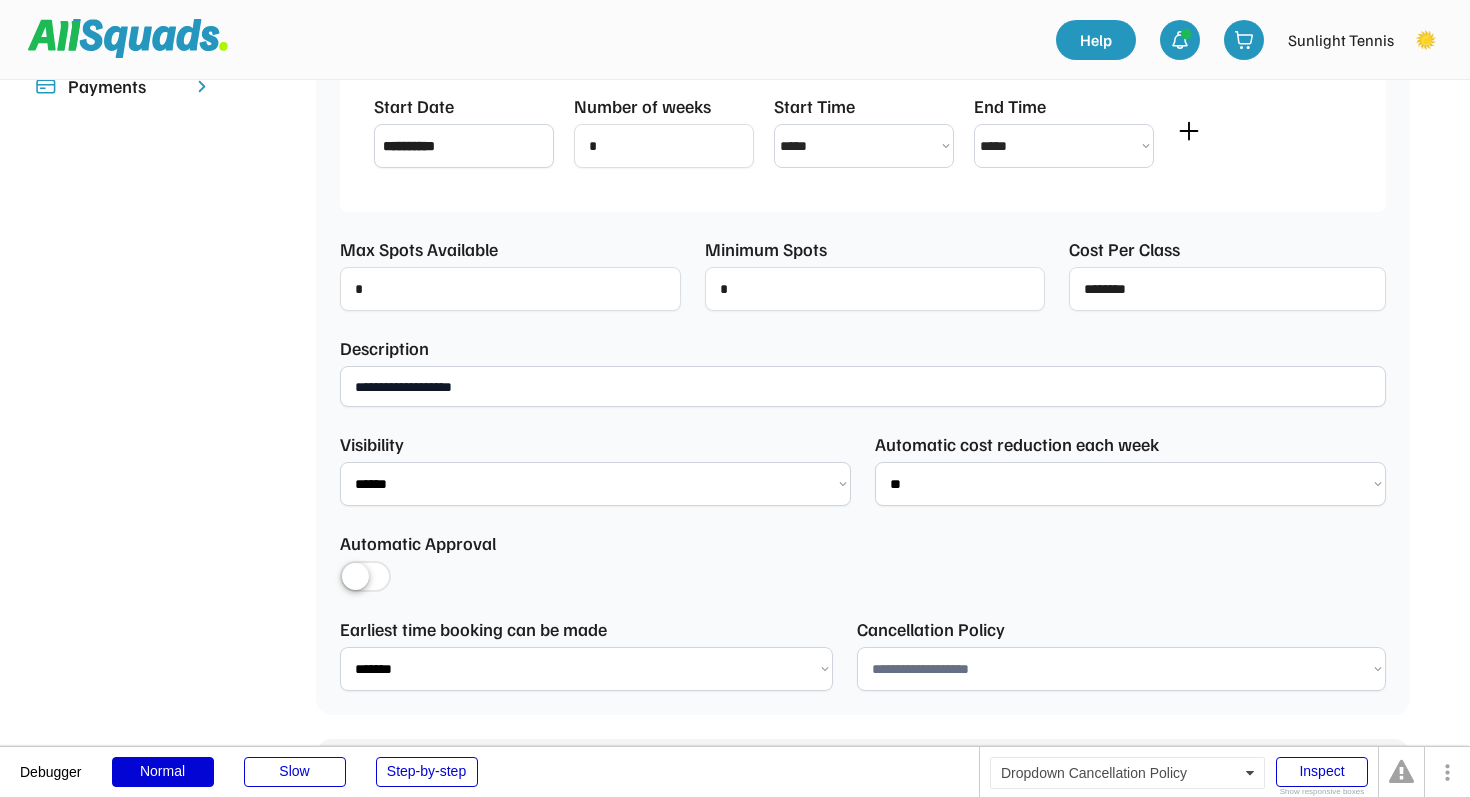 select on "**********" 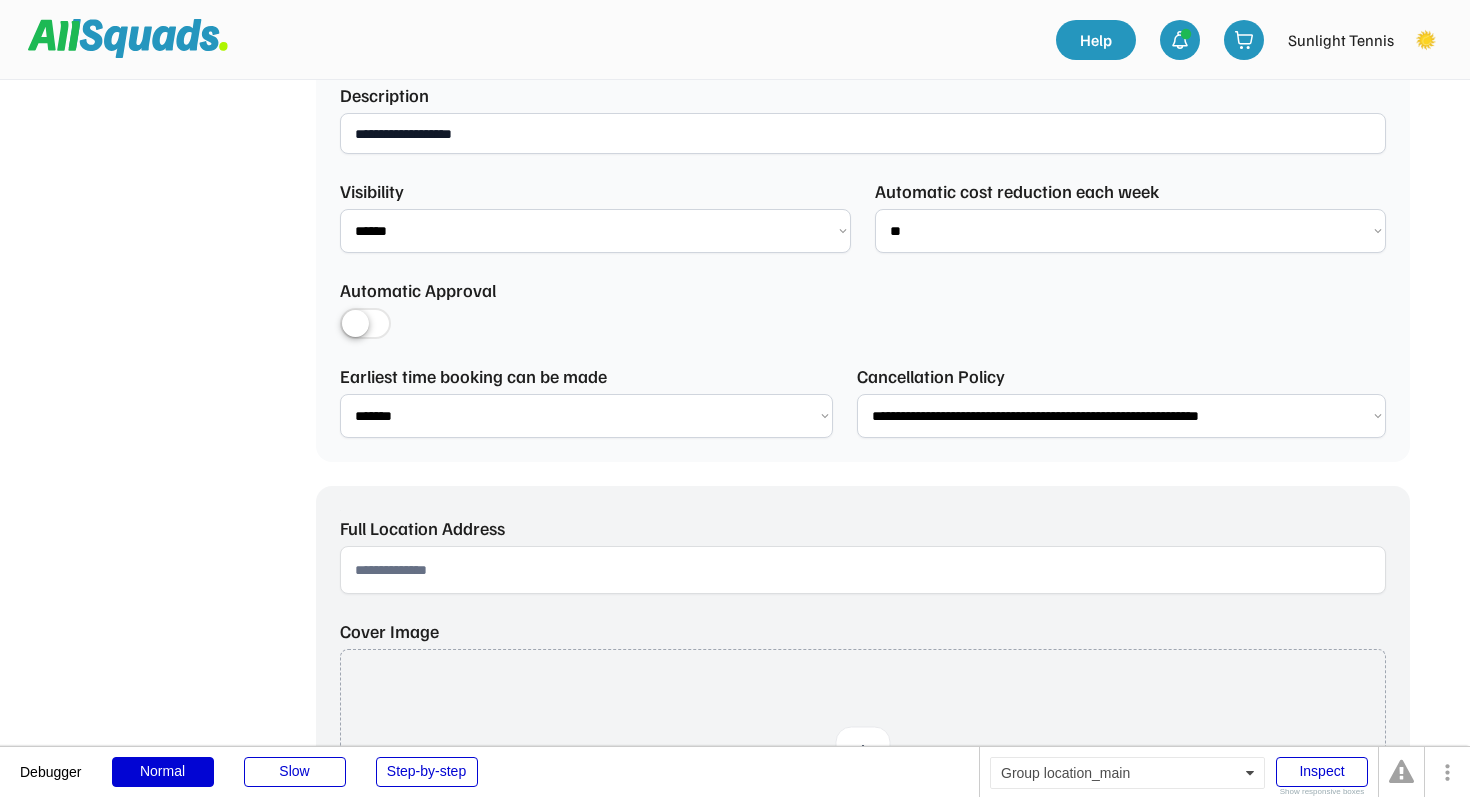 scroll, scrollTop: 880, scrollLeft: 0, axis: vertical 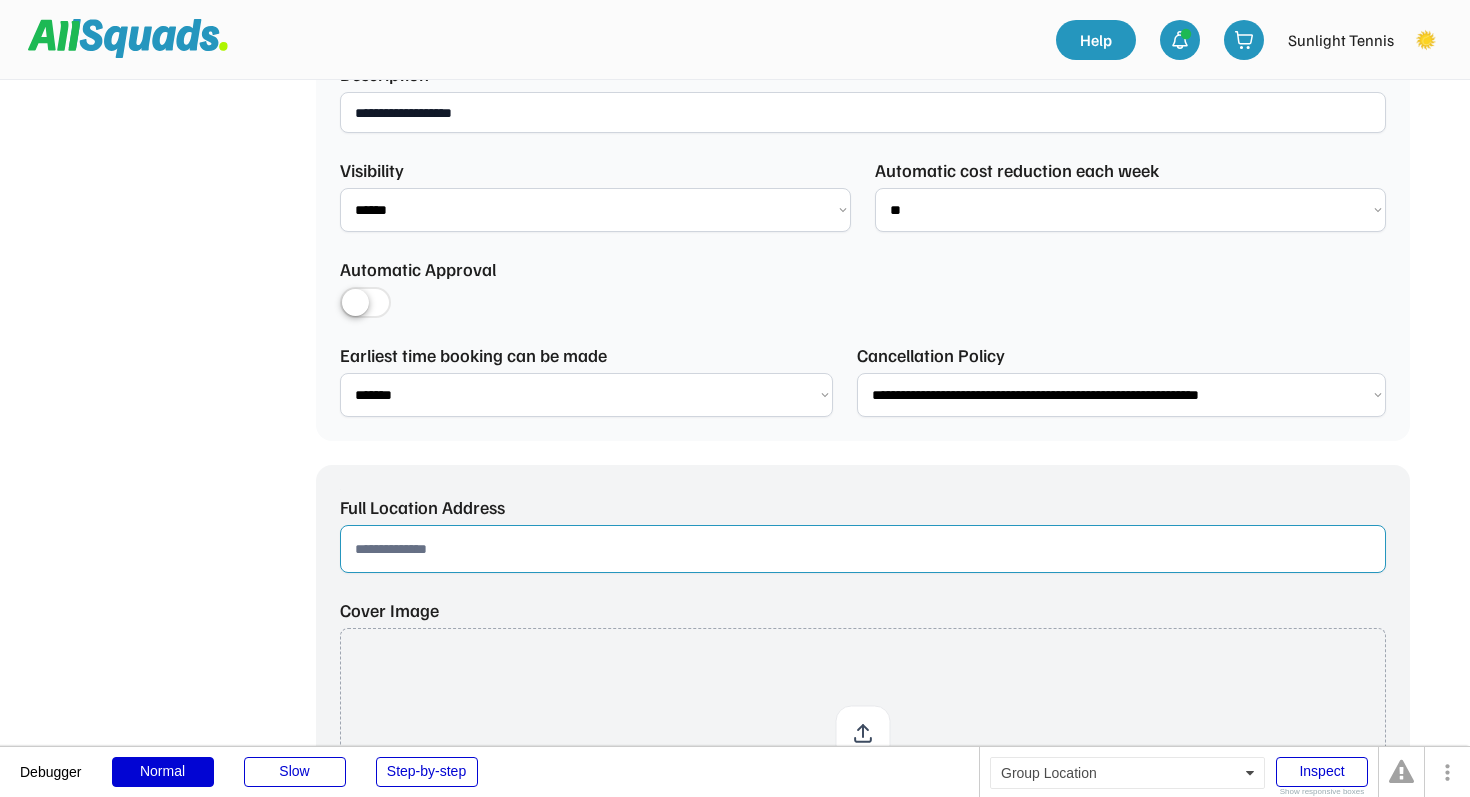 click at bounding box center (863, 549) 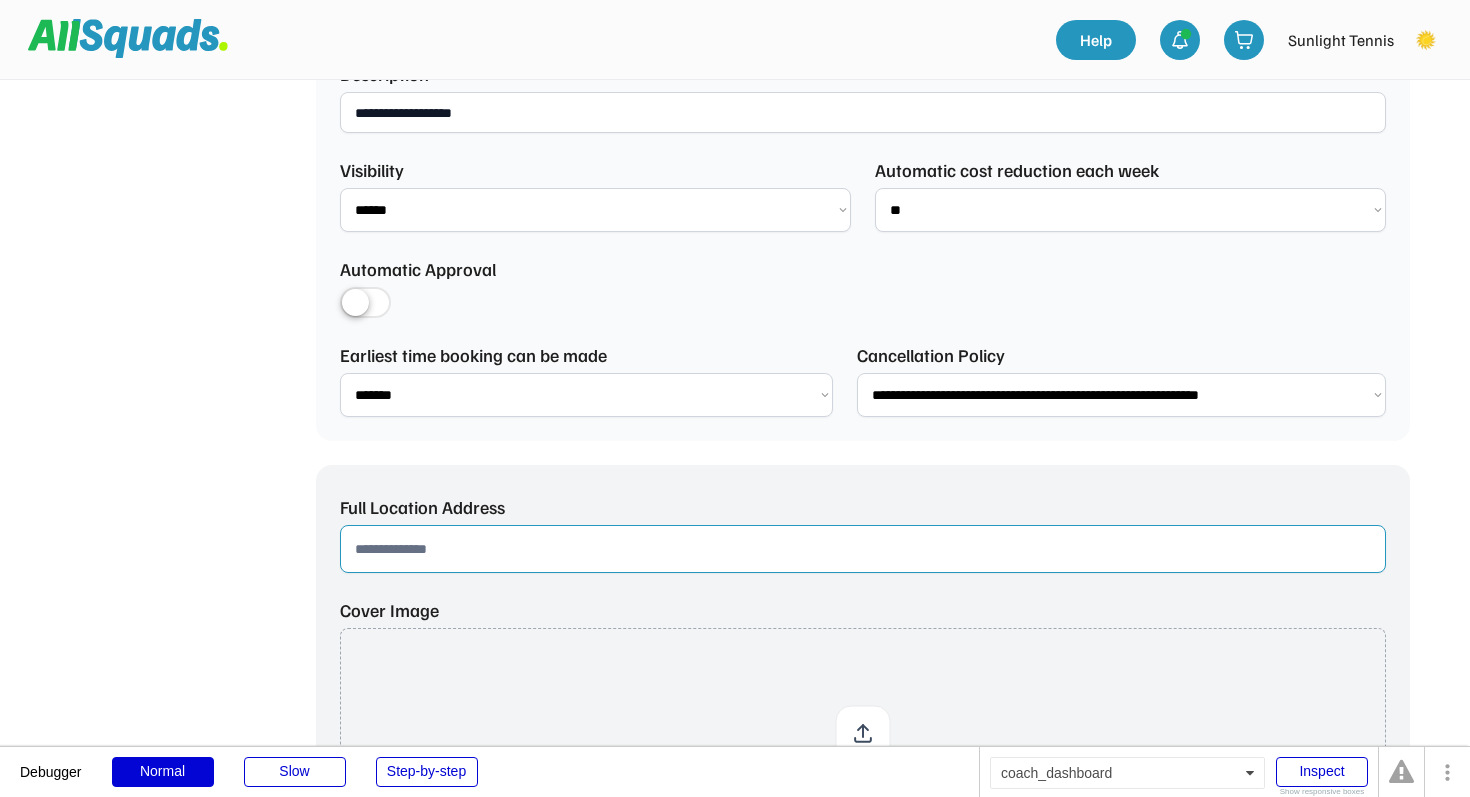 paste on "**********" 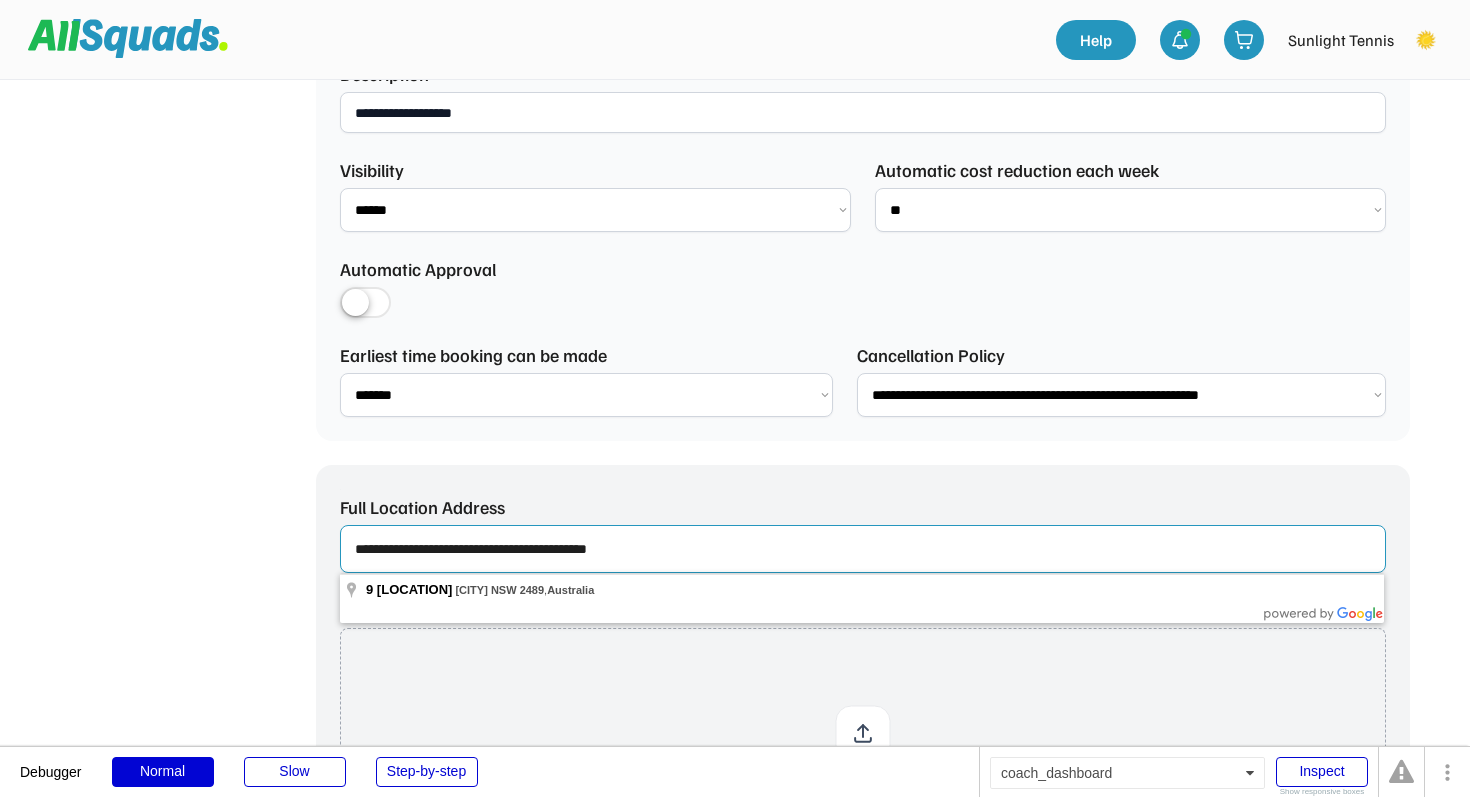 type on "**********" 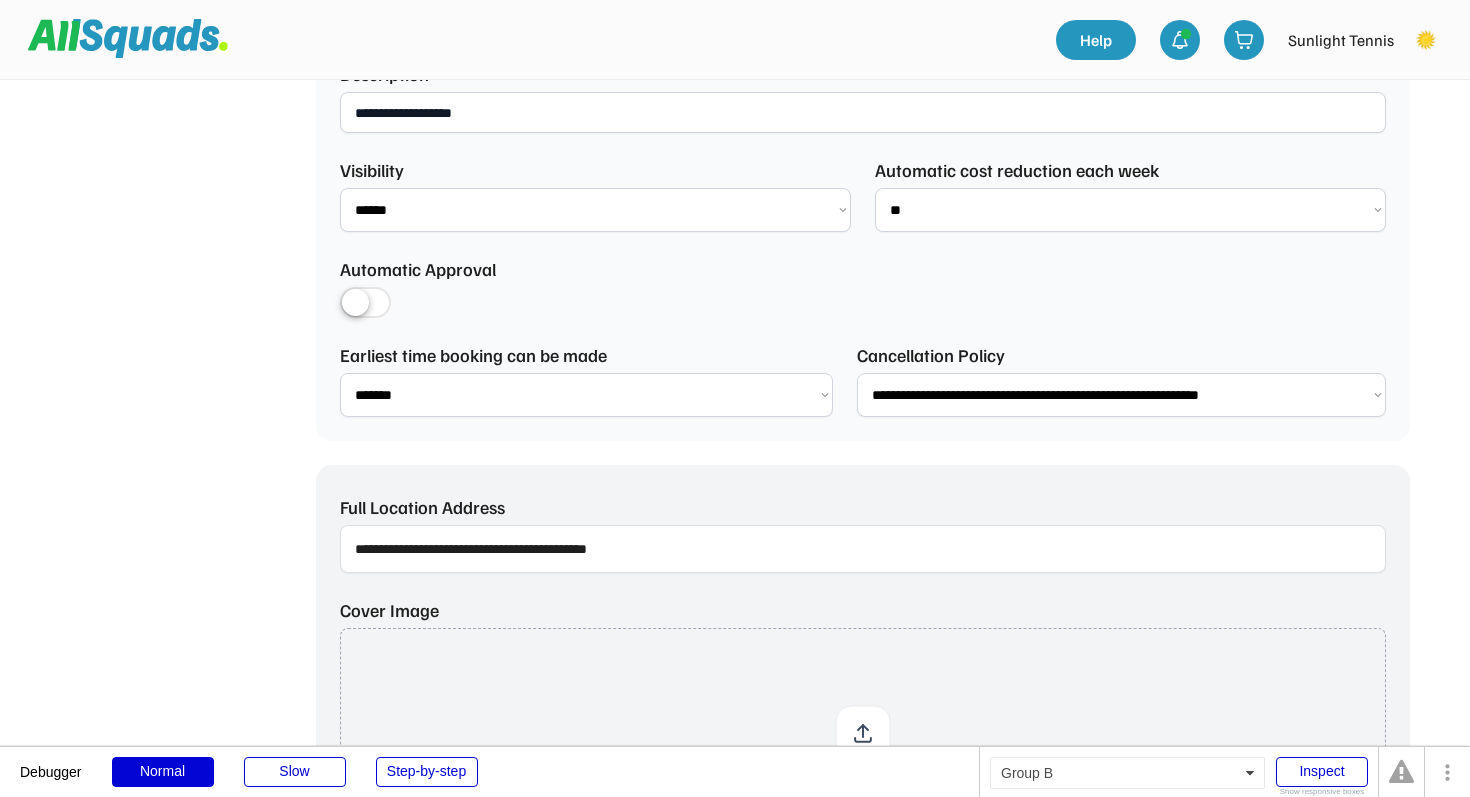scroll, scrollTop: 1202, scrollLeft: 0, axis: vertical 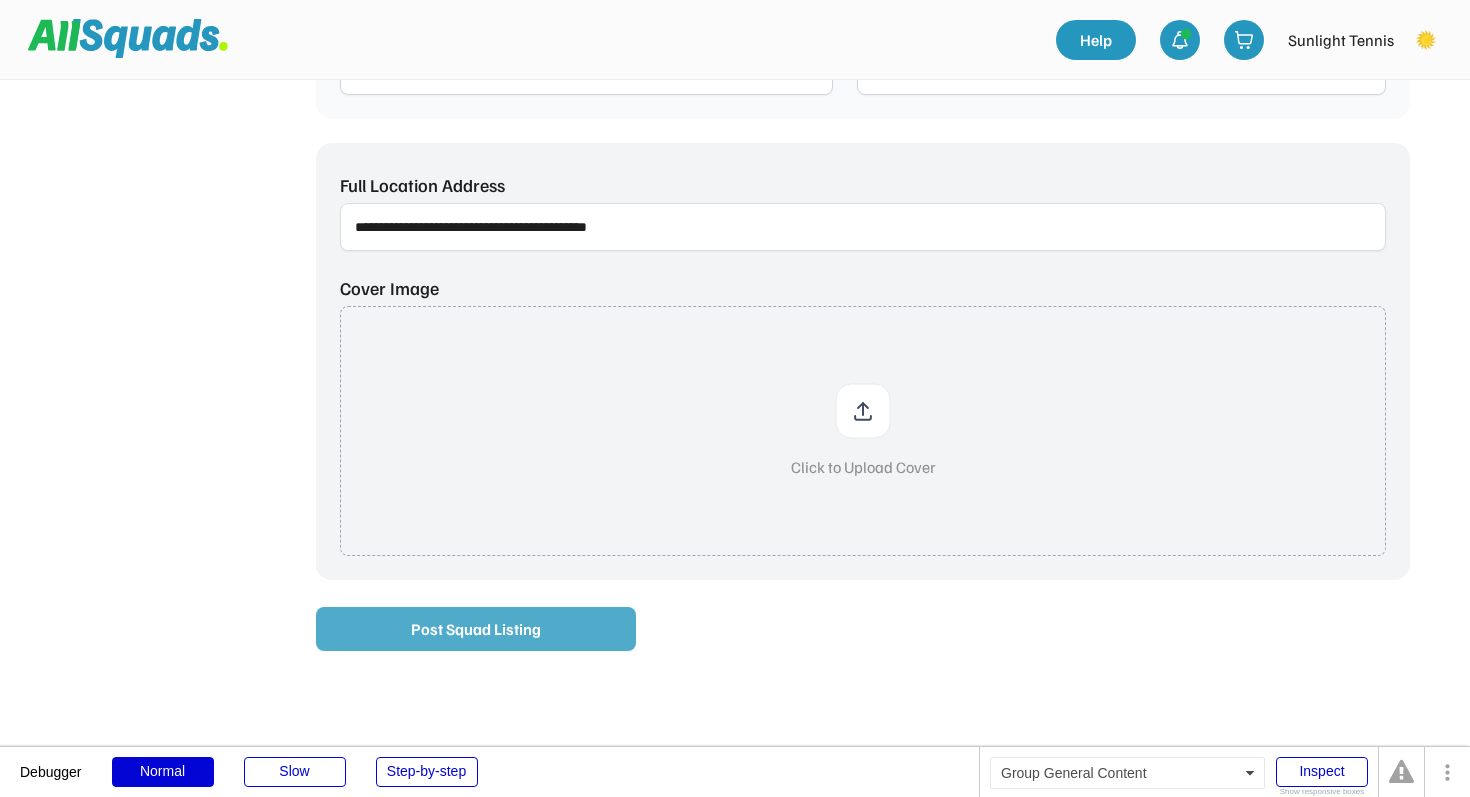 click on "Post Squad Listing" at bounding box center [476, 629] 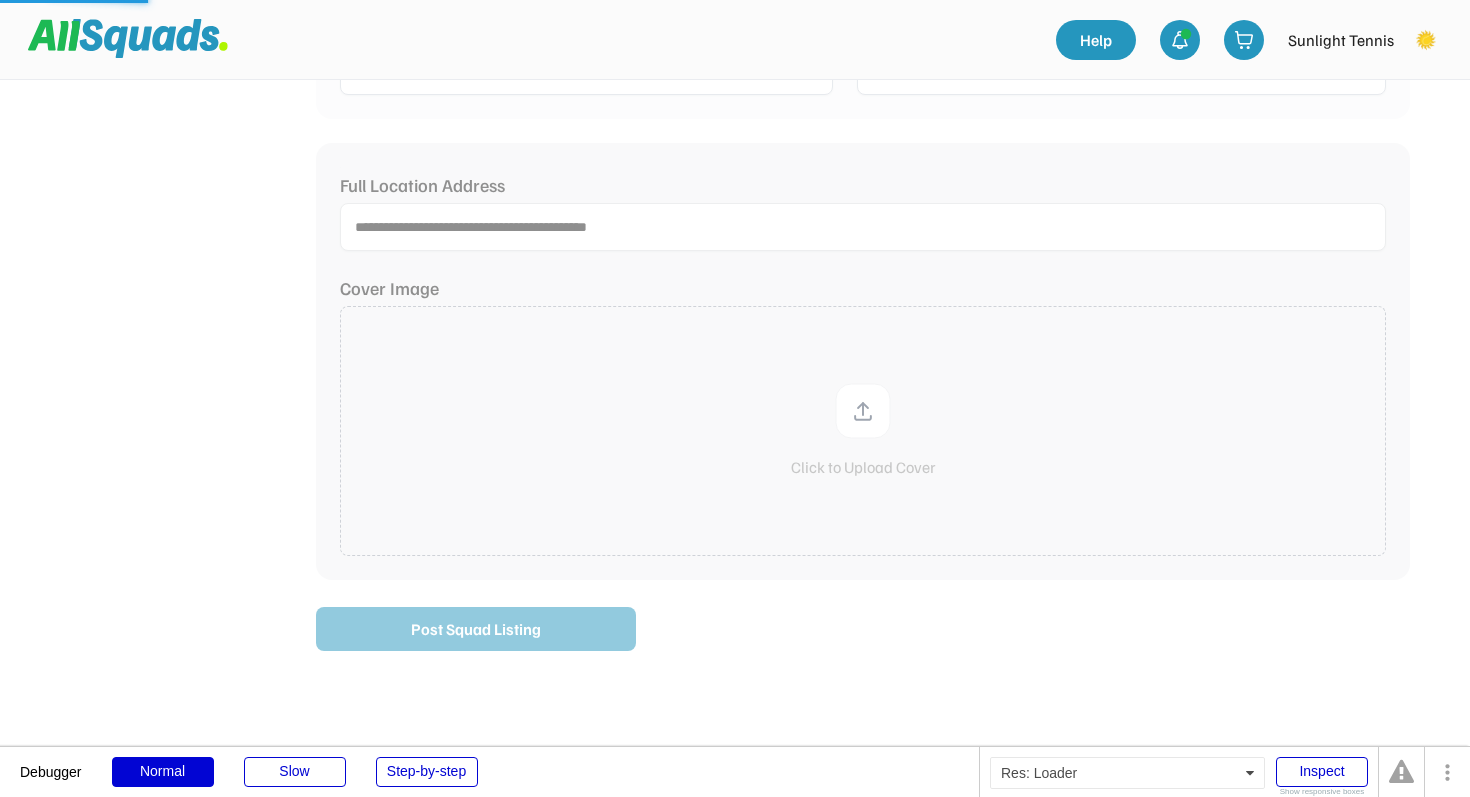 type 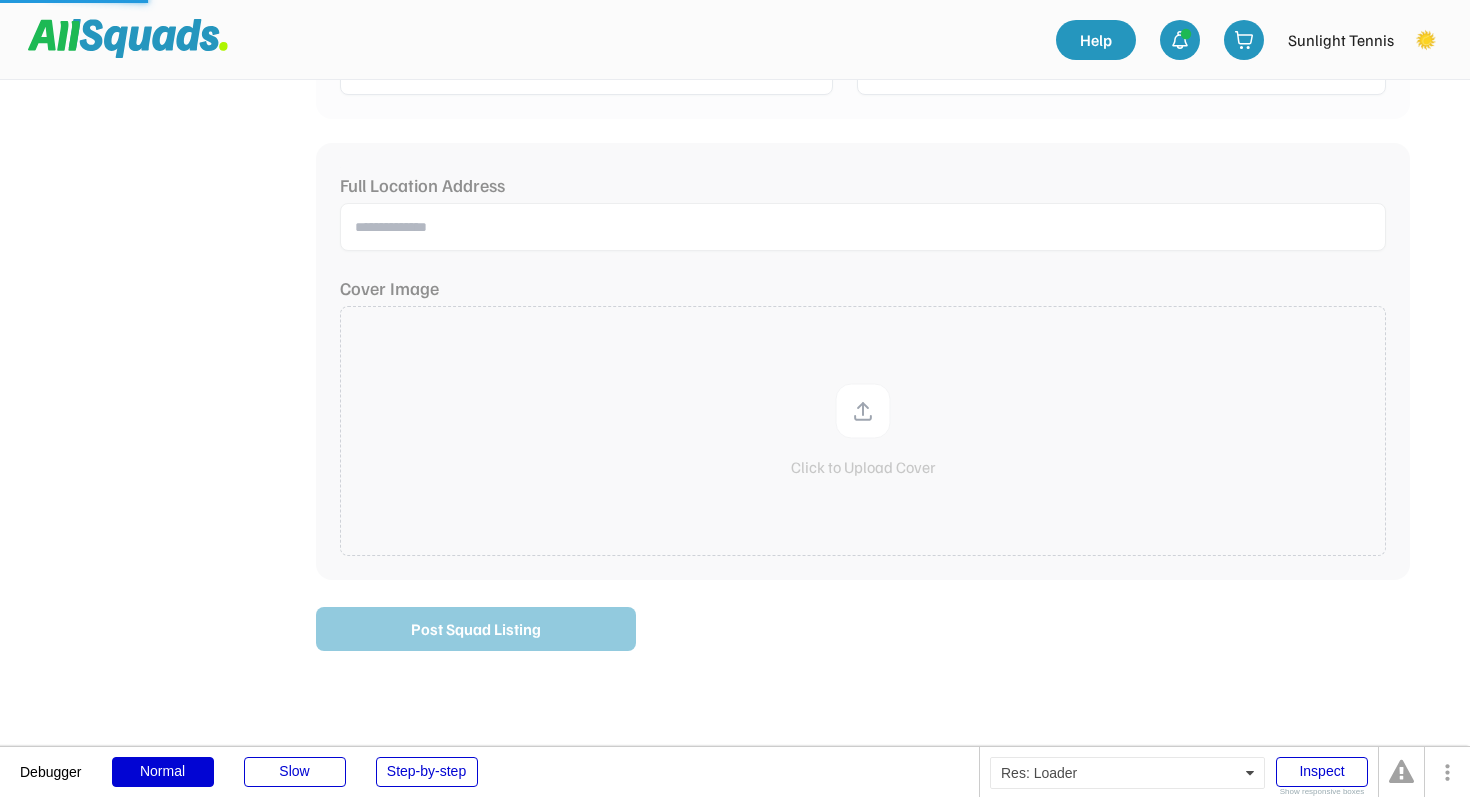 scroll, scrollTop: 874, scrollLeft: 0, axis: vertical 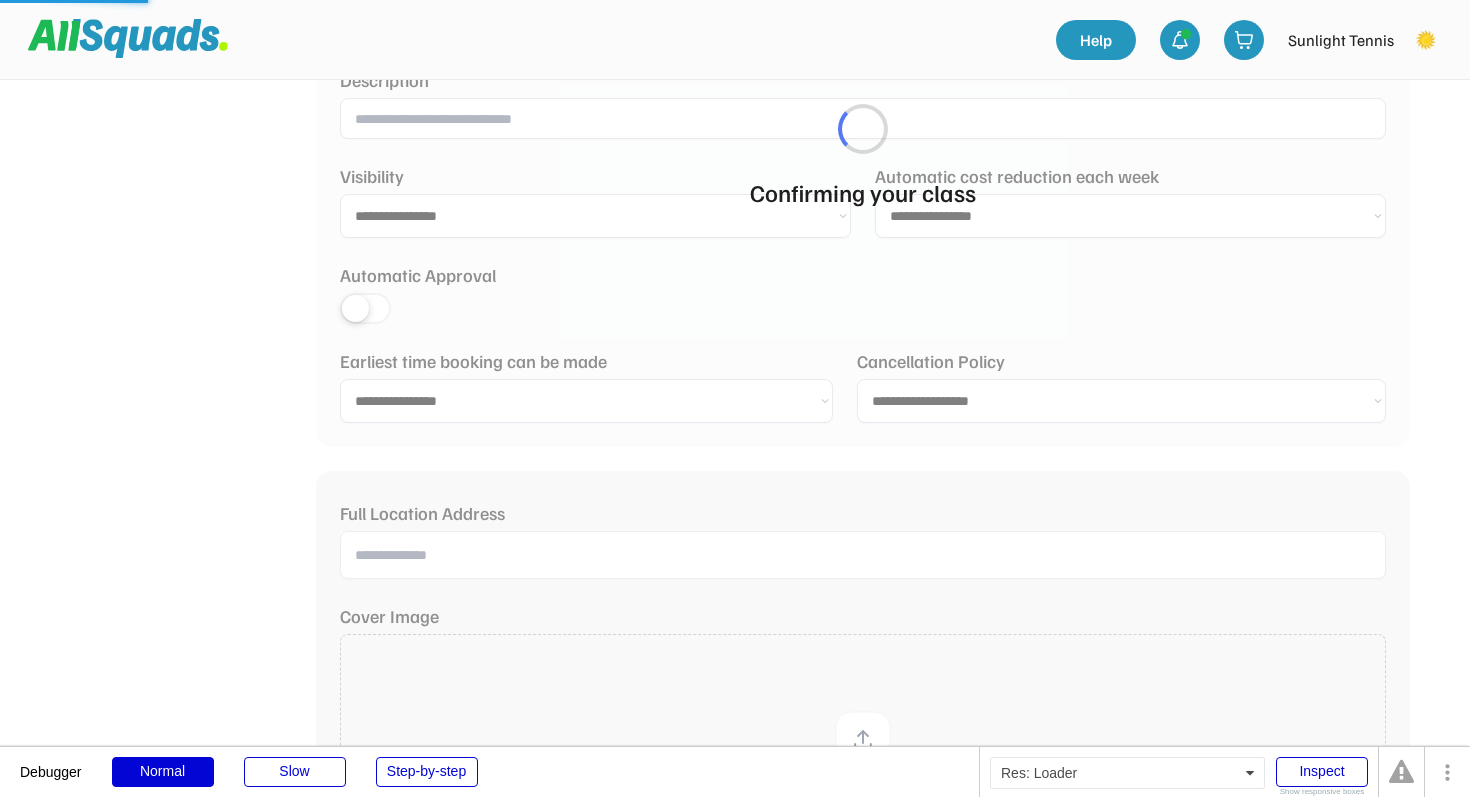 select 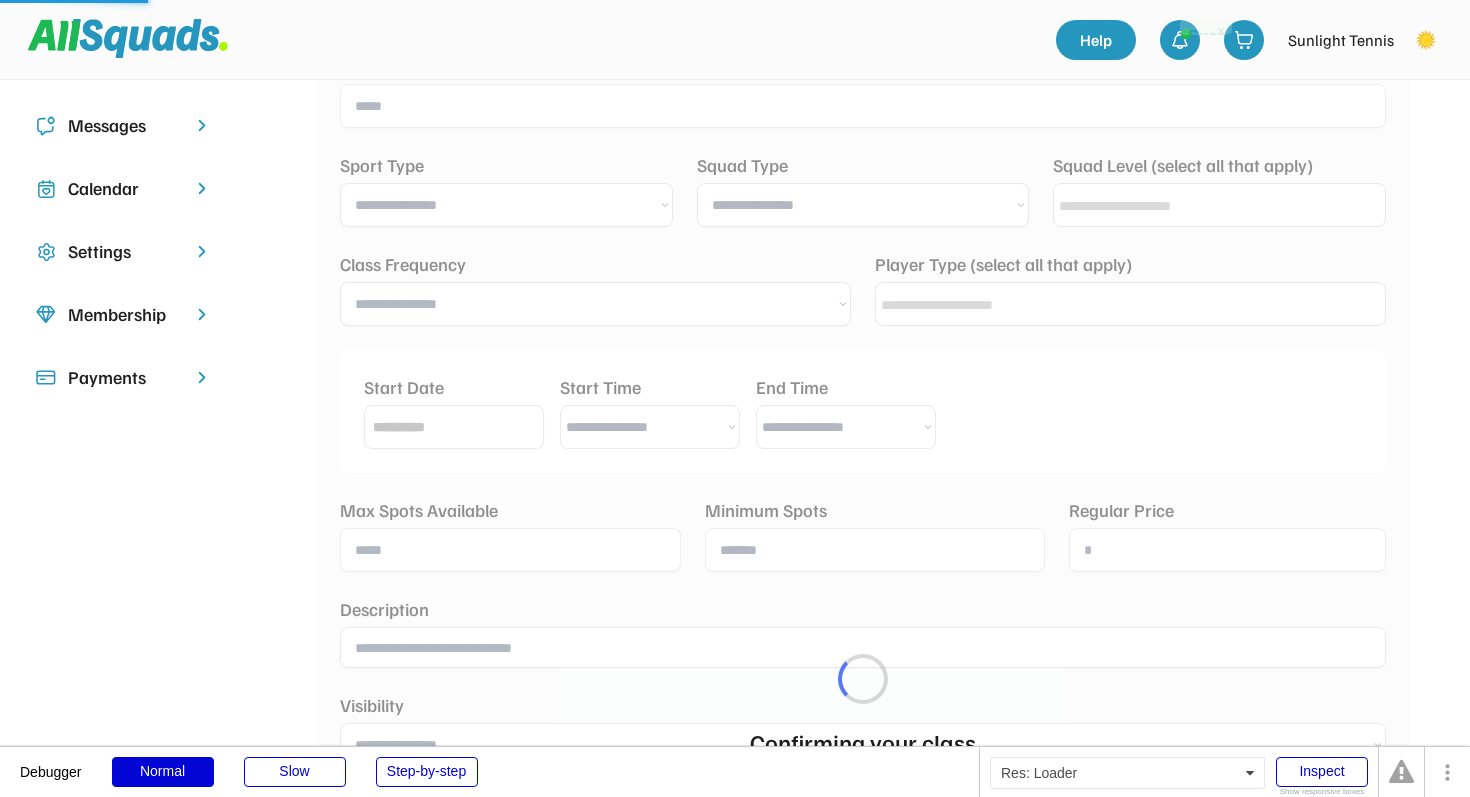 scroll, scrollTop: 196, scrollLeft: 0, axis: vertical 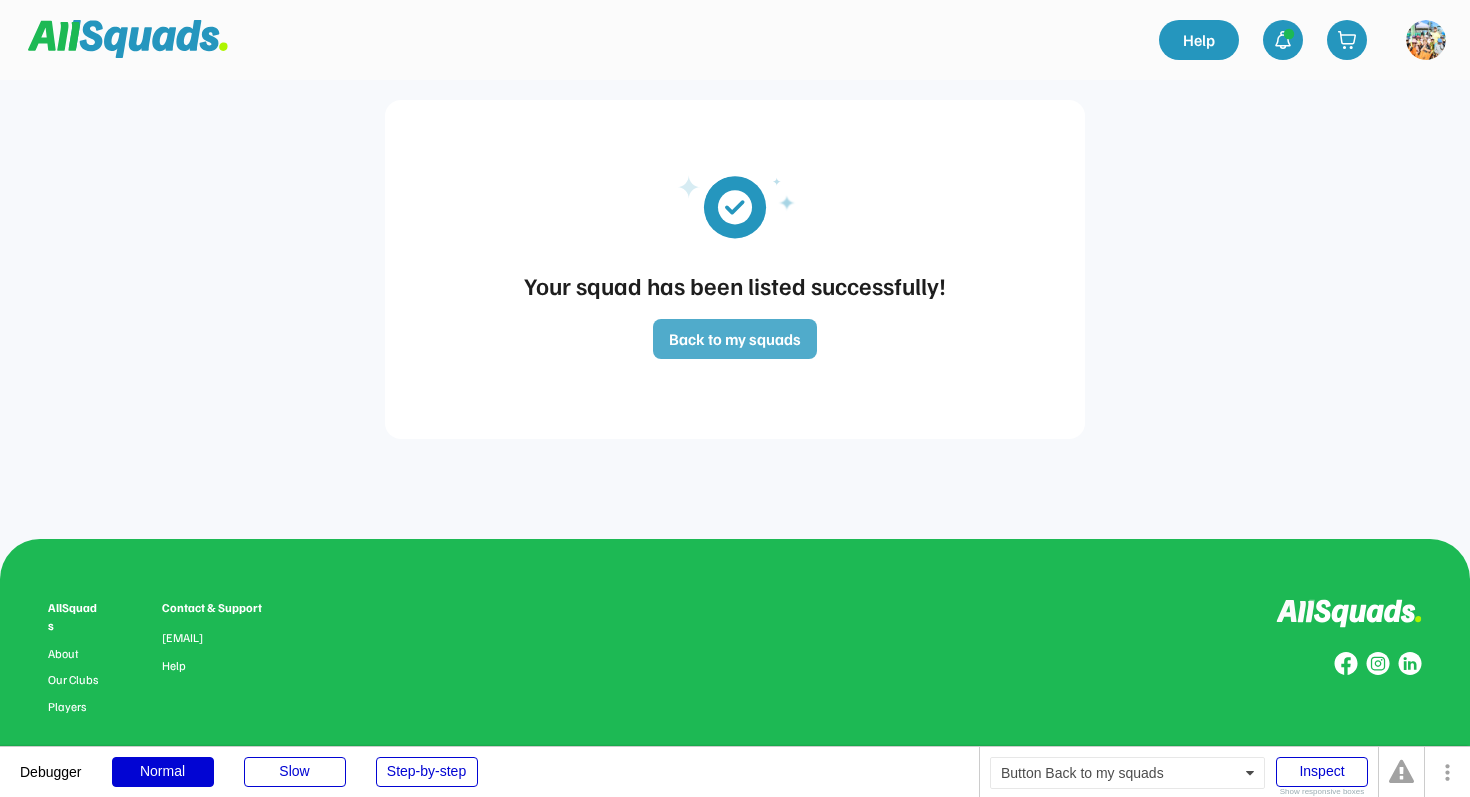 click on "Back to my squads" at bounding box center [735, 339] 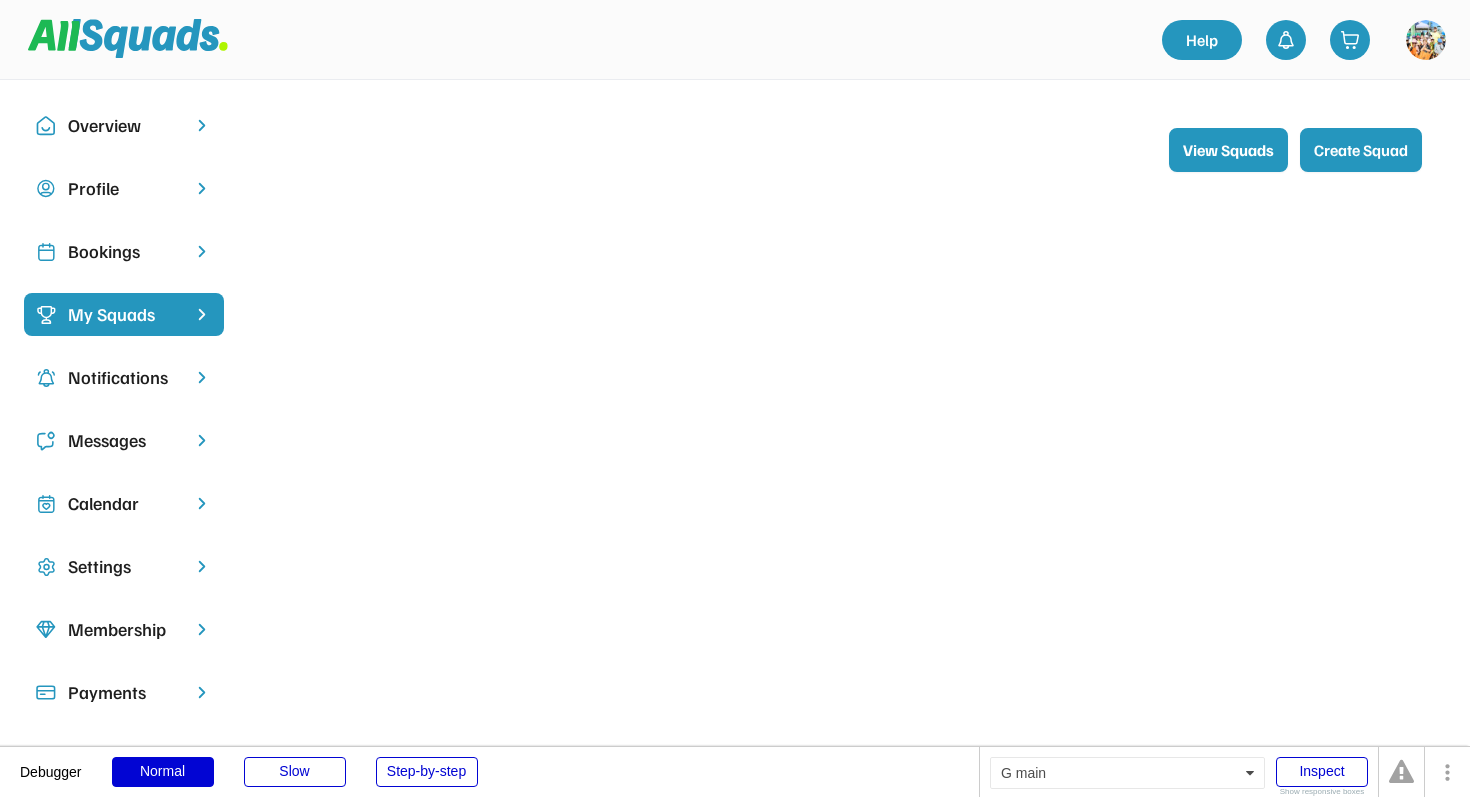 scroll, scrollTop: 196, scrollLeft: 0, axis: vertical 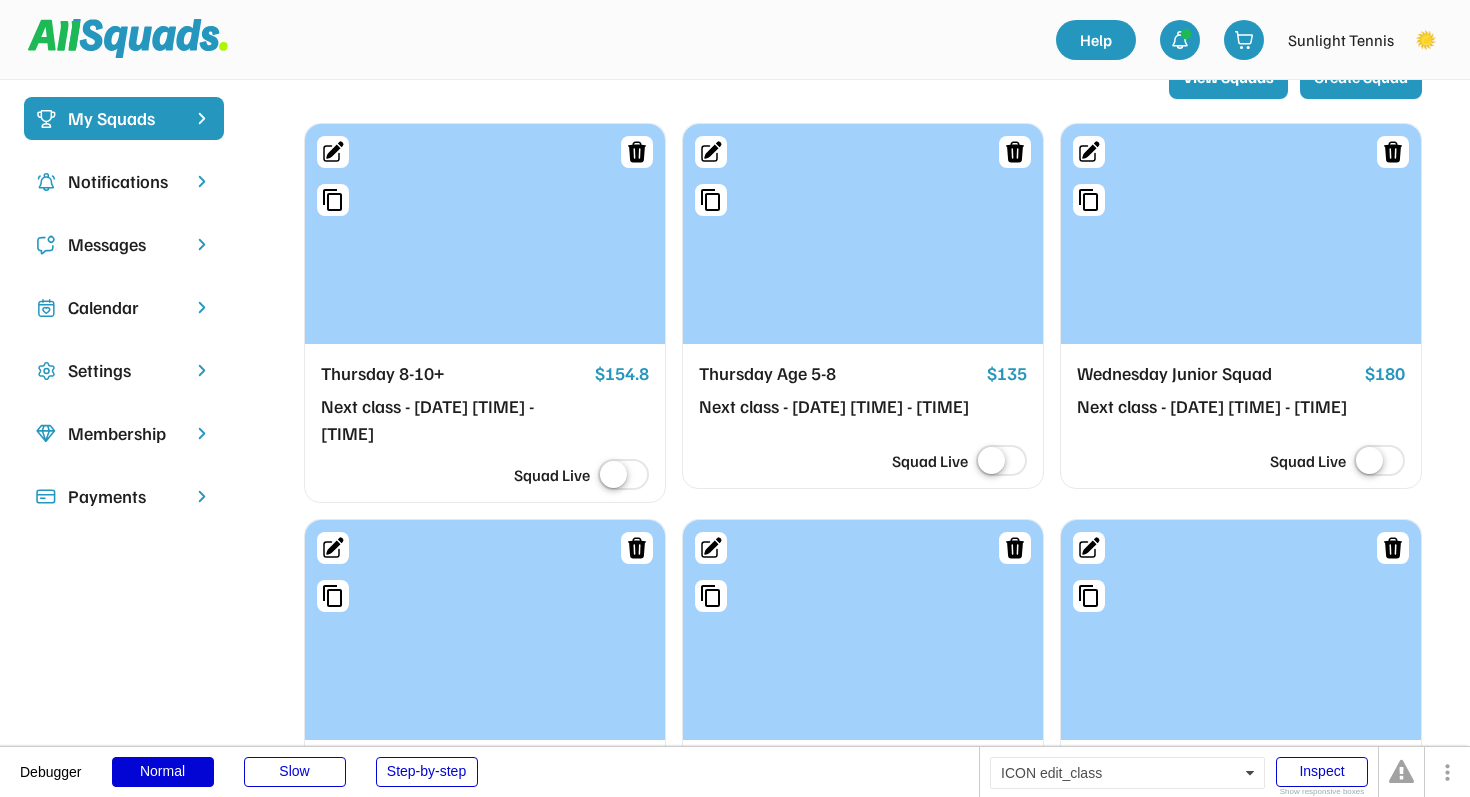 click 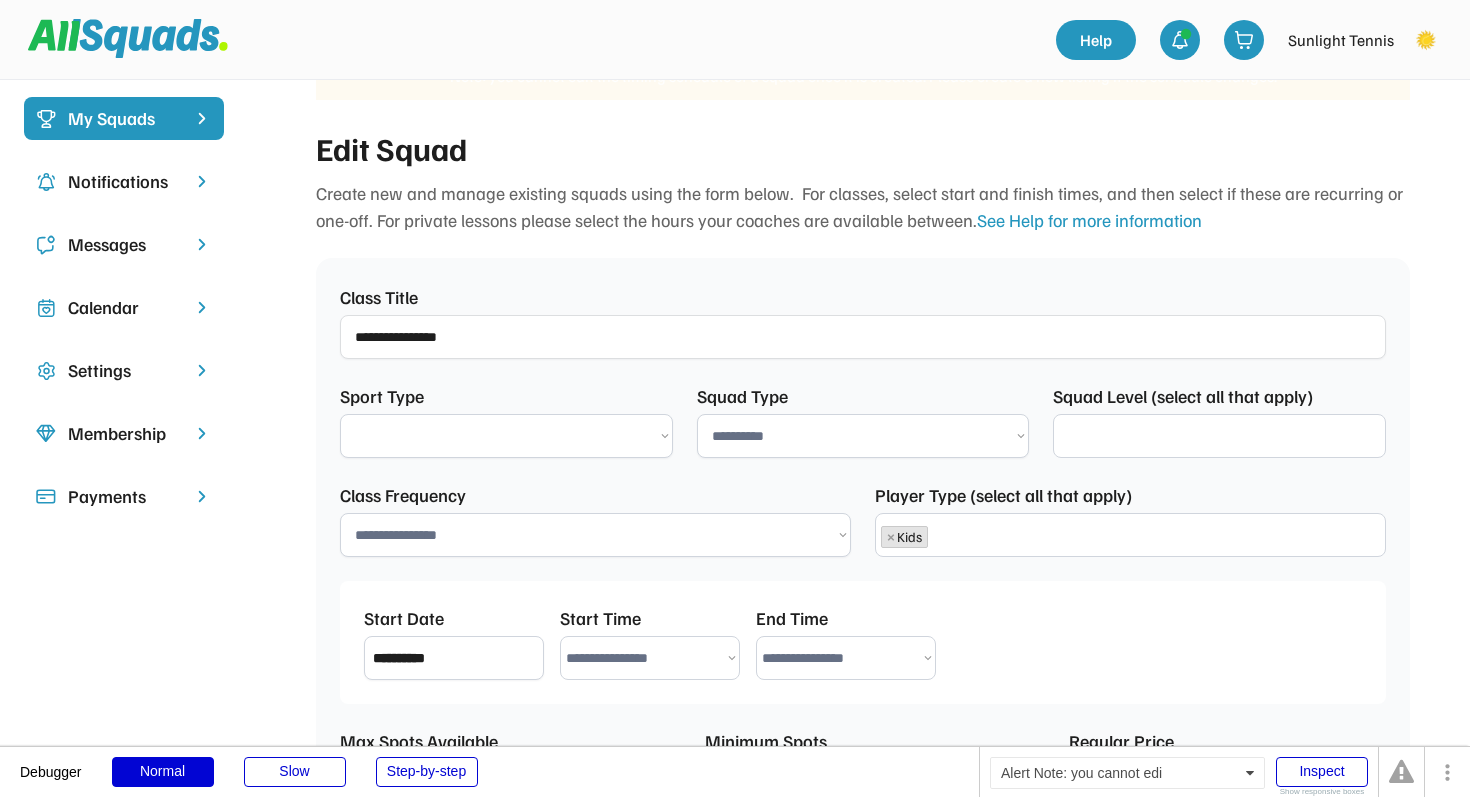 scroll, scrollTop: 104, scrollLeft: 0, axis: vertical 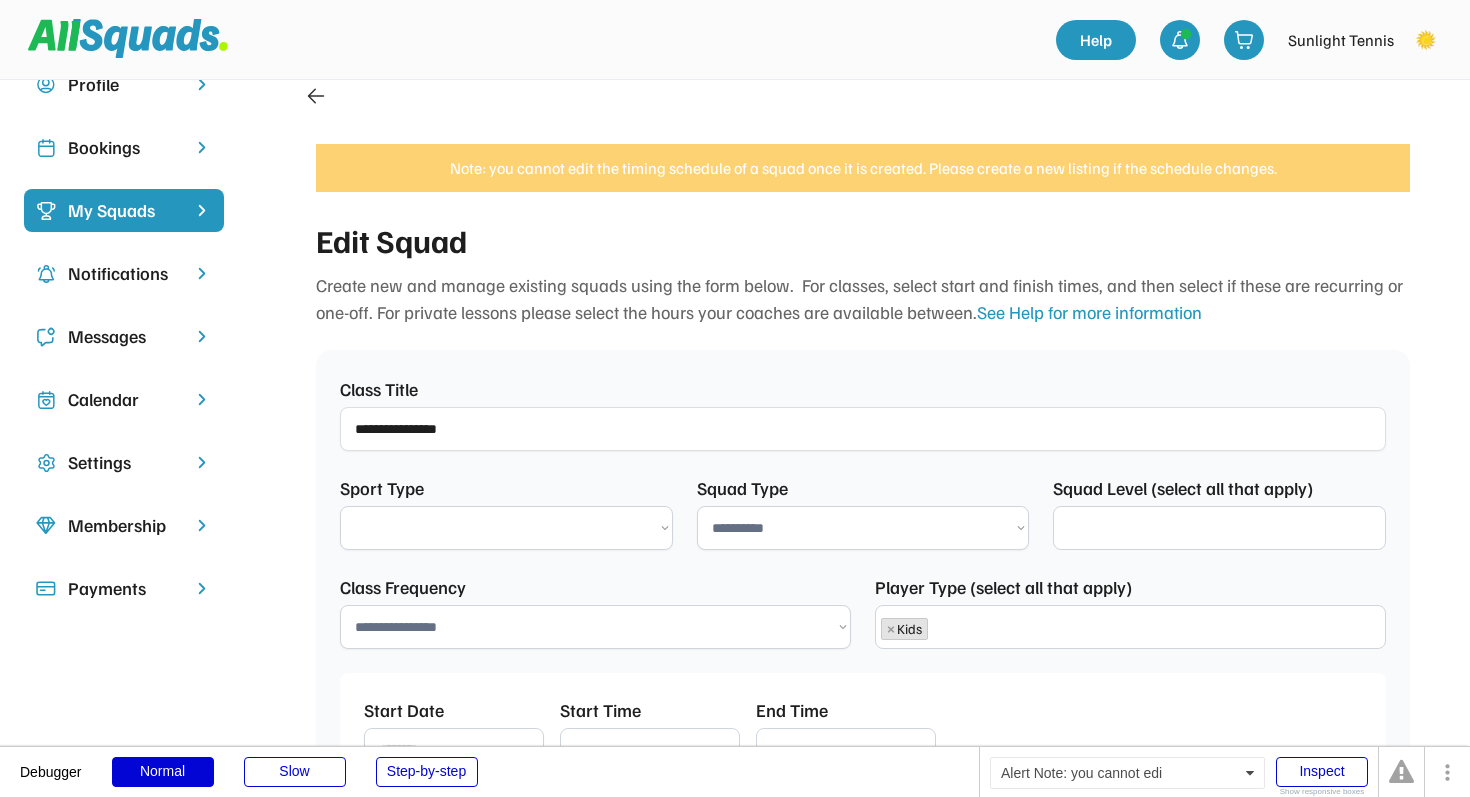 select on "**********" 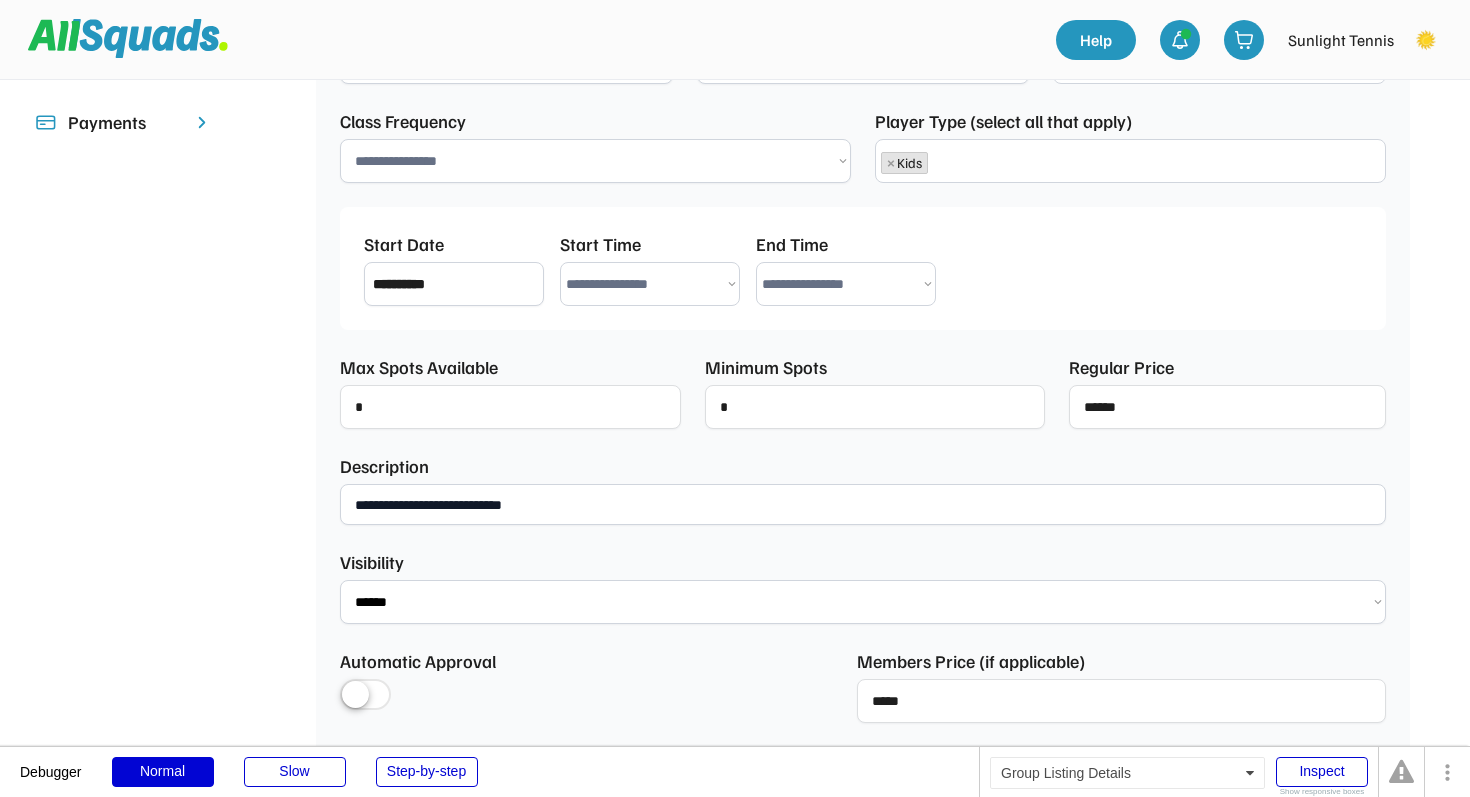 select on "**********" 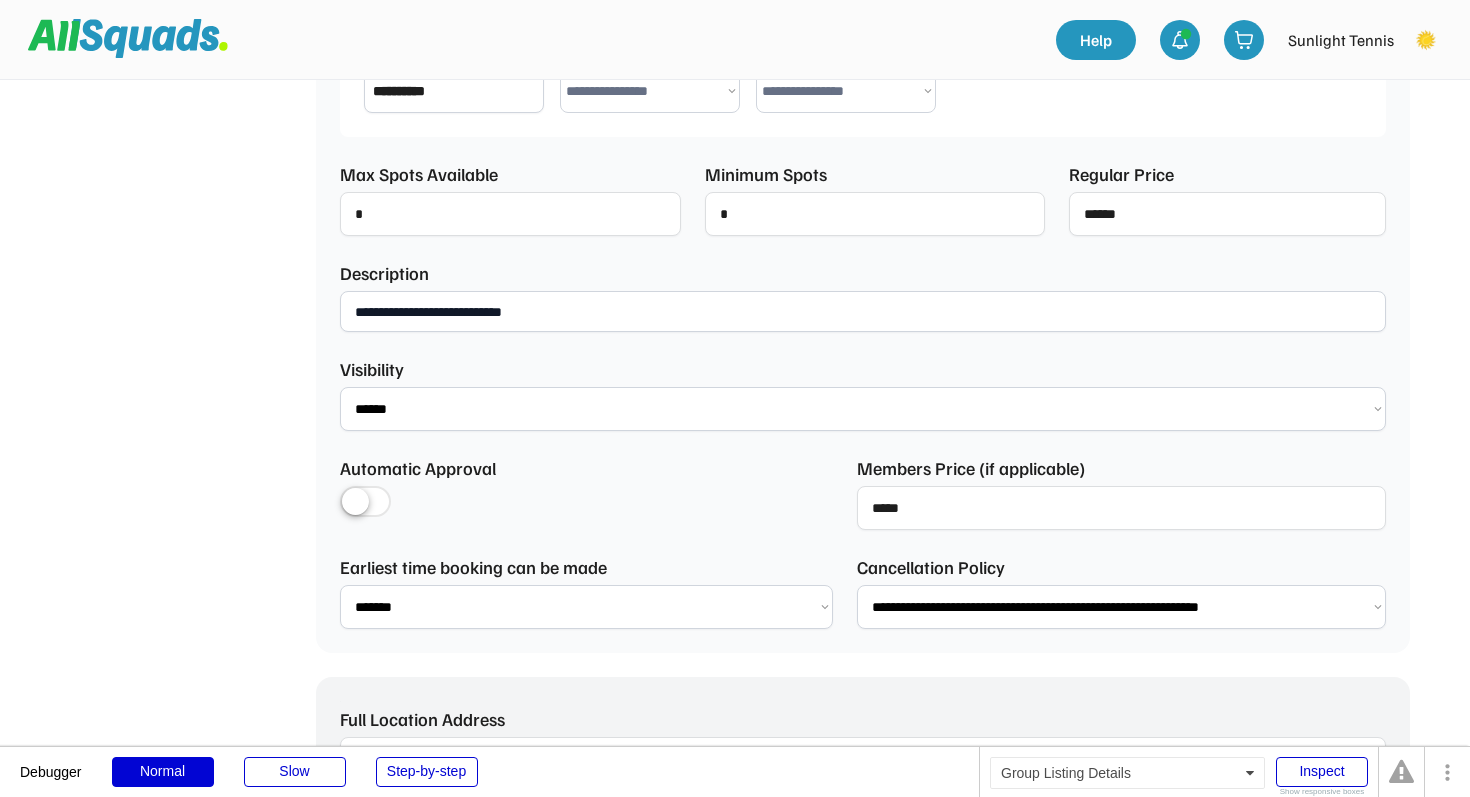 select on "**********" 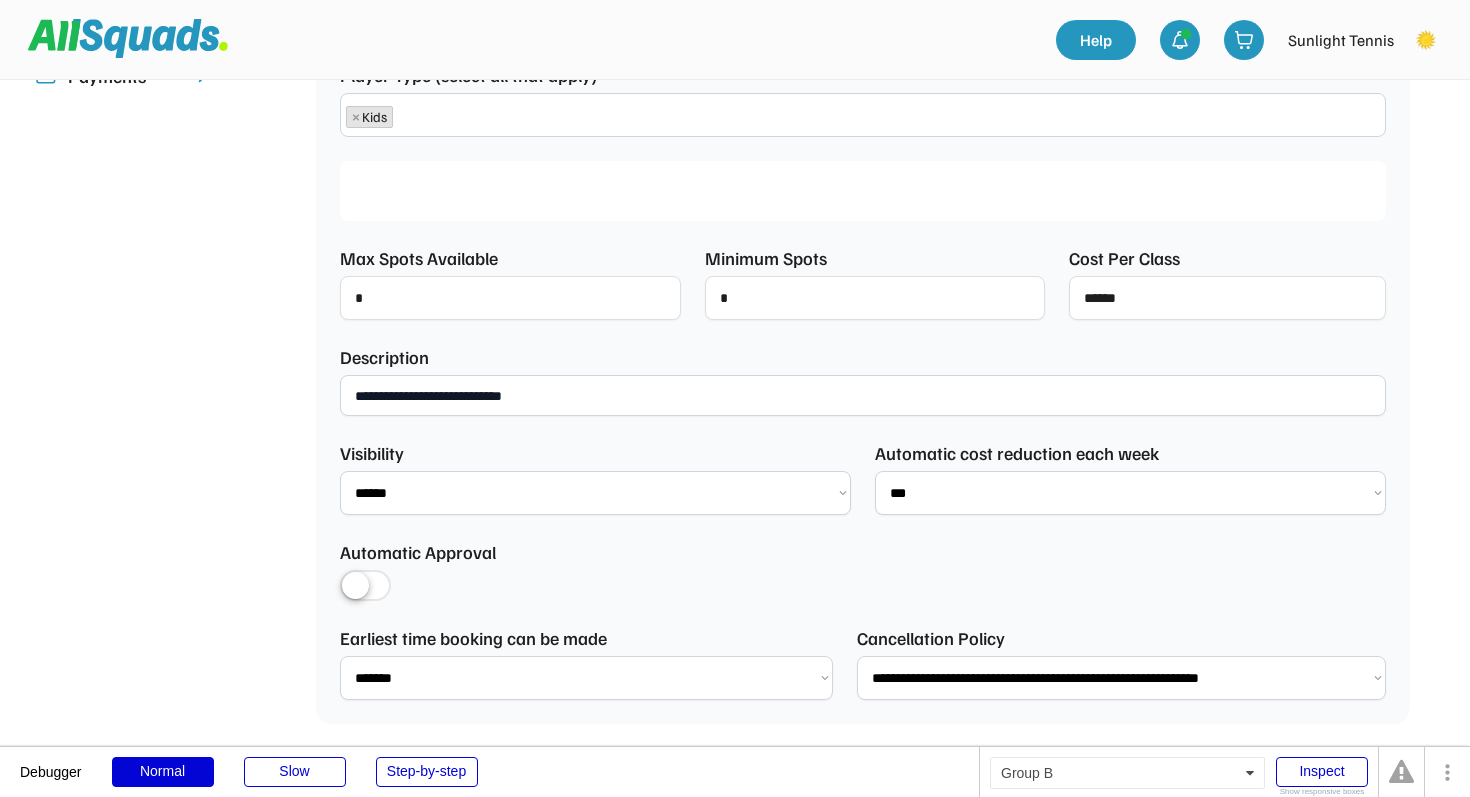 scroll, scrollTop: 953, scrollLeft: 0, axis: vertical 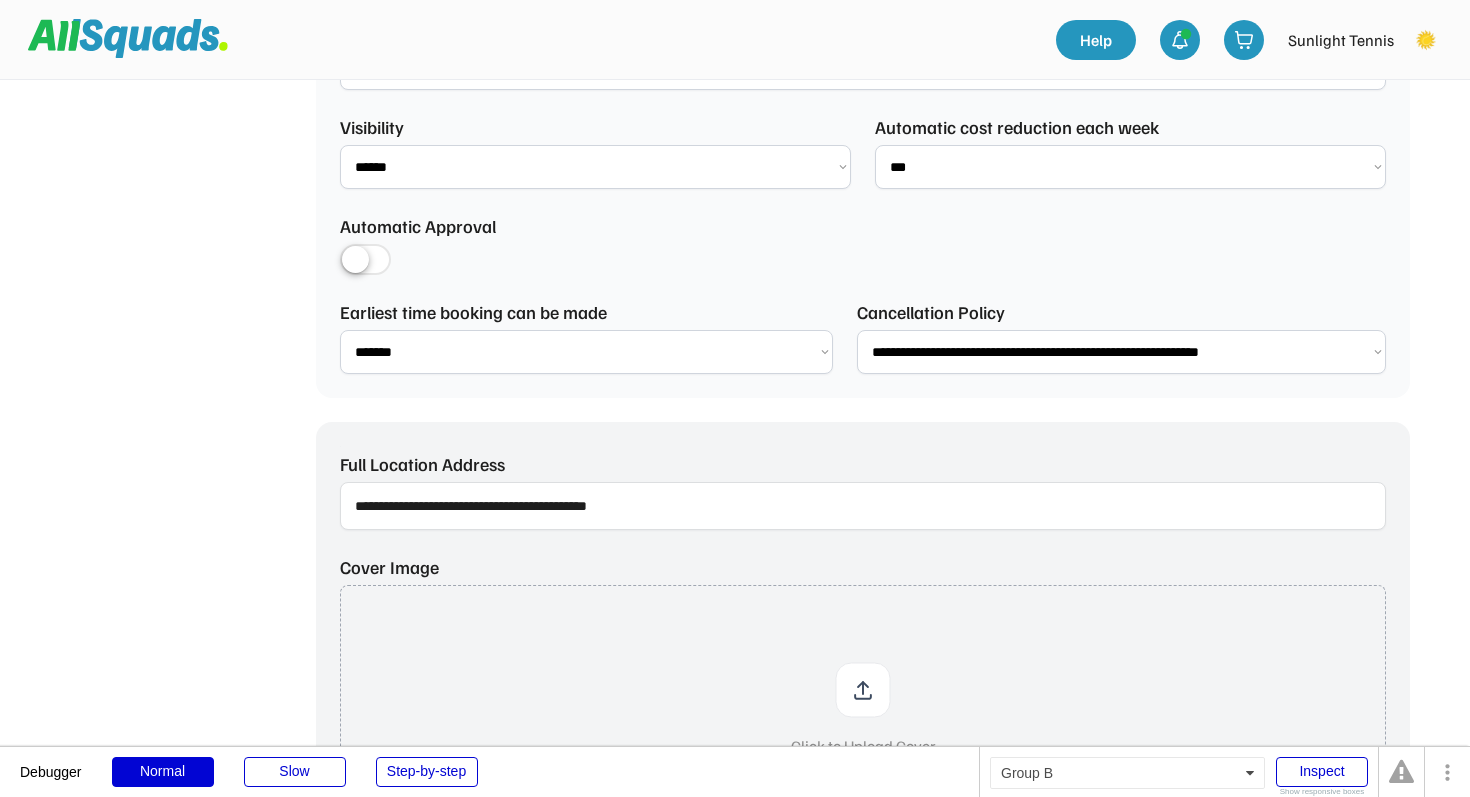 type on "**********" 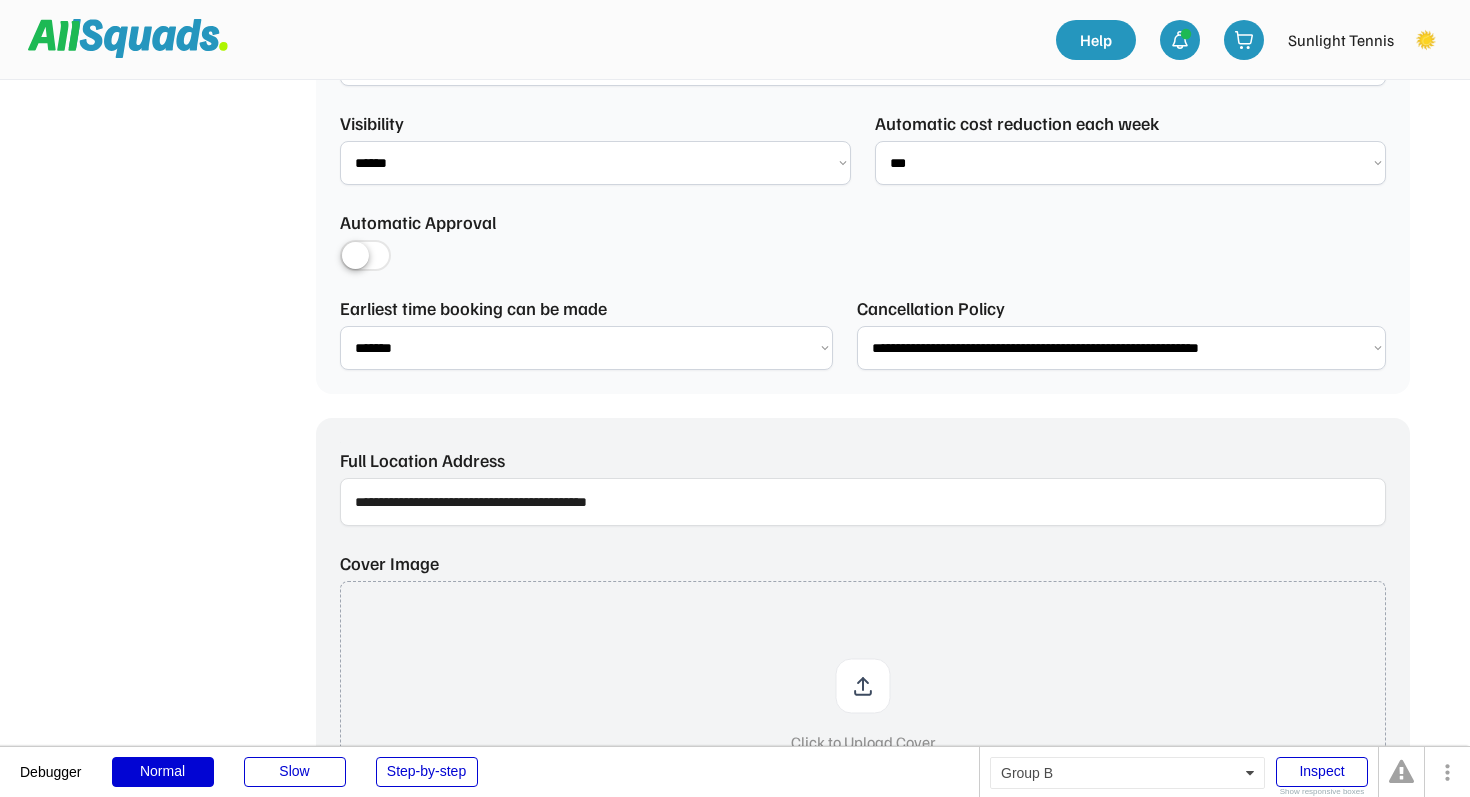 select on "*******" 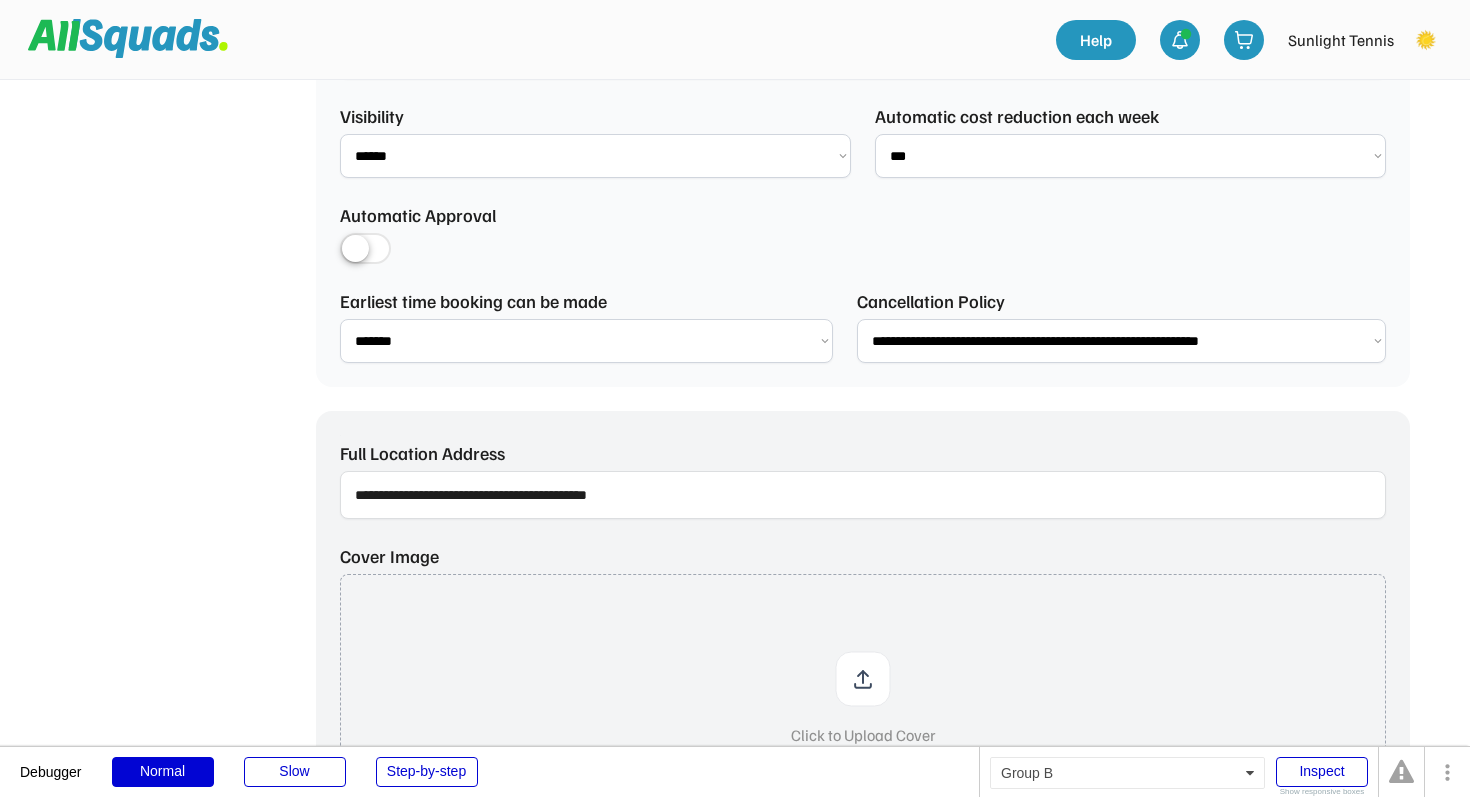 select on "**********" 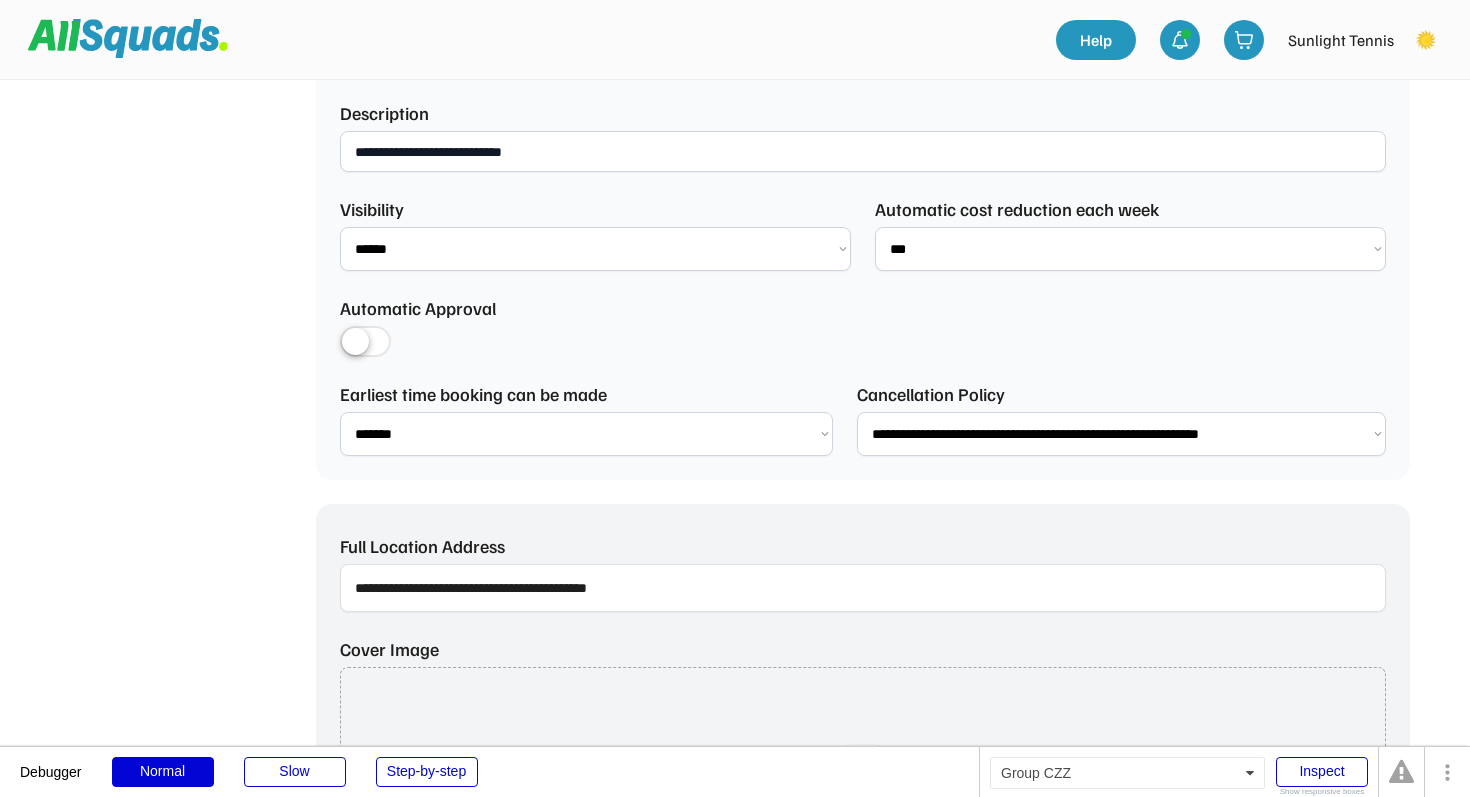 click on "**********" at bounding box center [1130, 249] 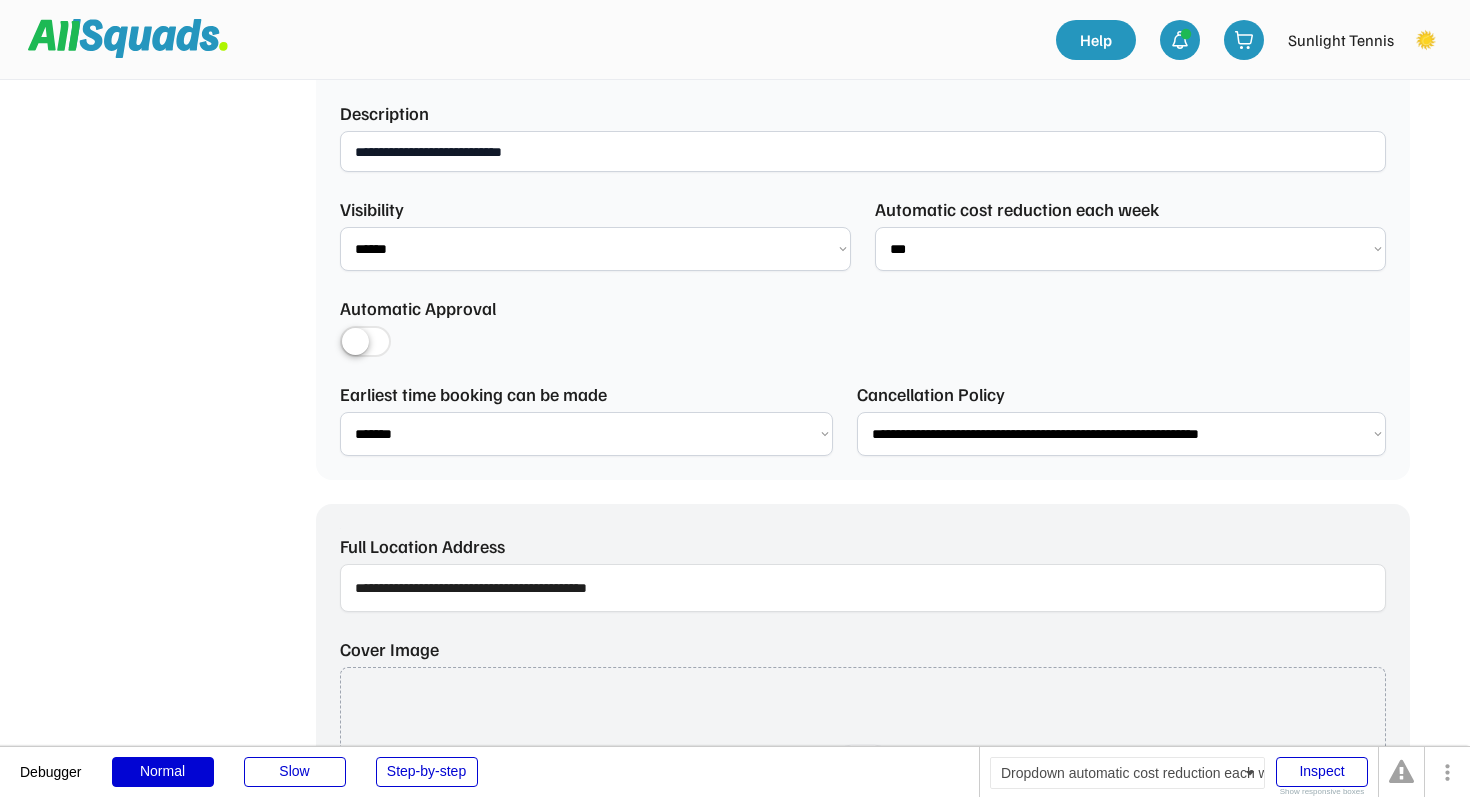 select on "****" 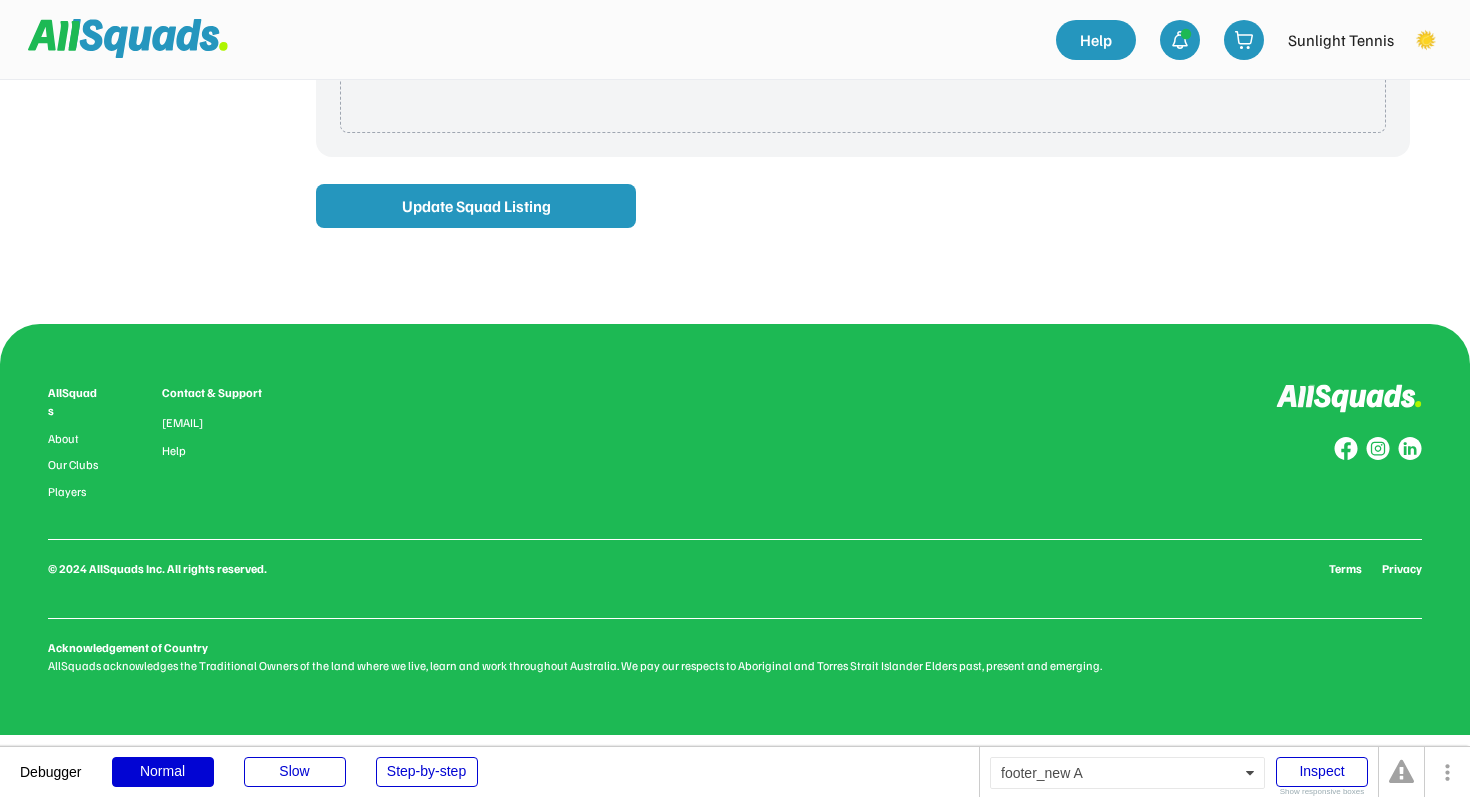scroll, scrollTop: 1700, scrollLeft: 0, axis: vertical 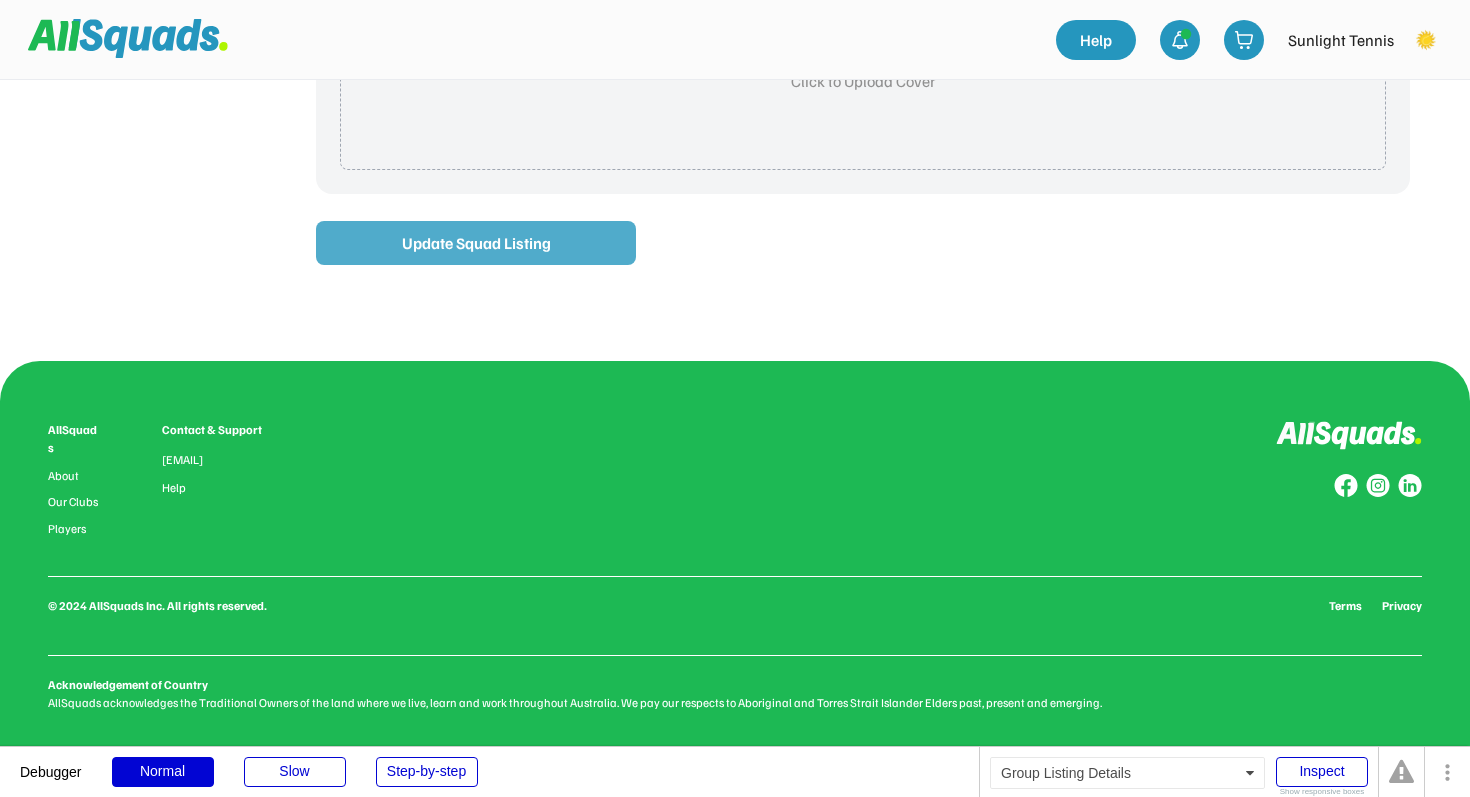click on "Update Squad Listing" at bounding box center (476, 243) 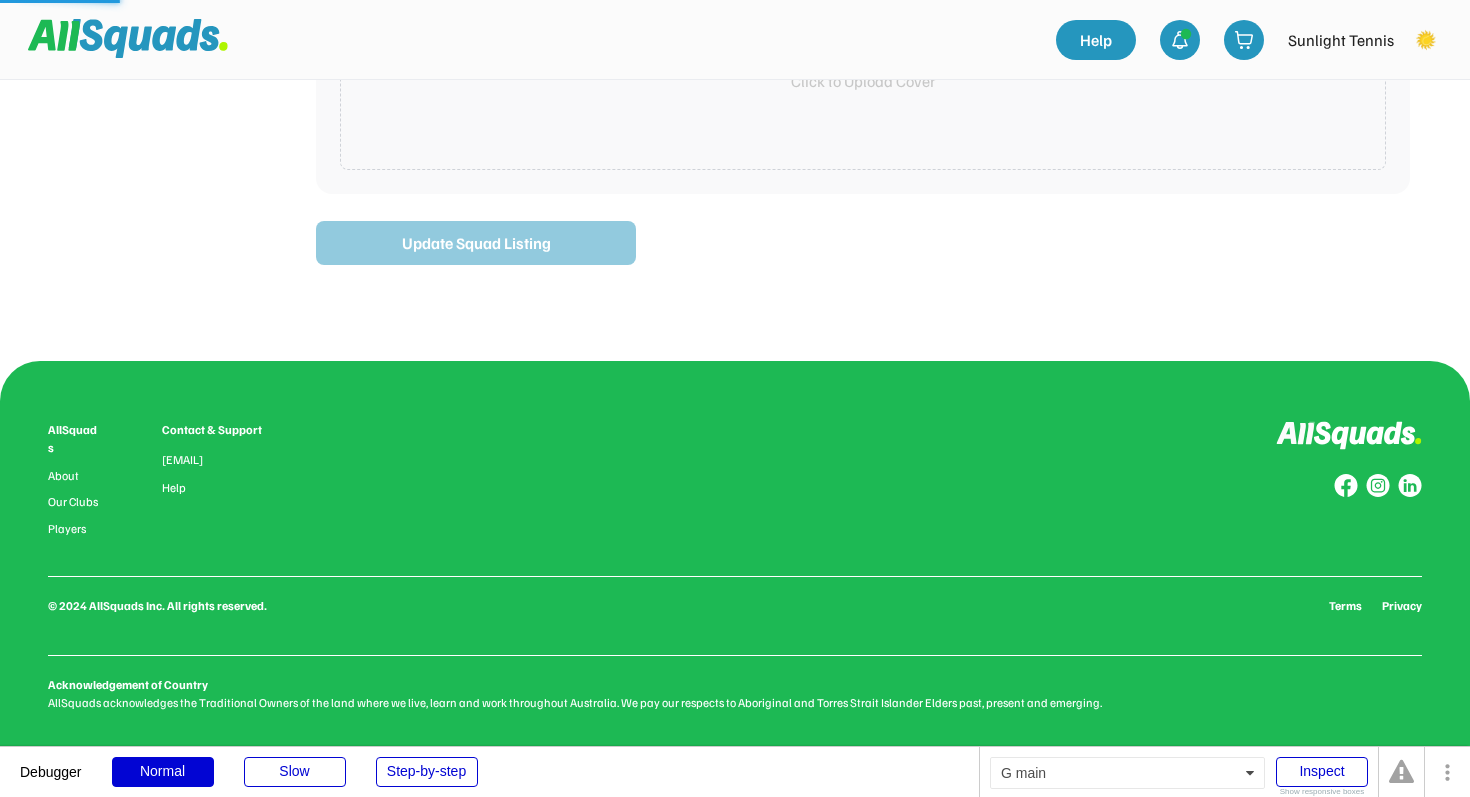 type on "**********" 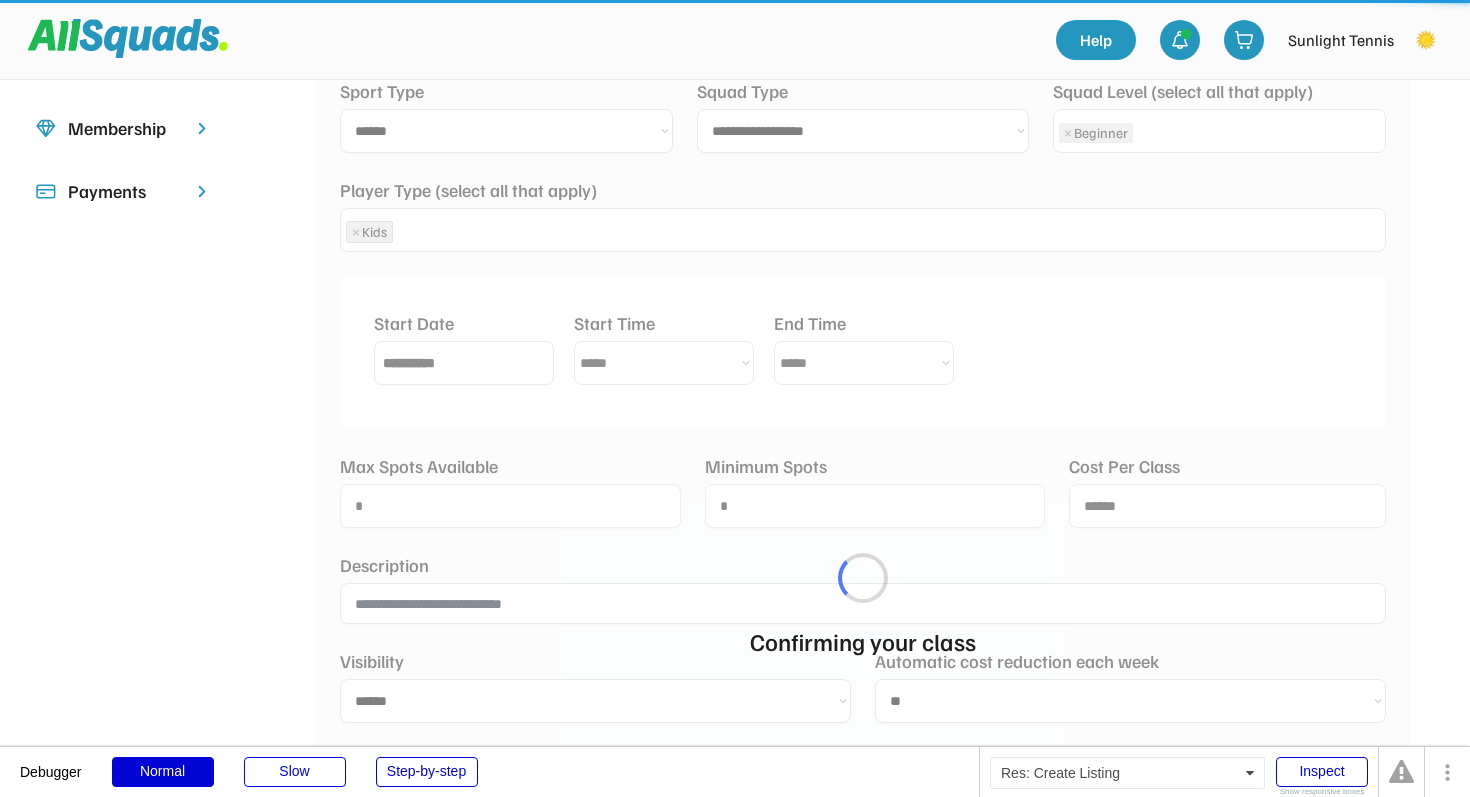 scroll, scrollTop: 236, scrollLeft: 0, axis: vertical 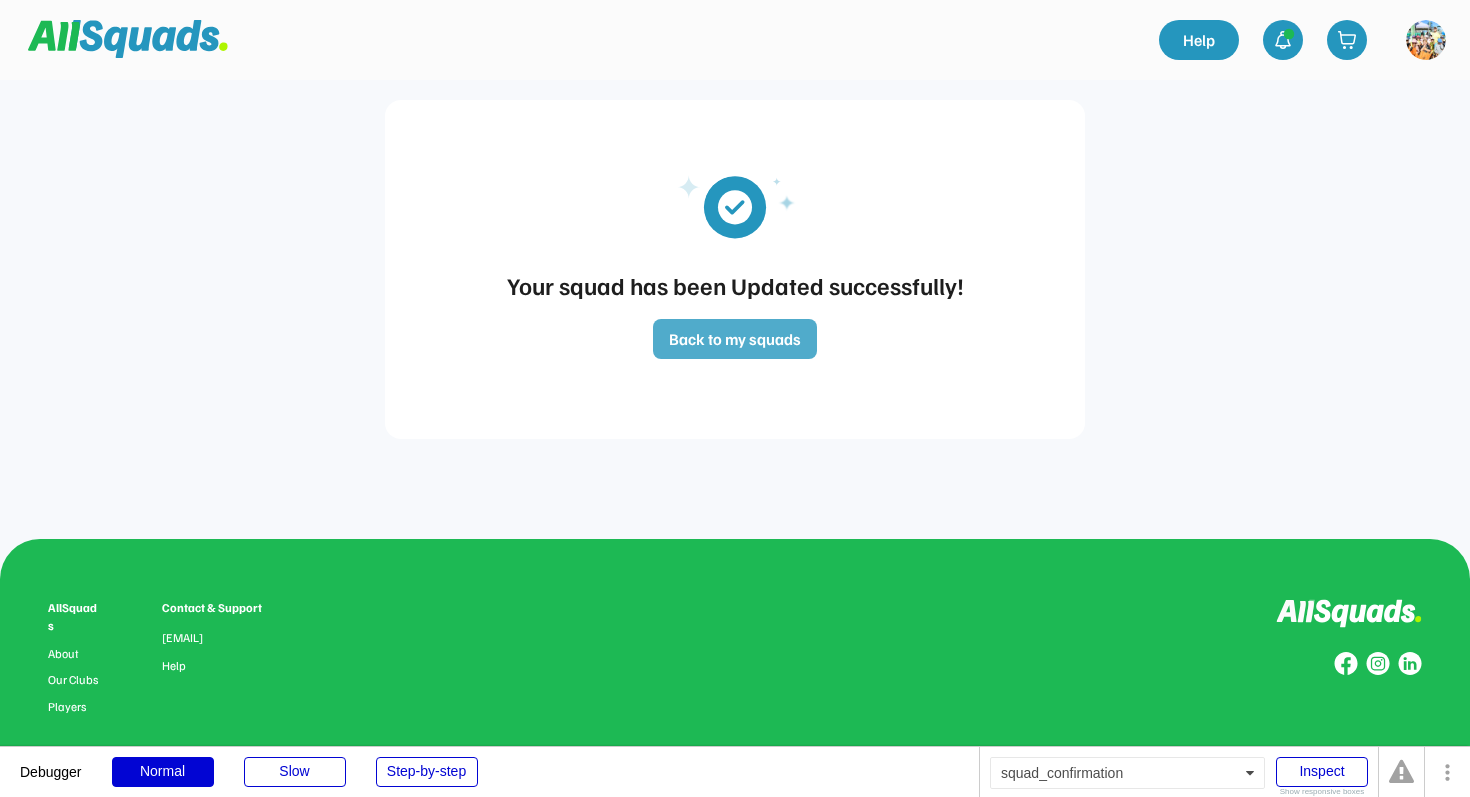 click on "Back to my squads" at bounding box center [735, 339] 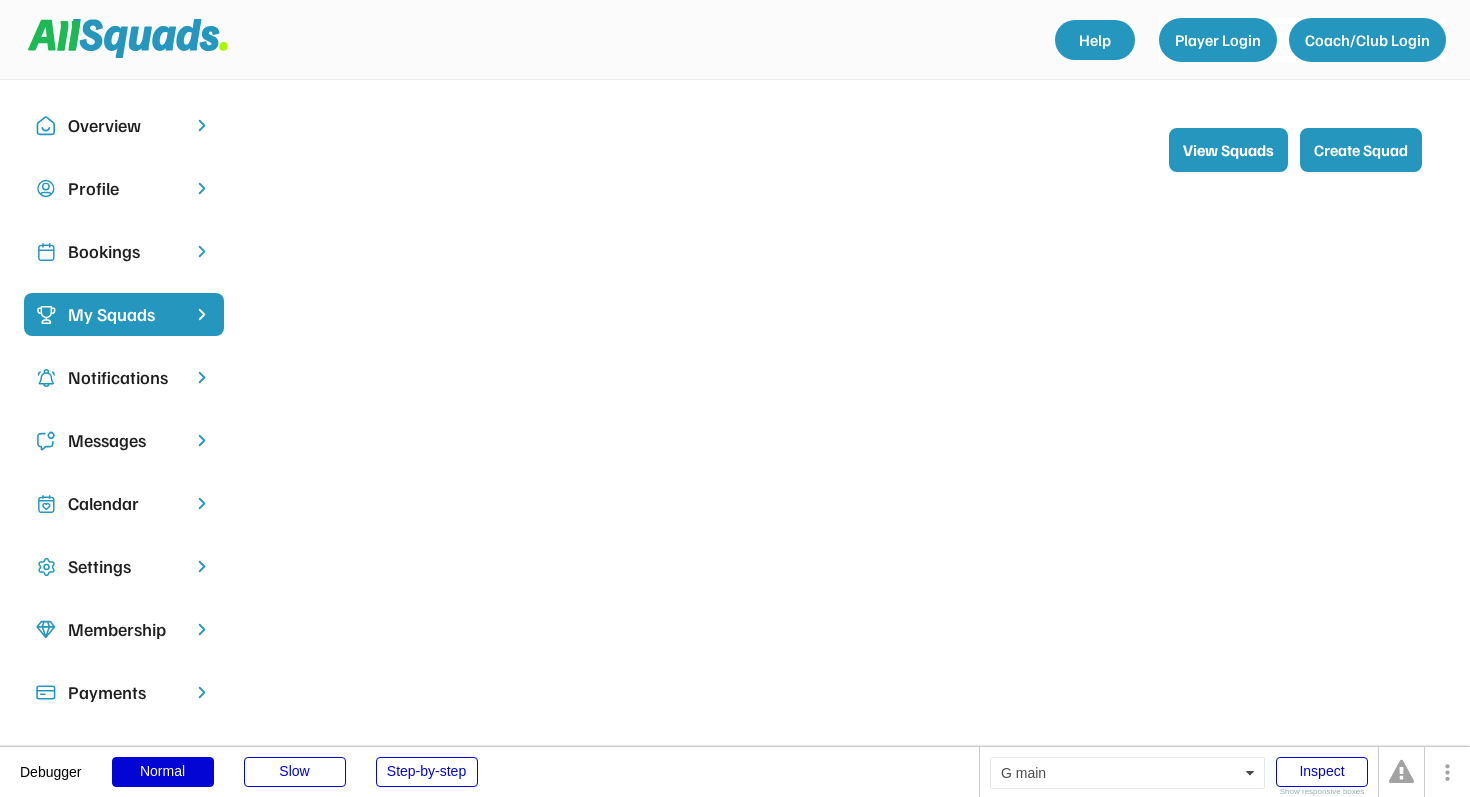 scroll, scrollTop: 236, scrollLeft: 0, axis: vertical 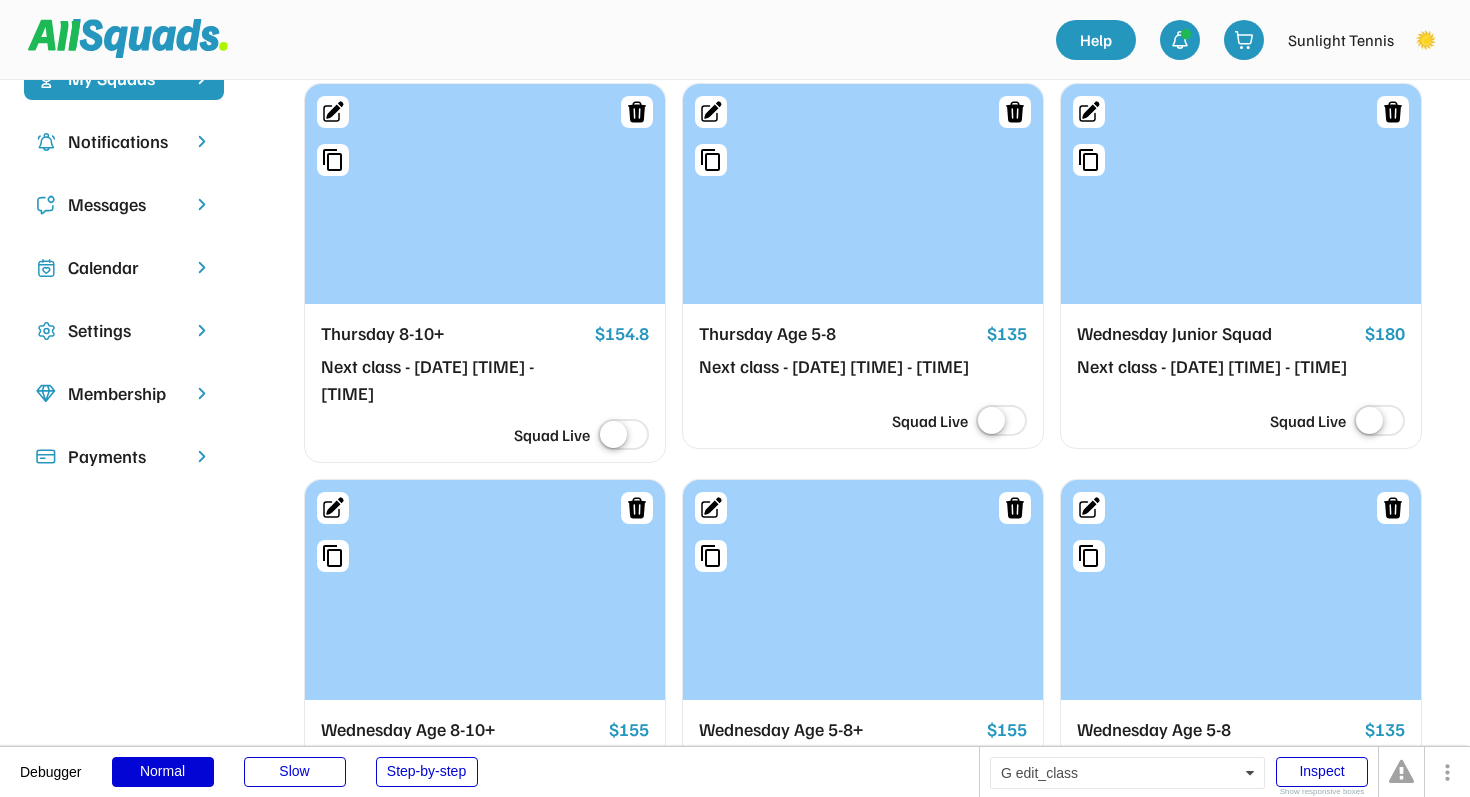 click 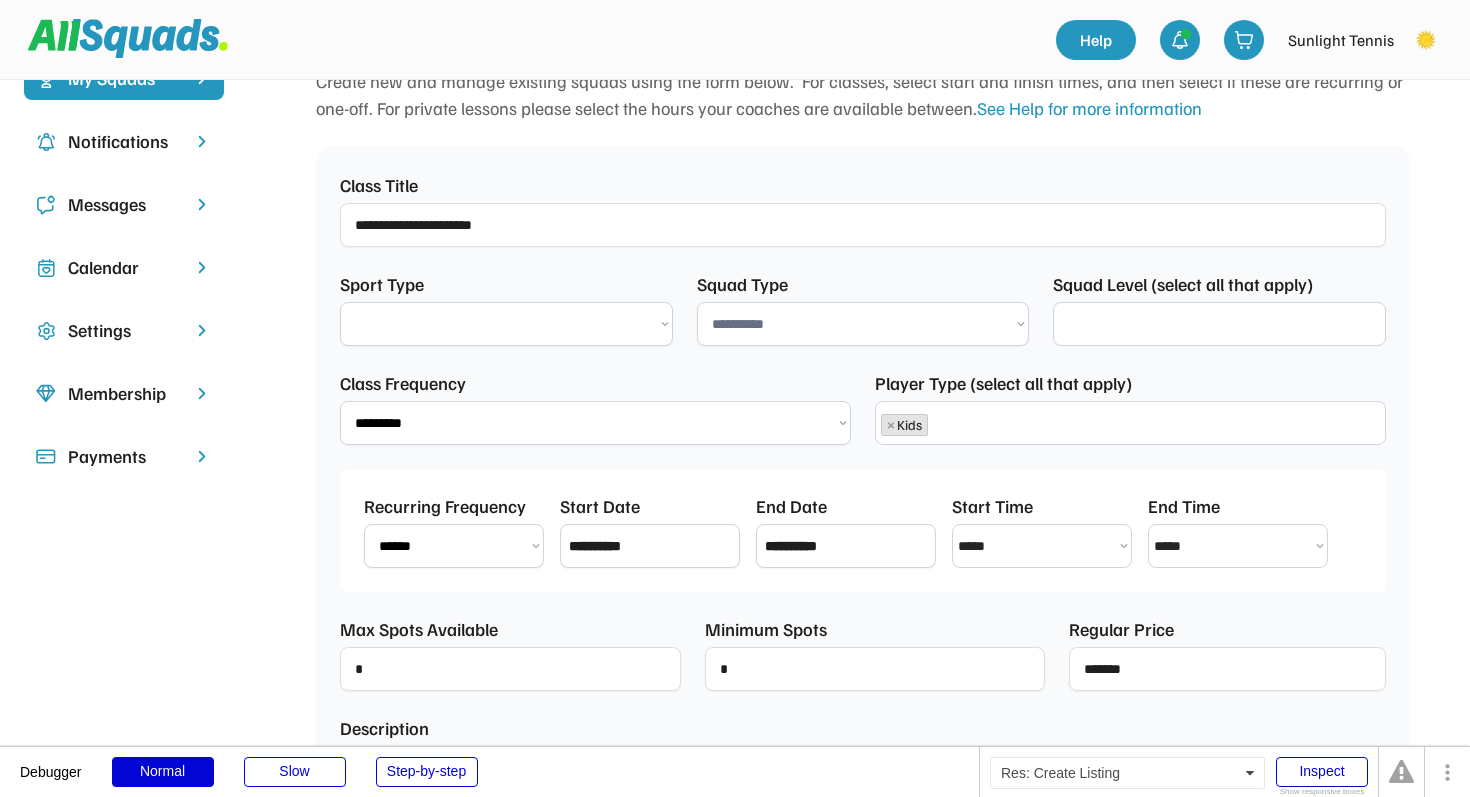 scroll, scrollTop: 113, scrollLeft: 0, axis: vertical 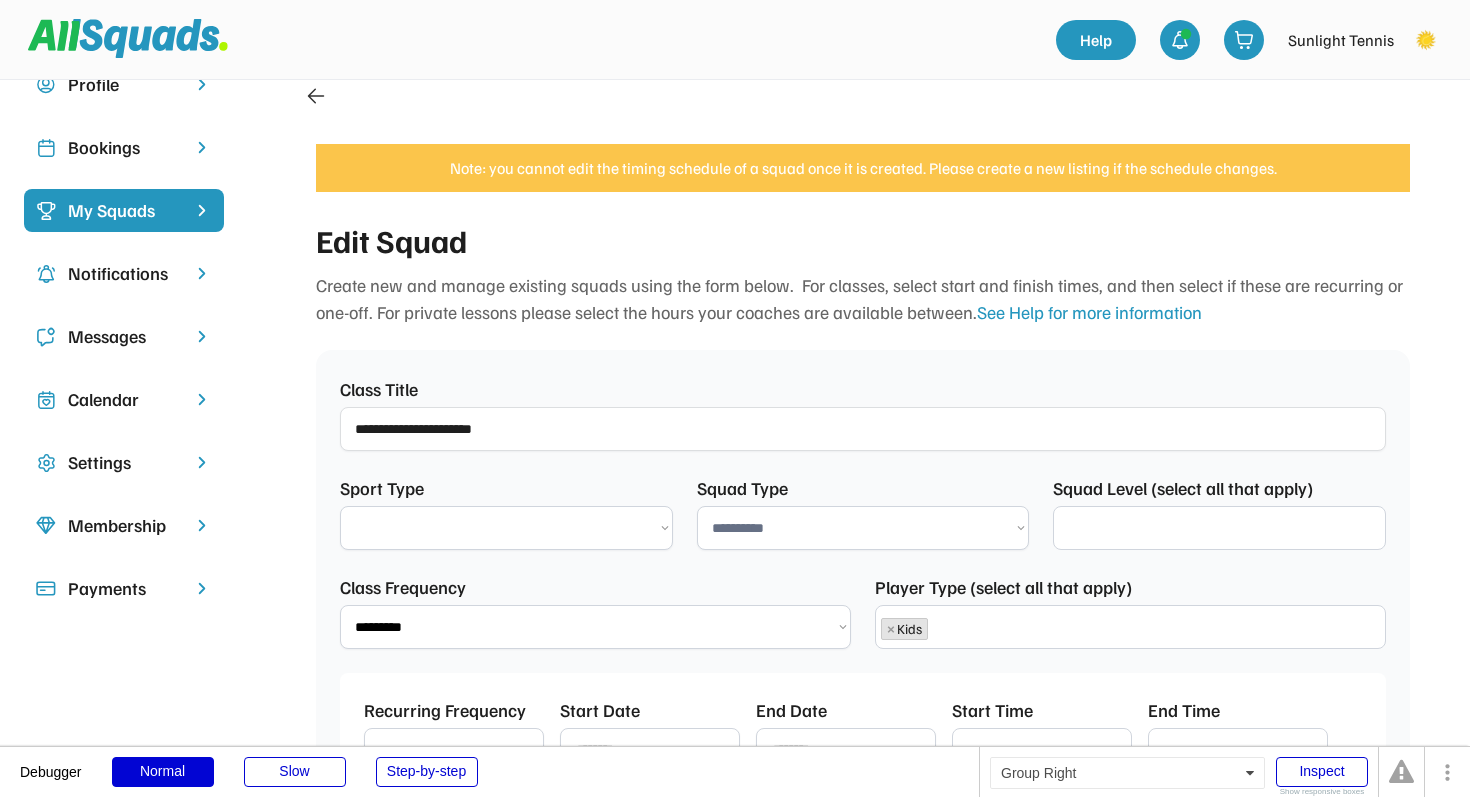 select 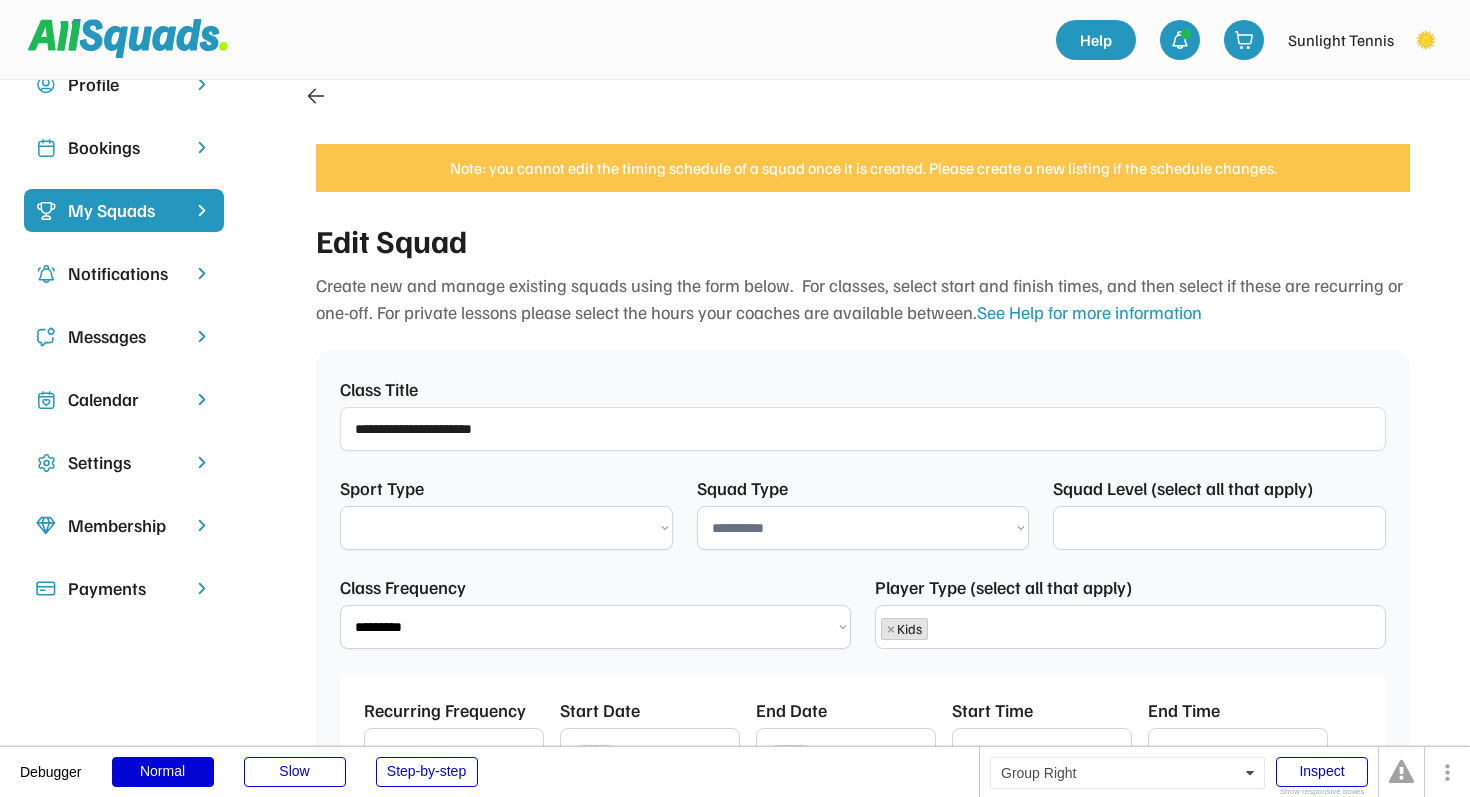 select 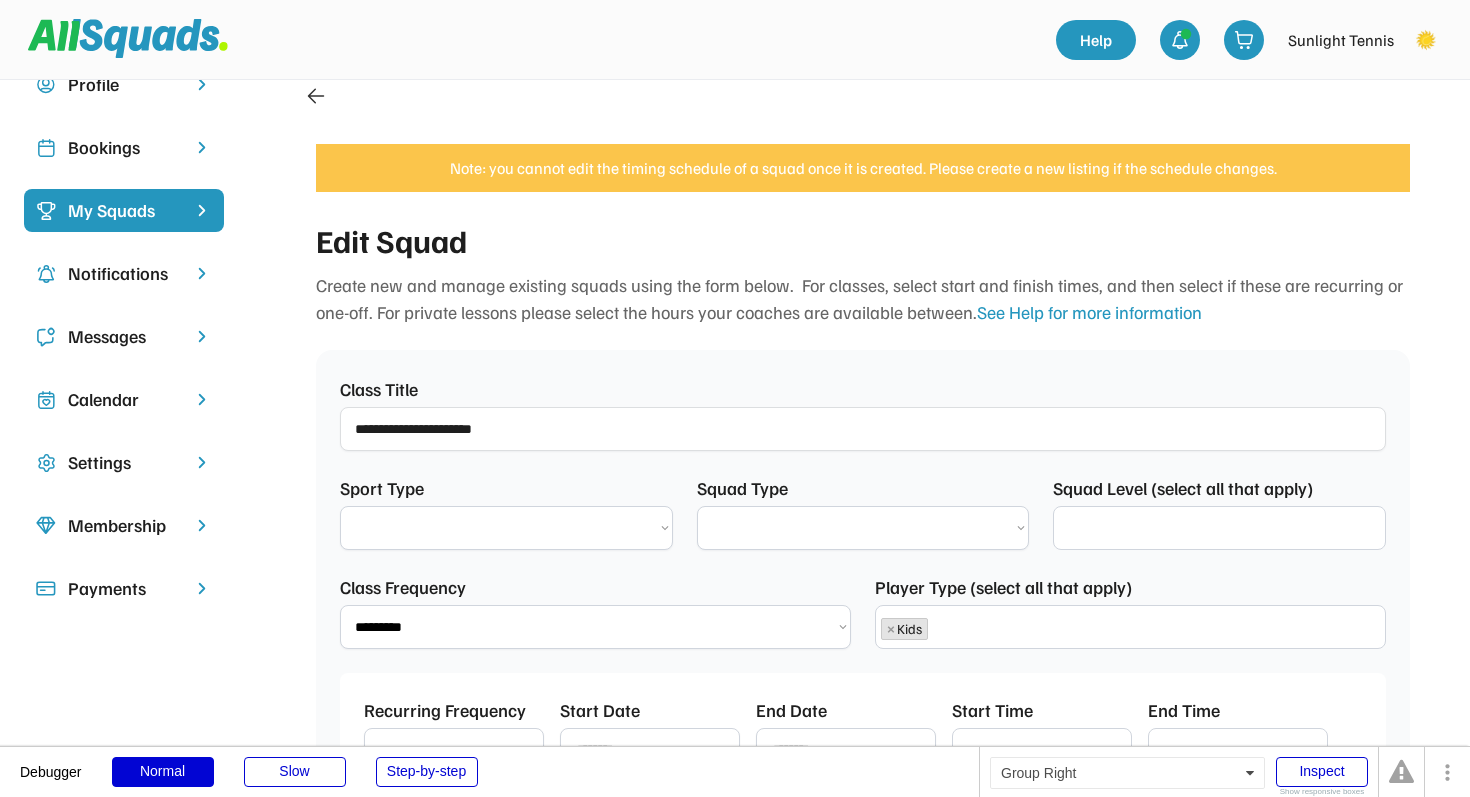 select on "**********" 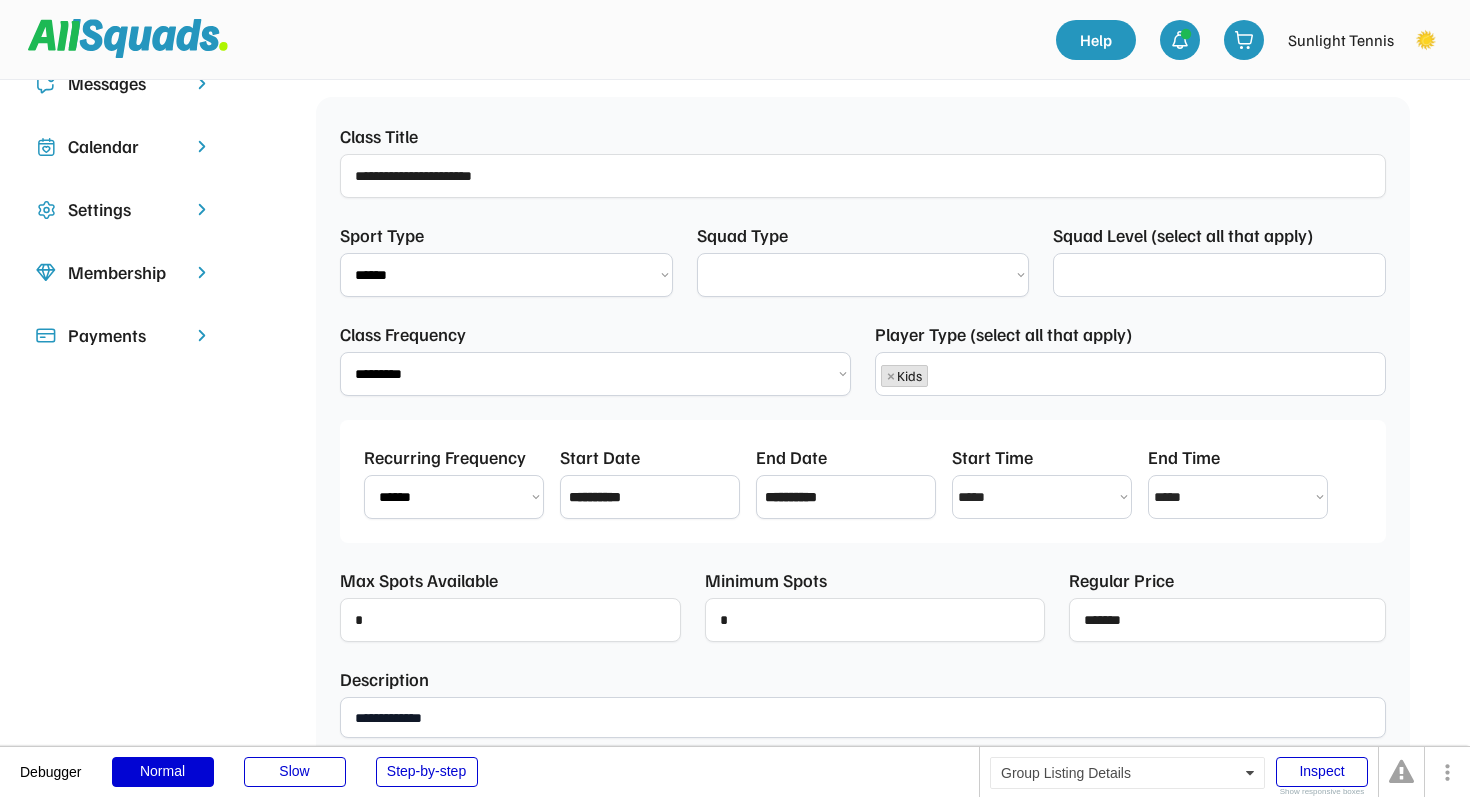 select on "**********" 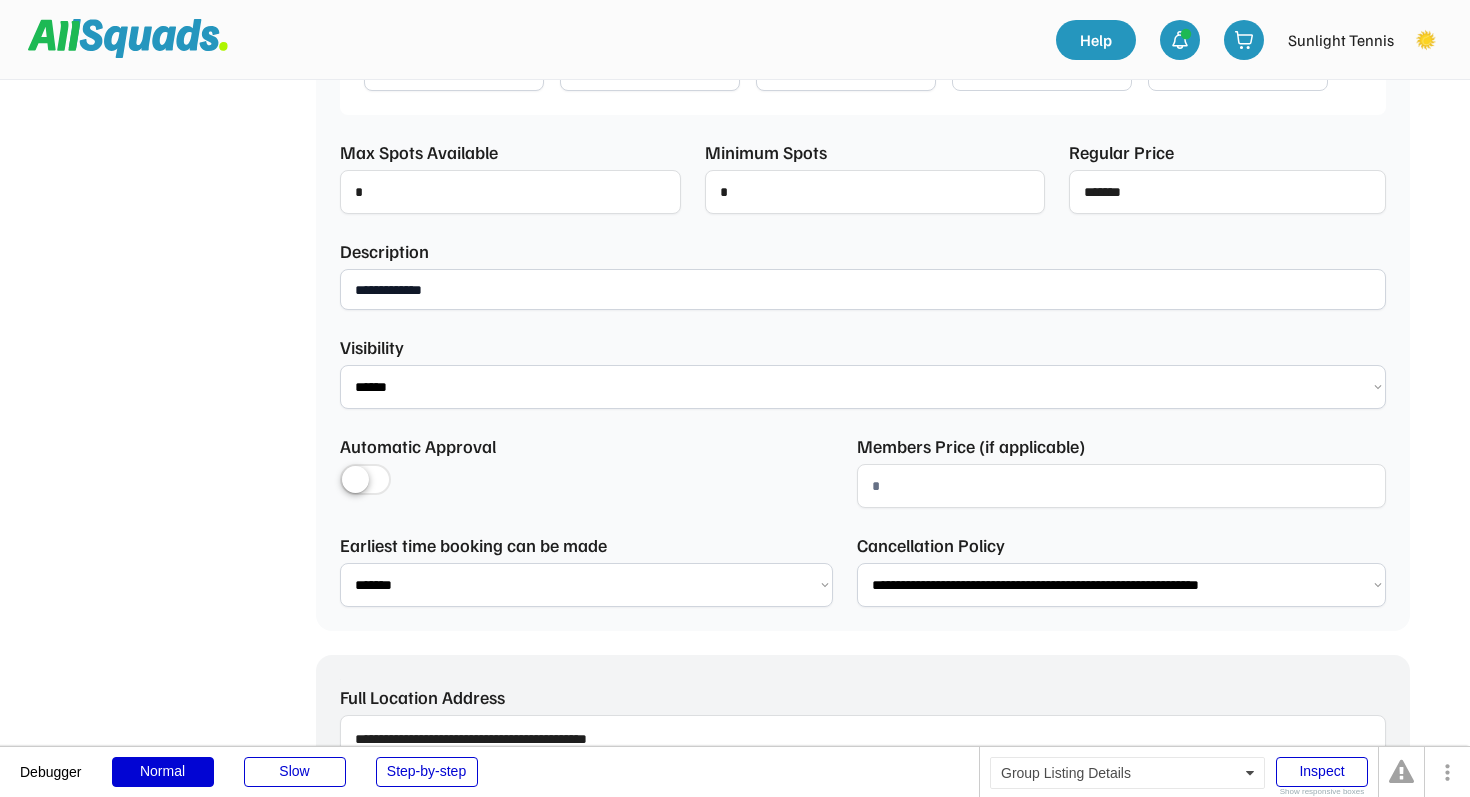 scroll, scrollTop: 748, scrollLeft: 0, axis: vertical 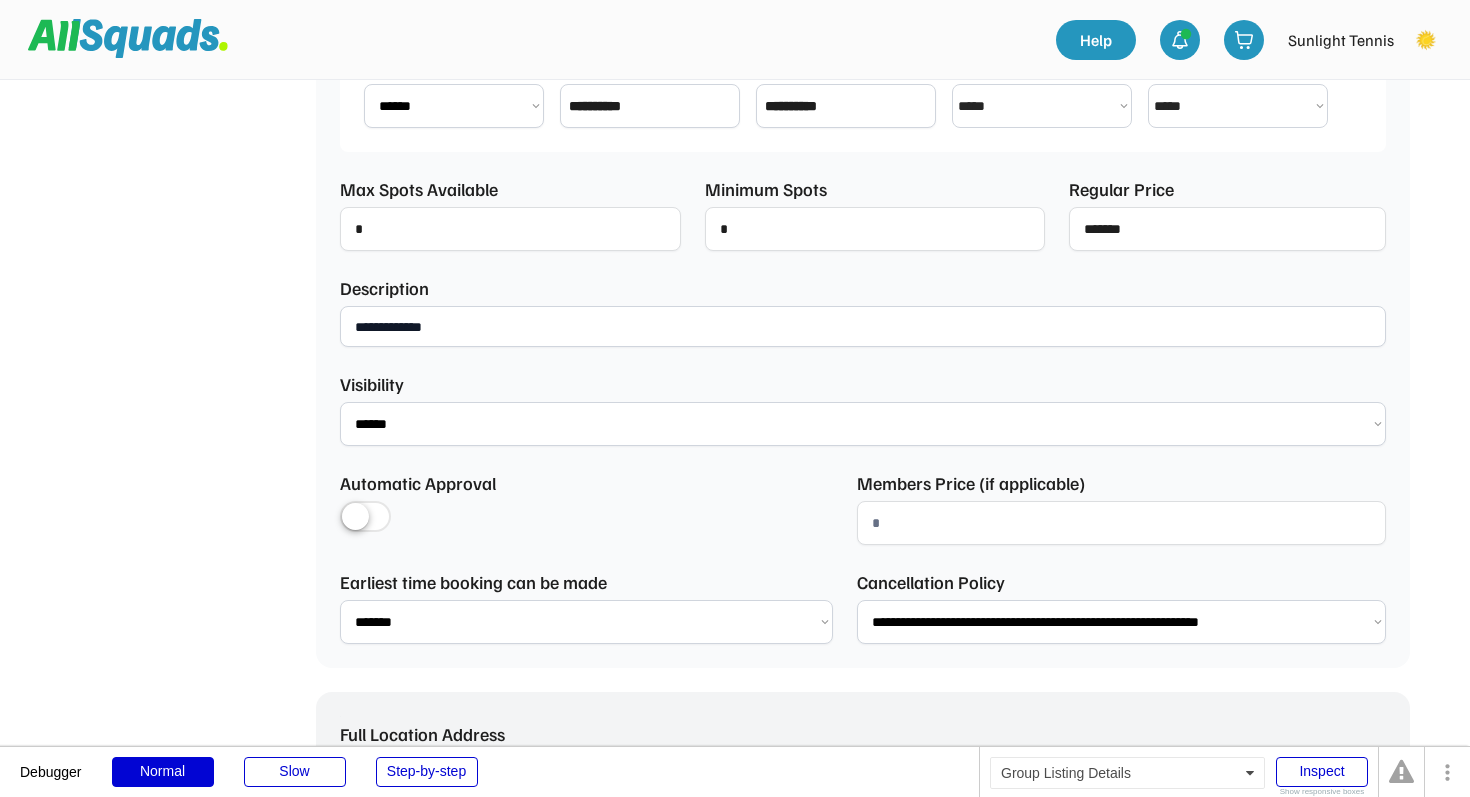 select on "**********" 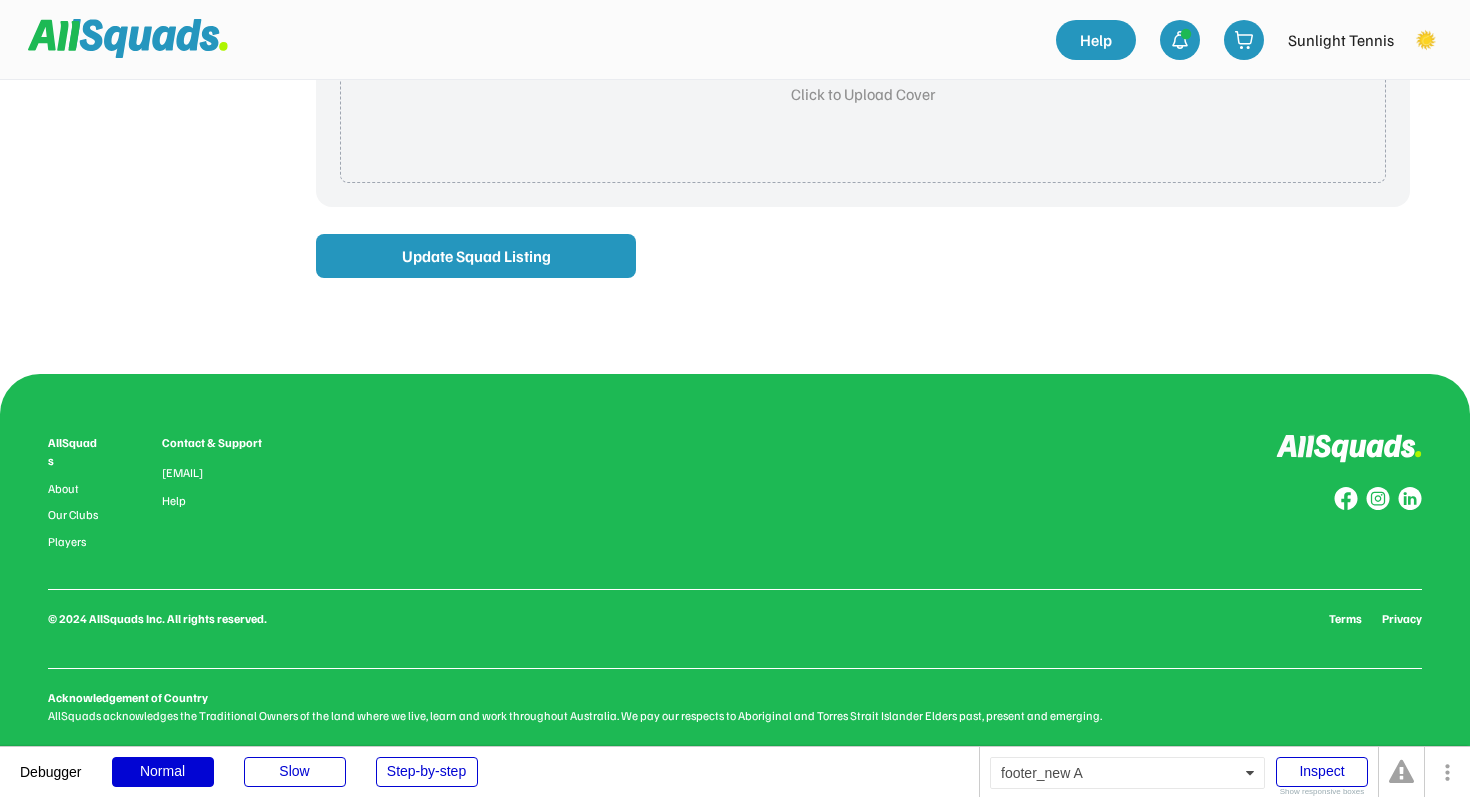 scroll, scrollTop: 1397, scrollLeft: 0, axis: vertical 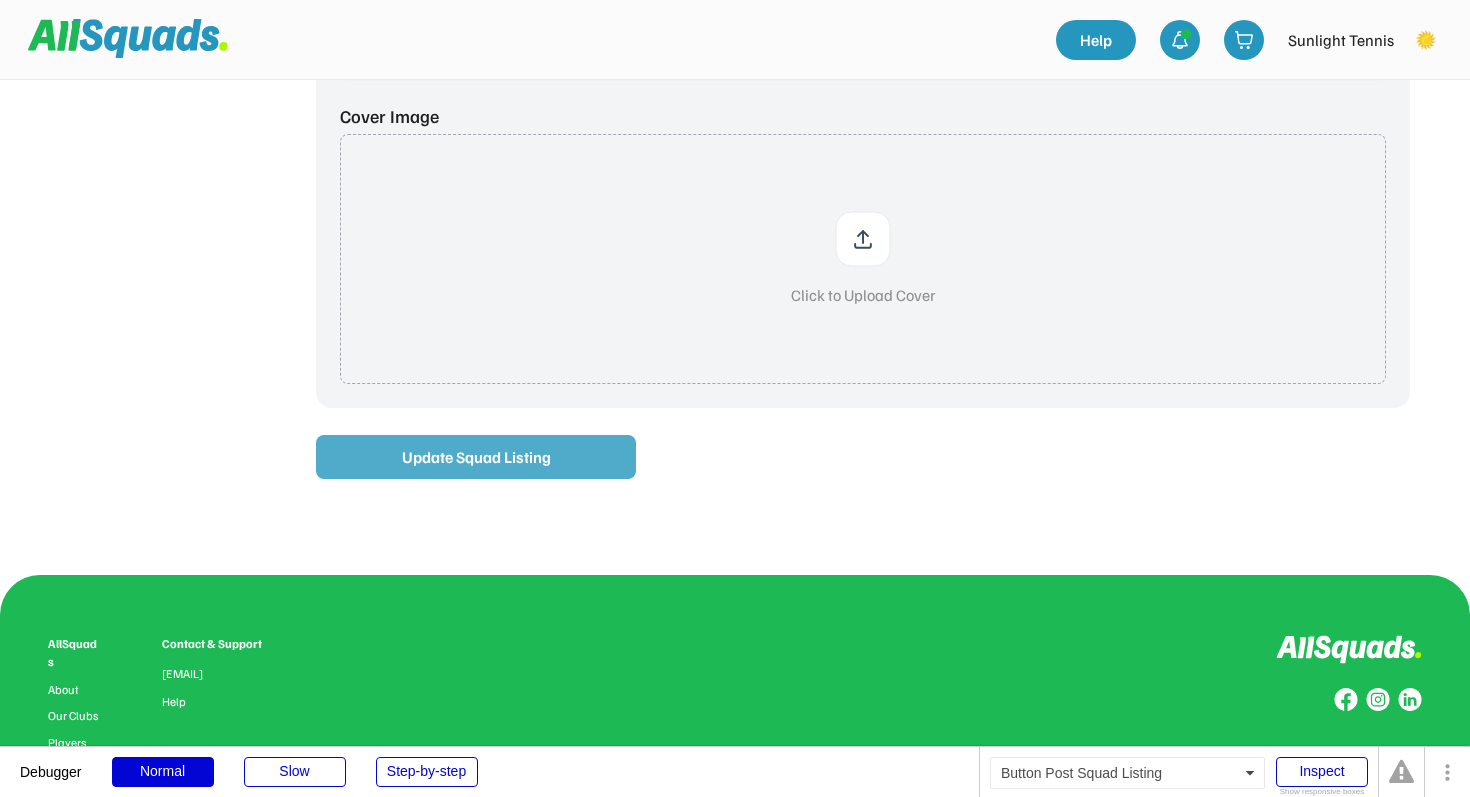 click on "Update Squad Listing" at bounding box center (476, 457) 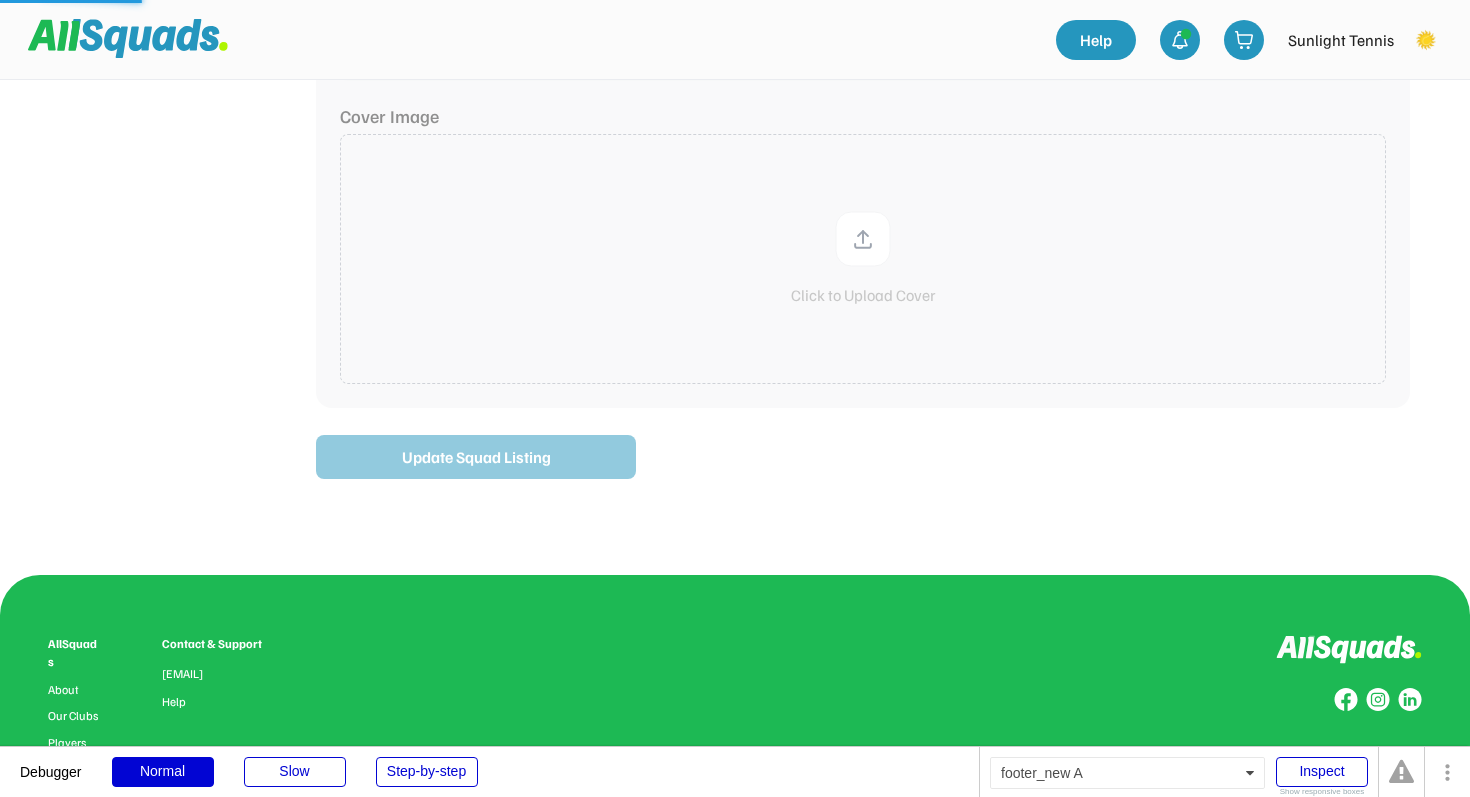type on "**********" 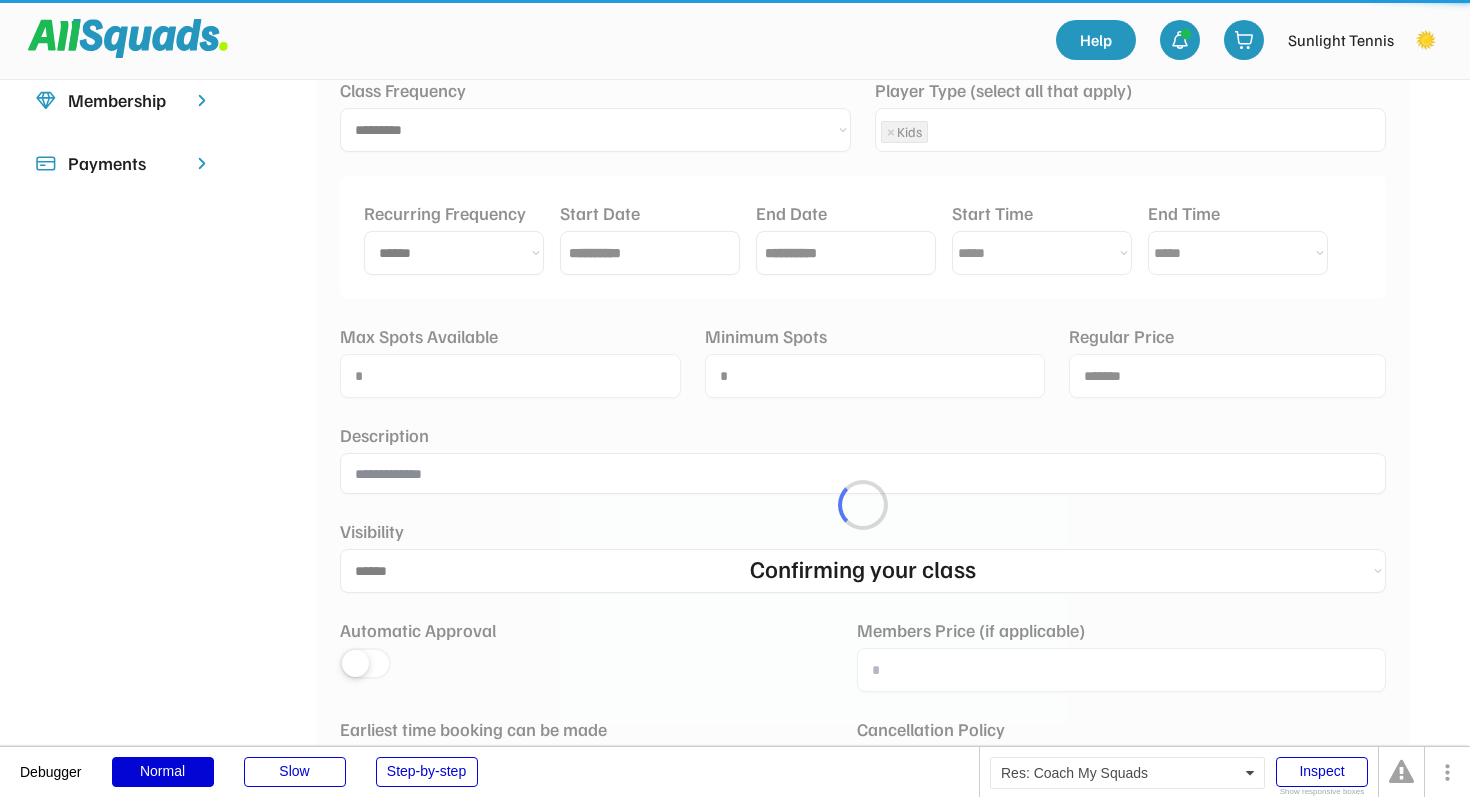 scroll, scrollTop: 236, scrollLeft: 0, axis: vertical 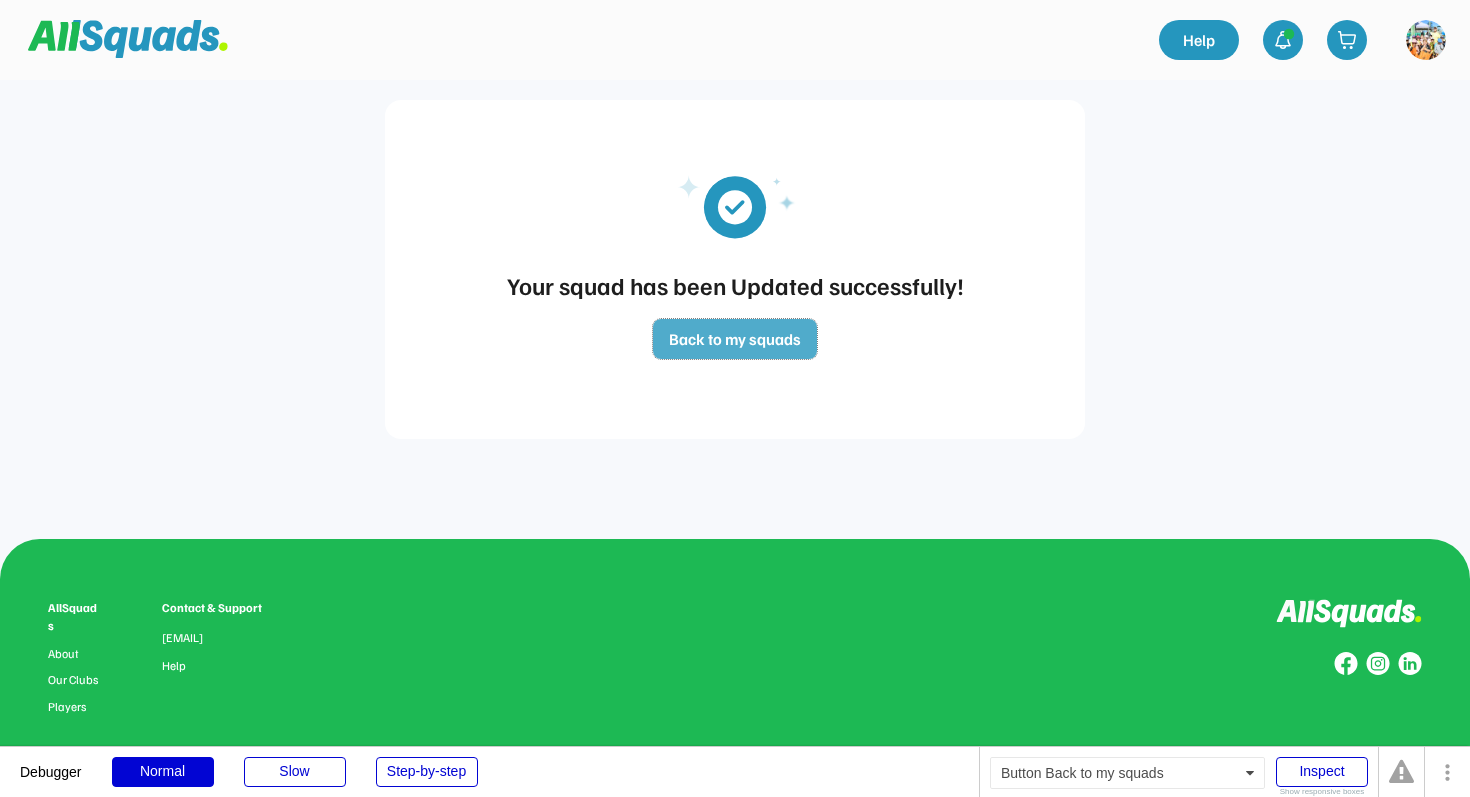 click on "Back to my squads" at bounding box center (735, 339) 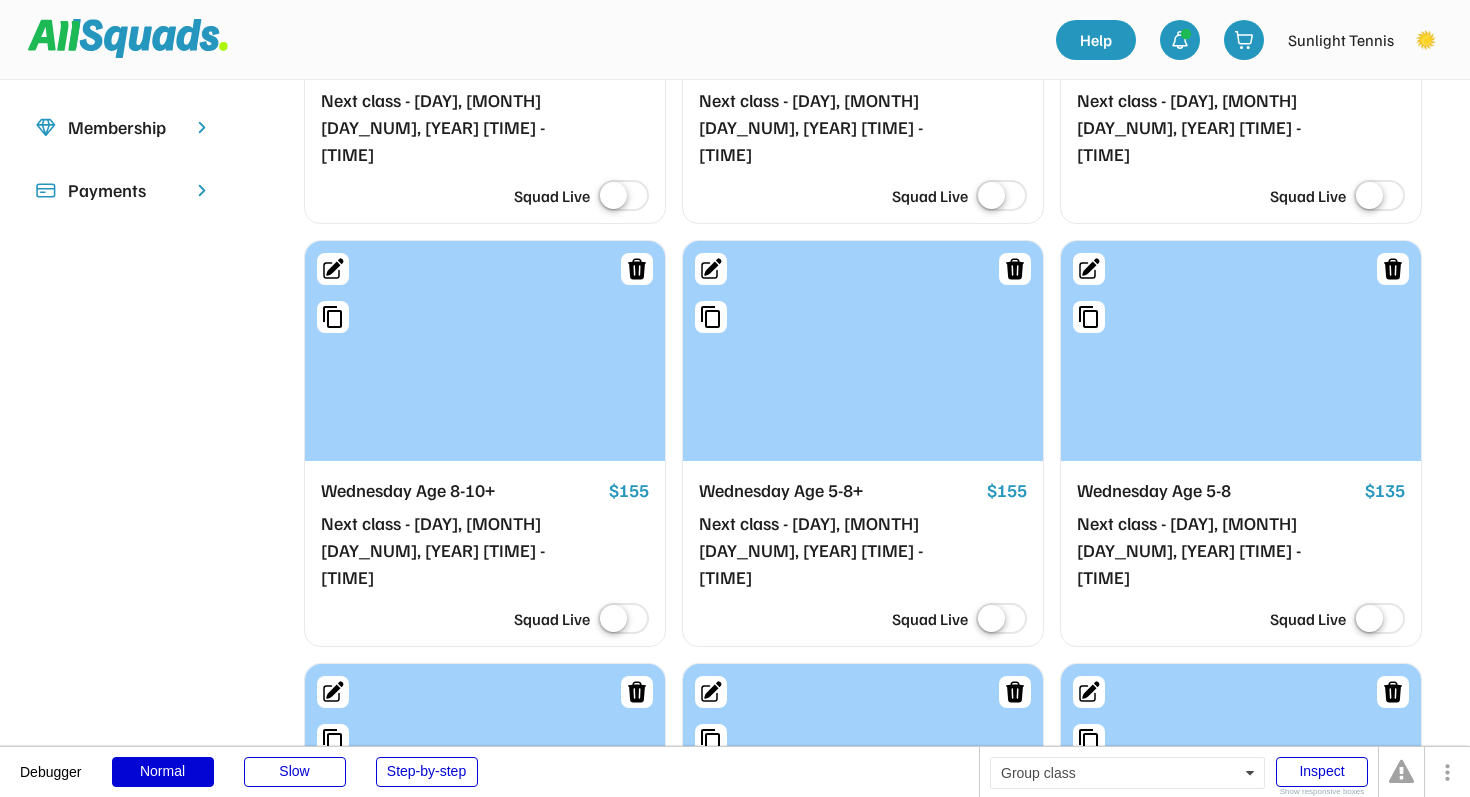 scroll, scrollTop: 531, scrollLeft: 0, axis: vertical 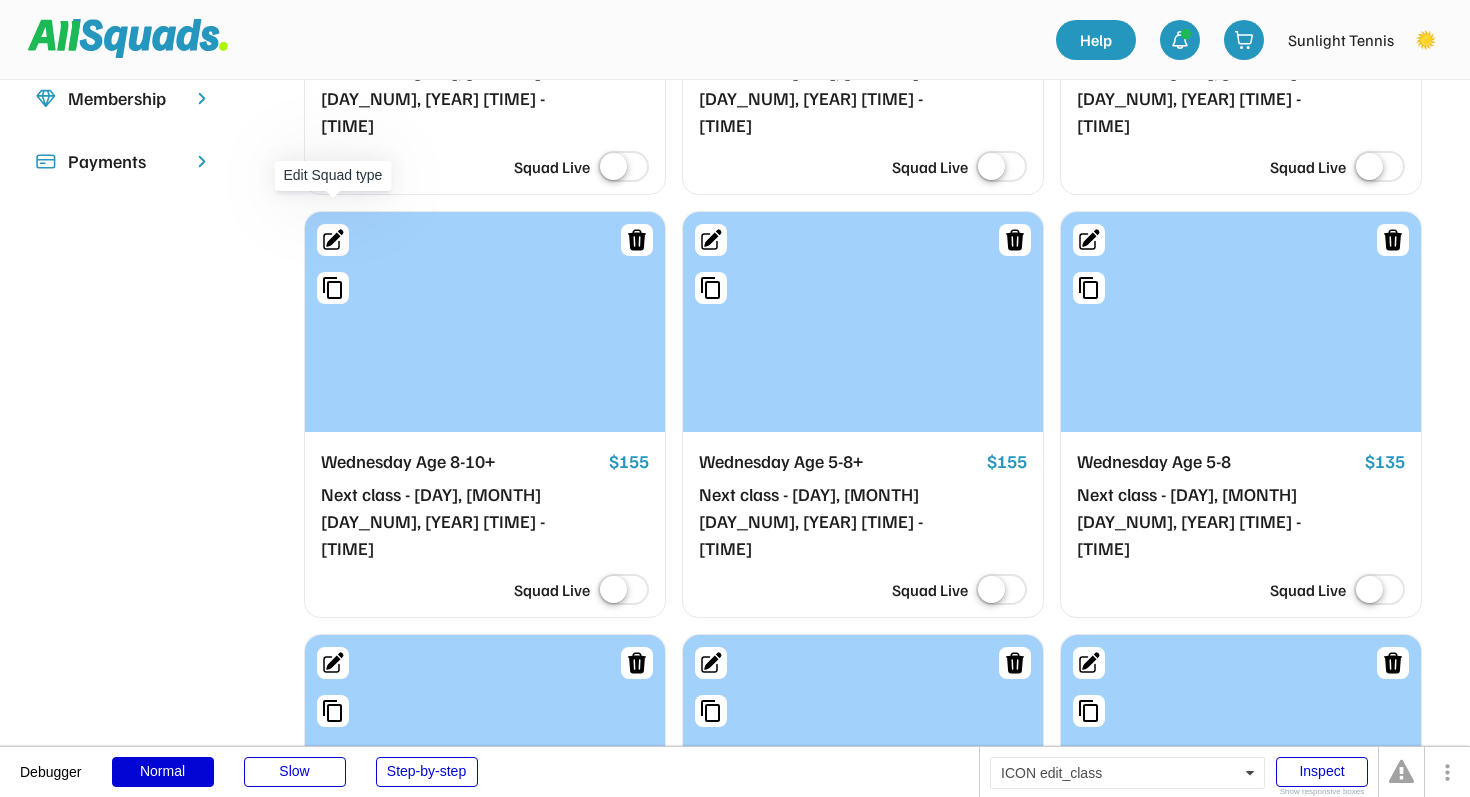 click 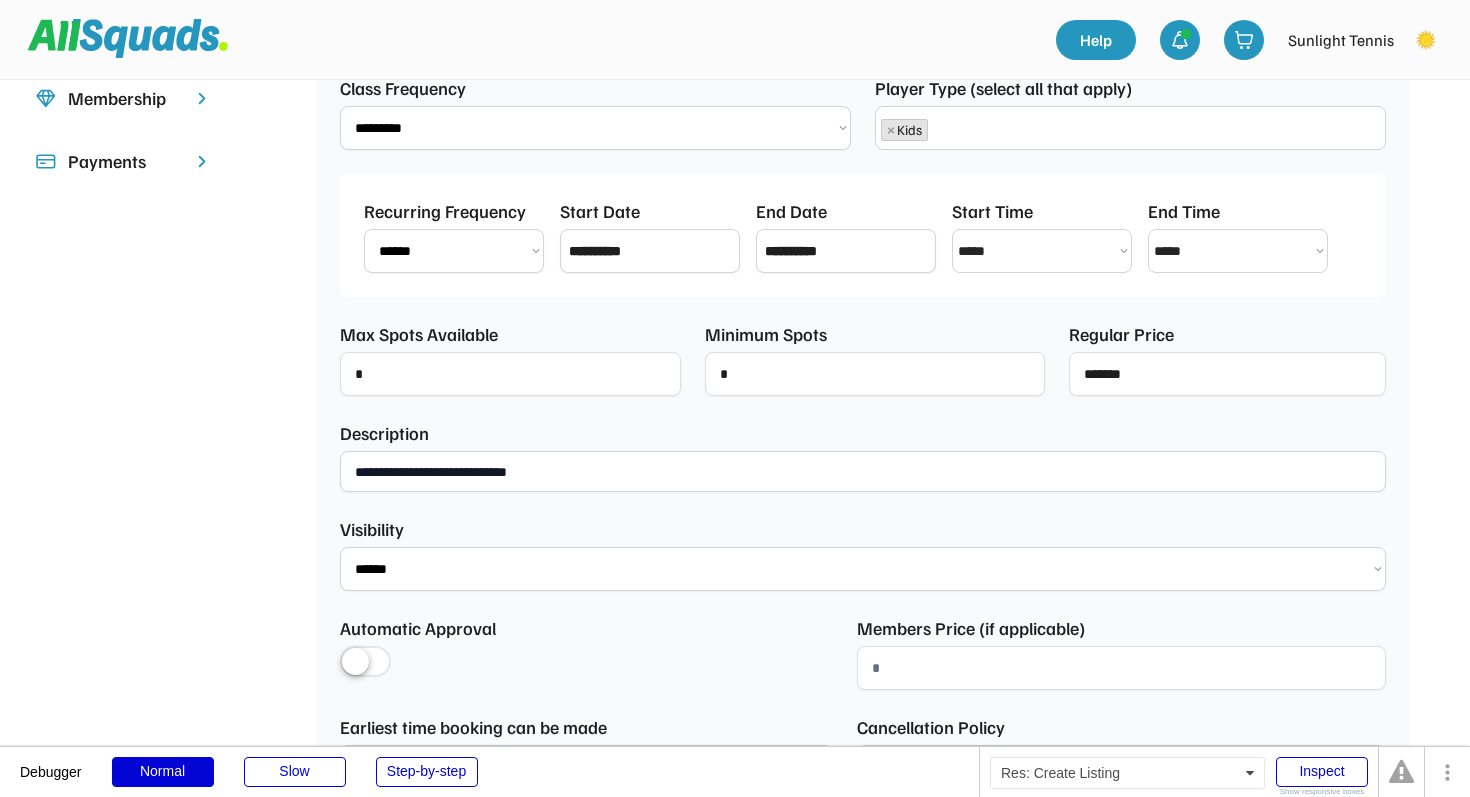 scroll, scrollTop: 319, scrollLeft: 0, axis: vertical 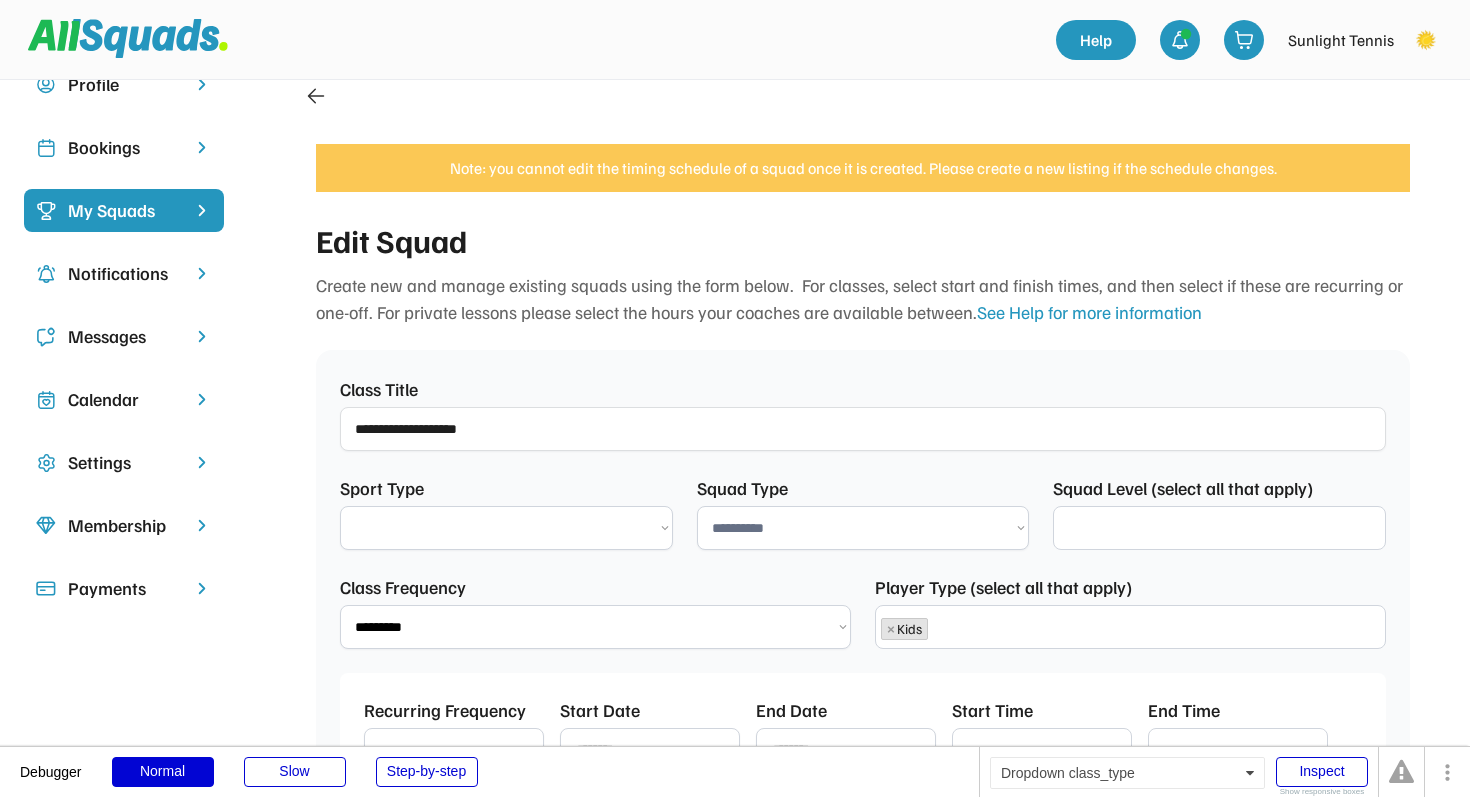 select 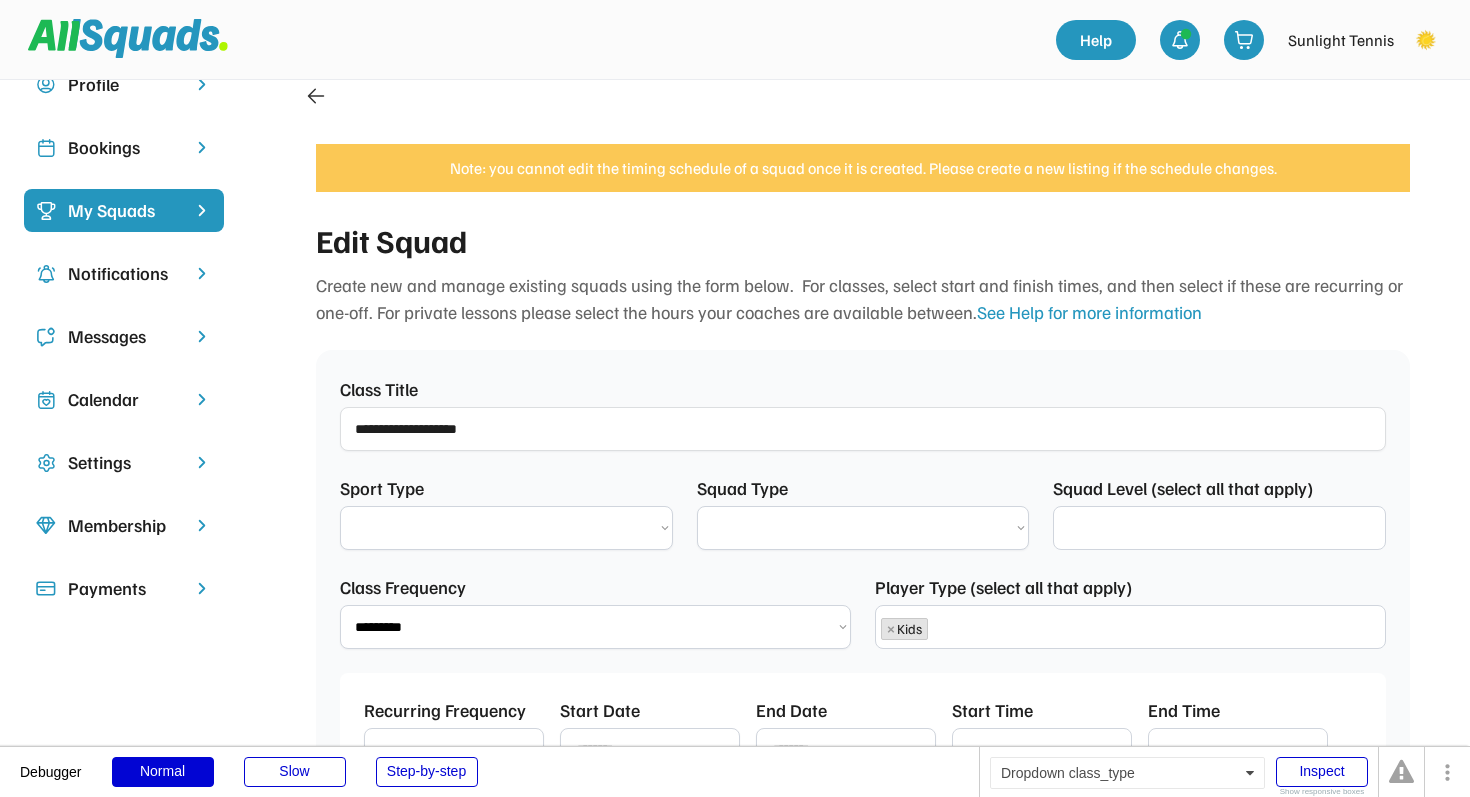 select on "**********" 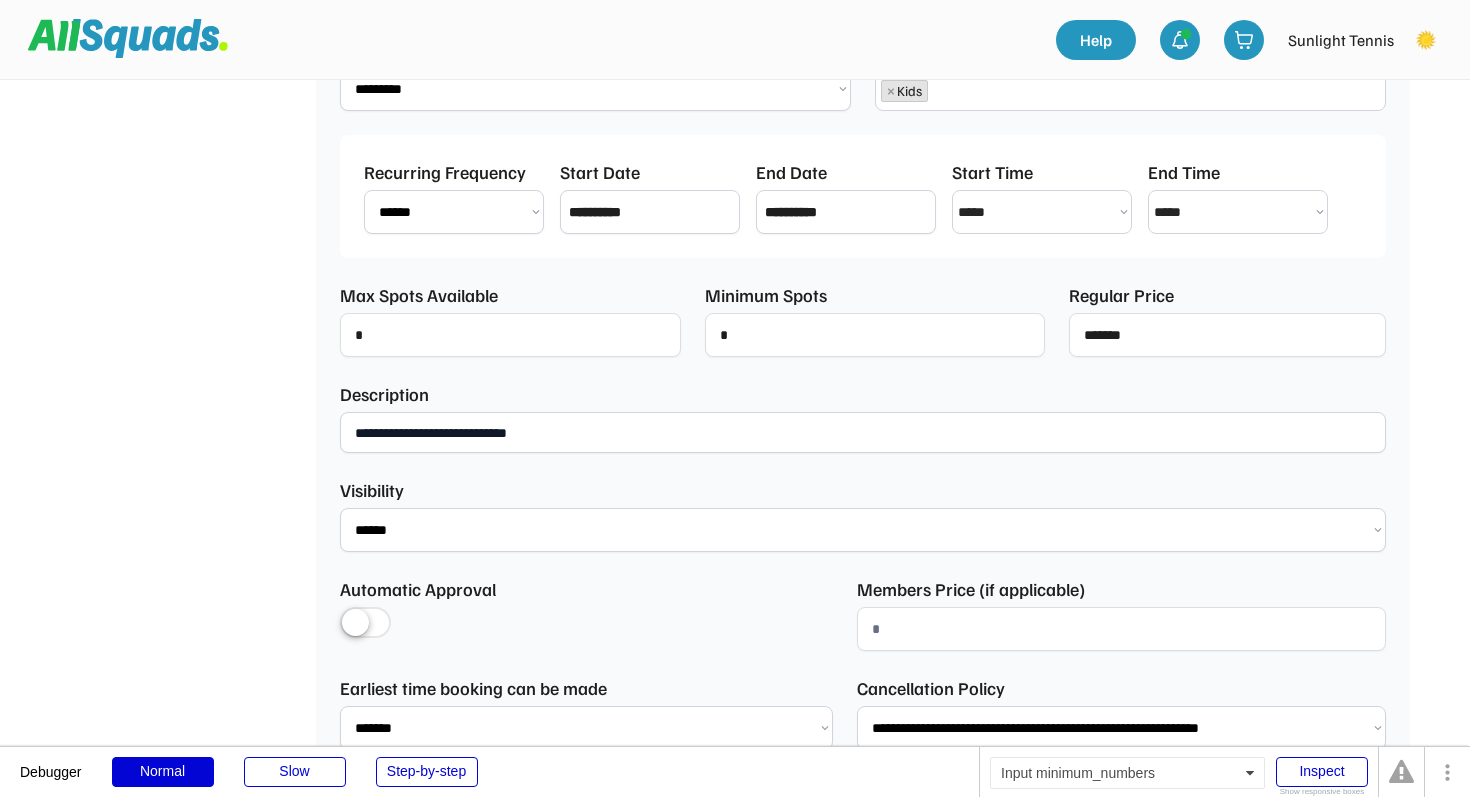 select on "**********" 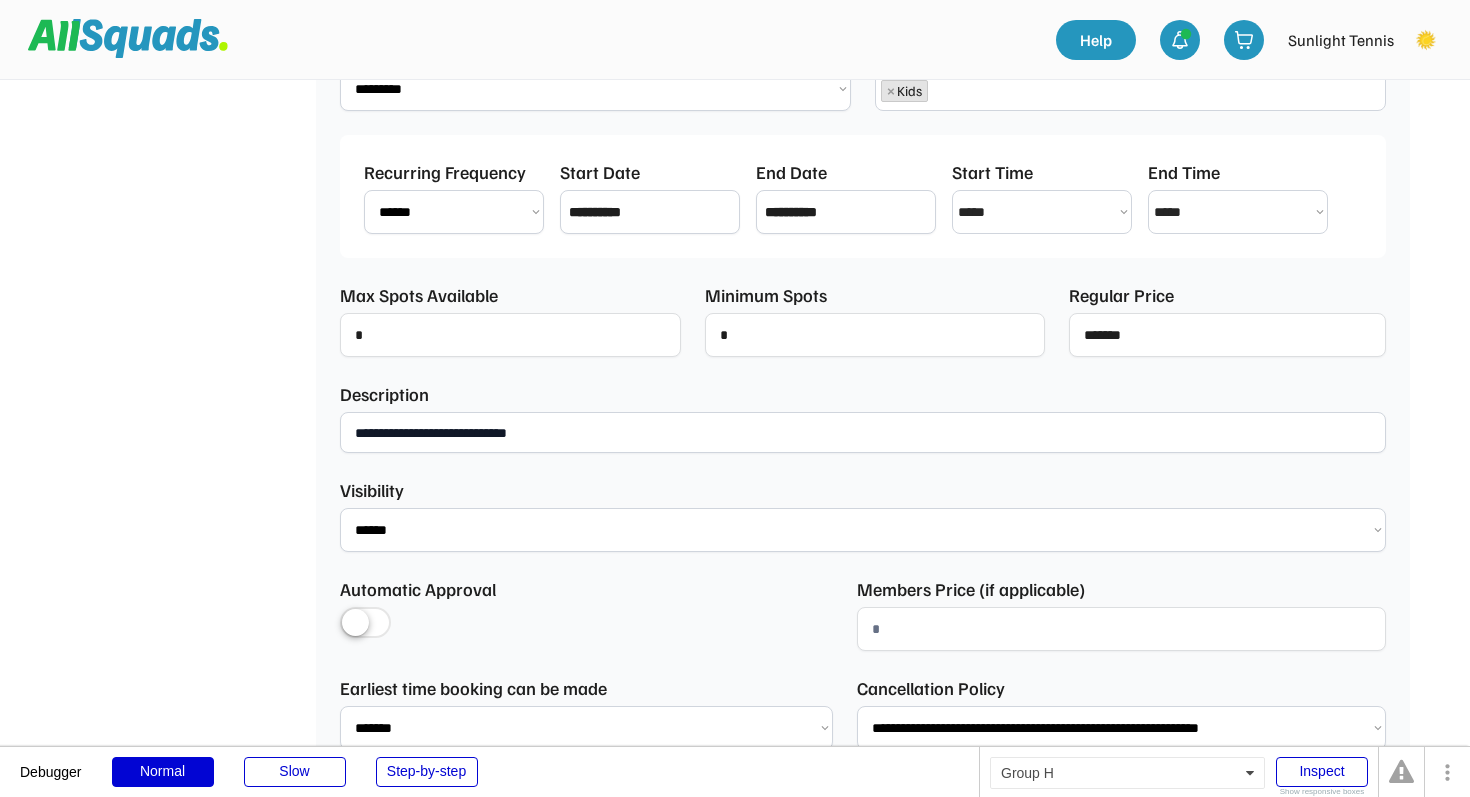 select 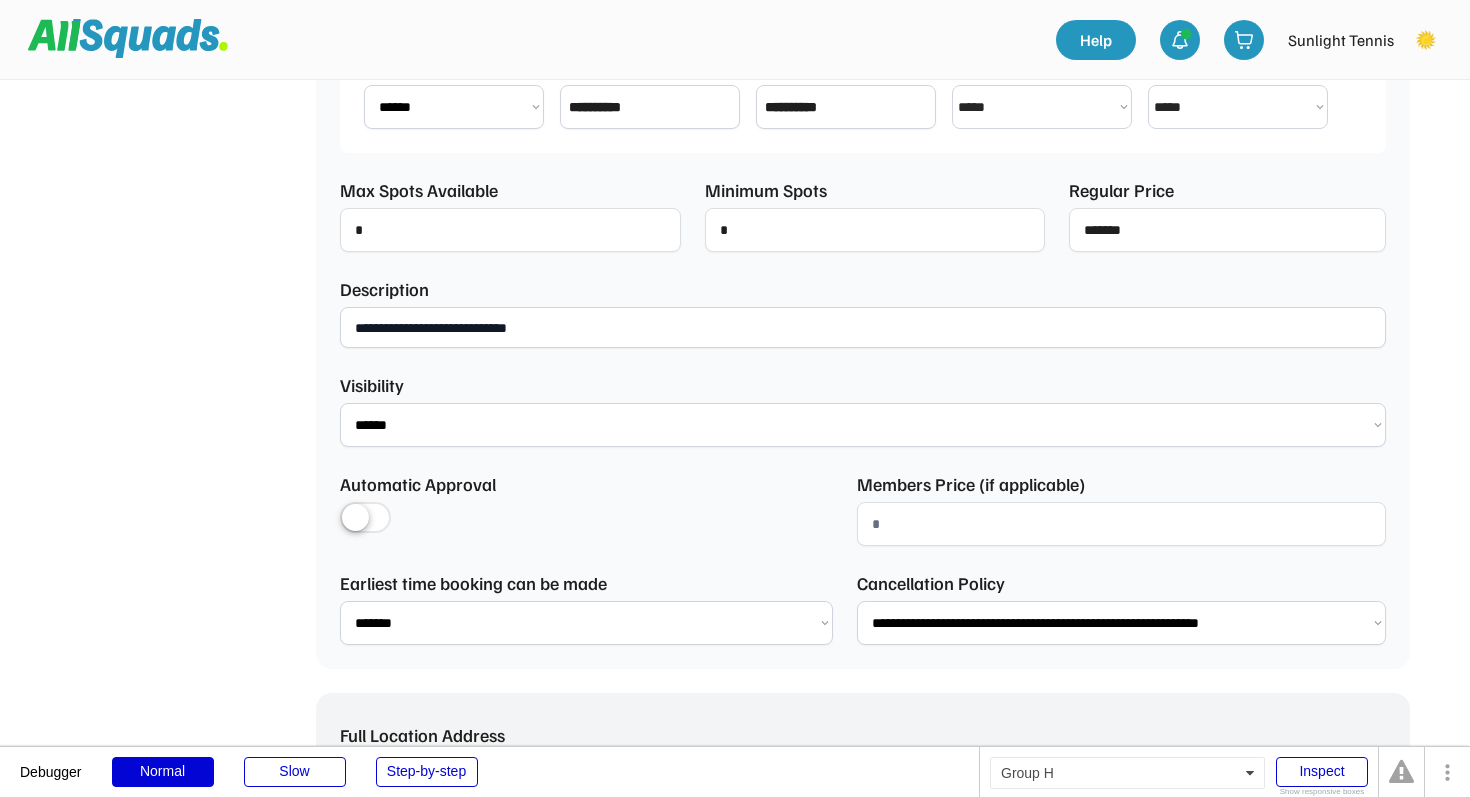 scroll, scrollTop: 0, scrollLeft: 0, axis: both 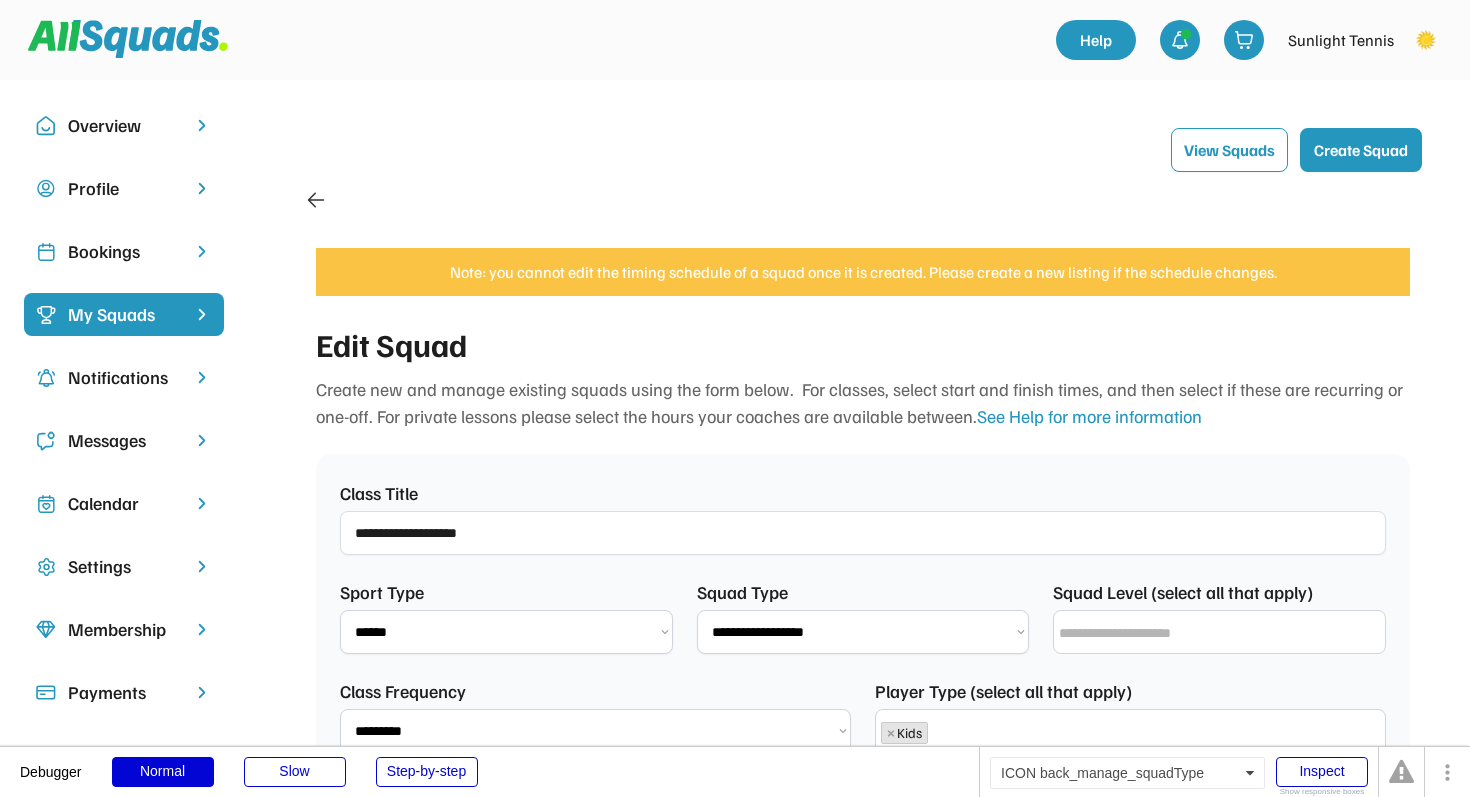 click 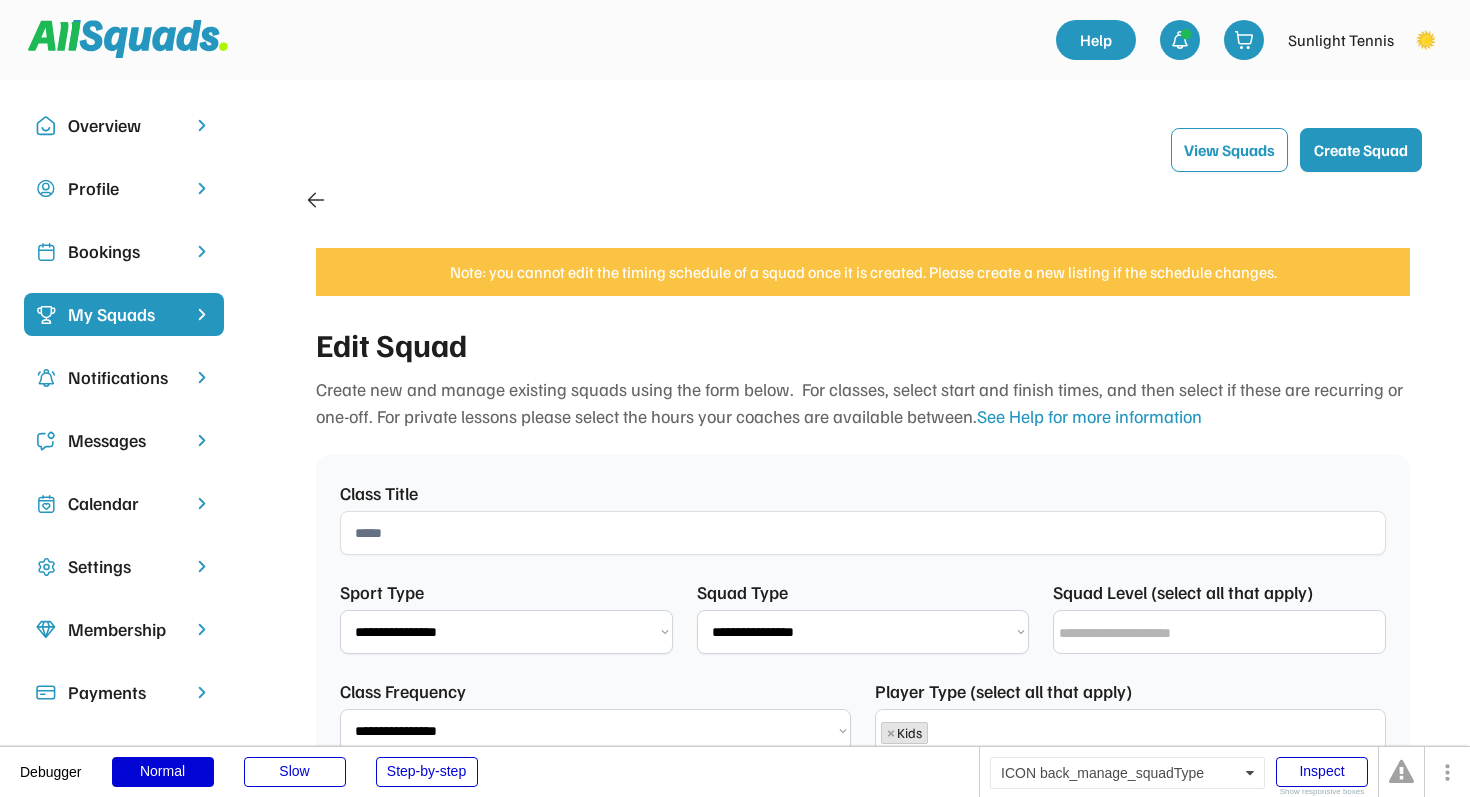 select 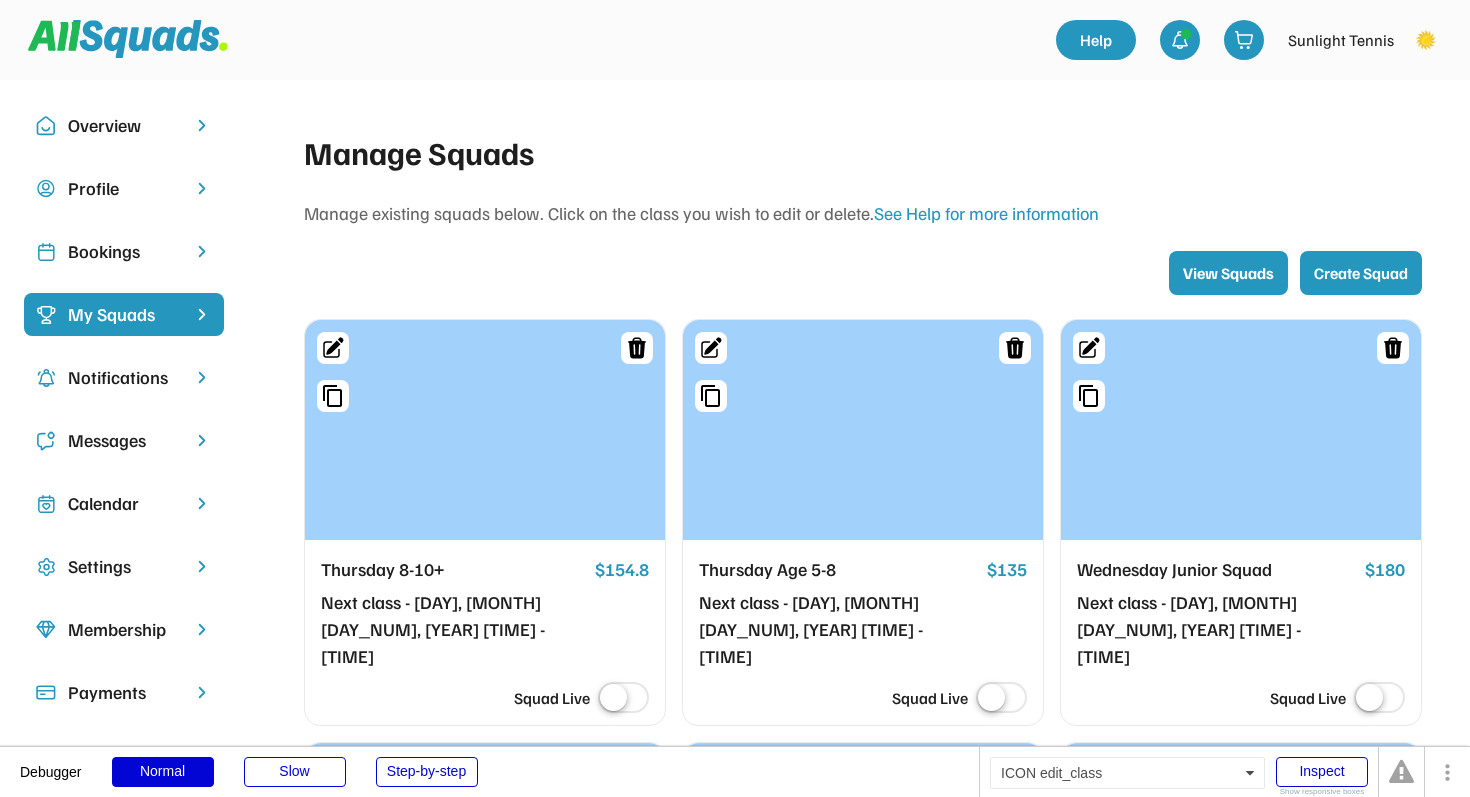 click 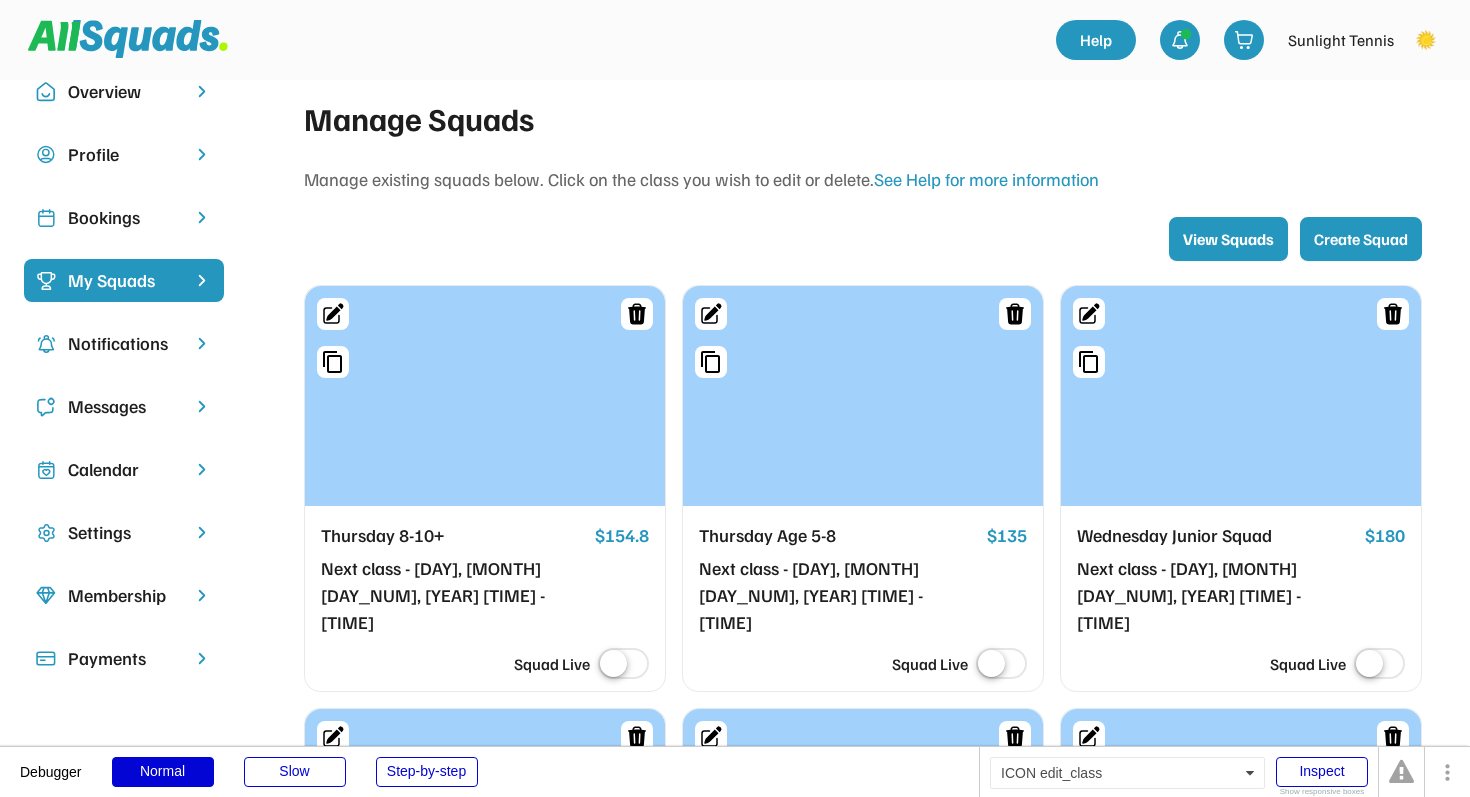 select on "**********" 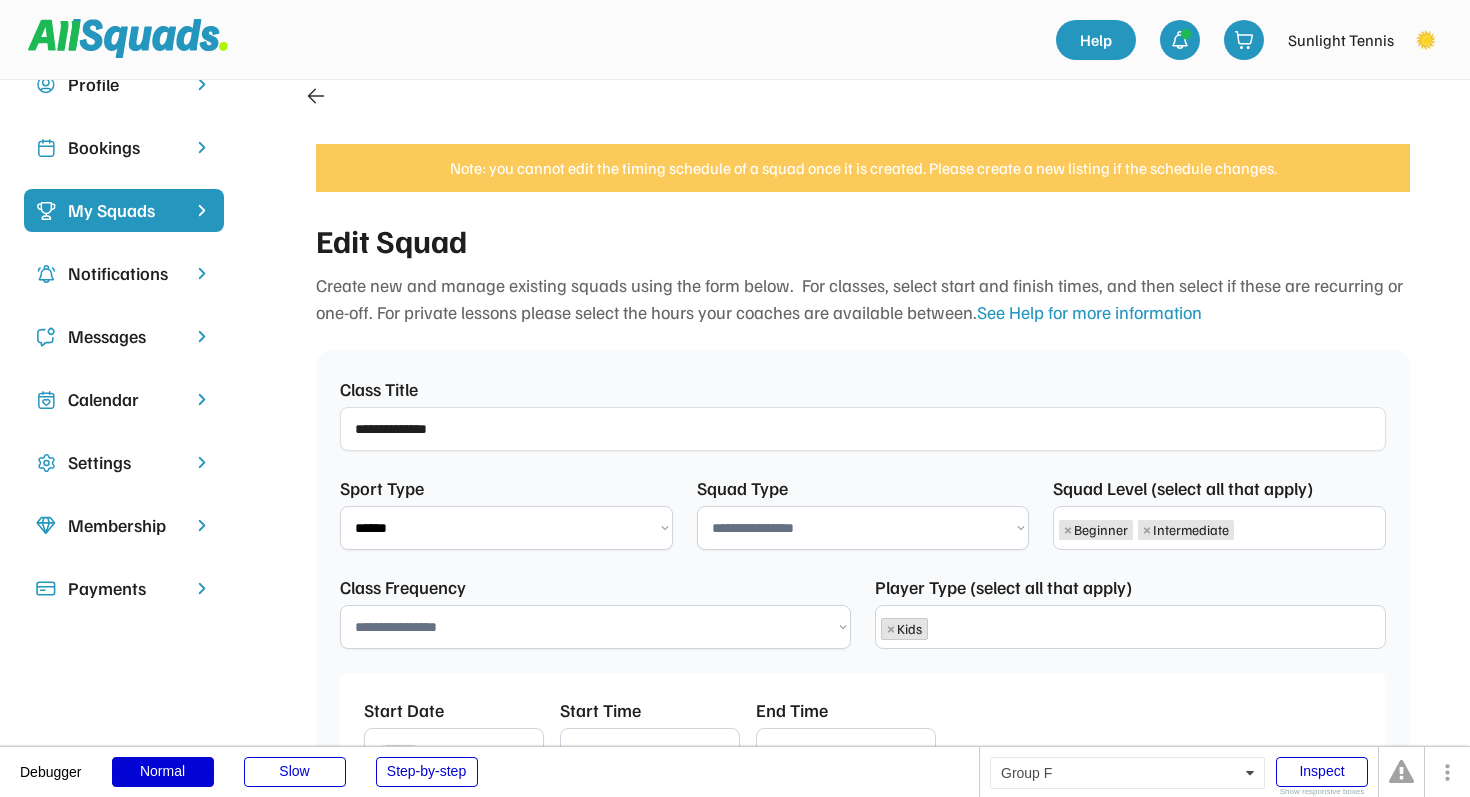 select on "**********" 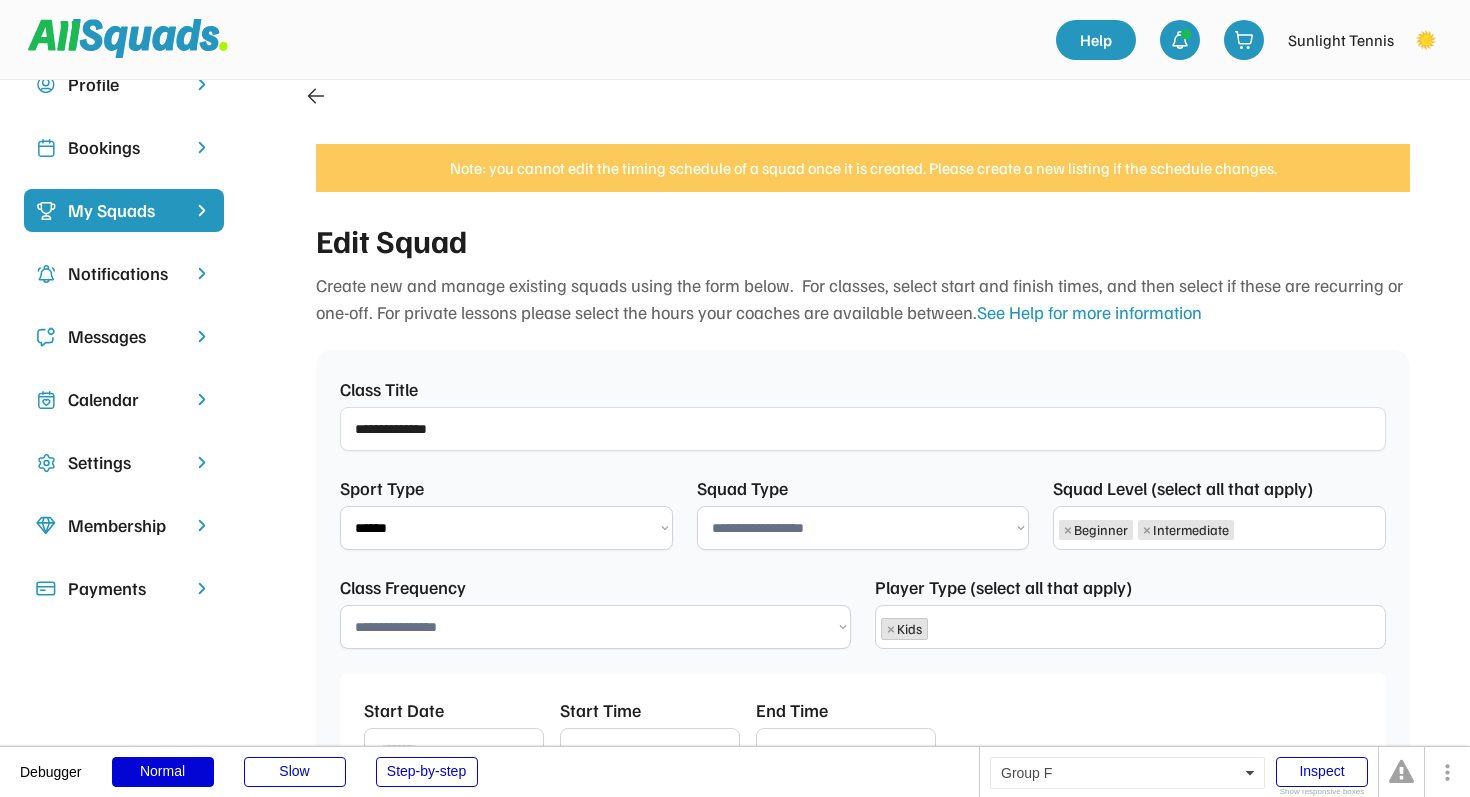 select on "****" 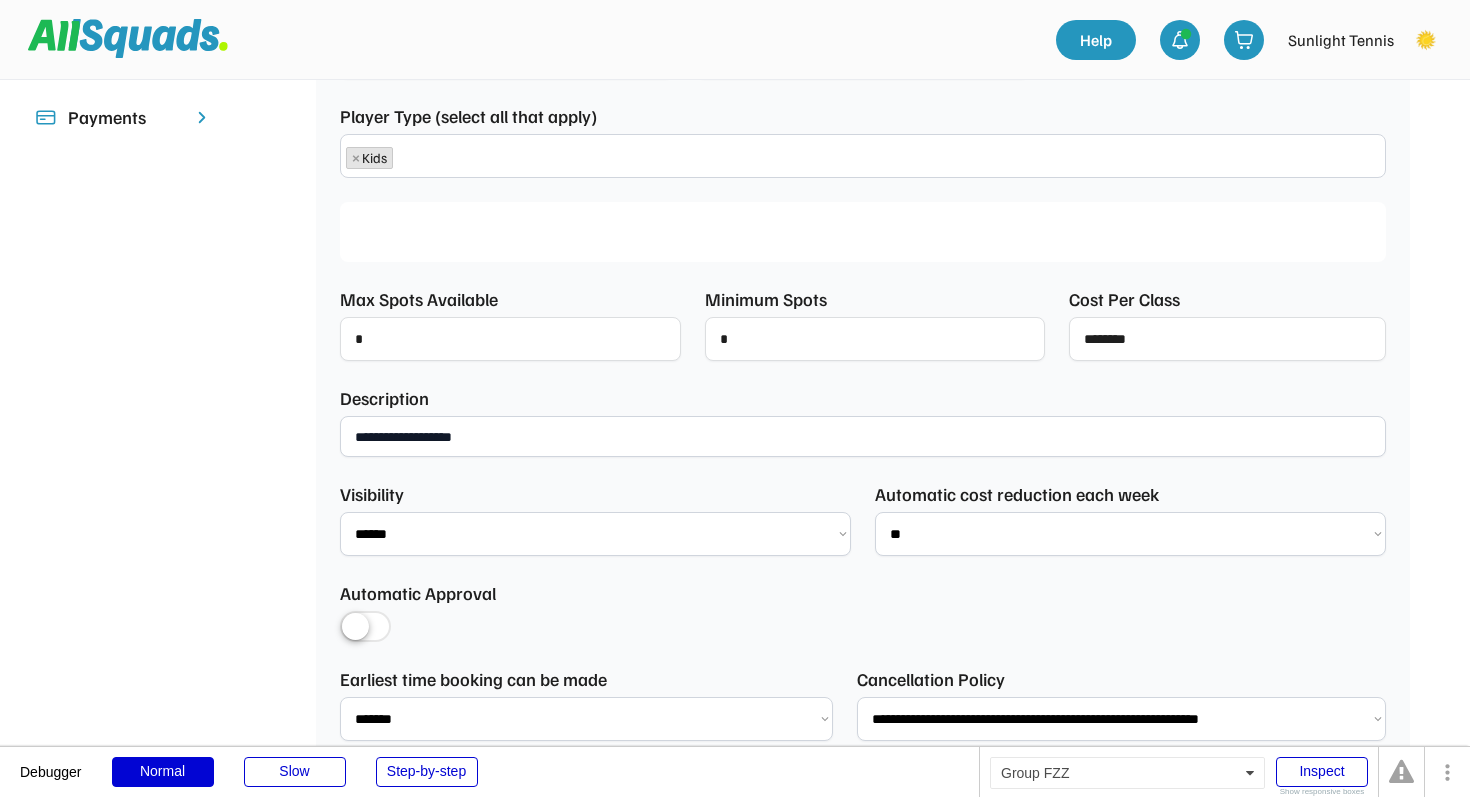 type on "**********" 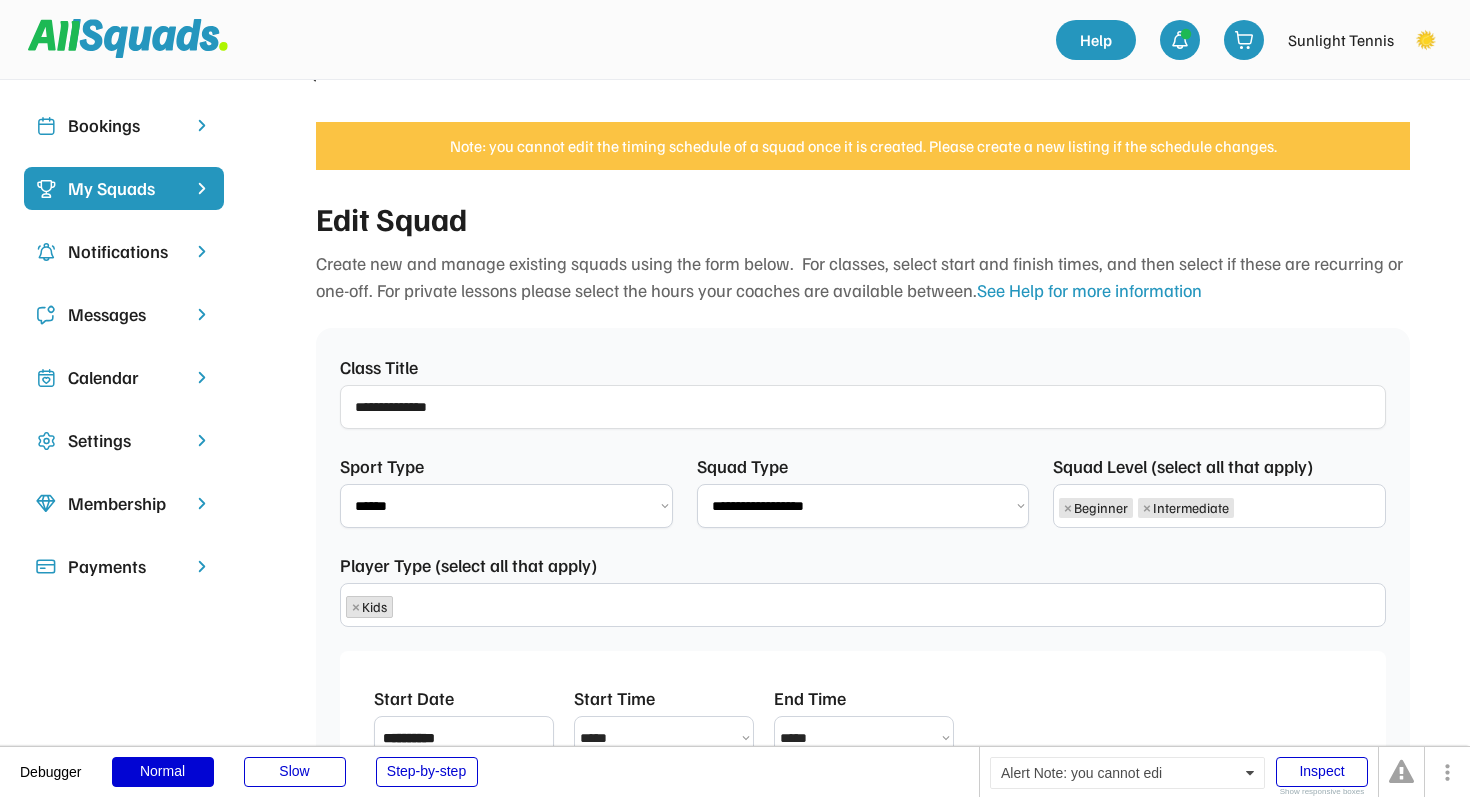 scroll, scrollTop: 67, scrollLeft: 0, axis: vertical 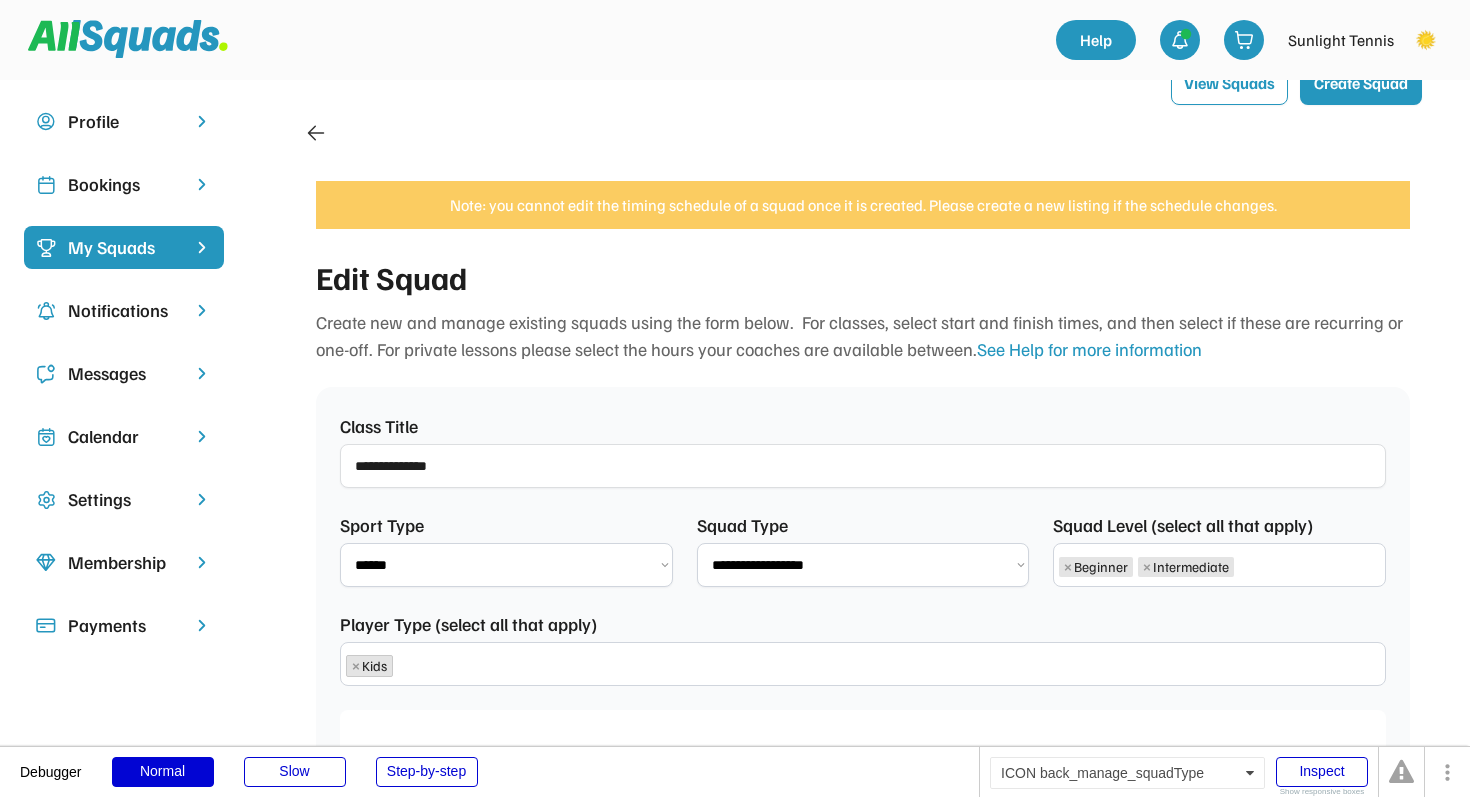 click 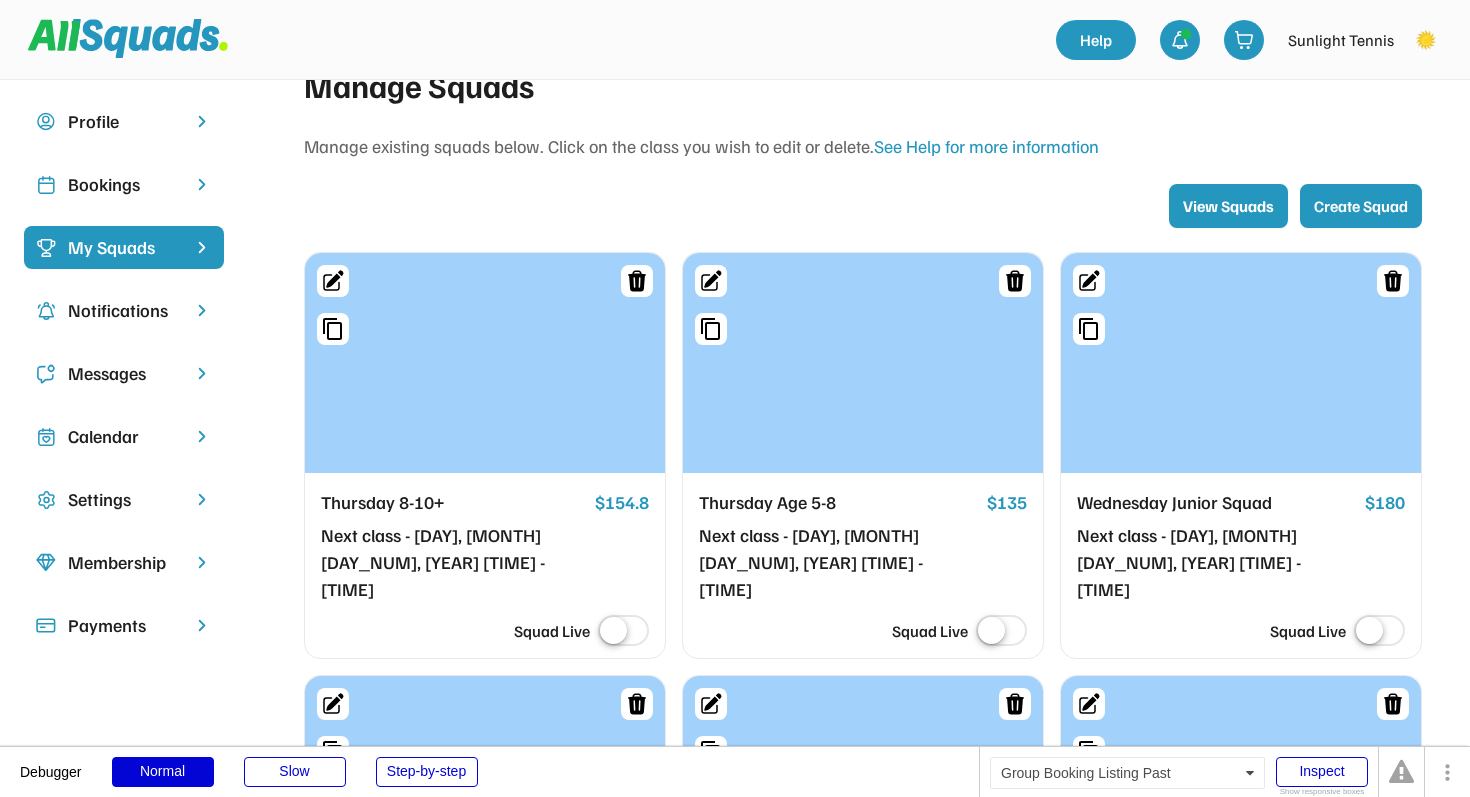 scroll, scrollTop: 410, scrollLeft: 0, axis: vertical 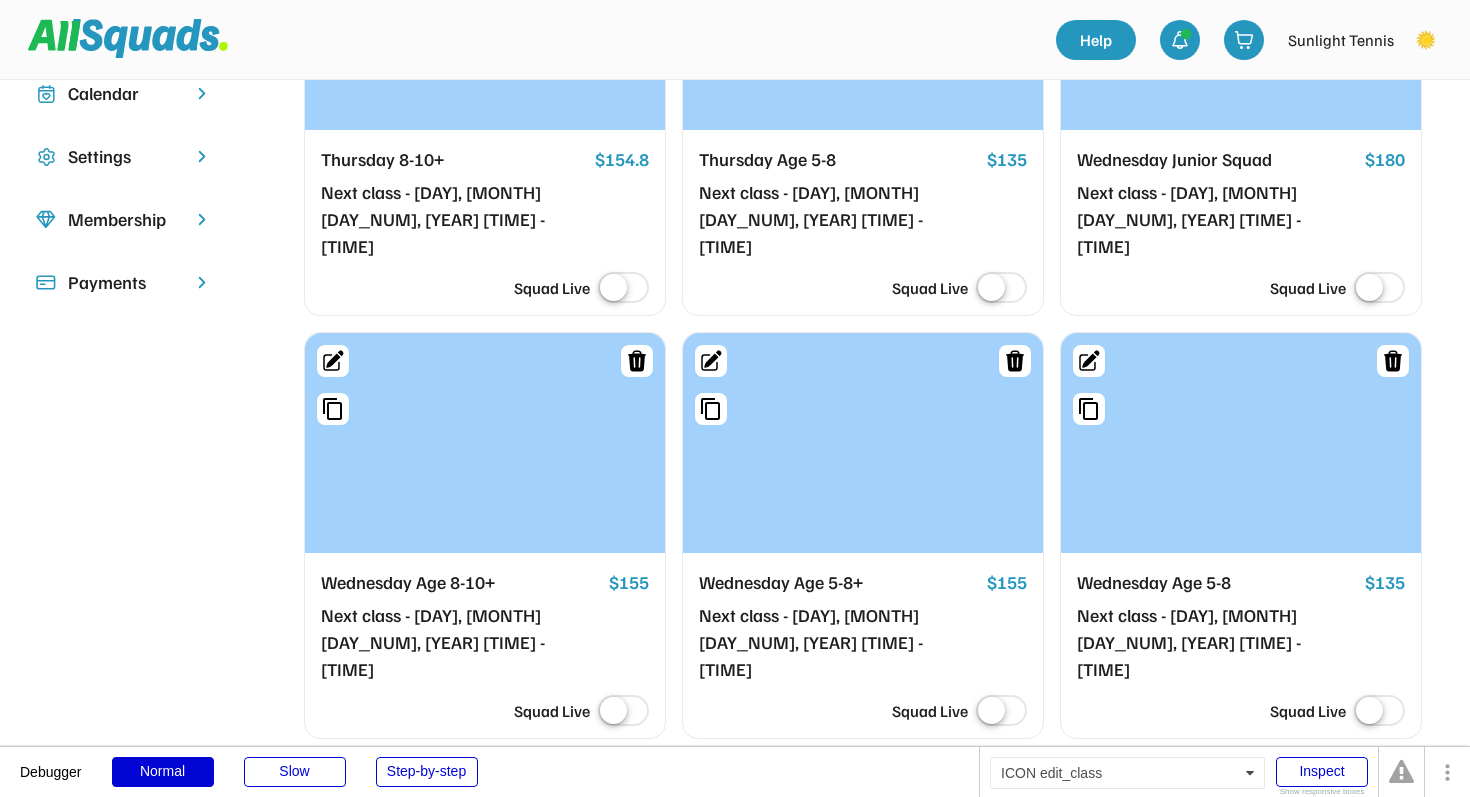 click 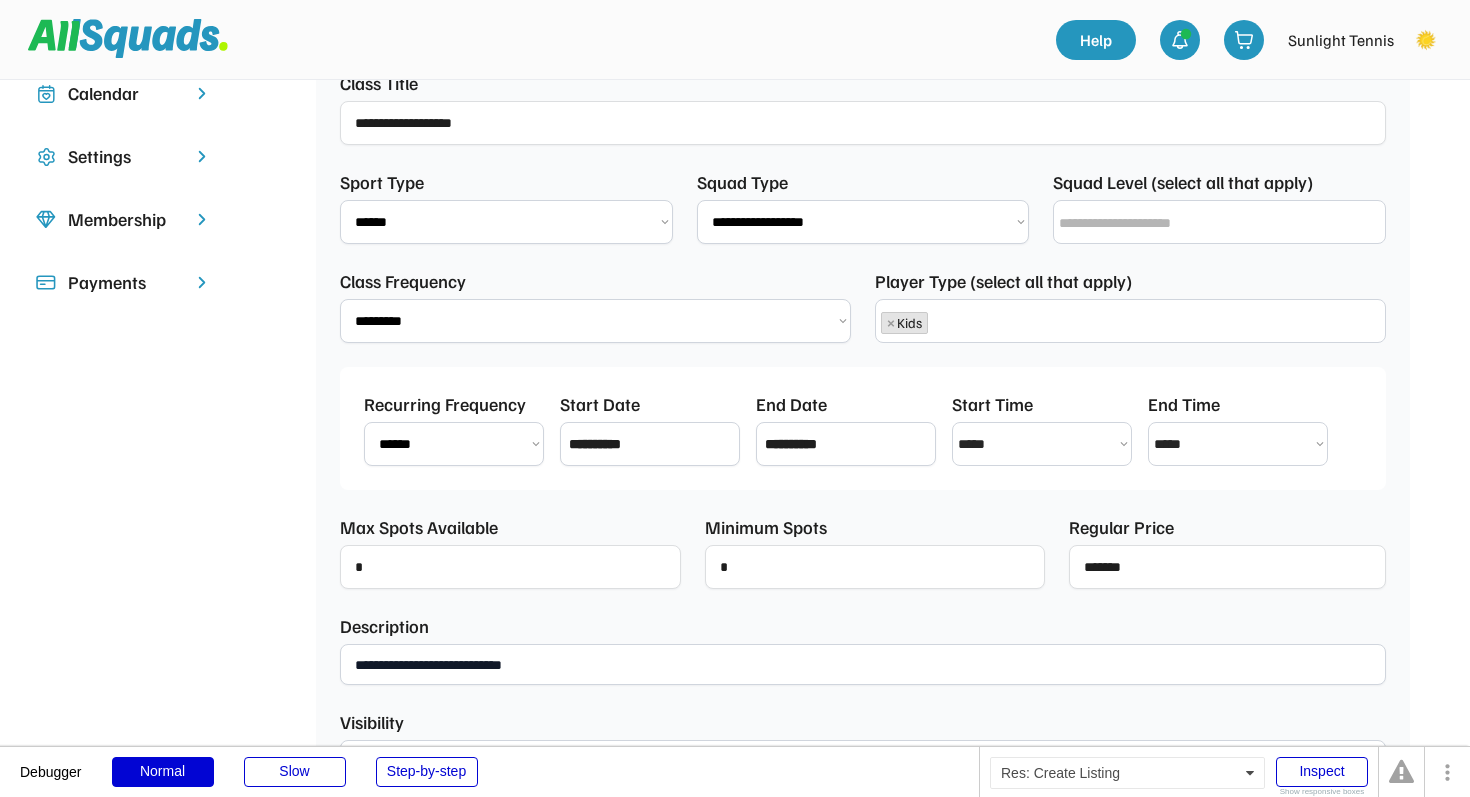 scroll, scrollTop: 17, scrollLeft: 0, axis: vertical 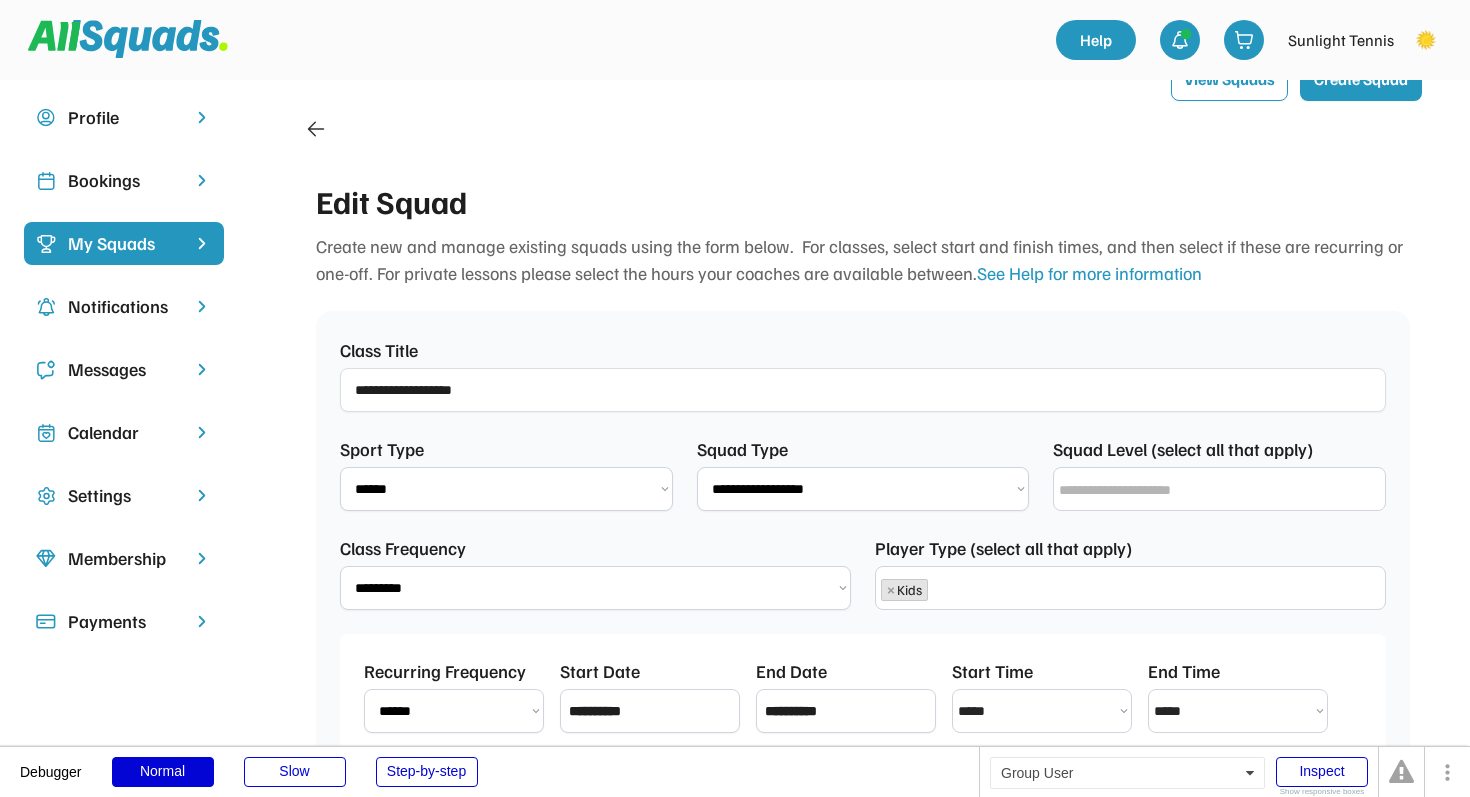 click 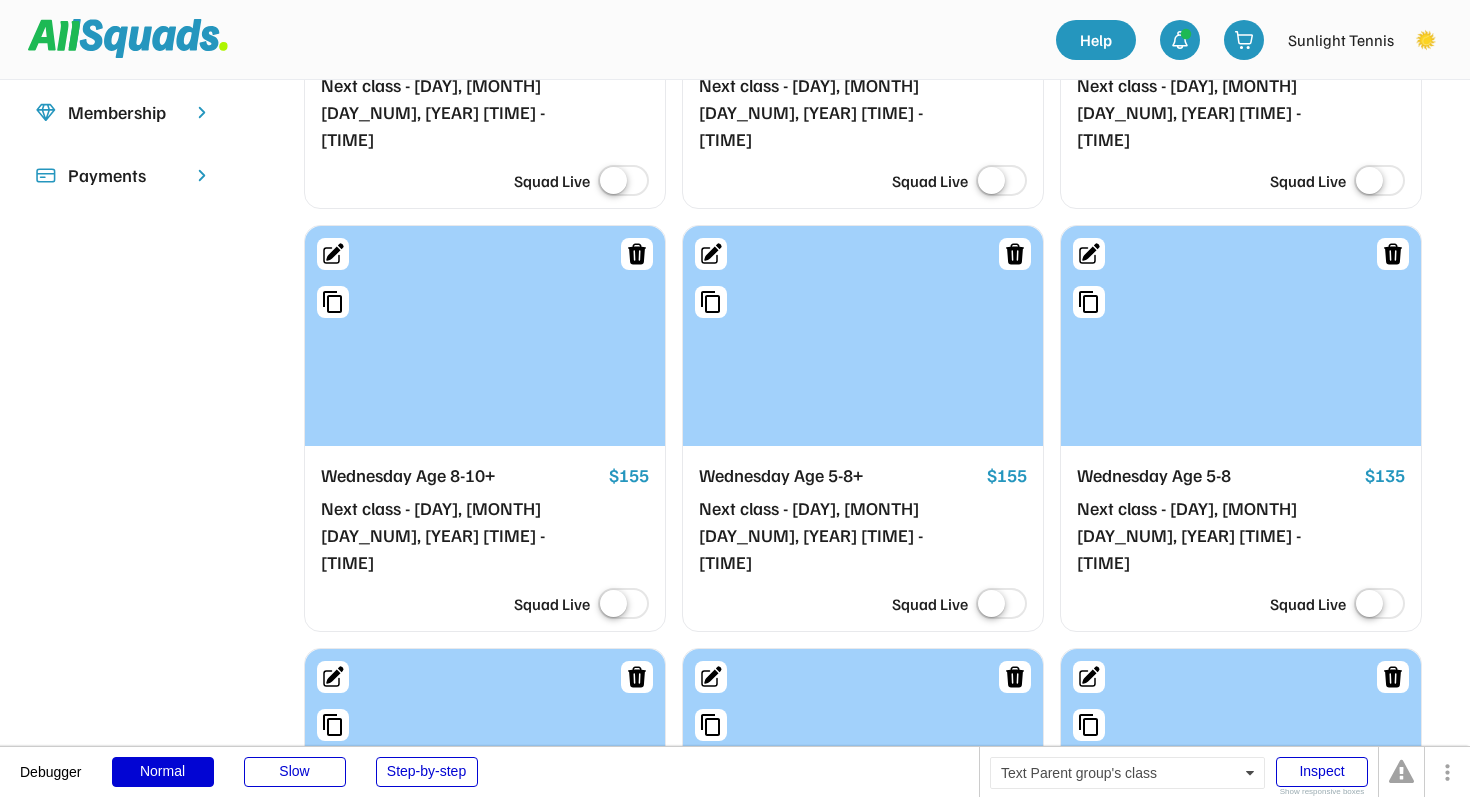 scroll, scrollTop: 0, scrollLeft: 0, axis: both 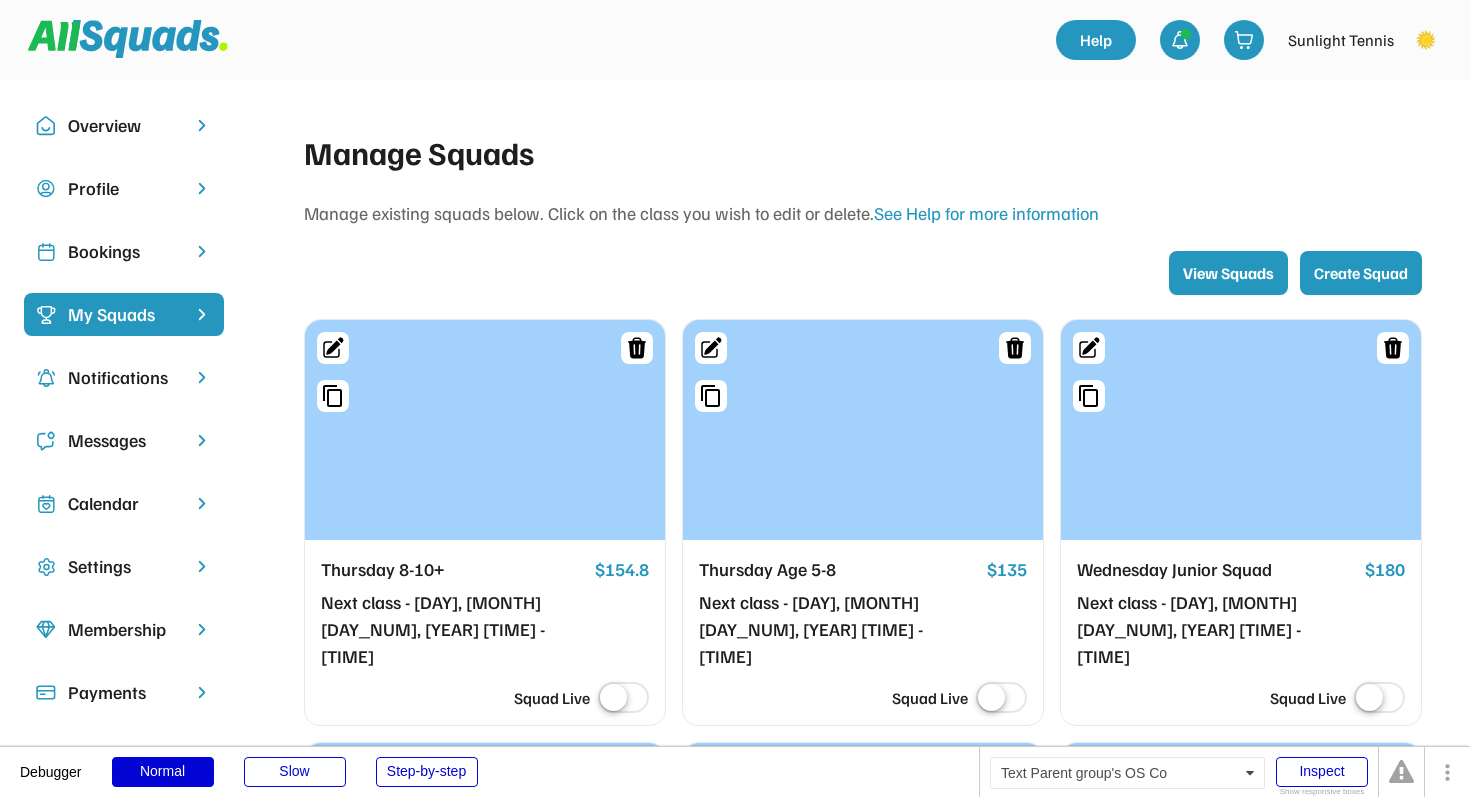 click on "Bookings" at bounding box center [124, 251] 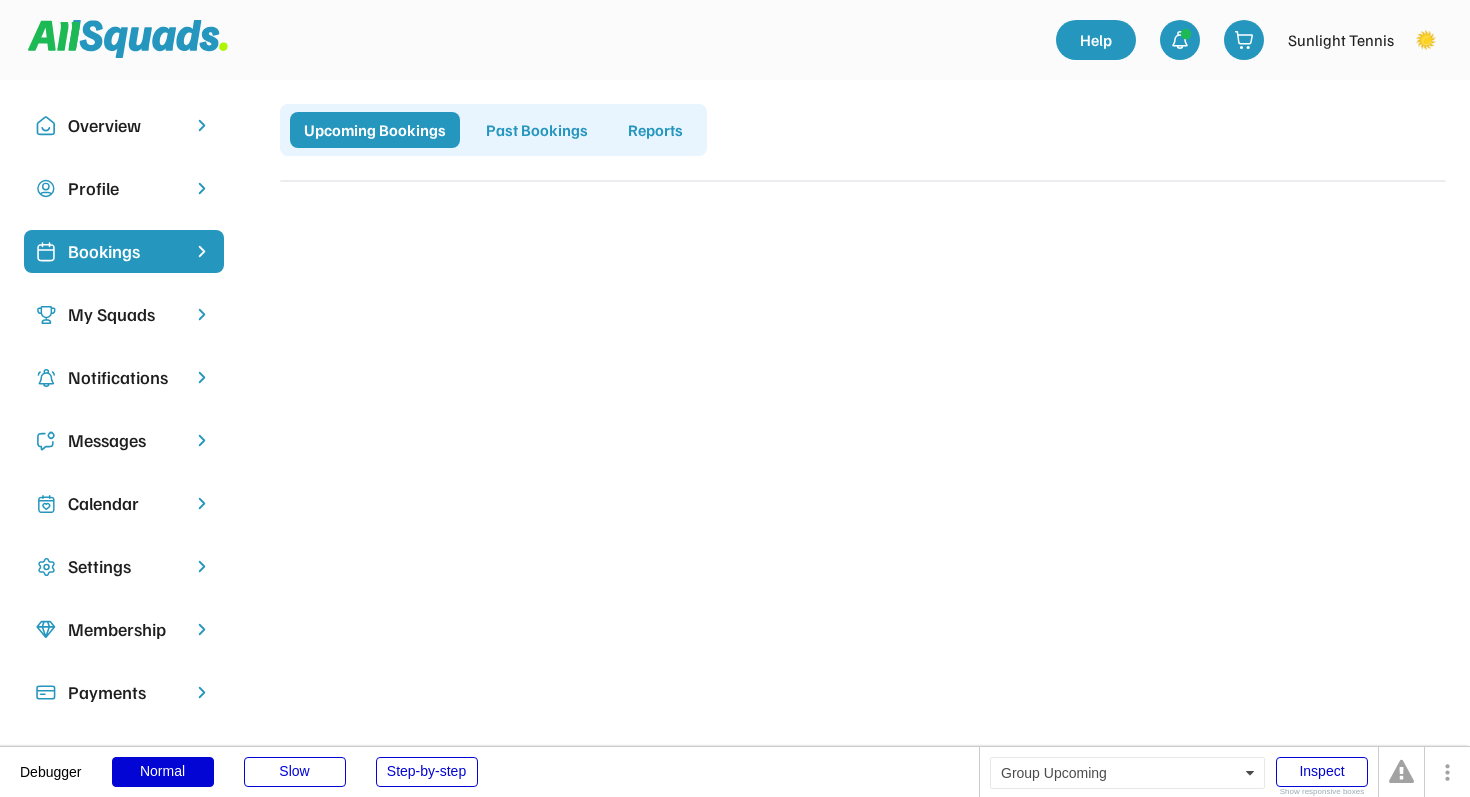 click on "Upcoming Bookings" at bounding box center [375, 130] 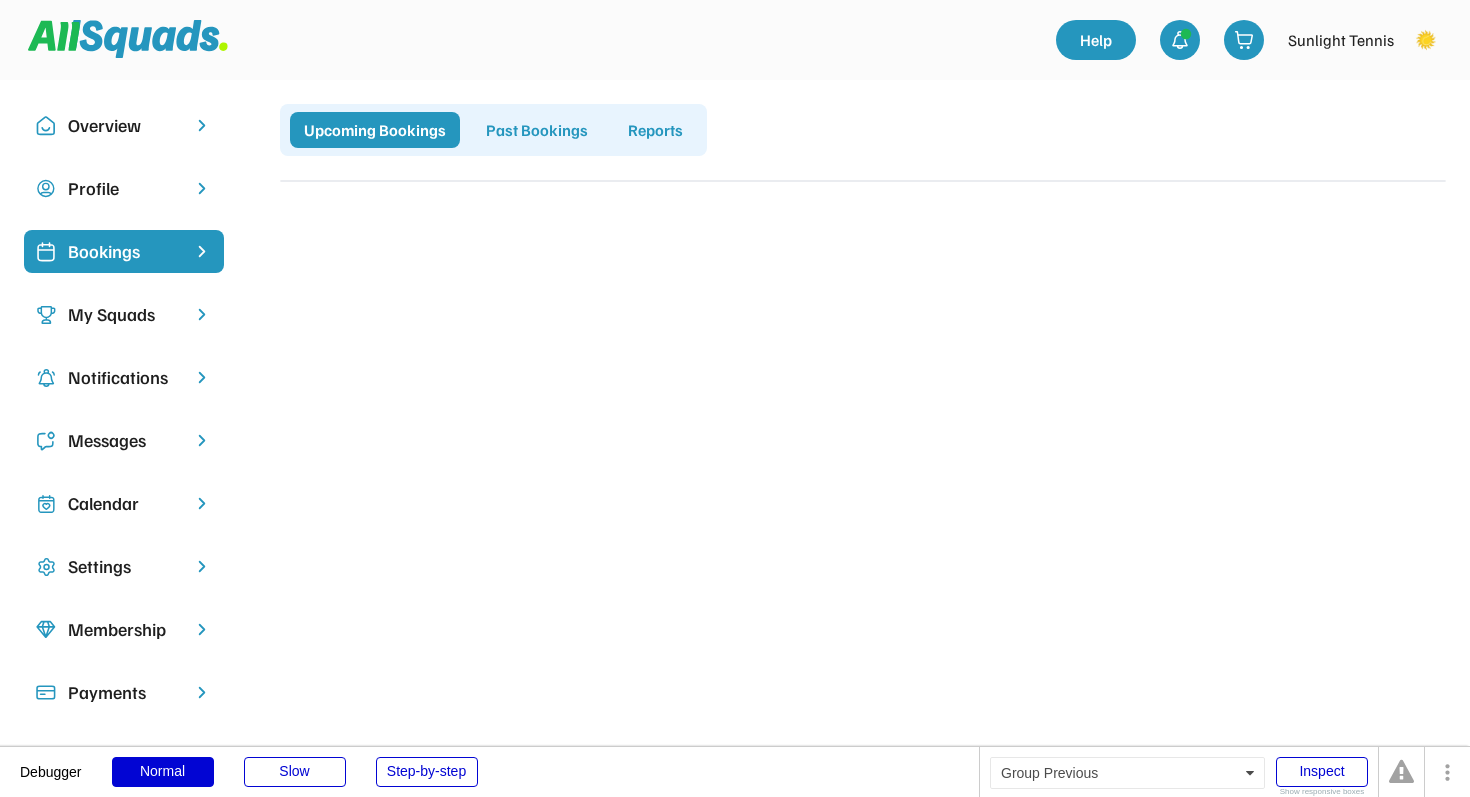 click on "Past Bookings" at bounding box center [537, 130] 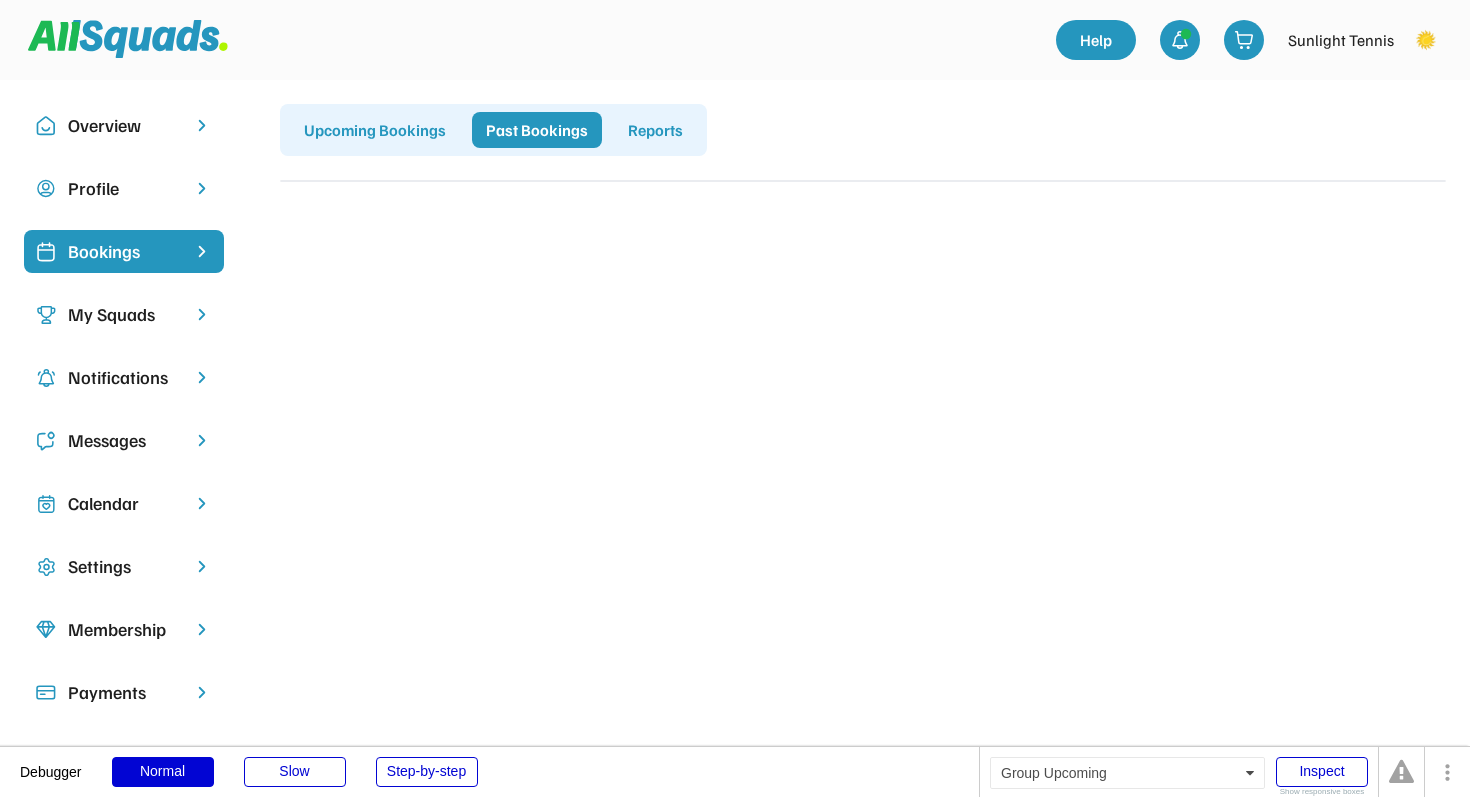 click on "Upcoming Bookings" at bounding box center (375, 130) 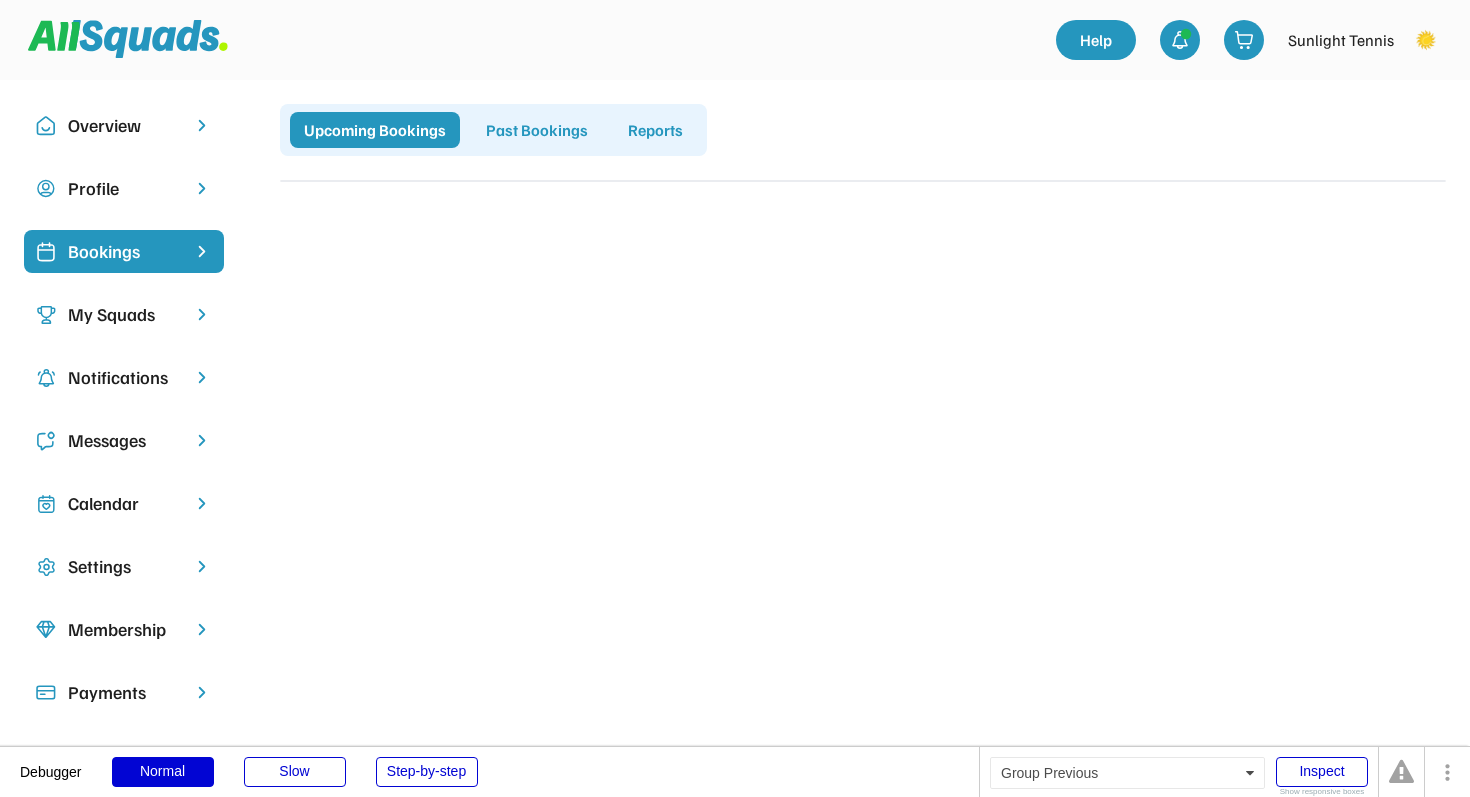 click on "Past Bookings" at bounding box center [537, 130] 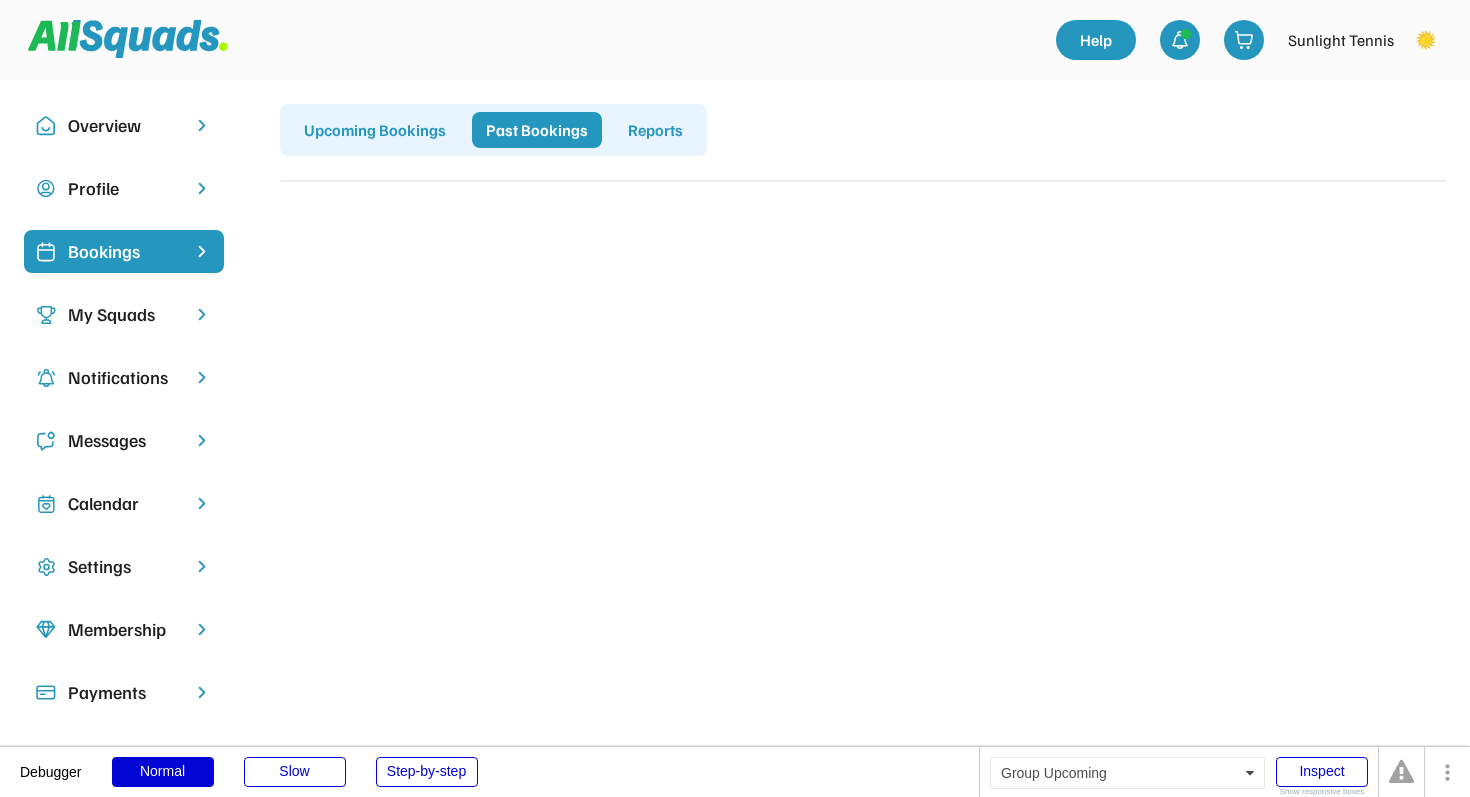 click on "Upcoming Bookings" at bounding box center [375, 130] 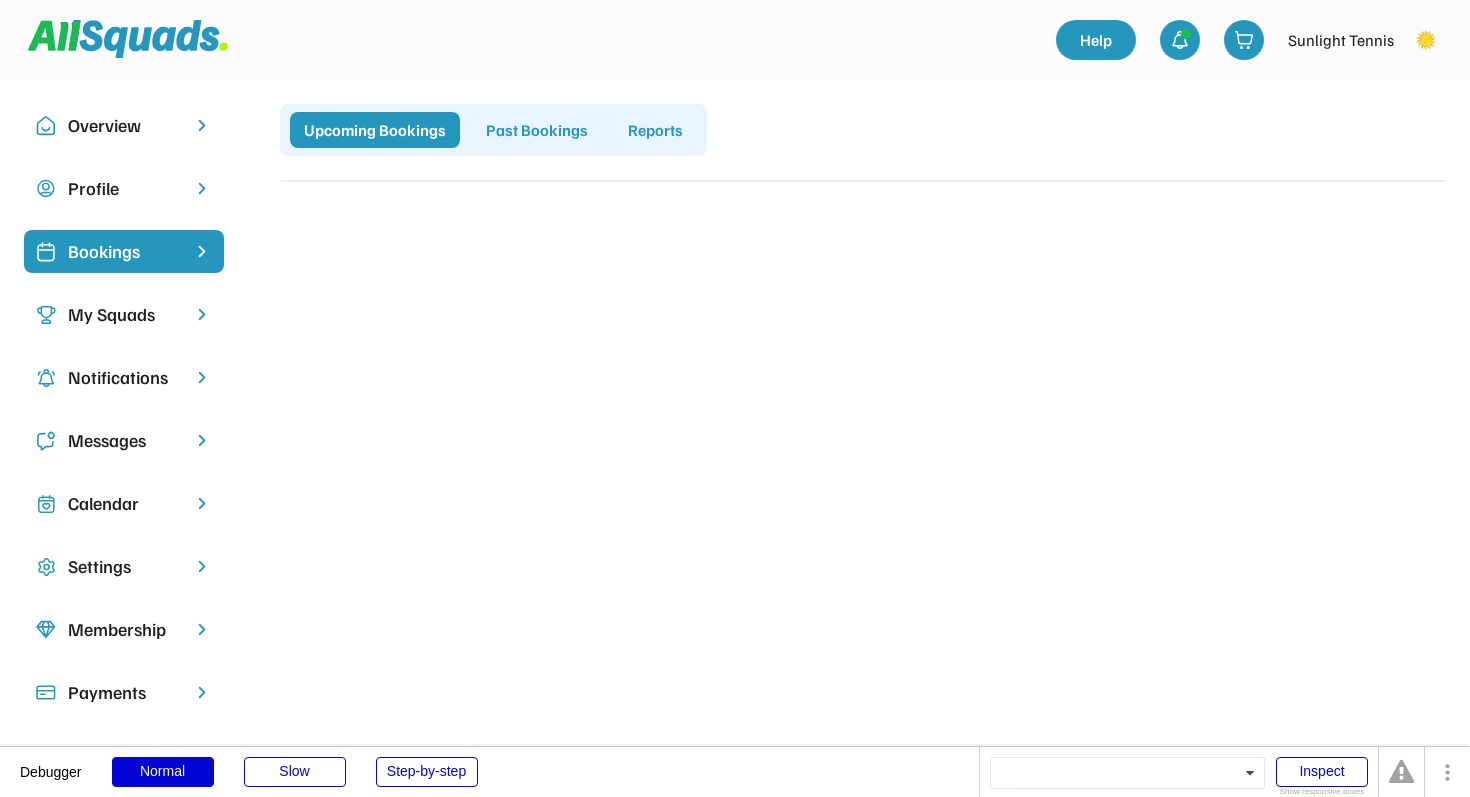click on "Bookings" at bounding box center [124, 251] 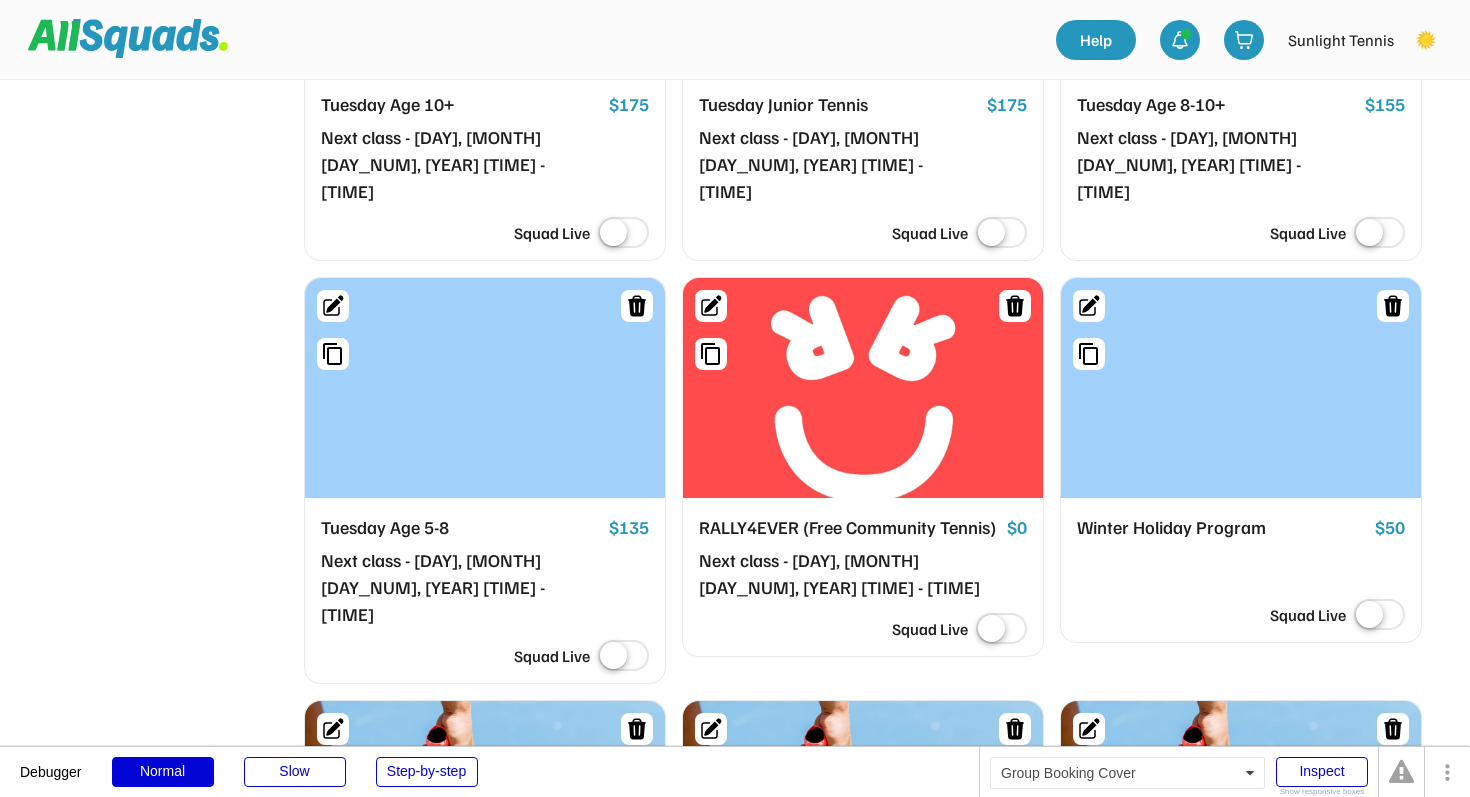 scroll, scrollTop: 1232, scrollLeft: 0, axis: vertical 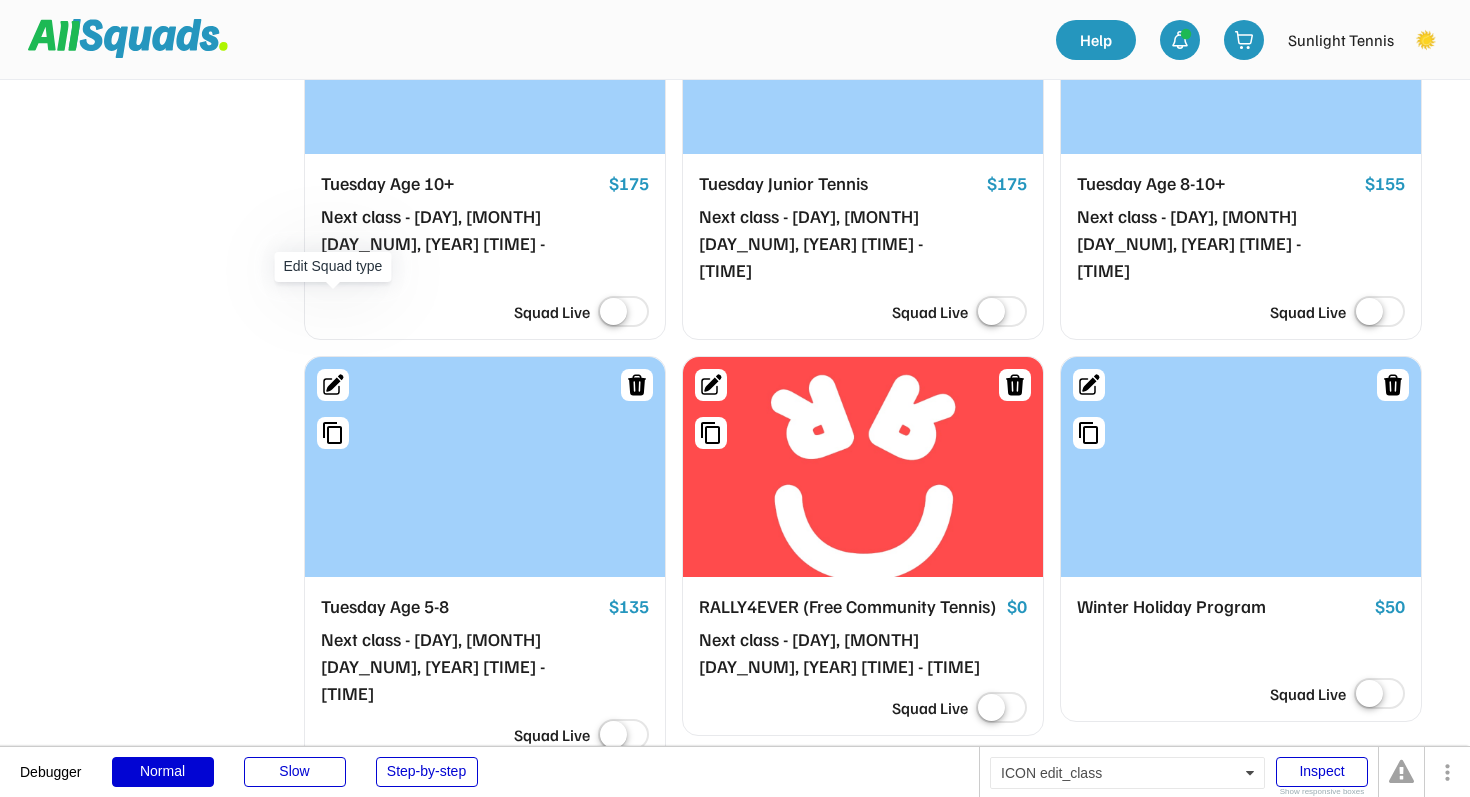 click 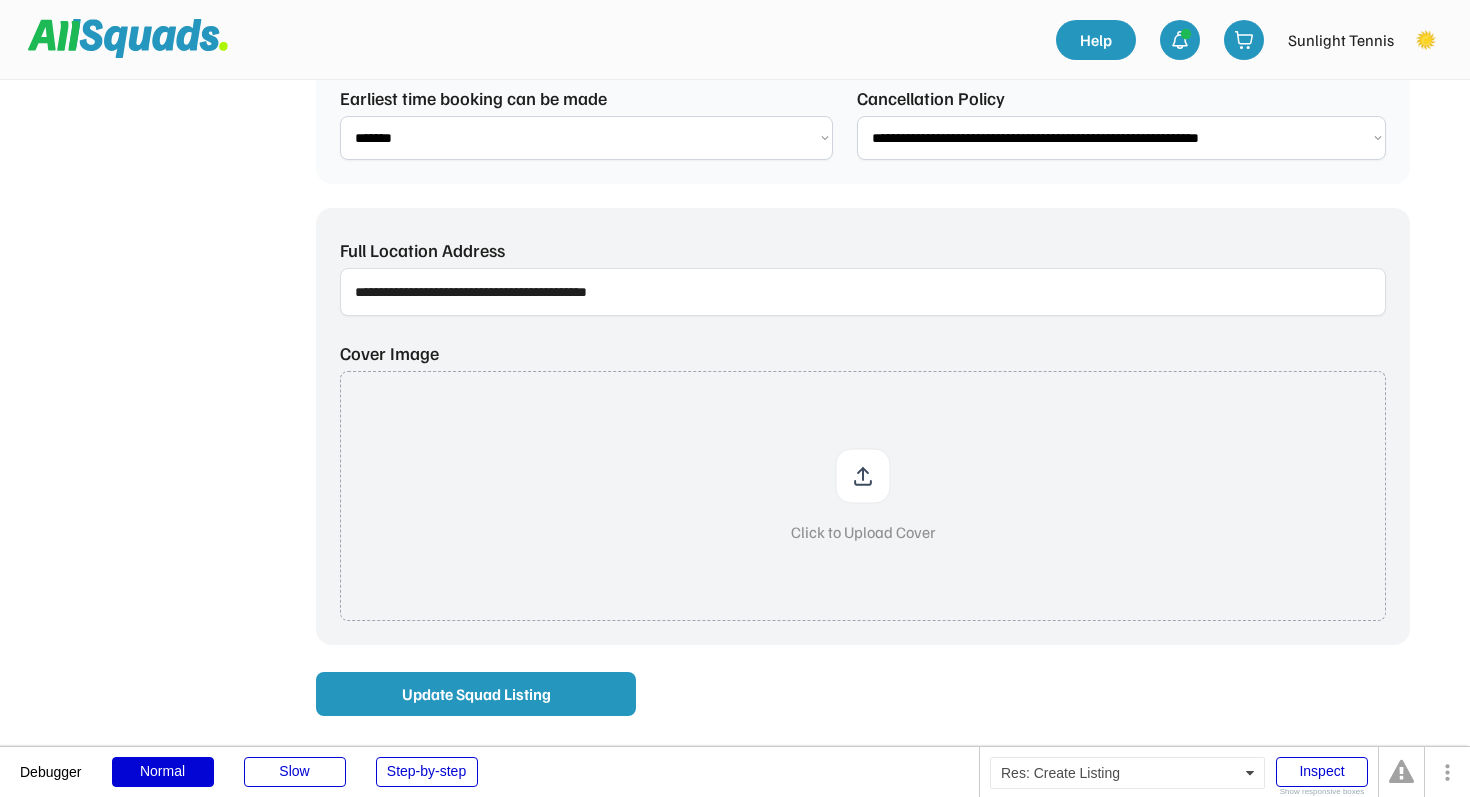 scroll, scrollTop: 574, scrollLeft: 0, axis: vertical 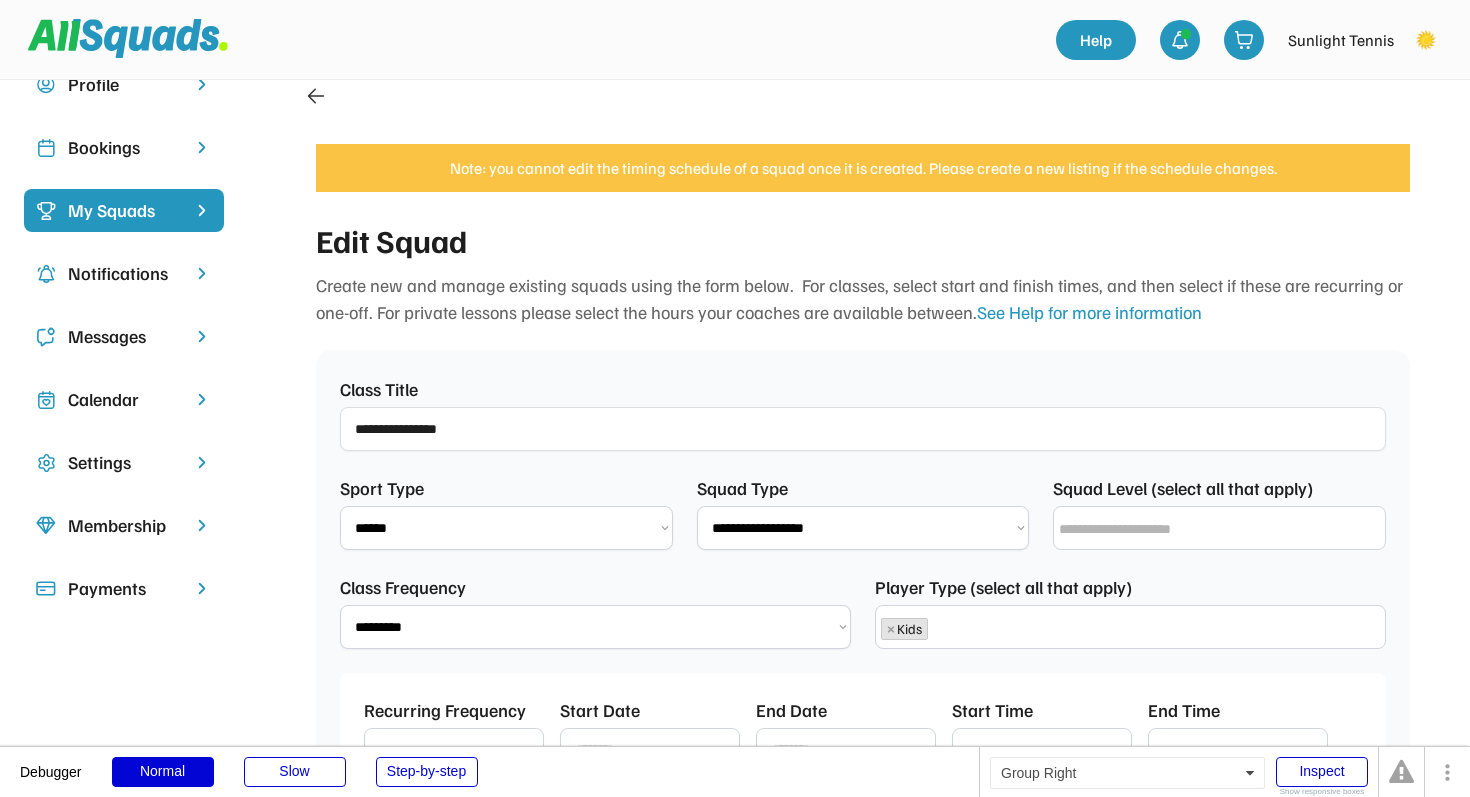 click 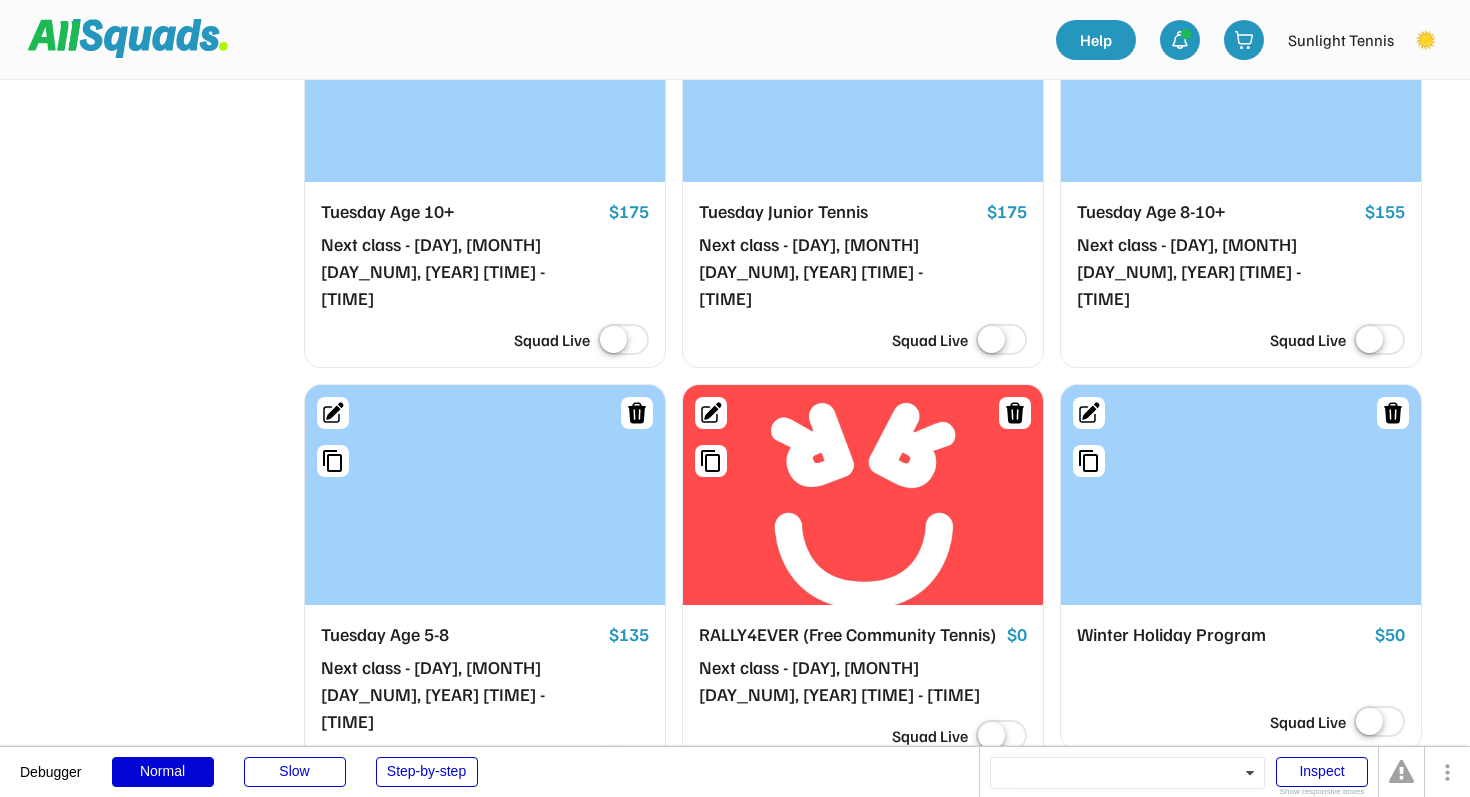 scroll, scrollTop: 1202, scrollLeft: 0, axis: vertical 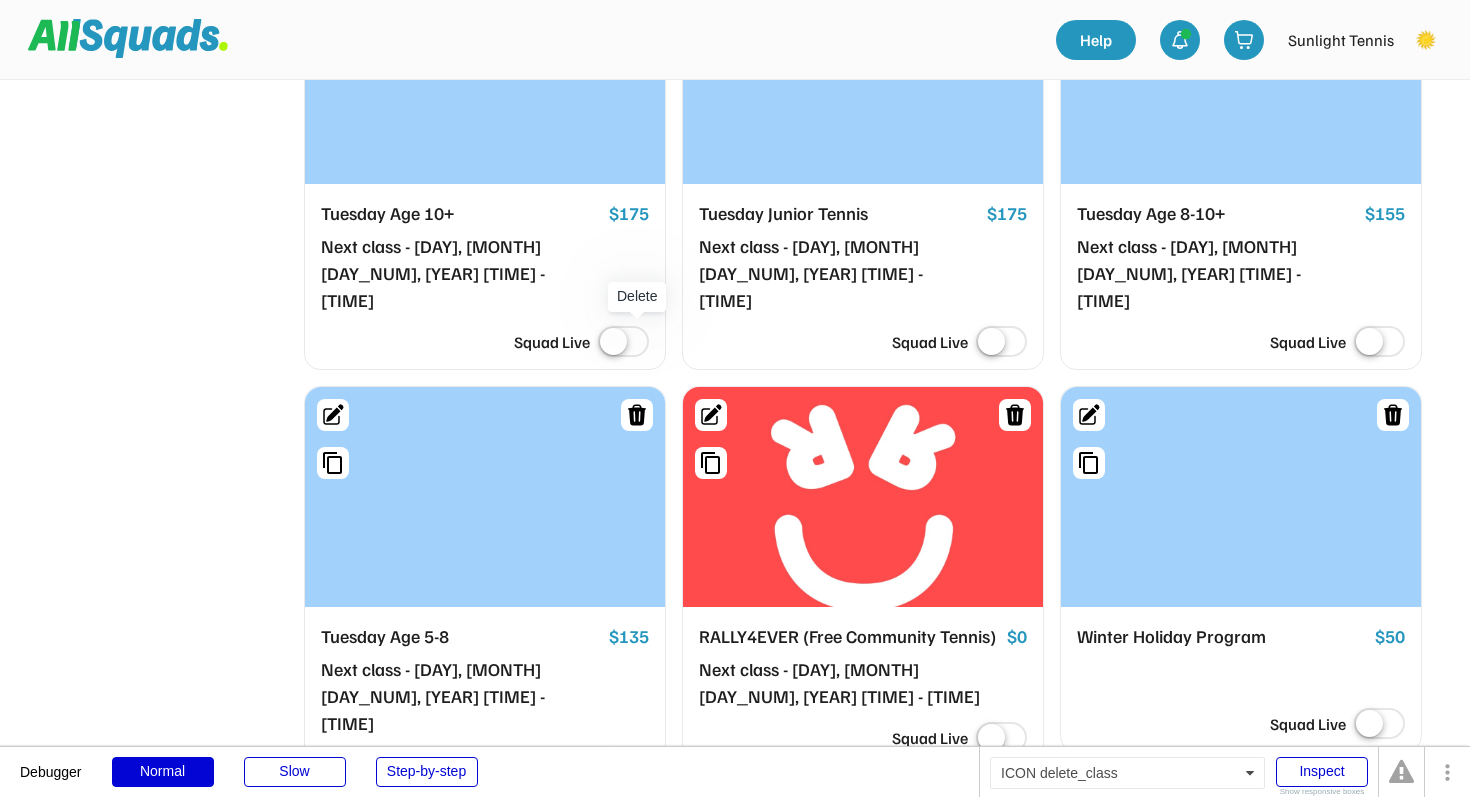 click 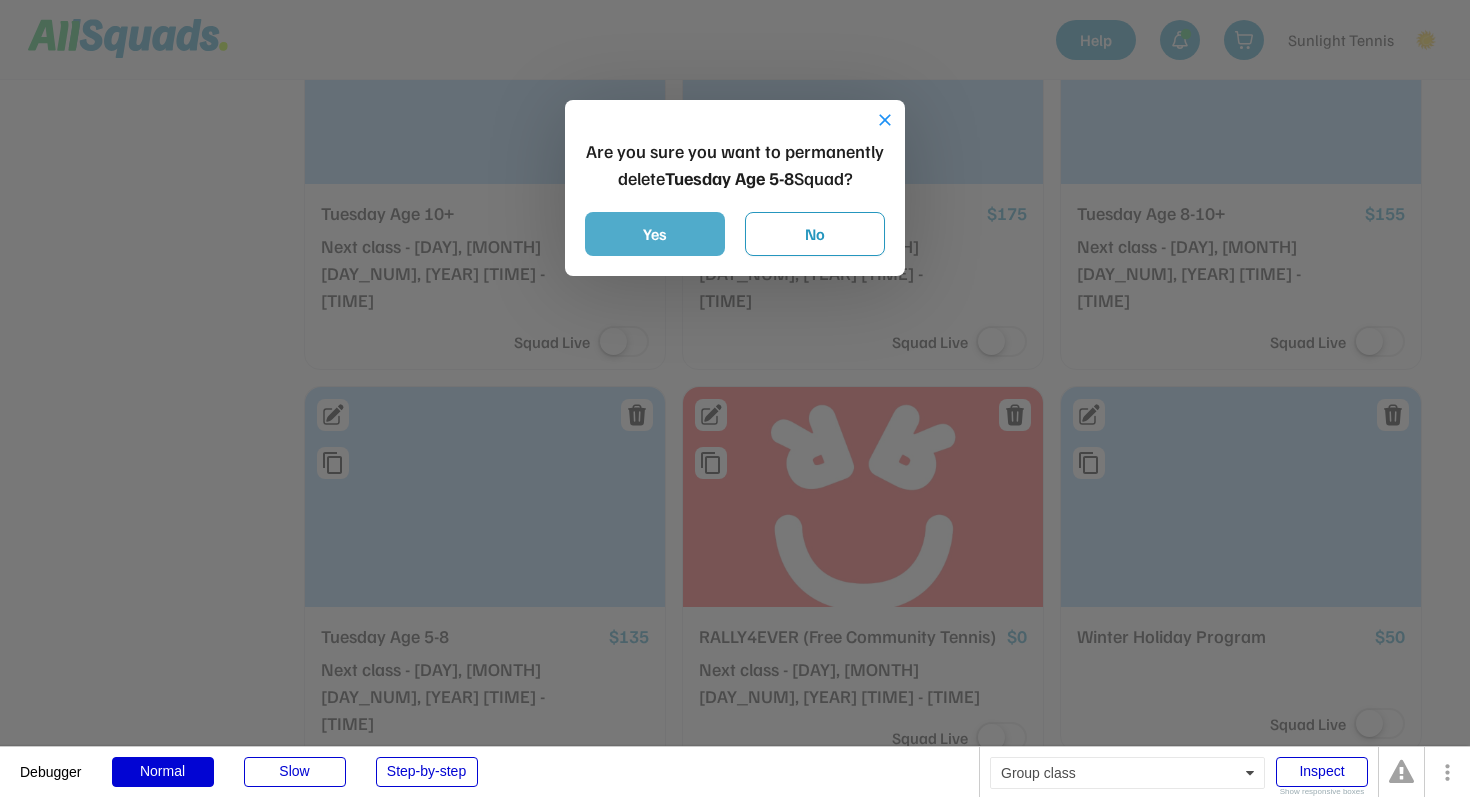click on "Yes" at bounding box center [655, 234] 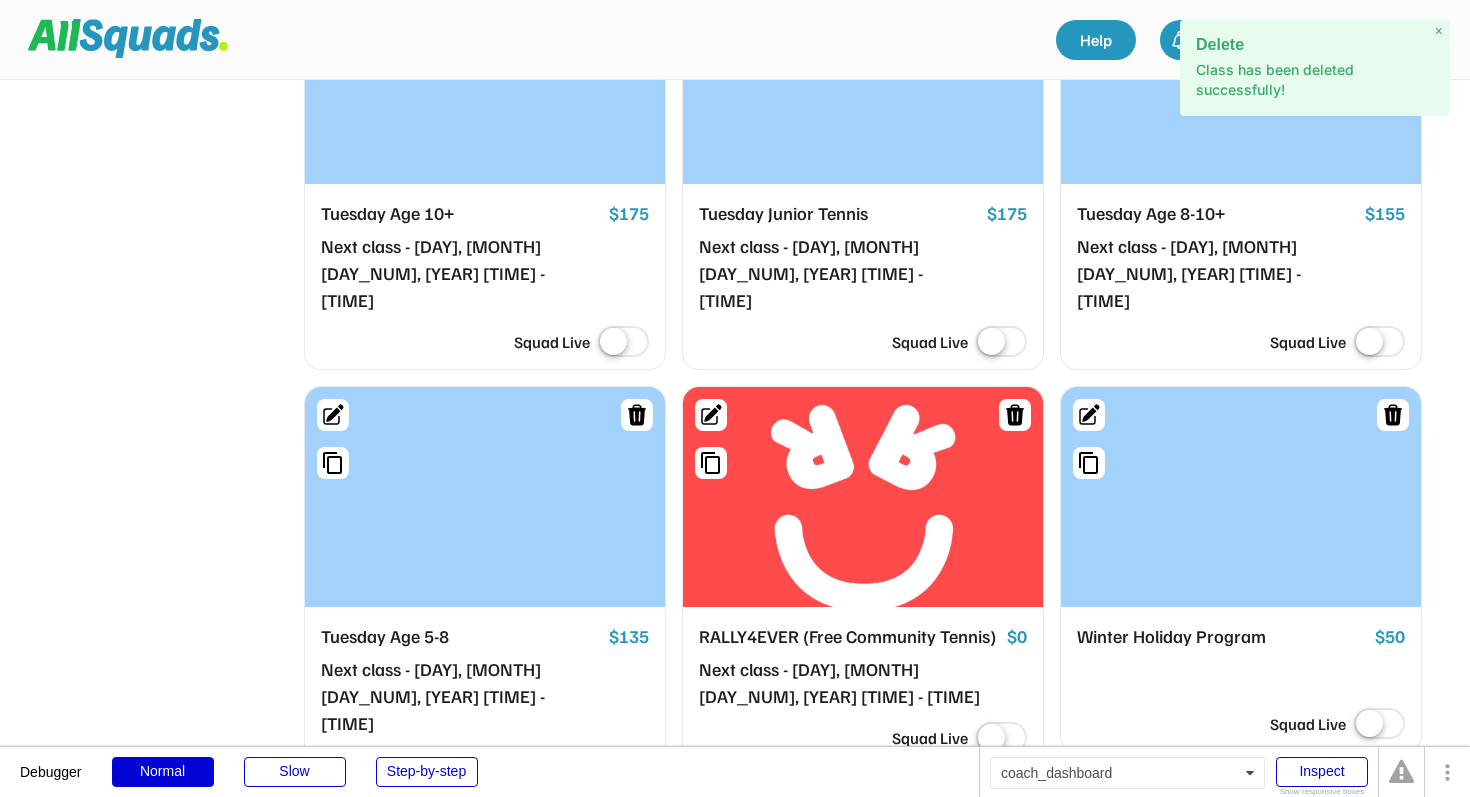 scroll, scrollTop: 919, scrollLeft: 0, axis: vertical 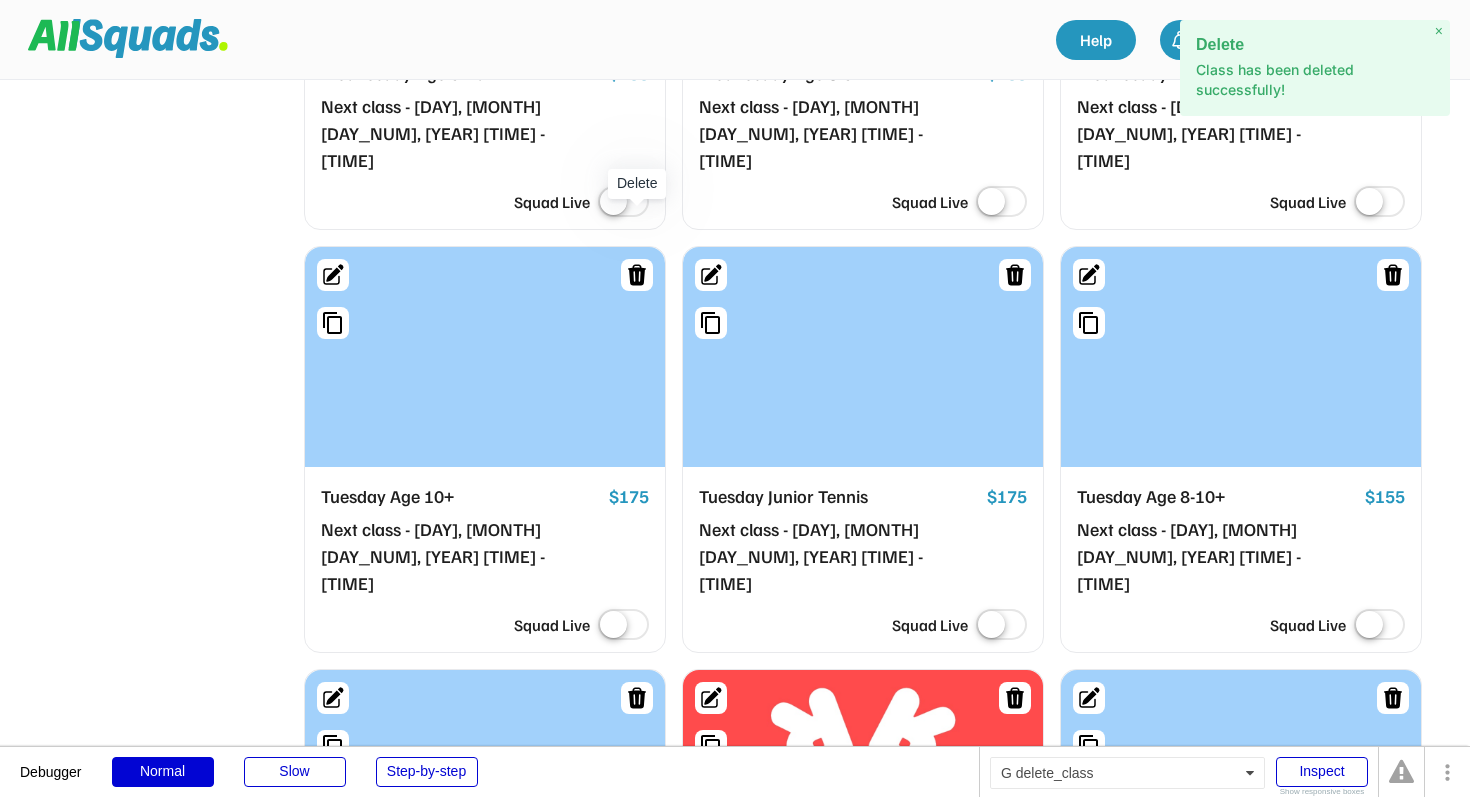 click 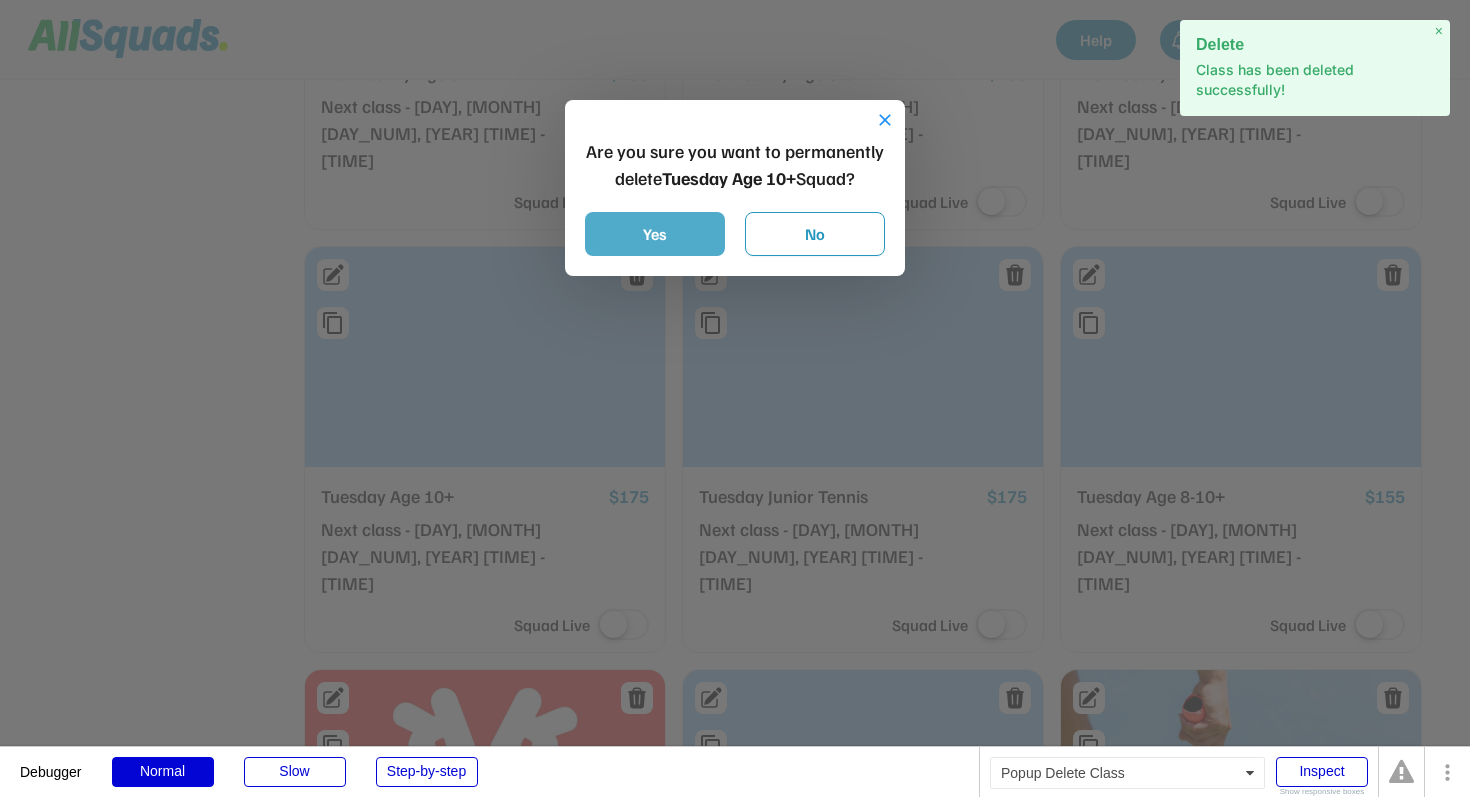 click on "Yes" at bounding box center (655, 234) 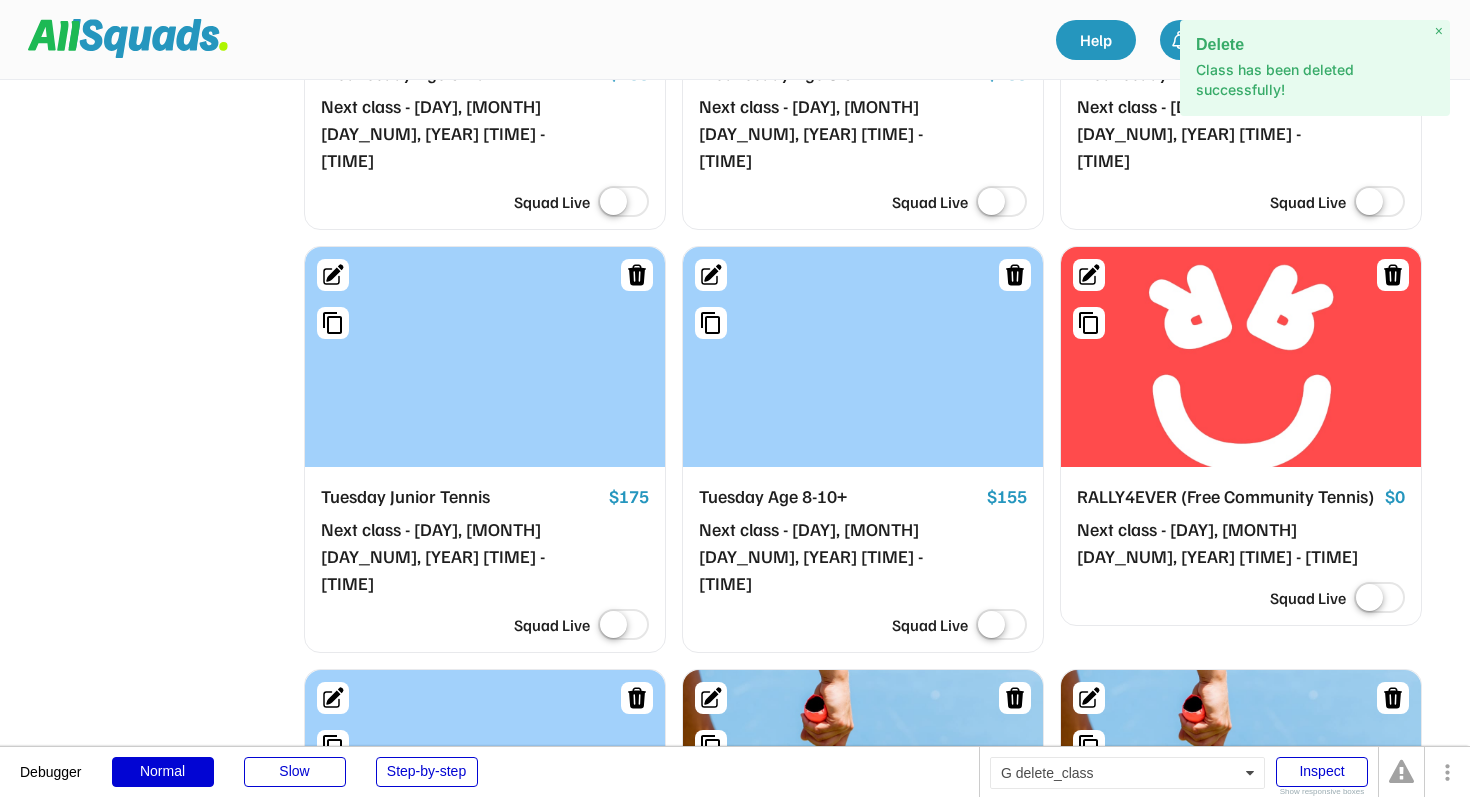 click 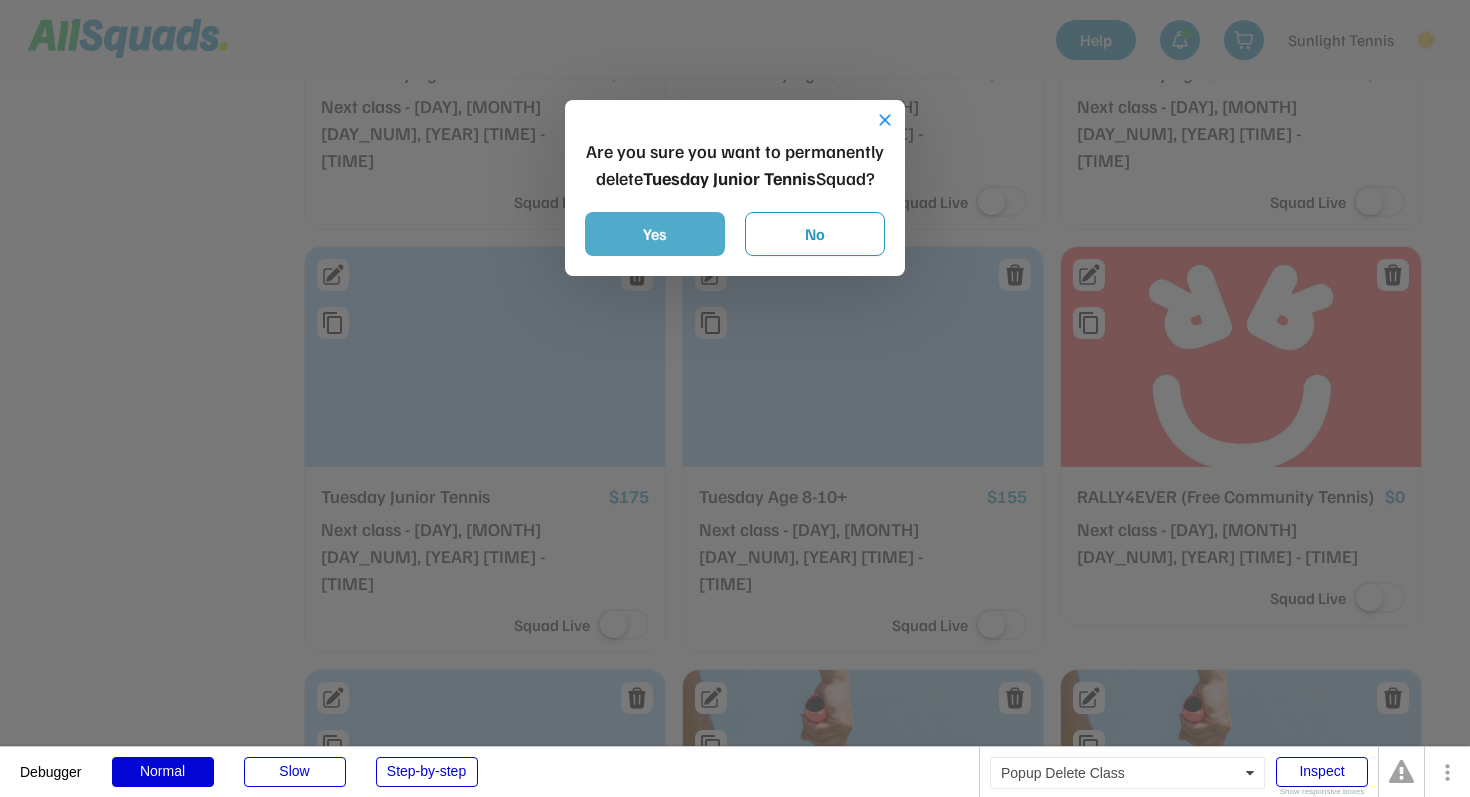 click on "Yes" at bounding box center [655, 234] 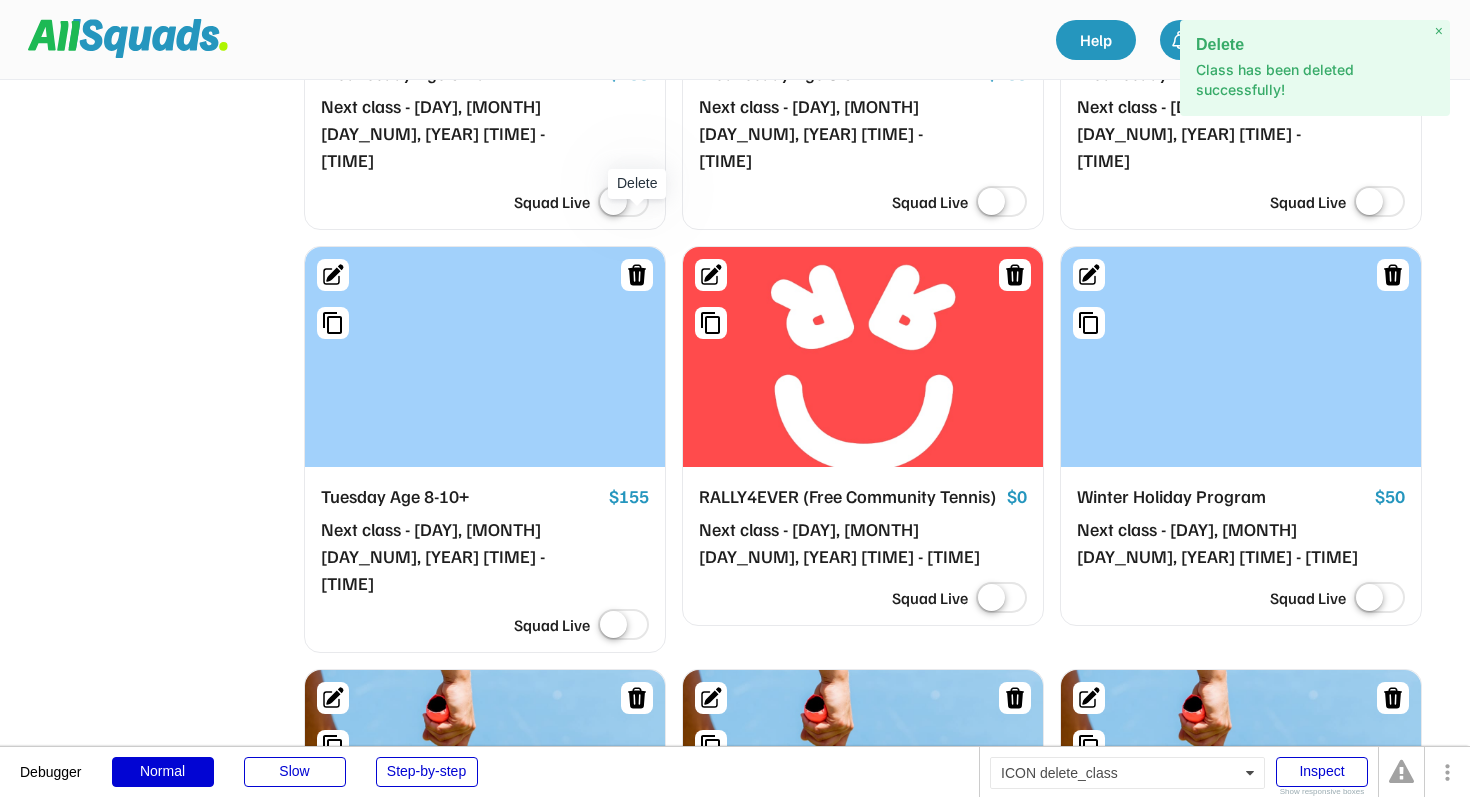 click 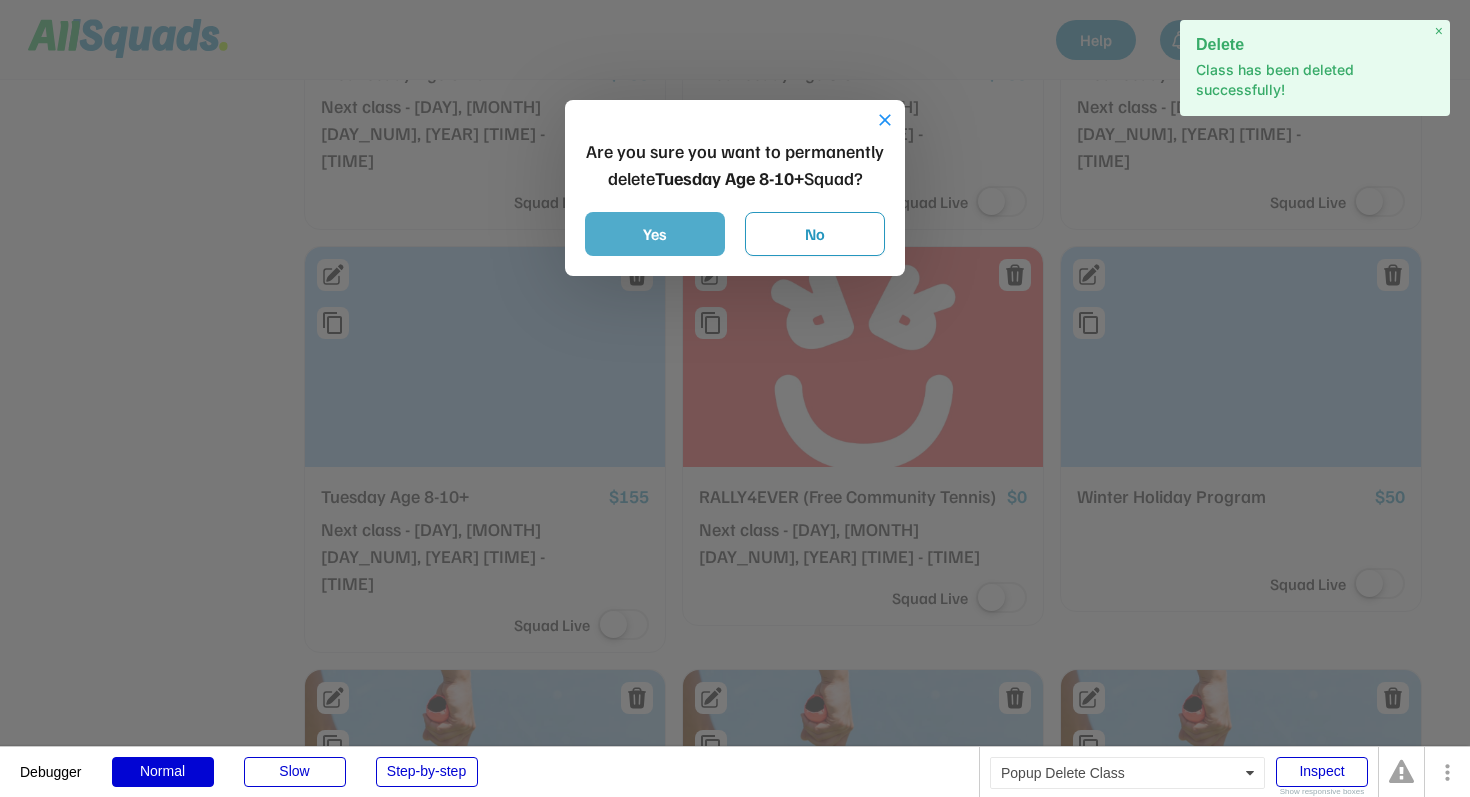 click on "Yes" at bounding box center [655, 234] 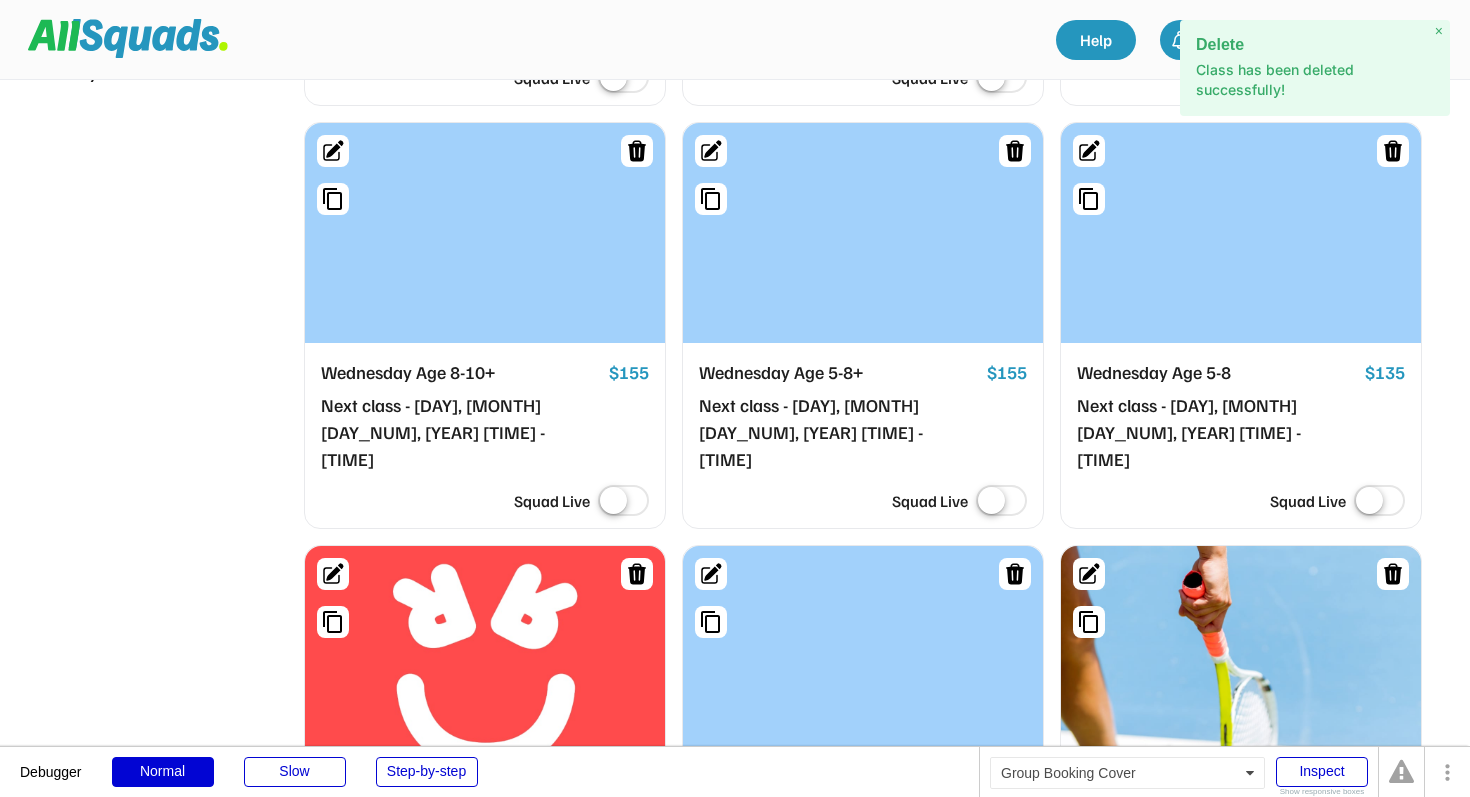 scroll, scrollTop: 512, scrollLeft: 0, axis: vertical 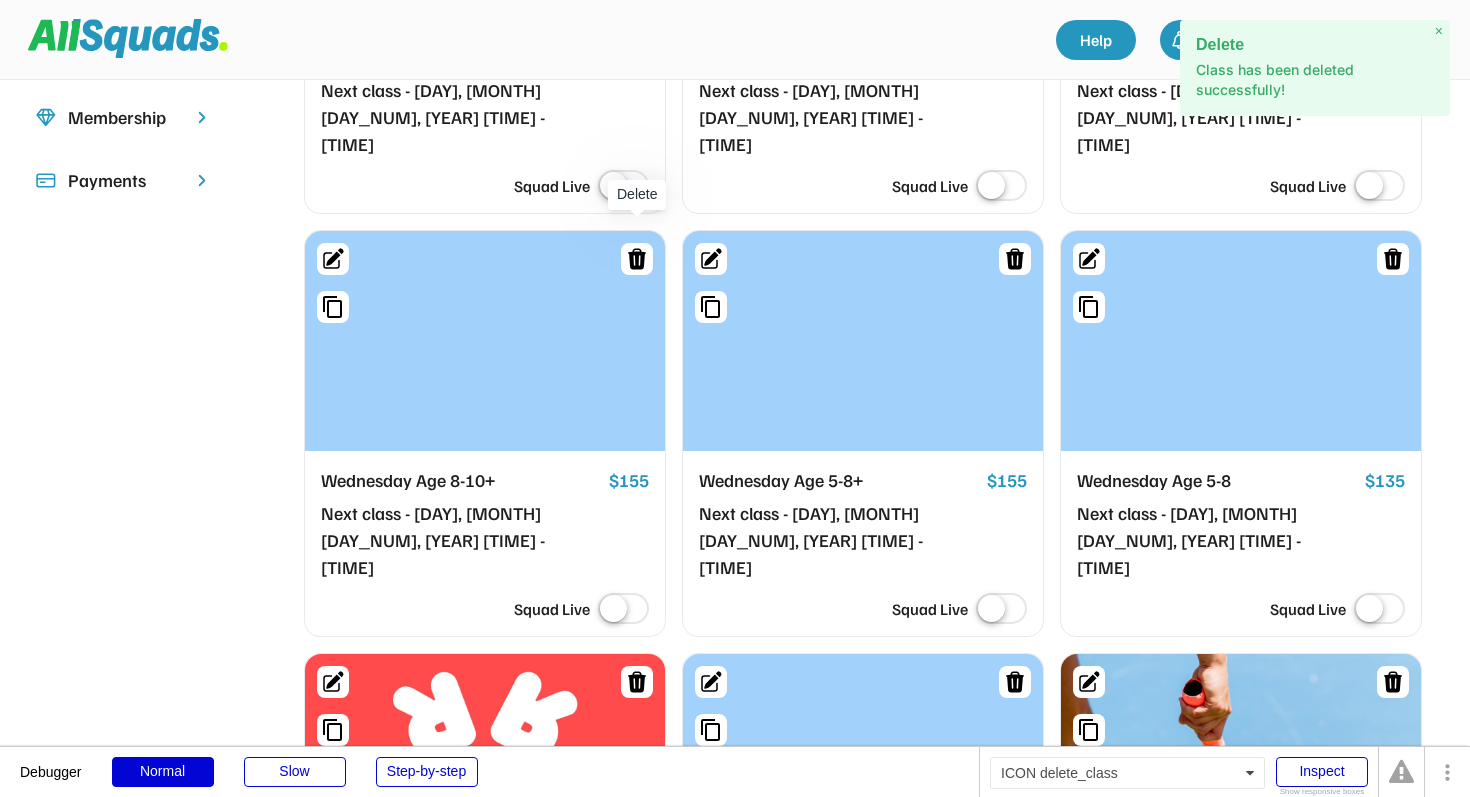 click 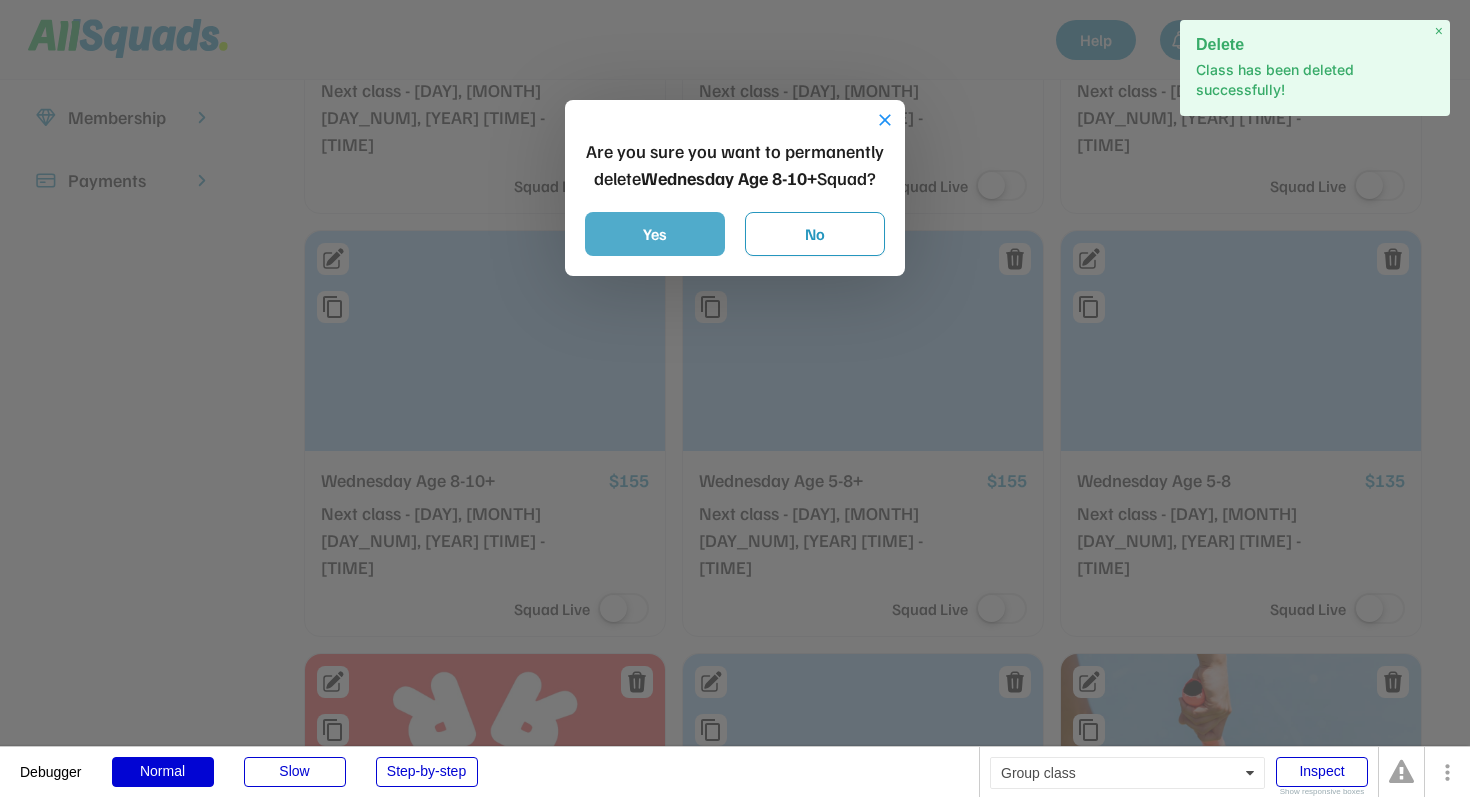 click on "Yes" at bounding box center [655, 234] 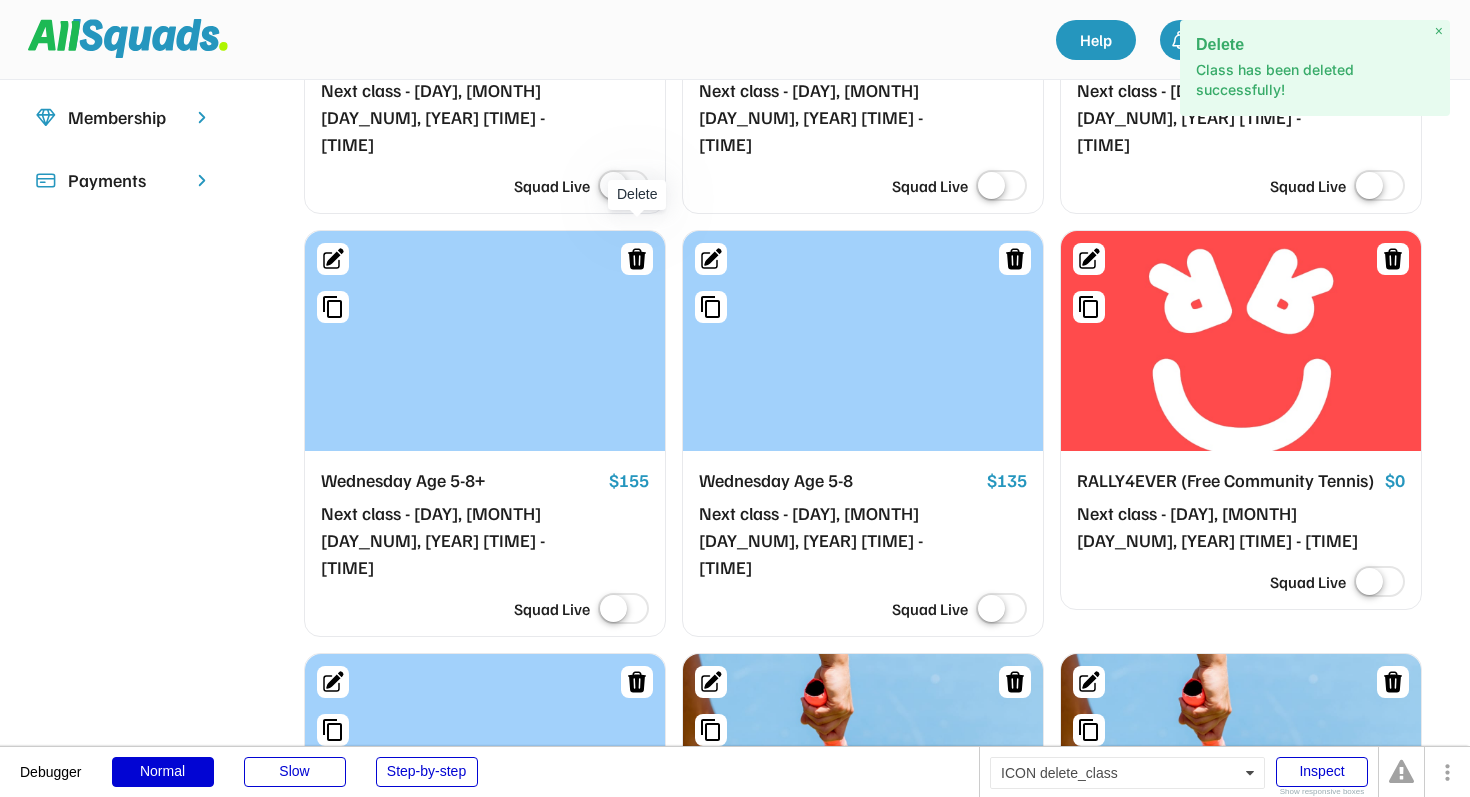 click 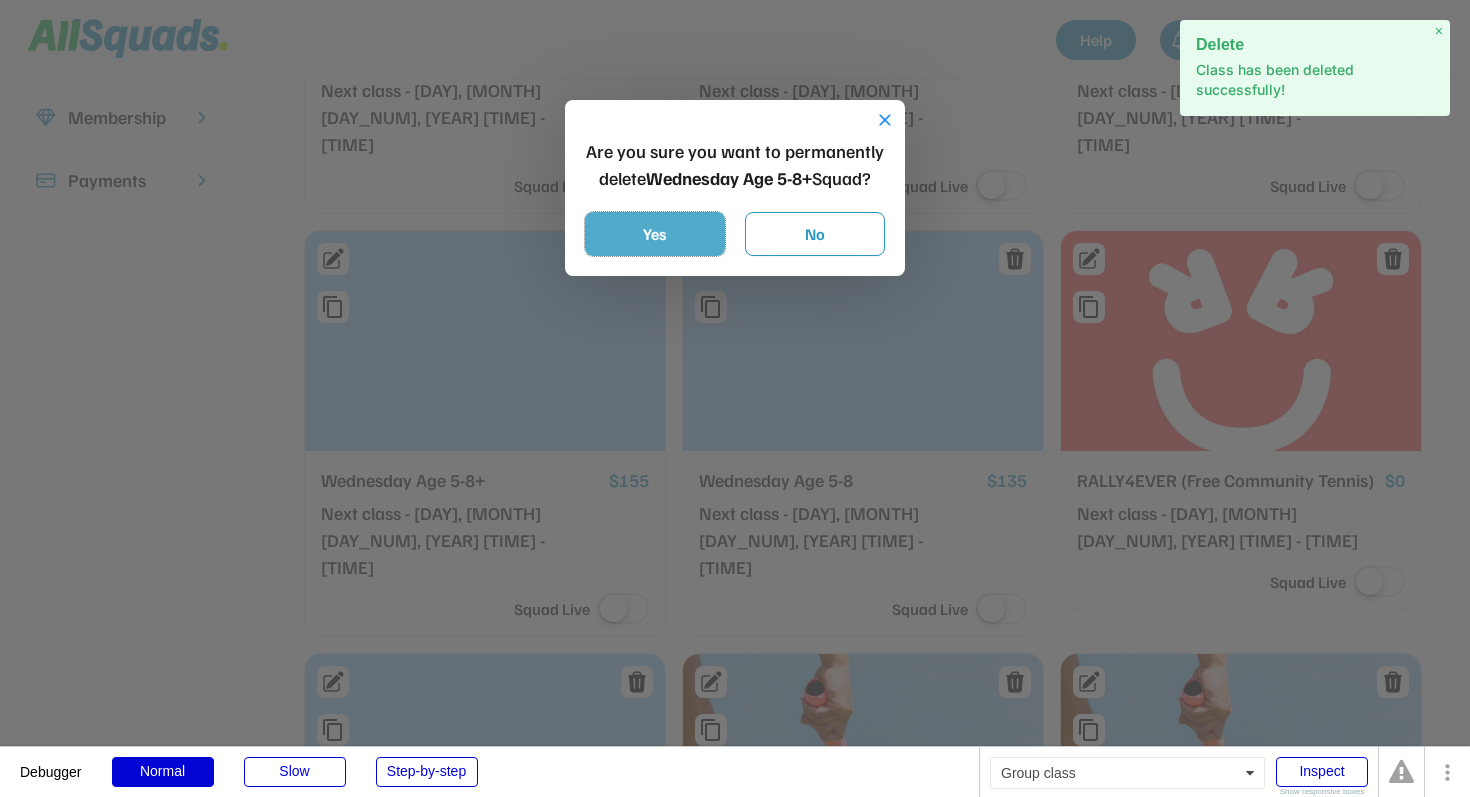 click on "Yes" at bounding box center [655, 234] 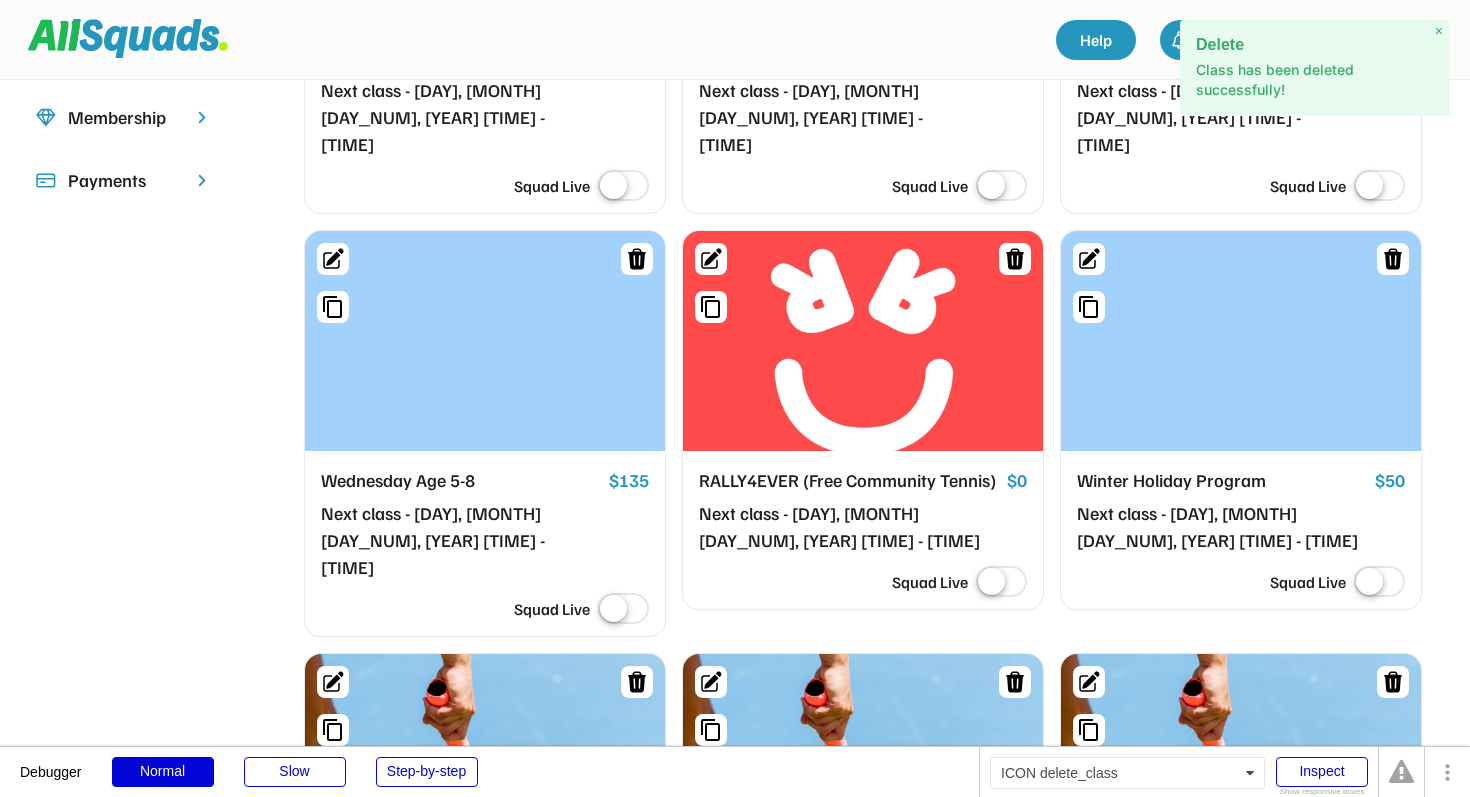 click 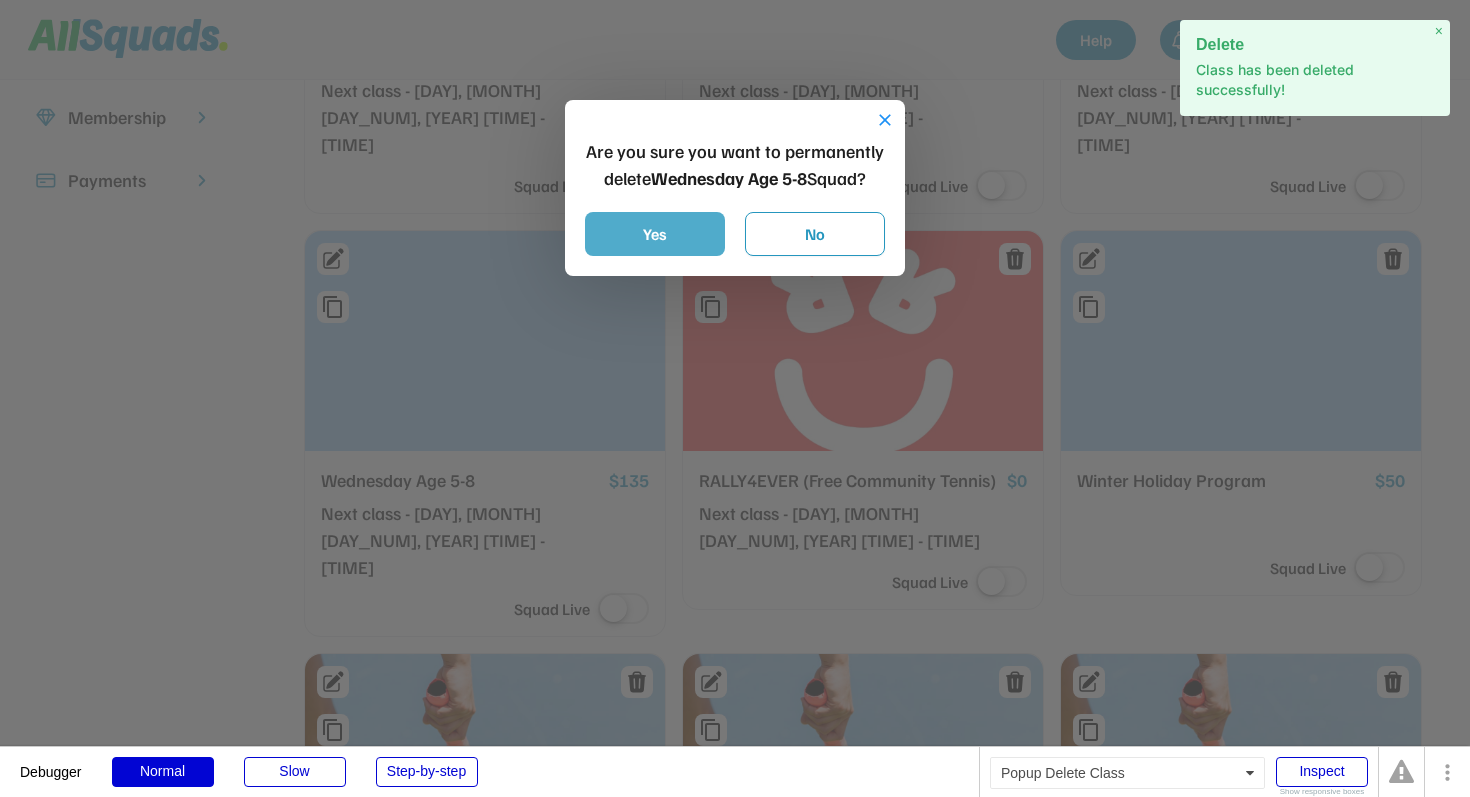 click on "Yes" at bounding box center [655, 234] 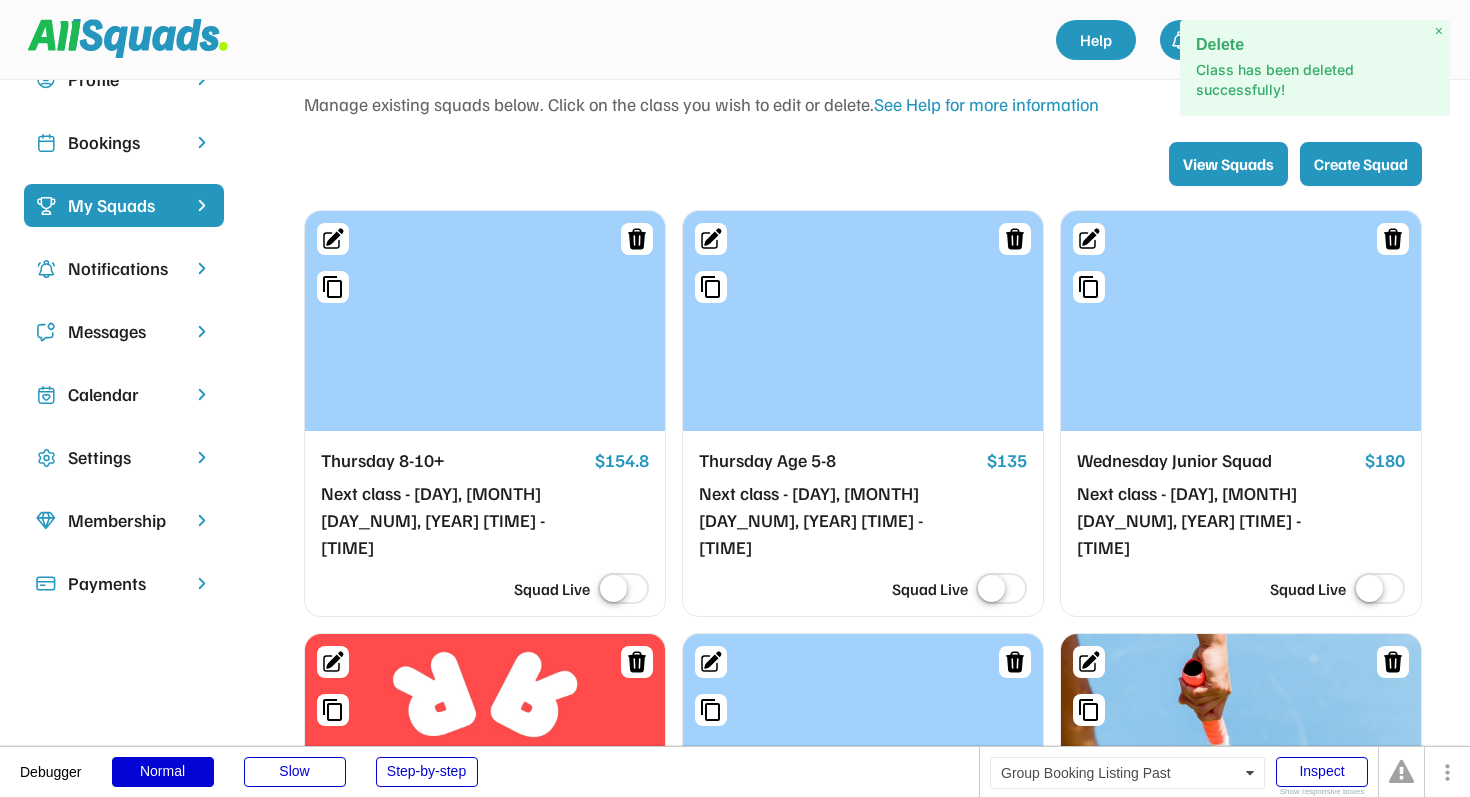 scroll, scrollTop: 47, scrollLeft: 0, axis: vertical 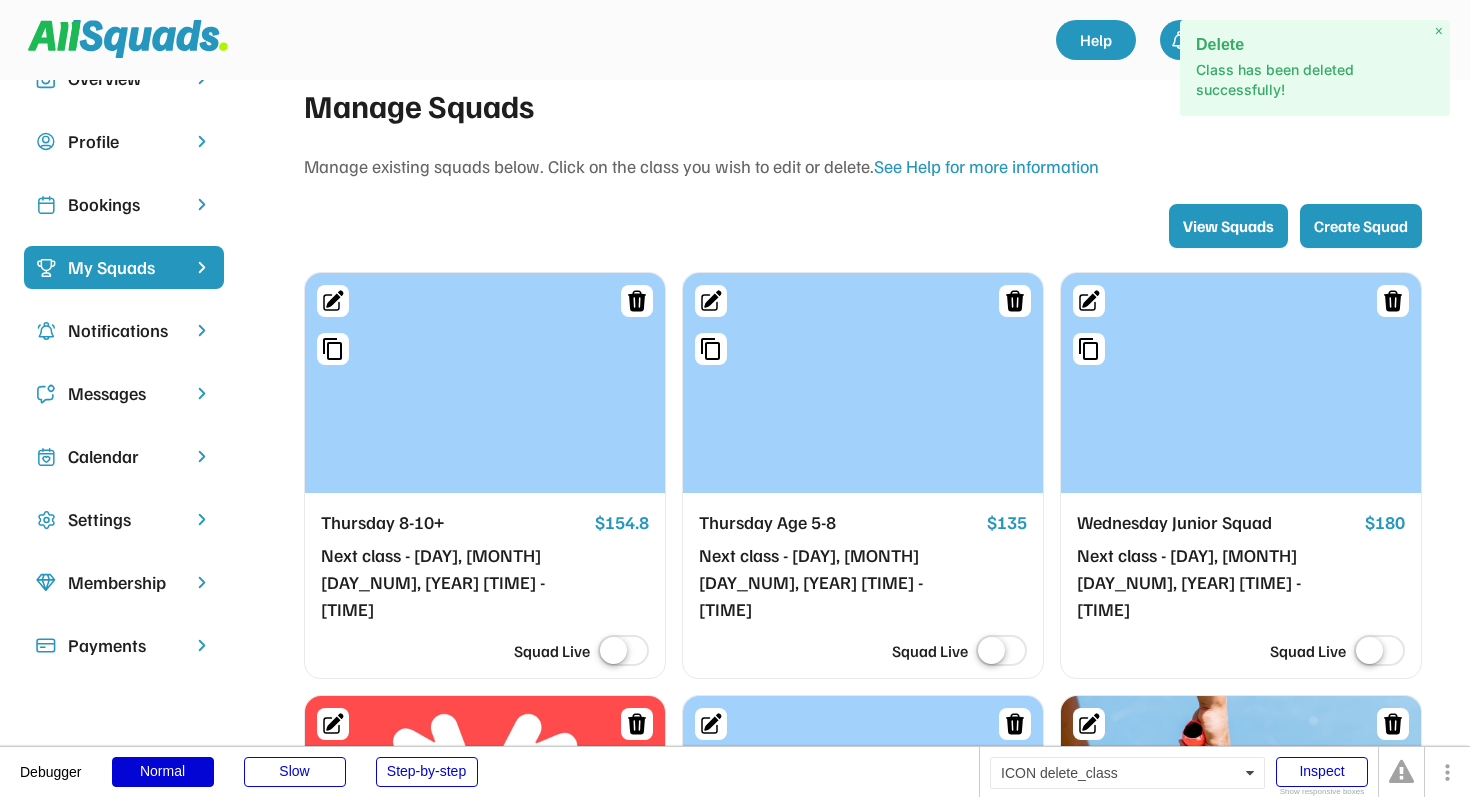 click 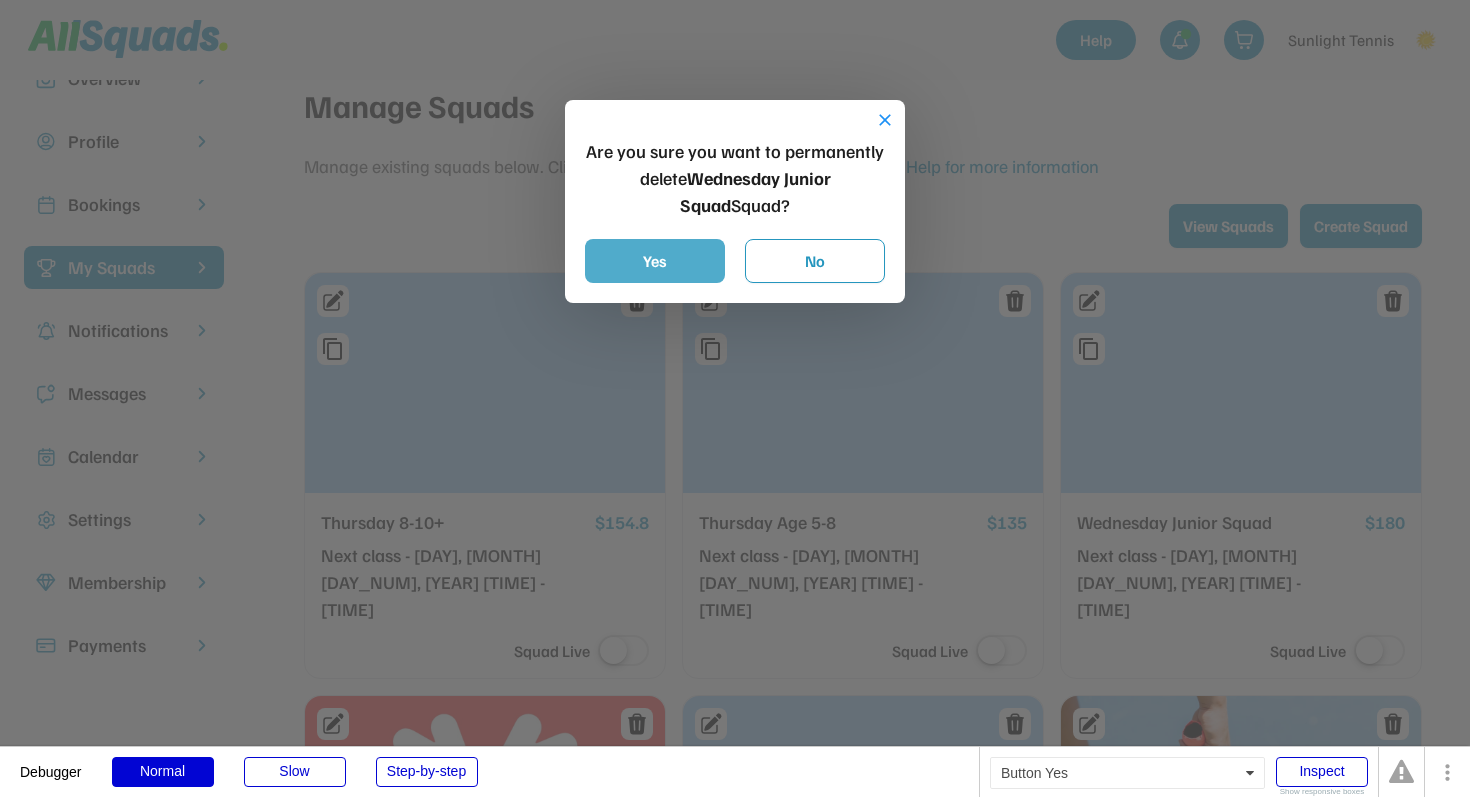 click on "Yes" at bounding box center (655, 261) 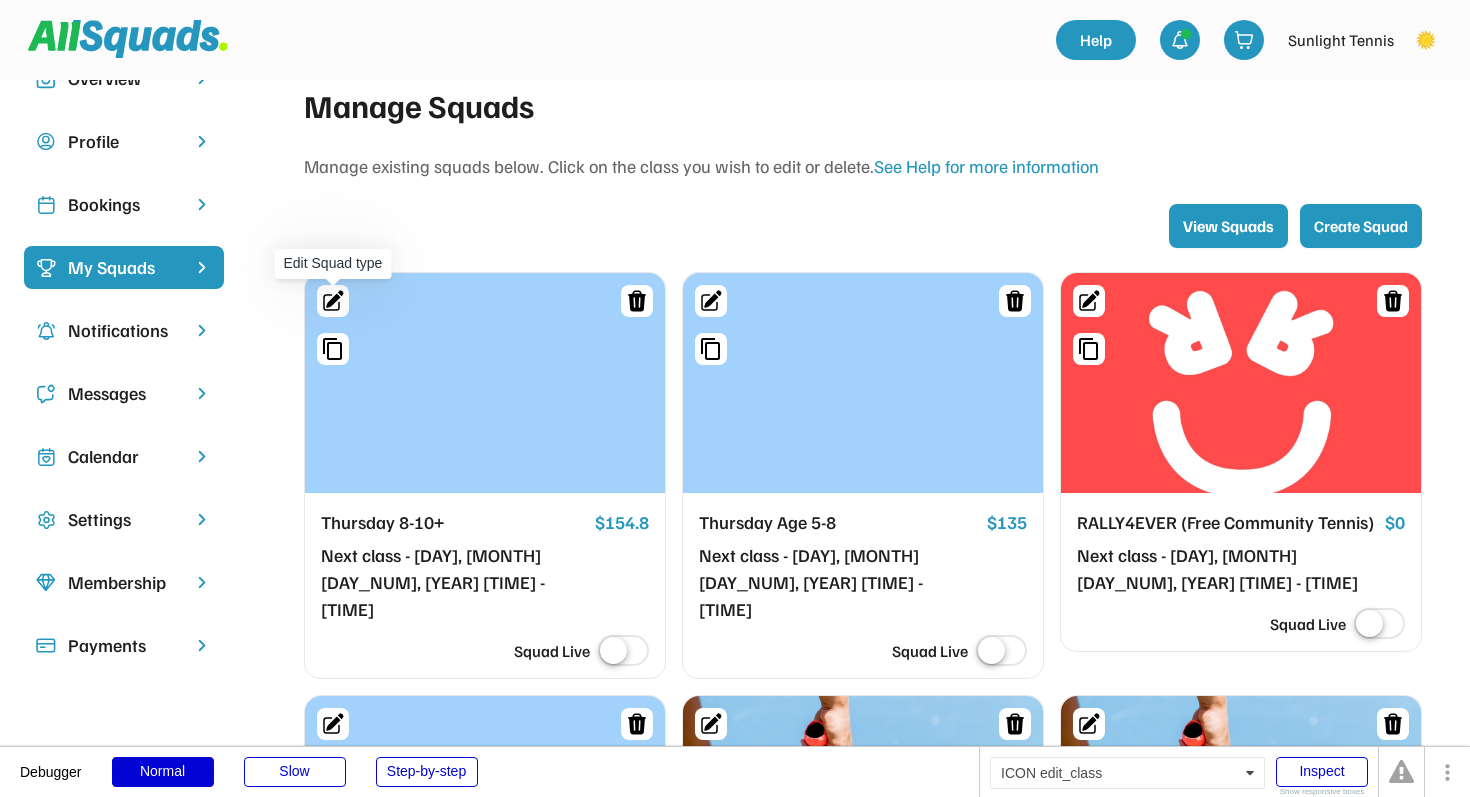 click 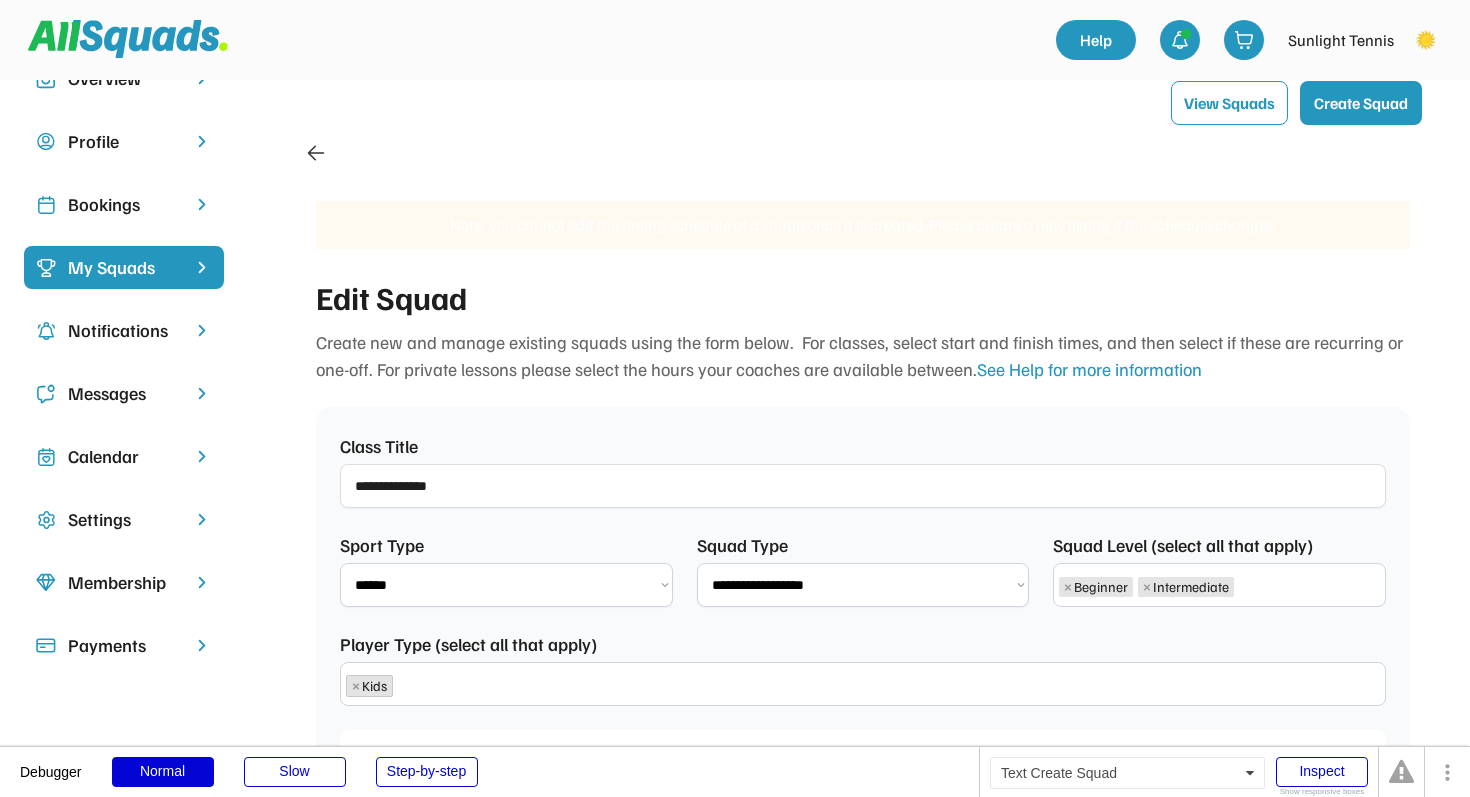 scroll, scrollTop: 17, scrollLeft: 0, axis: vertical 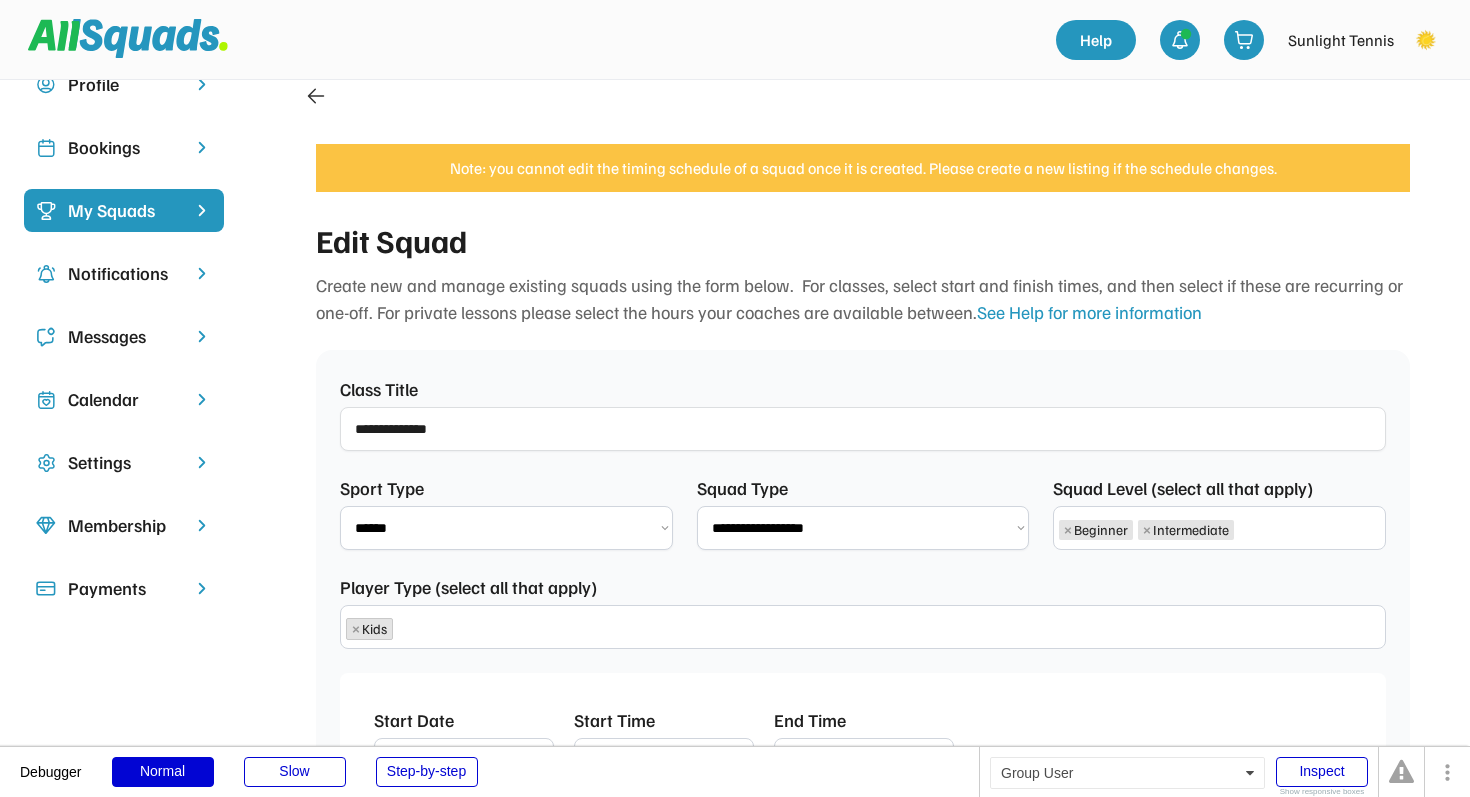 click 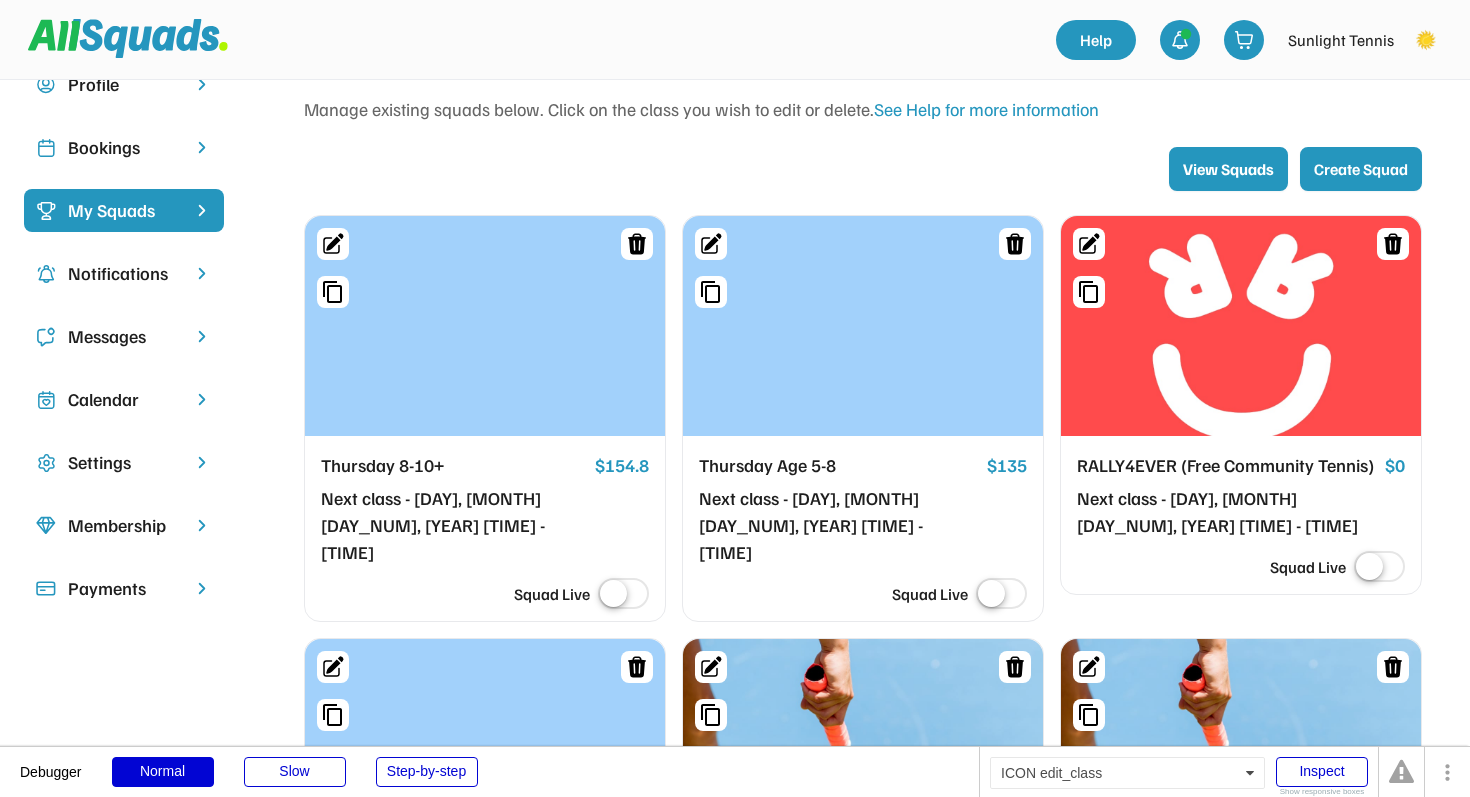 click 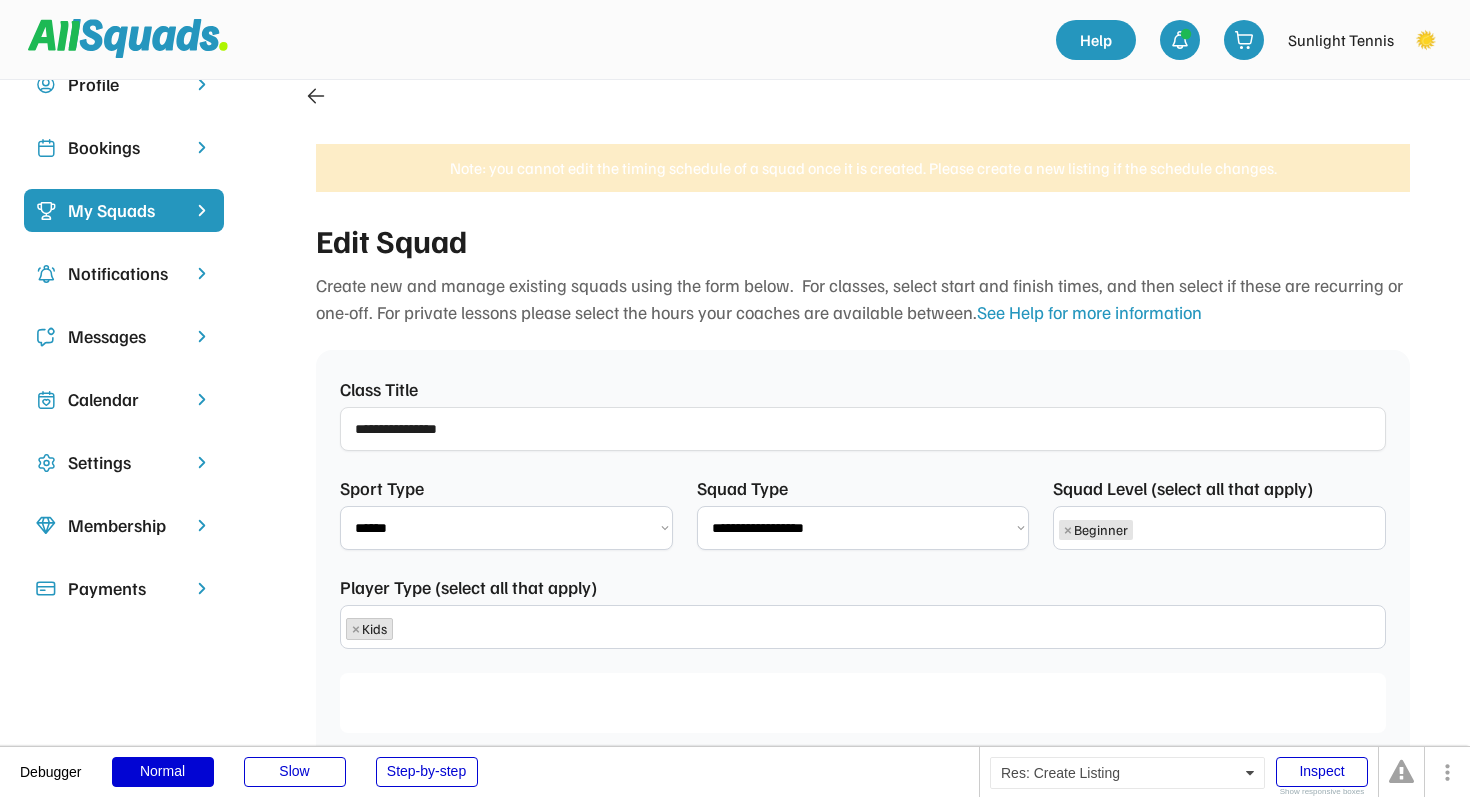 select on "*******" 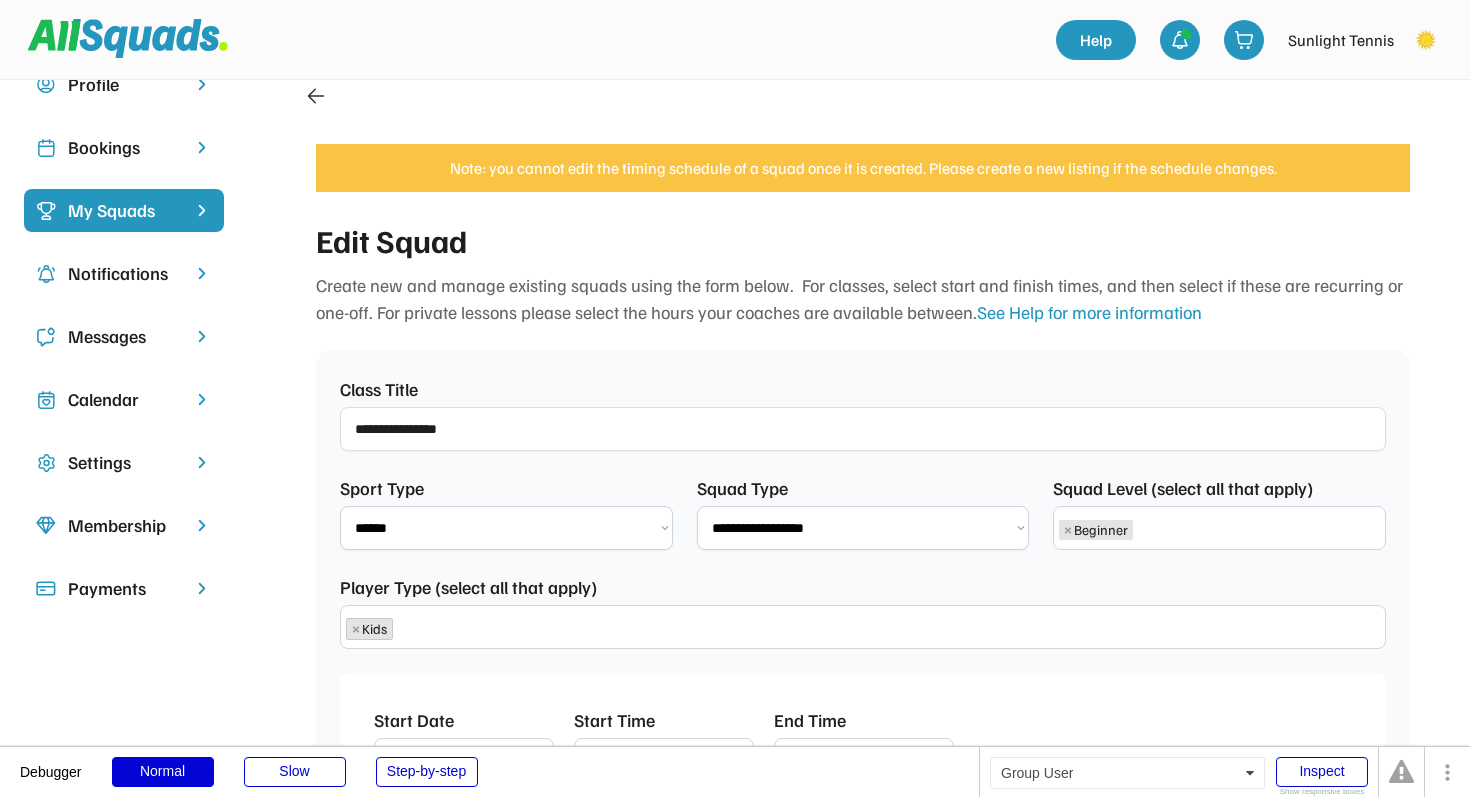 click 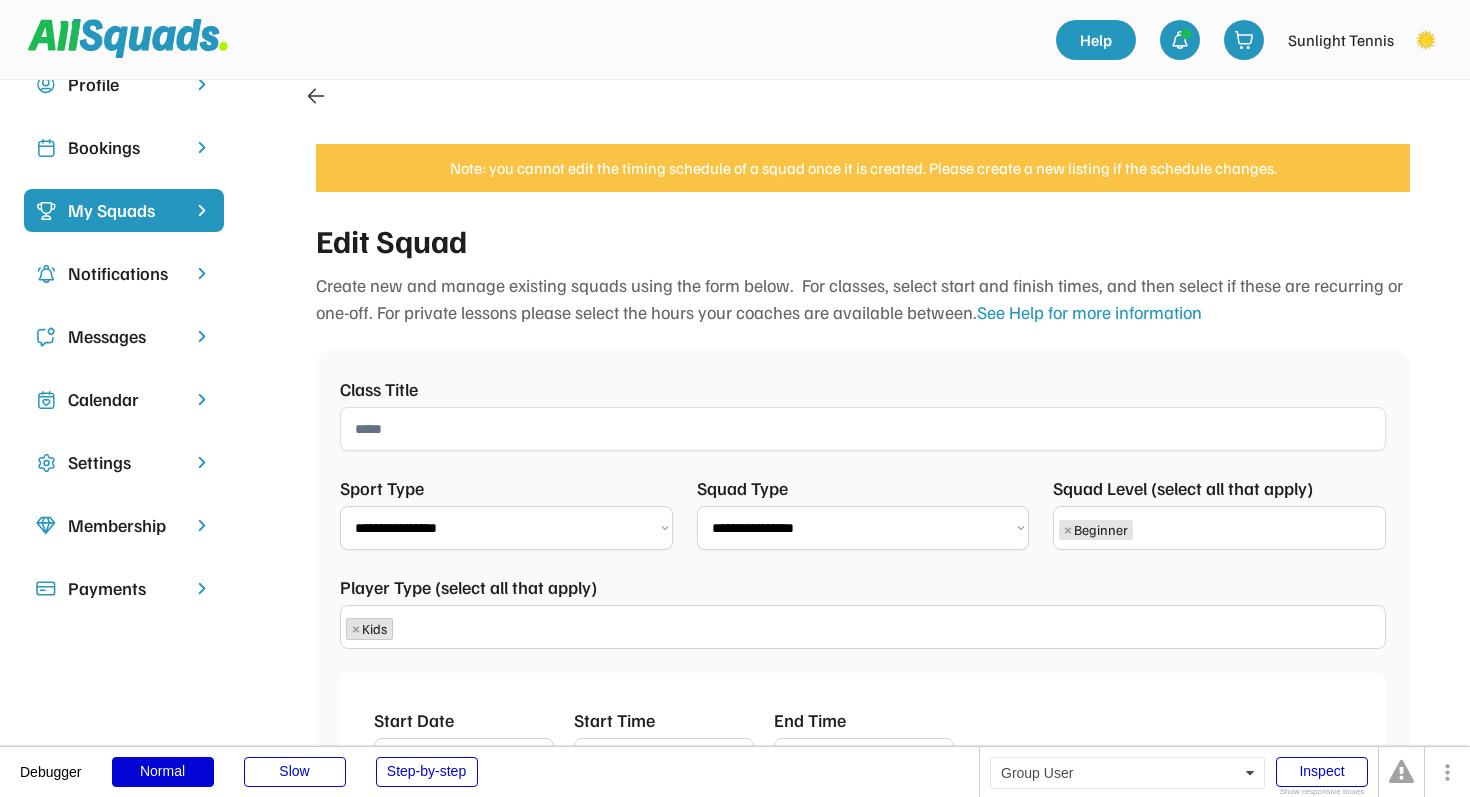 select 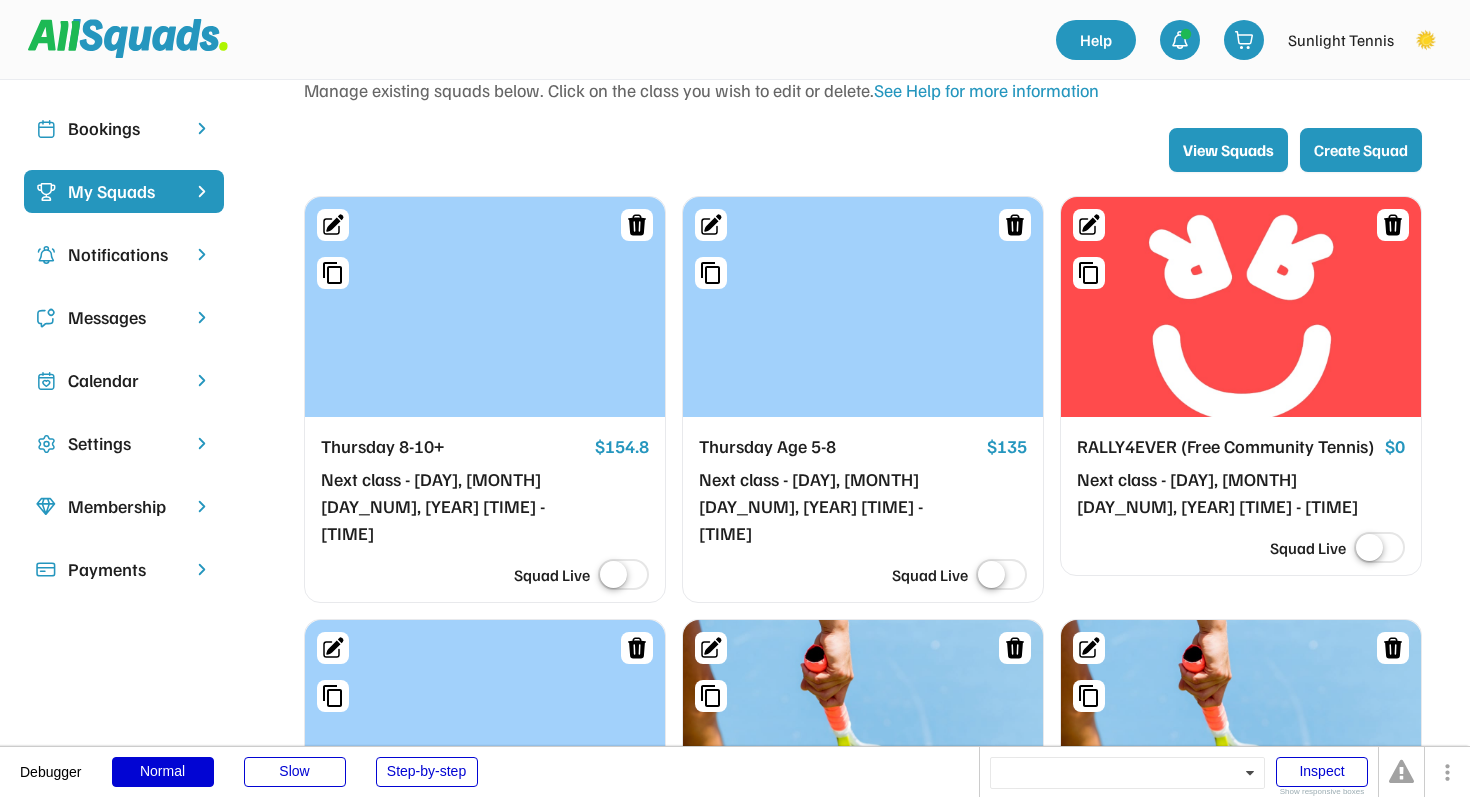 scroll, scrollTop: 114, scrollLeft: 0, axis: vertical 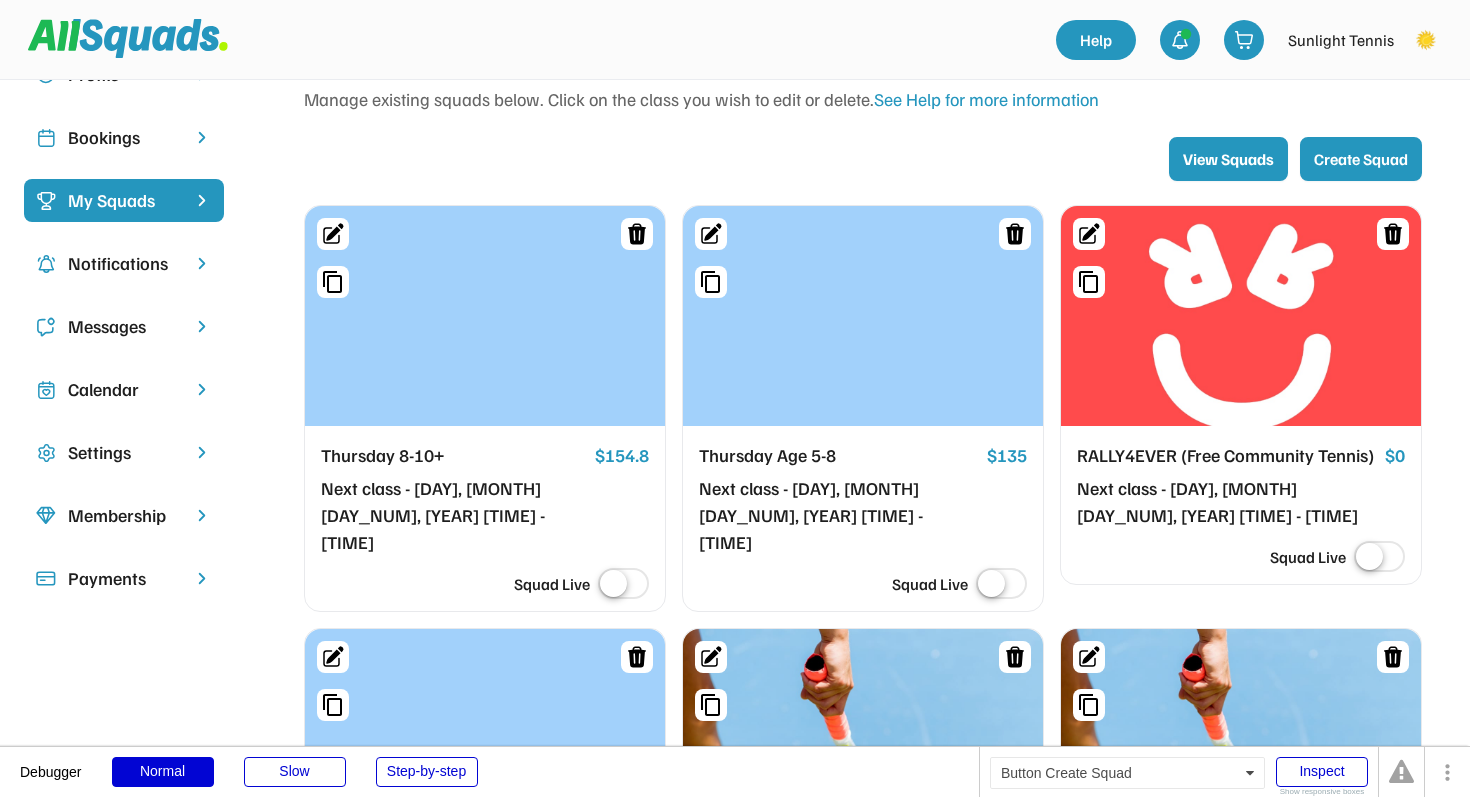 click on "Create Squad" at bounding box center [1361, 159] 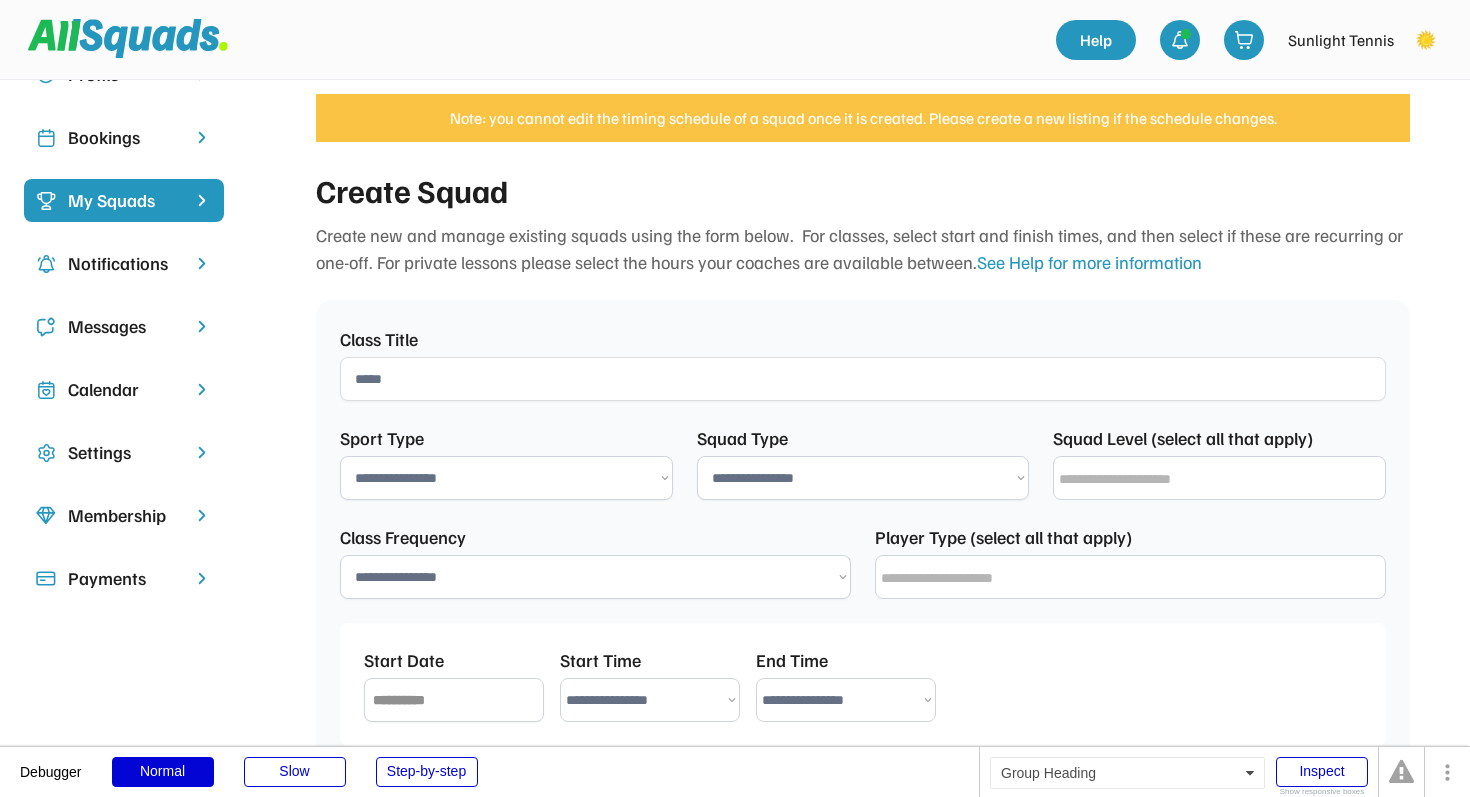scroll, scrollTop: 0, scrollLeft: 0, axis: both 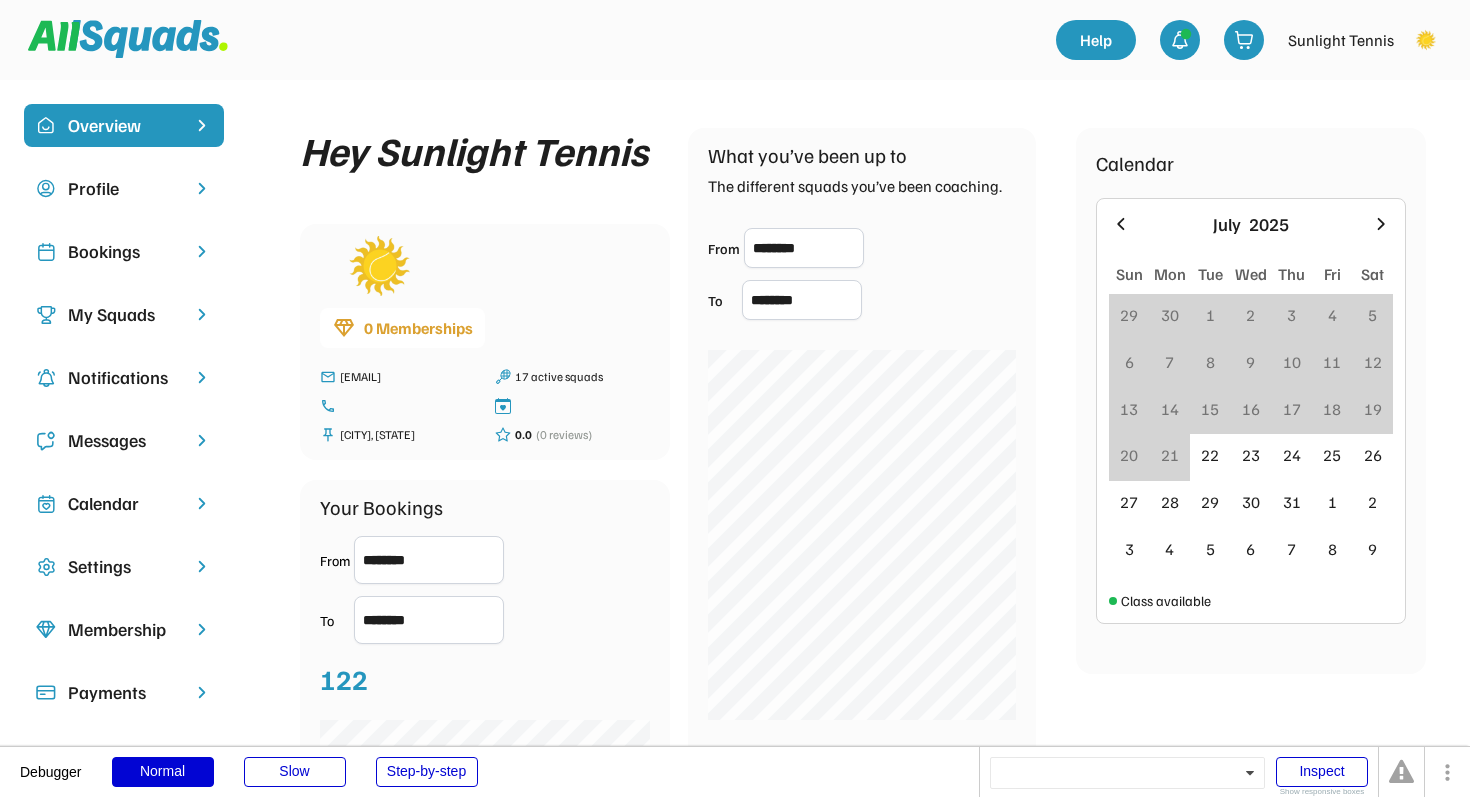 click on "My Squads" at bounding box center [124, 314] 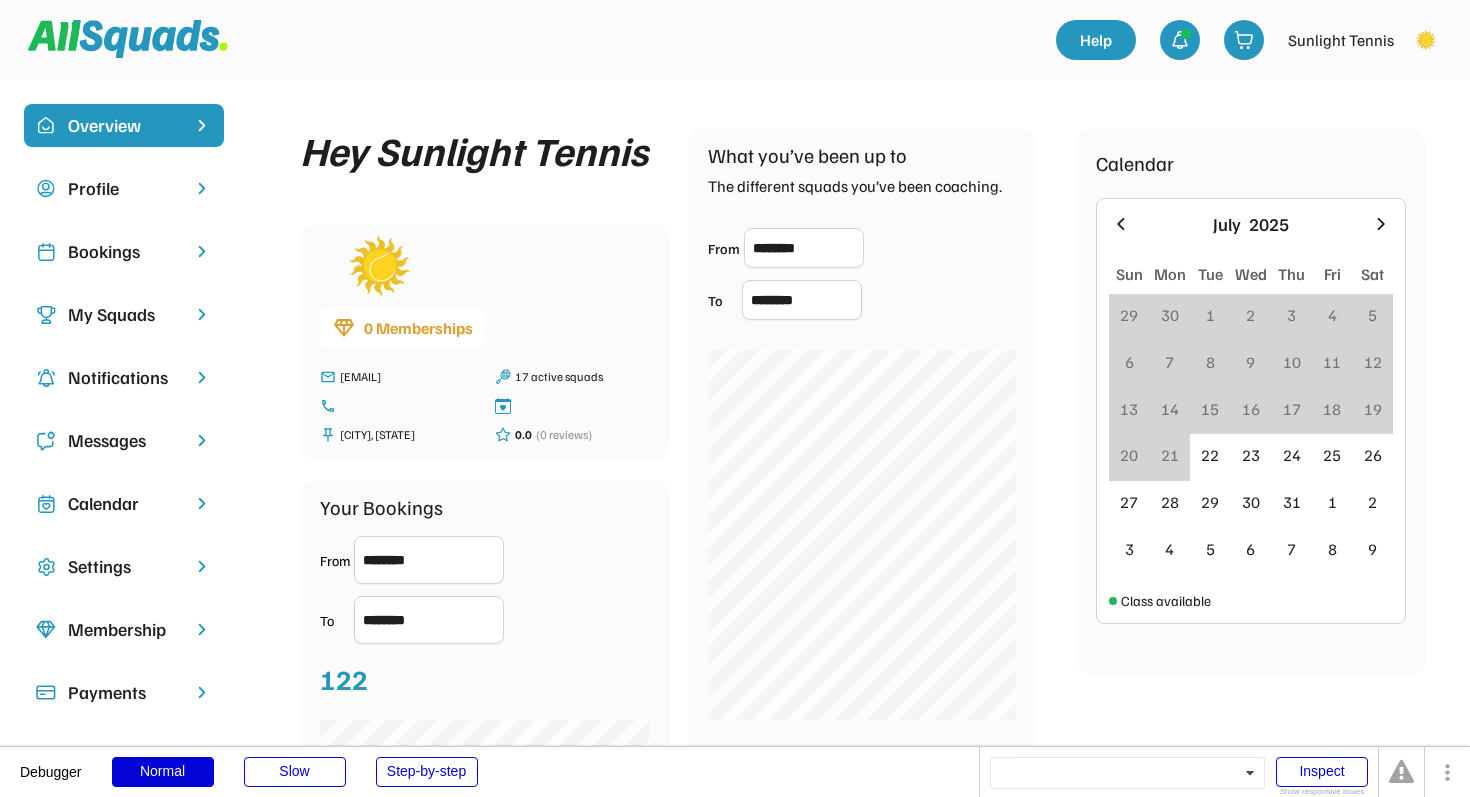 select 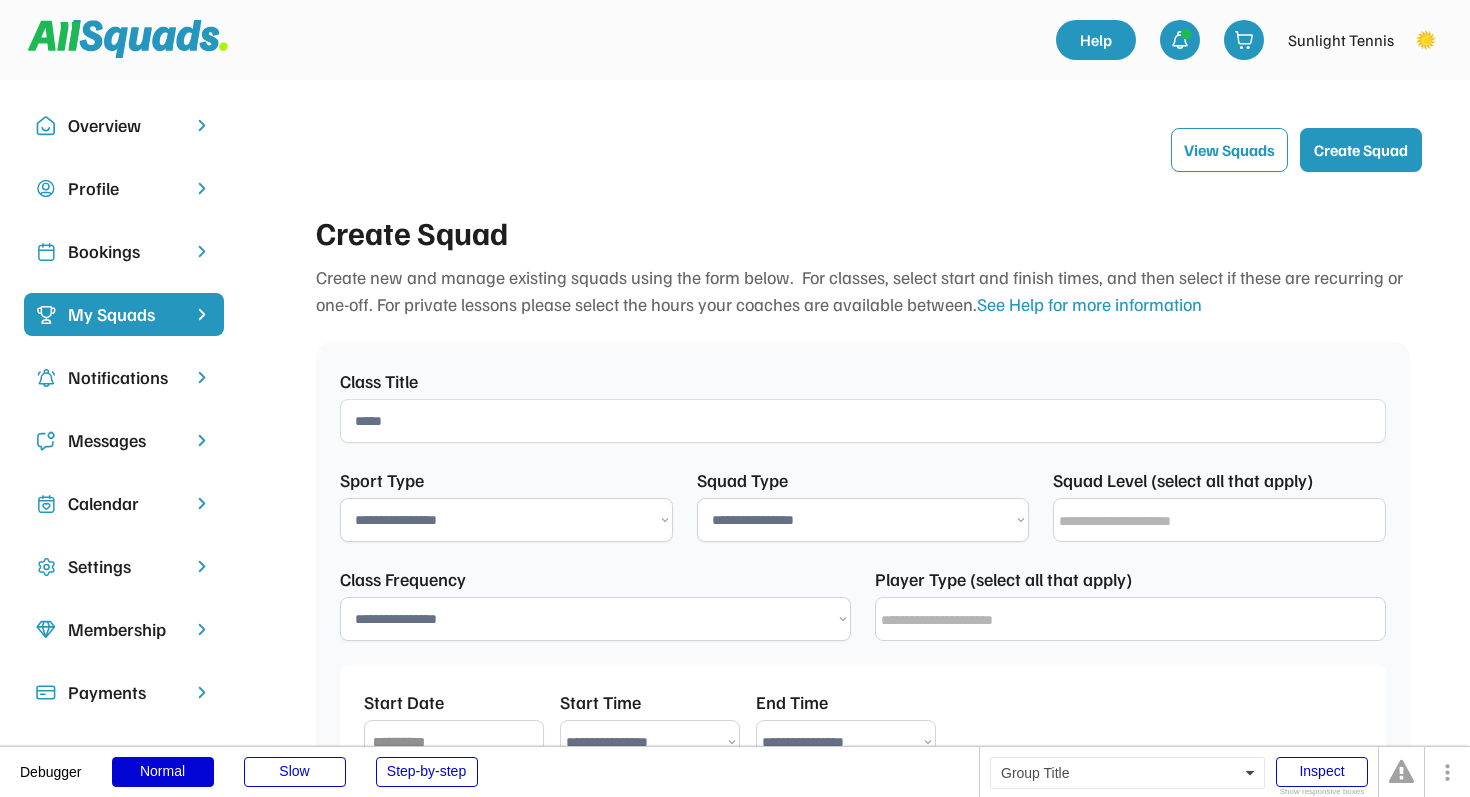 click at bounding box center (863, 421) 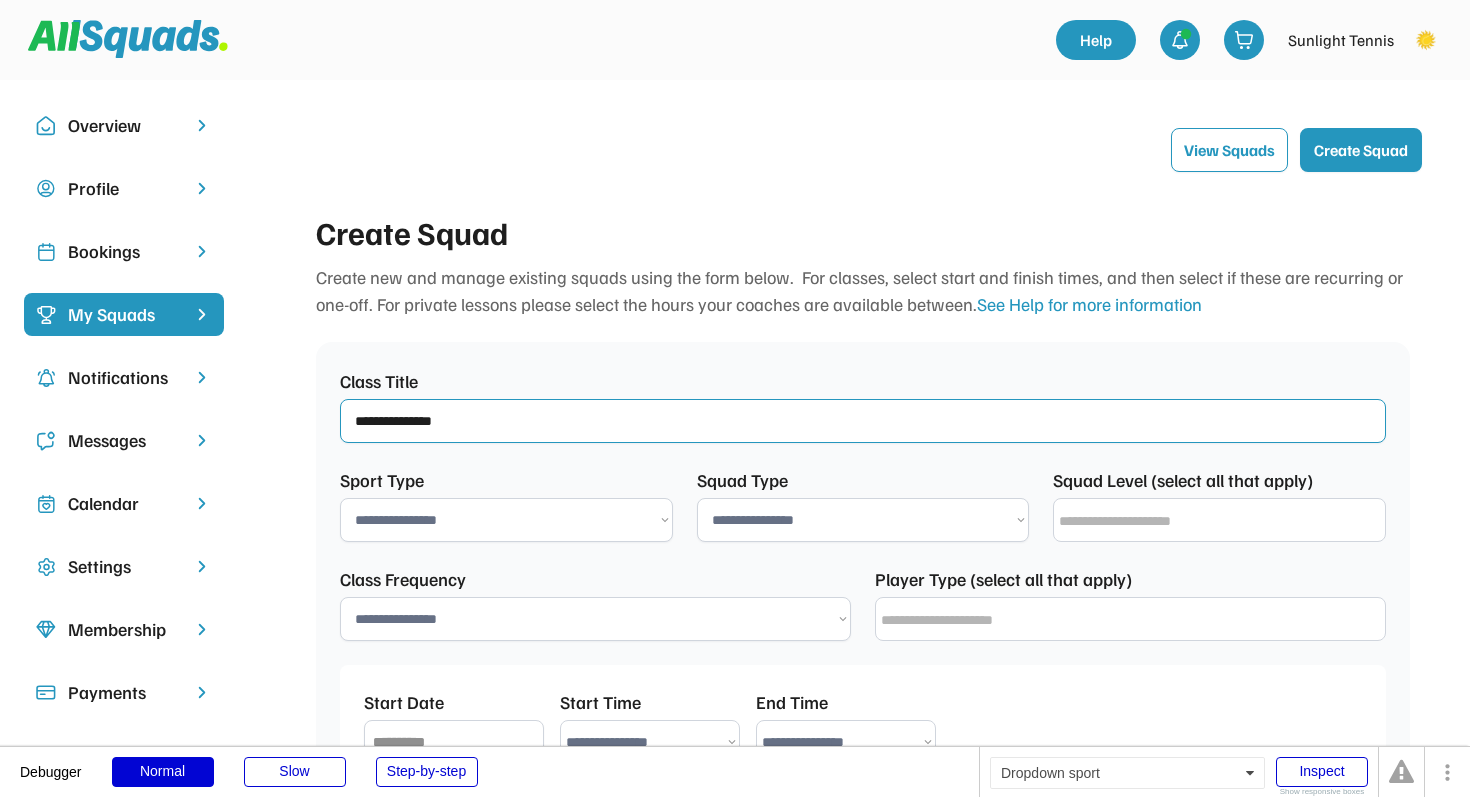 type on "**********" 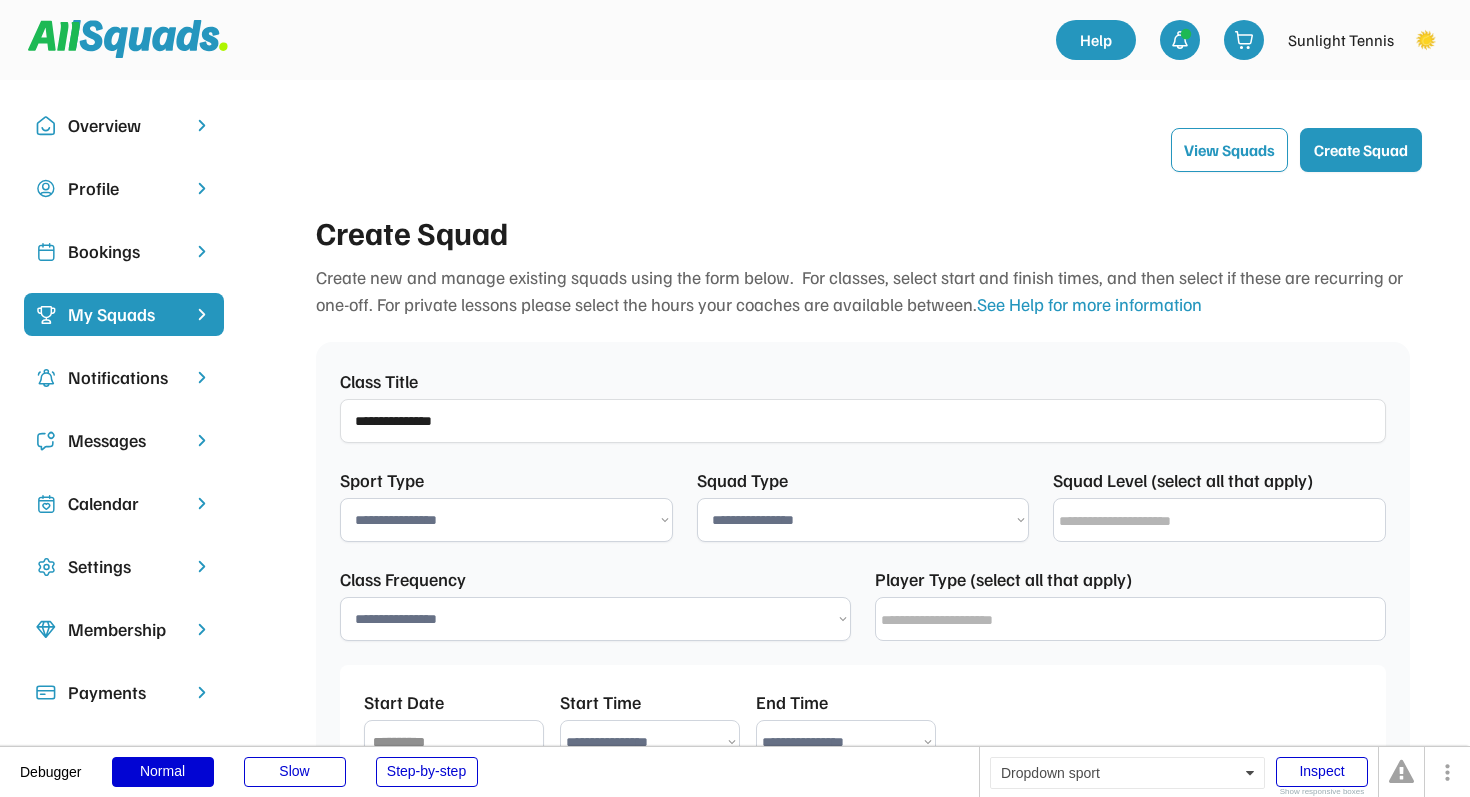 select on "**********" 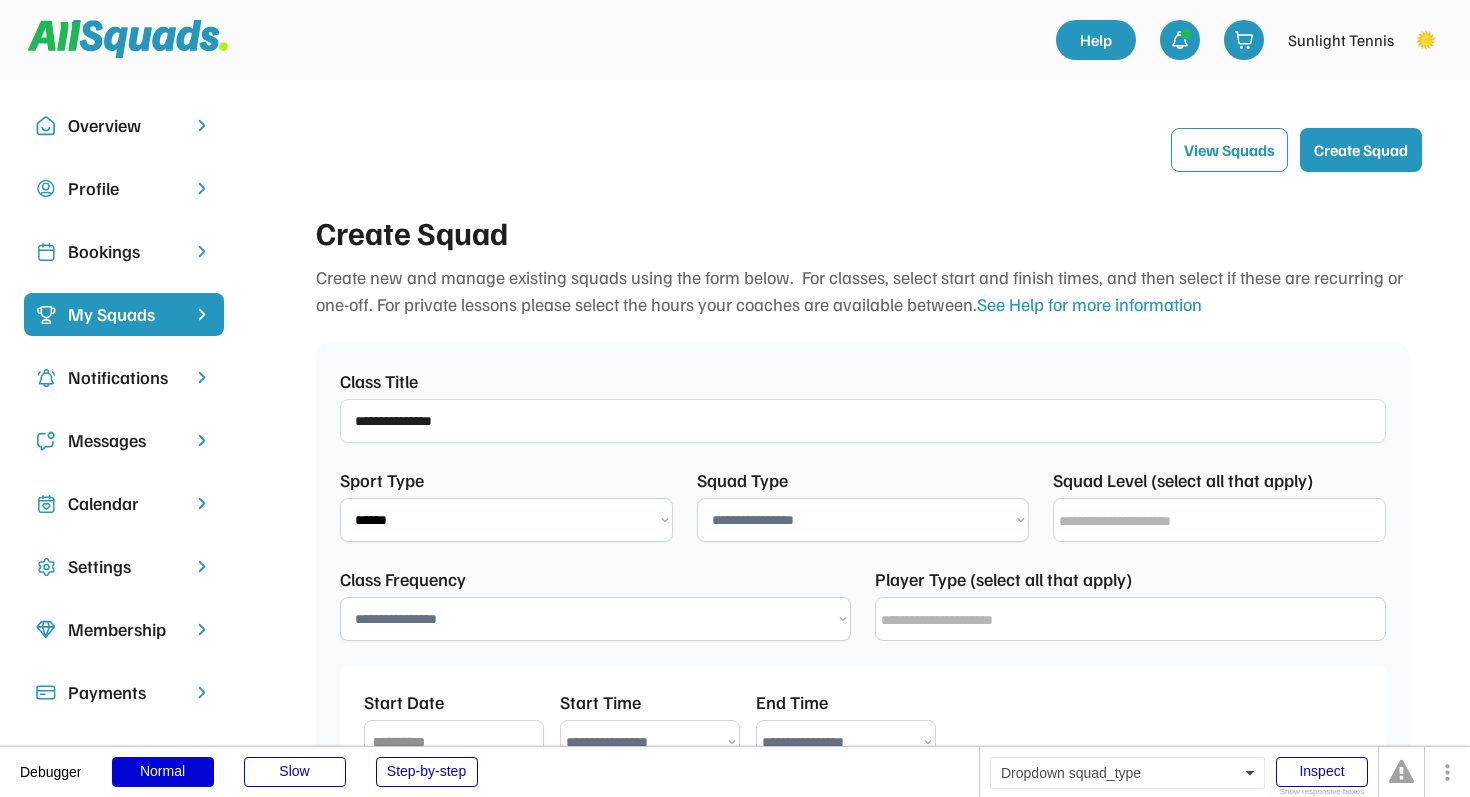 click on "**********" at bounding box center [863, 520] 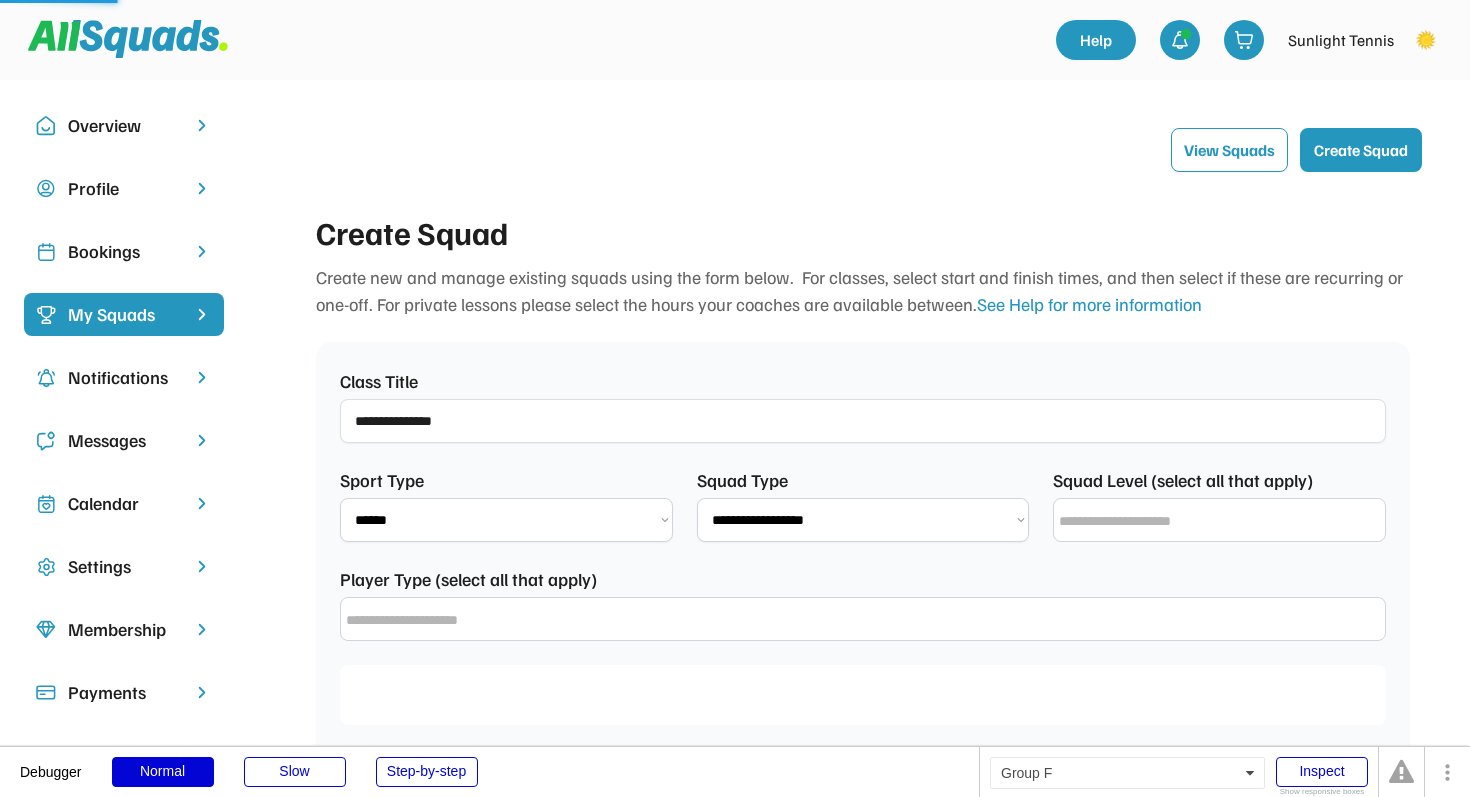 click at bounding box center [1224, 521] 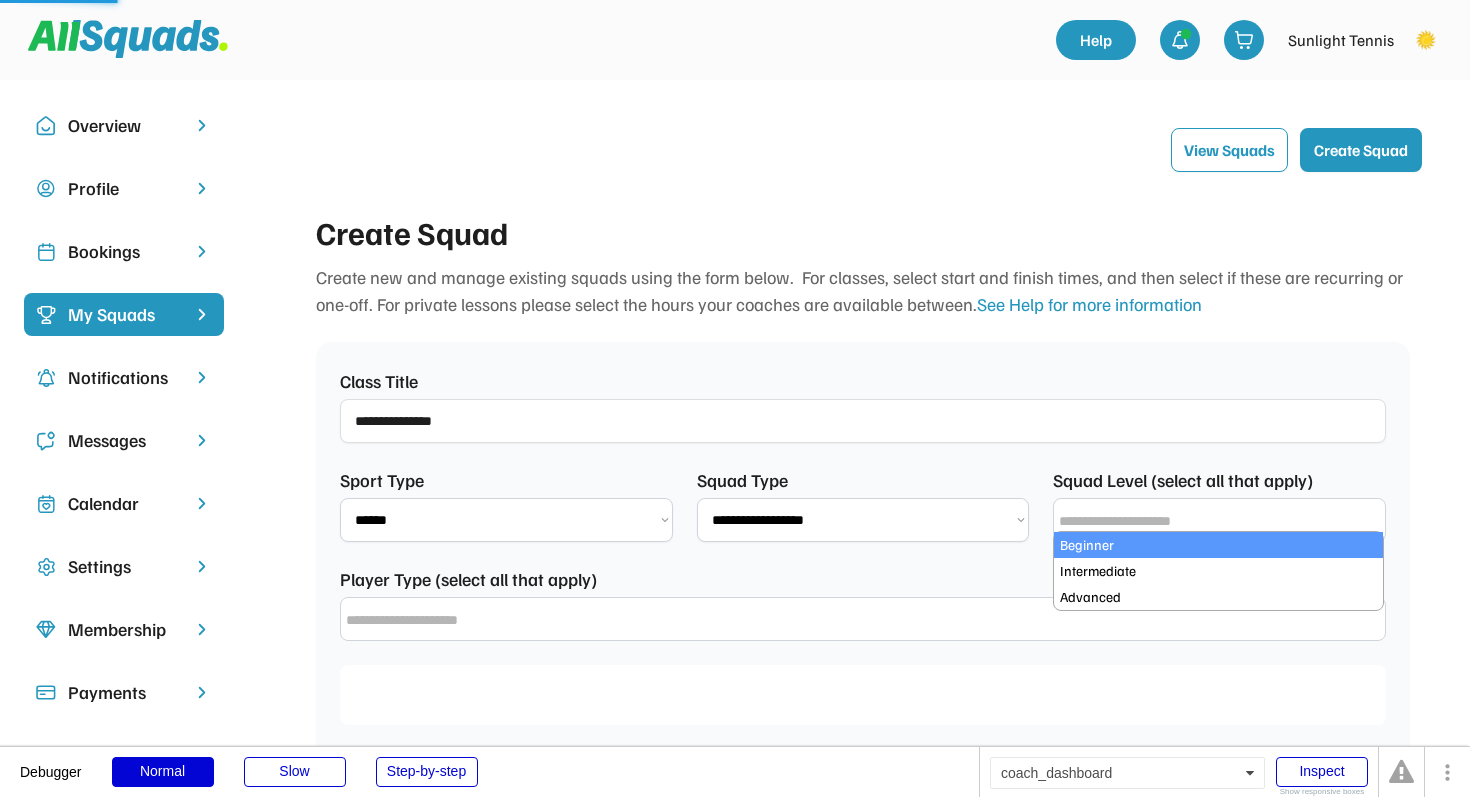 select on "**********" 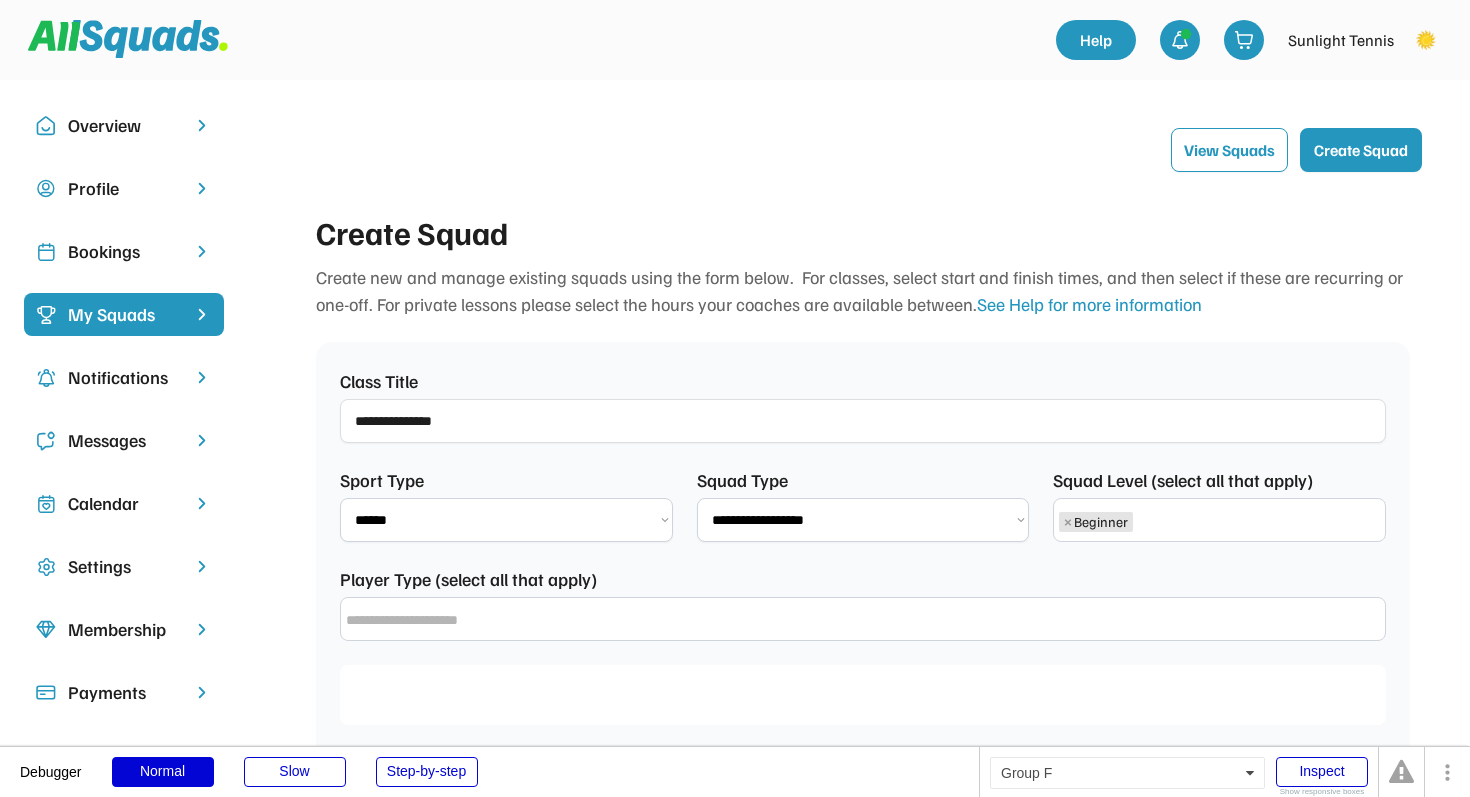 click on "× Beginner" at bounding box center (1219, 519) 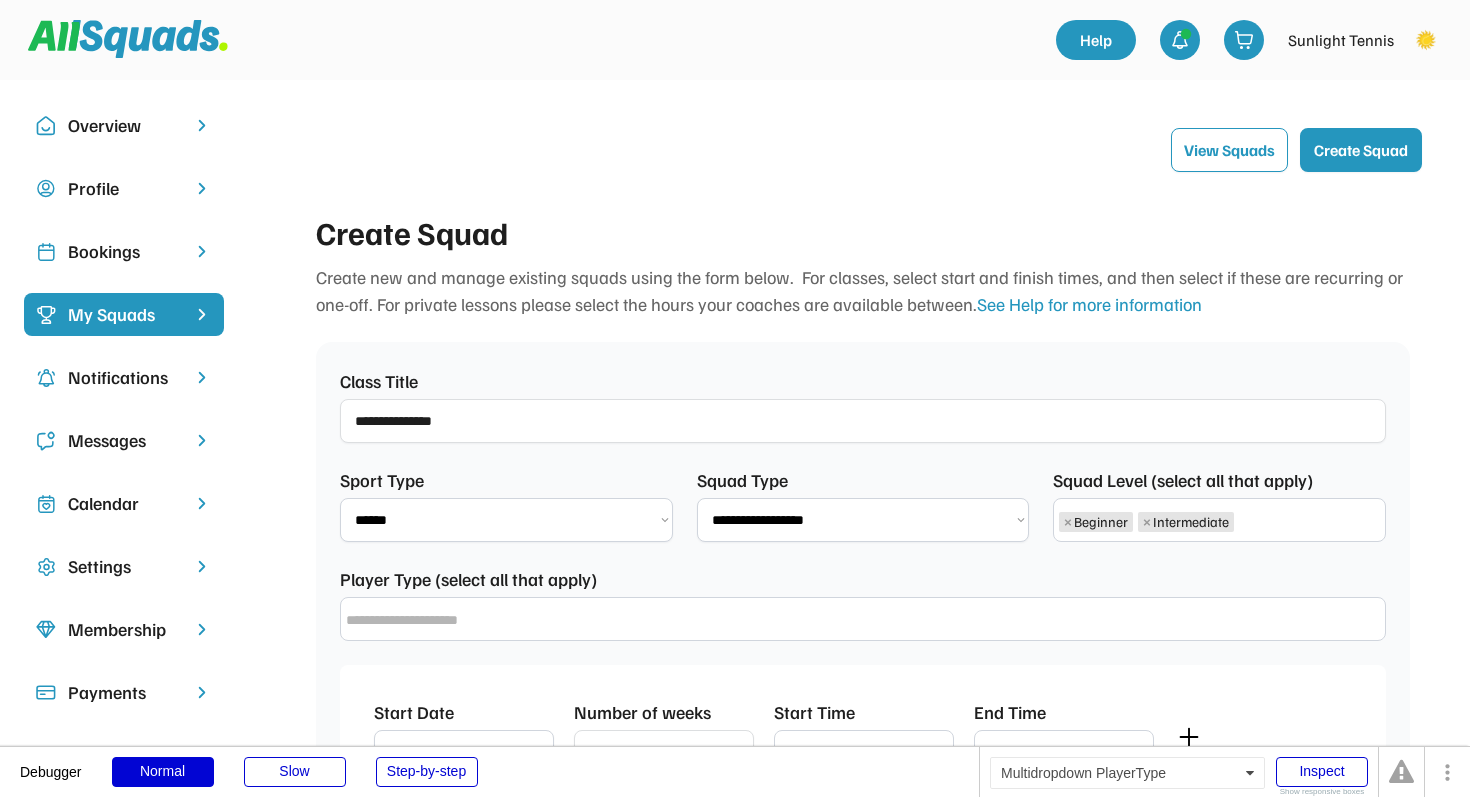 click at bounding box center [863, 619] 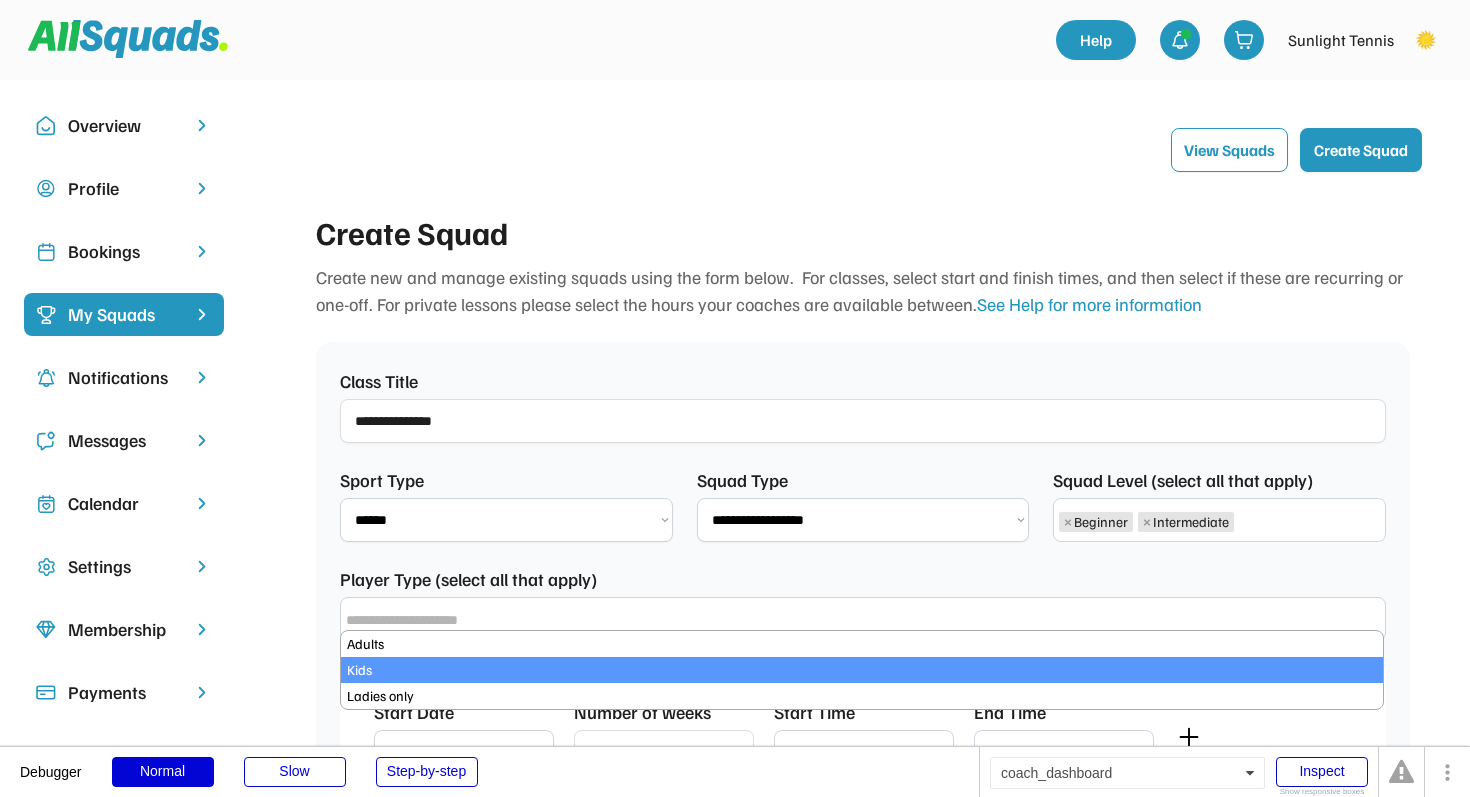 scroll, scrollTop: 17, scrollLeft: 0, axis: vertical 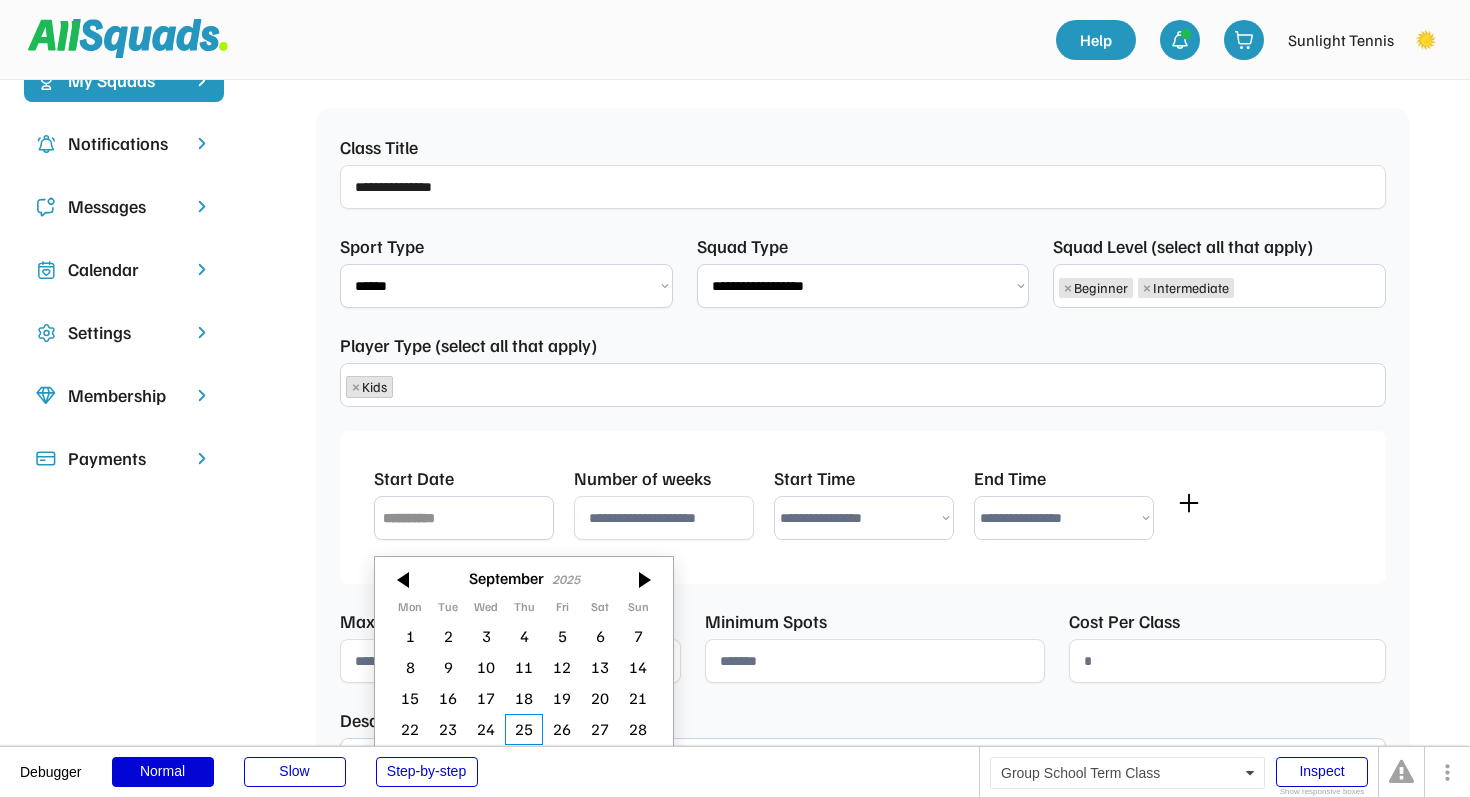 click at bounding box center [464, 518] 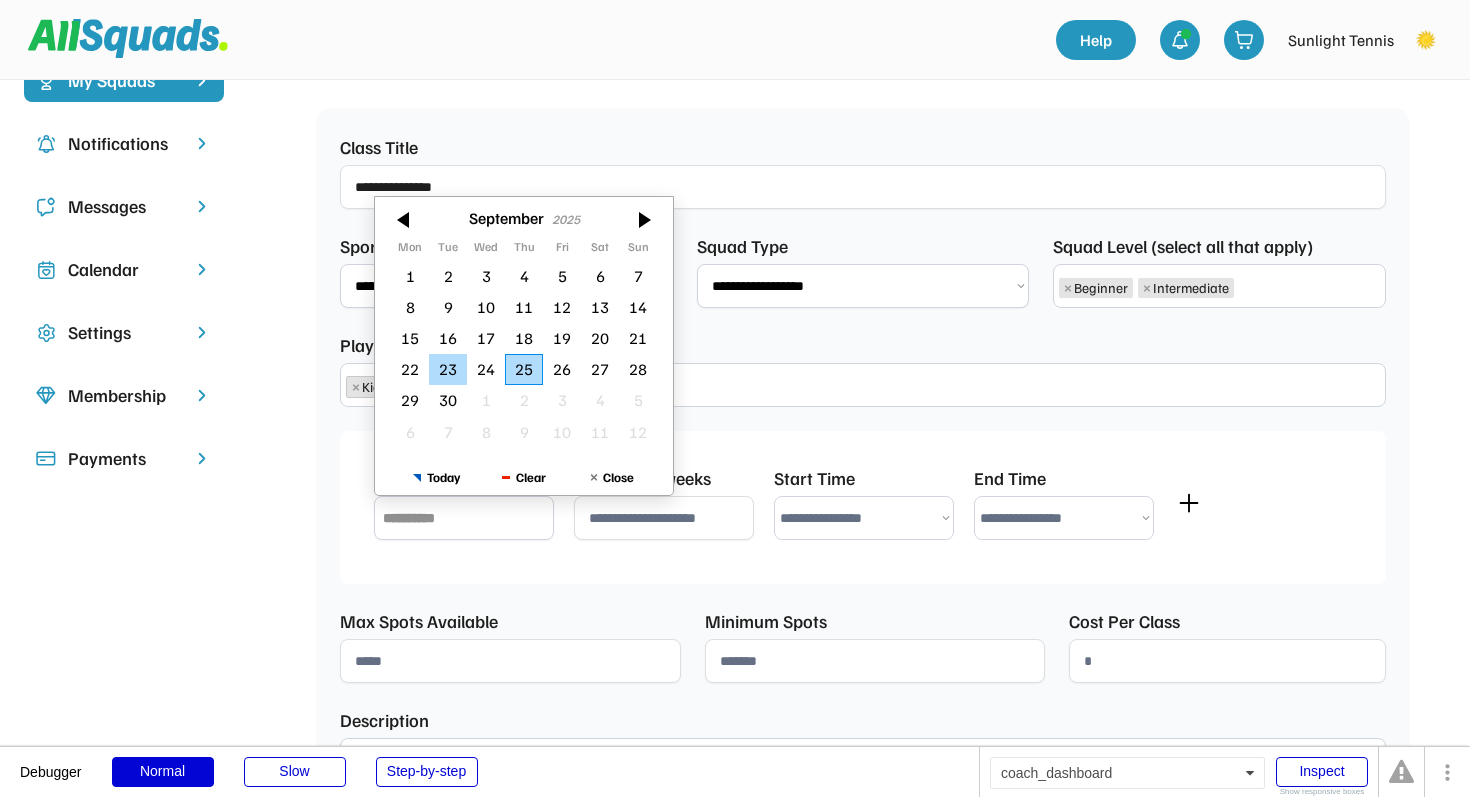 click on "23" at bounding box center (448, 369) 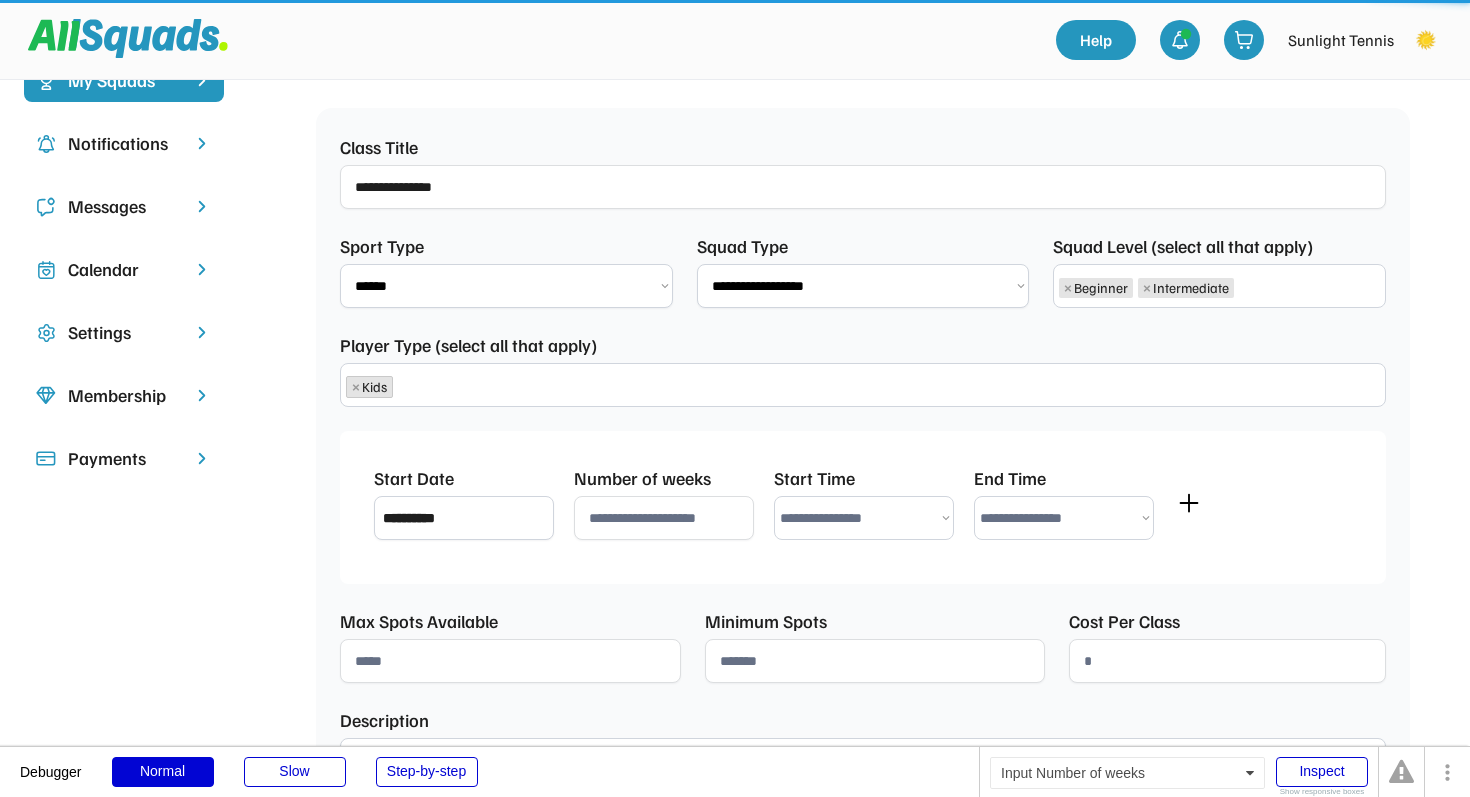 click at bounding box center (664, 518) 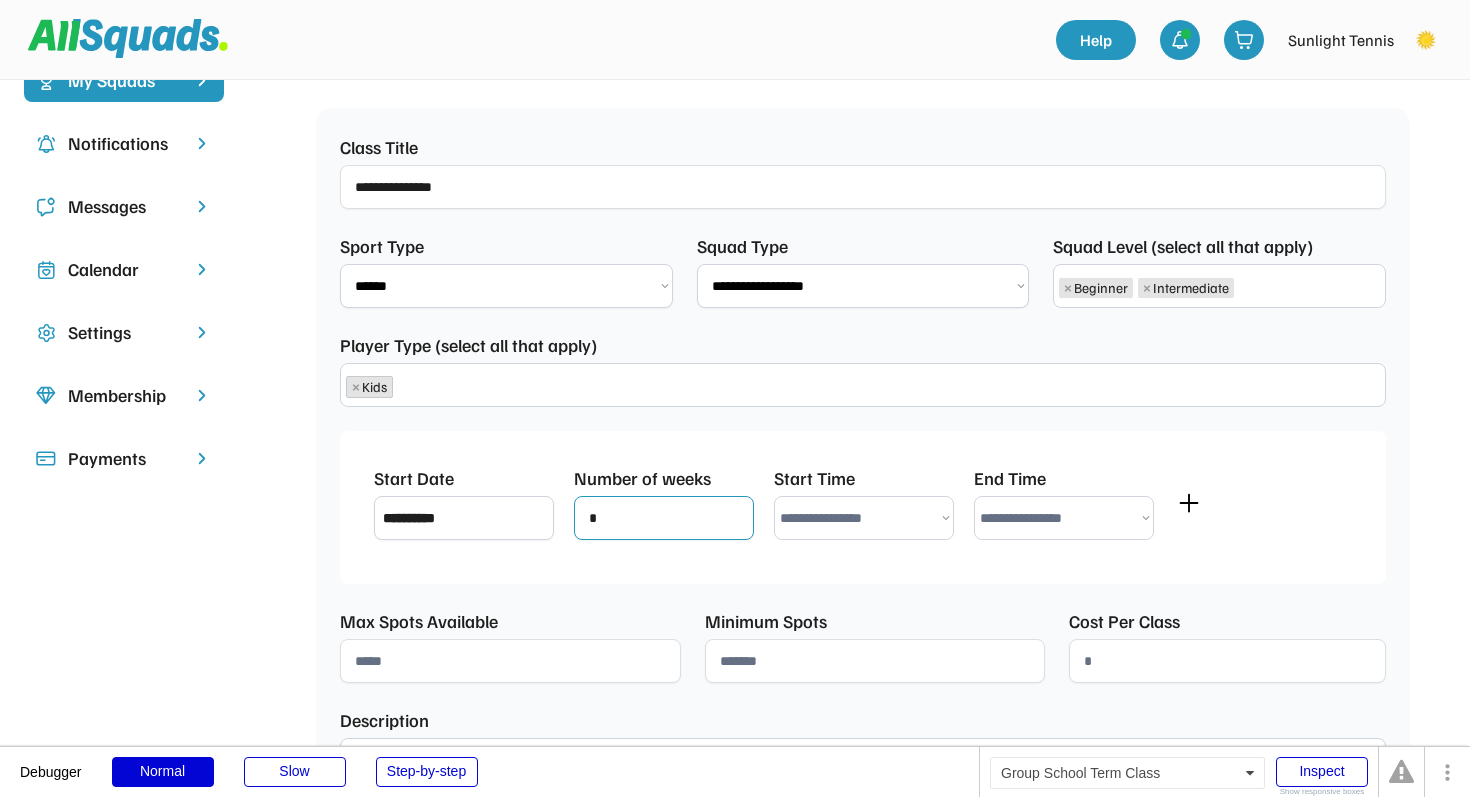 type on "*" 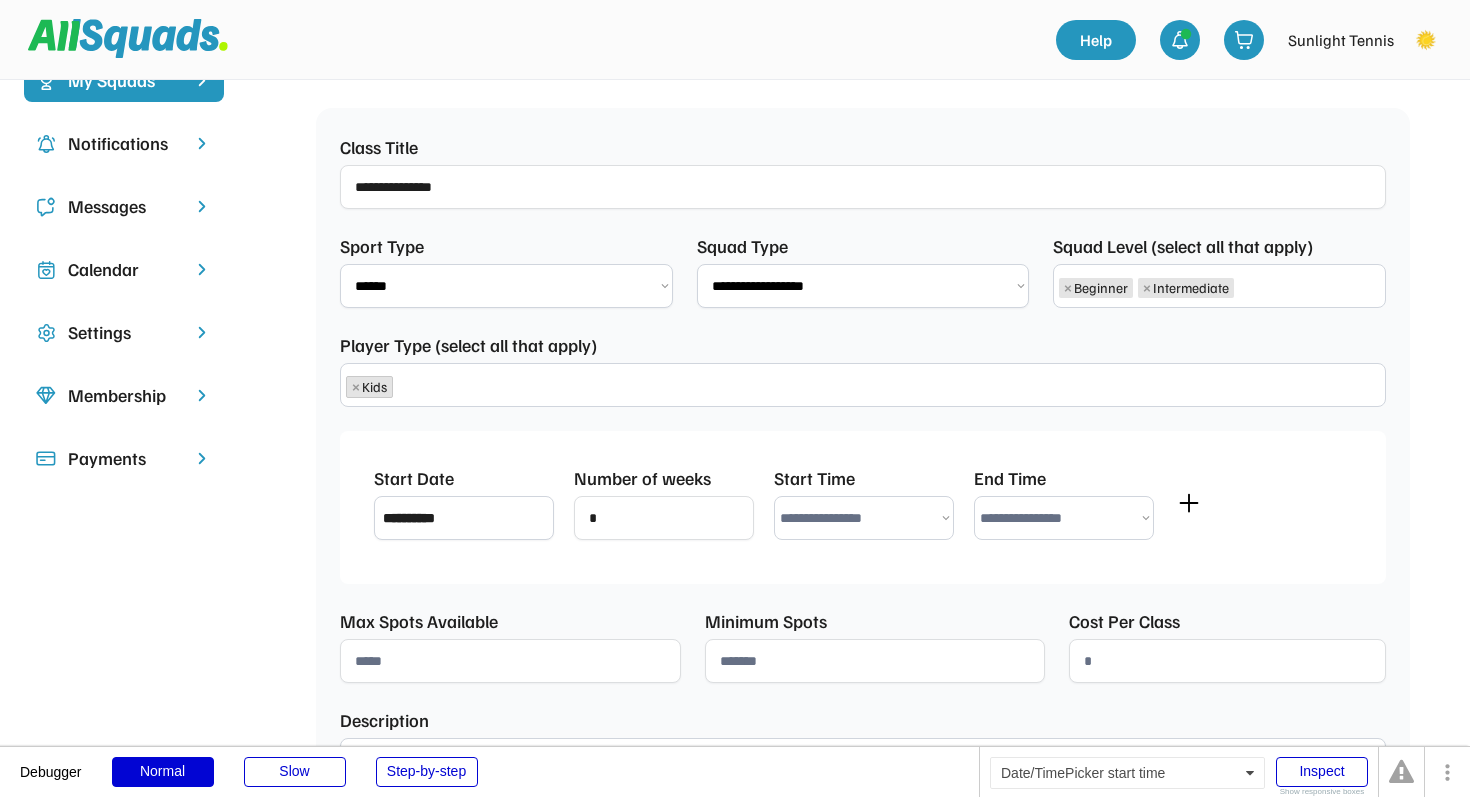 select on "*******" 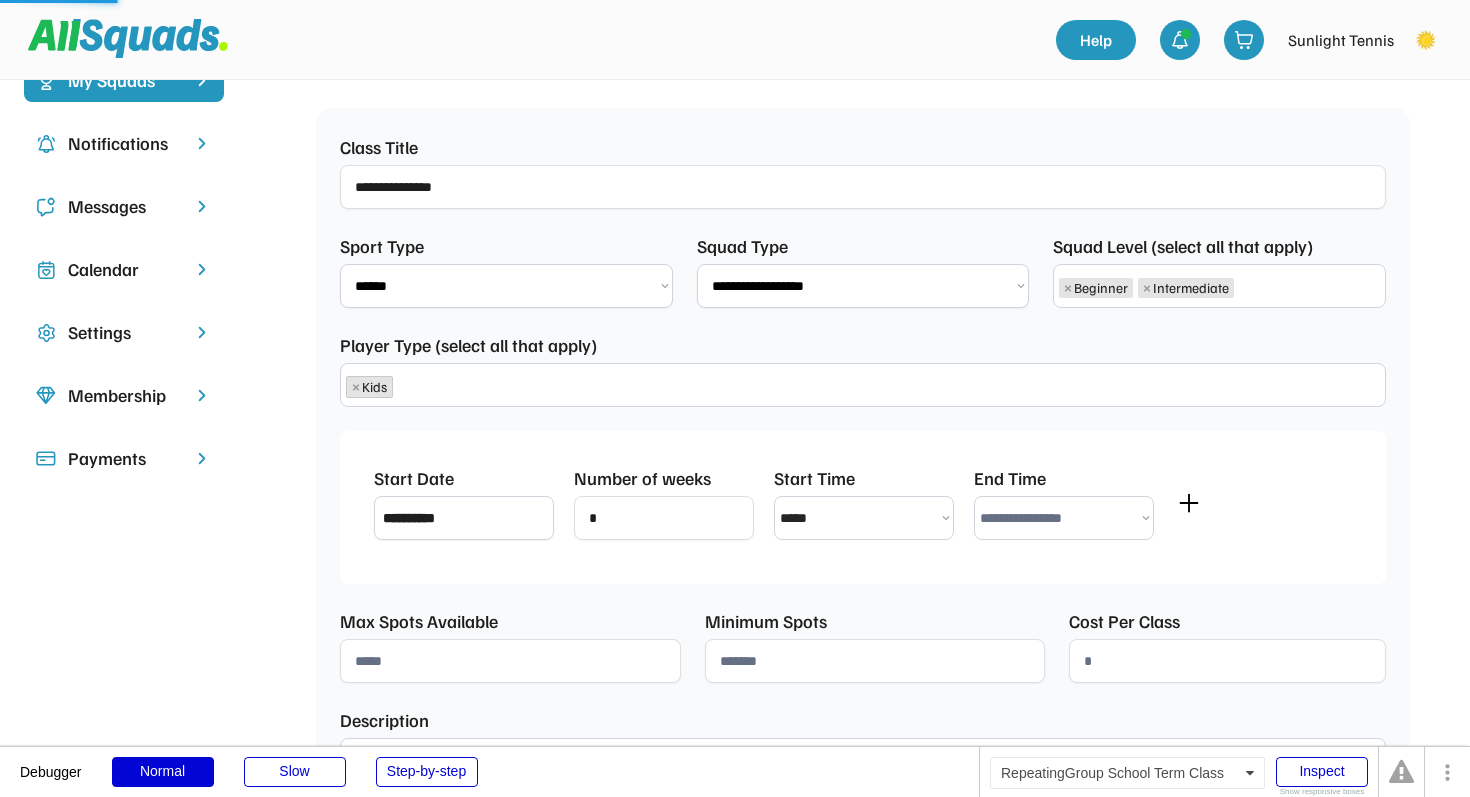 click on "**********" at bounding box center (1064, 518) 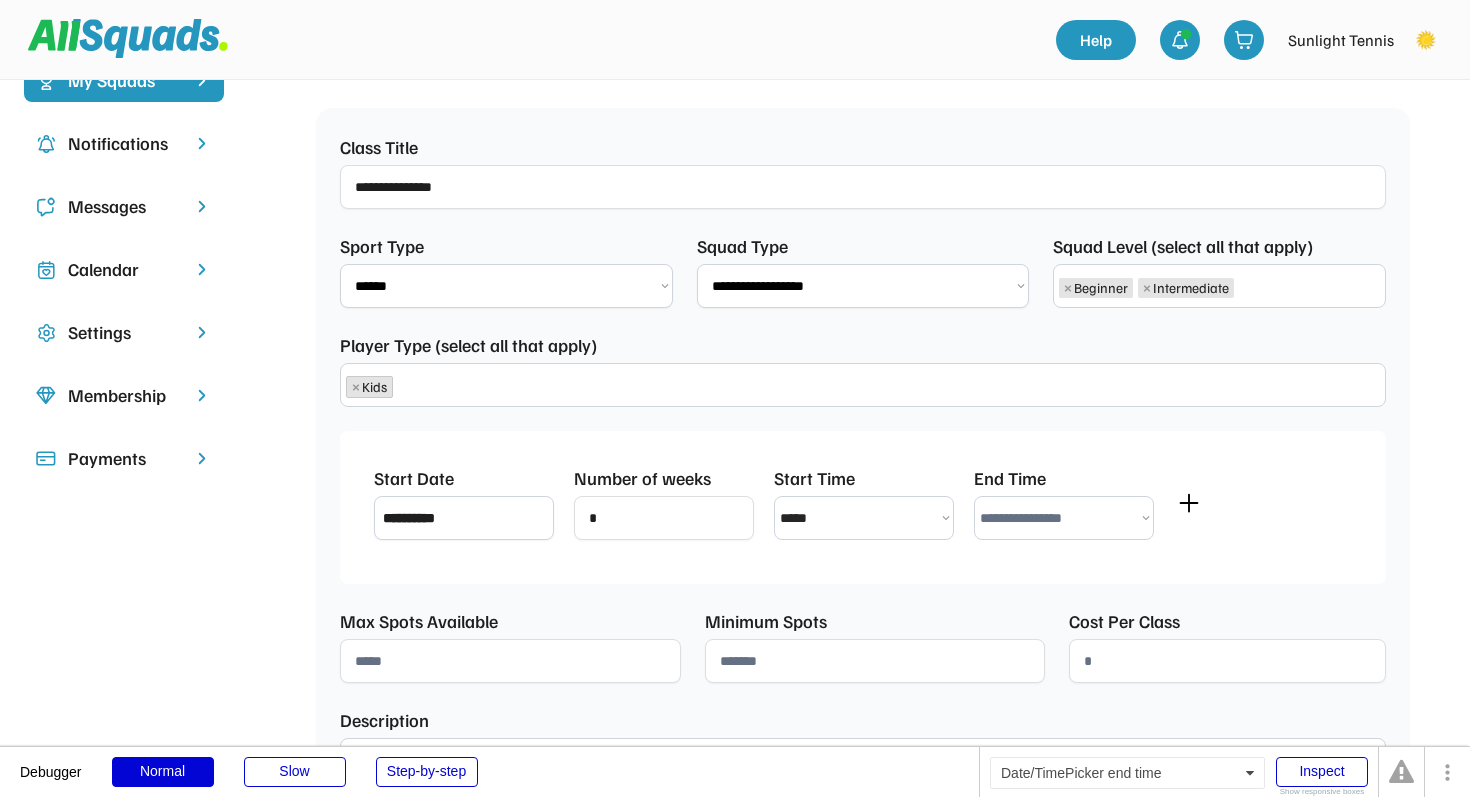 select on "*******" 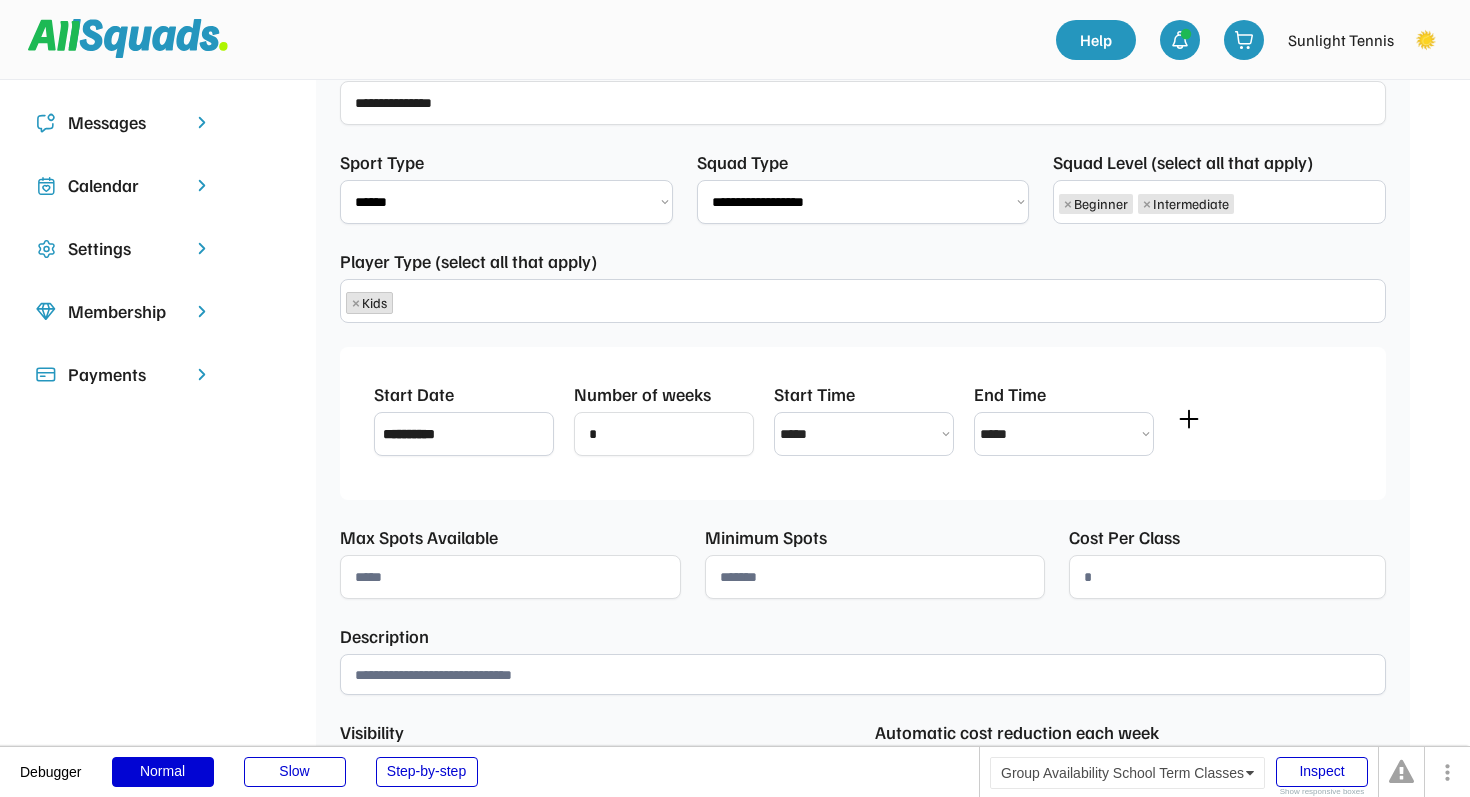 scroll, scrollTop: 344, scrollLeft: 0, axis: vertical 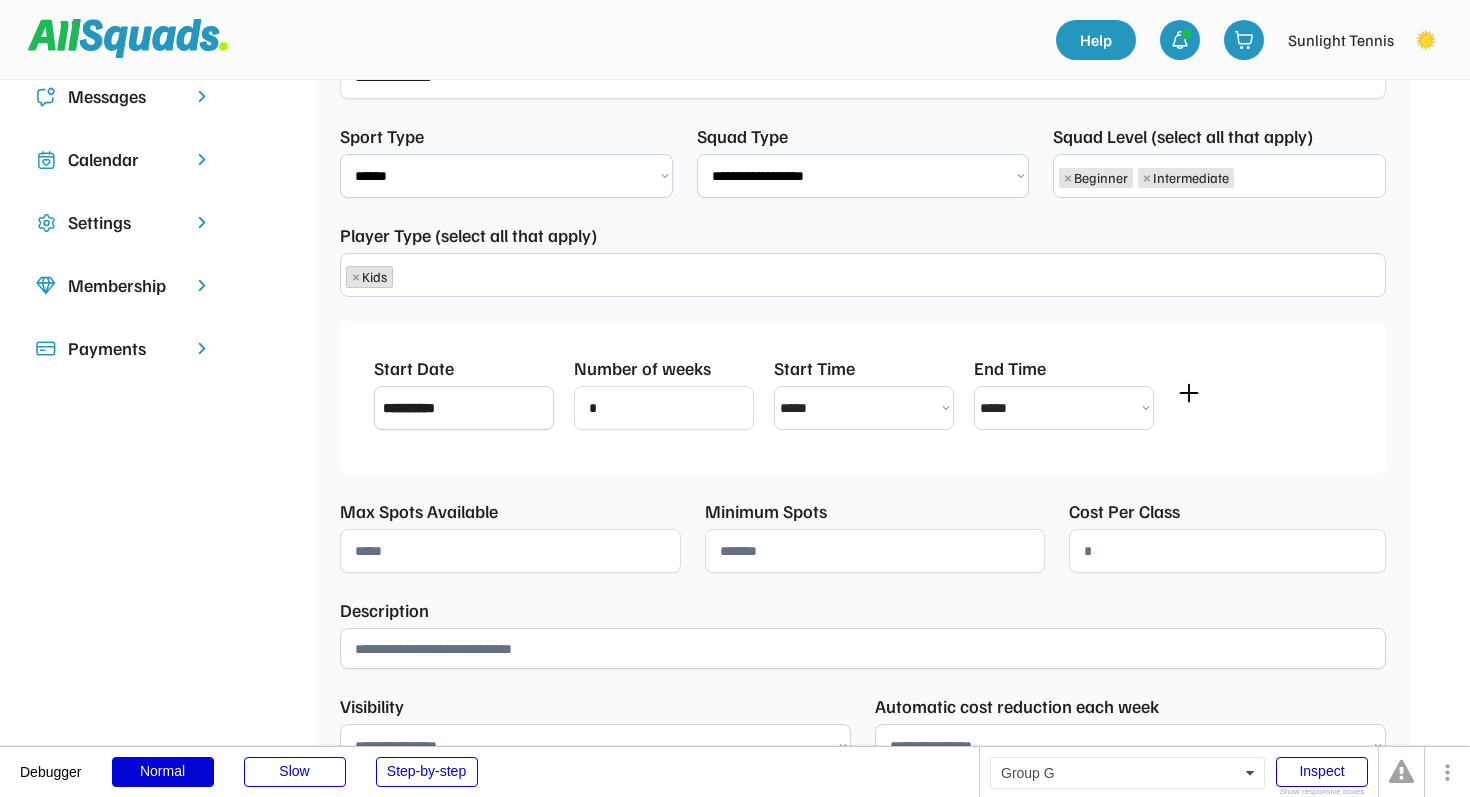 click at bounding box center [510, 551] 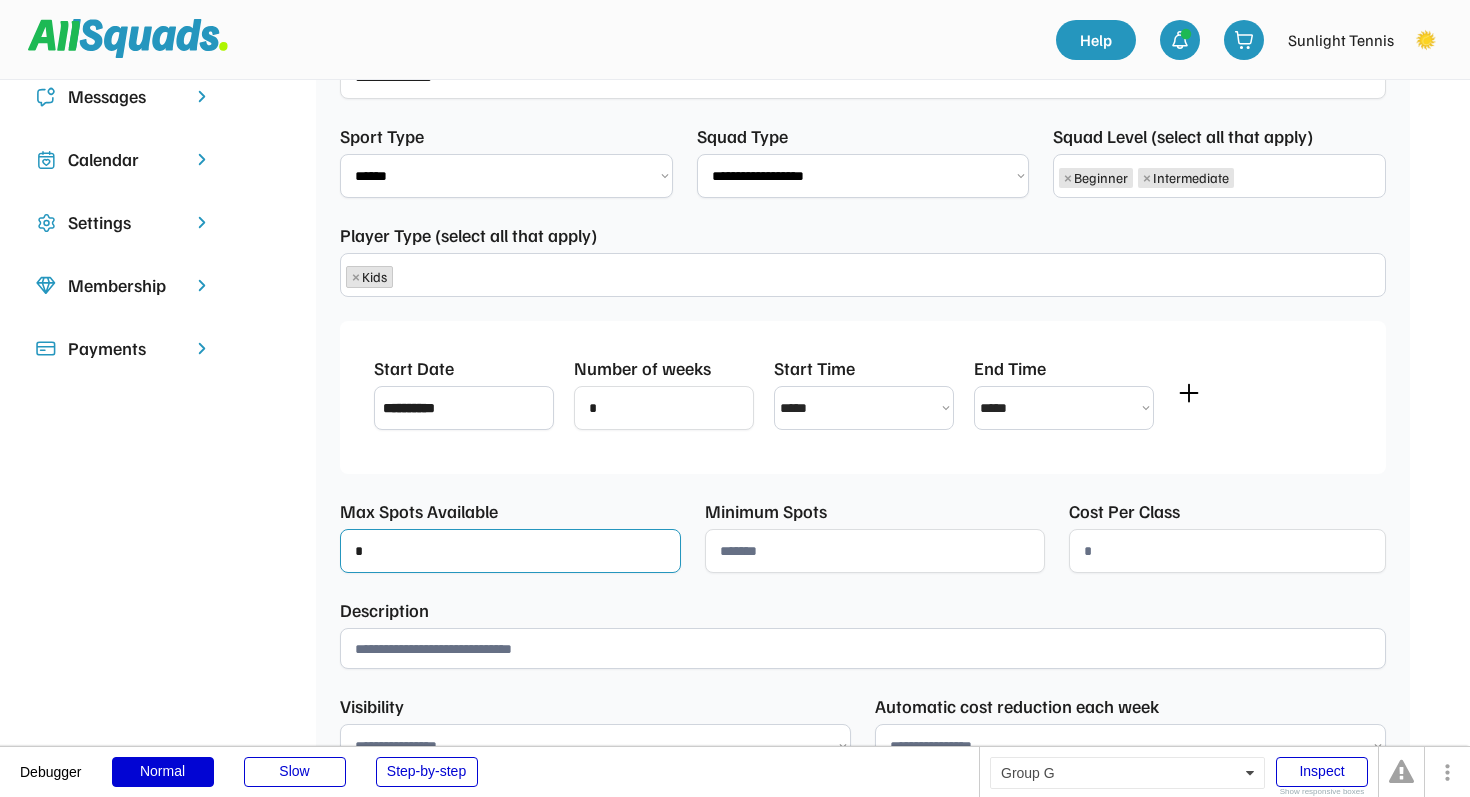 type on "*" 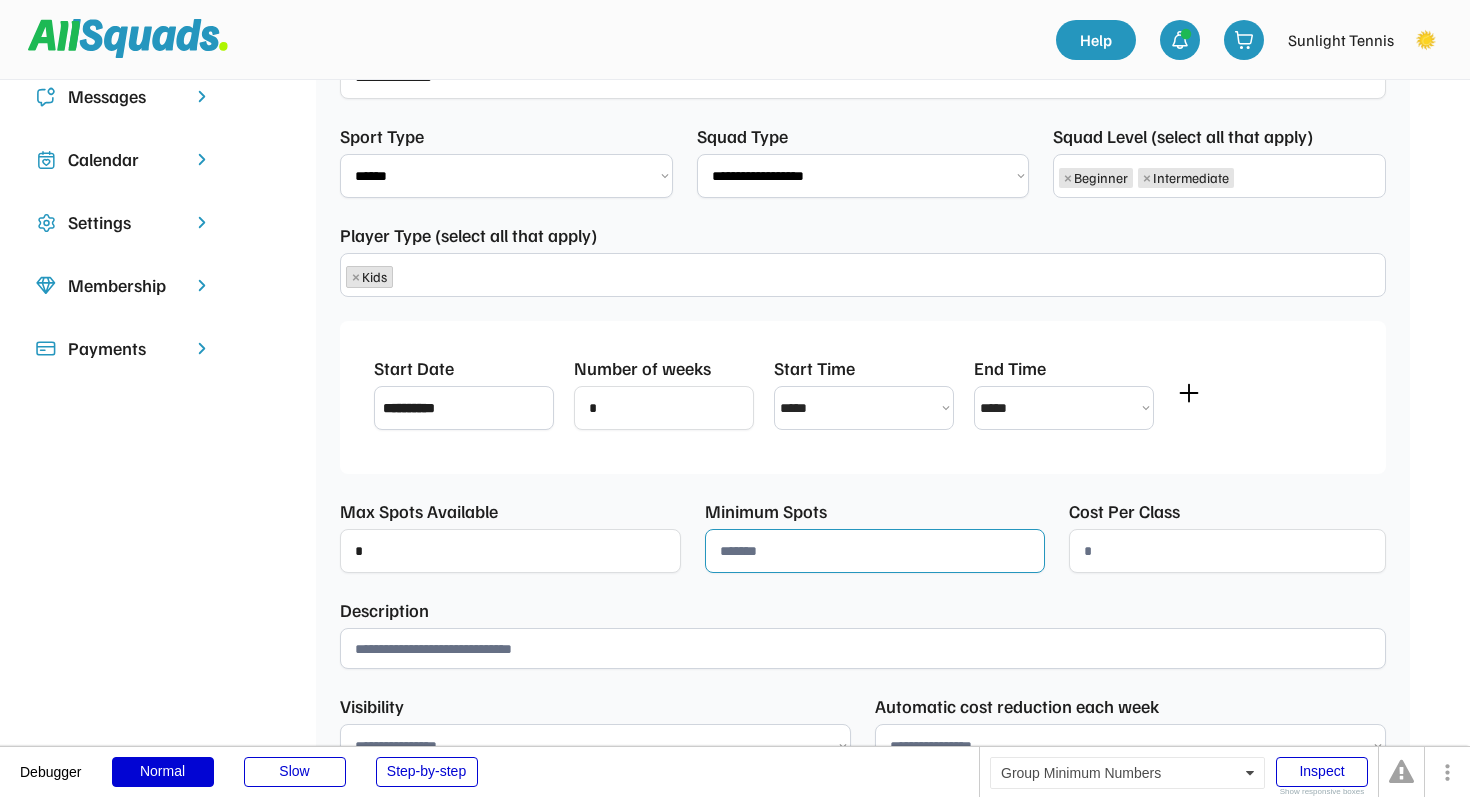 click at bounding box center (875, 551) 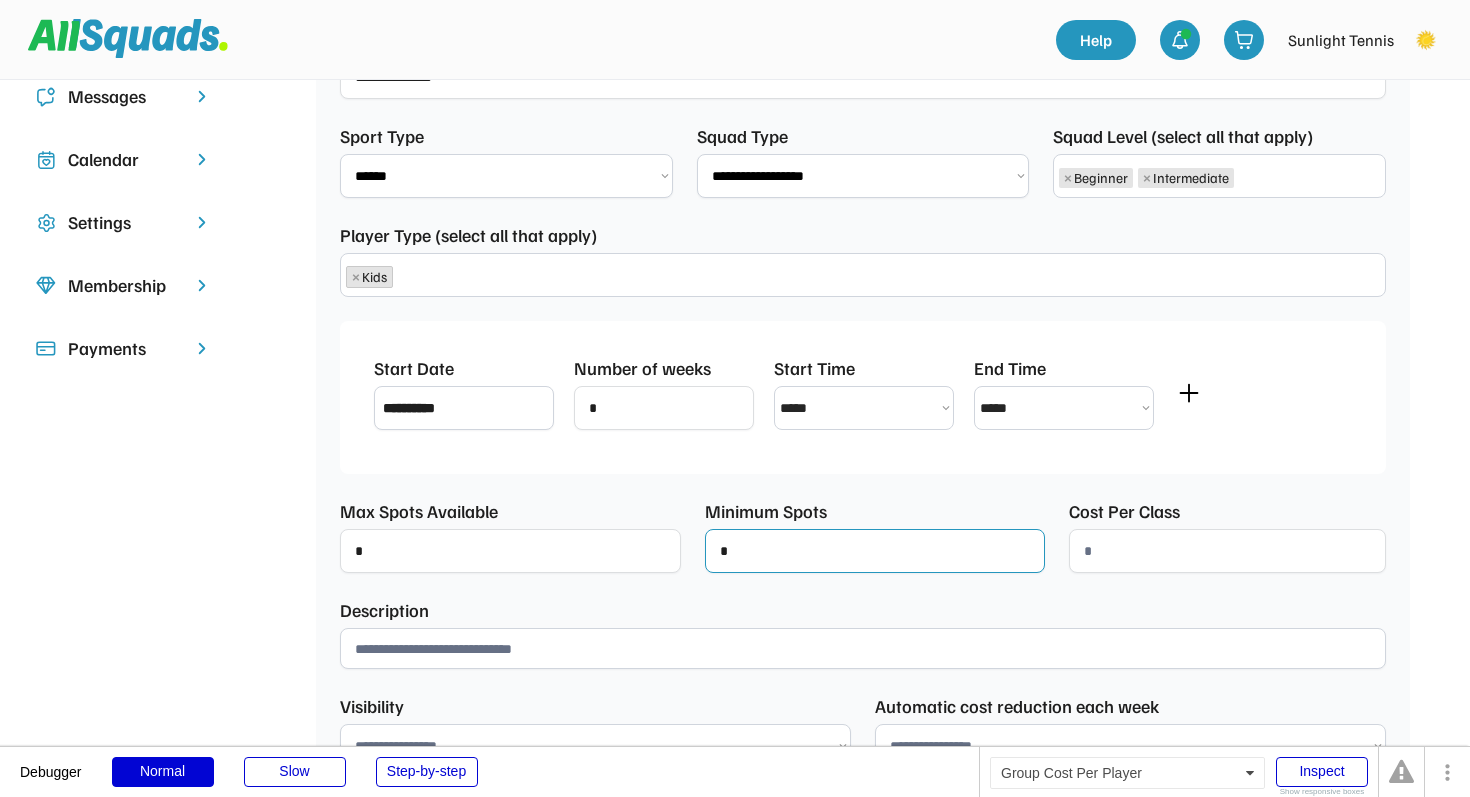 type on "*" 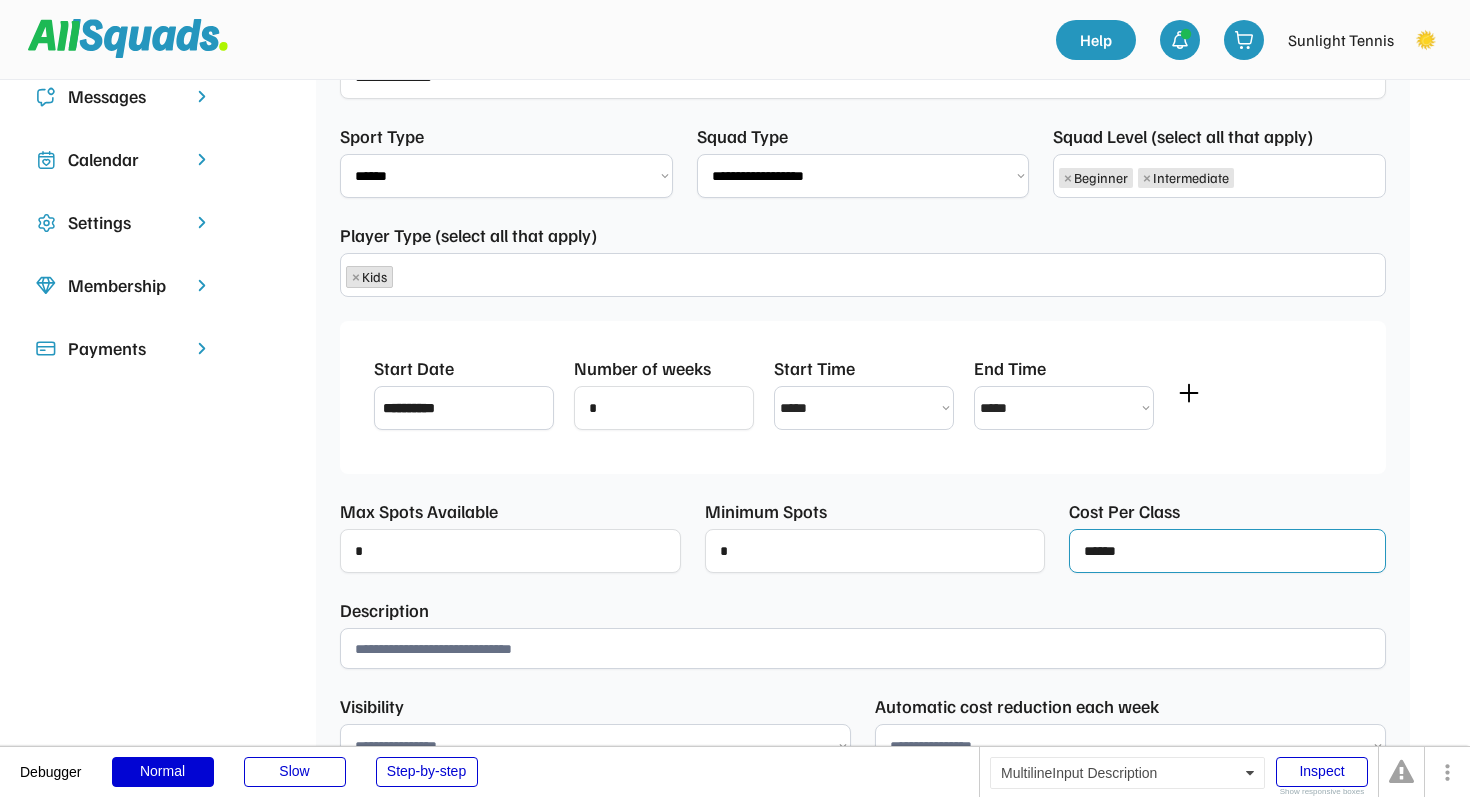 type on "******" 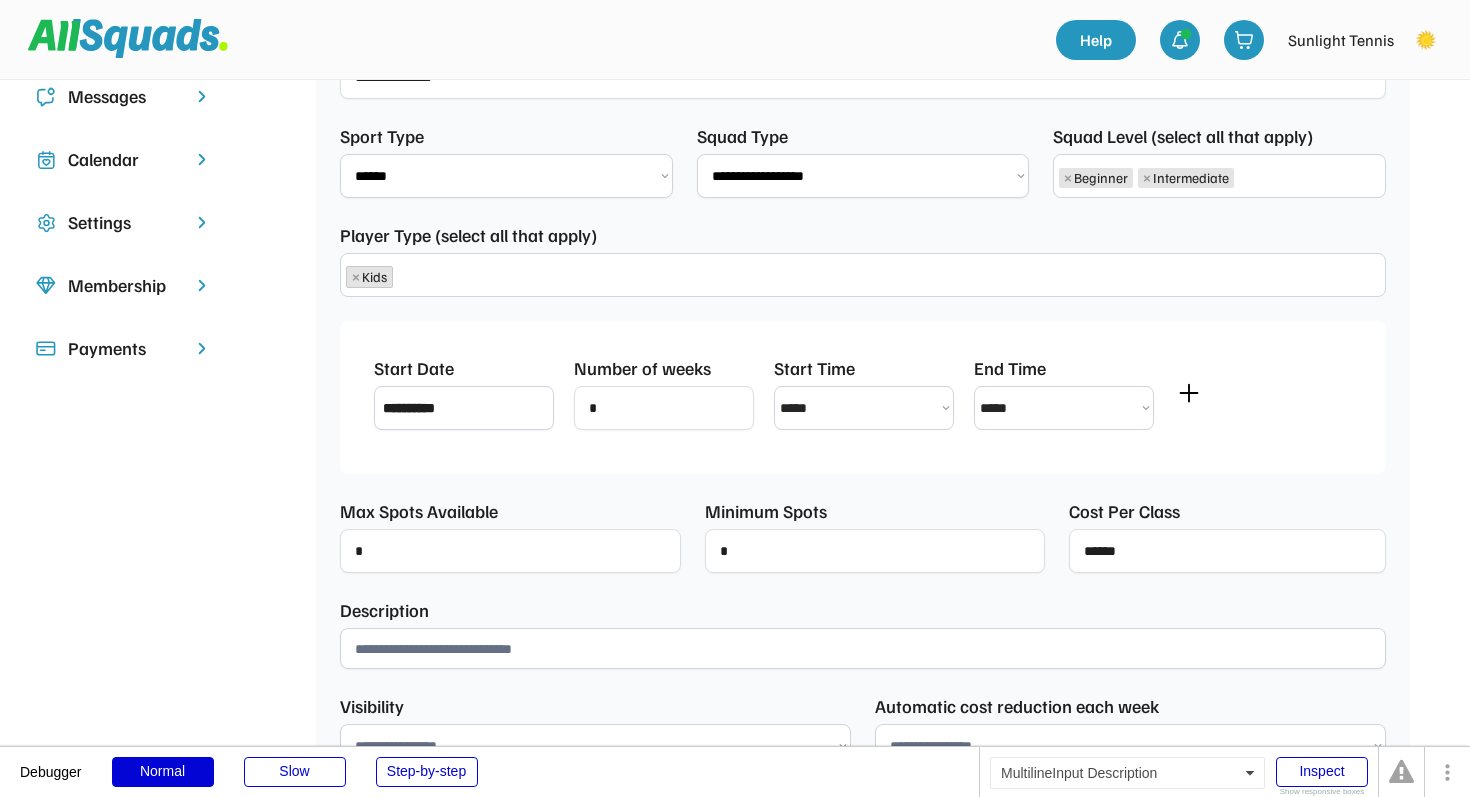 click at bounding box center (863, 648) 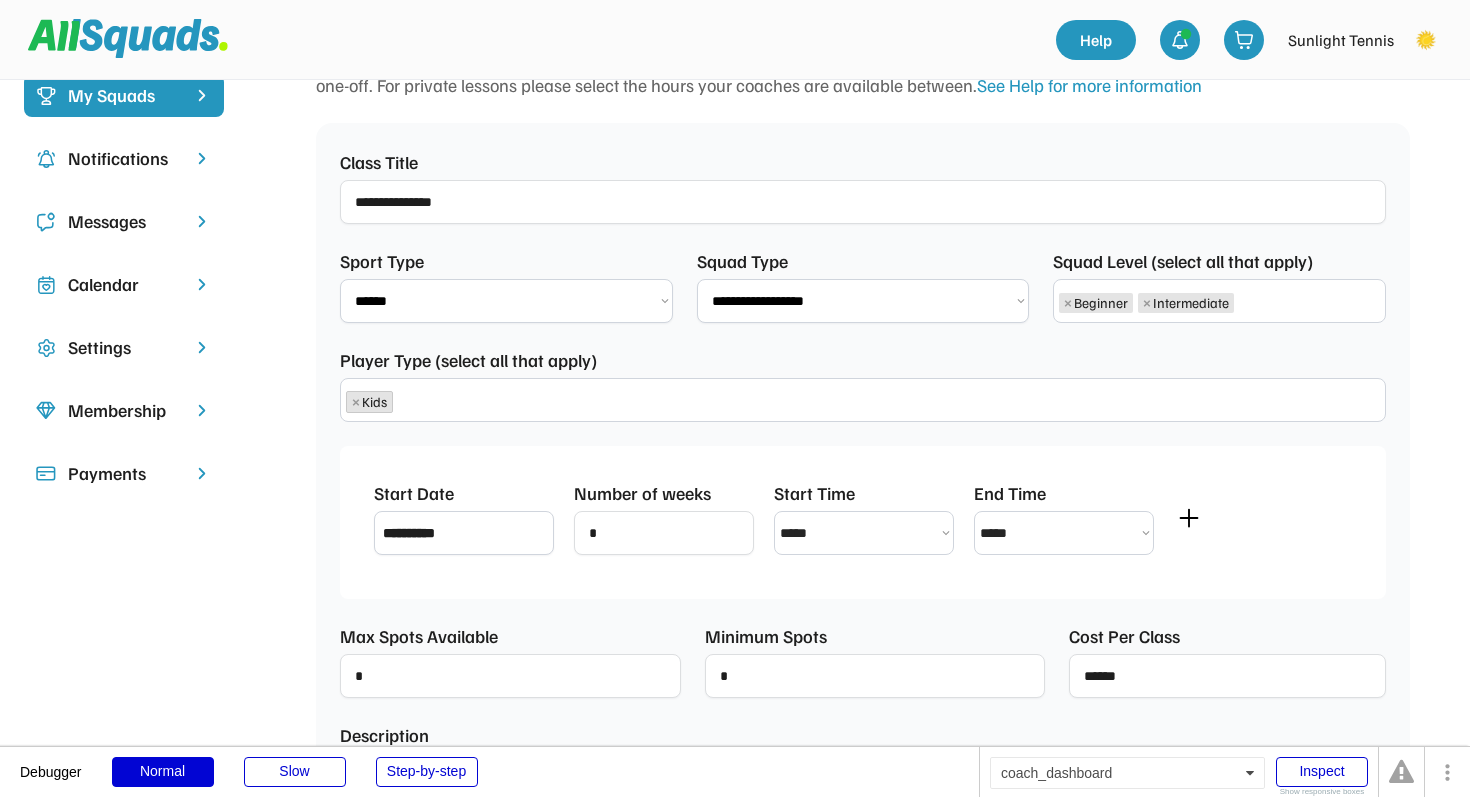 scroll, scrollTop: 575, scrollLeft: 0, axis: vertical 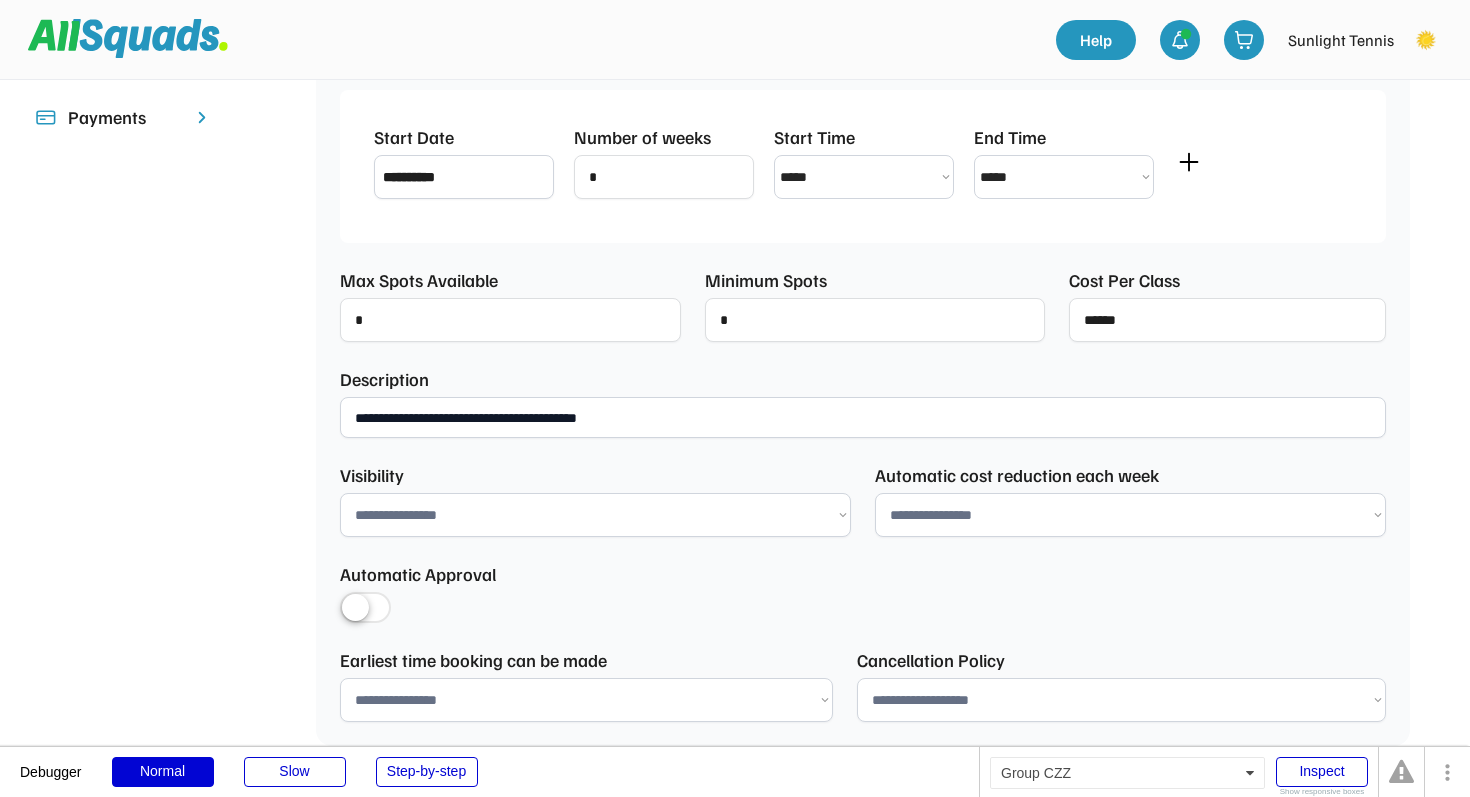 type on "**********" 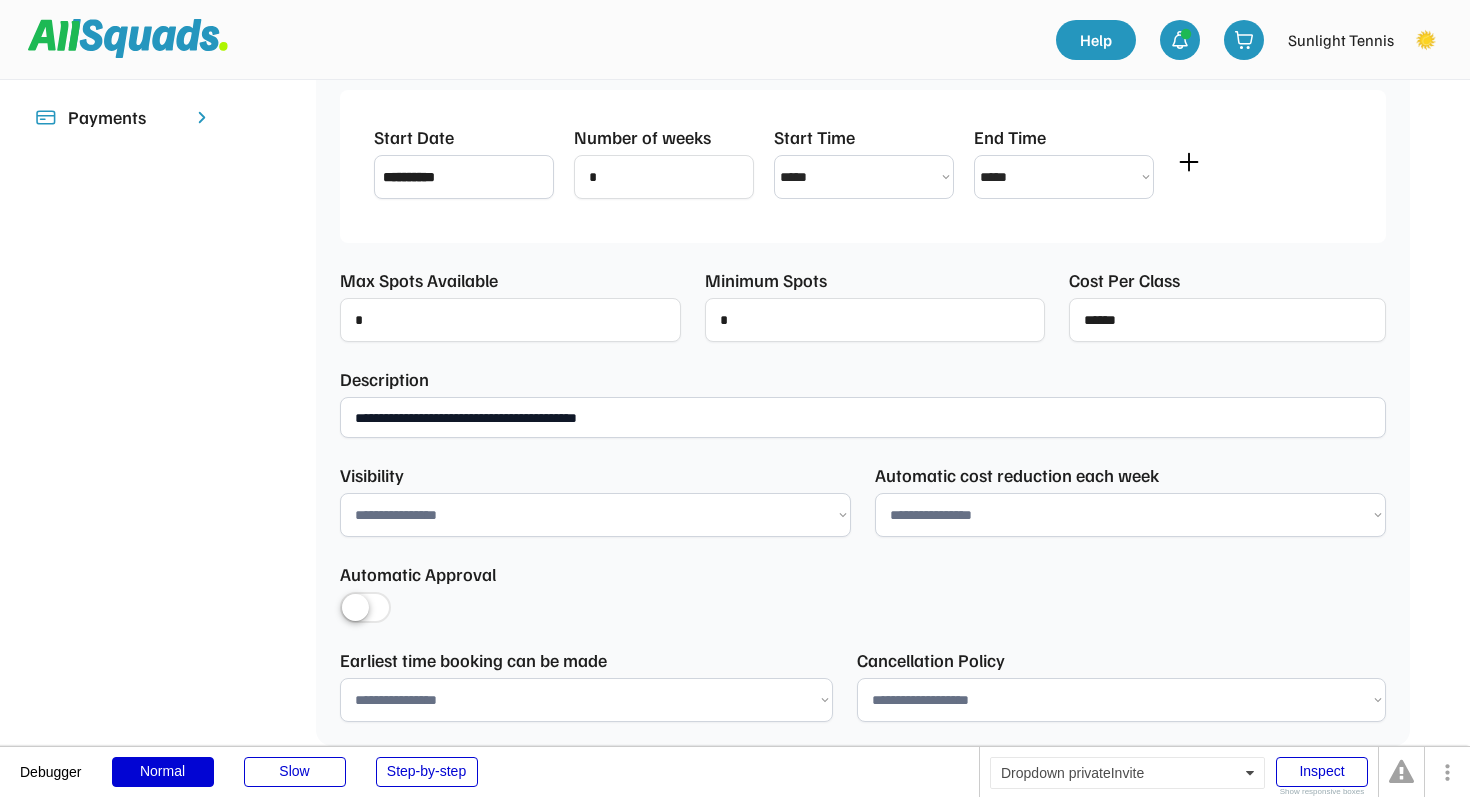 select on "********" 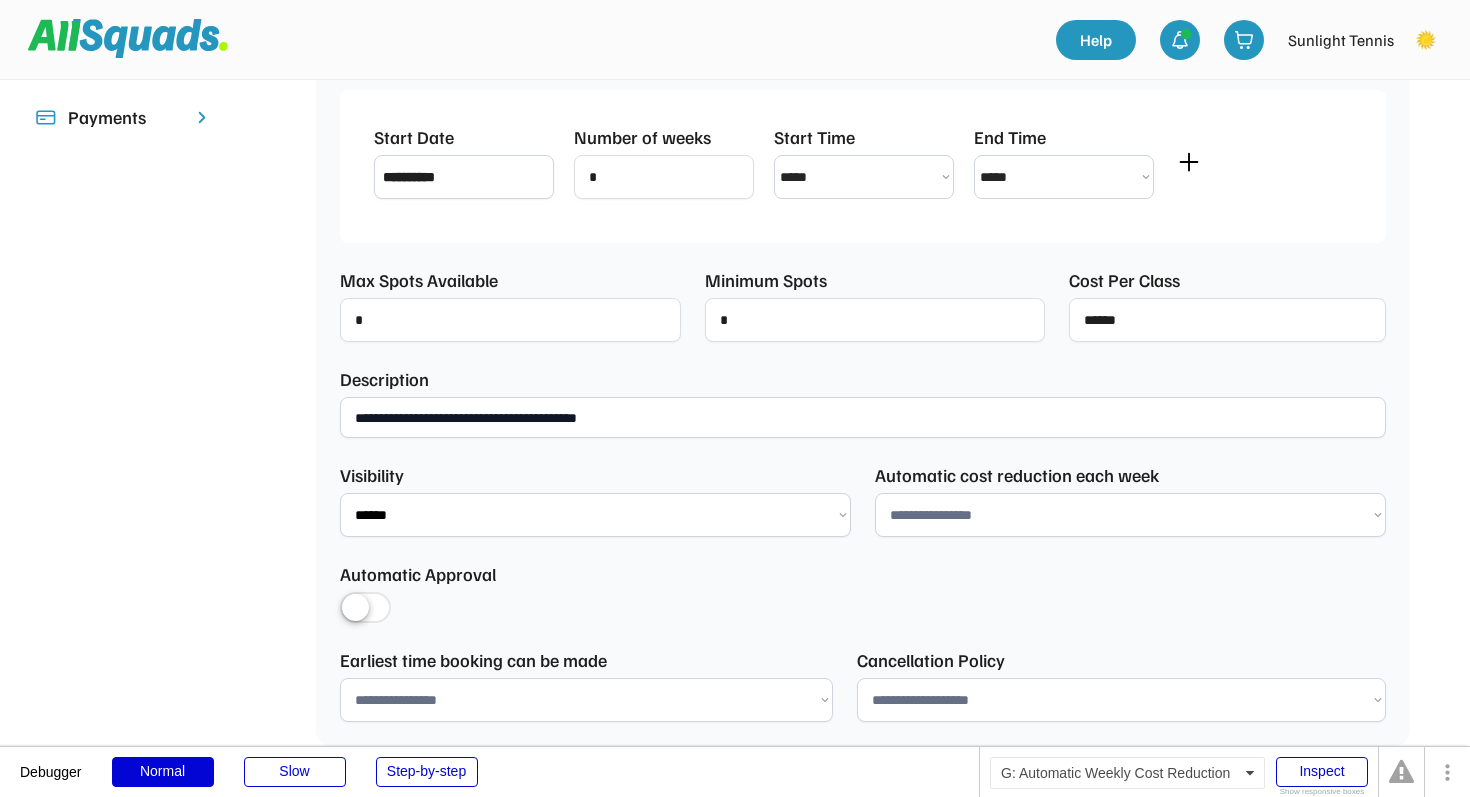click on "**********" at bounding box center [1130, 515] 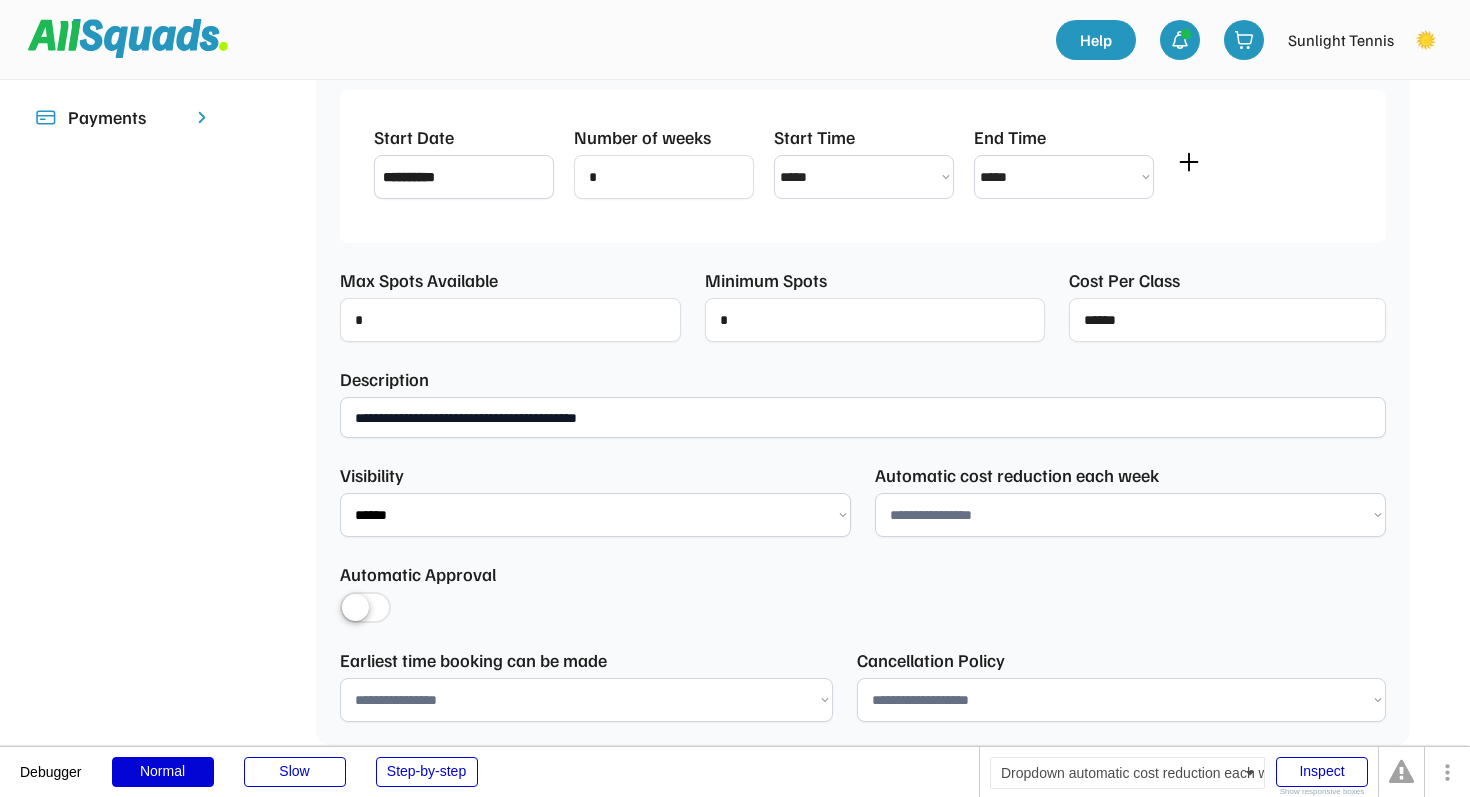 select on "****" 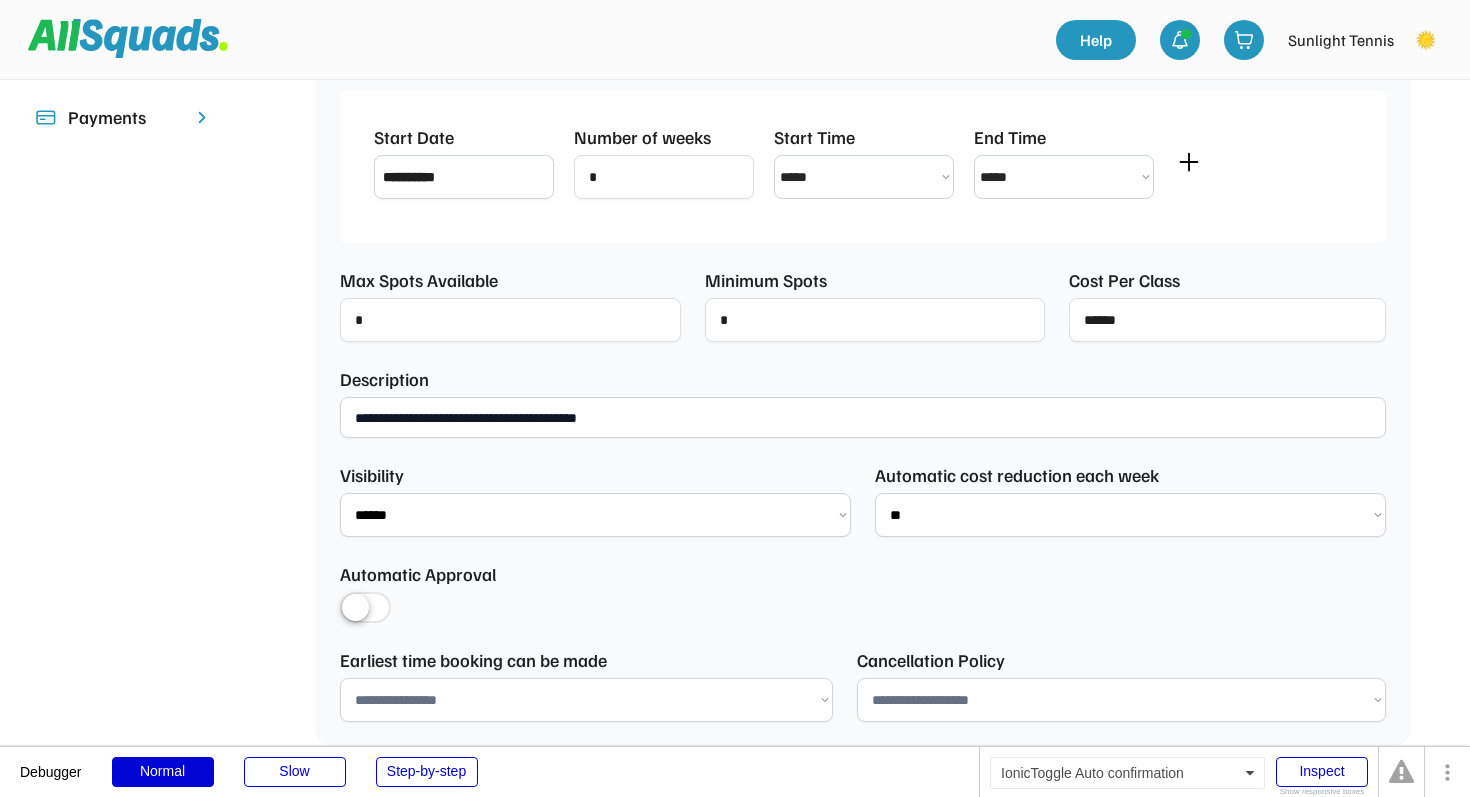 click at bounding box center [365, 609] 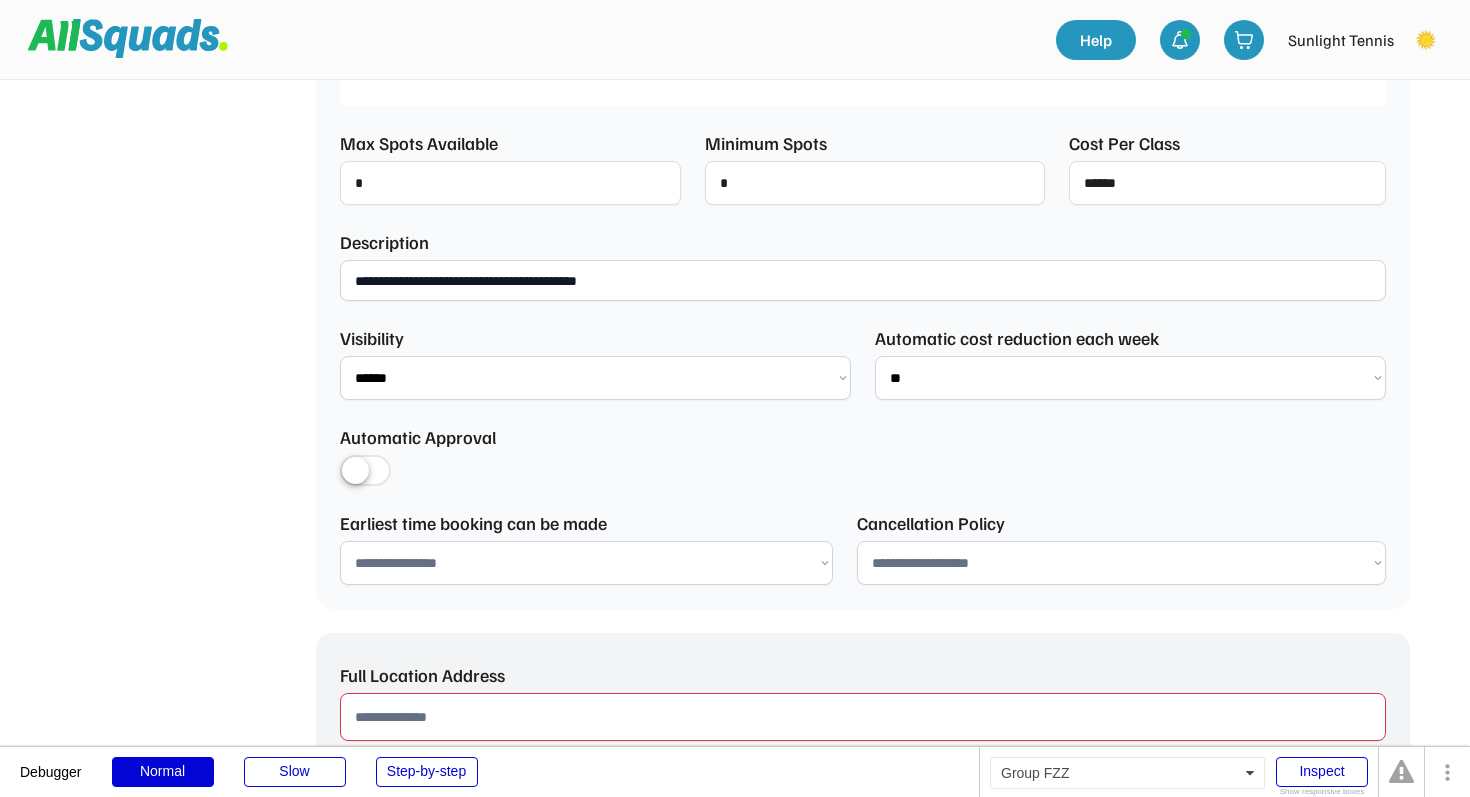 scroll, scrollTop: 722, scrollLeft: 0, axis: vertical 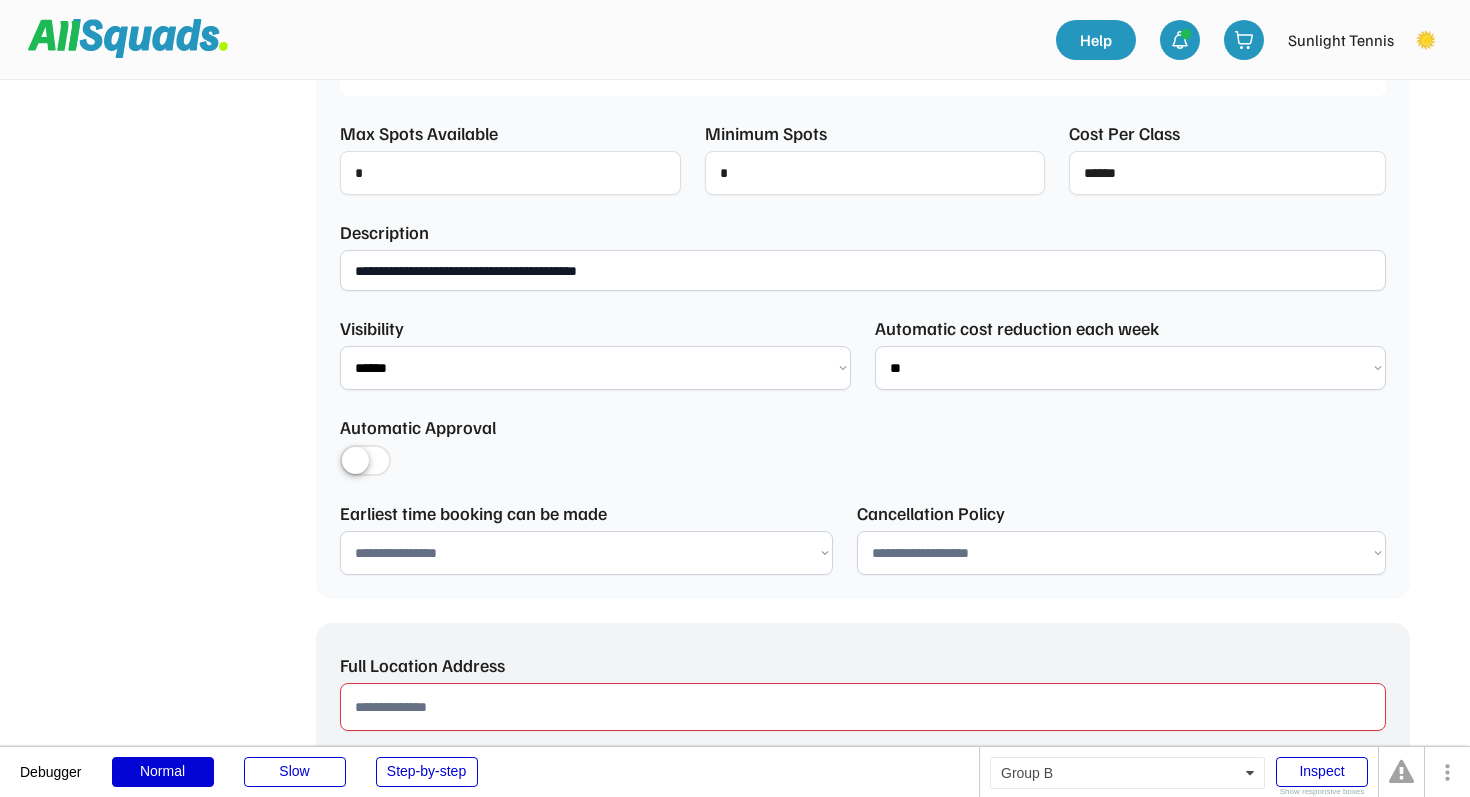 click on "**********" at bounding box center [586, 553] 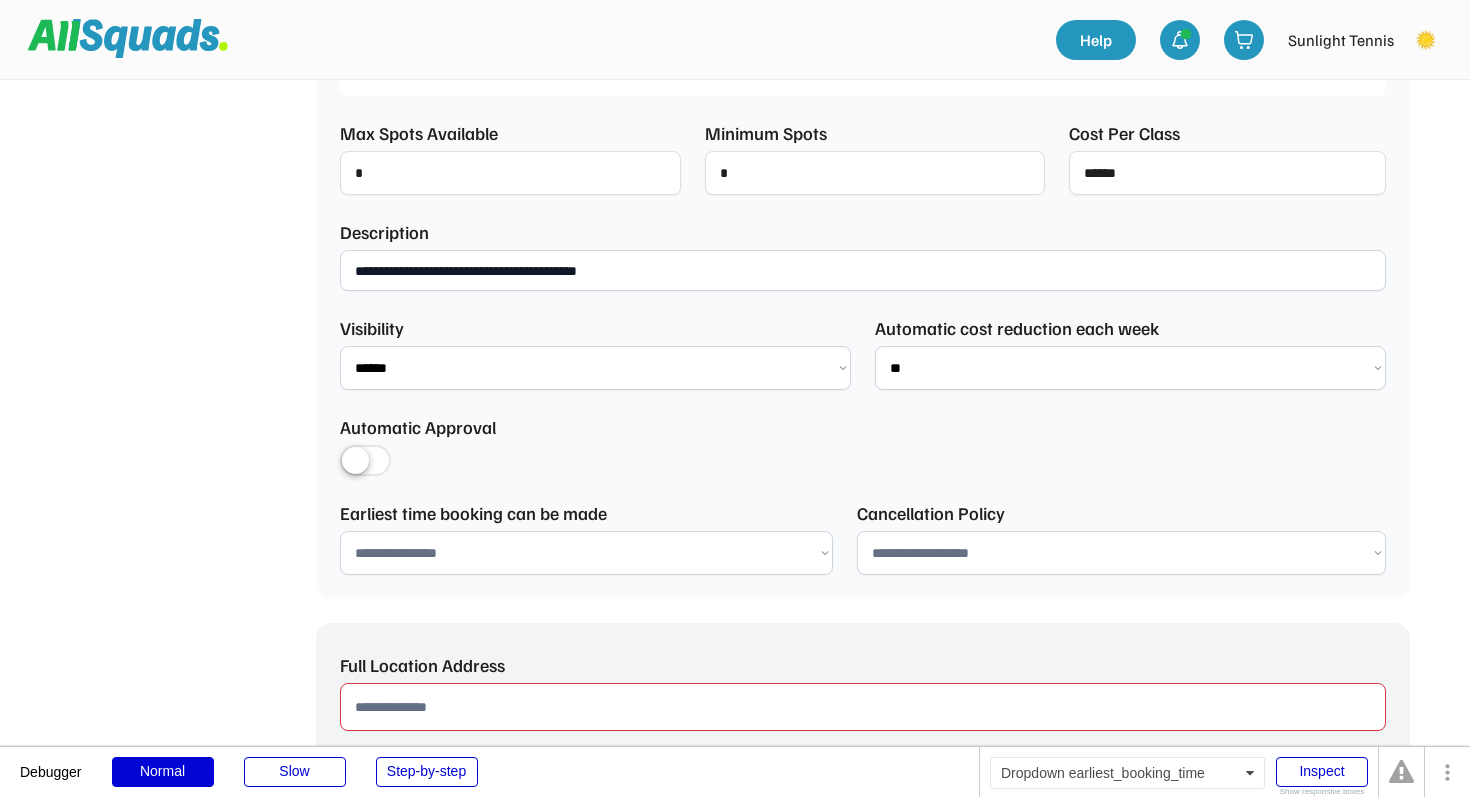 select on "*********" 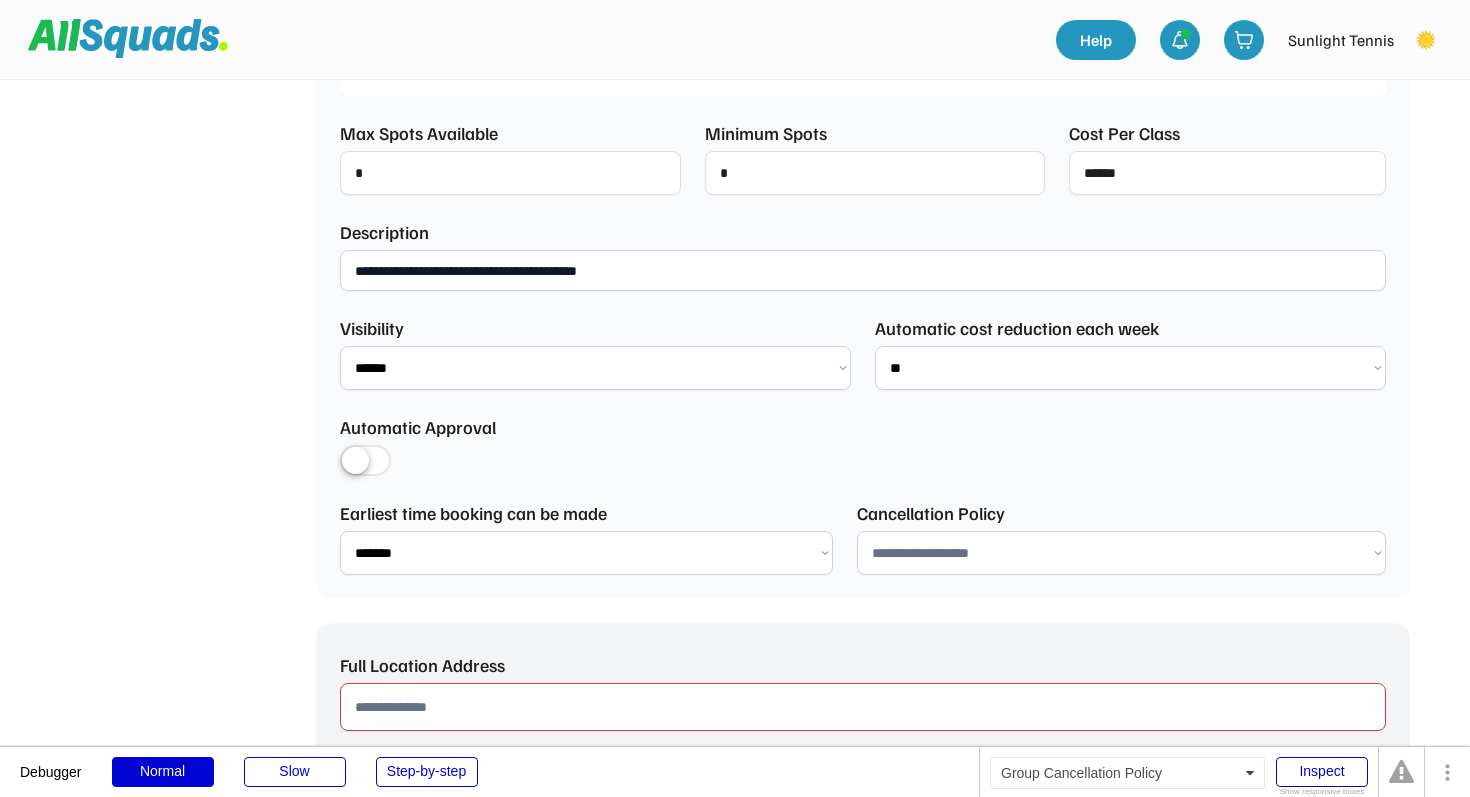 click on "**********" at bounding box center [1121, 553] 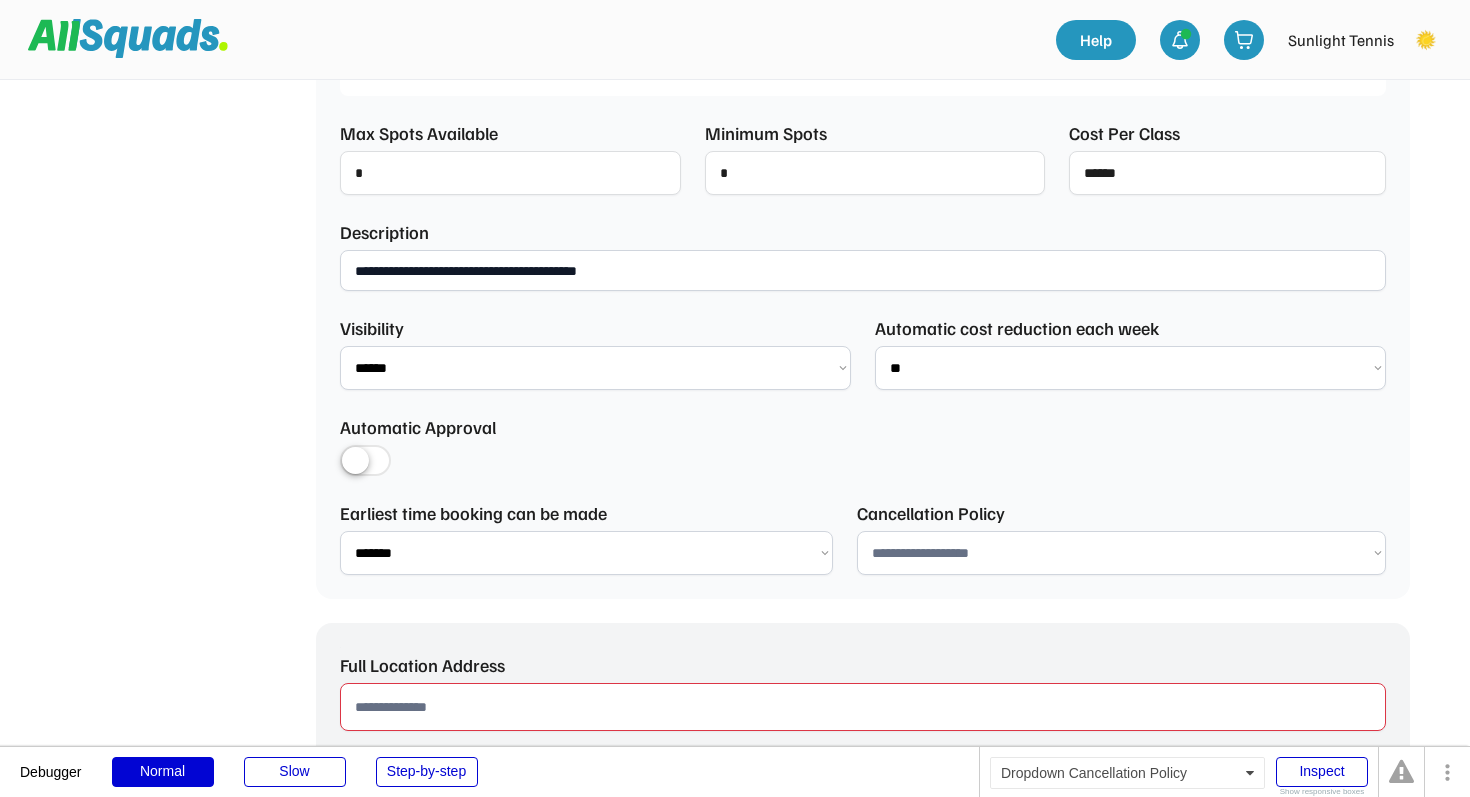 select on "**********" 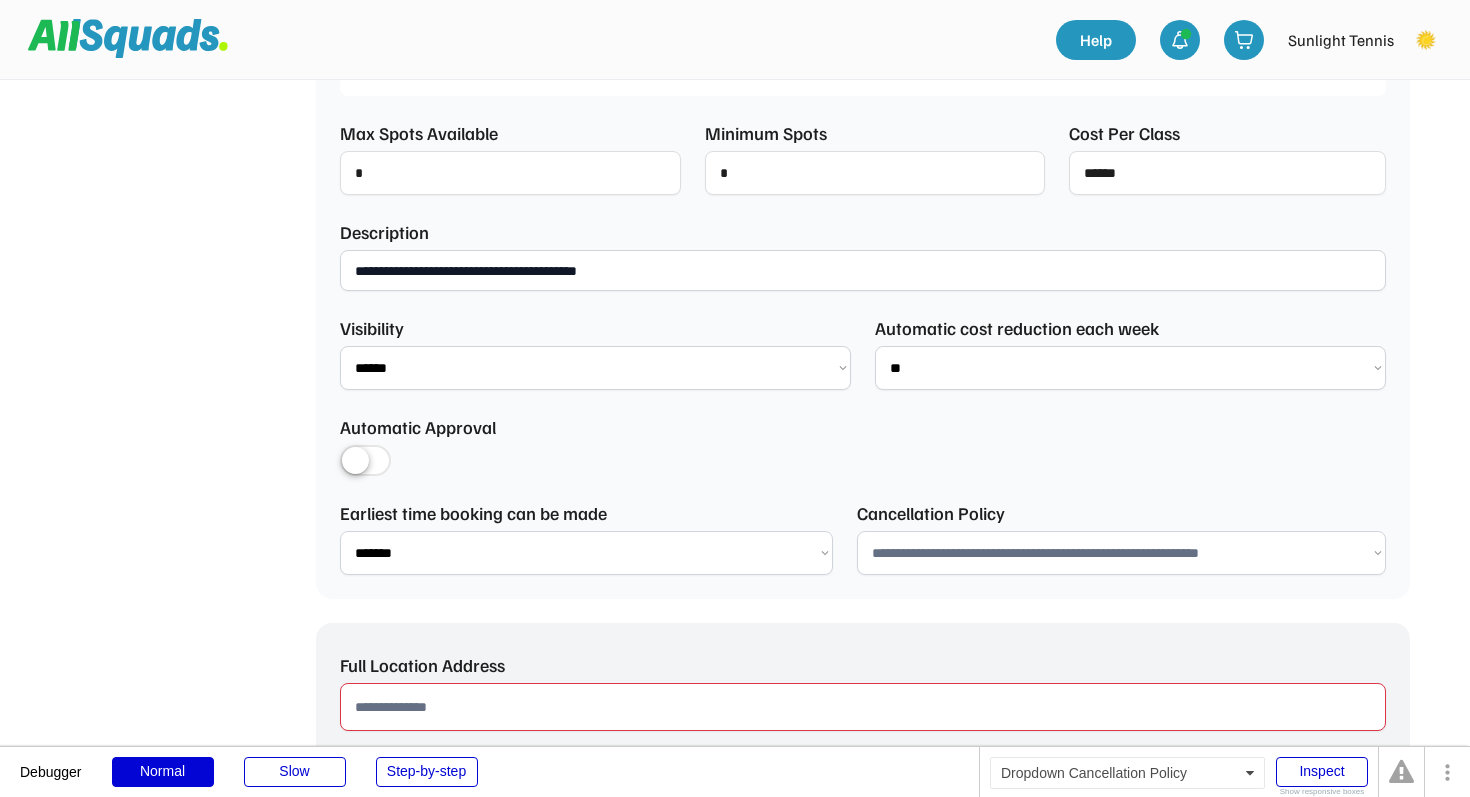 click at bounding box center [863, 707] 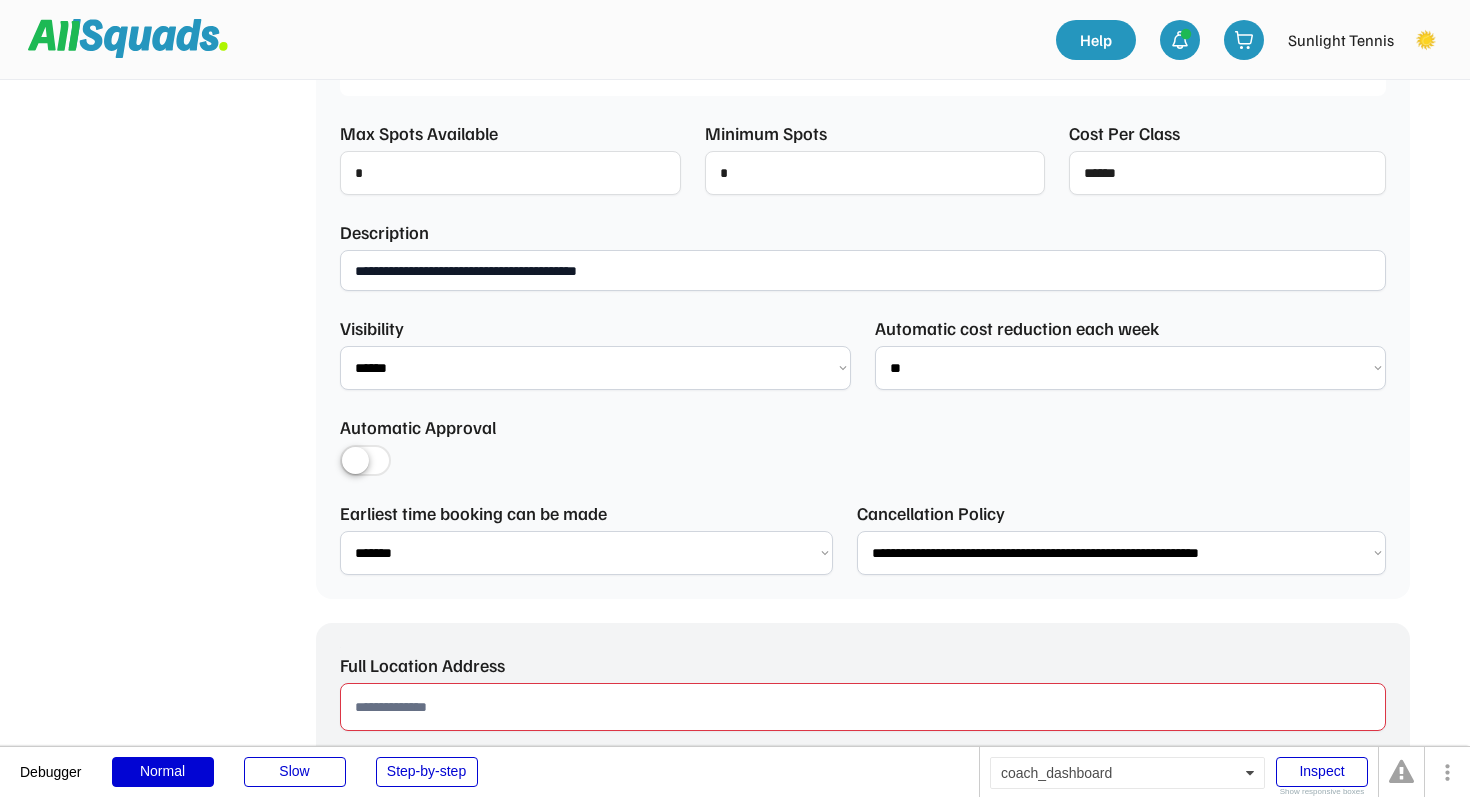 paste on "**********" 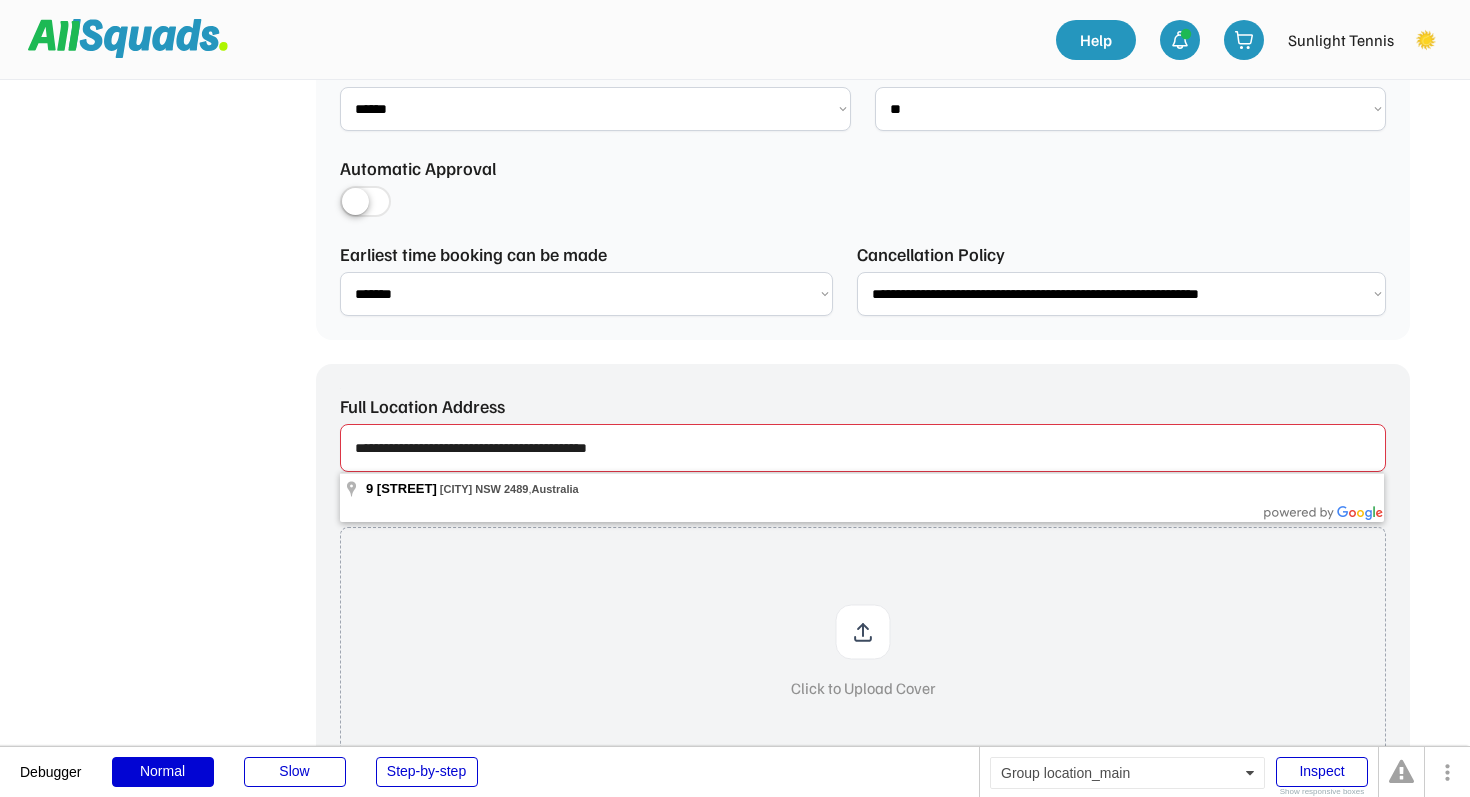 scroll, scrollTop: 1029, scrollLeft: 0, axis: vertical 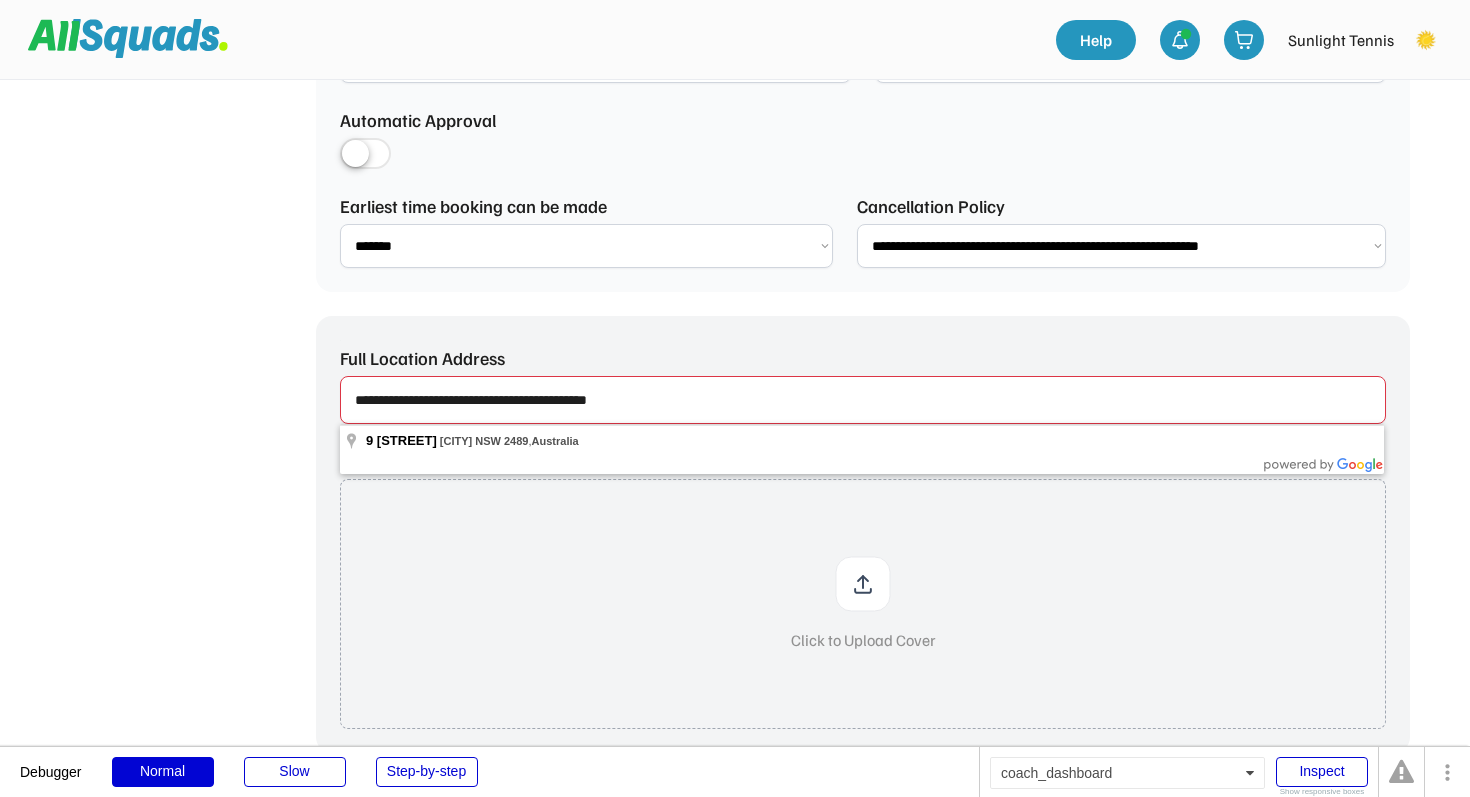 type on "**********" 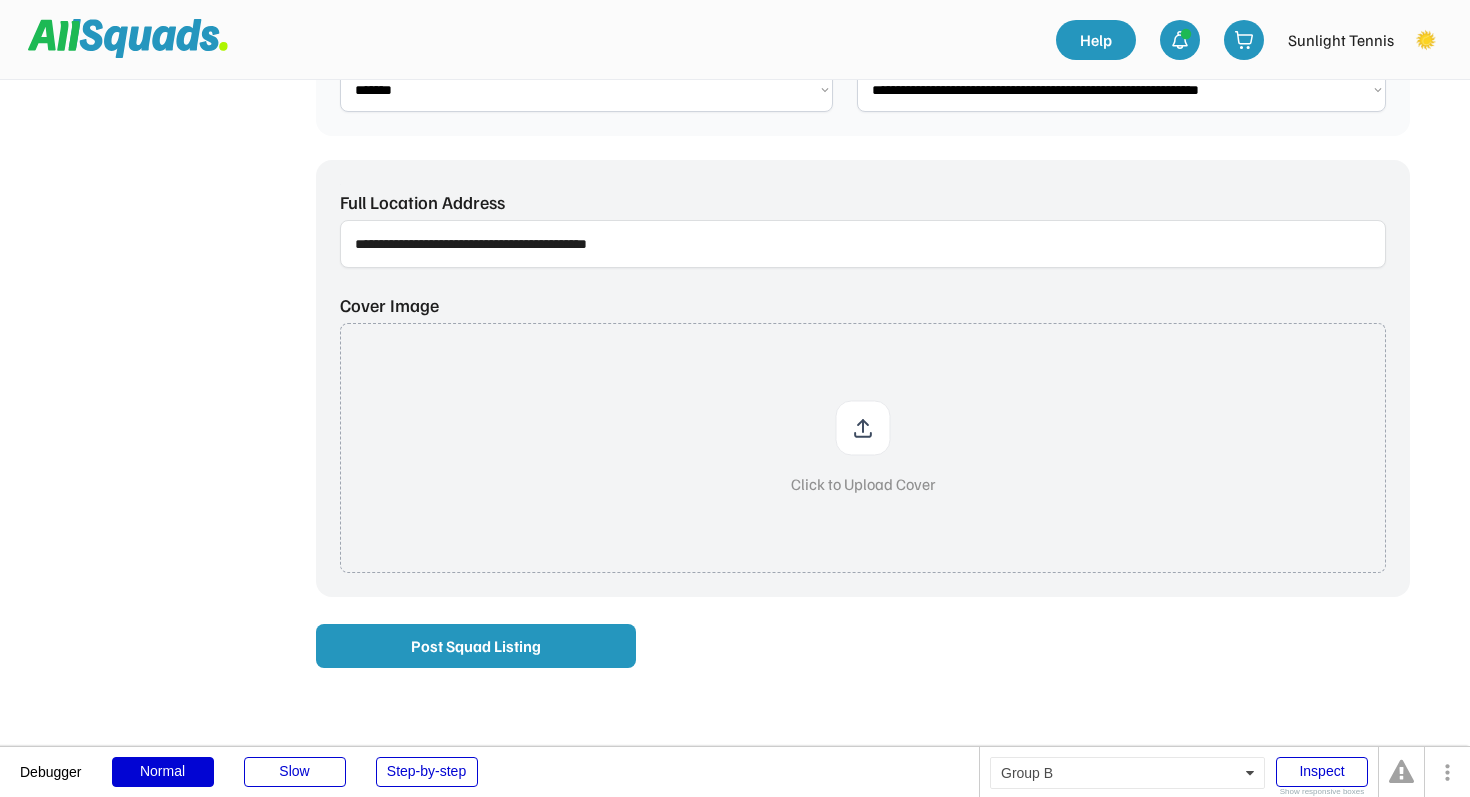 scroll, scrollTop: 1220, scrollLeft: 0, axis: vertical 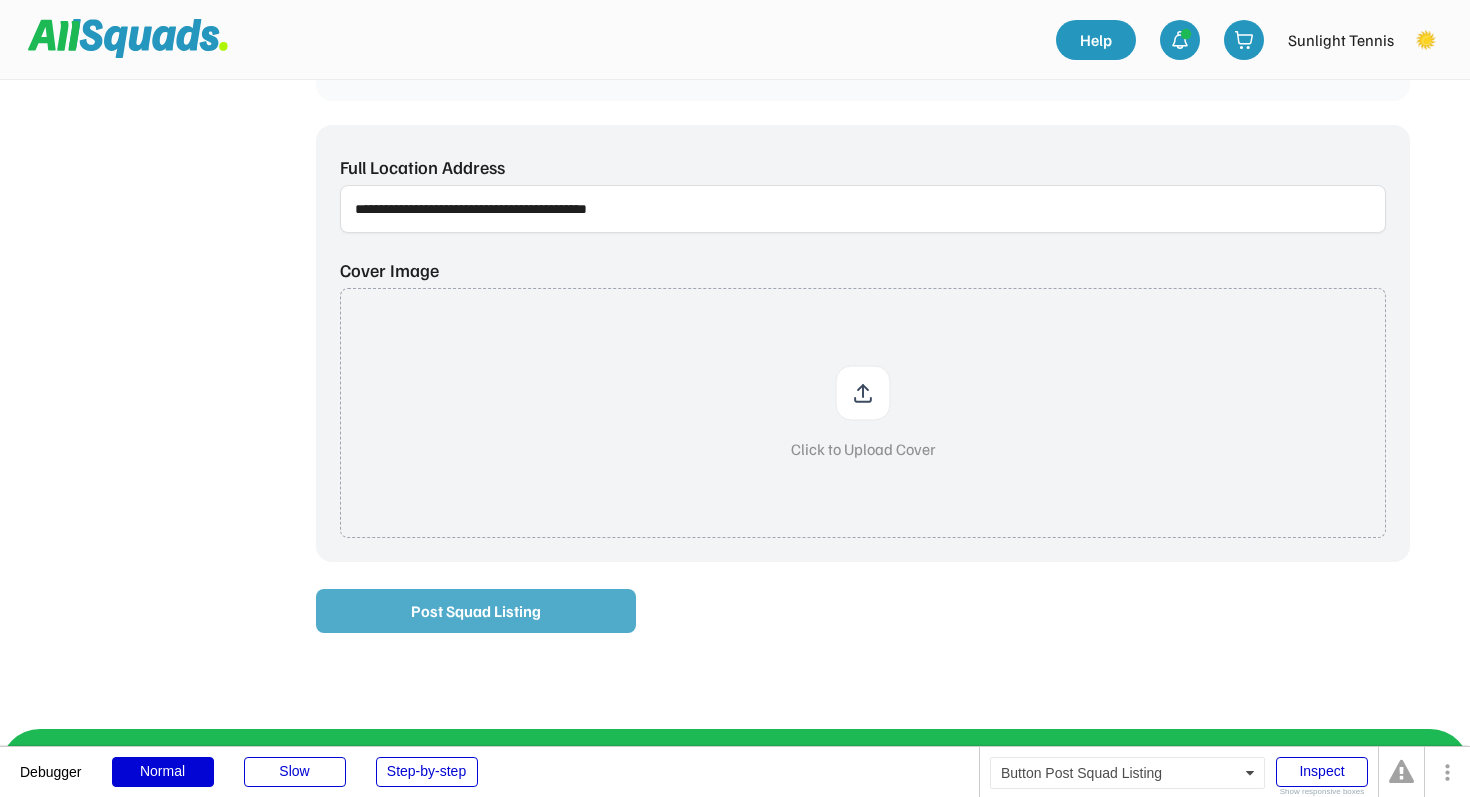 click on "Post Squad Listing" at bounding box center [476, 611] 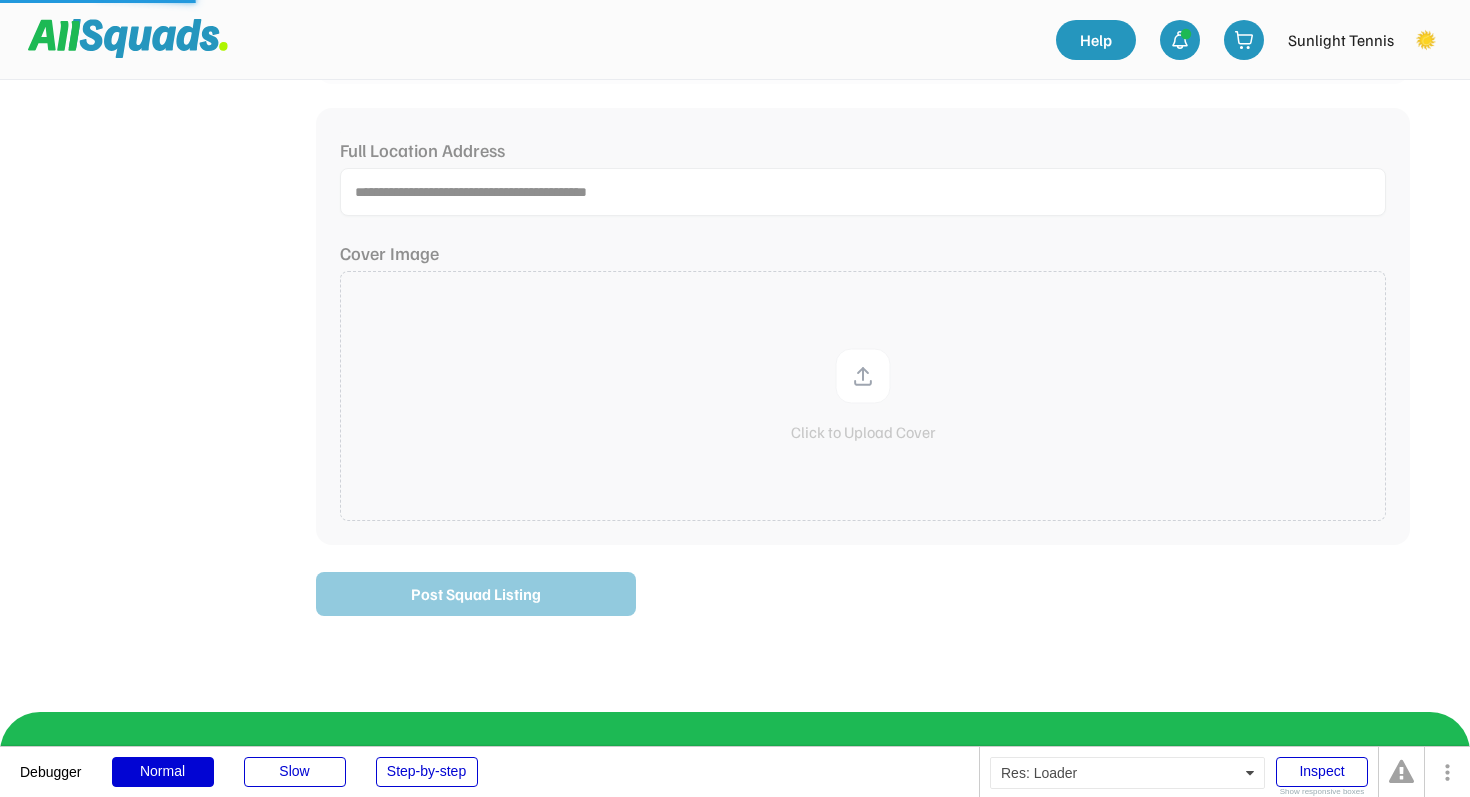select 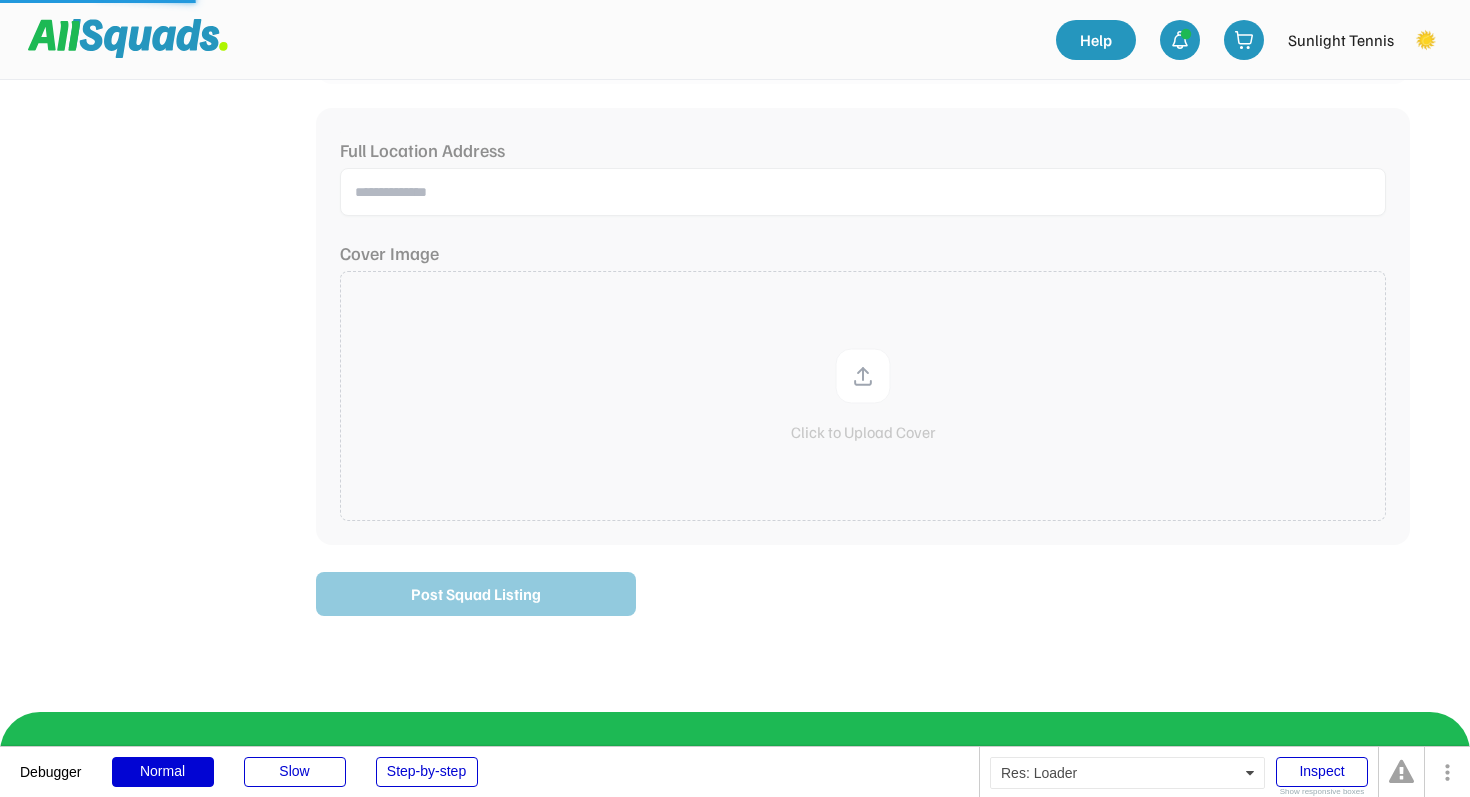 select on "**********" 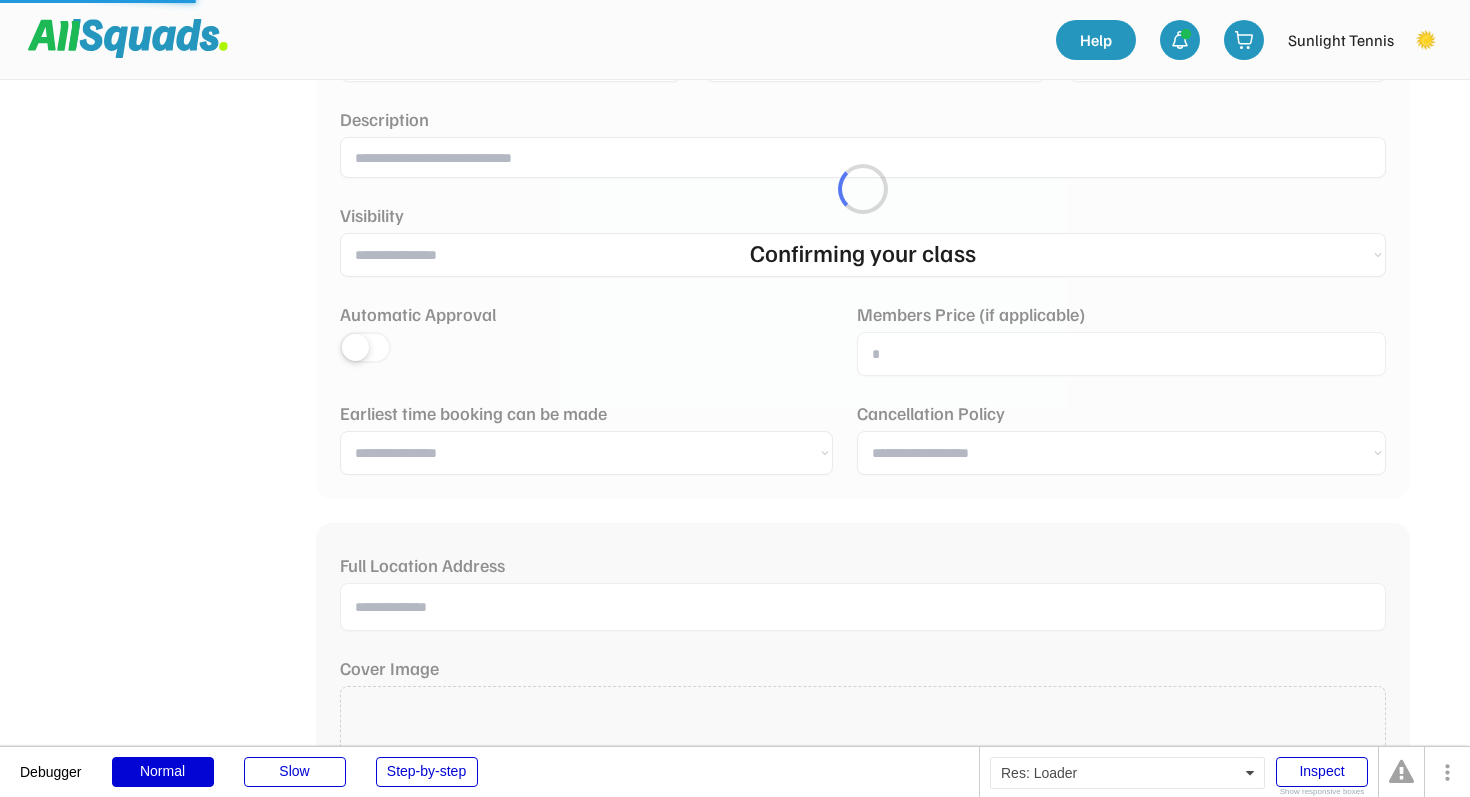 scroll, scrollTop: 0, scrollLeft: 0, axis: both 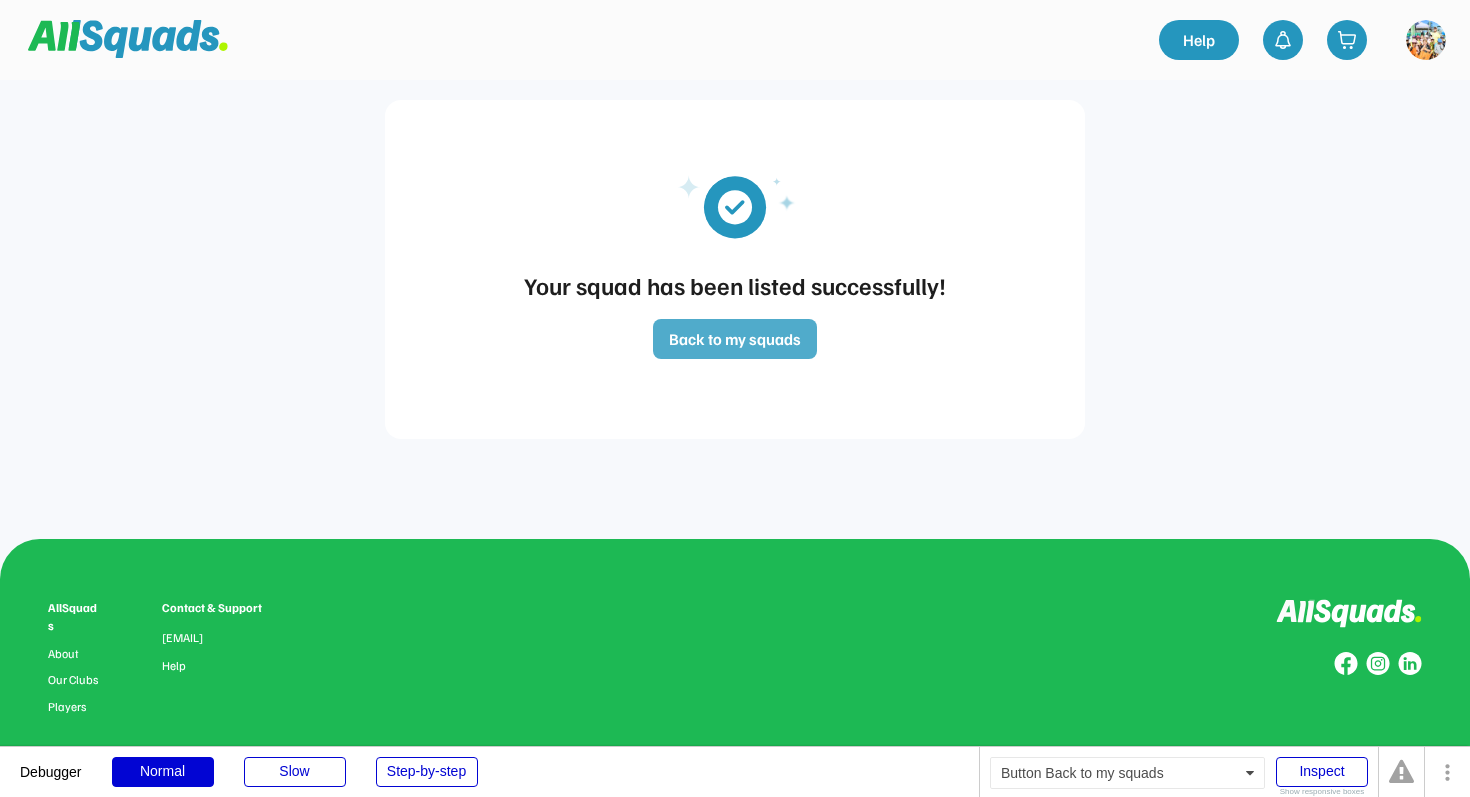 click on "Back to my squads" at bounding box center (735, 339) 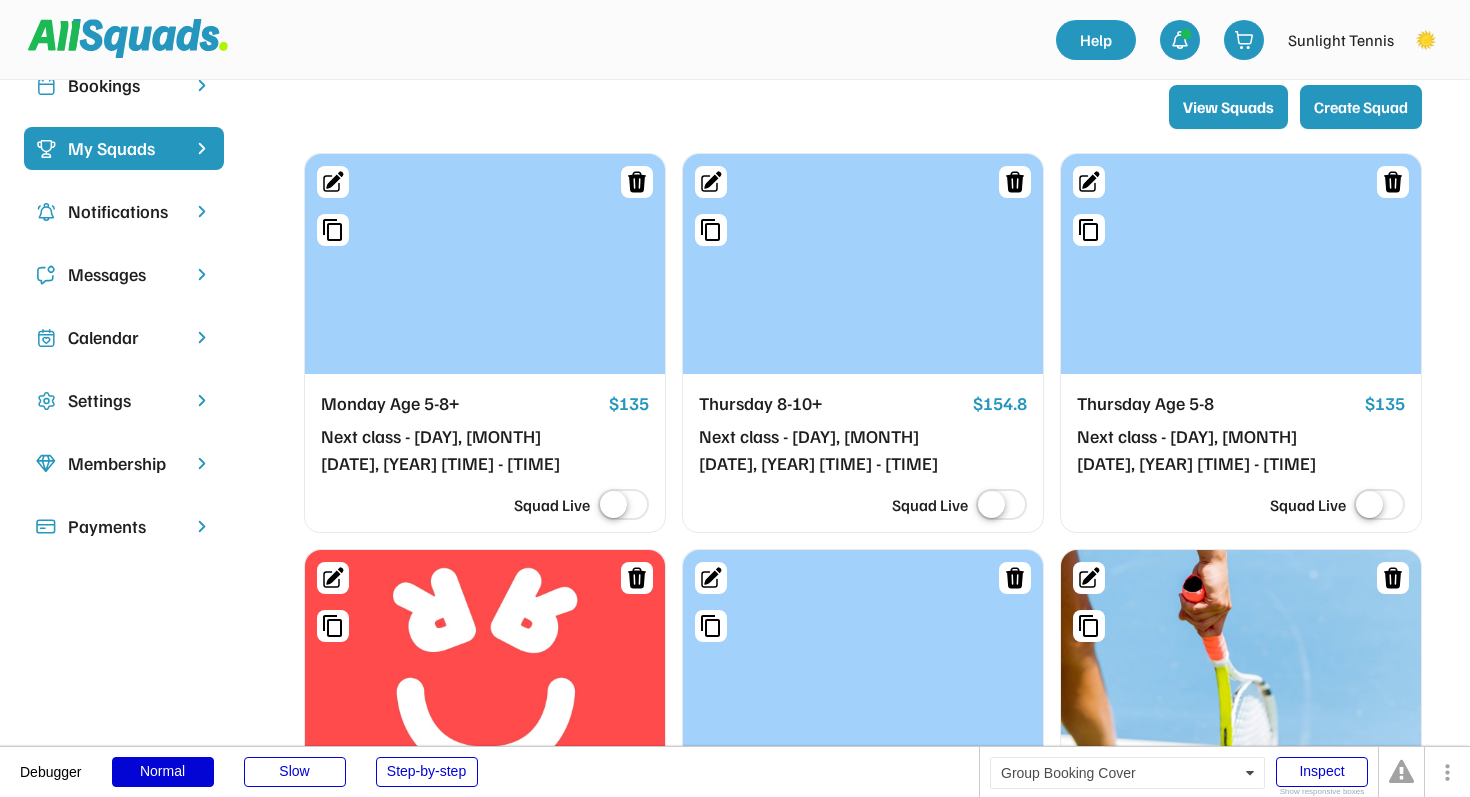 scroll, scrollTop: 155, scrollLeft: 0, axis: vertical 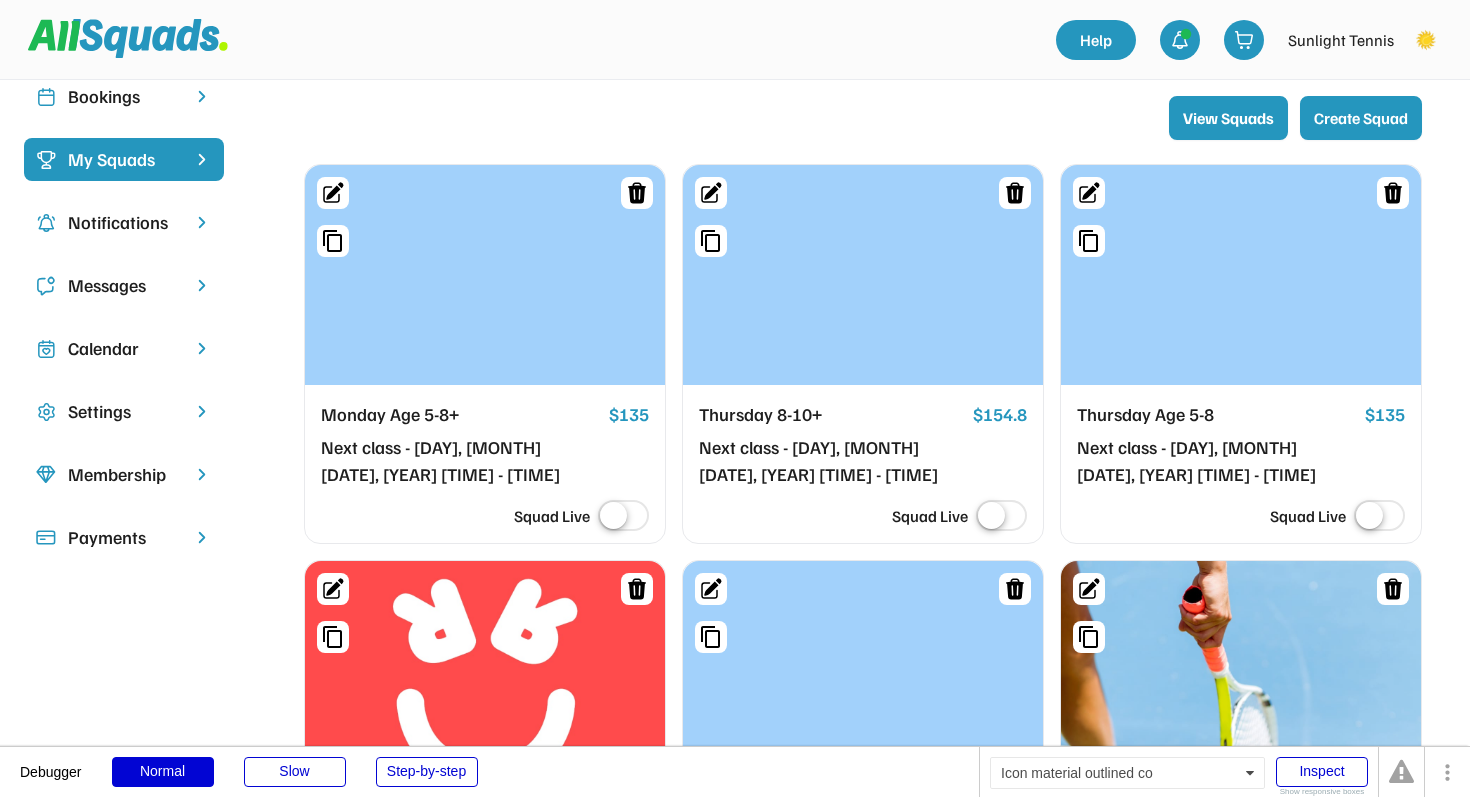 click 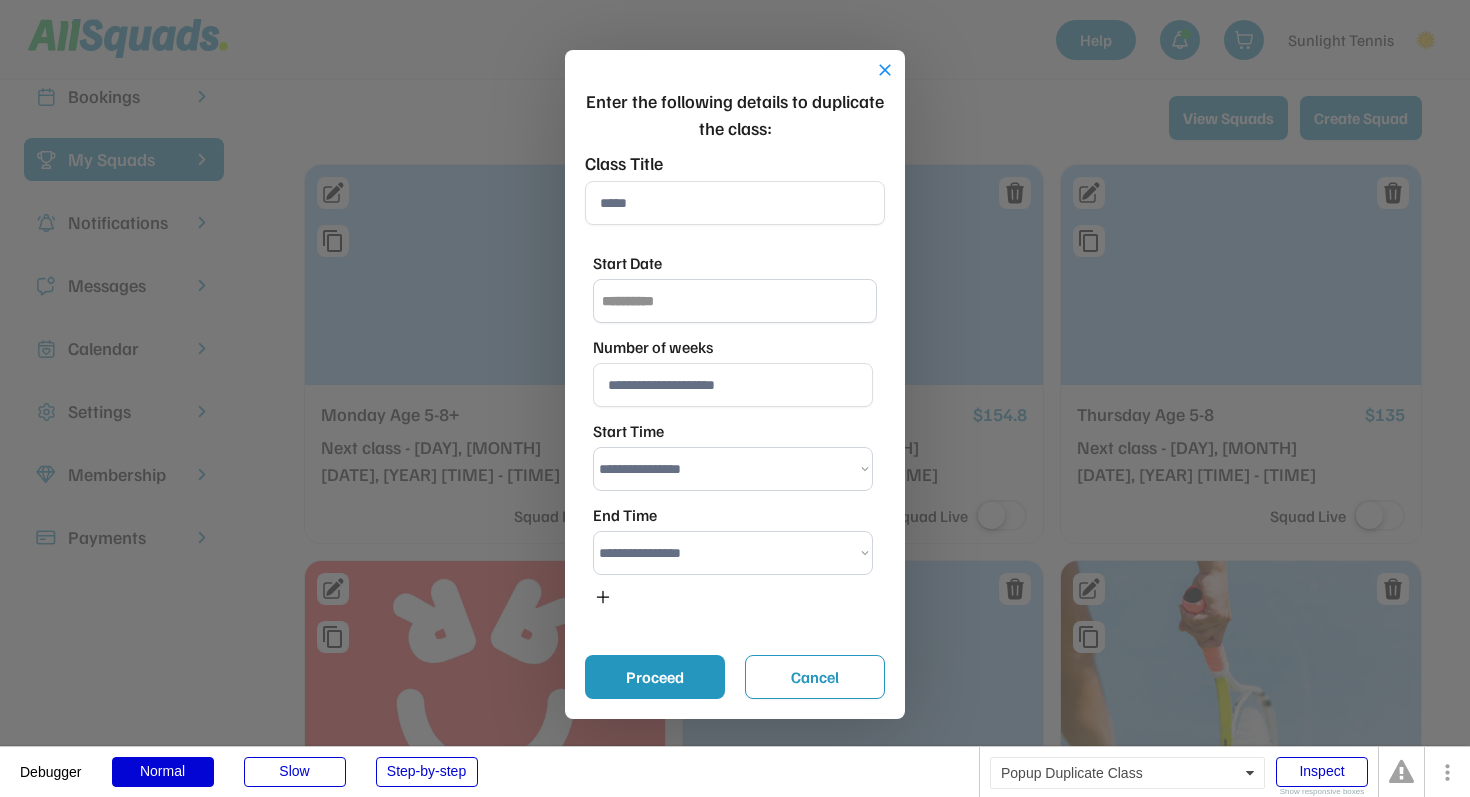 click at bounding box center [735, 203] 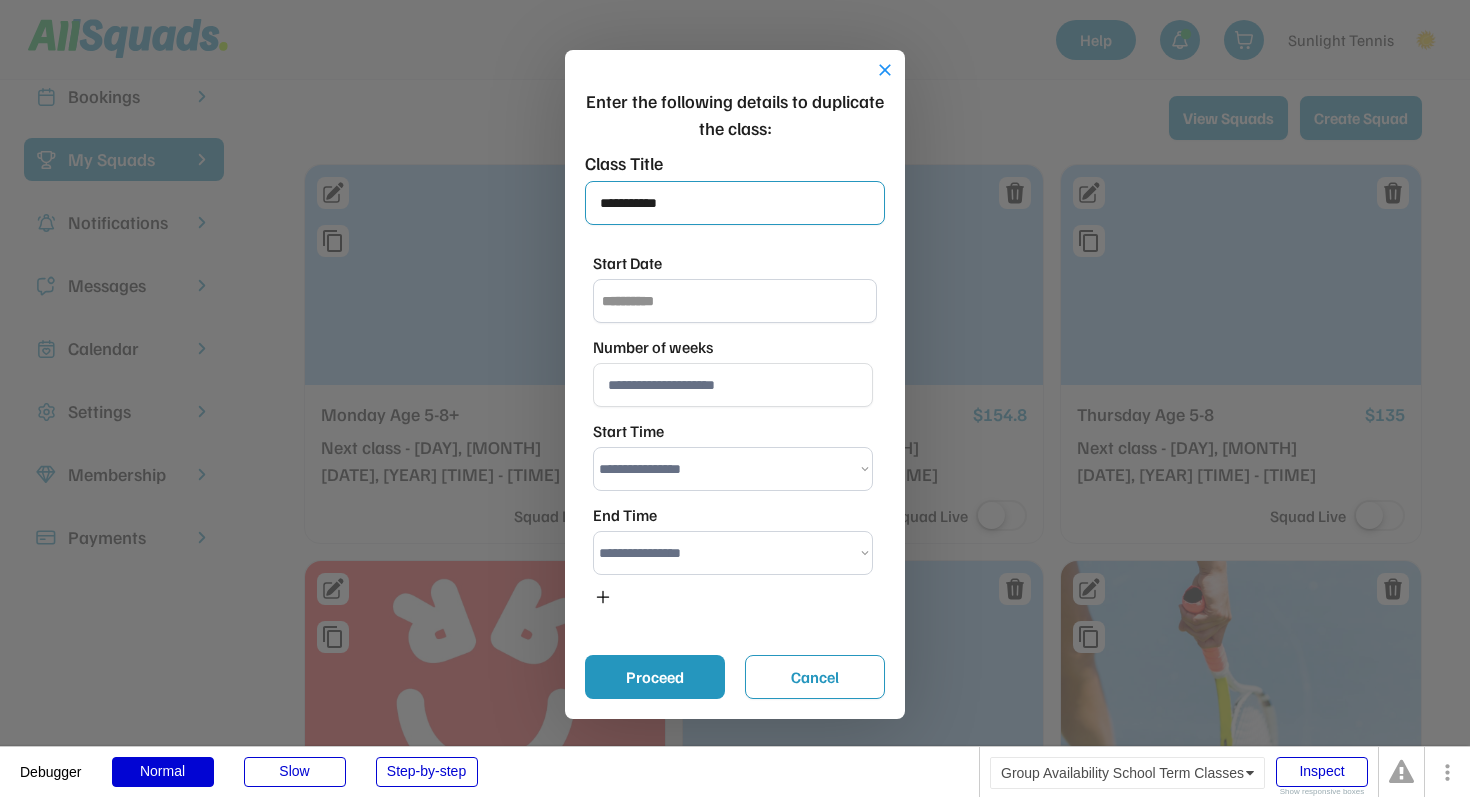 type on "**********" 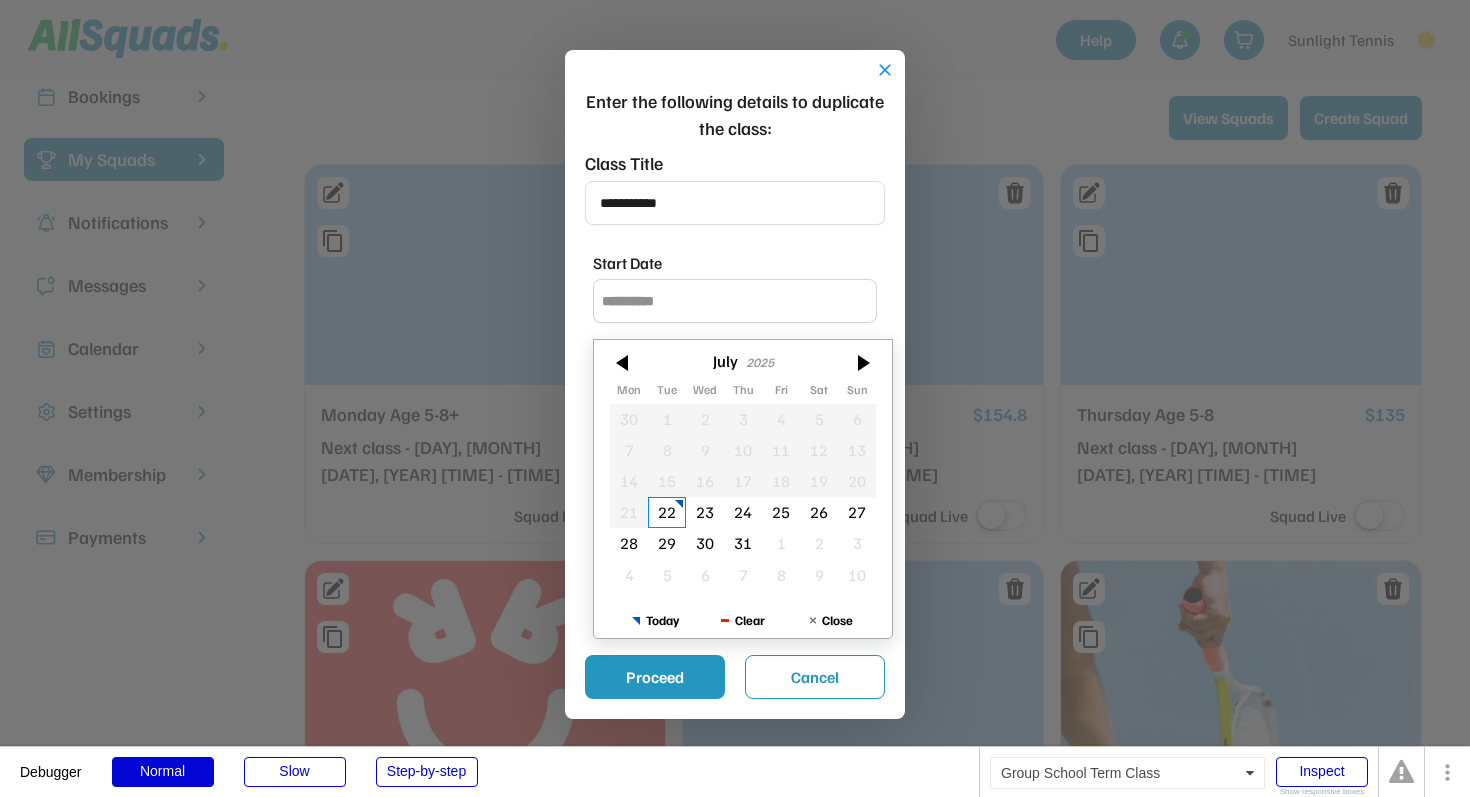 click at bounding box center (735, 301) 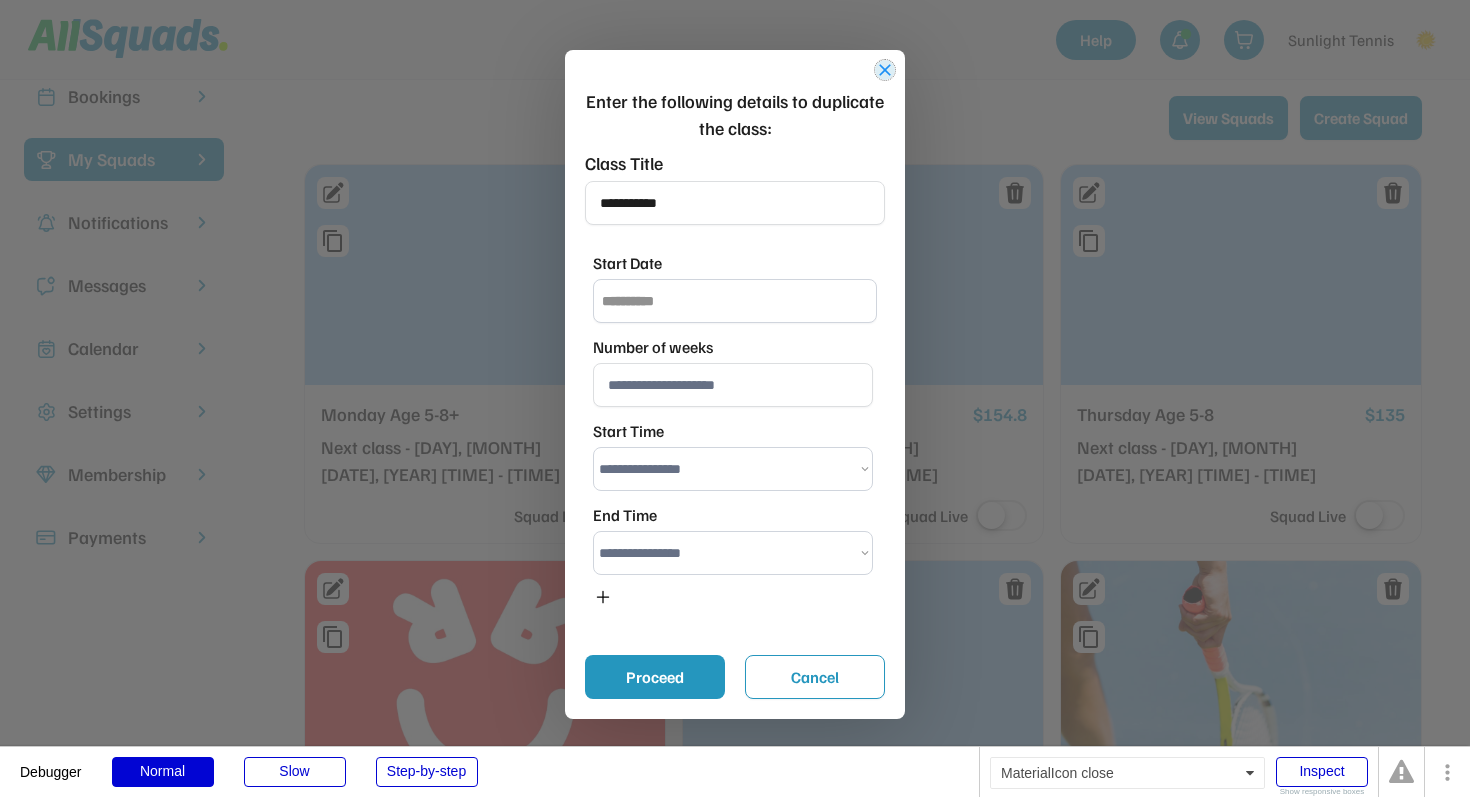 click on "close" at bounding box center [885, 70] 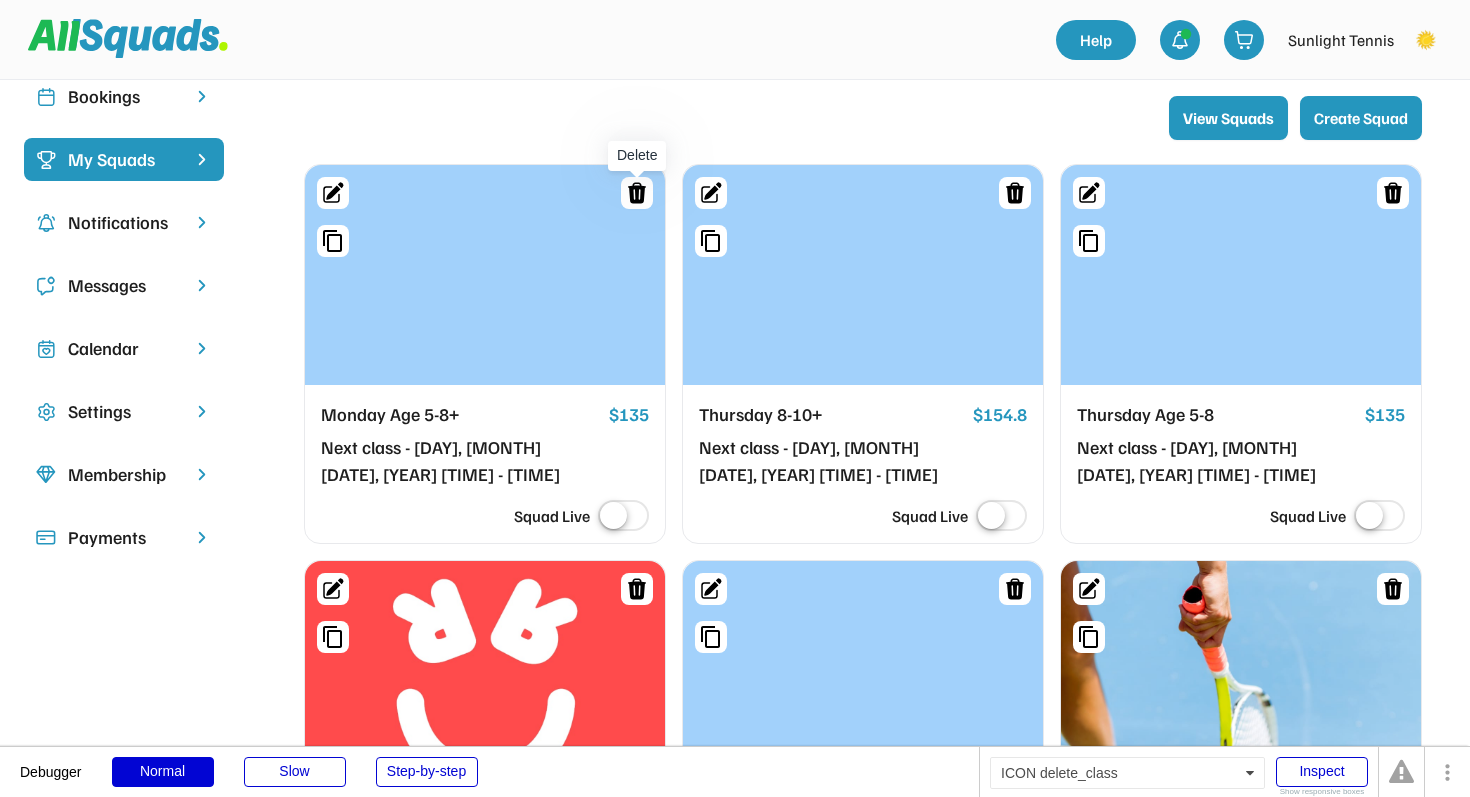 click 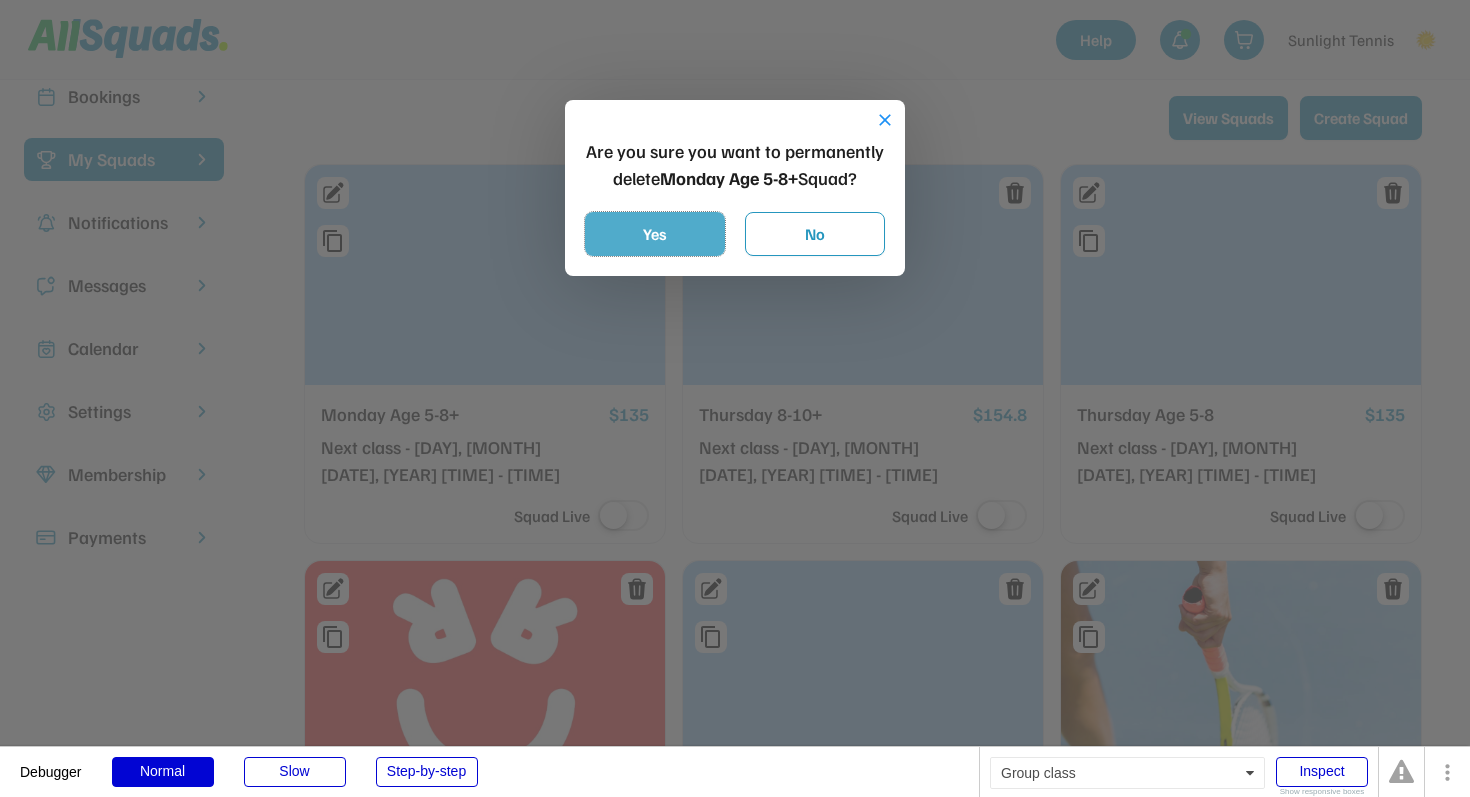 click on "Yes" at bounding box center (655, 234) 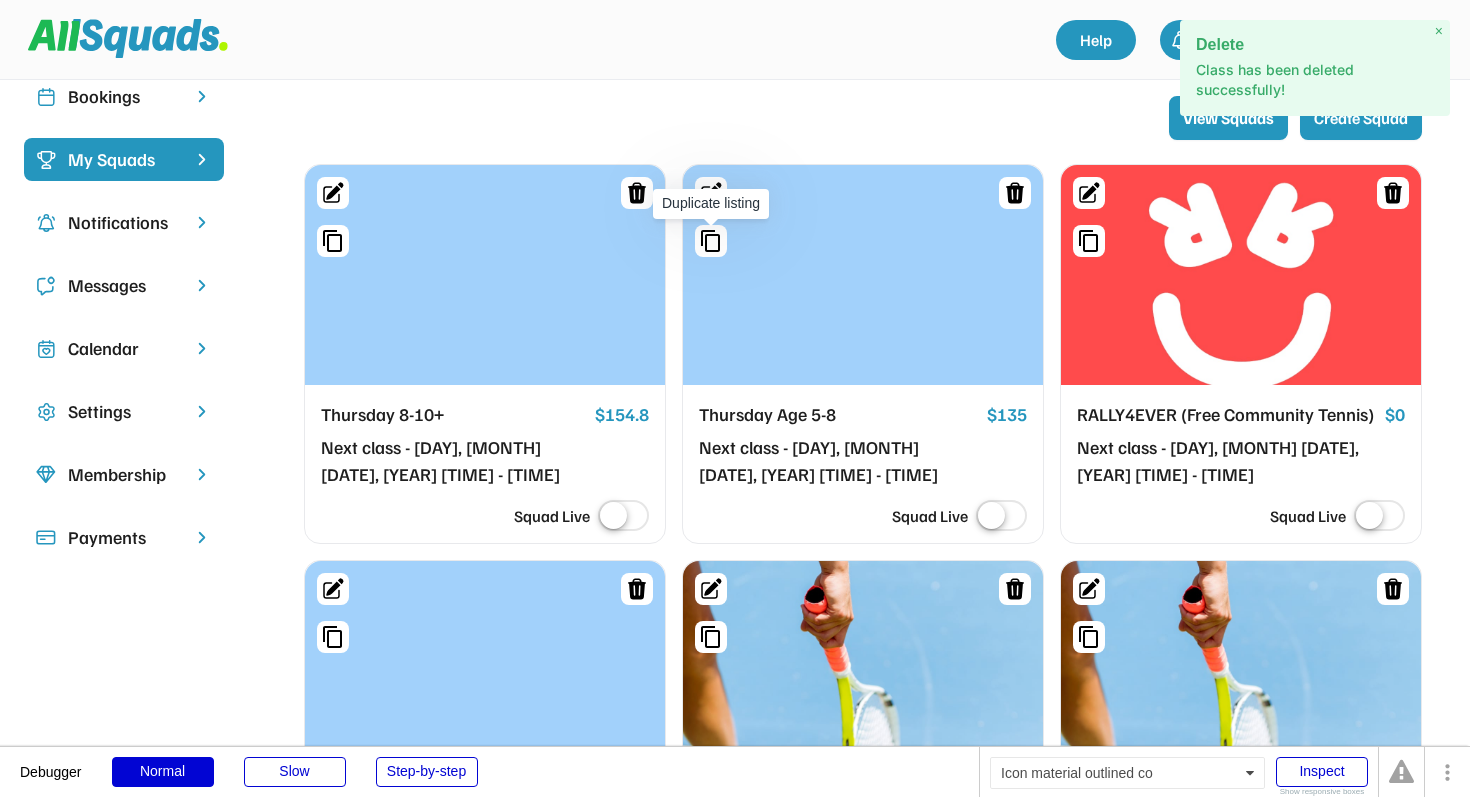 click 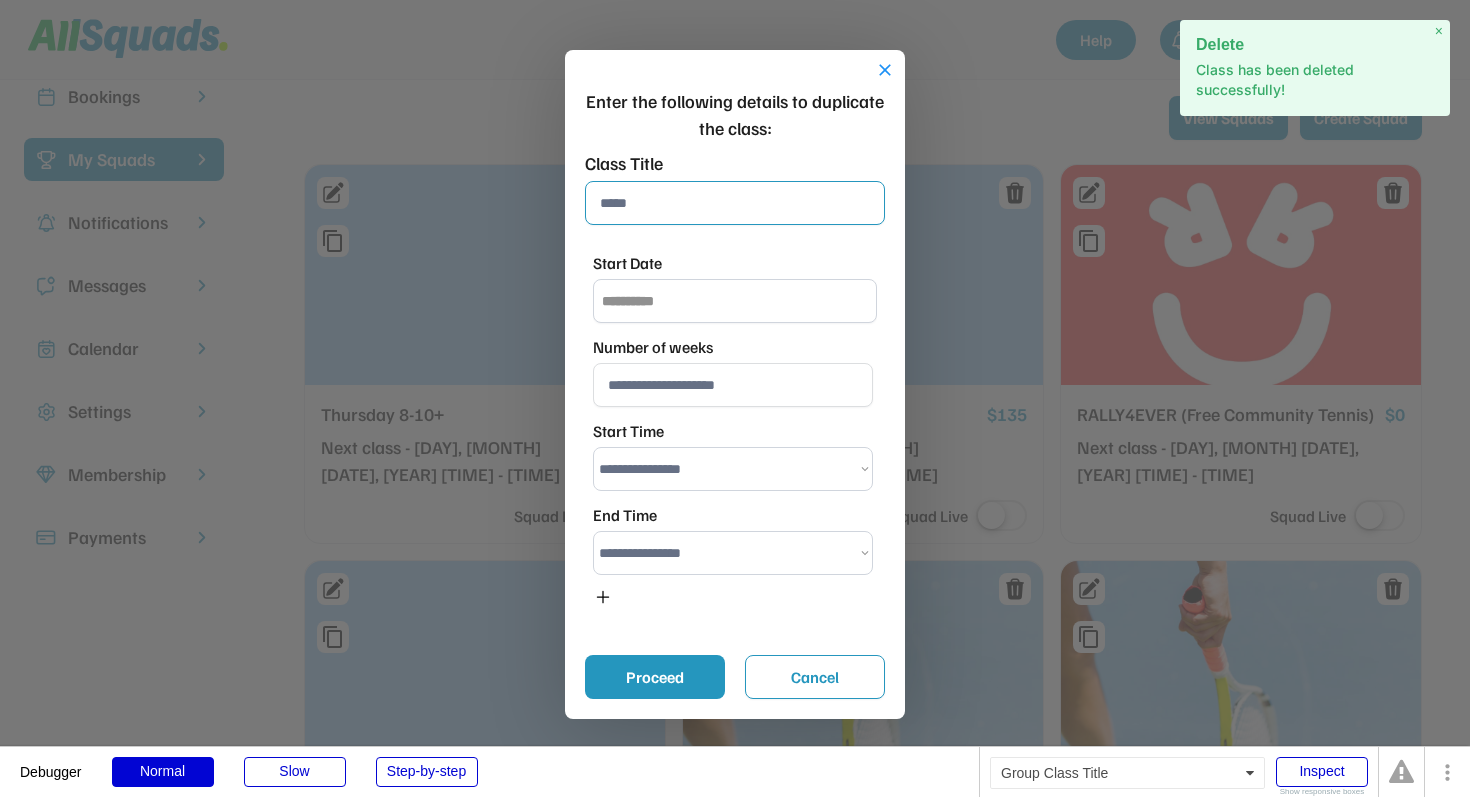 click at bounding box center (735, 203) 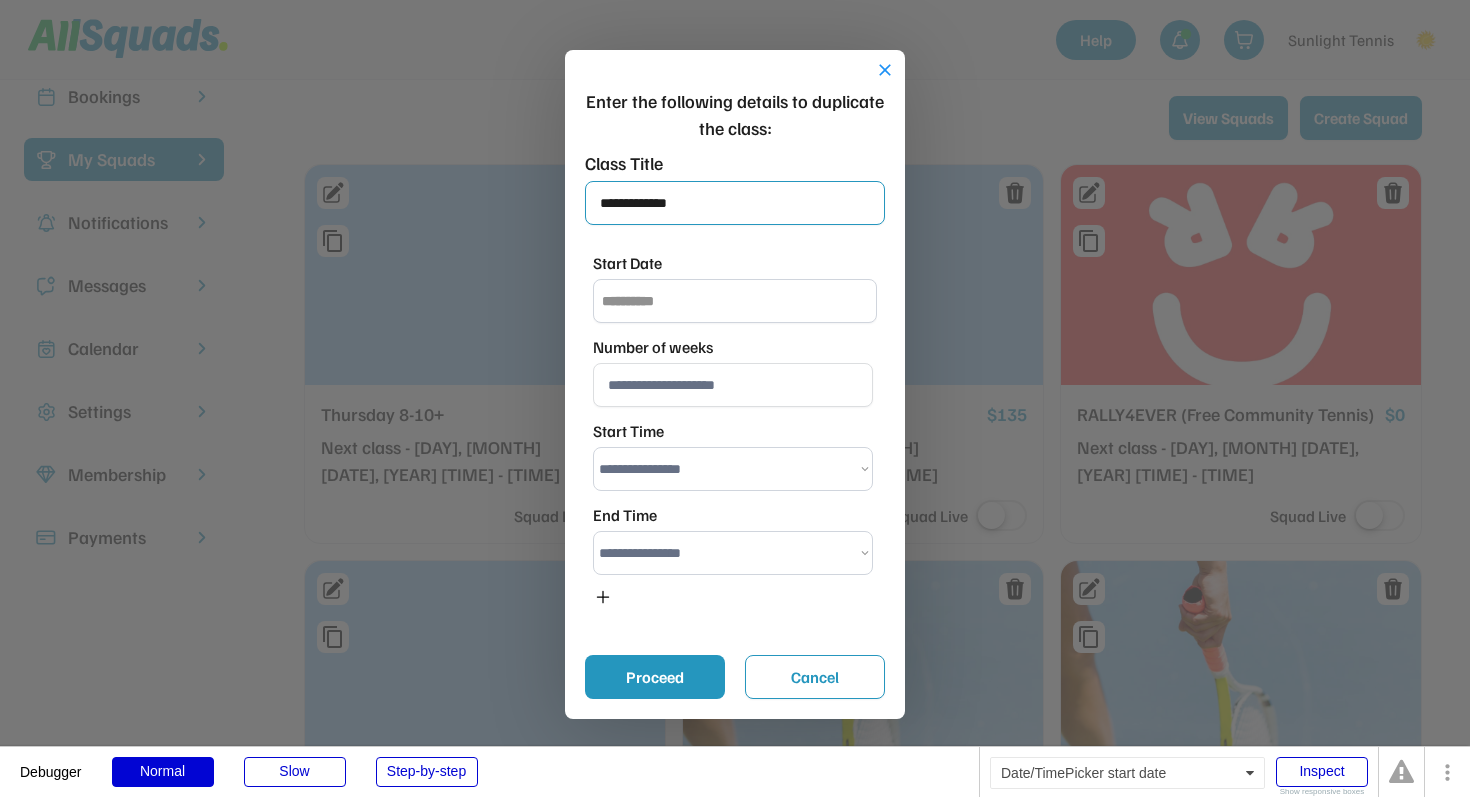 type on "**********" 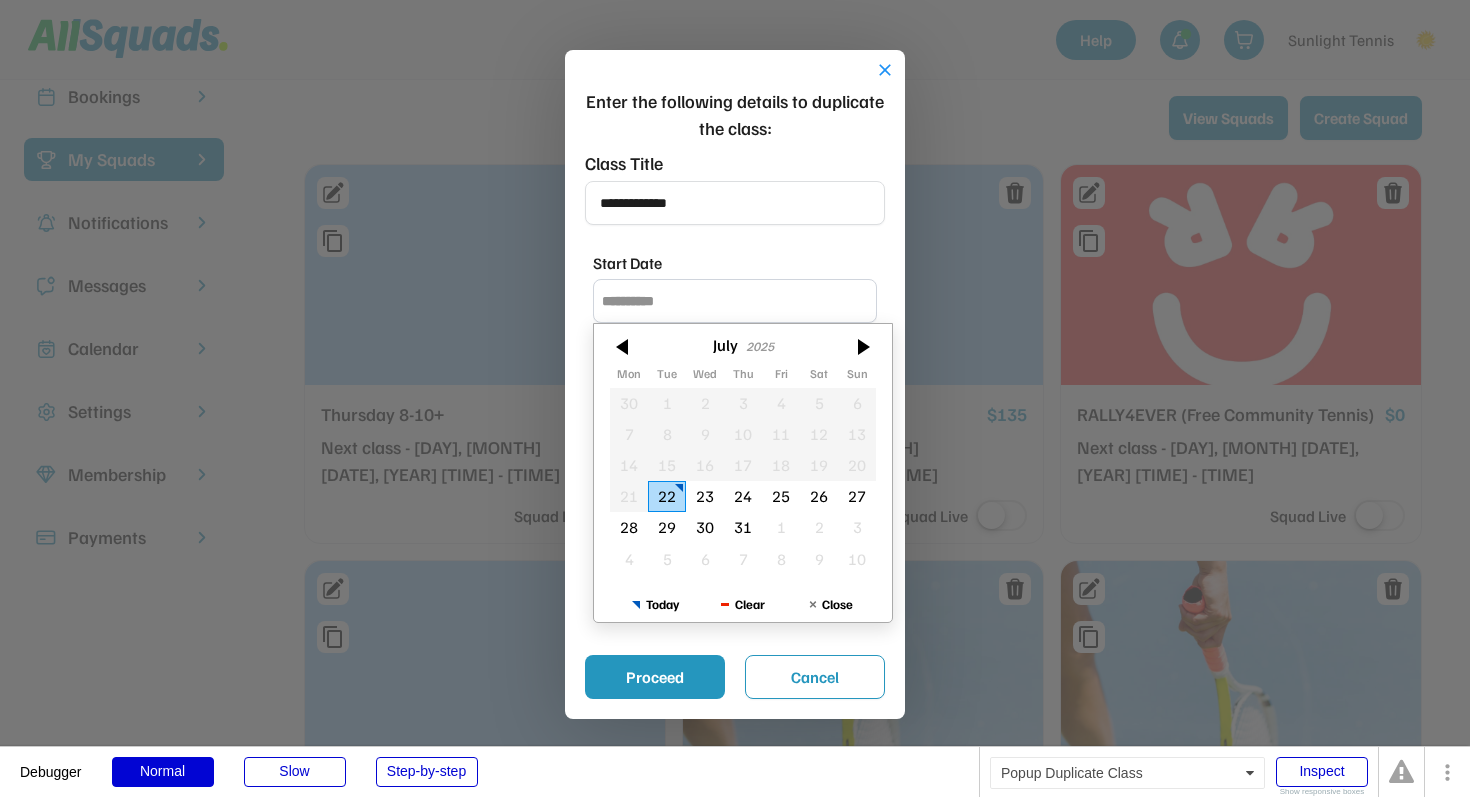 click on "22" at bounding box center [667, 496] 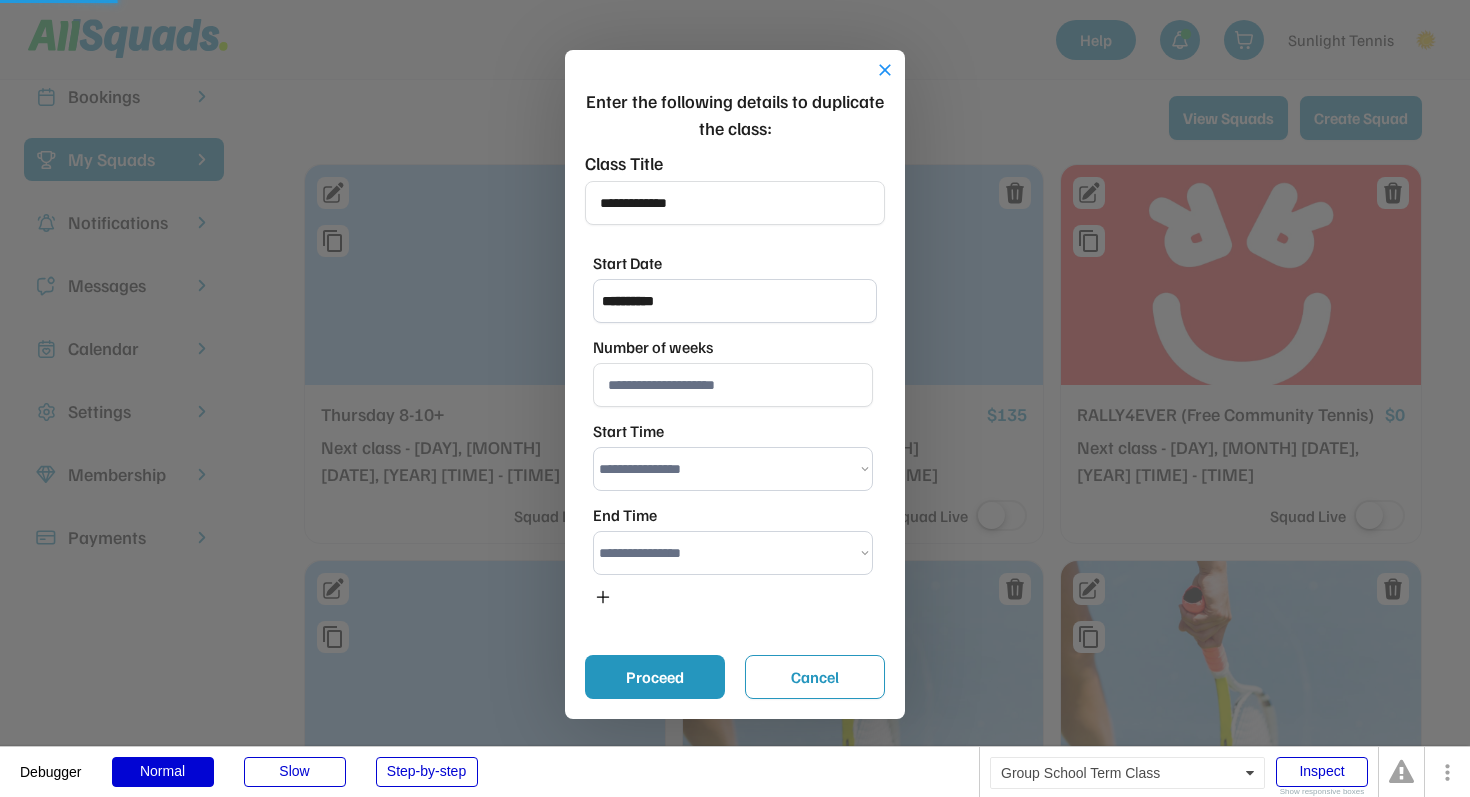 click at bounding box center [733, 385] 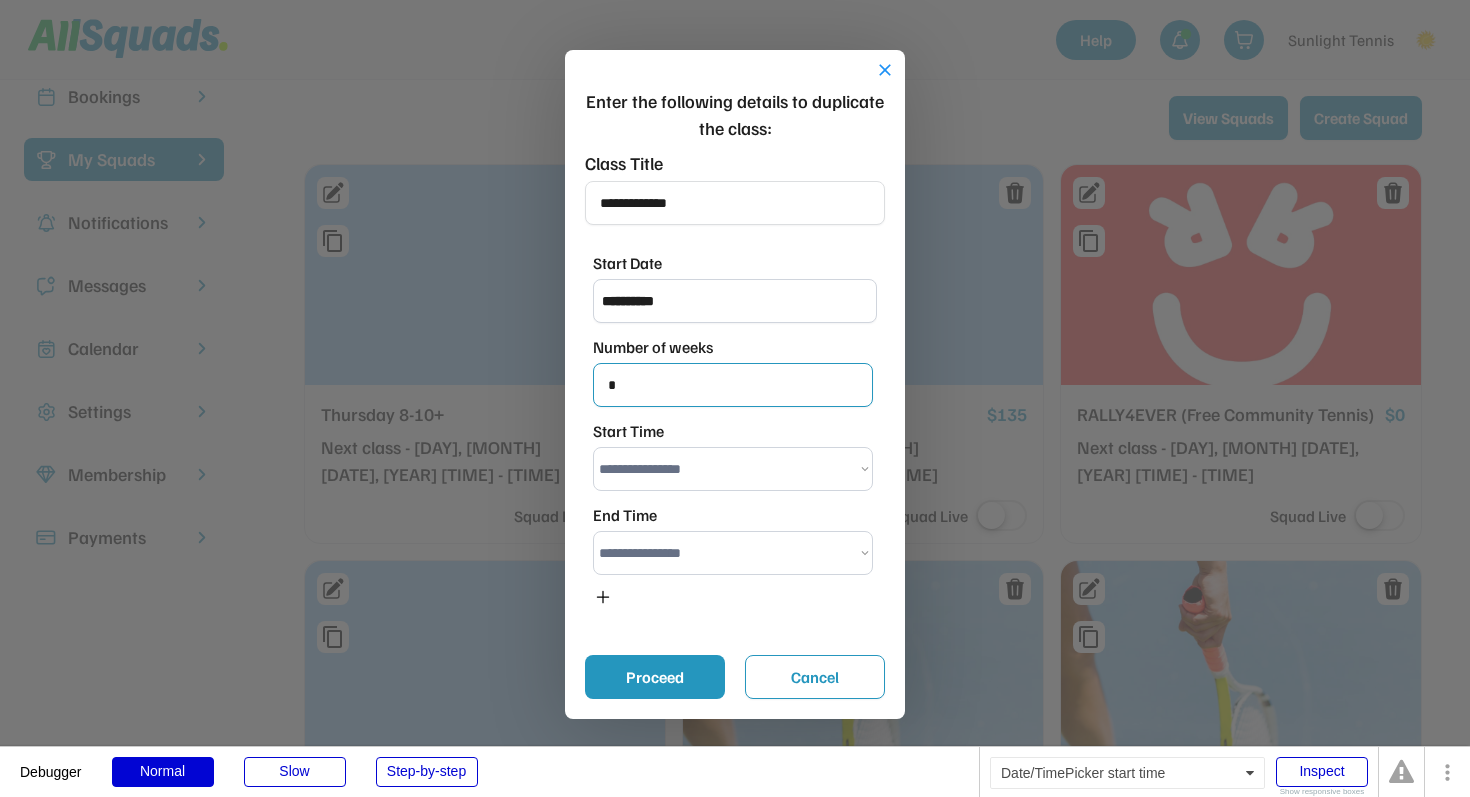 type on "*" 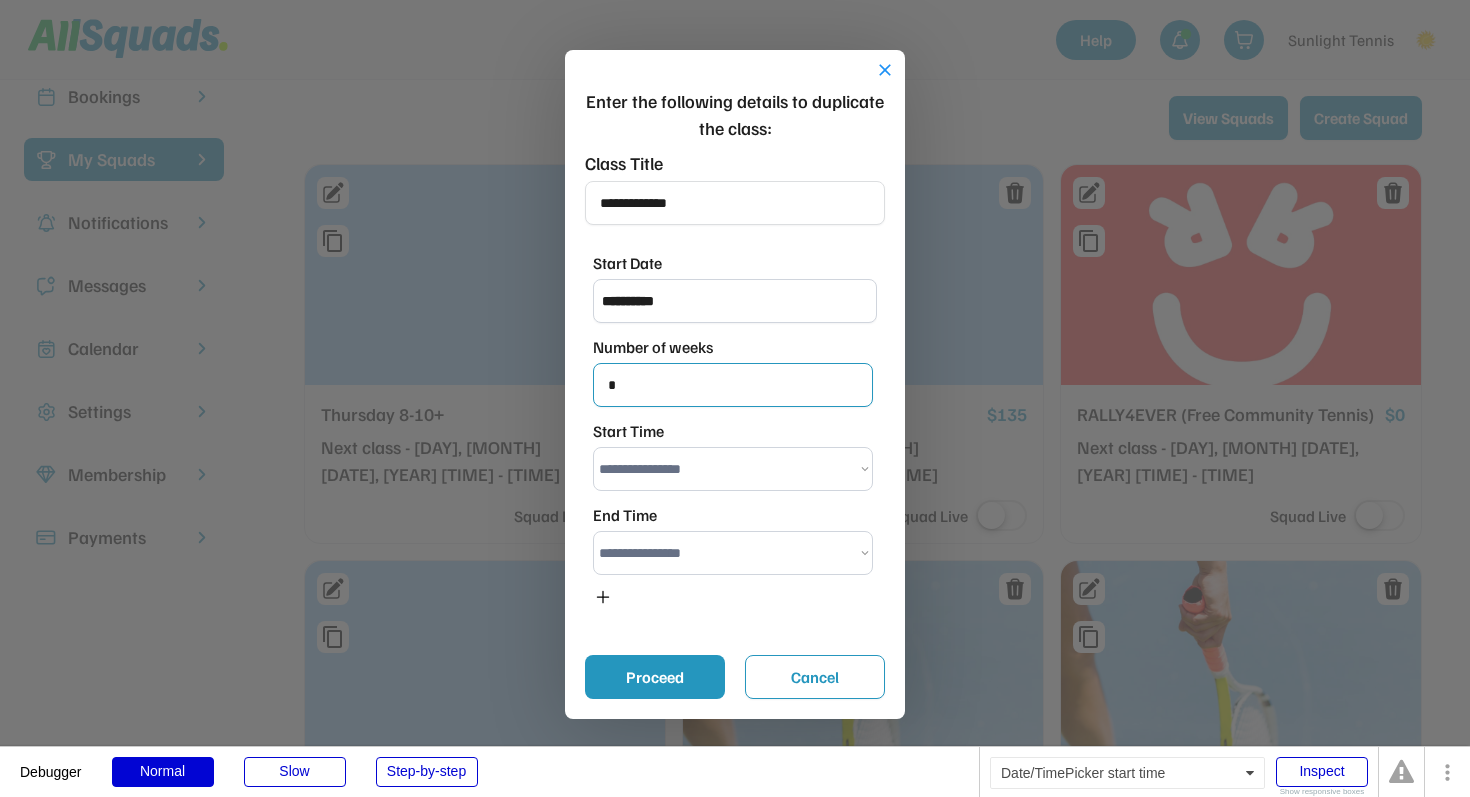 click on "**********" at bounding box center (733, 469) 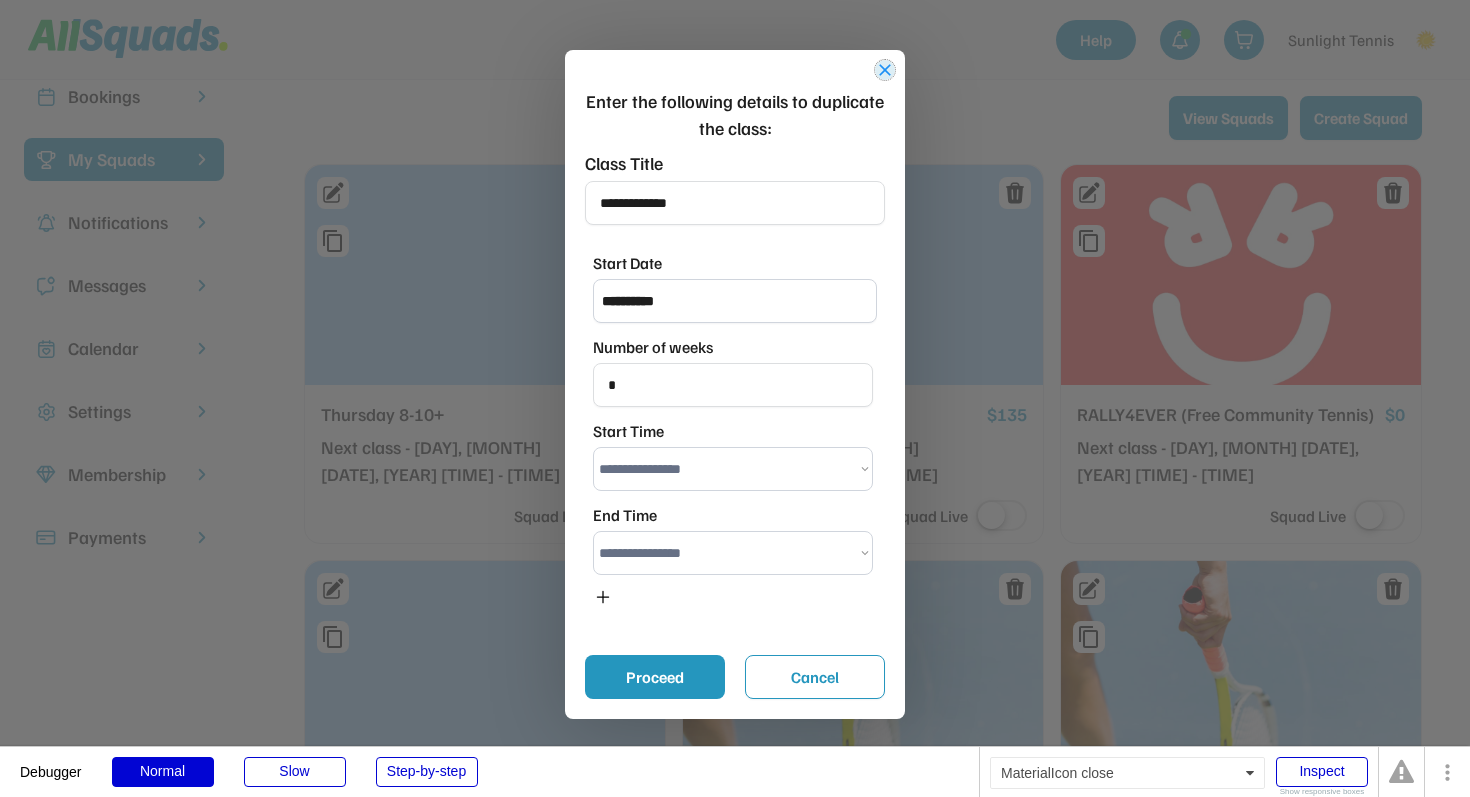 click on "close" at bounding box center (885, 70) 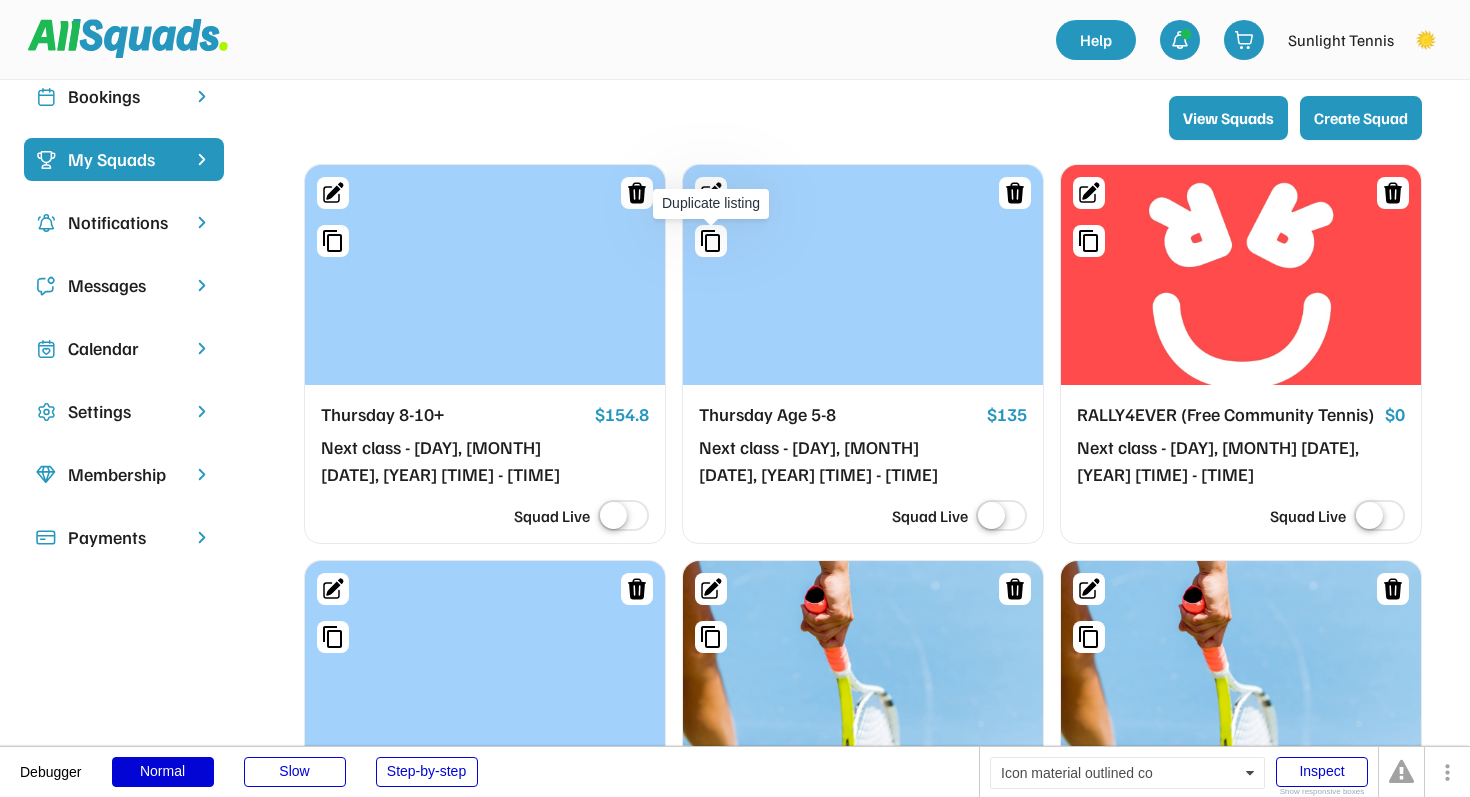 click 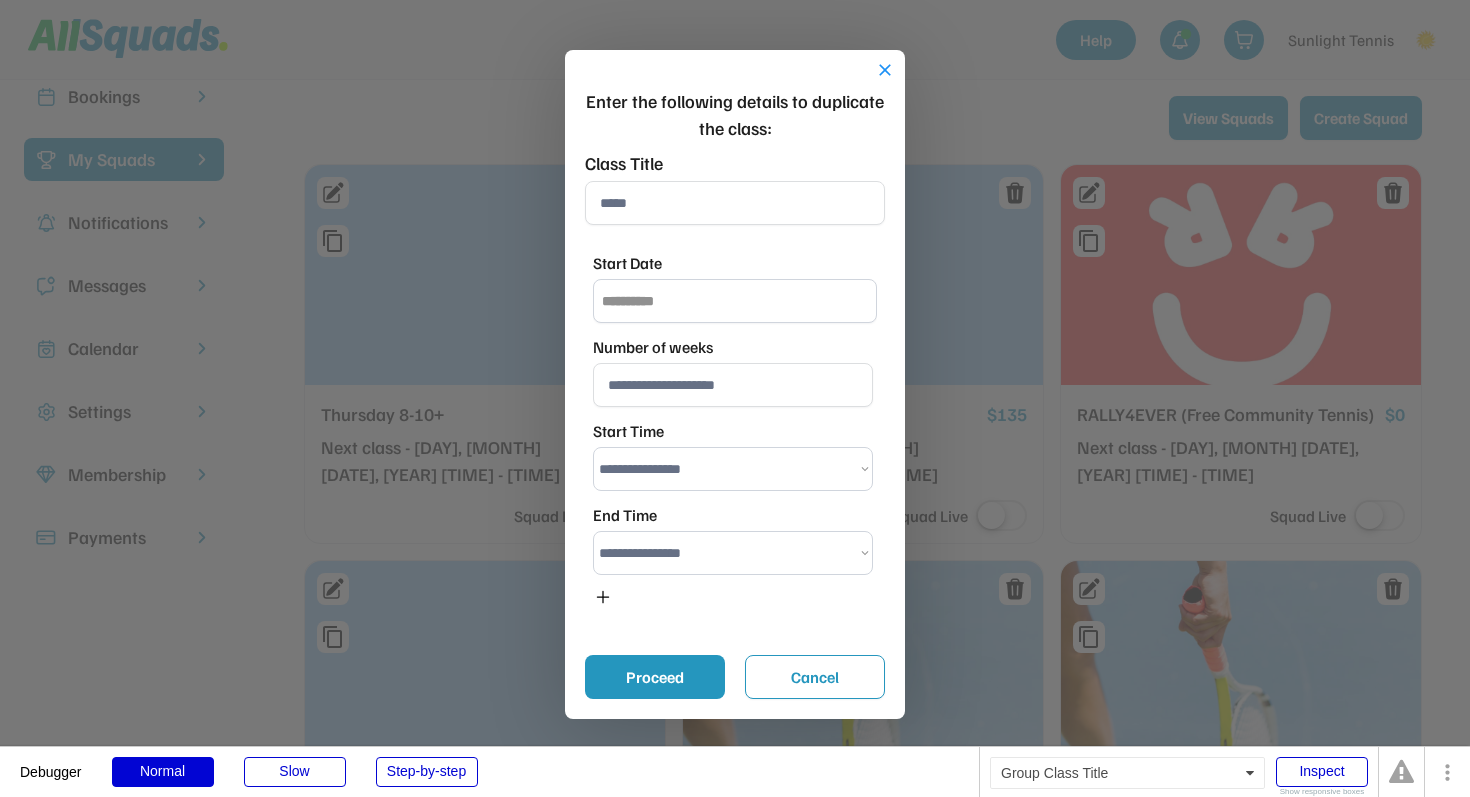 click at bounding box center (735, 203) 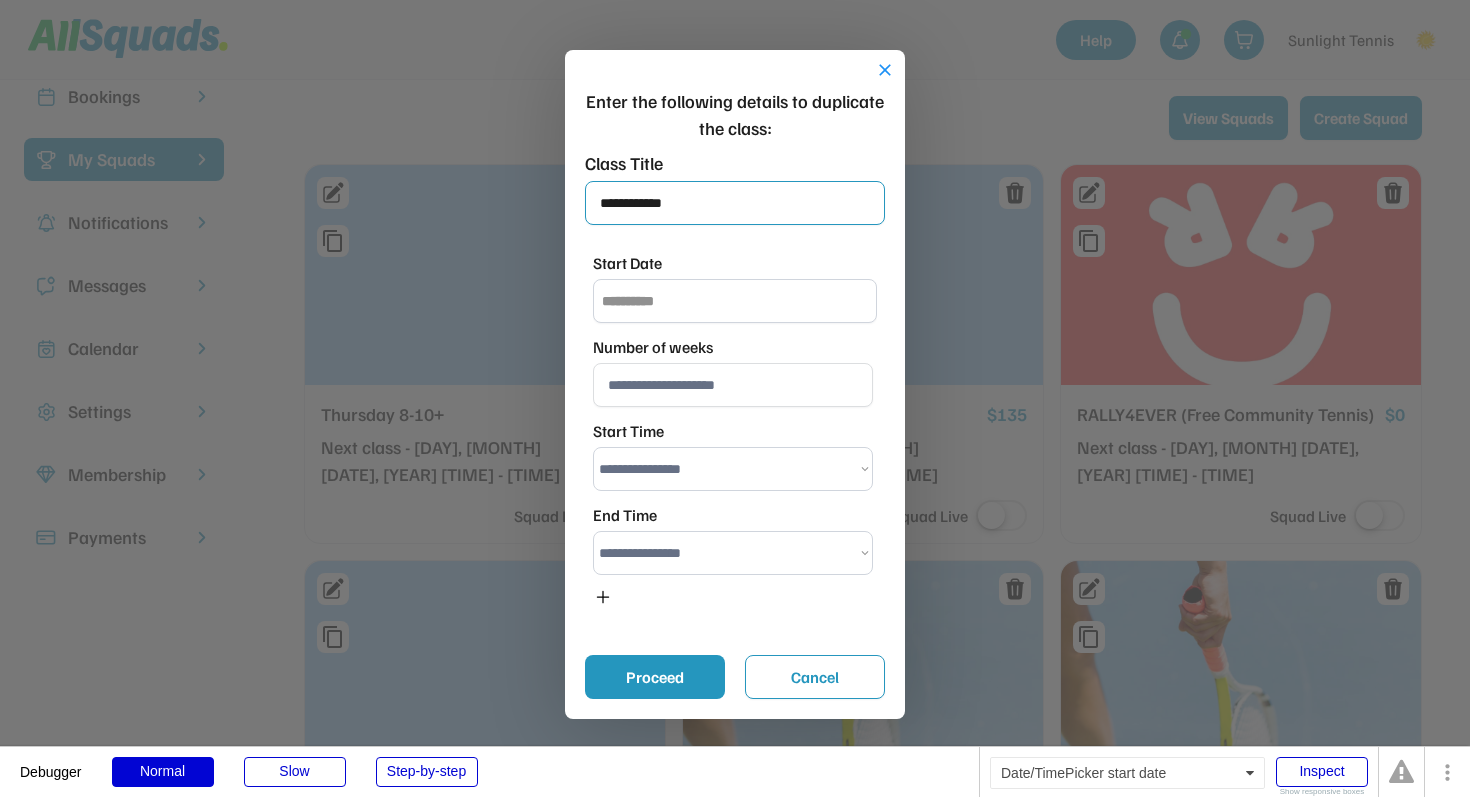 type on "**********" 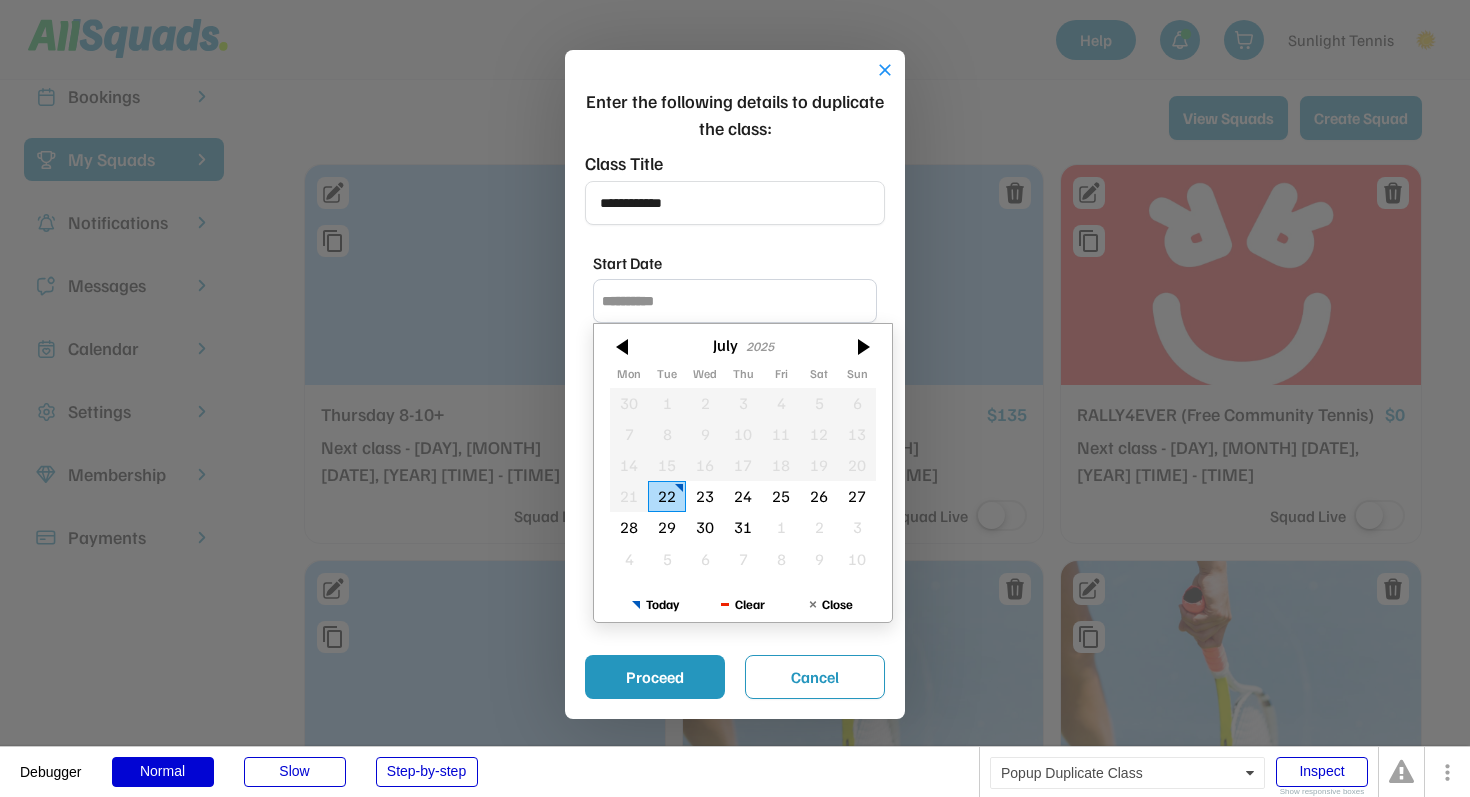 click on "22" at bounding box center (667, 496) 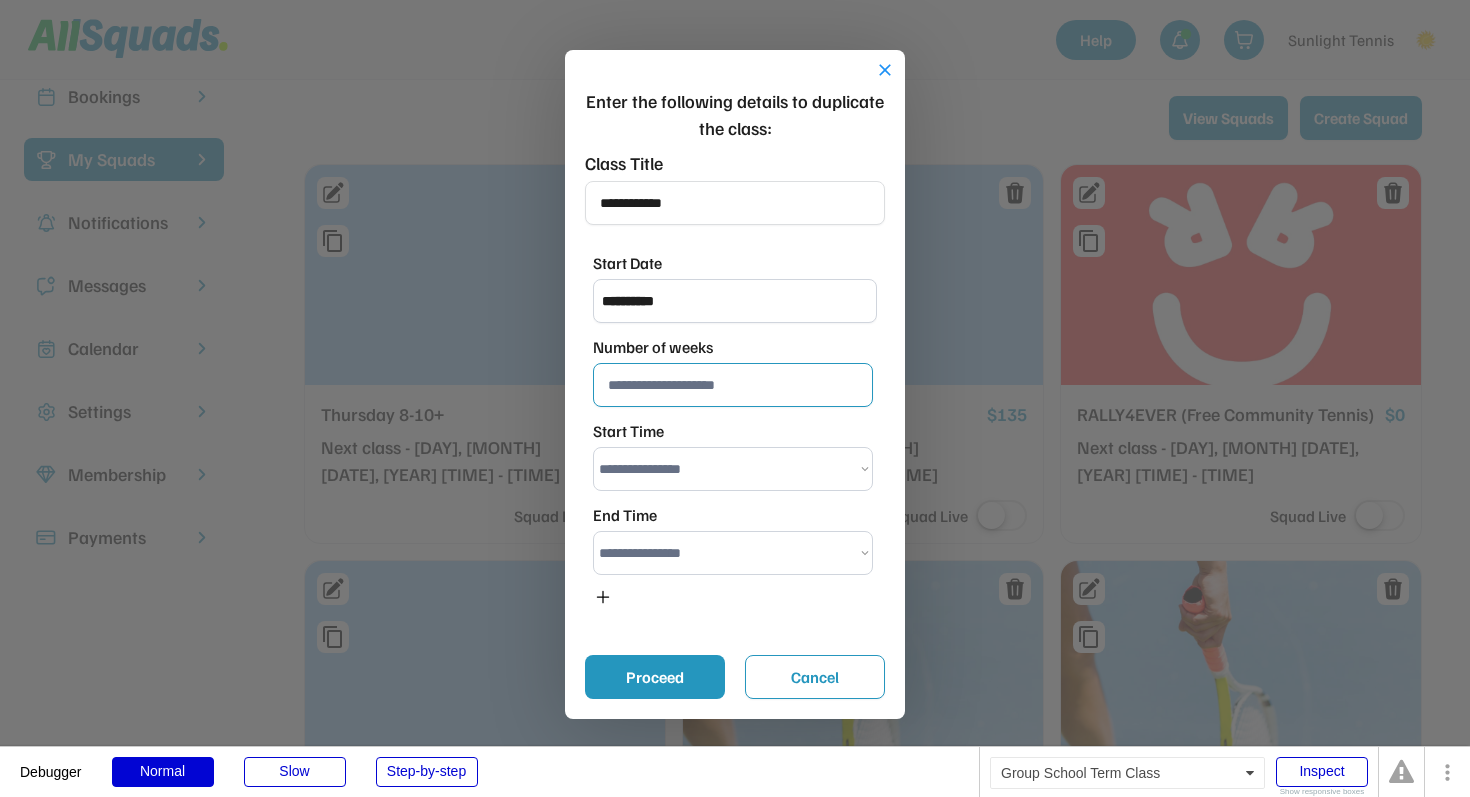 click at bounding box center (733, 385) 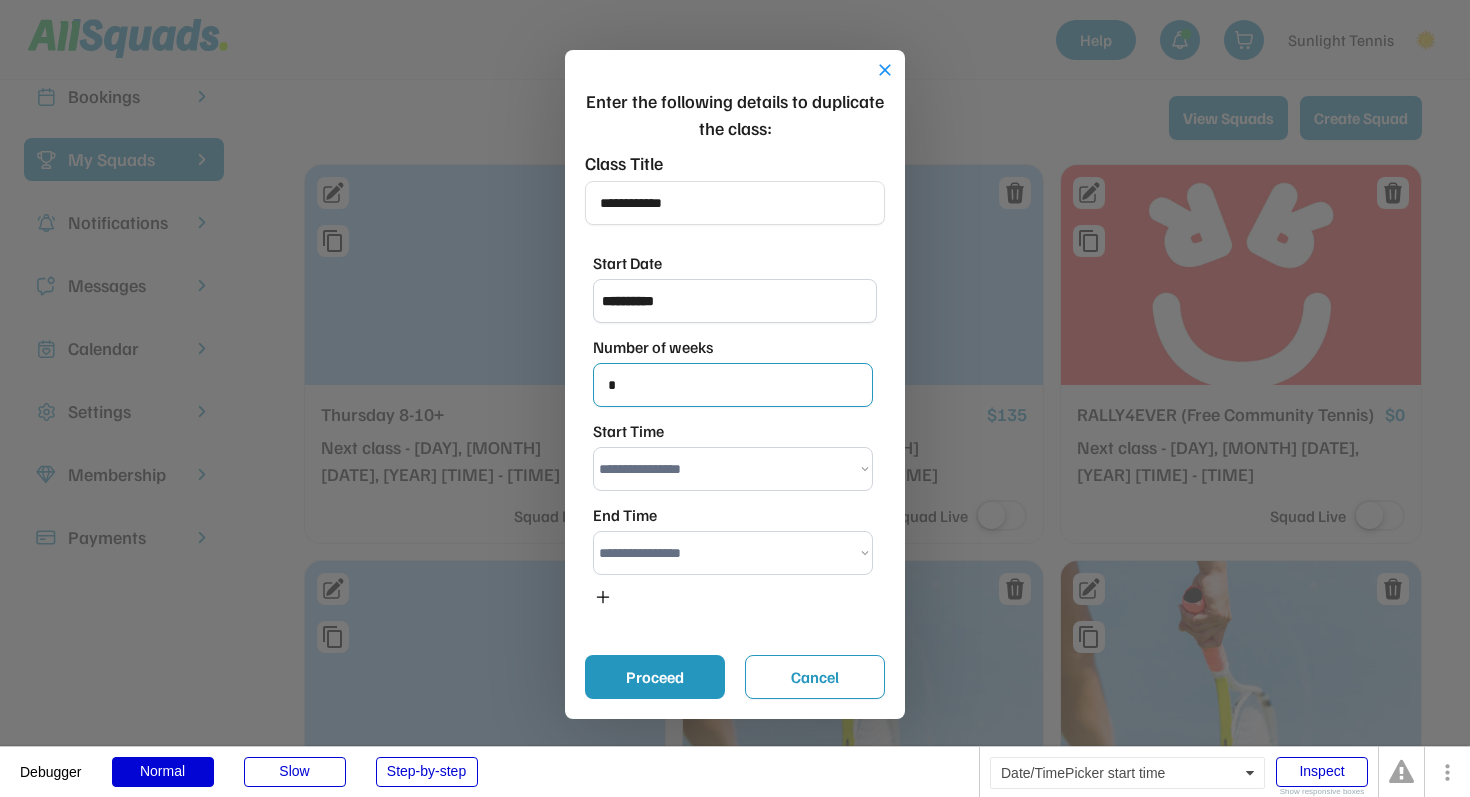 type on "*" 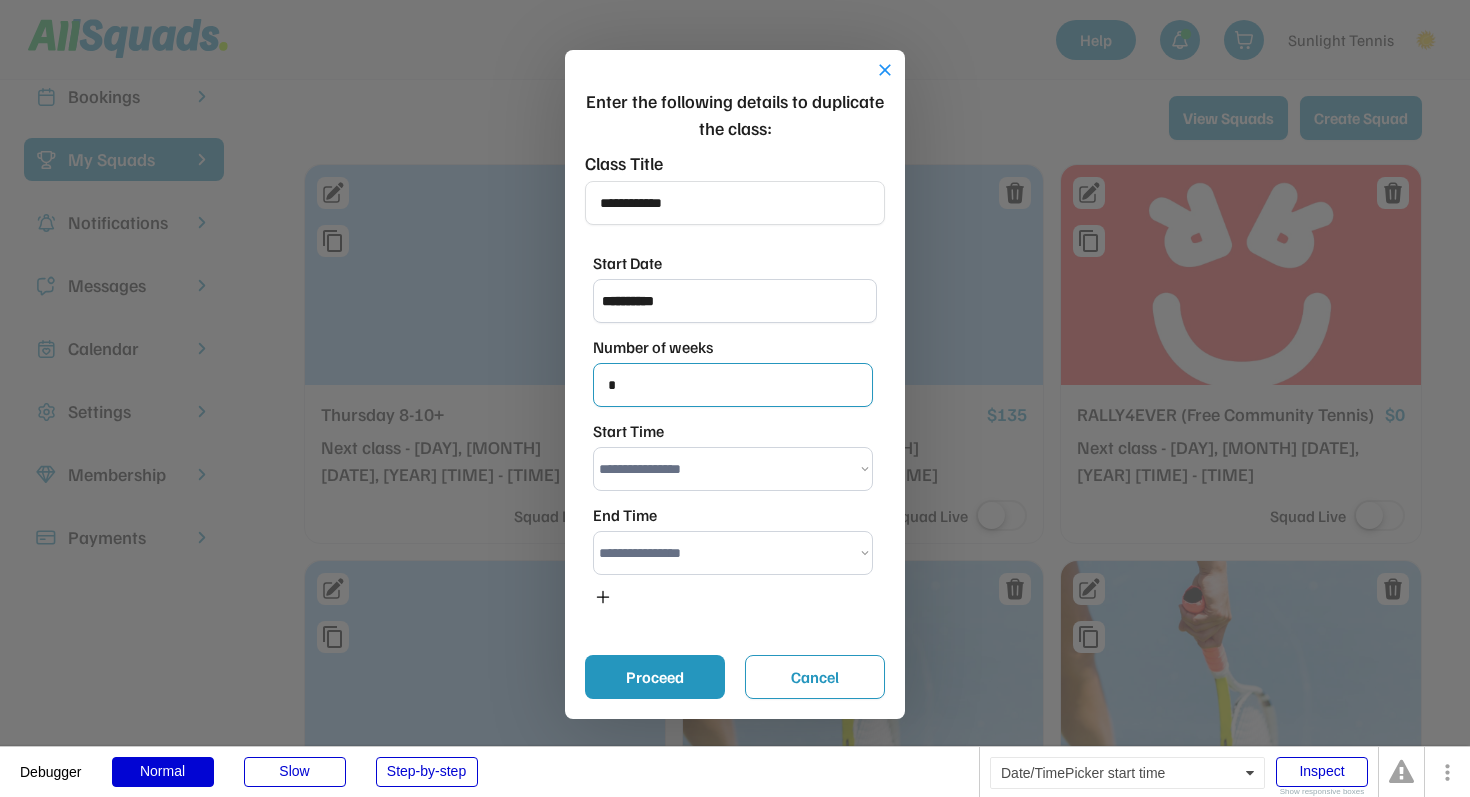 click on "**********" at bounding box center [733, 469] 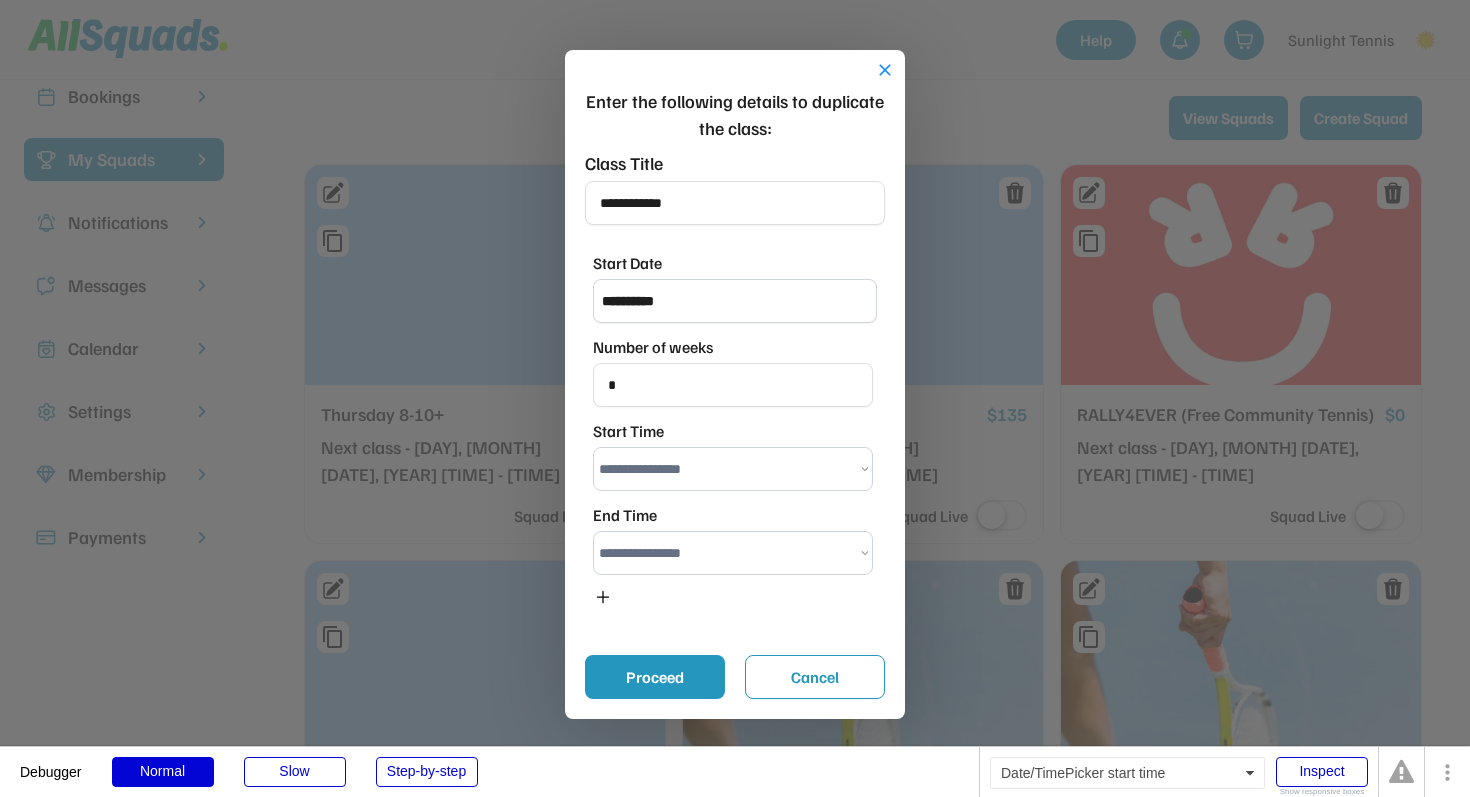 select on "*******" 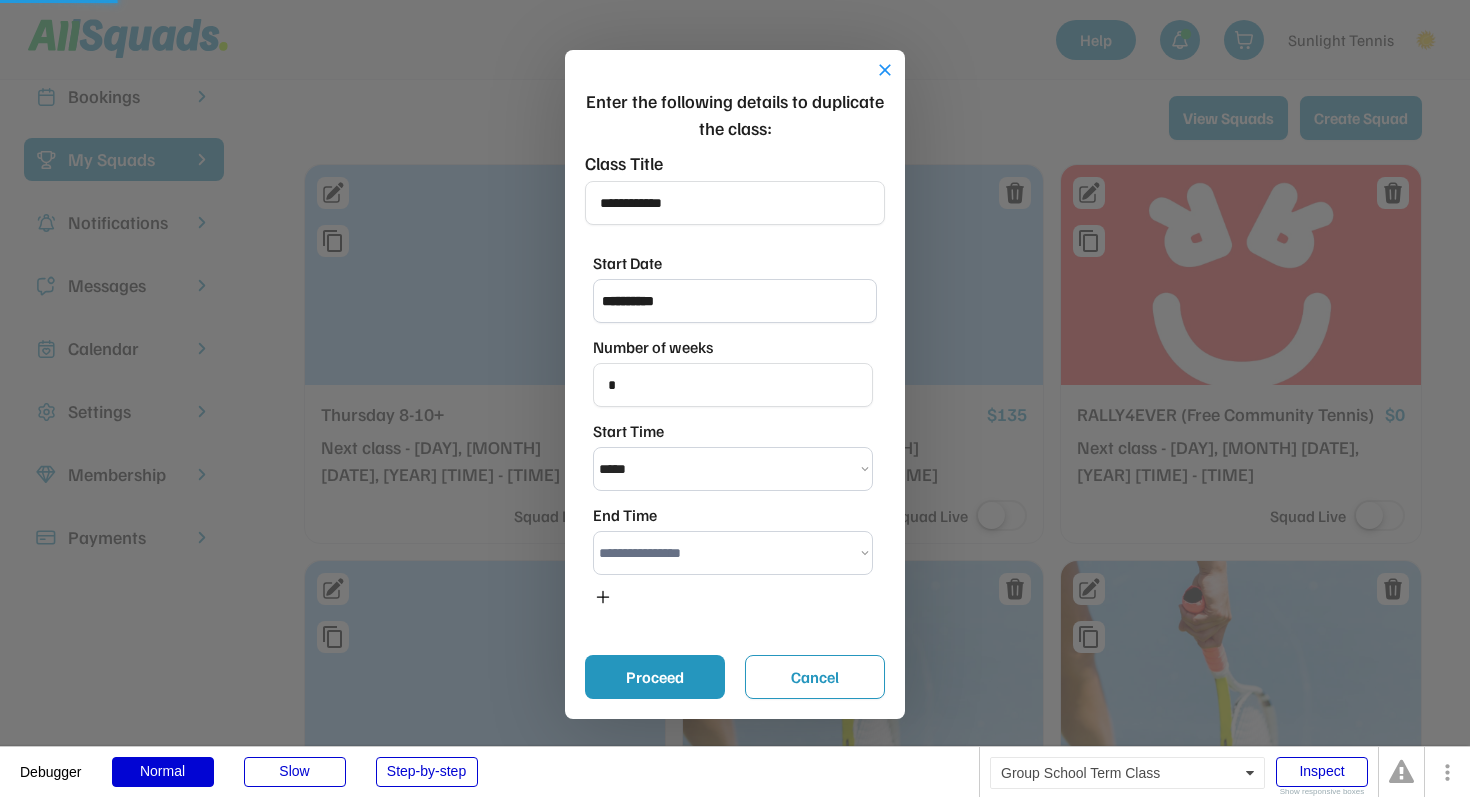 click on "**********" at bounding box center [733, 553] 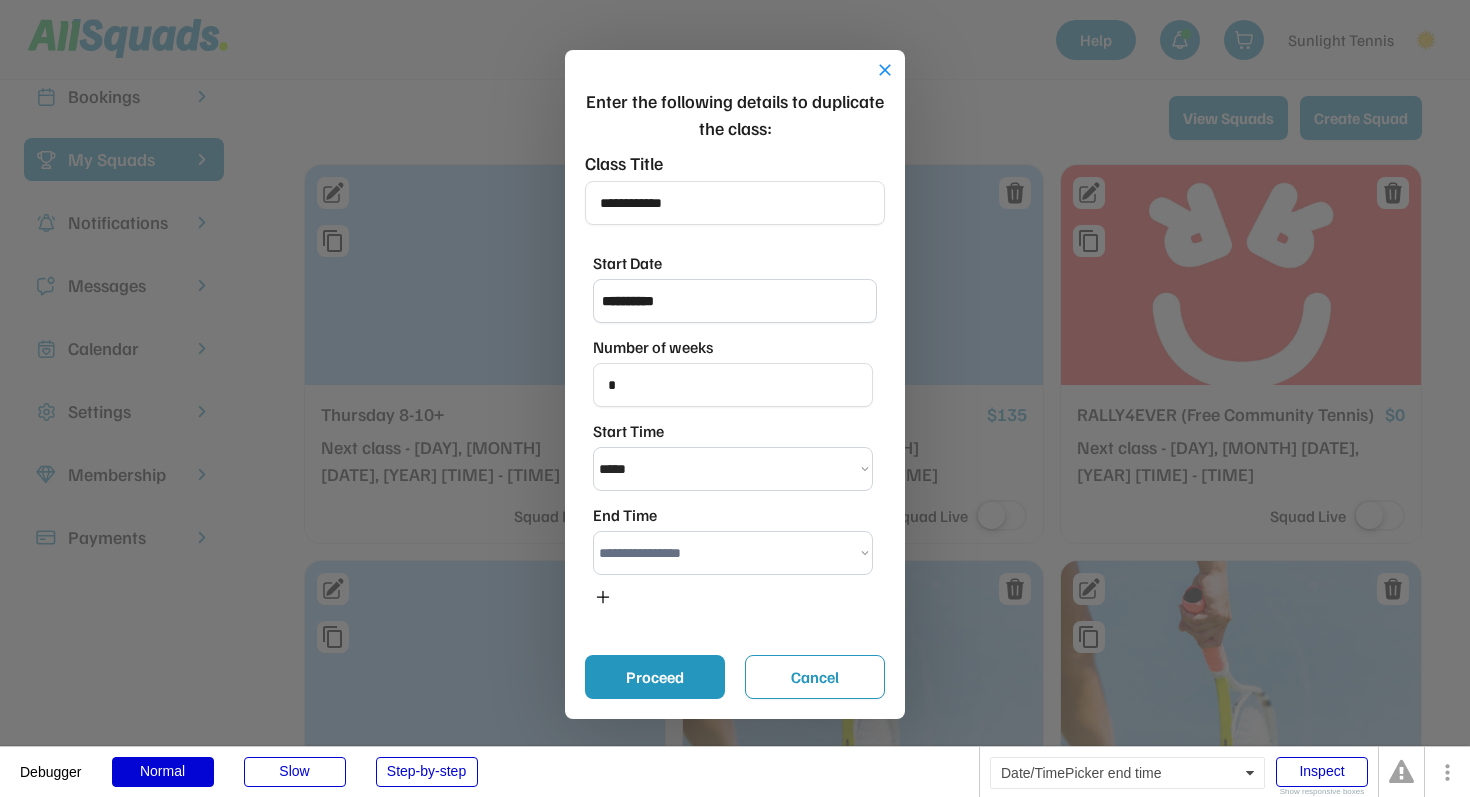 select on "********" 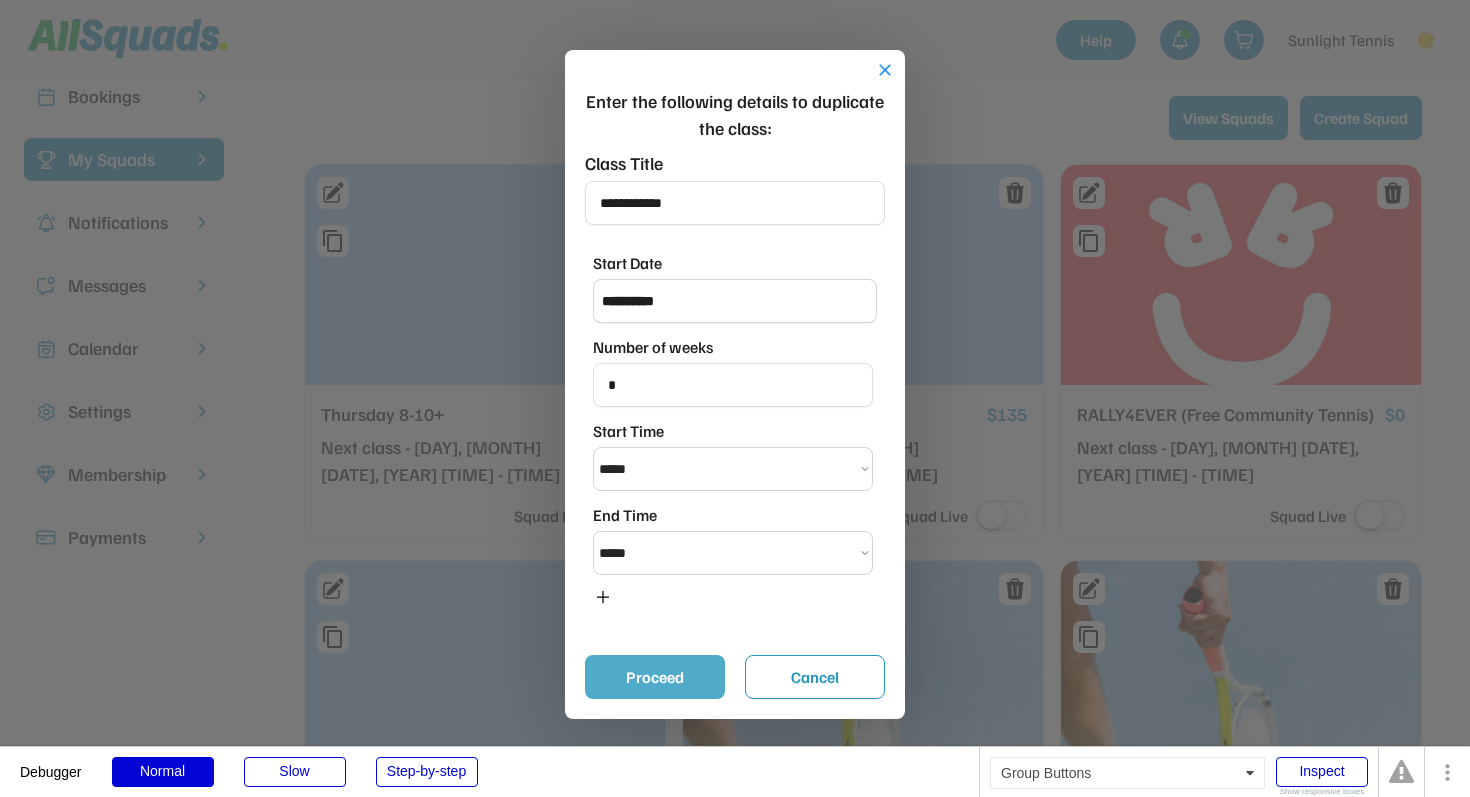 click on "Proceed" at bounding box center (655, 677) 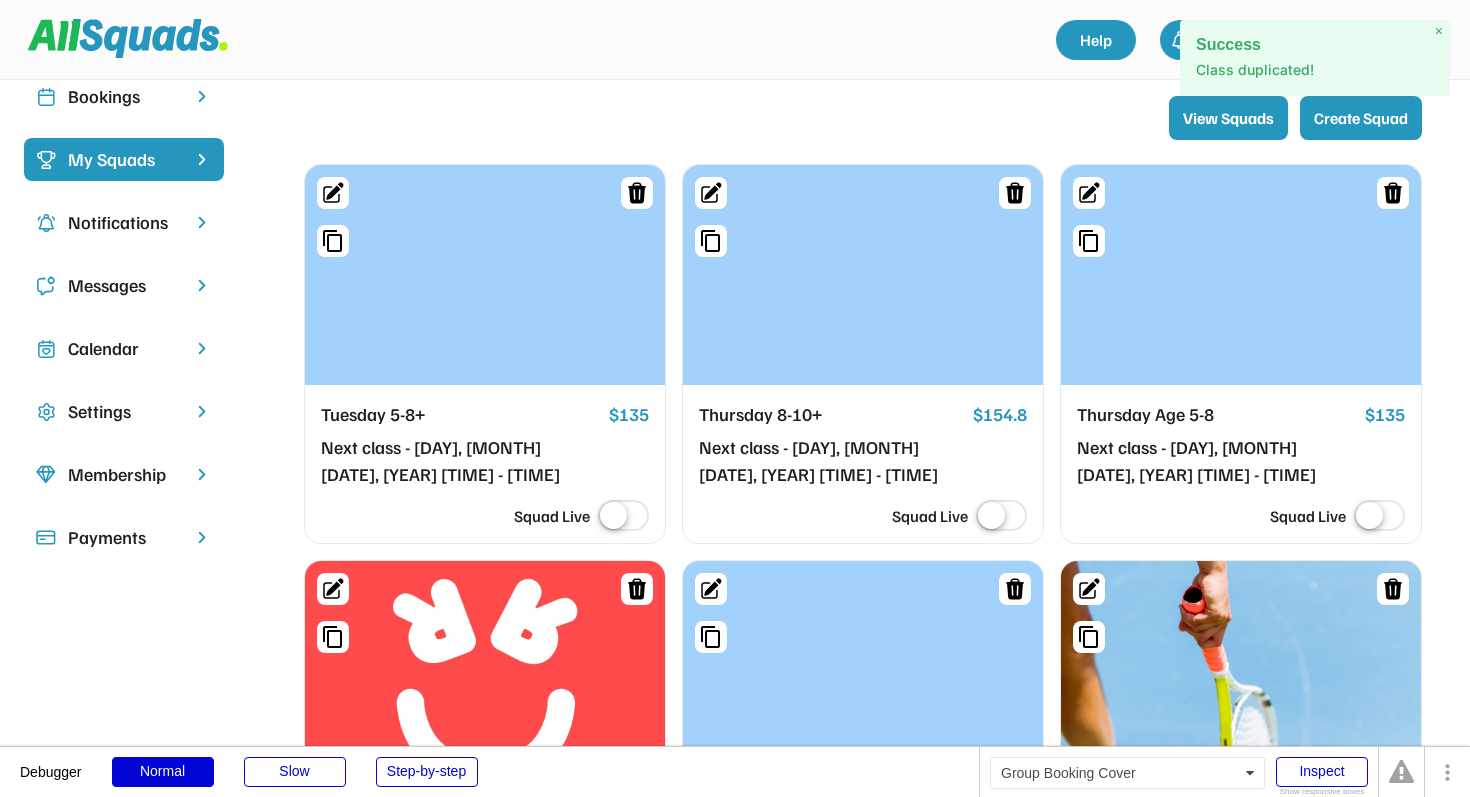 type on "**********" 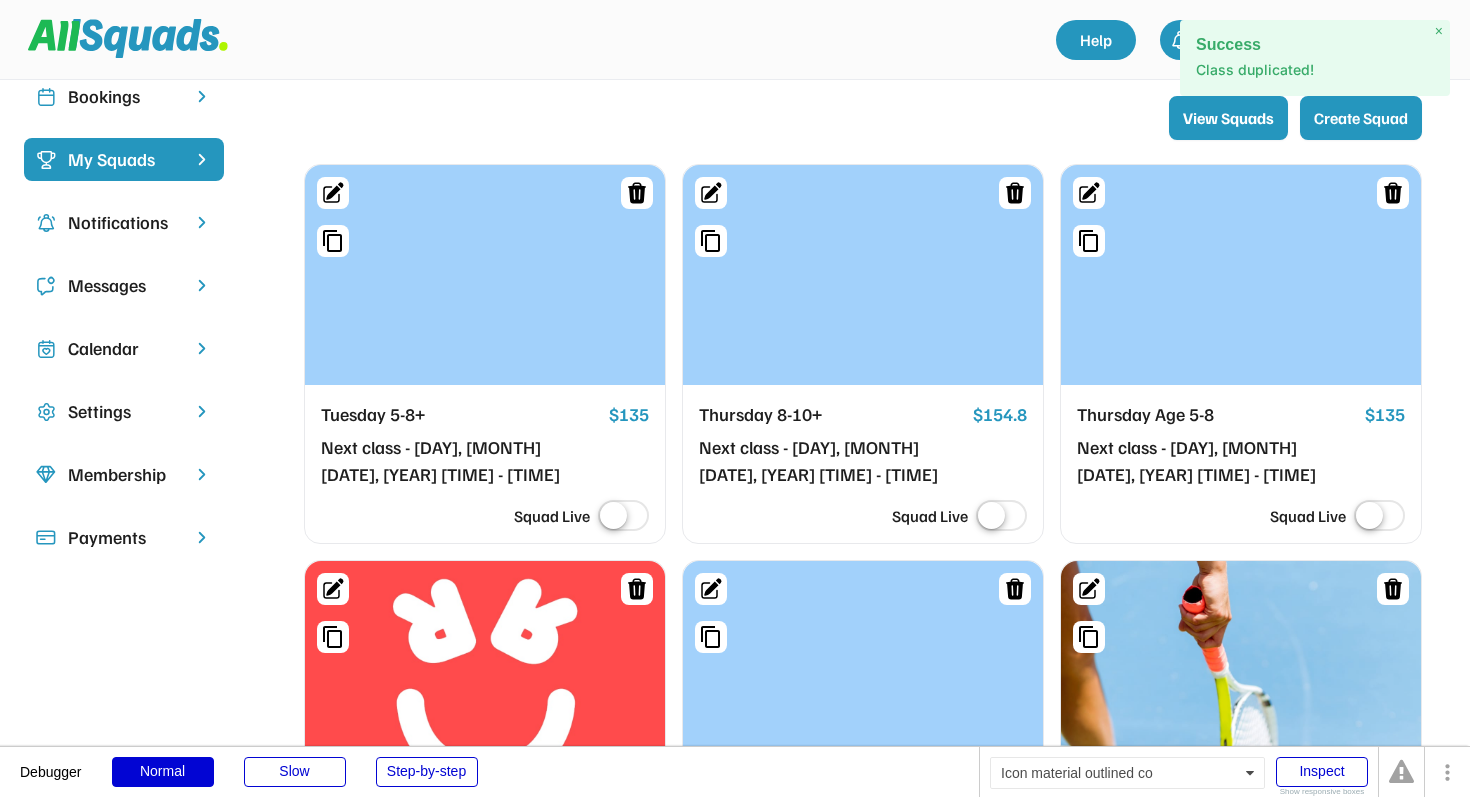 click 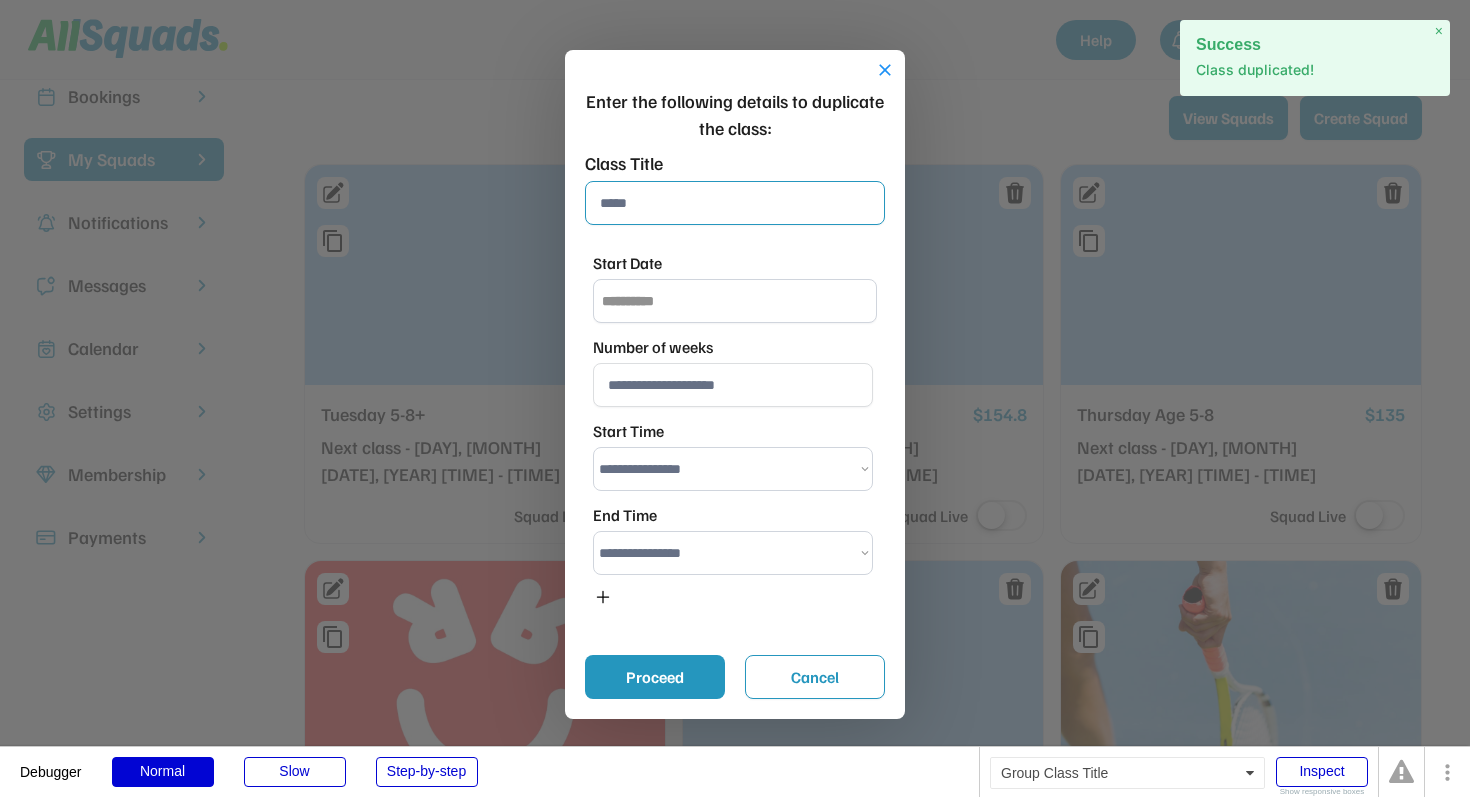 click at bounding box center (735, 203) 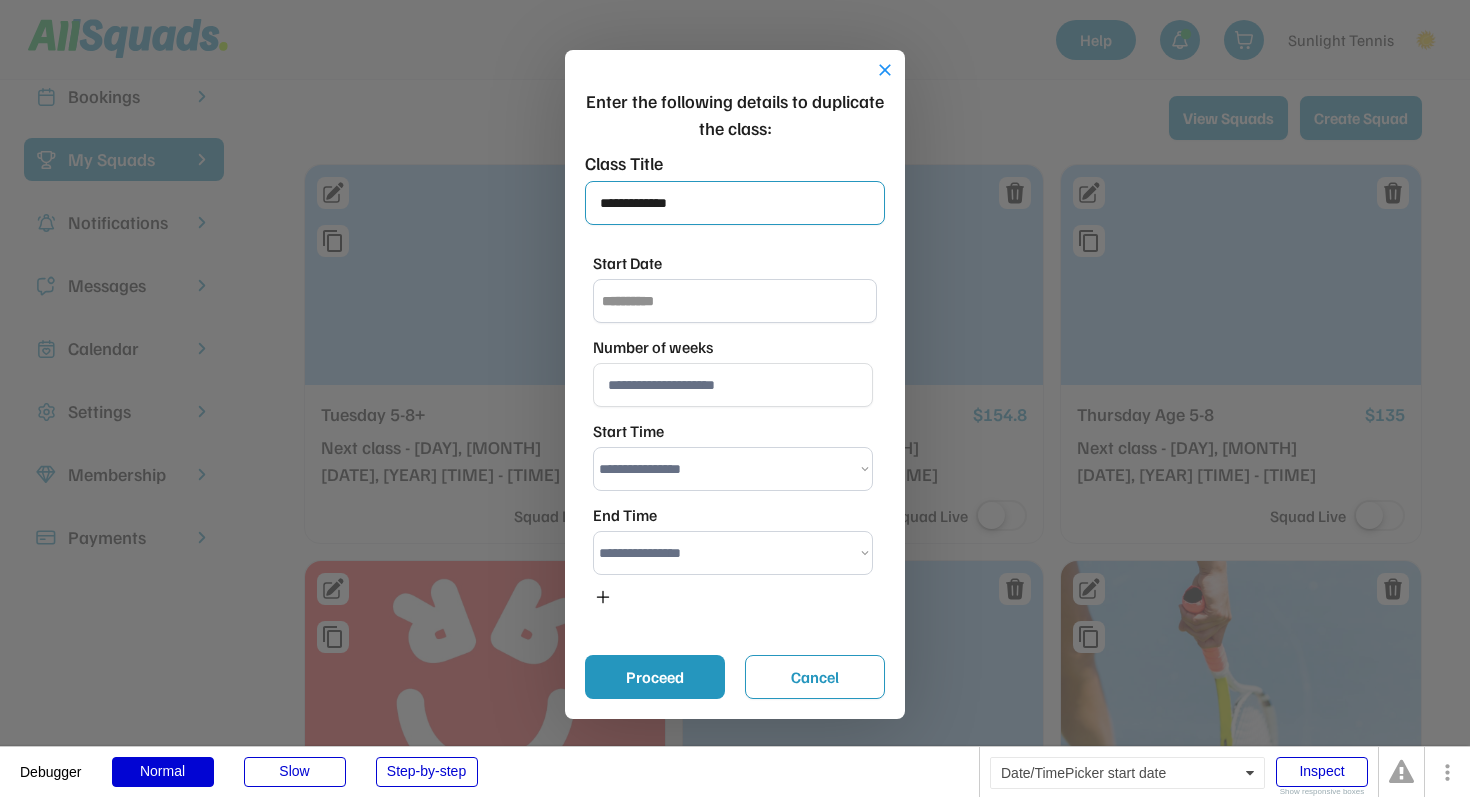 type on "**********" 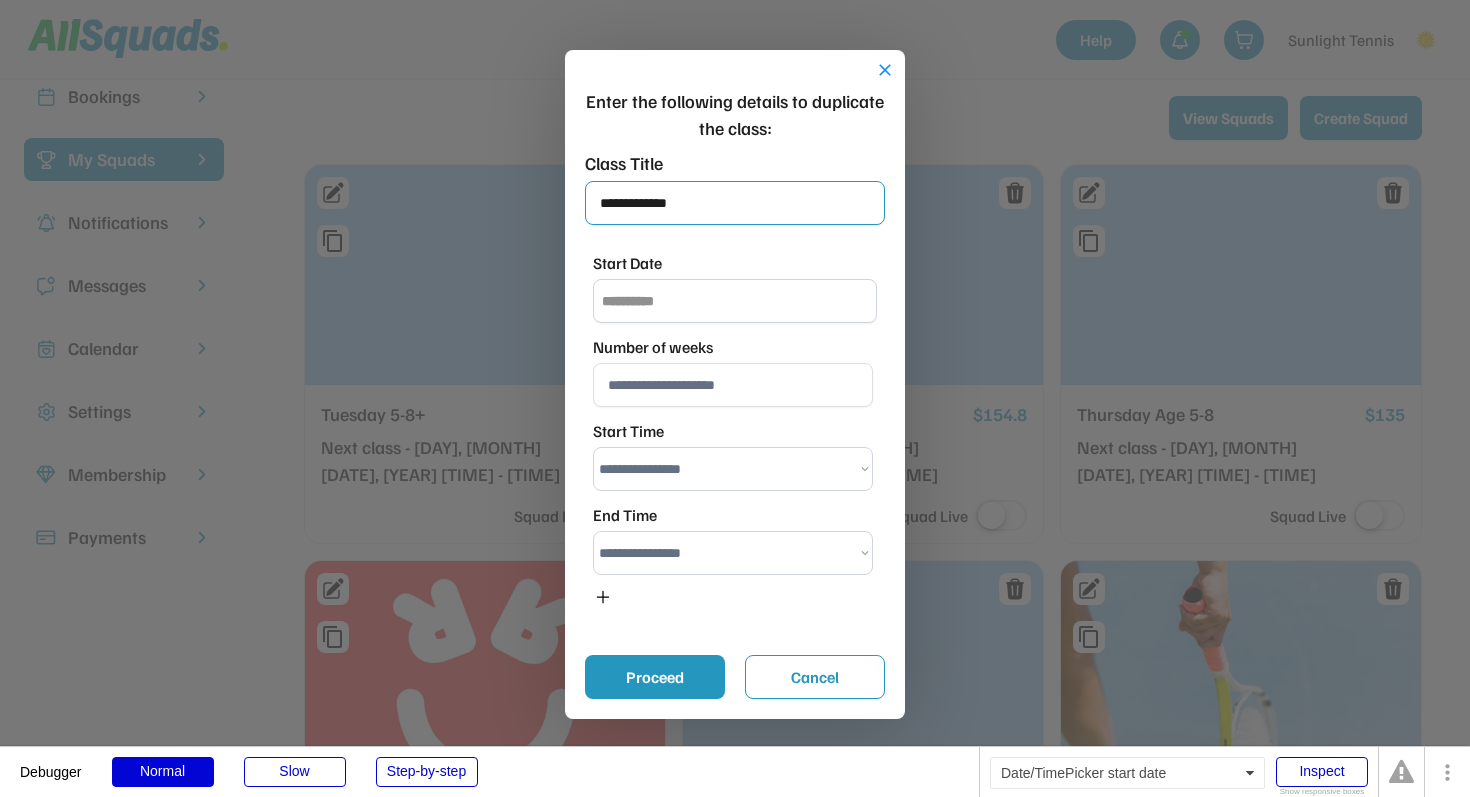 click at bounding box center [735, 301] 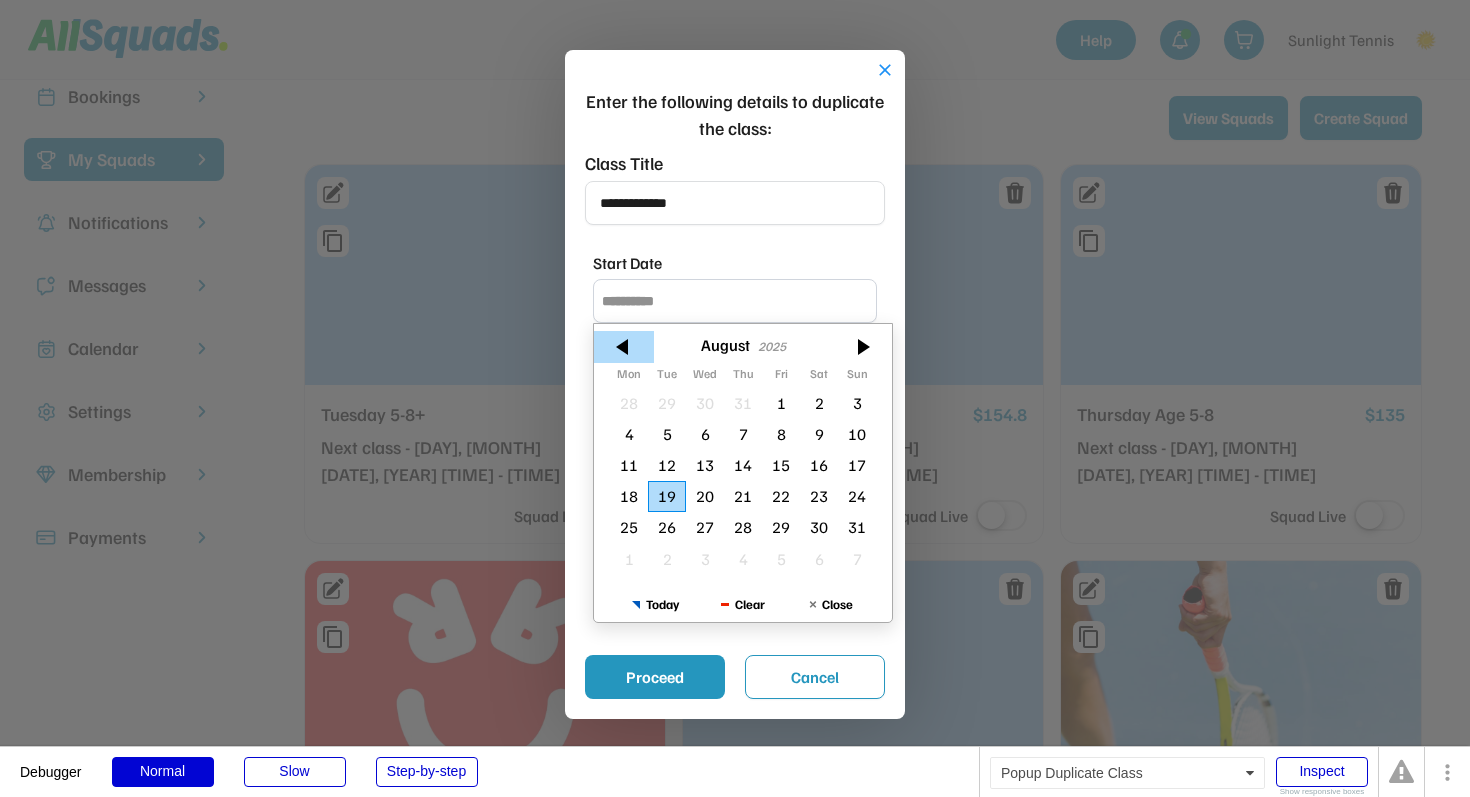 click at bounding box center [624, 347] 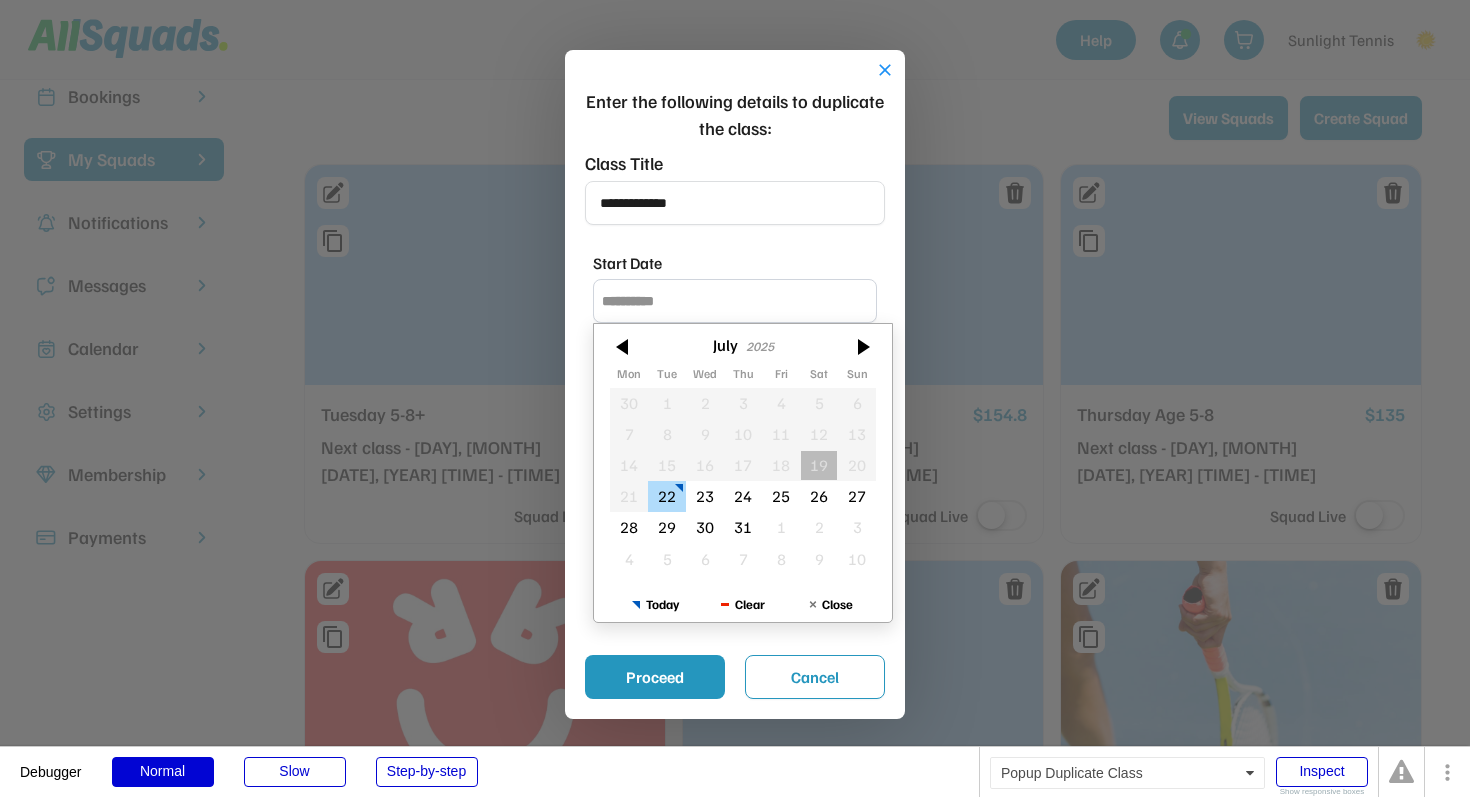 click on "22" at bounding box center (667, 496) 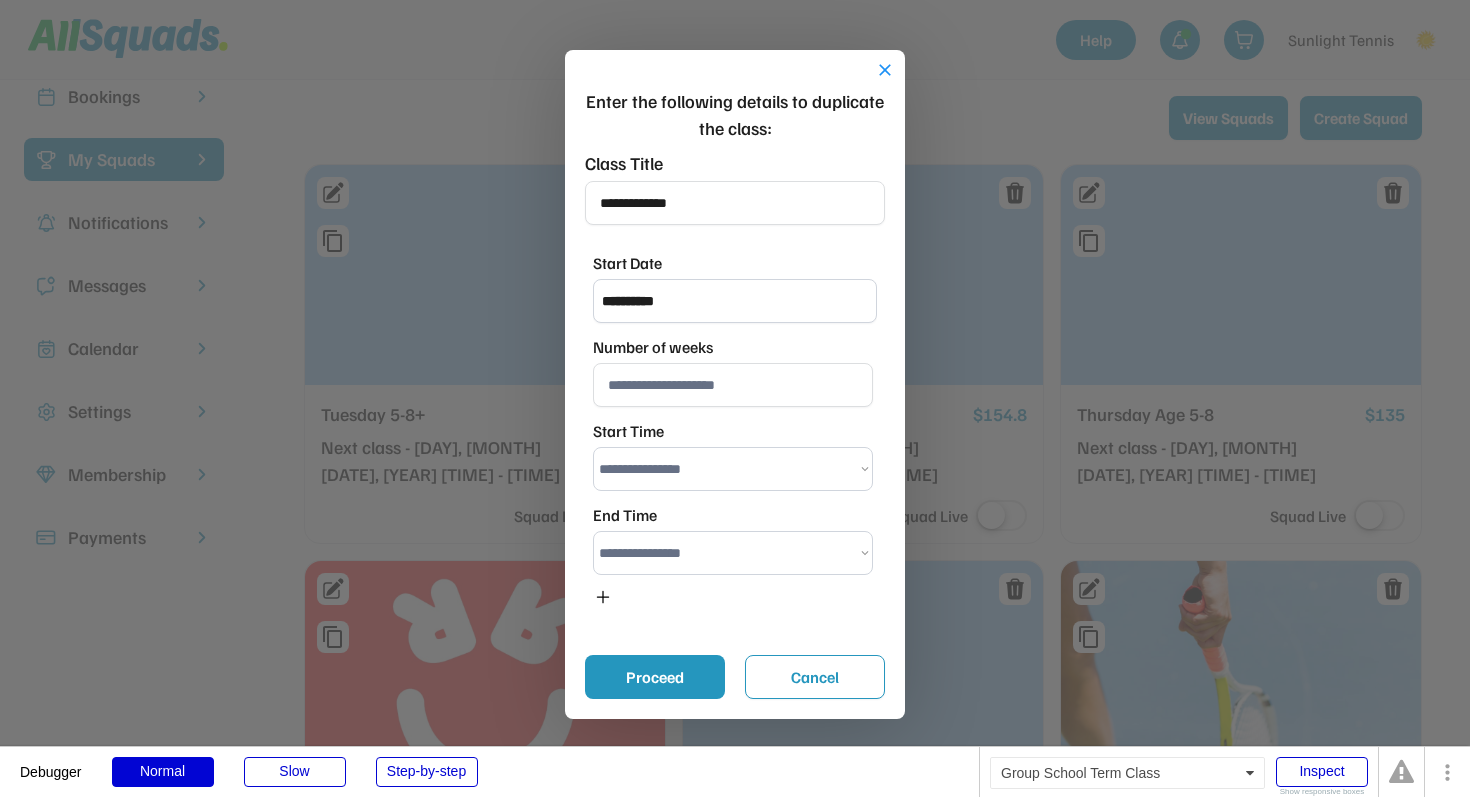 click at bounding box center [733, 385] 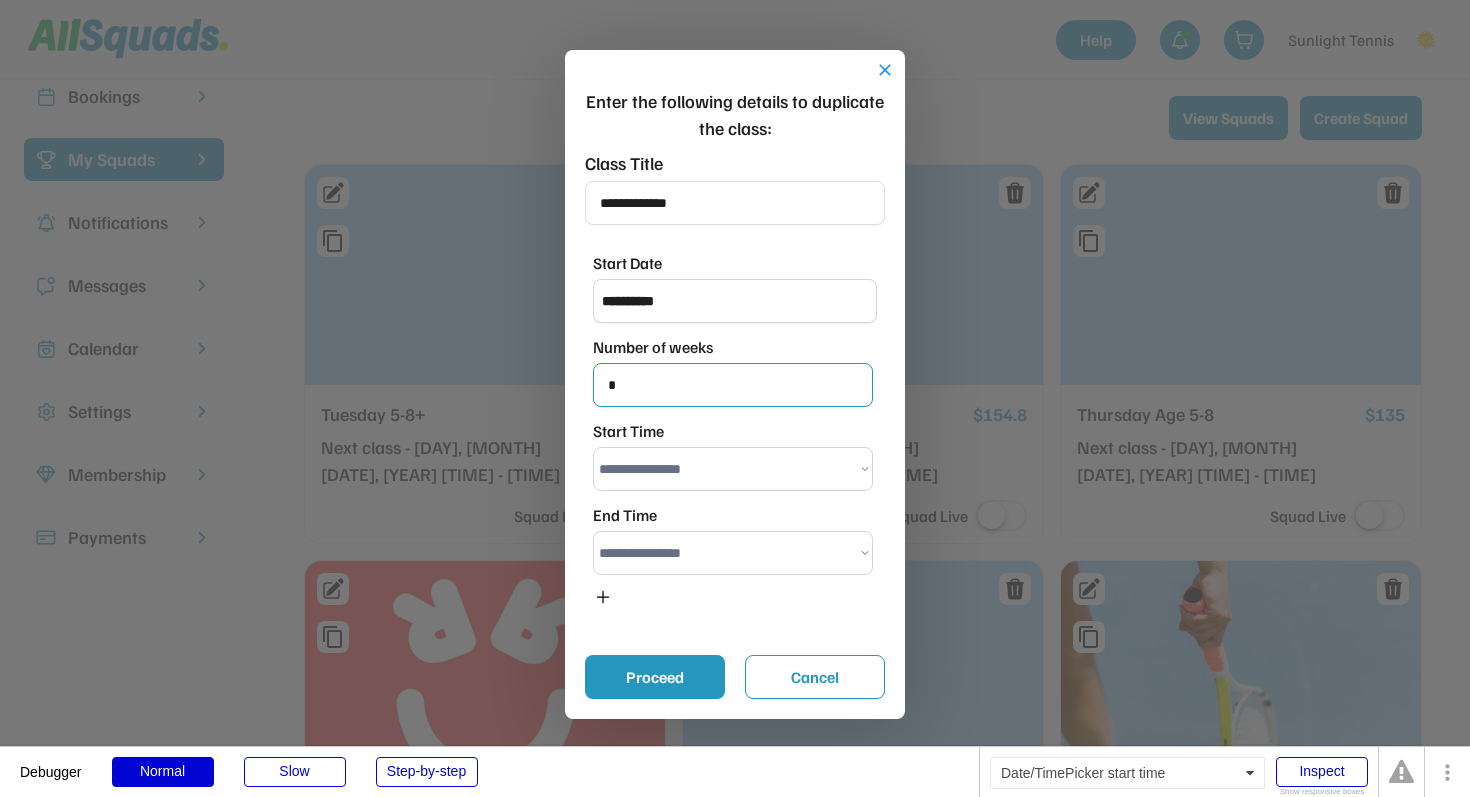 type on "*" 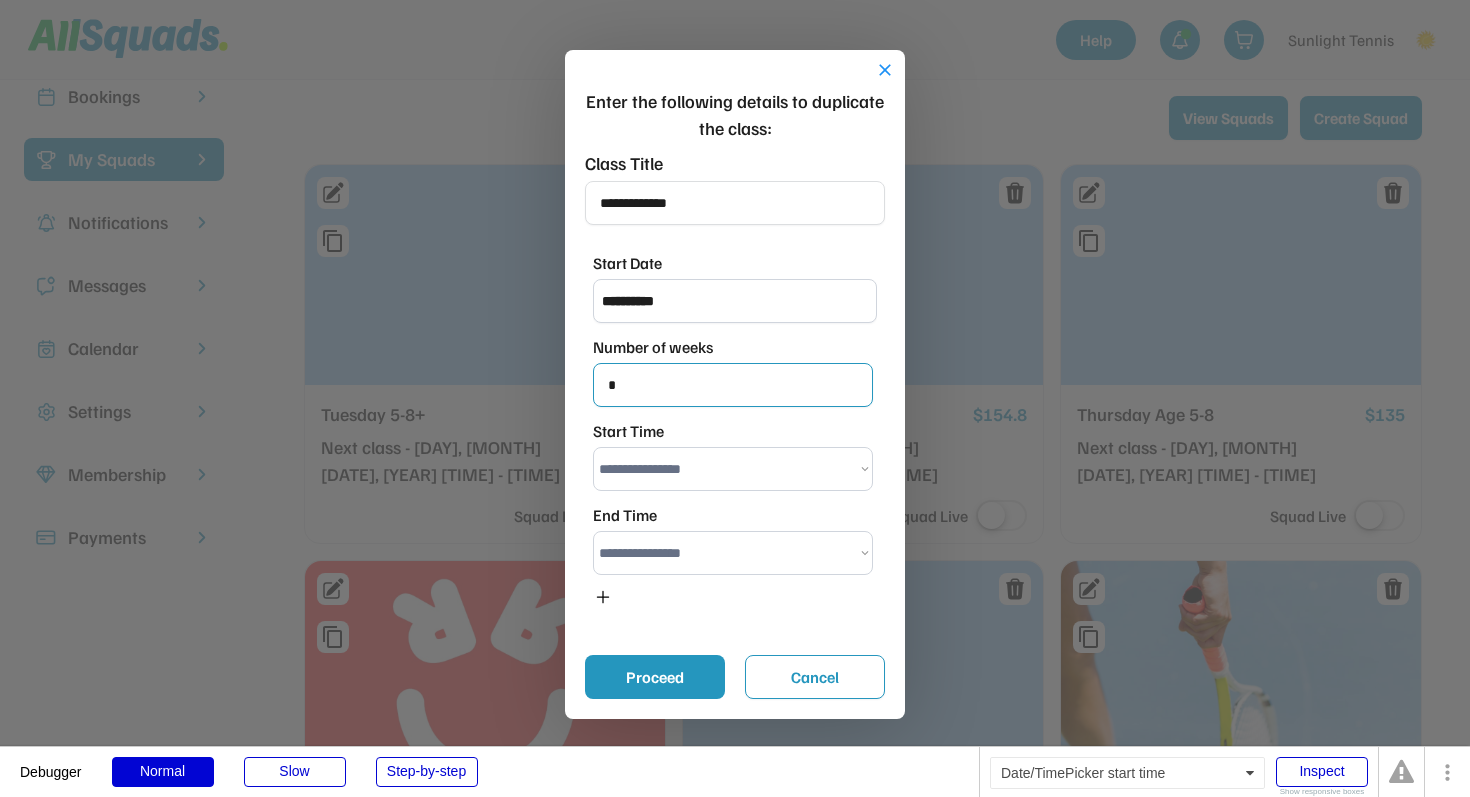 click on "**********" at bounding box center [733, 469] 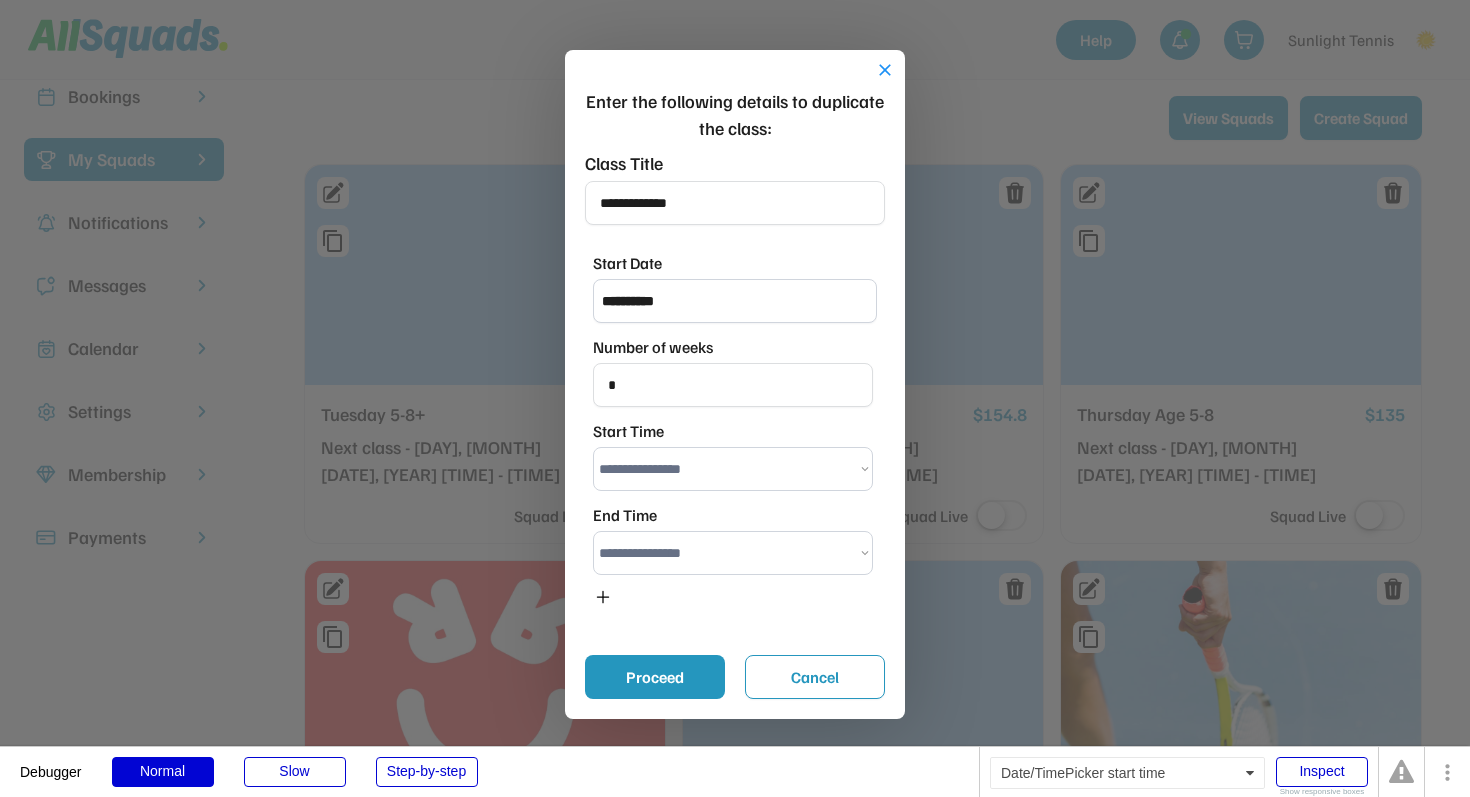 select on "********" 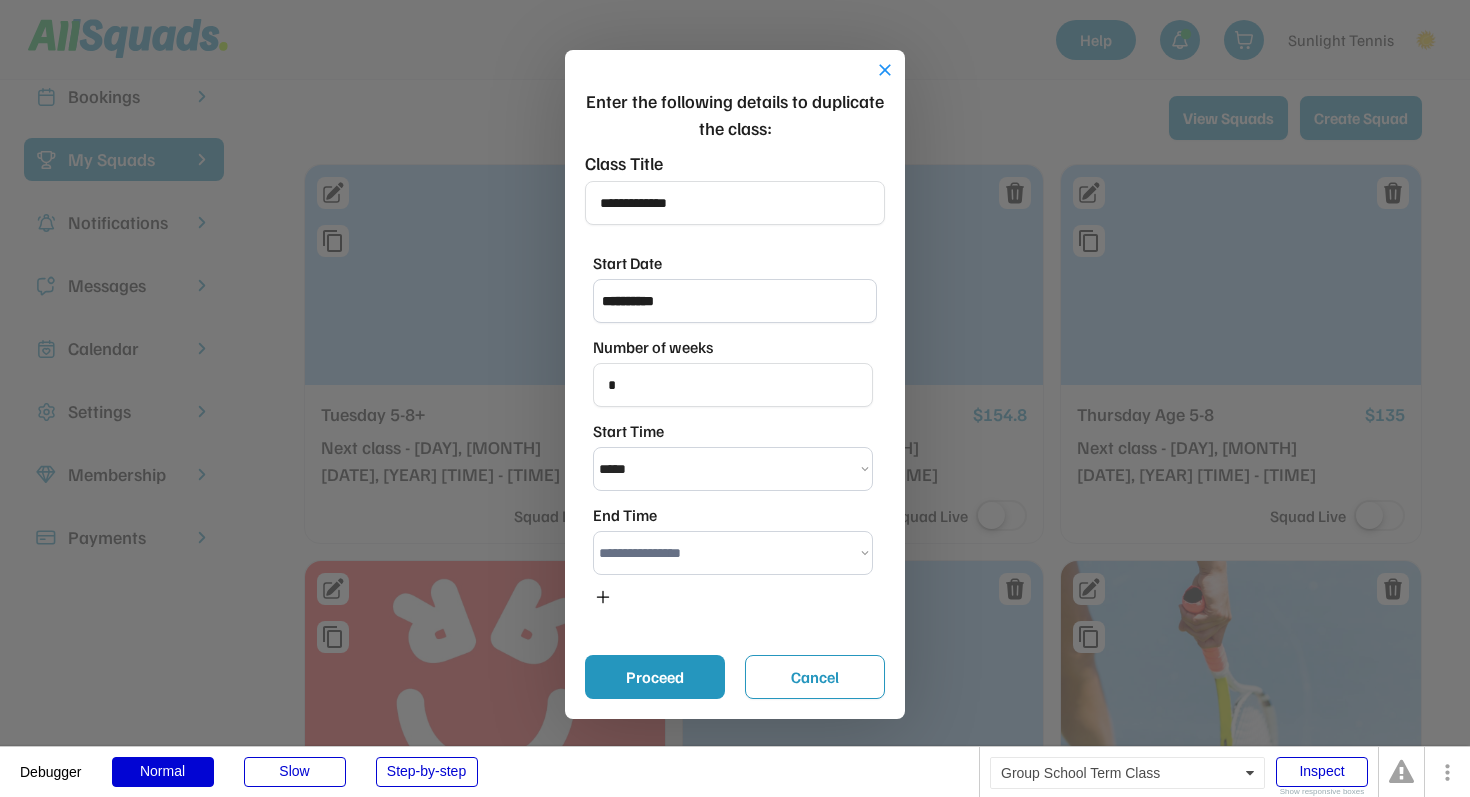 click on "**********" at bounding box center [733, 553] 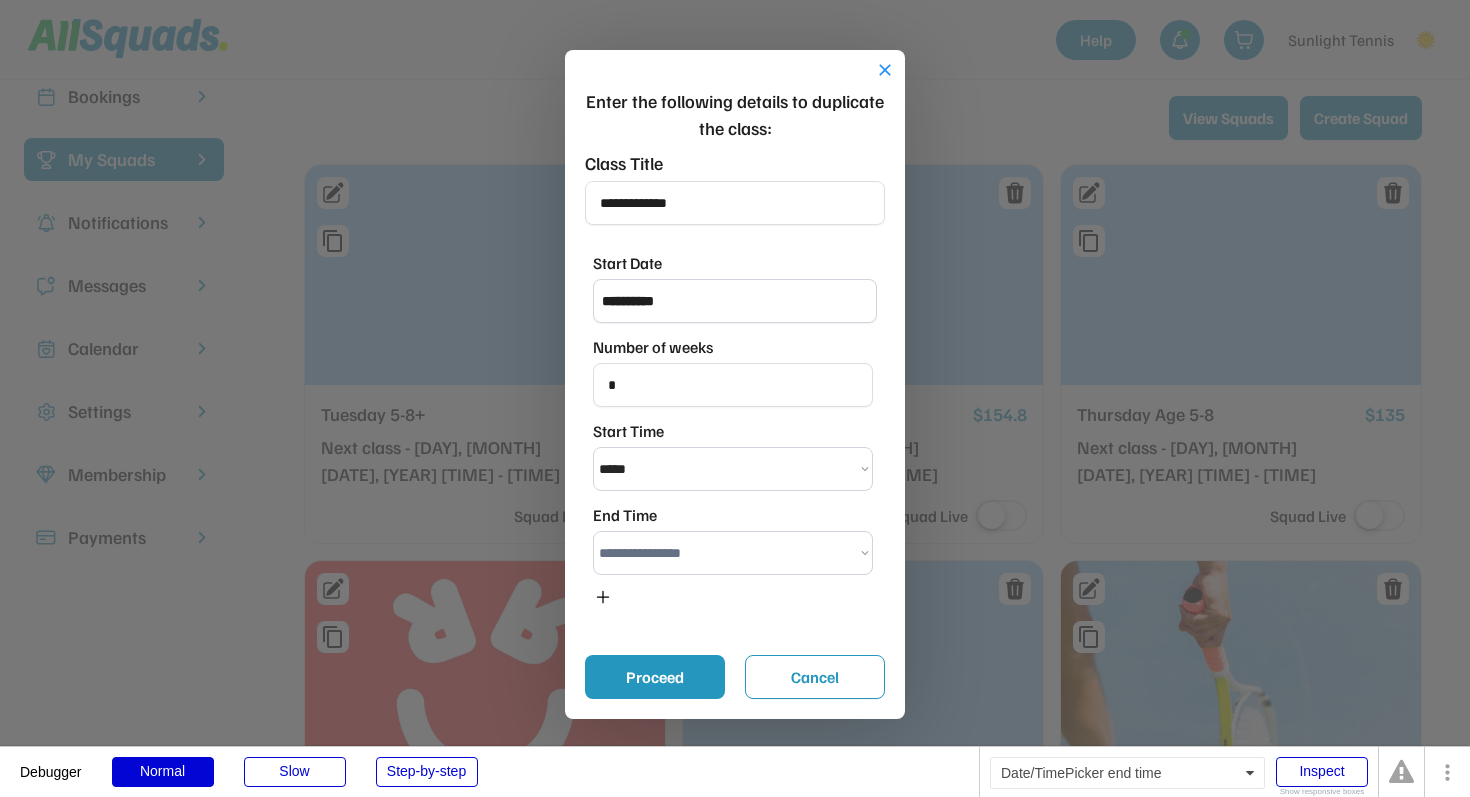 select on "*******" 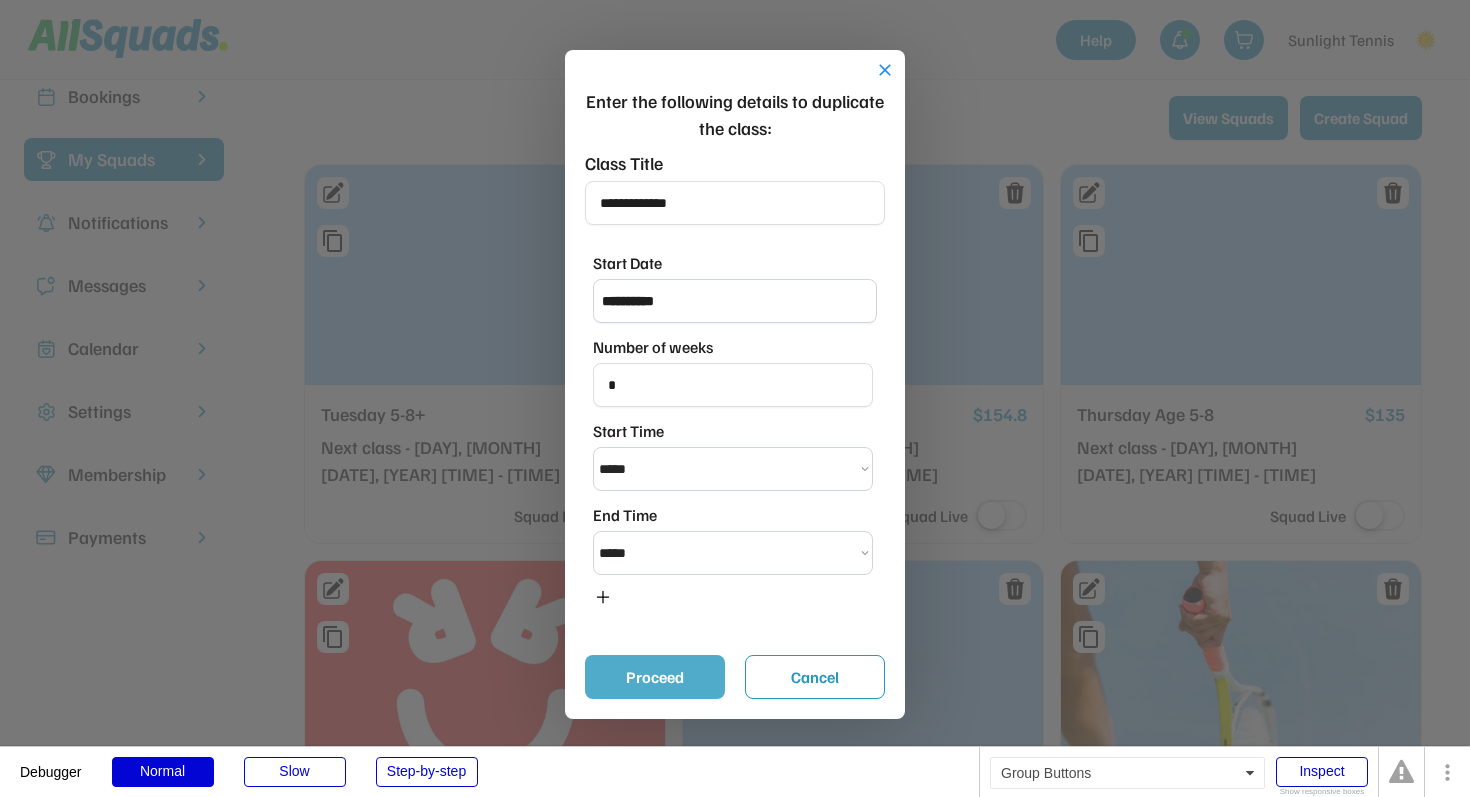 click on "Proceed" at bounding box center (655, 677) 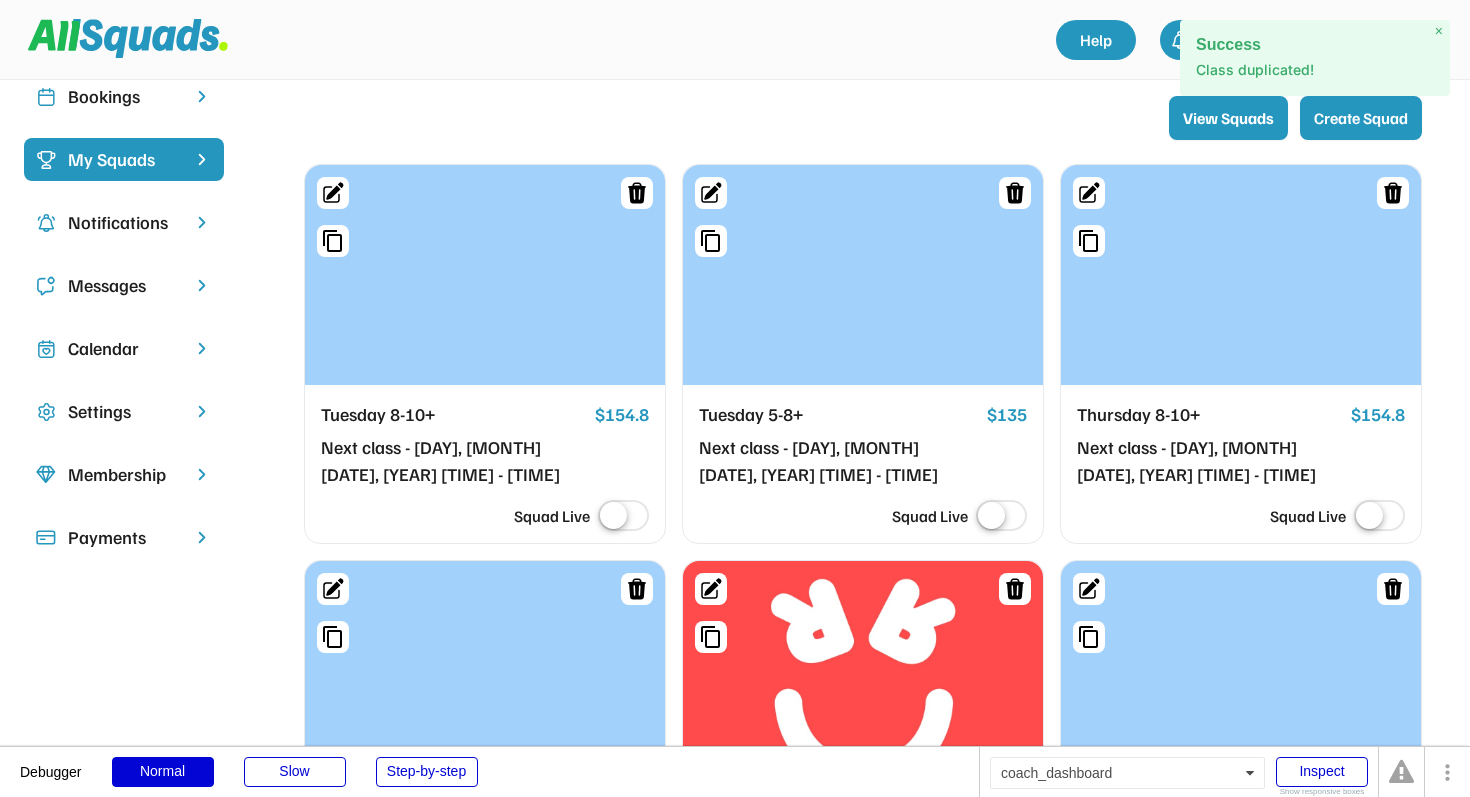 click on "×" at bounding box center [1439, 31] 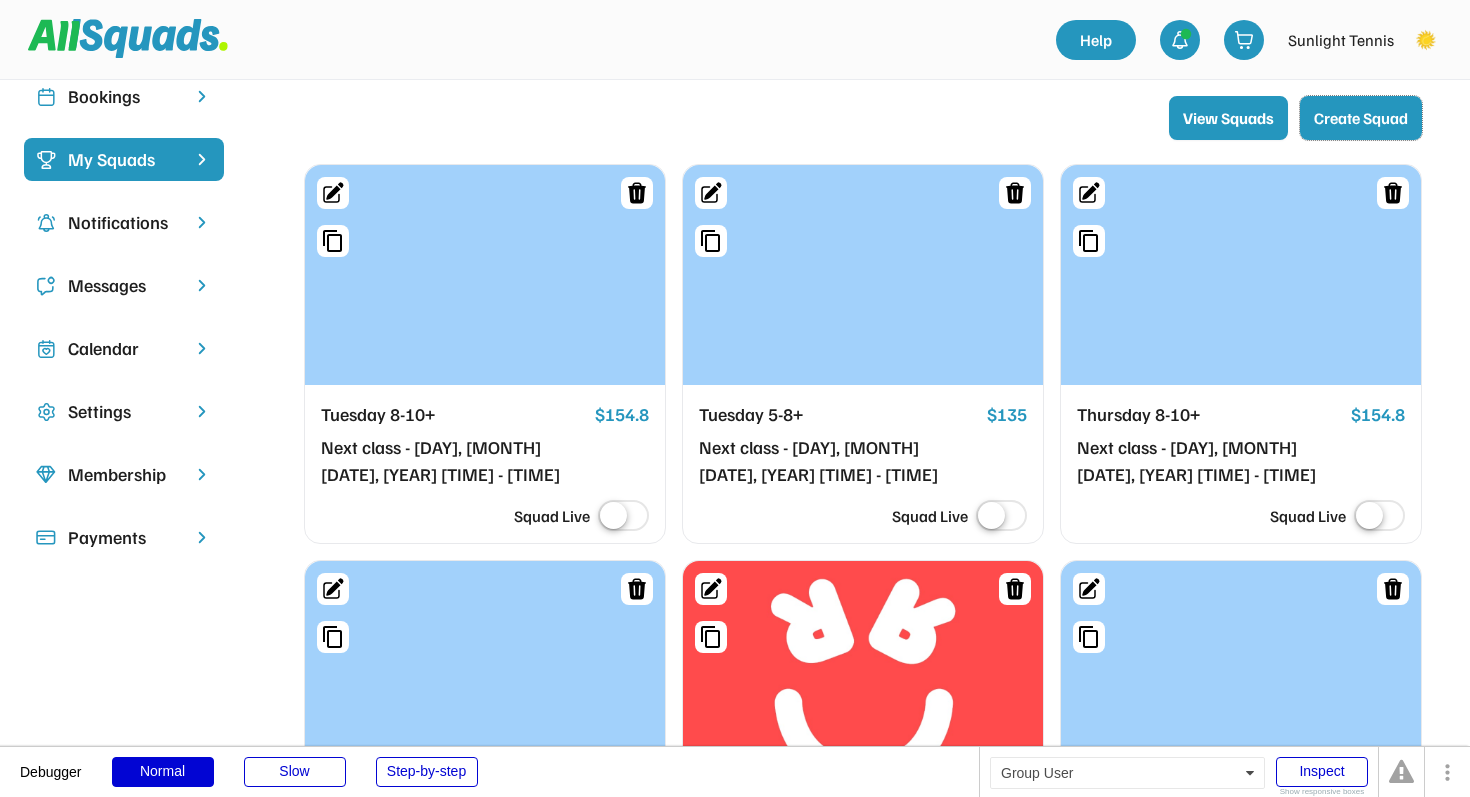 click on "Create Squad" at bounding box center [1361, 118] 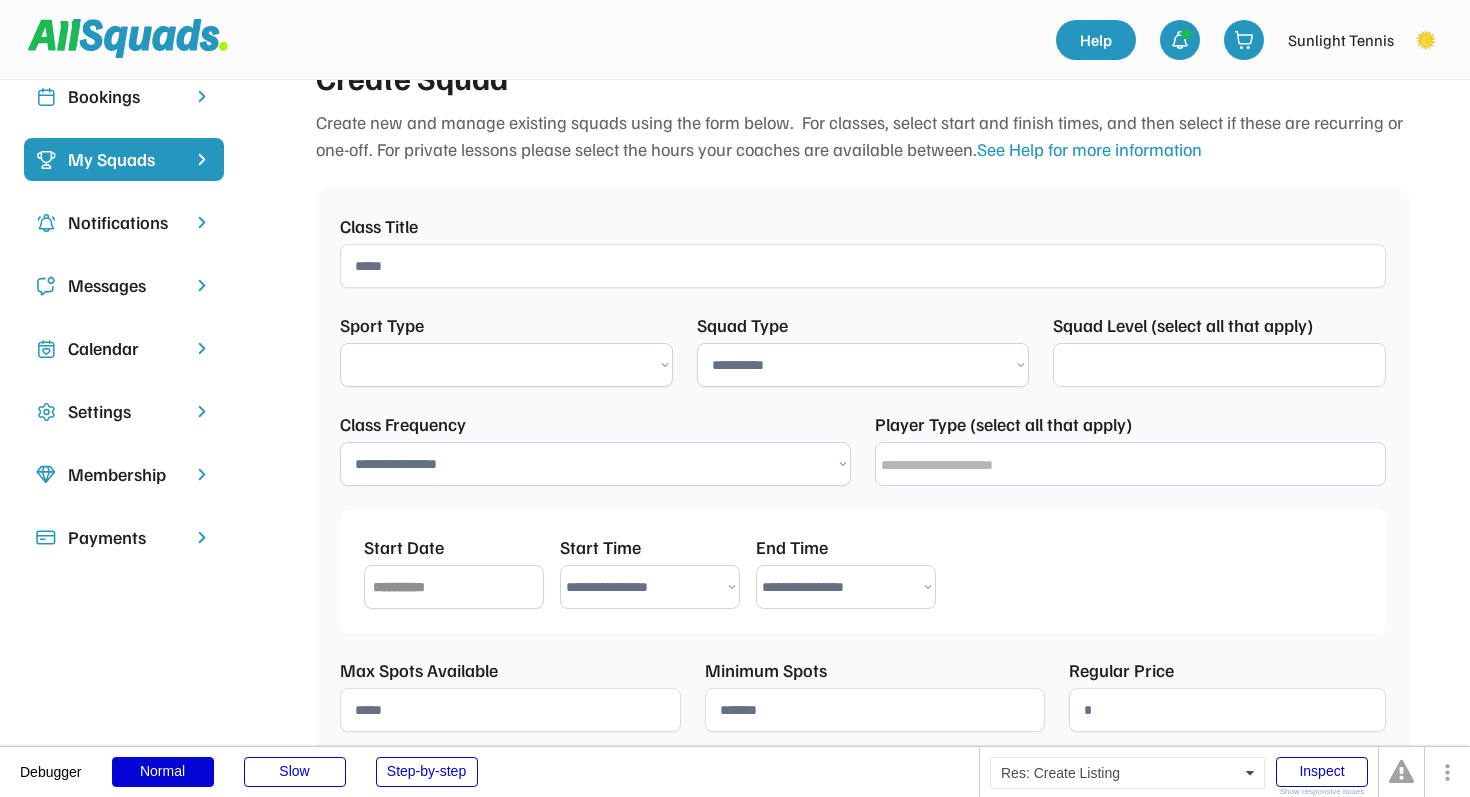 select on "**********" 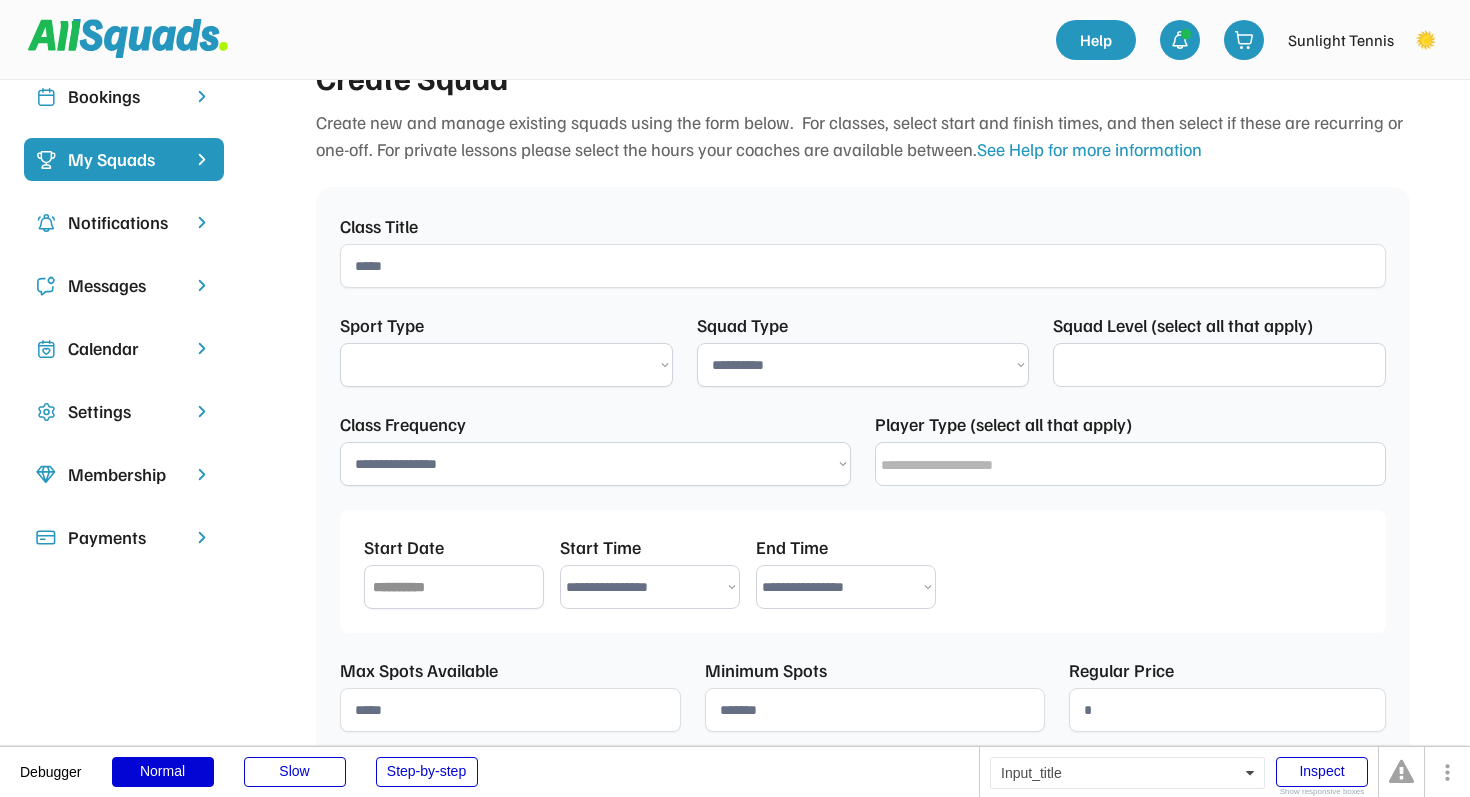 select on "**********" 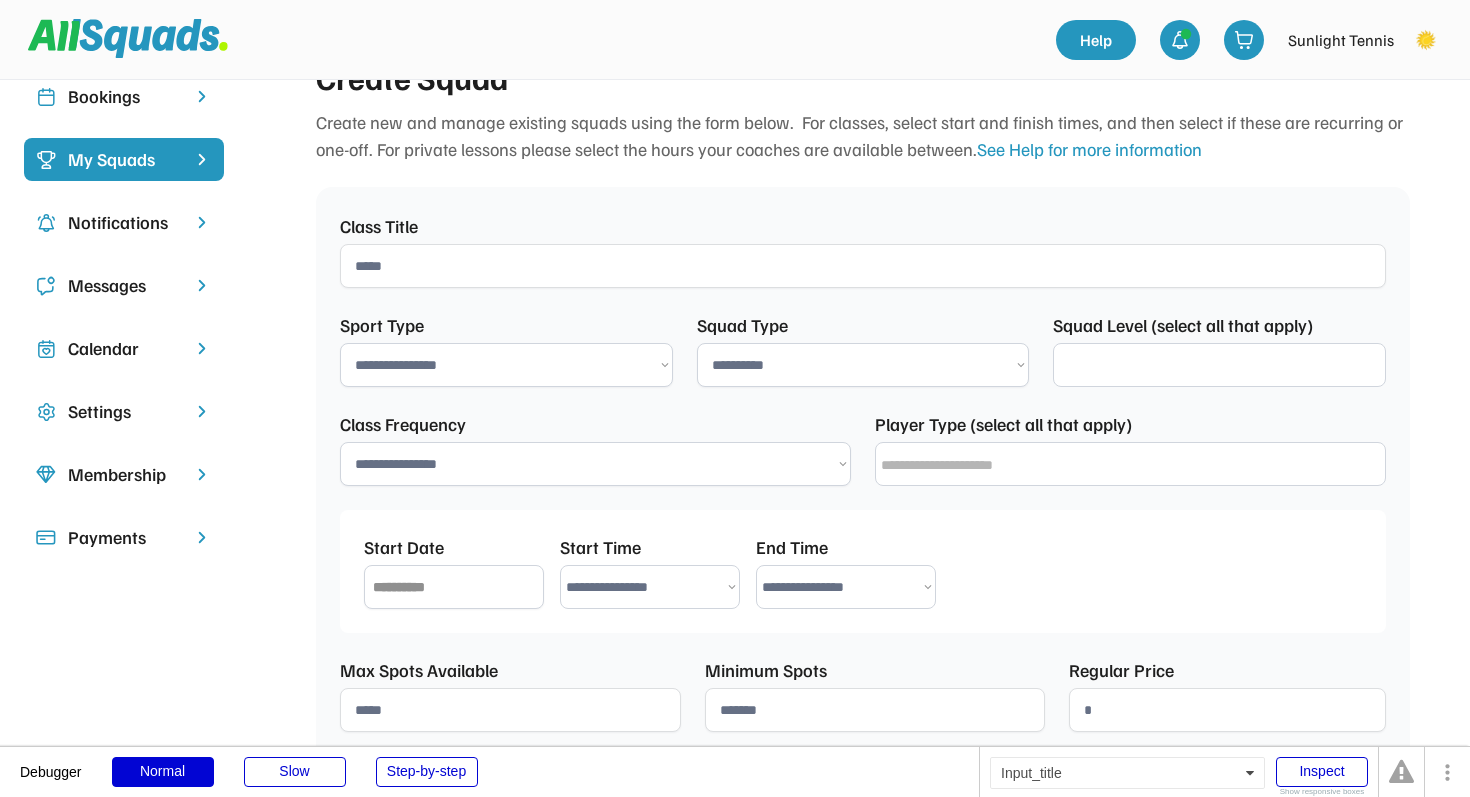 select 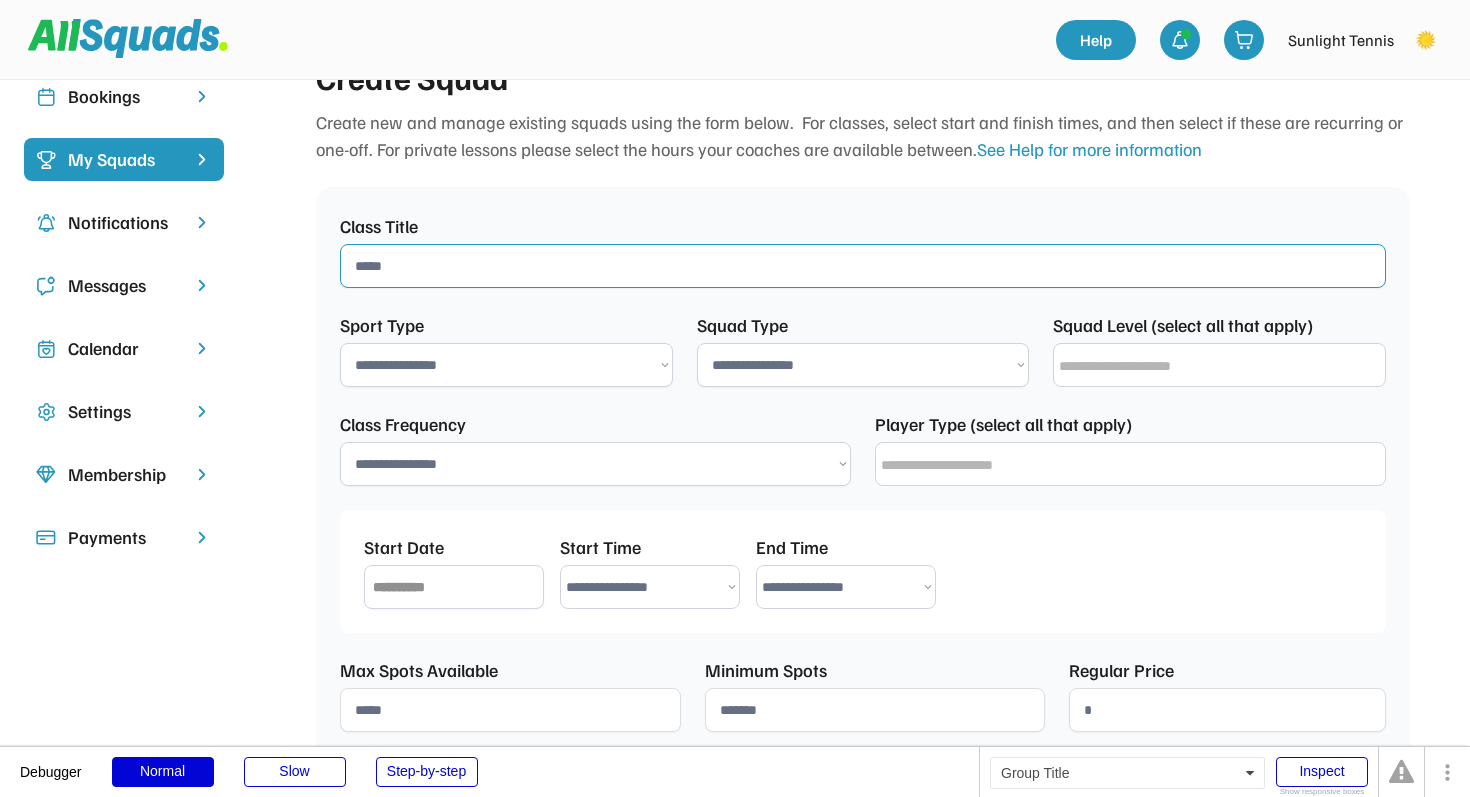 click at bounding box center (863, 266) 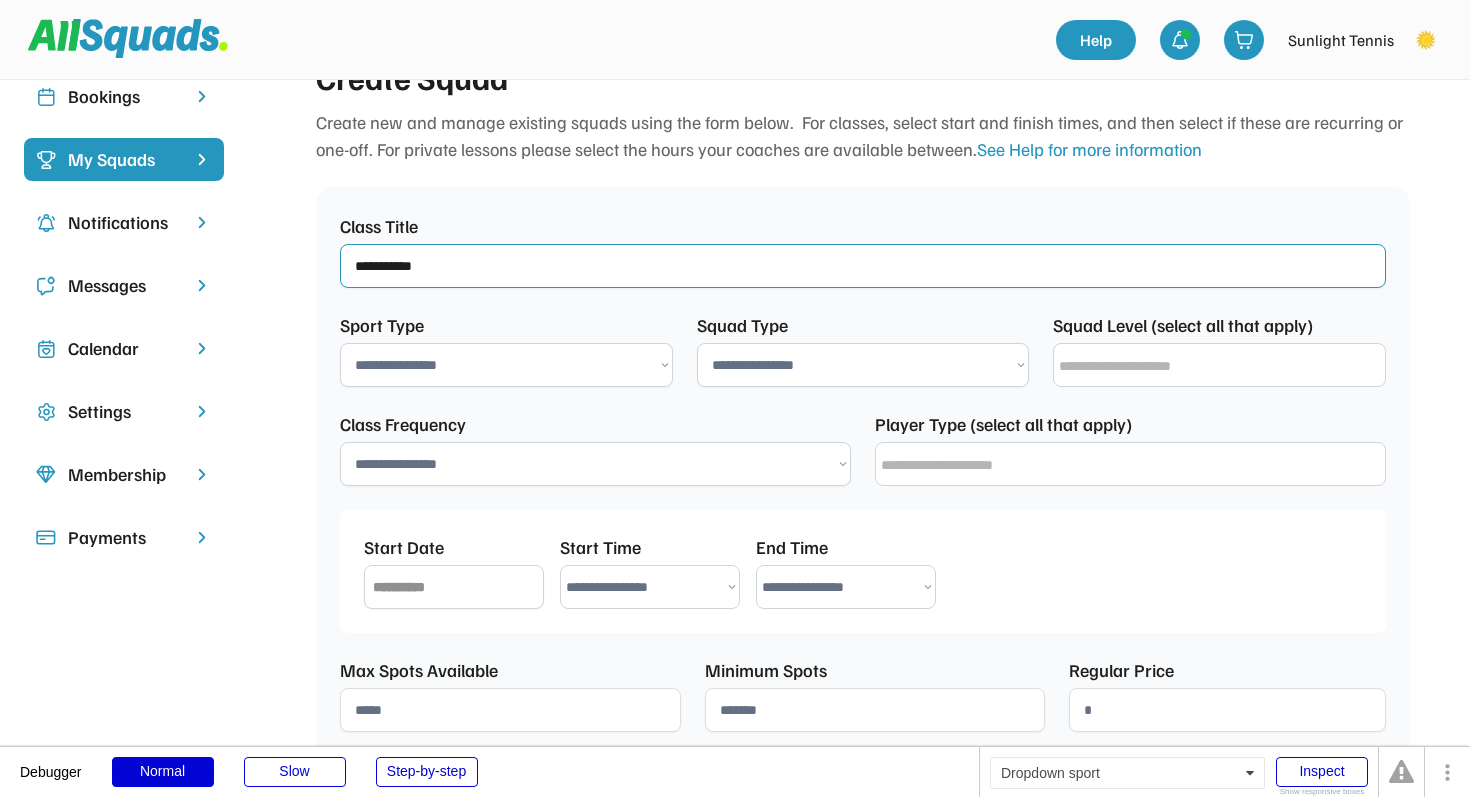 type on "**********" 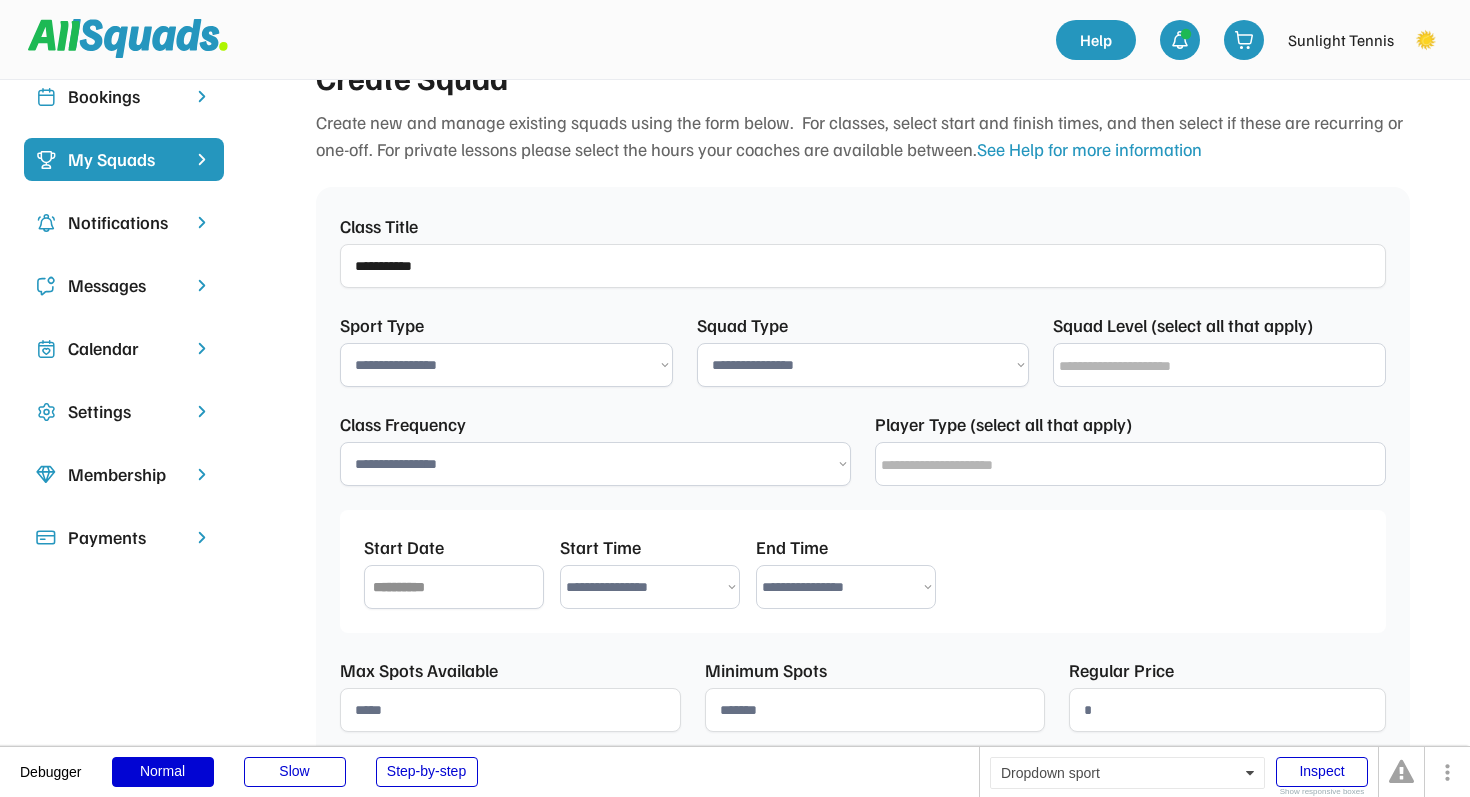 select on "**********" 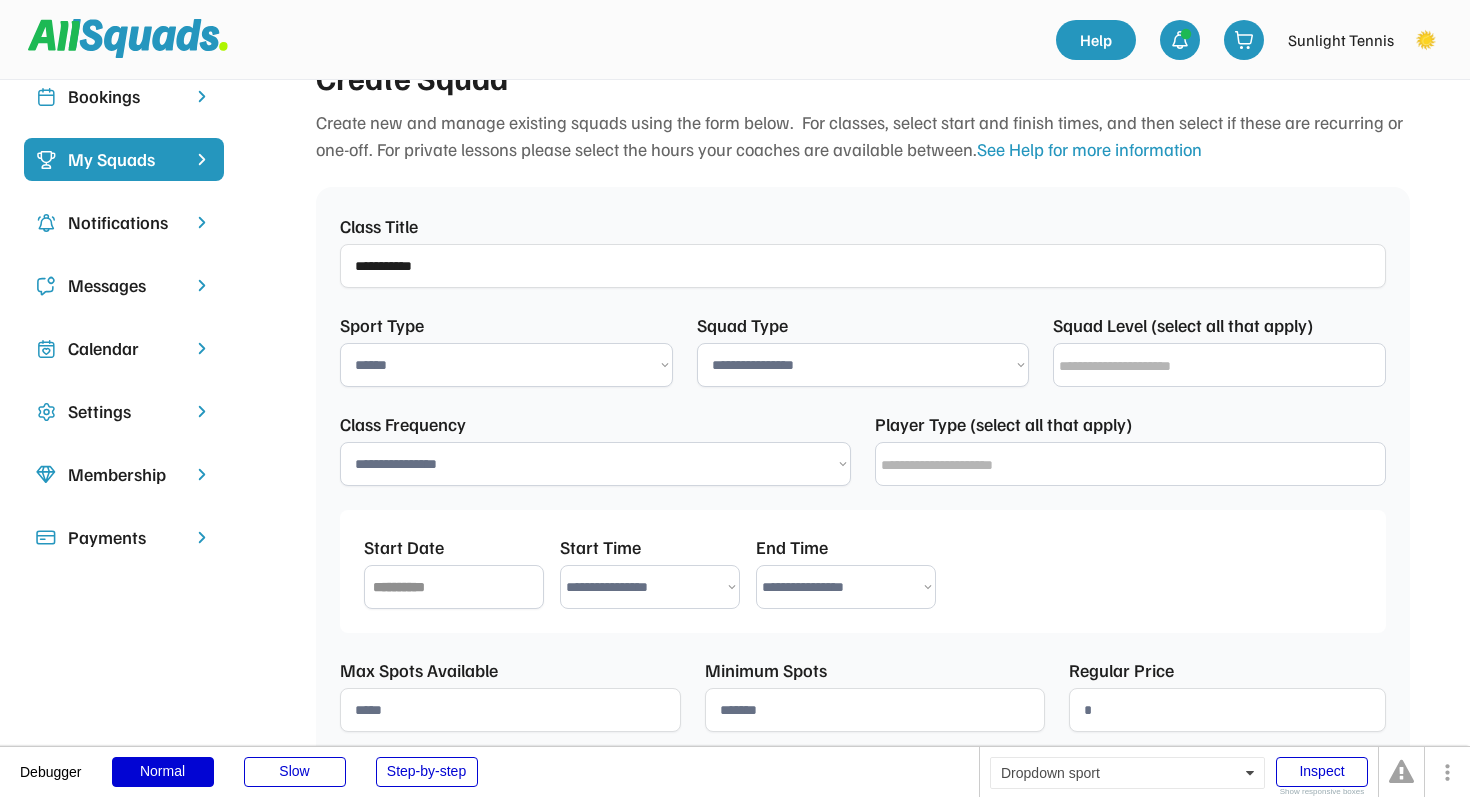 click on "**********" at bounding box center (863, 365) 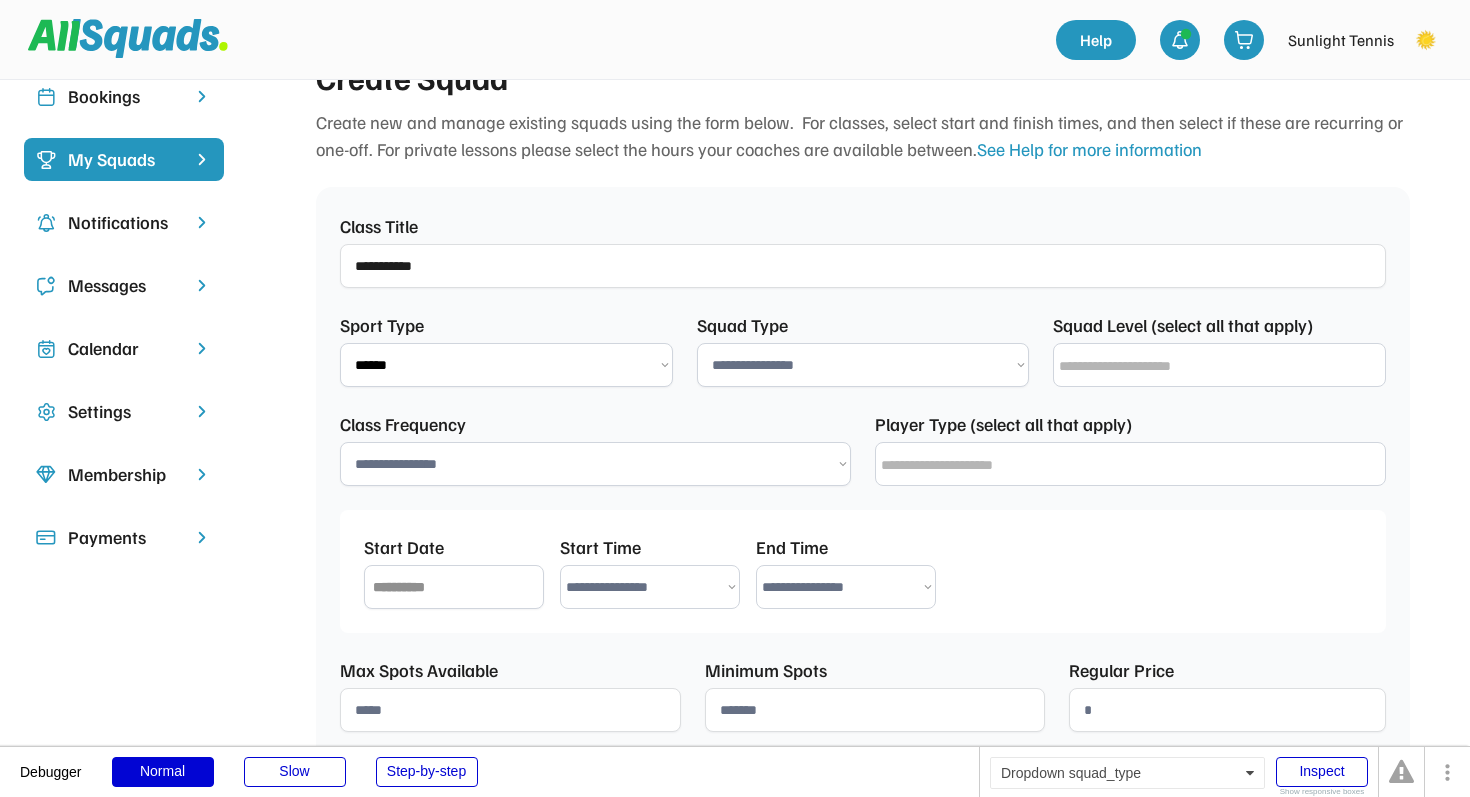 select on "**********" 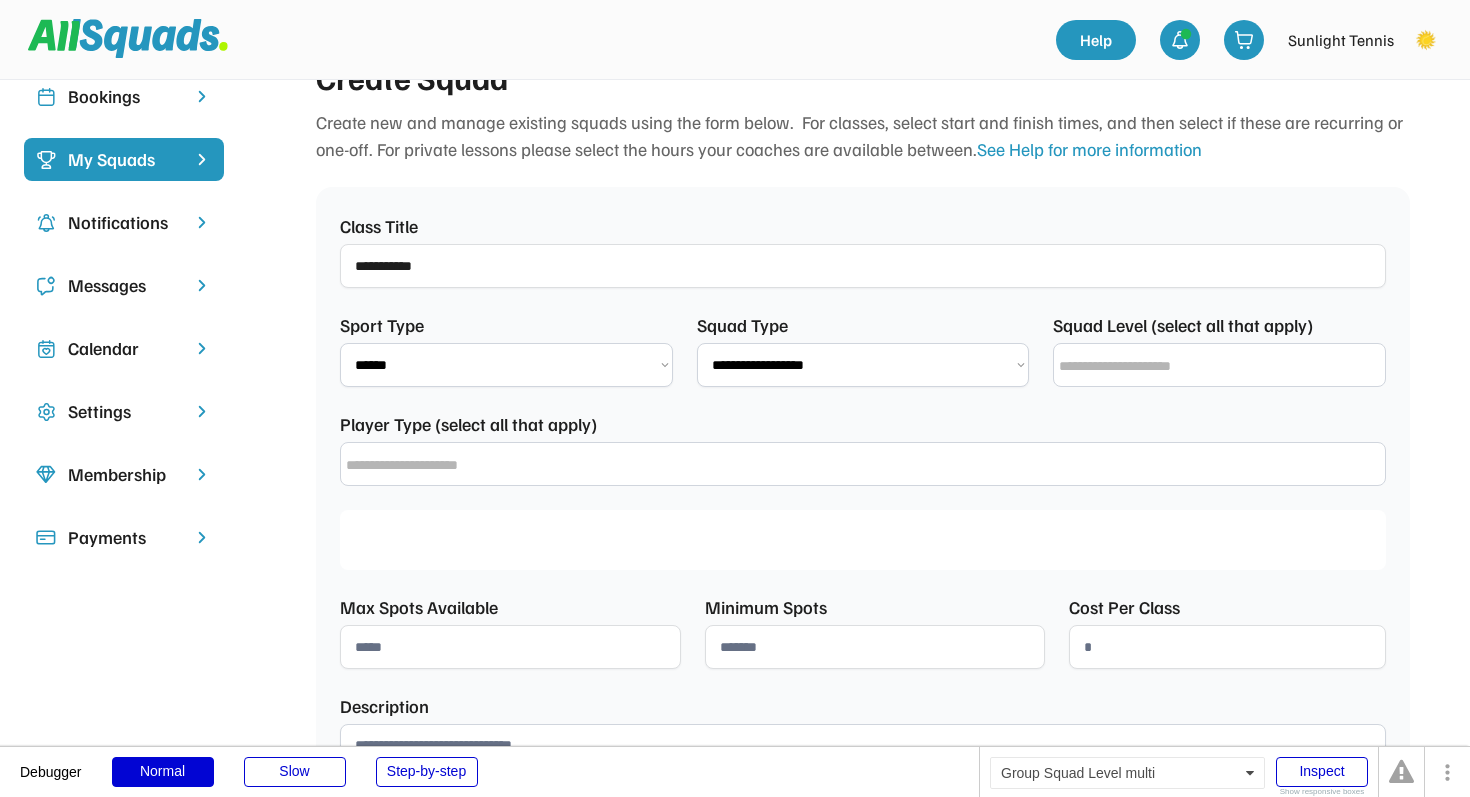 click at bounding box center (1224, 366) 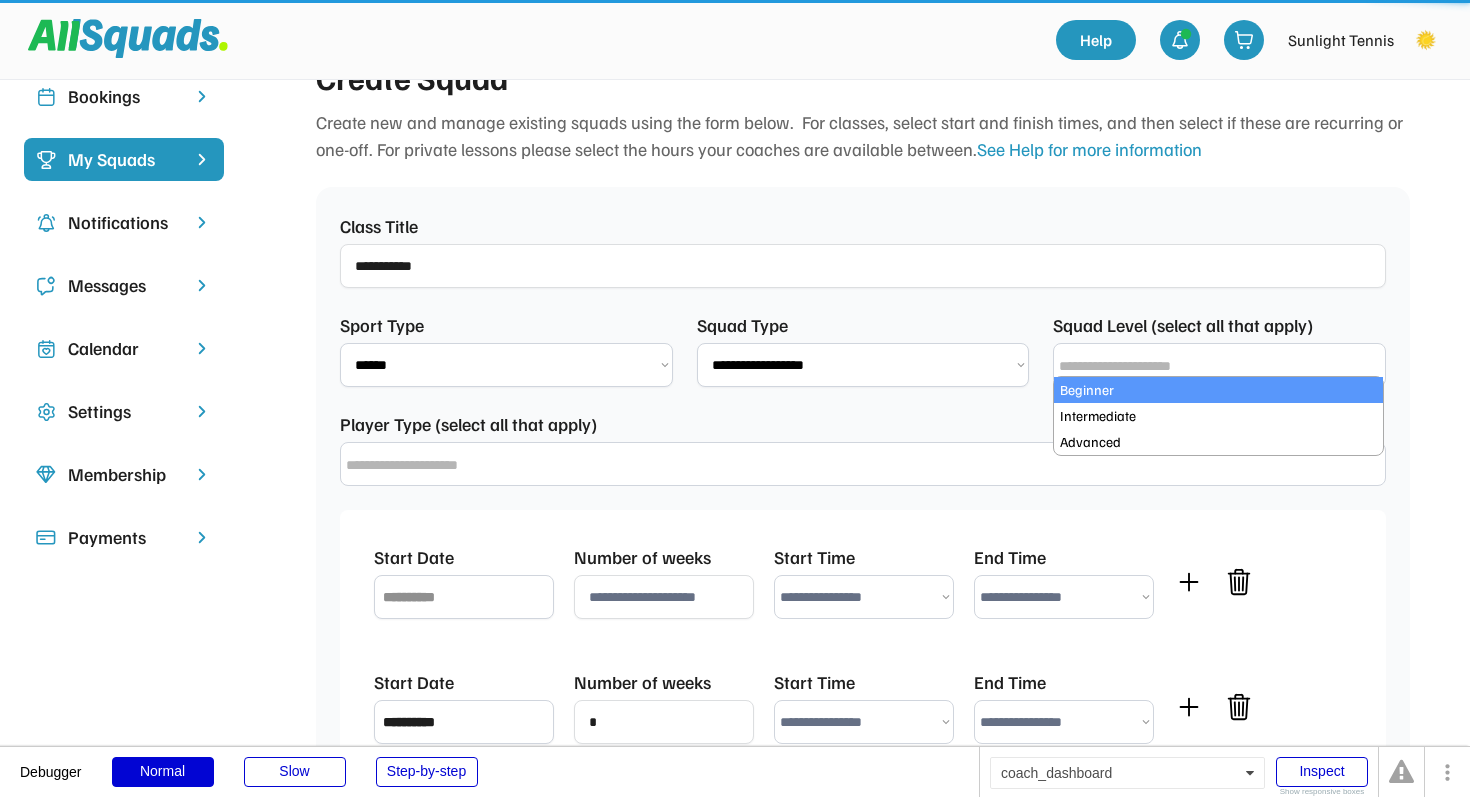 type 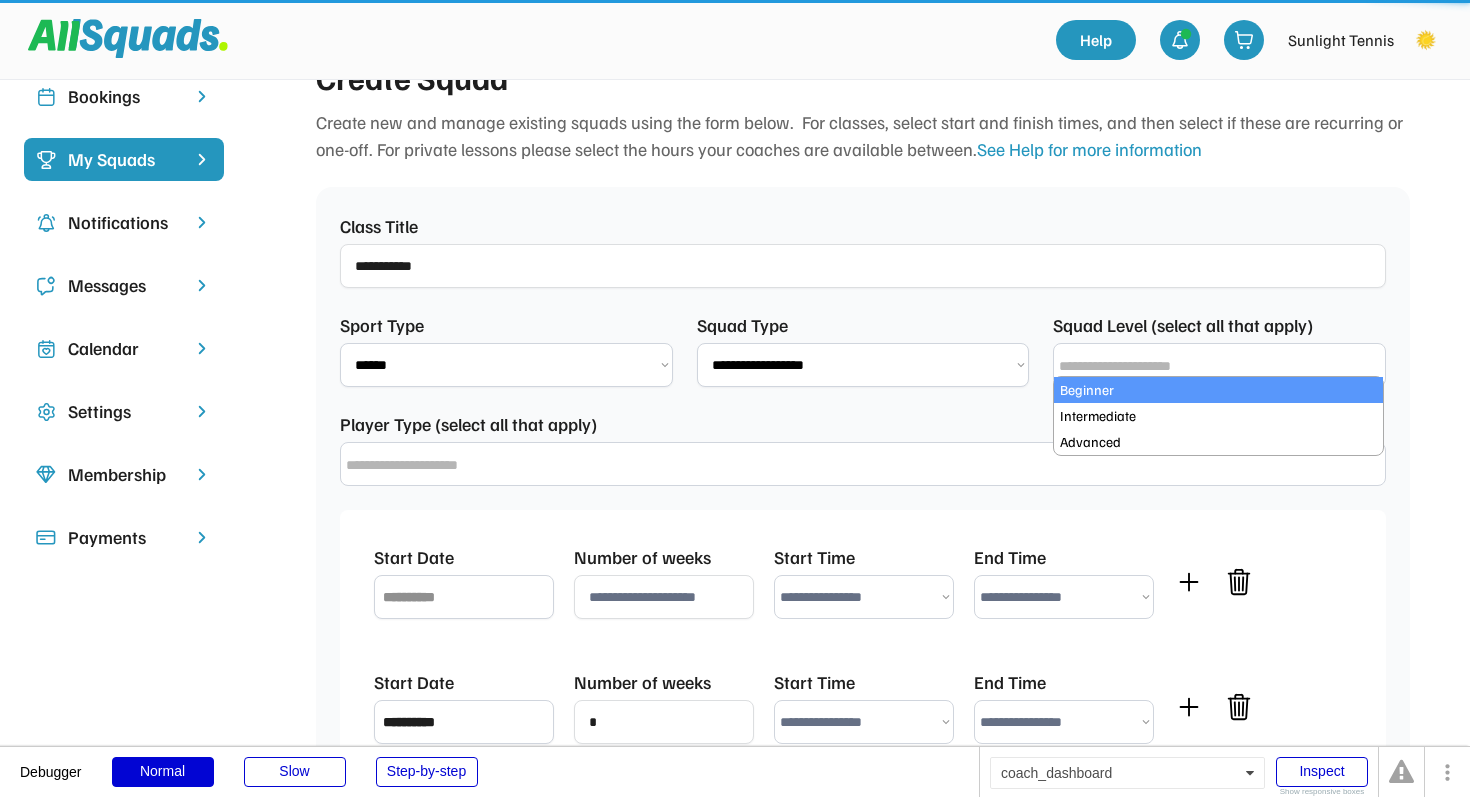 type 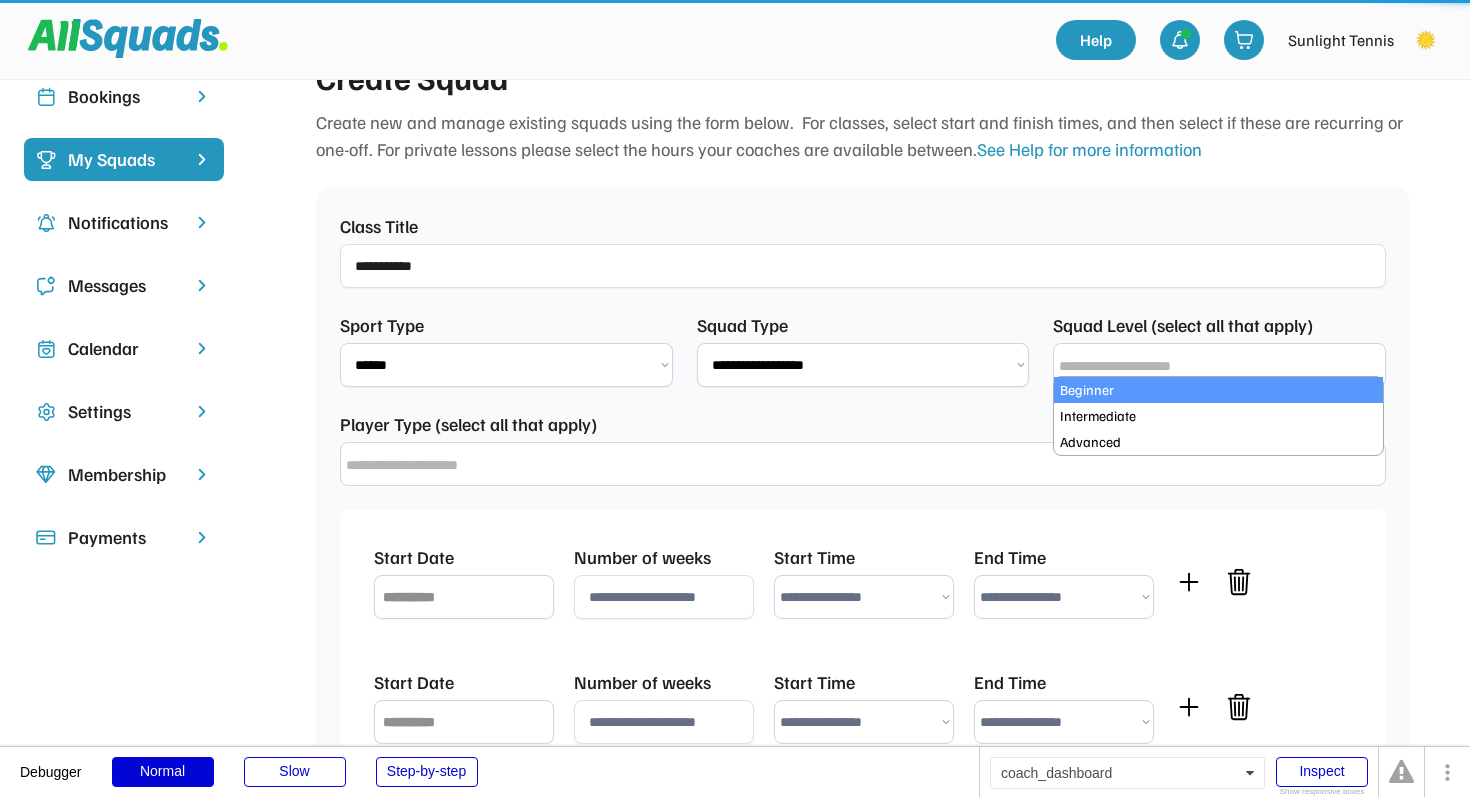 select on "**********" 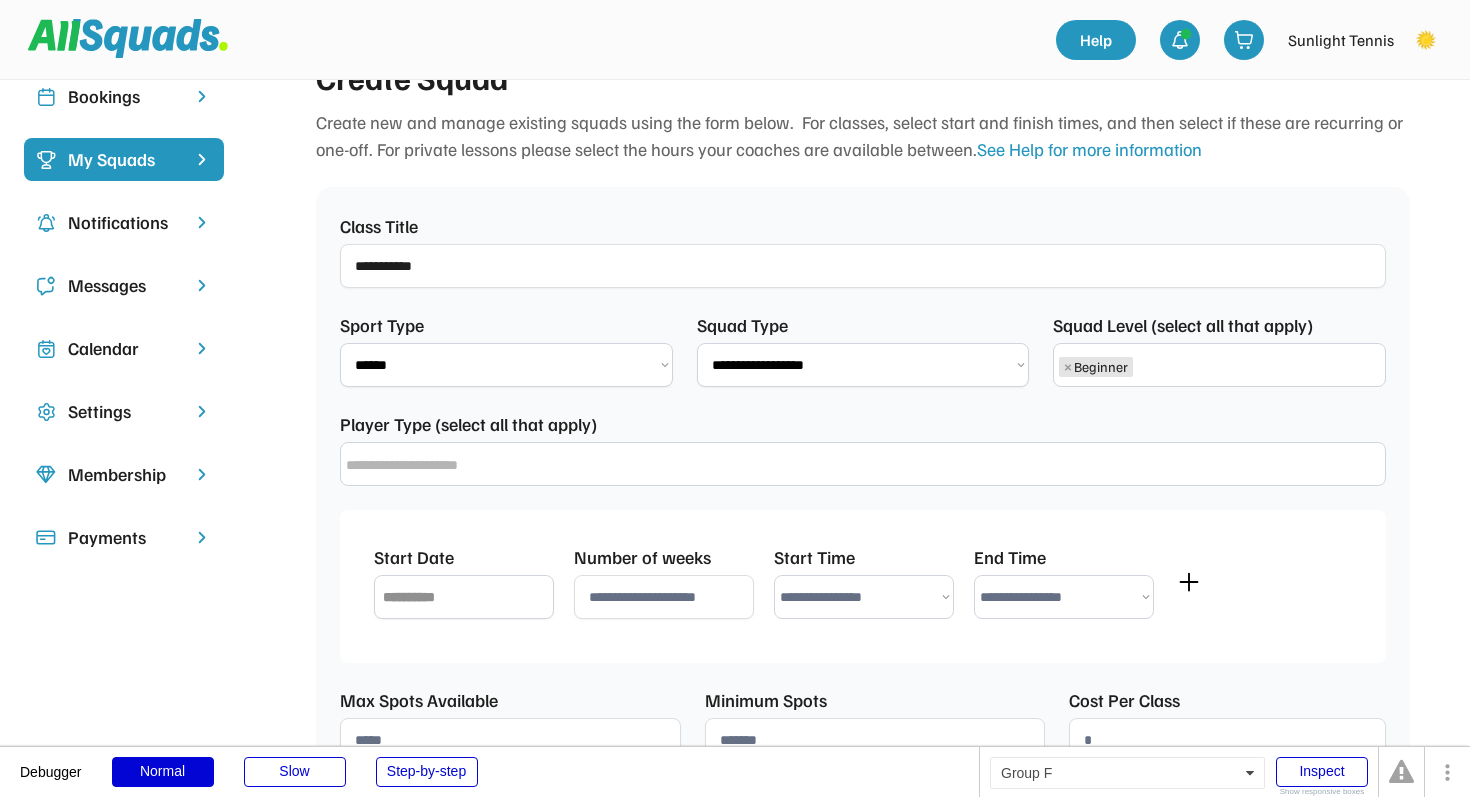 click on "× Beginner" at bounding box center (1219, 364) 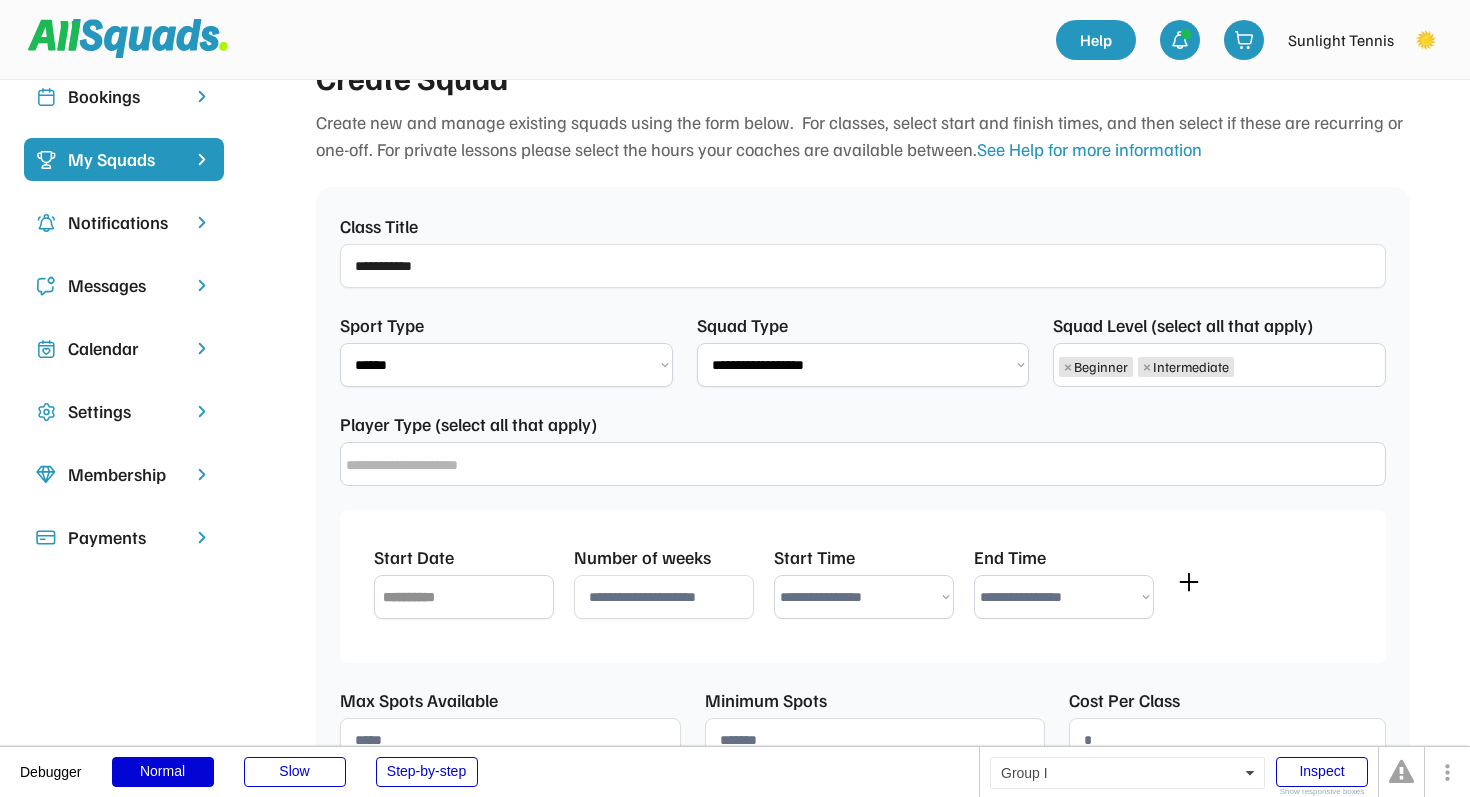click at bounding box center (600, 465) 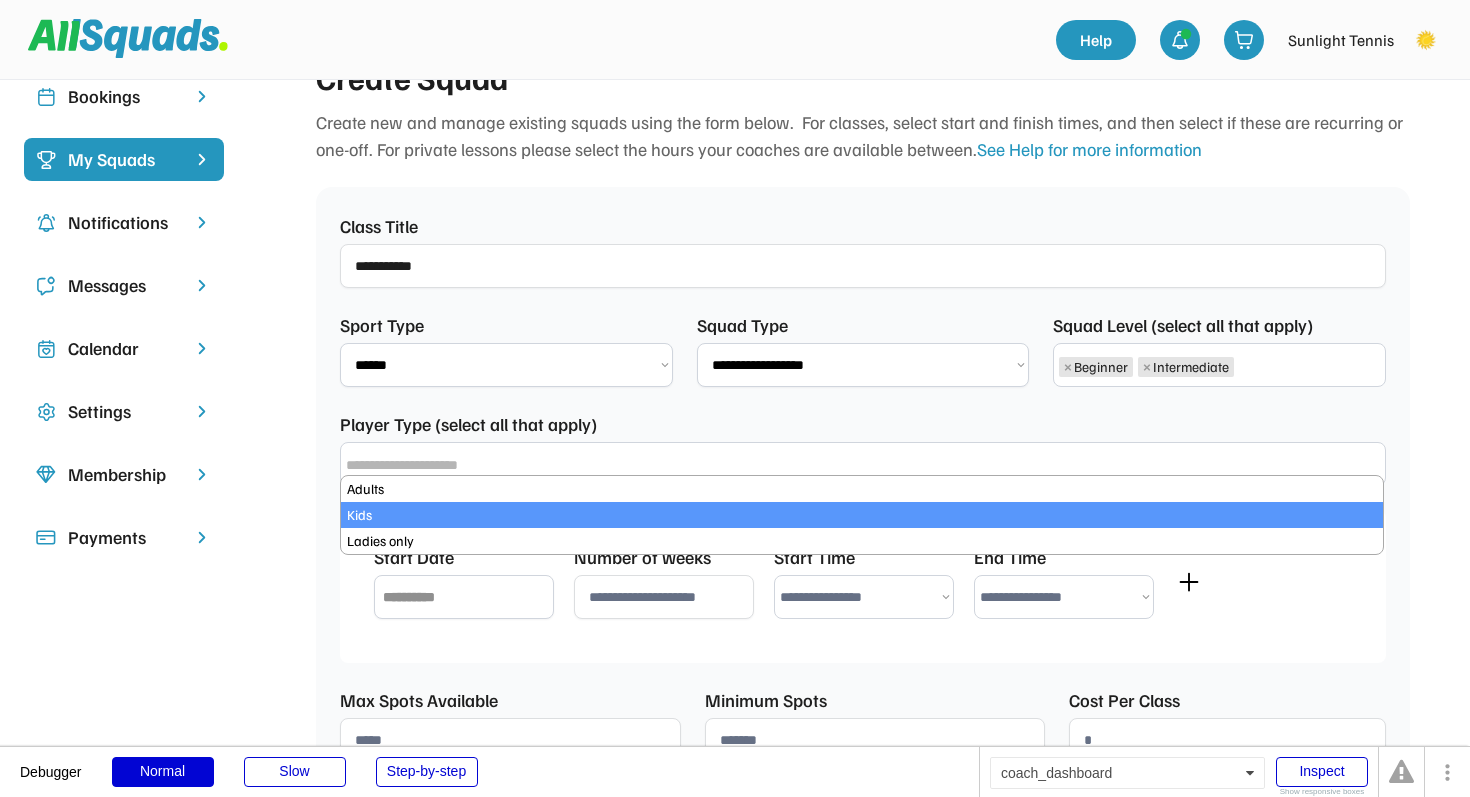 scroll, scrollTop: 17, scrollLeft: 0, axis: vertical 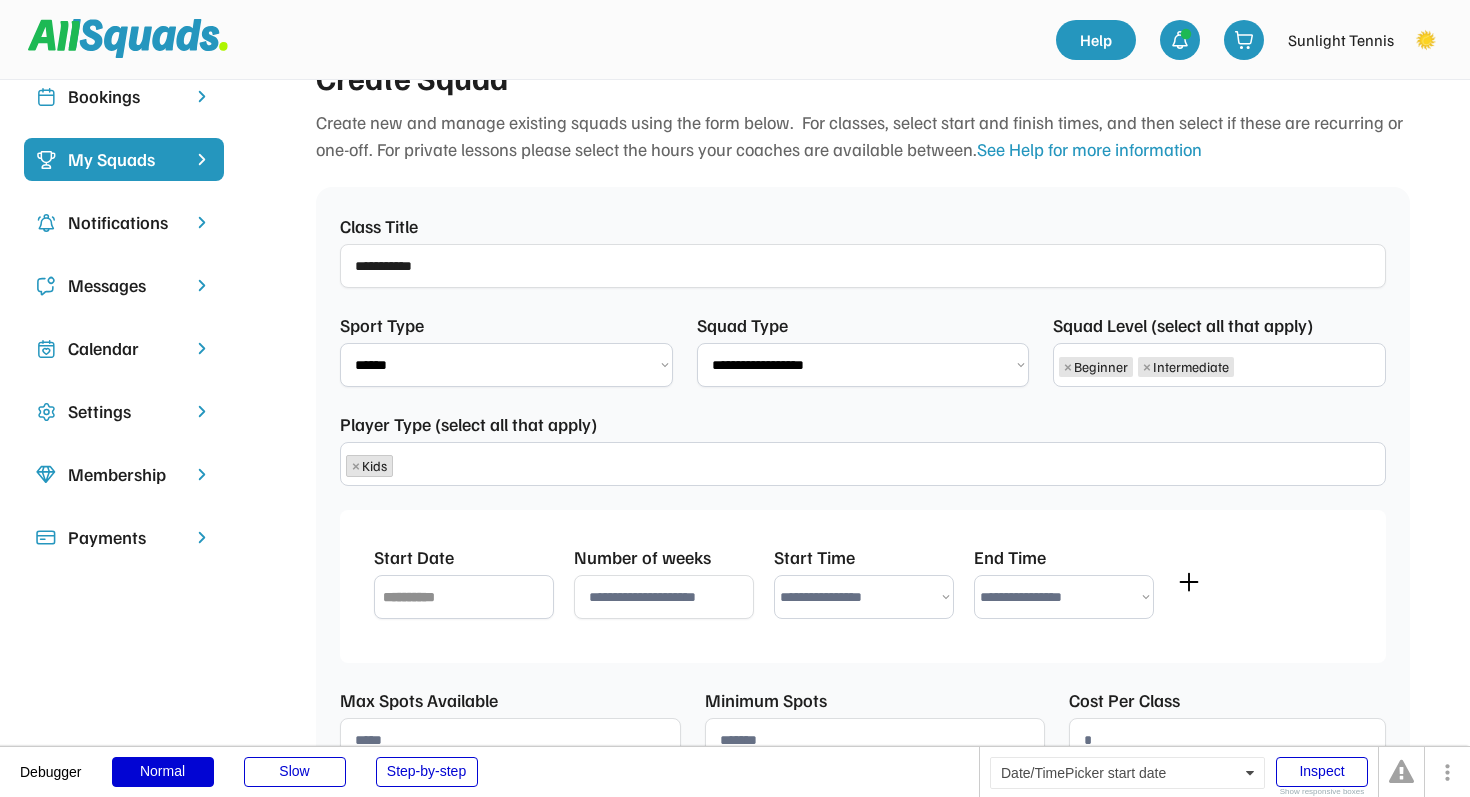 click at bounding box center (464, 597) 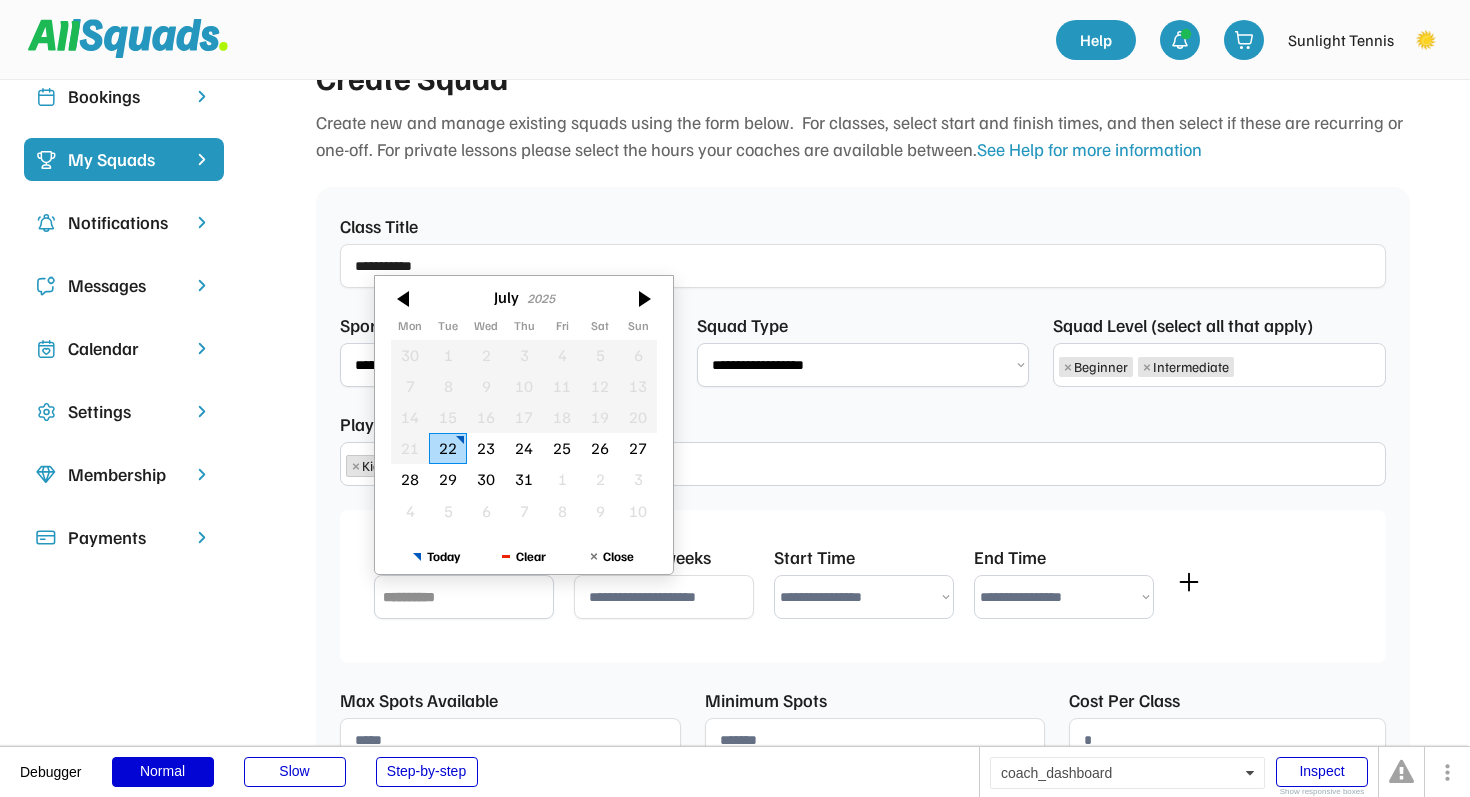 click on "22" at bounding box center (448, 448) 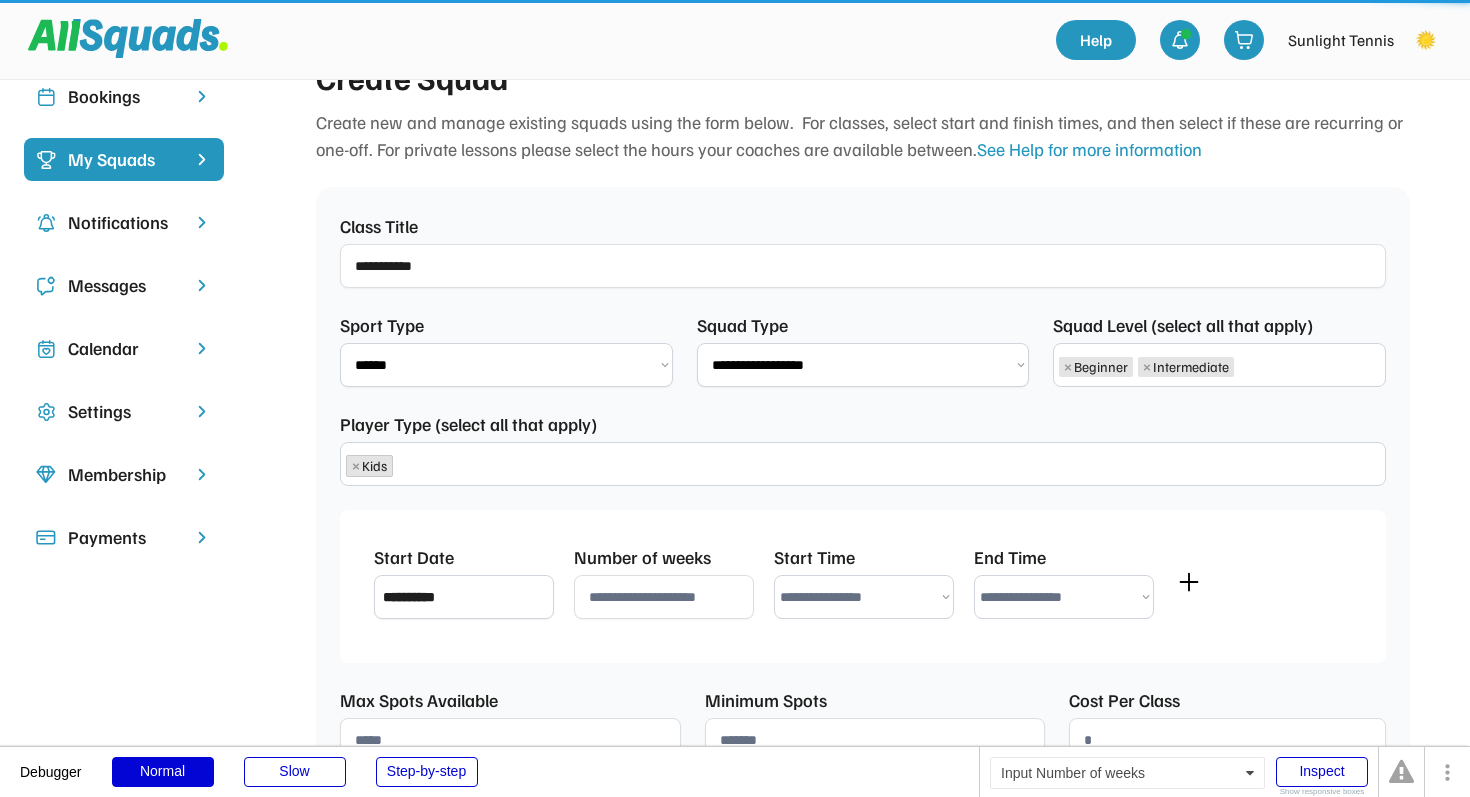 click at bounding box center (664, 597) 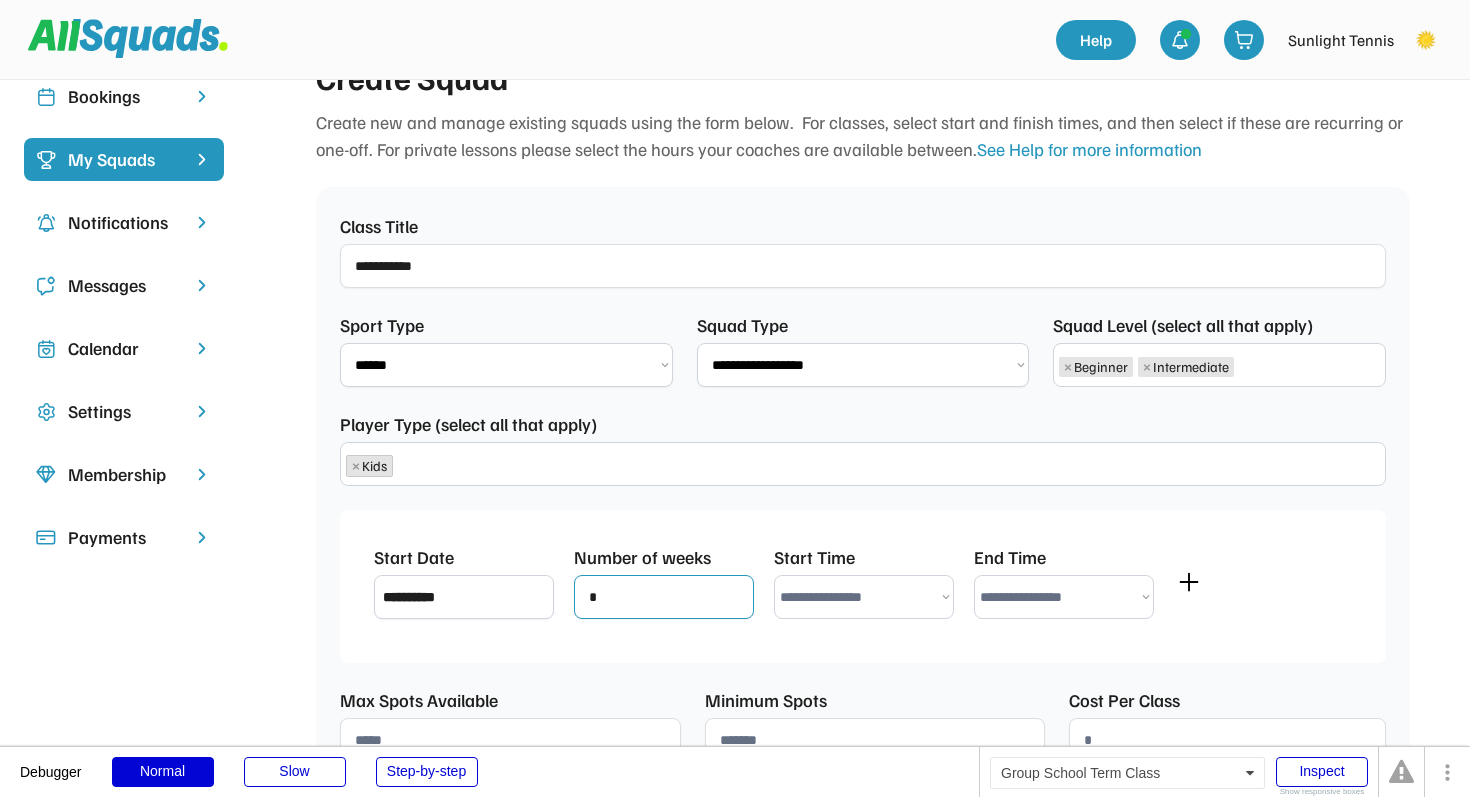 type on "*" 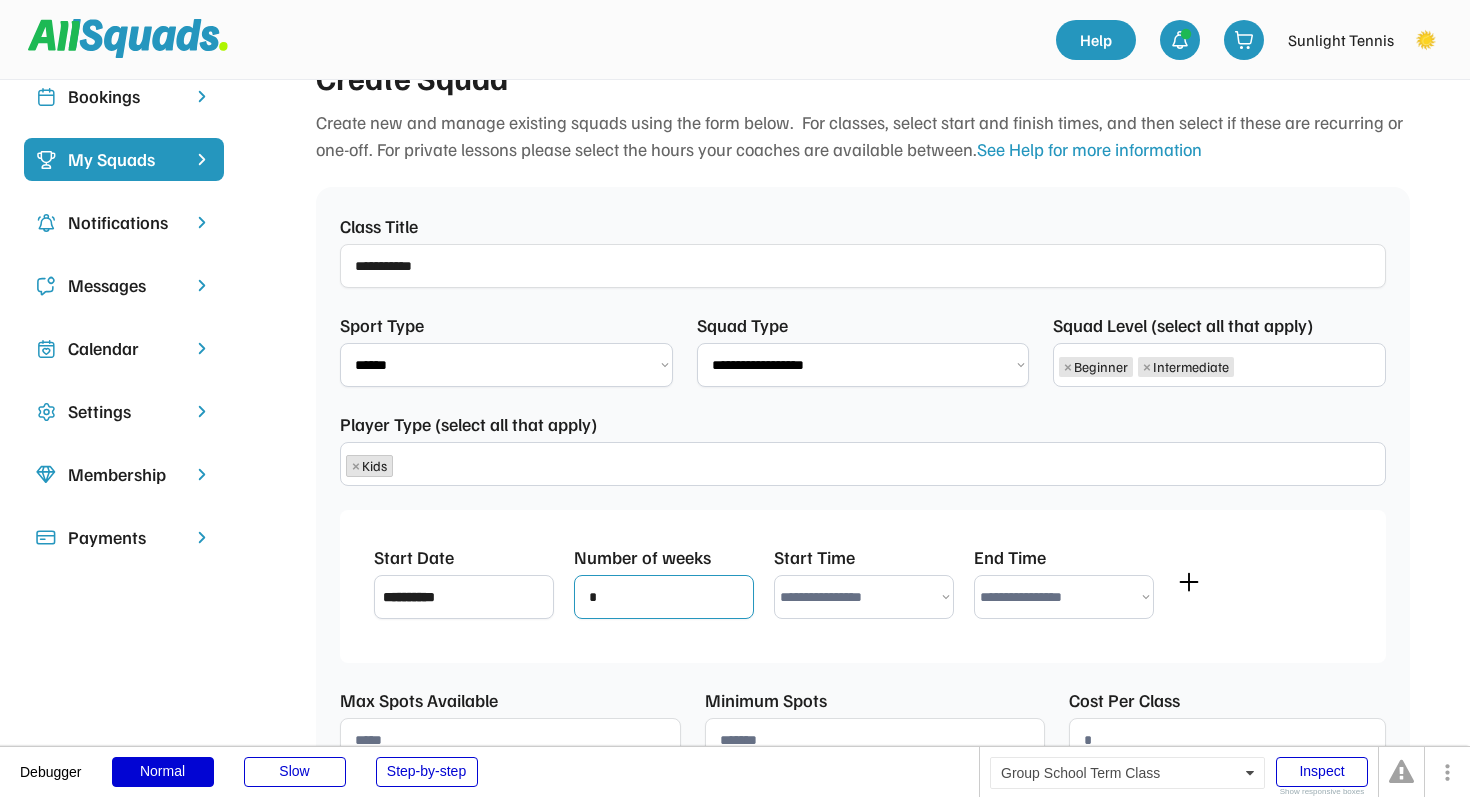 click on "**********" at bounding box center [864, 597] 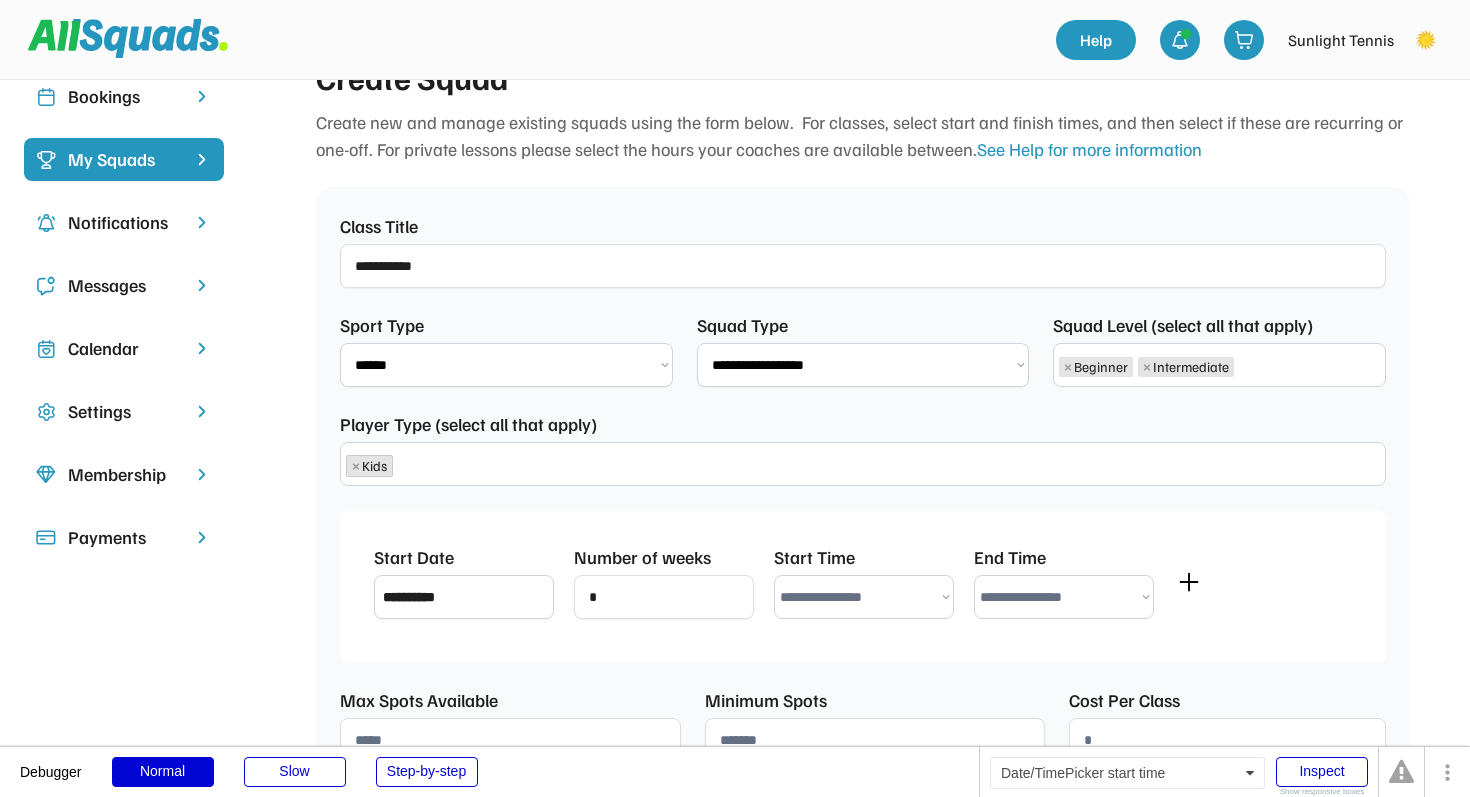 select on "*******" 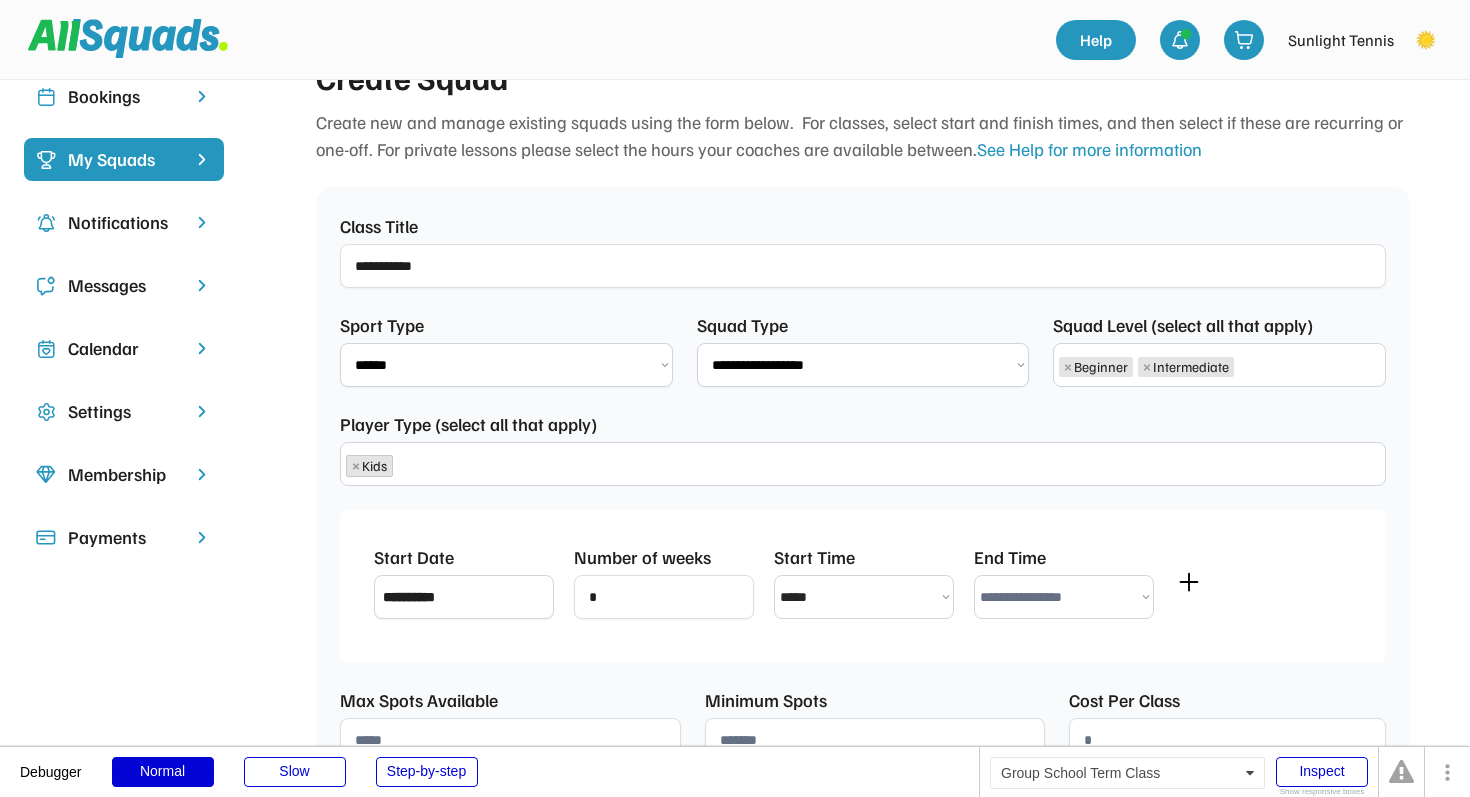 click on "**********" at bounding box center [1064, 597] 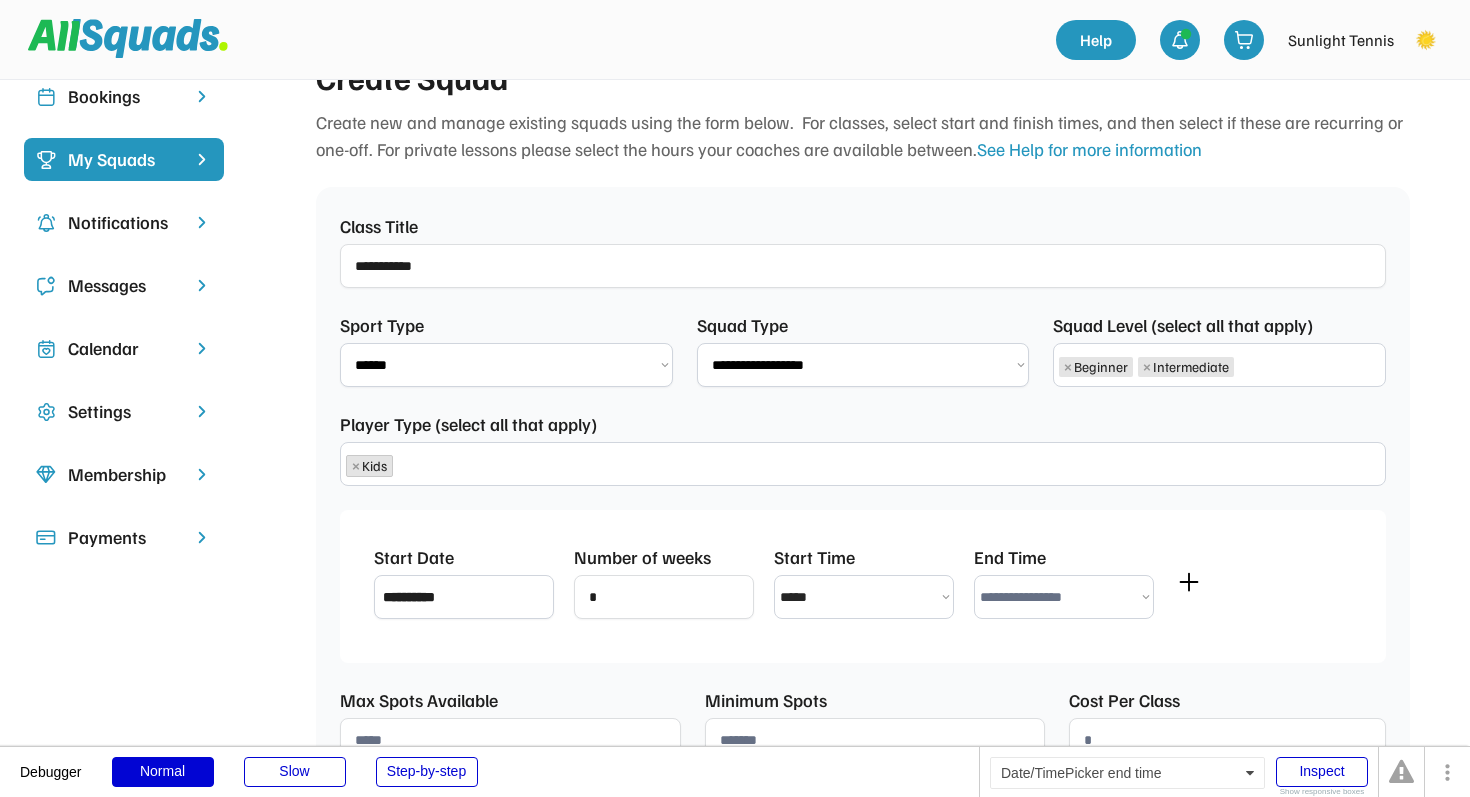 select on "*******" 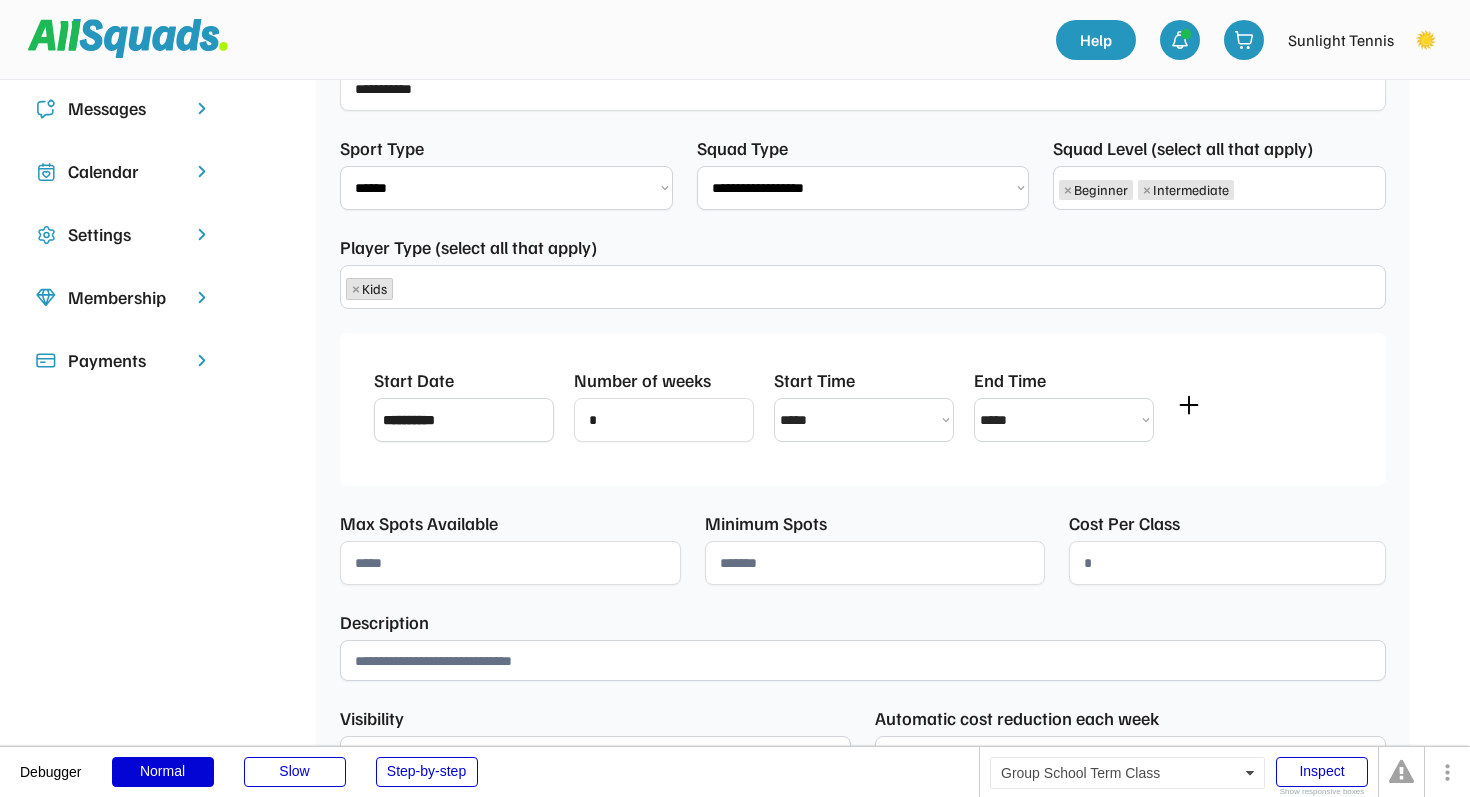 scroll, scrollTop: 361, scrollLeft: 0, axis: vertical 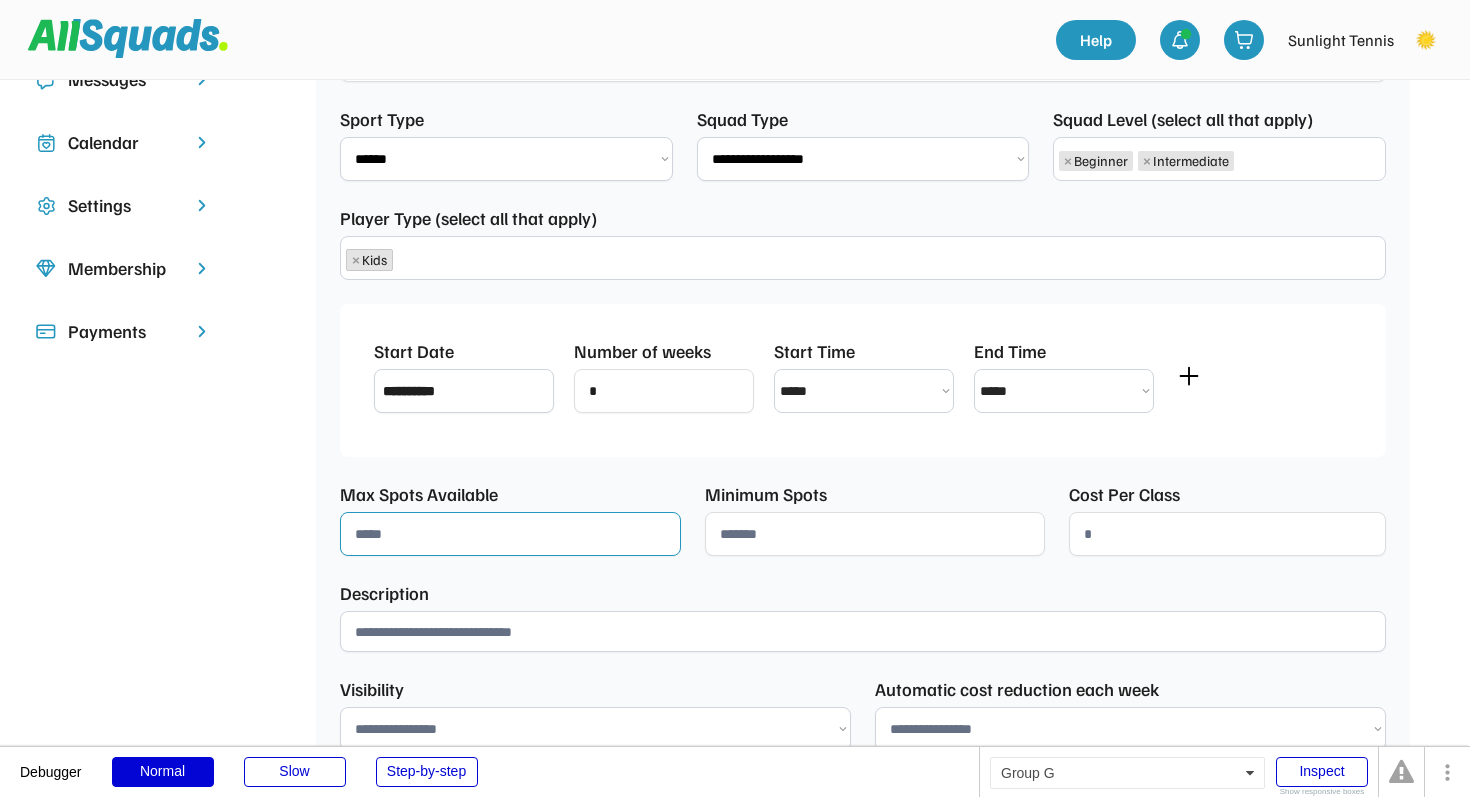 click at bounding box center [510, 534] 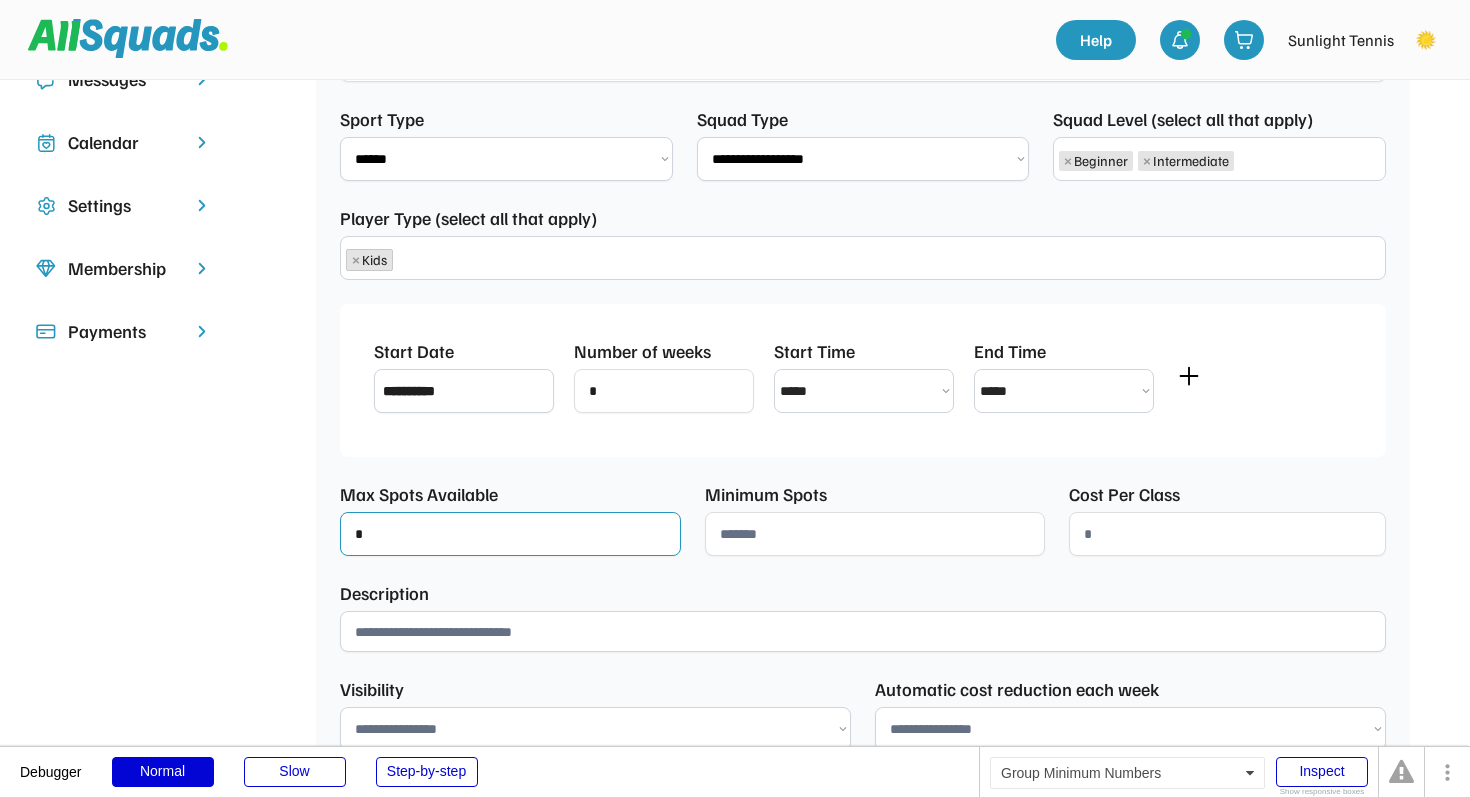 type on "*" 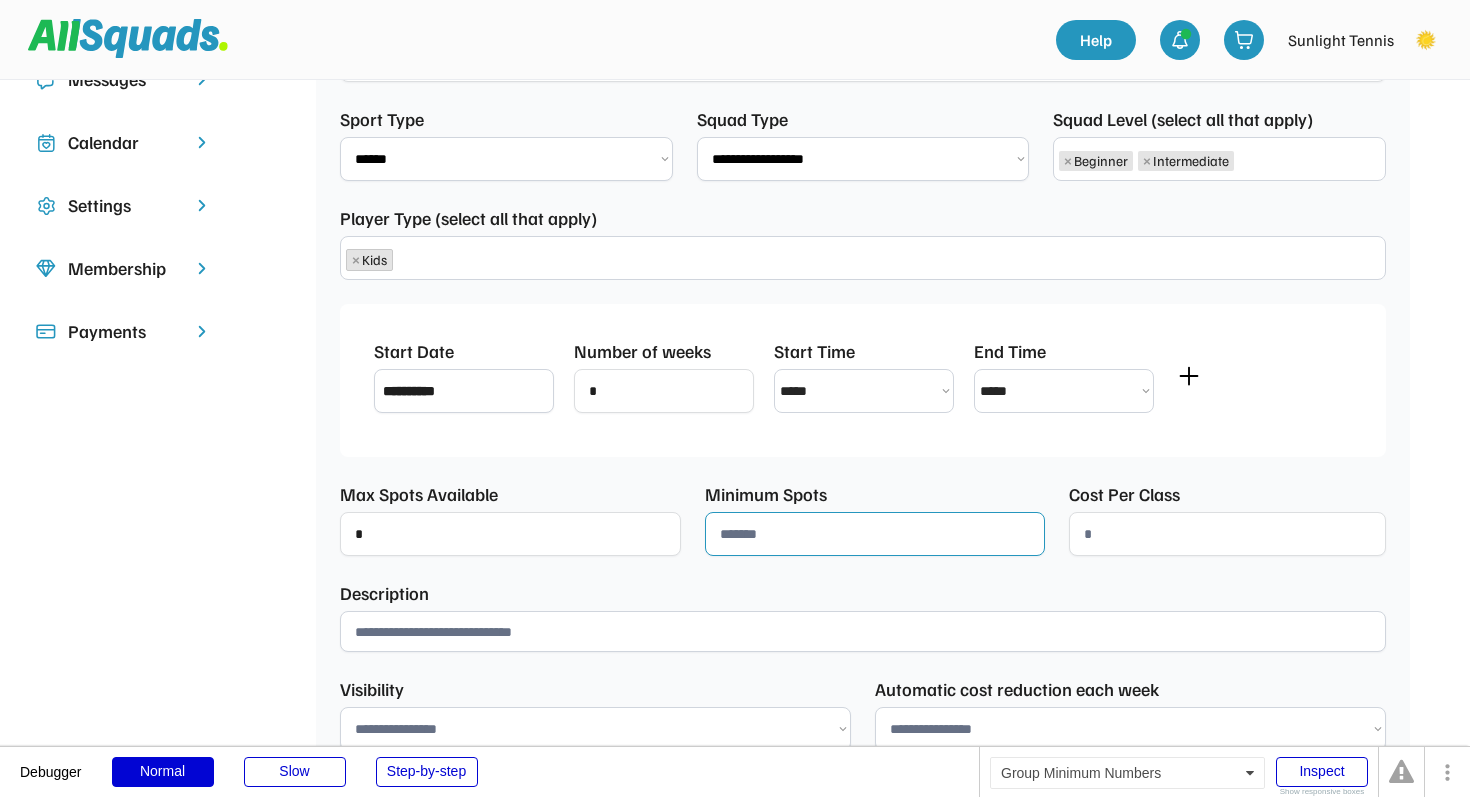 click at bounding box center (875, 534) 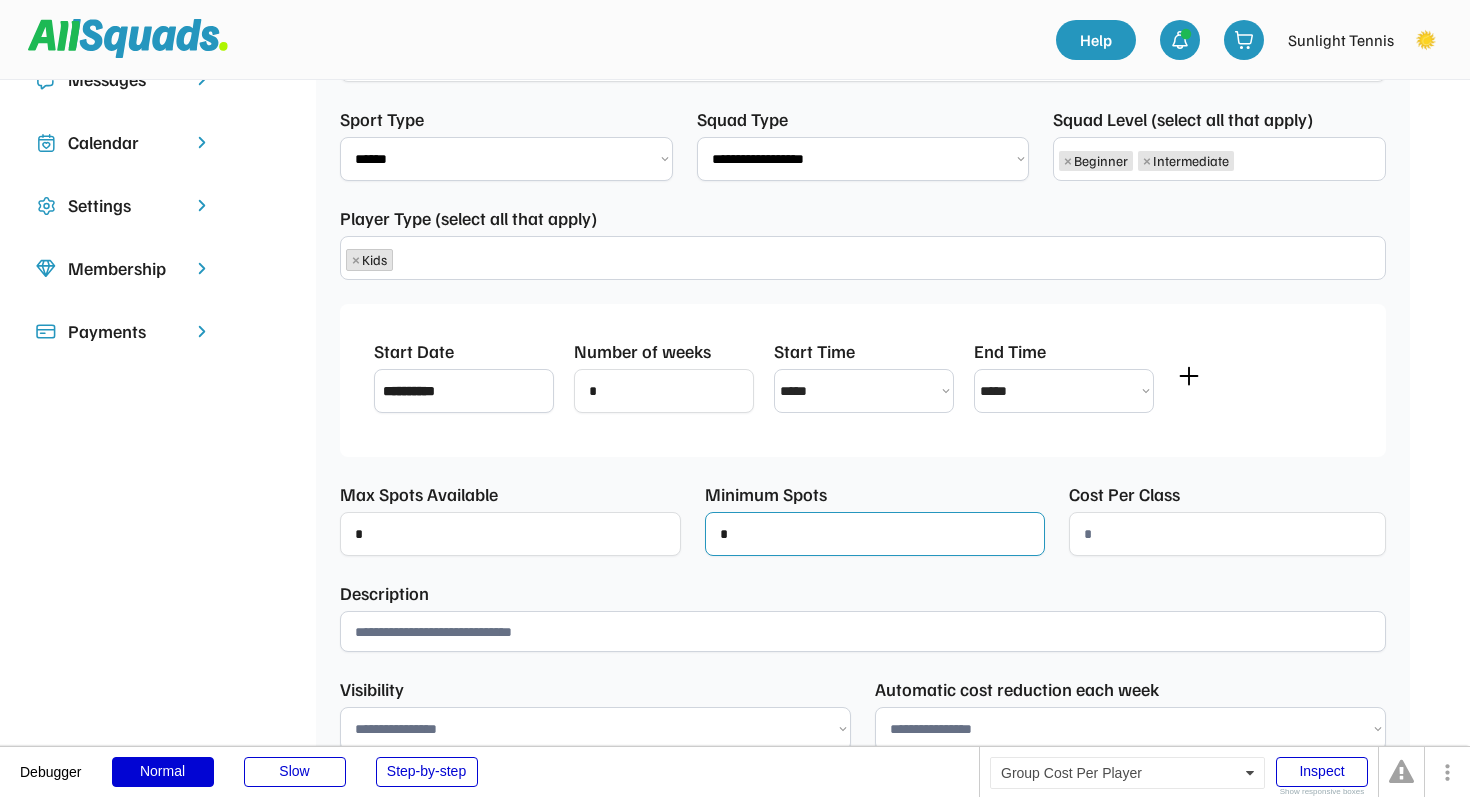 type on "*" 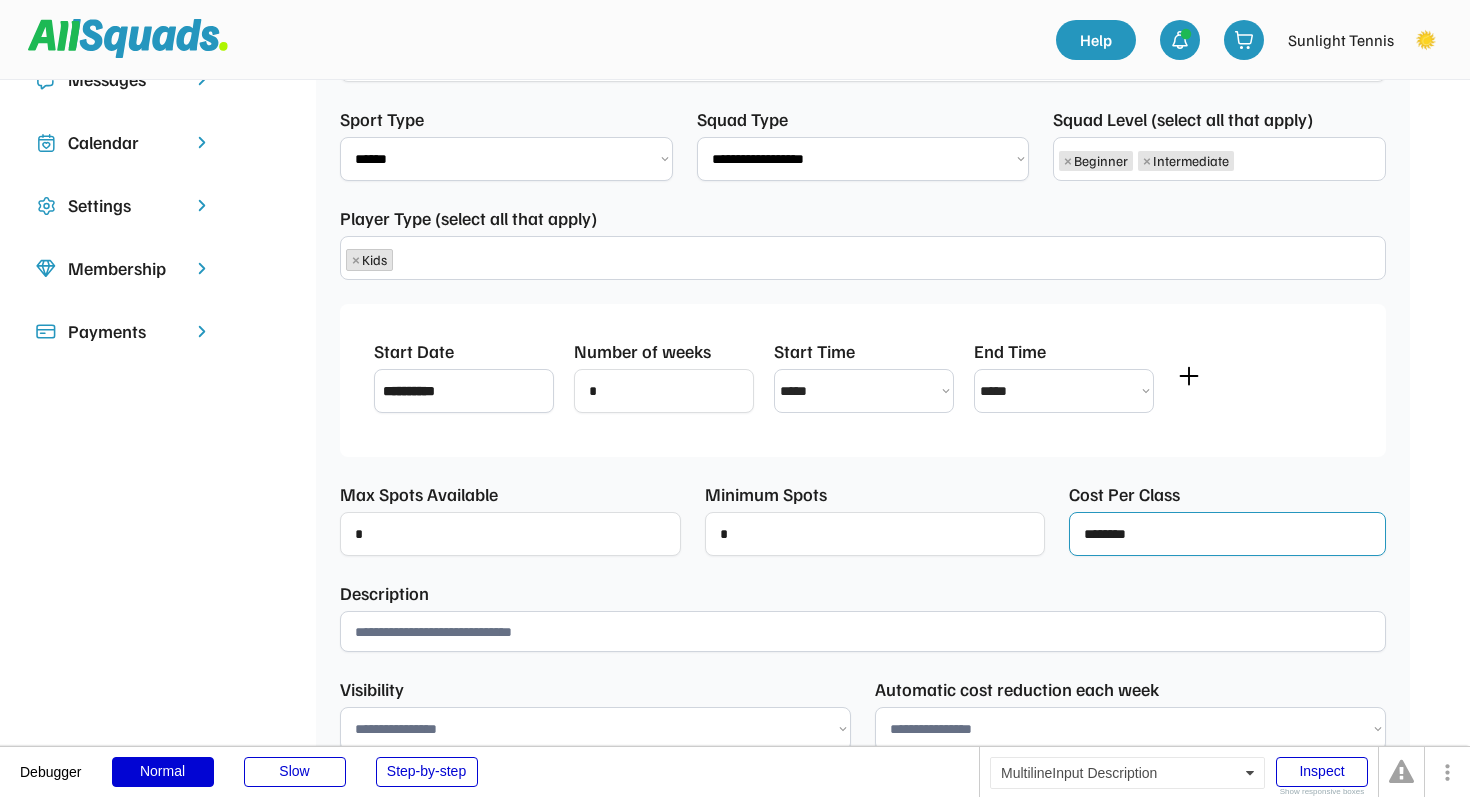 type on "********" 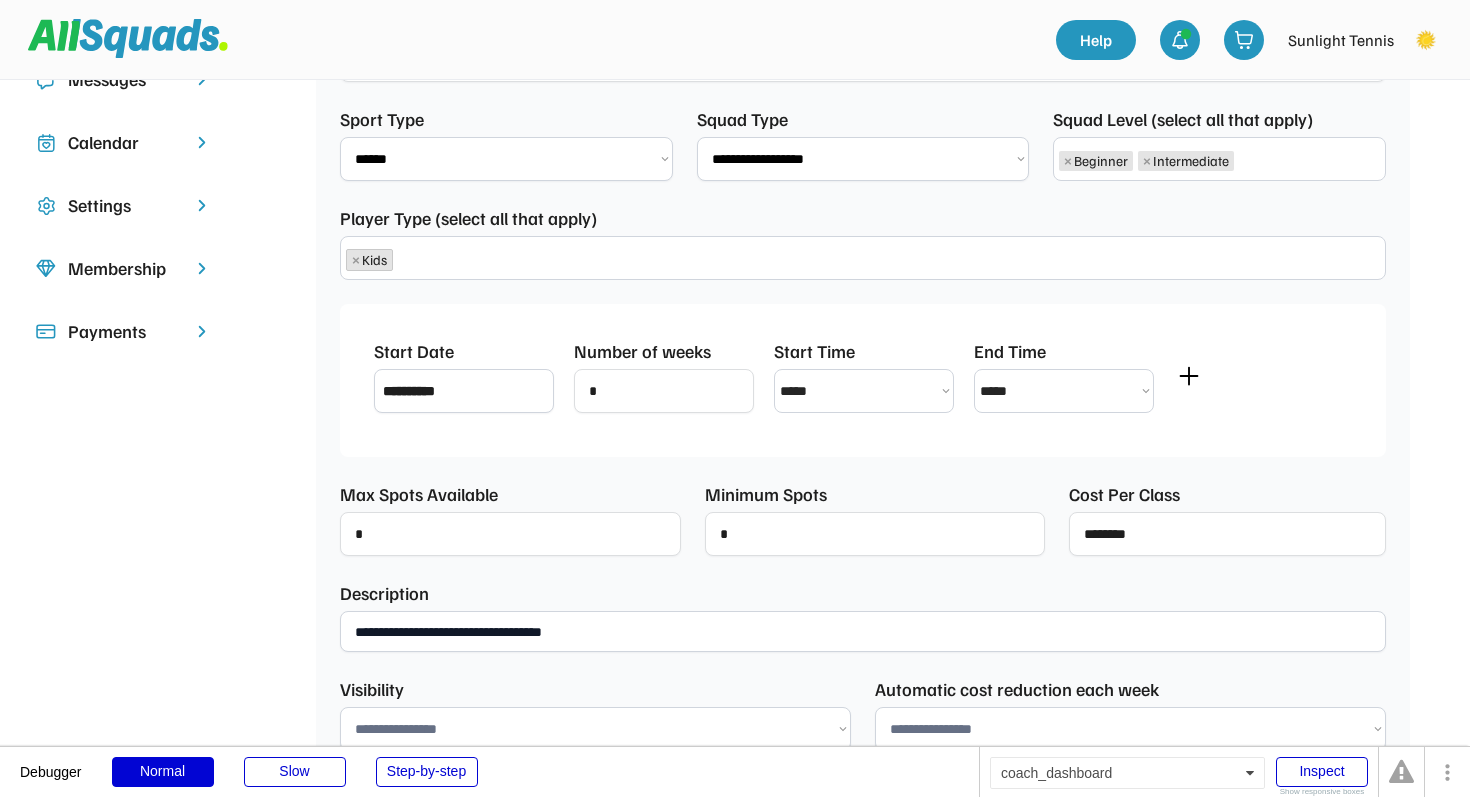 scroll, scrollTop: 547, scrollLeft: 0, axis: vertical 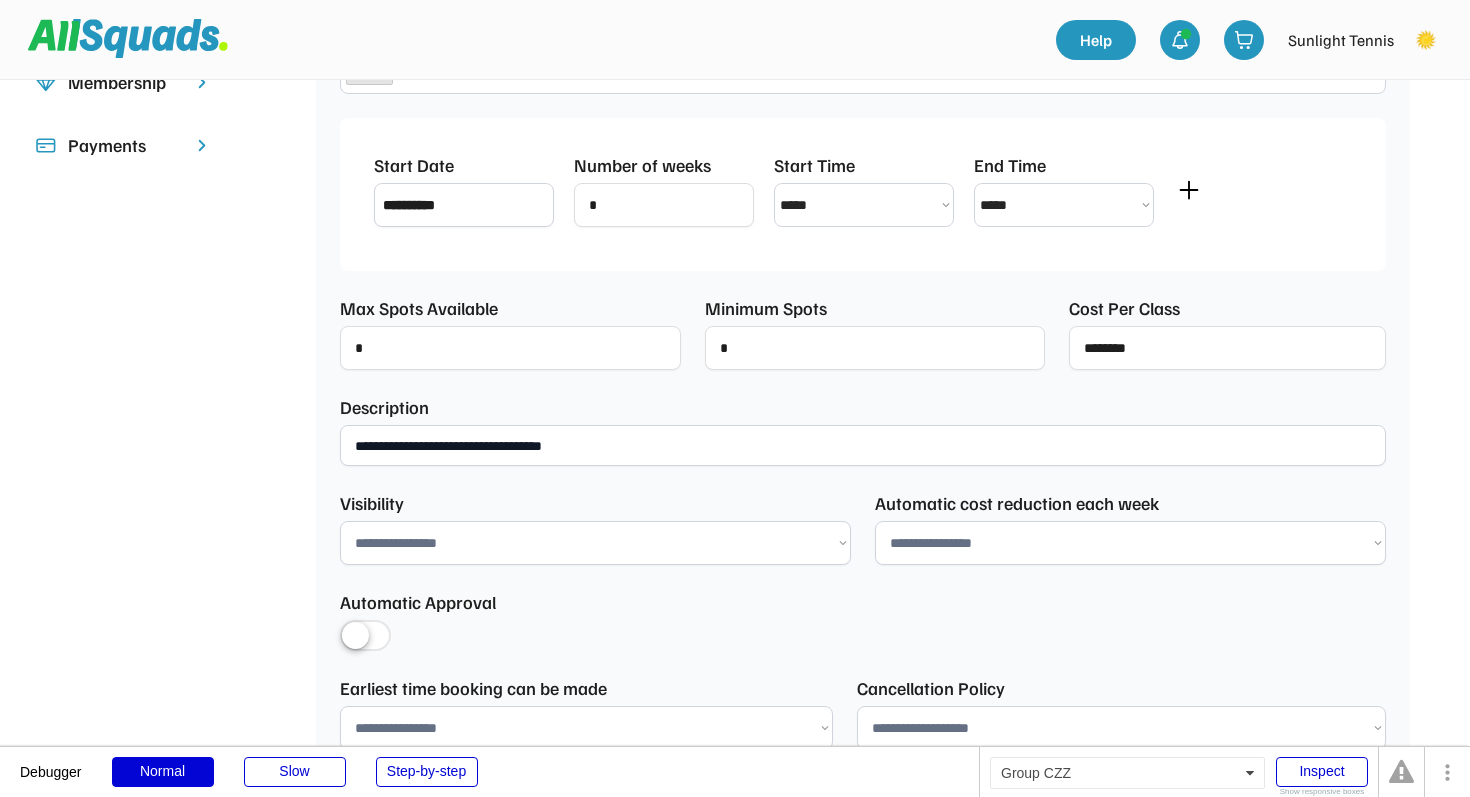 type on "**********" 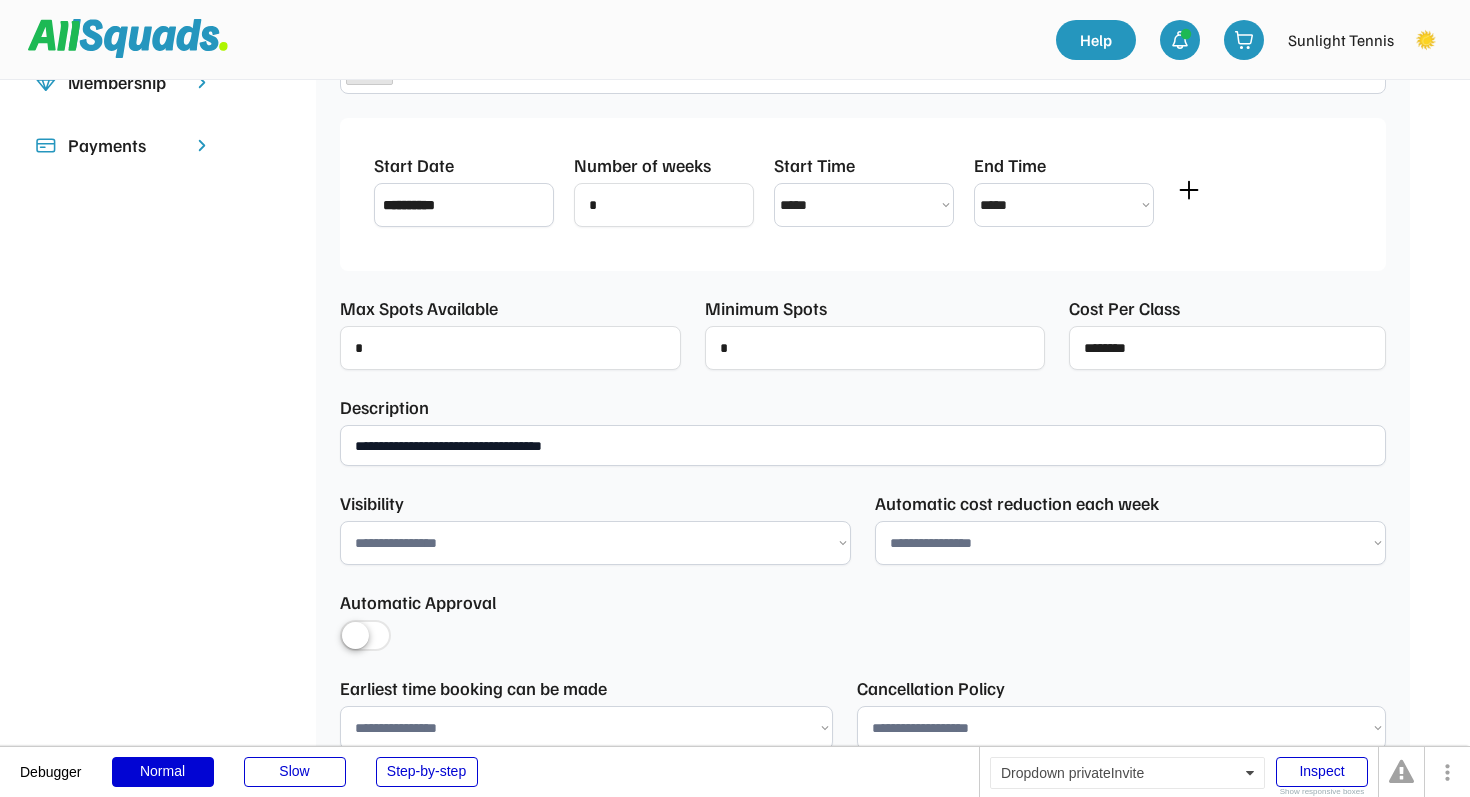 select on "********" 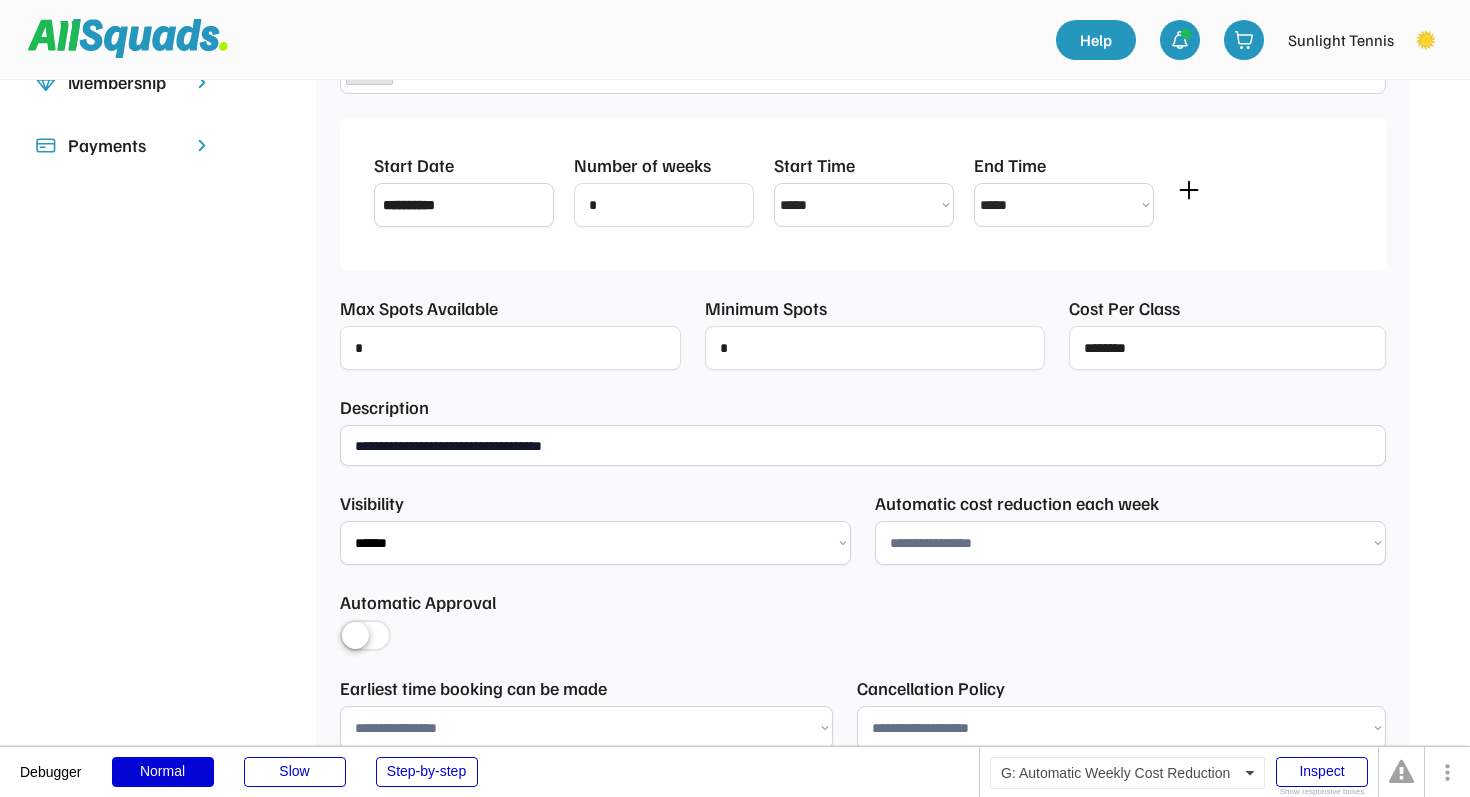 click on "**********" at bounding box center (1130, 543) 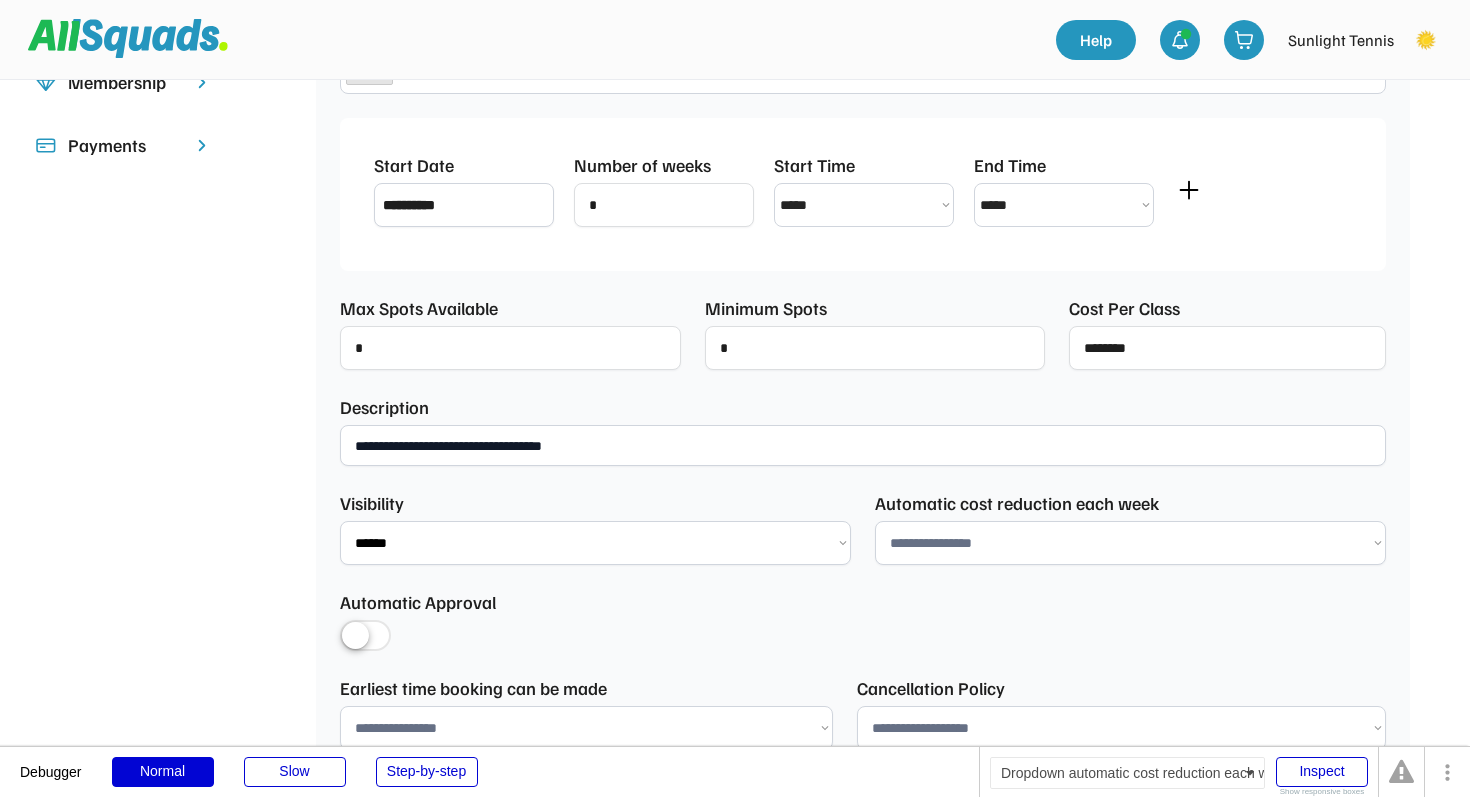 select on "****" 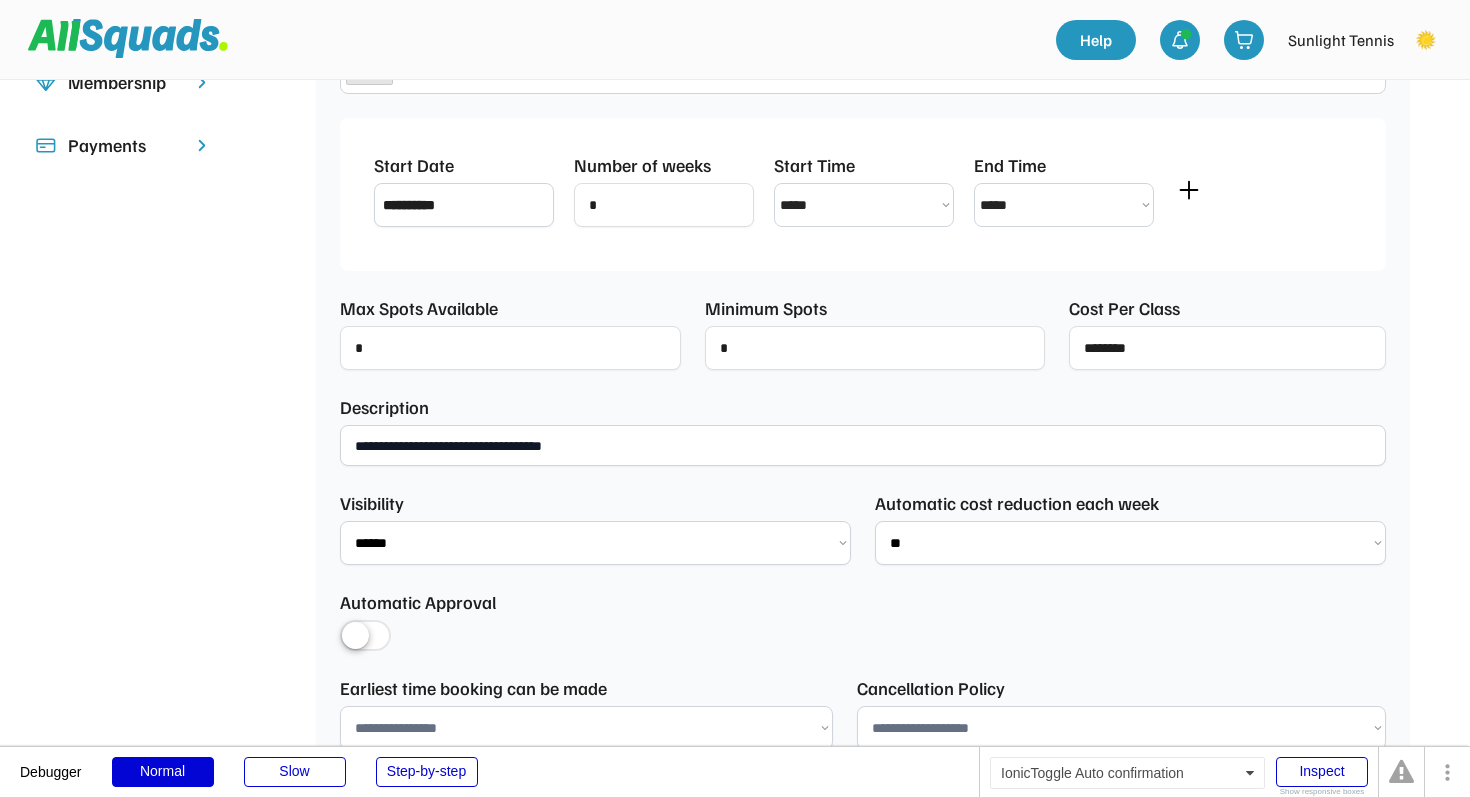 click at bounding box center [365, 637] 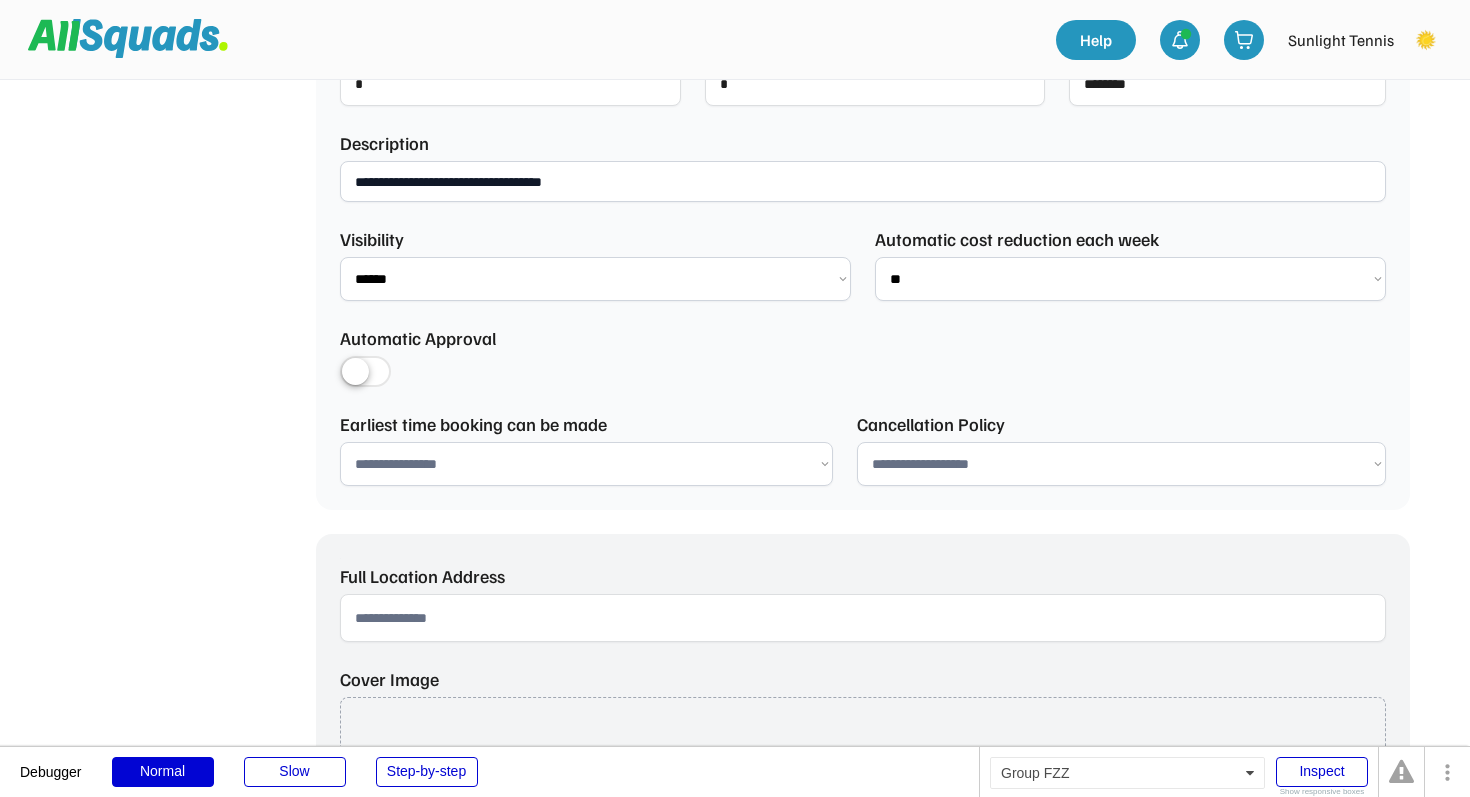 scroll, scrollTop: 821, scrollLeft: 0, axis: vertical 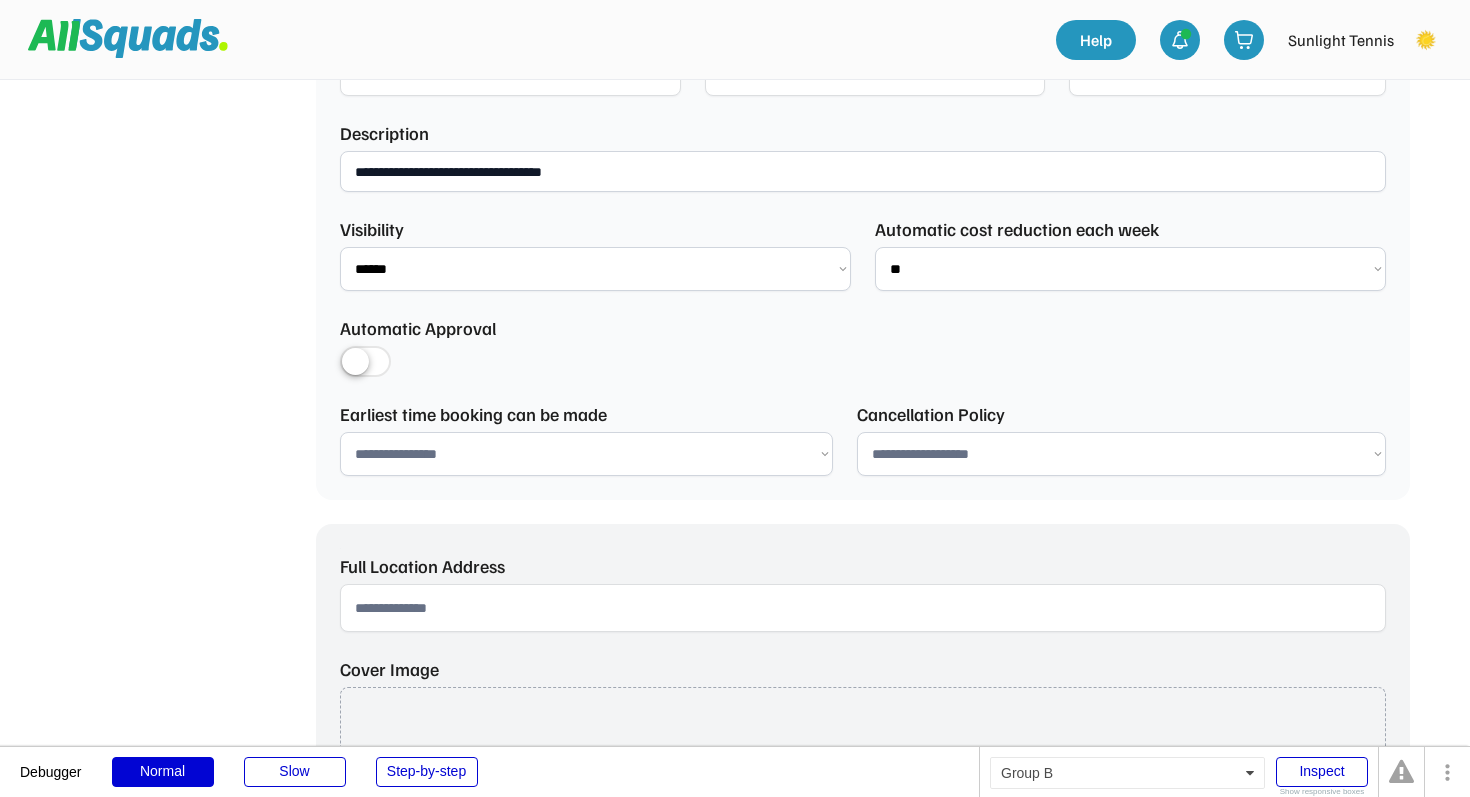 click on "**********" at bounding box center (586, 454) 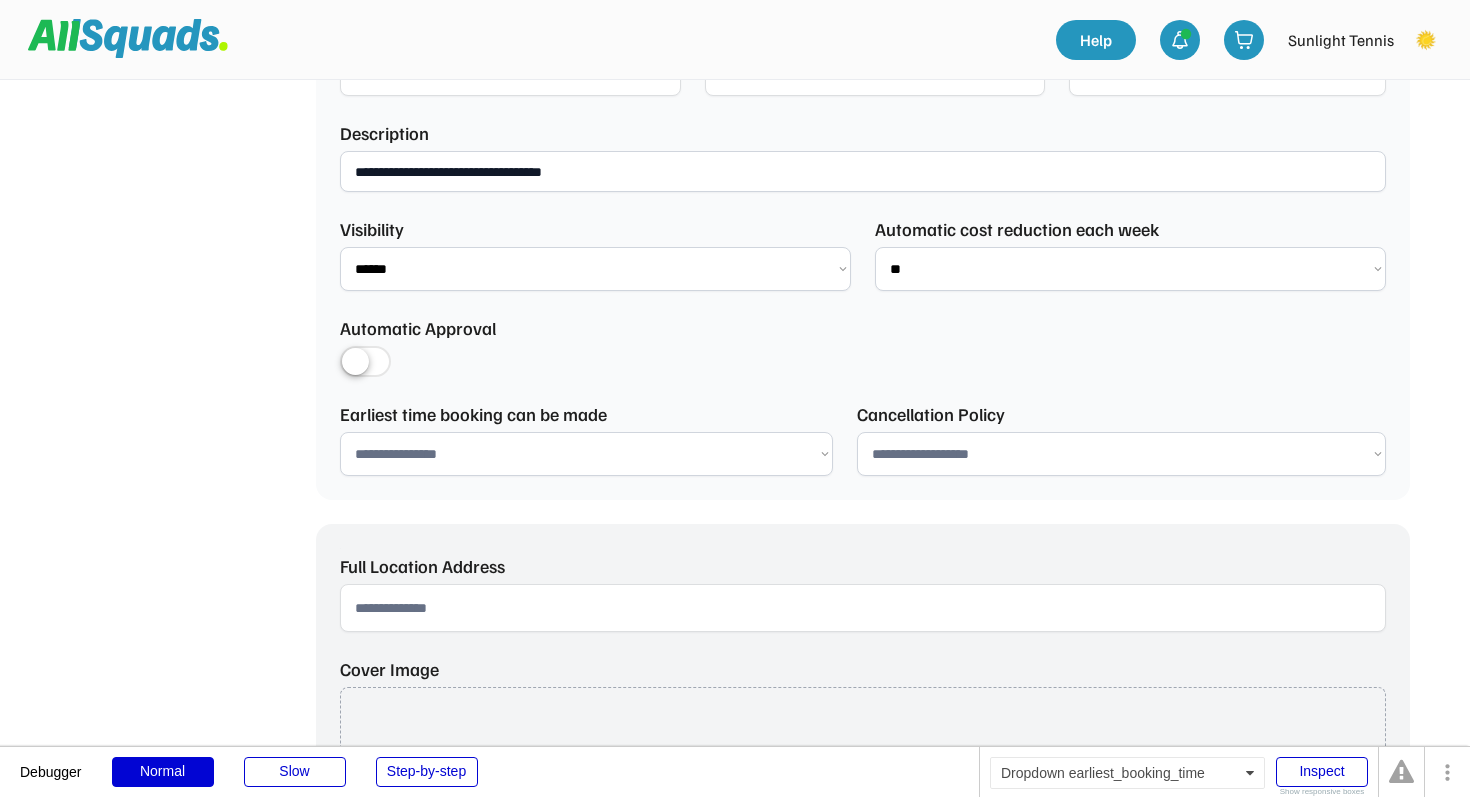 select on "*********" 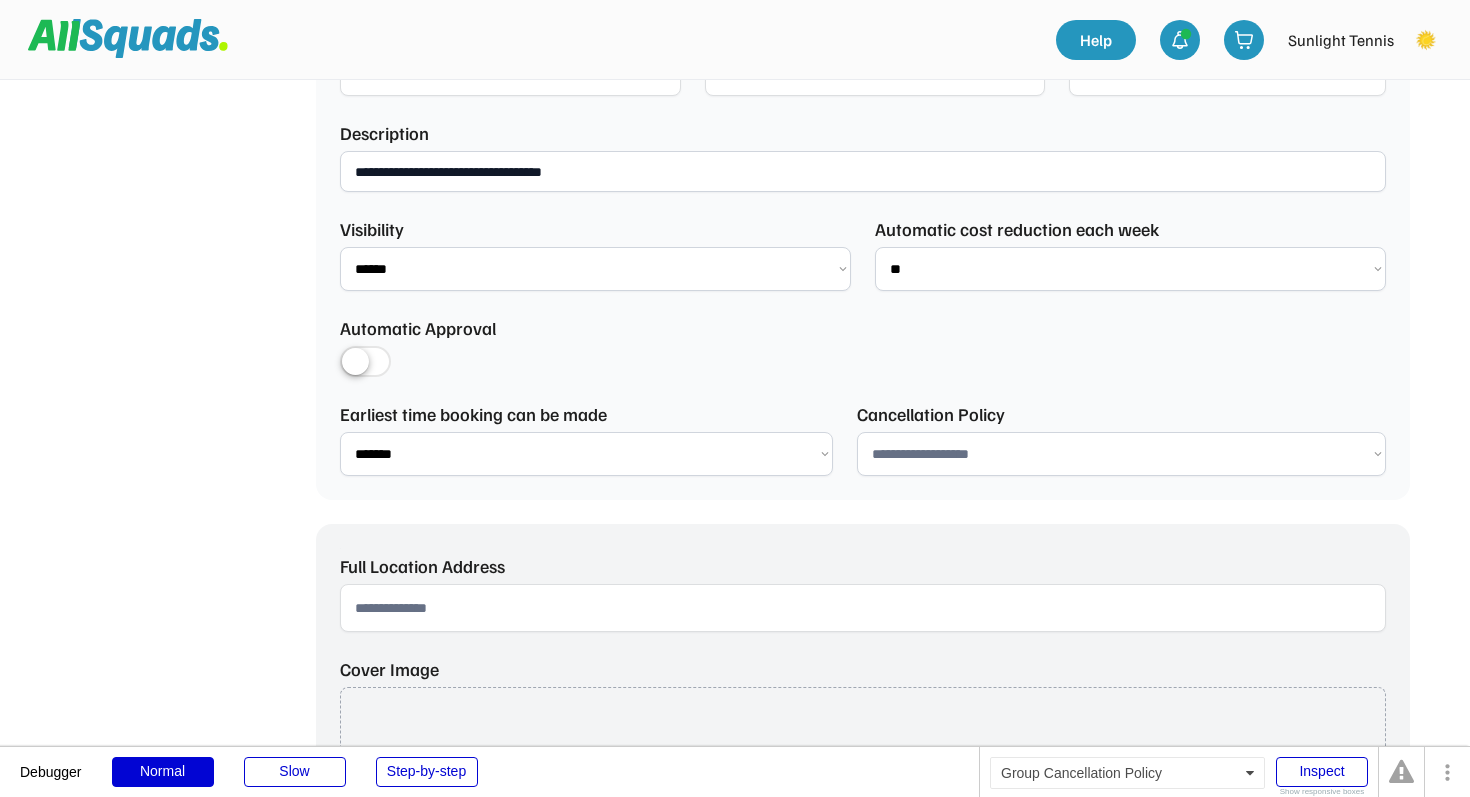click on "**********" at bounding box center (1121, 454) 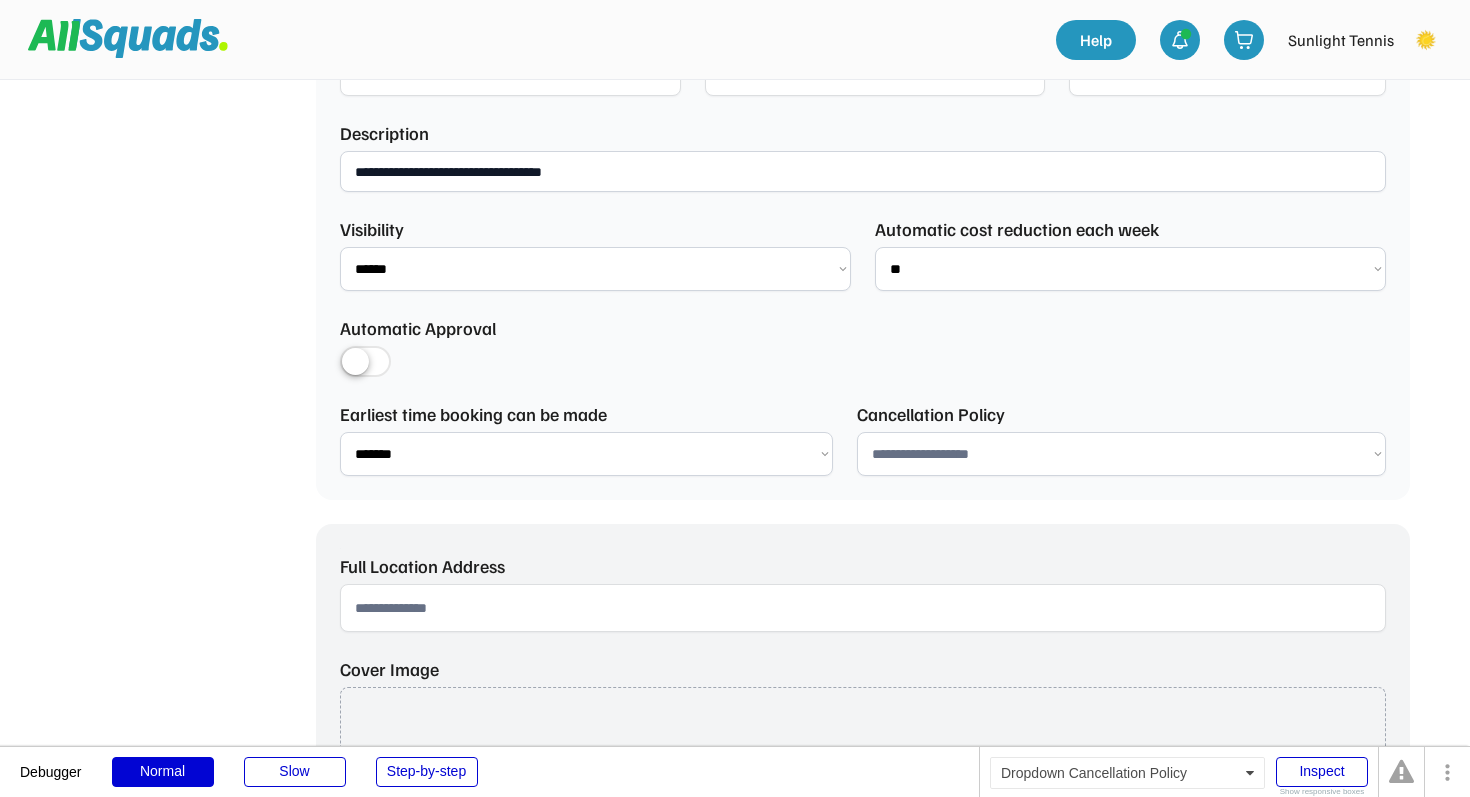 select on "**********" 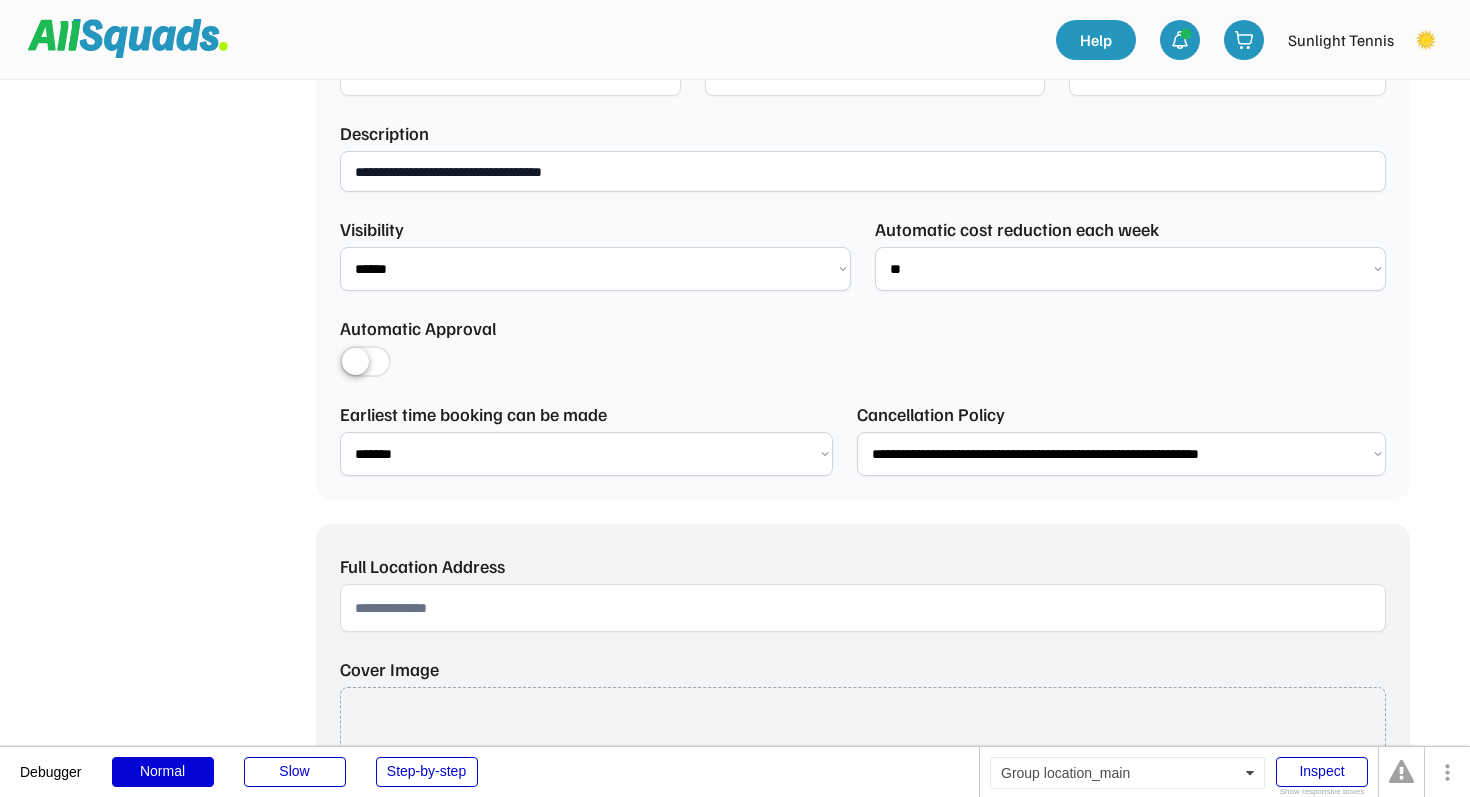 click at bounding box center (863, 608) 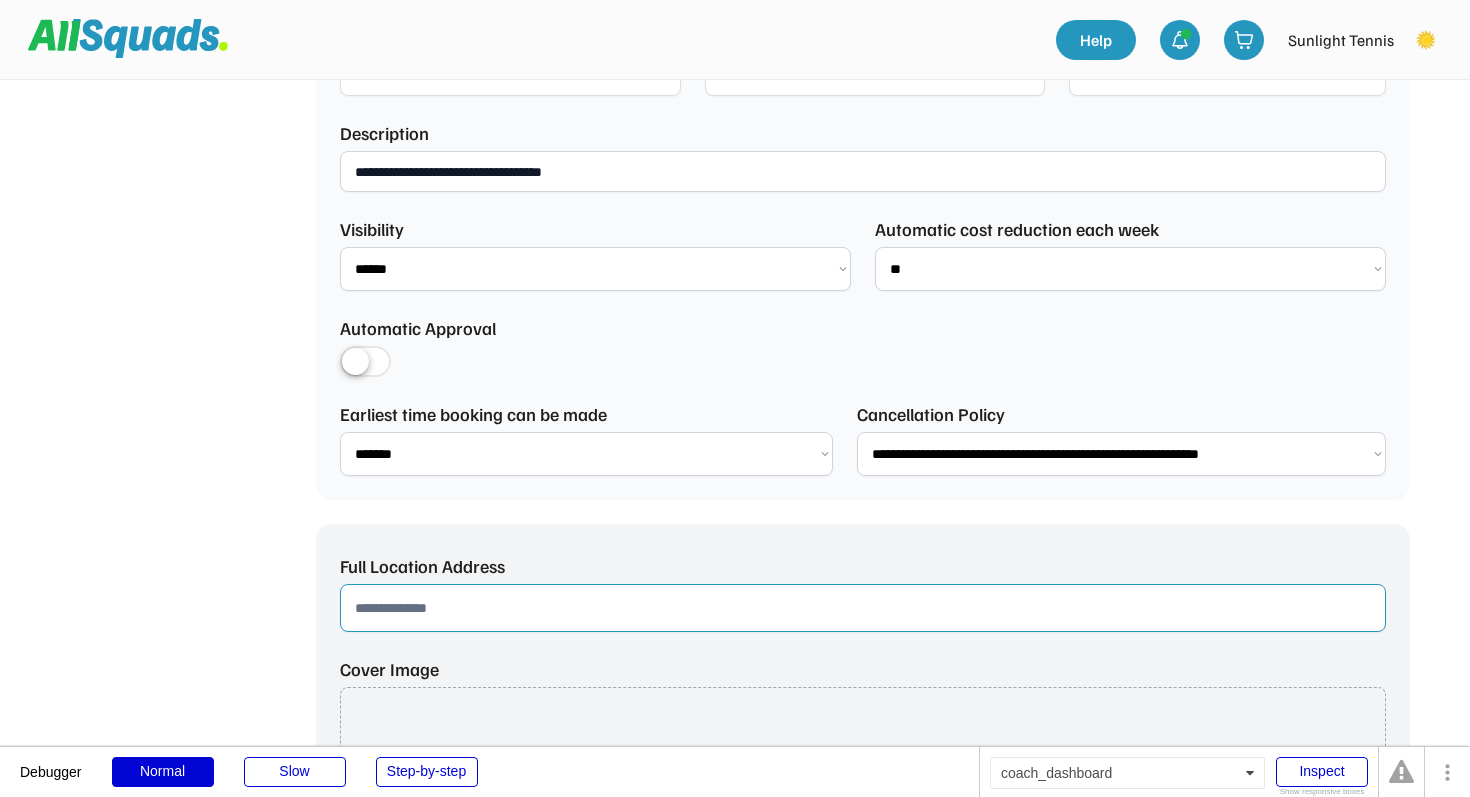 paste on "**********" 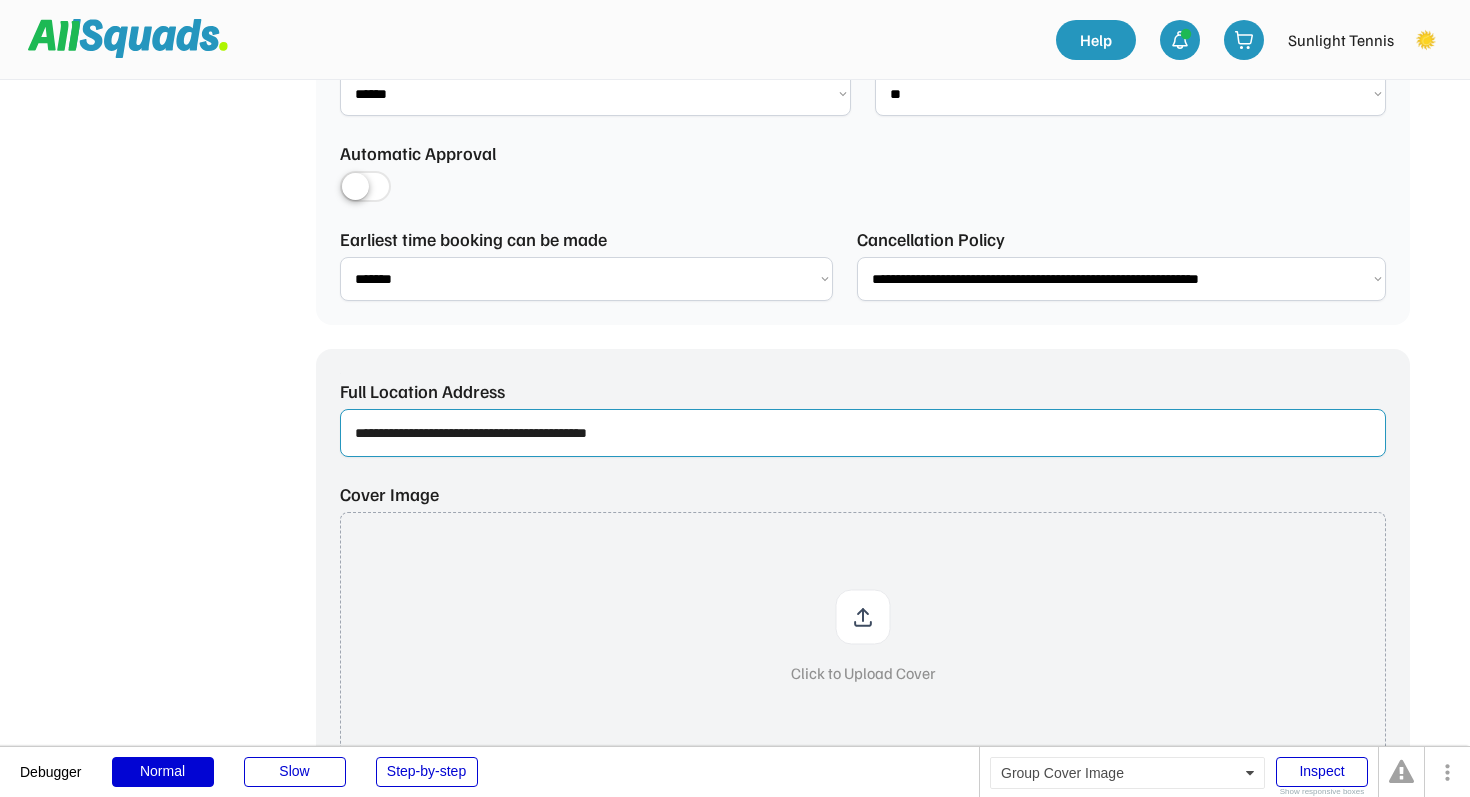 scroll, scrollTop: 1338, scrollLeft: 0, axis: vertical 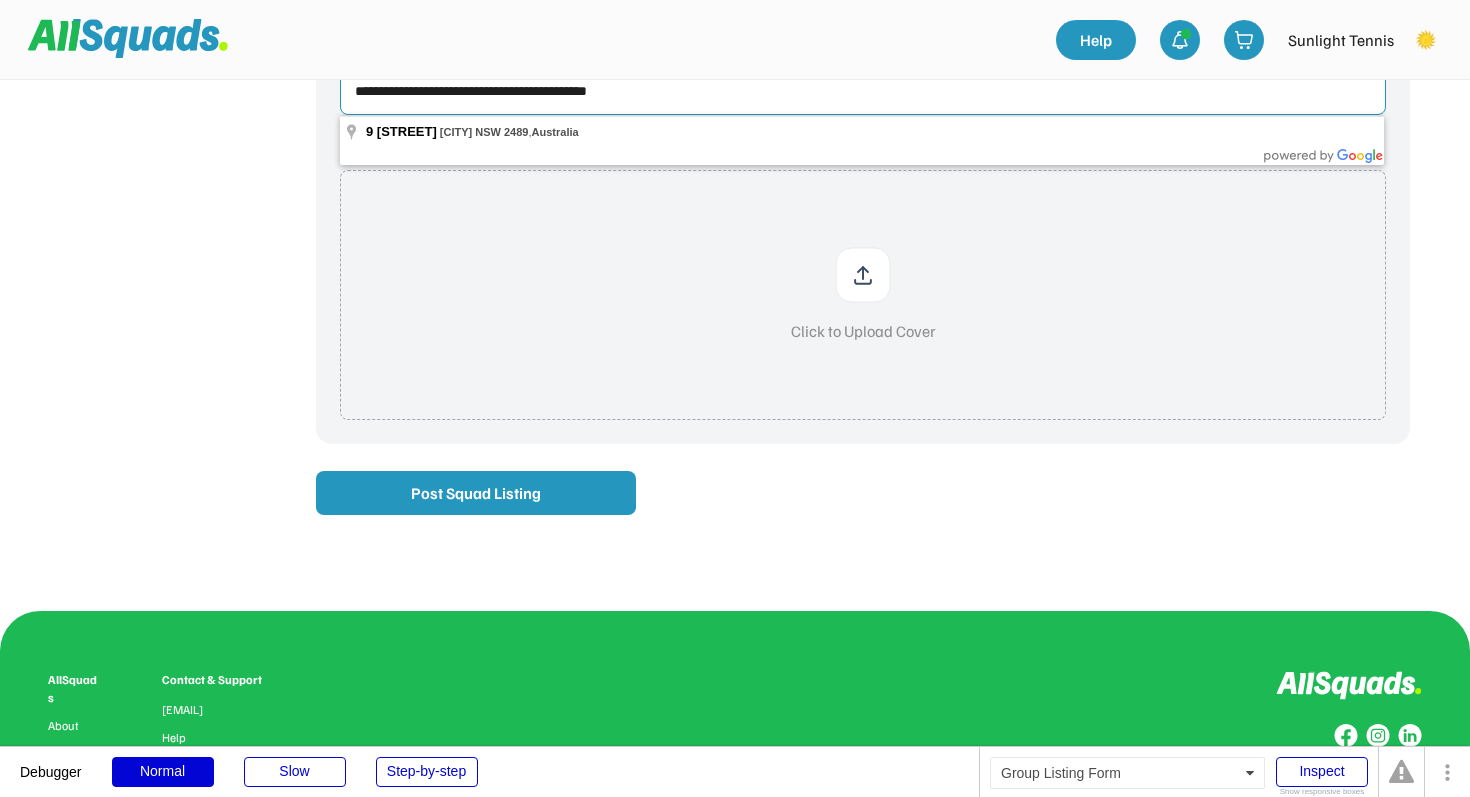 type on "**********" 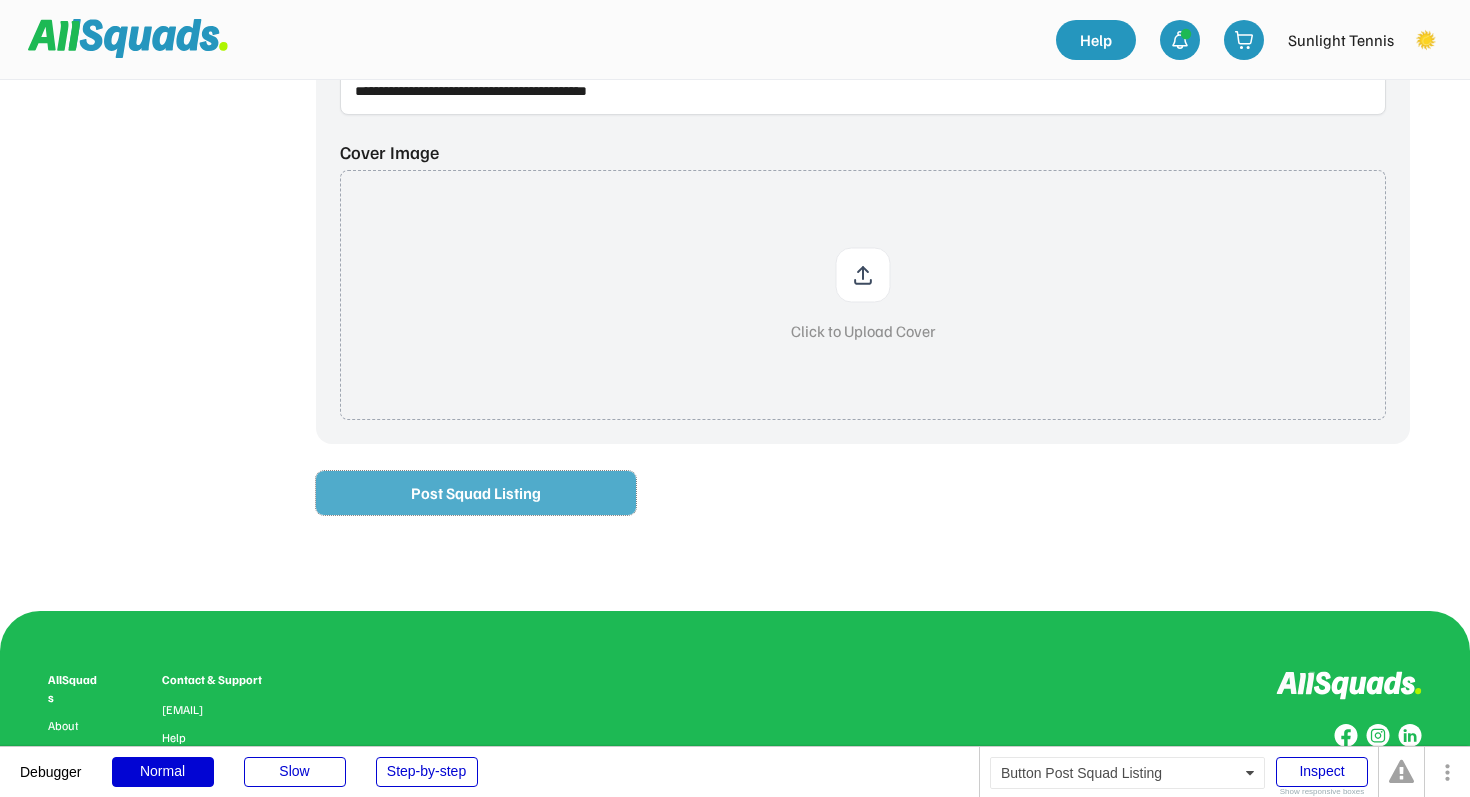 click on "Post Squad Listing" at bounding box center (476, 493) 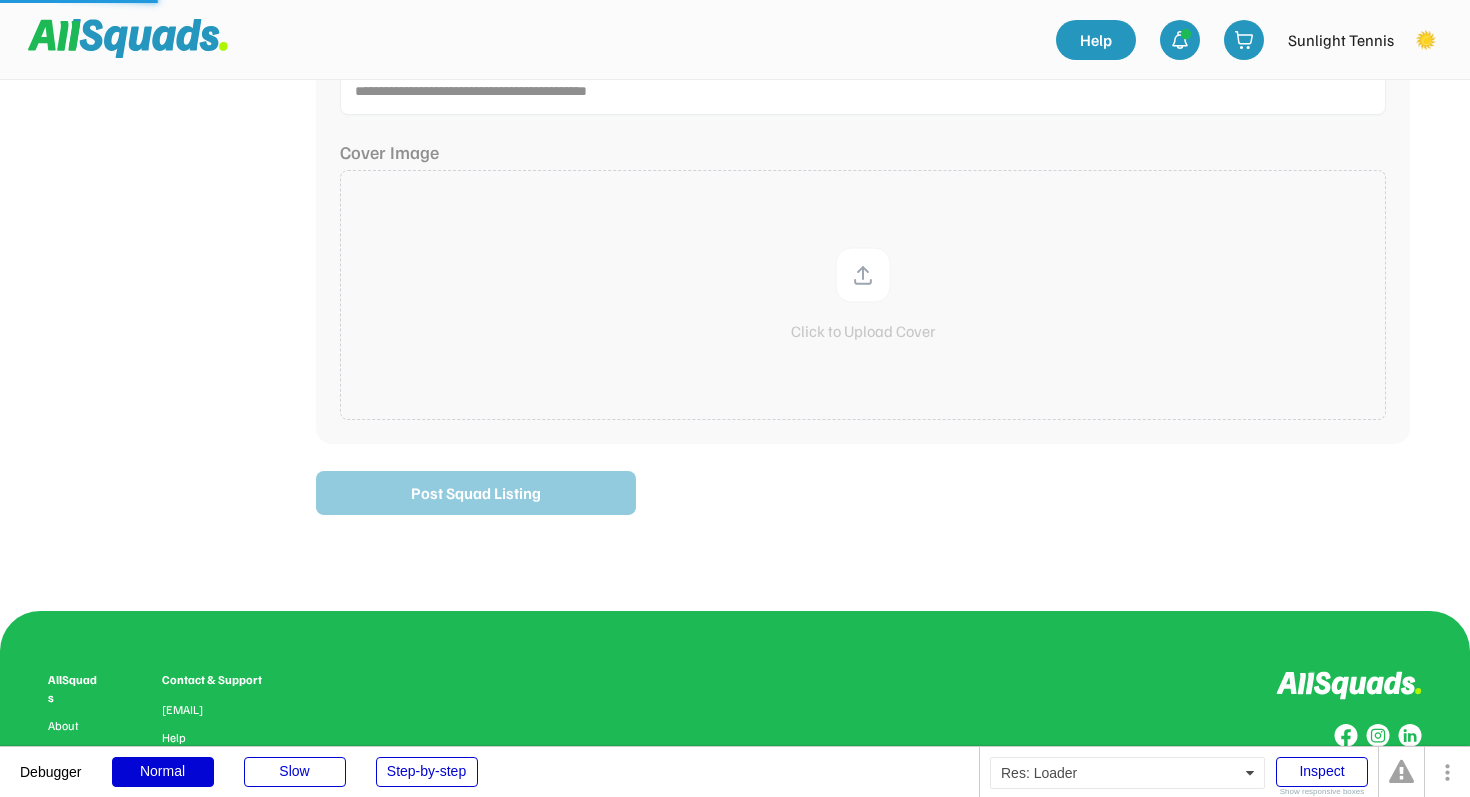 type 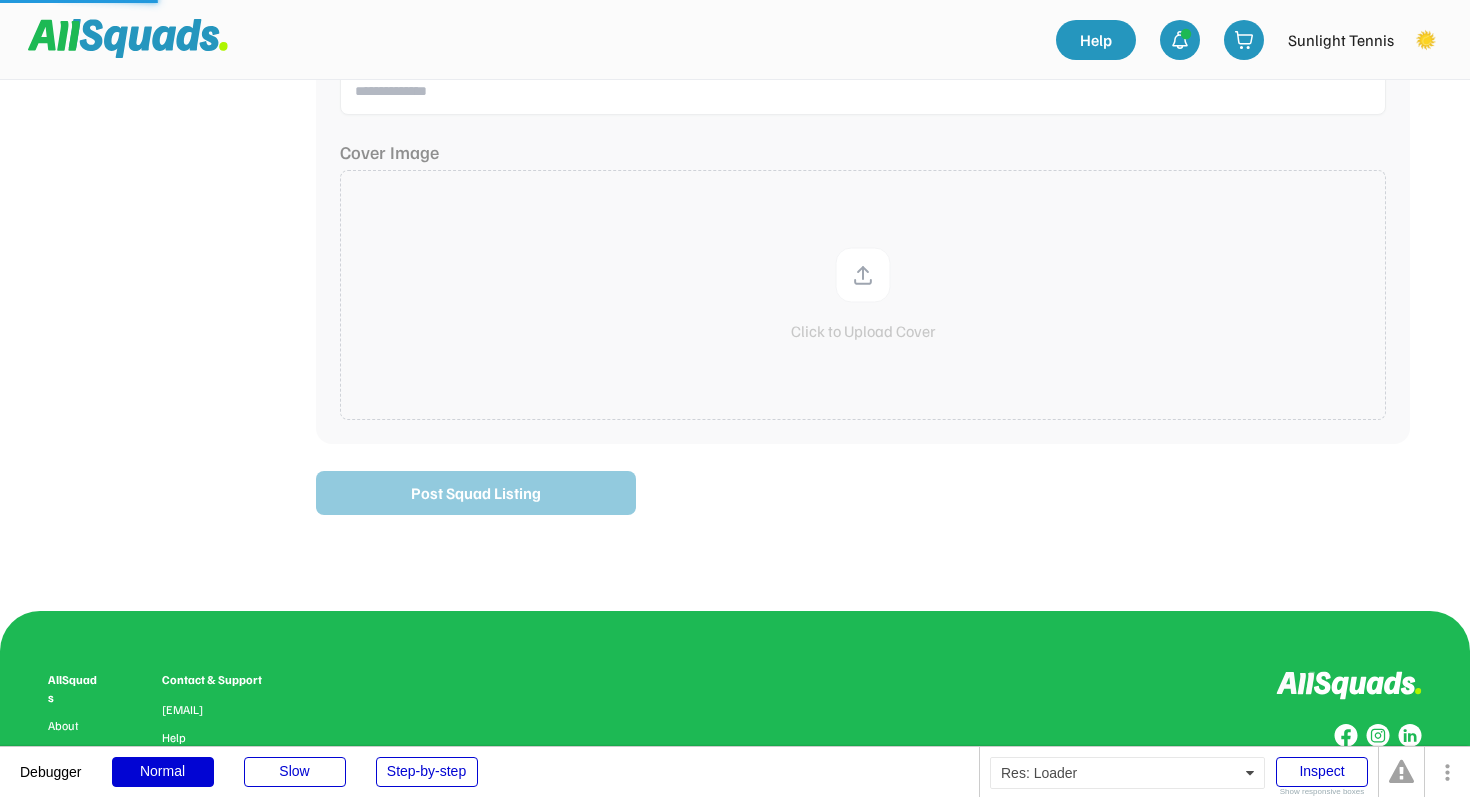 scroll, scrollTop: 966, scrollLeft: 0, axis: vertical 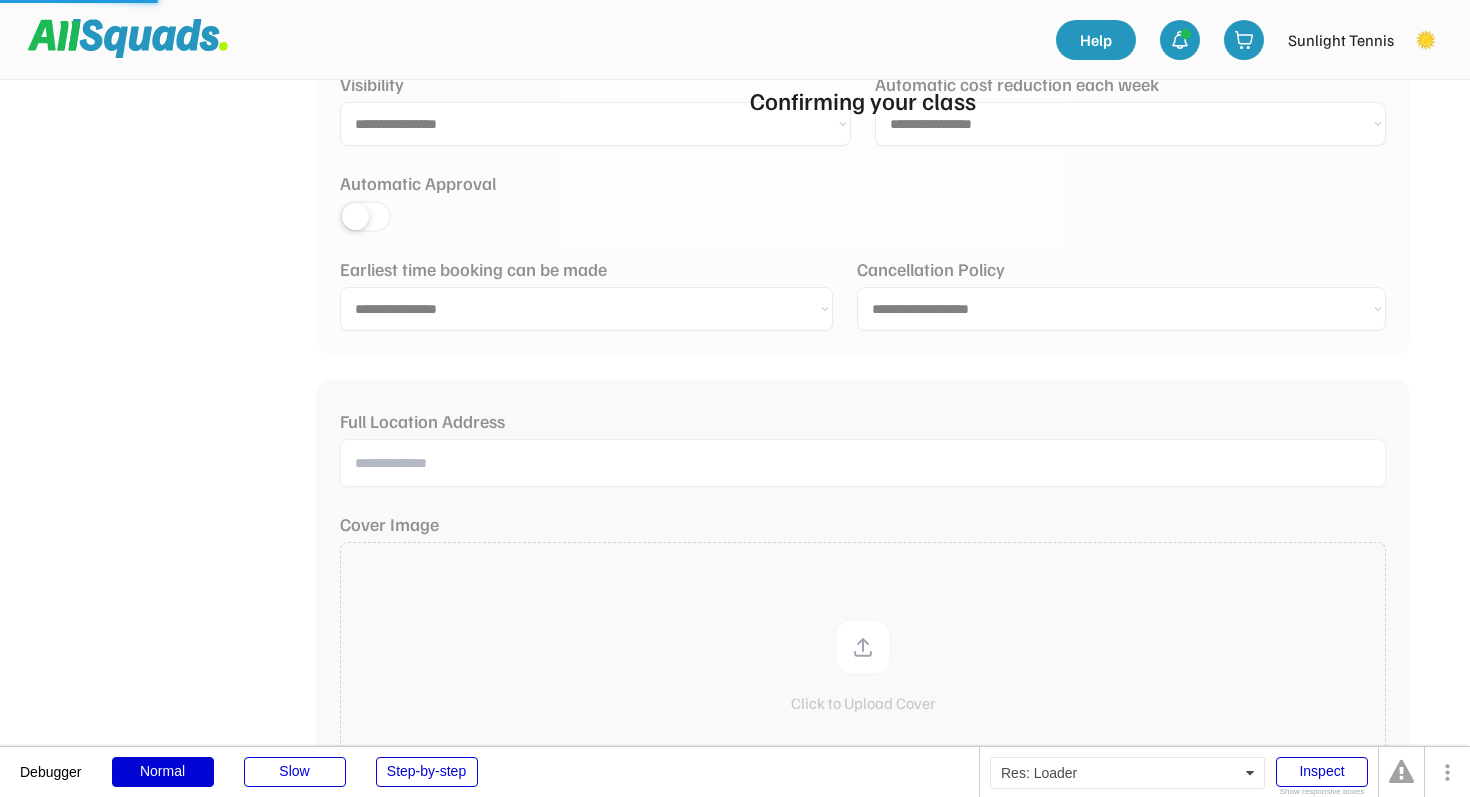 select 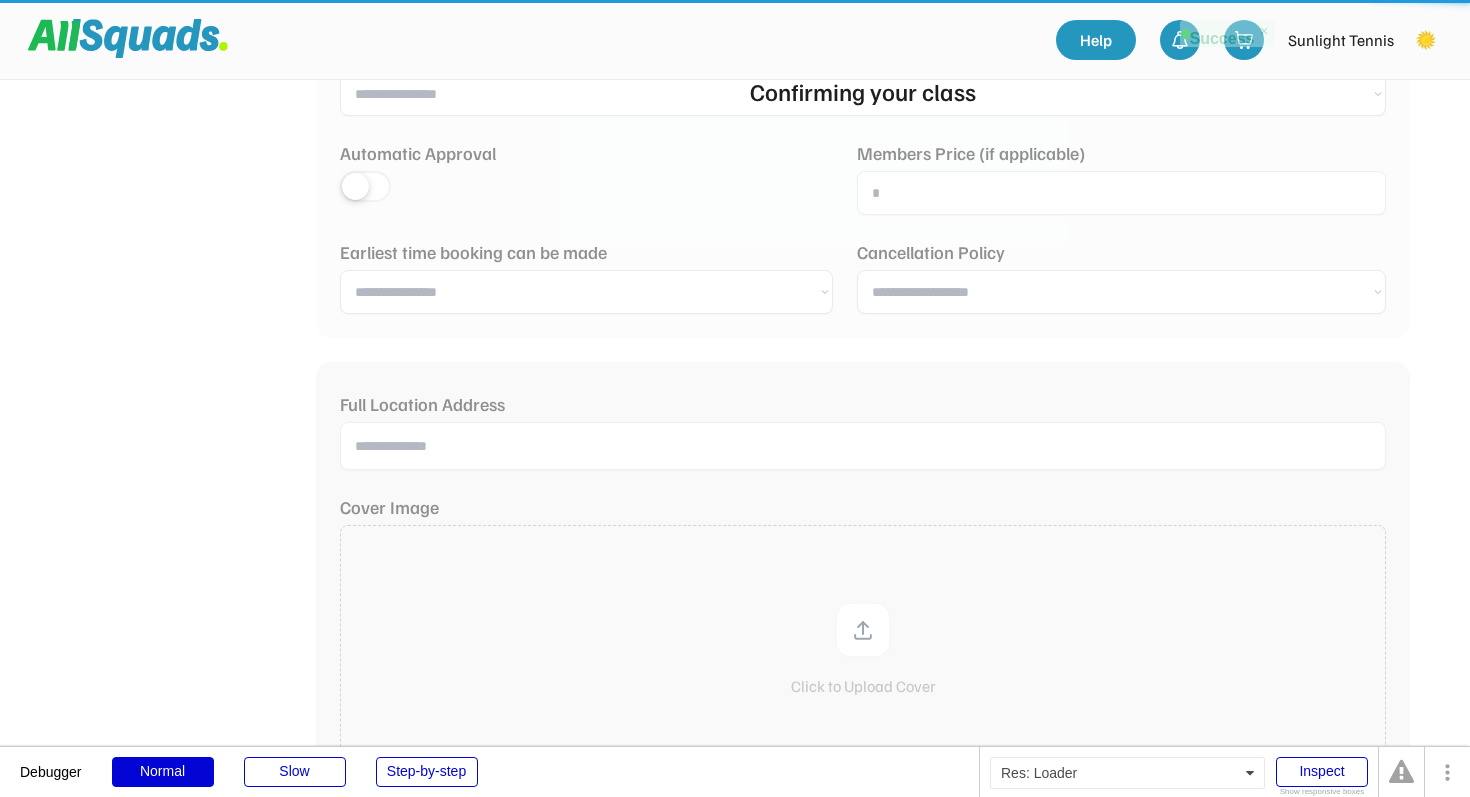 scroll, scrollTop: 196, scrollLeft: 0, axis: vertical 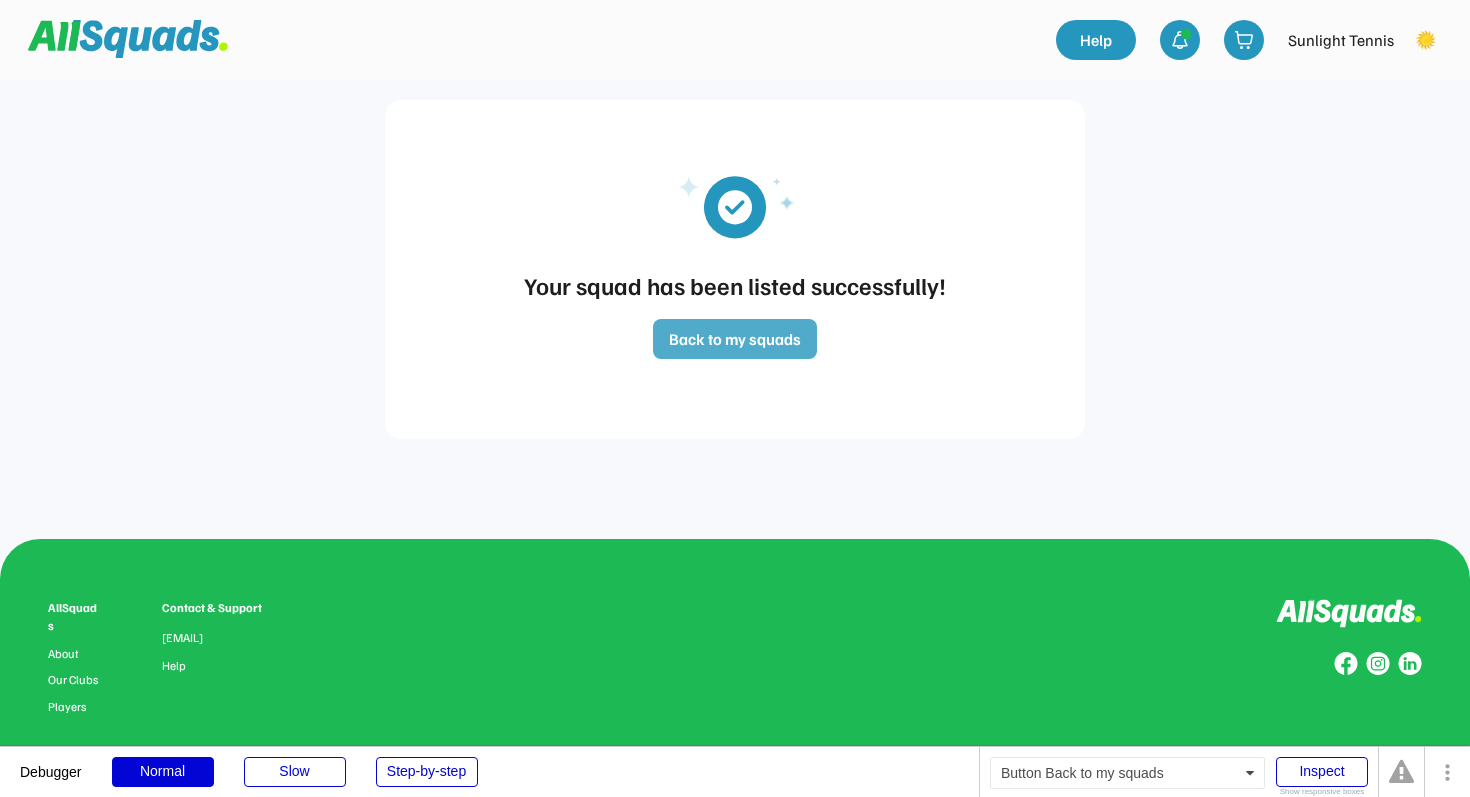 click on "Back to my squads" at bounding box center (735, 339) 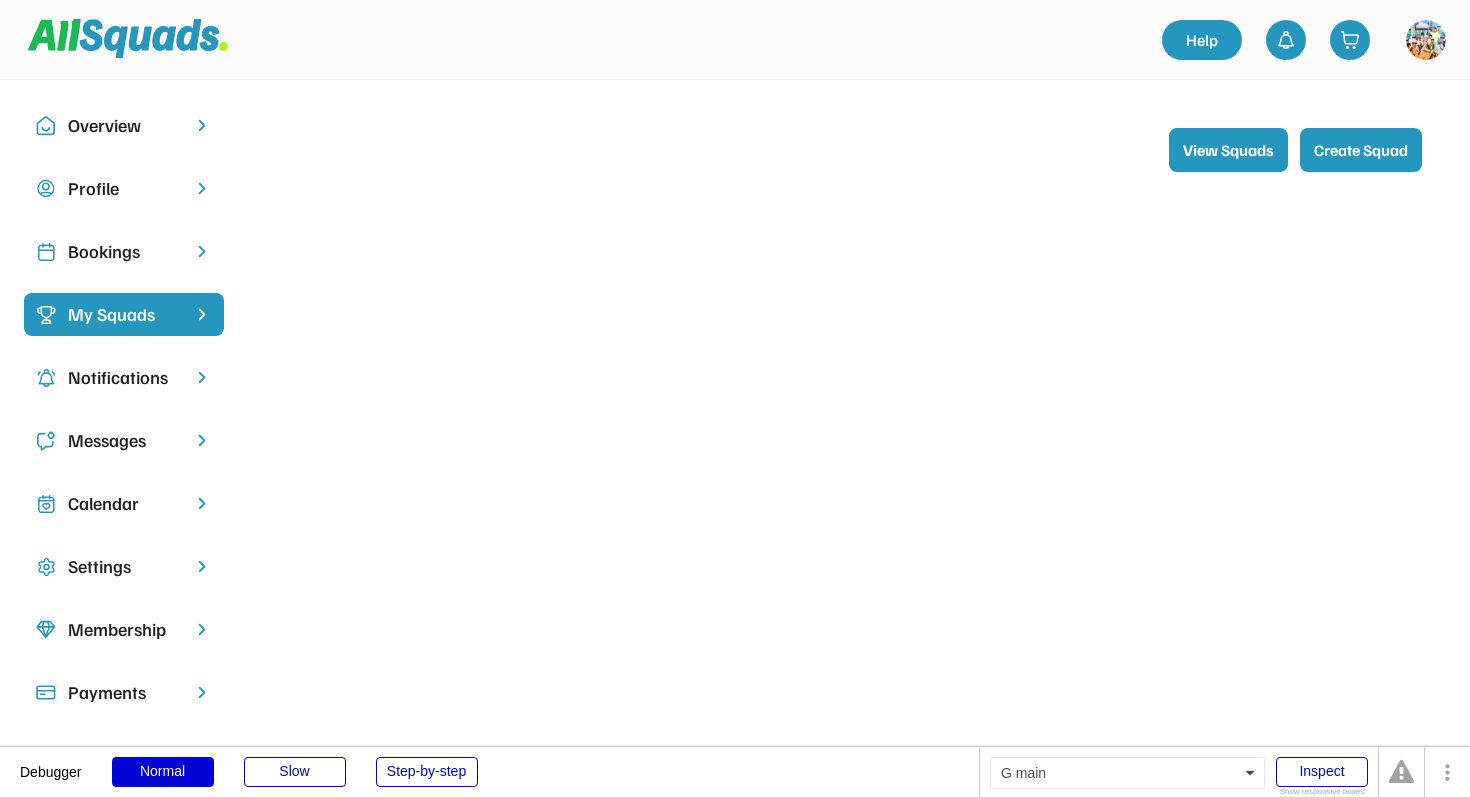 scroll, scrollTop: 196, scrollLeft: 0, axis: vertical 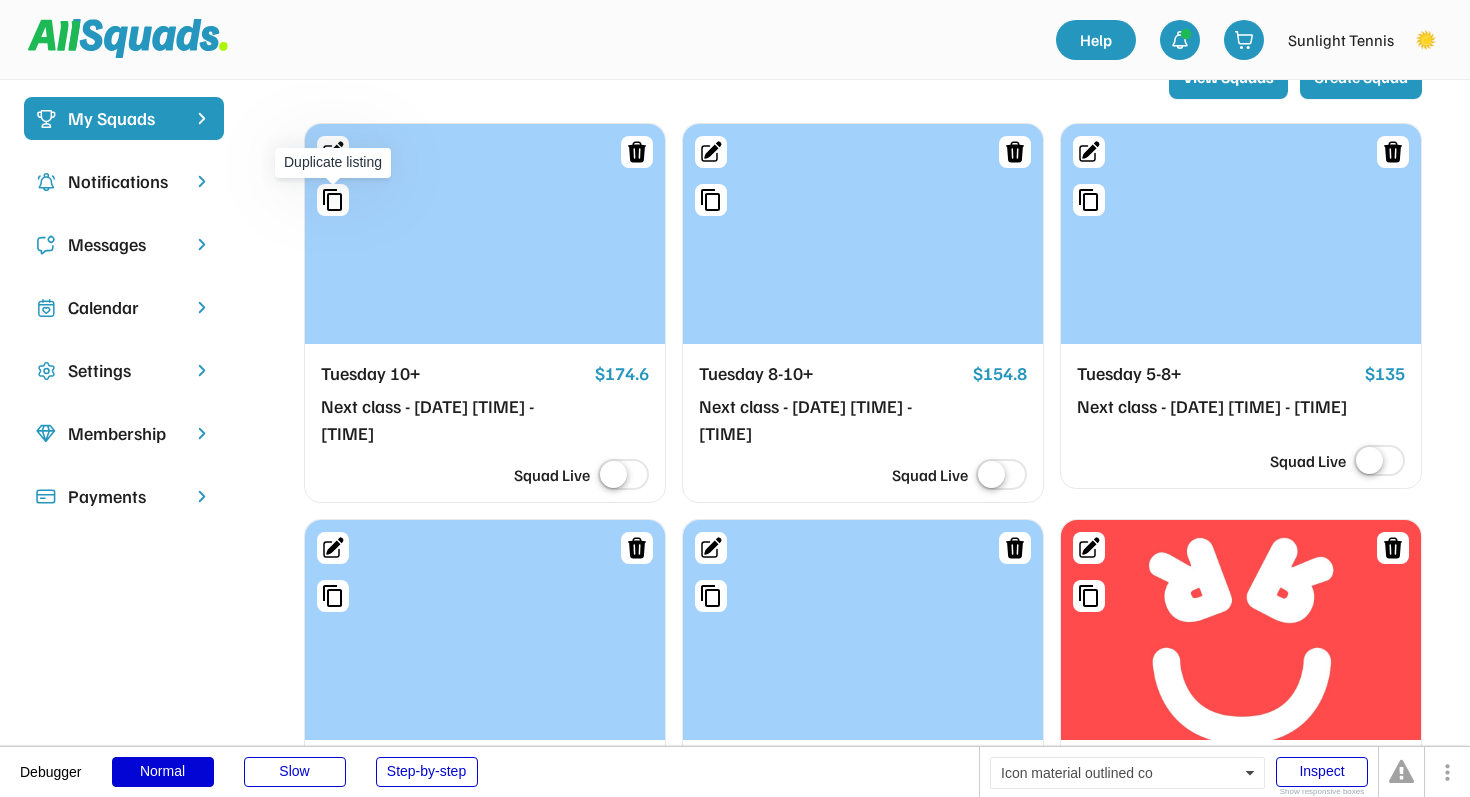 click 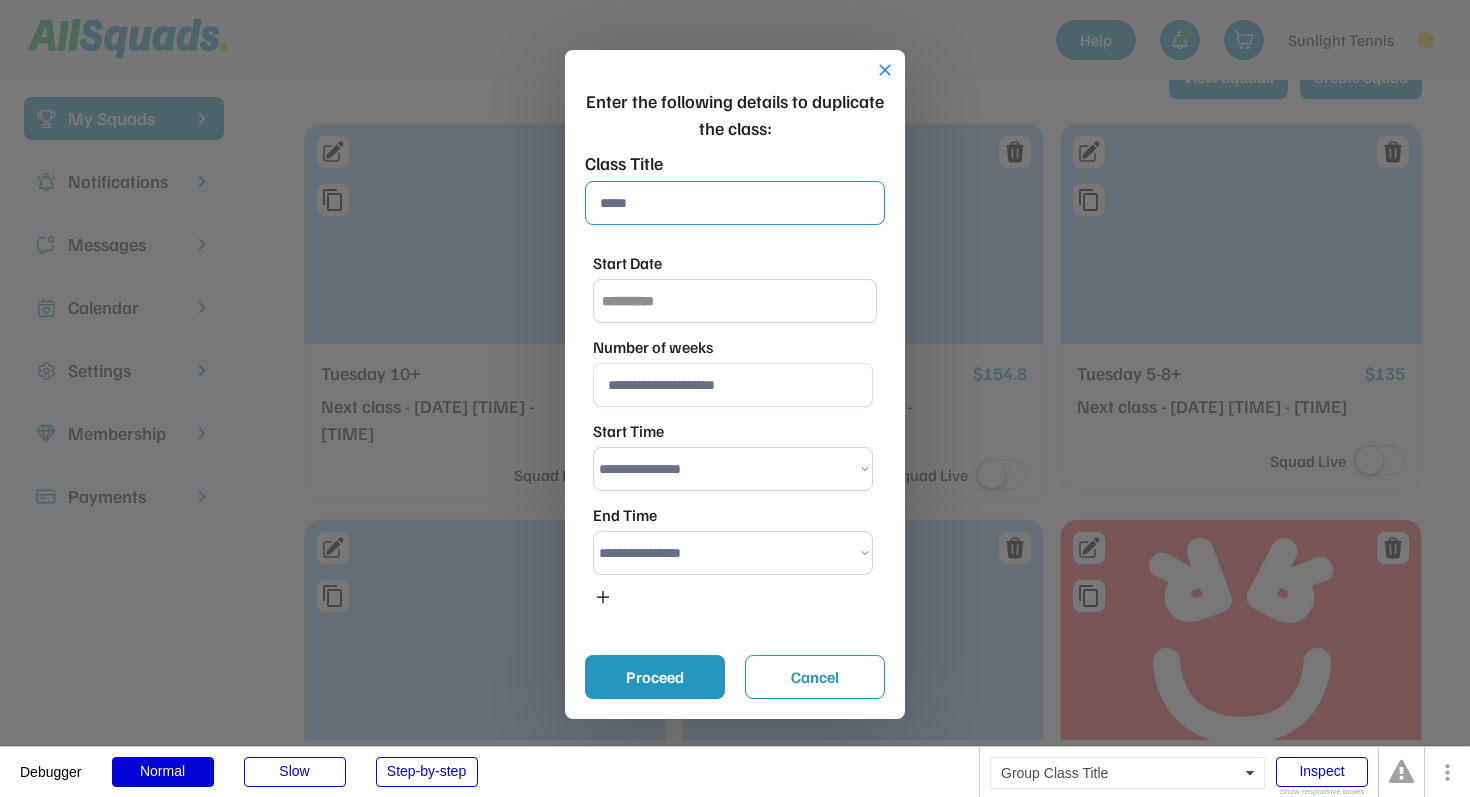 click at bounding box center [735, 203] 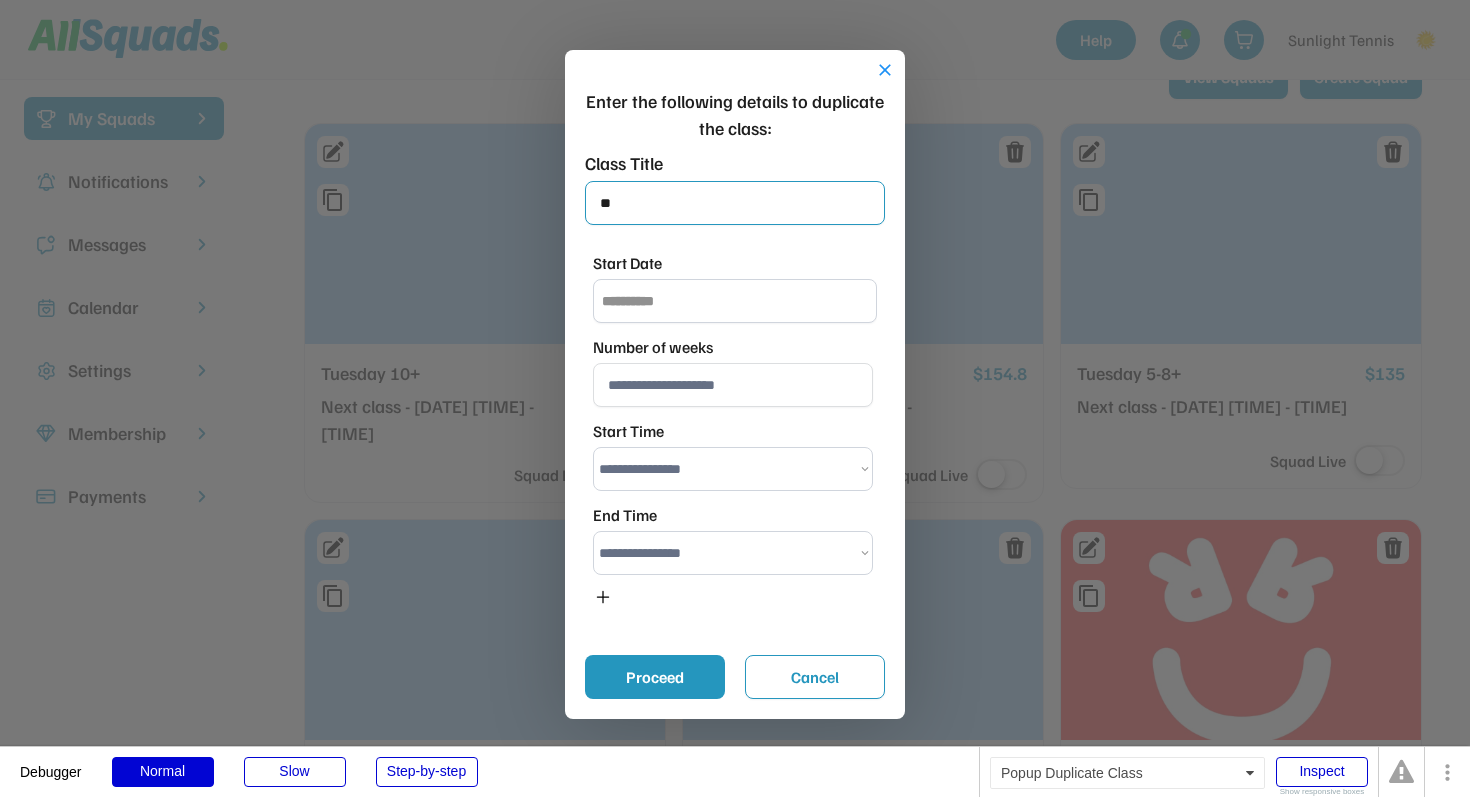type on "*" 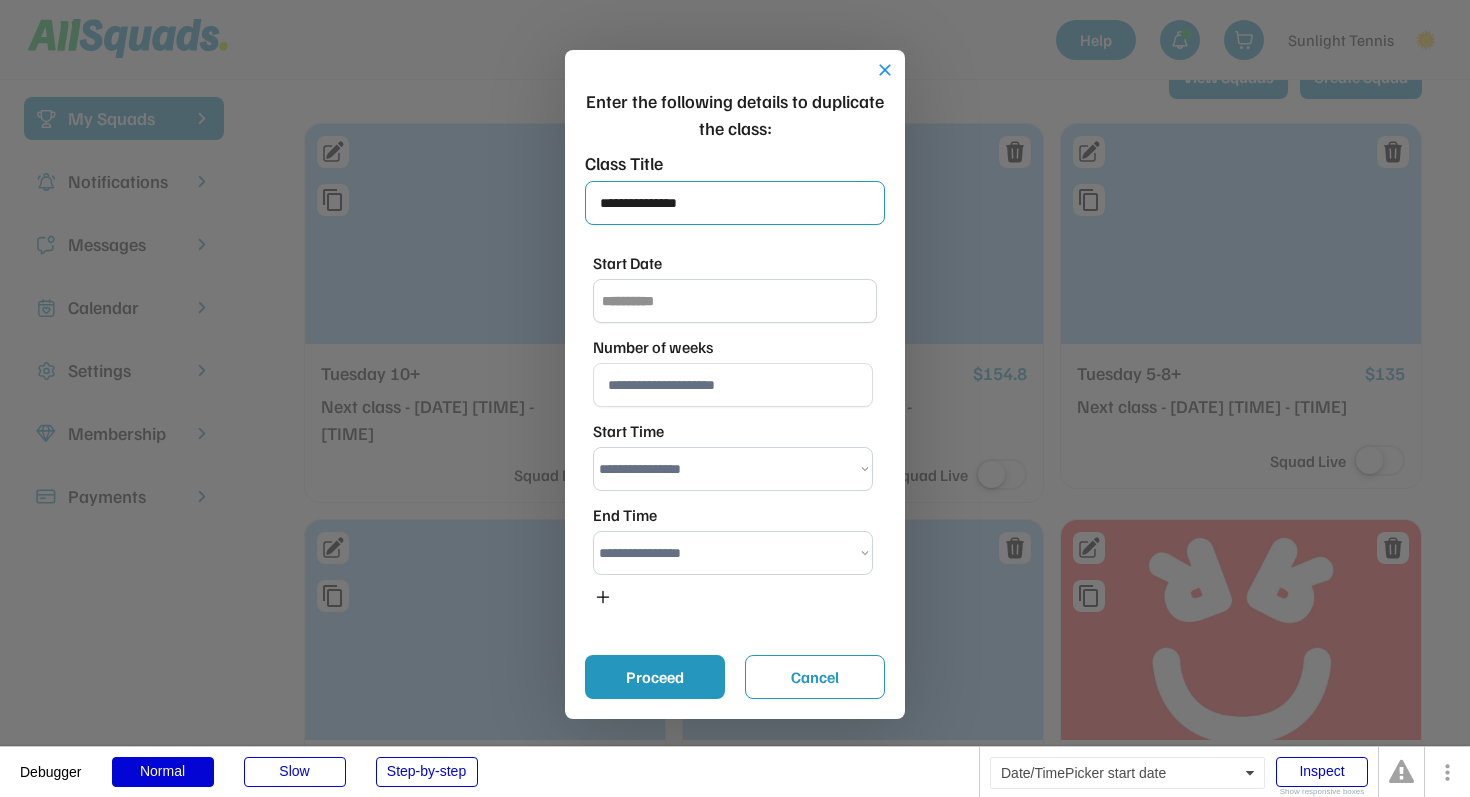 type on "**********" 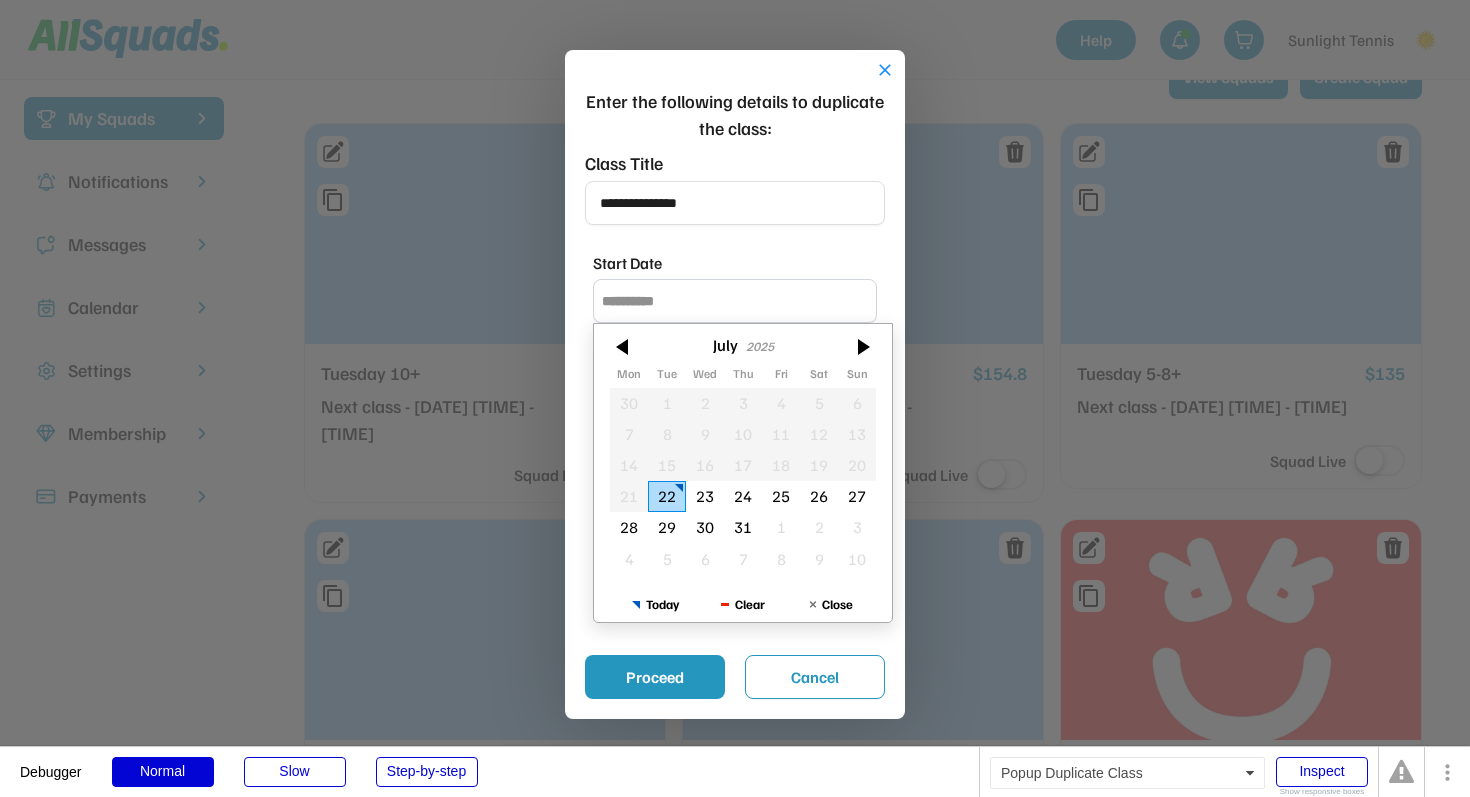 click on "22" at bounding box center (667, 496) 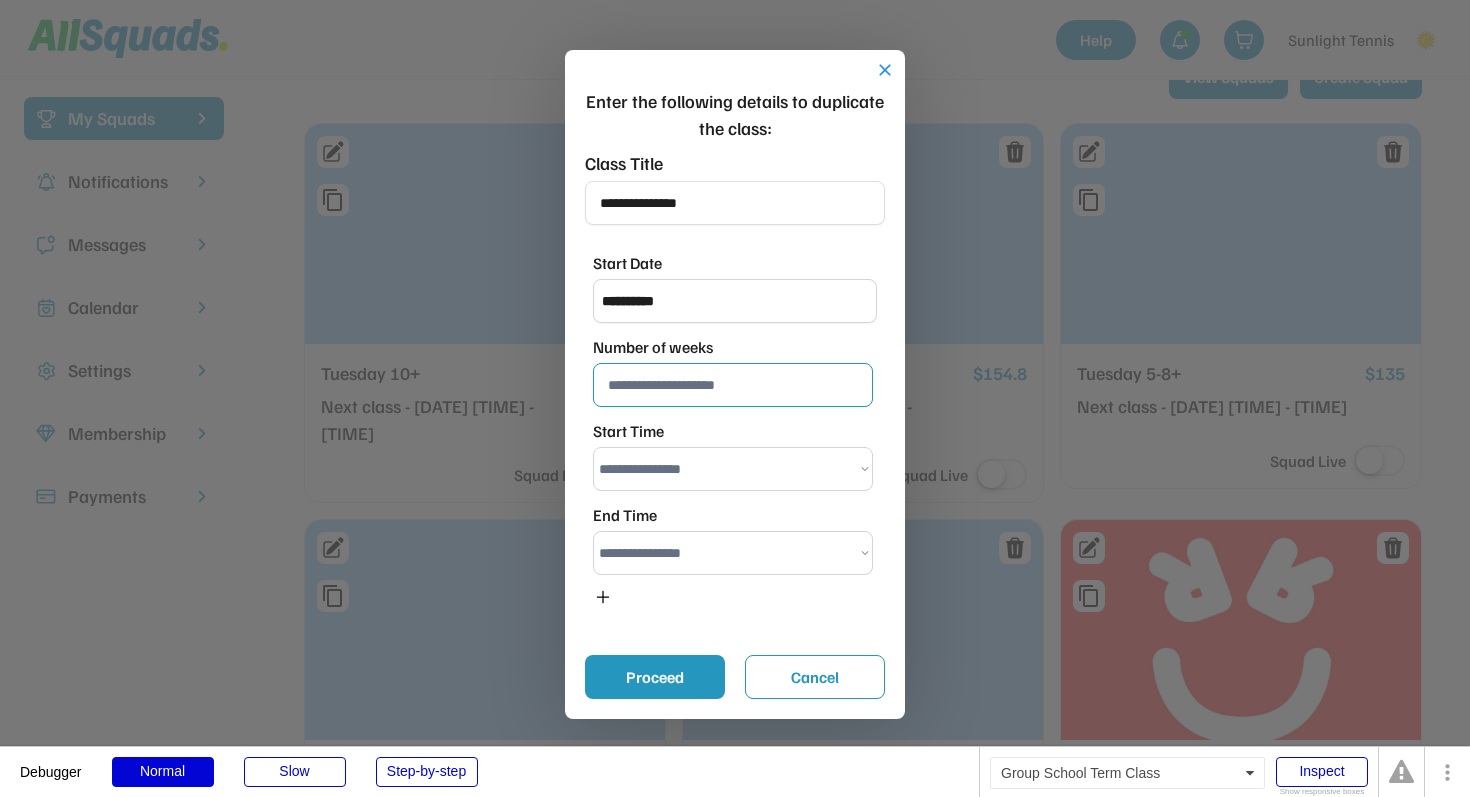 click at bounding box center [733, 385] 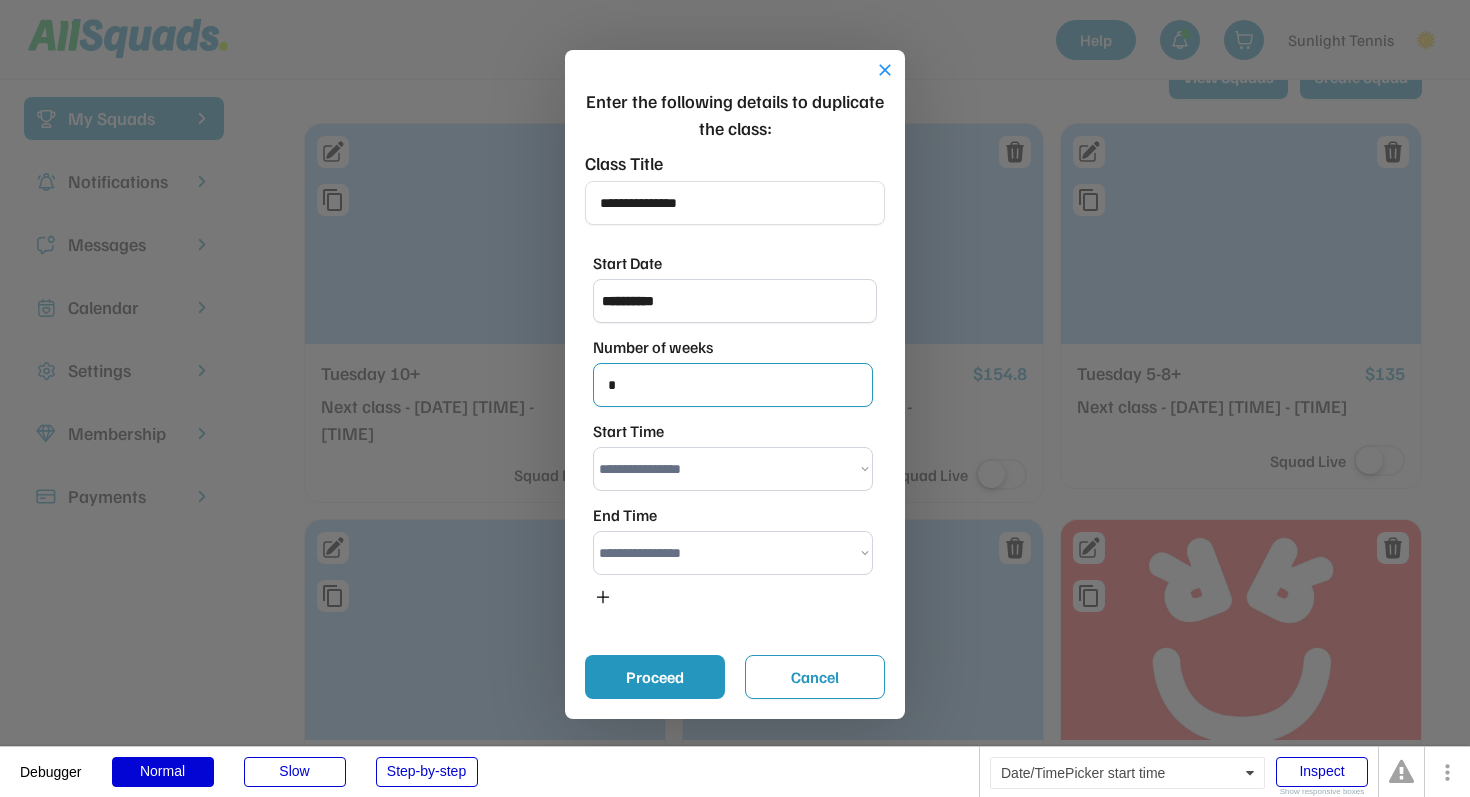 type on "*" 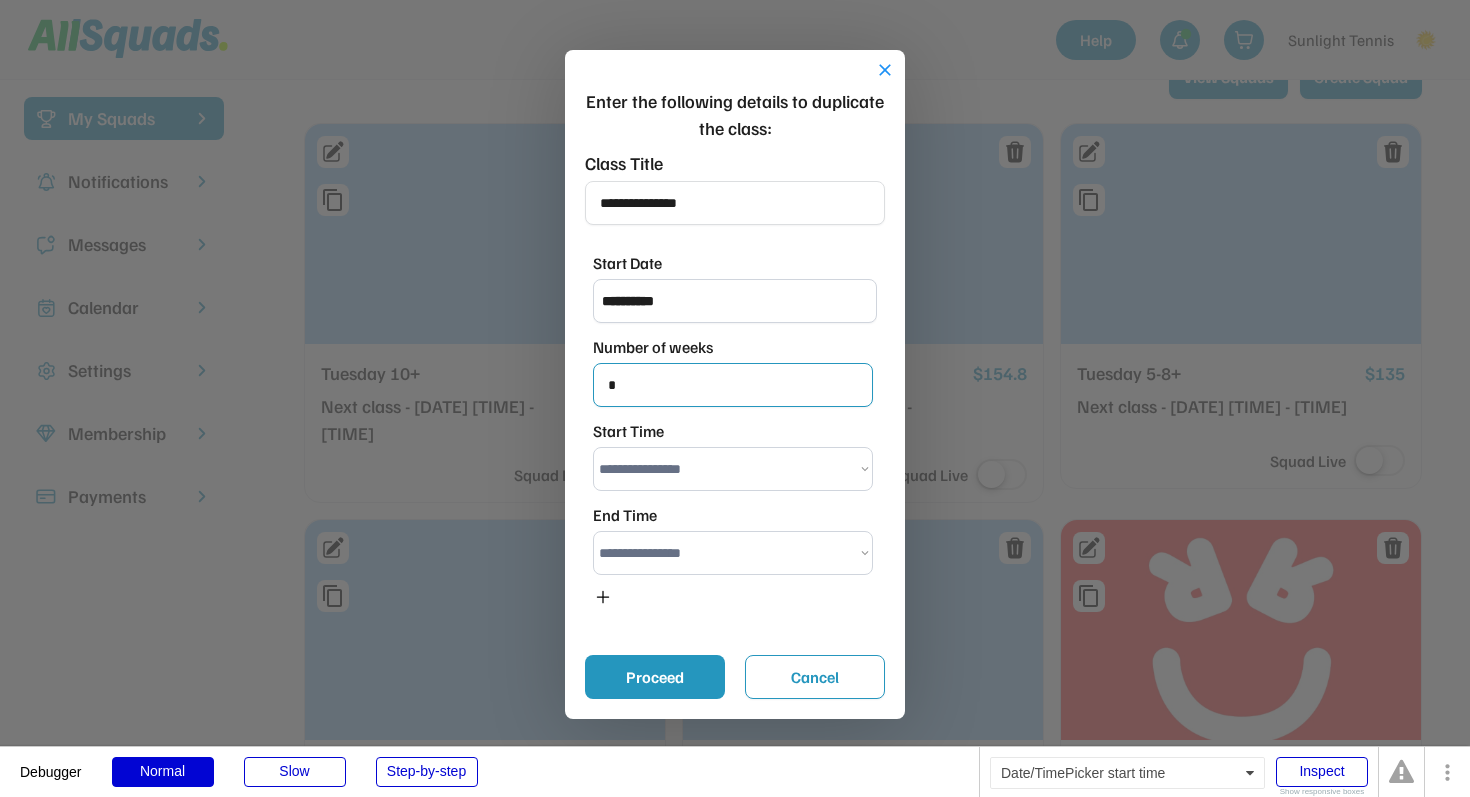 click on "**********" at bounding box center [733, 469] 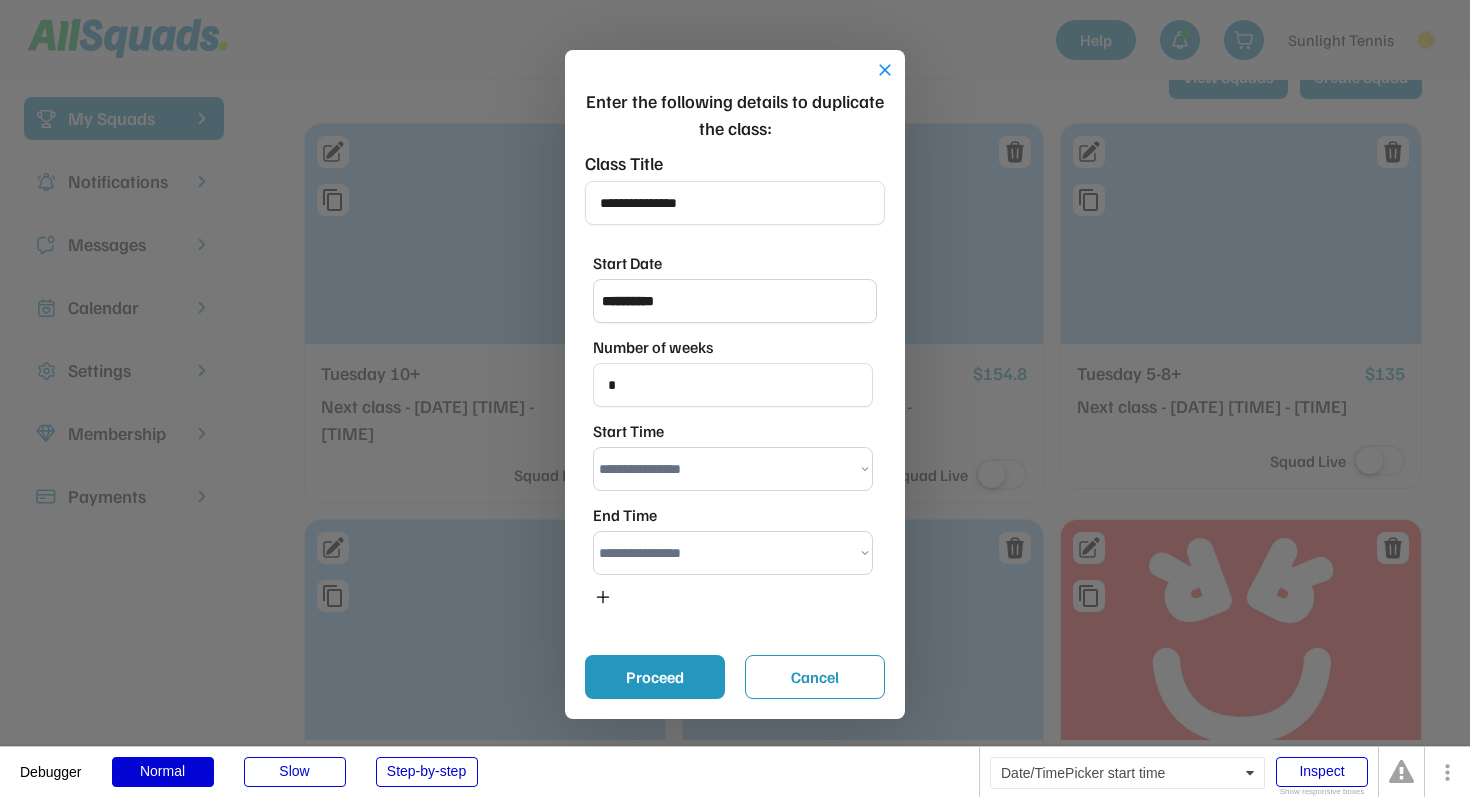 select on "*******" 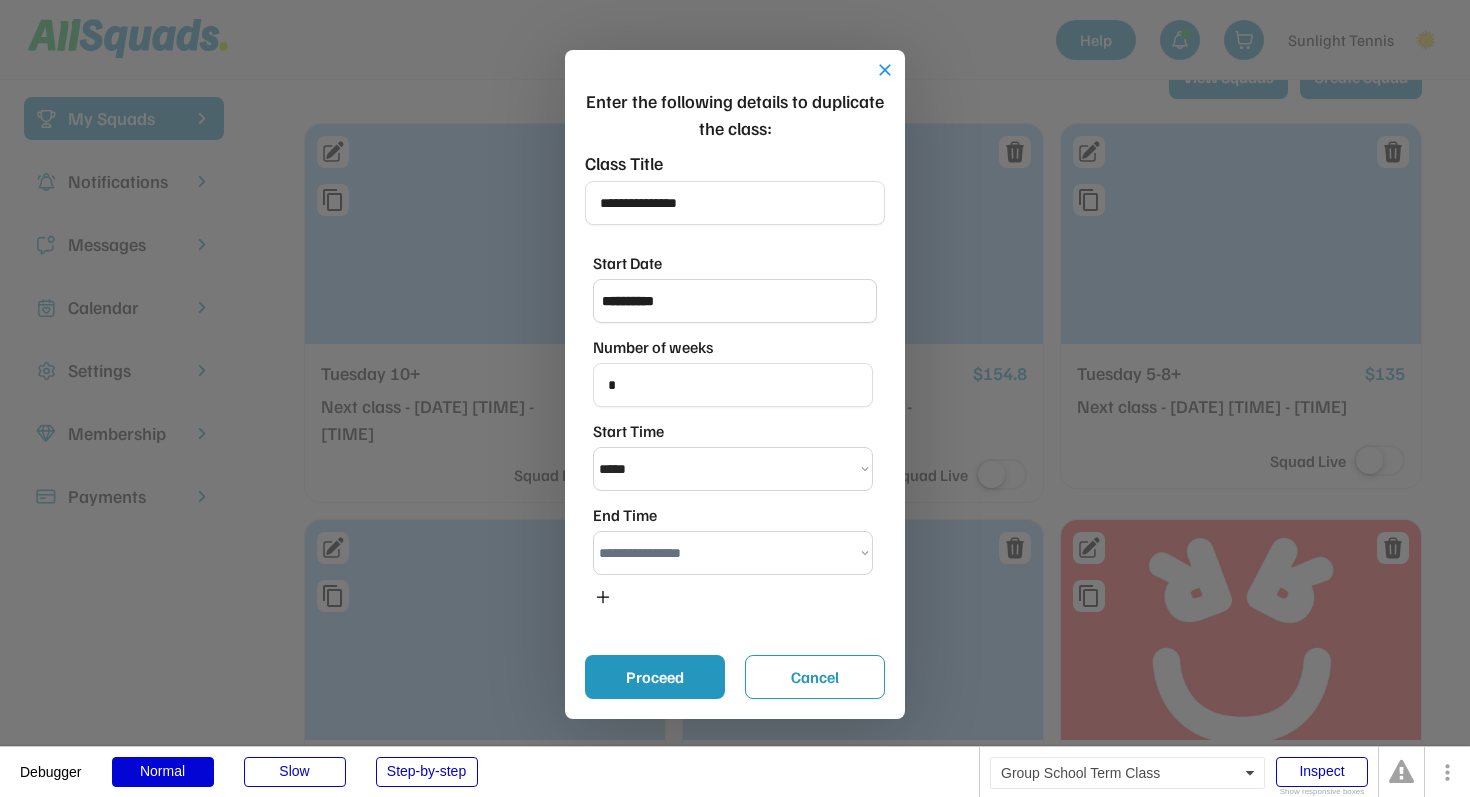 click on "**********" at bounding box center (733, 553) 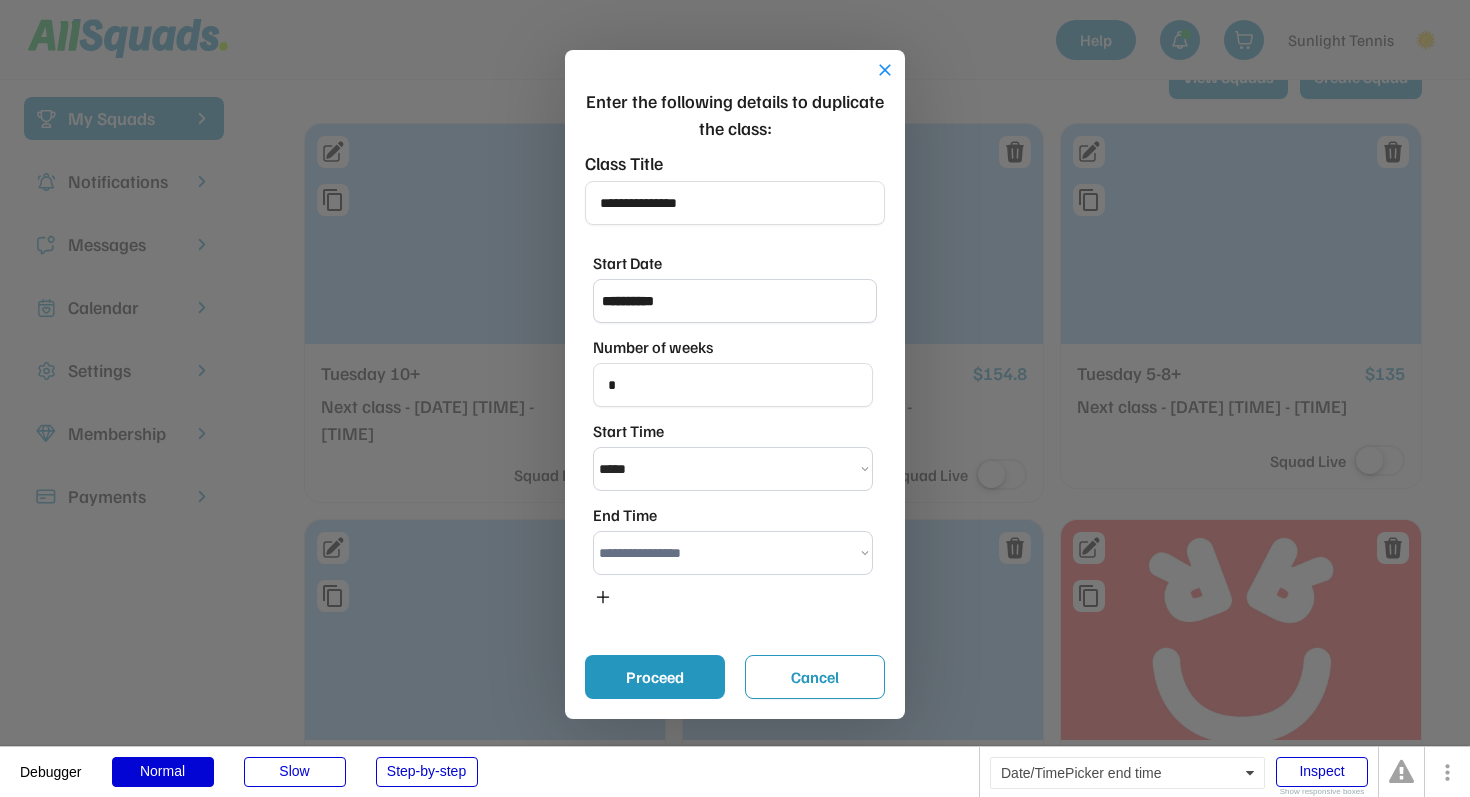 select on "*******" 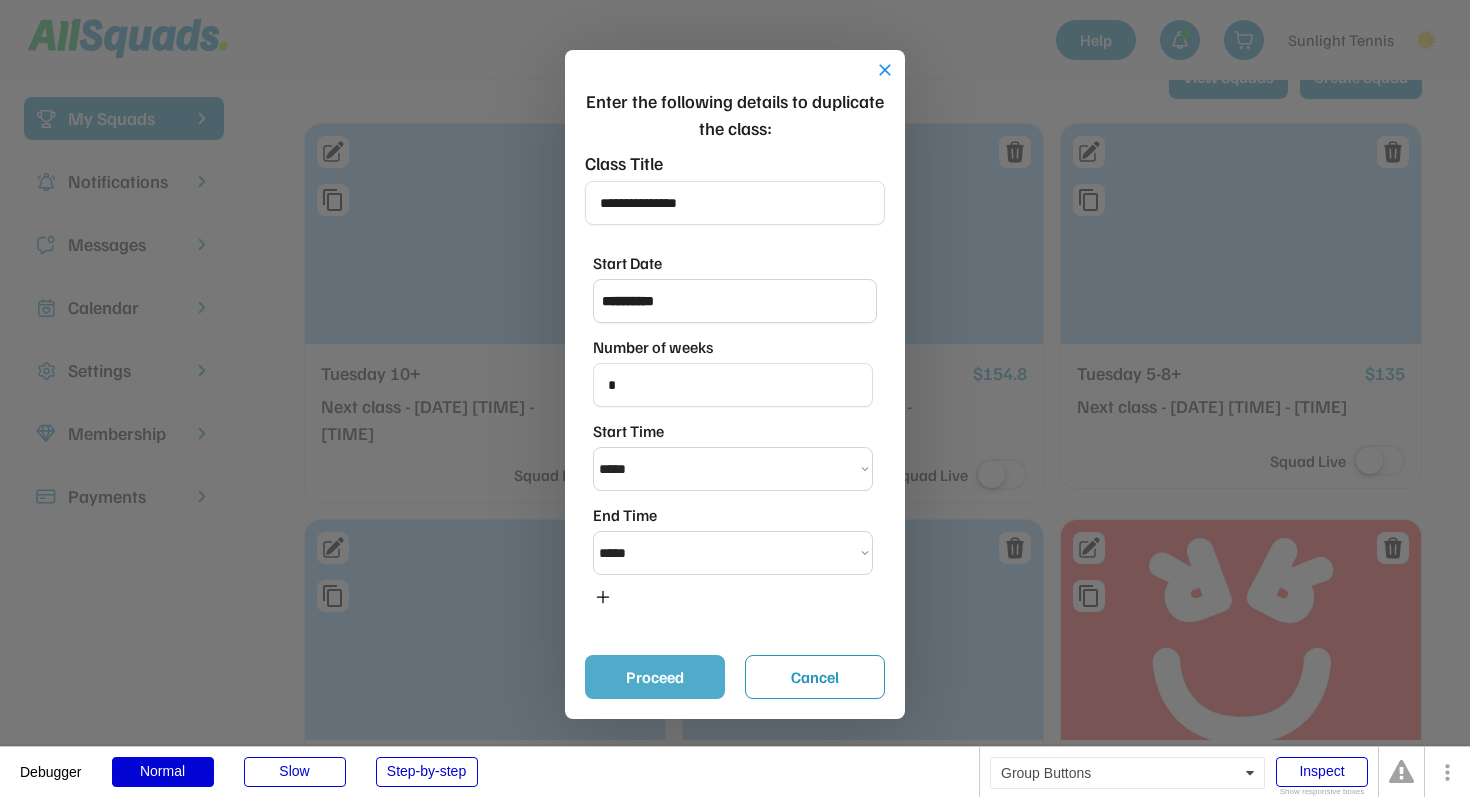 click on "Proceed" at bounding box center (655, 677) 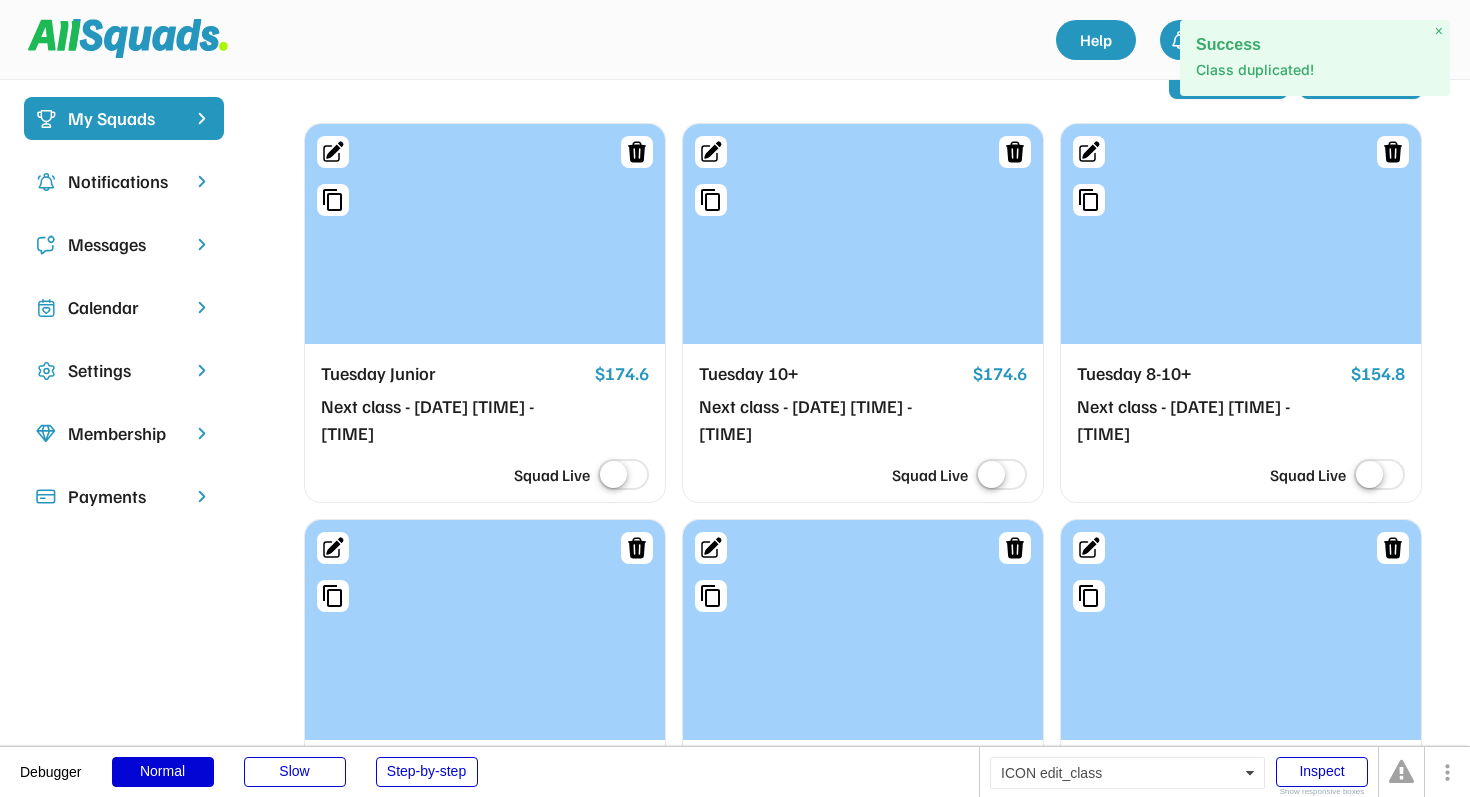click 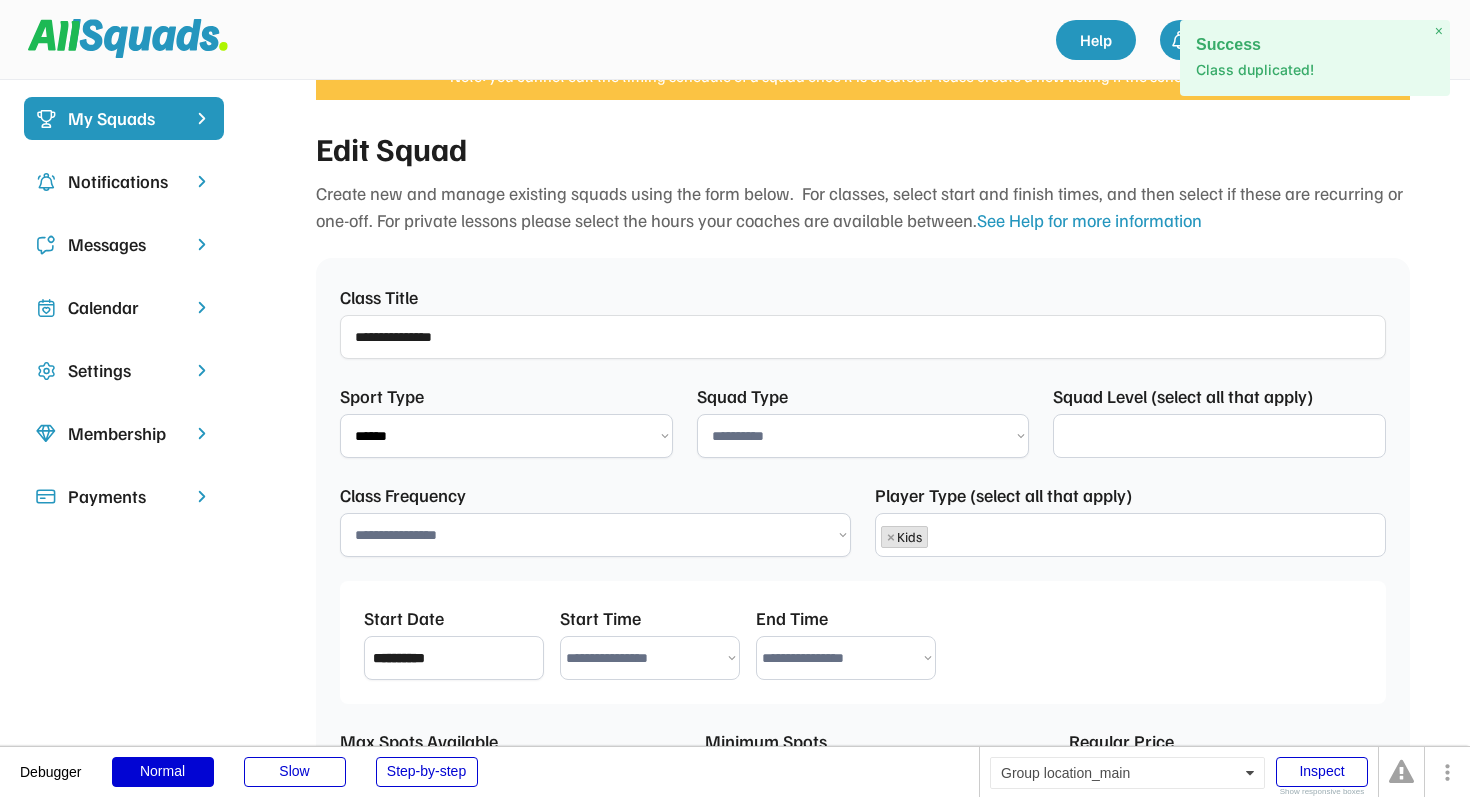 scroll, scrollTop: 1121, scrollLeft: 0, axis: vertical 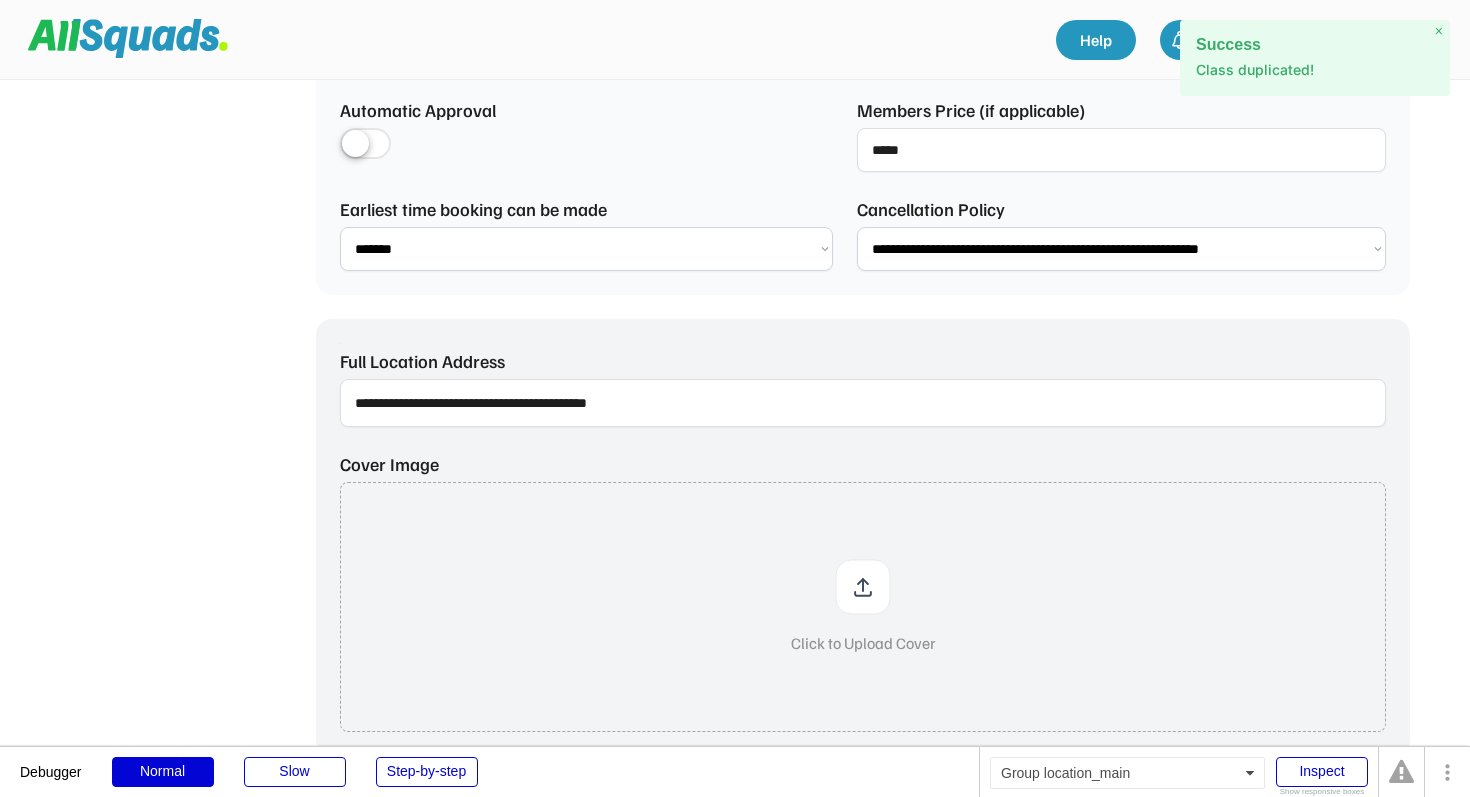 select on "**********" 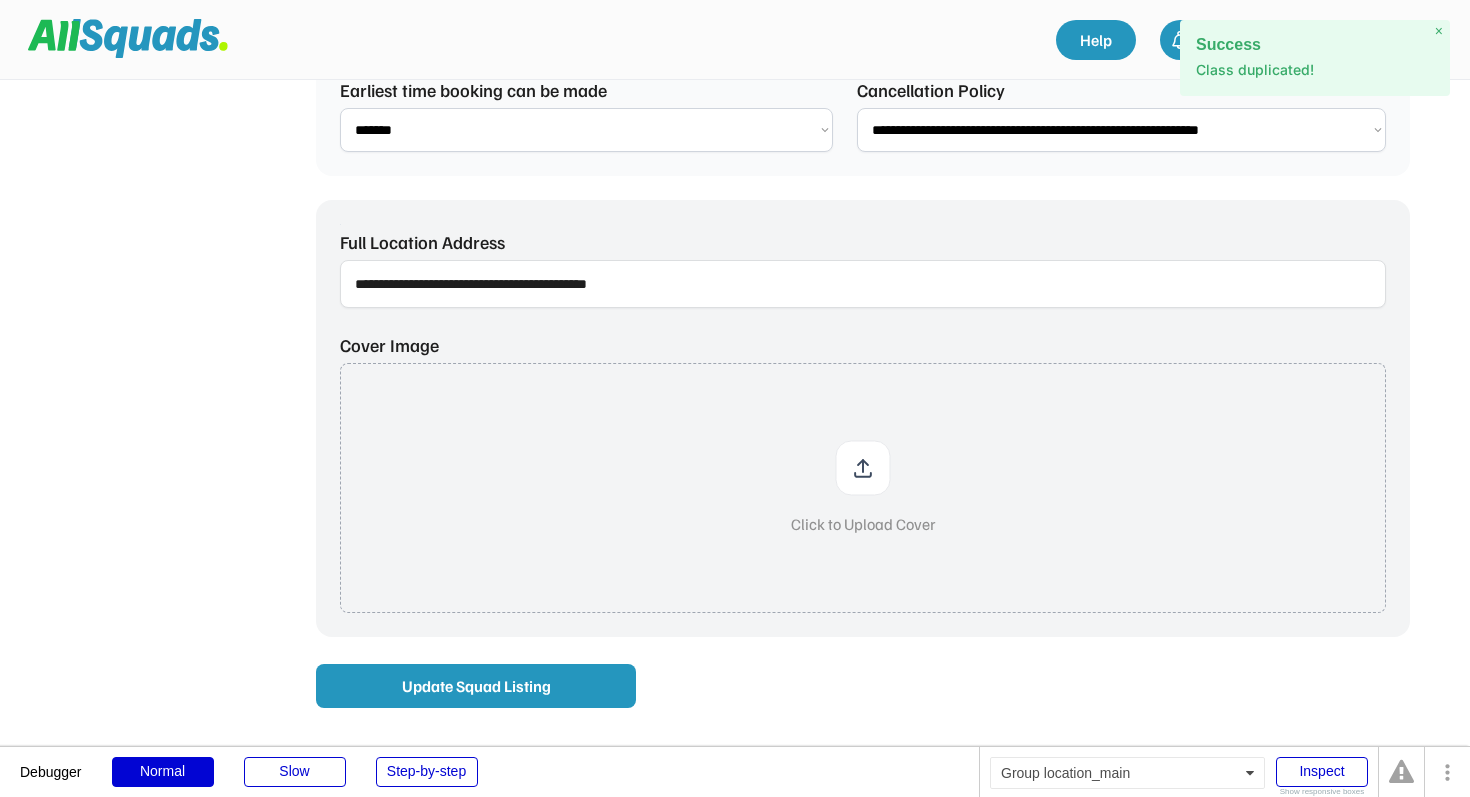 type on "**********" 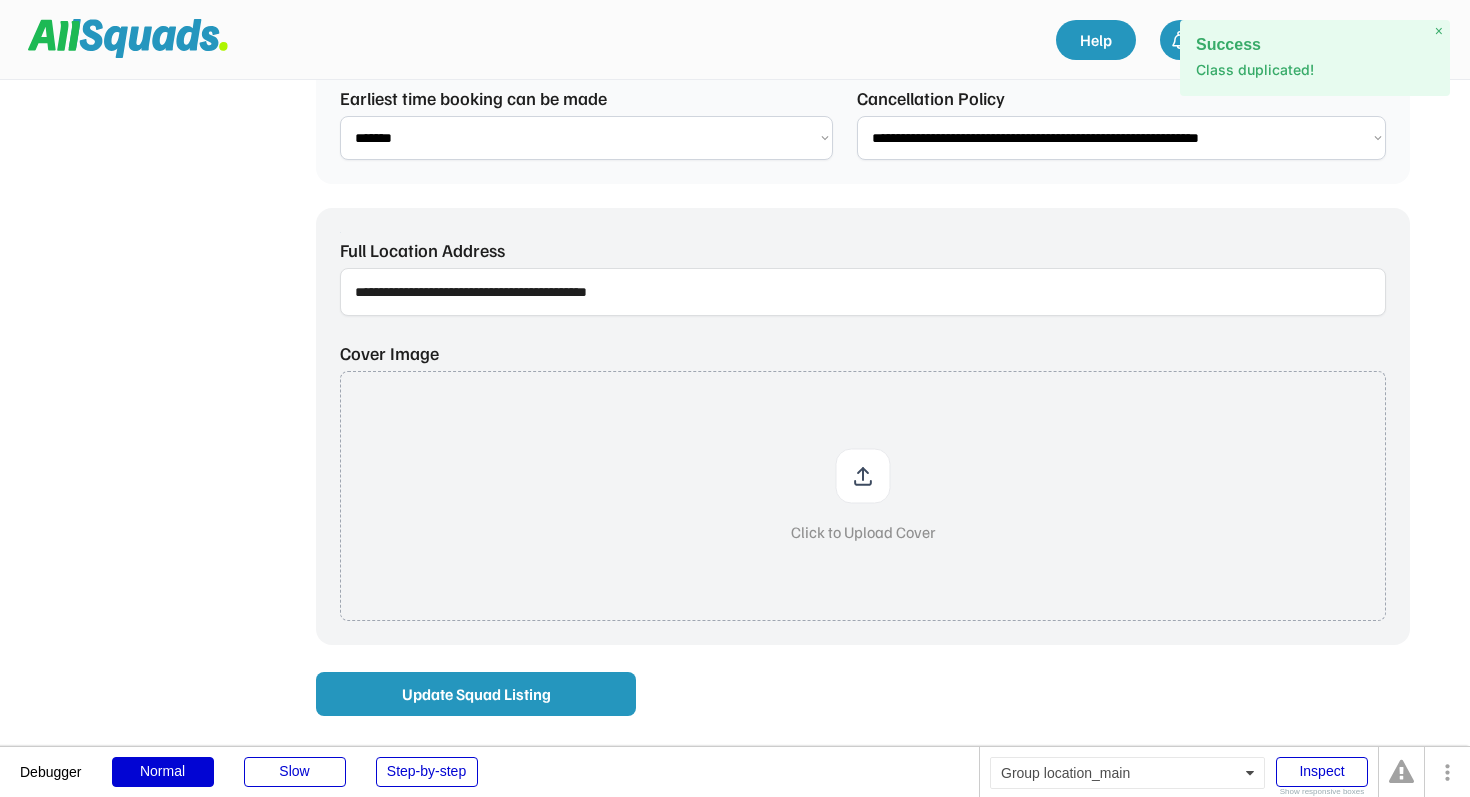 select on "**********" 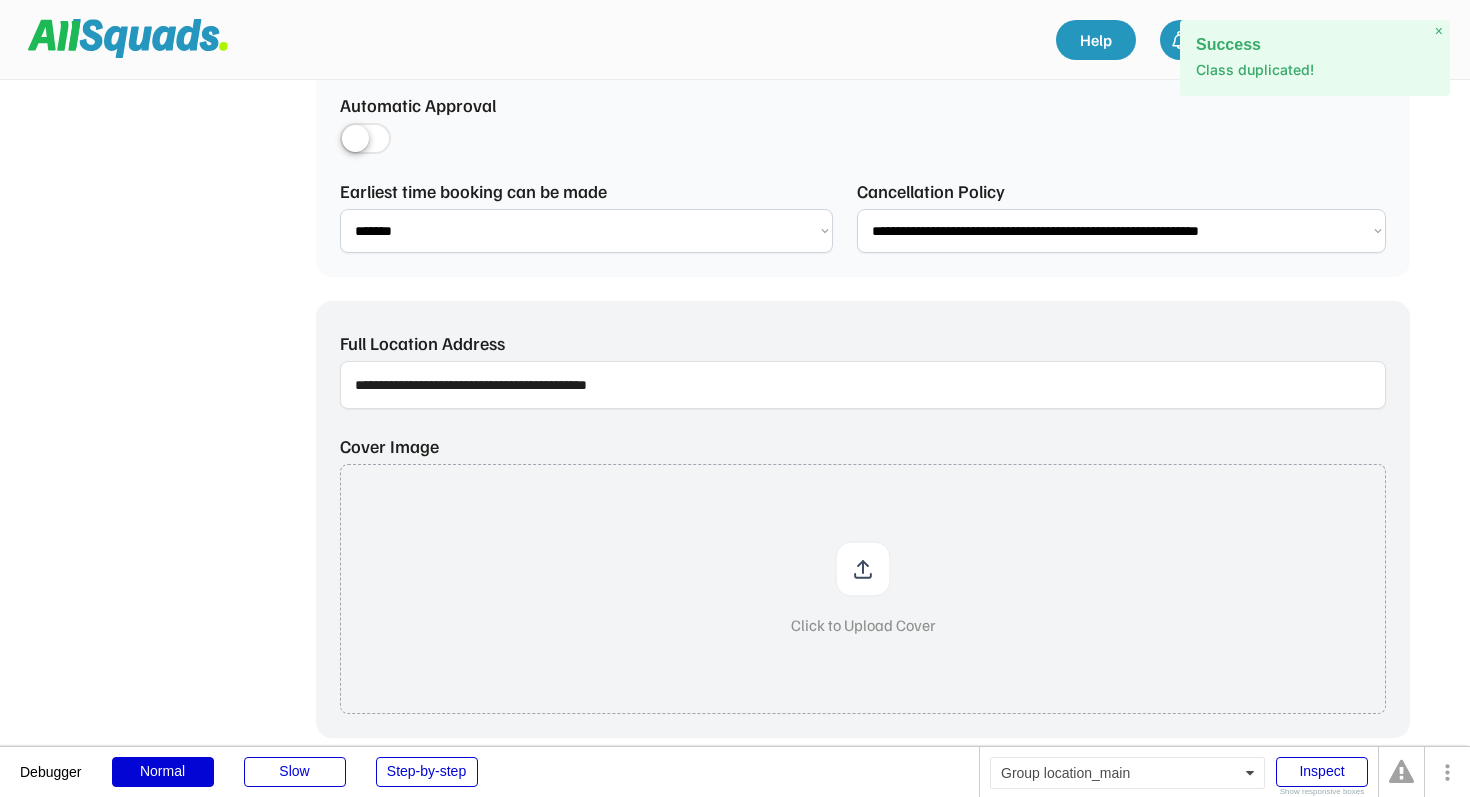 scroll, scrollTop: 1058, scrollLeft: 0, axis: vertical 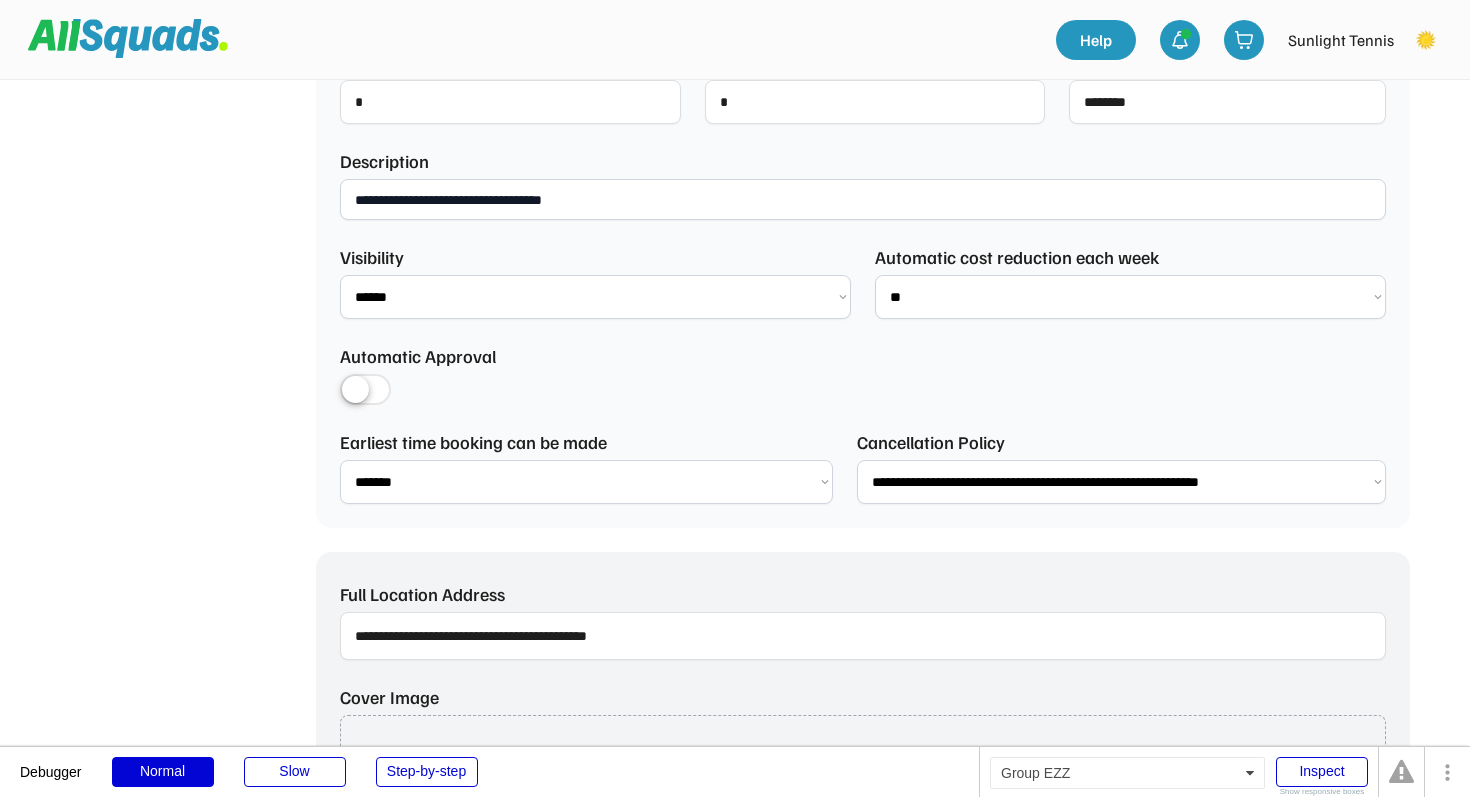 drag, startPoint x: 617, startPoint y: 201, endPoint x: 342, endPoint y: 200, distance: 275.00183 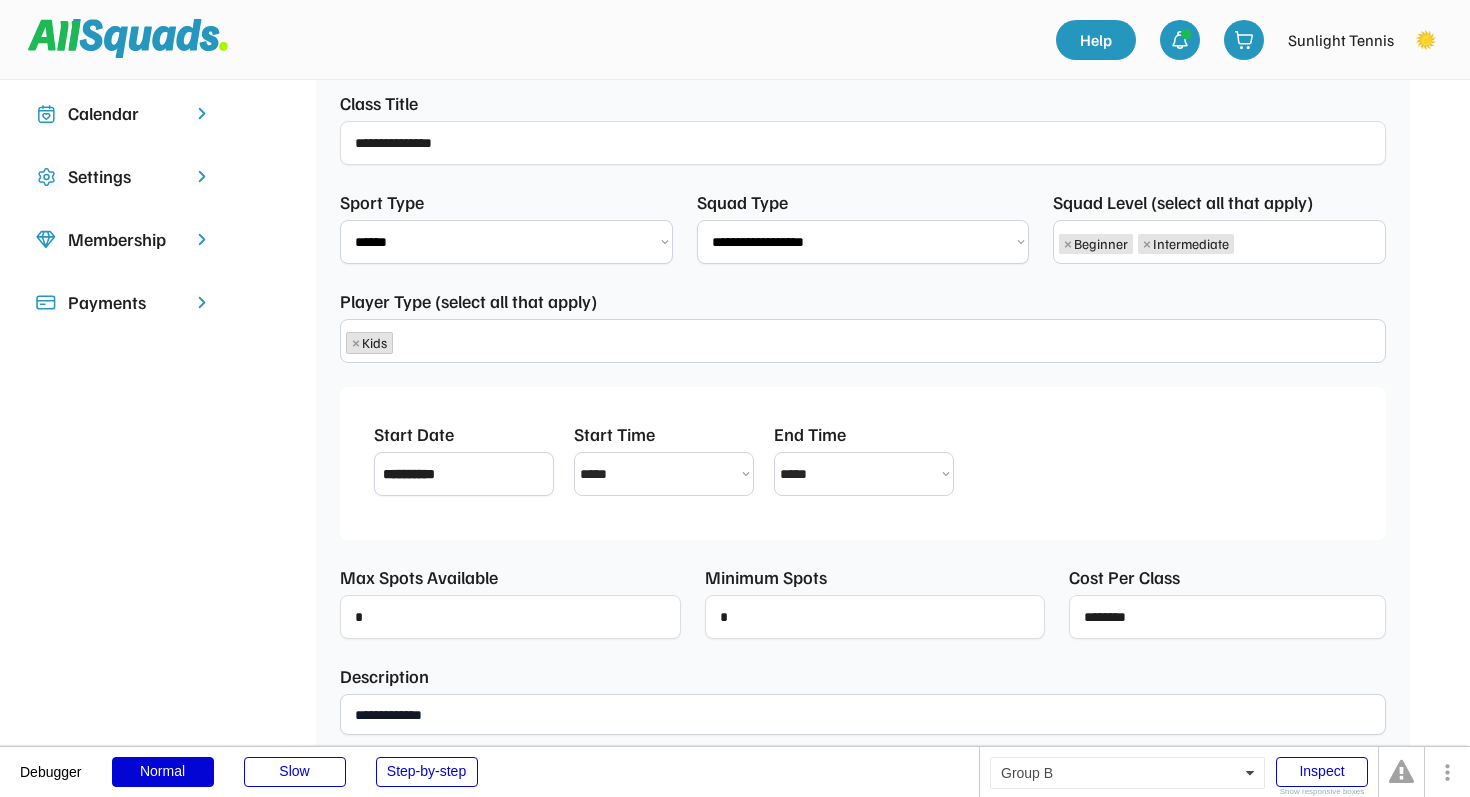 scroll, scrollTop: 234, scrollLeft: 0, axis: vertical 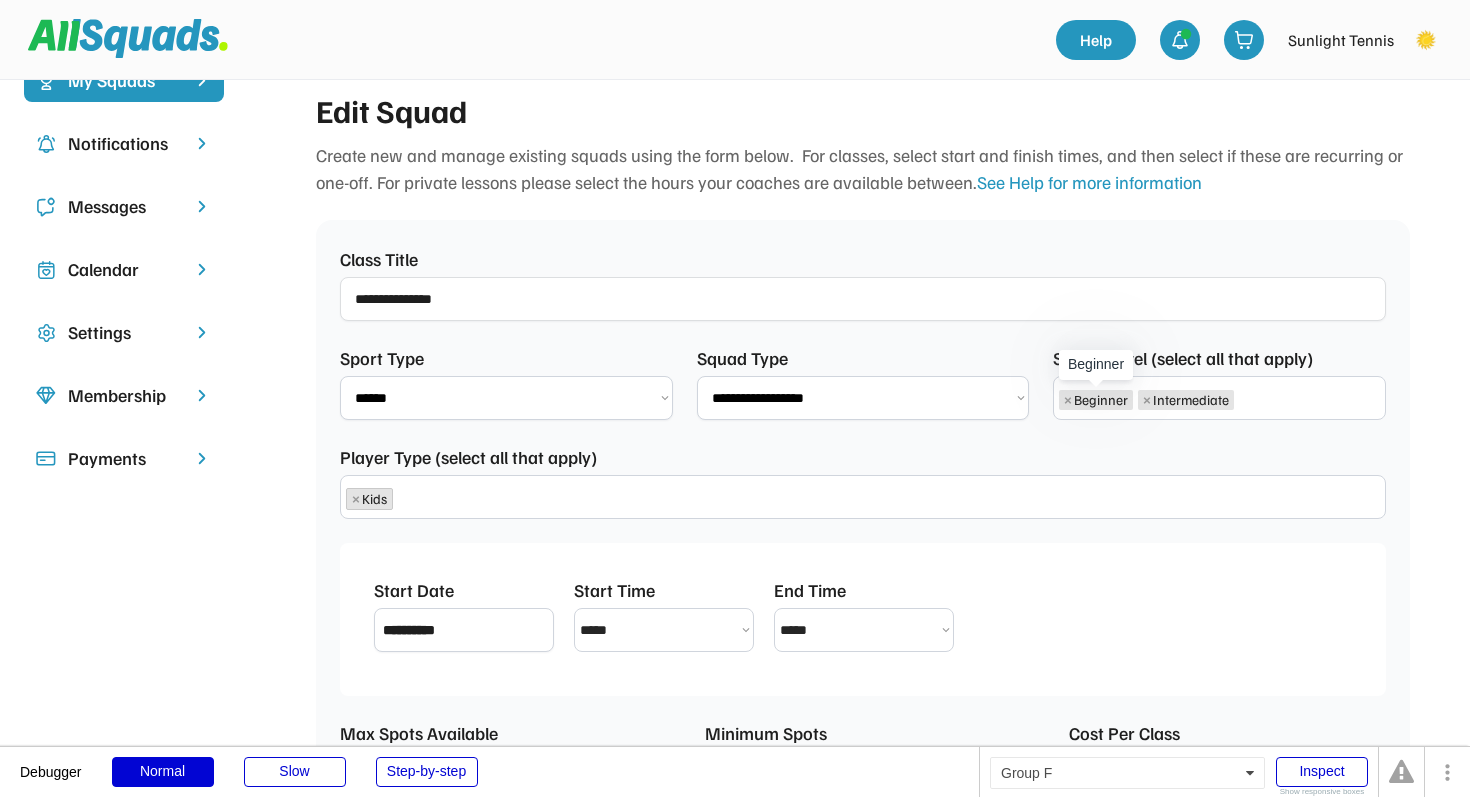 type on "**********" 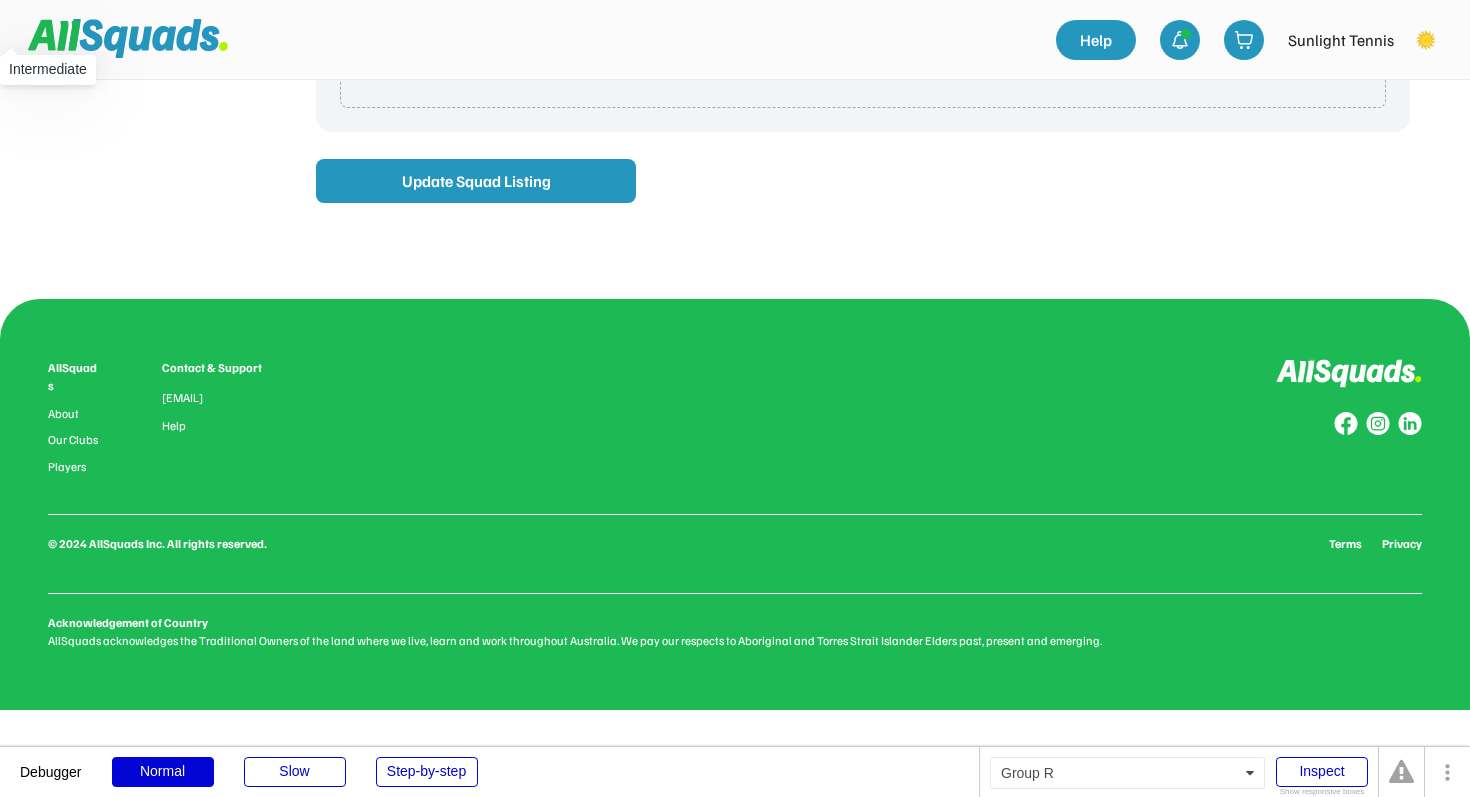 scroll, scrollTop: 1744, scrollLeft: 0, axis: vertical 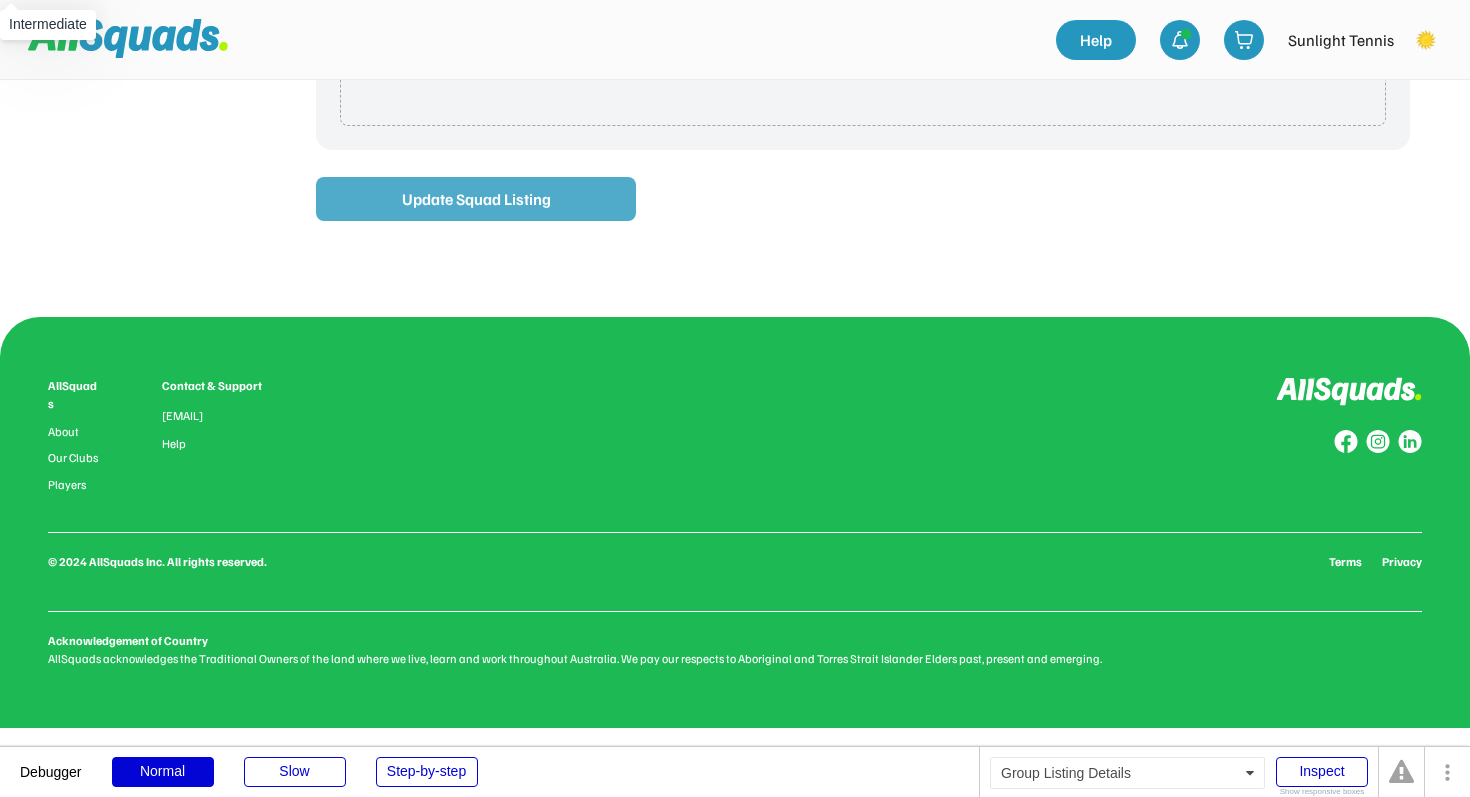 click on "Update Squad Listing" at bounding box center (476, 199) 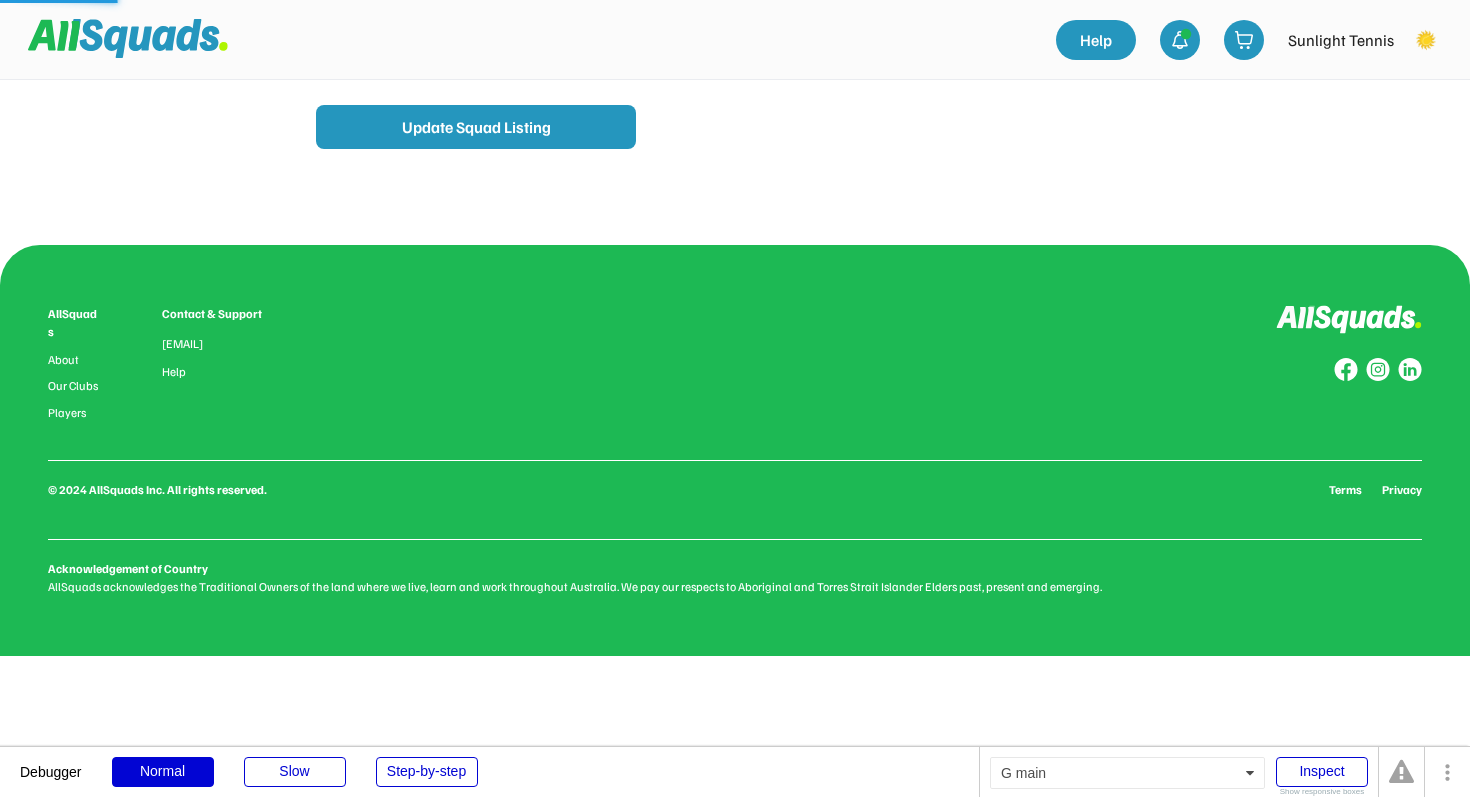 scroll, scrollTop: 1672, scrollLeft: 0, axis: vertical 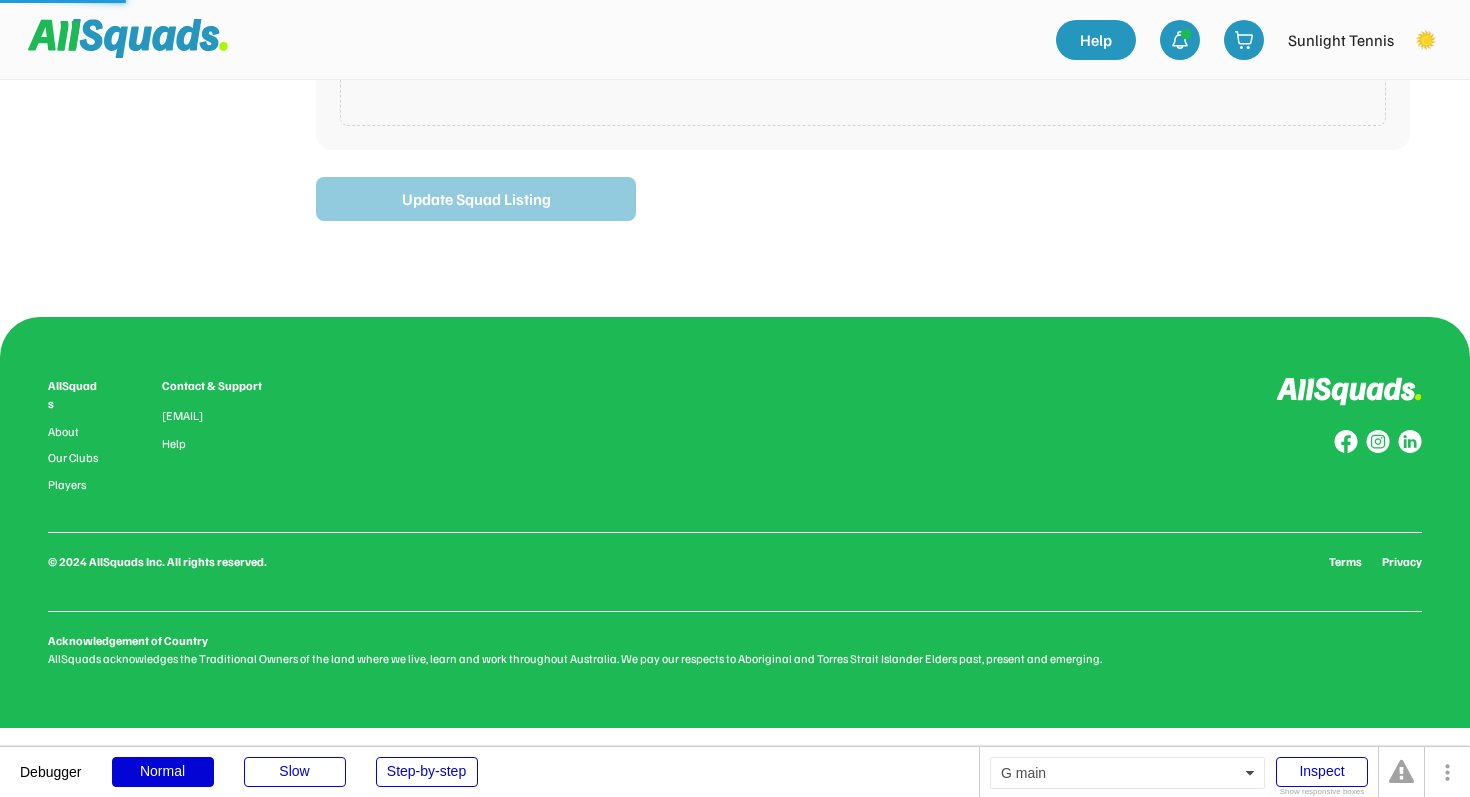 type on "**********" 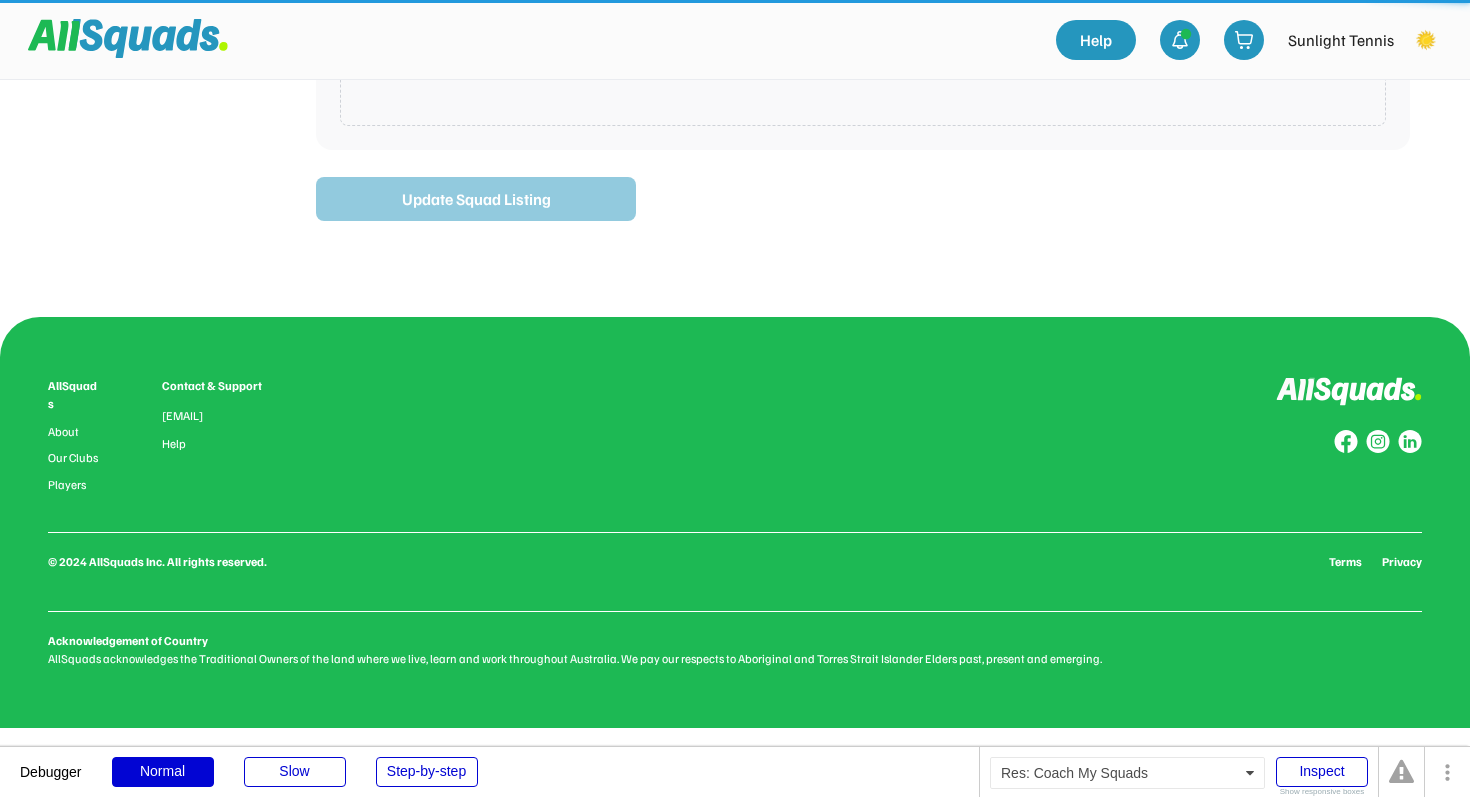 scroll, scrollTop: 17, scrollLeft: 0, axis: vertical 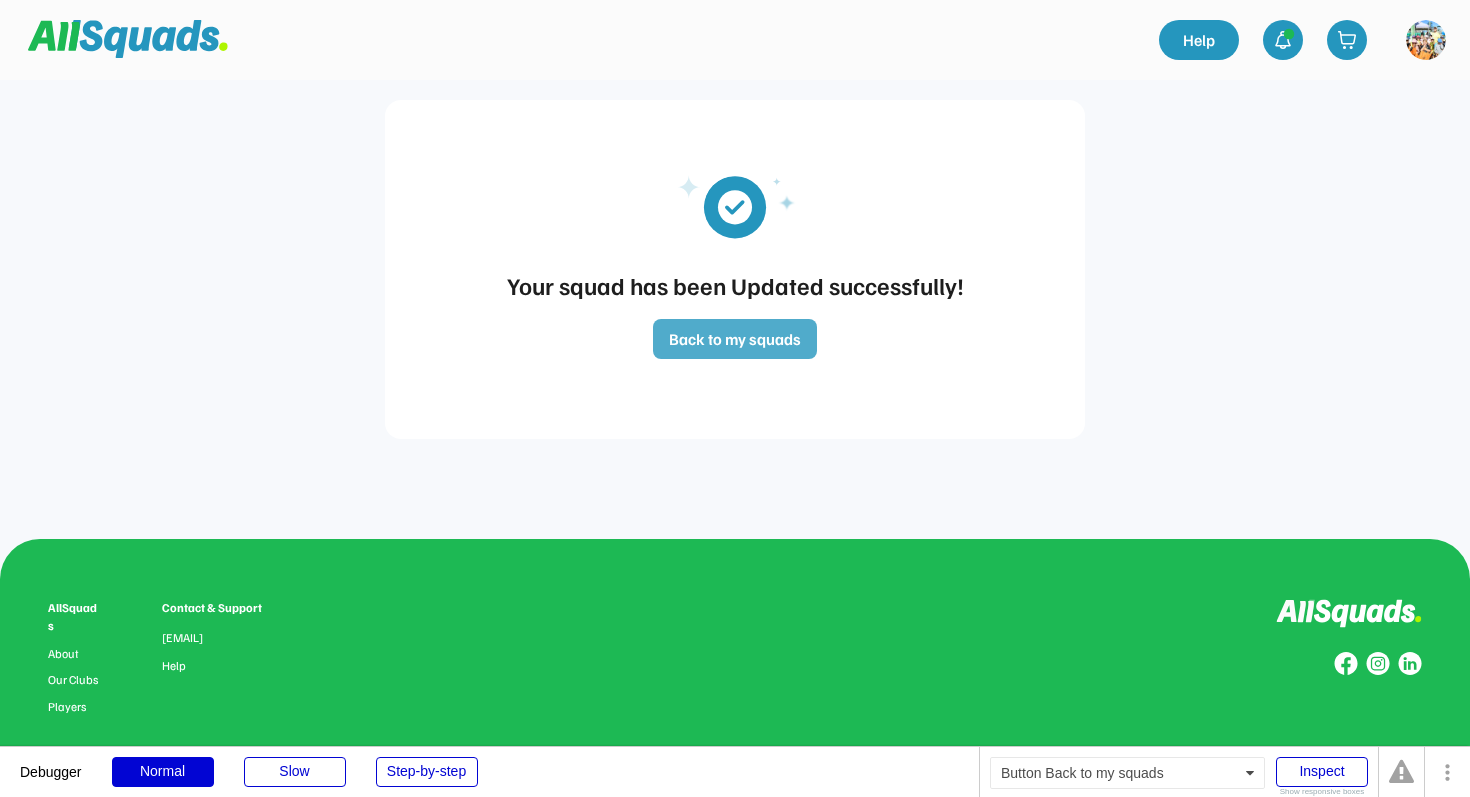 click on "Back to my squads" at bounding box center (735, 339) 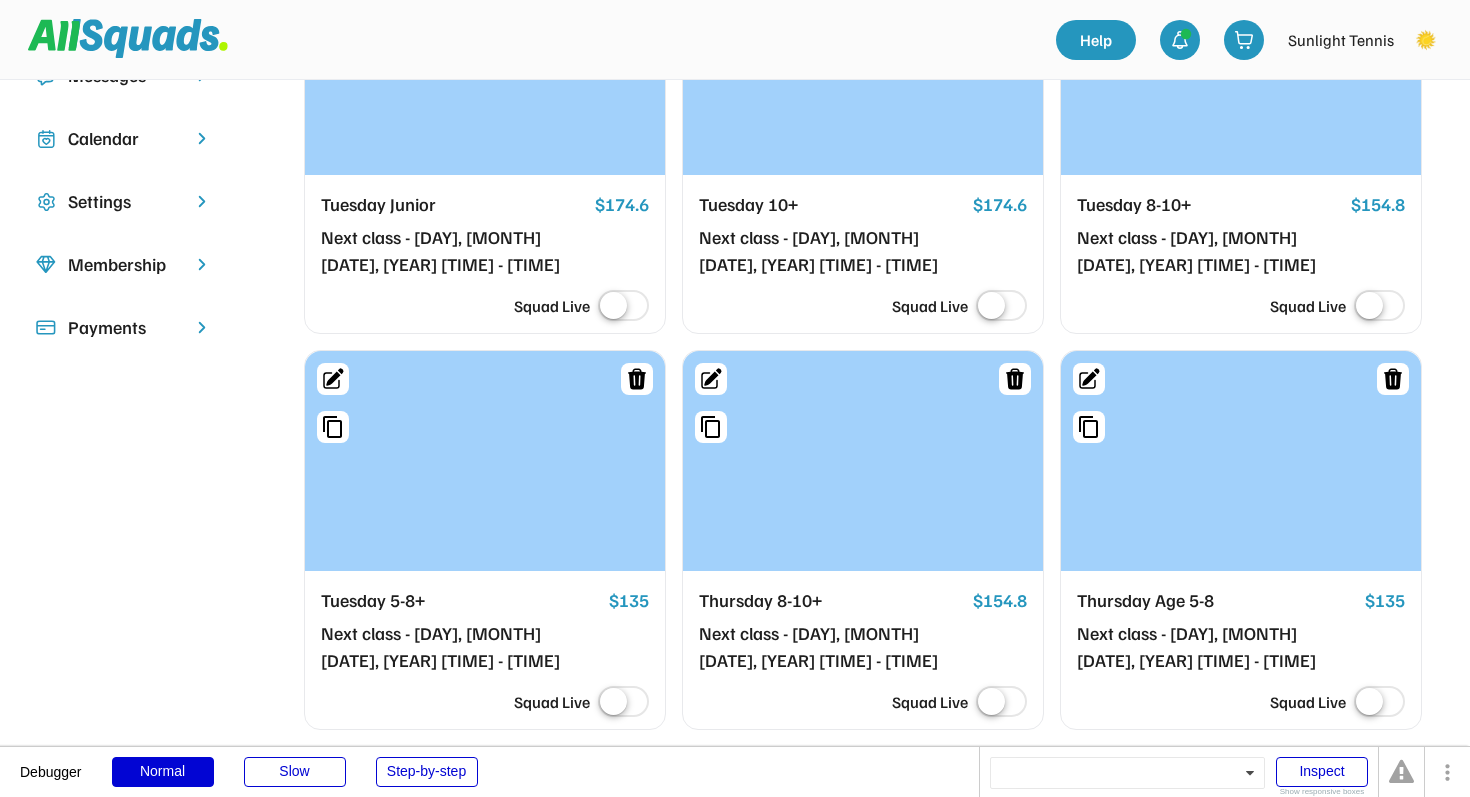 scroll, scrollTop: 369, scrollLeft: 0, axis: vertical 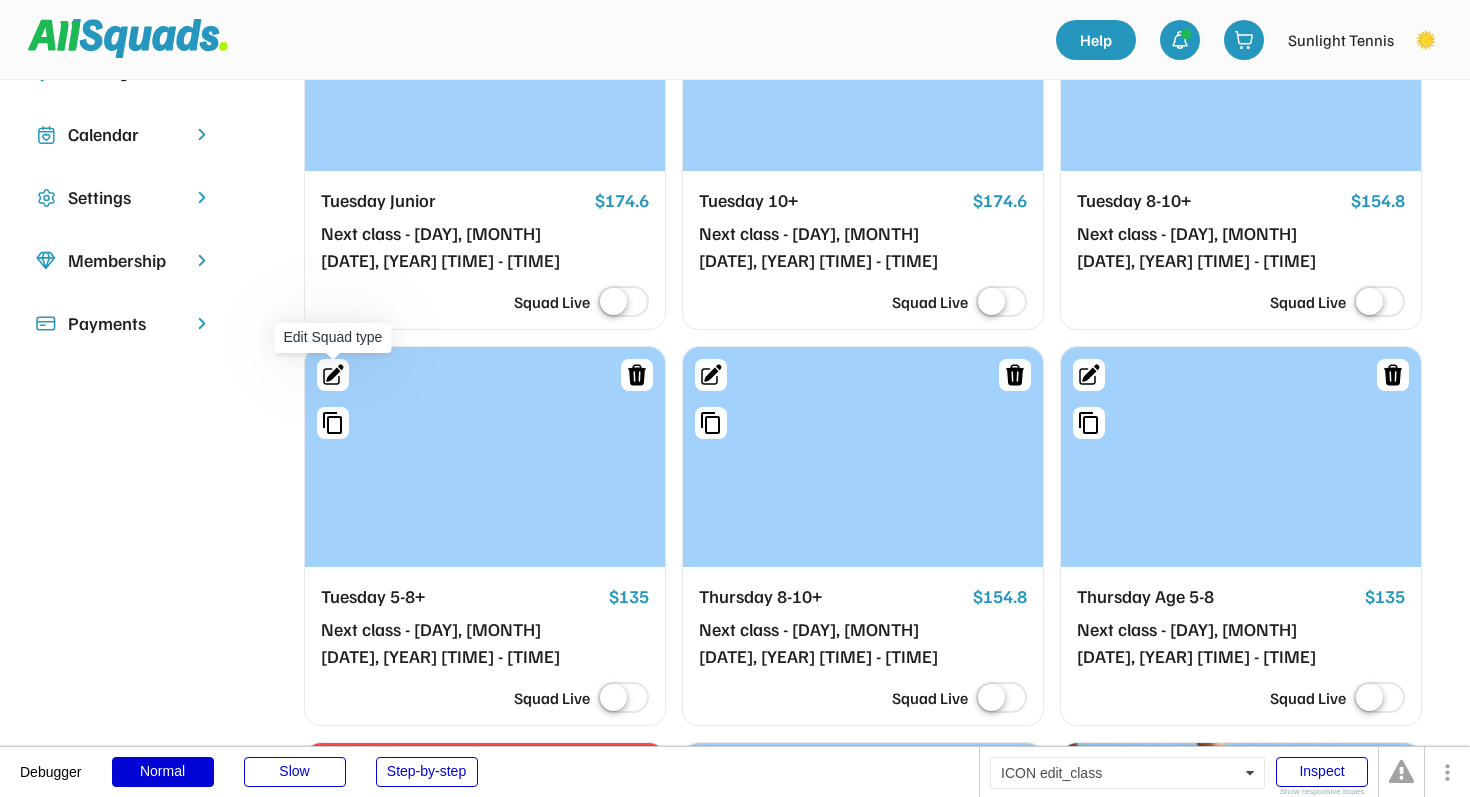 click 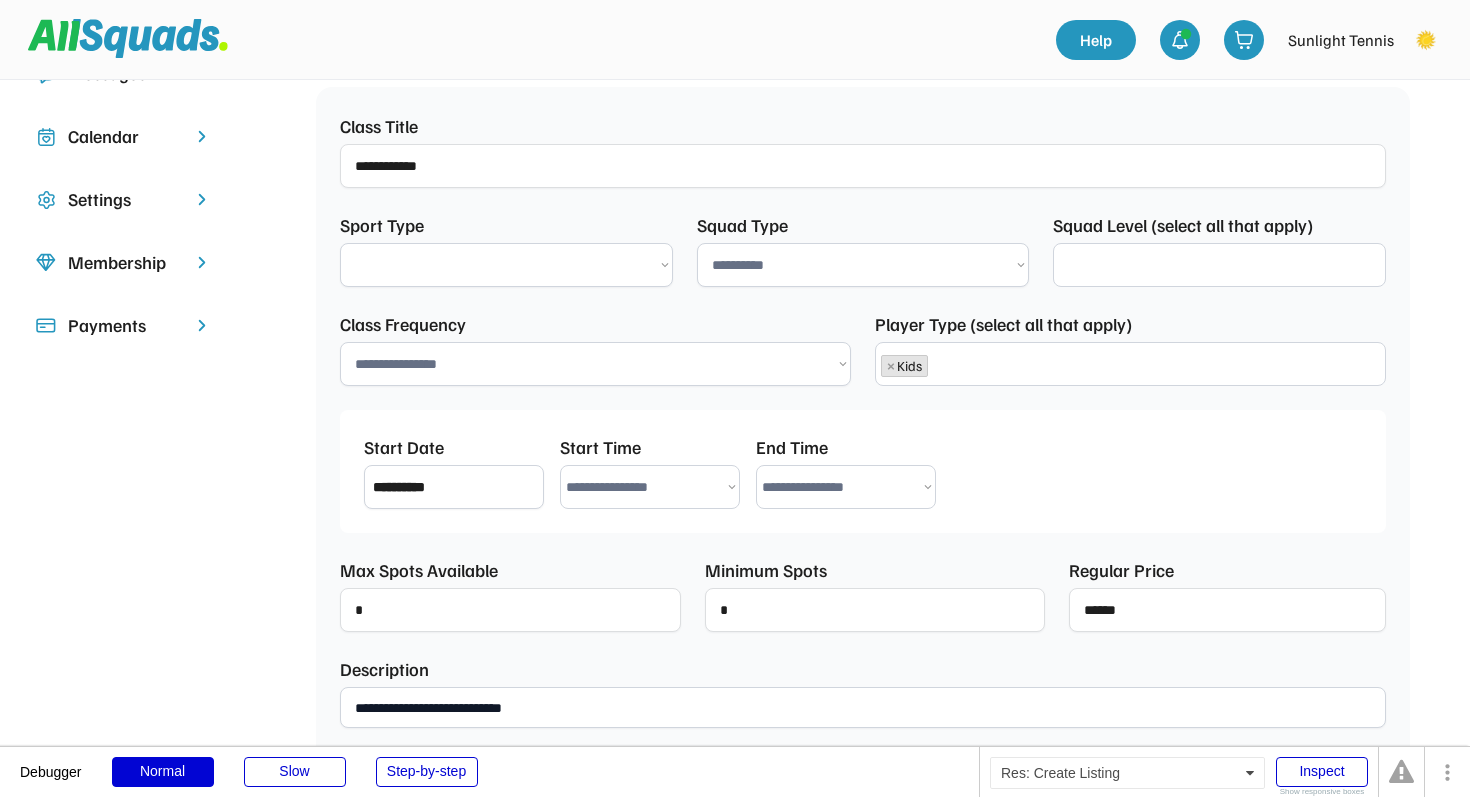scroll, scrollTop: 237, scrollLeft: 0, axis: vertical 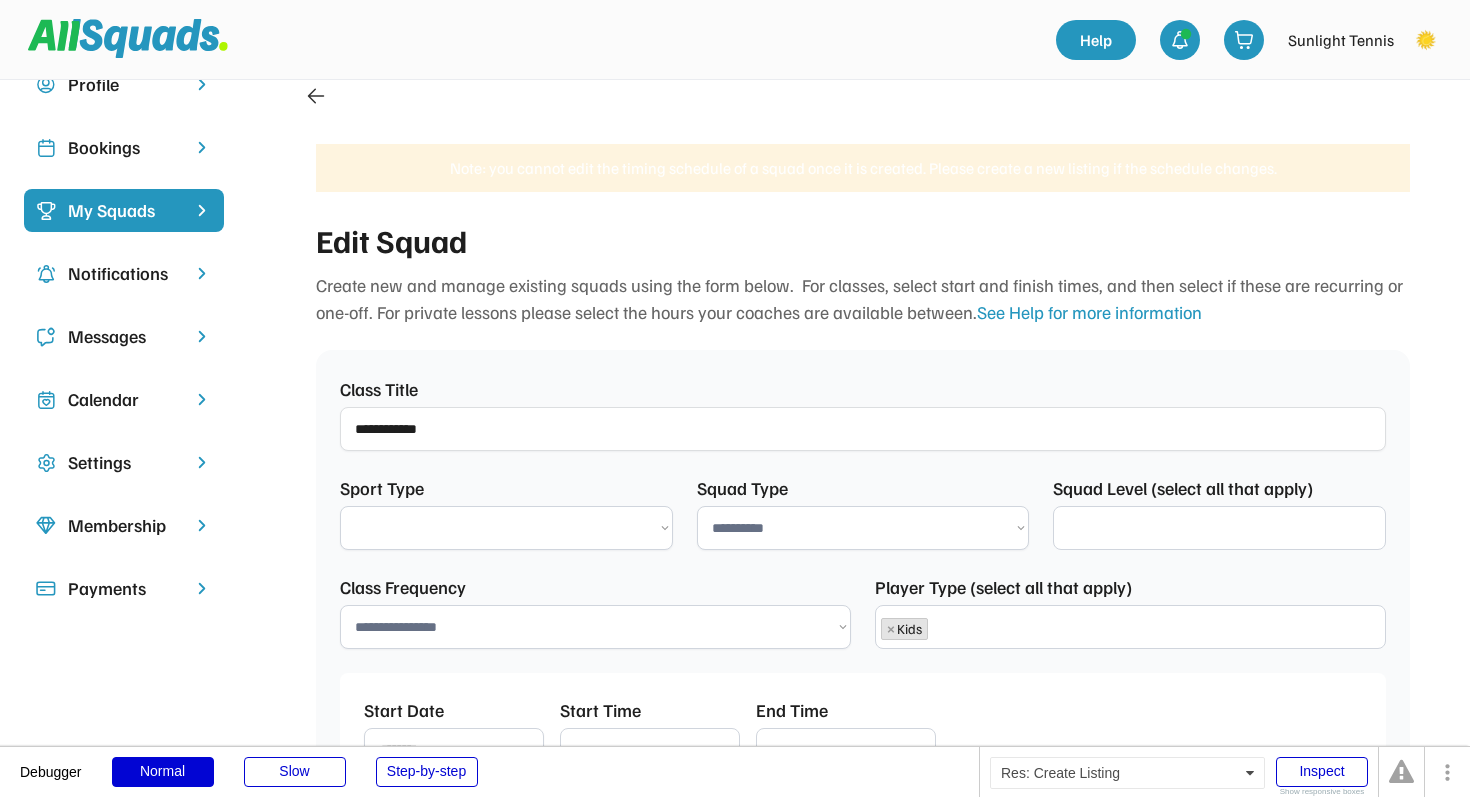 select on "**********" 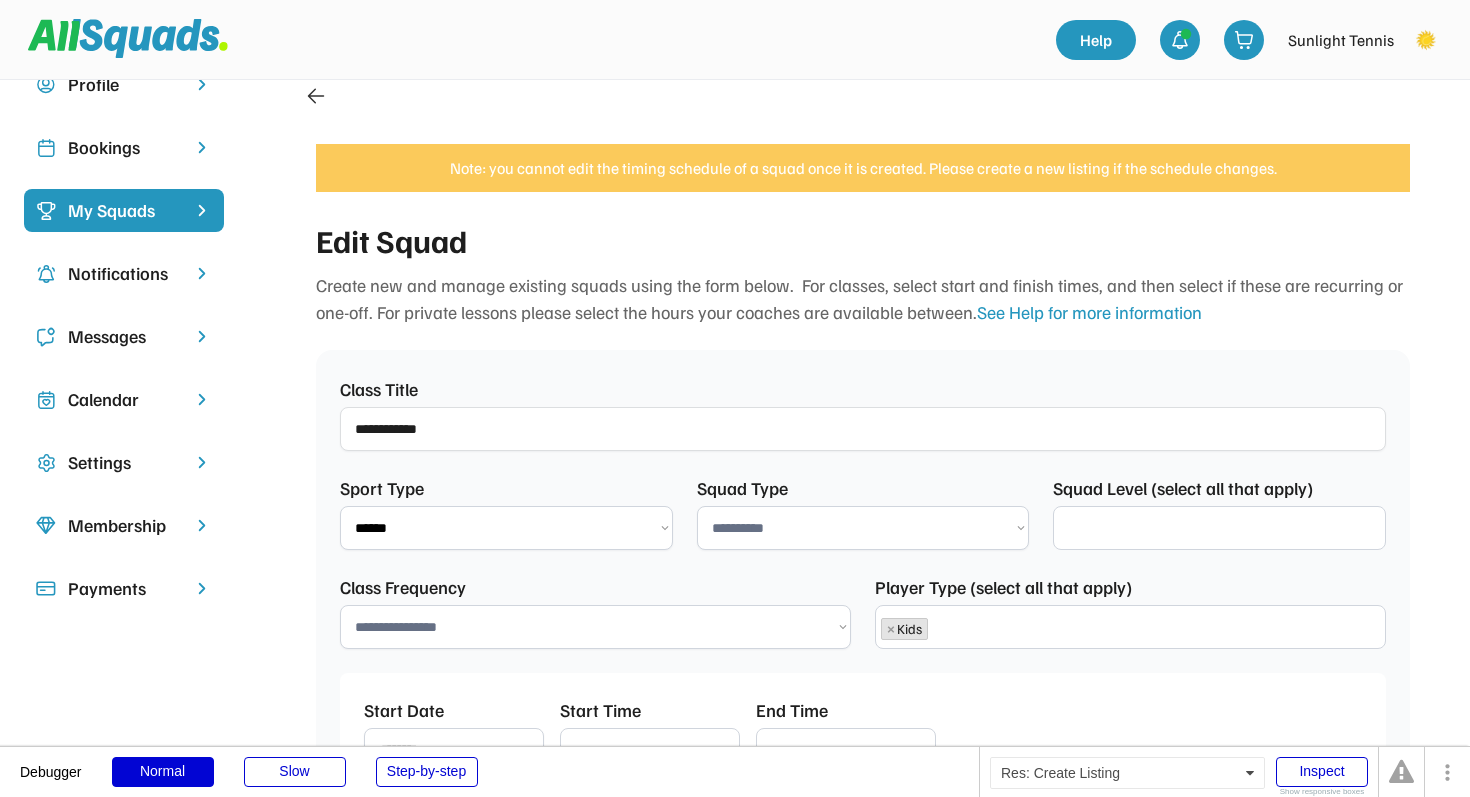 select on "**********" 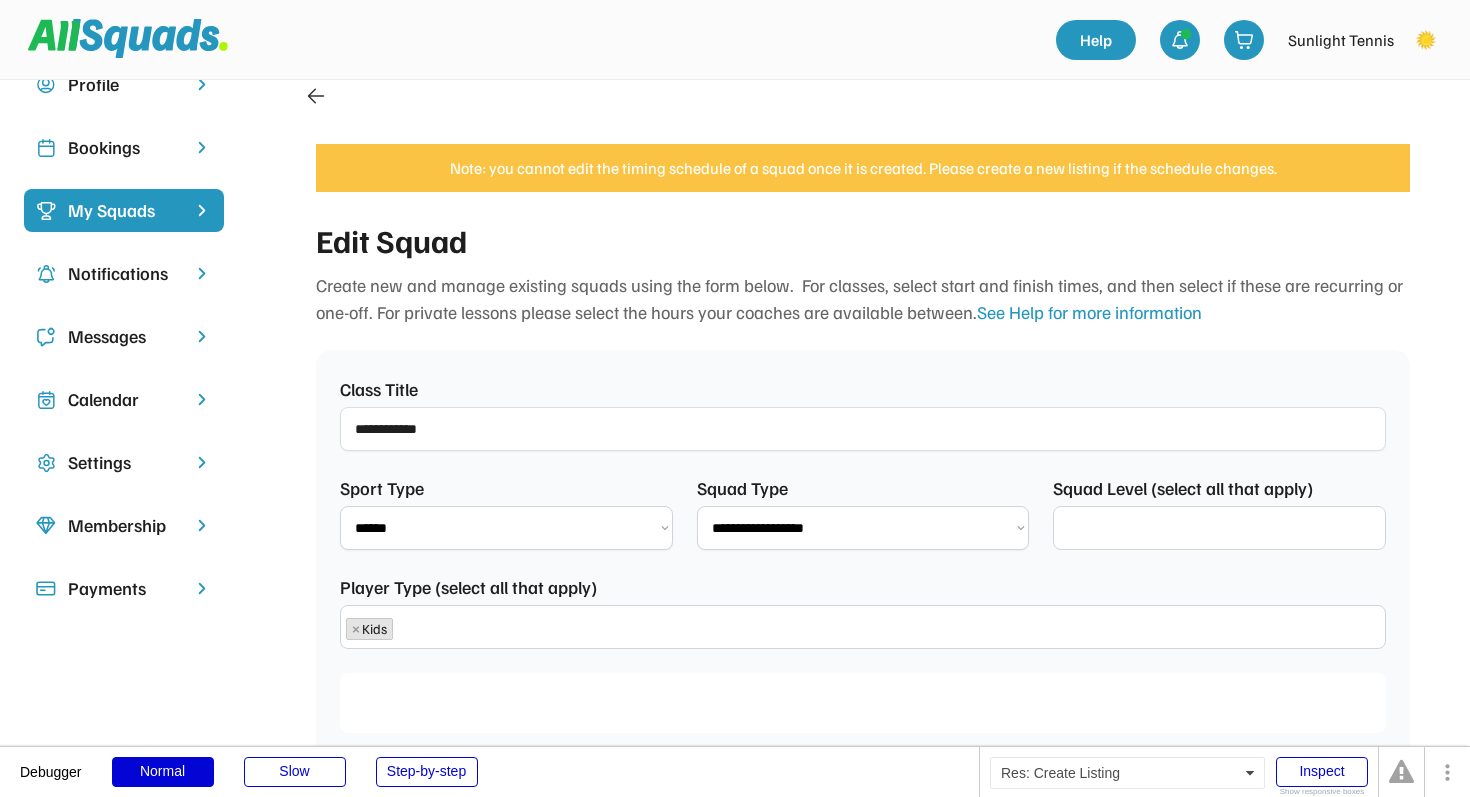 type on "**********" 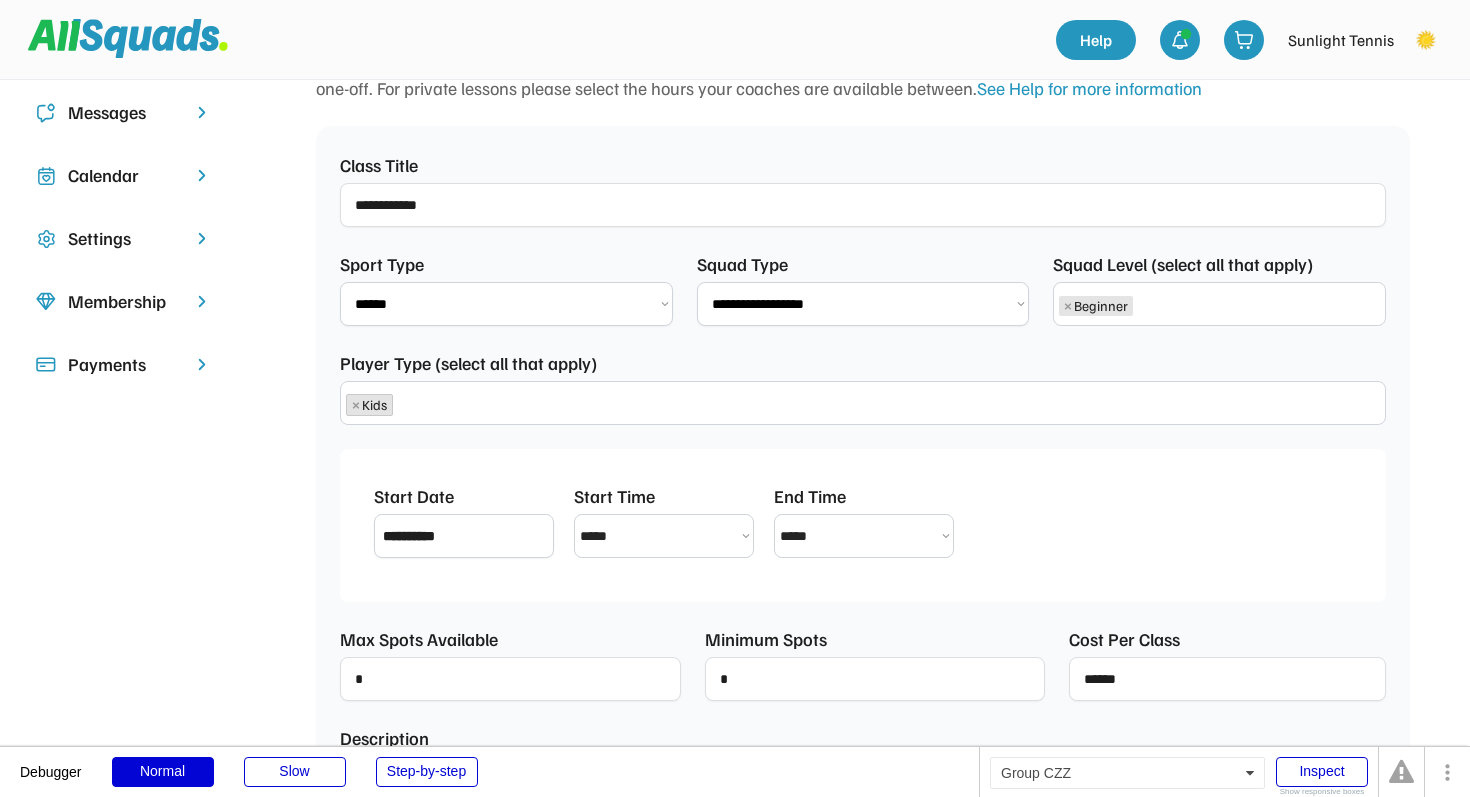 scroll, scrollTop: 655, scrollLeft: 0, axis: vertical 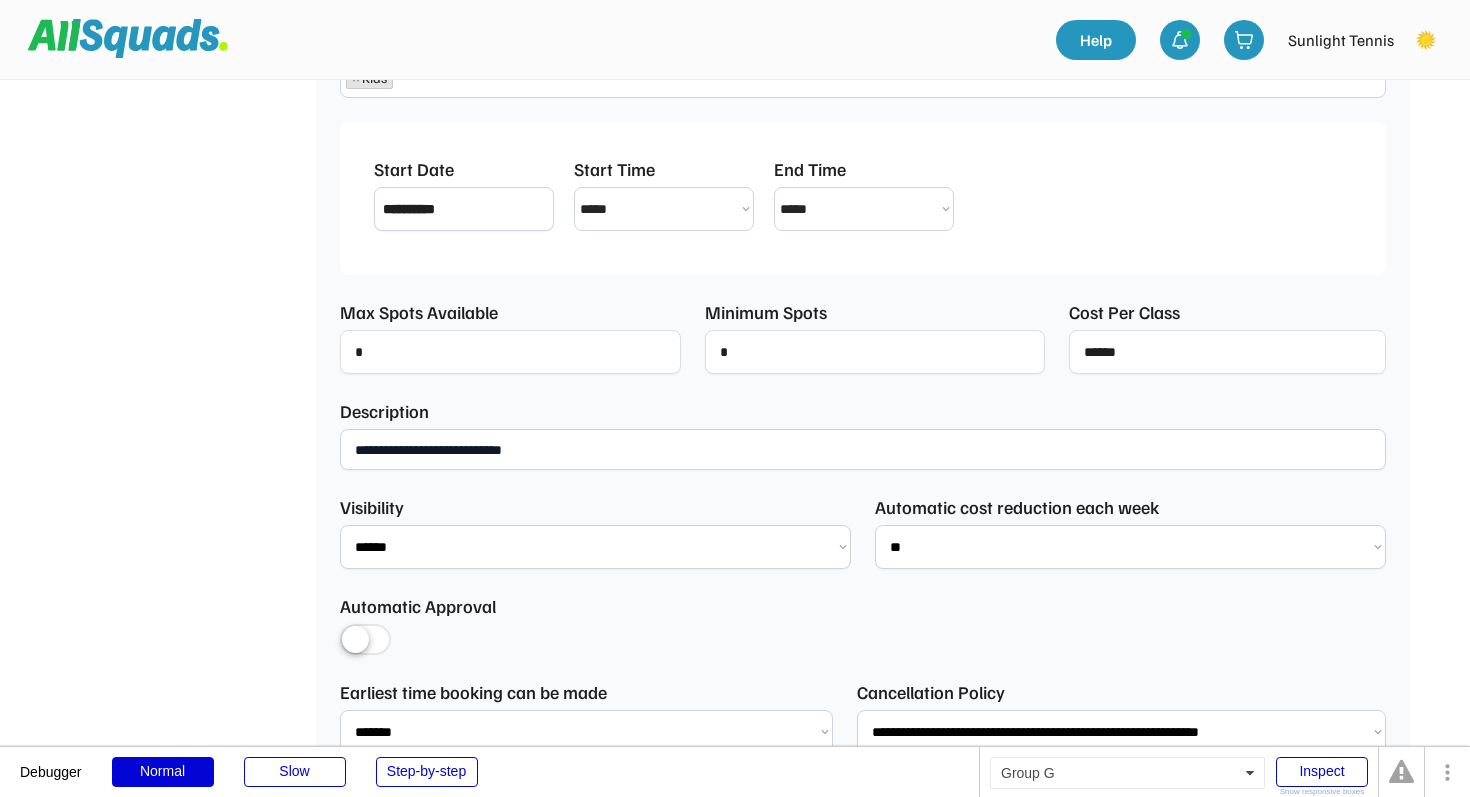 click at bounding box center (1227, 352) 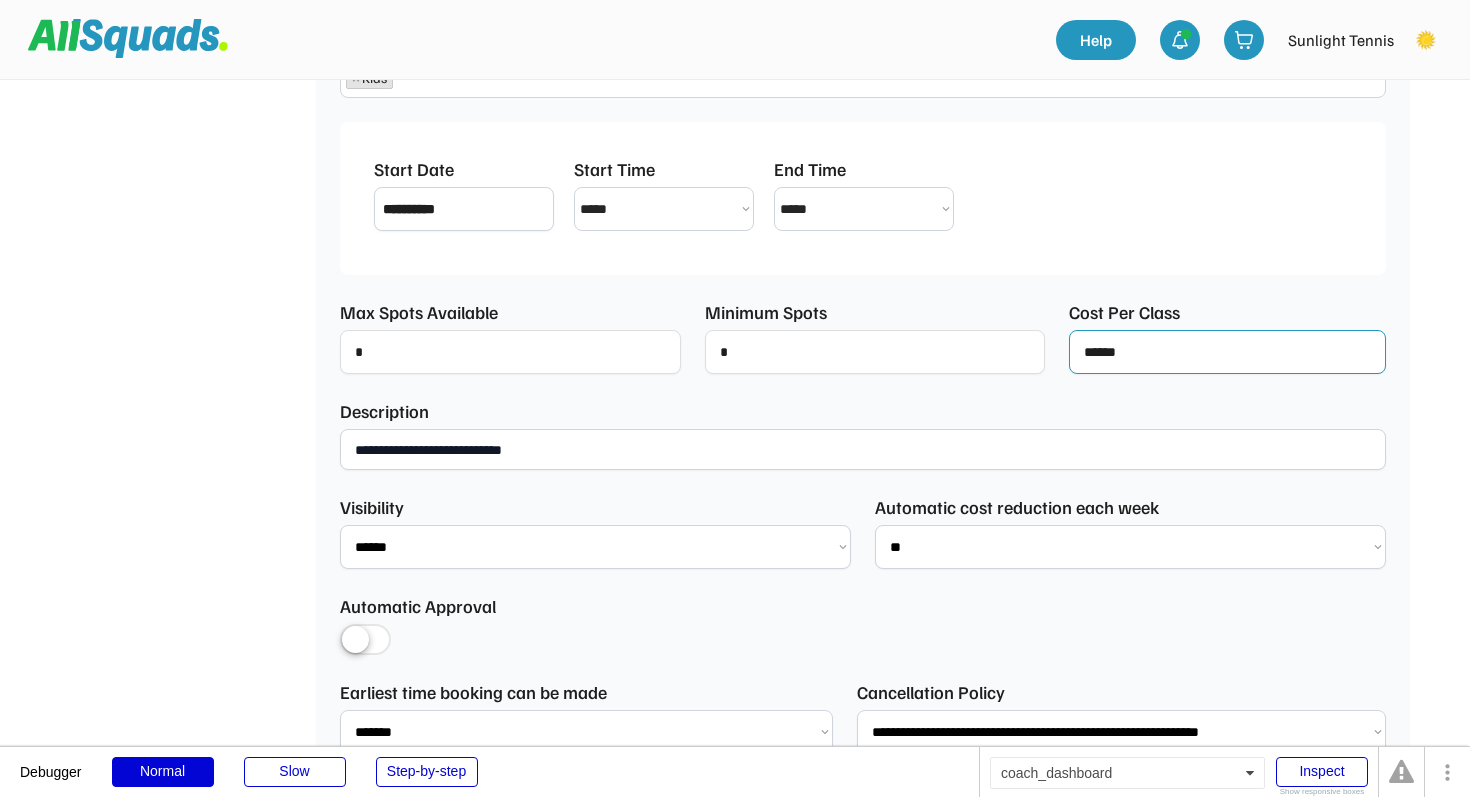 type on "*****" 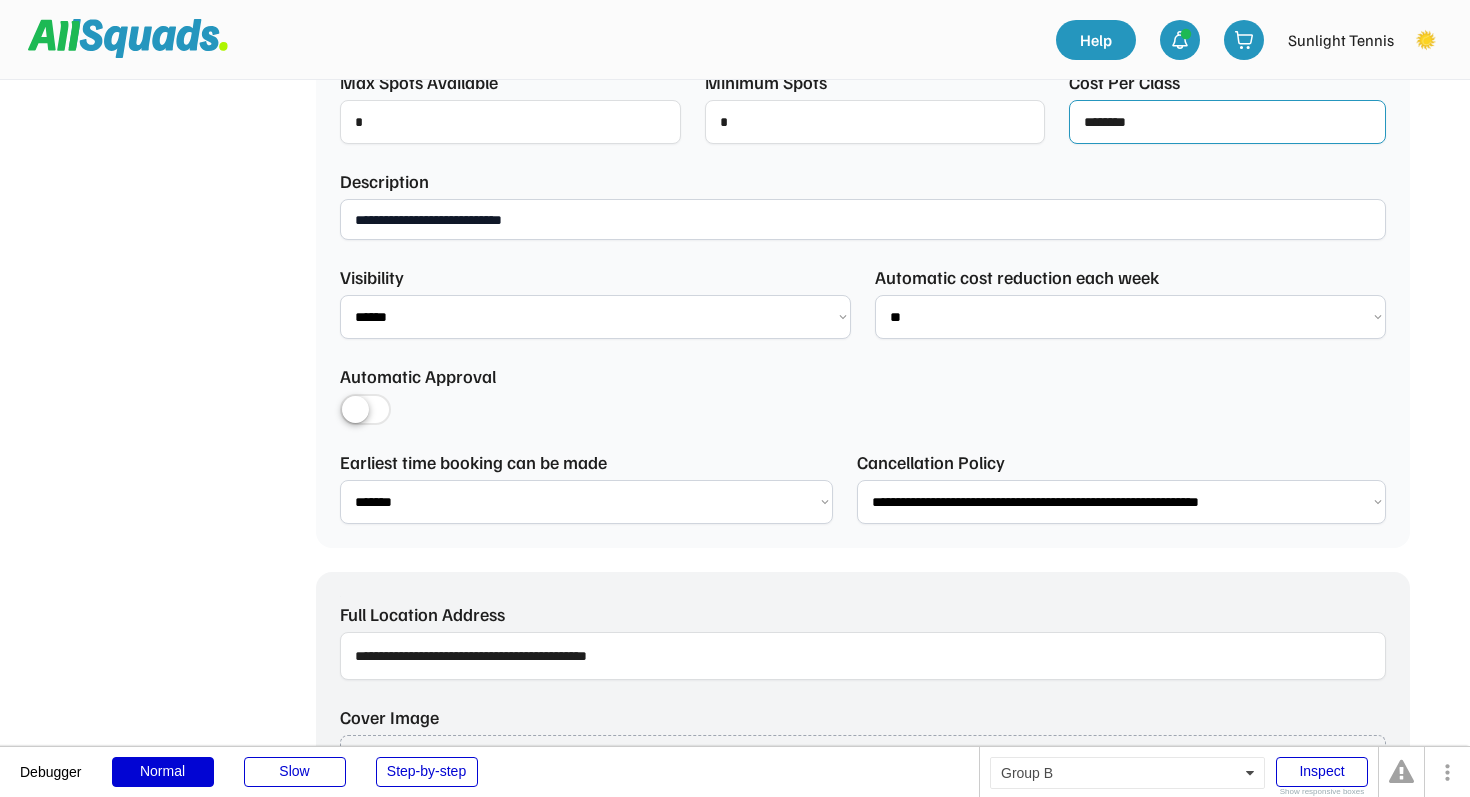 scroll, scrollTop: 651, scrollLeft: 0, axis: vertical 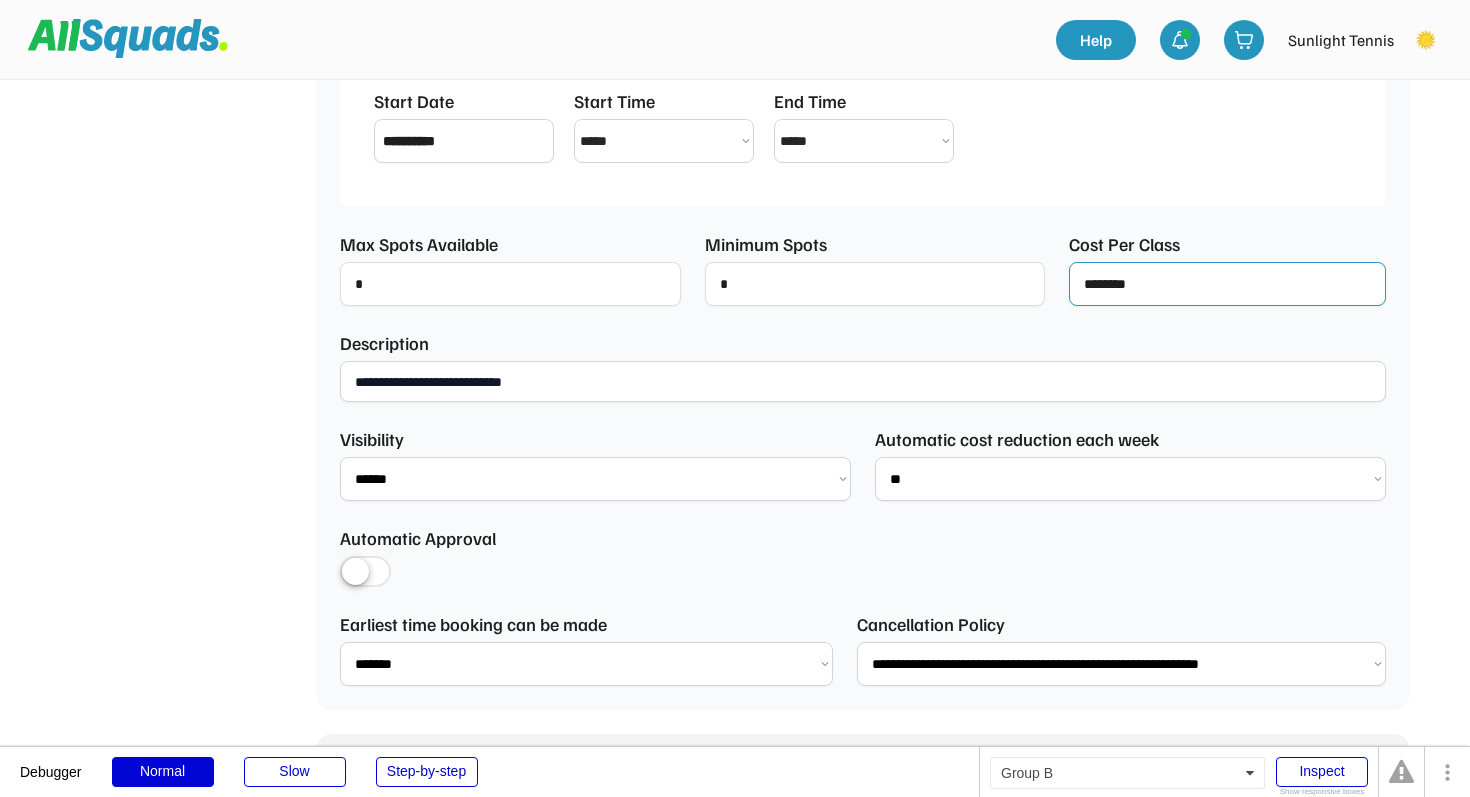 type on "********" 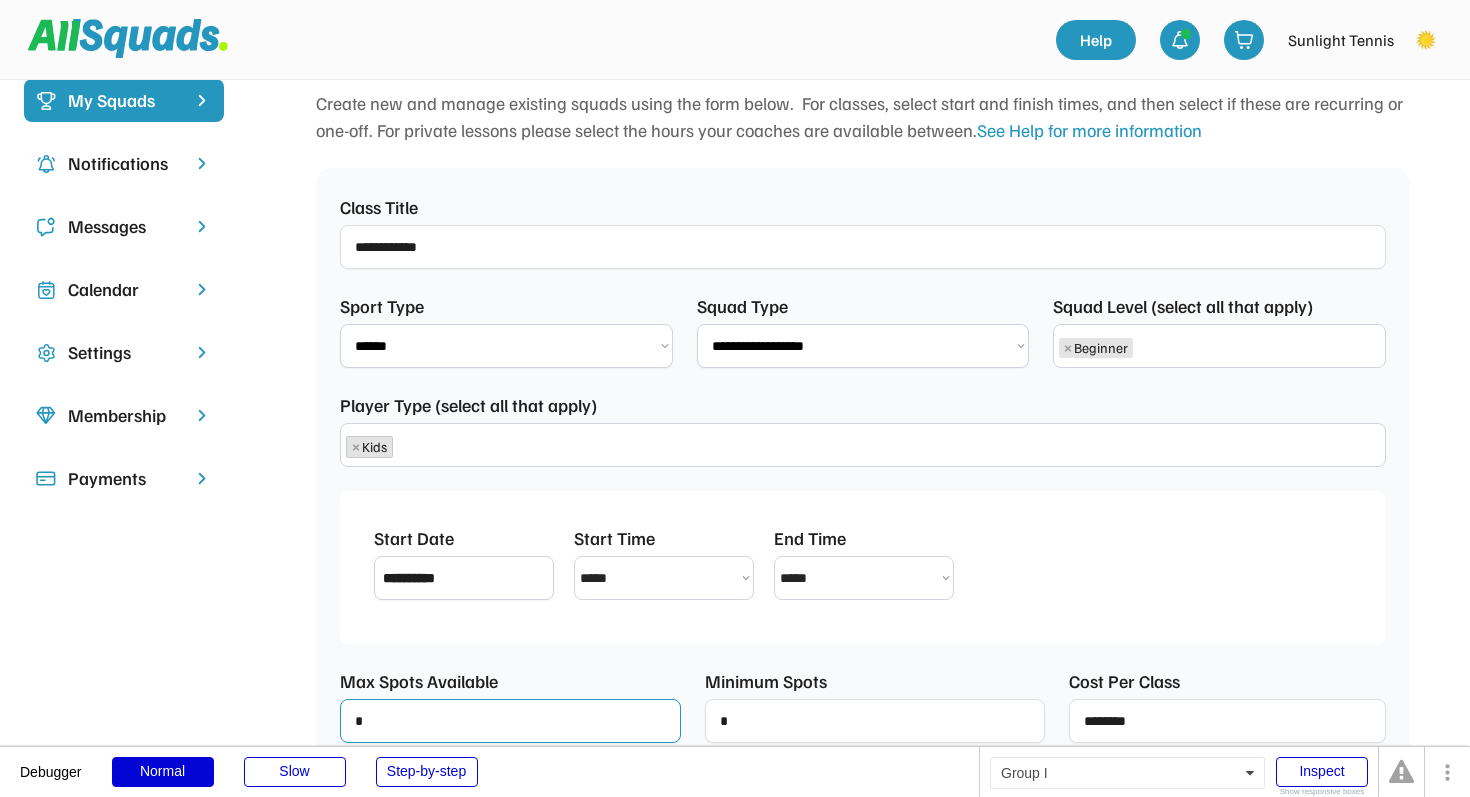scroll, scrollTop: 208, scrollLeft: 0, axis: vertical 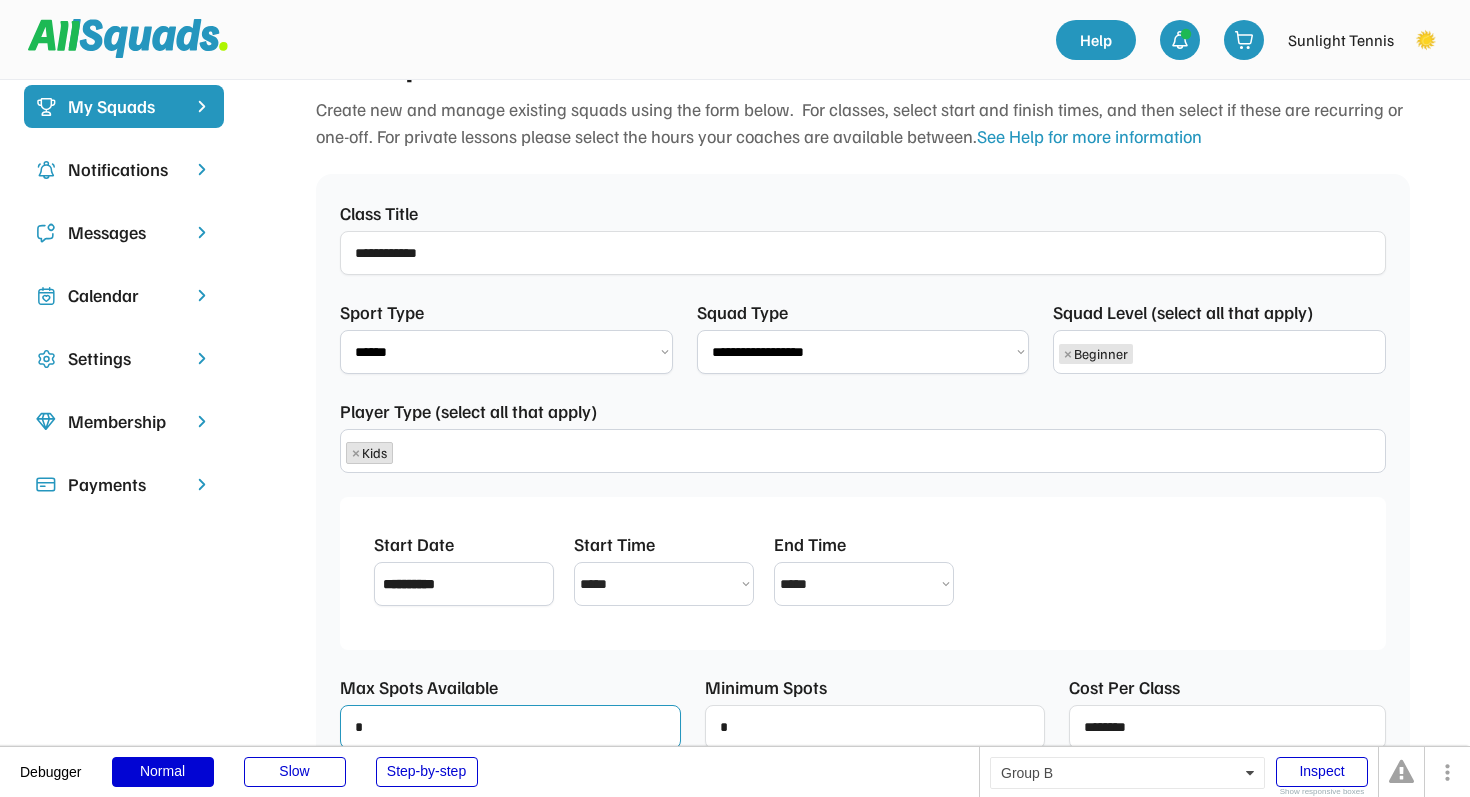 type on "*" 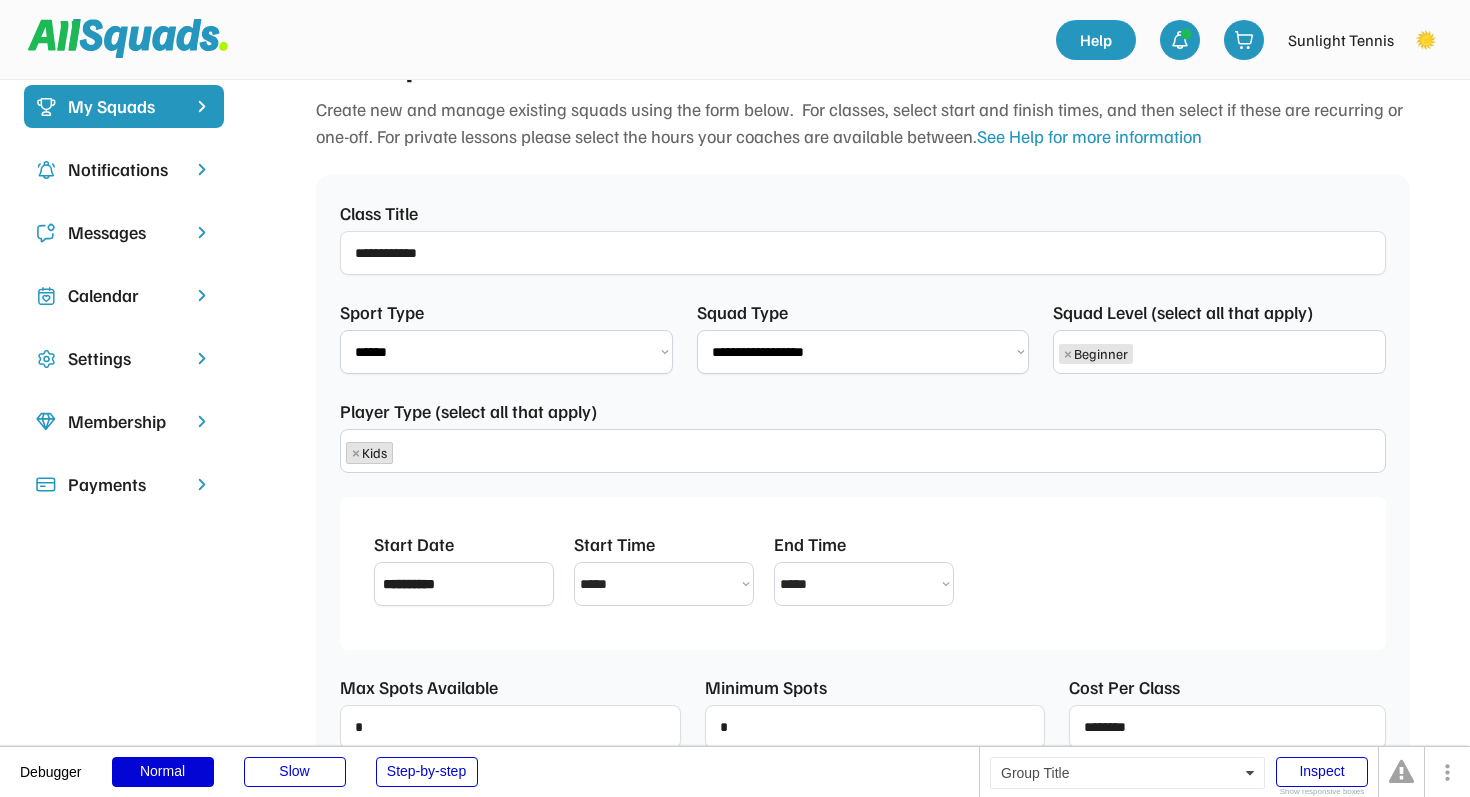 scroll, scrollTop: 0, scrollLeft: 0, axis: both 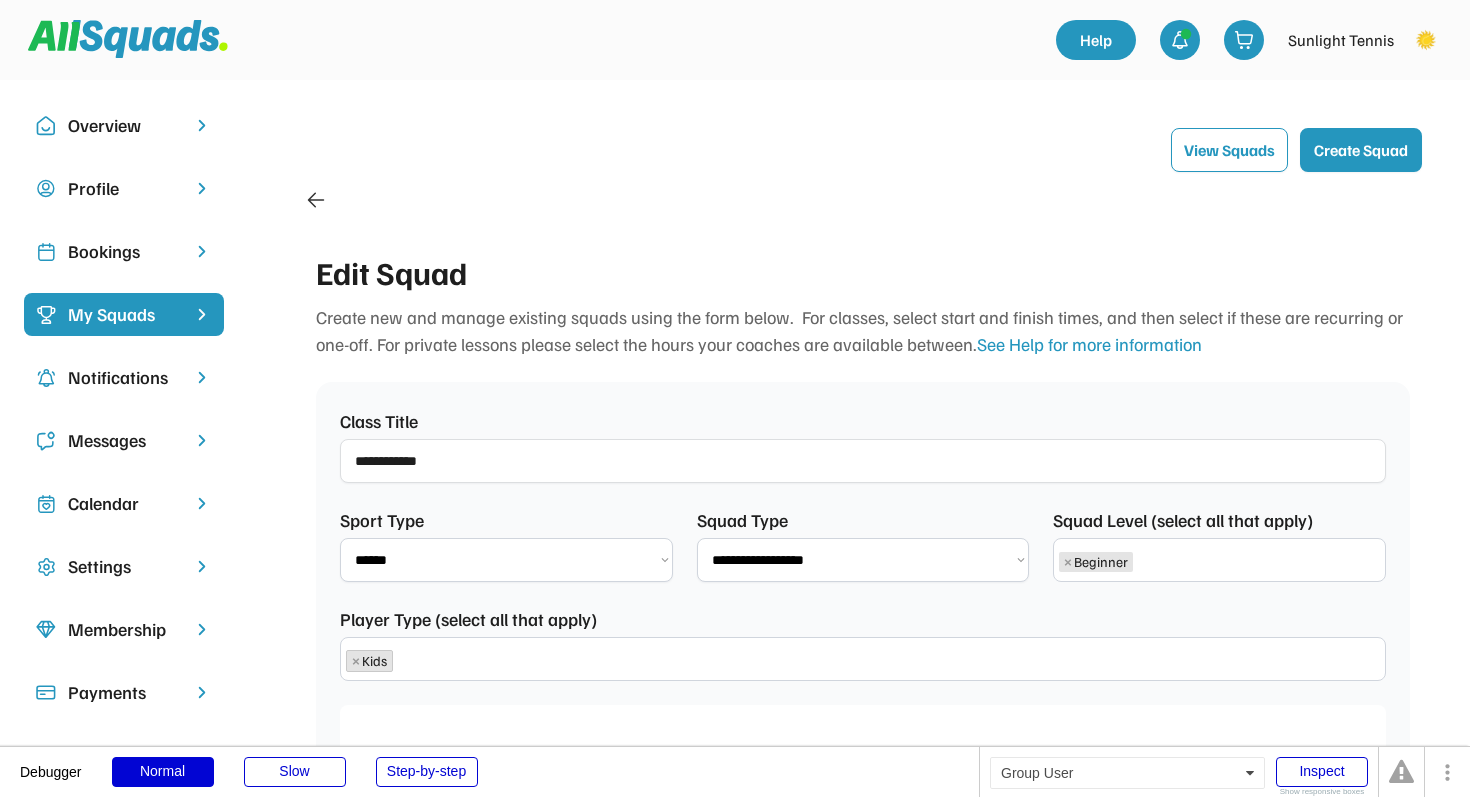 click 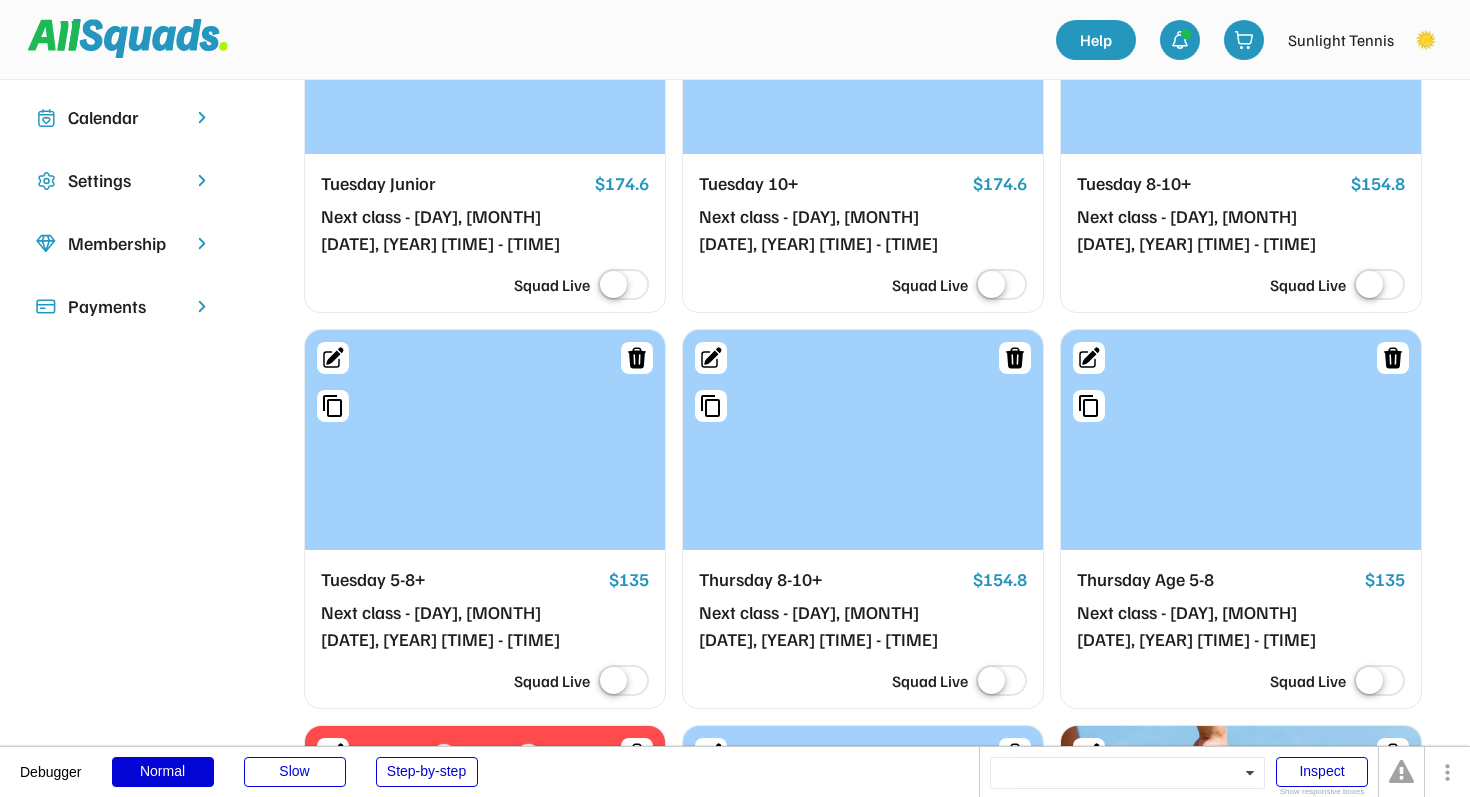 scroll, scrollTop: 405, scrollLeft: 0, axis: vertical 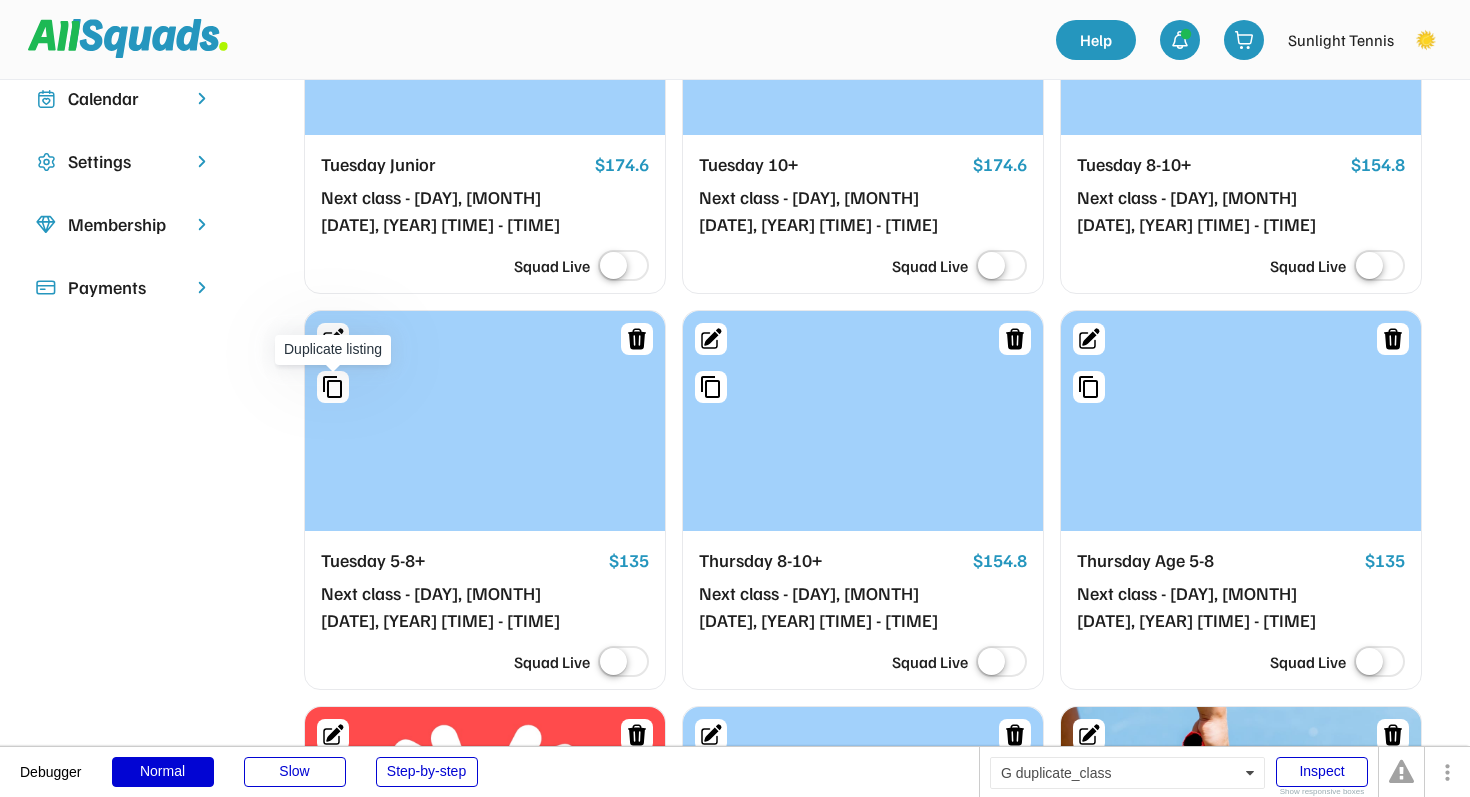 click 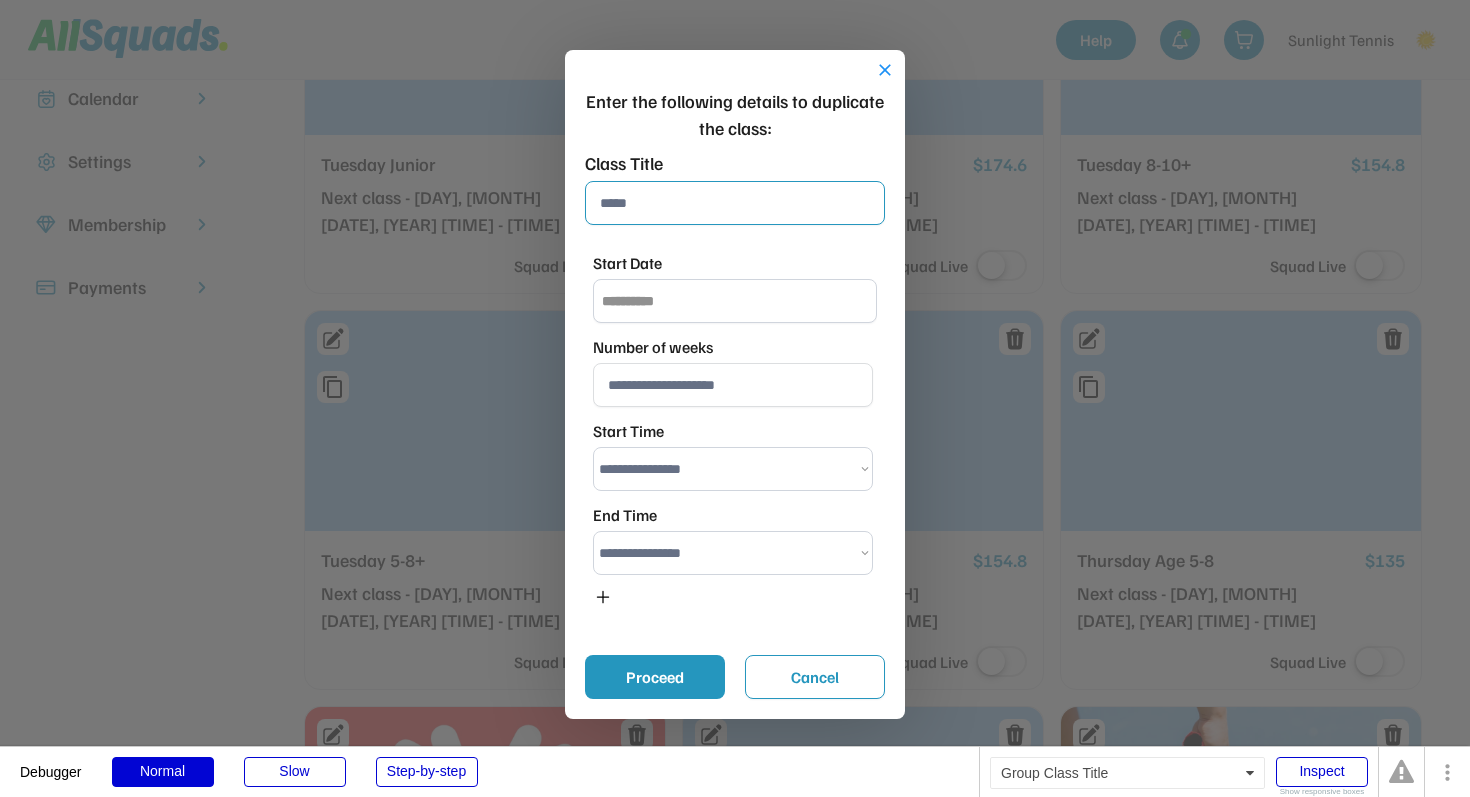 click at bounding box center (735, 203) 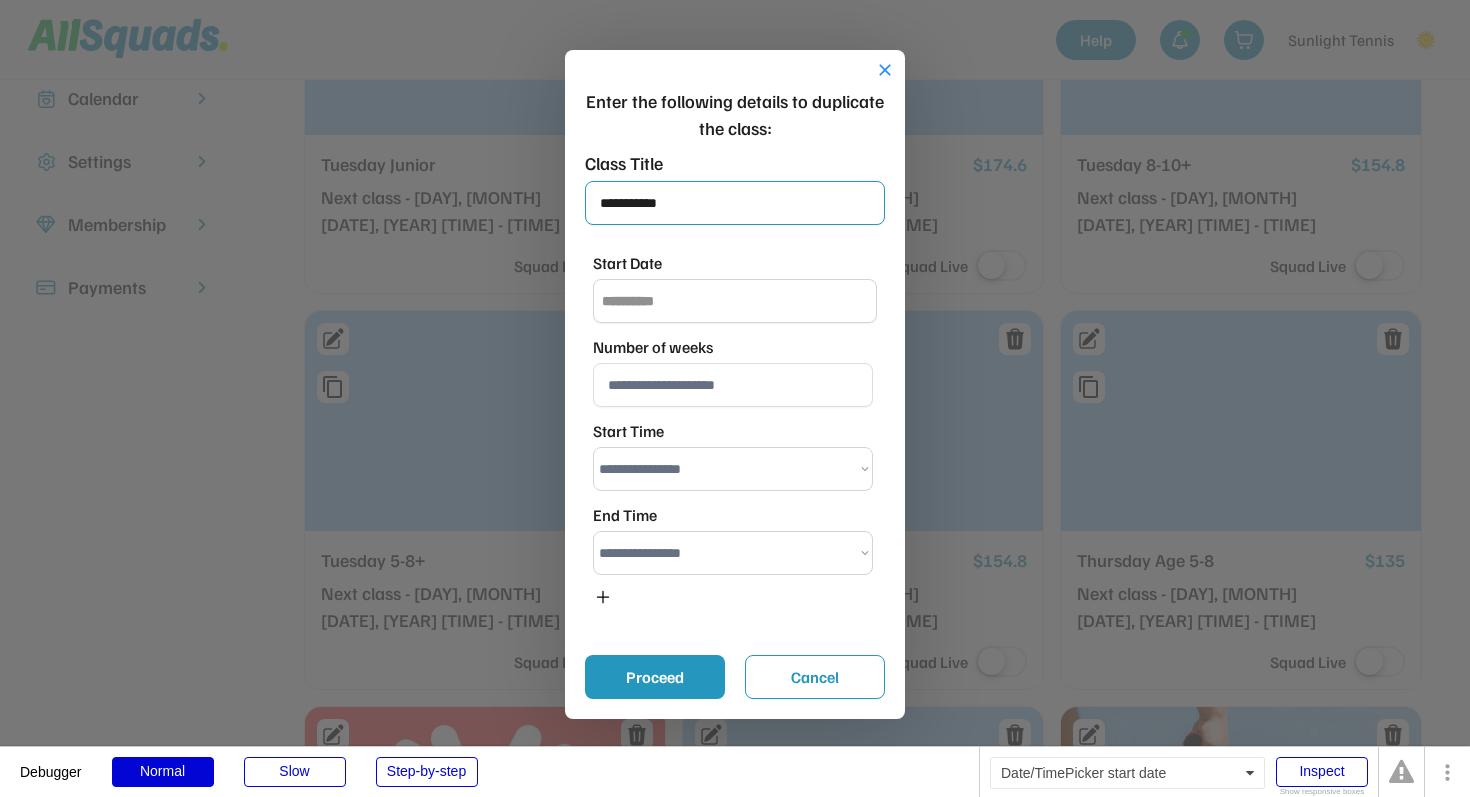type on "**********" 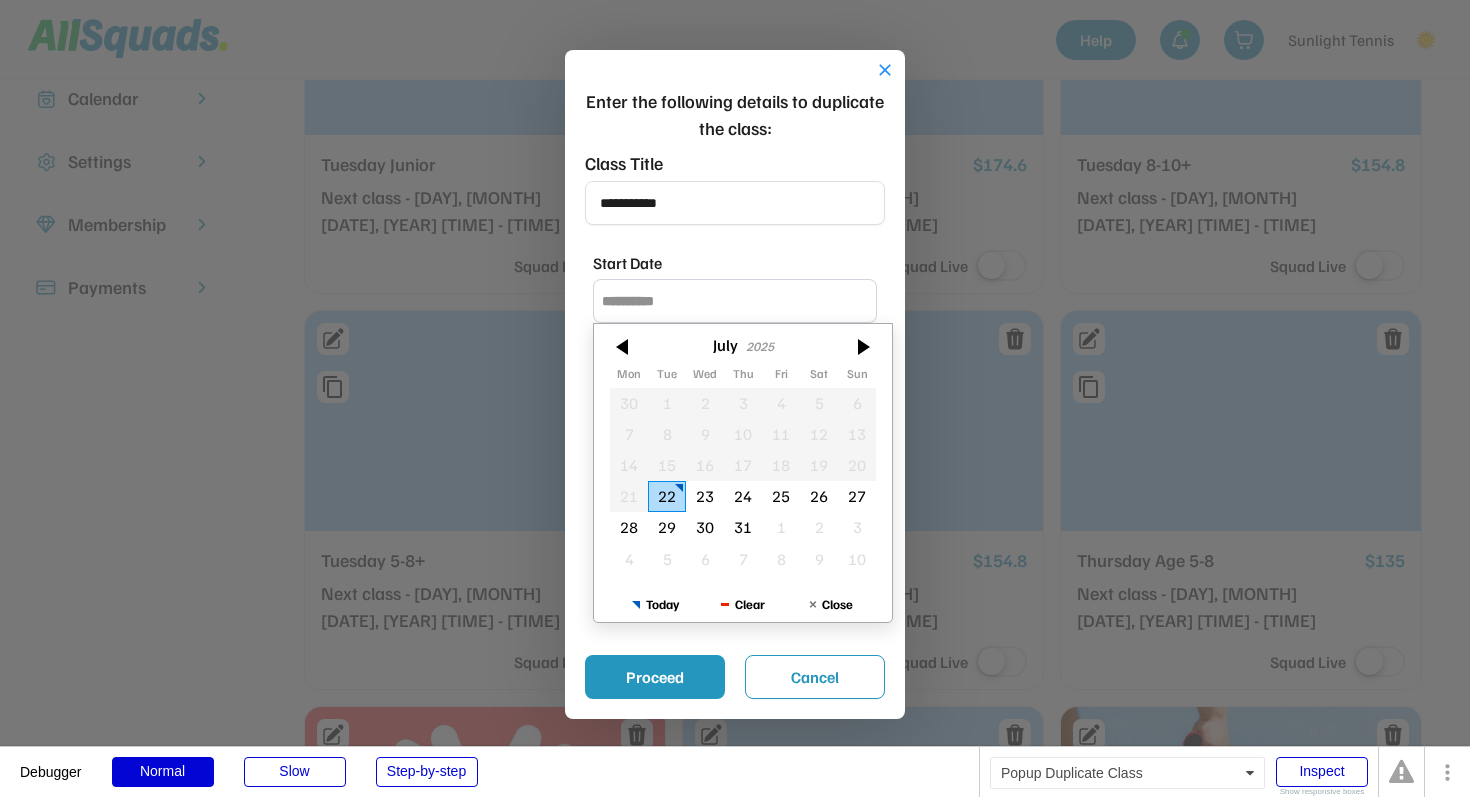 click on "22" at bounding box center (667, 496) 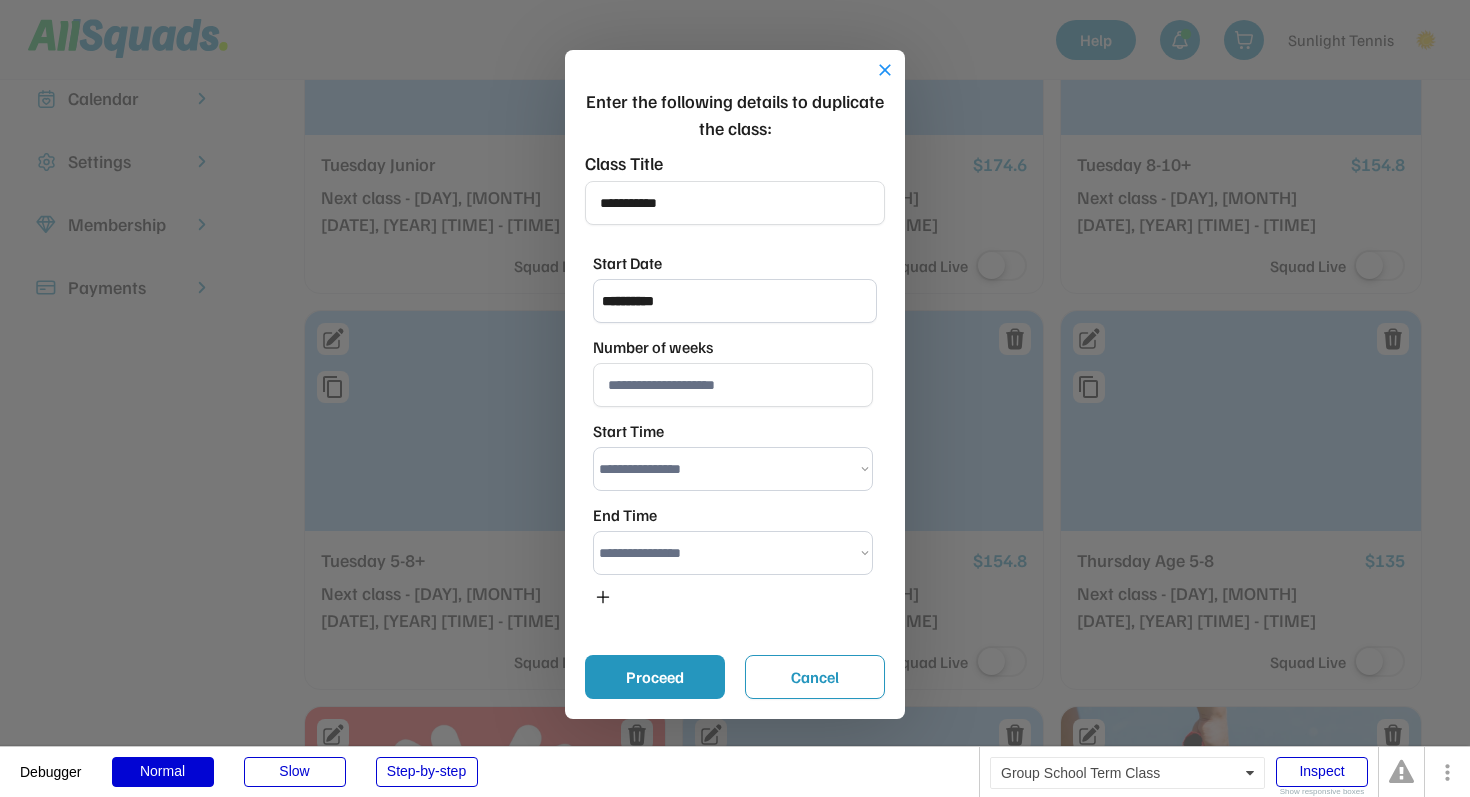 click at bounding box center [733, 385] 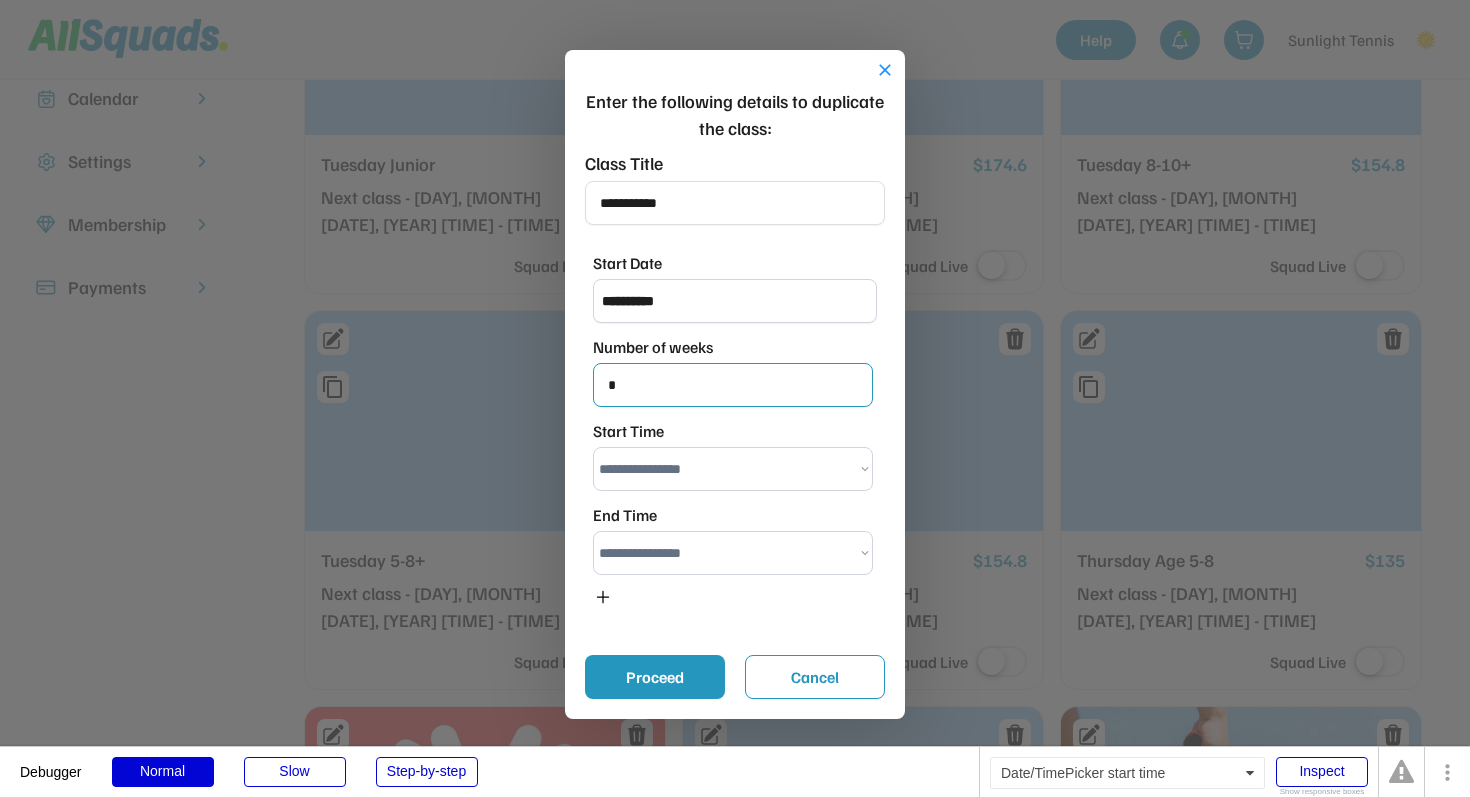 type on "*" 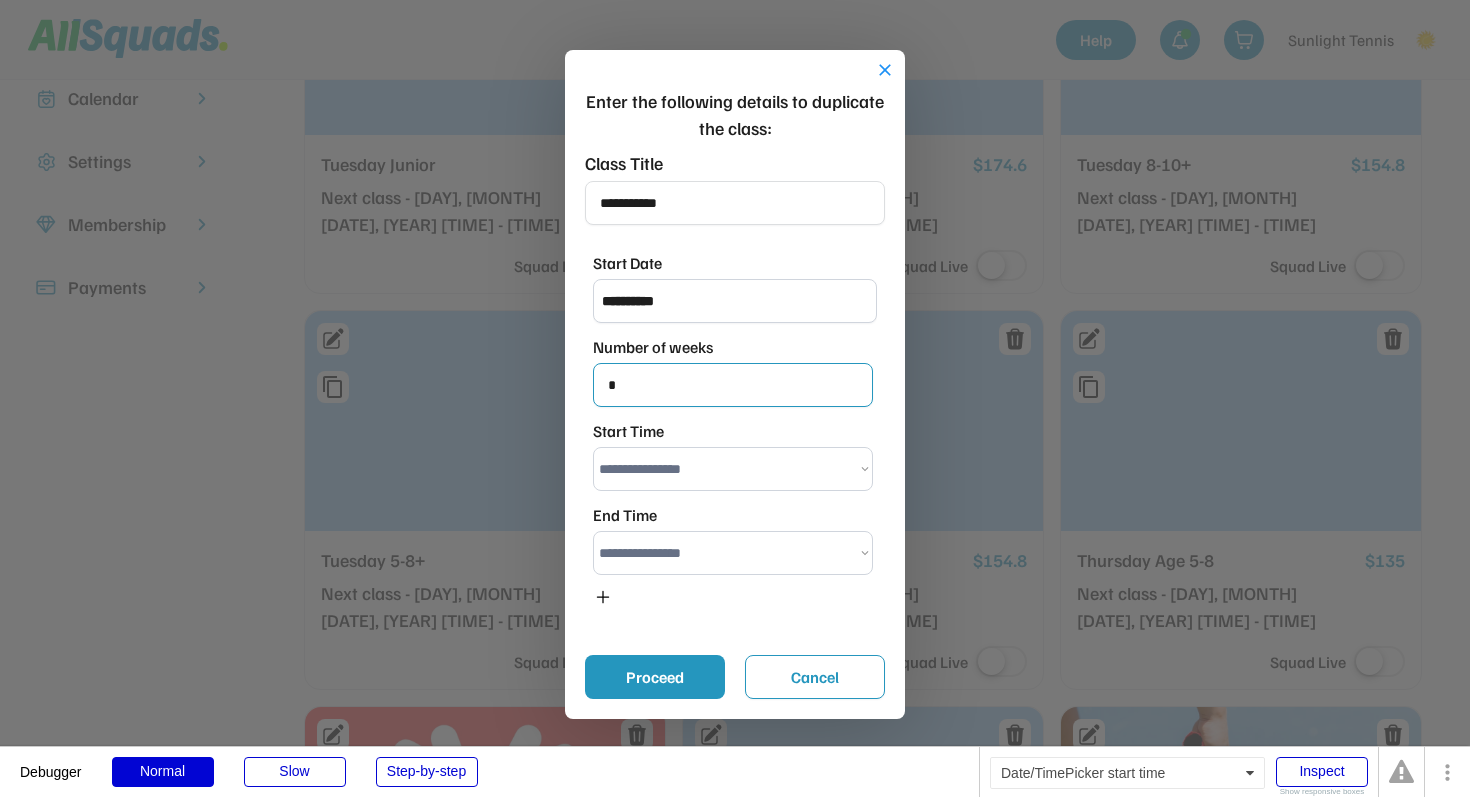 click on "**********" at bounding box center (733, 469) 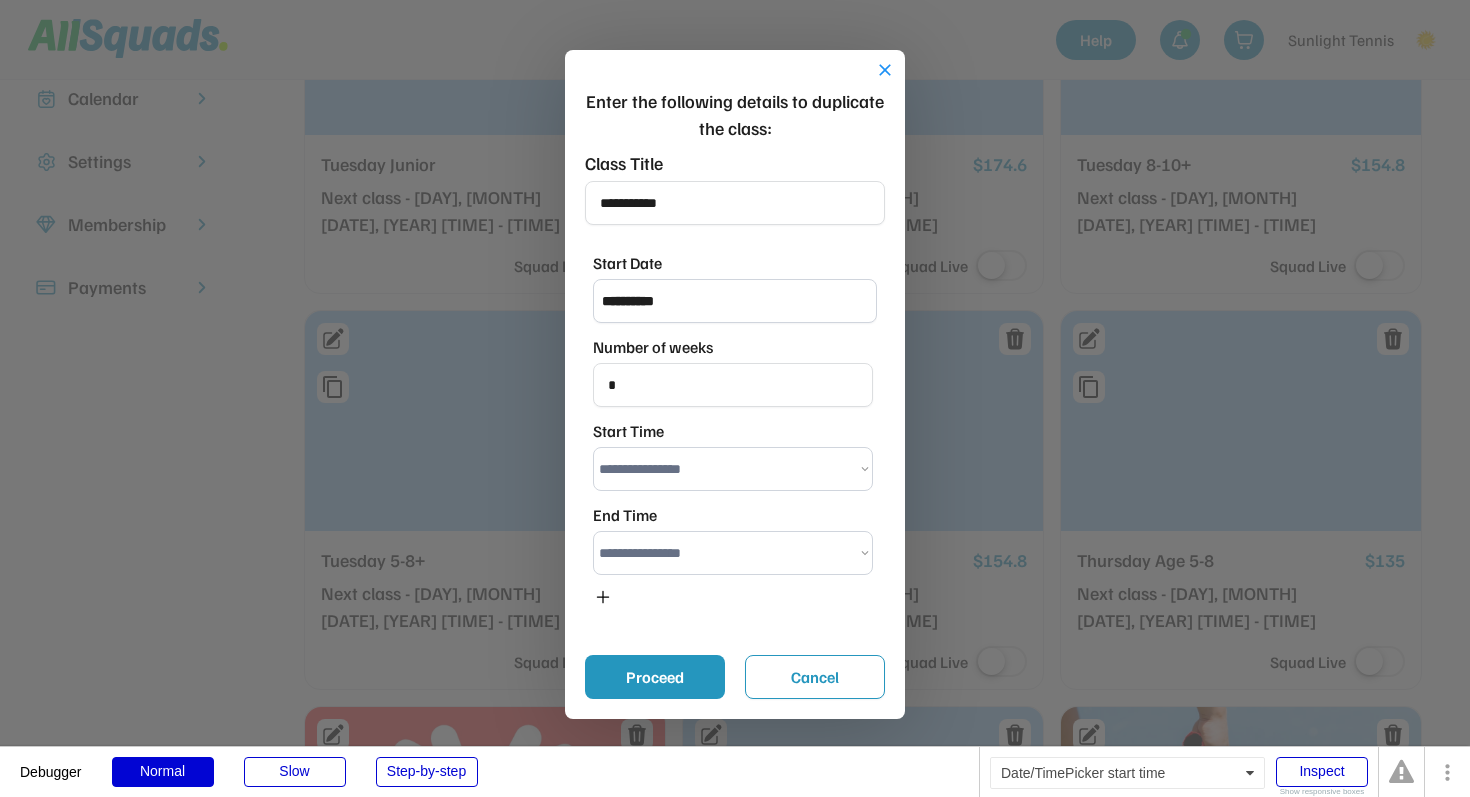 select on "*******" 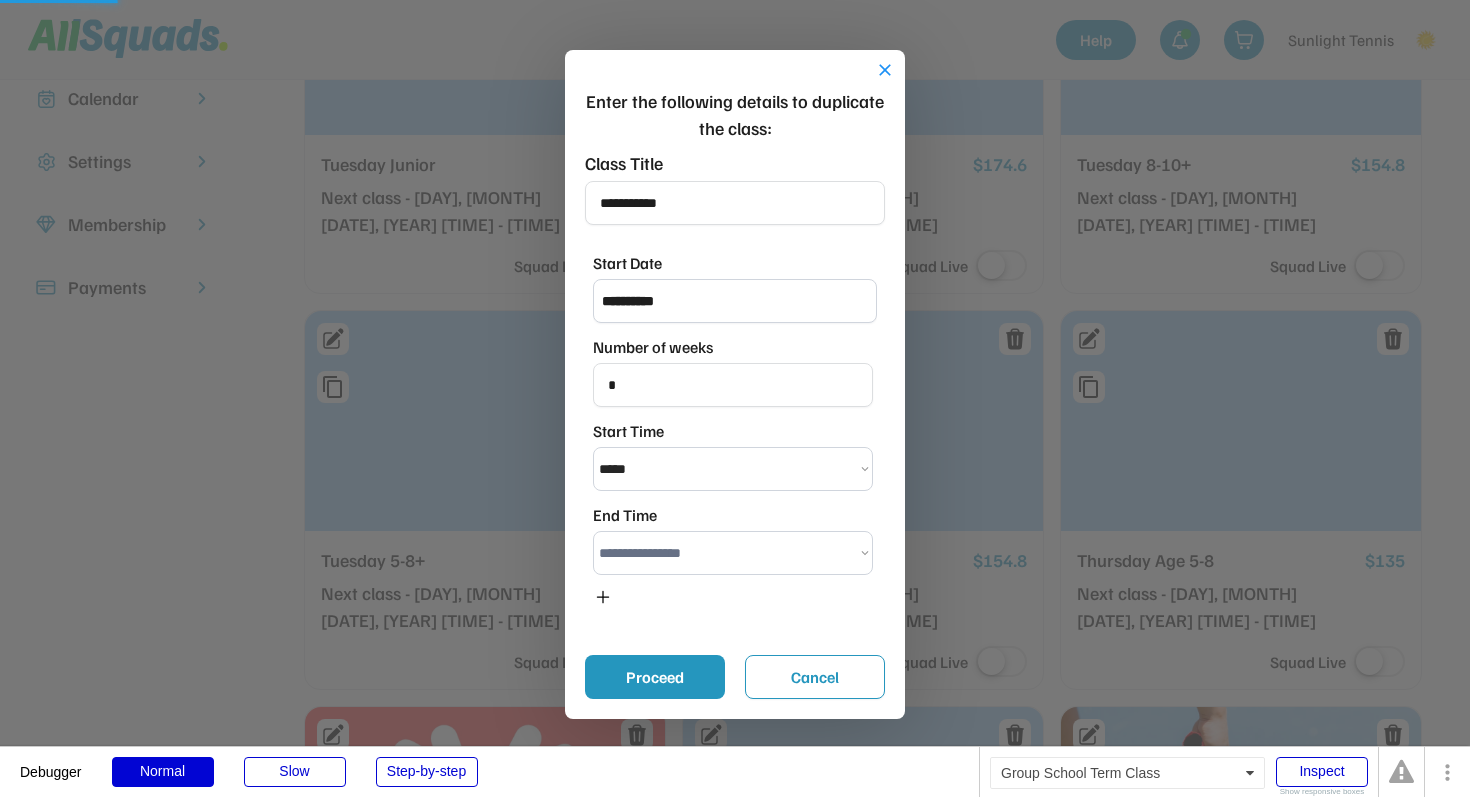 click on "**********" at bounding box center (733, 553) 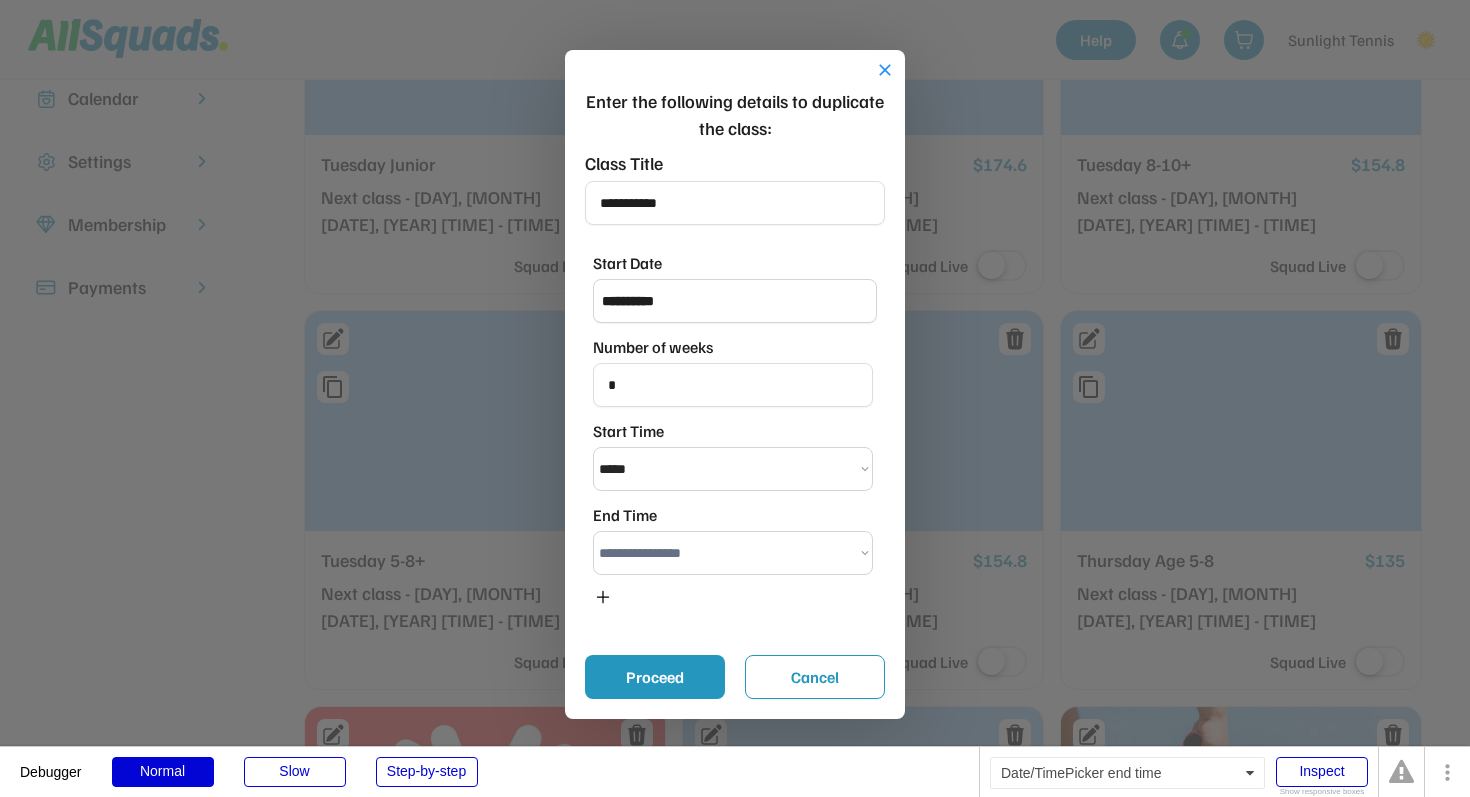 select on "********" 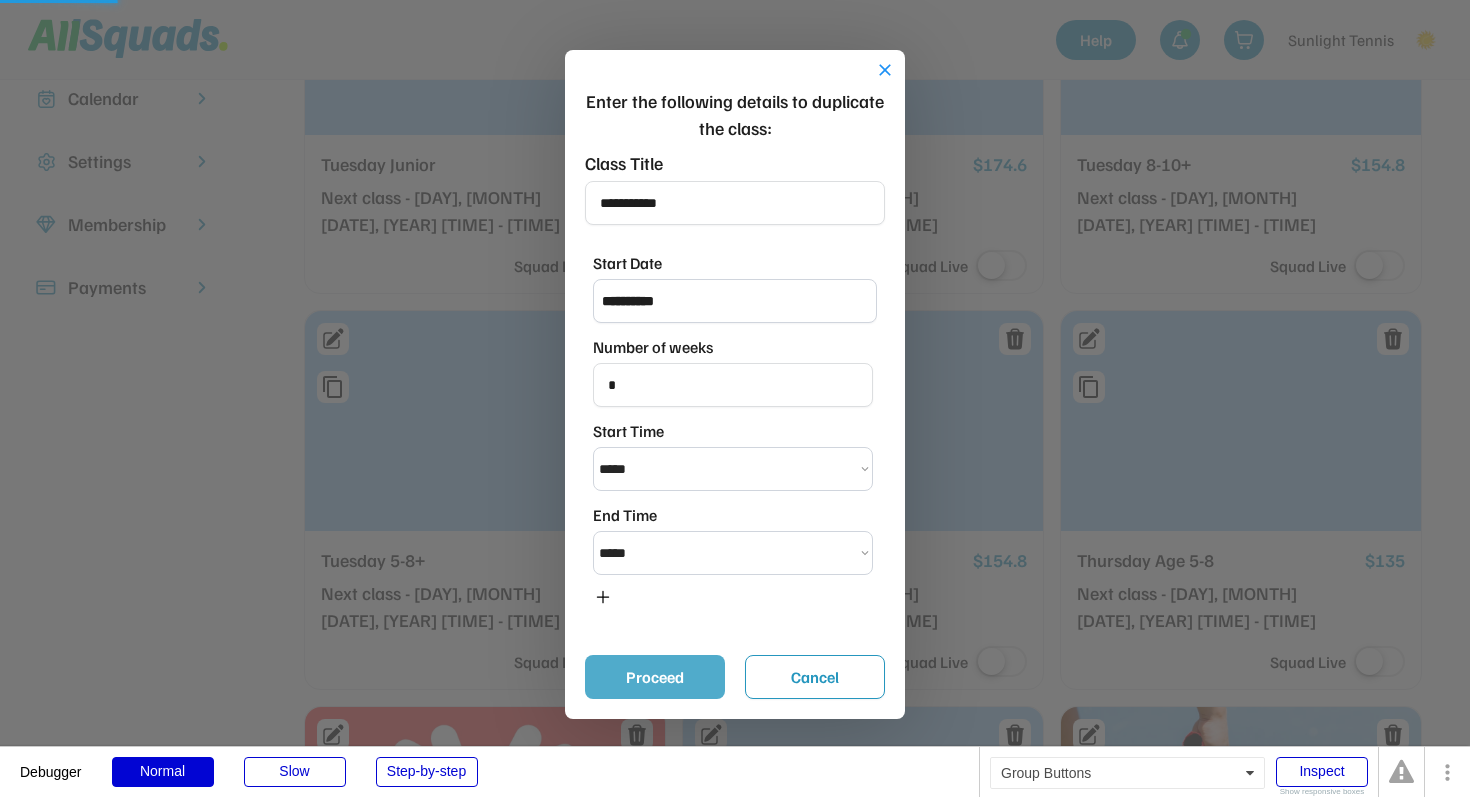 click on "Proceed" at bounding box center [655, 677] 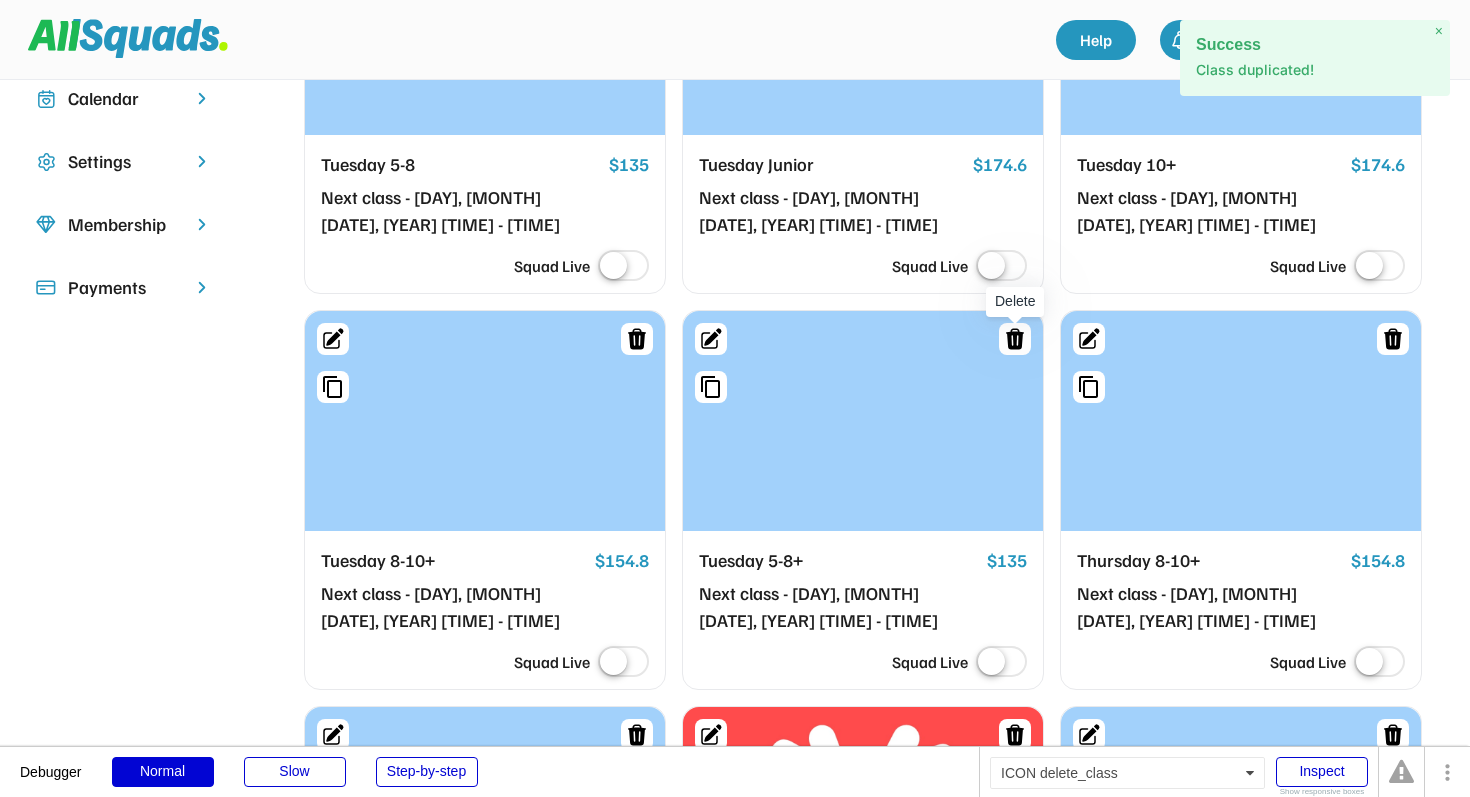 click 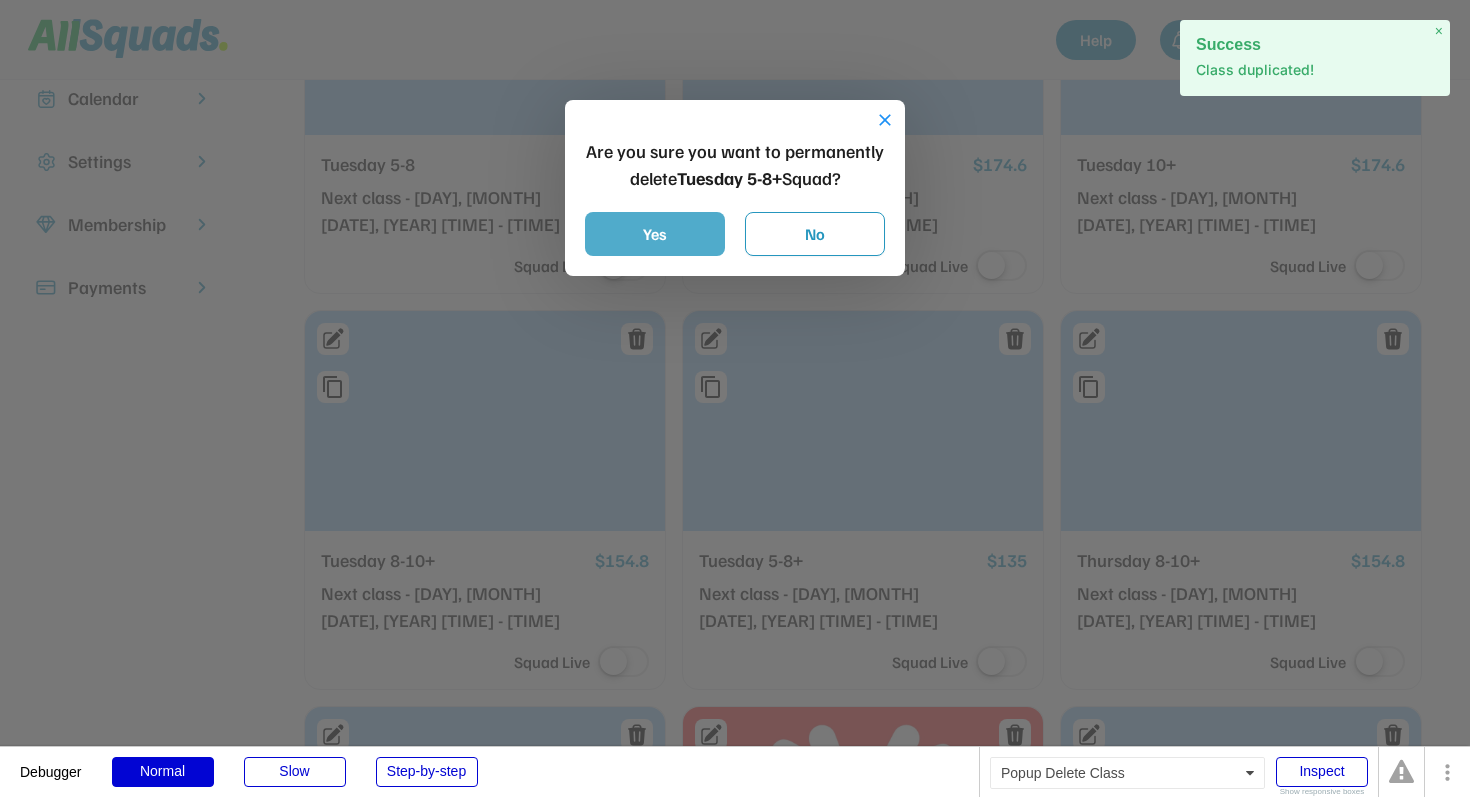 click on "Yes" at bounding box center [655, 234] 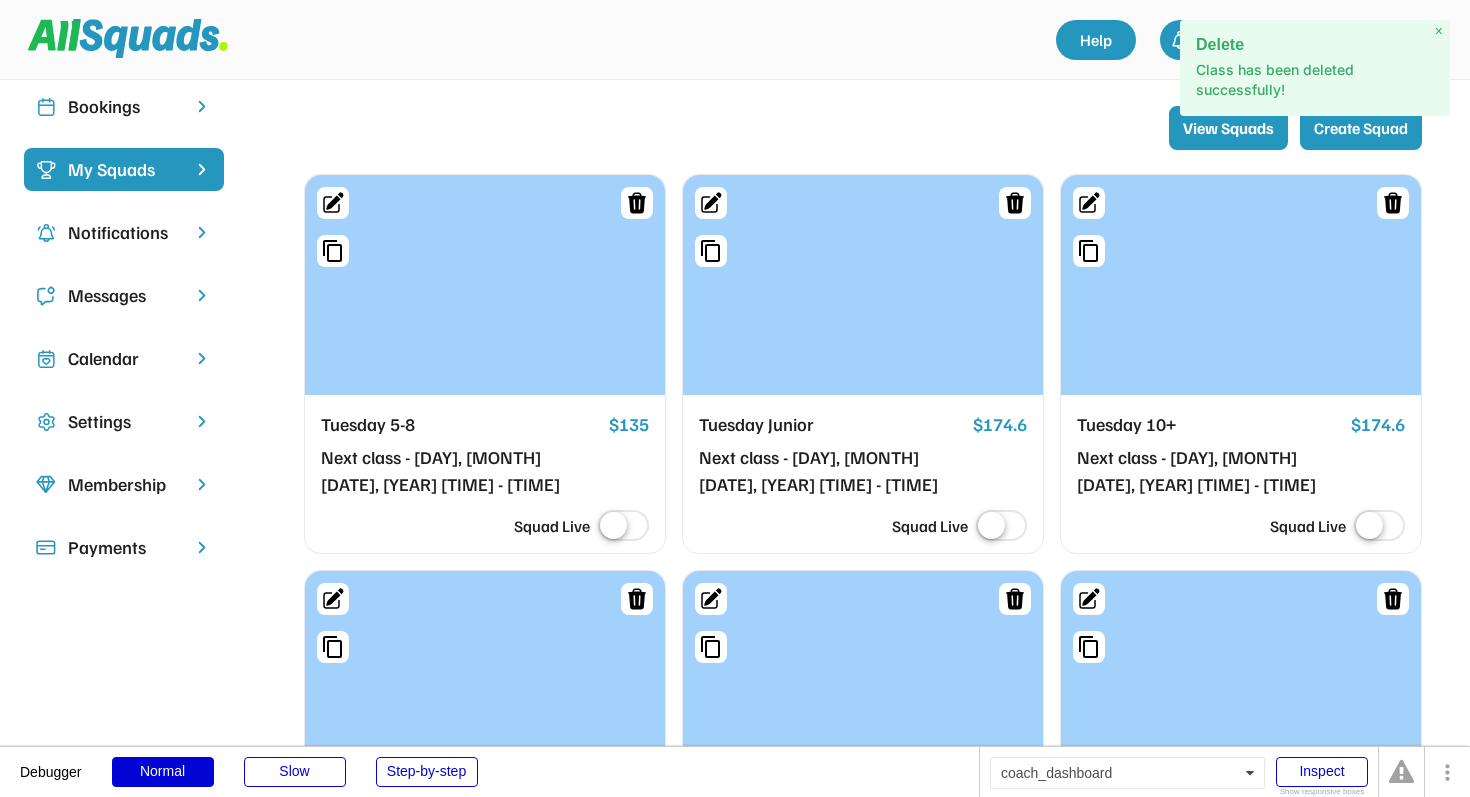 scroll, scrollTop: 31, scrollLeft: 0, axis: vertical 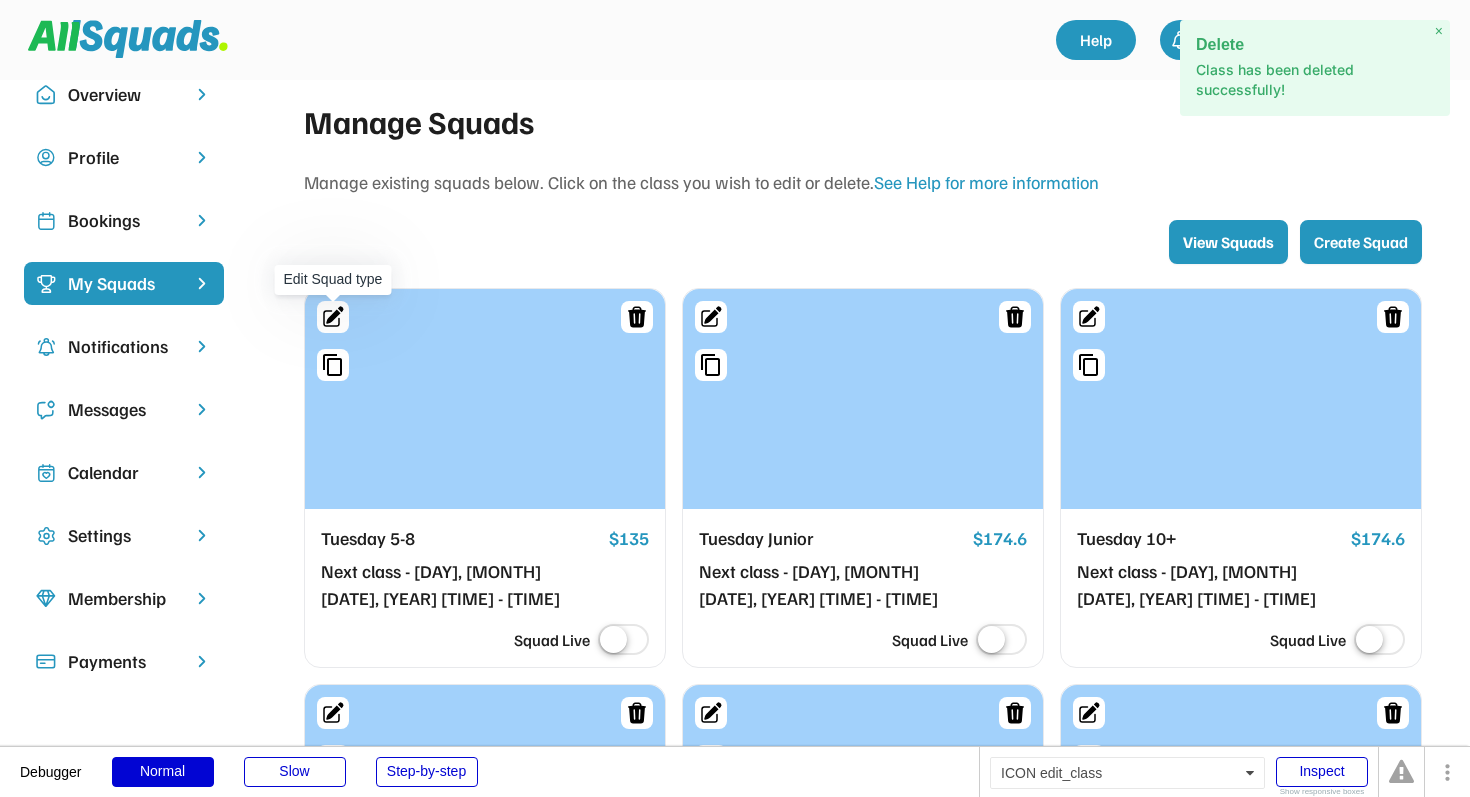 click 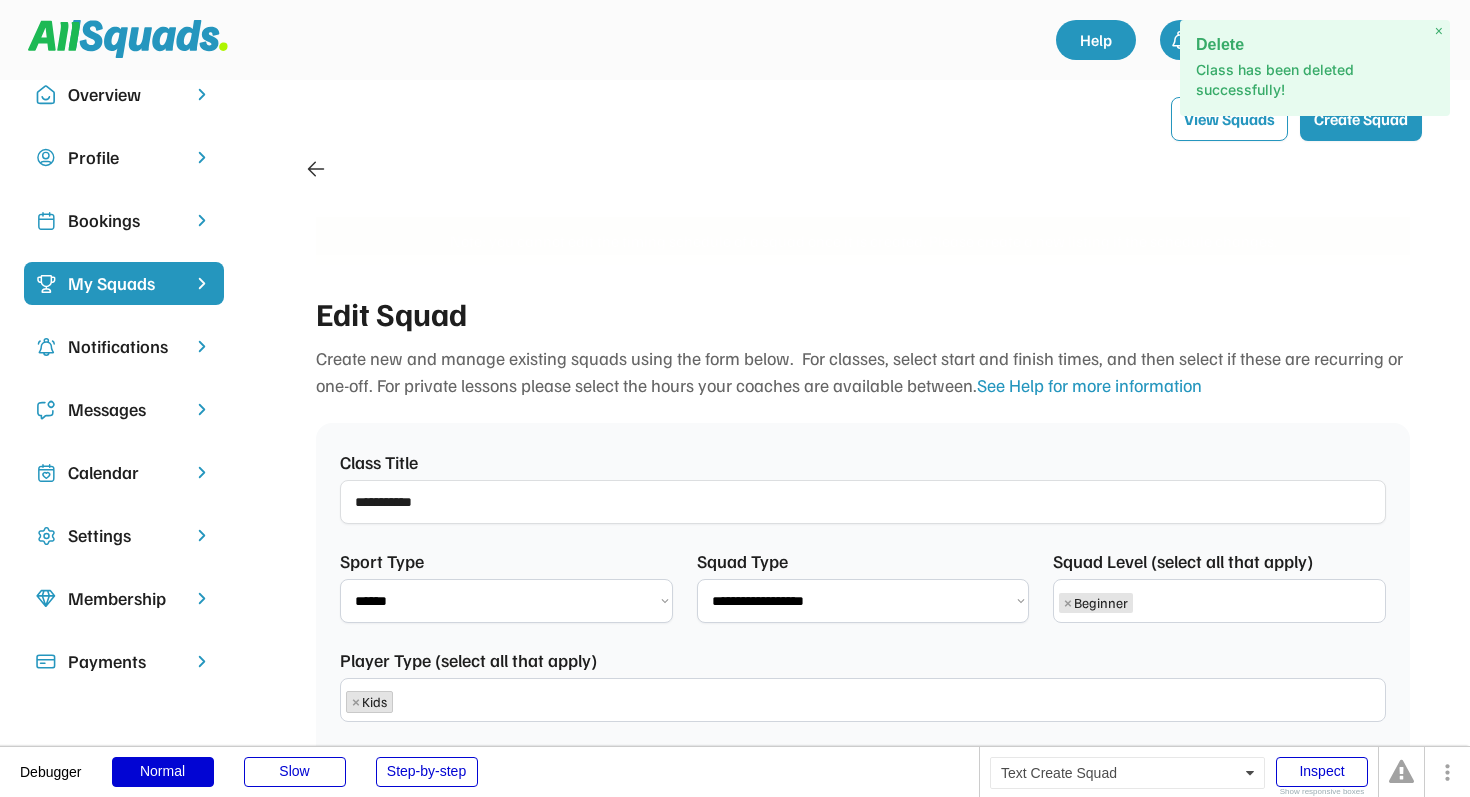 scroll, scrollTop: 55, scrollLeft: 0, axis: vertical 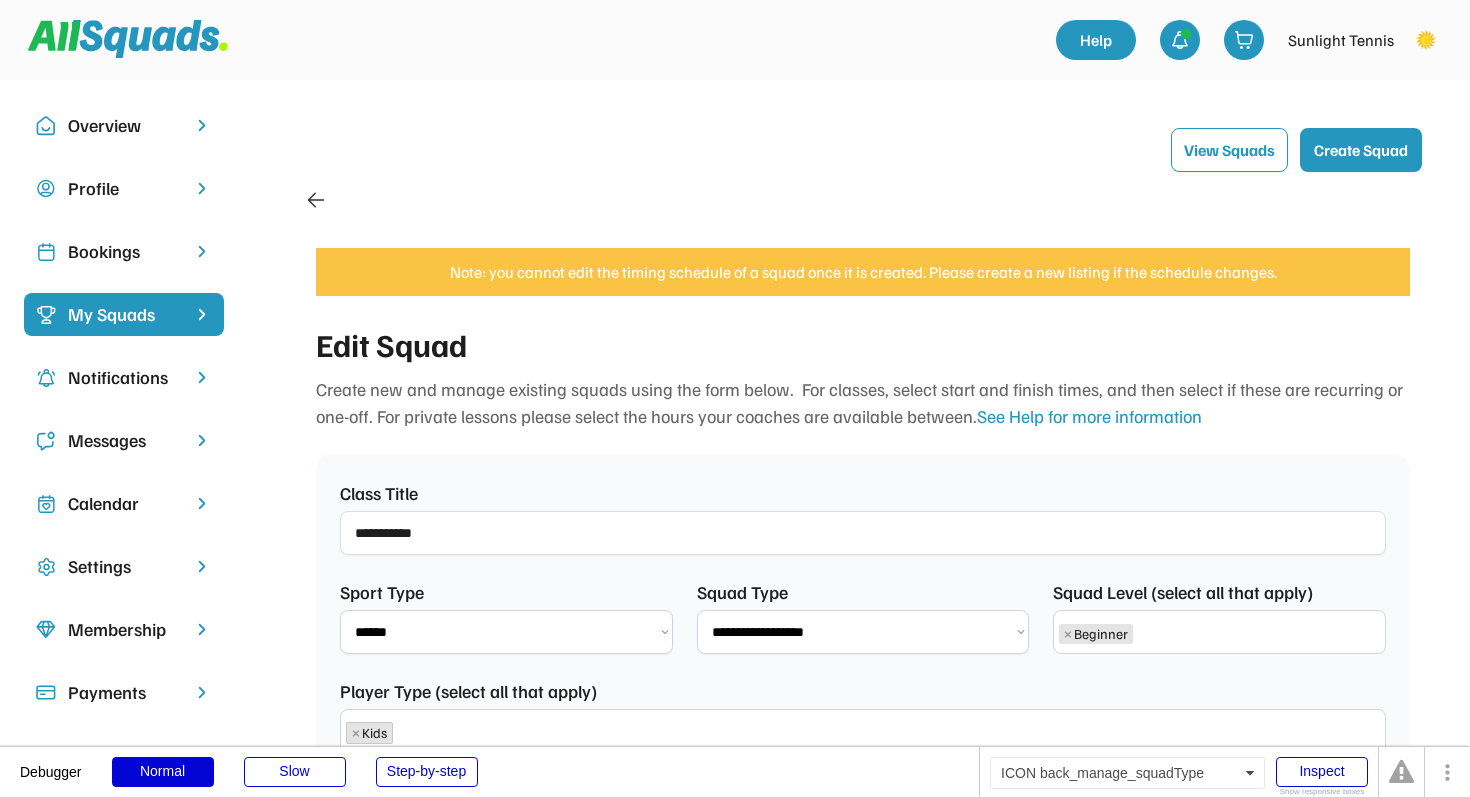 click 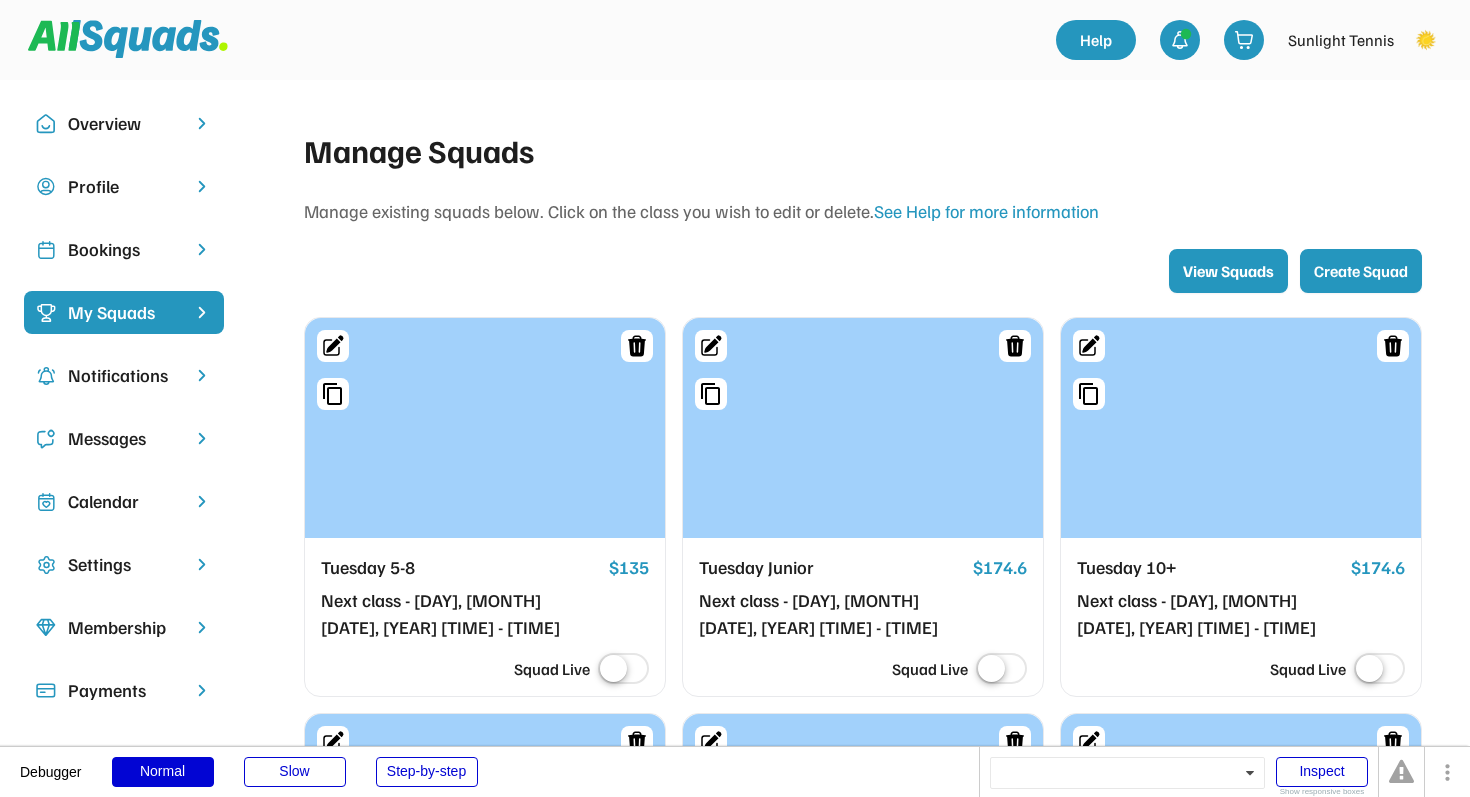 scroll, scrollTop: 0, scrollLeft: 0, axis: both 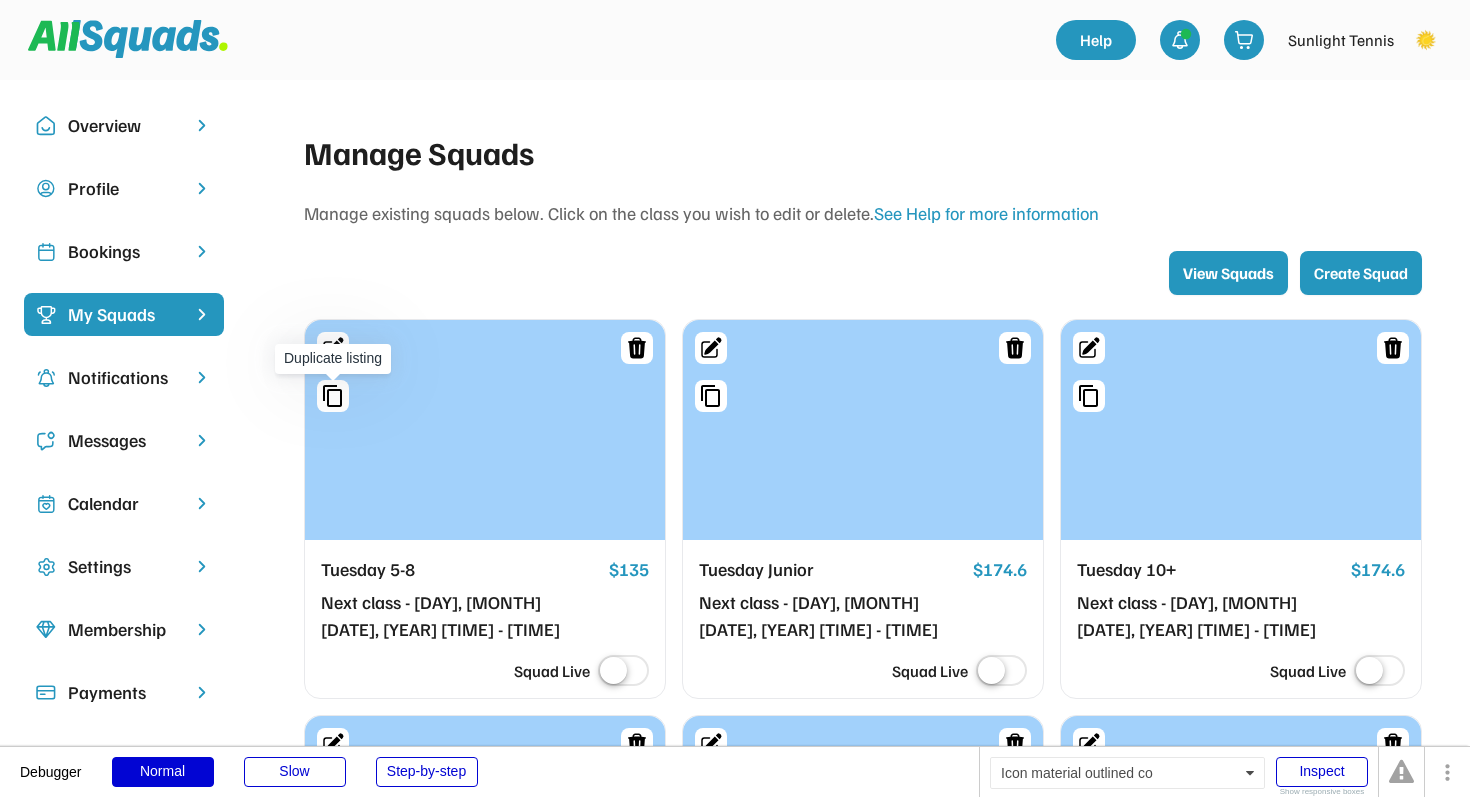 click 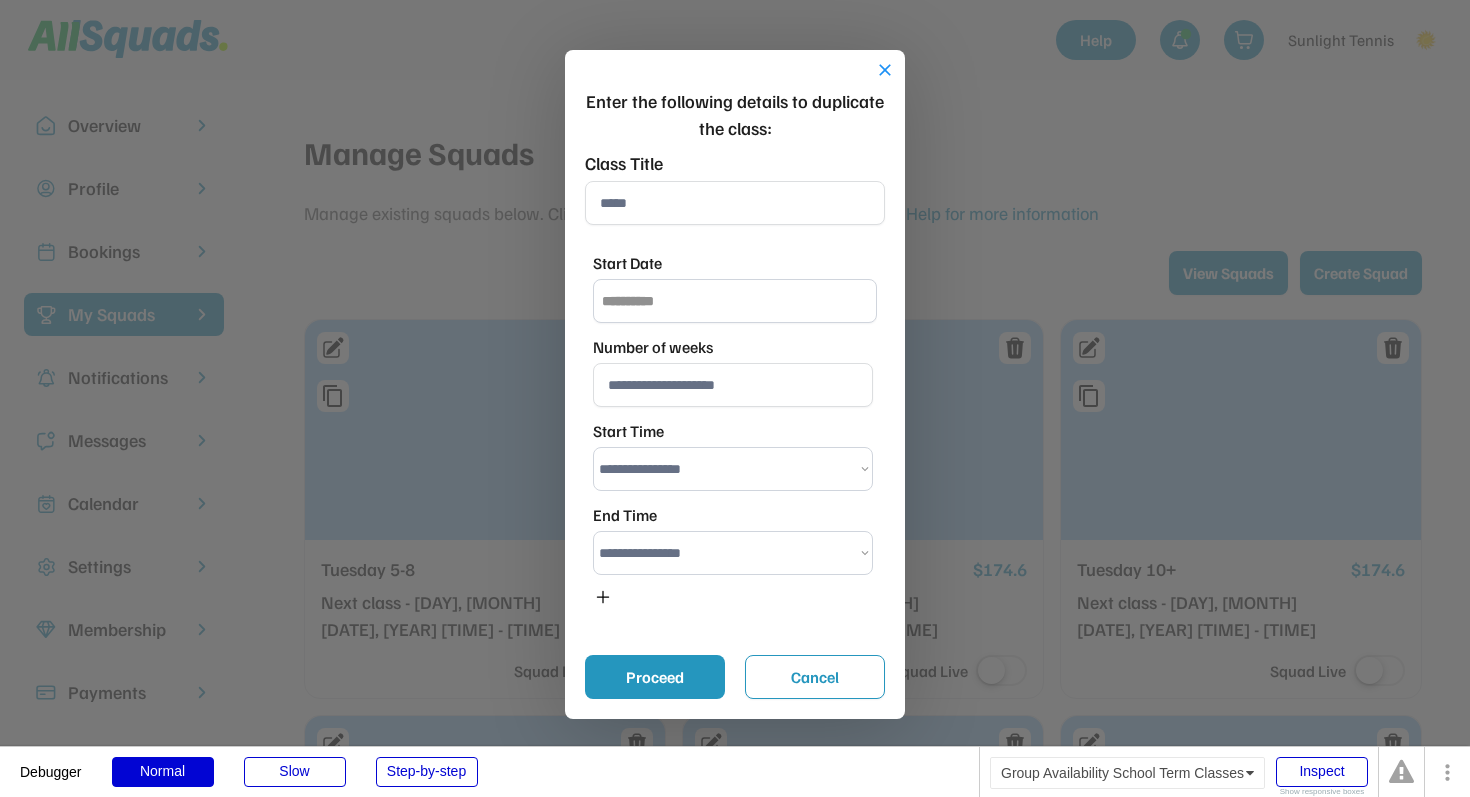 click at bounding box center [735, 203] 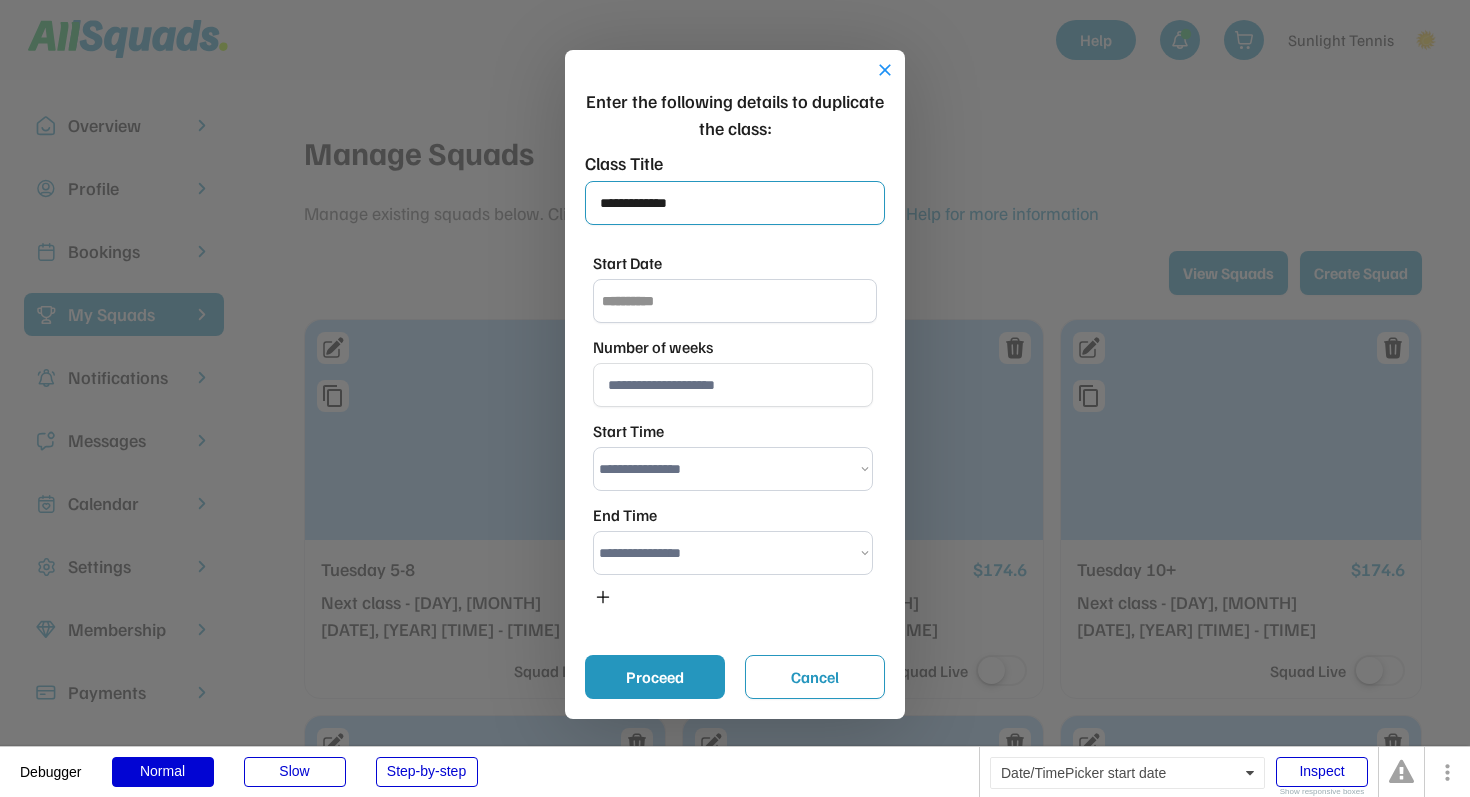 type on "**********" 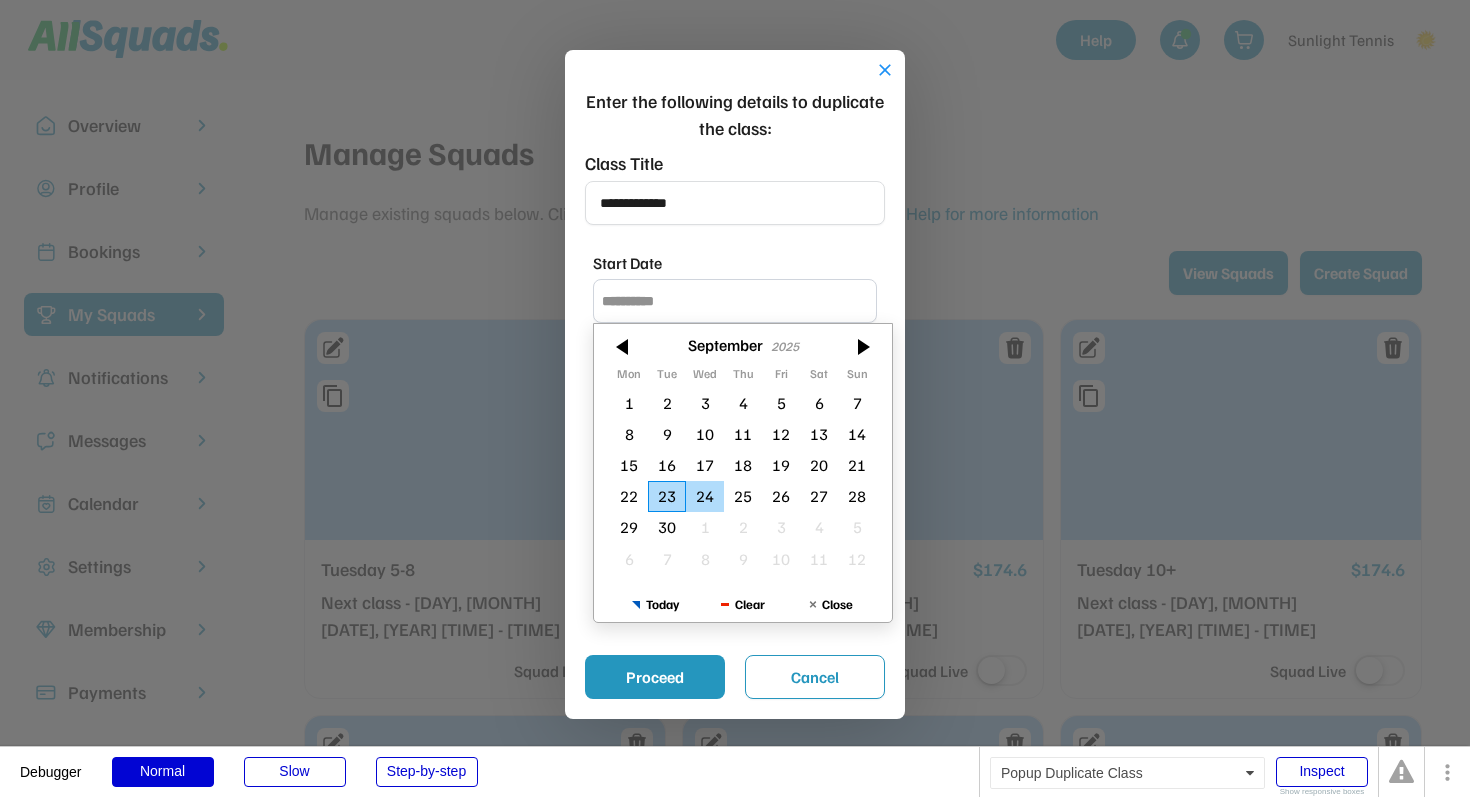 click on "24" at bounding box center (705, 496) 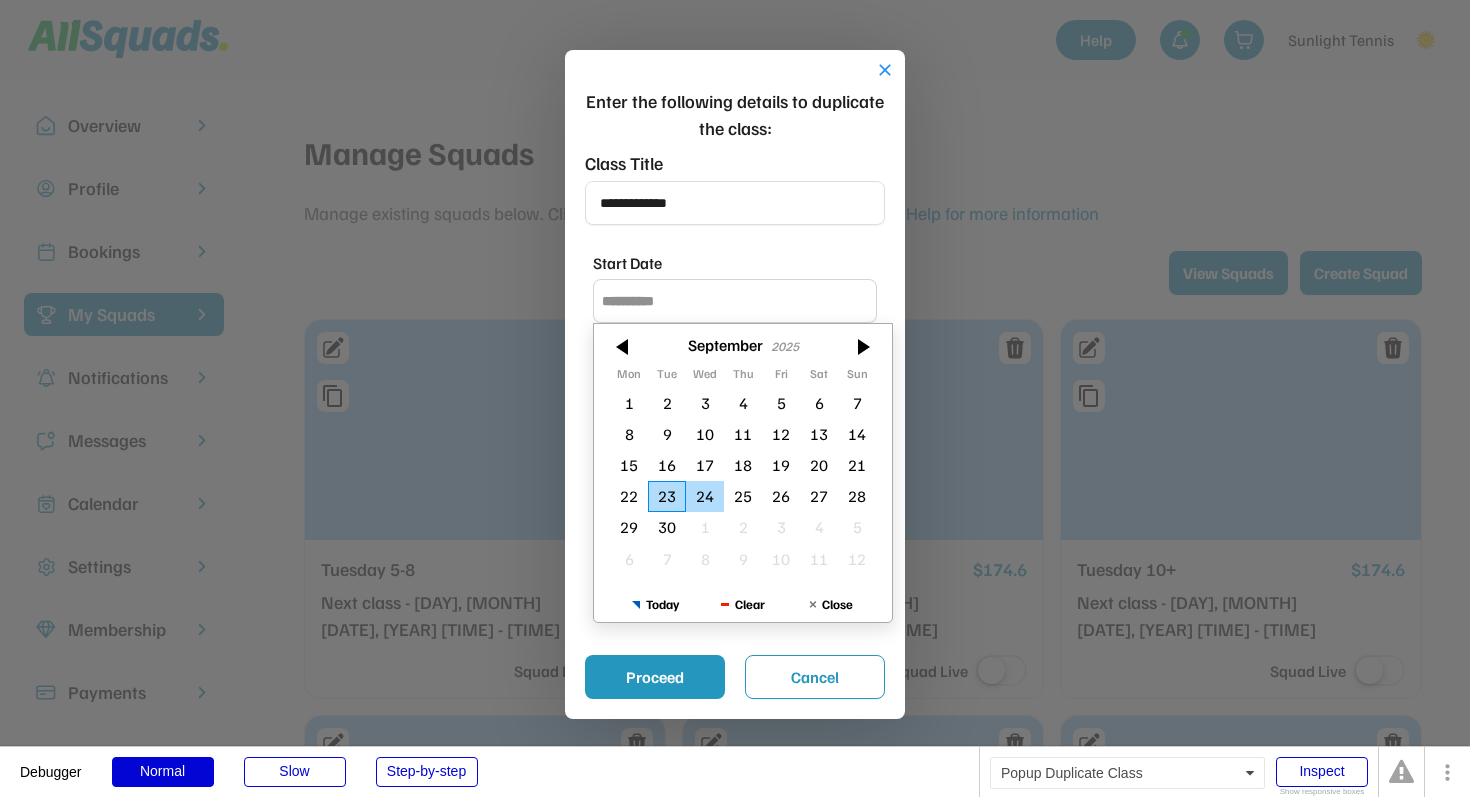 type on "**********" 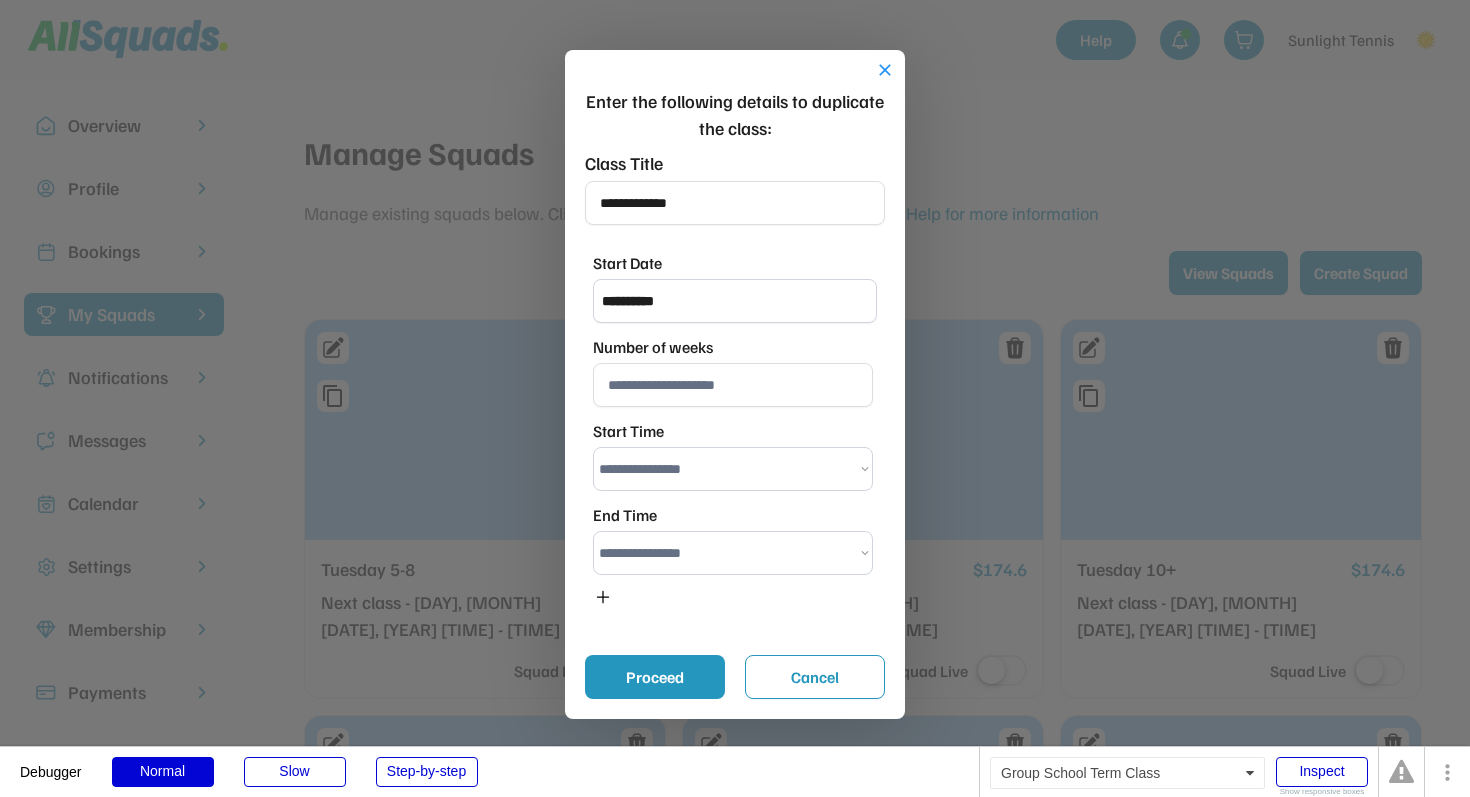 click at bounding box center (733, 385) 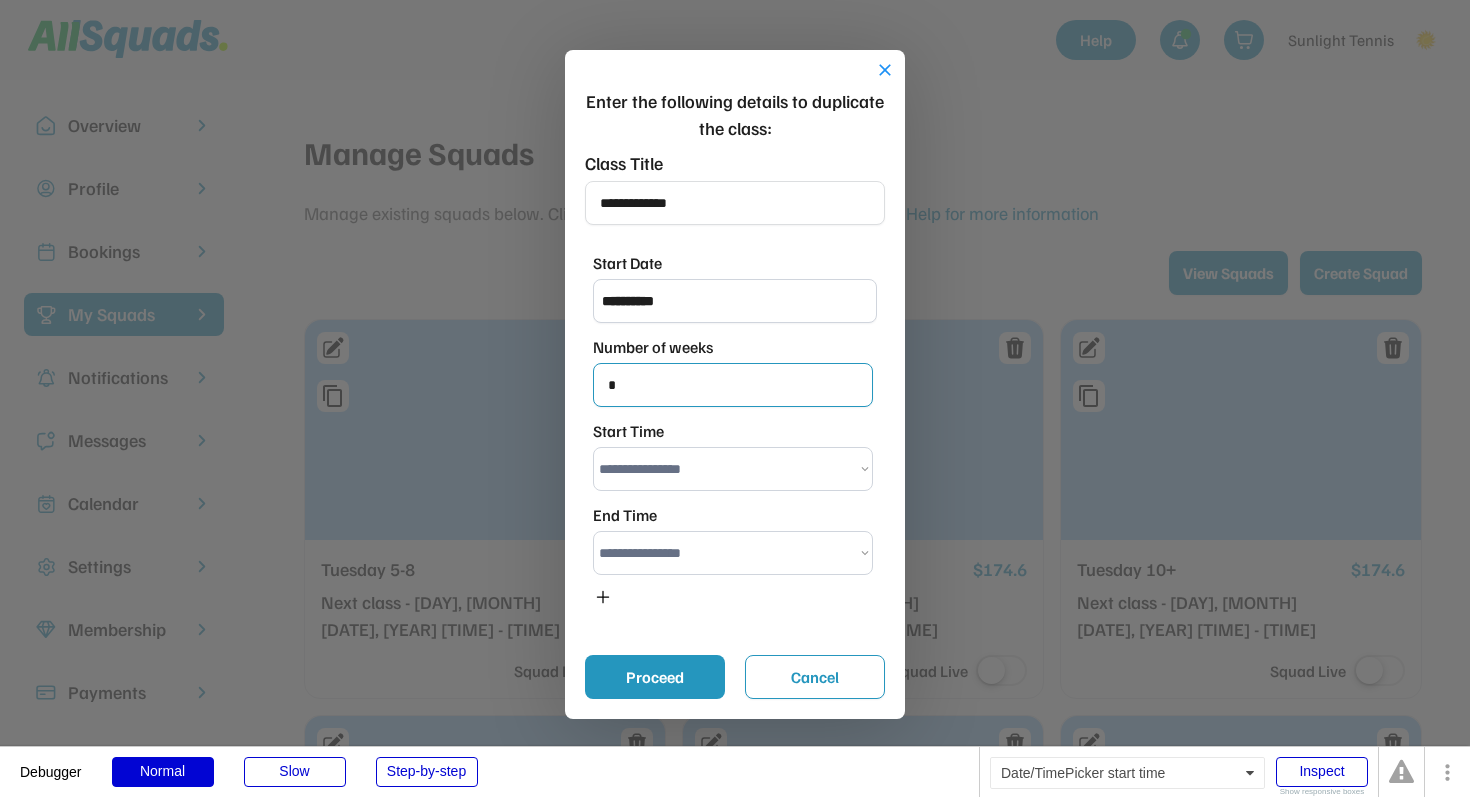 type on "*" 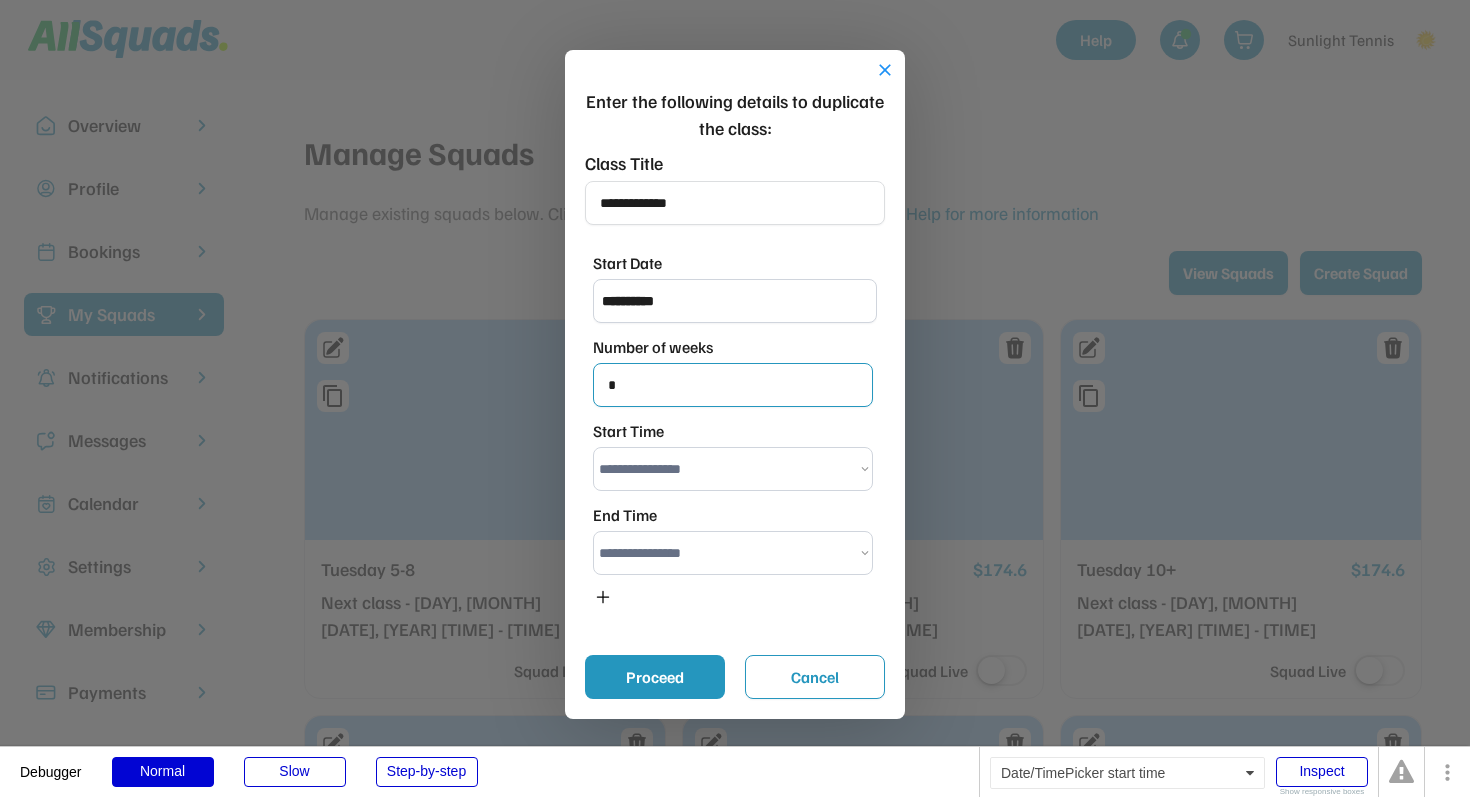 click on "**********" at bounding box center [733, 469] 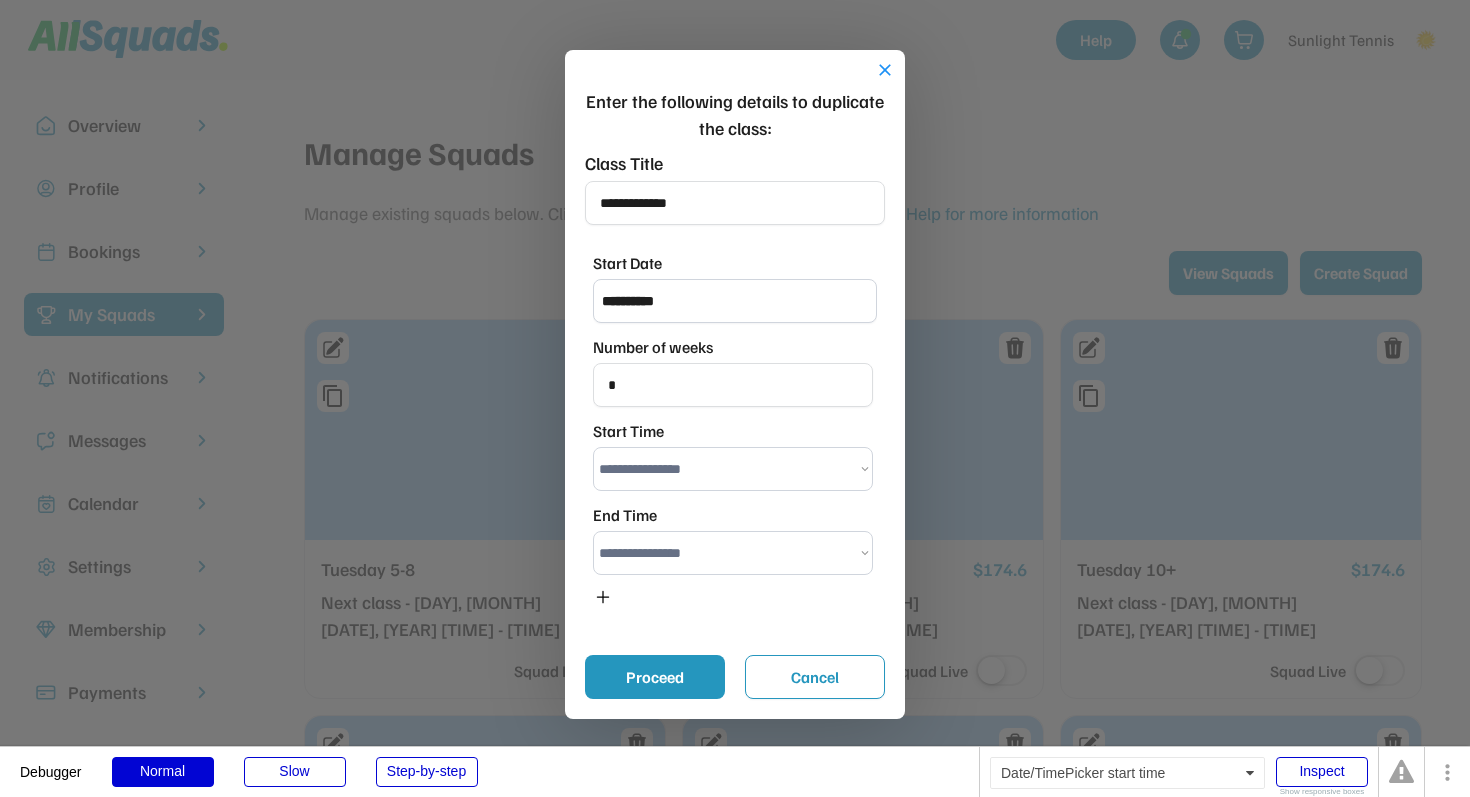 select on "*******" 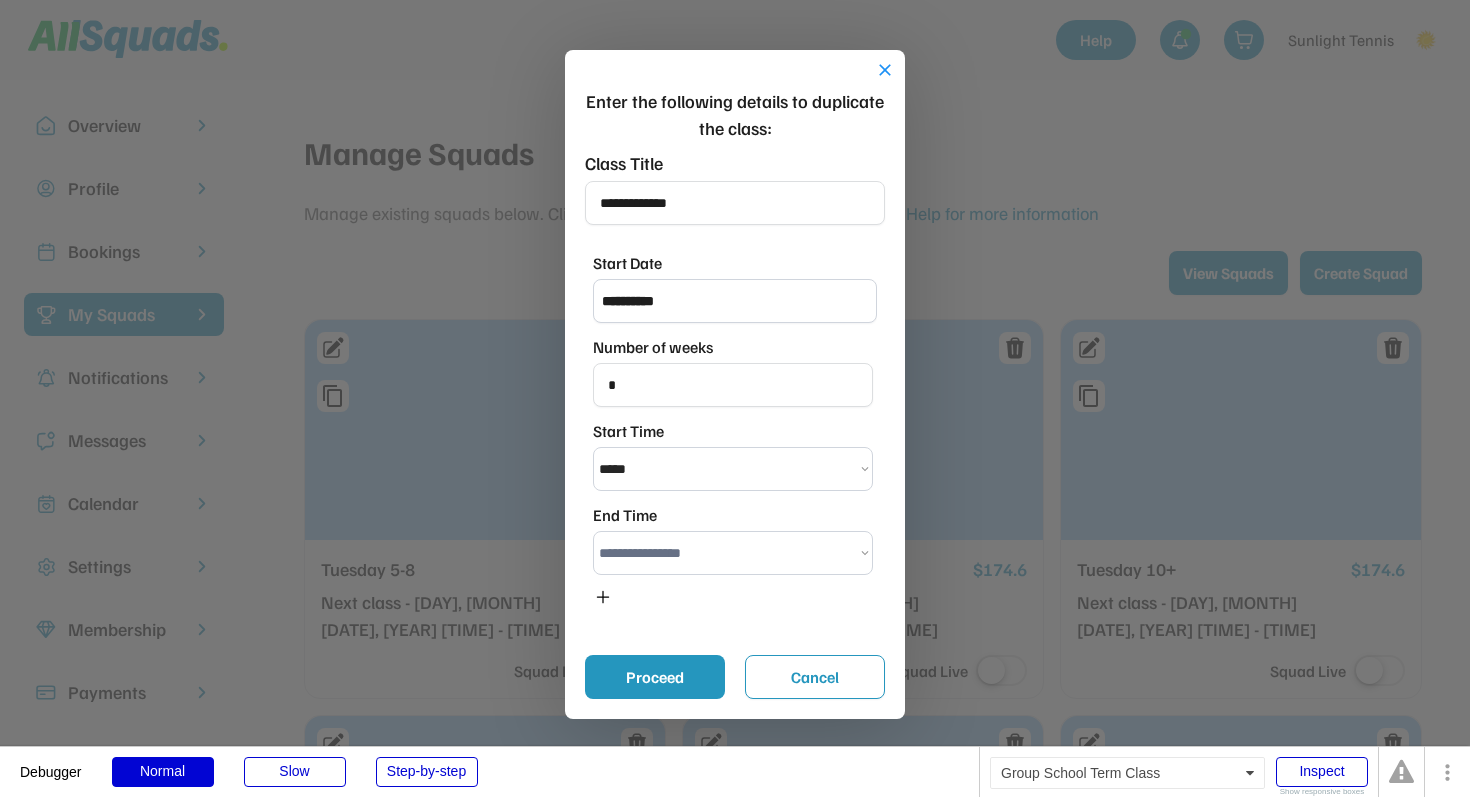 click on "**********" at bounding box center (733, 553) 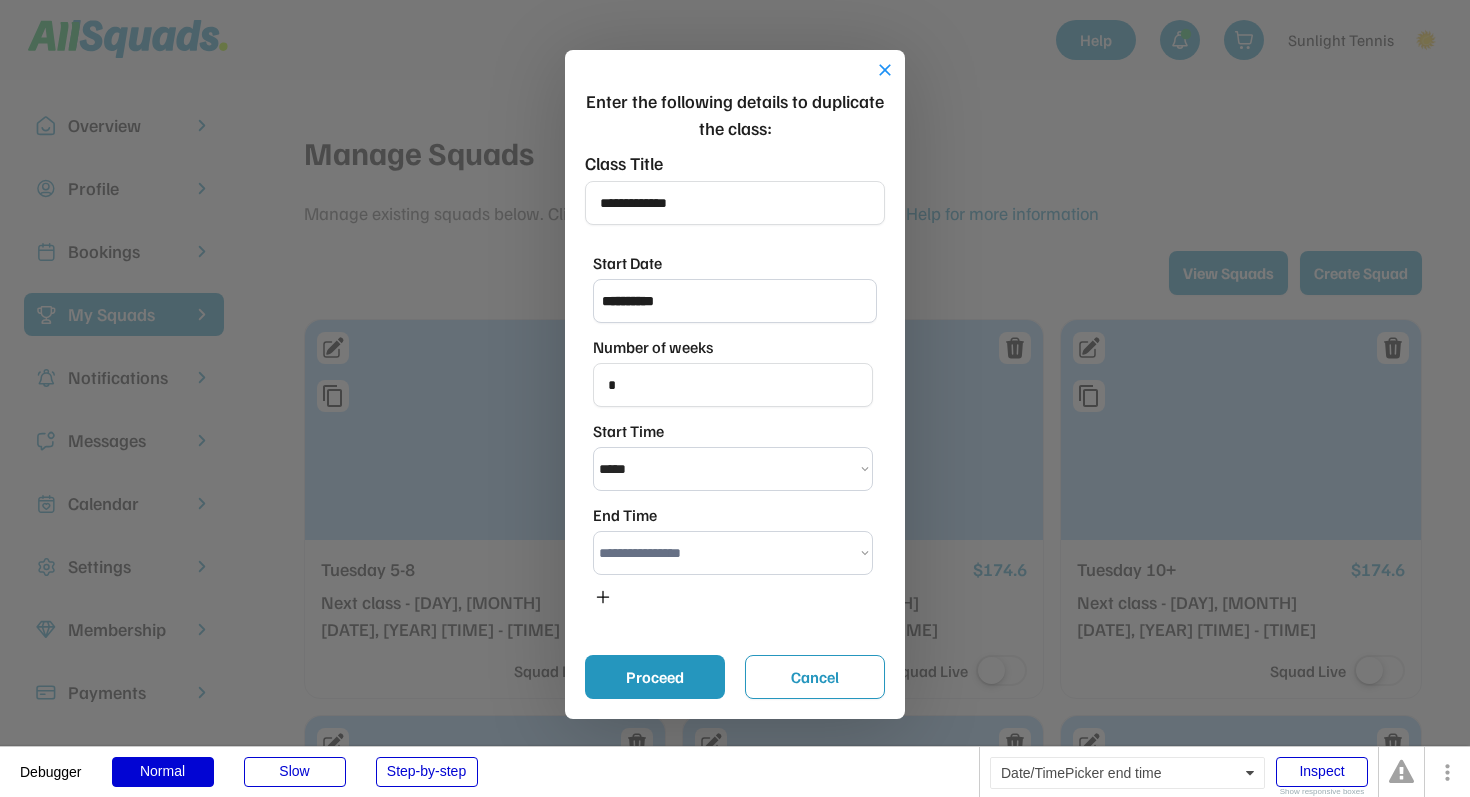 select on "*******" 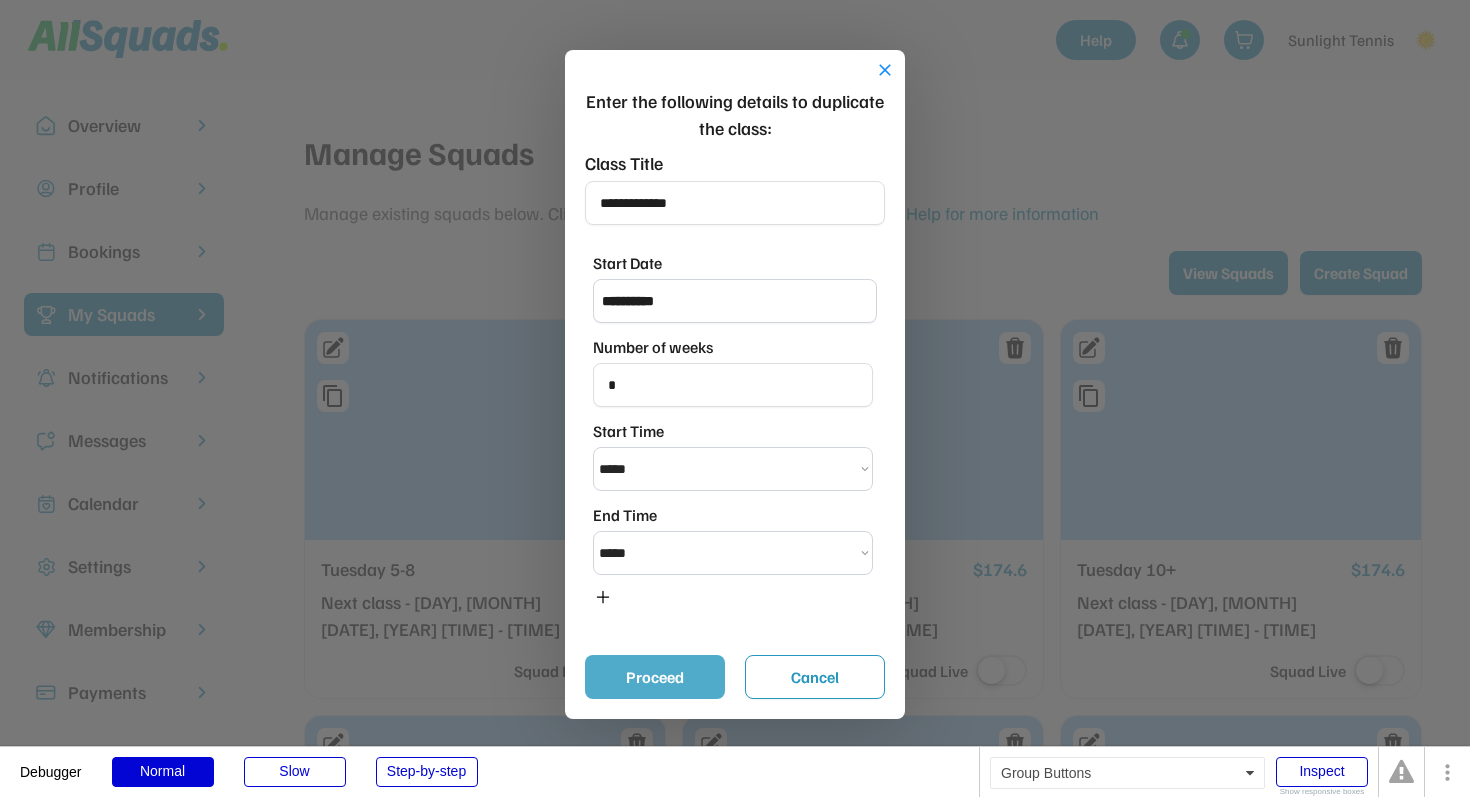 click on "Proceed" at bounding box center (655, 677) 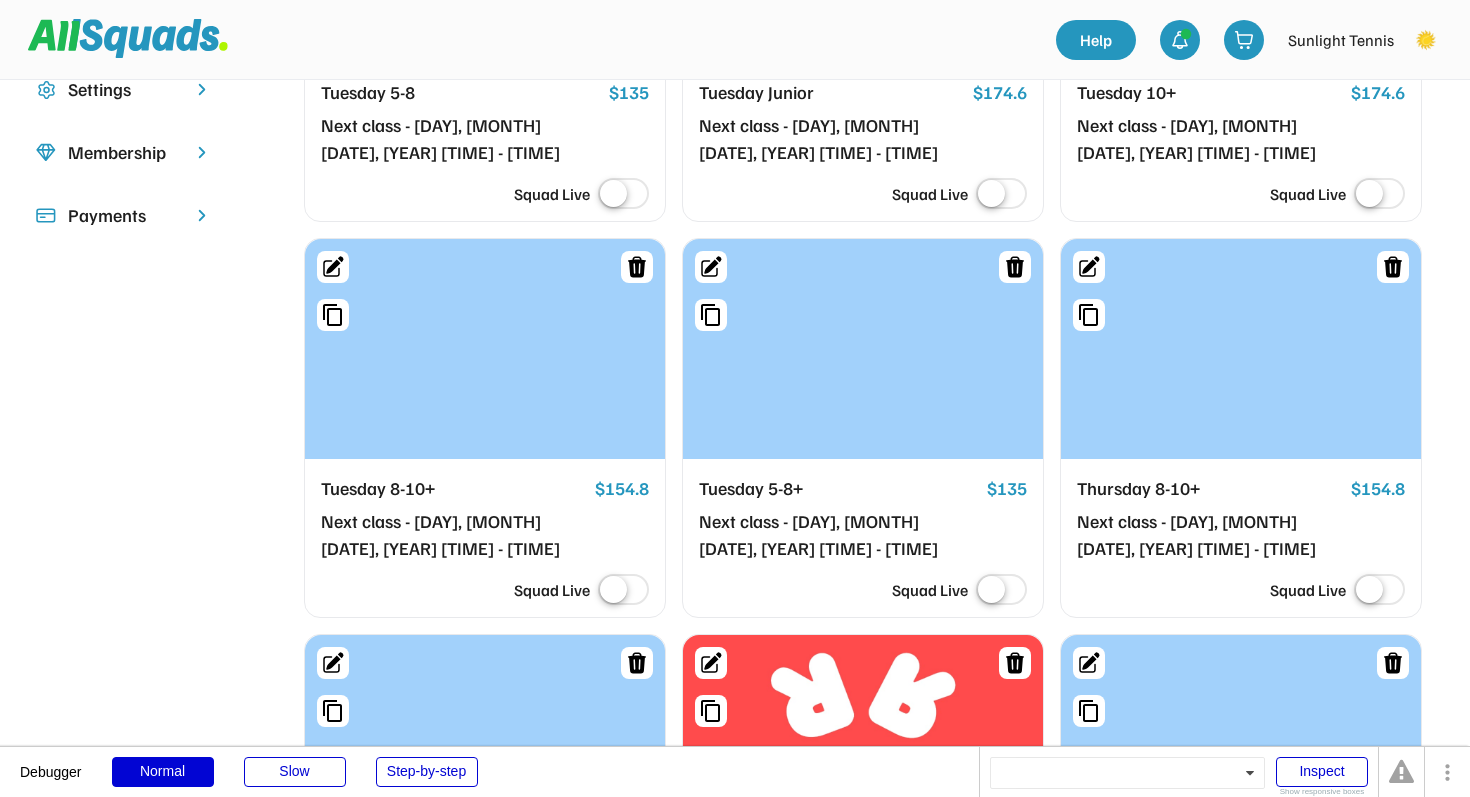 scroll, scrollTop: 473, scrollLeft: 0, axis: vertical 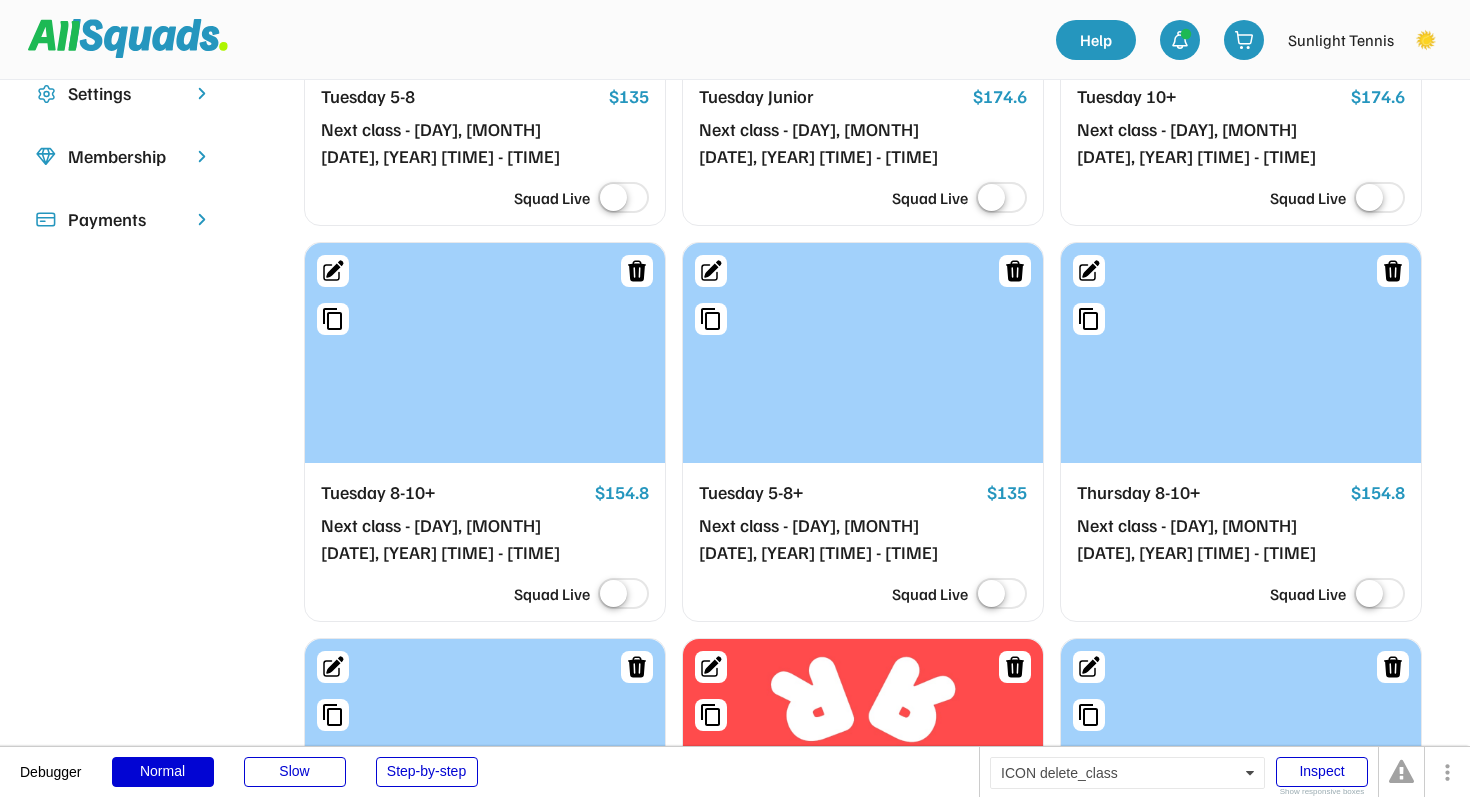 click 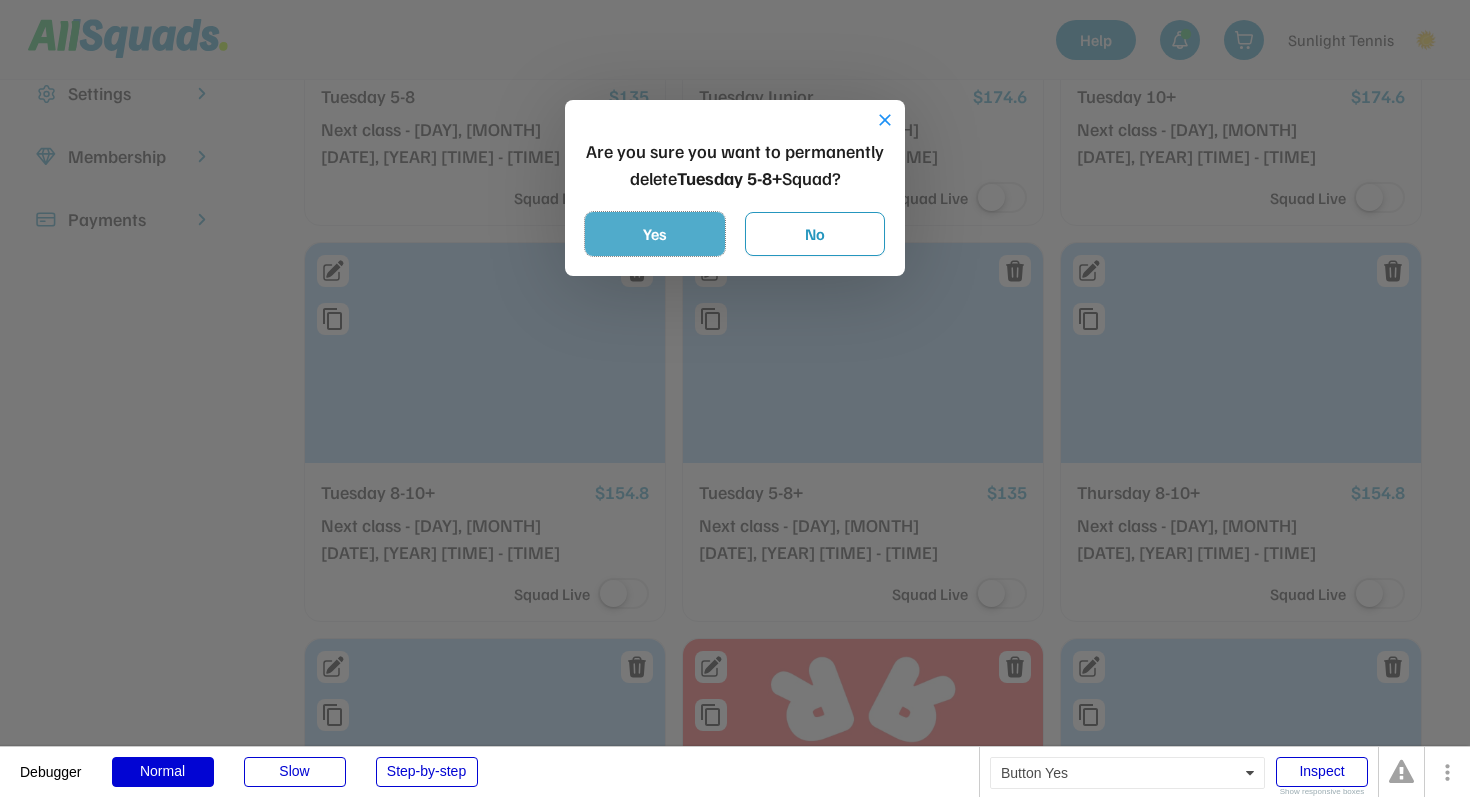 click on "Yes" at bounding box center (655, 234) 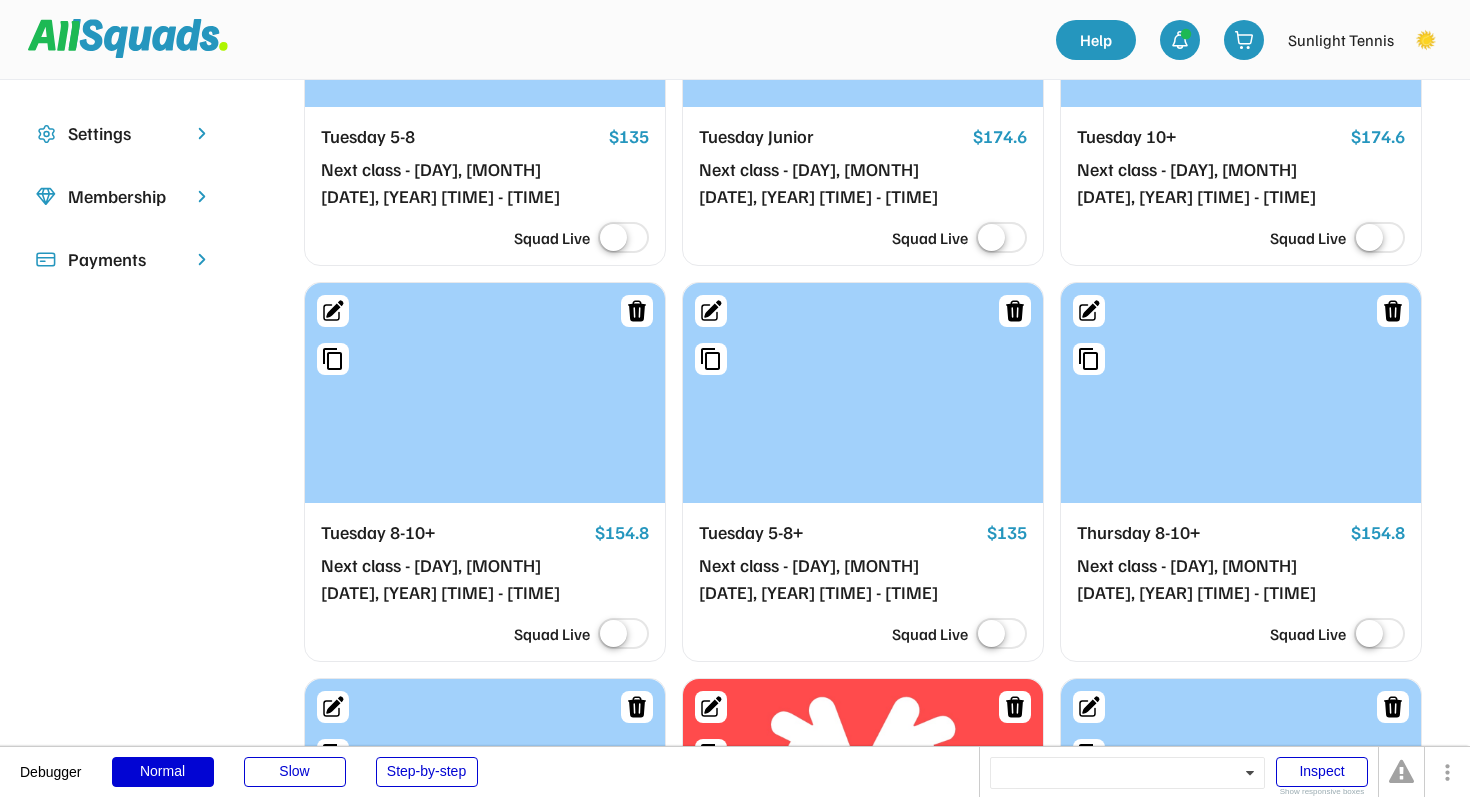 scroll, scrollTop: 378, scrollLeft: 0, axis: vertical 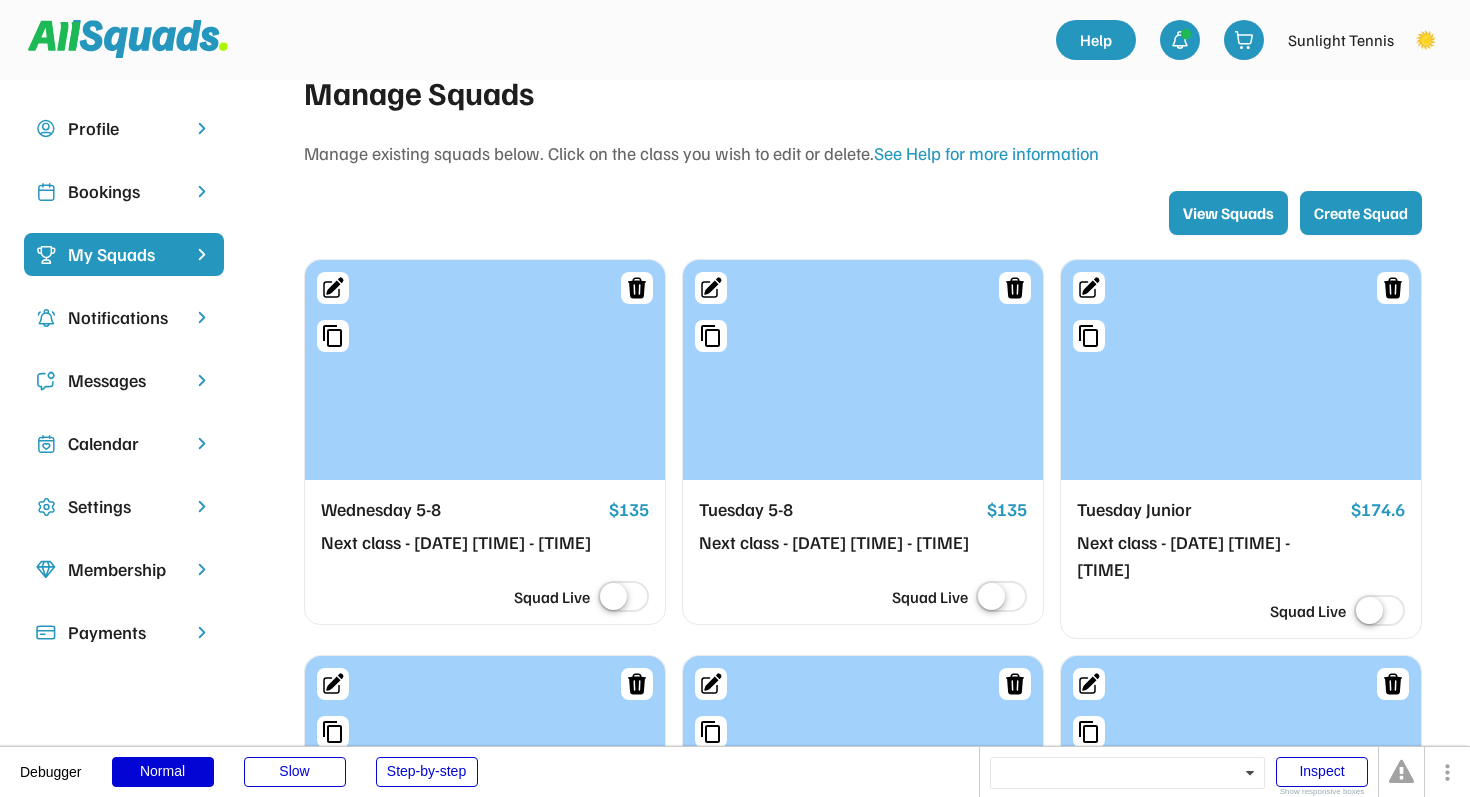 click on "Bookings" at bounding box center (124, 191) 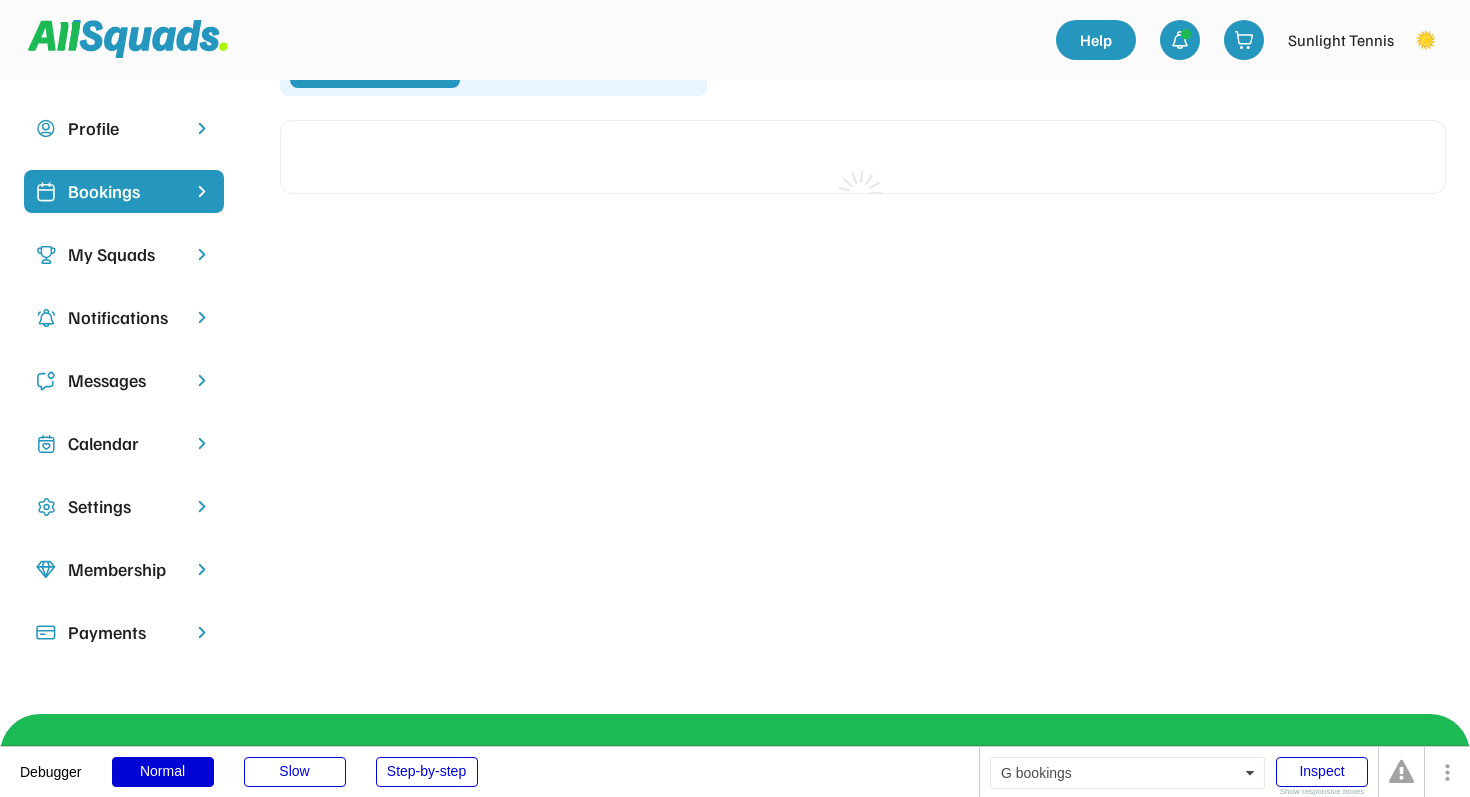 scroll, scrollTop: 0, scrollLeft: 0, axis: both 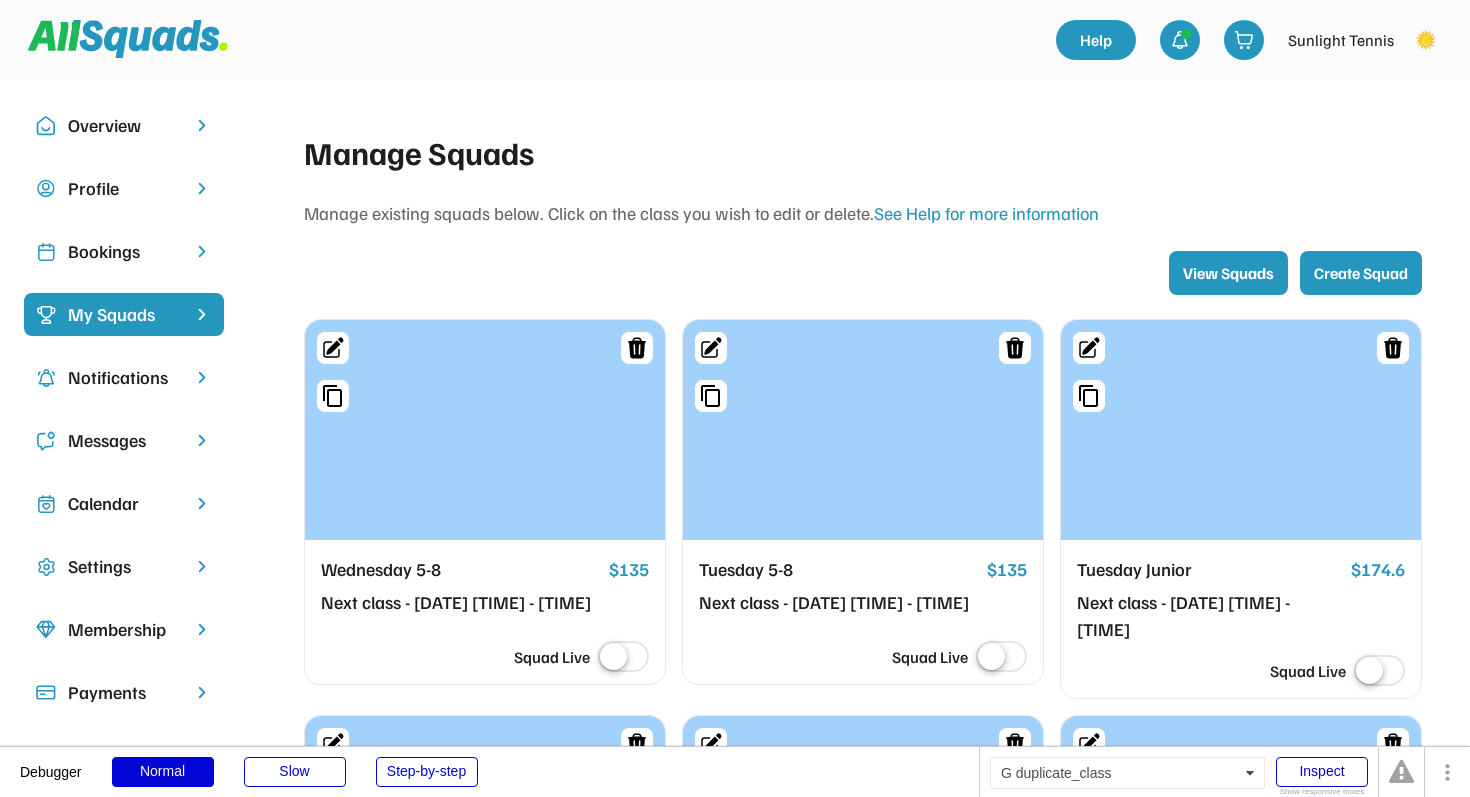 click 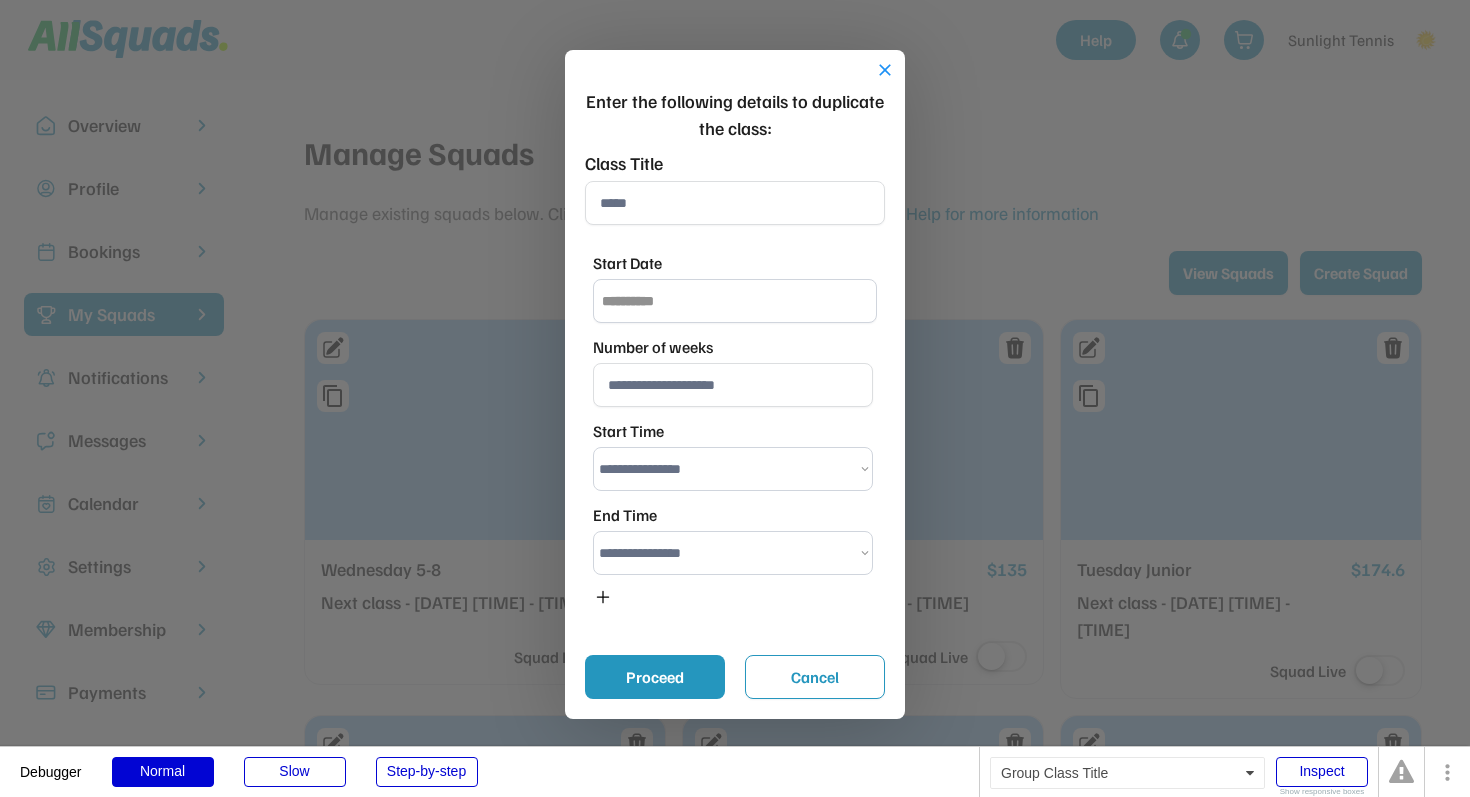 click at bounding box center (735, 203) 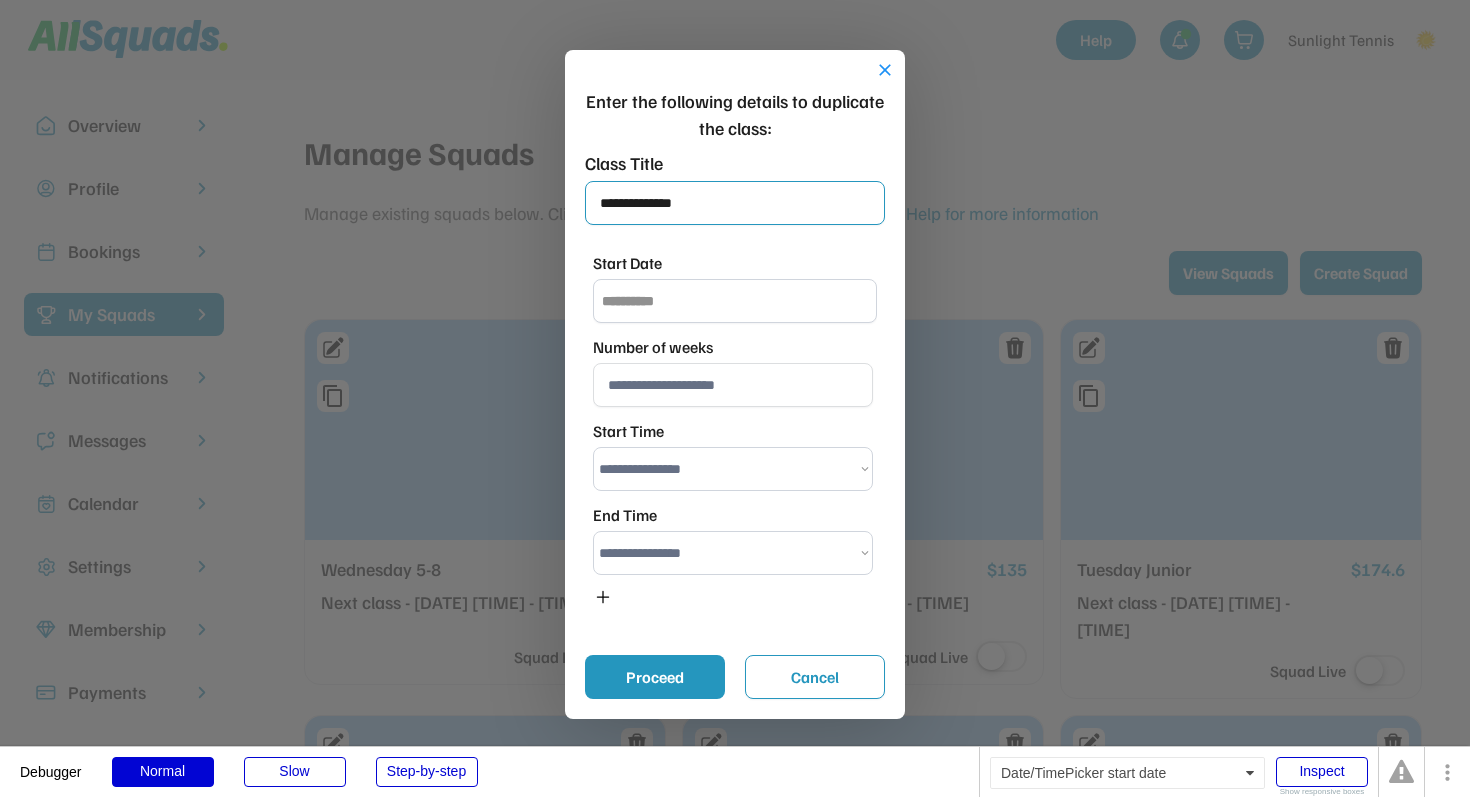 type on "**********" 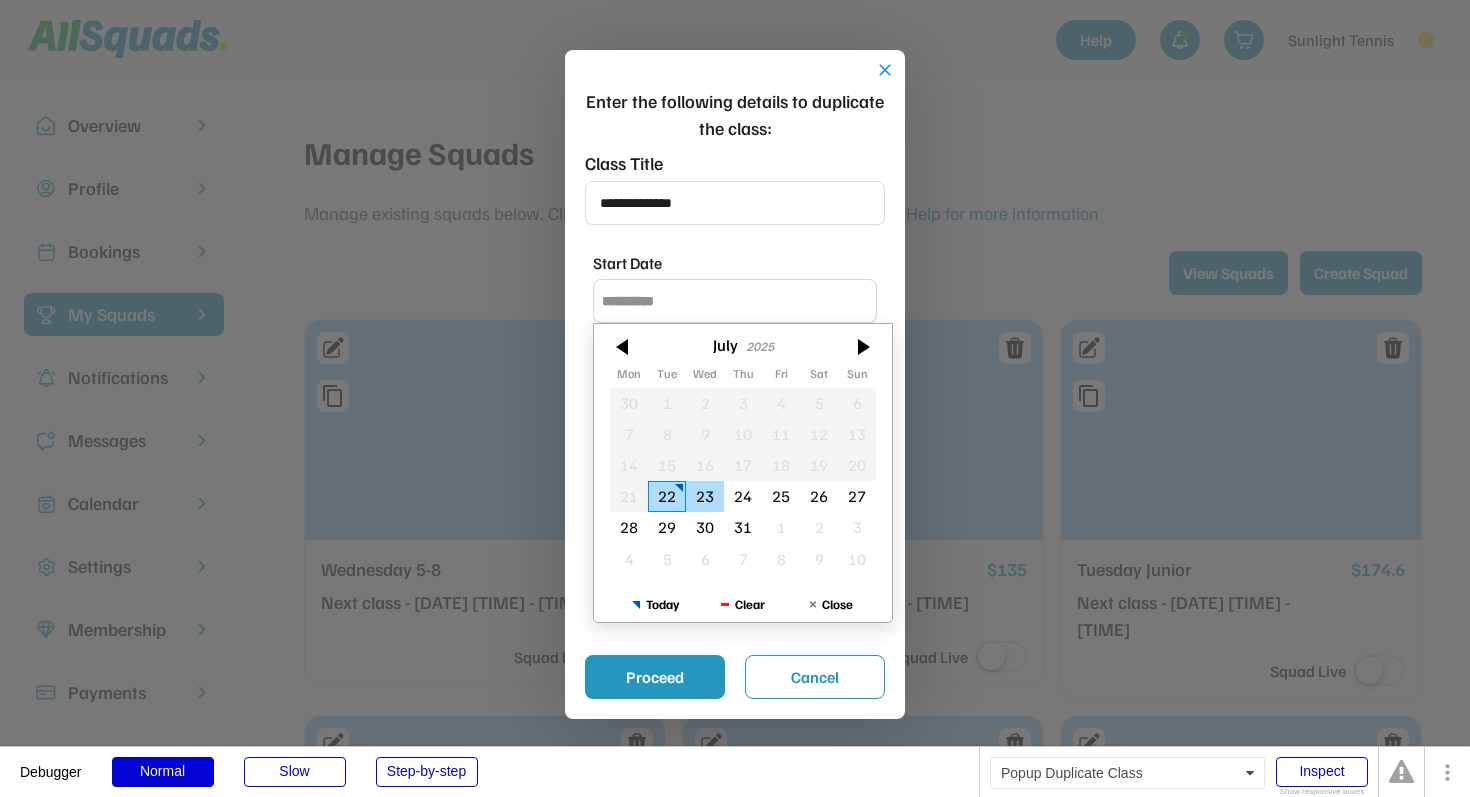 click on "23" at bounding box center [705, 496] 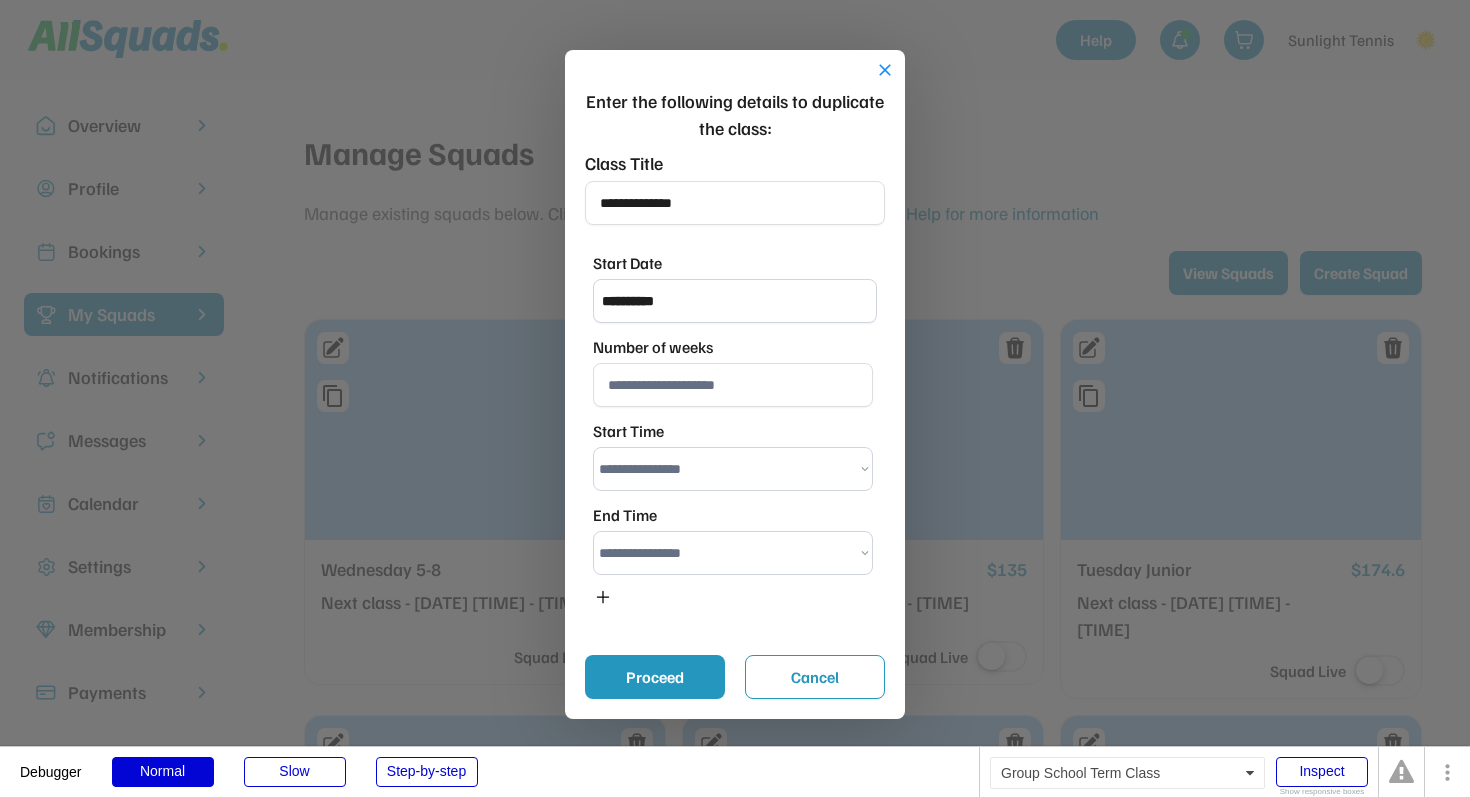 click at bounding box center [733, 385] 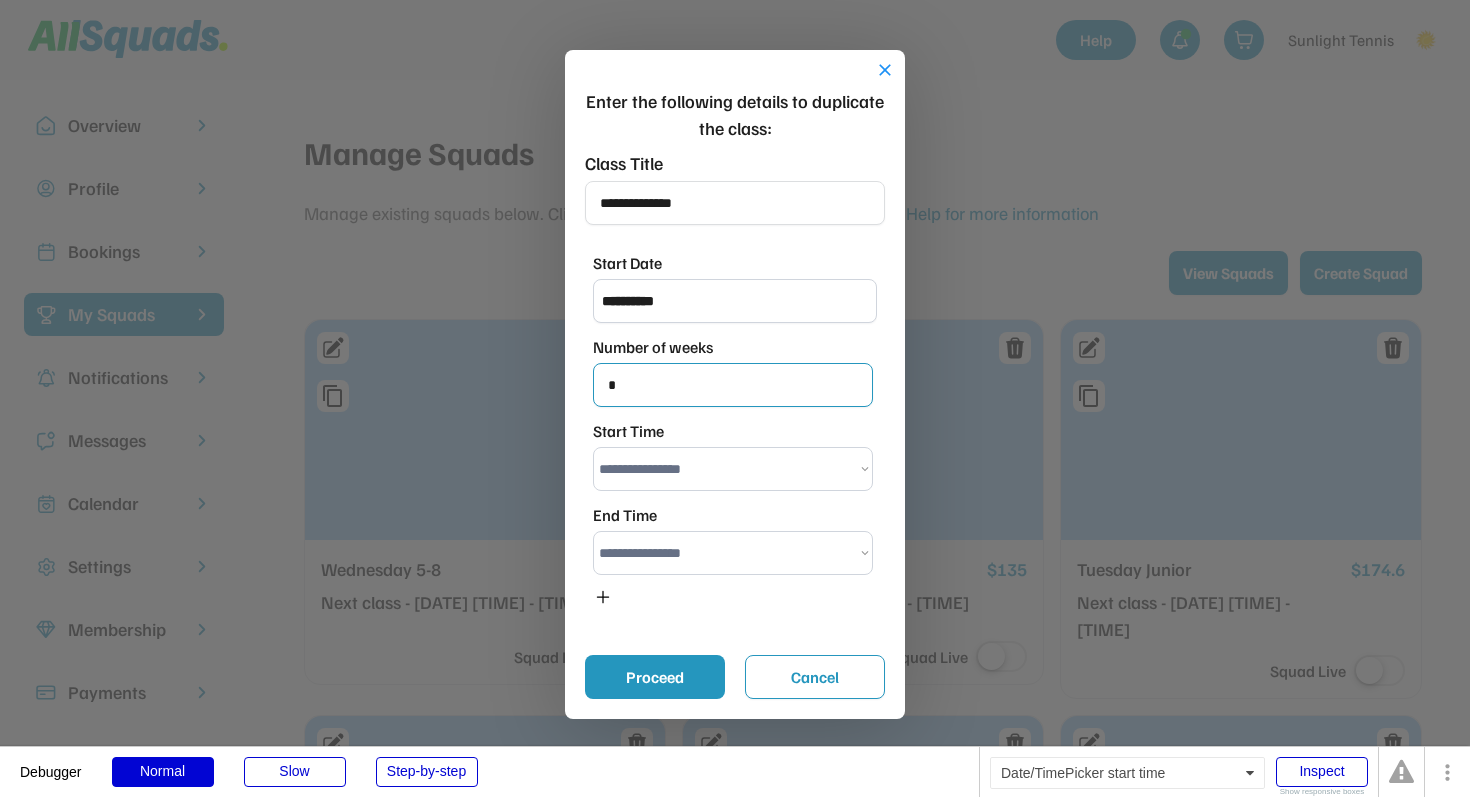 type on "*" 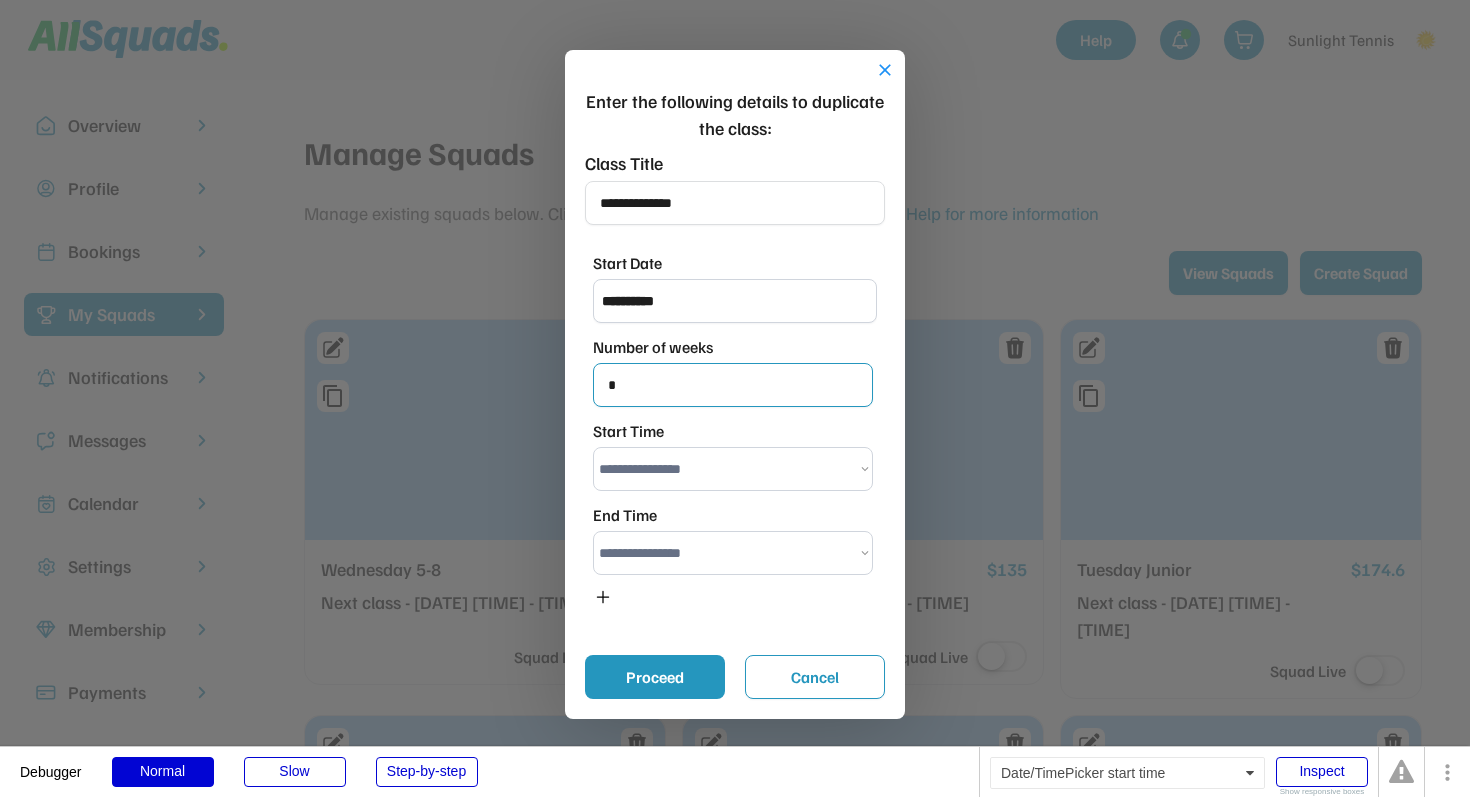 click on "**********" at bounding box center [733, 469] 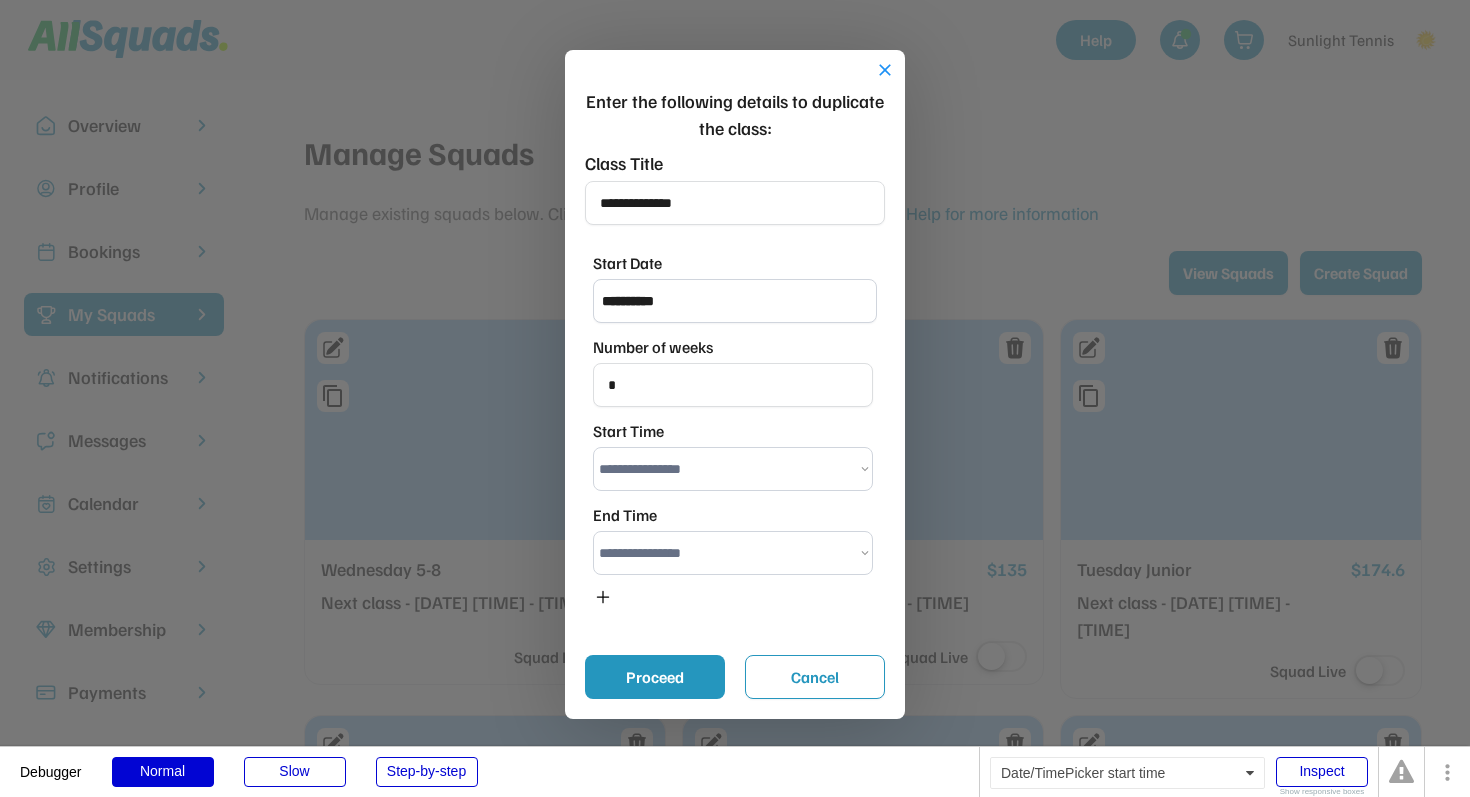 select on "*******" 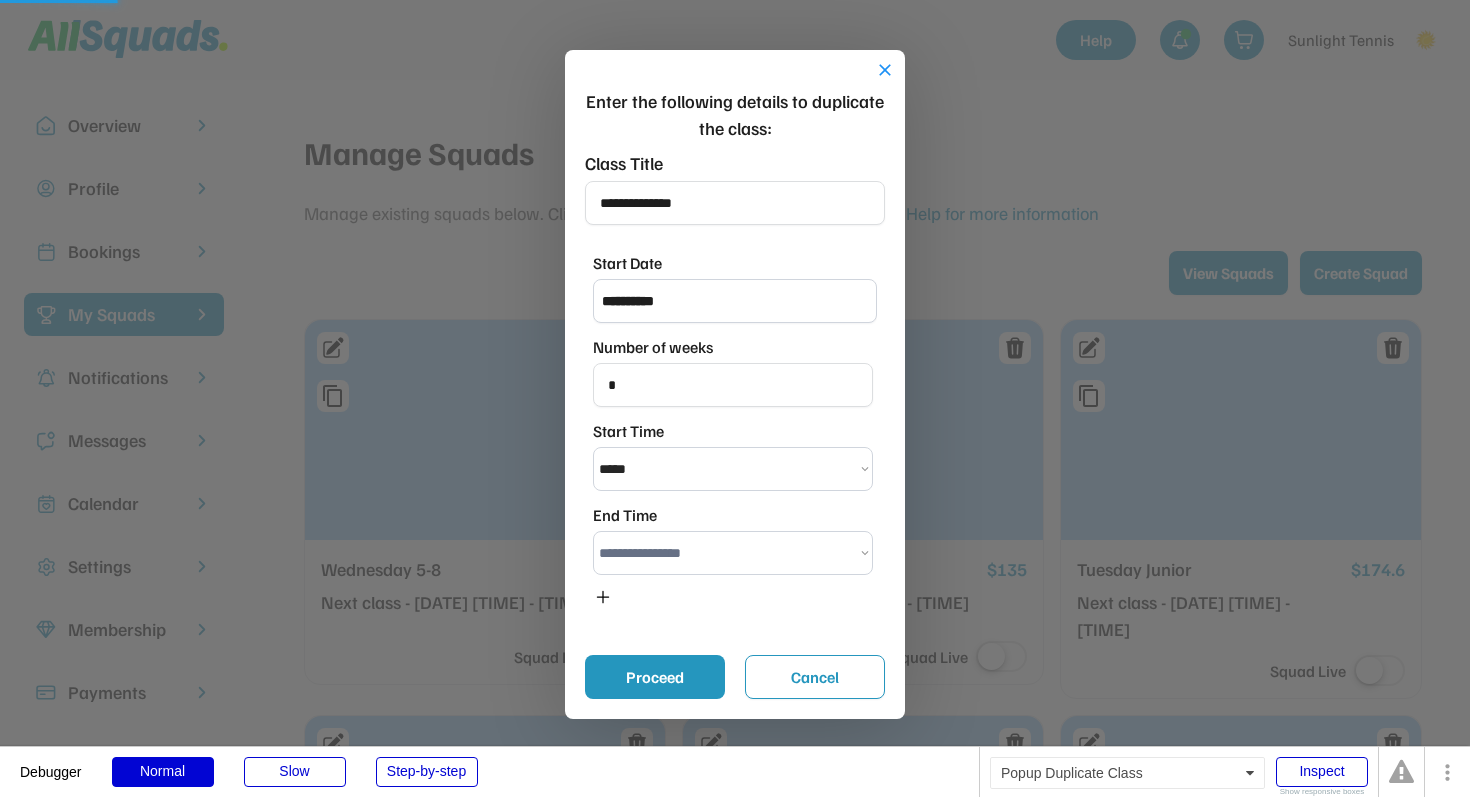 click on "**********" at bounding box center [733, 553] 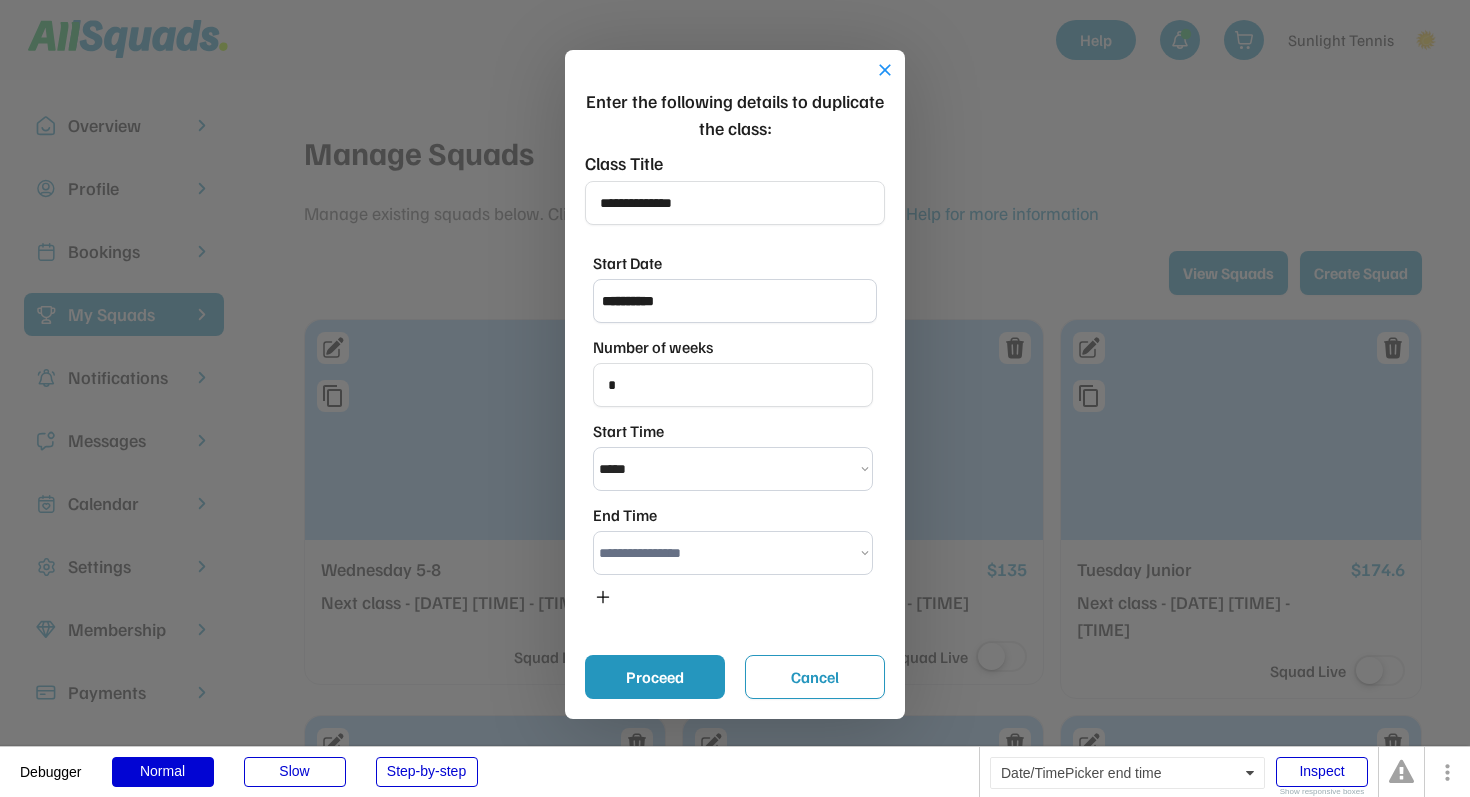 select on "*******" 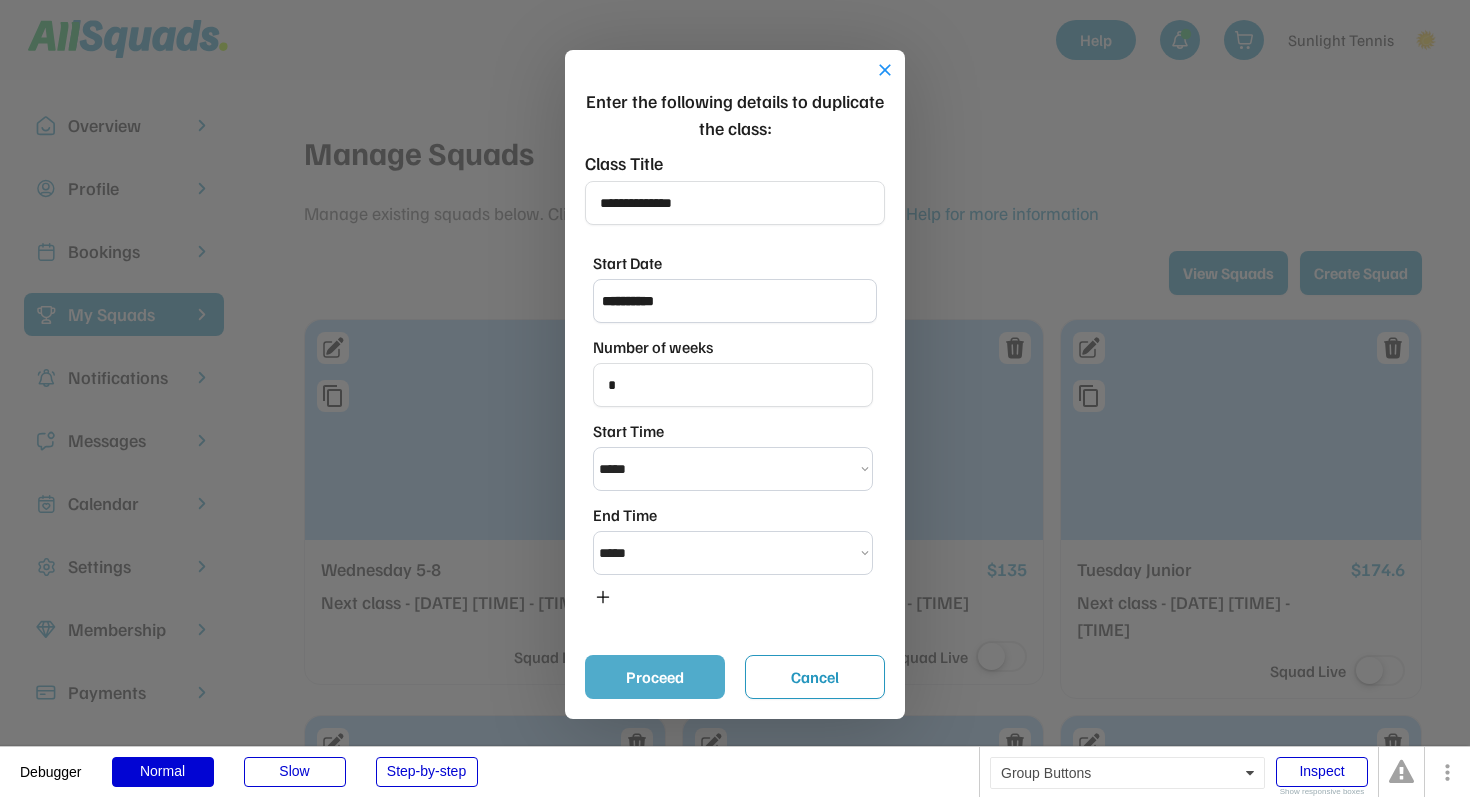 click on "Proceed" at bounding box center (655, 677) 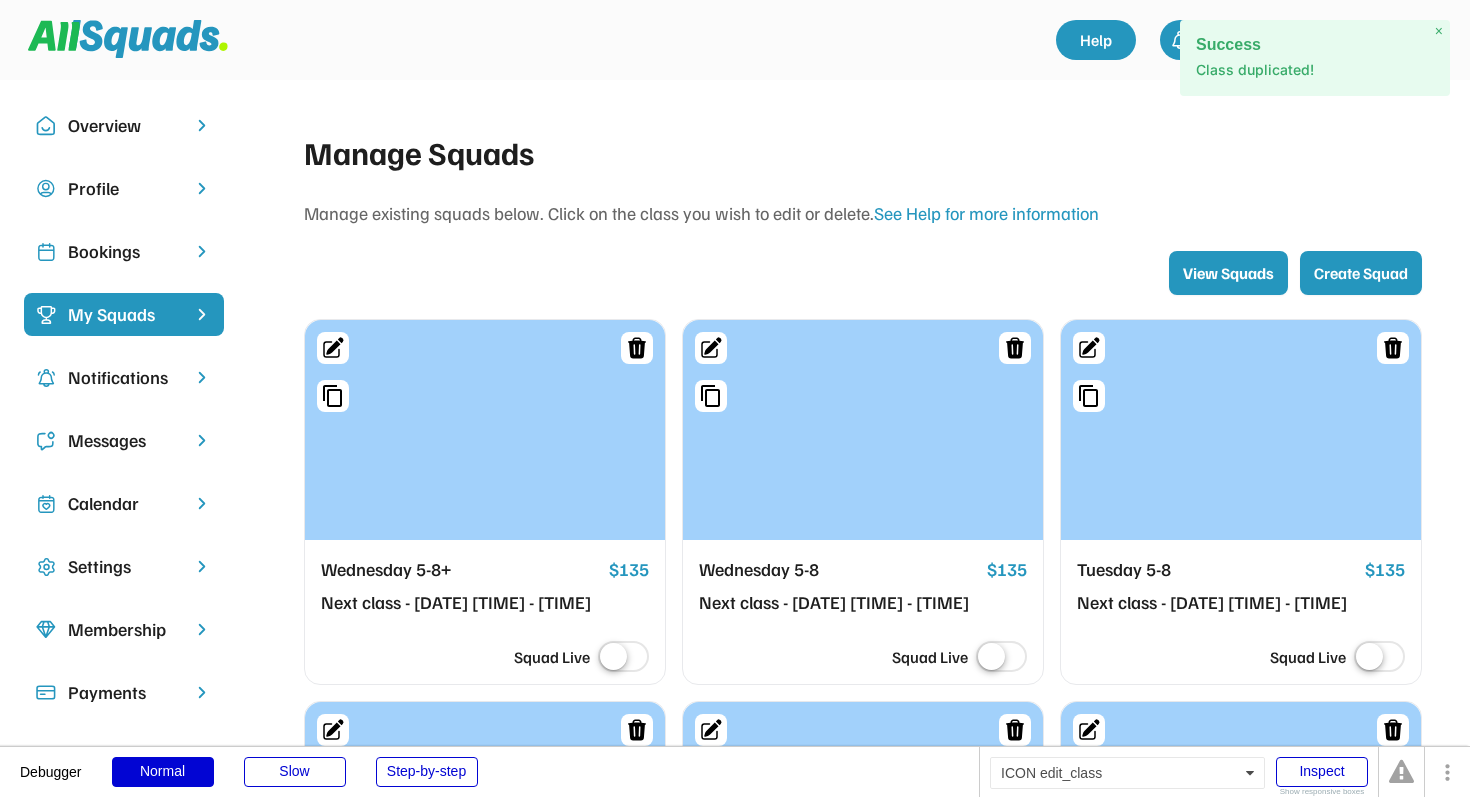 click 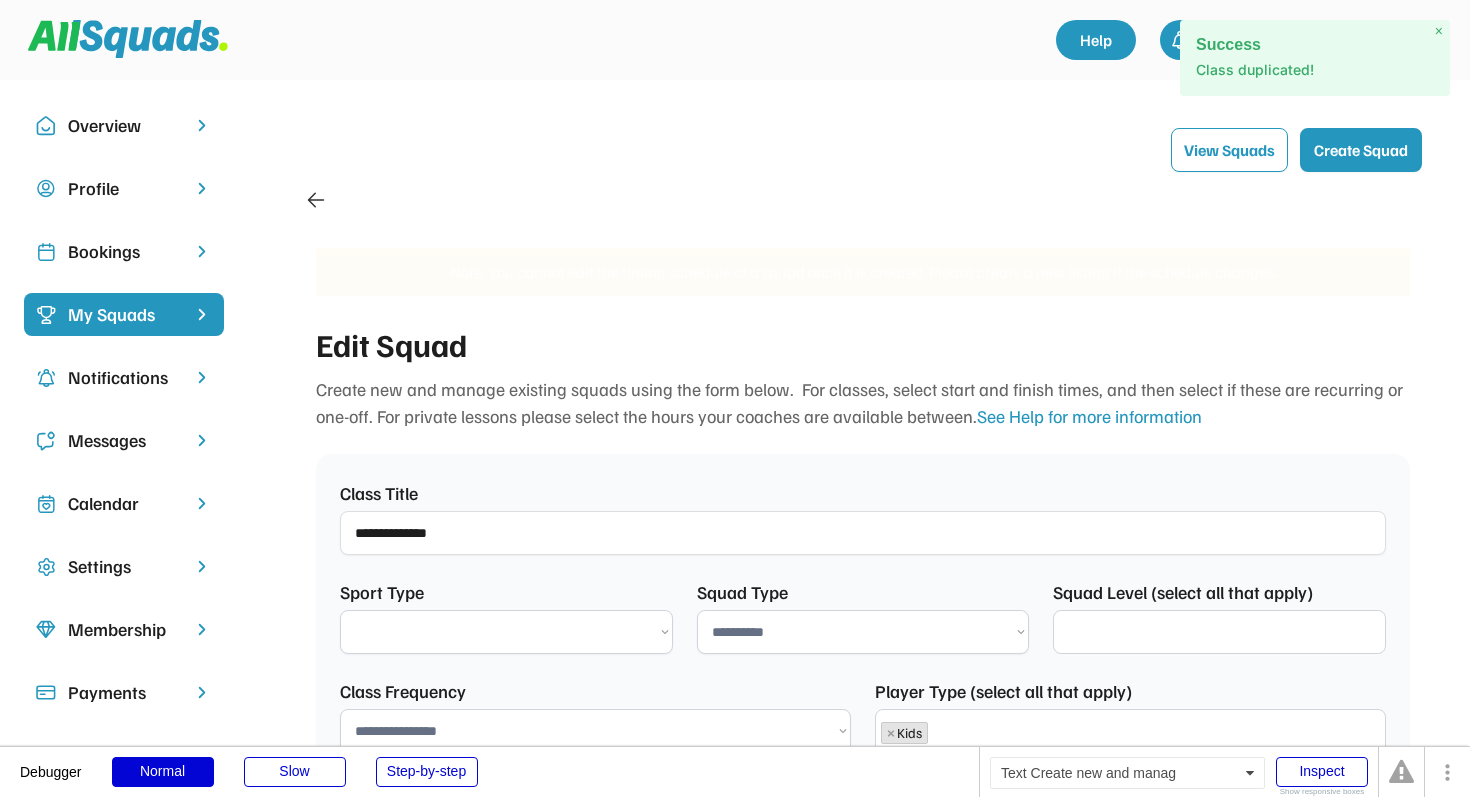 scroll, scrollTop: 104, scrollLeft: 0, axis: vertical 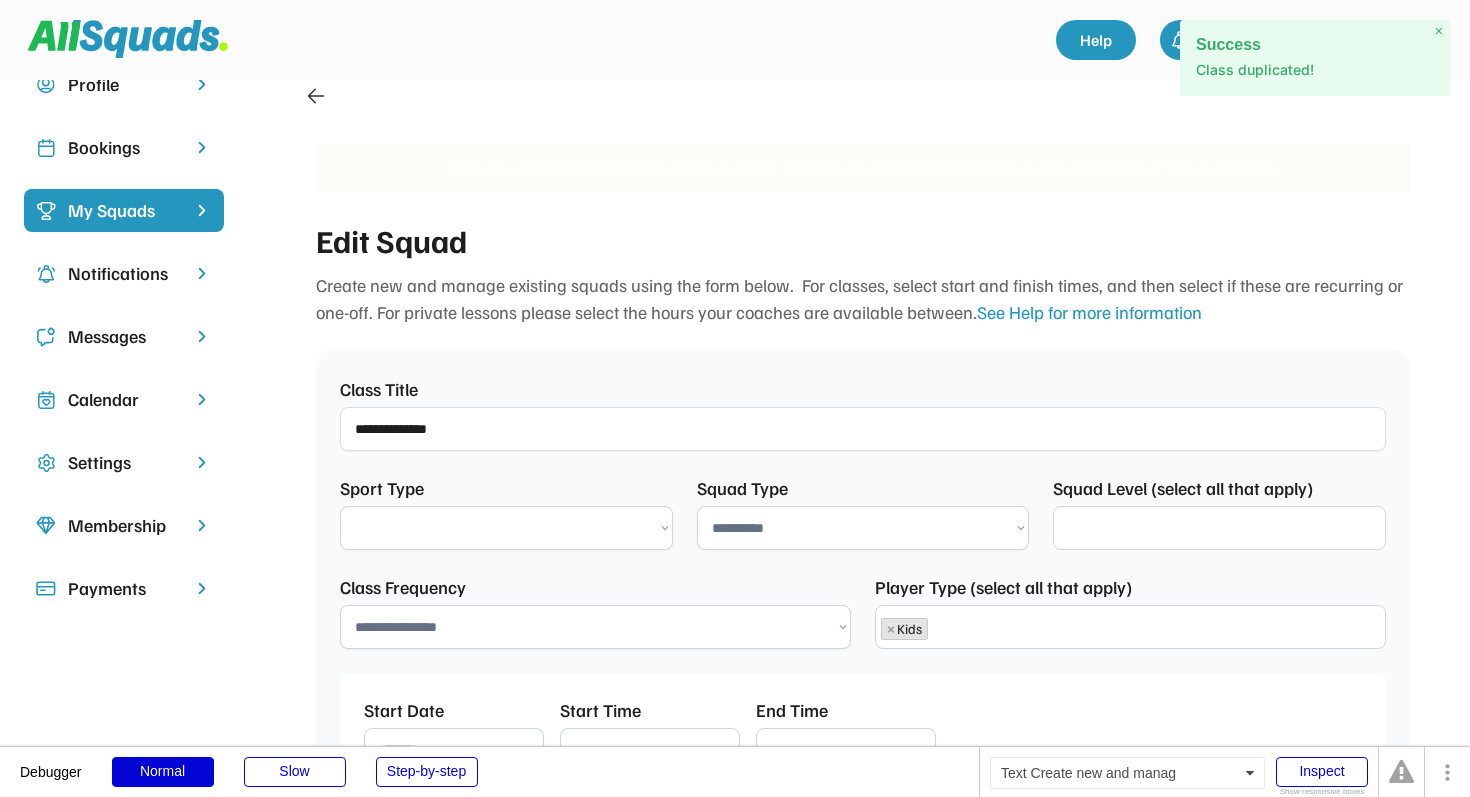 select on "**********" 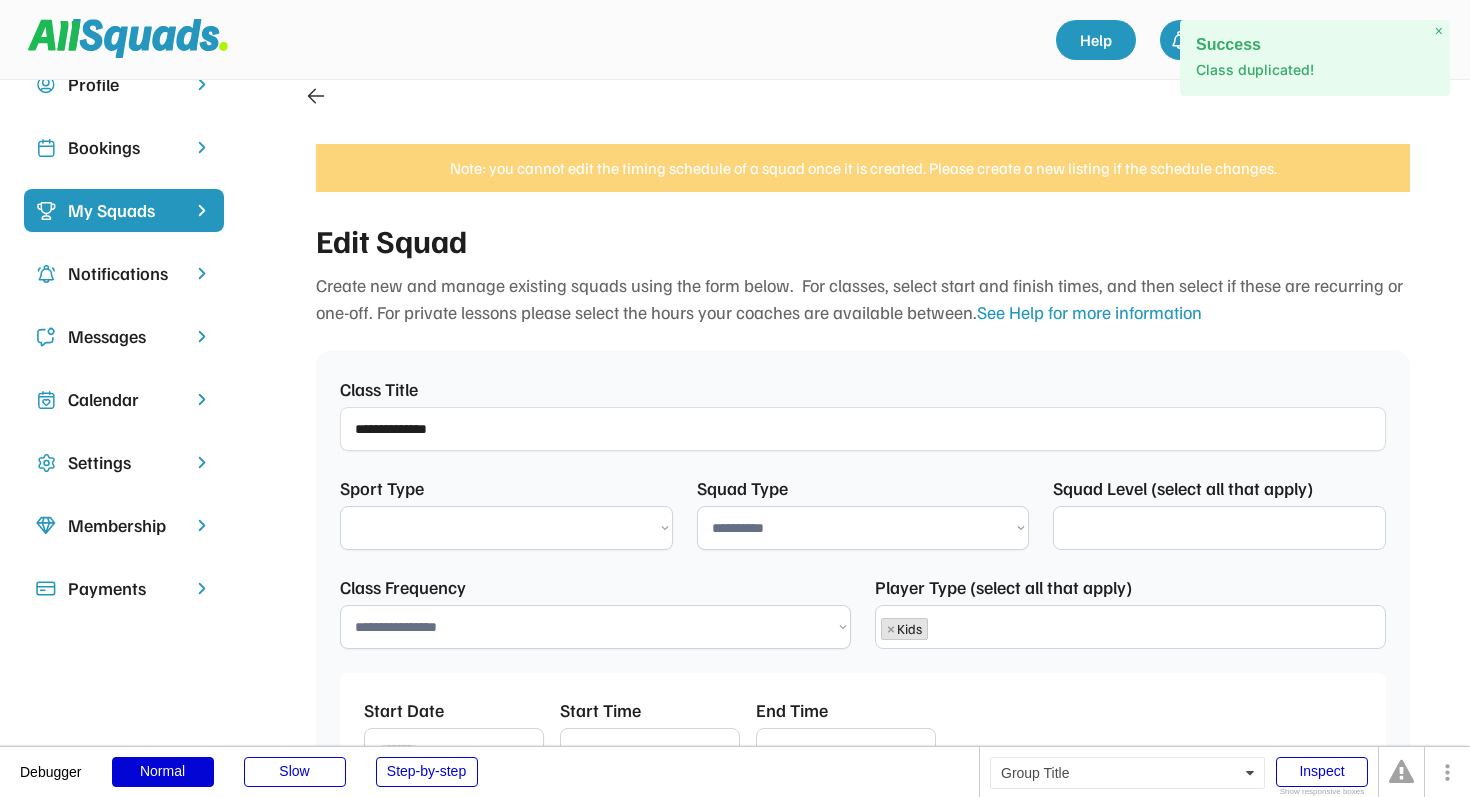 select on "**********" 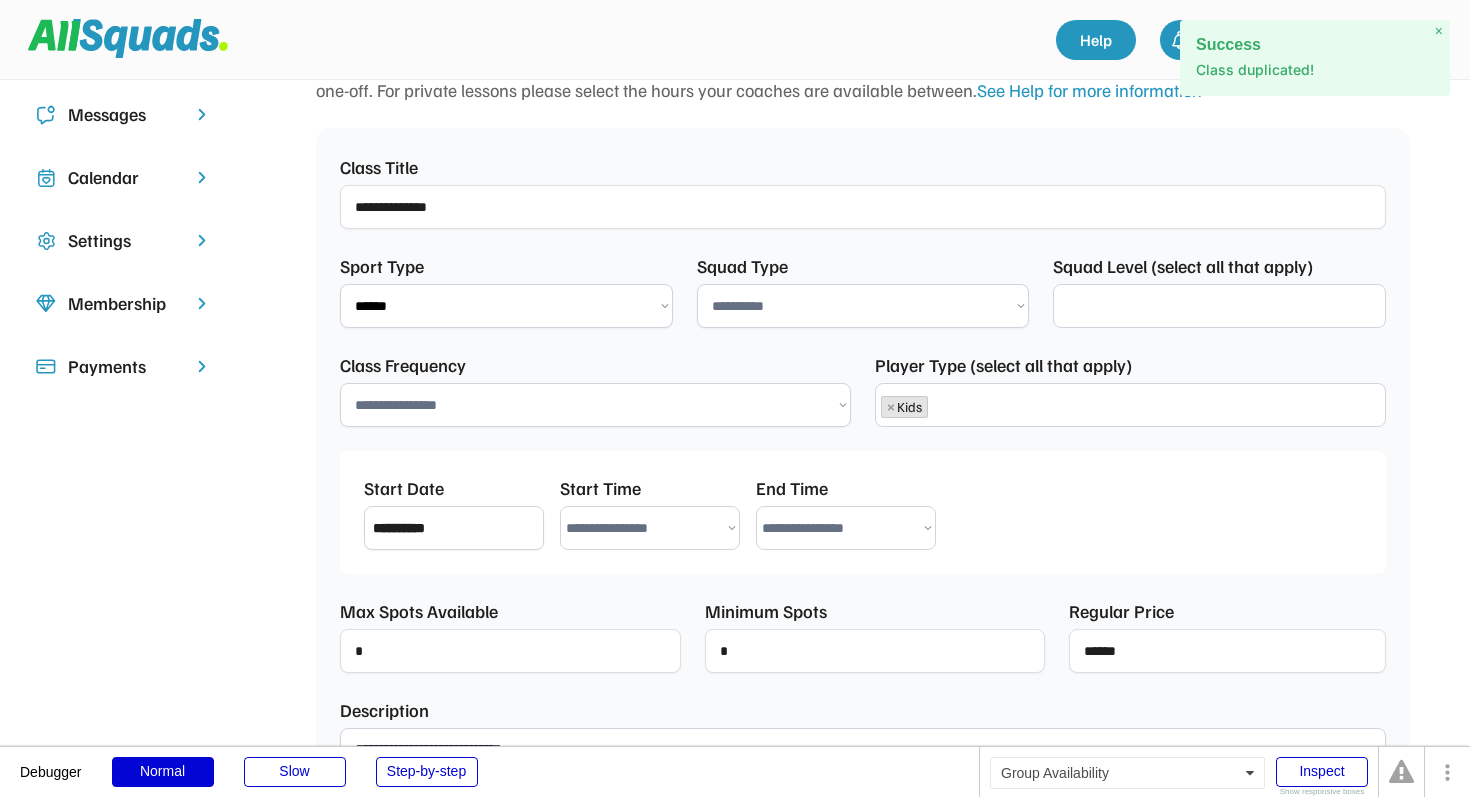 select on "**********" 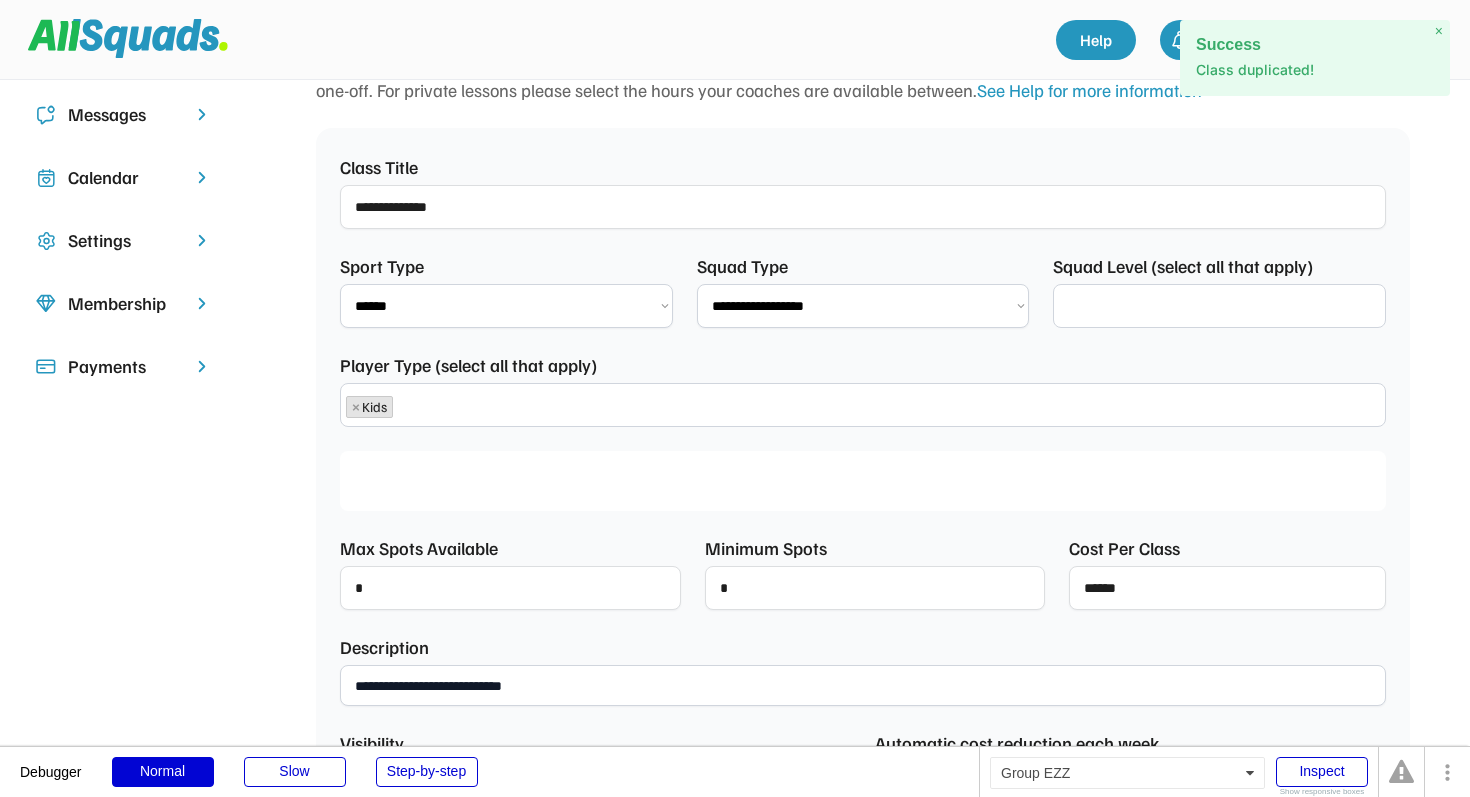 scroll, scrollTop: 338, scrollLeft: 0, axis: vertical 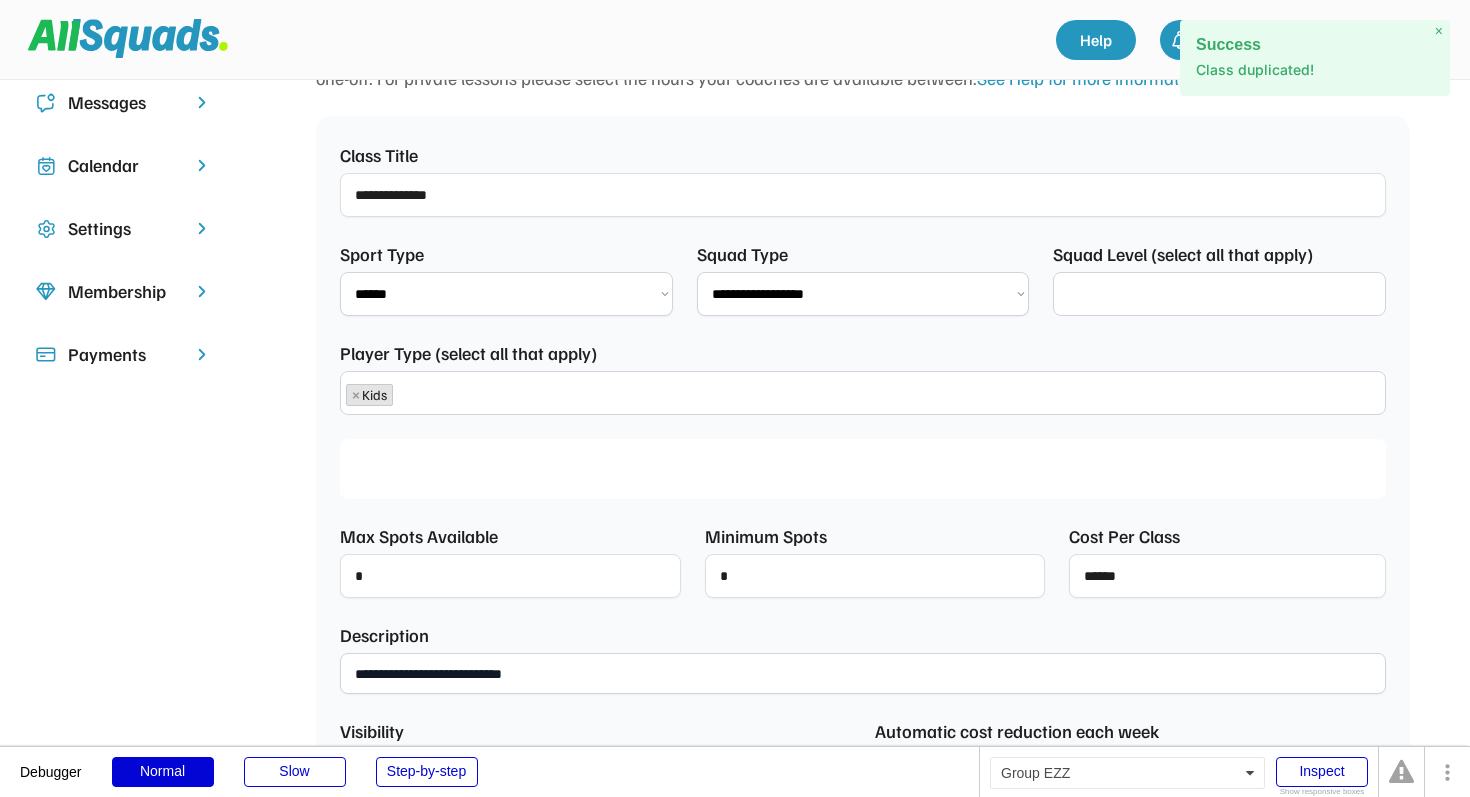 select on "**********" 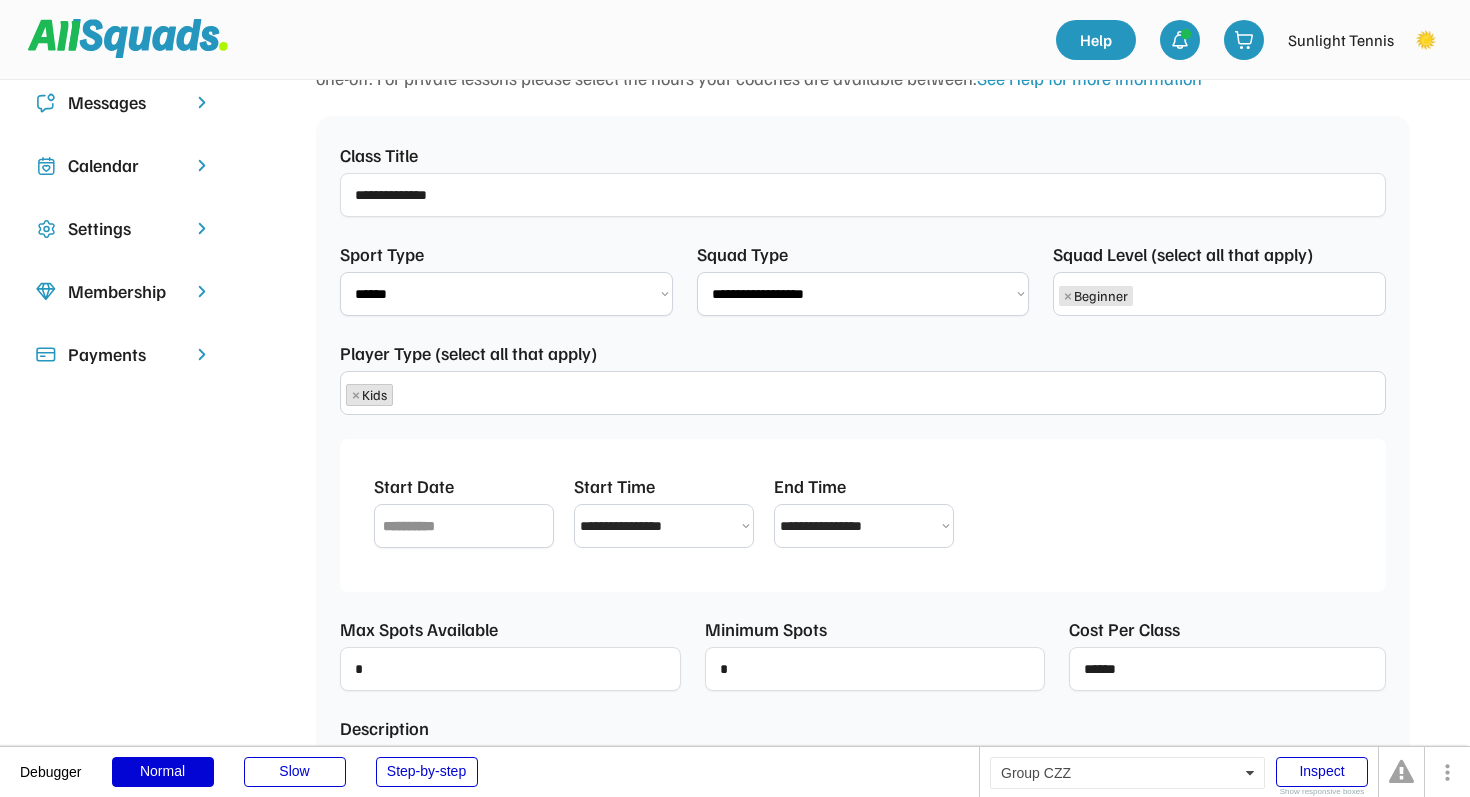 type on "**********" 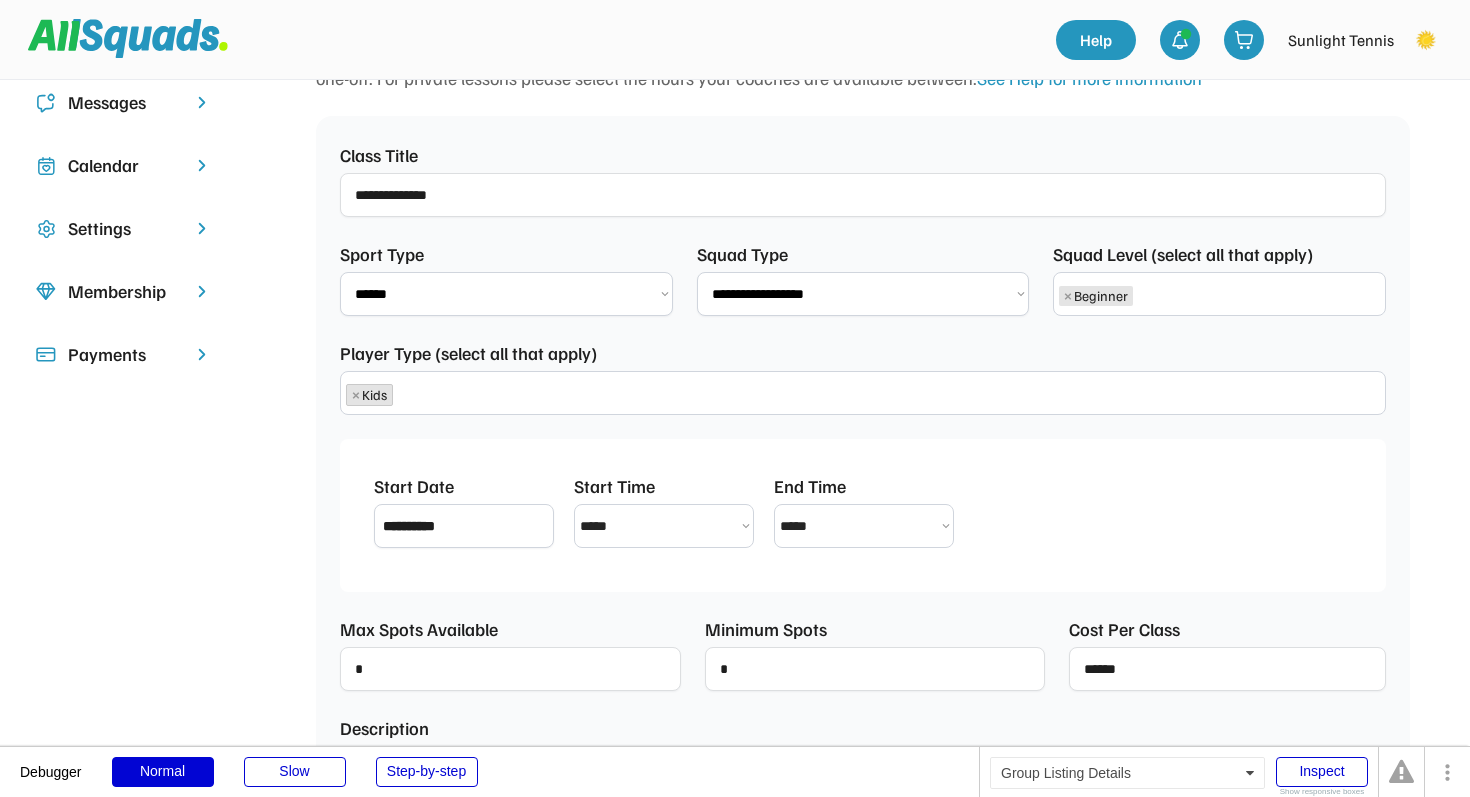 scroll, scrollTop: 492, scrollLeft: 0, axis: vertical 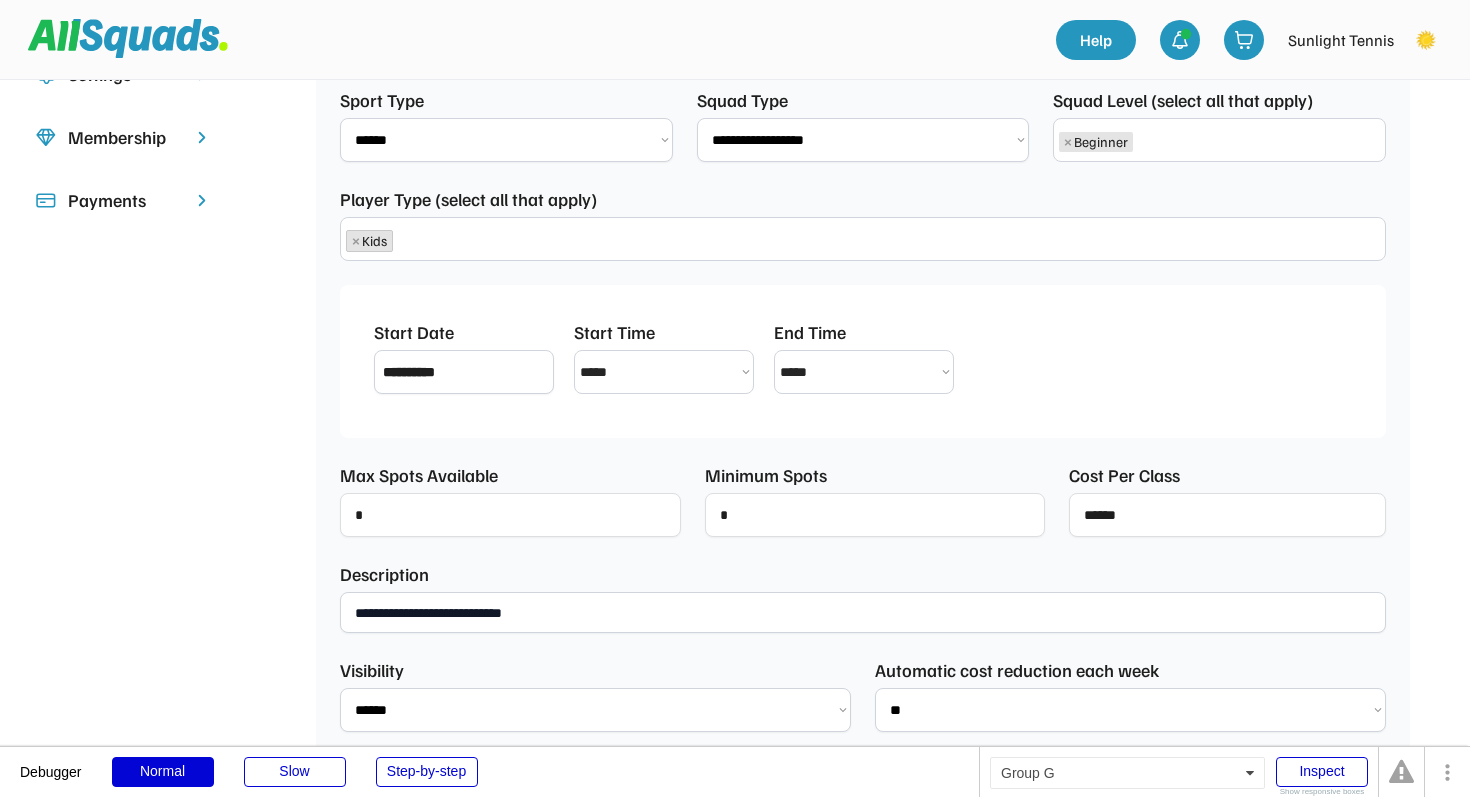 click at bounding box center (1227, 515) 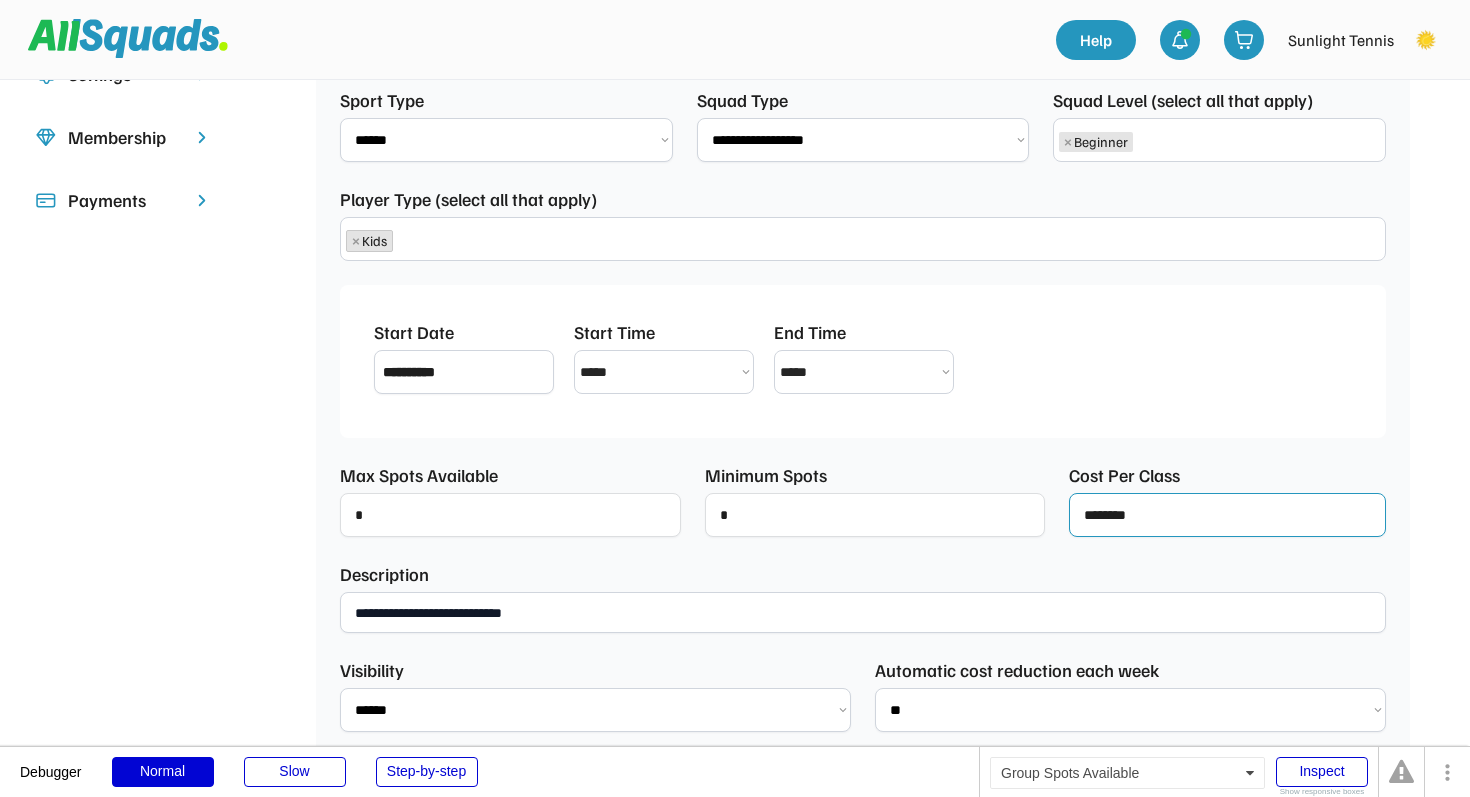 type on "********" 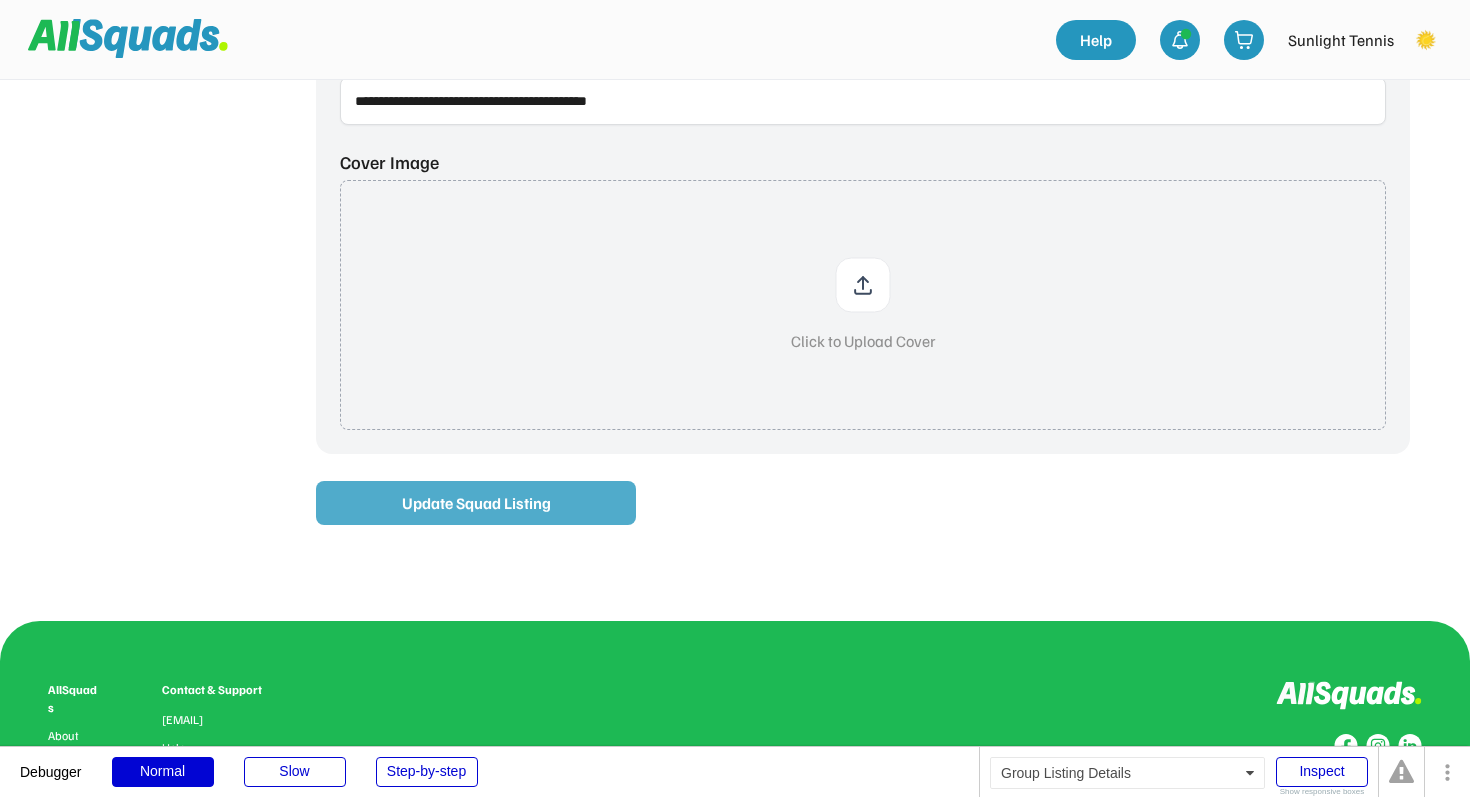 scroll, scrollTop: 1443, scrollLeft: 0, axis: vertical 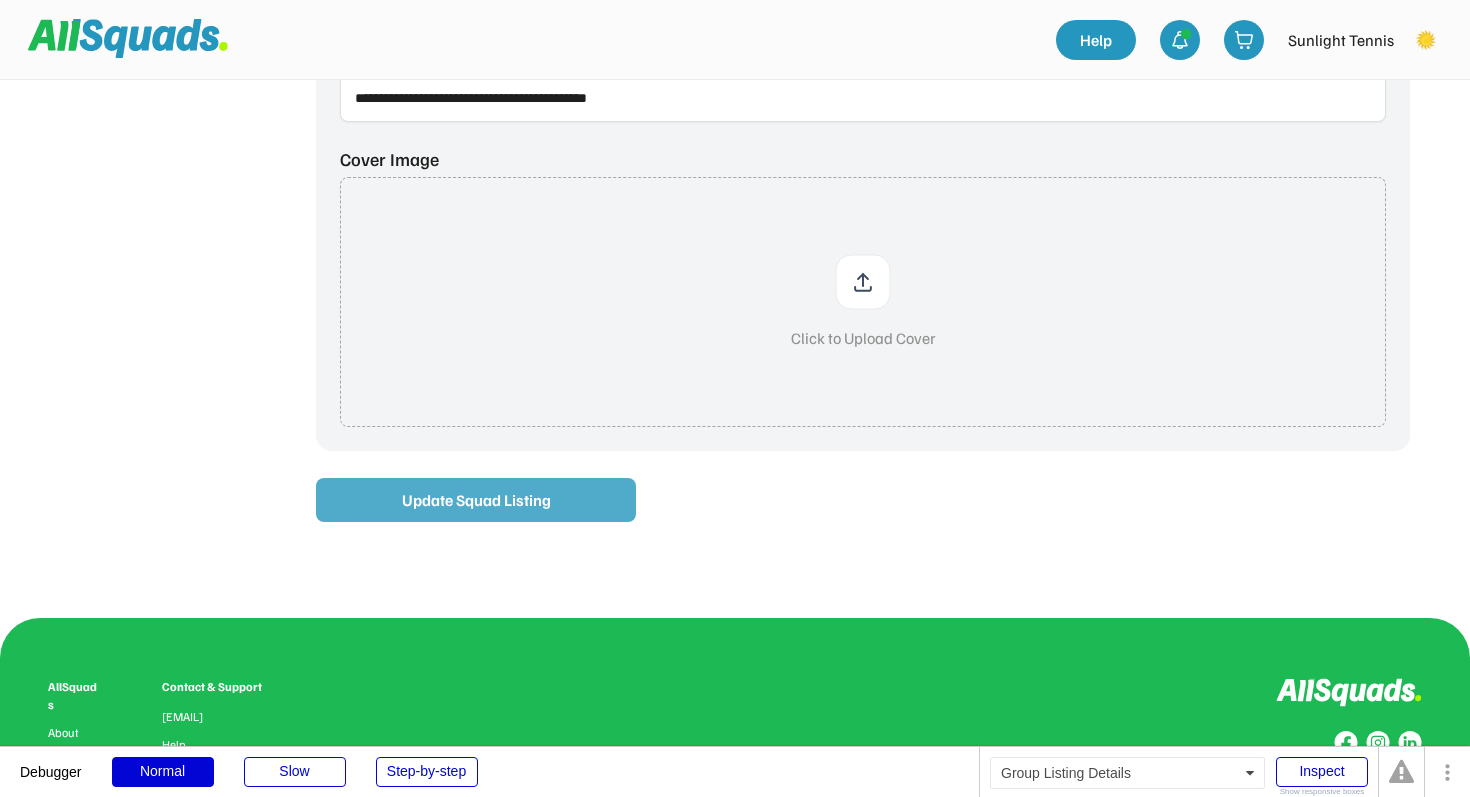 type on "*" 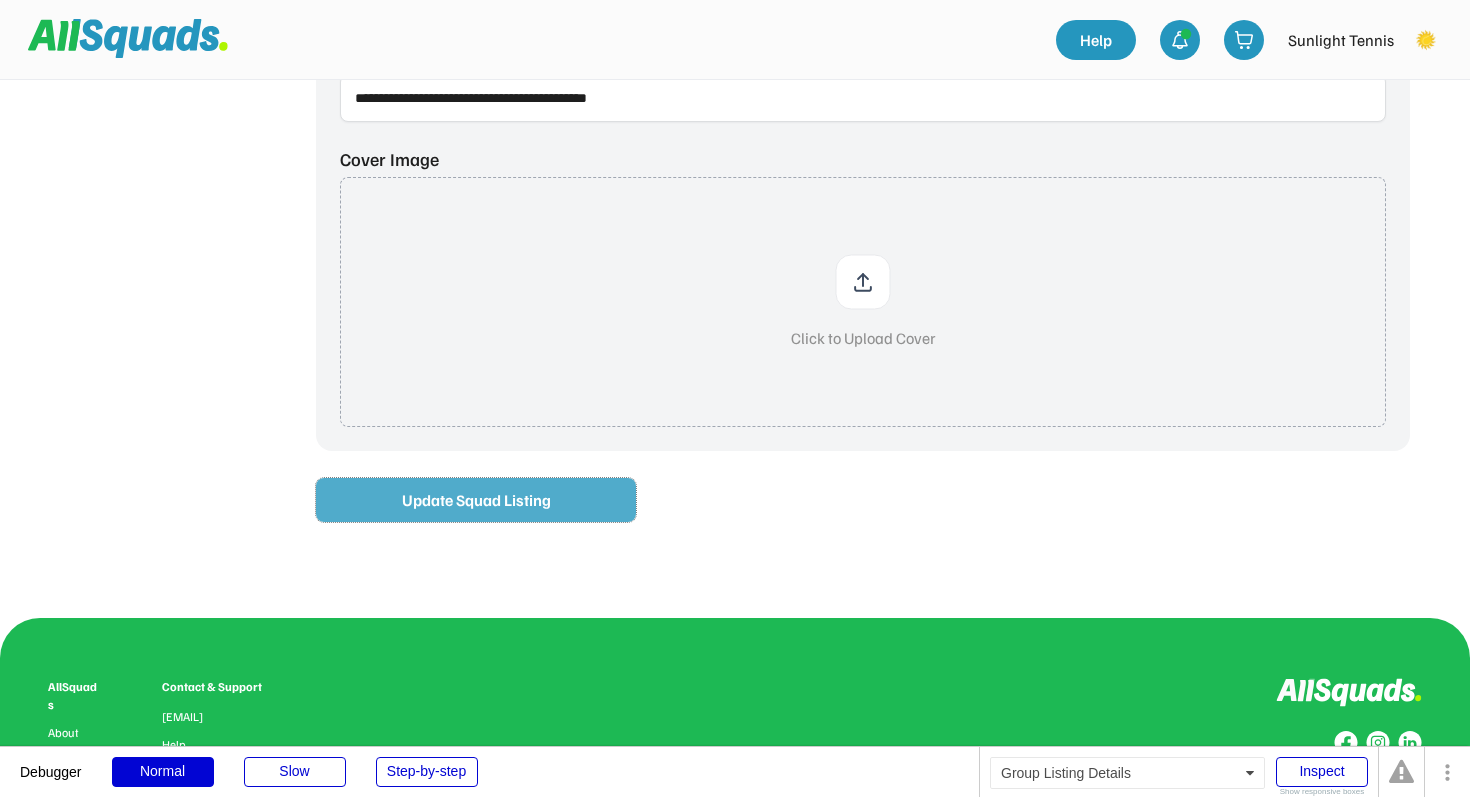 click on "Update Squad Listing" at bounding box center (476, 500) 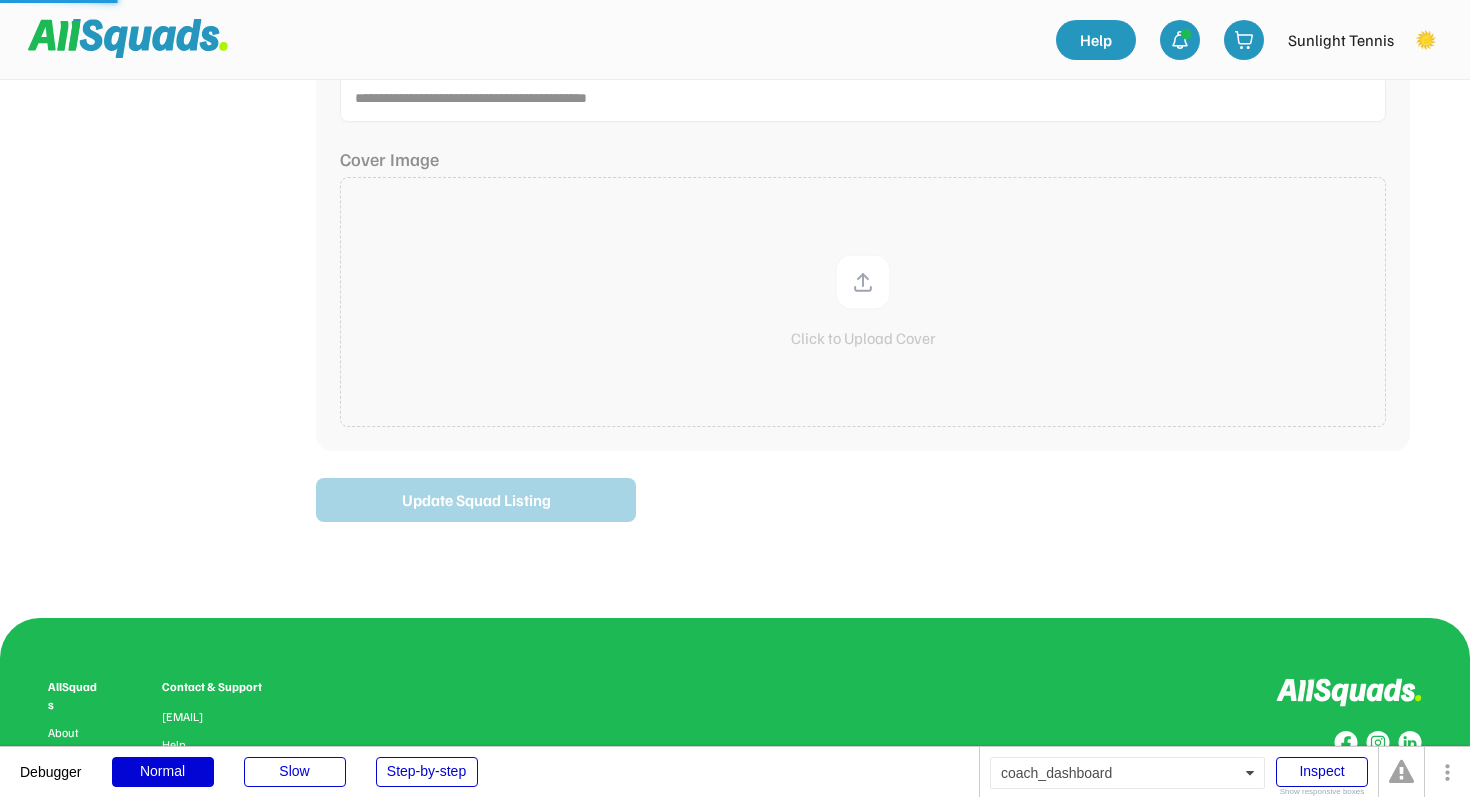 scroll, scrollTop: 1371, scrollLeft: 0, axis: vertical 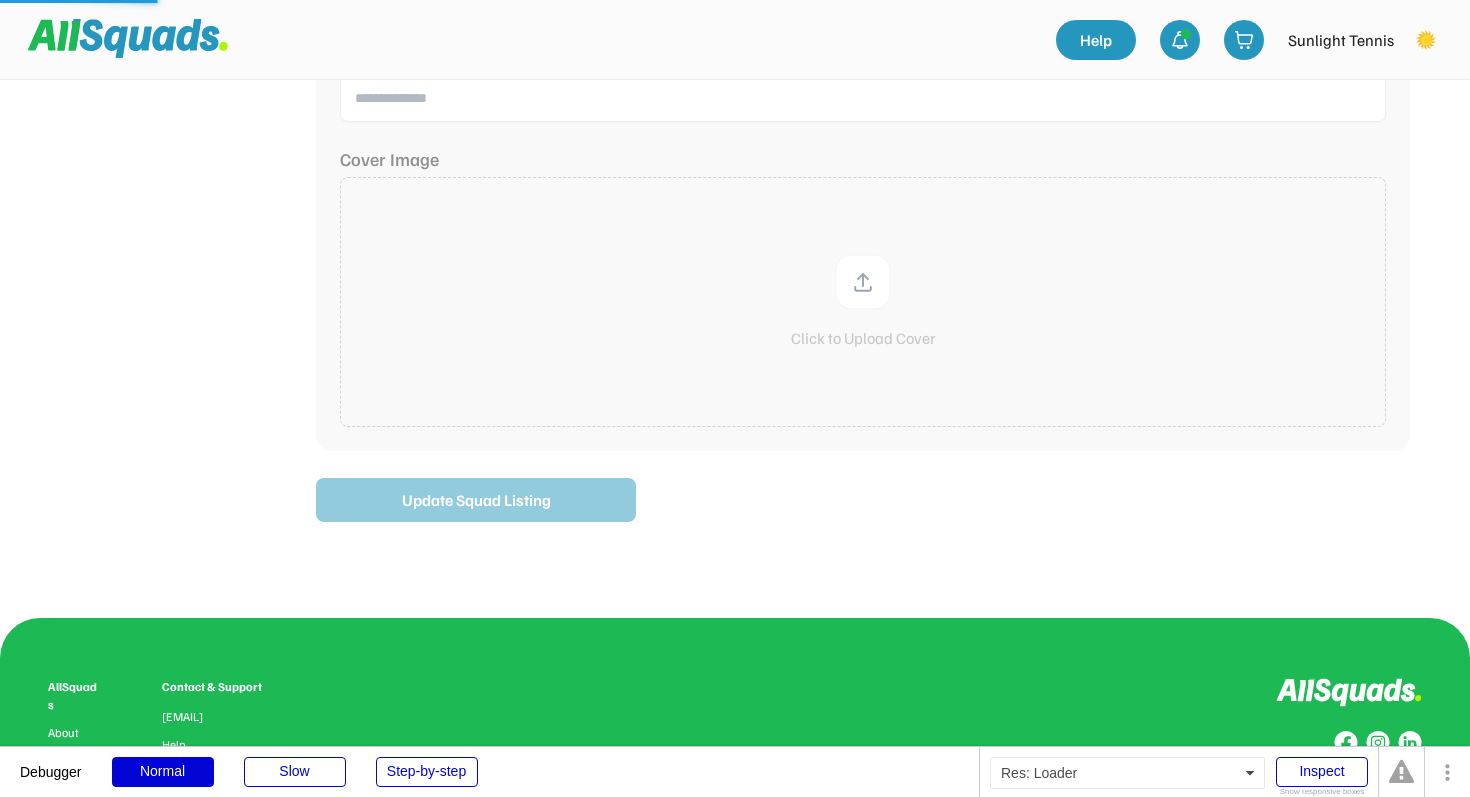 type on "**********" 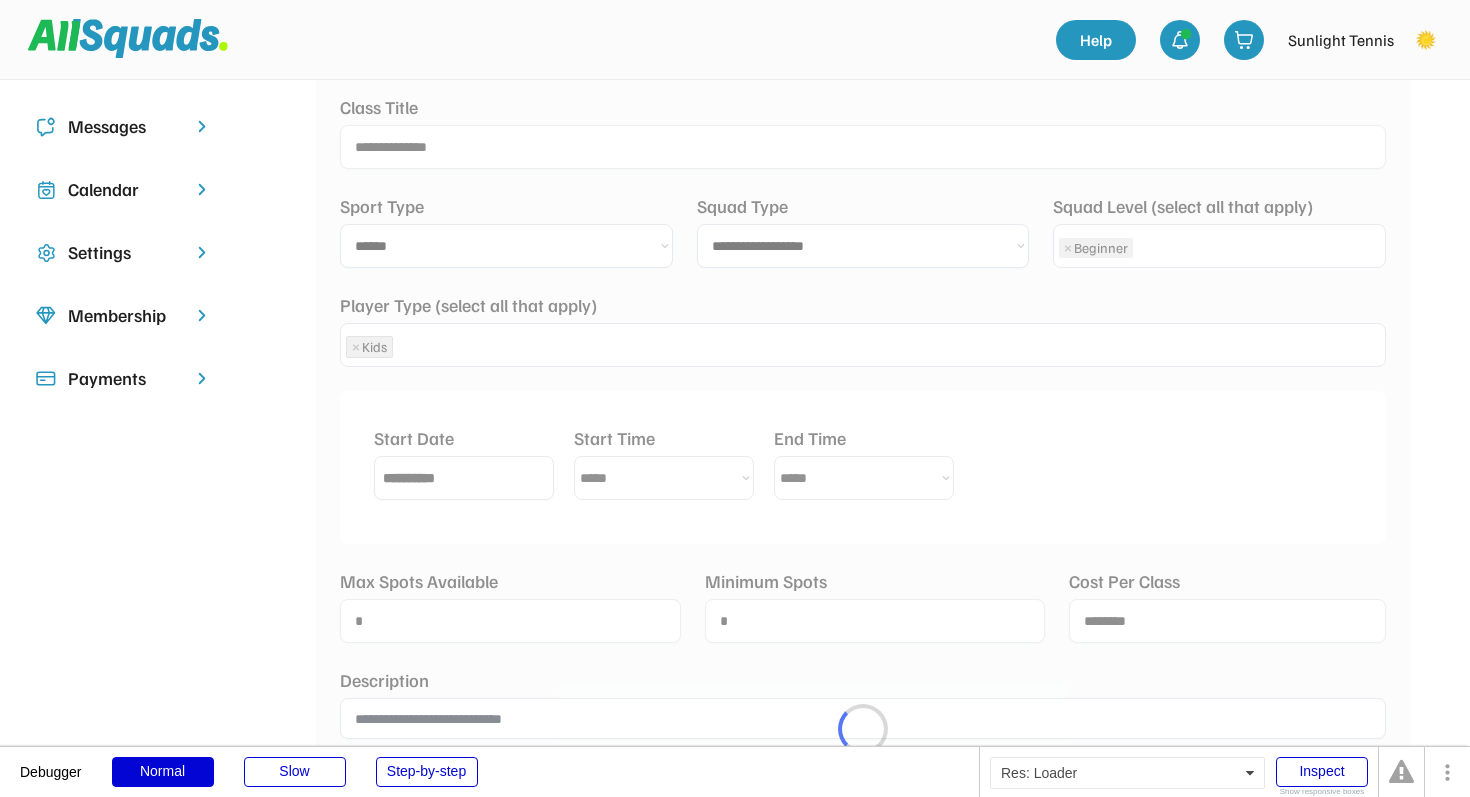 scroll, scrollTop: 236, scrollLeft: 0, axis: vertical 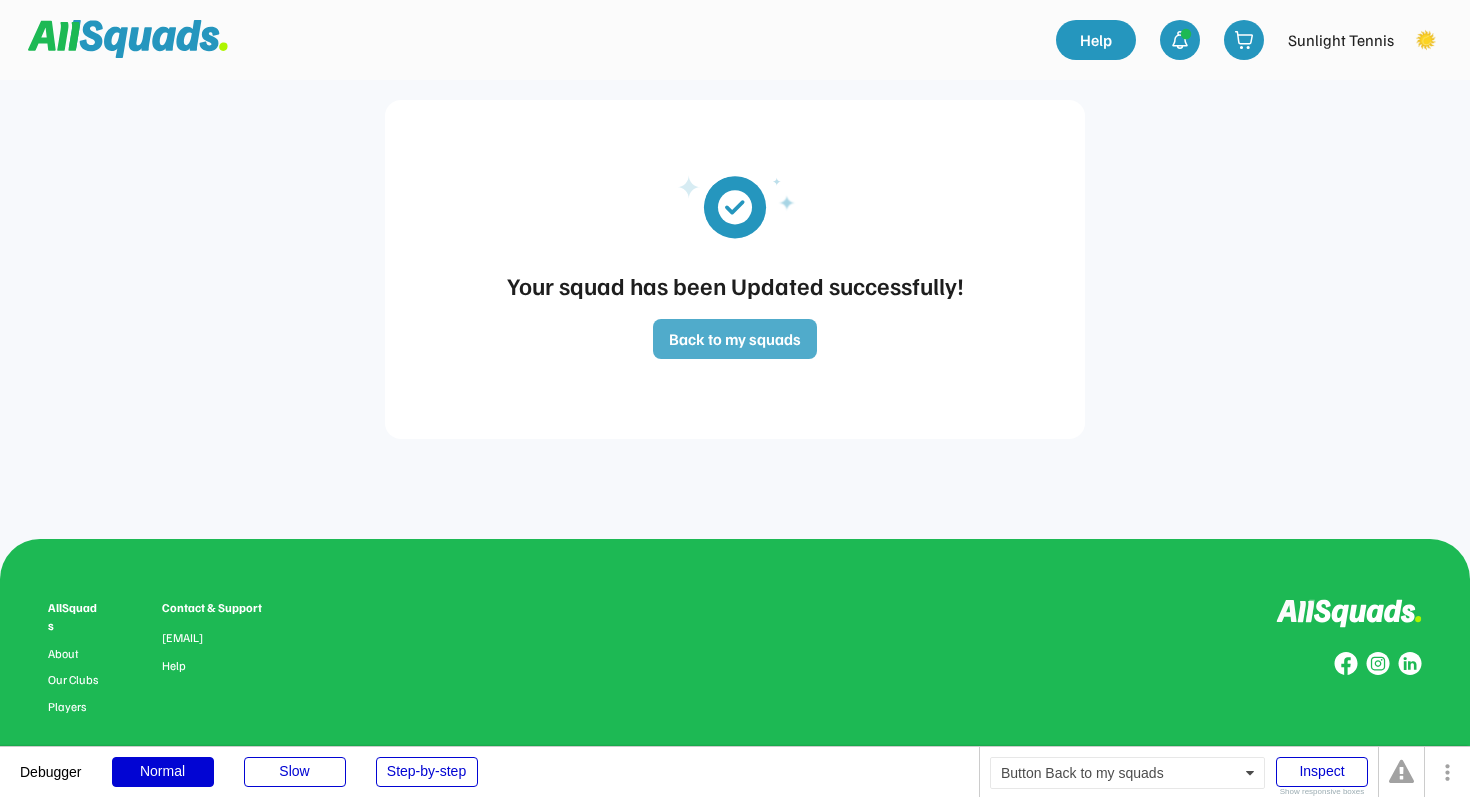 click on "Back to my squads" at bounding box center (735, 339) 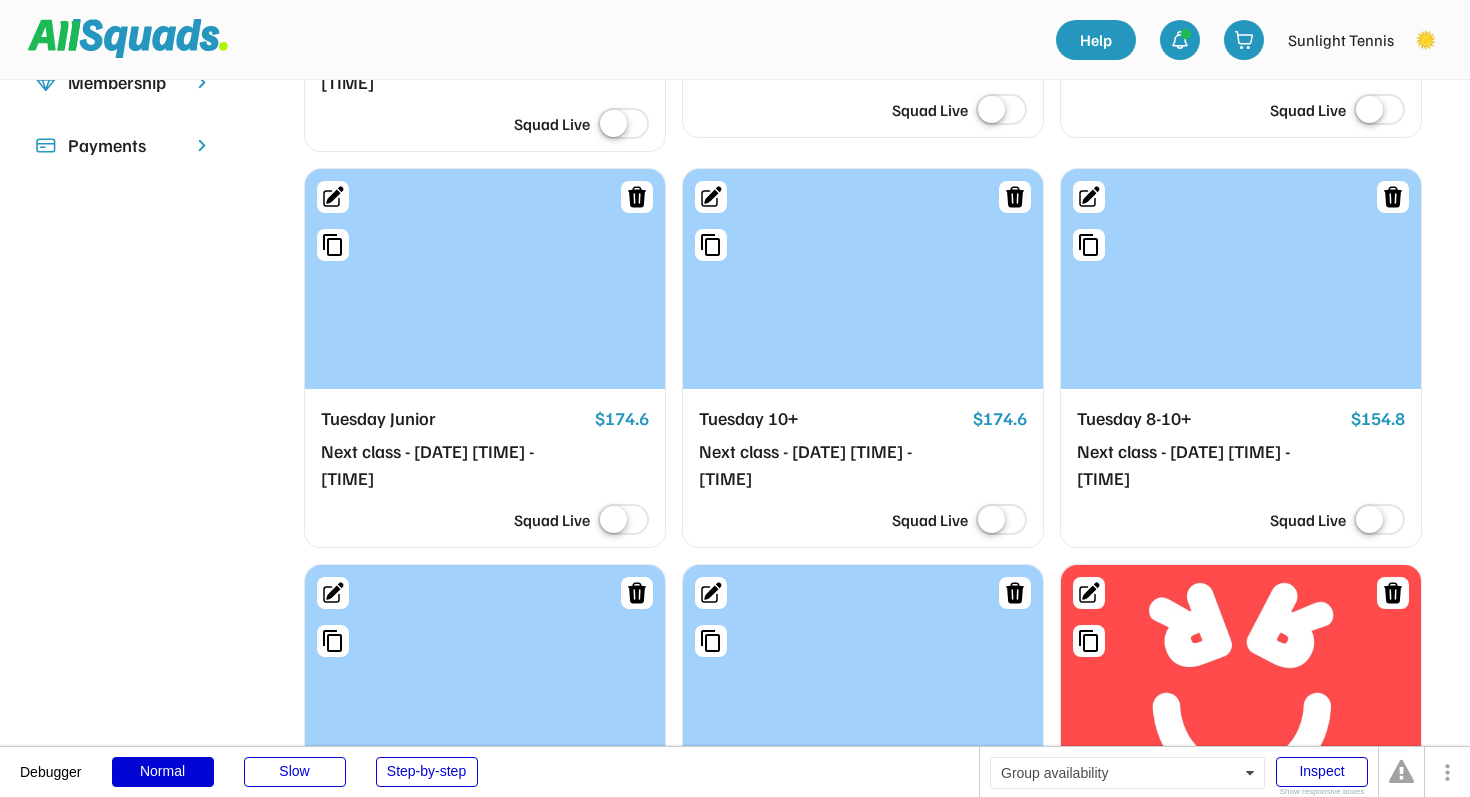 scroll, scrollTop: 568, scrollLeft: 0, axis: vertical 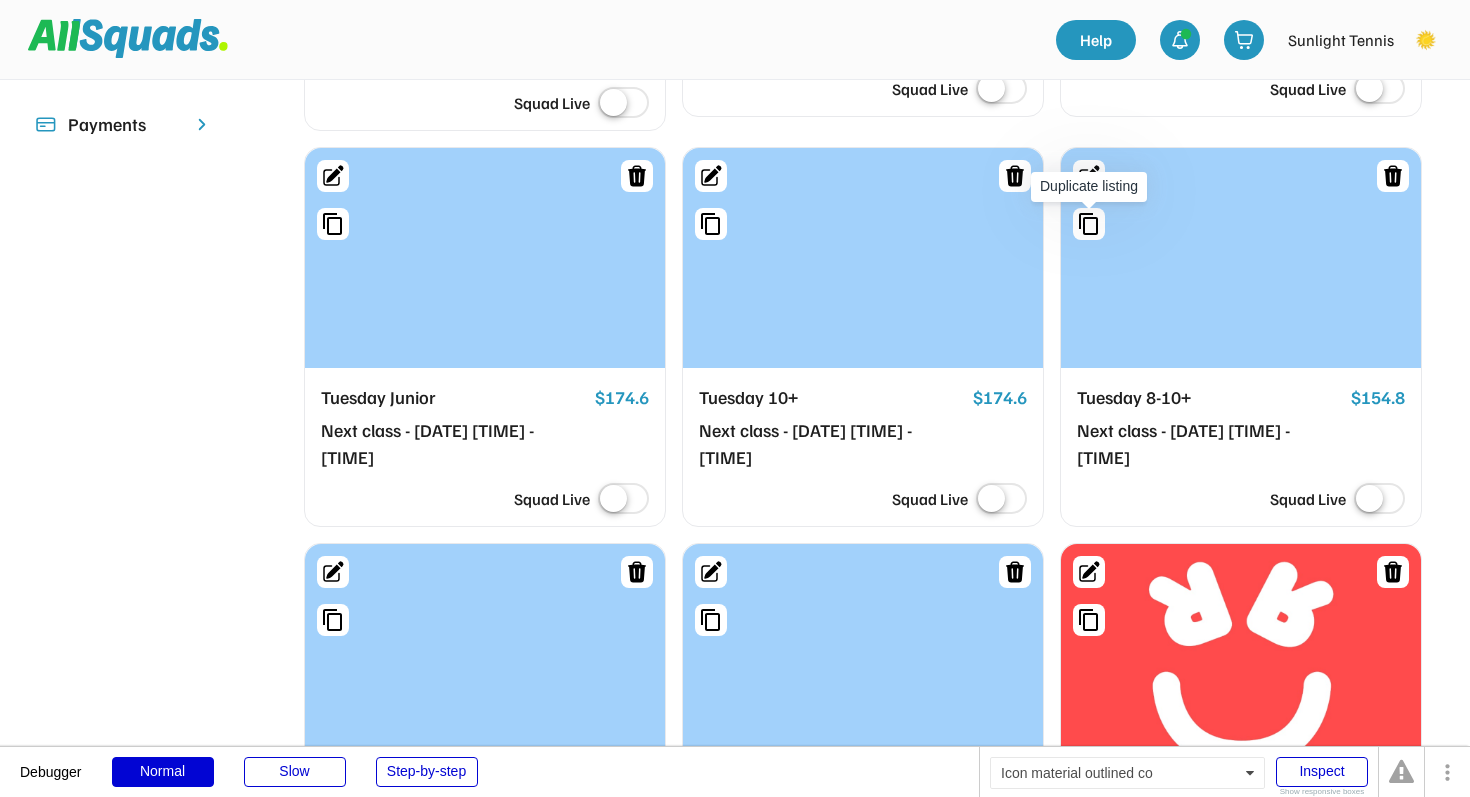 click 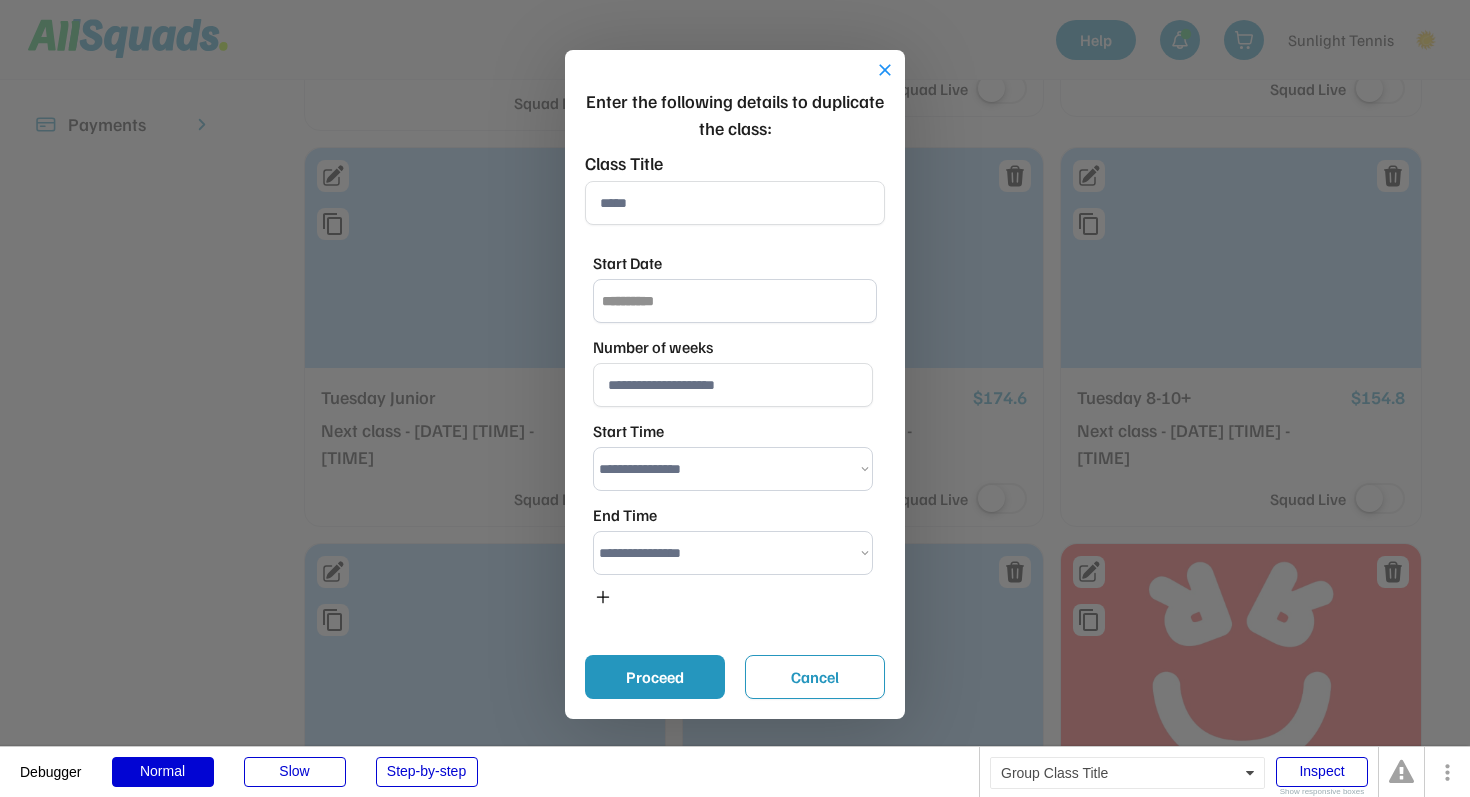 click at bounding box center [735, 203] 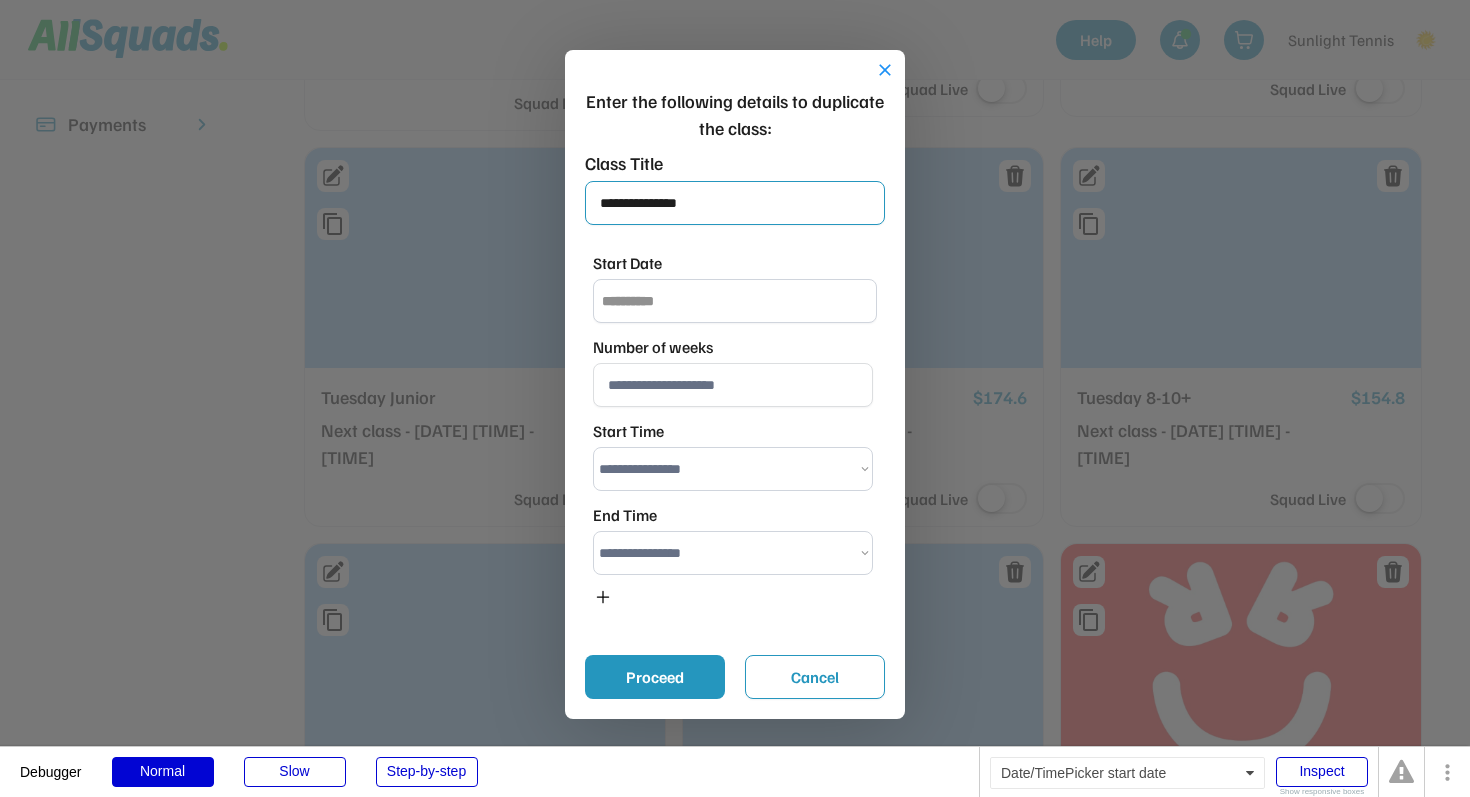 type on "**********" 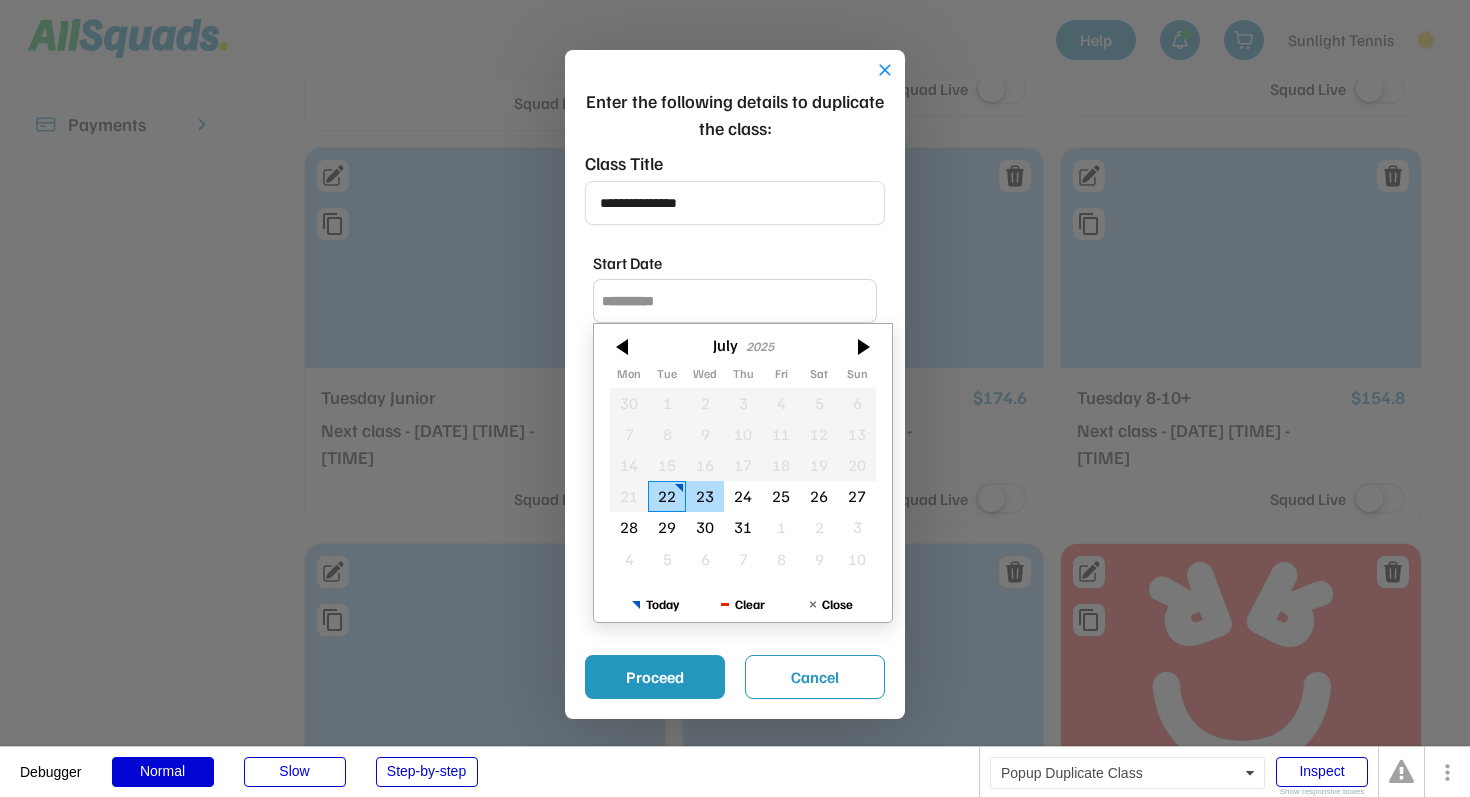 click on "23" at bounding box center (705, 496) 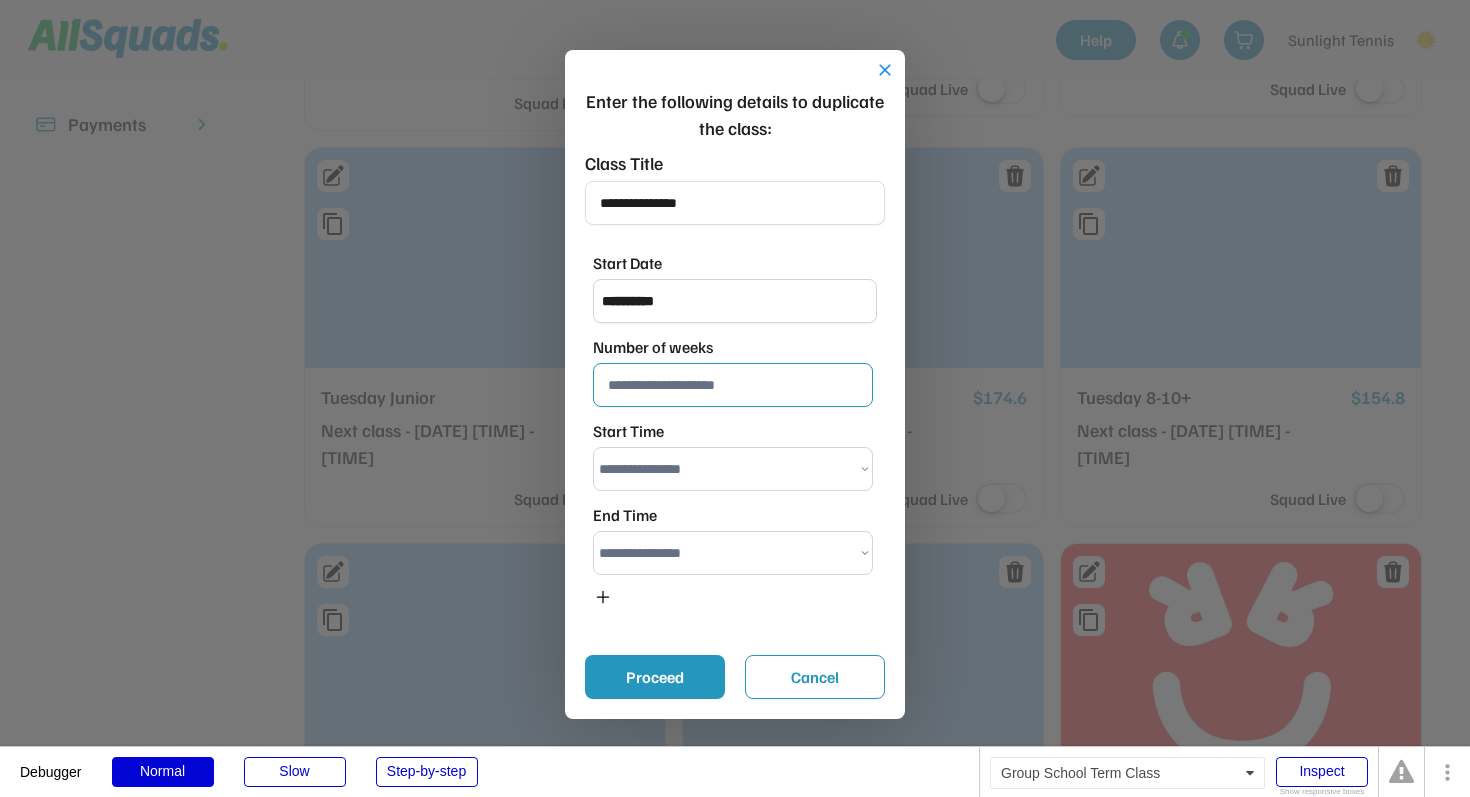 click at bounding box center [733, 385] 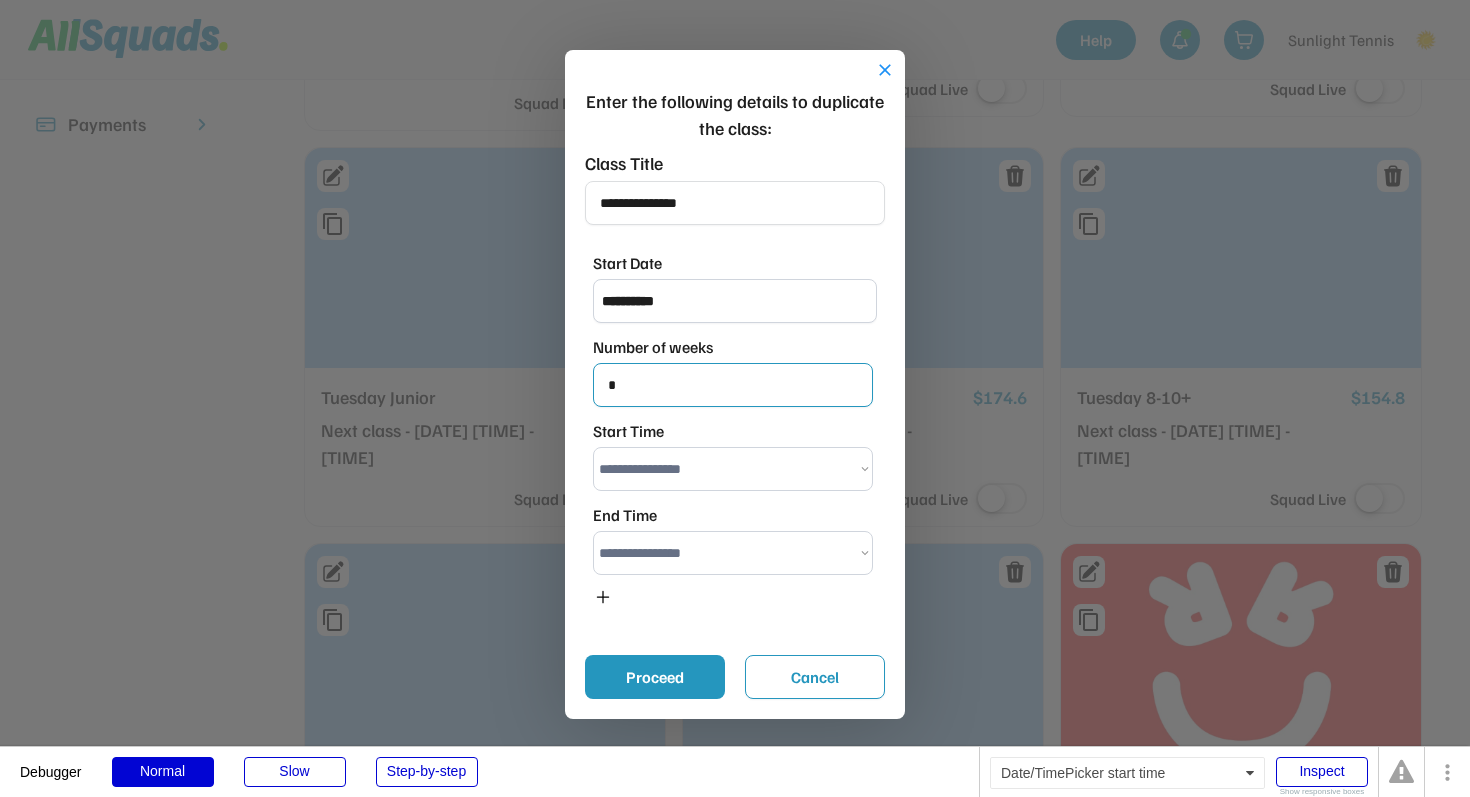 type on "*" 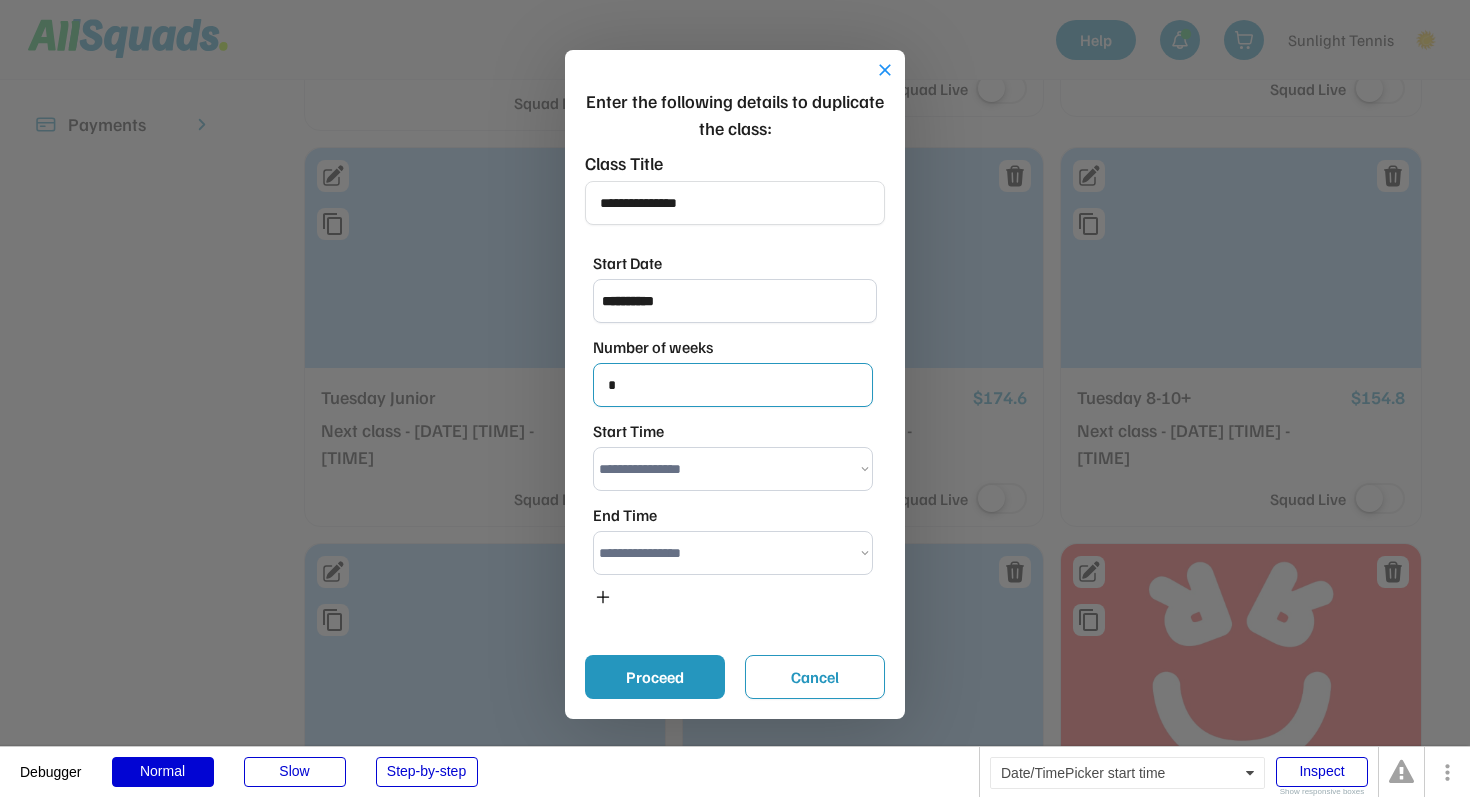 click on "**********" at bounding box center [733, 469] 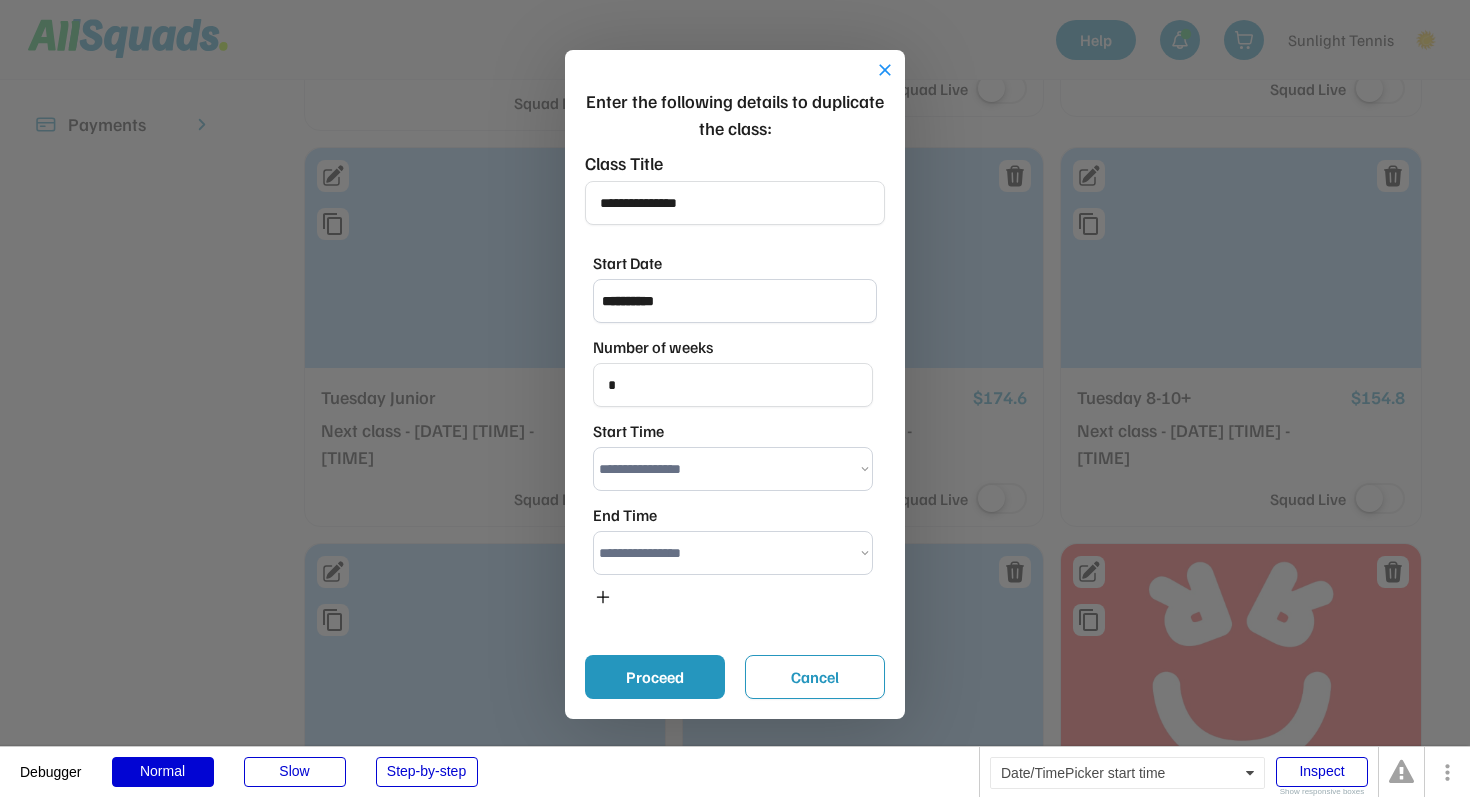 select on "*******" 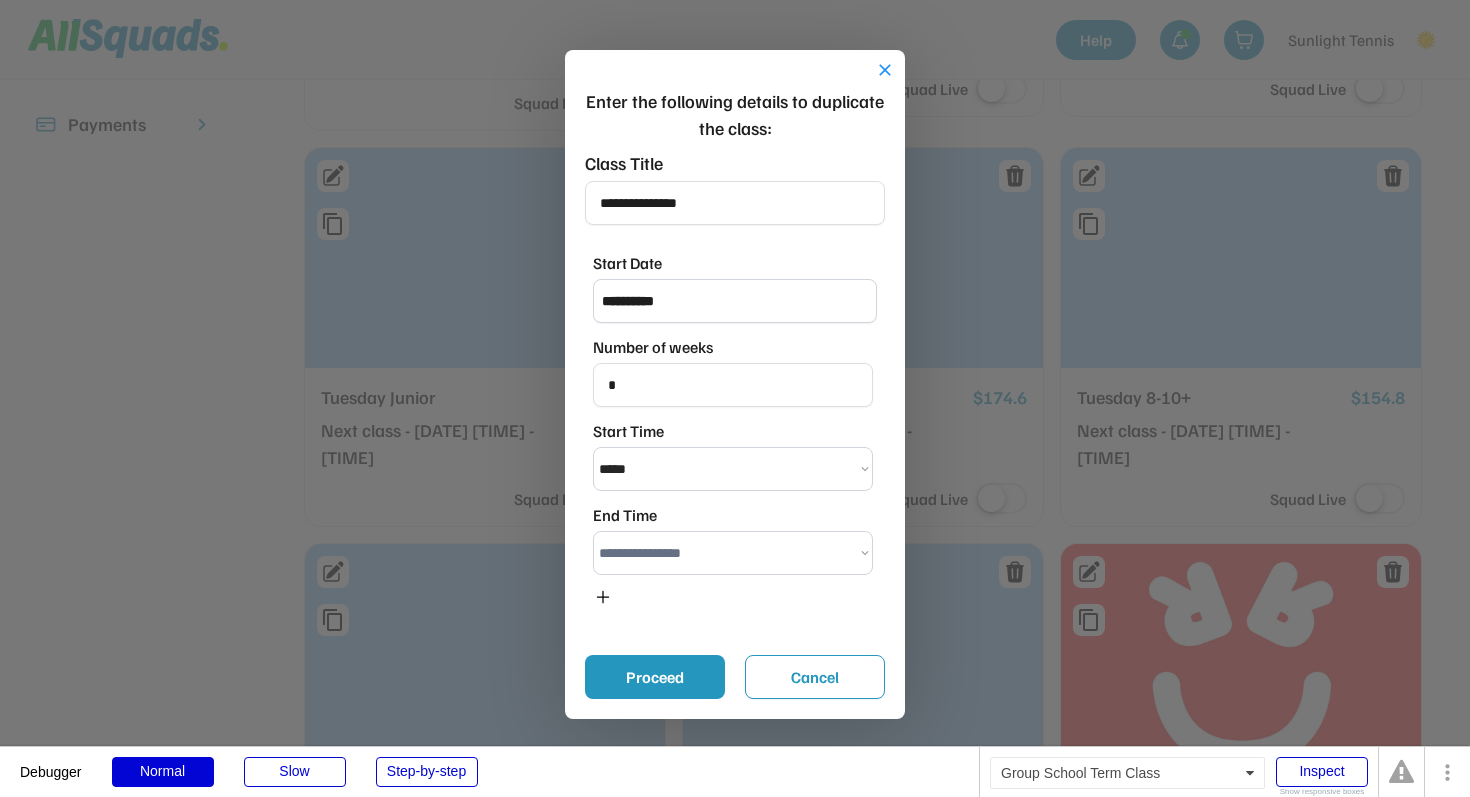 click on "**********" at bounding box center [733, 553] 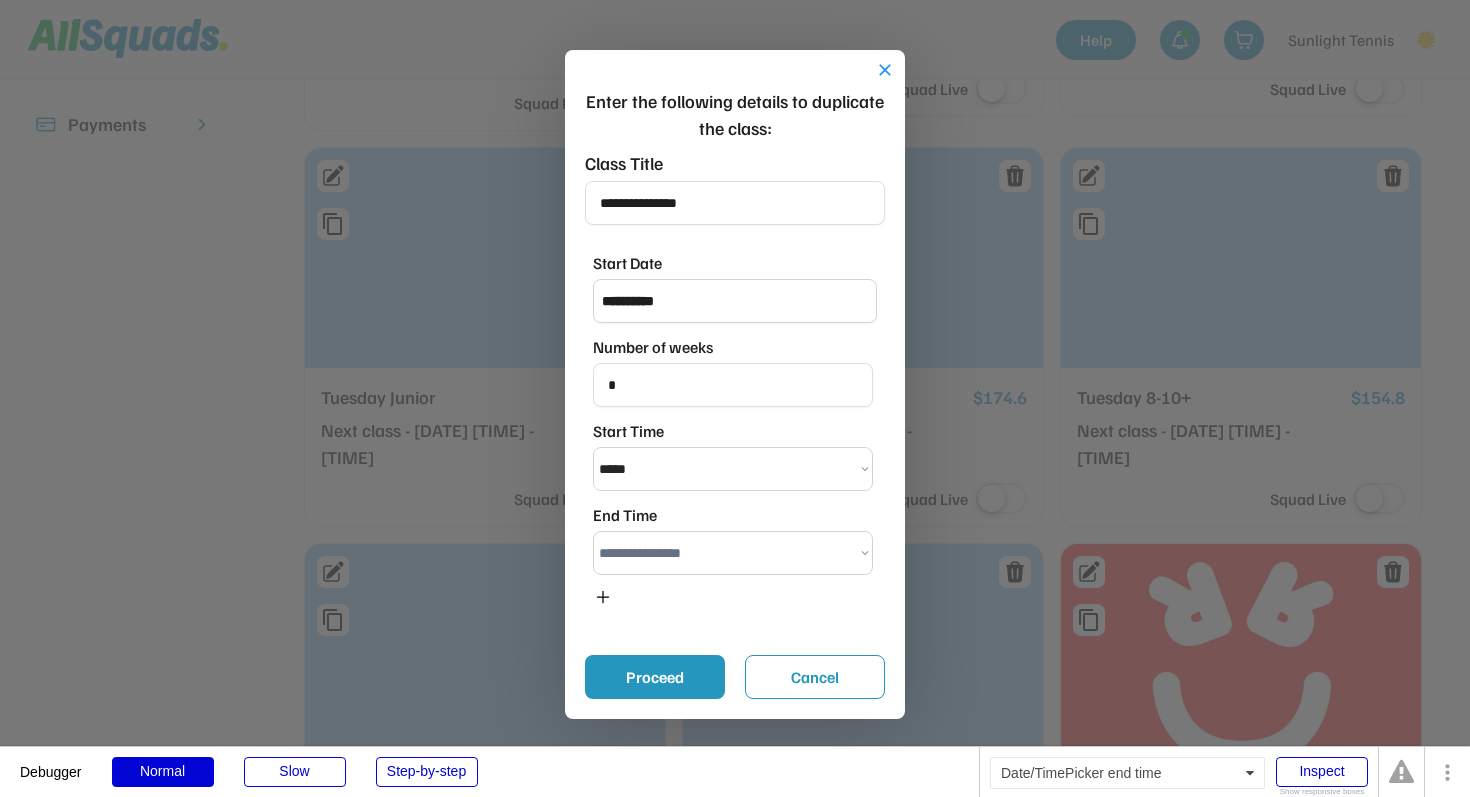 select on "*******" 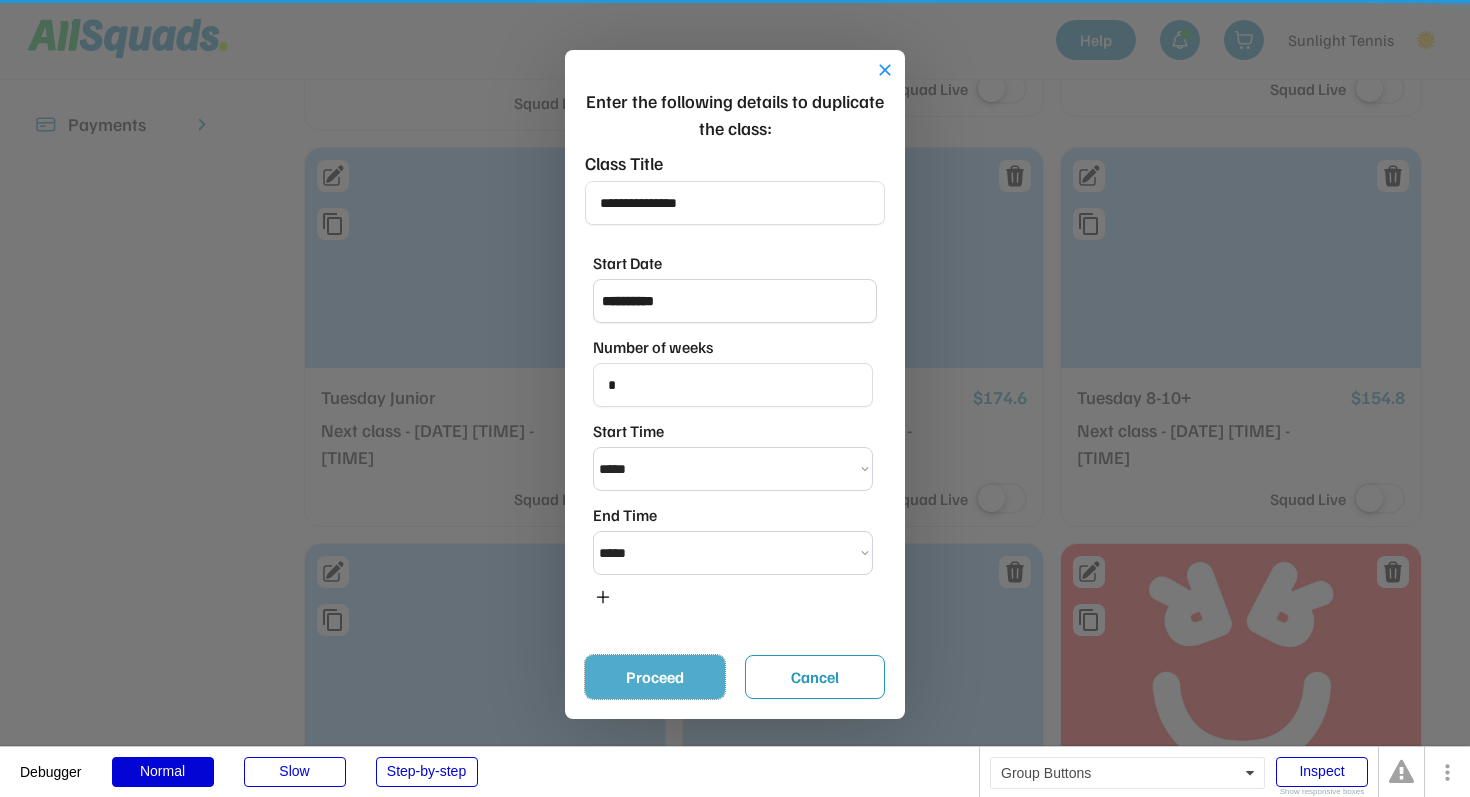 click on "Proceed" at bounding box center (655, 677) 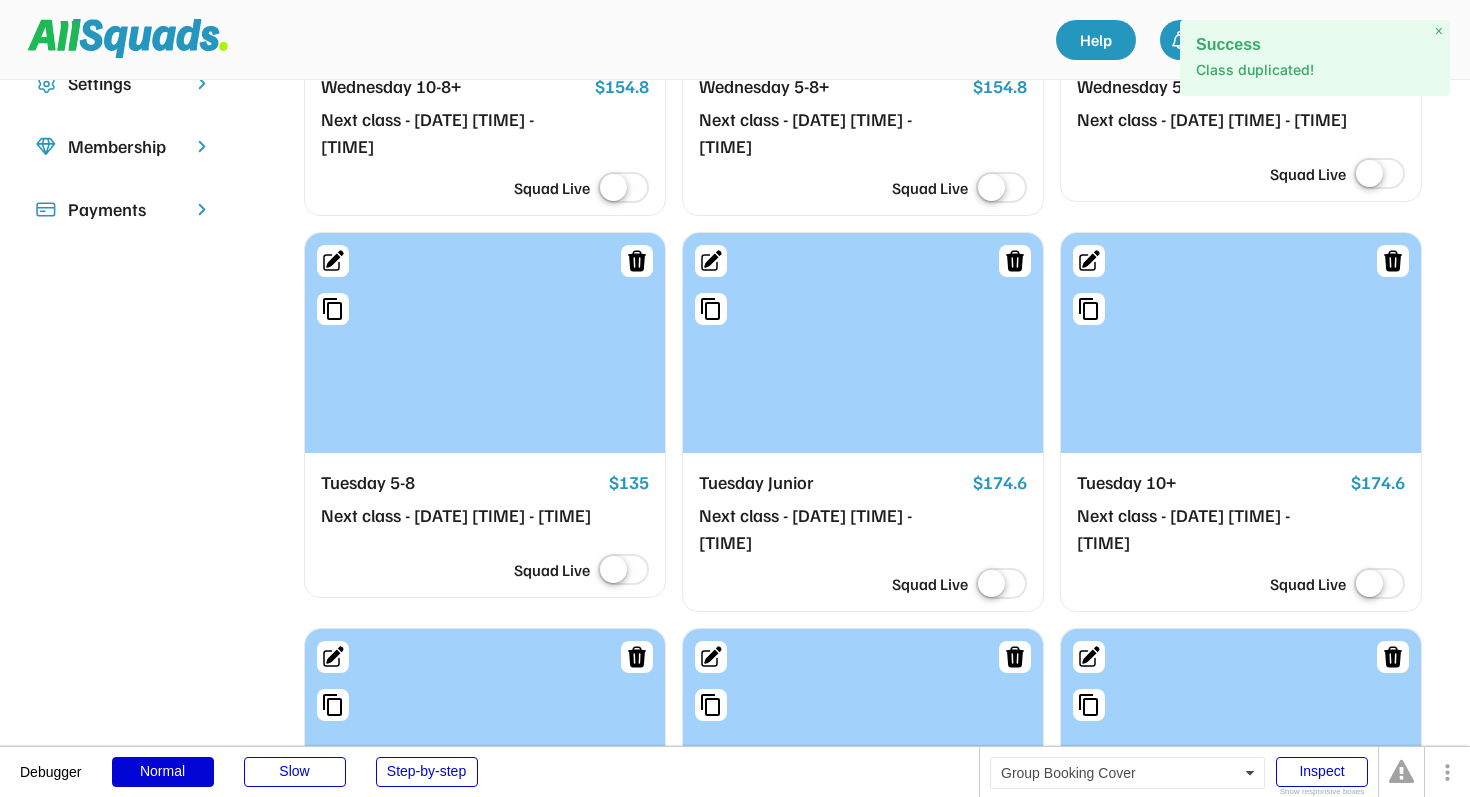 scroll, scrollTop: 0, scrollLeft: 0, axis: both 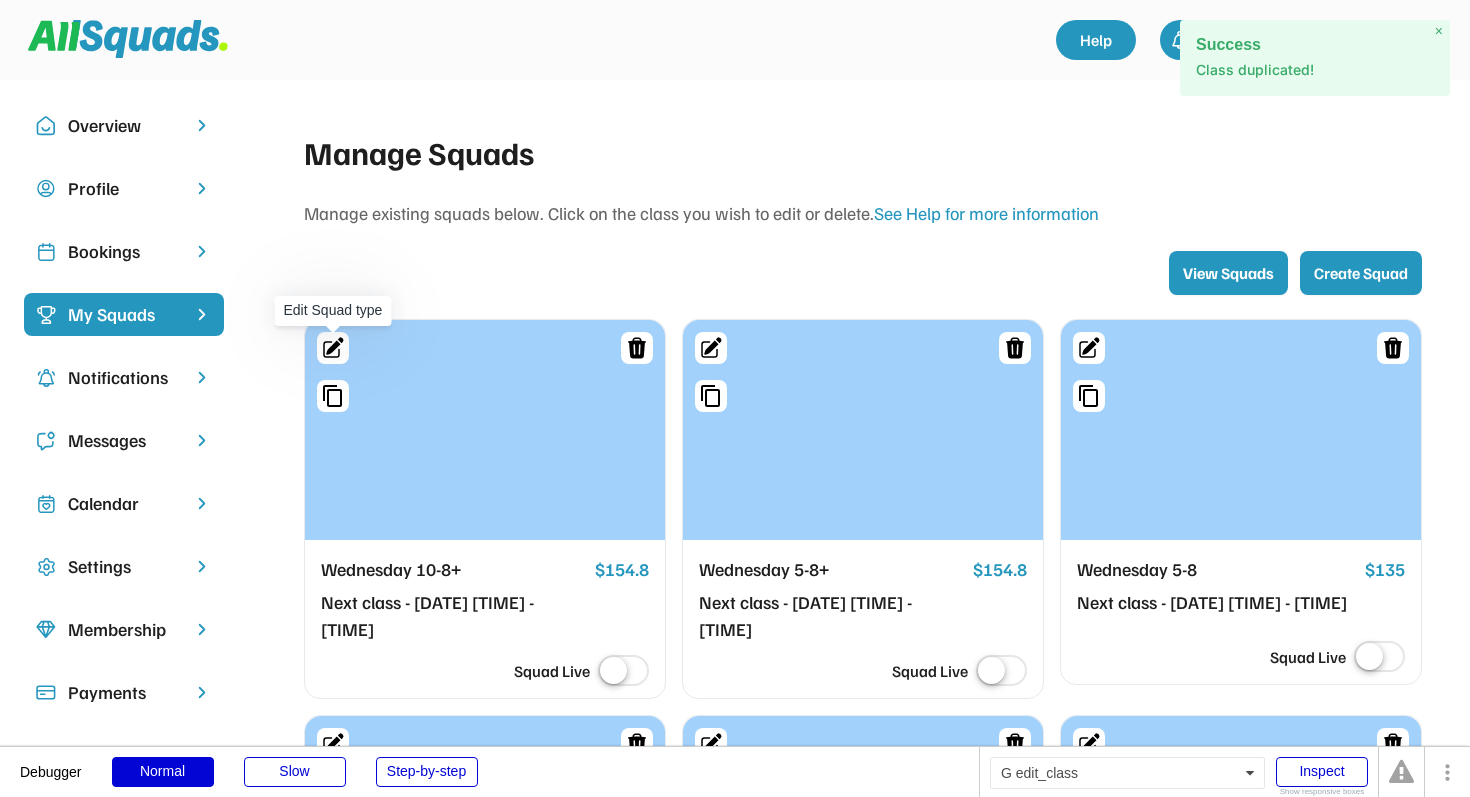 click 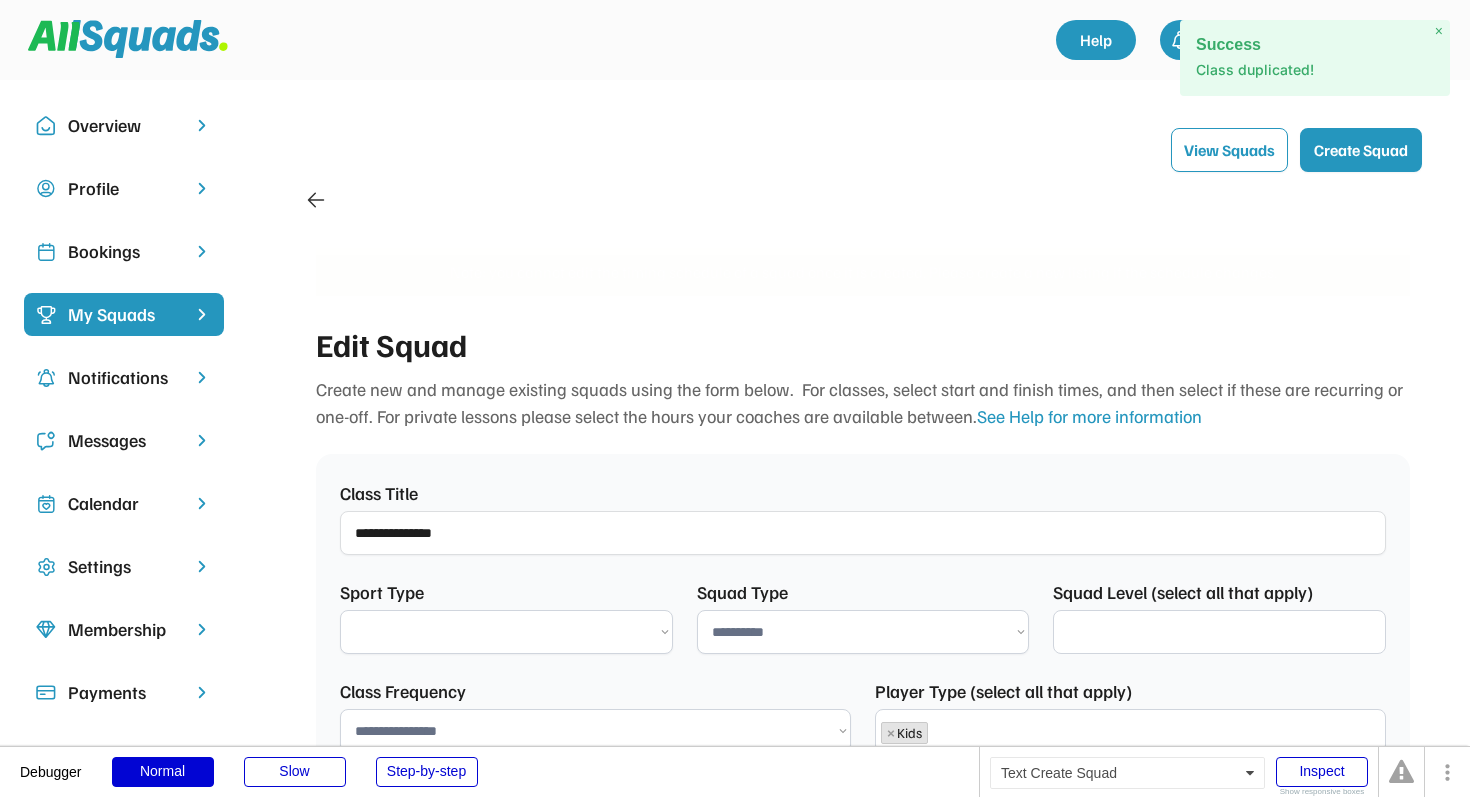 scroll, scrollTop: 51, scrollLeft: 0, axis: vertical 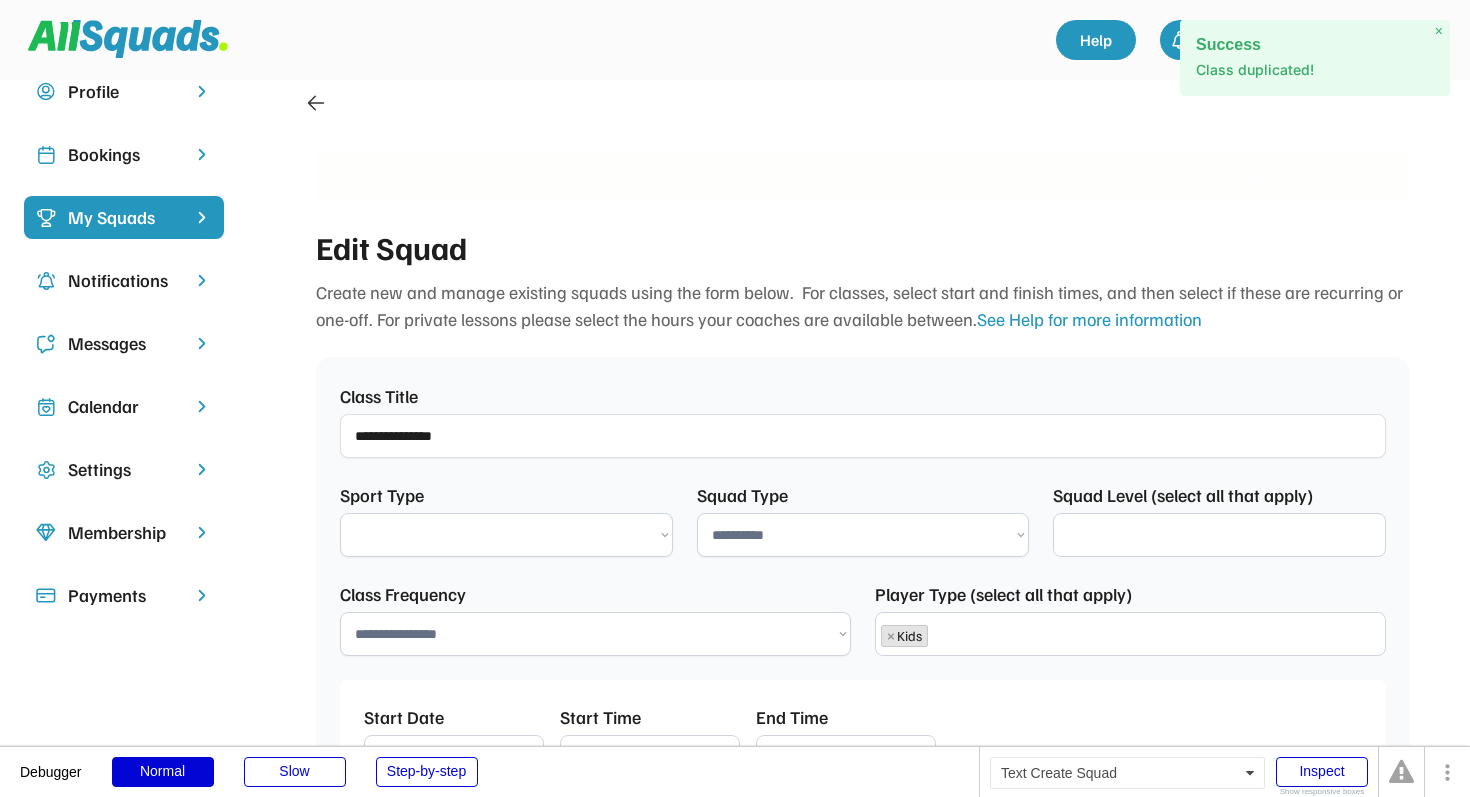 select on "**********" 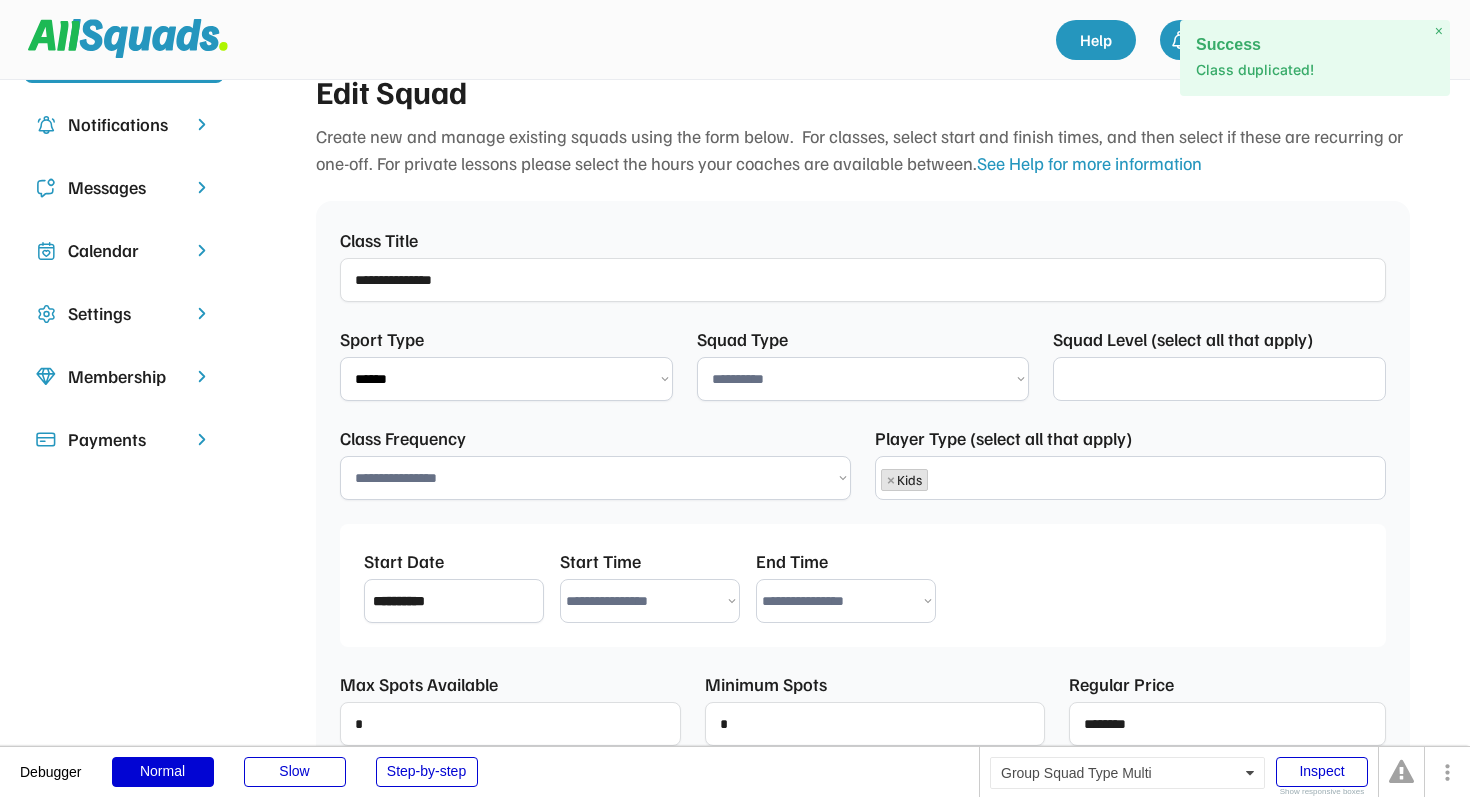scroll, scrollTop: 514, scrollLeft: 0, axis: vertical 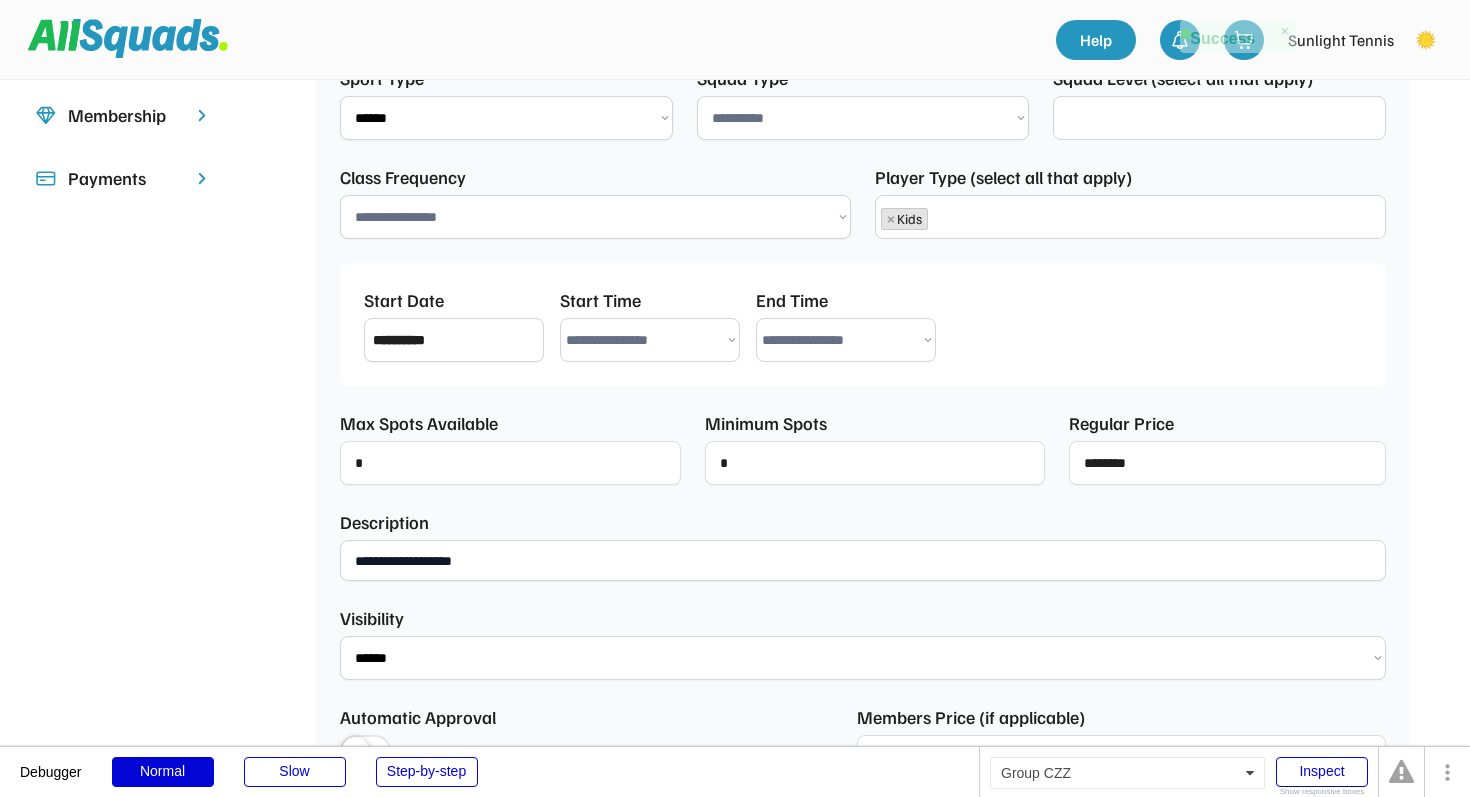select on "**********" 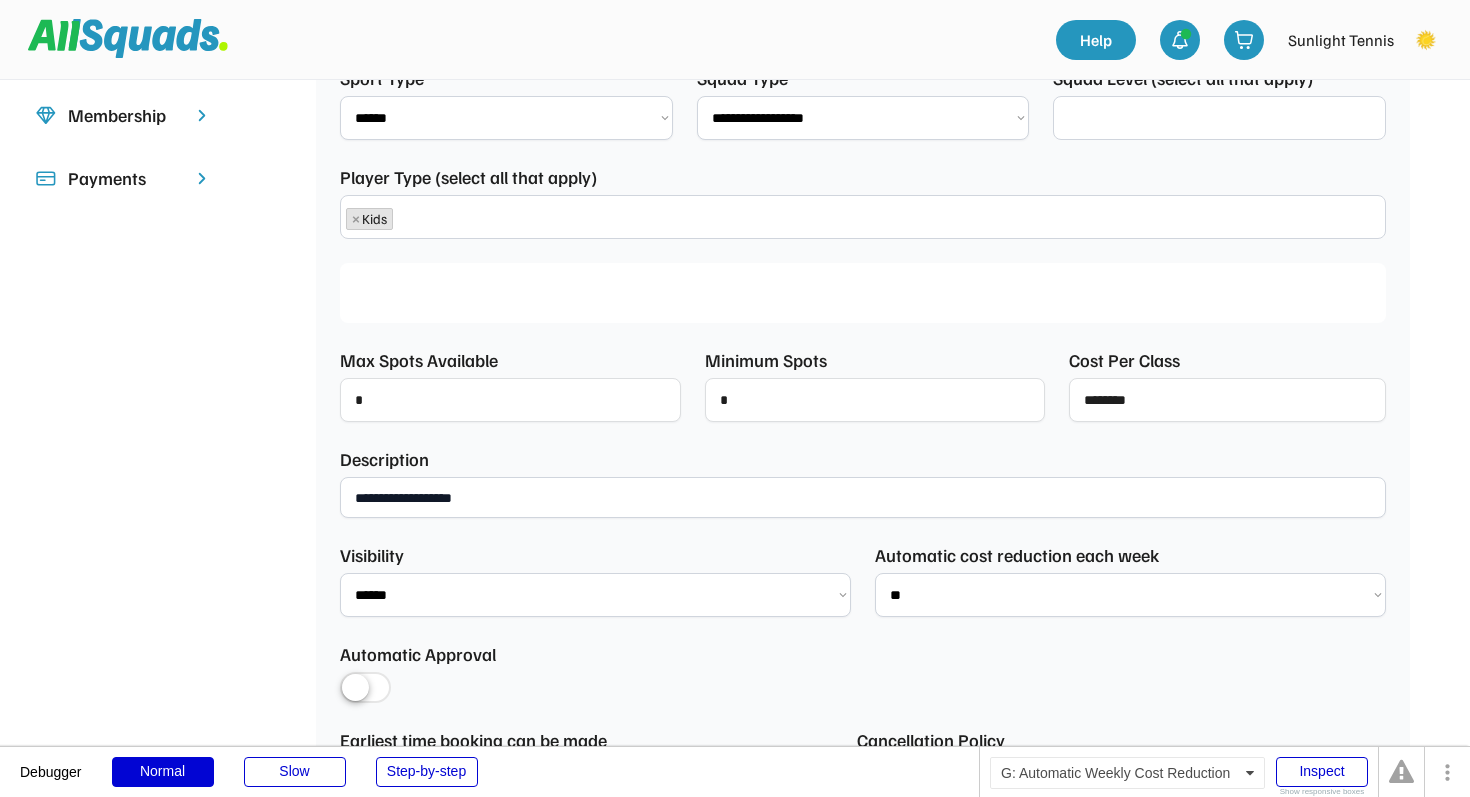 select on "**********" 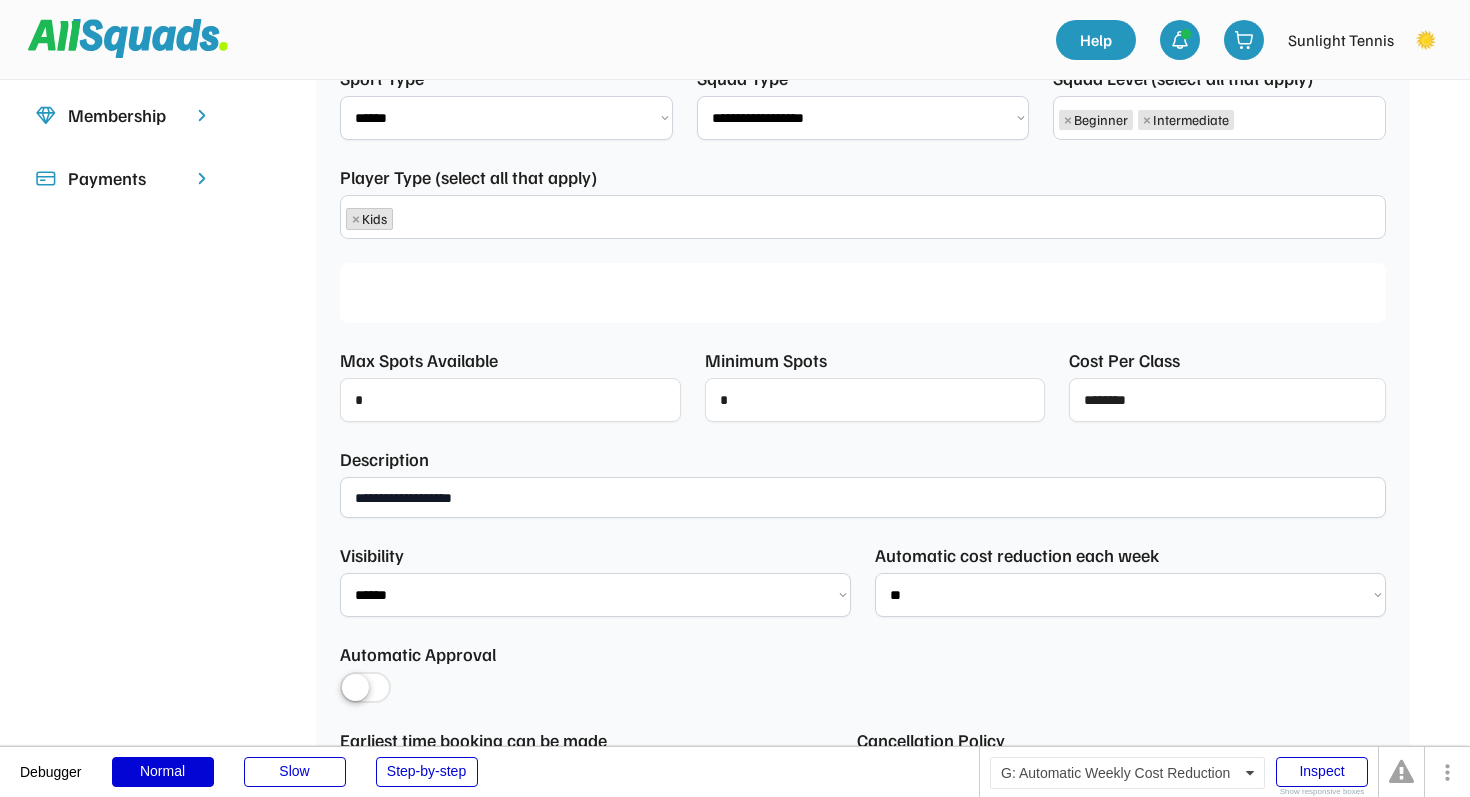 type on "**********" 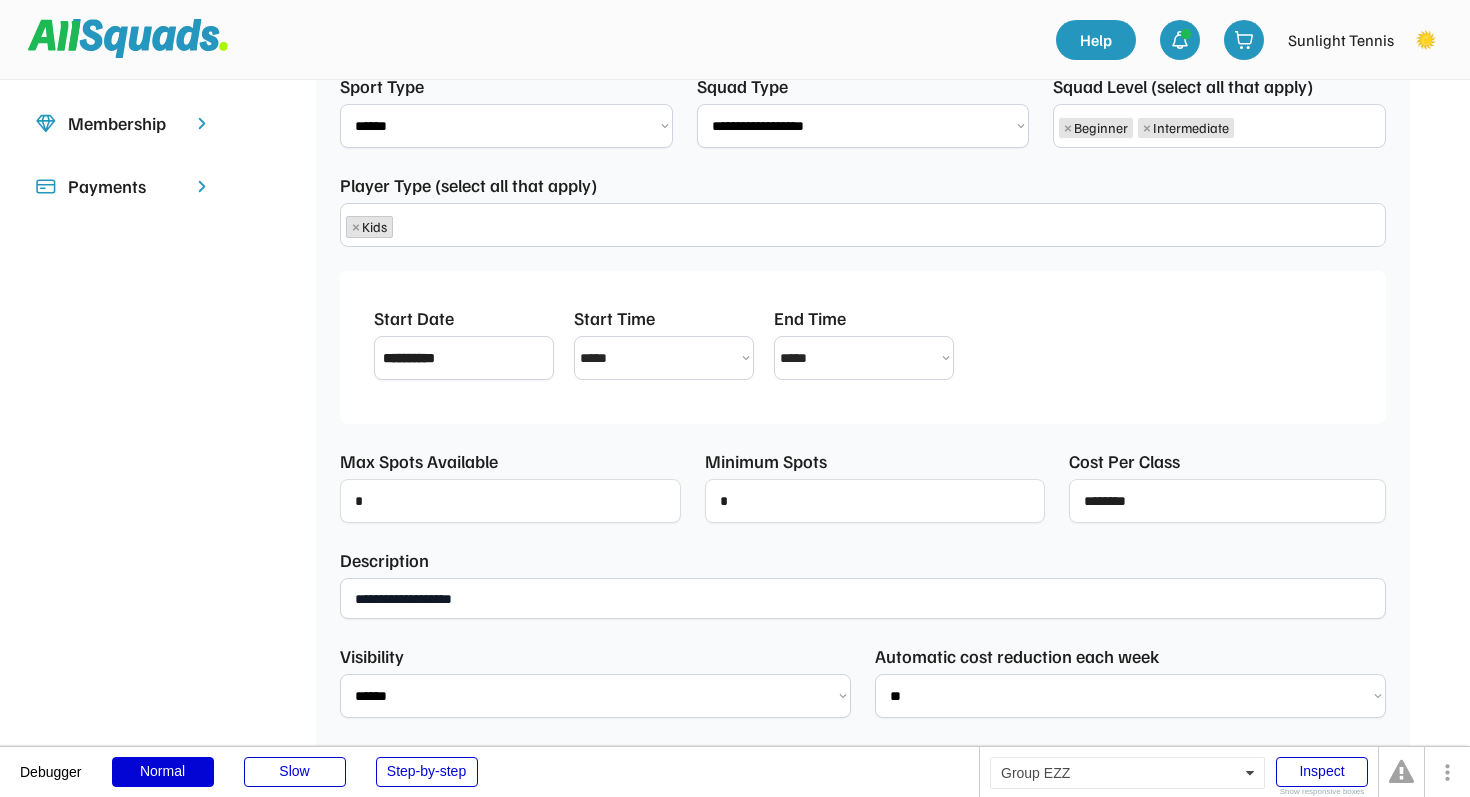 scroll, scrollTop: 0, scrollLeft: 0, axis: both 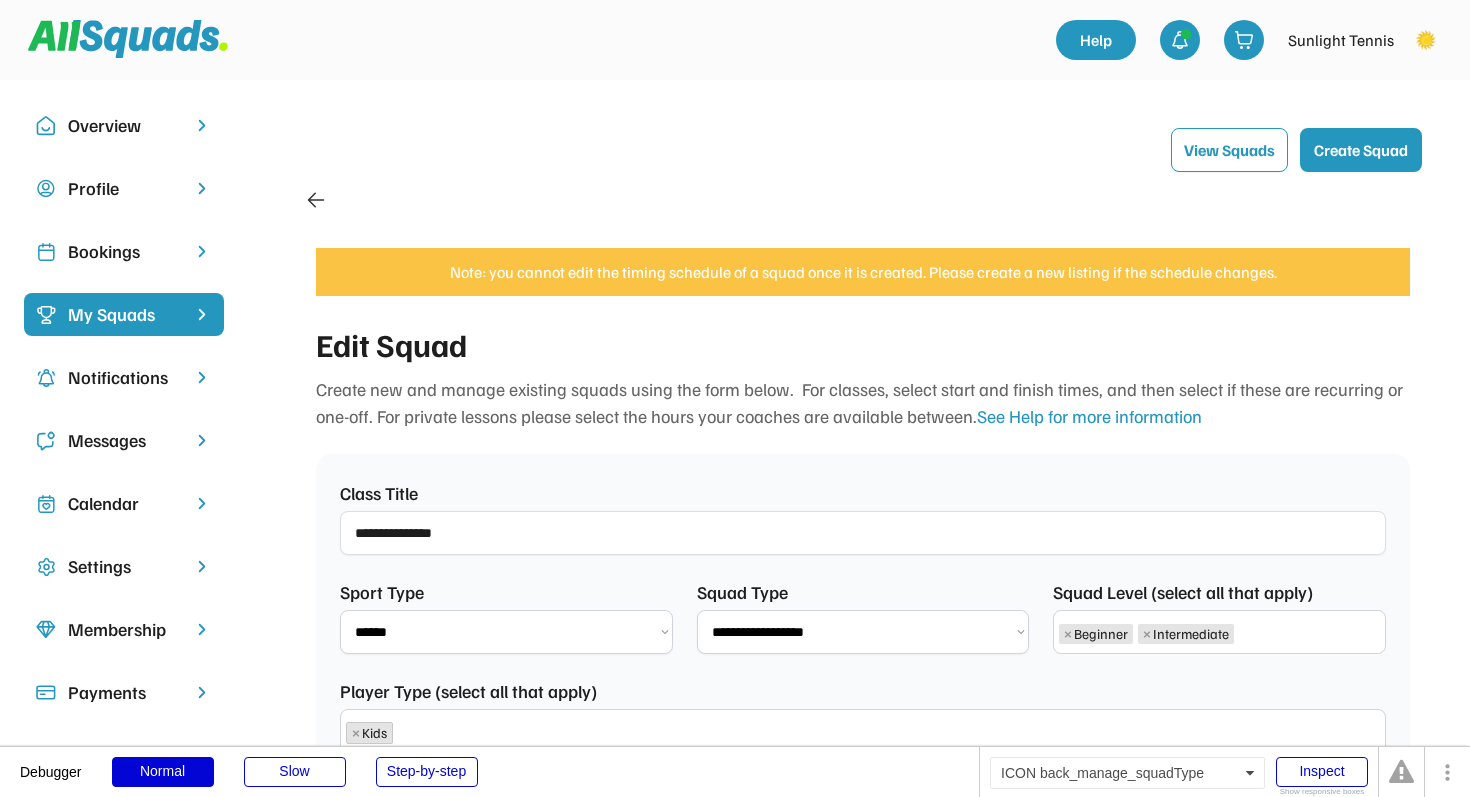 click 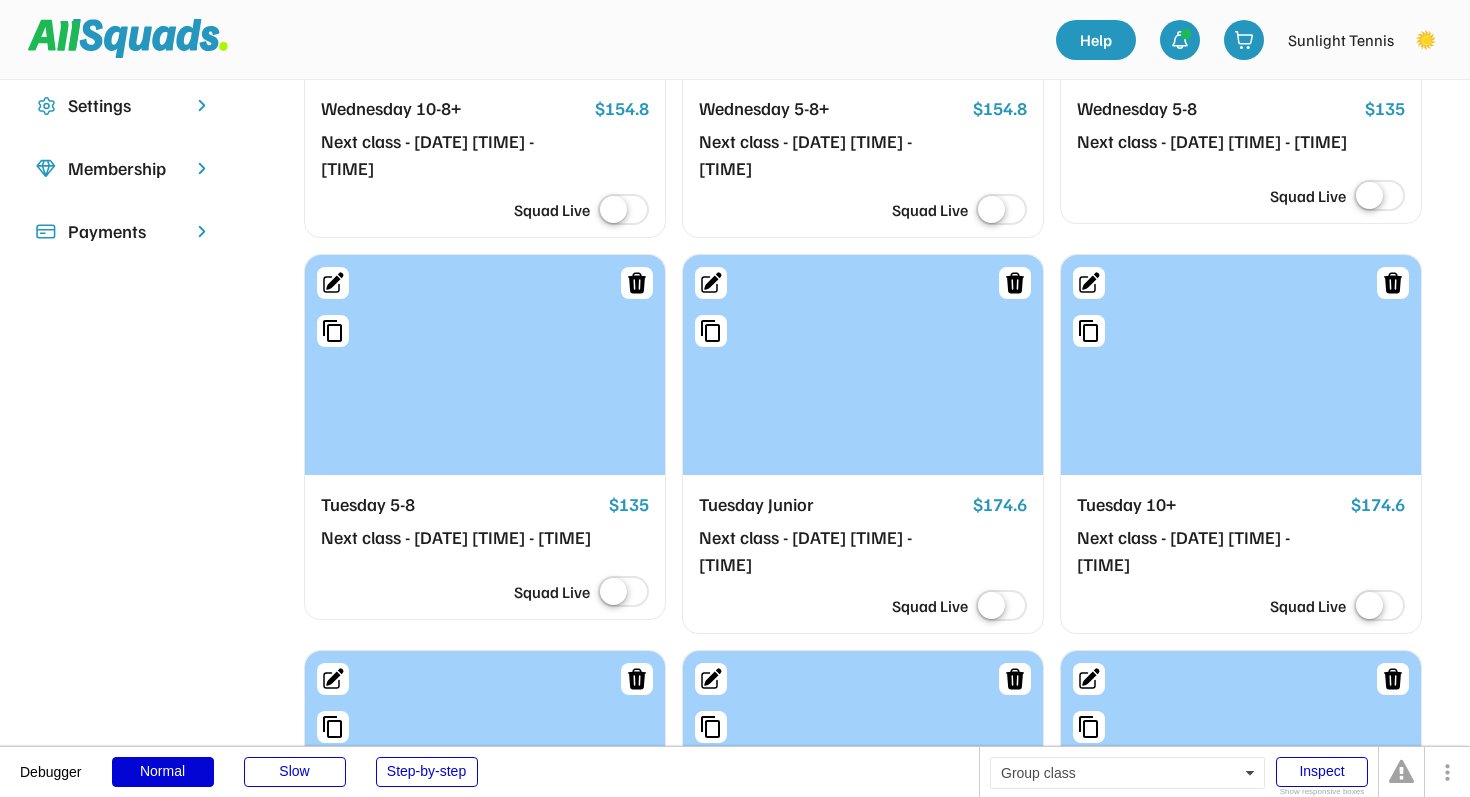 scroll, scrollTop: 468, scrollLeft: 0, axis: vertical 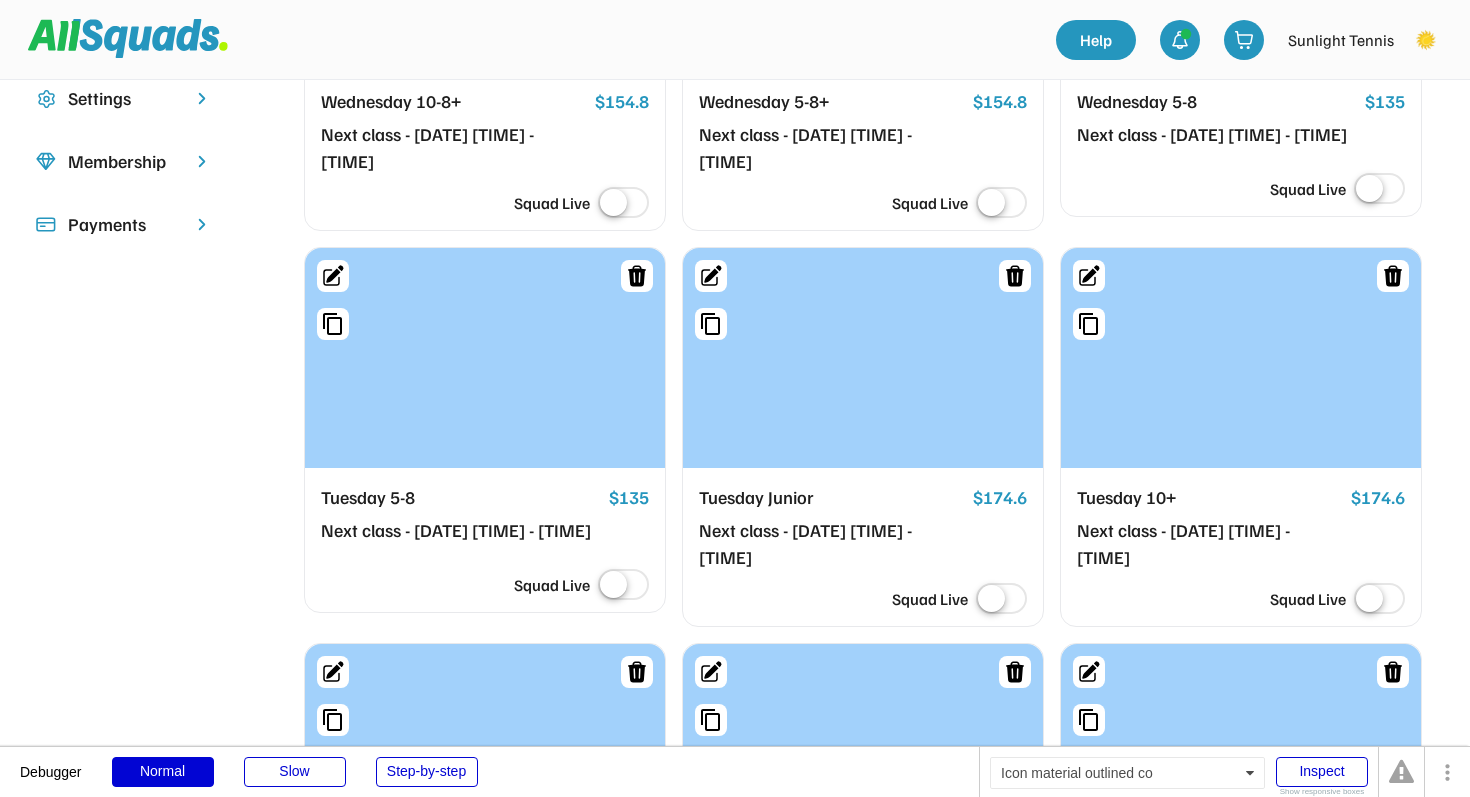 click 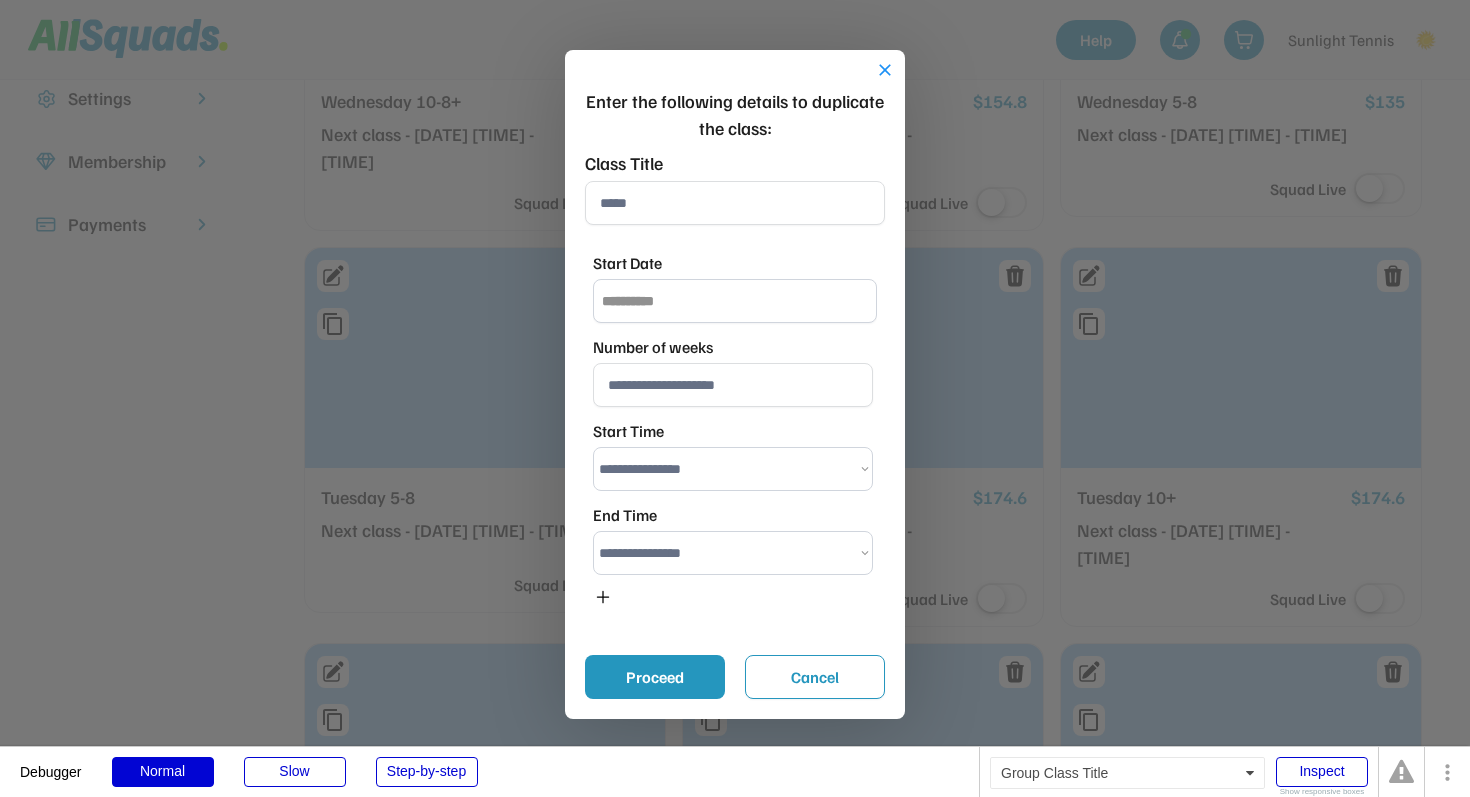 click at bounding box center (735, 203) 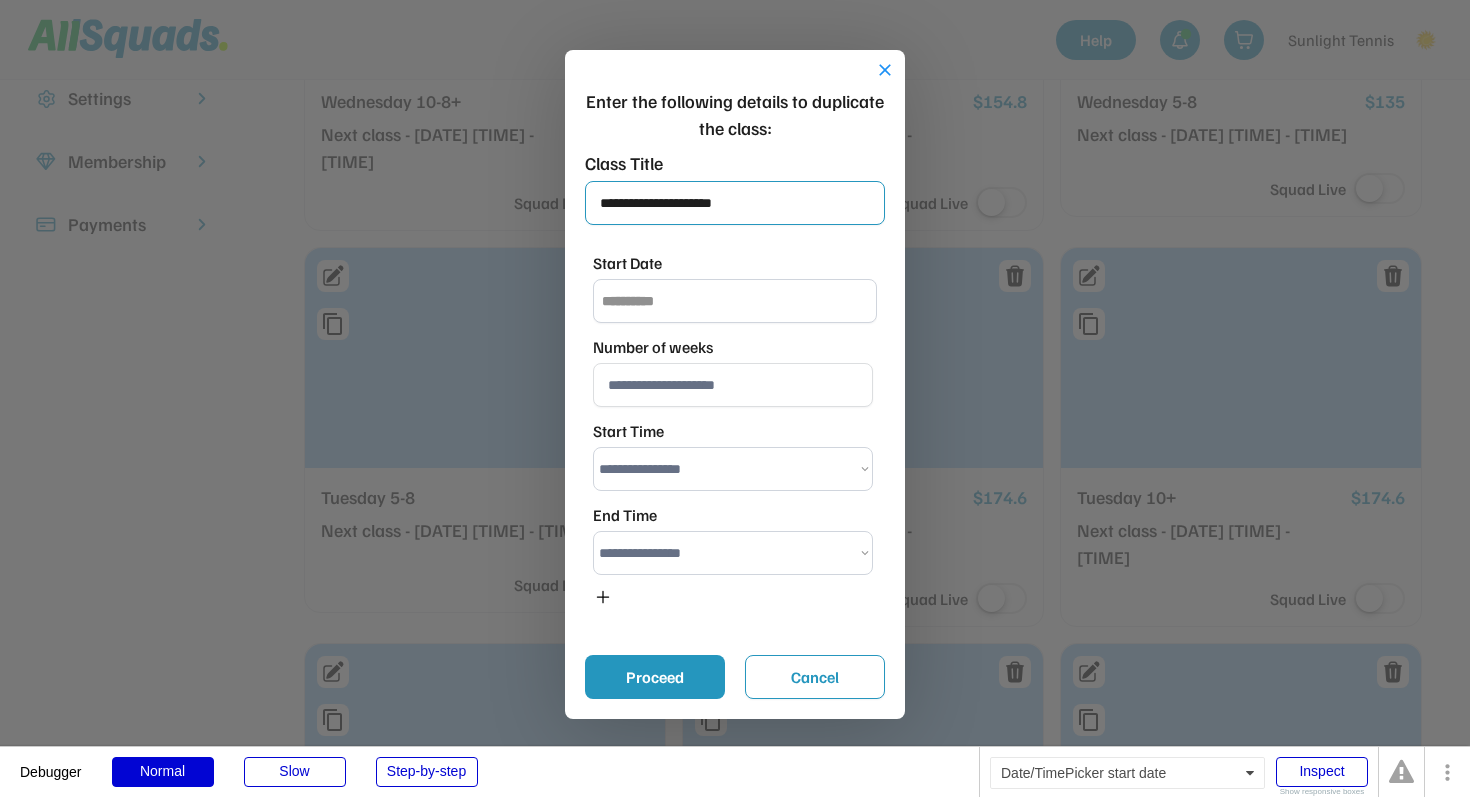 type on "**********" 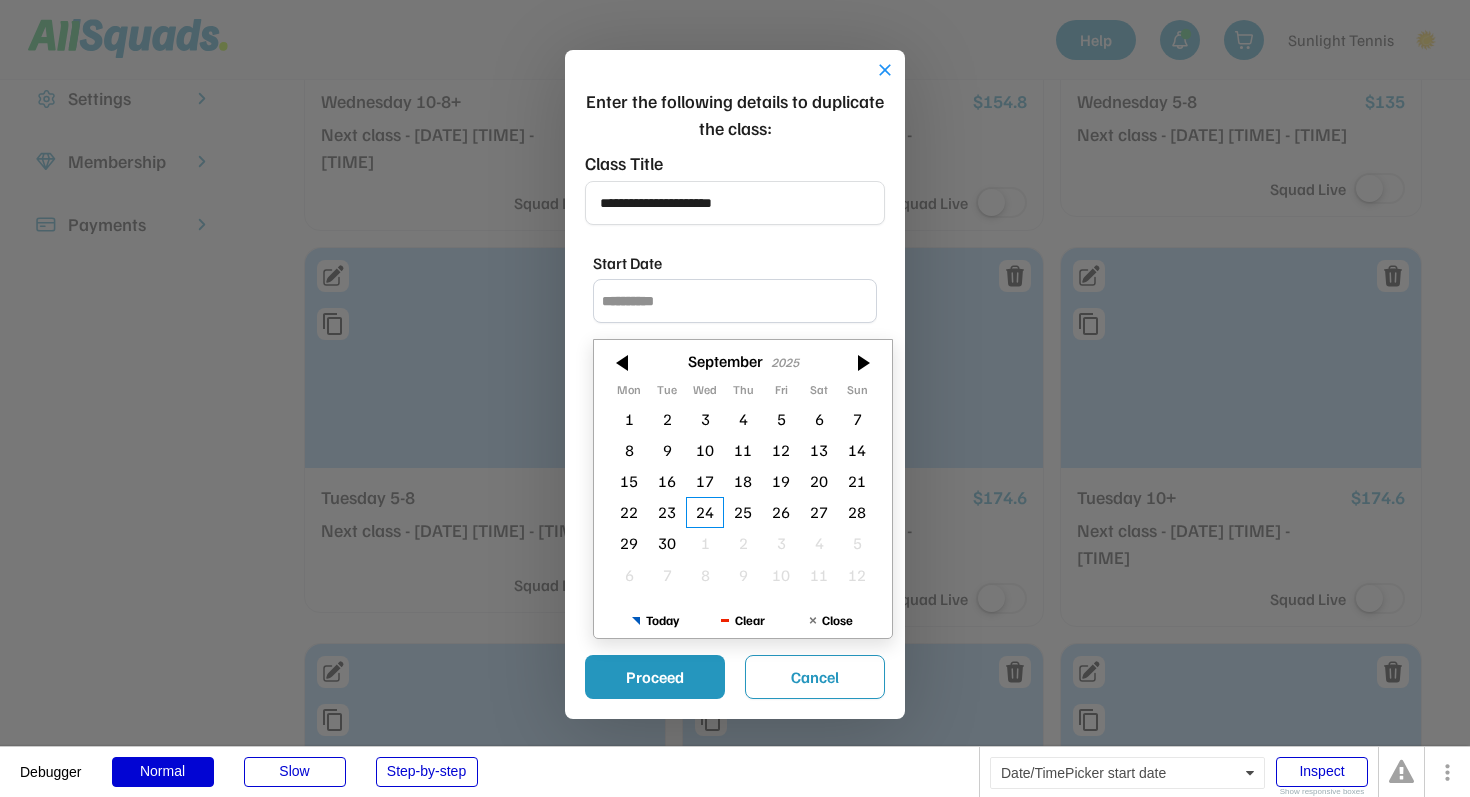 click at bounding box center [735, 301] 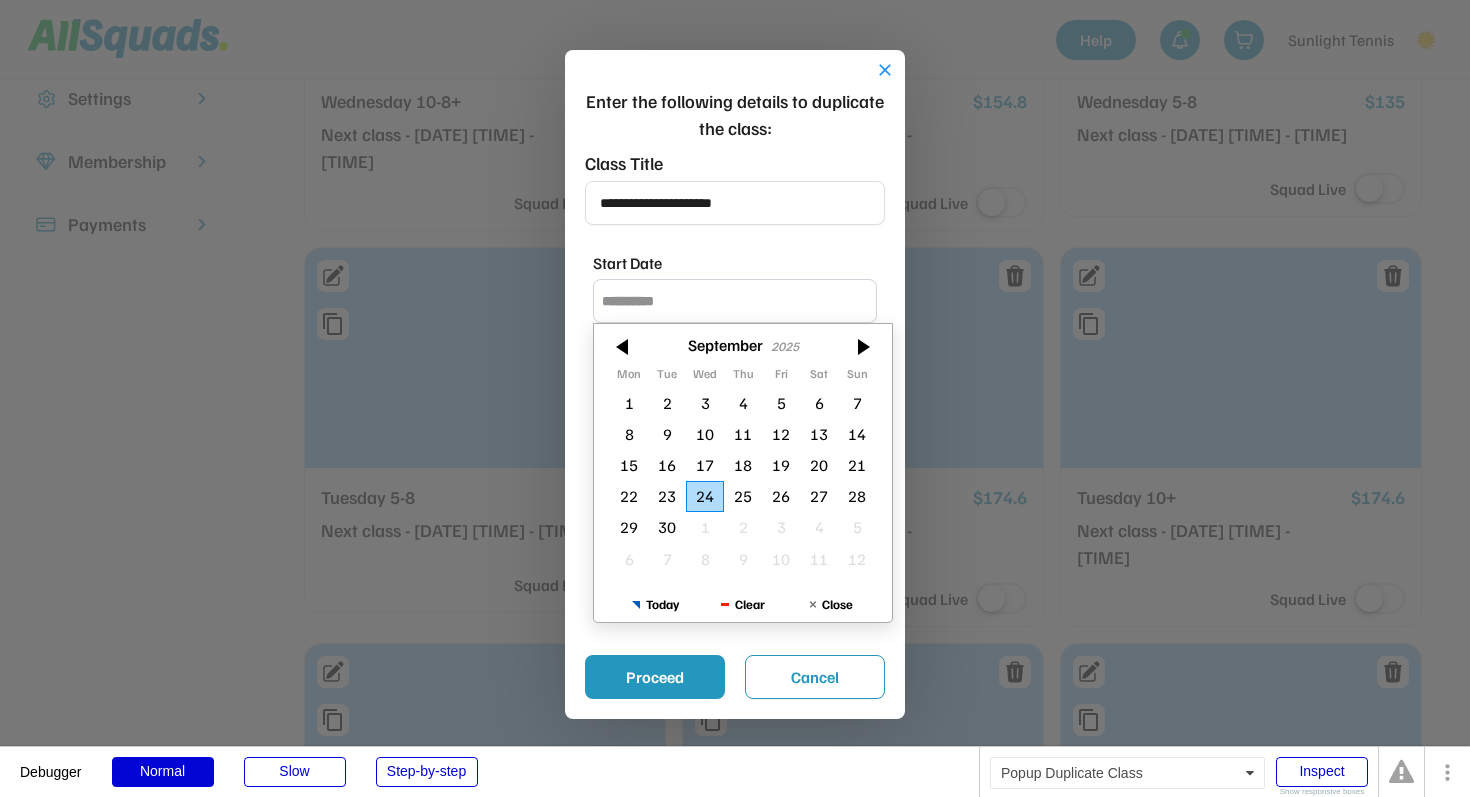 click on "24" at bounding box center (705, 496) 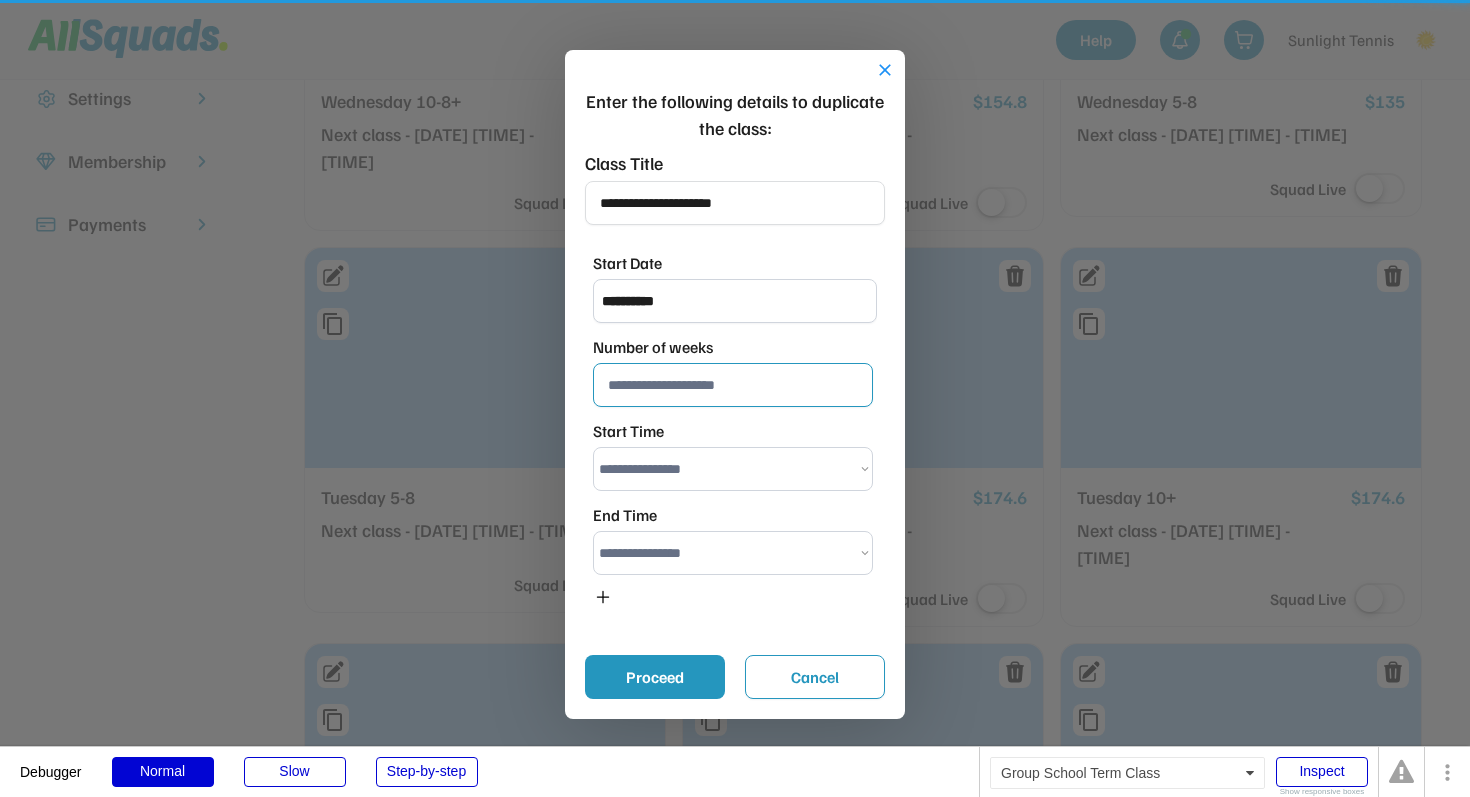 click at bounding box center (733, 385) 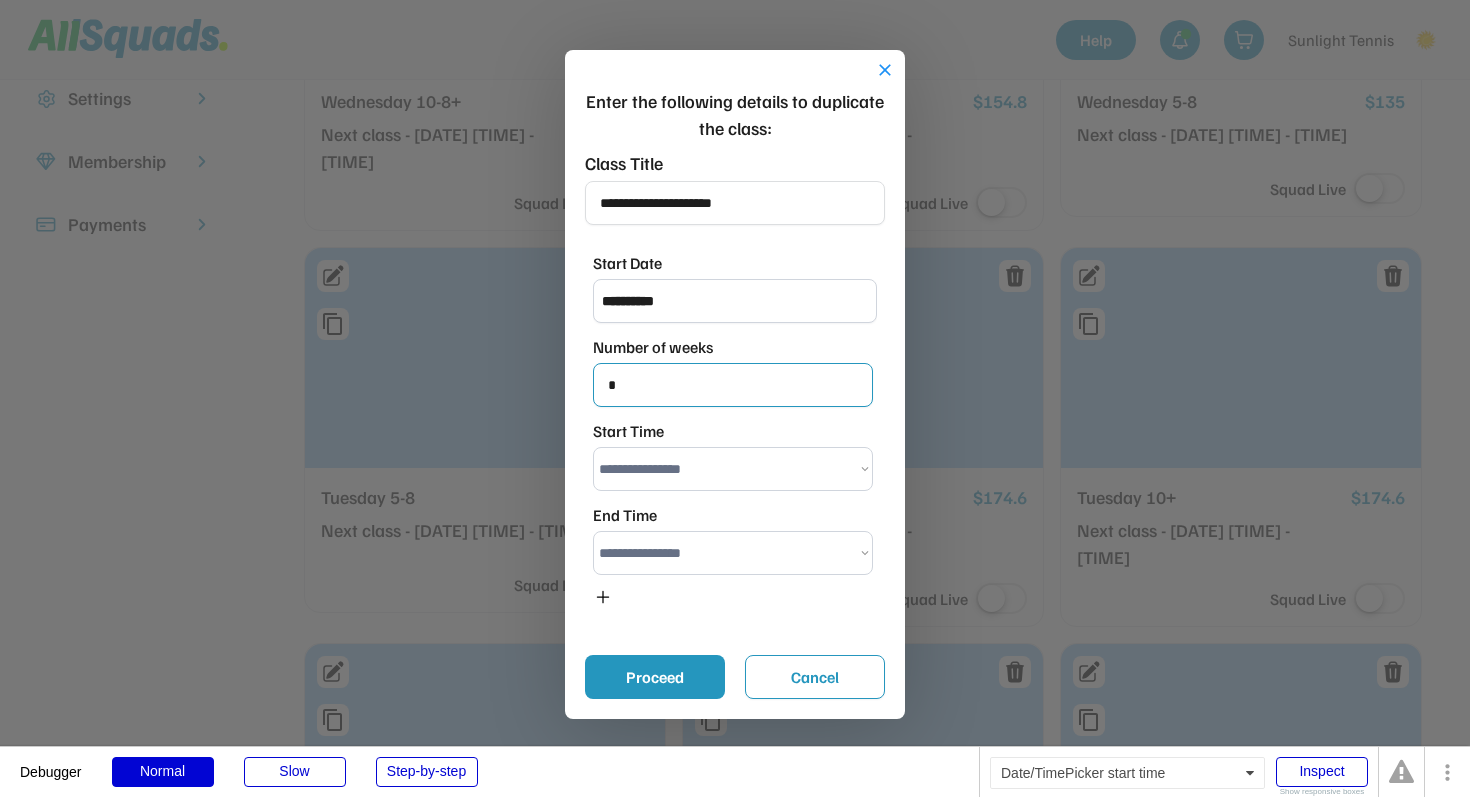 type on "*" 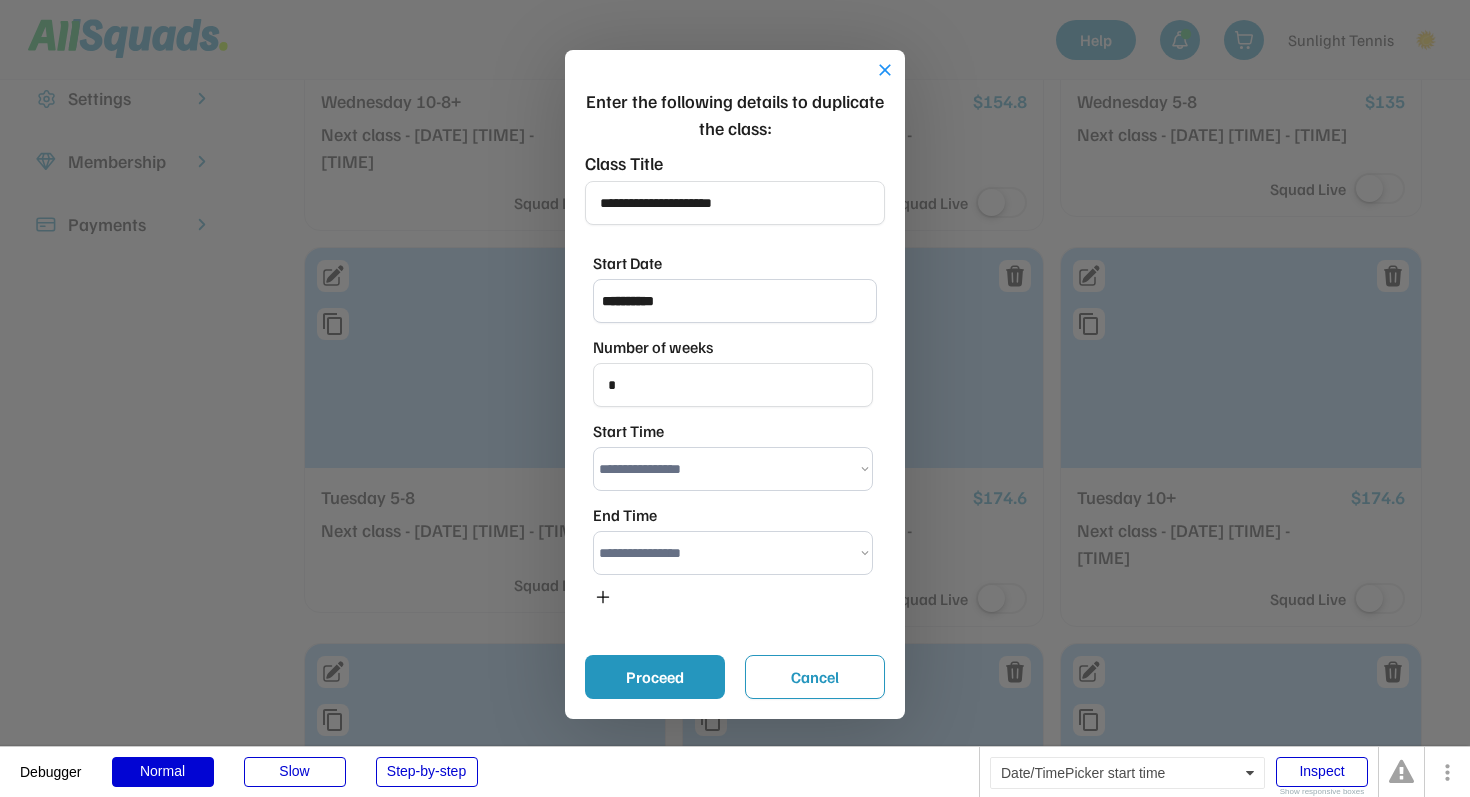 select on "*******" 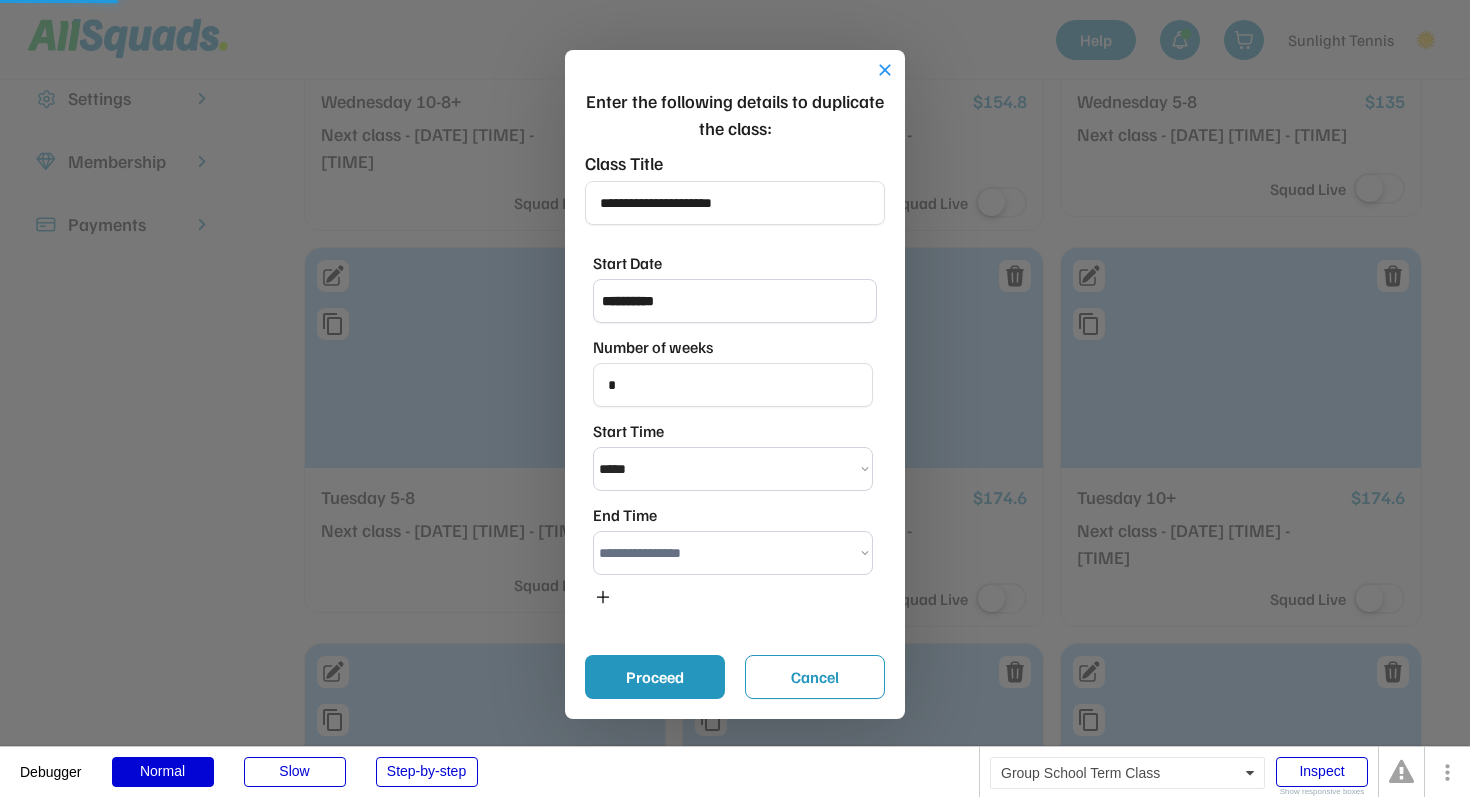 click on "**********" at bounding box center [733, 553] 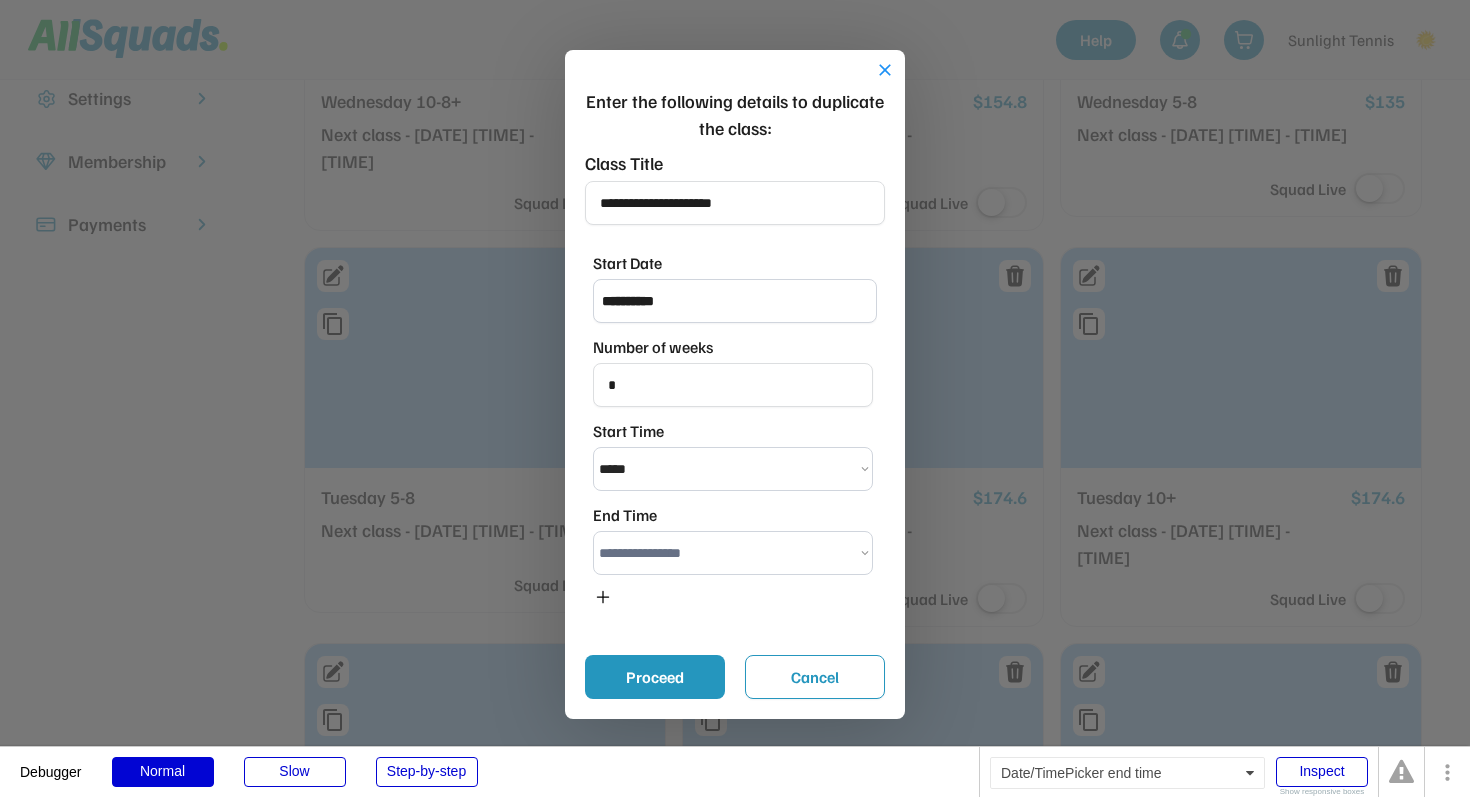 select on "*******" 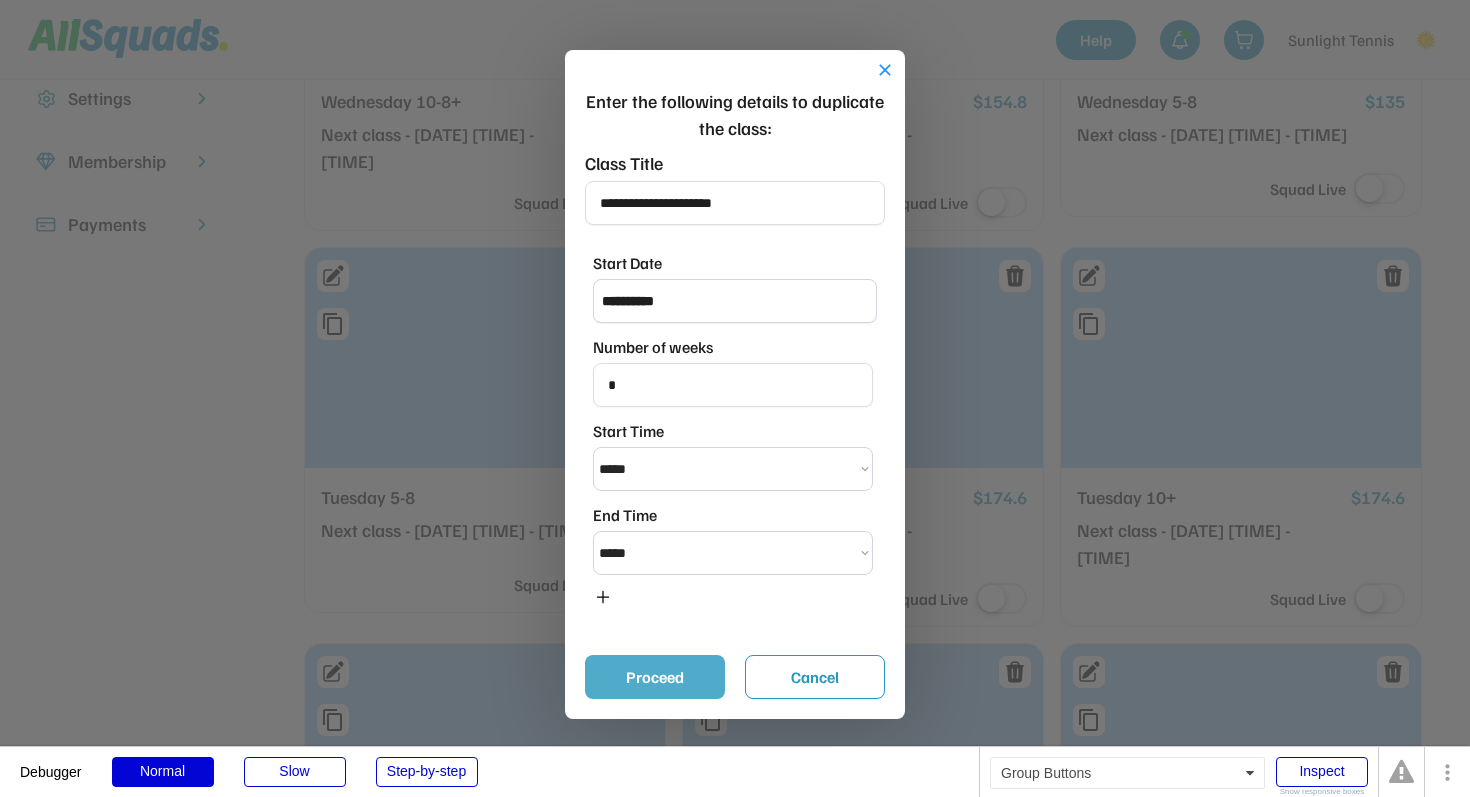 click on "Proceed" at bounding box center [655, 677] 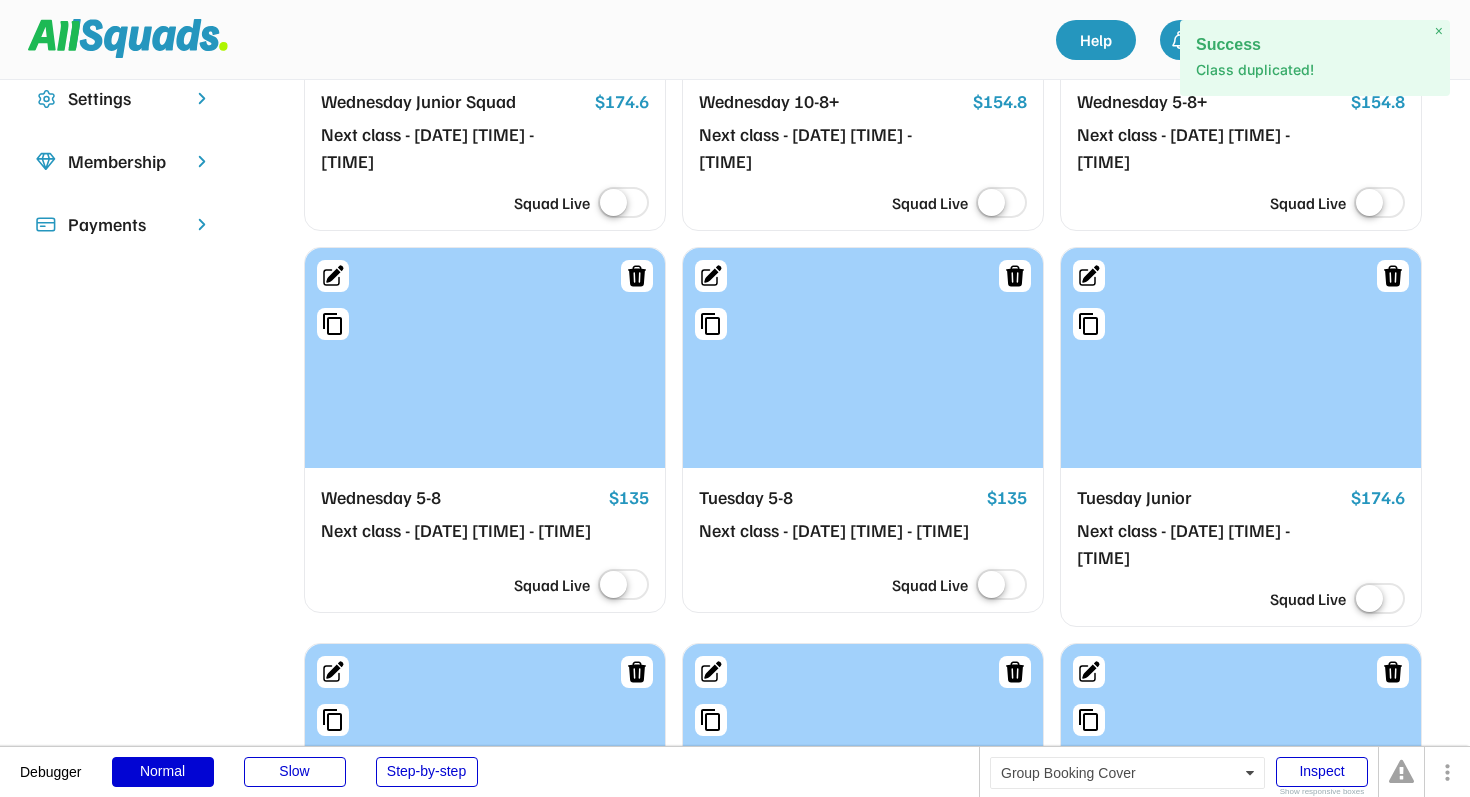 type on "**********" 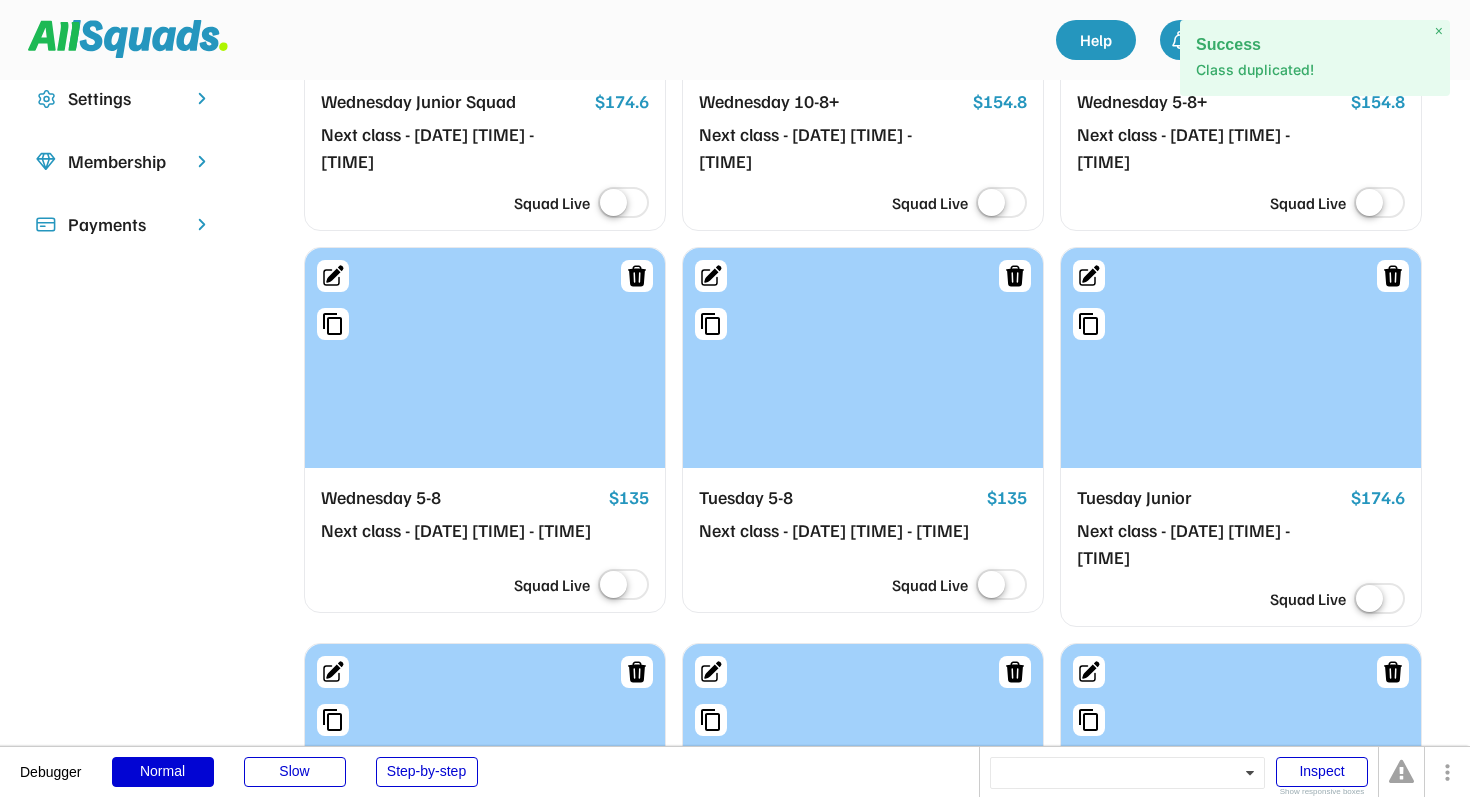 scroll, scrollTop: 0, scrollLeft: 0, axis: both 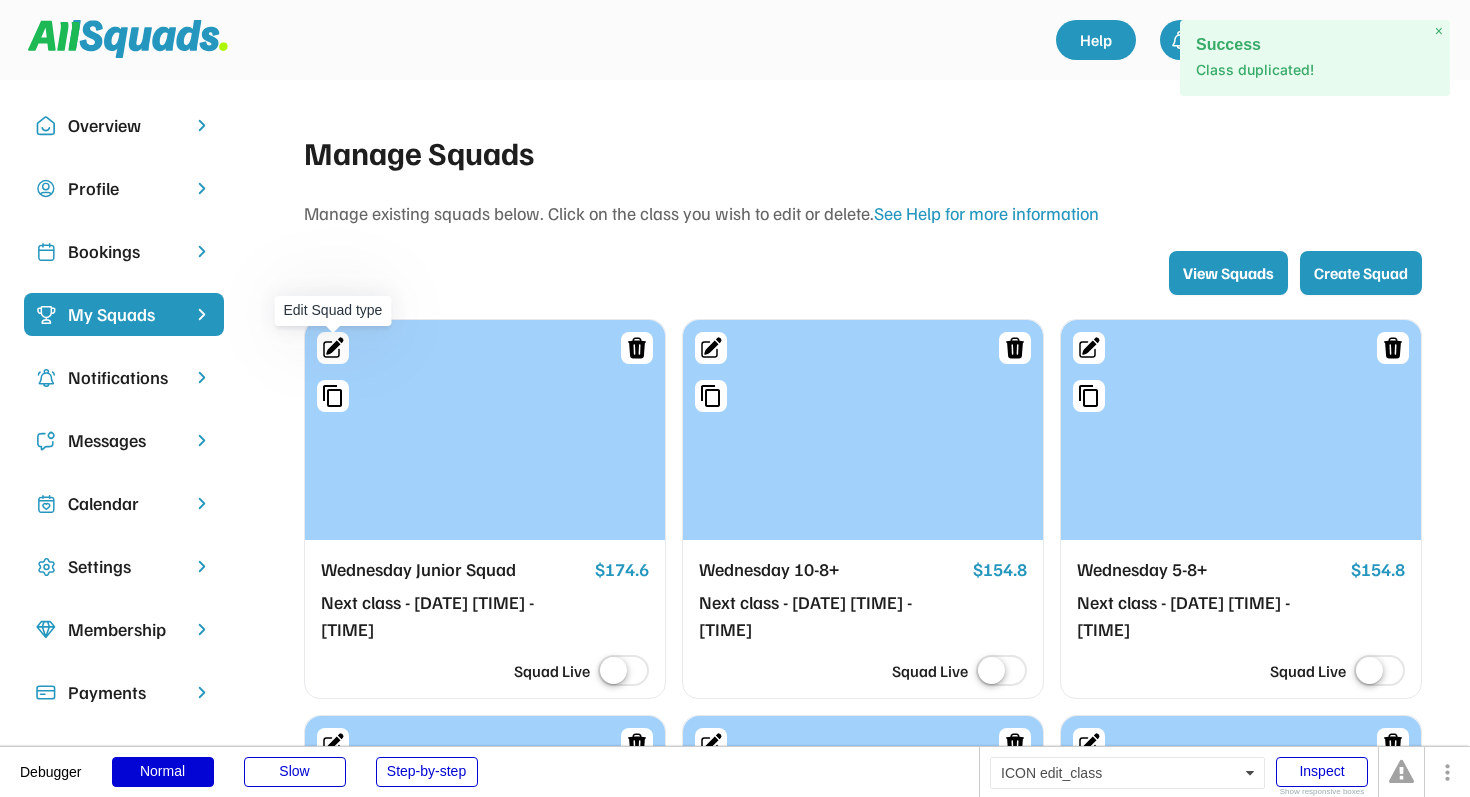 click 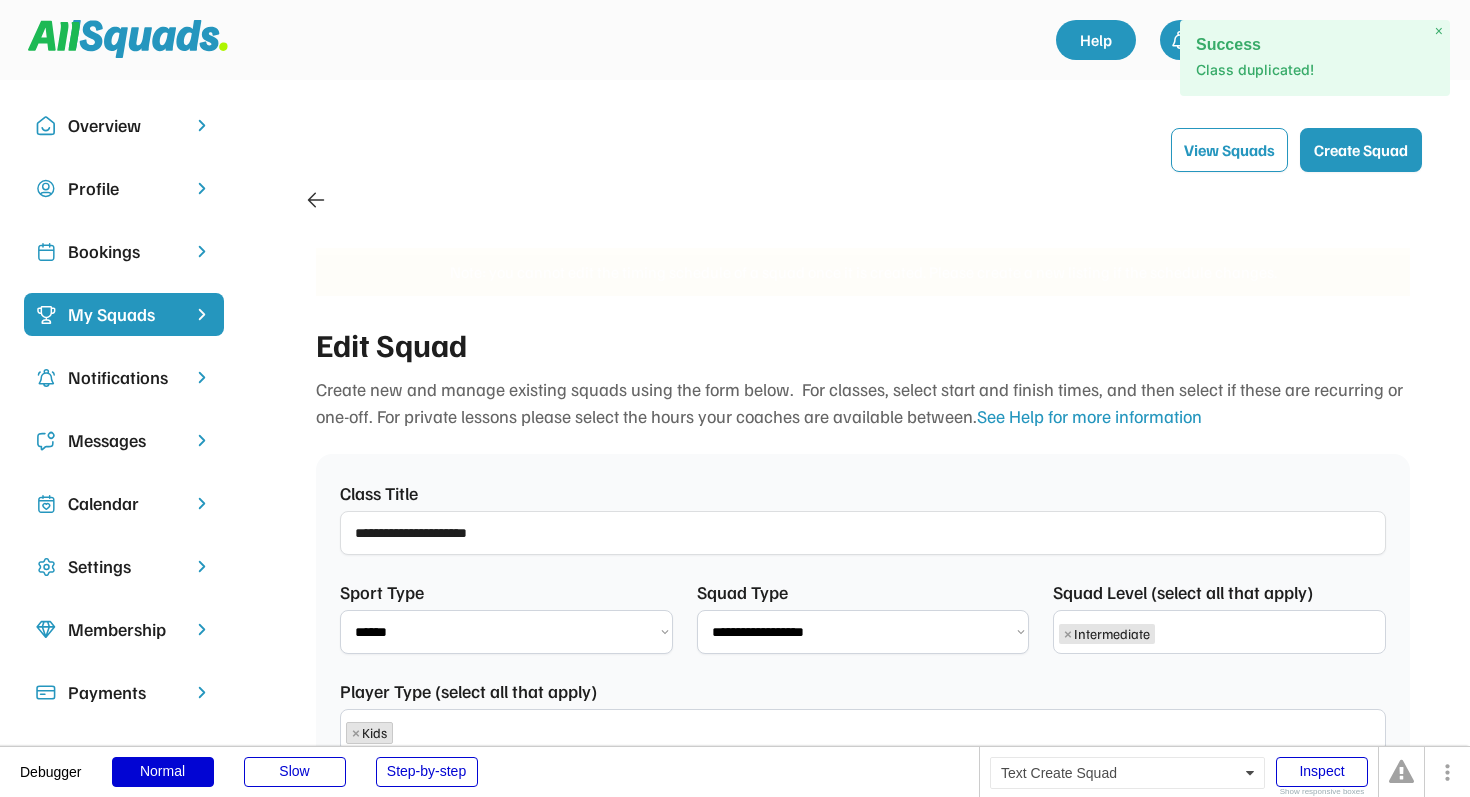 scroll, scrollTop: 85, scrollLeft: 0, axis: vertical 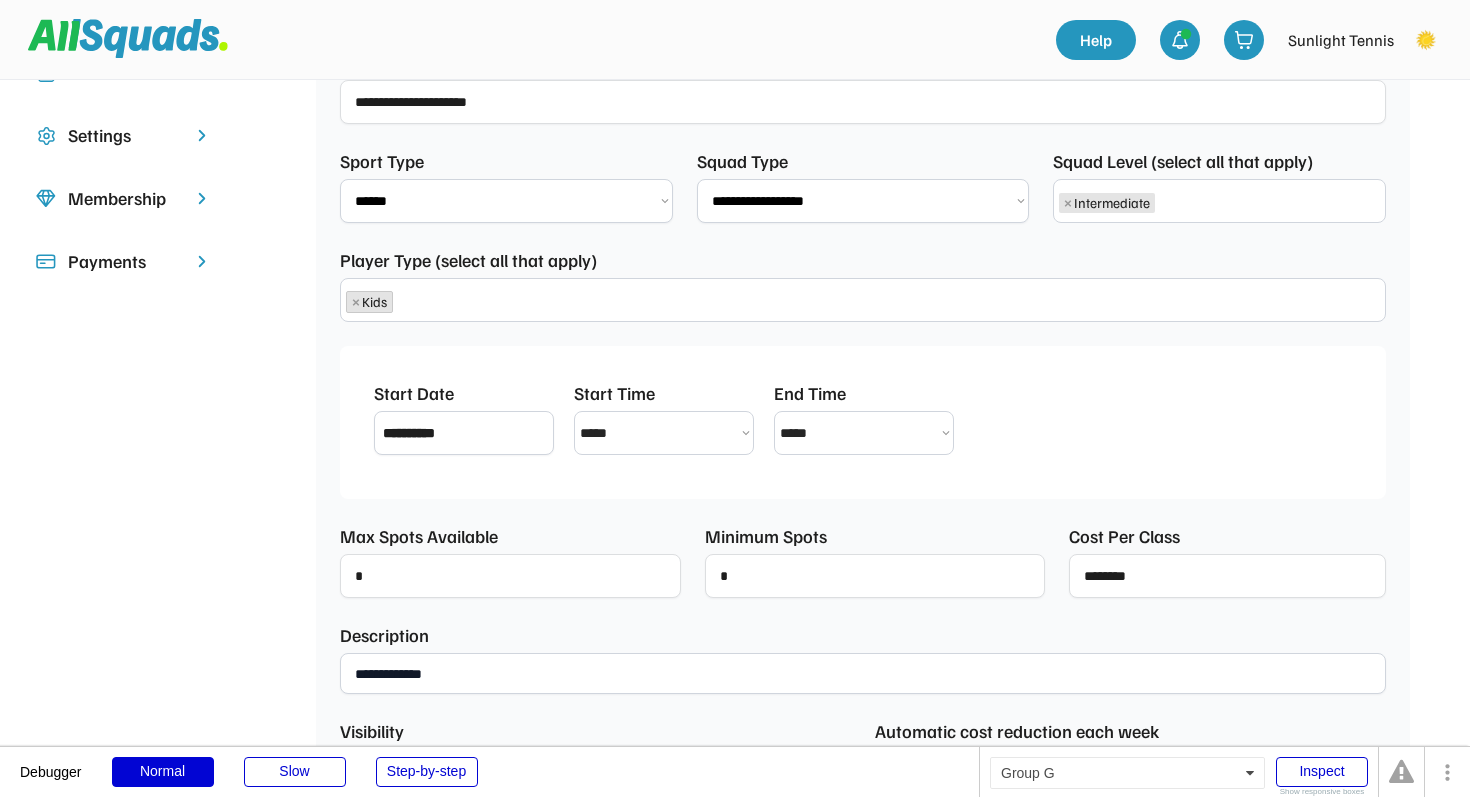 click at bounding box center (1227, 576) 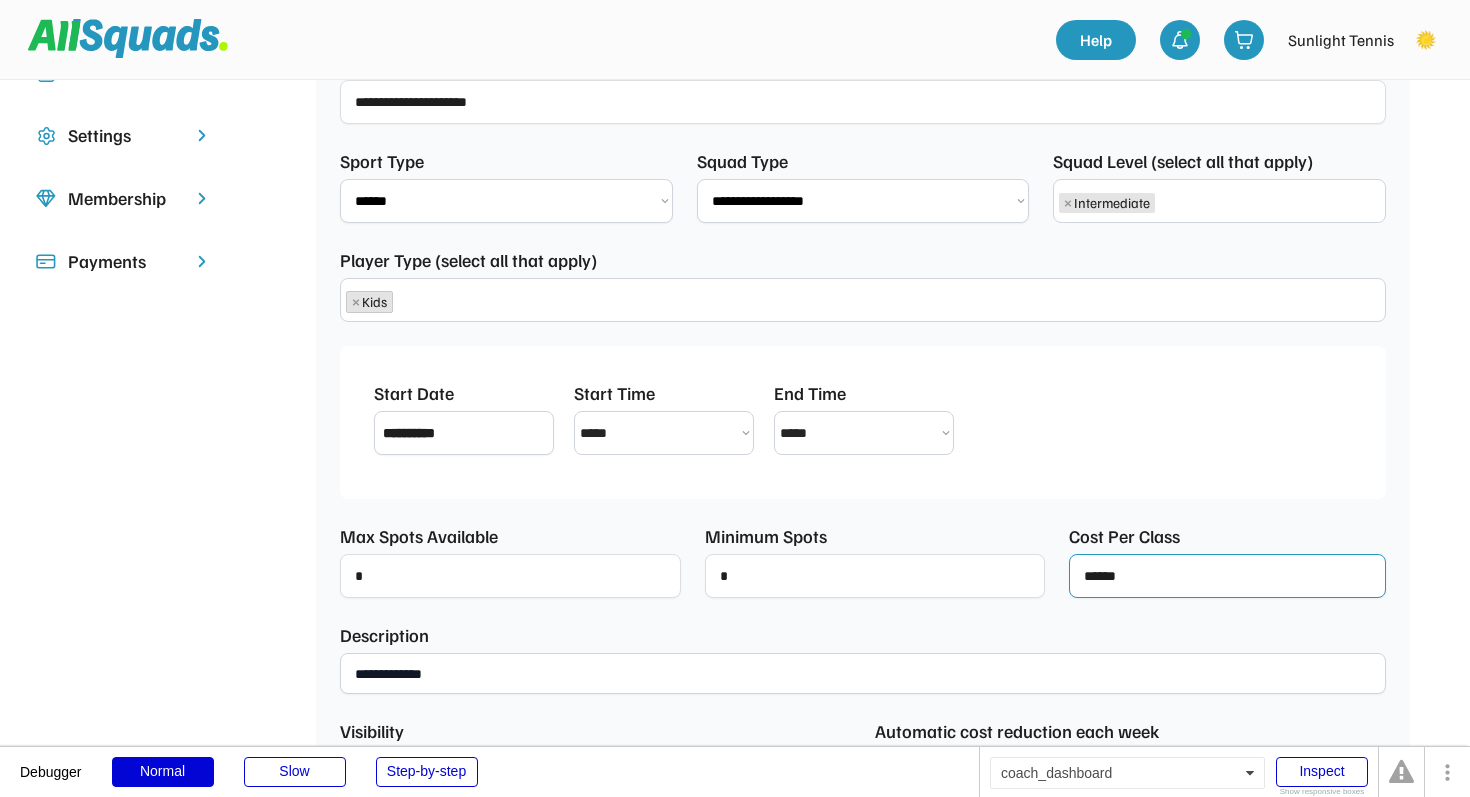 type on "*****" 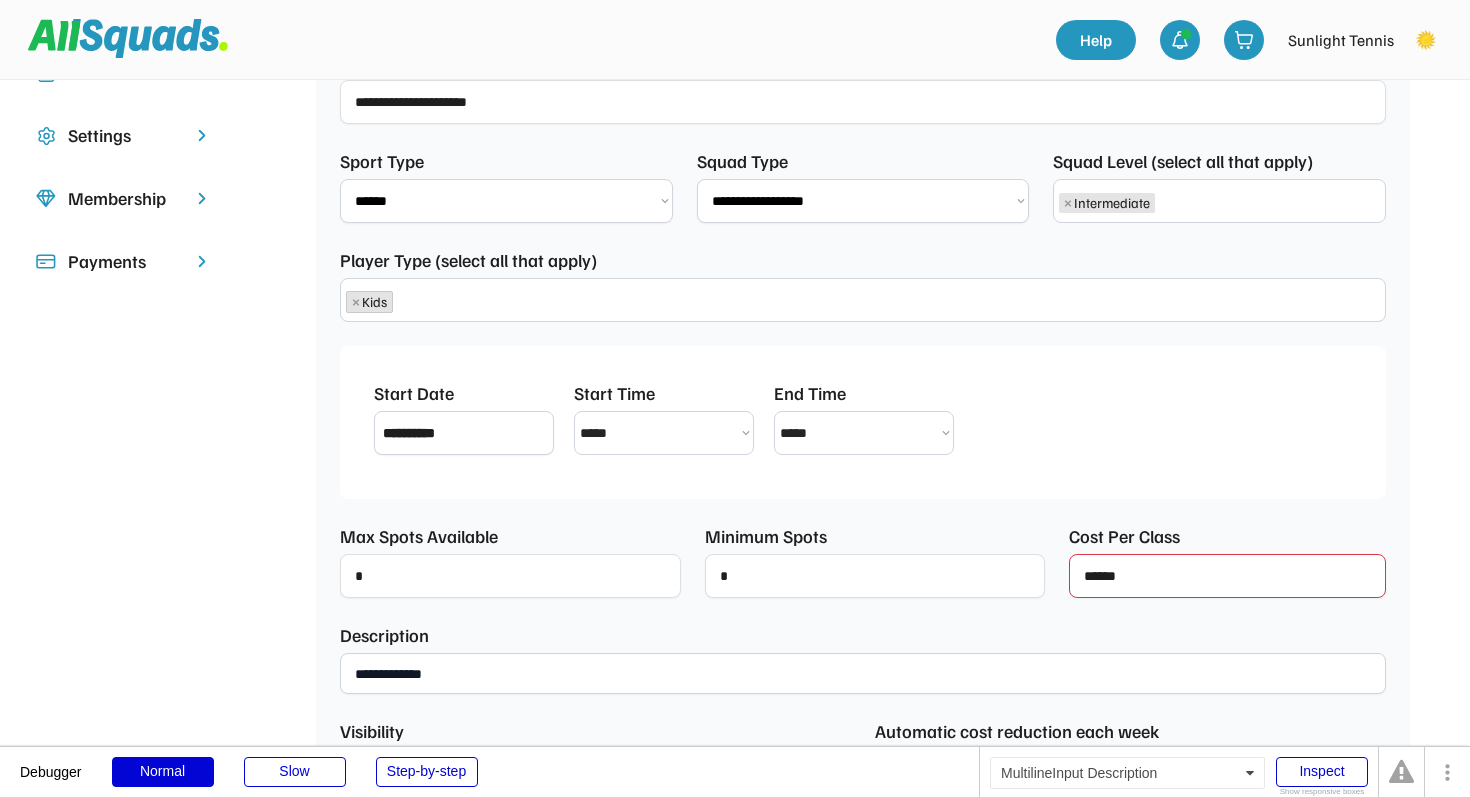 type on "******" 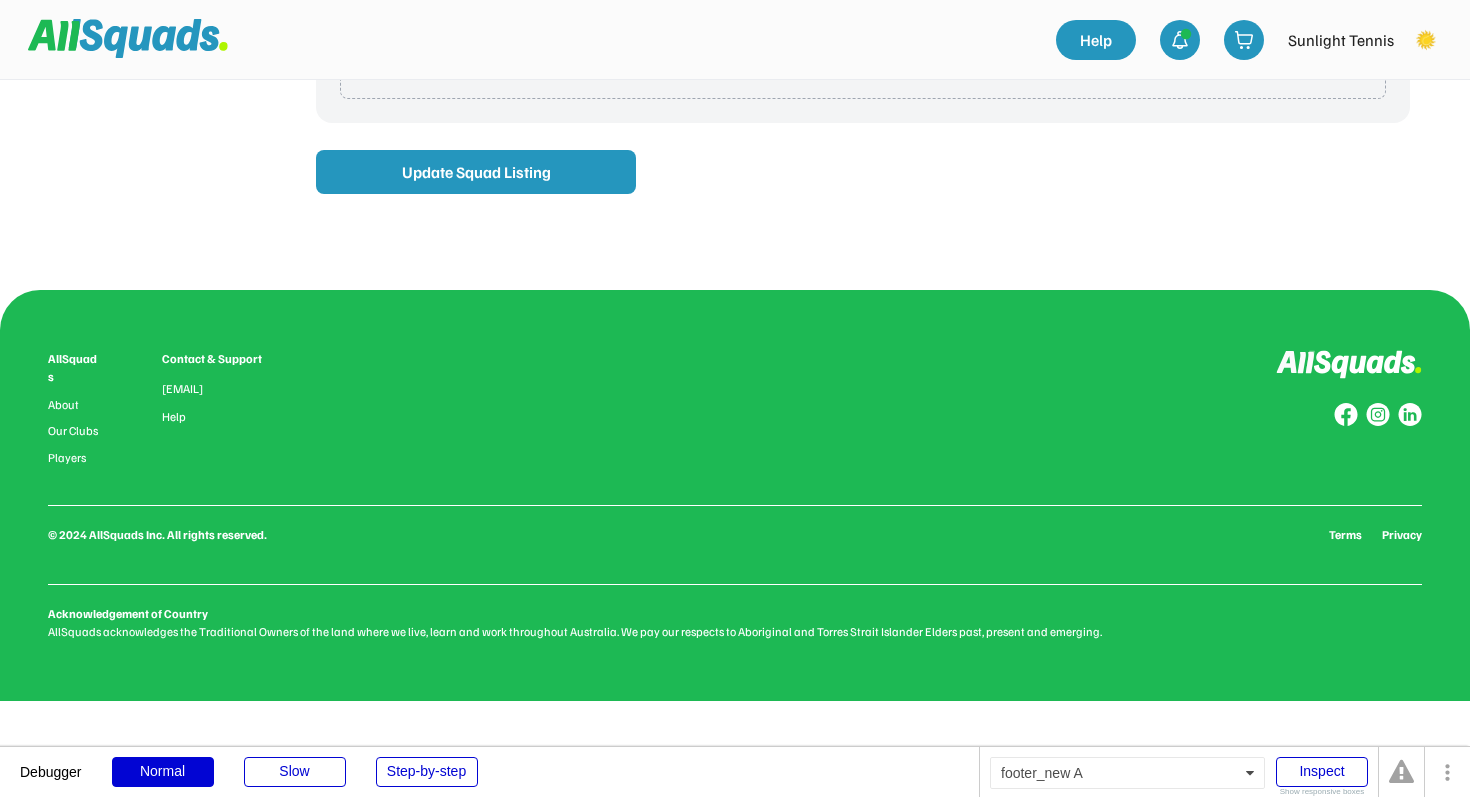 scroll, scrollTop: 1463, scrollLeft: 0, axis: vertical 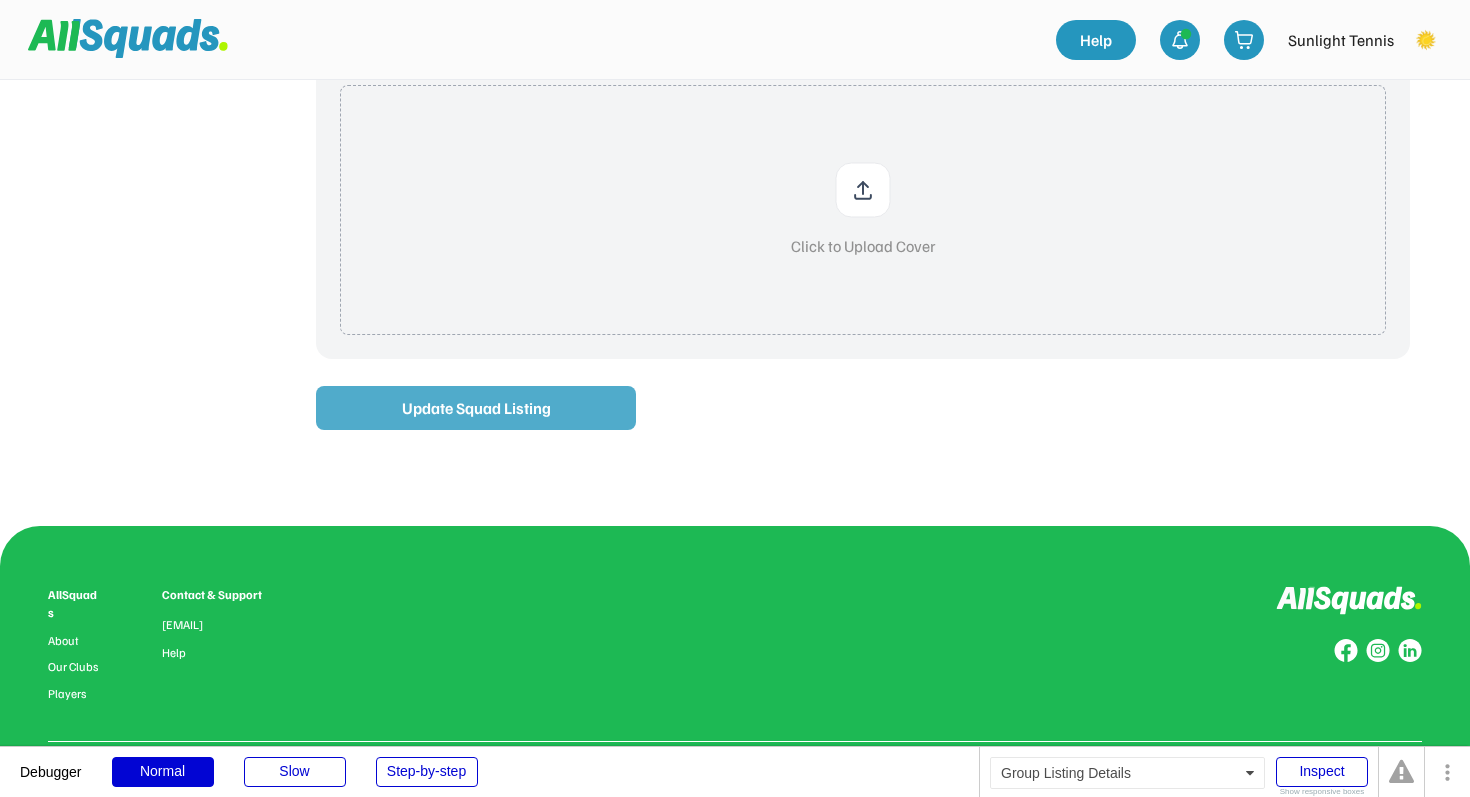 click on "Update Squad Listing" at bounding box center [476, 408] 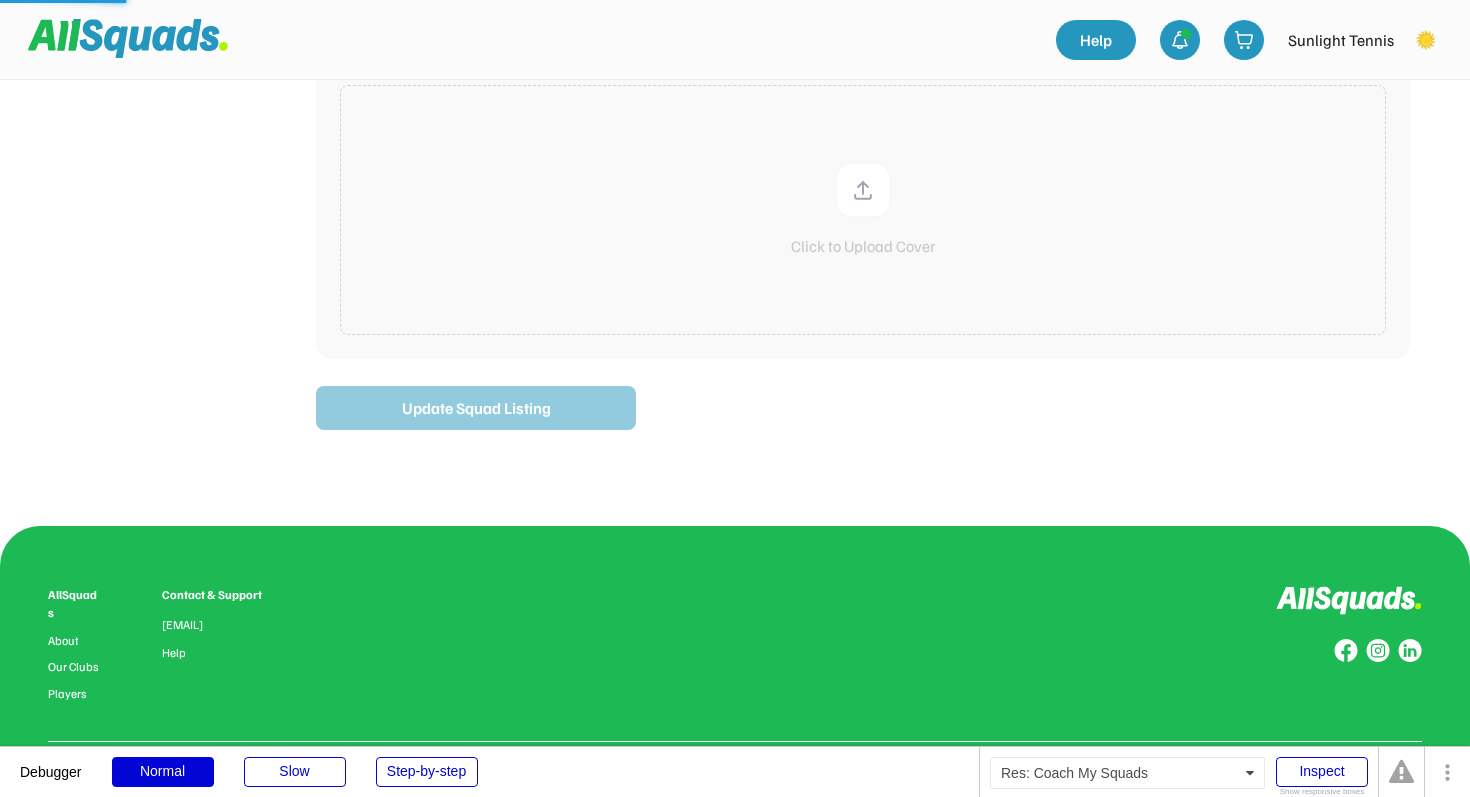 type on "**********" 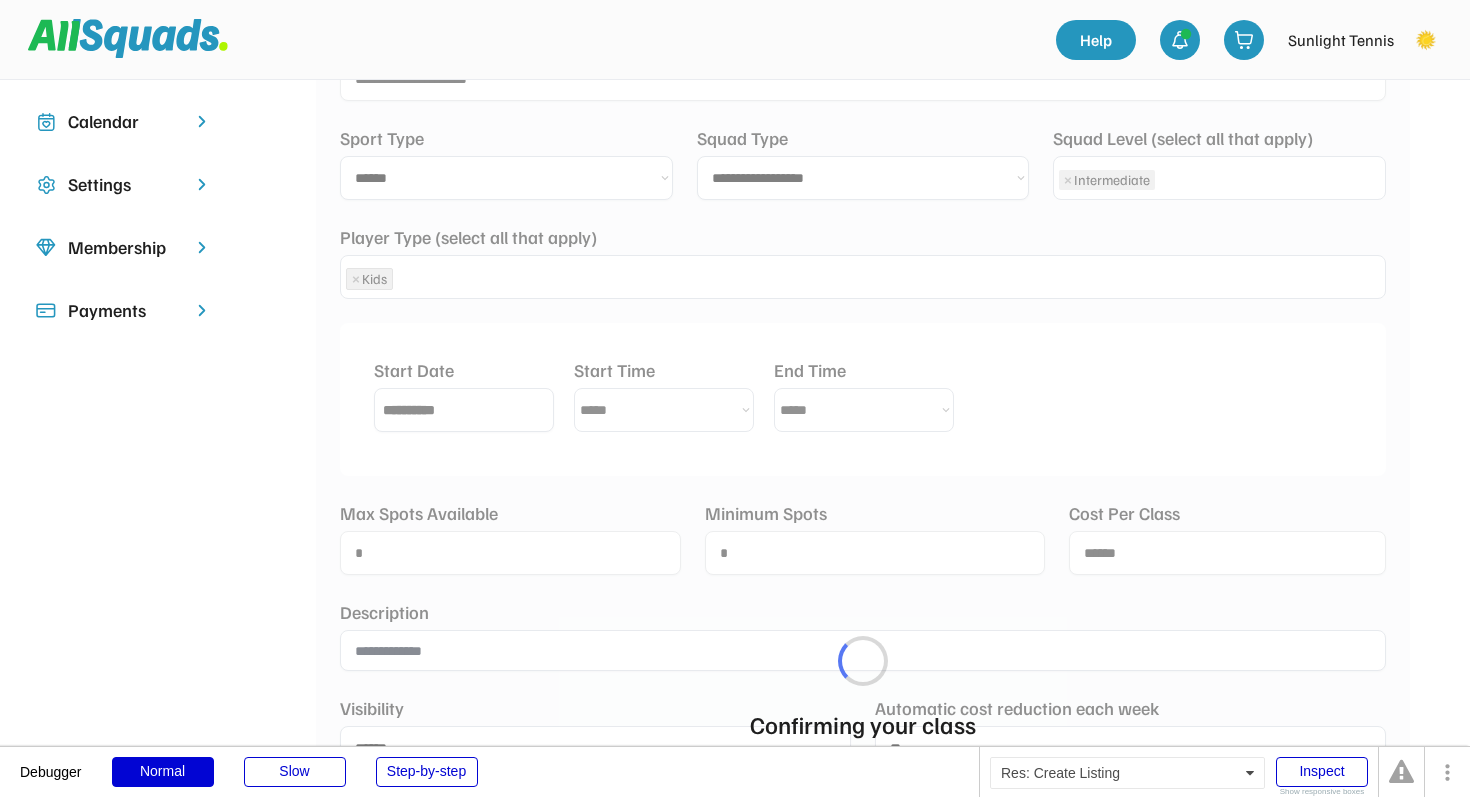 scroll, scrollTop: 236, scrollLeft: 0, axis: vertical 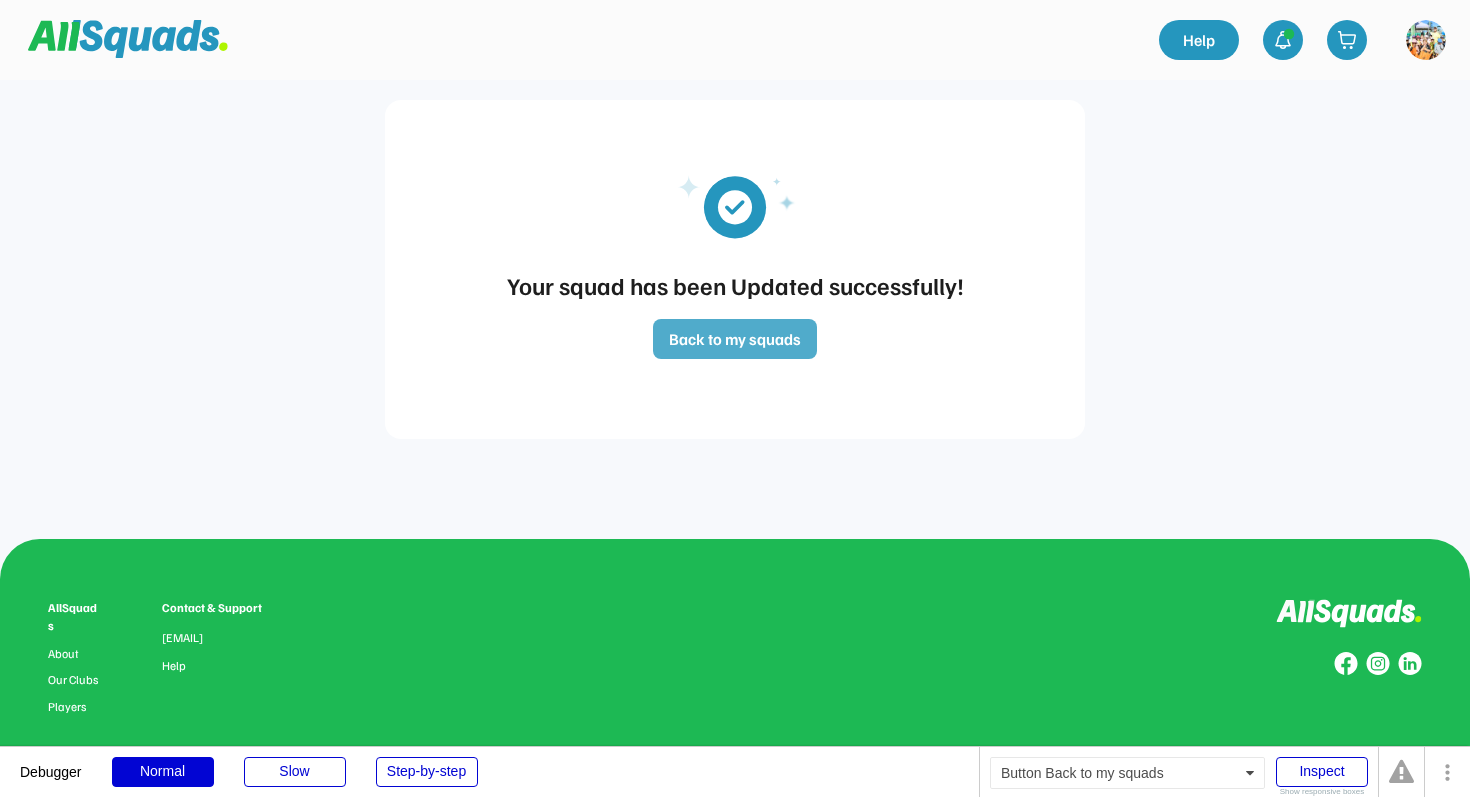 click on "Back to my squads" at bounding box center (735, 339) 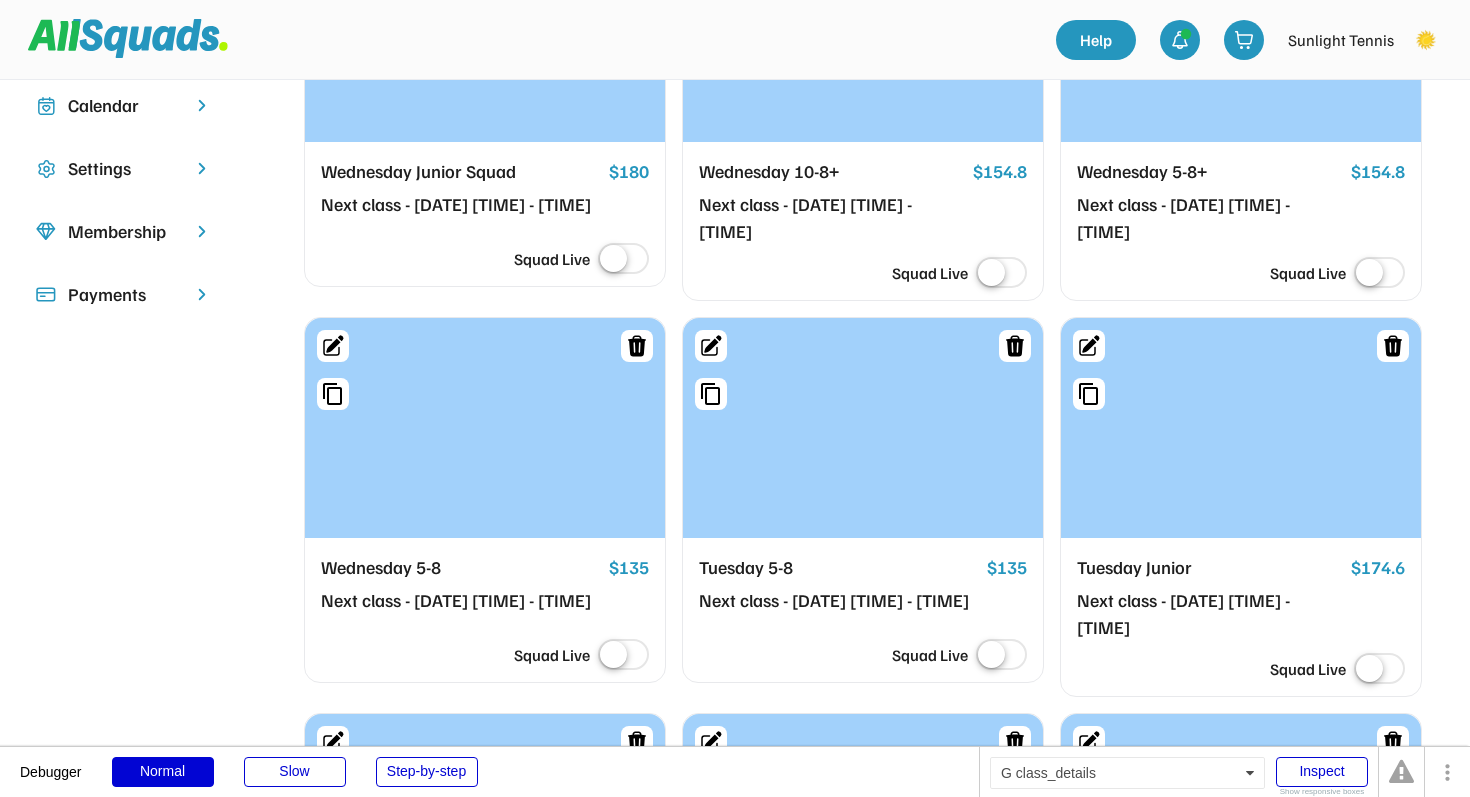 scroll, scrollTop: 434, scrollLeft: 0, axis: vertical 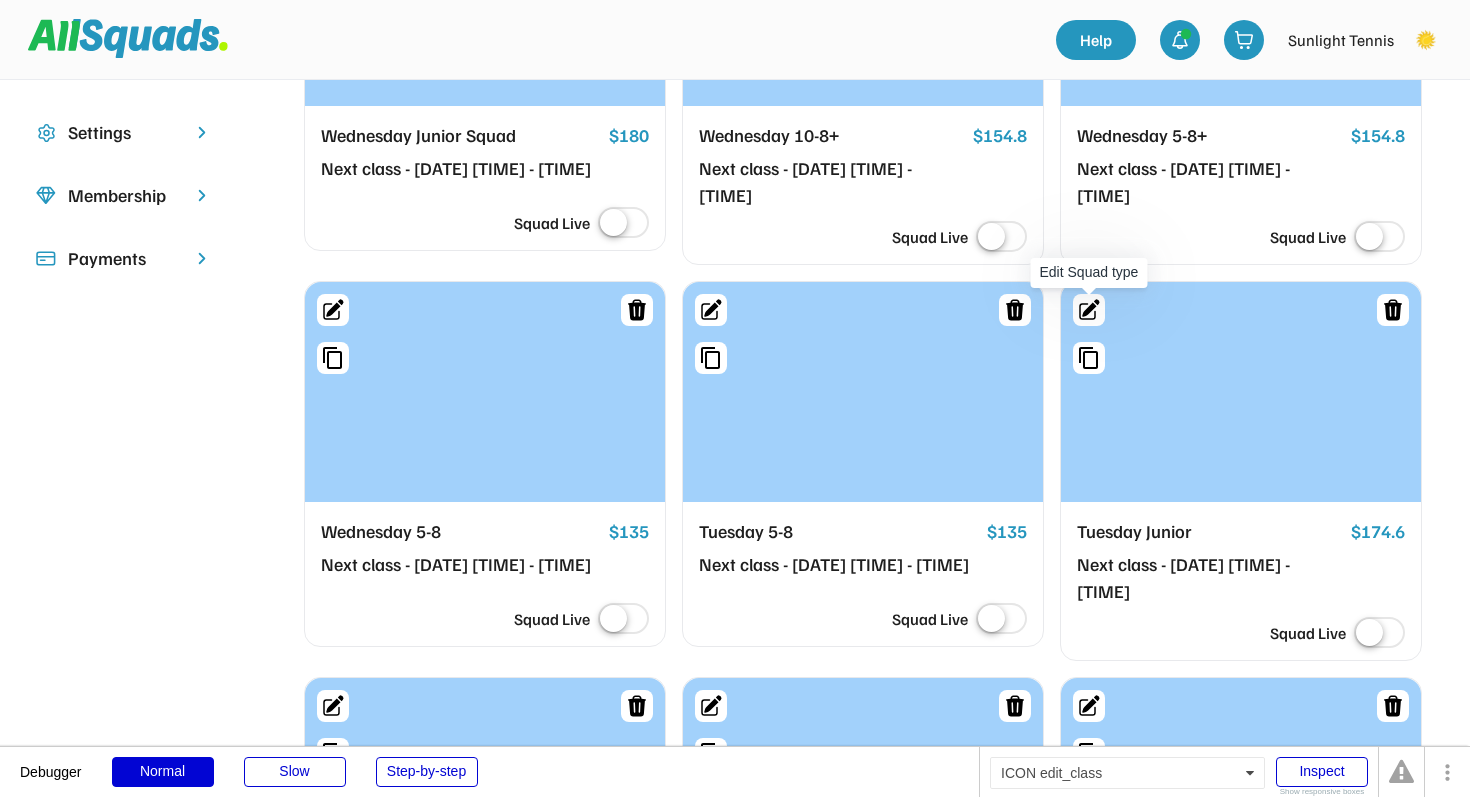 click 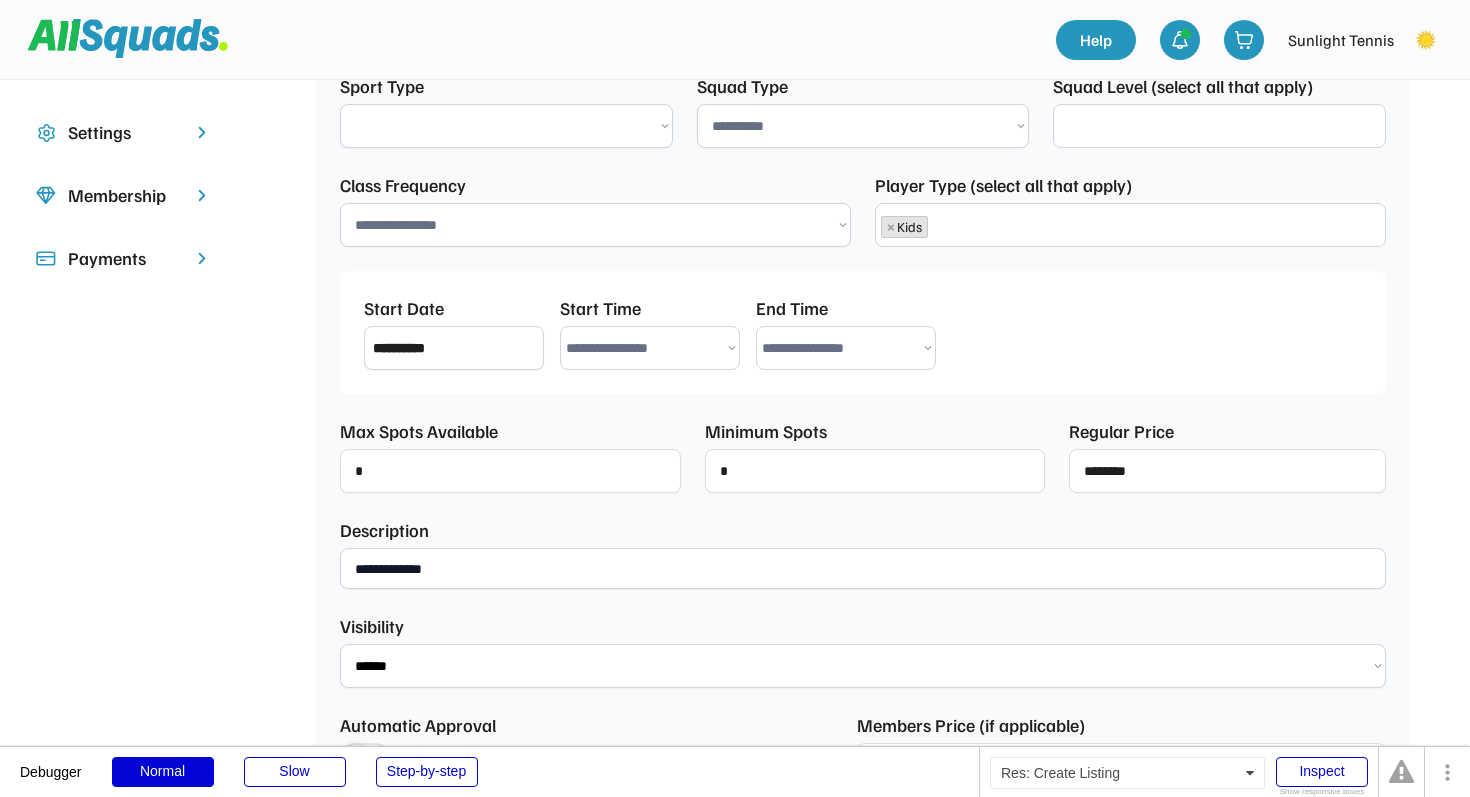 scroll, scrollTop: 126, scrollLeft: 0, axis: vertical 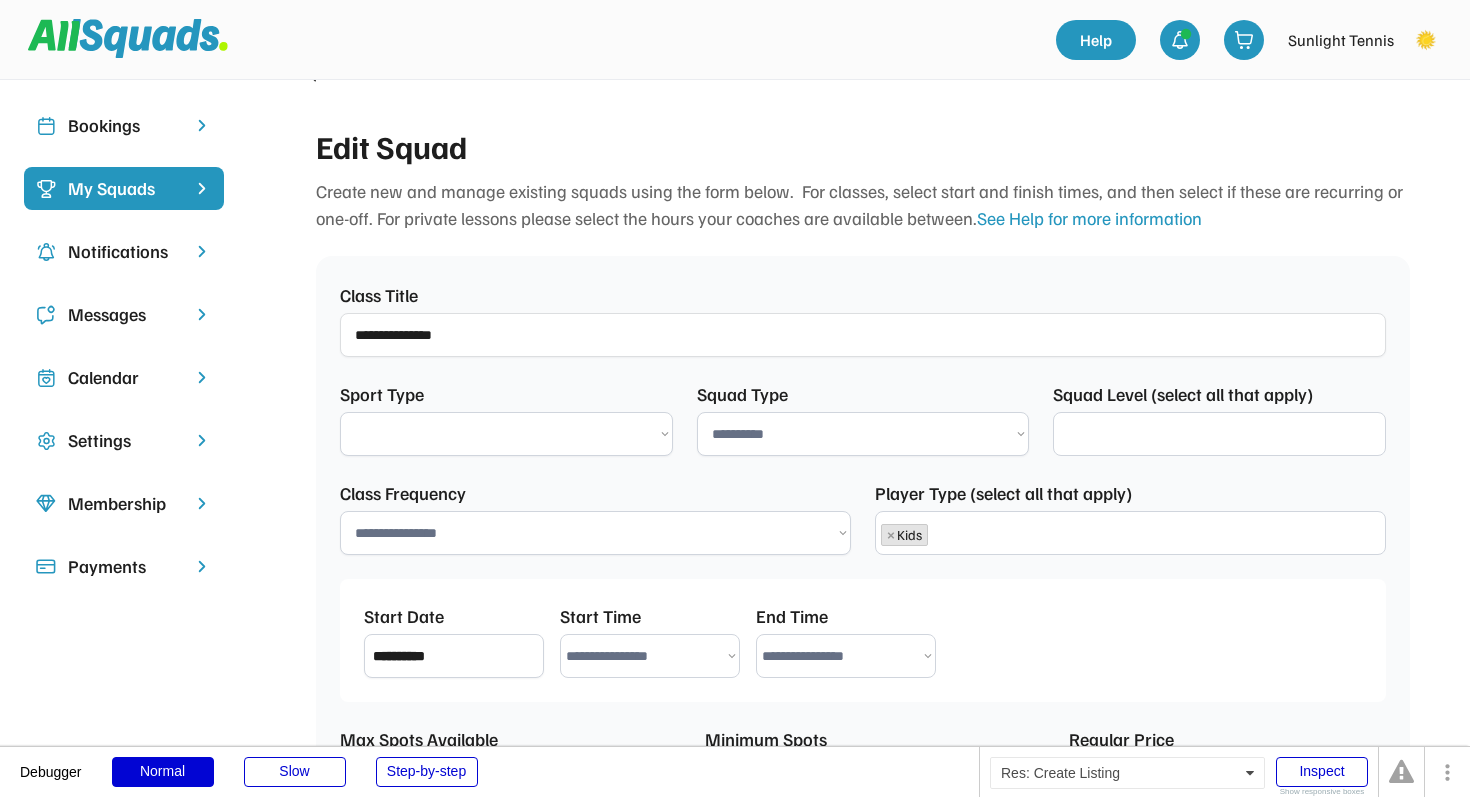 select on "**********" 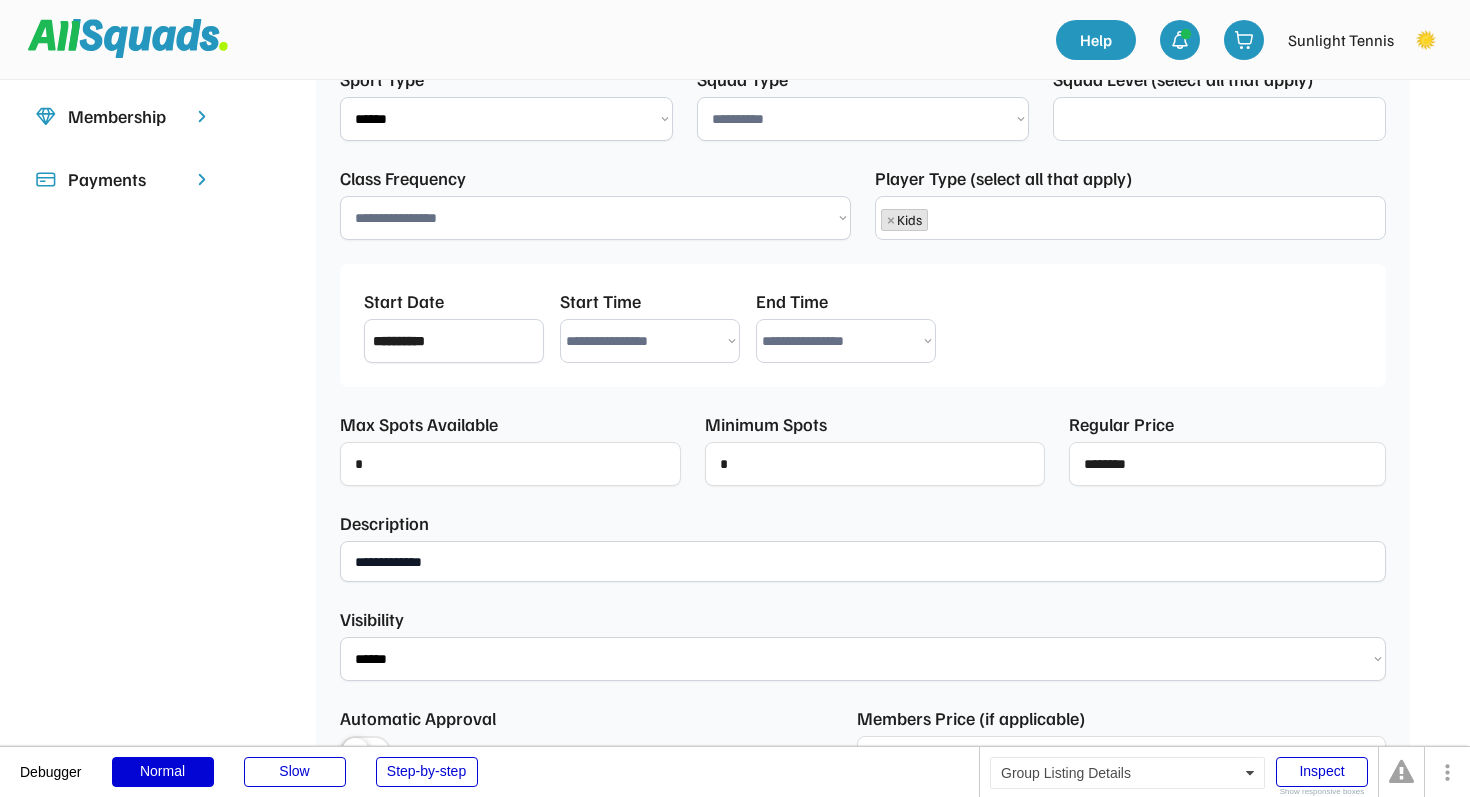 scroll, scrollTop: 786, scrollLeft: 0, axis: vertical 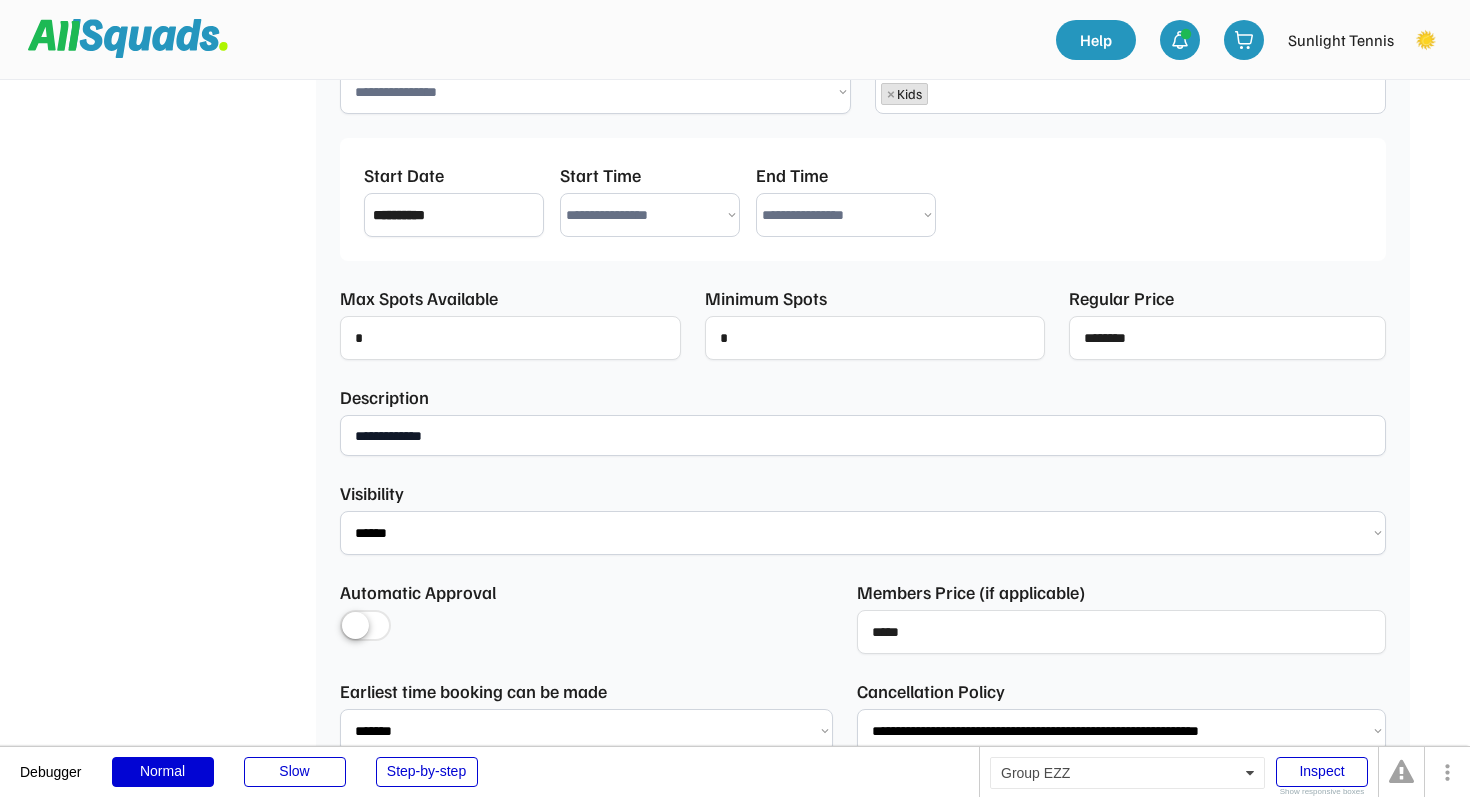 select on "**********" 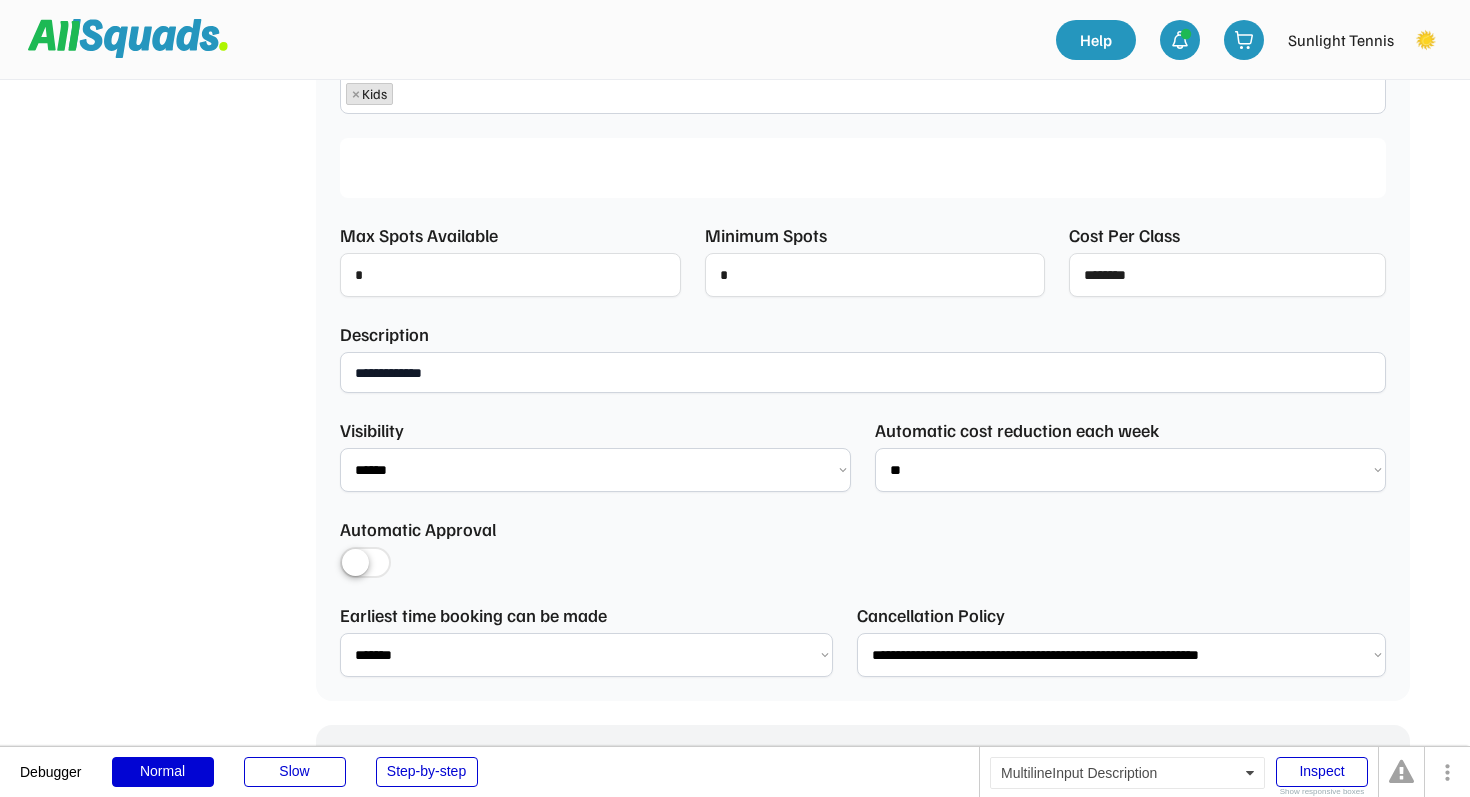 type on "**********" 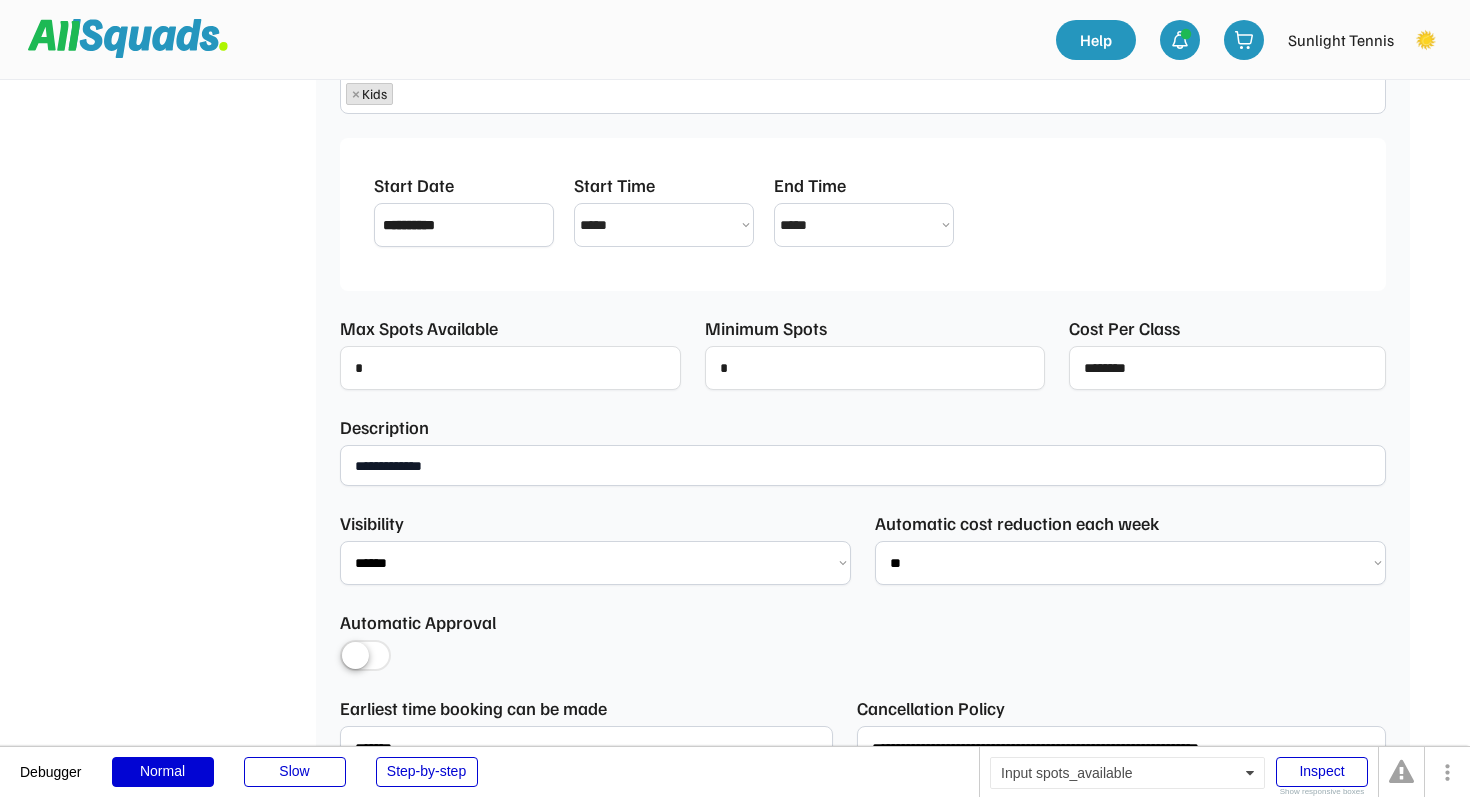 click at bounding box center [510, 368] 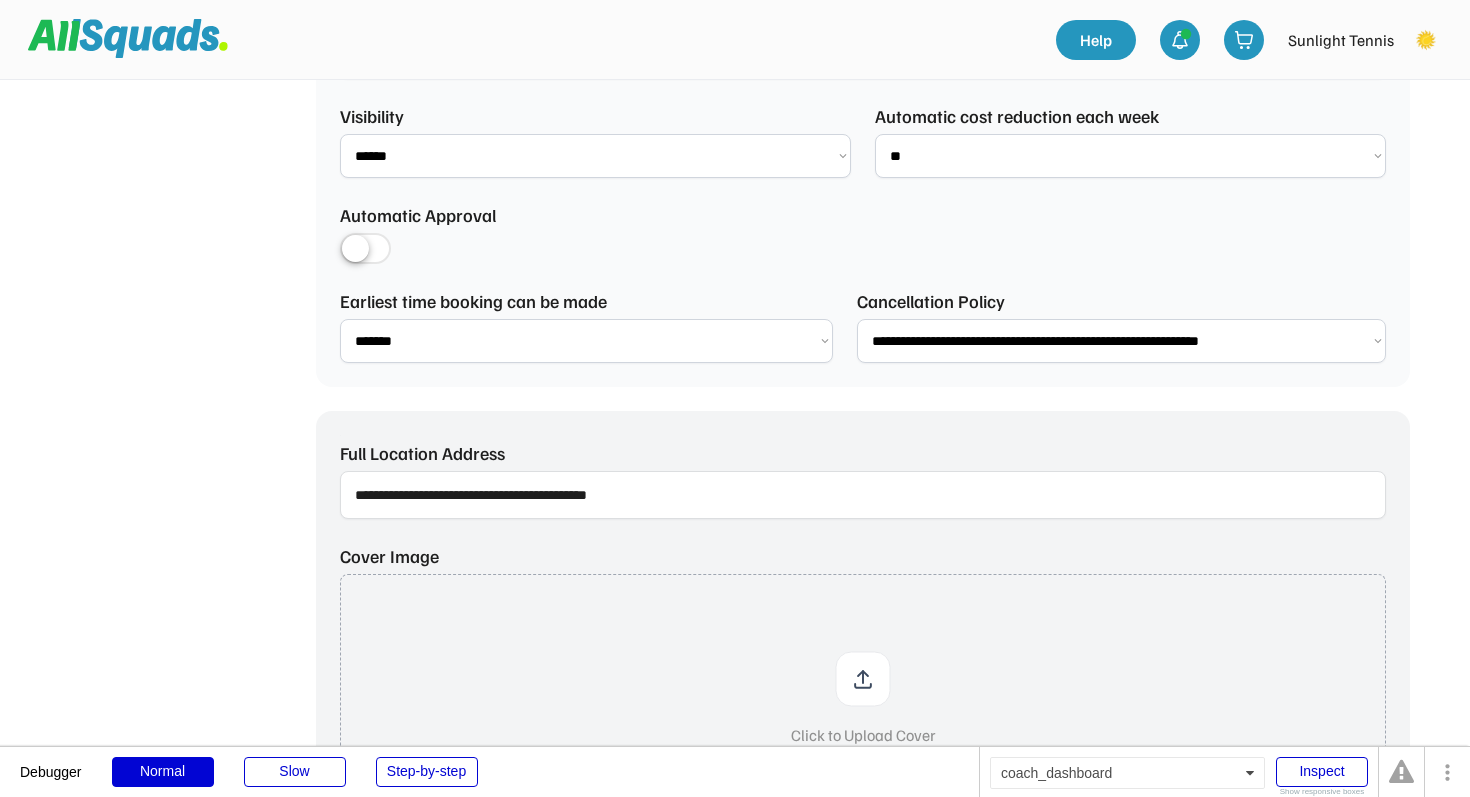 scroll, scrollTop: 1480, scrollLeft: 0, axis: vertical 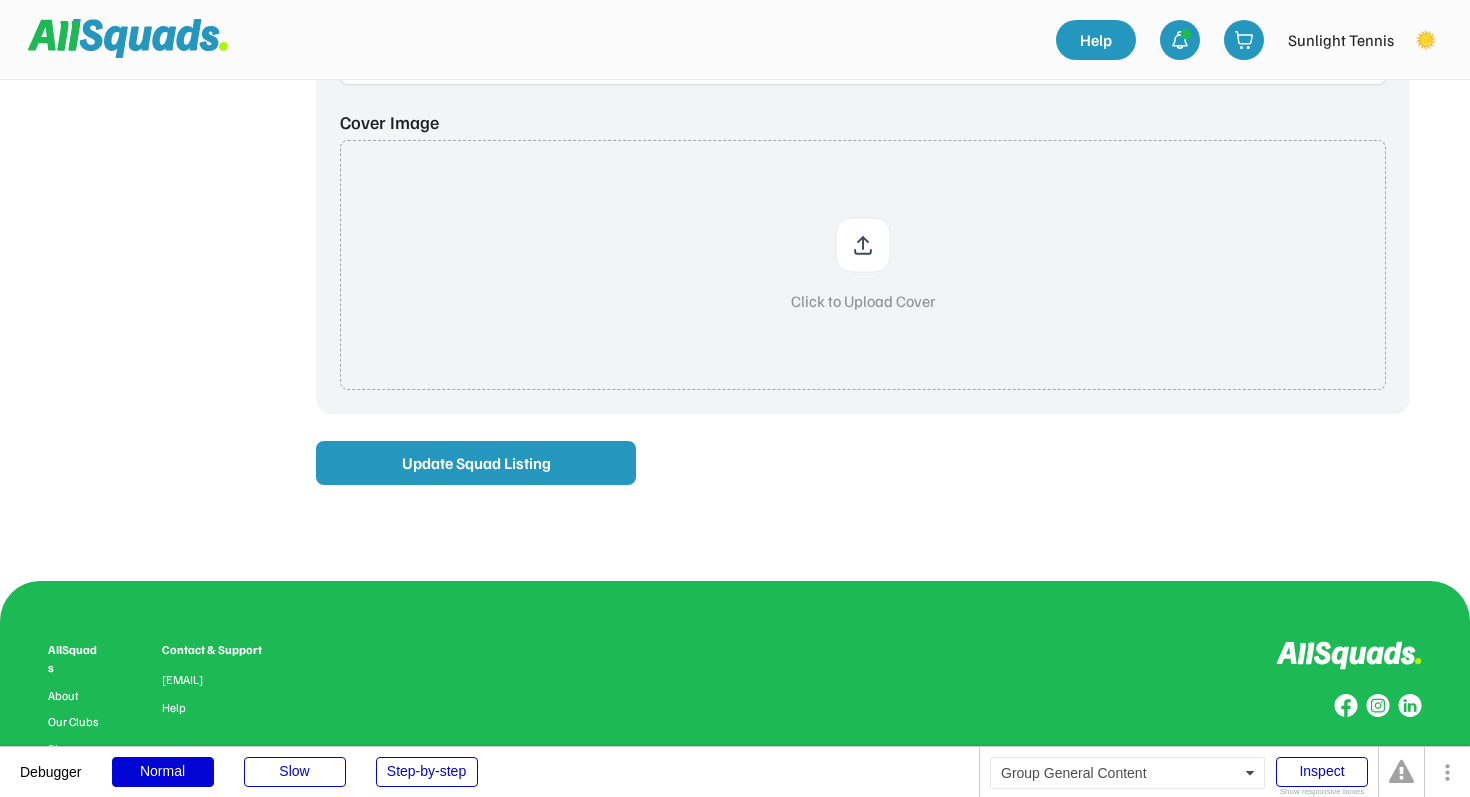type on "*" 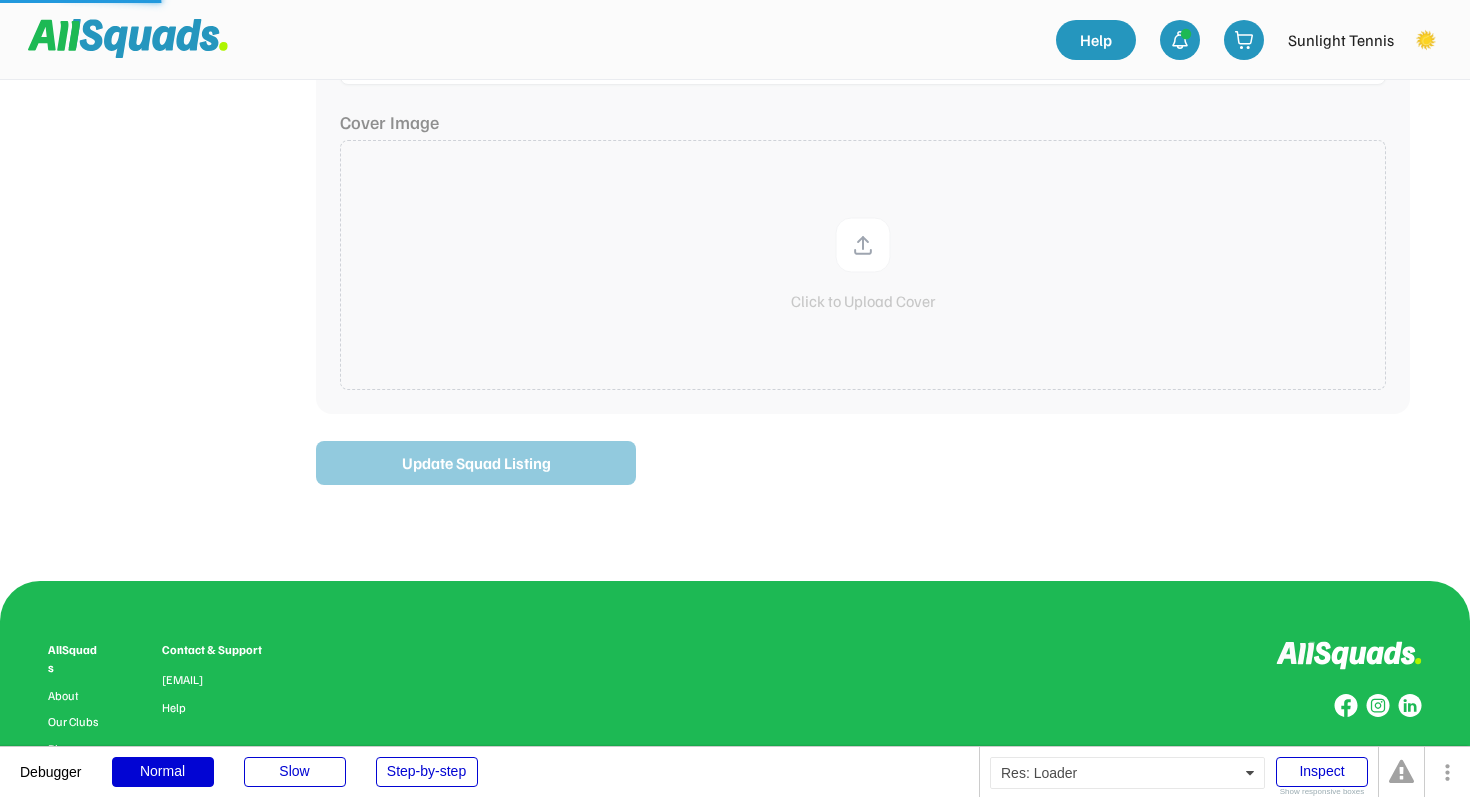 type on "**********" 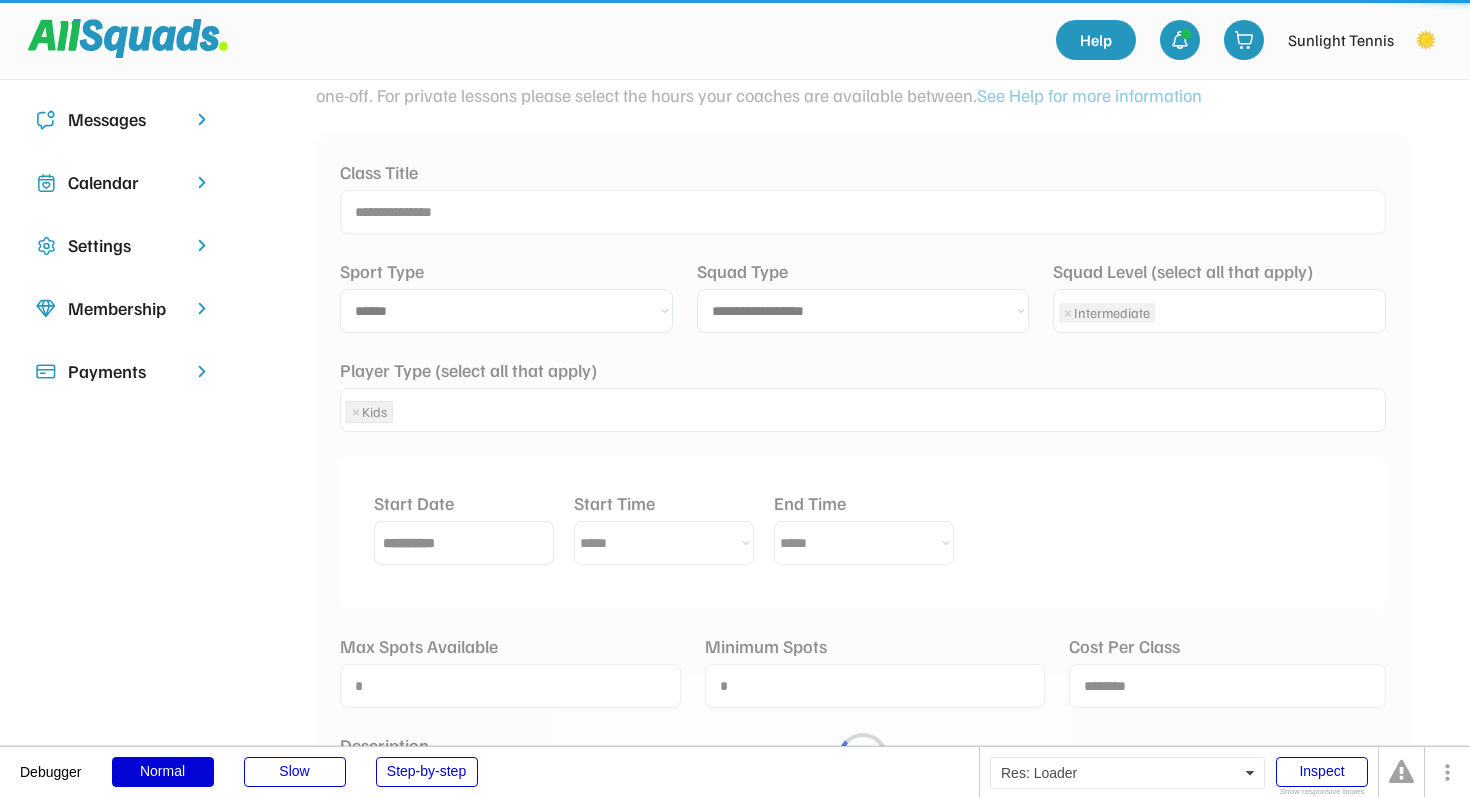 scroll, scrollTop: 236, scrollLeft: 0, axis: vertical 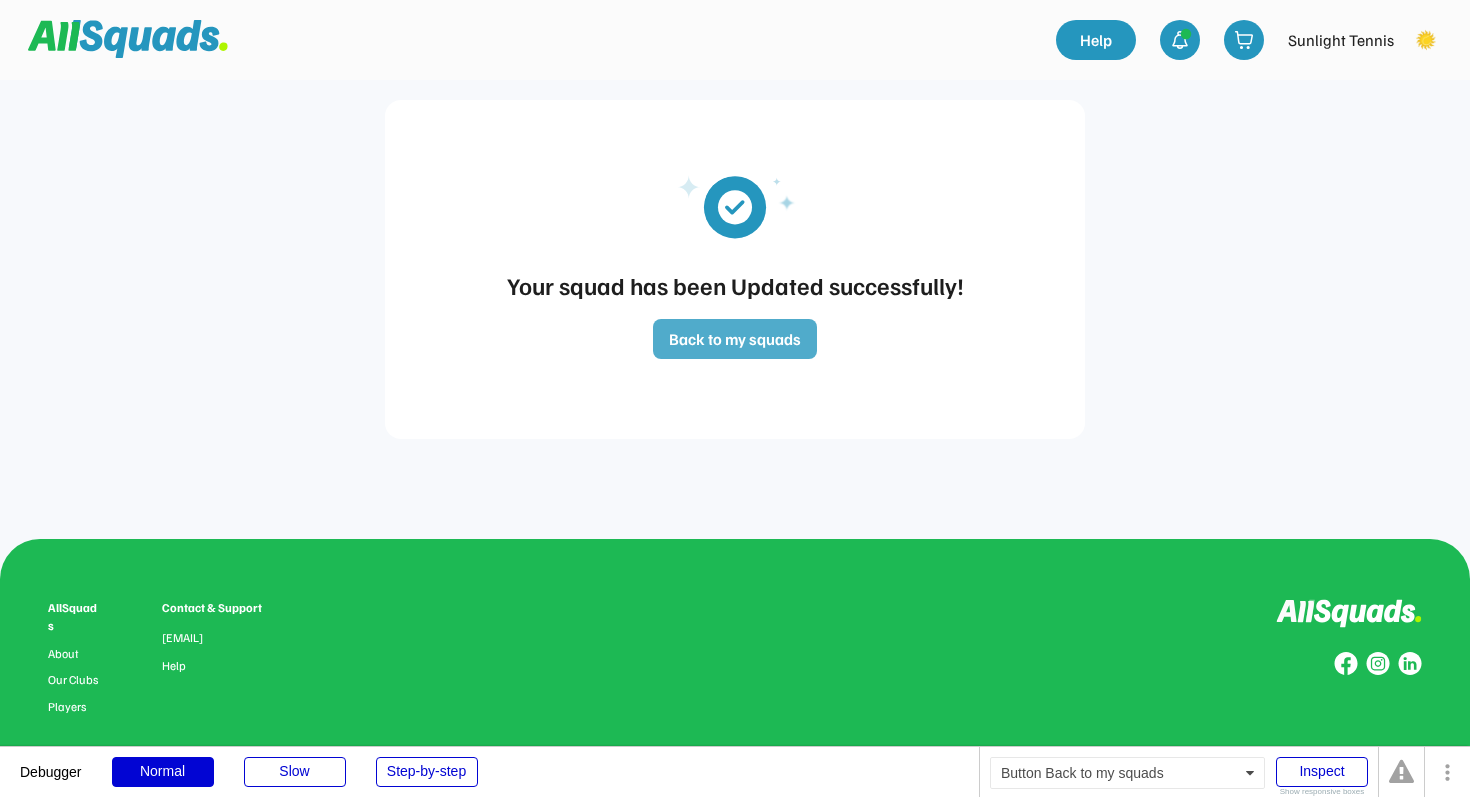 click on "Back to my squads" at bounding box center [735, 339] 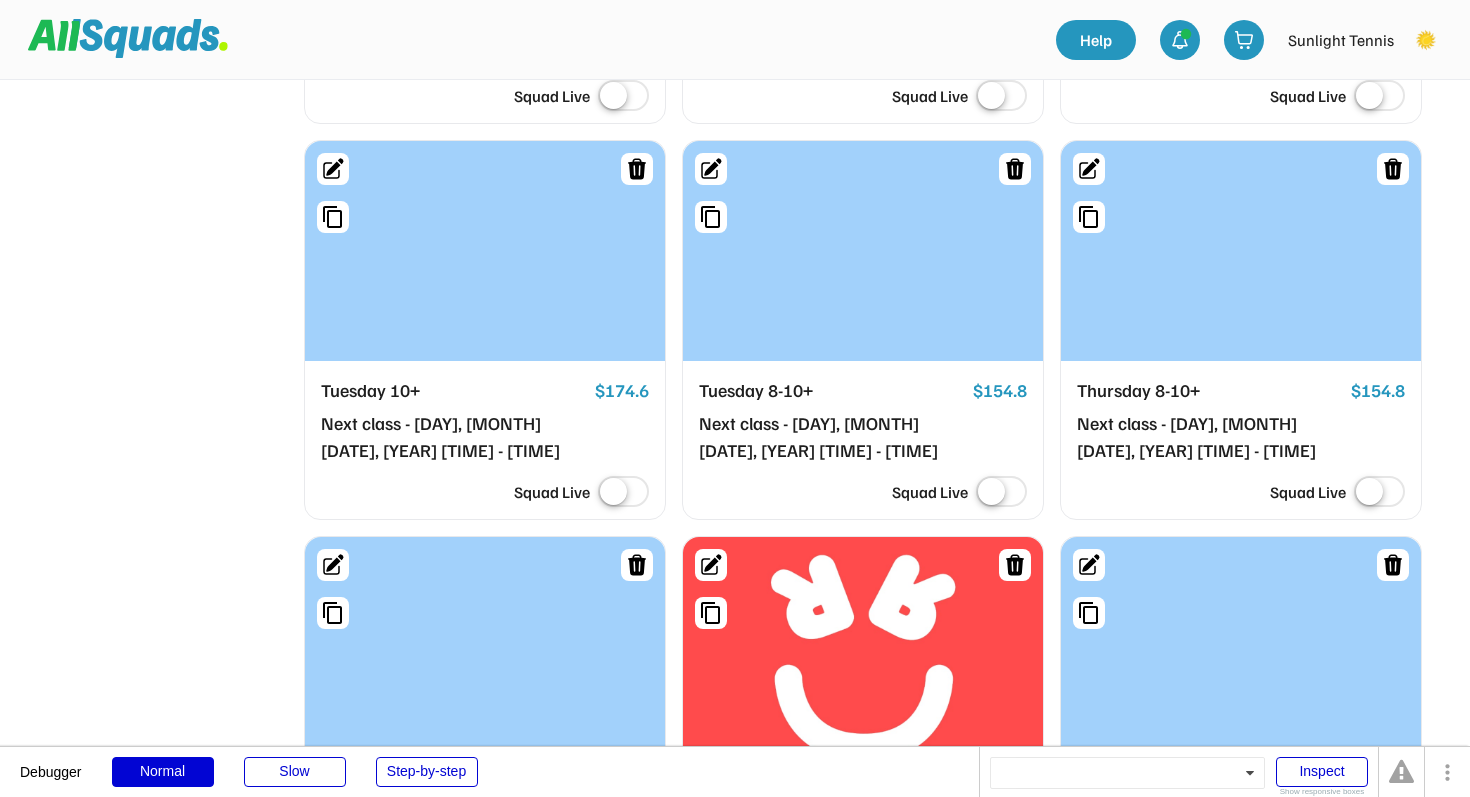 scroll, scrollTop: 946, scrollLeft: 0, axis: vertical 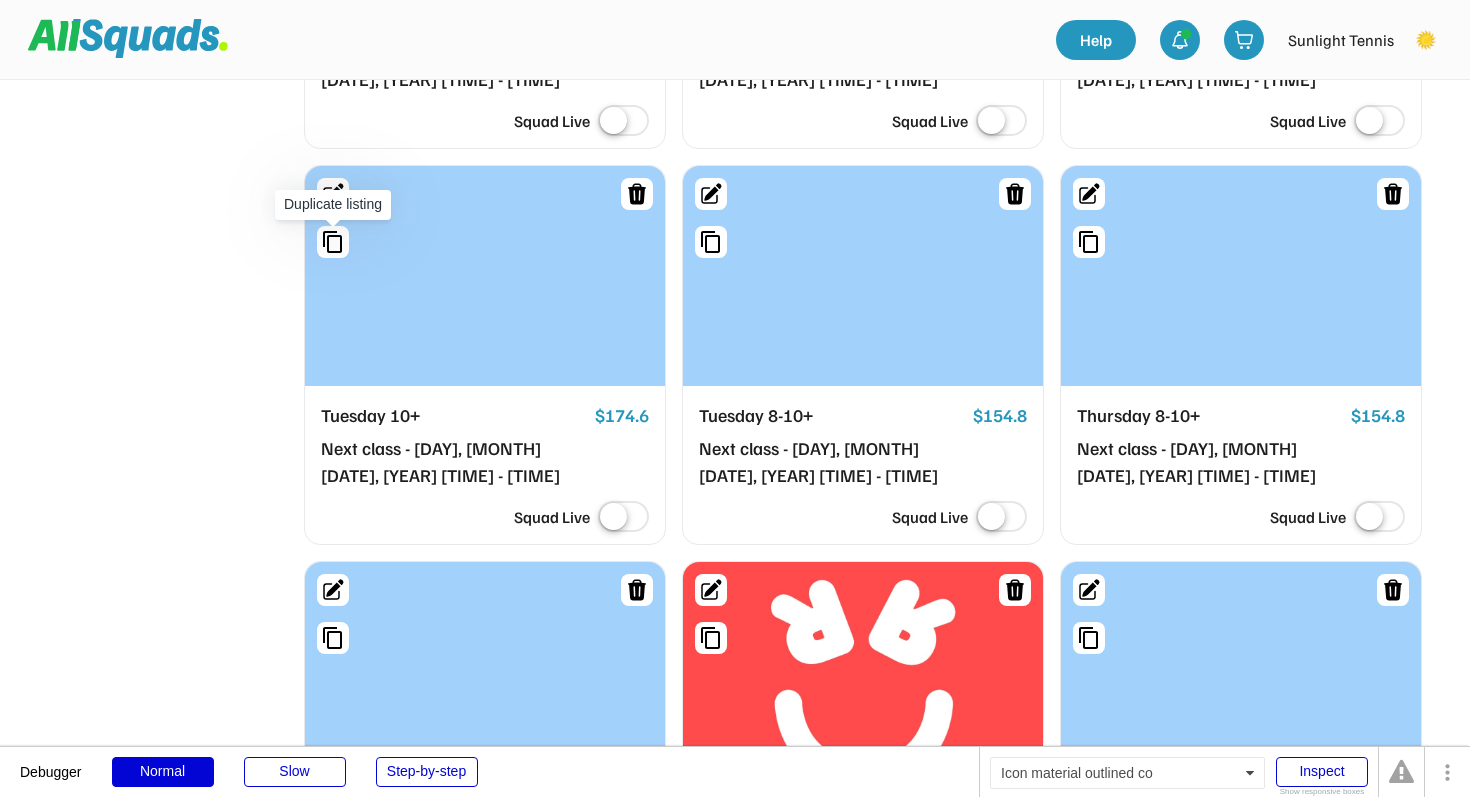 click 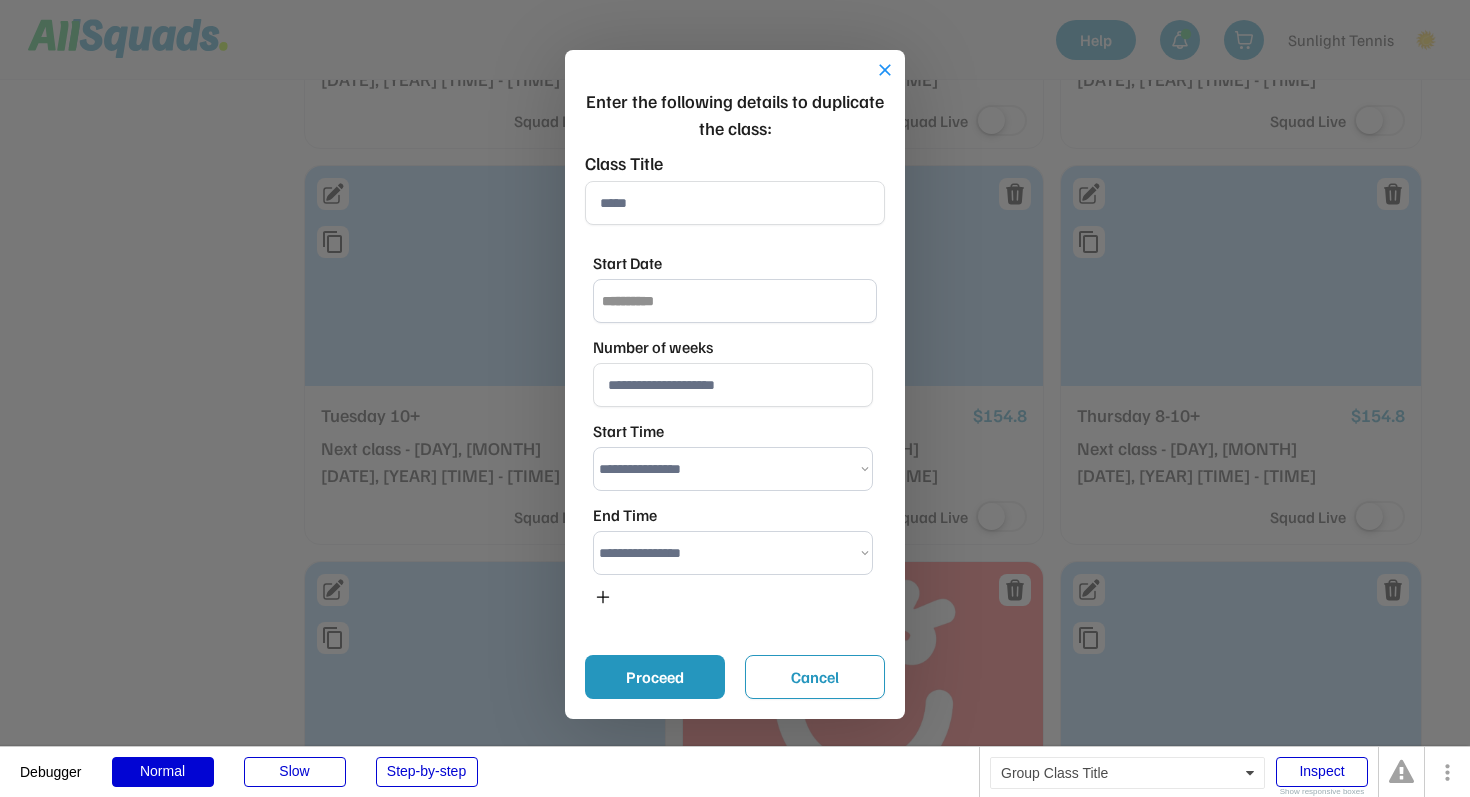 click at bounding box center [735, 203] 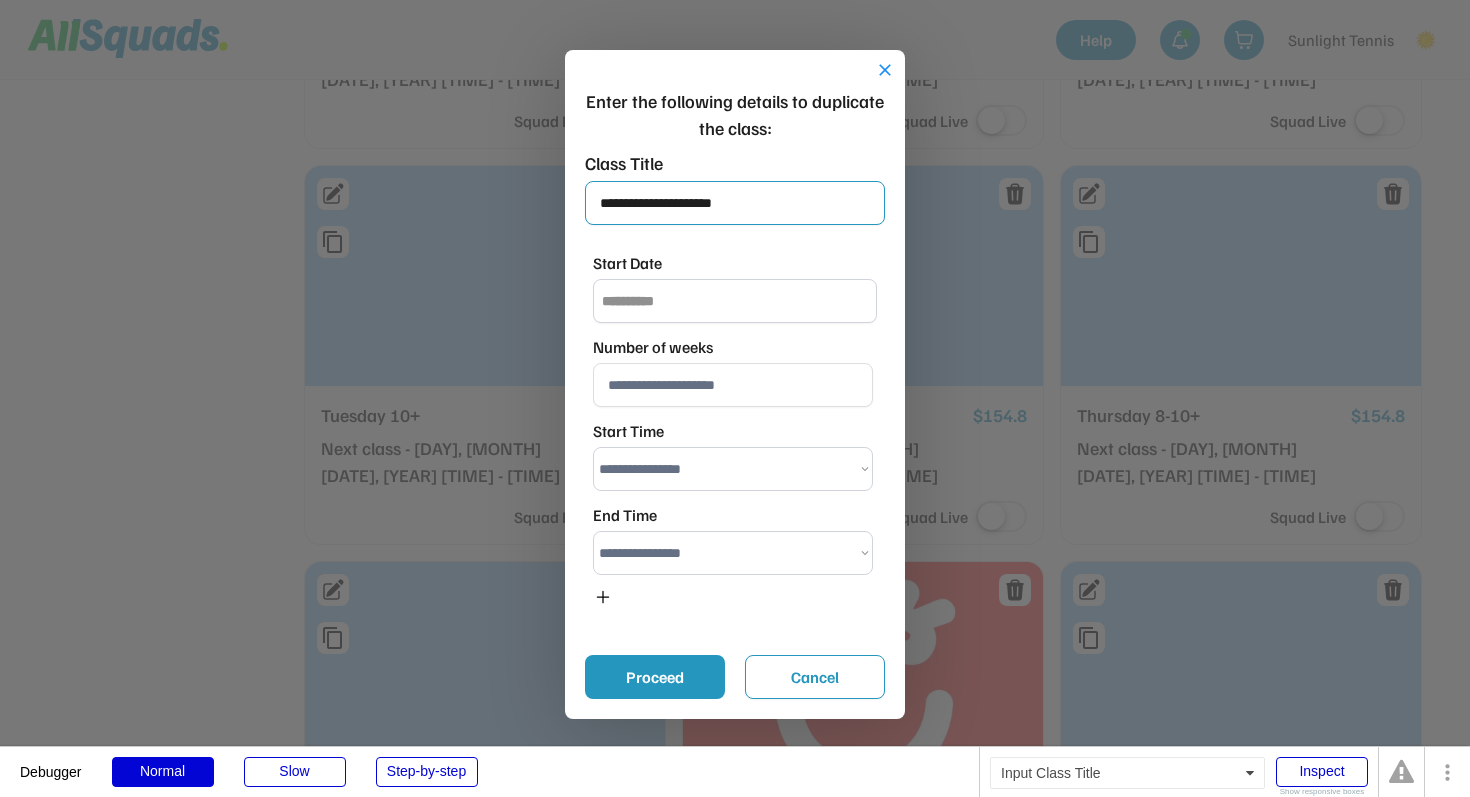 type on "**********" 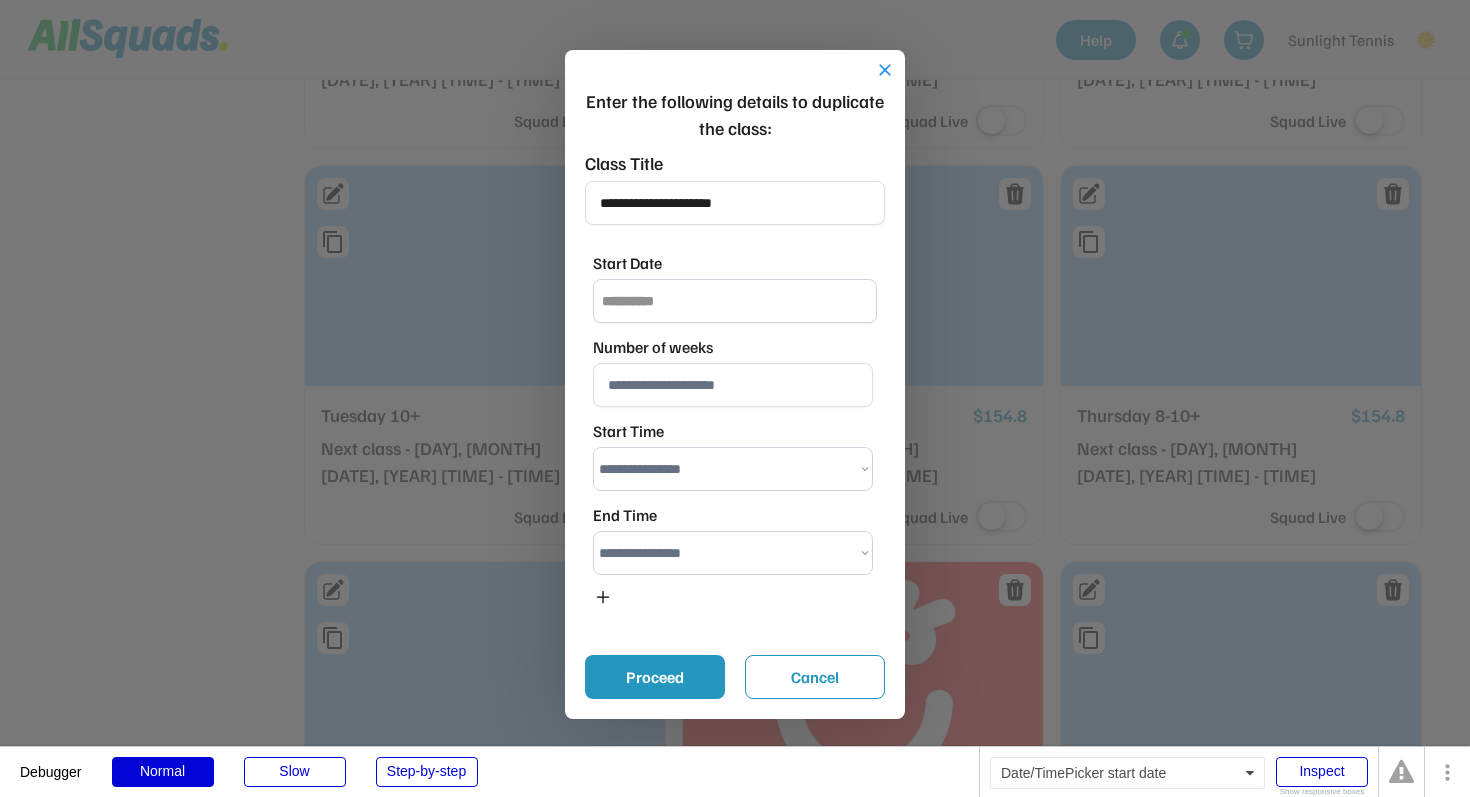 click at bounding box center [735, 301] 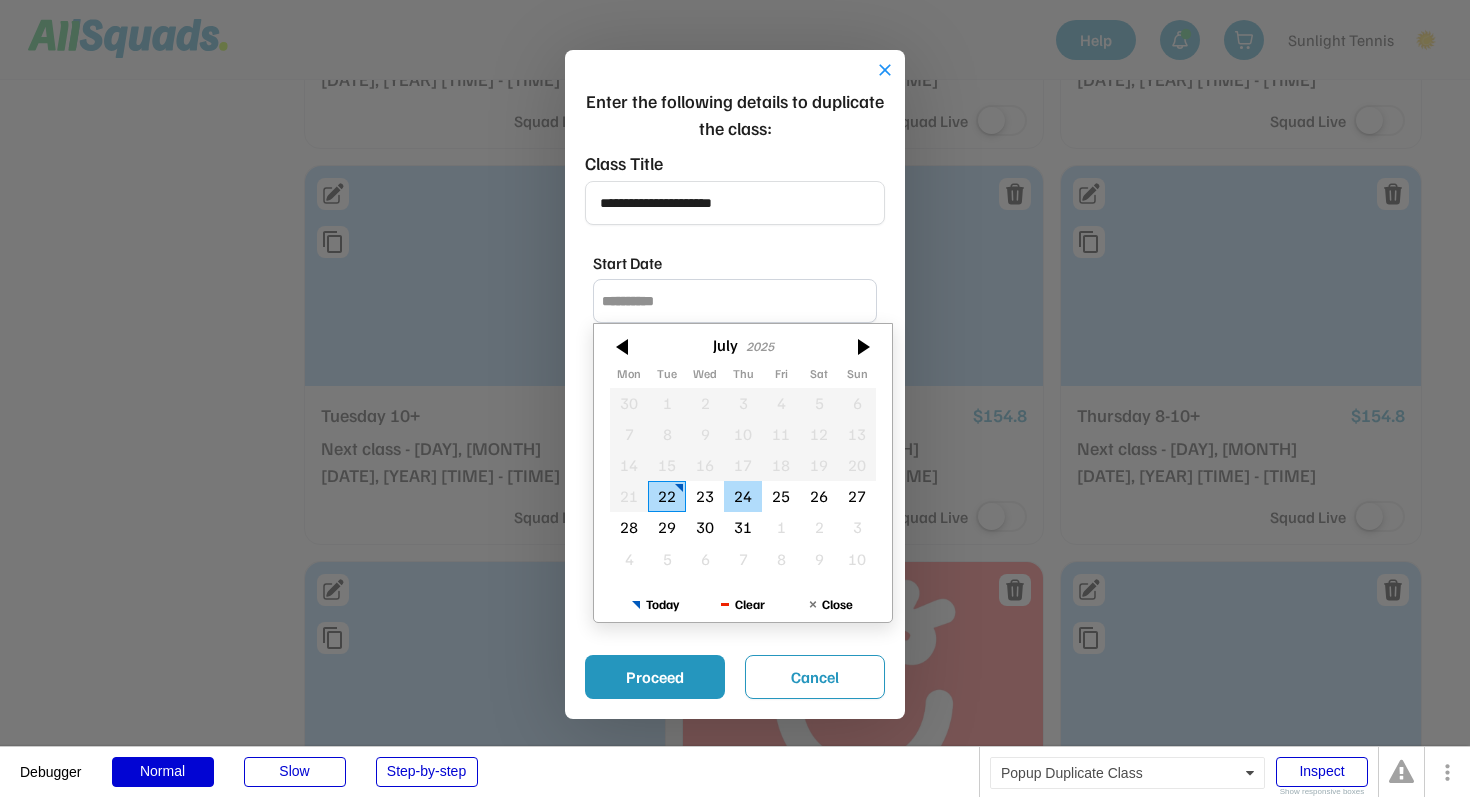 click on "24" at bounding box center [743, 496] 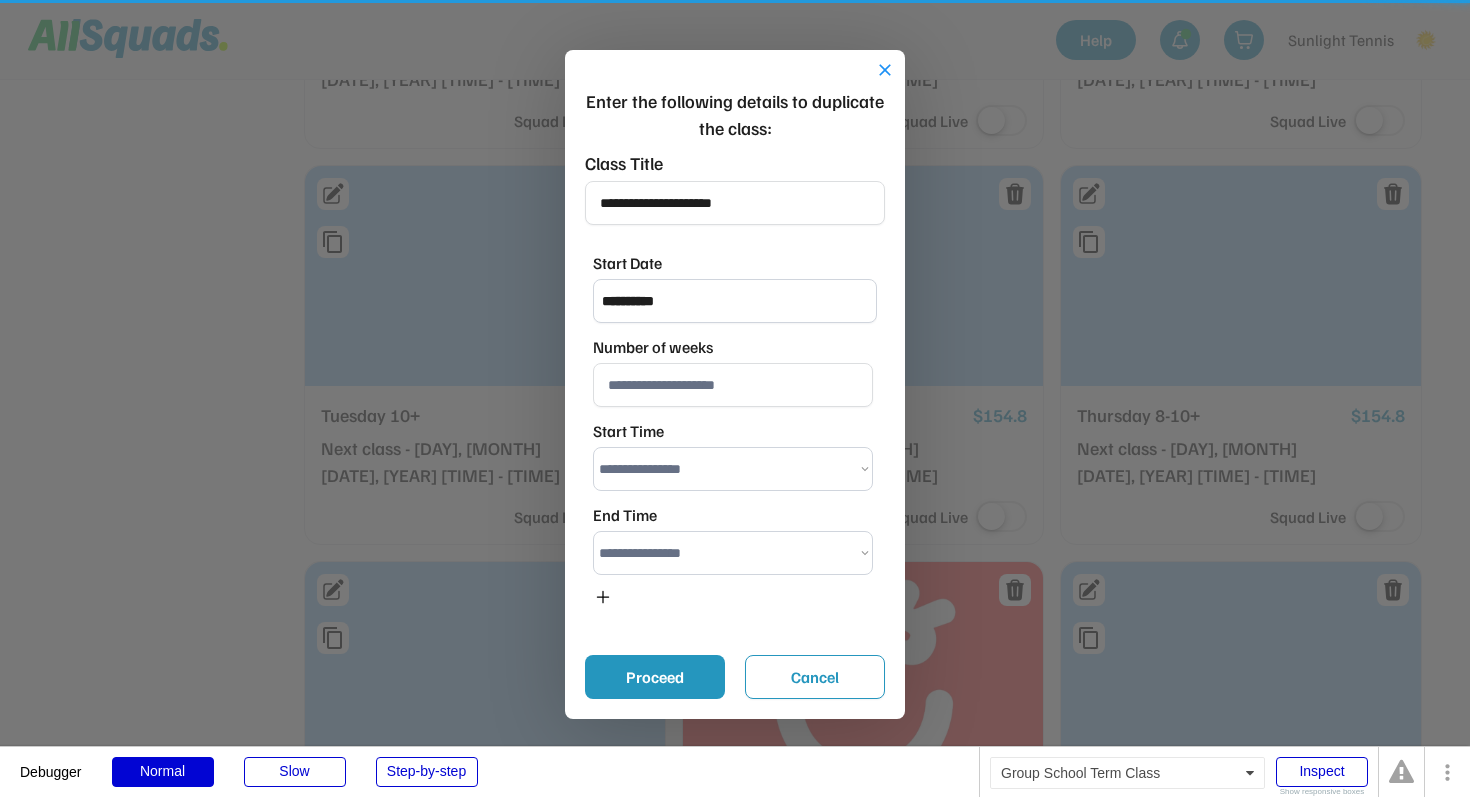 click on "**********" at bounding box center [733, 469] 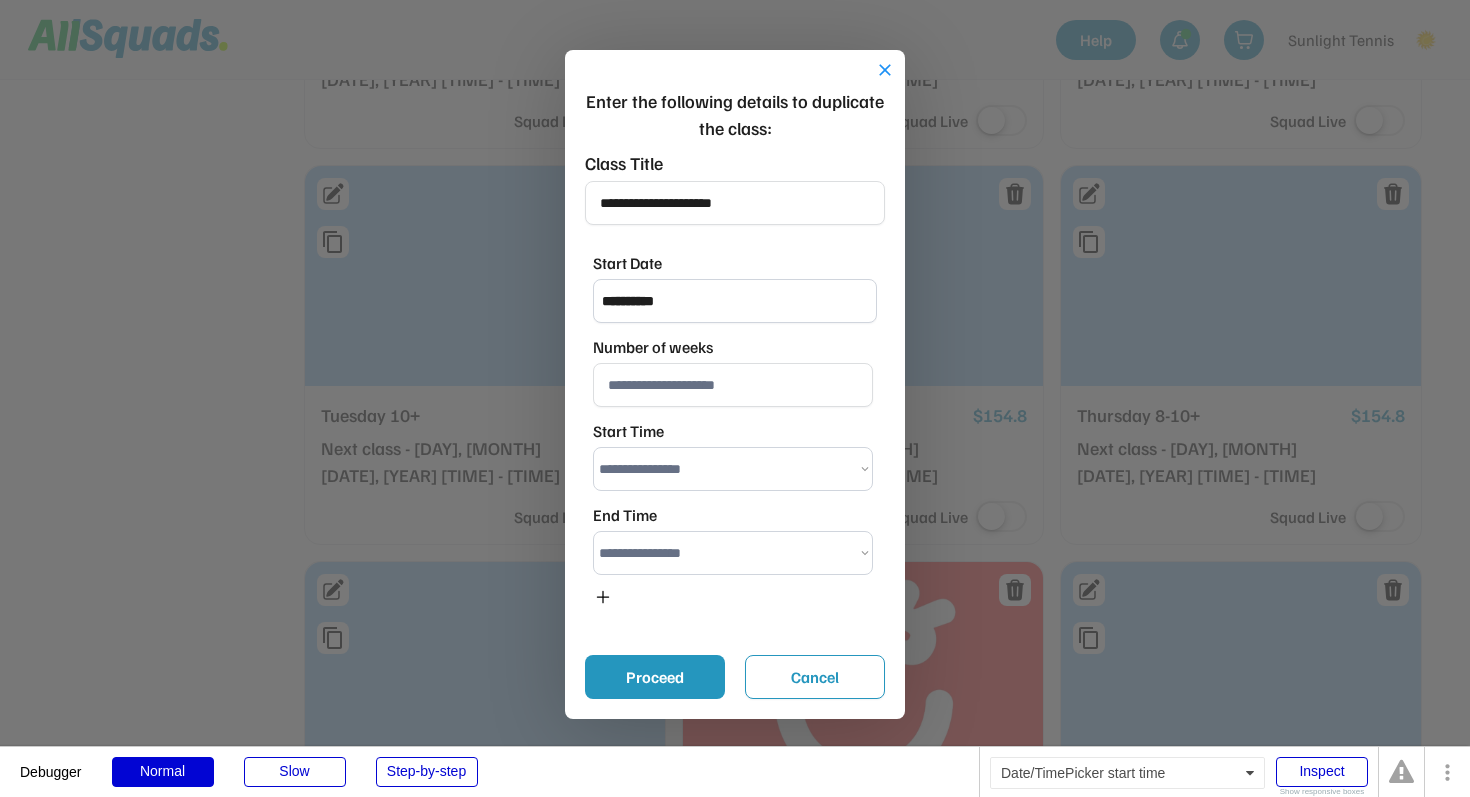 select on "*******" 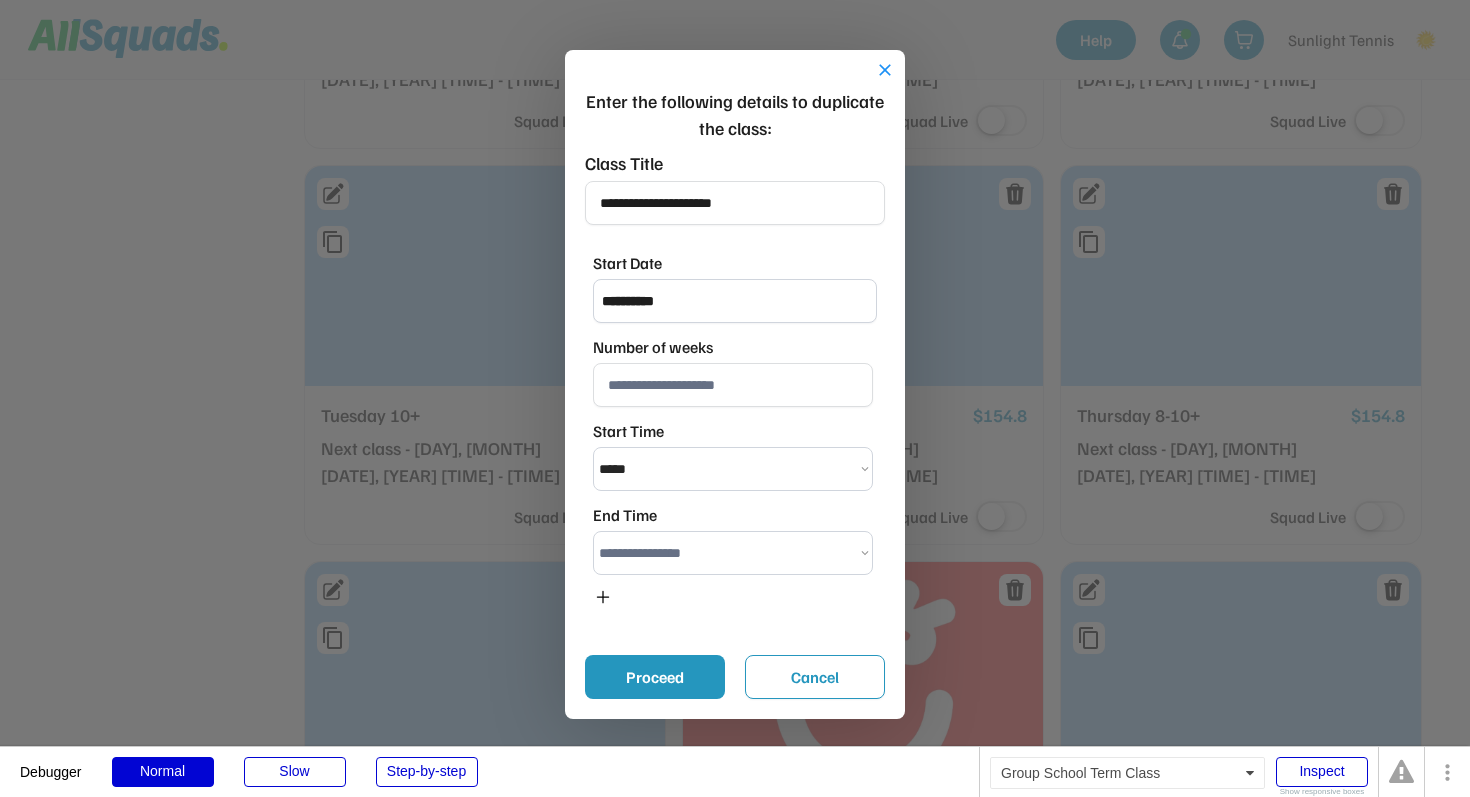 click on "**********" at bounding box center [733, 553] 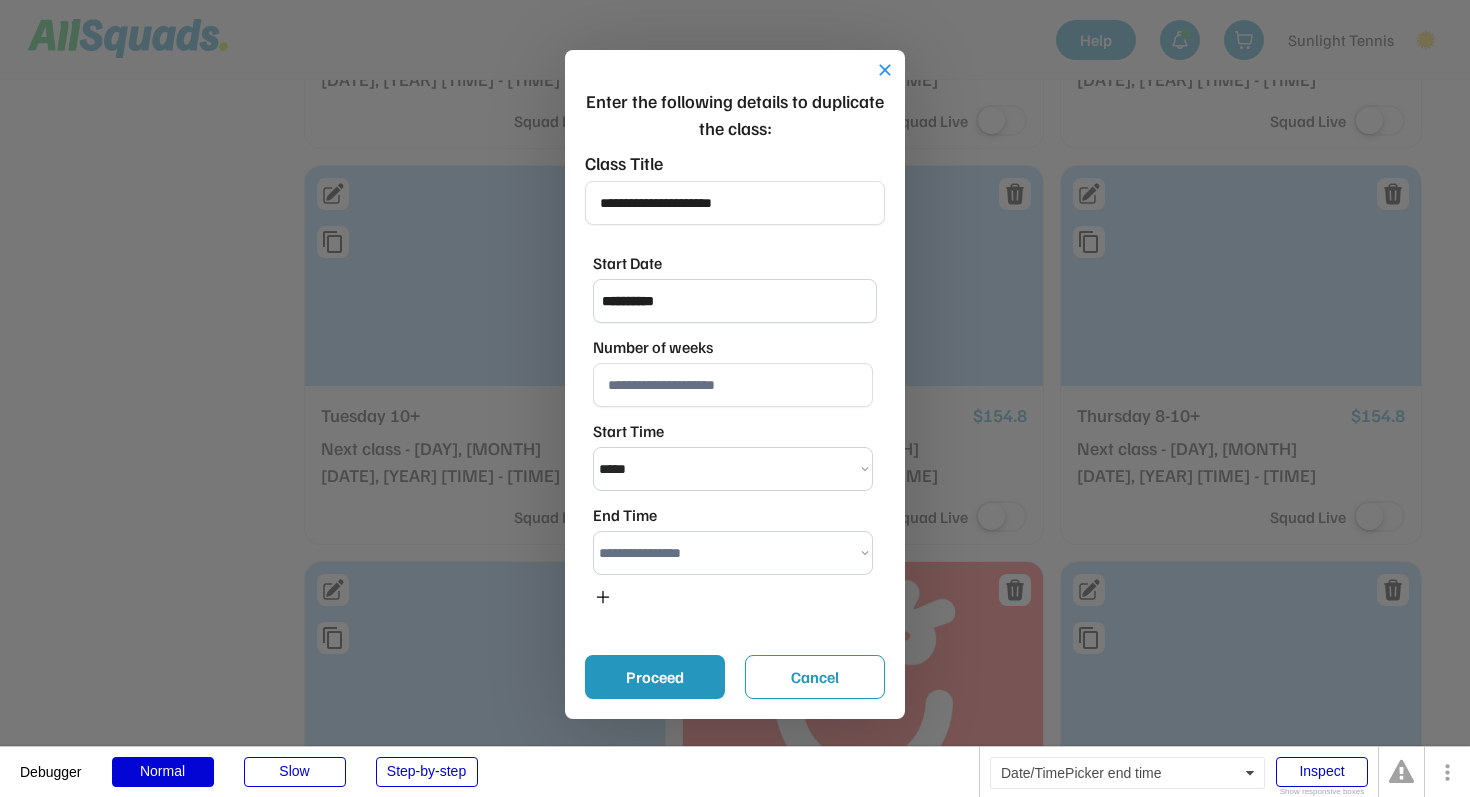 select on "*******" 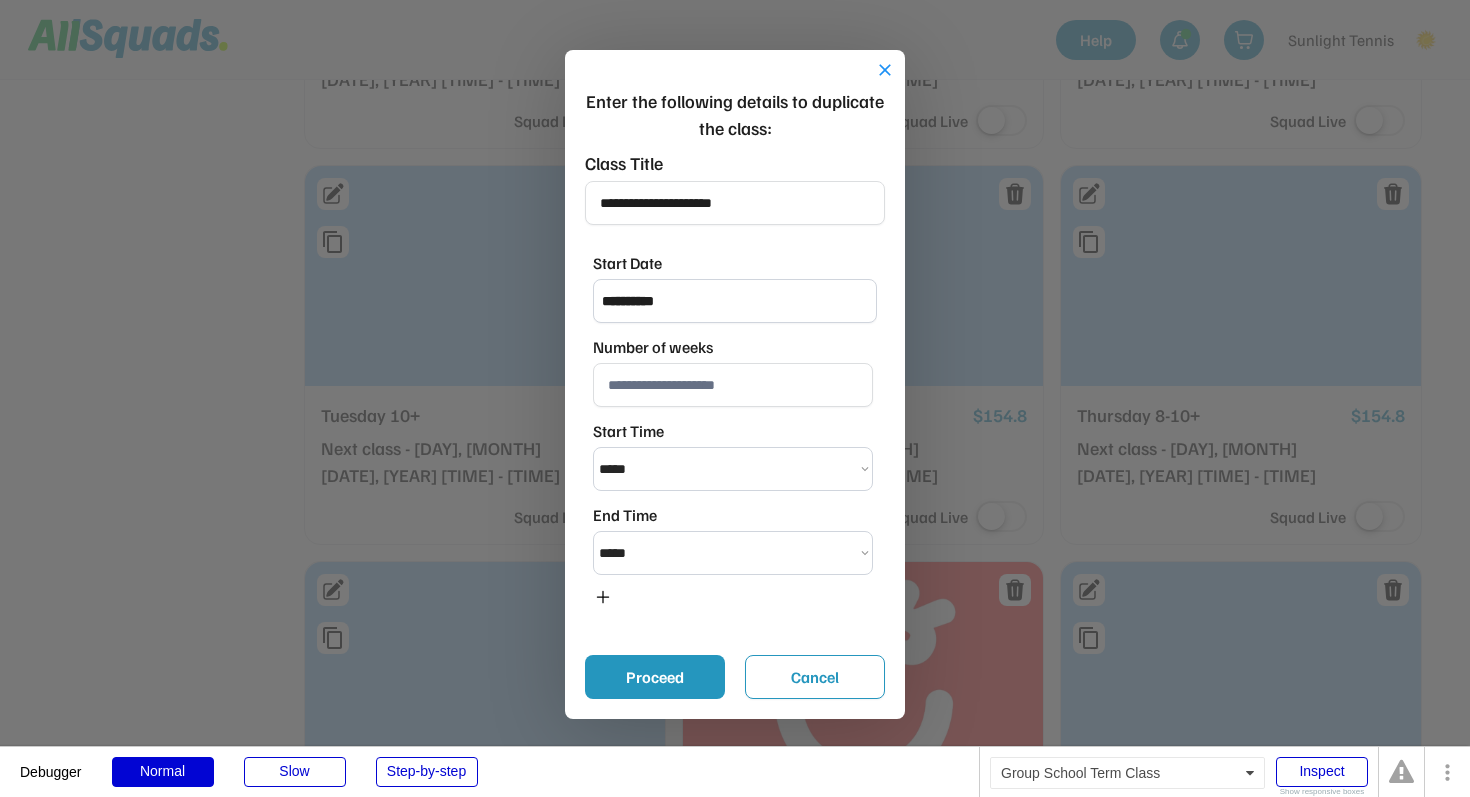 click at bounding box center (733, 385) 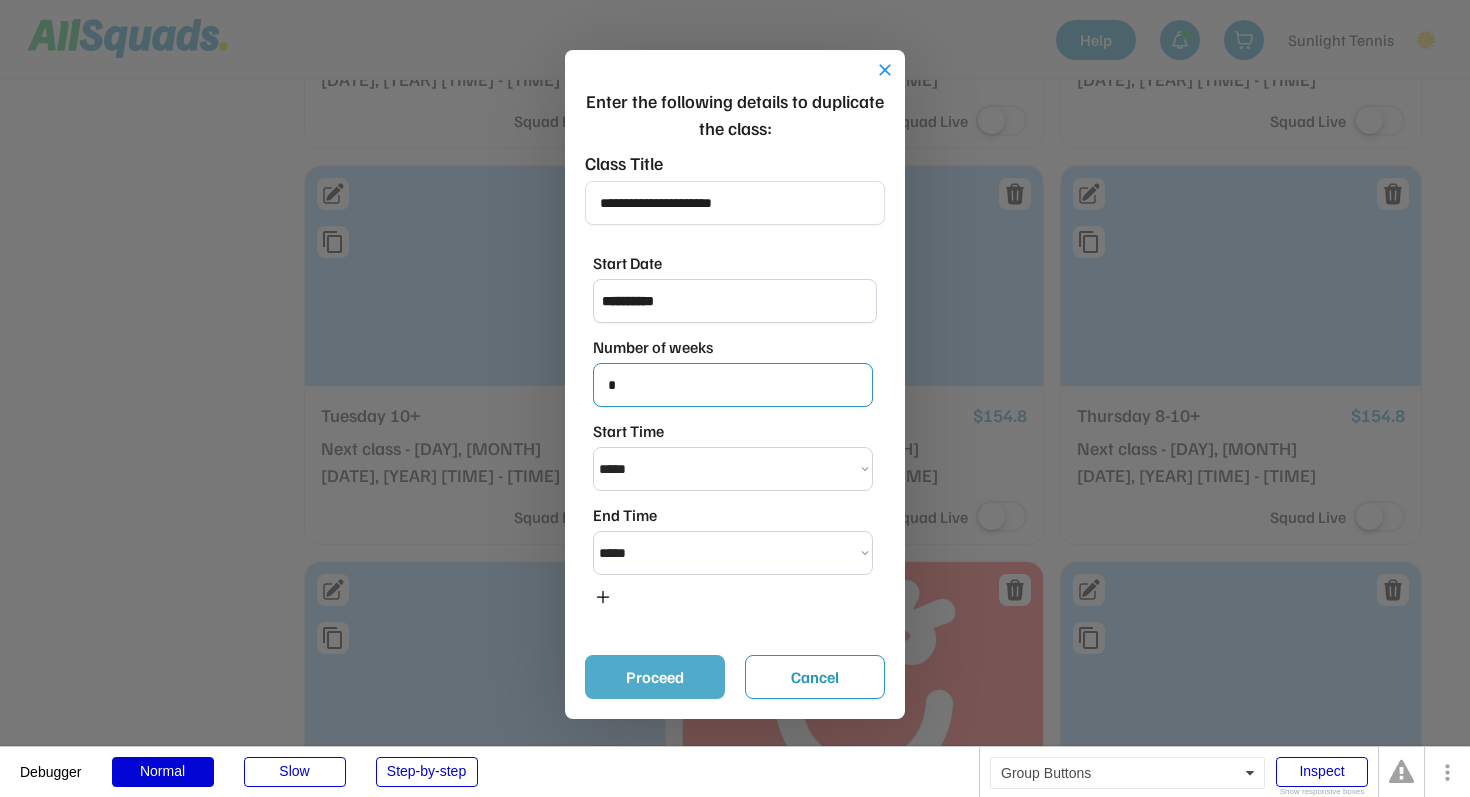type on "*" 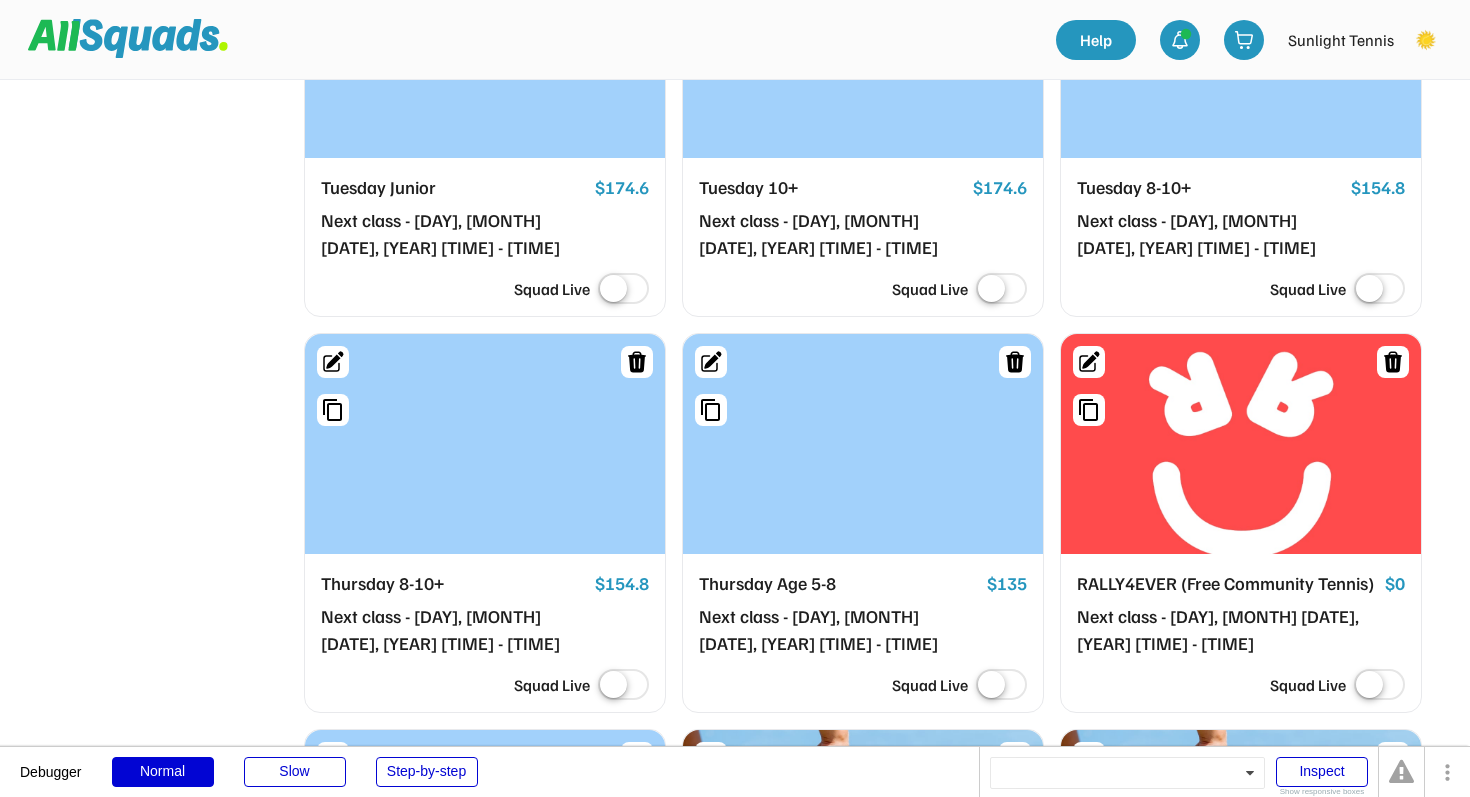 scroll, scrollTop: 1175, scrollLeft: 0, axis: vertical 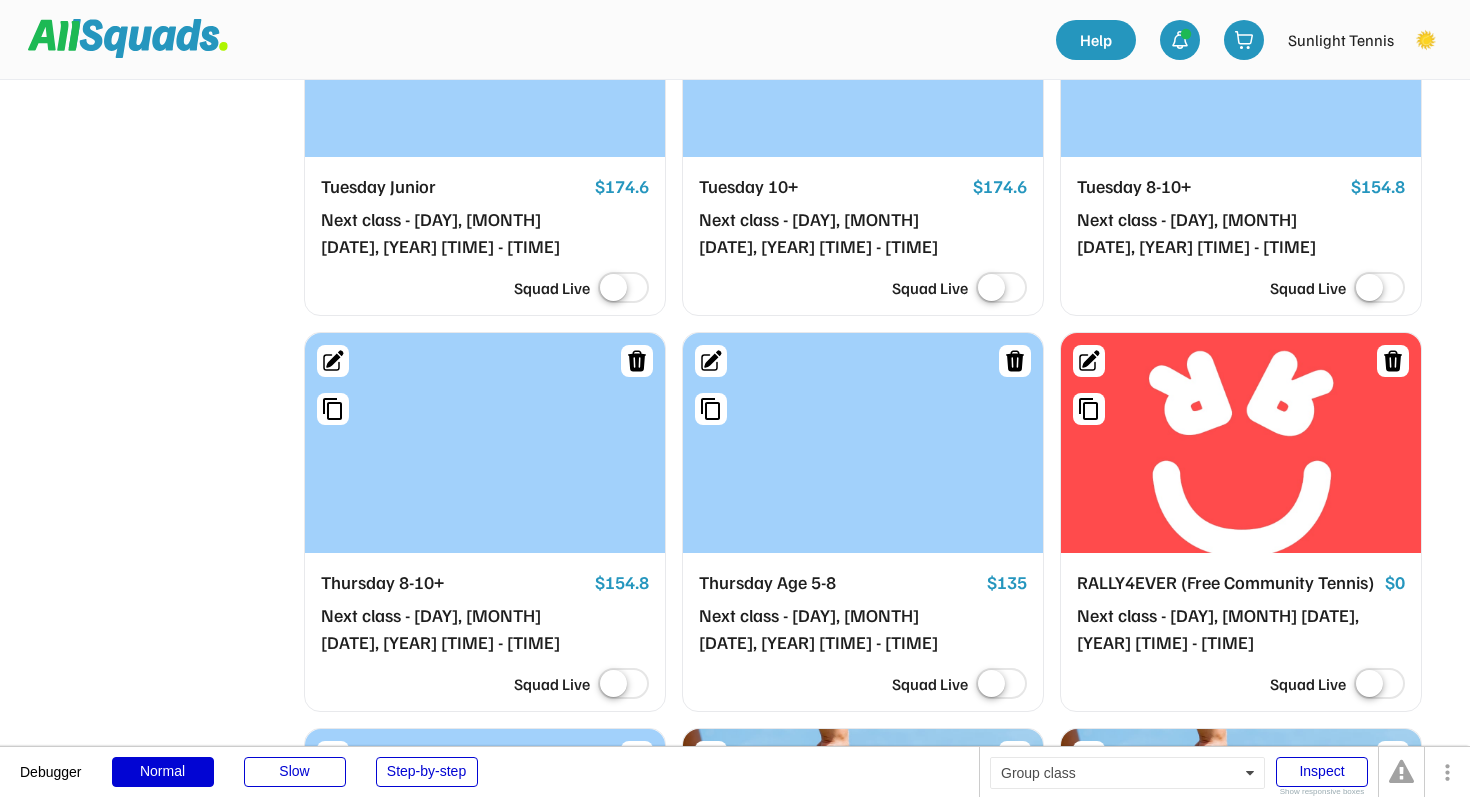 click at bounding box center [623, 685] 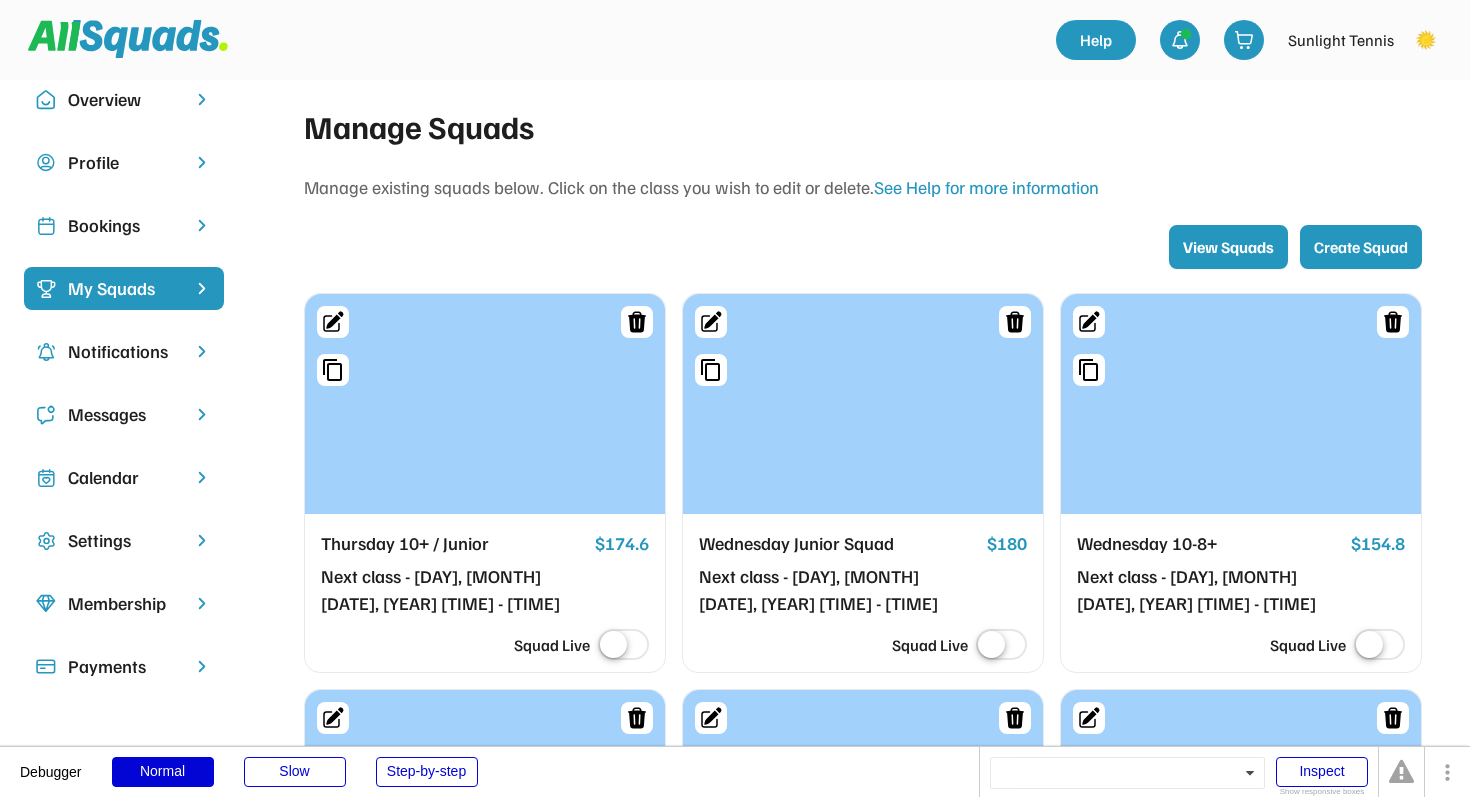 scroll, scrollTop: 24, scrollLeft: 0, axis: vertical 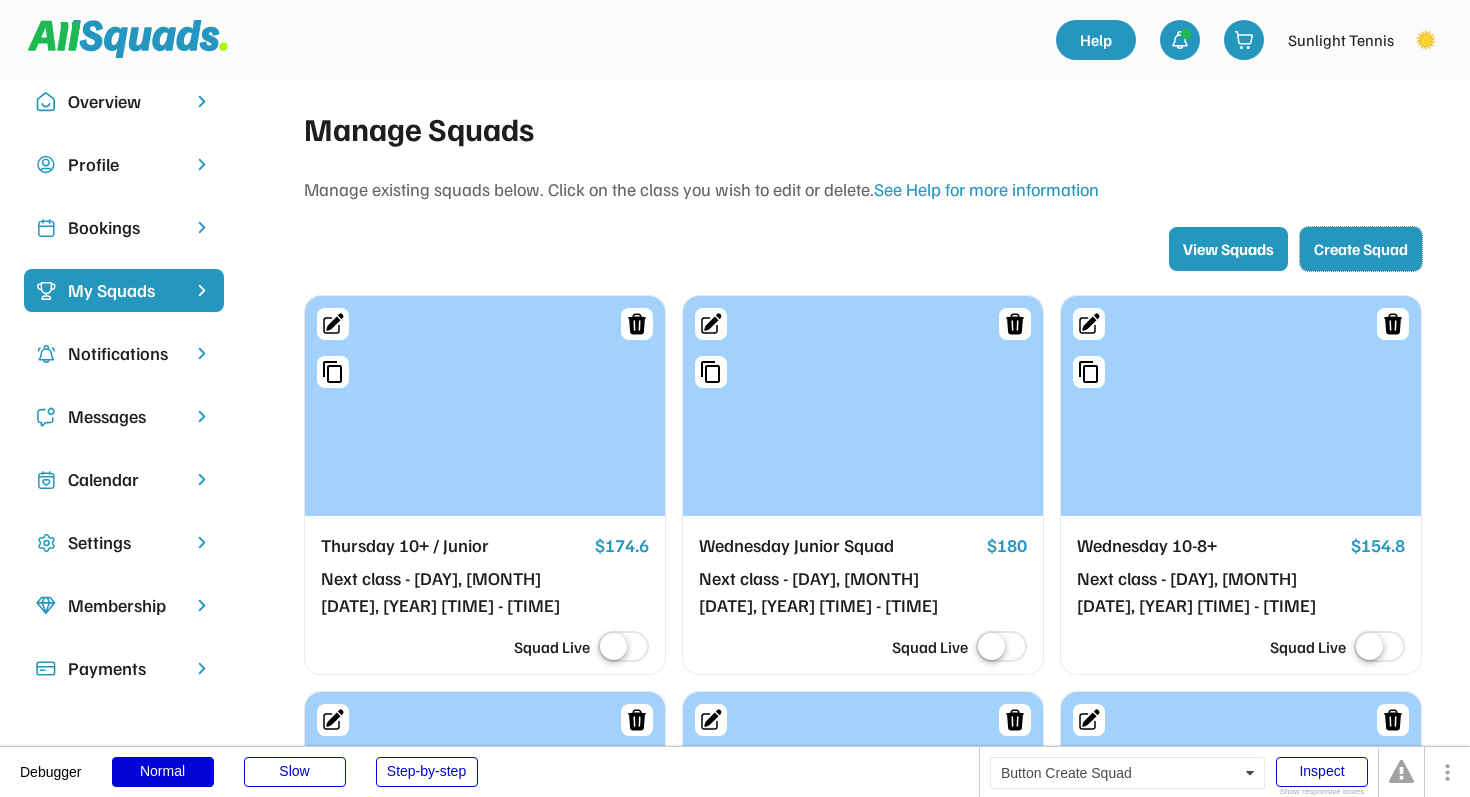 click on "Create Squad" at bounding box center [1361, 249] 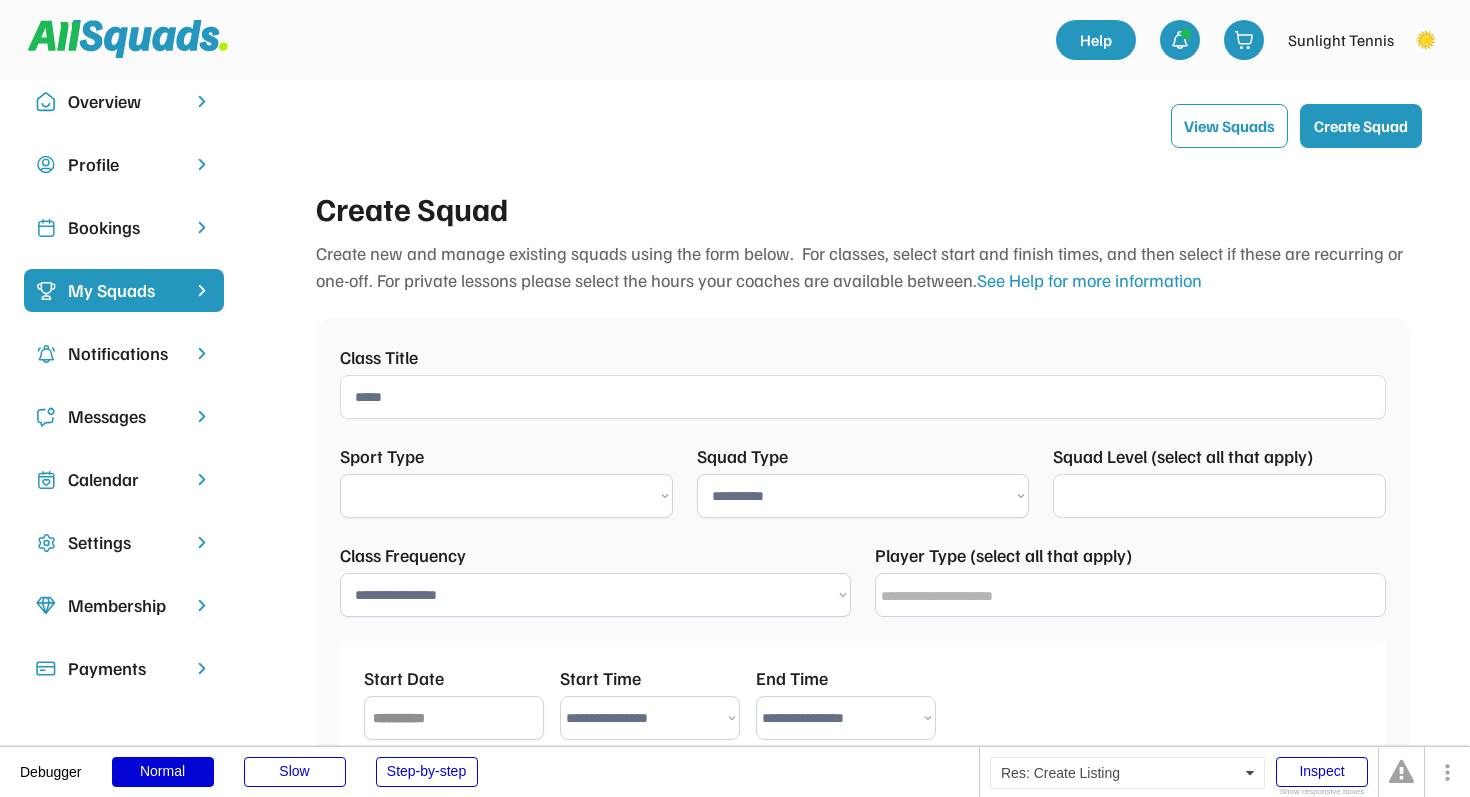select on "**********" 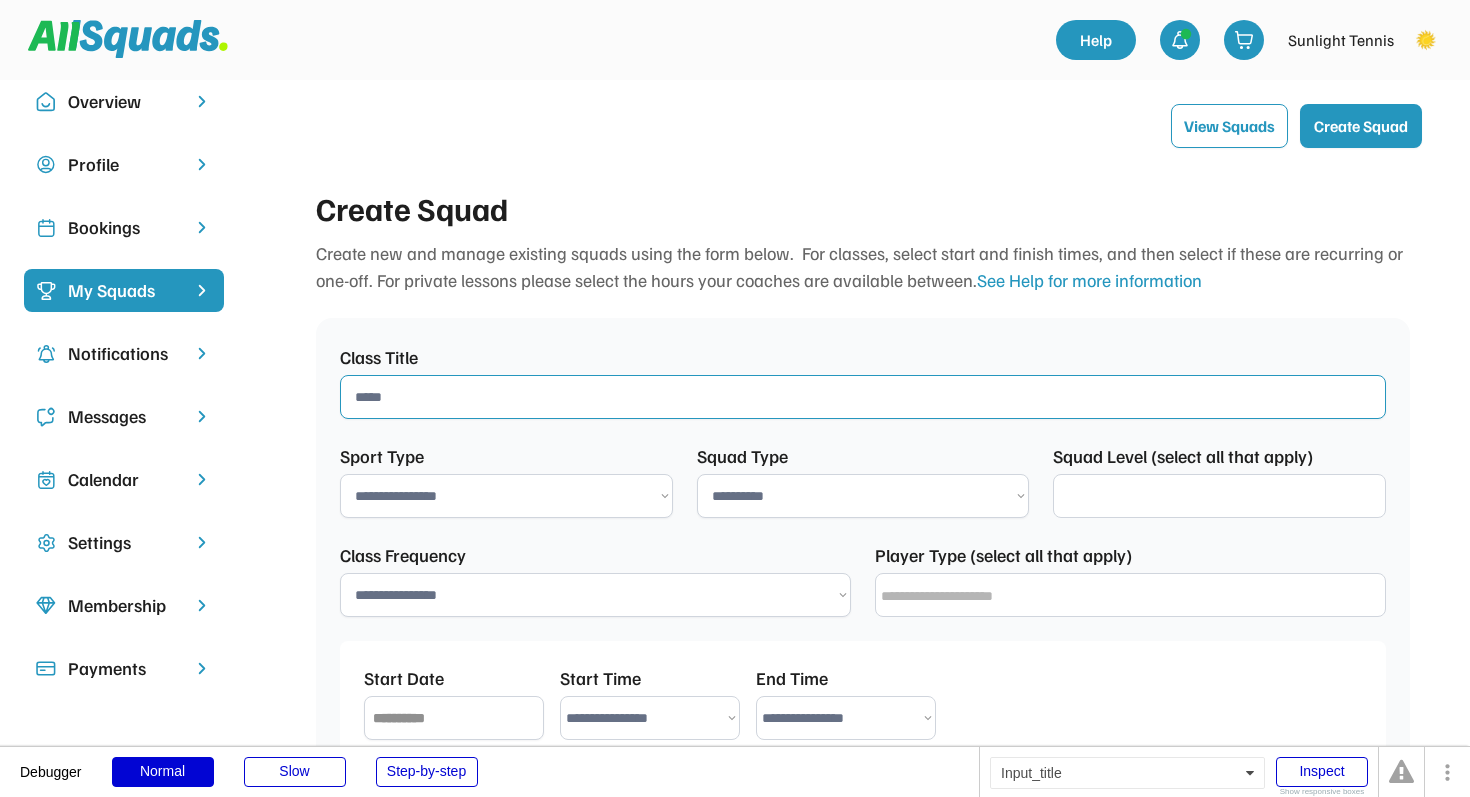 click at bounding box center (863, 397) 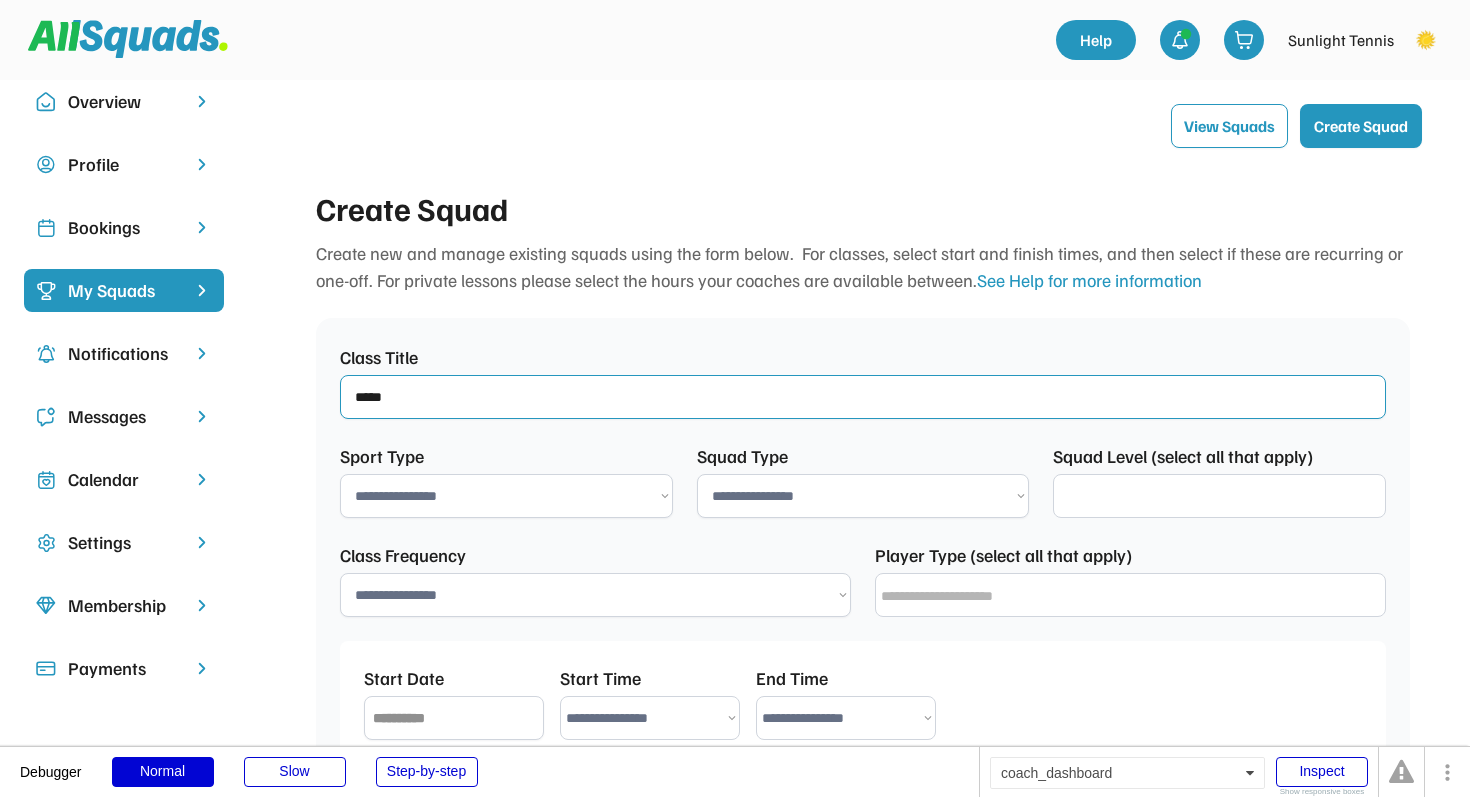 type on "*****" 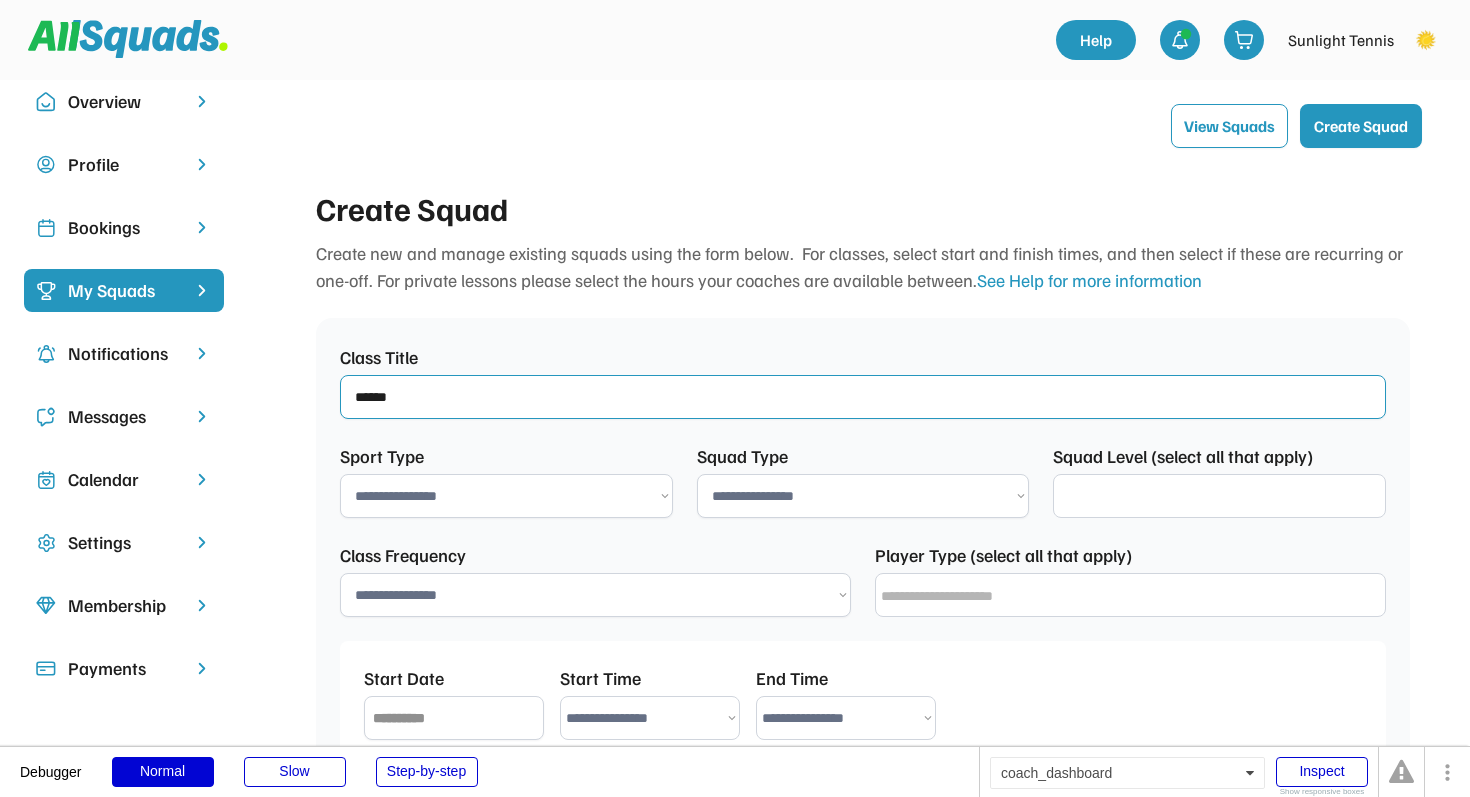 select 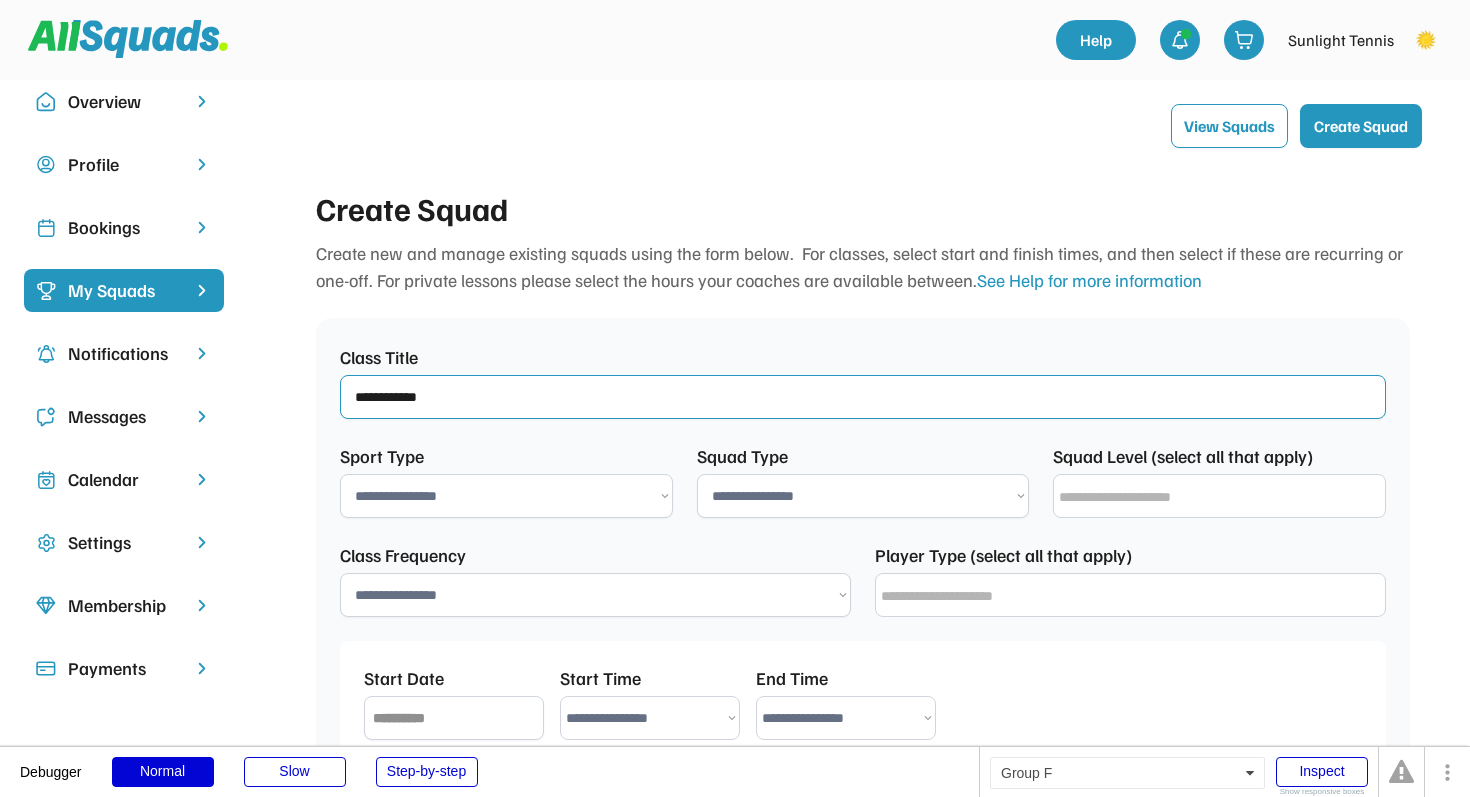 type on "**********" 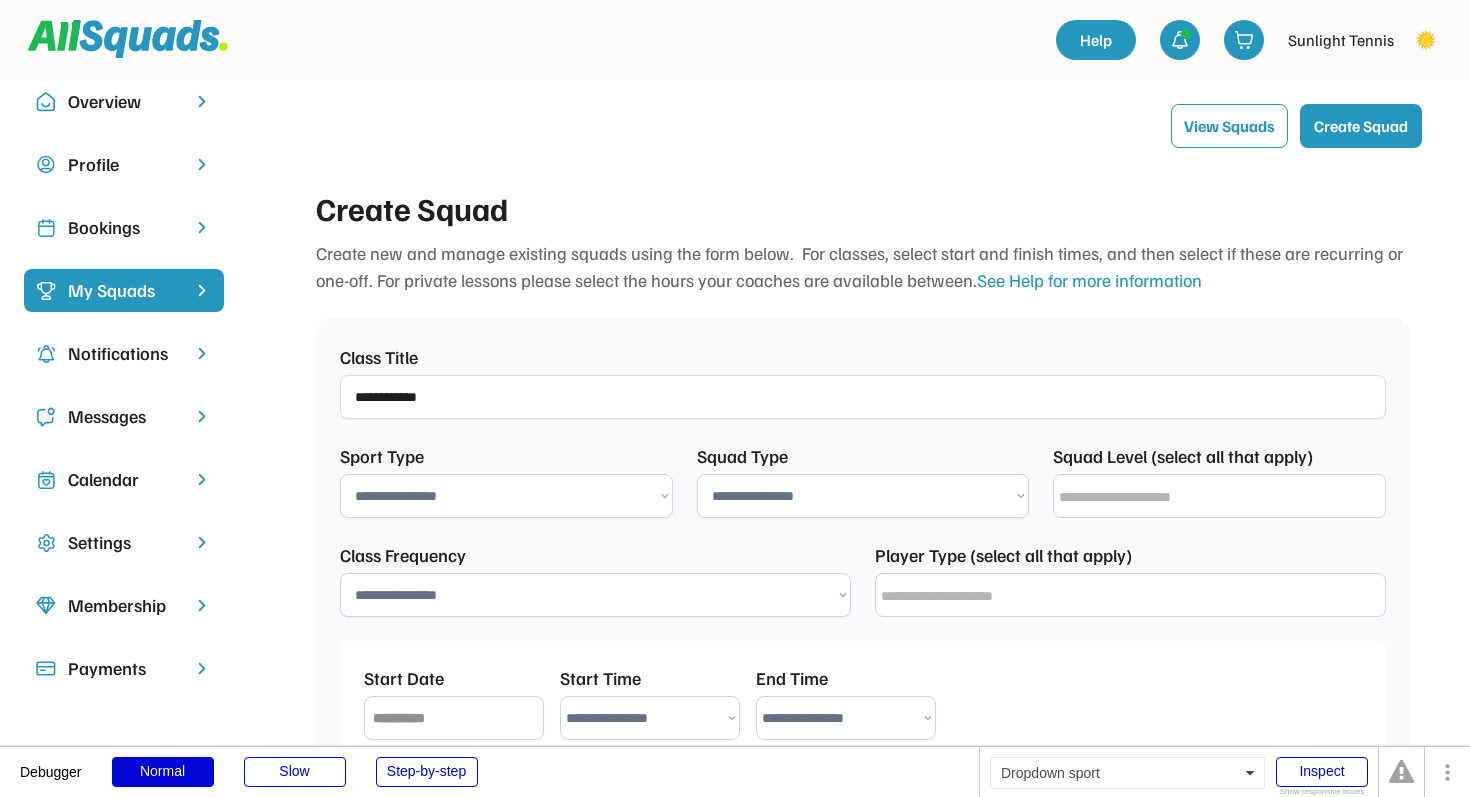 select on "**********" 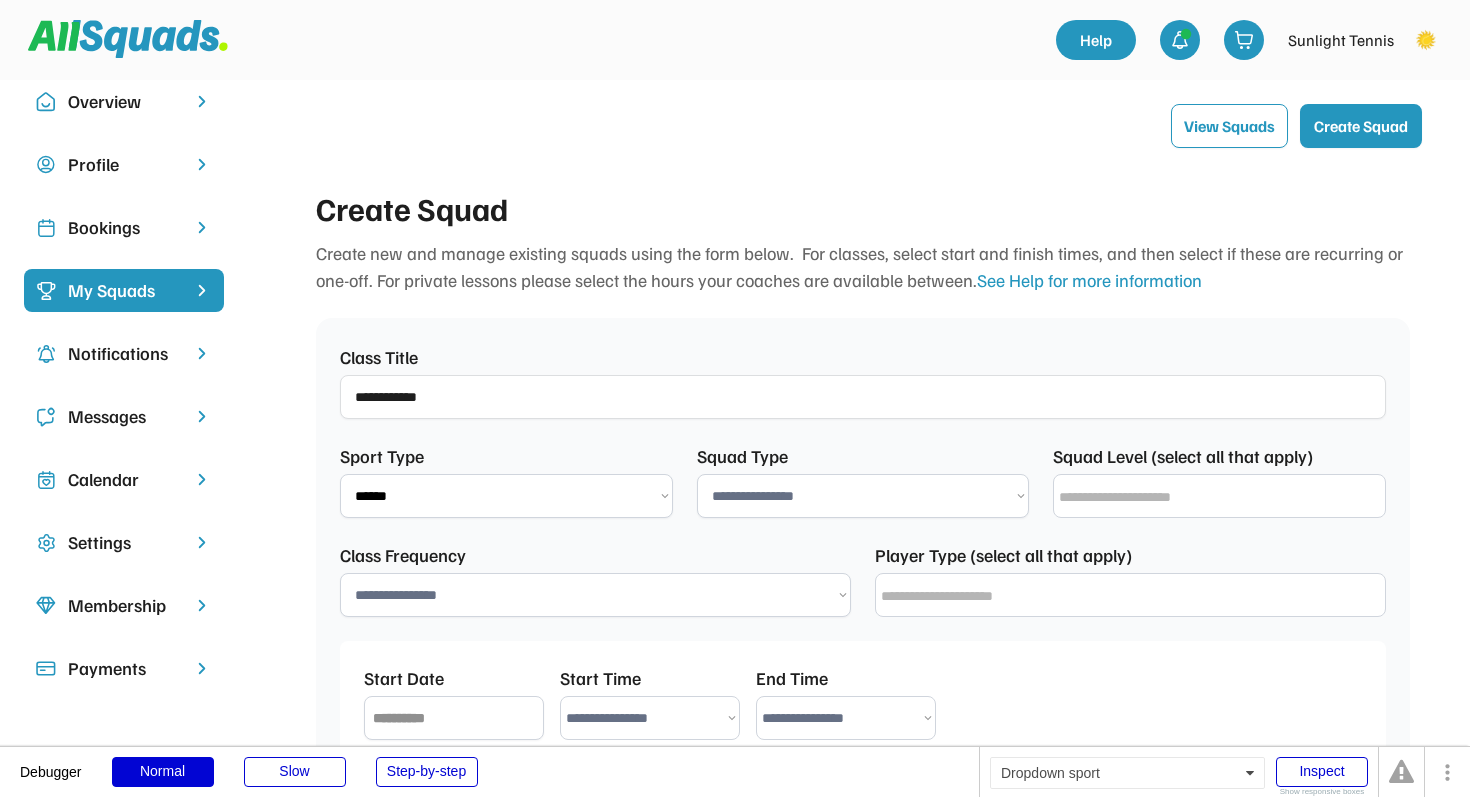 click on "**********" at bounding box center [863, 496] 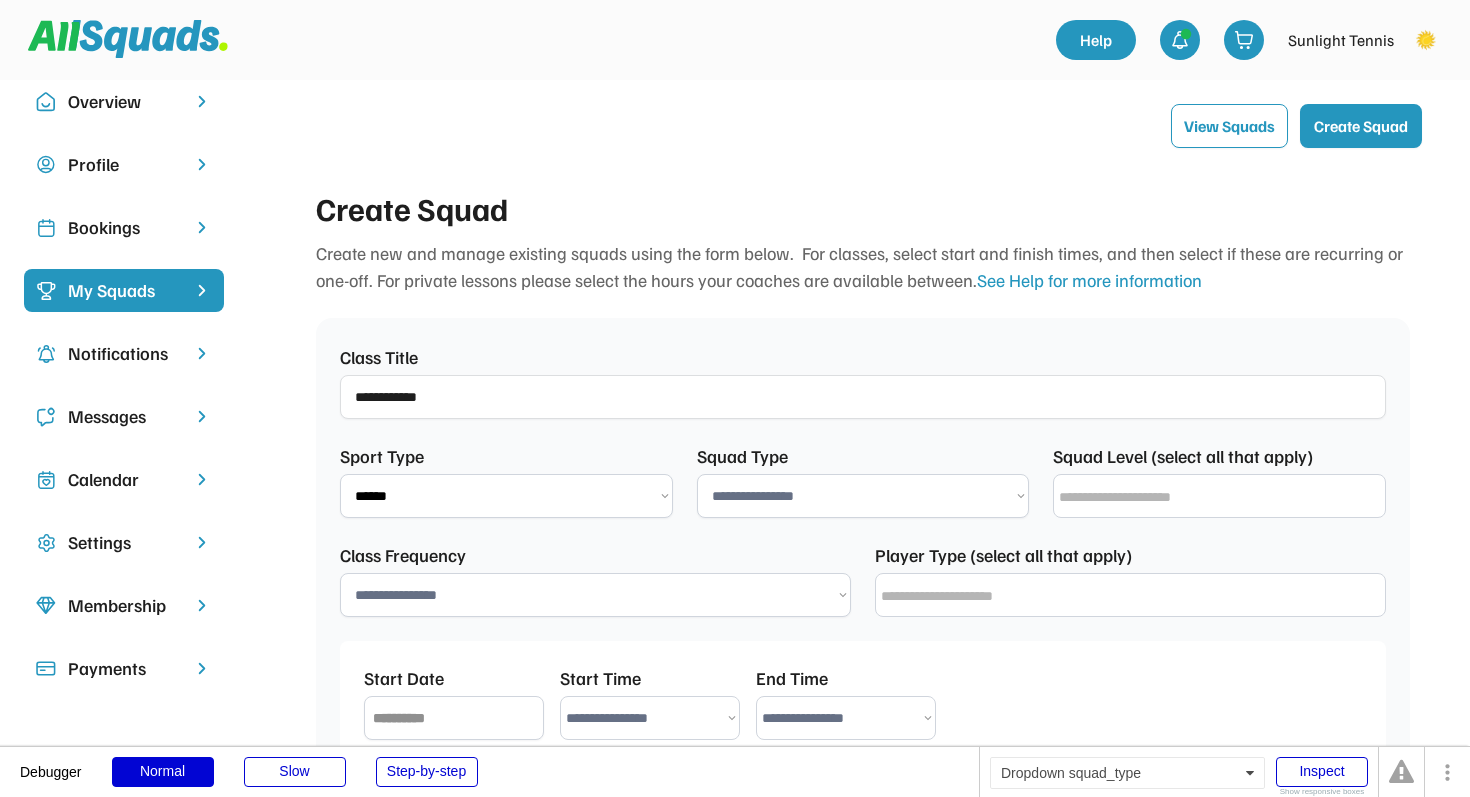 select on "**********" 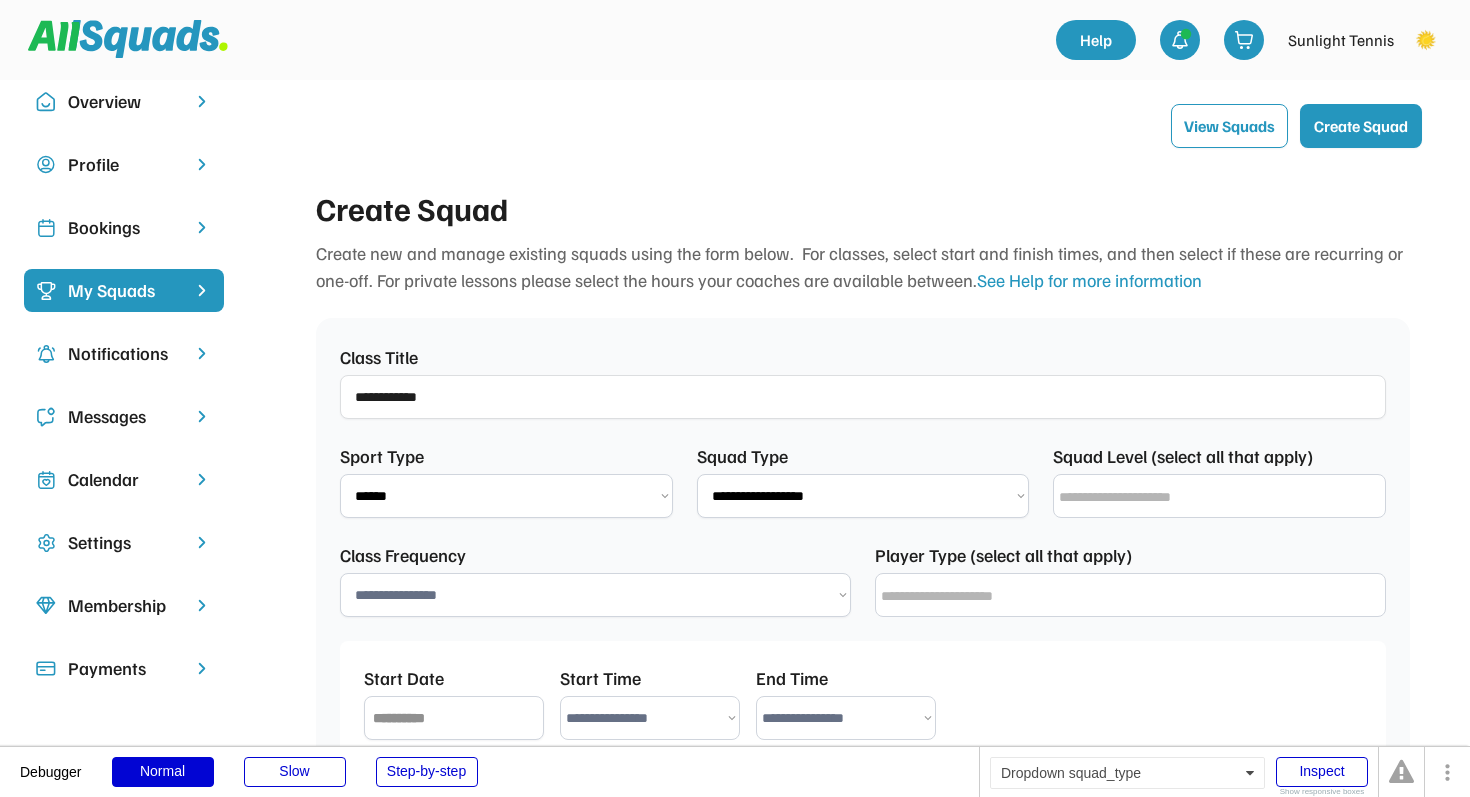 click at bounding box center (1224, 497) 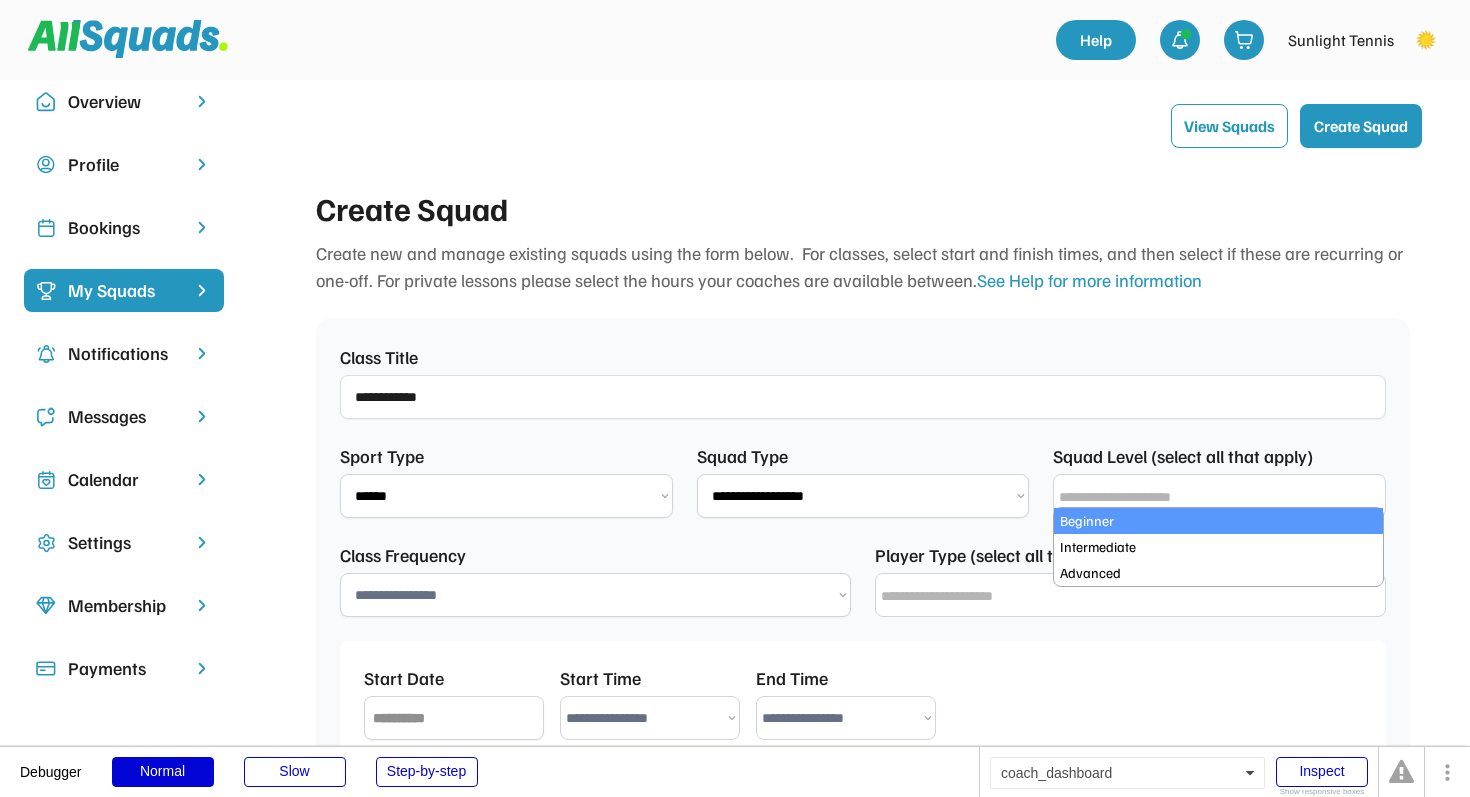 select on "**********" 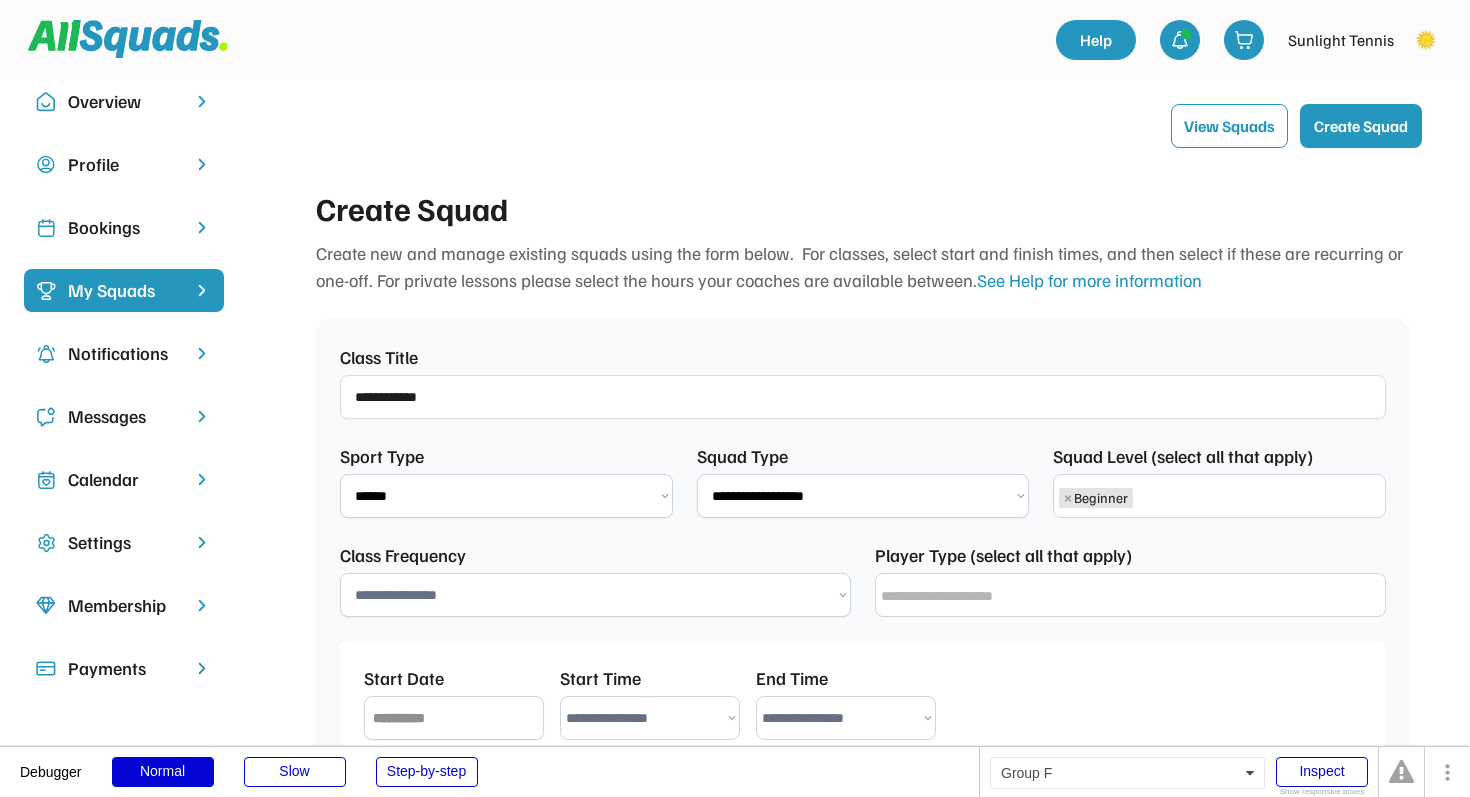 click on "× Beginner" at bounding box center [1219, 495] 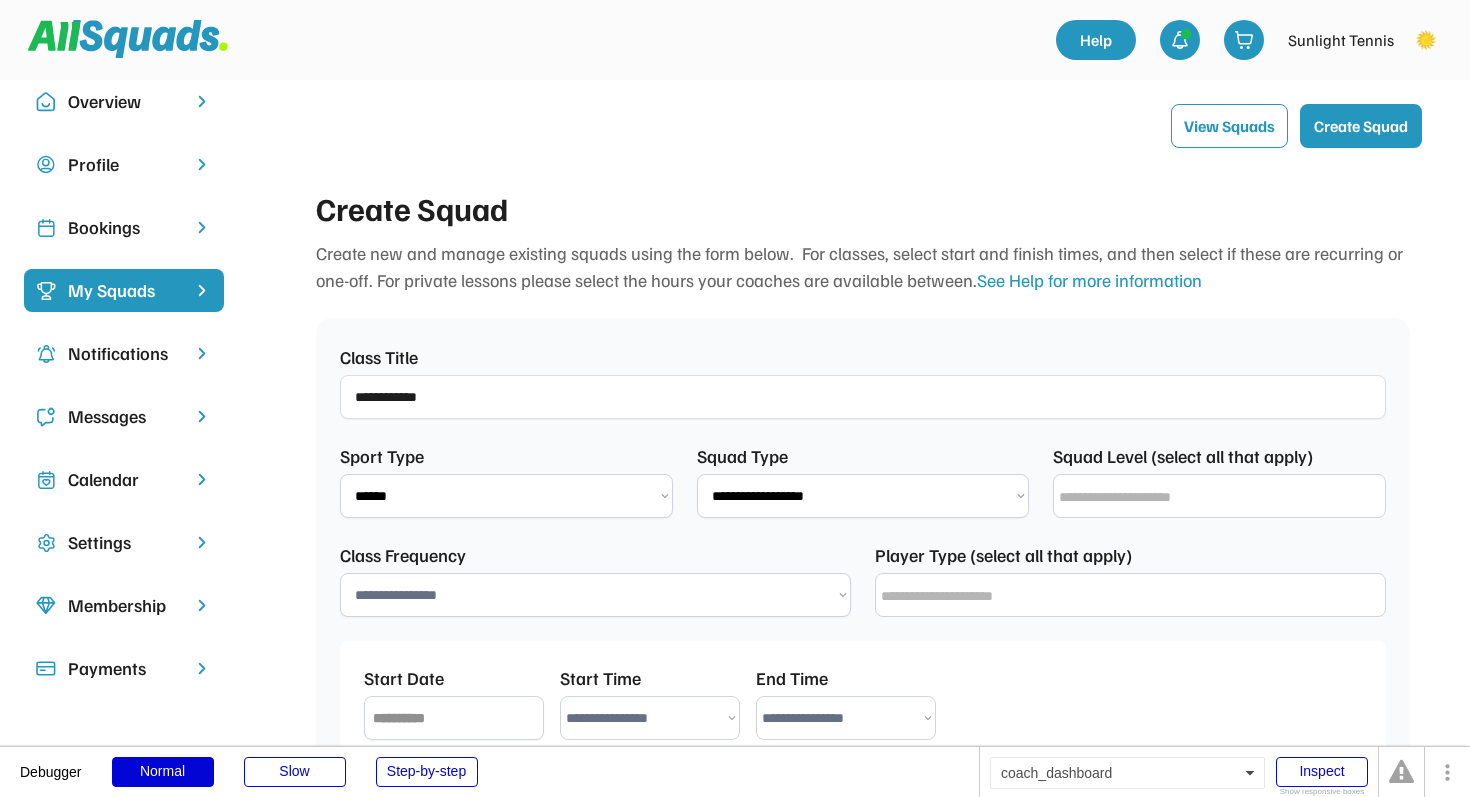 click at bounding box center (1224, 497) 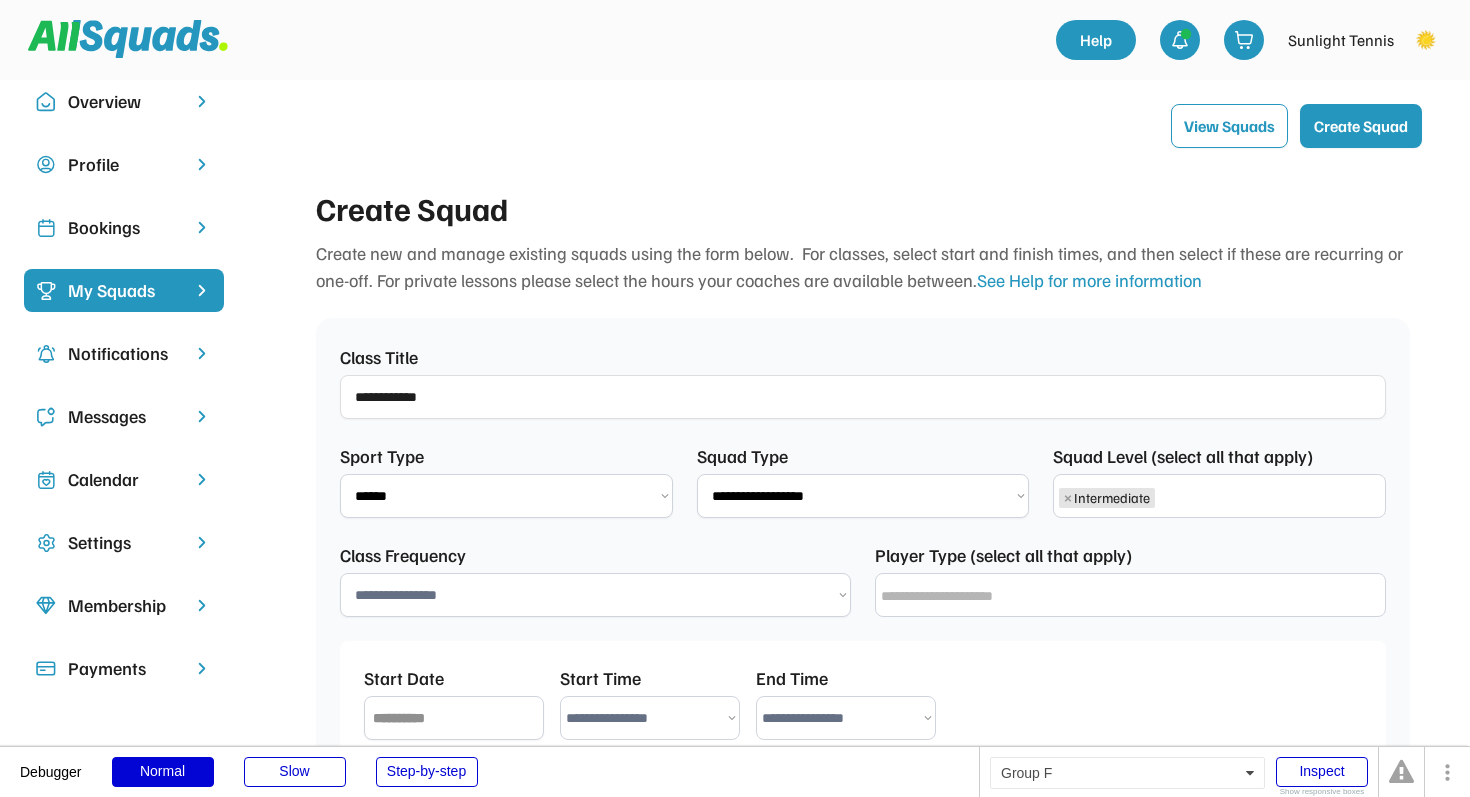 click on "× Intermediate" at bounding box center [1219, 496] 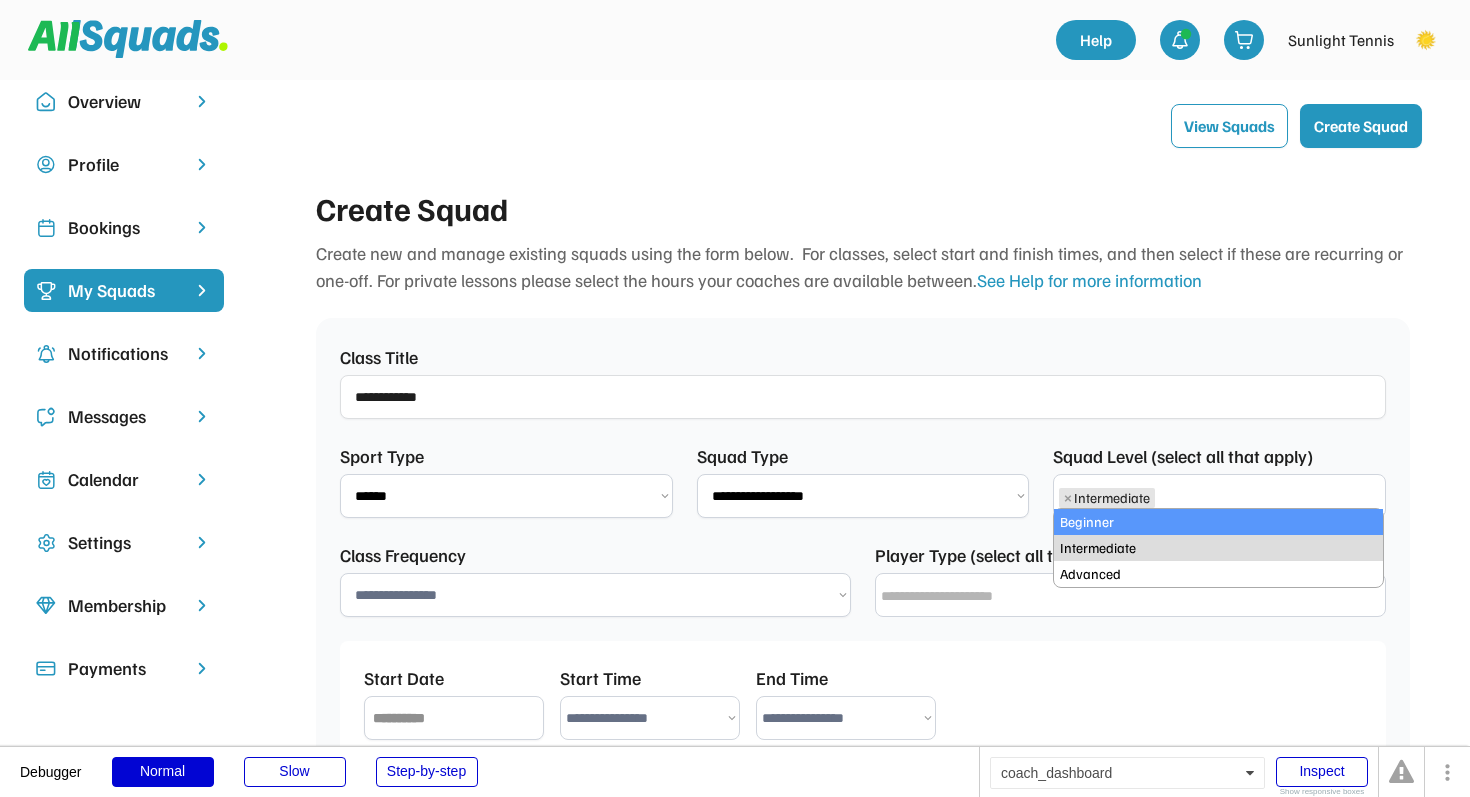 select on "**********" 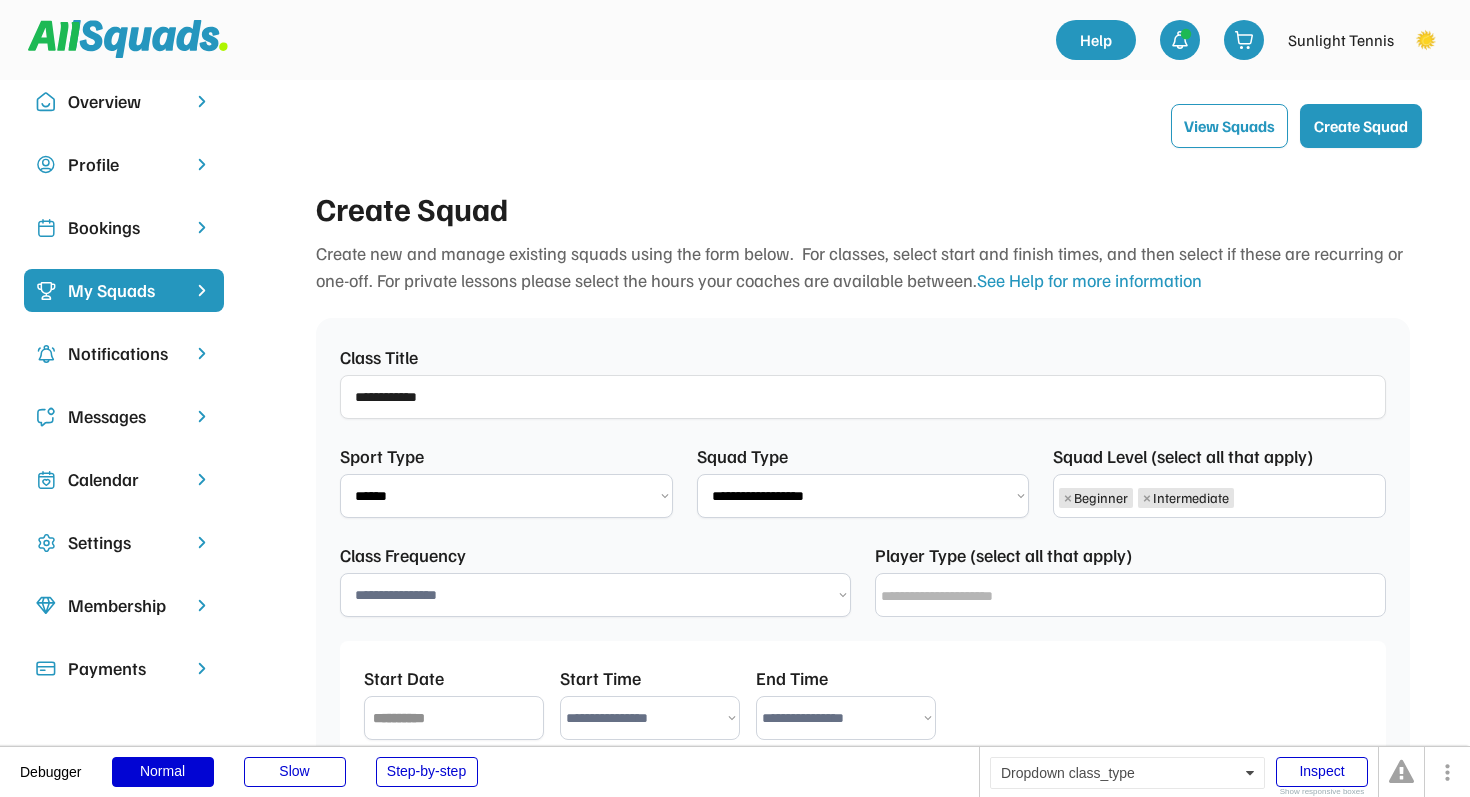 click on "**********" at bounding box center (595, 595) 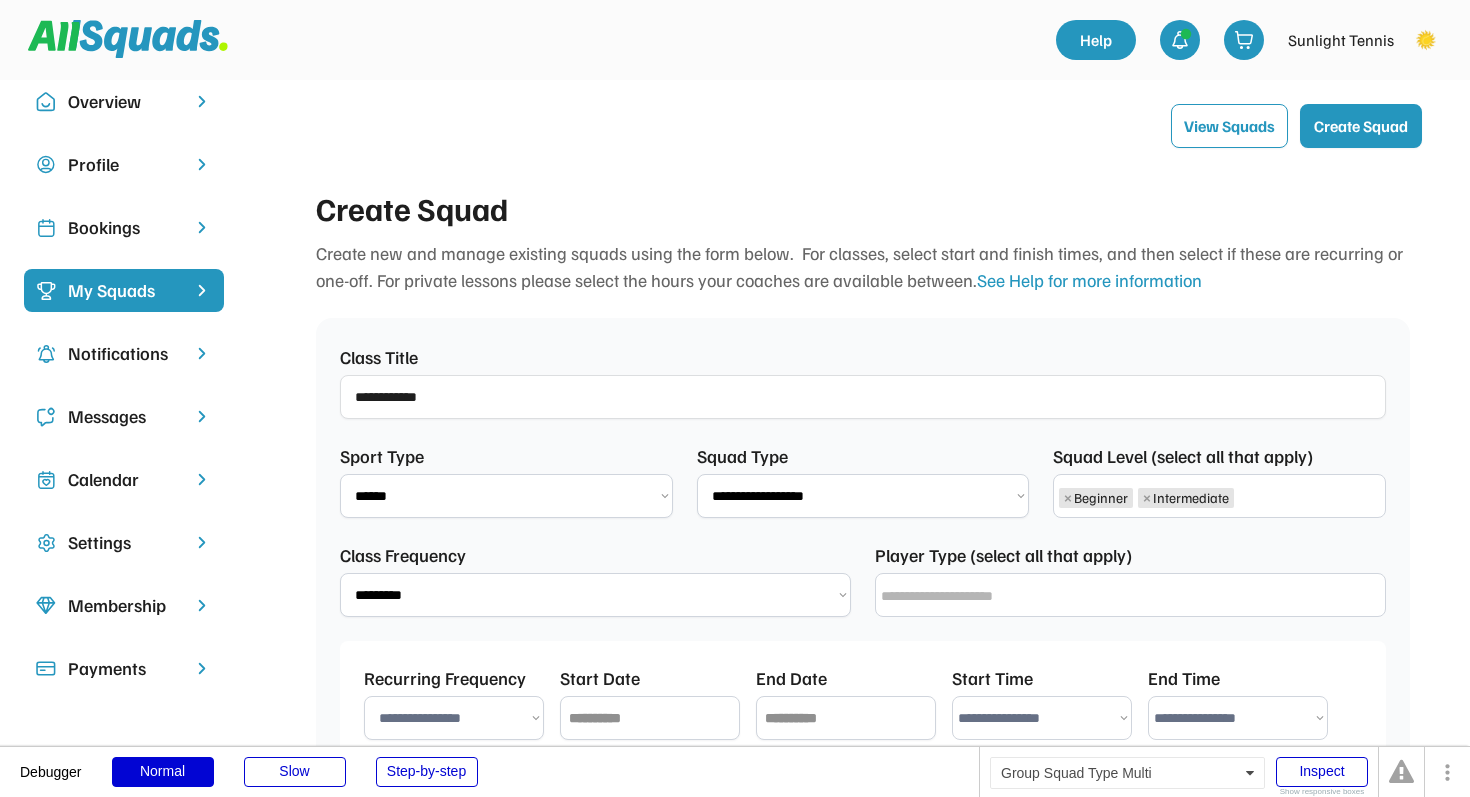 click at bounding box center [1135, 596] 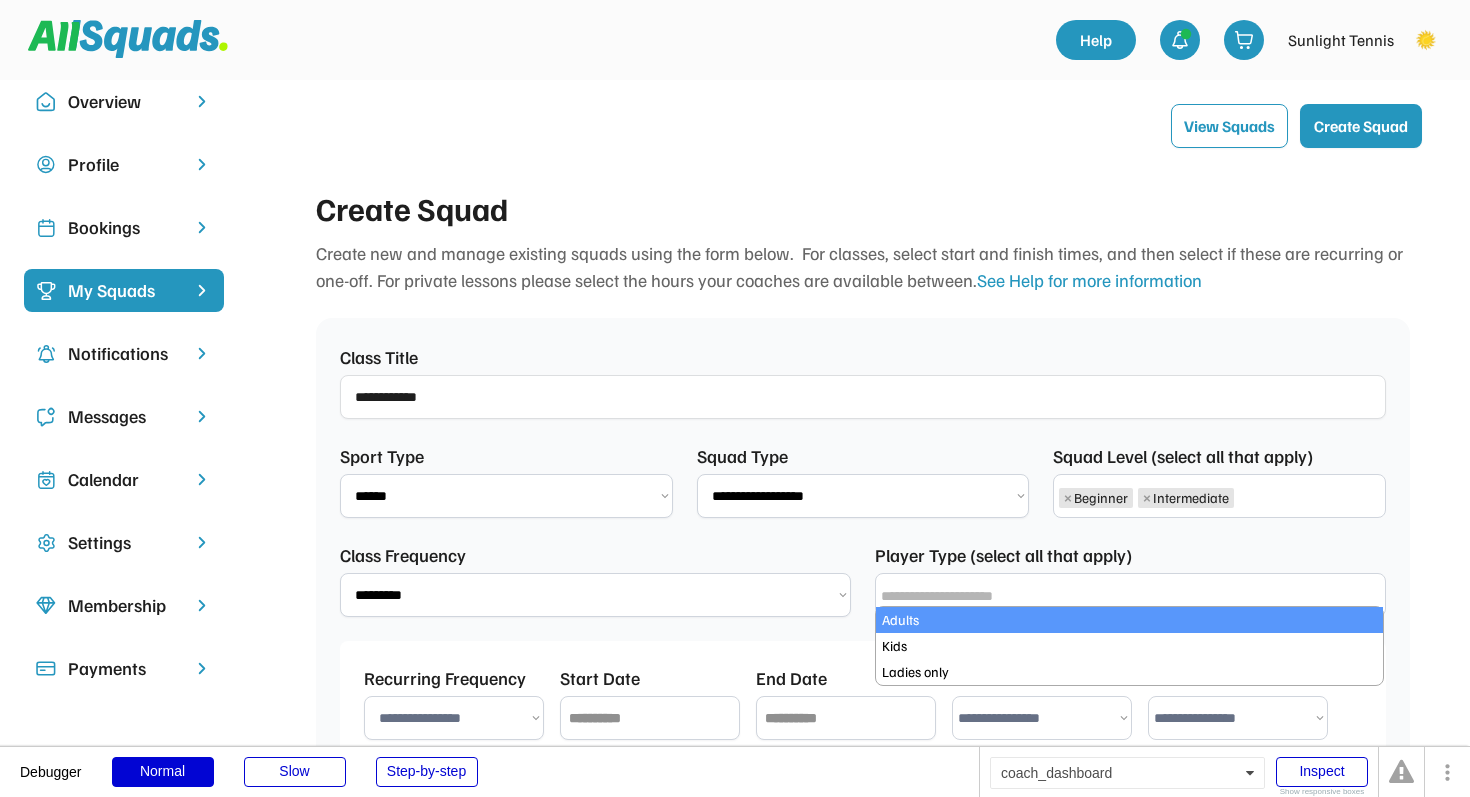 select on "*****" 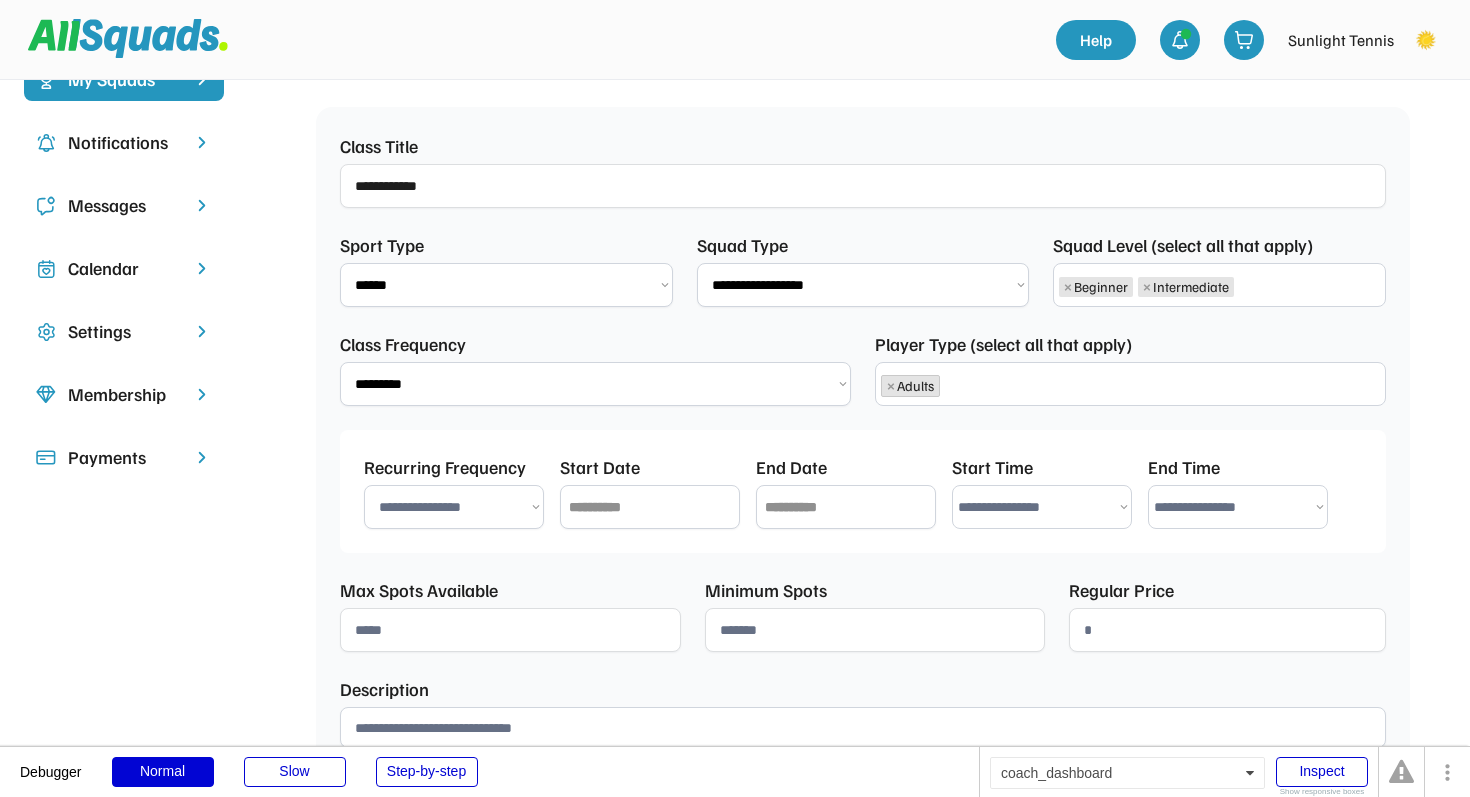 scroll, scrollTop: 253, scrollLeft: 0, axis: vertical 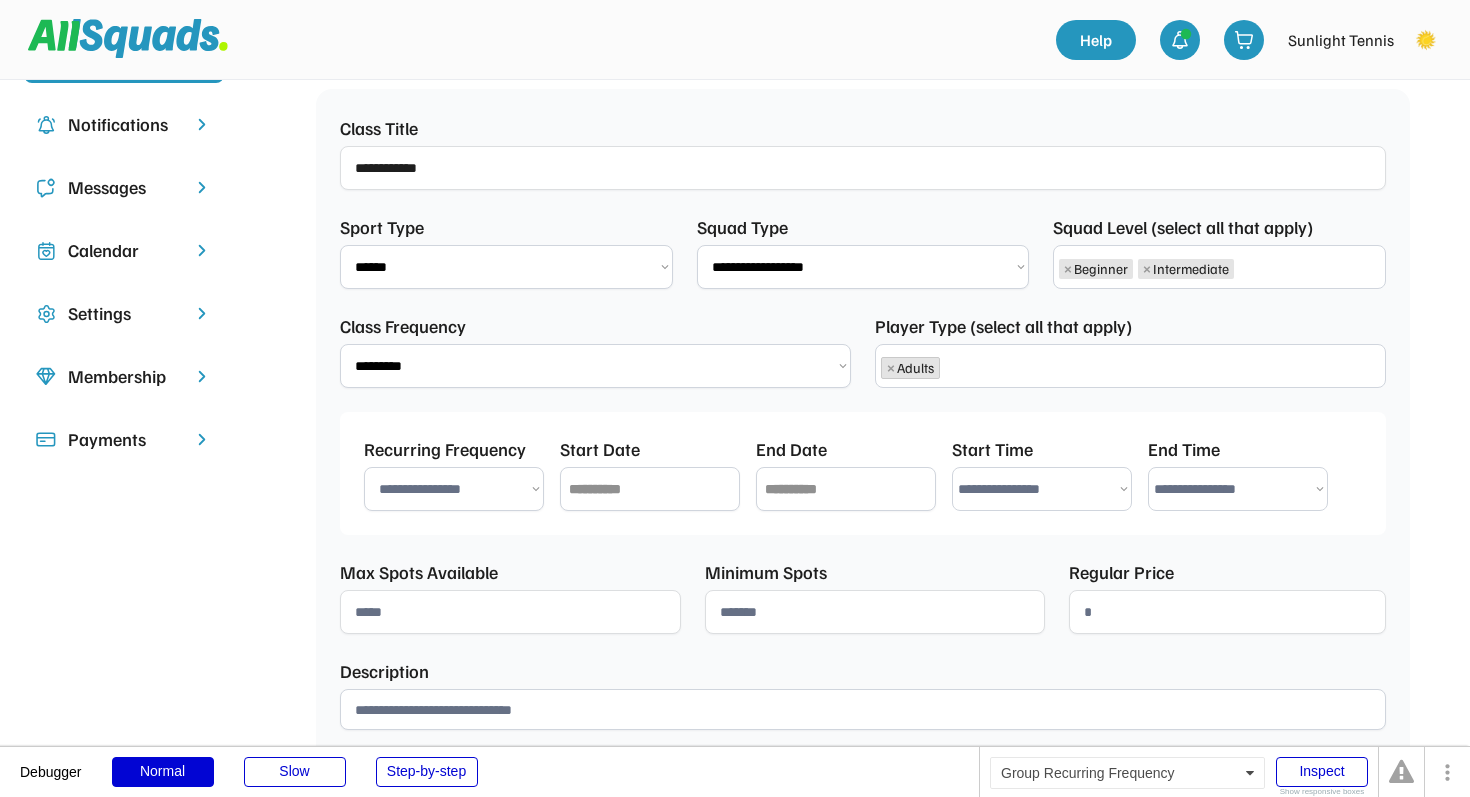 click on "**********" at bounding box center (454, 489) 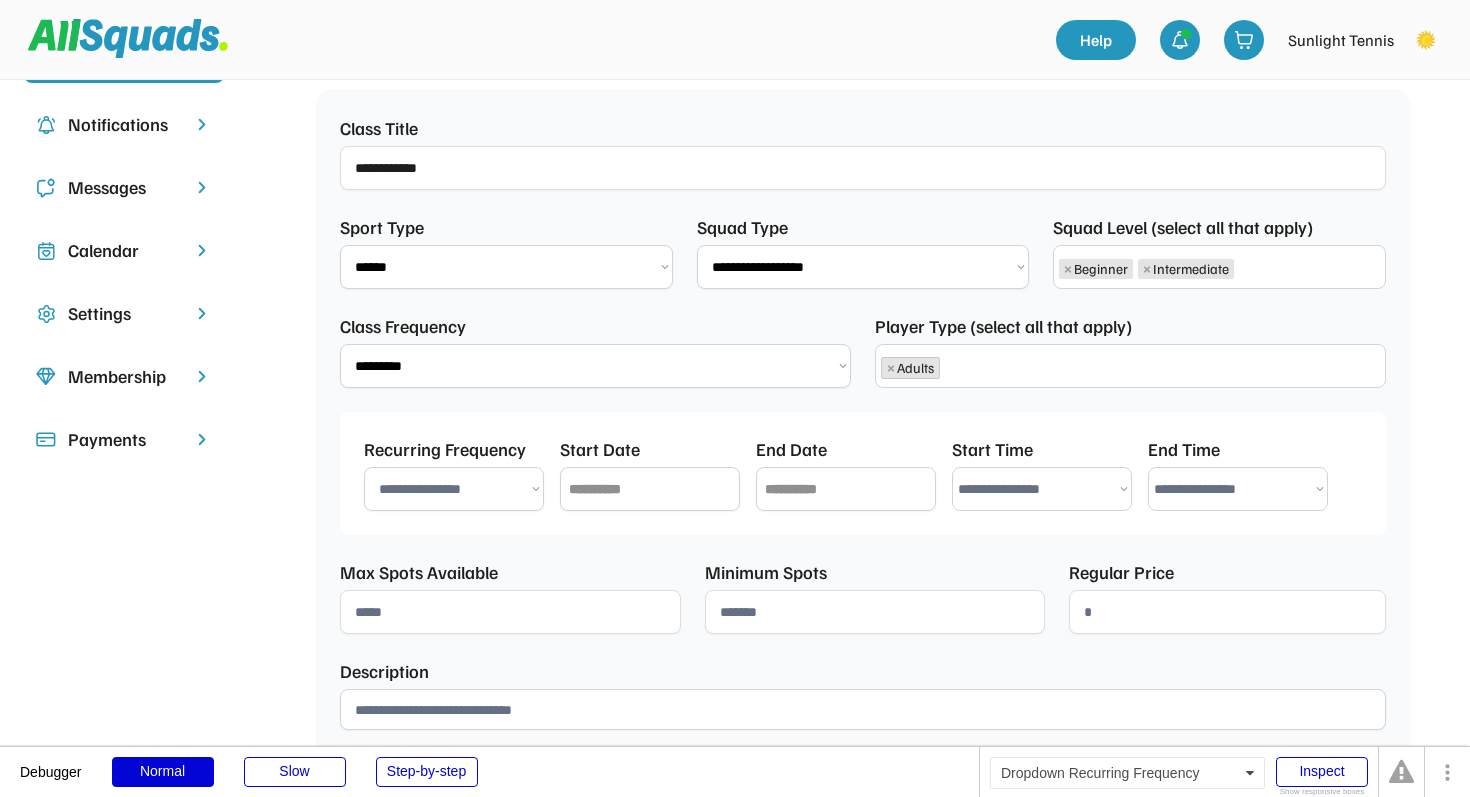 select on "********" 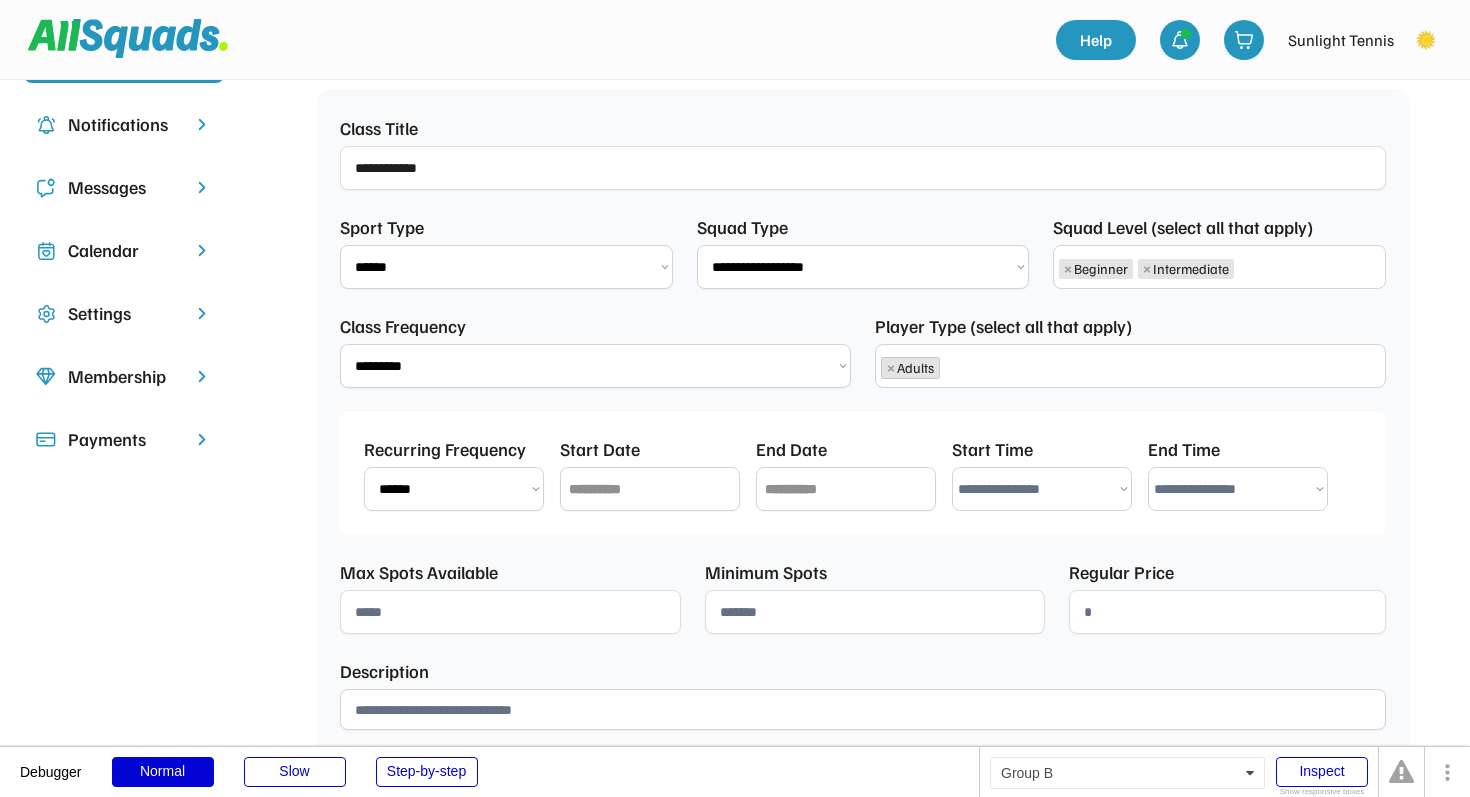click at bounding box center (650, 489) 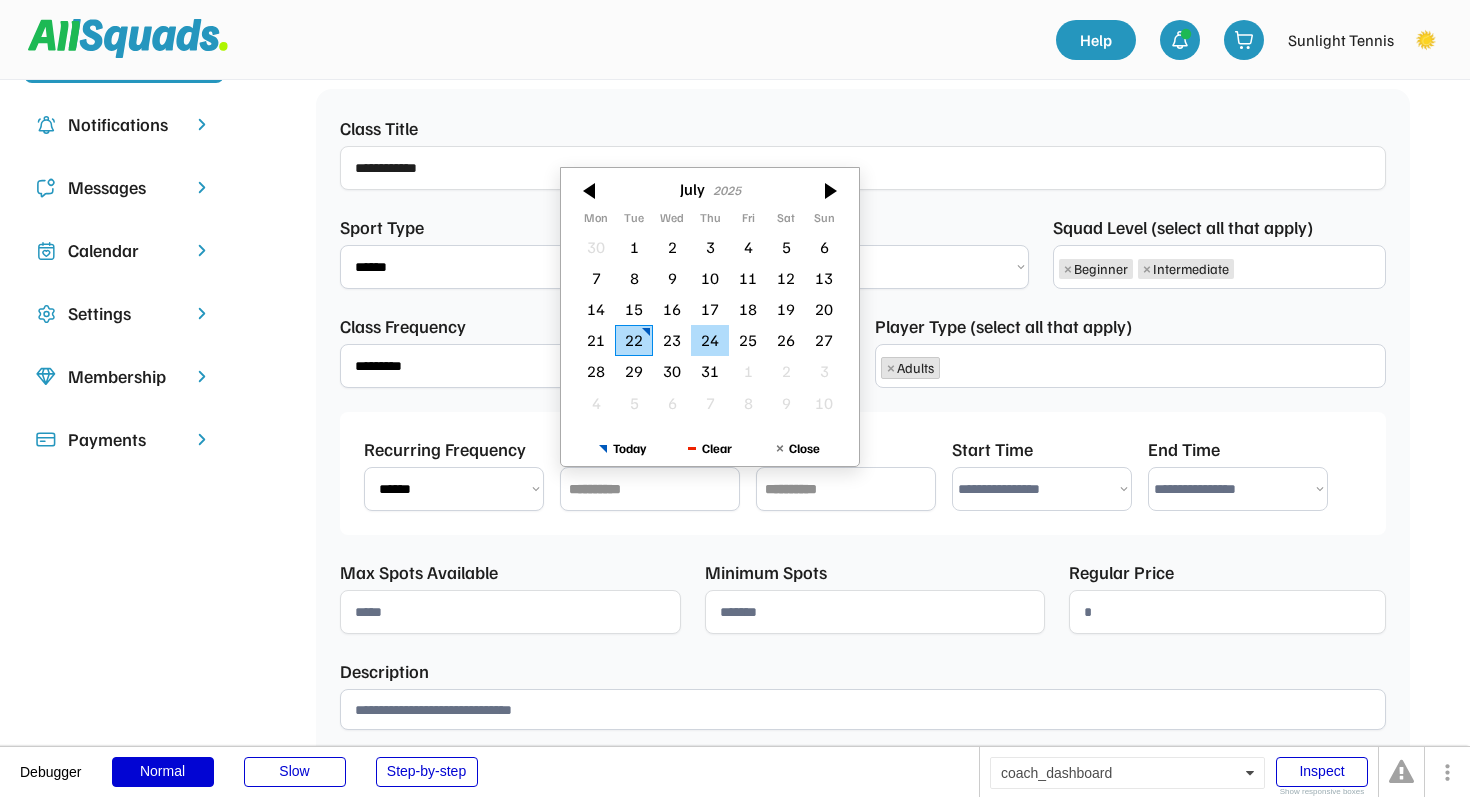 click on "24" at bounding box center [710, 340] 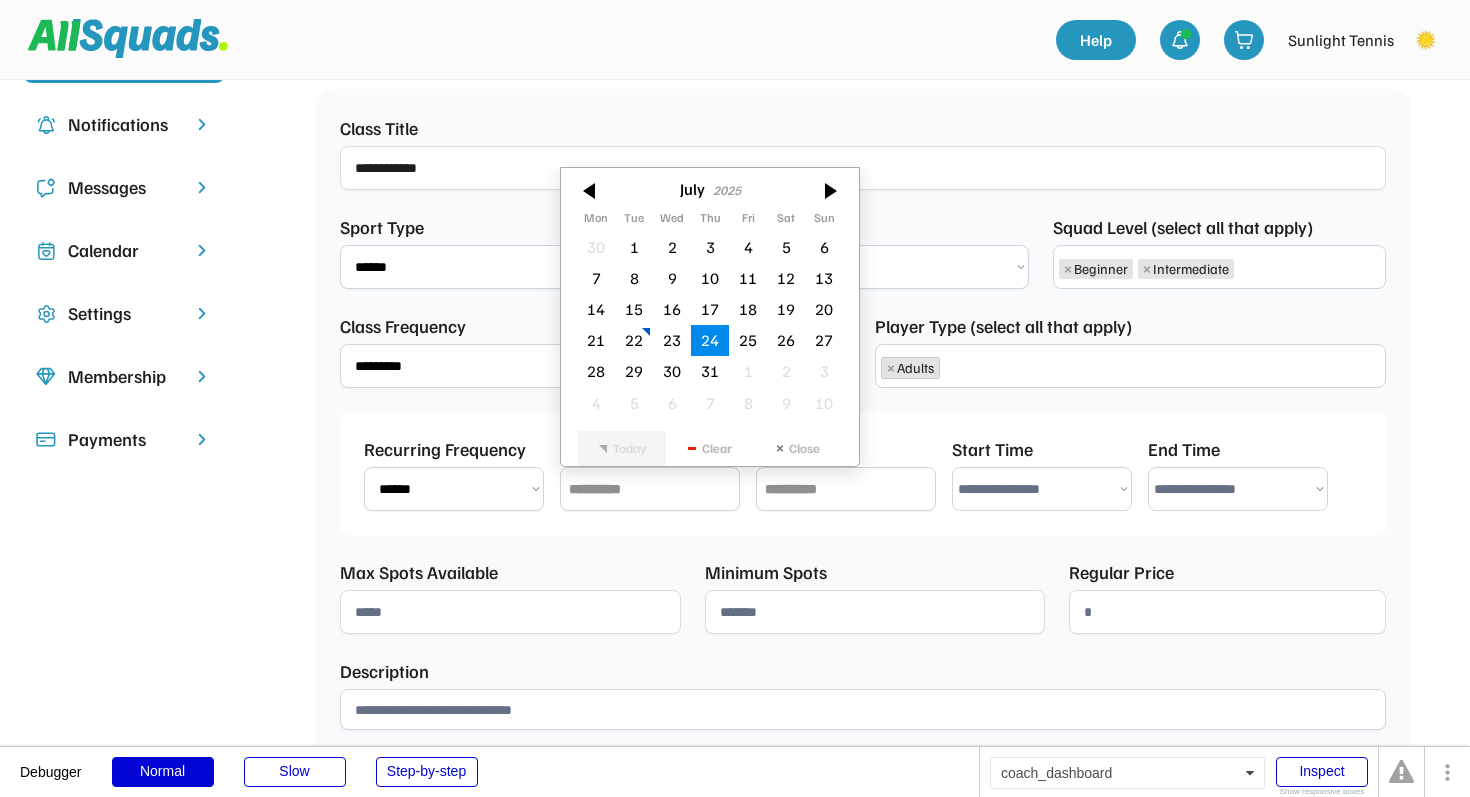 type on "**********" 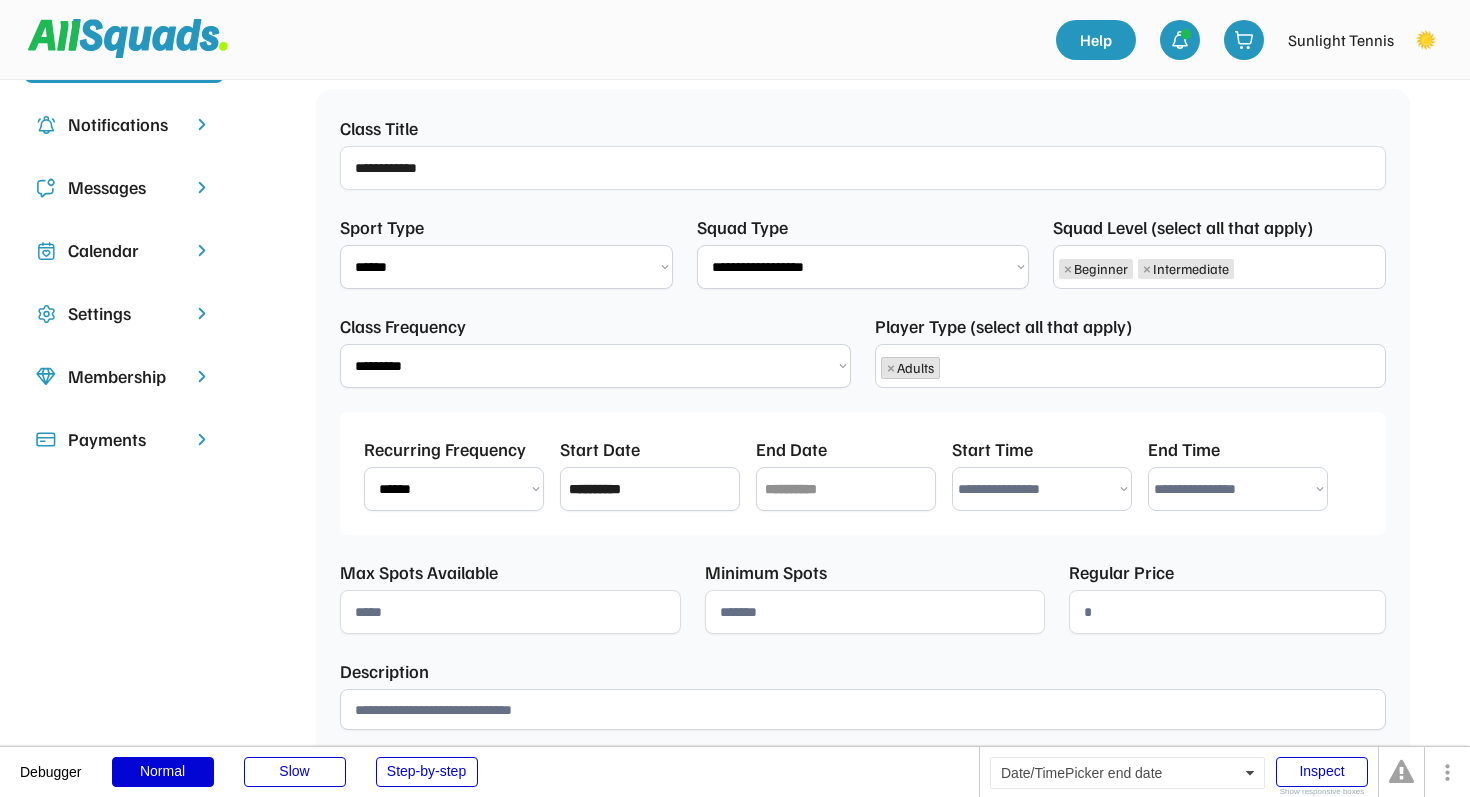 click at bounding box center [846, 489] 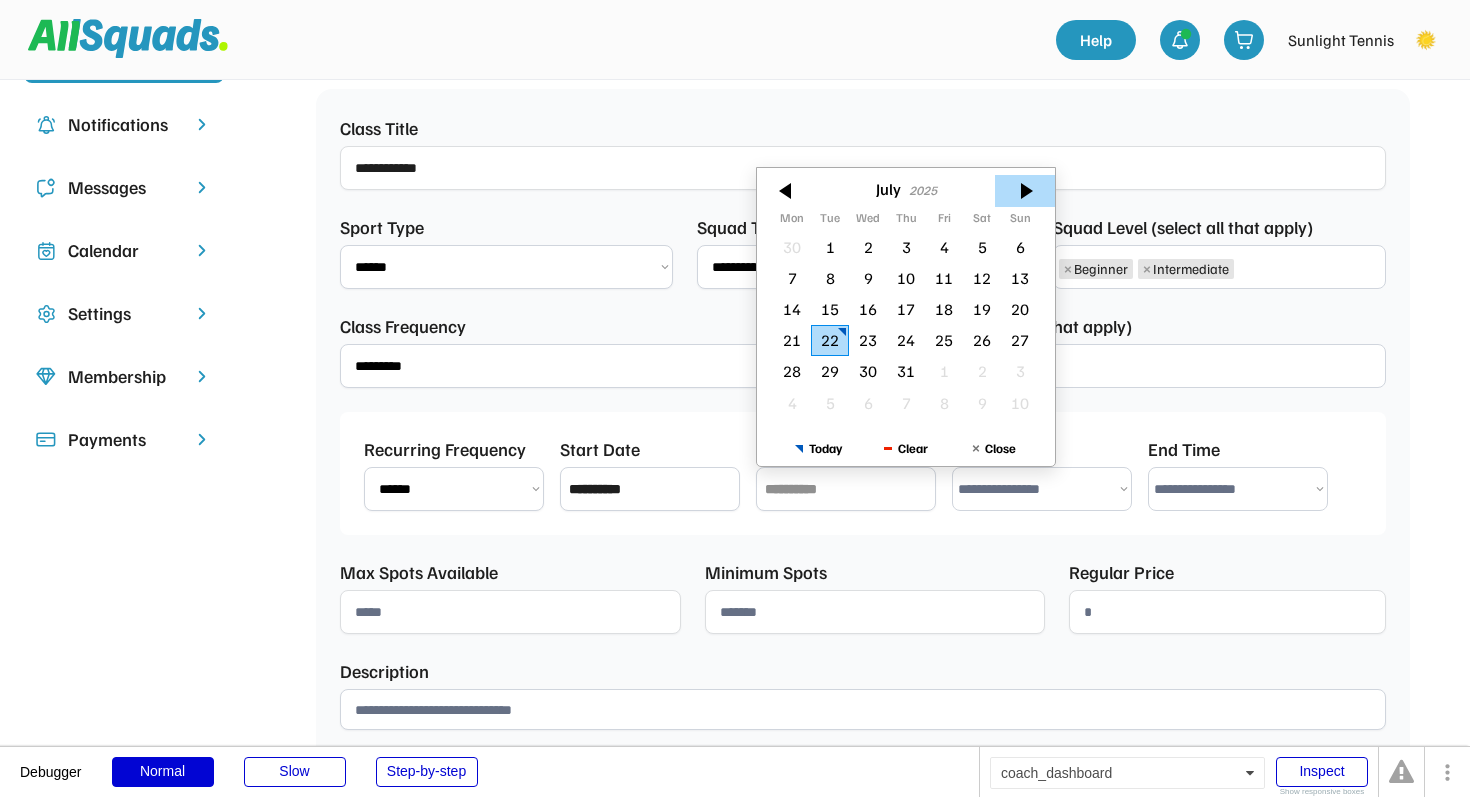 click at bounding box center [1025, 191] 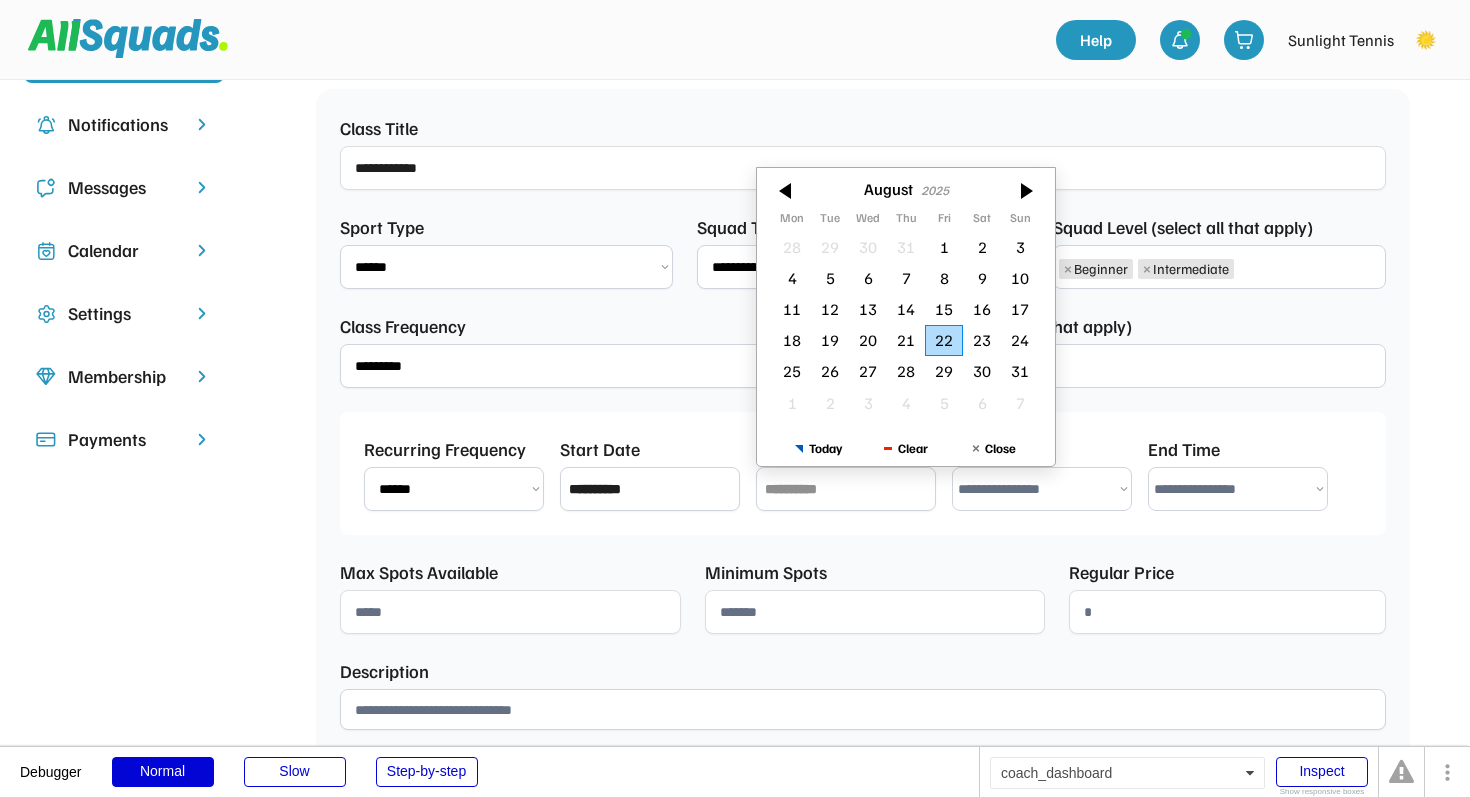 click at bounding box center (1025, 191) 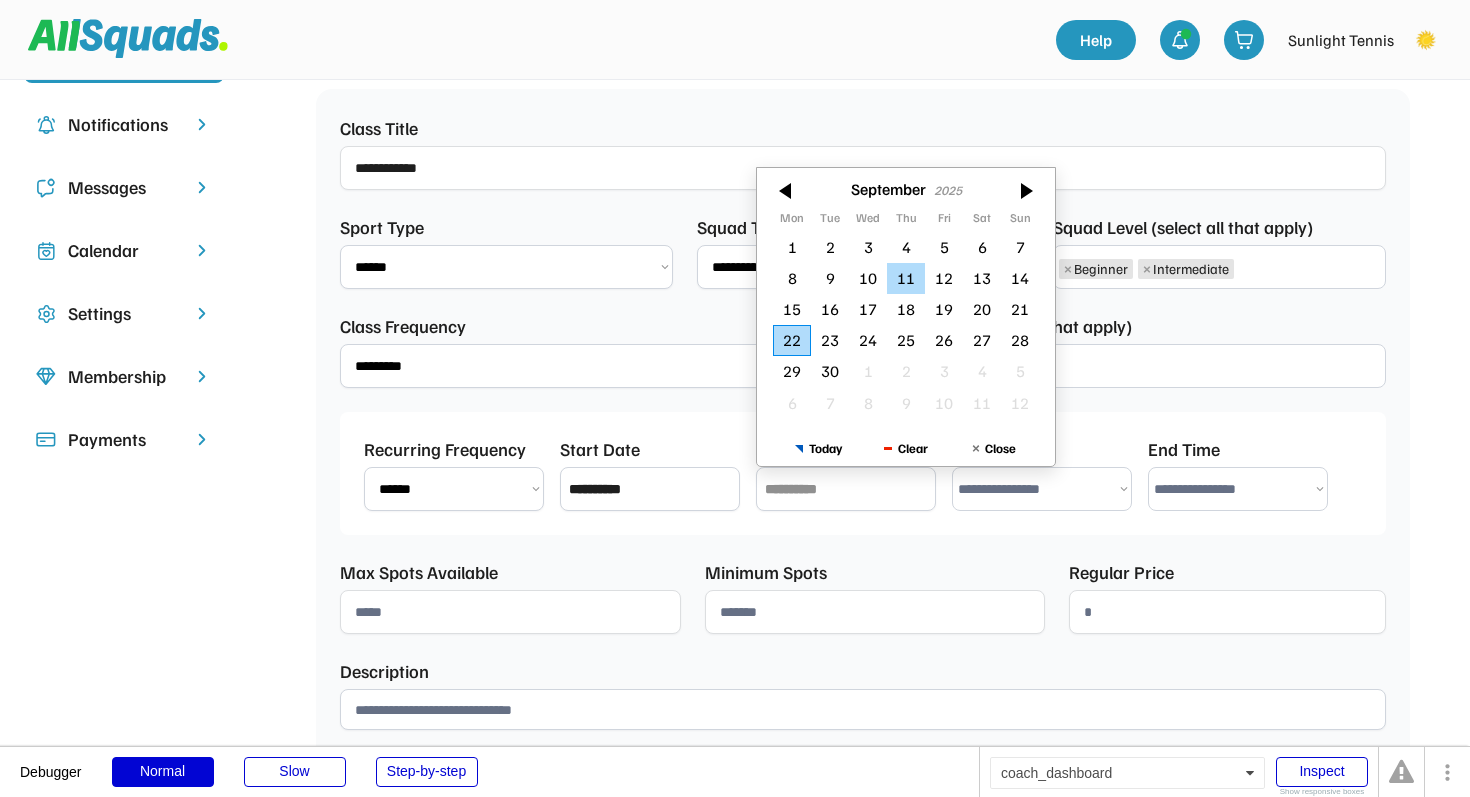 click on "11" at bounding box center (906, 278) 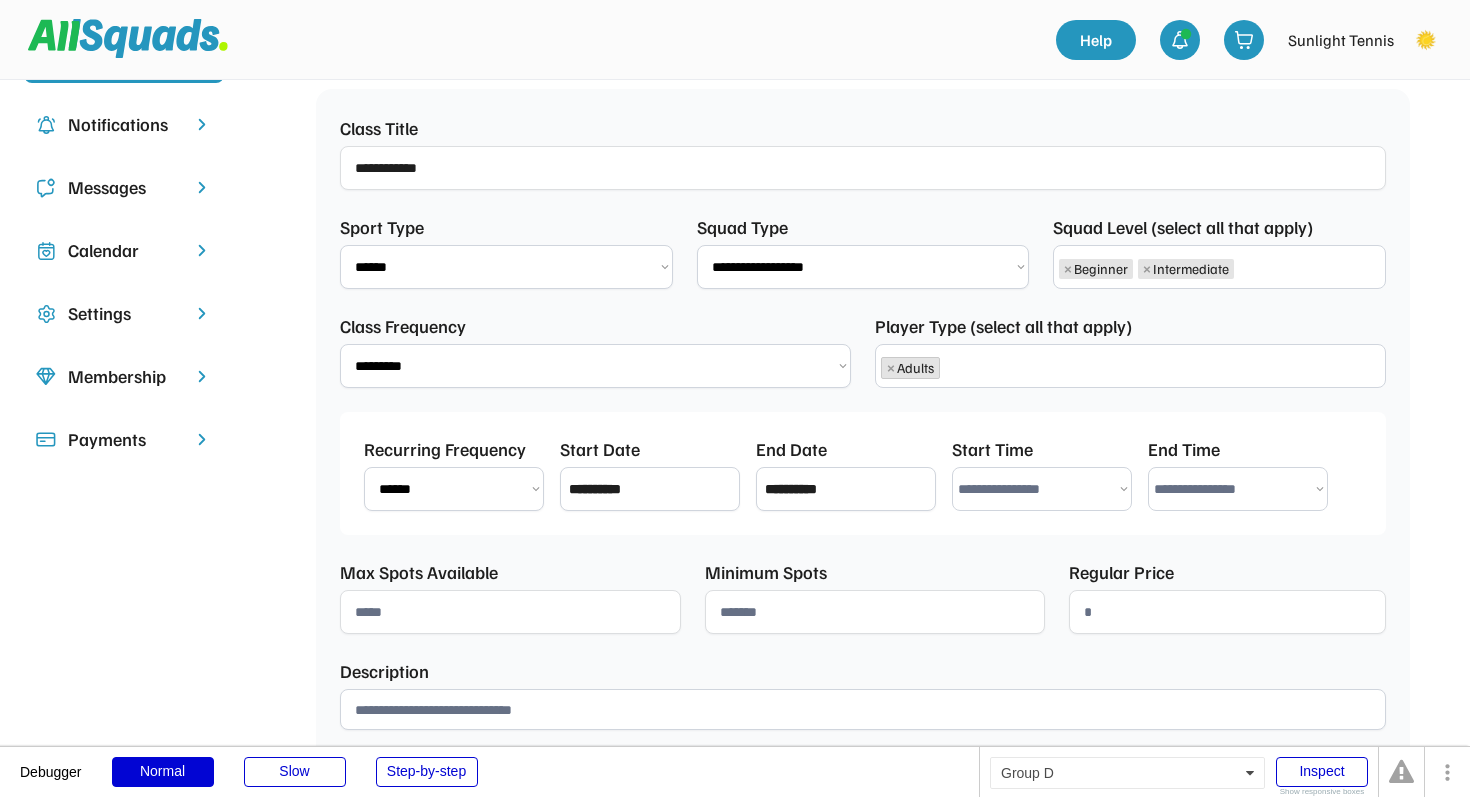 click on "**********" at bounding box center [1042, 489] 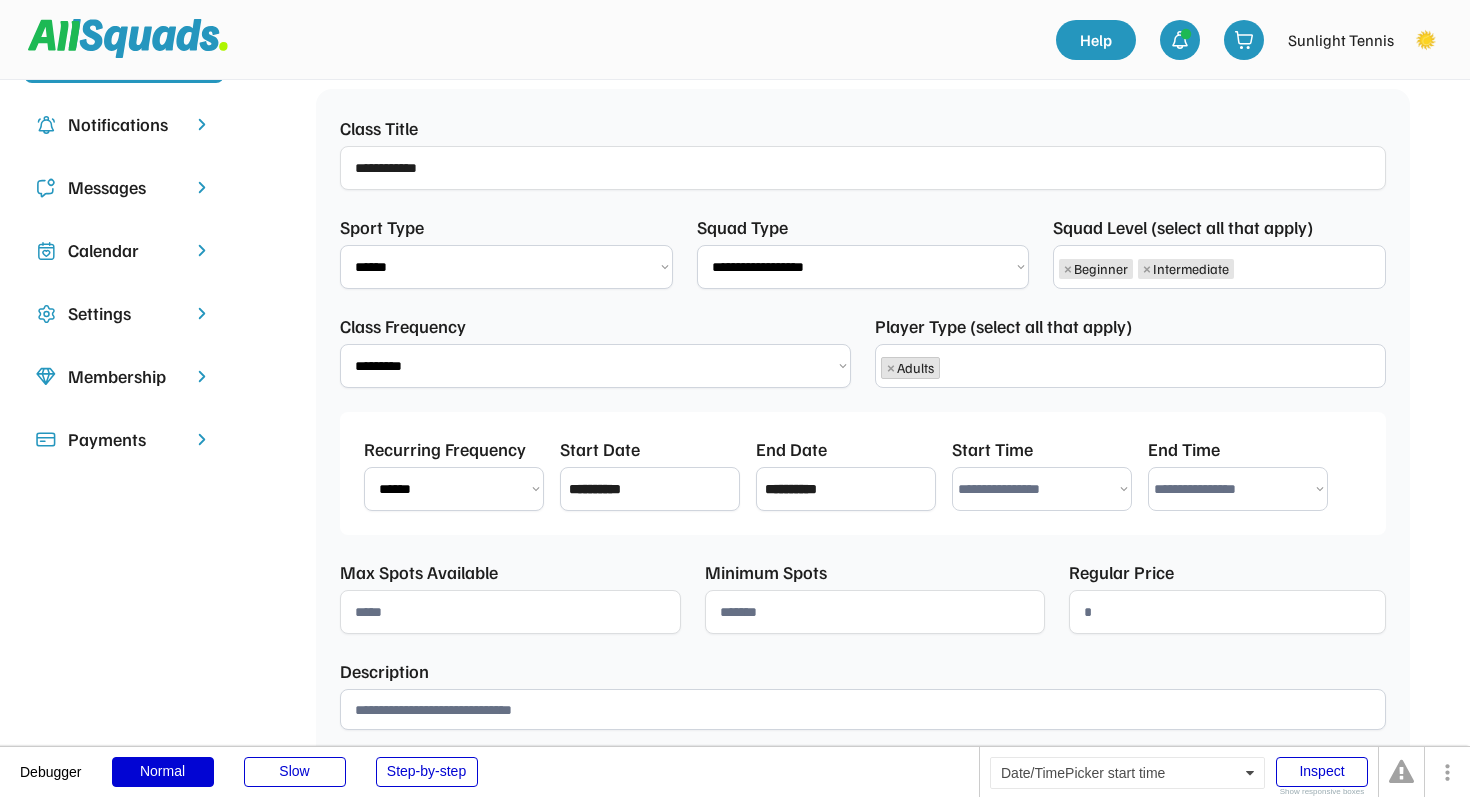select on "********" 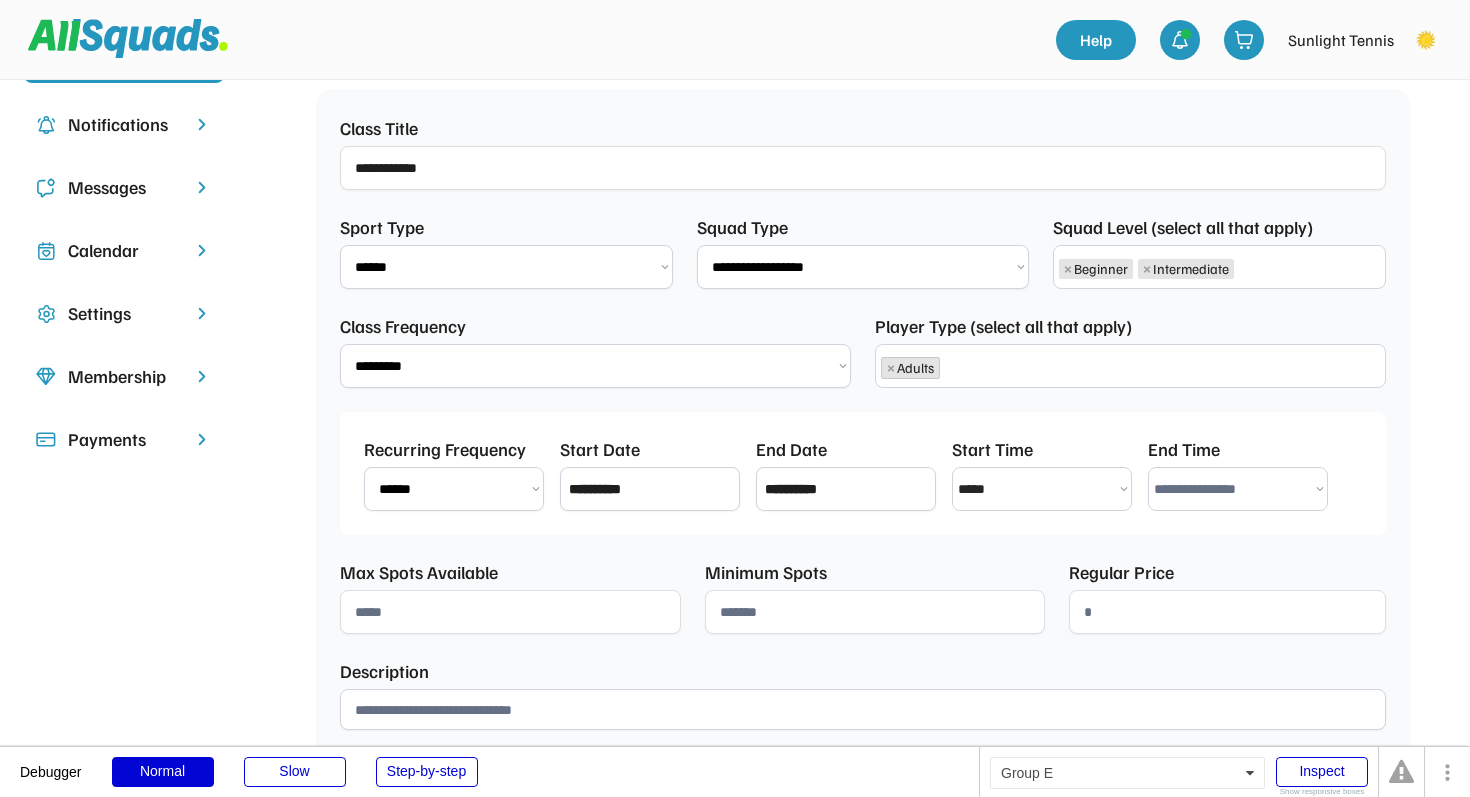 click on "**********" at bounding box center [1238, 489] 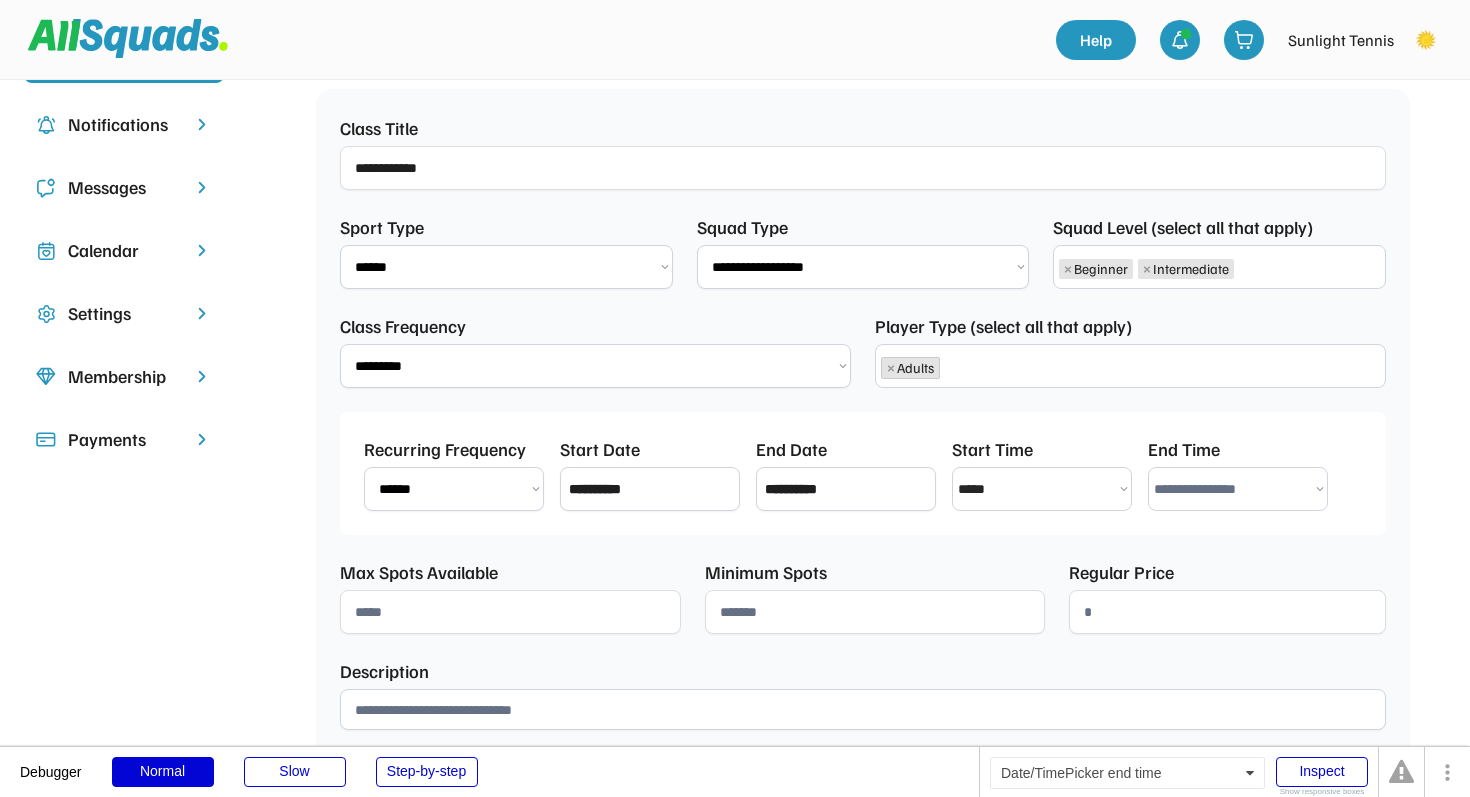 select on "********" 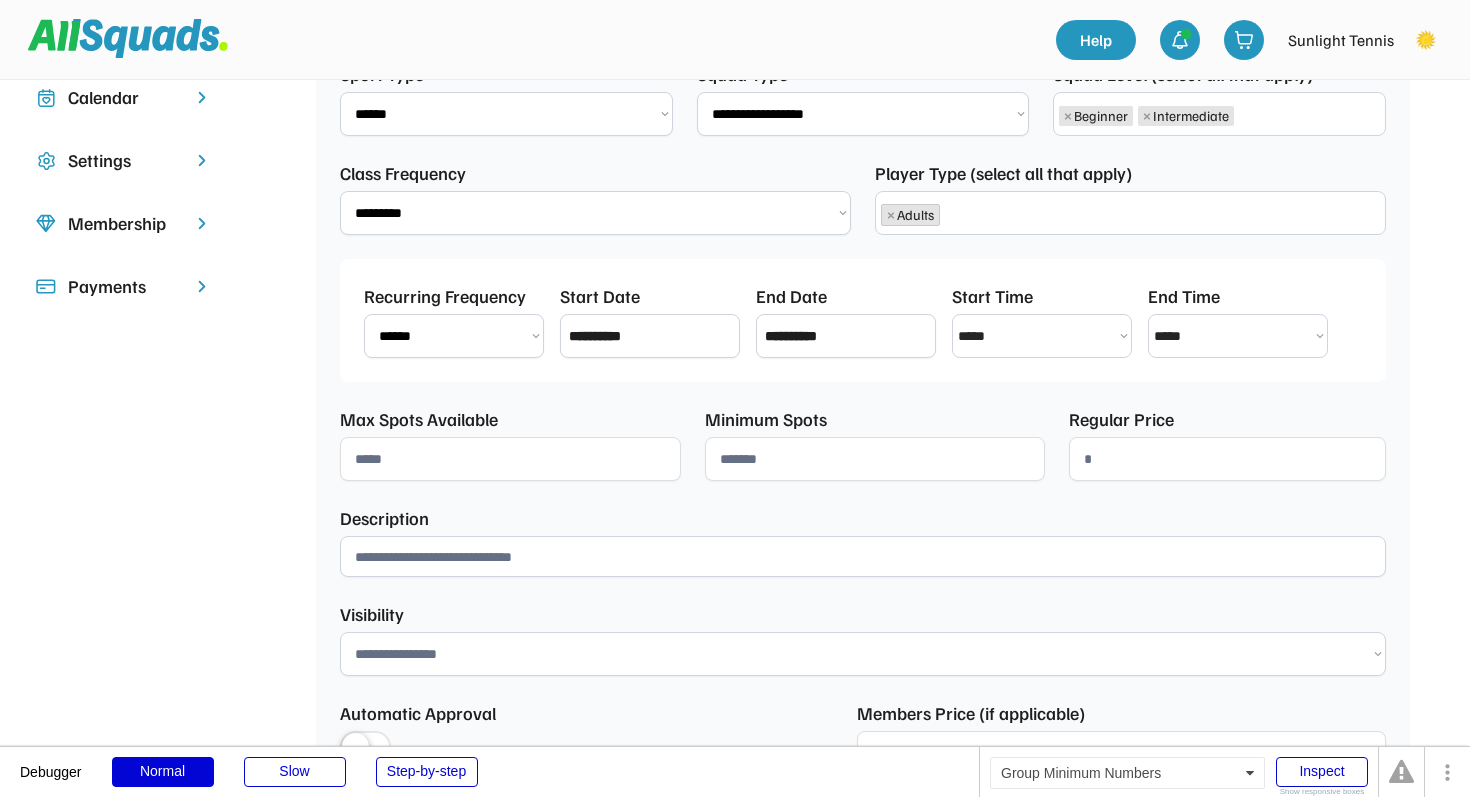 scroll, scrollTop: 444, scrollLeft: 0, axis: vertical 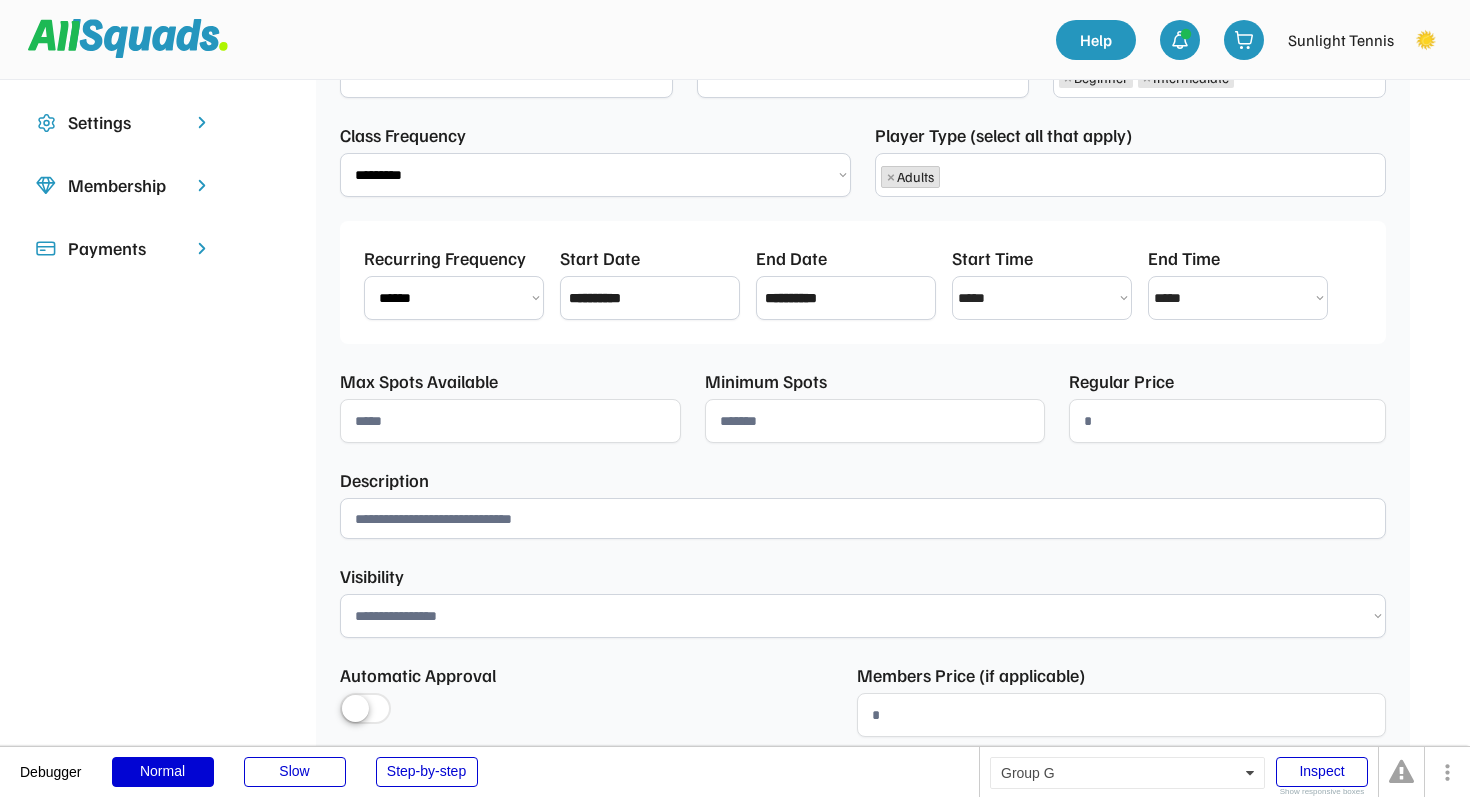 click at bounding box center (510, 421) 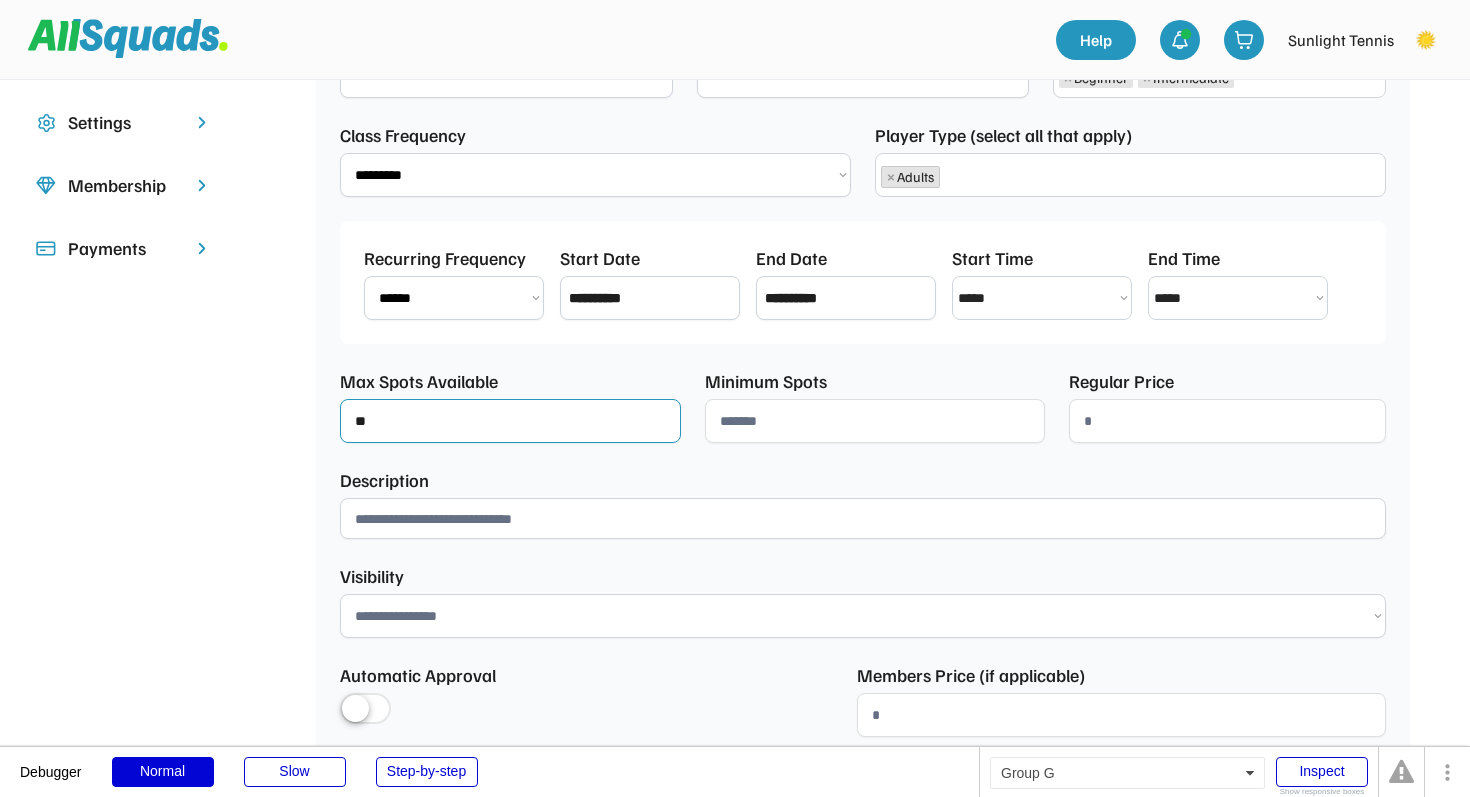 type on "**" 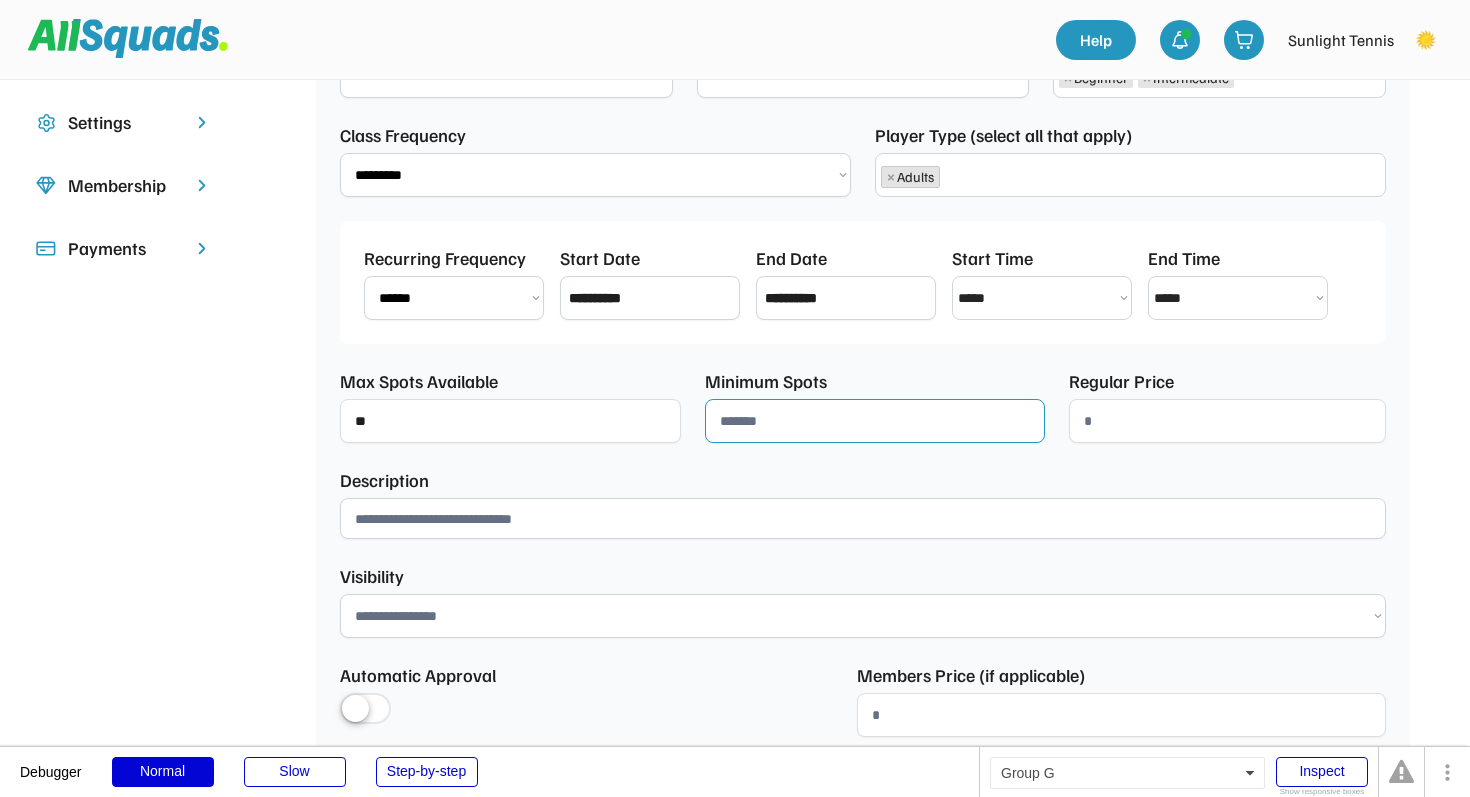 click at bounding box center [875, 421] 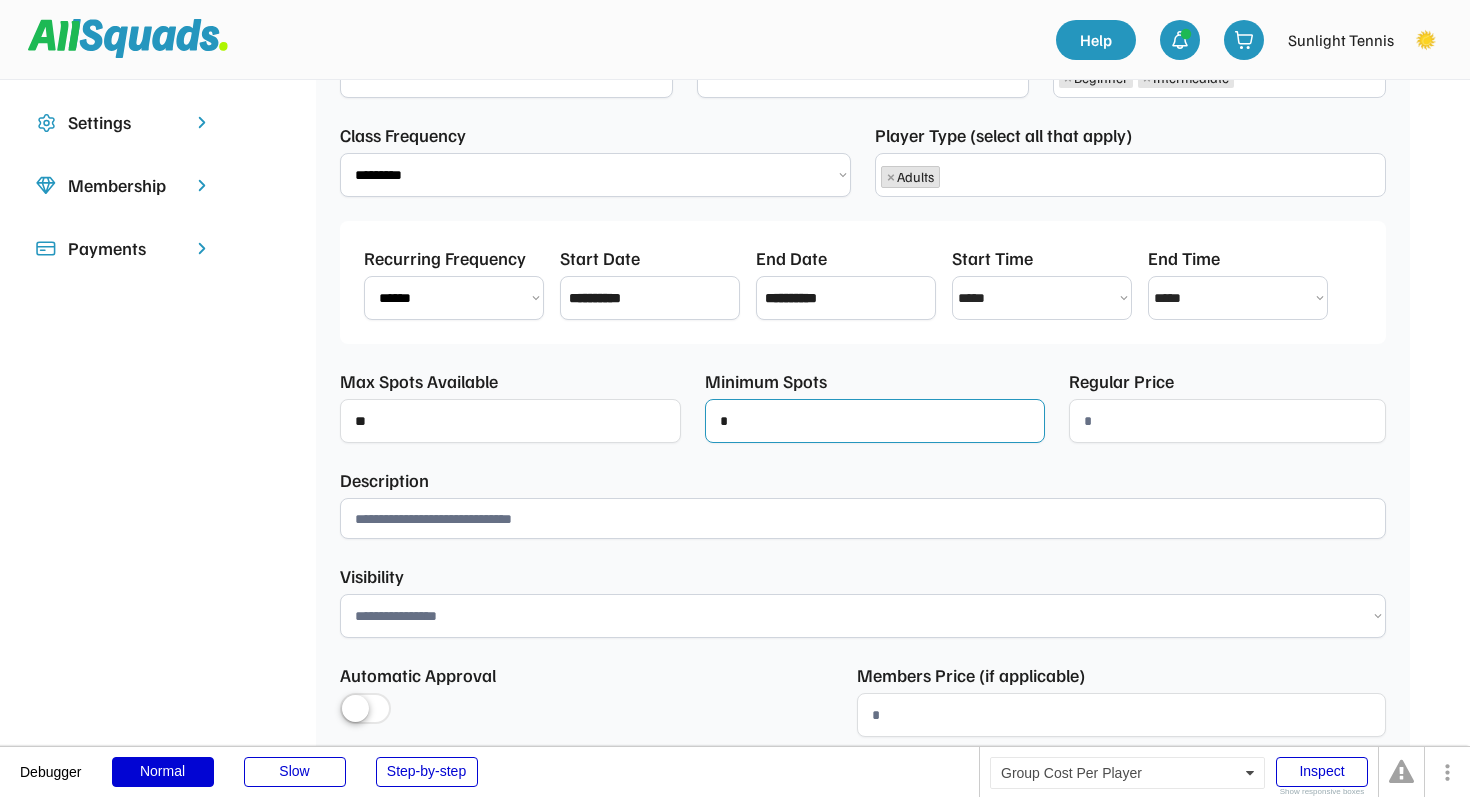 type on "*" 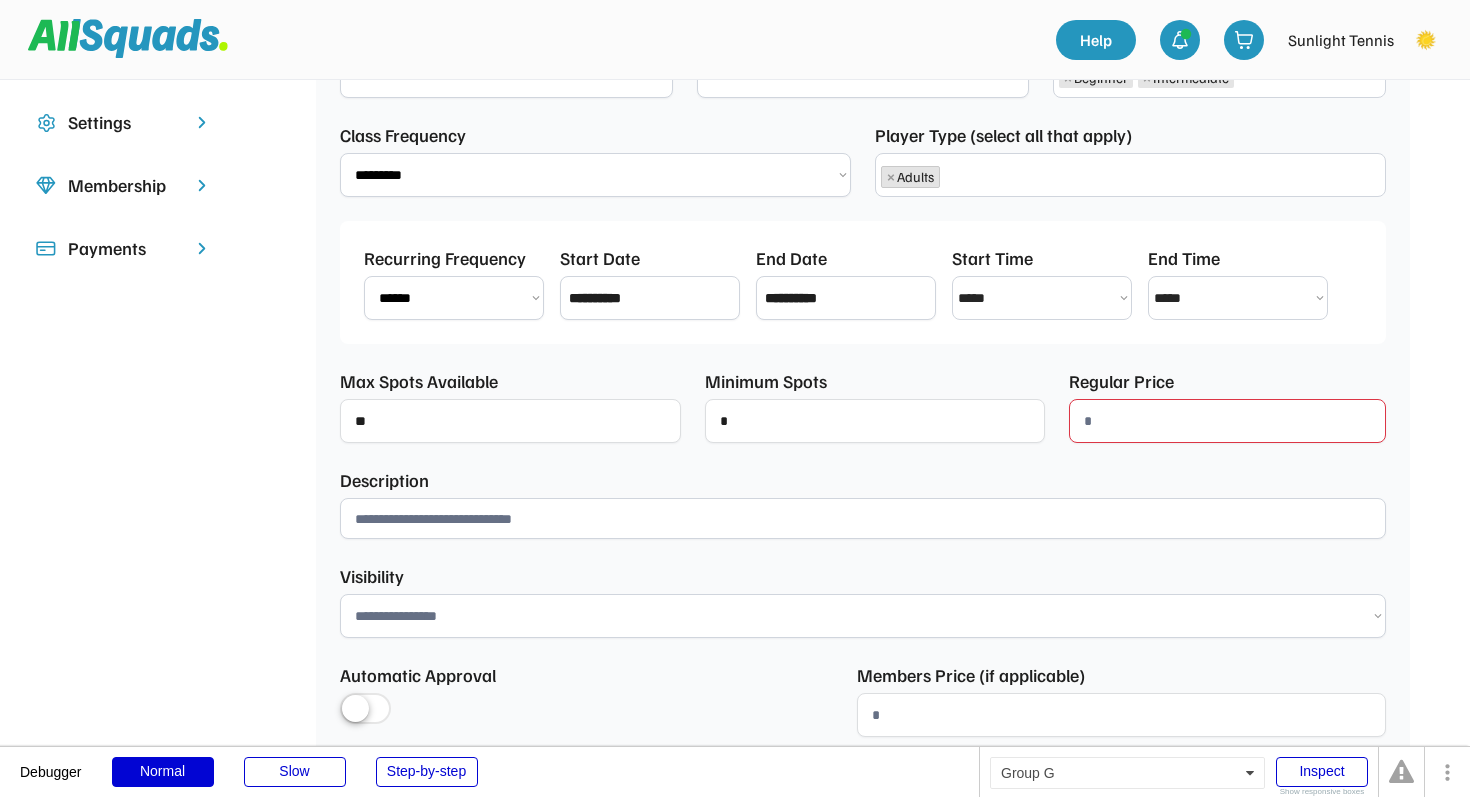 click at bounding box center [1227, 421] 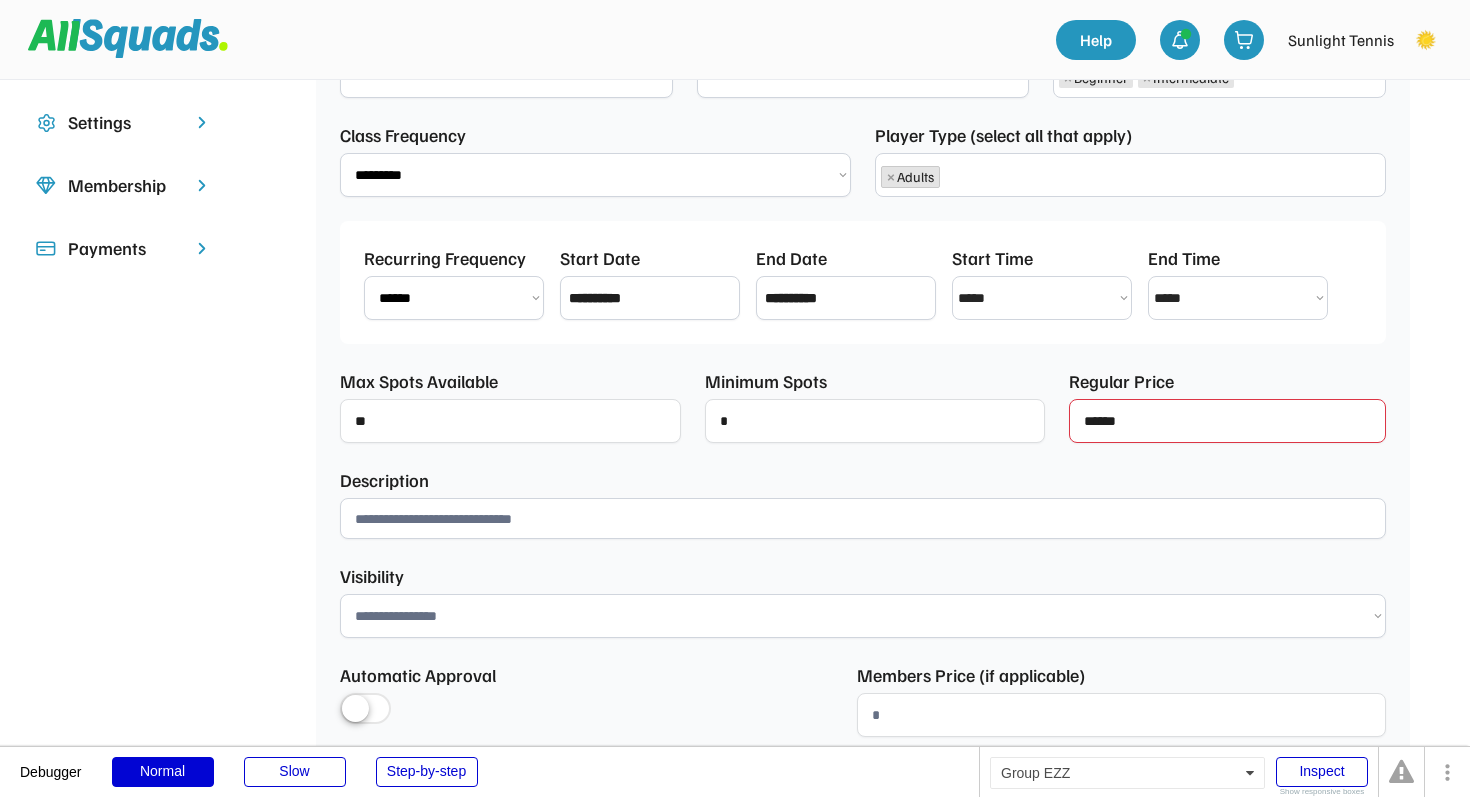 type on "******" 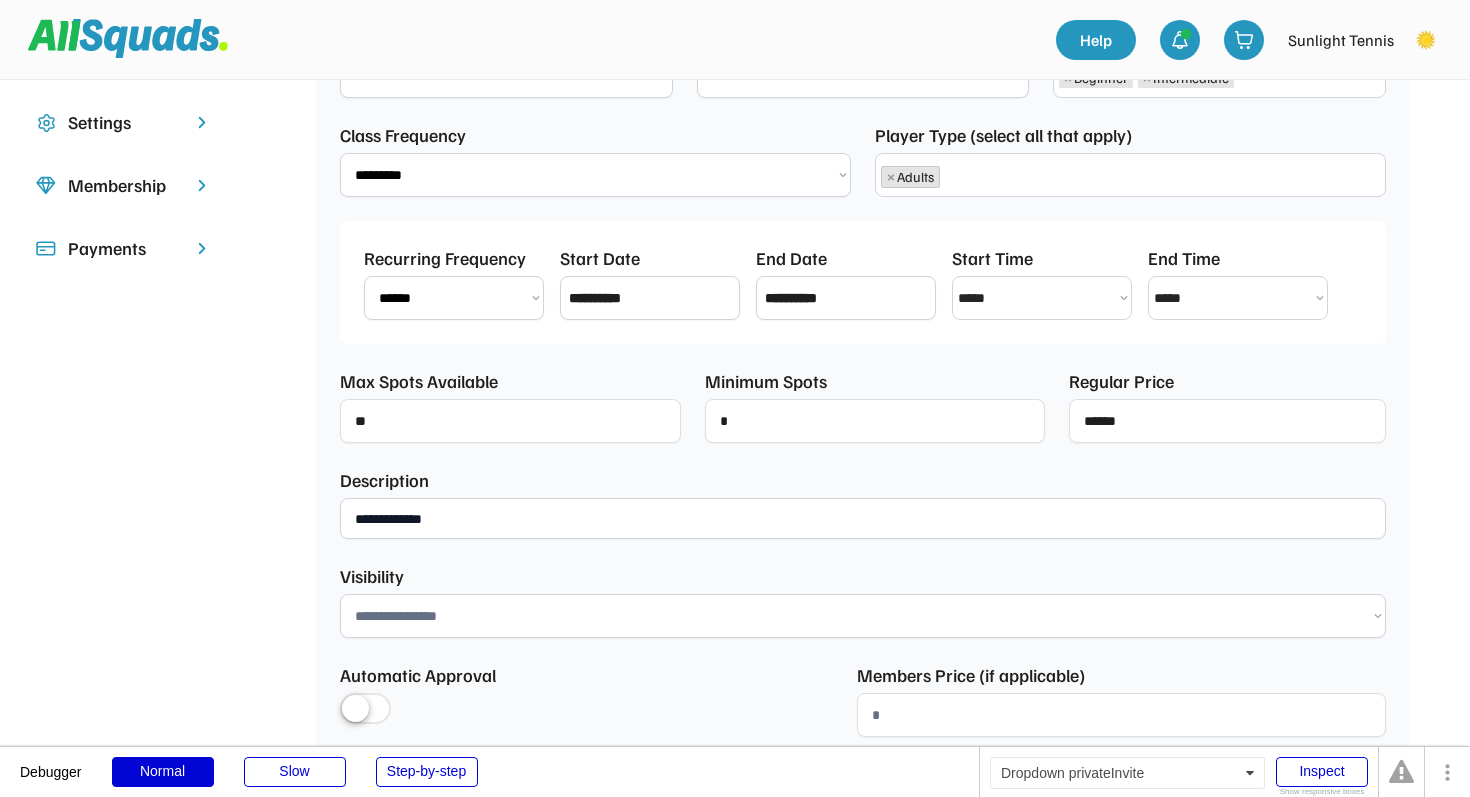 type on "**********" 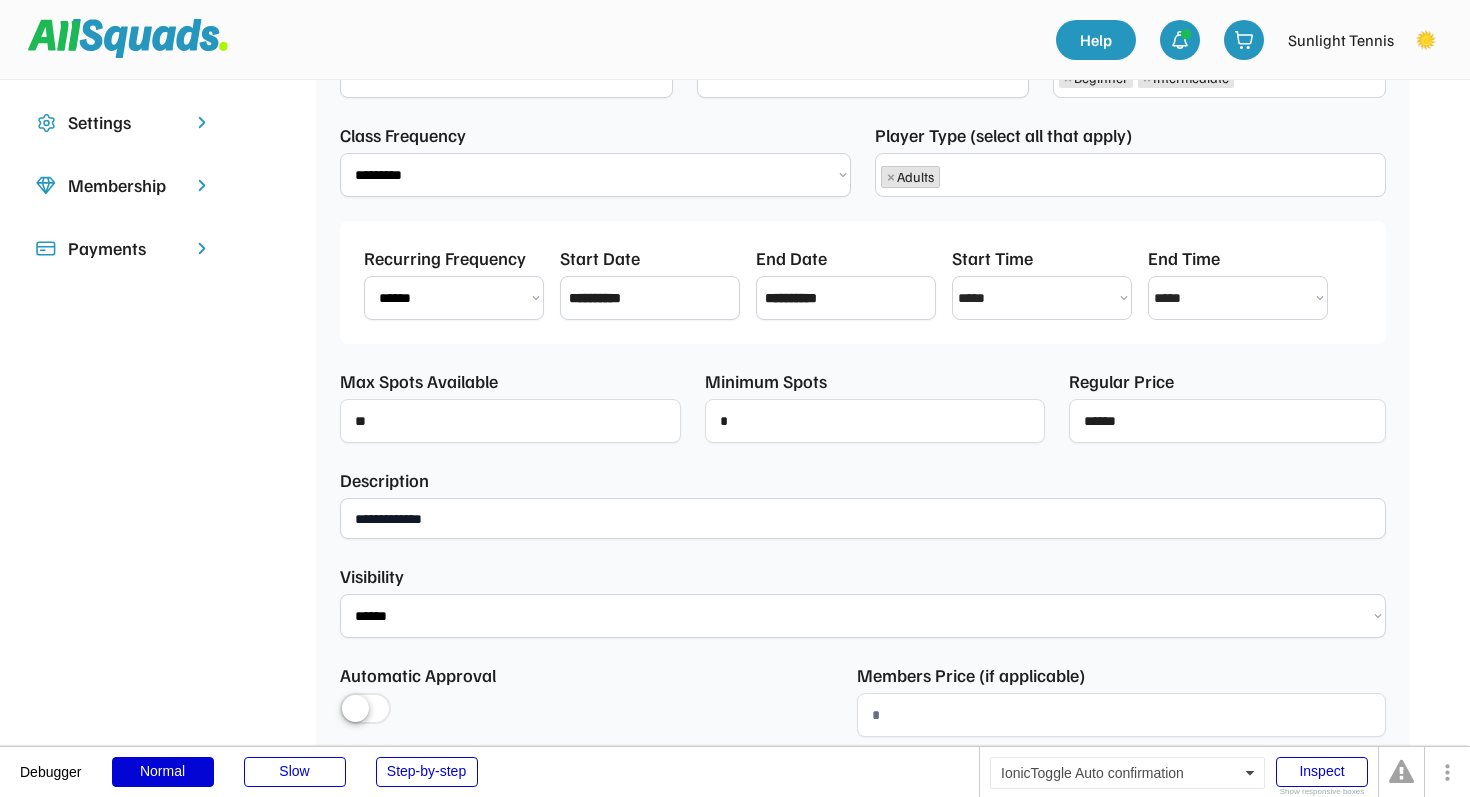 click at bounding box center (365, 710) 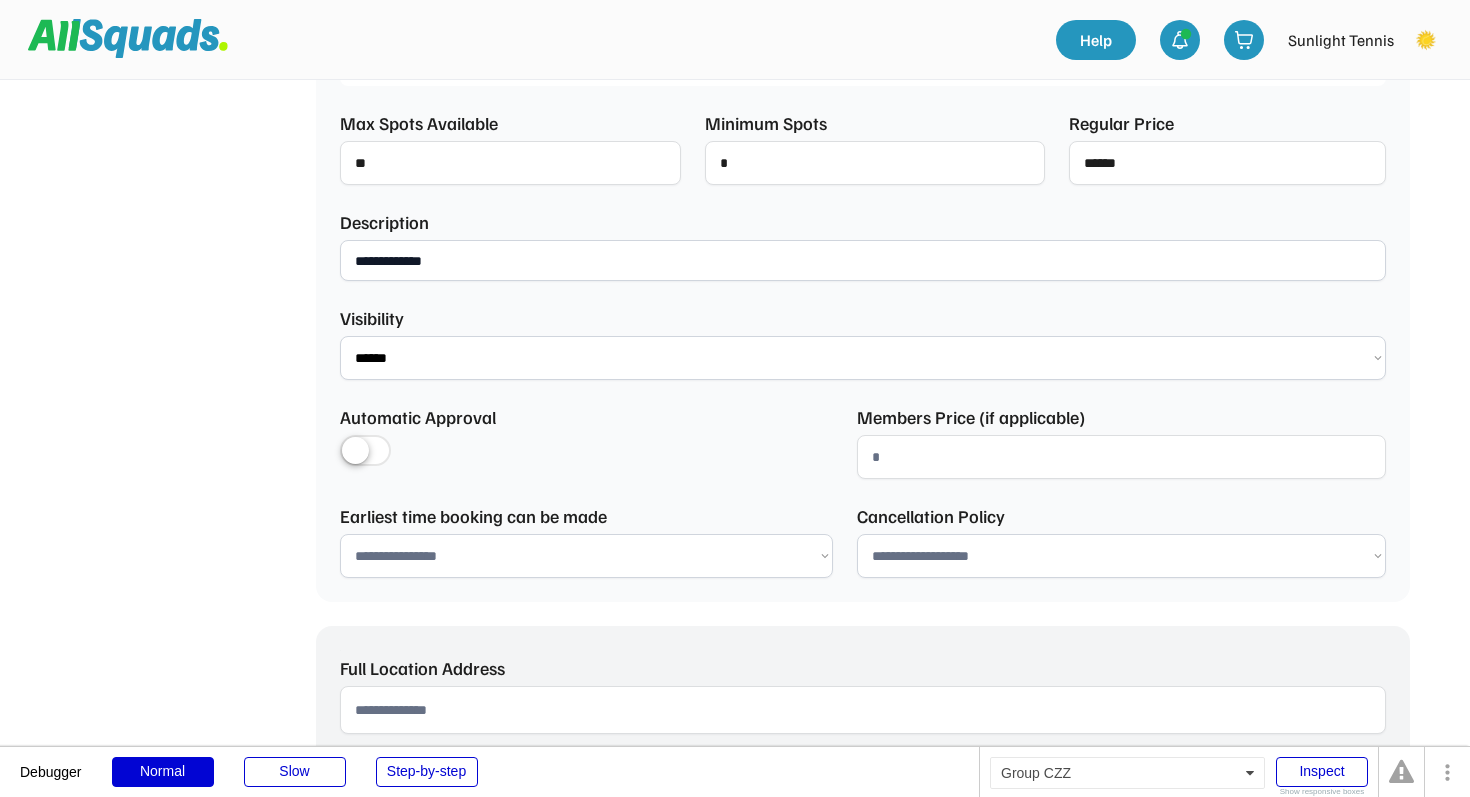 scroll, scrollTop: 738, scrollLeft: 0, axis: vertical 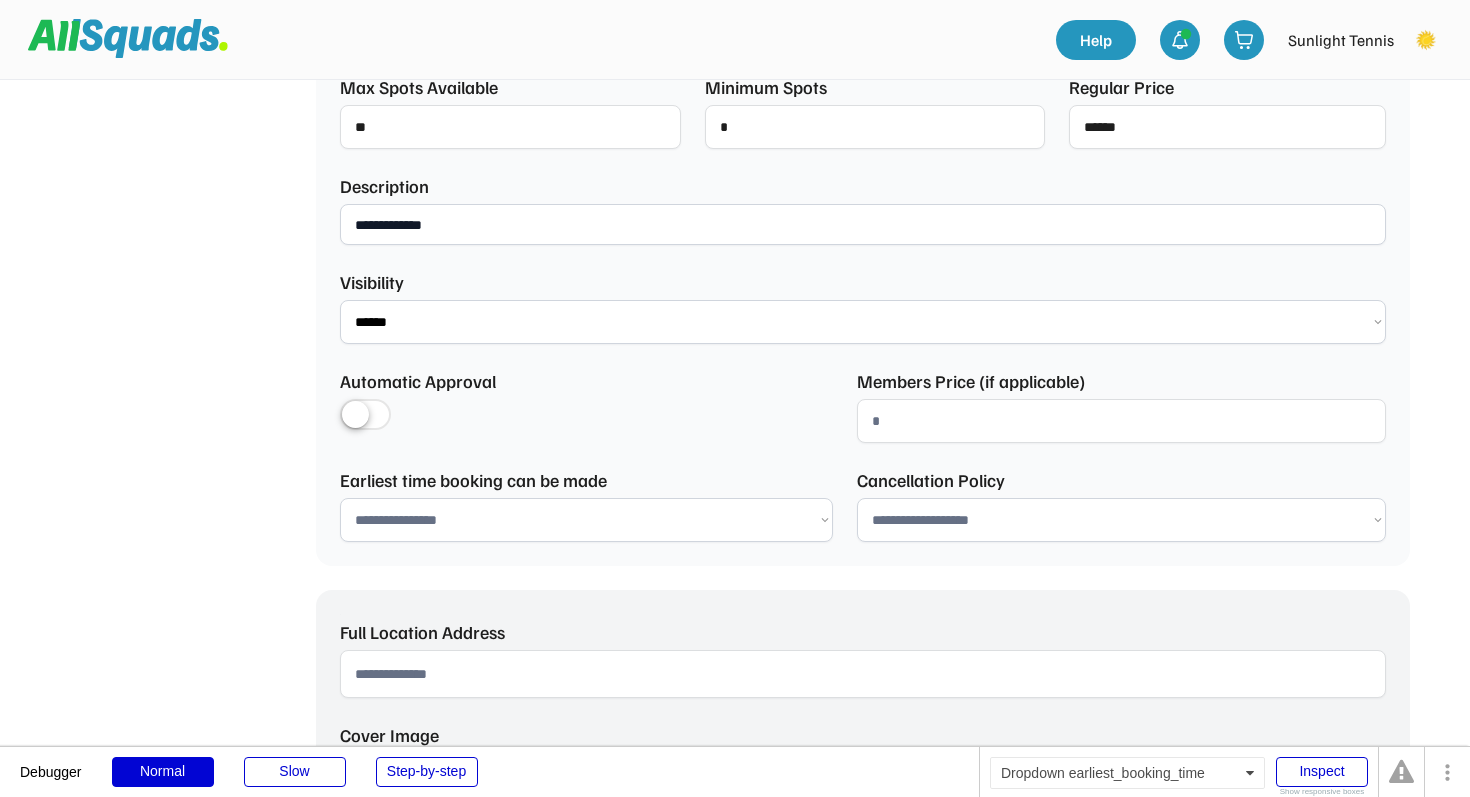 click on "**********" at bounding box center [586, 520] 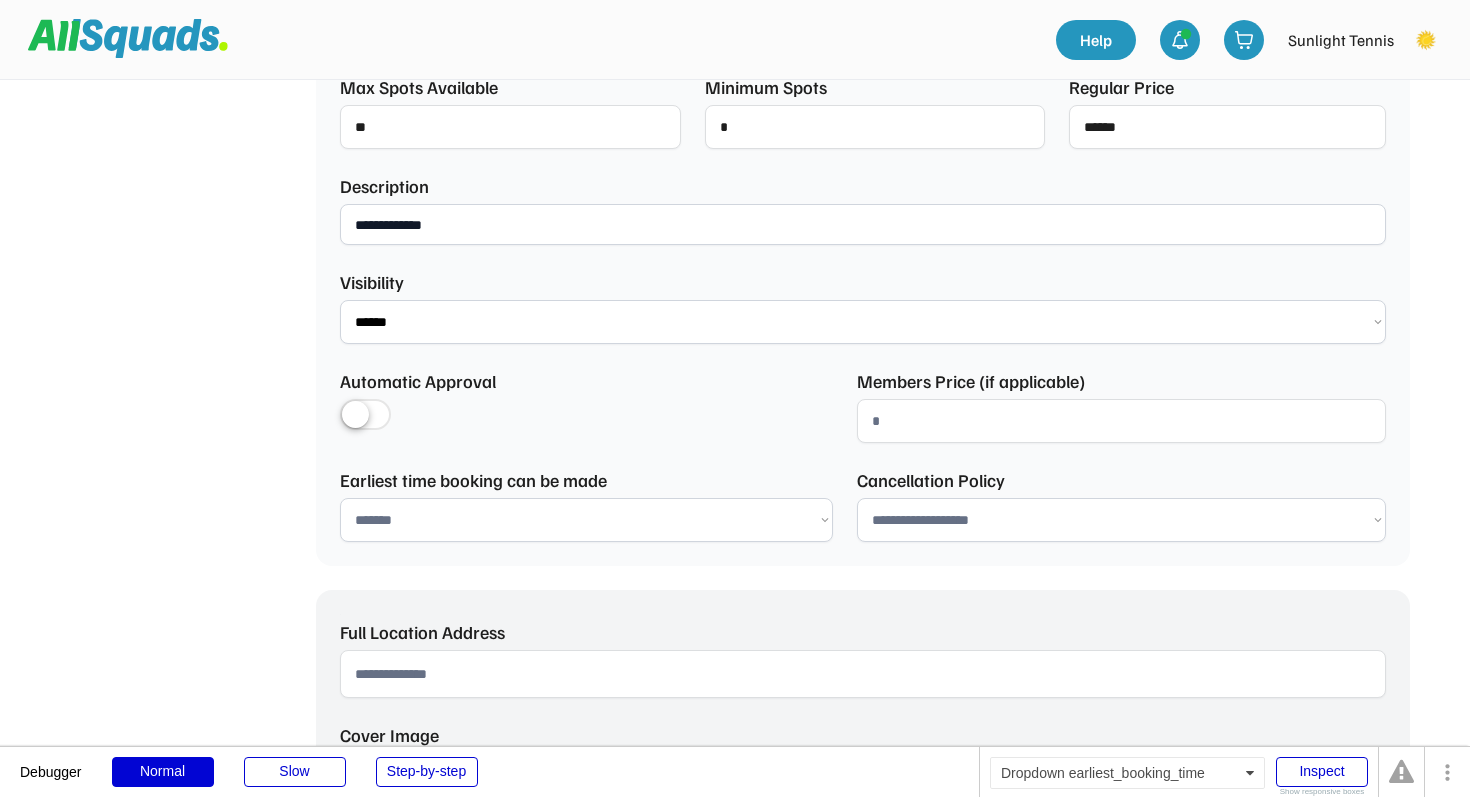 click on "**********" at bounding box center (1121, 520) 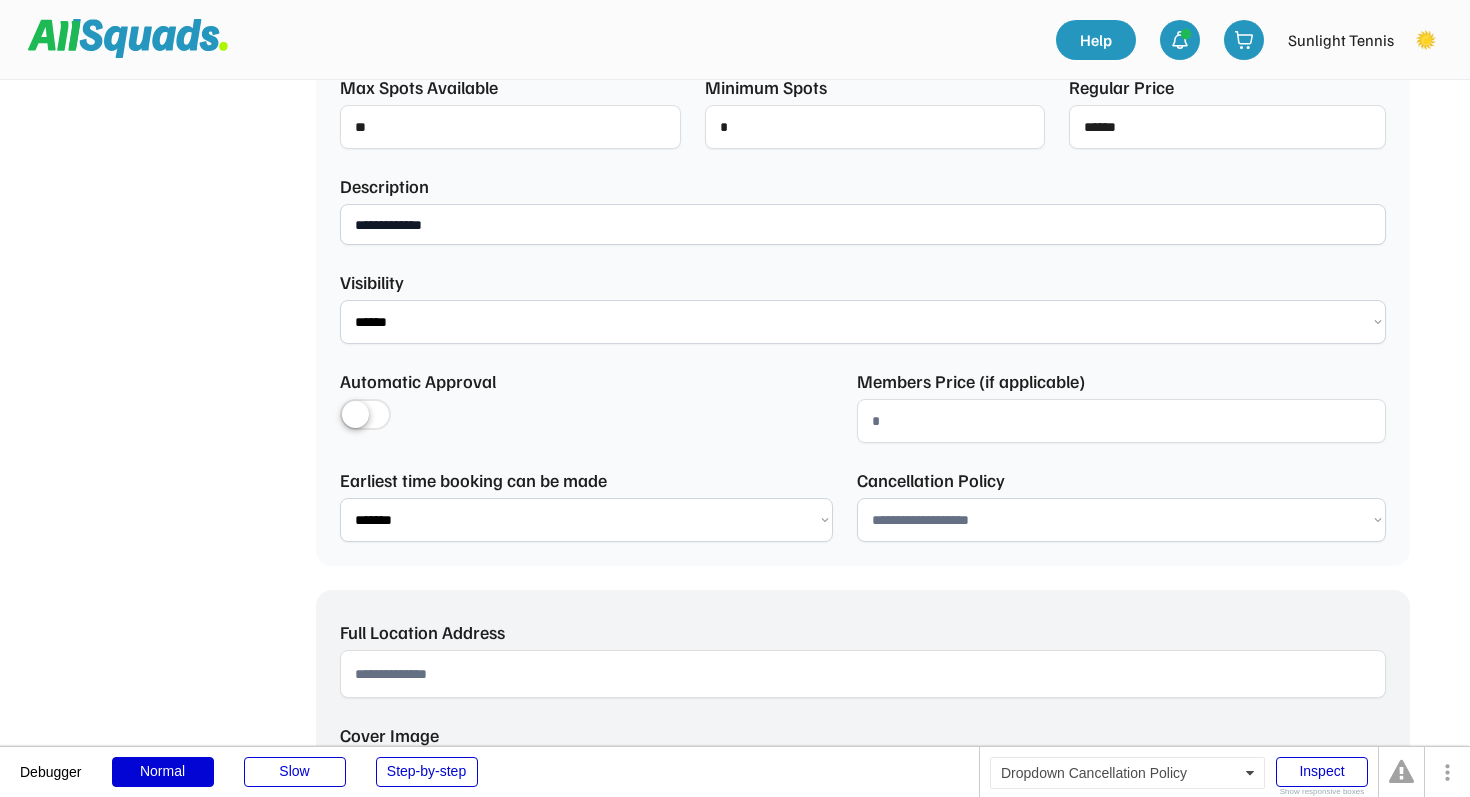 select on "**********" 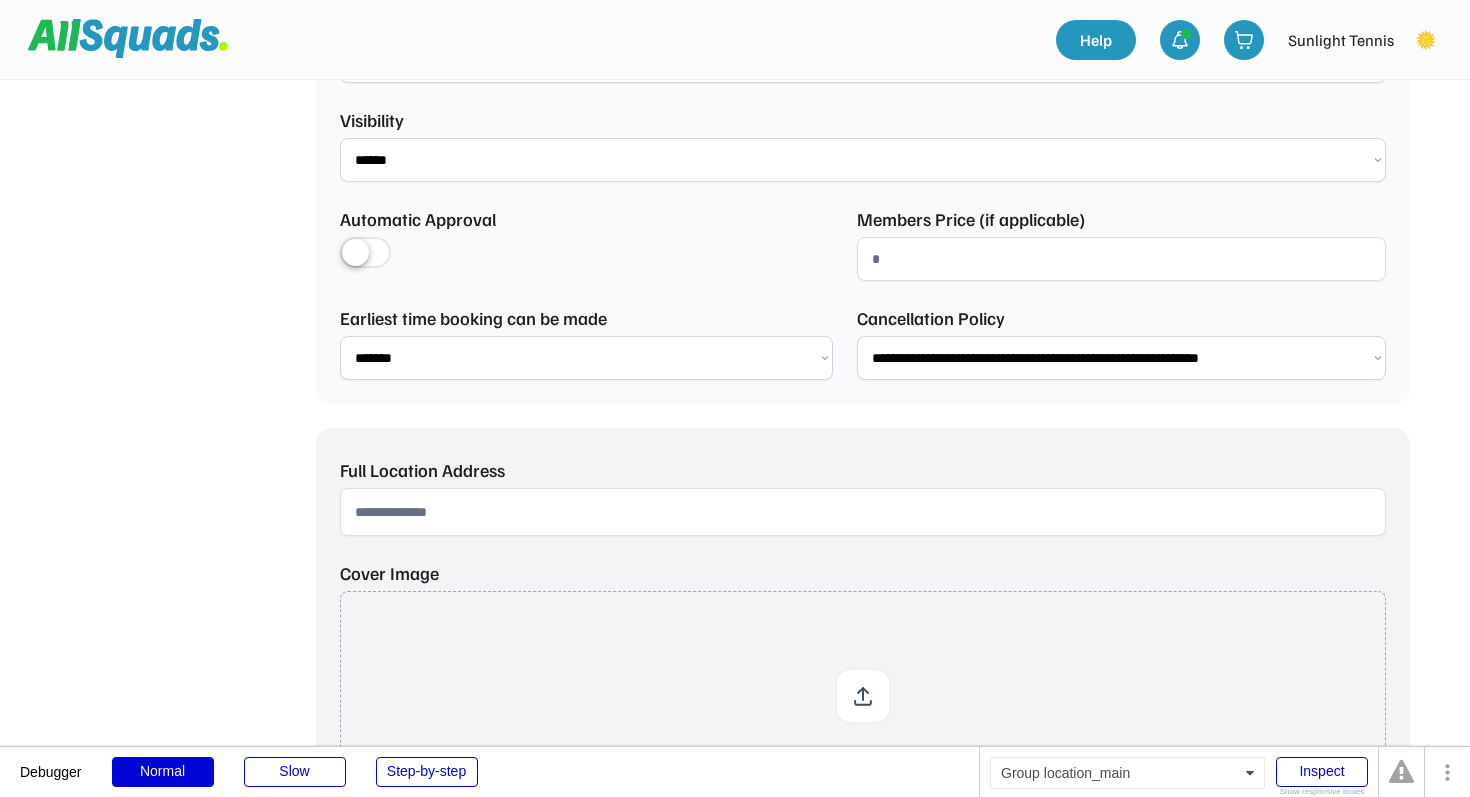 scroll, scrollTop: 936, scrollLeft: 0, axis: vertical 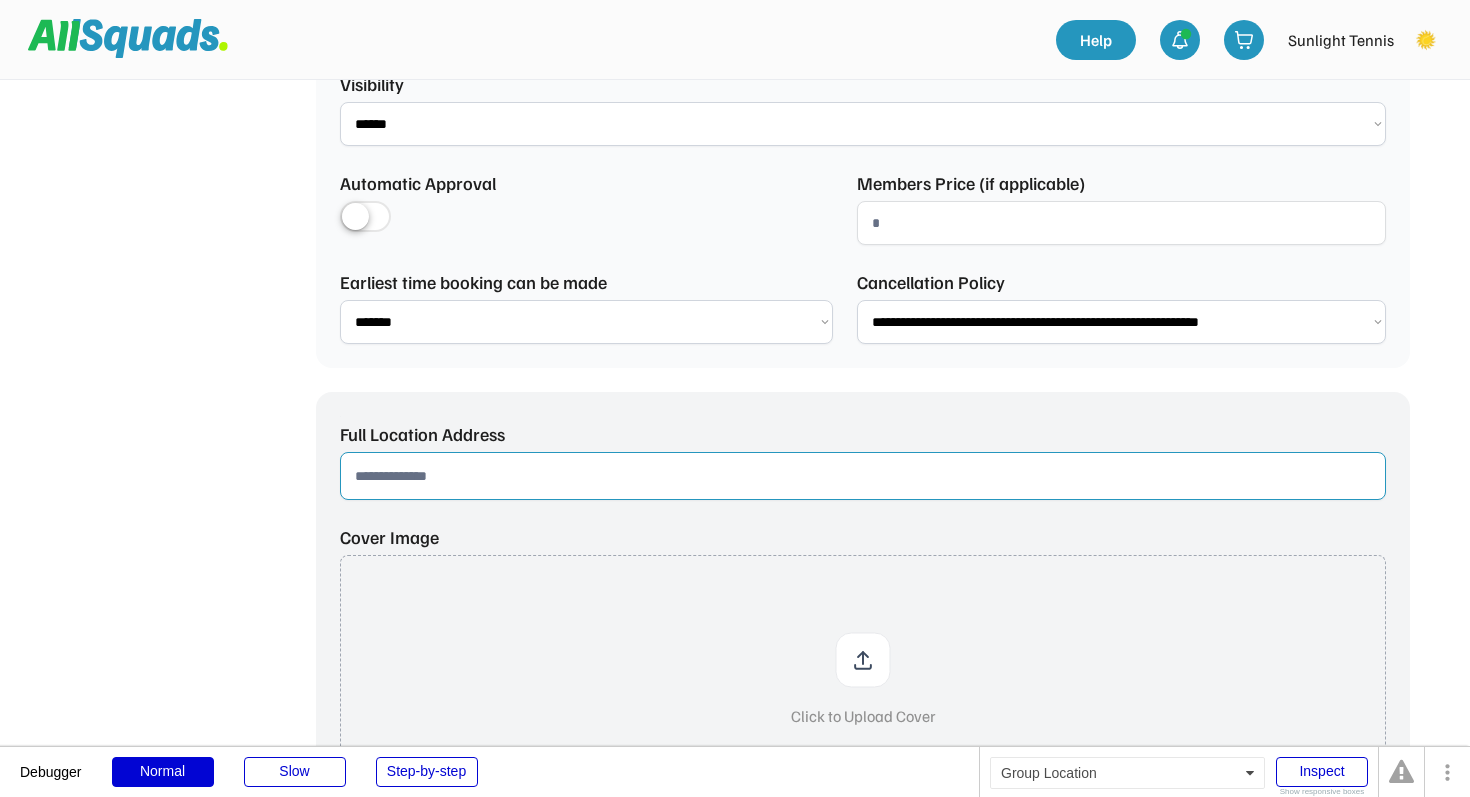 click at bounding box center [863, 476] 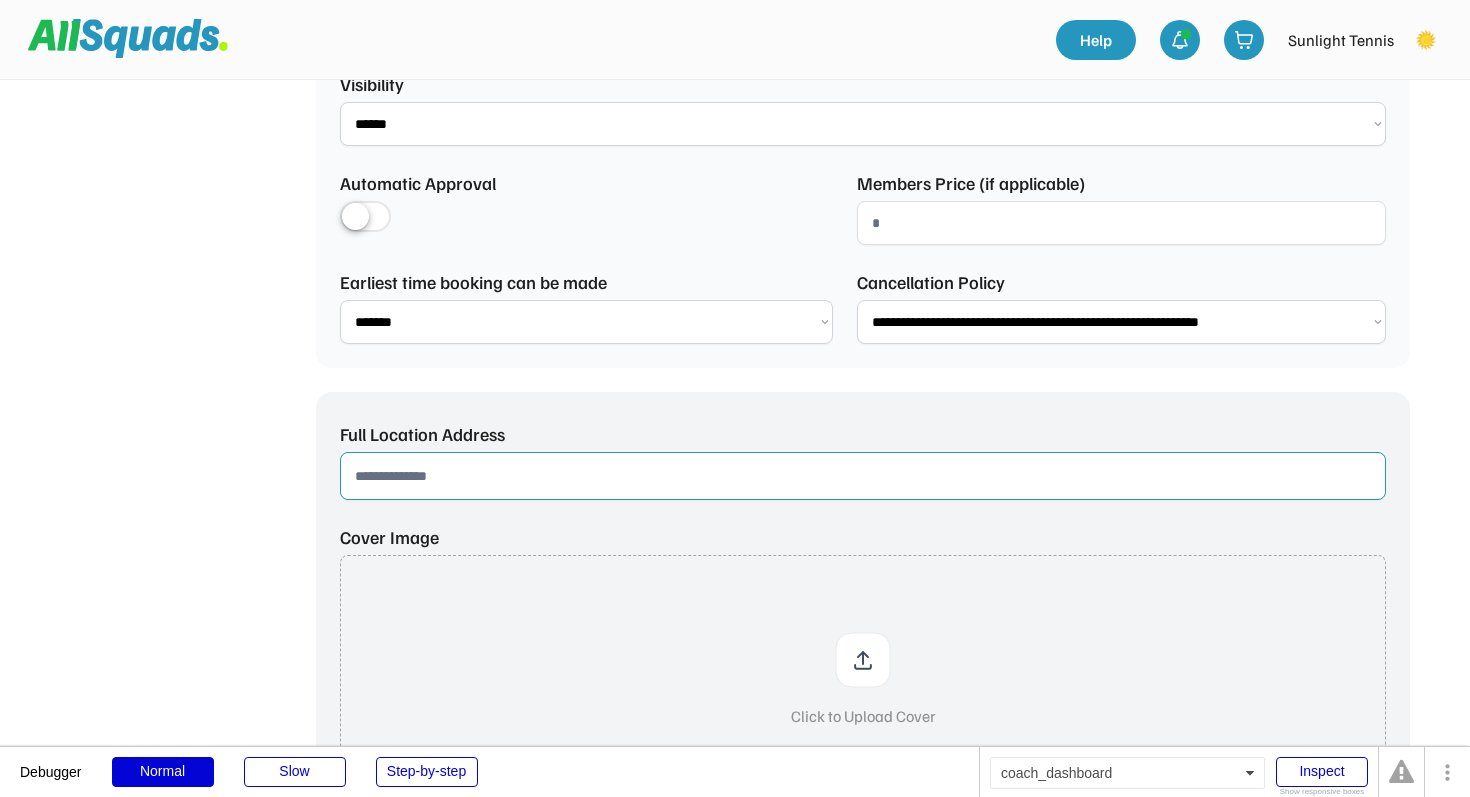 paste on "**********" 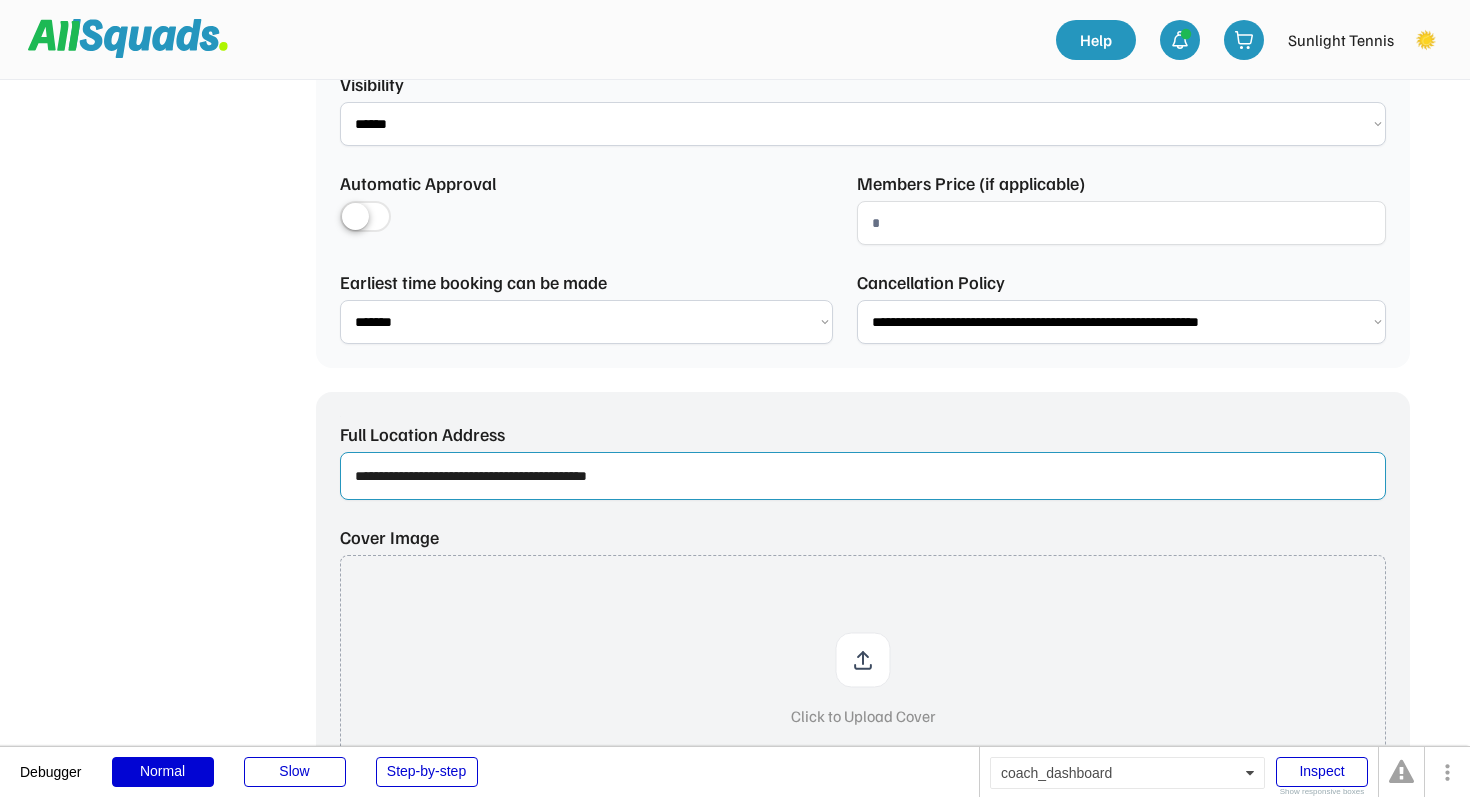 scroll, scrollTop: 1157, scrollLeft: 0, axis: vertical 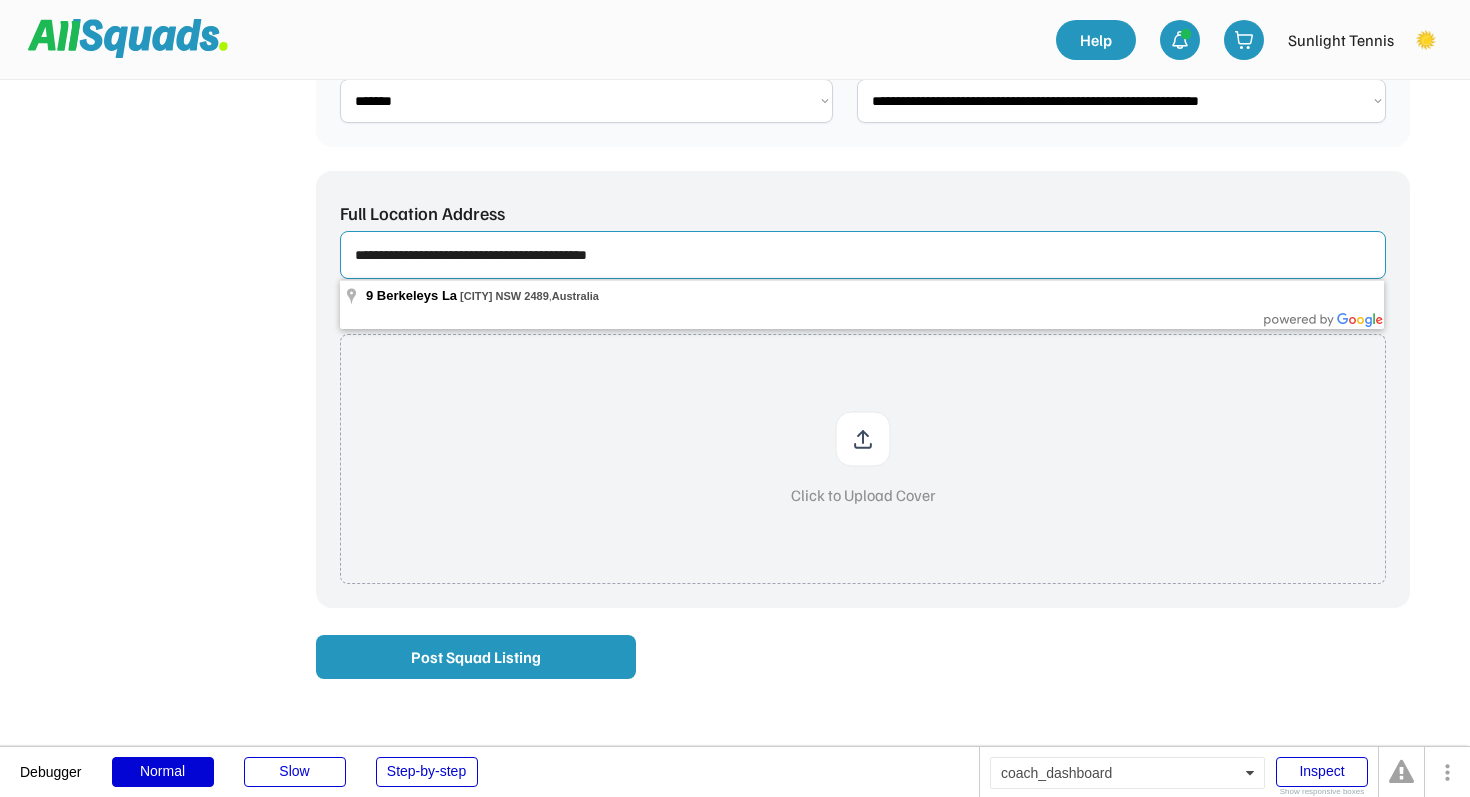 type on "**********" 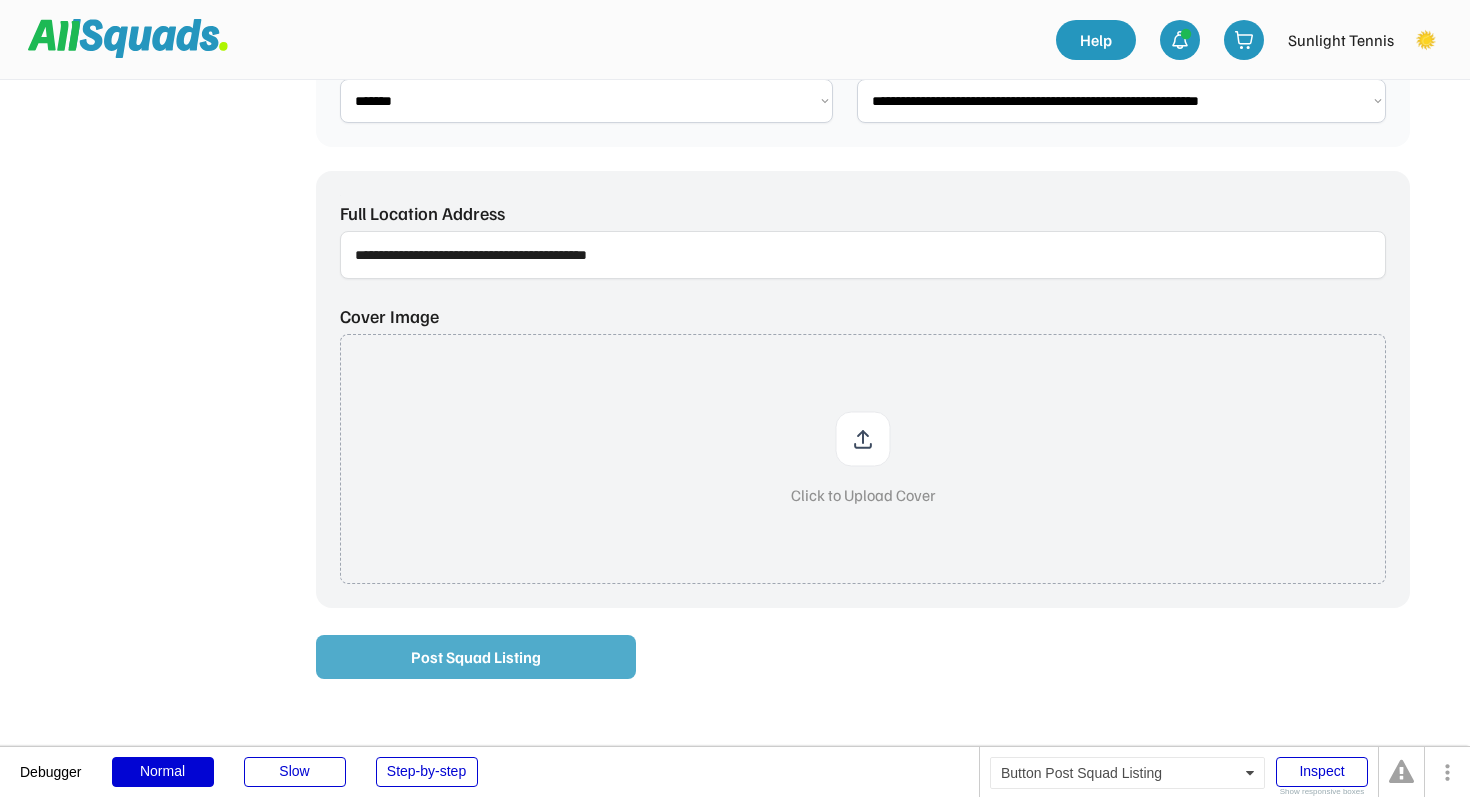 click on "Post Squad Listing" at bounding box center [476, 657] 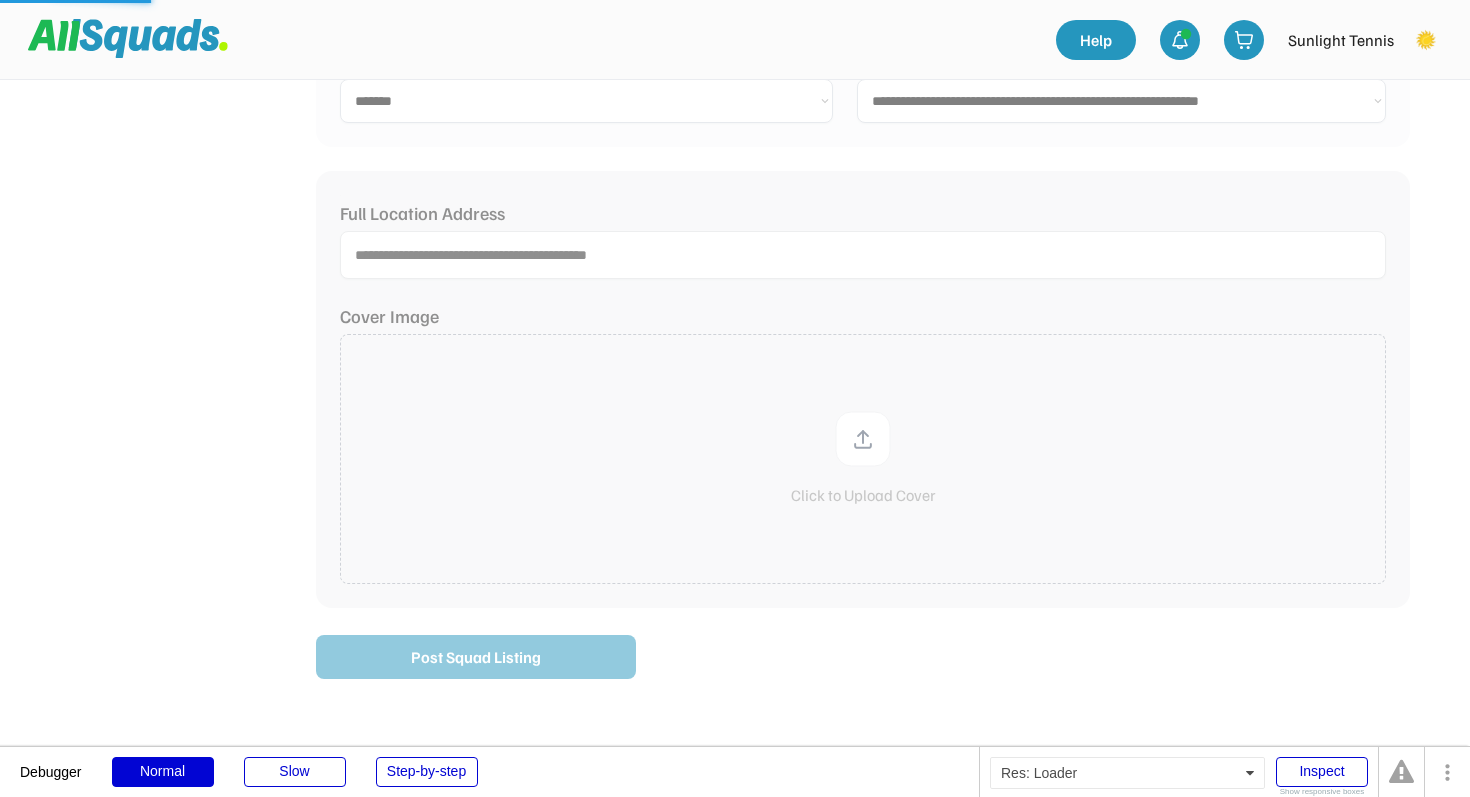 type 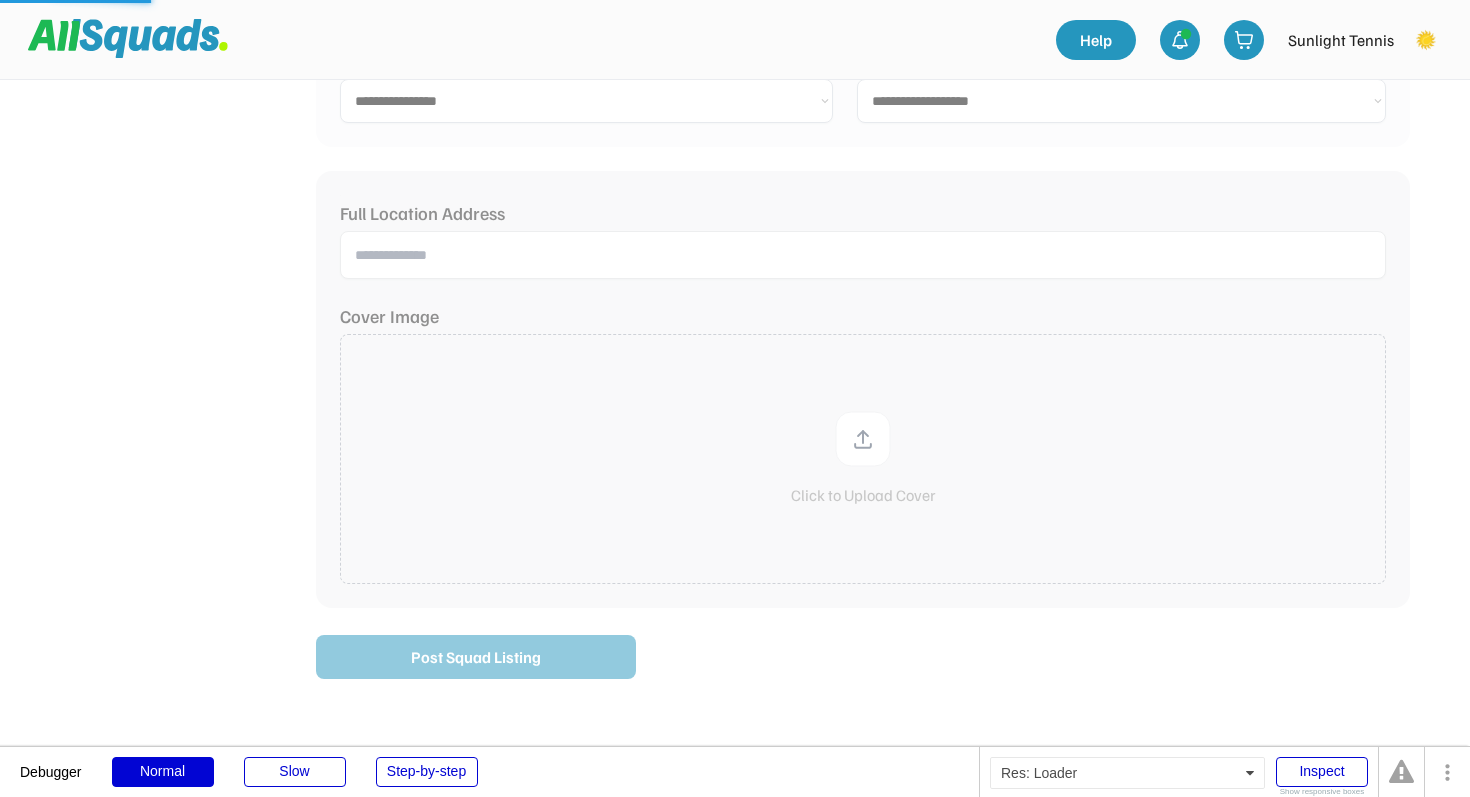 select 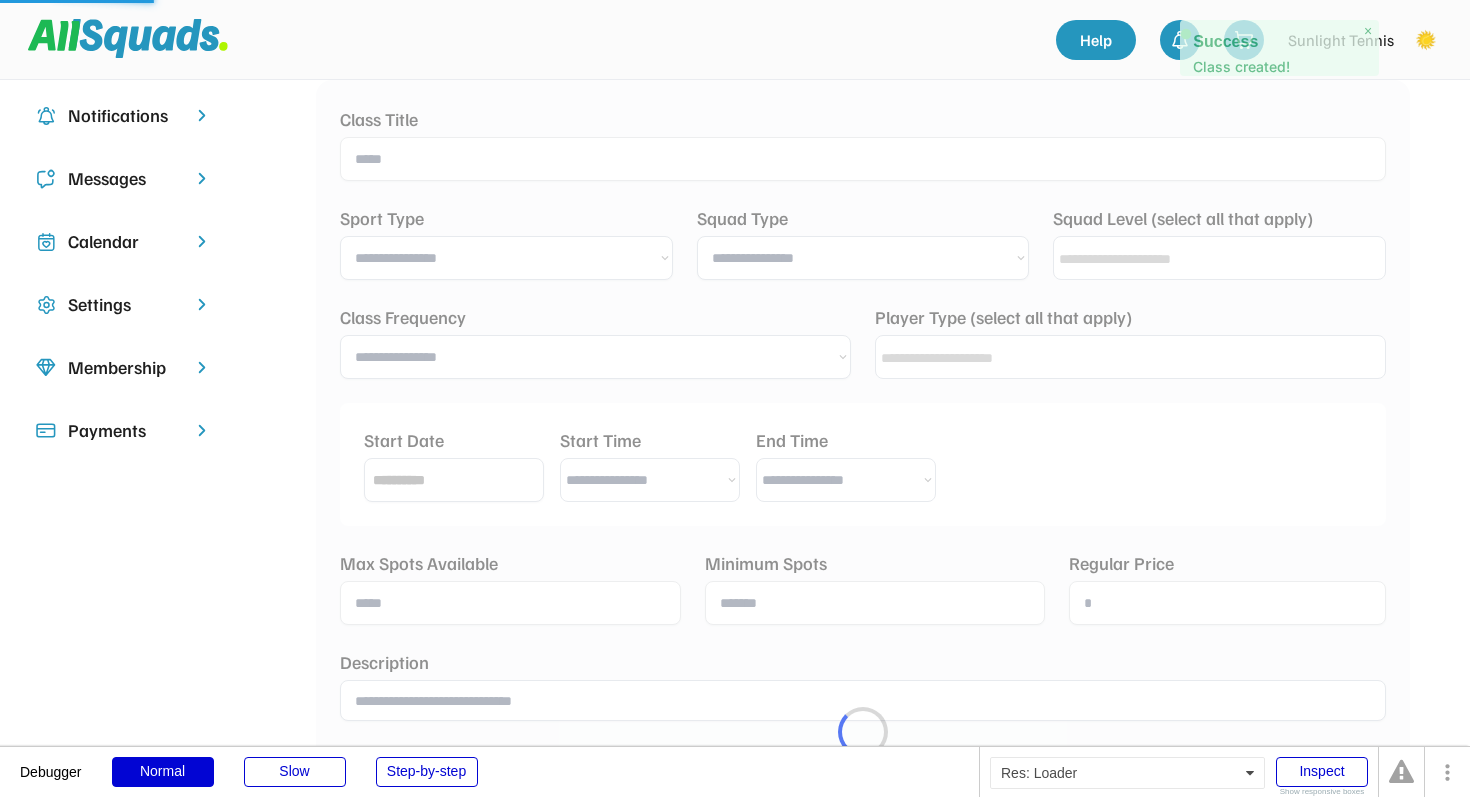 scroll, scrollTop: 196, scrollLeft: 0, axis: vertical 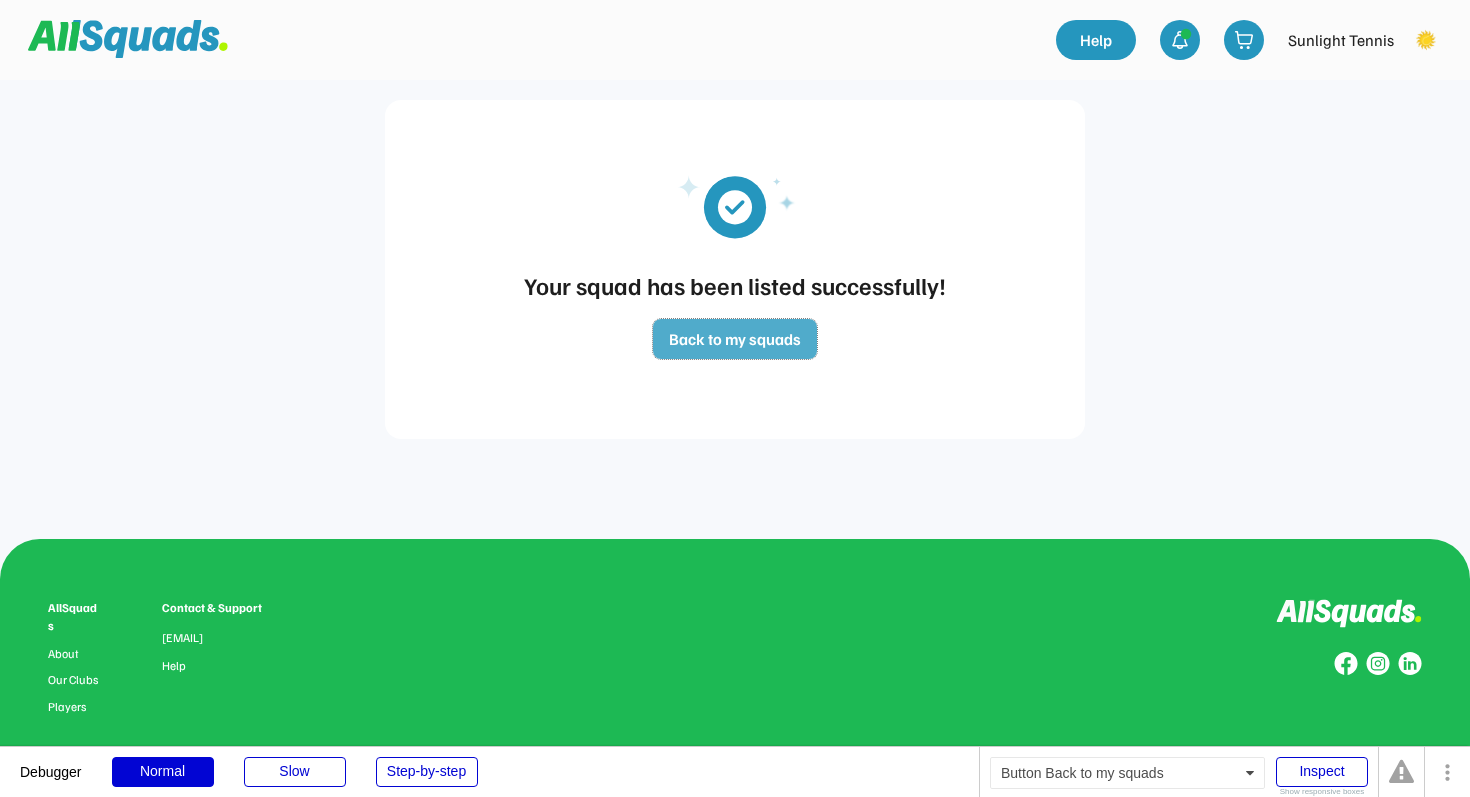 click on "Back to my squads" at bounding box center (735, 339) 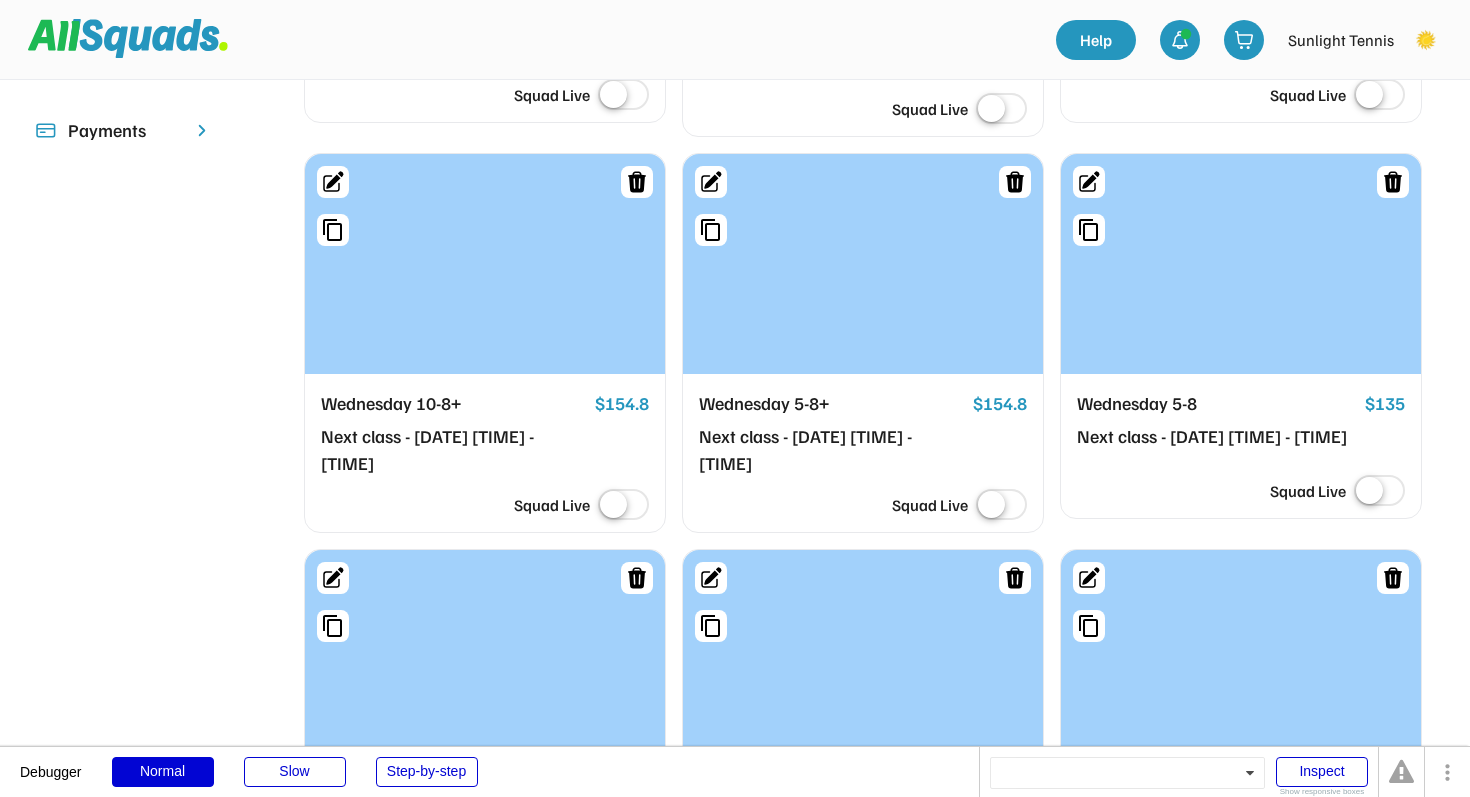 scroll, scrollTop: 542, scrollLeft: 0, axis: vertical 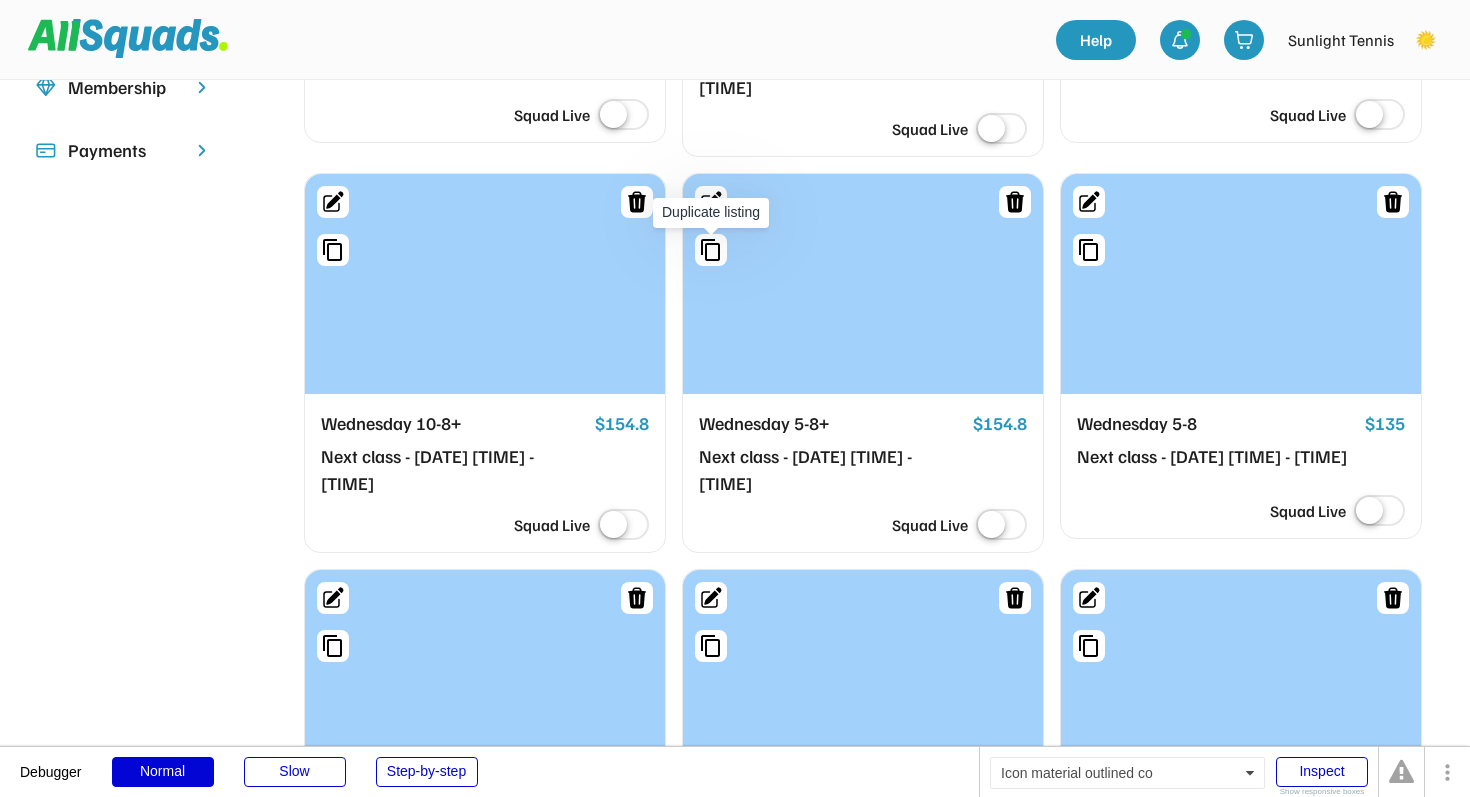 click 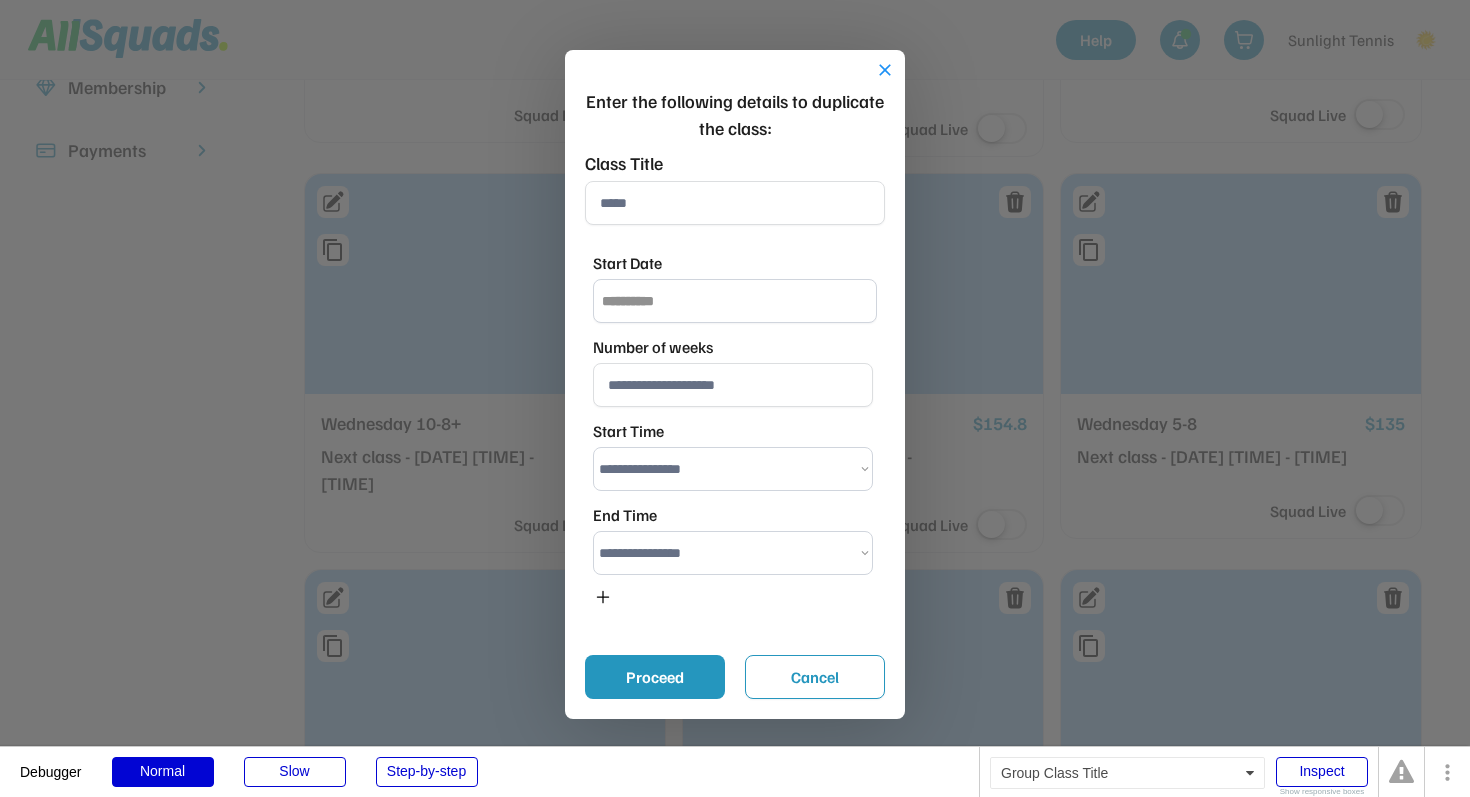 click at bounding box center (735, 203) 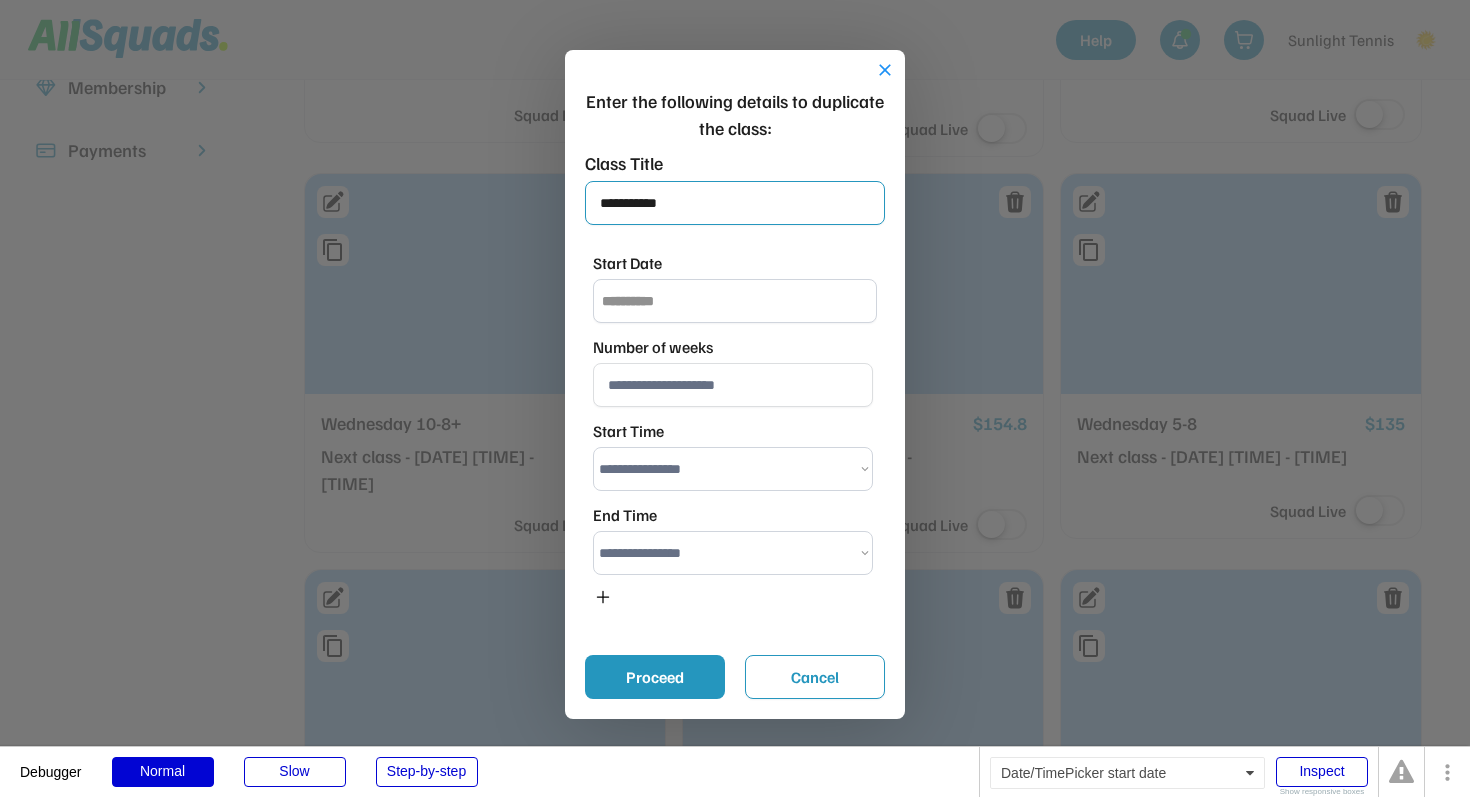 type on "**********" 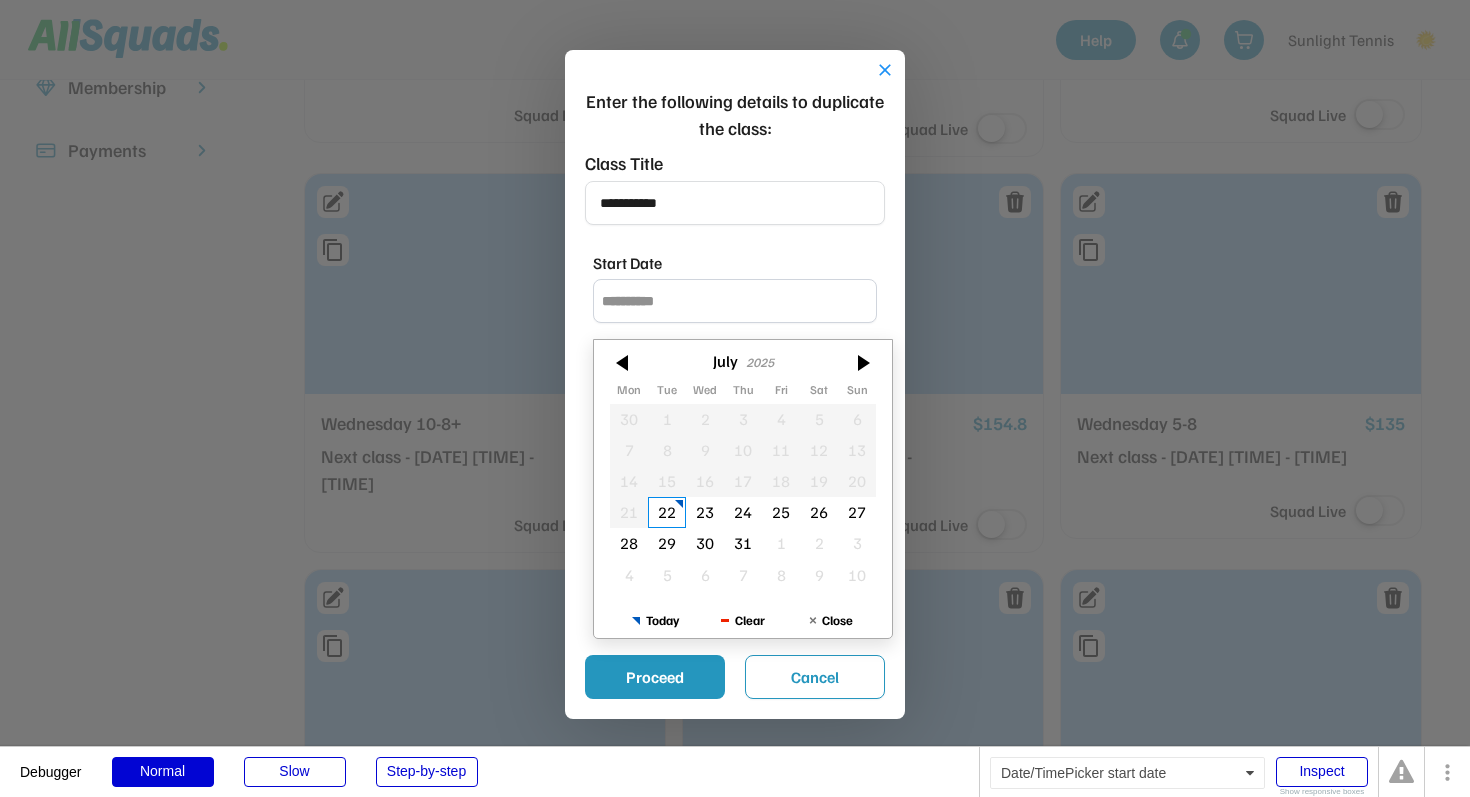 click at bounding box center (735, 301) 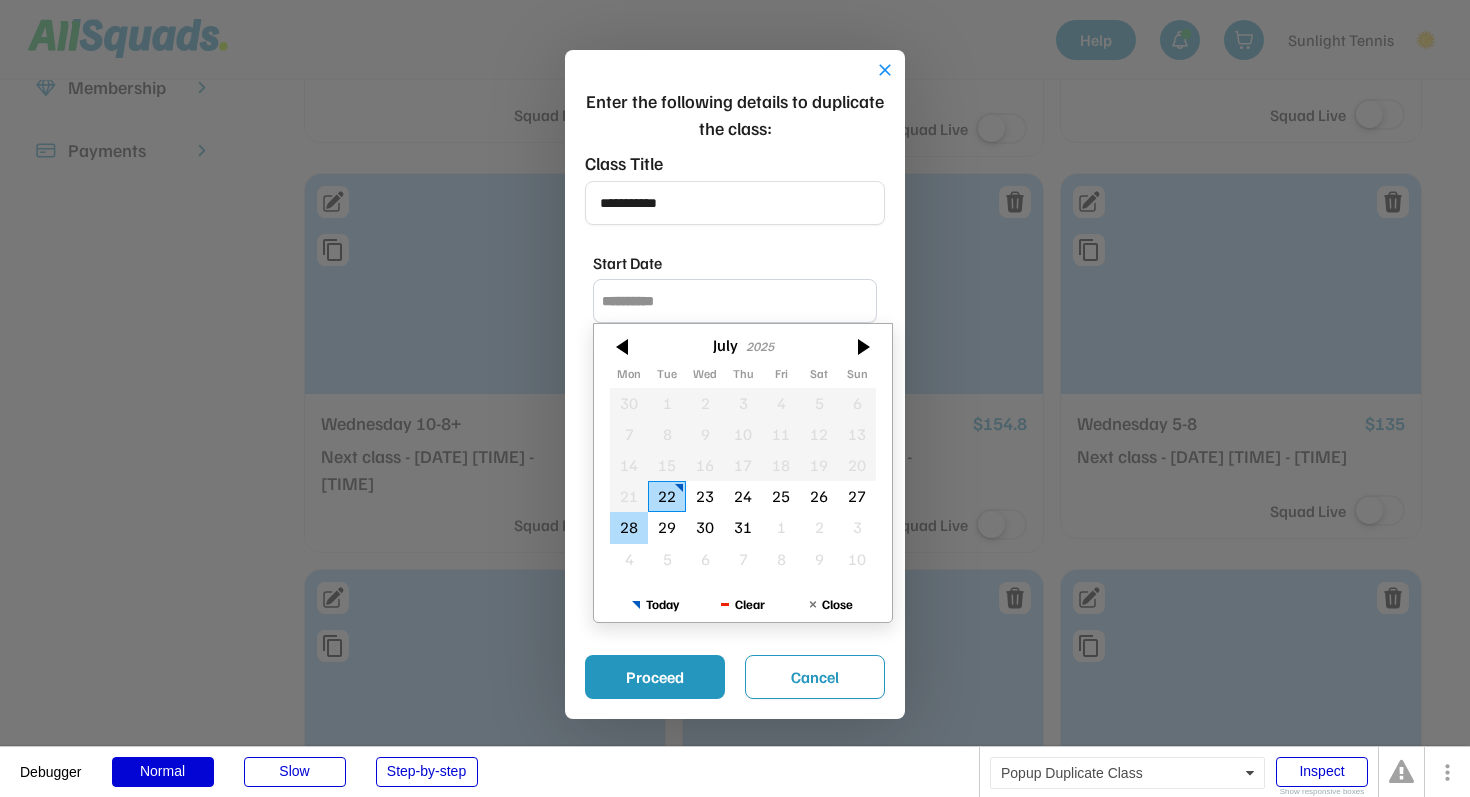 click on "28" at bounding box center (629, 527) 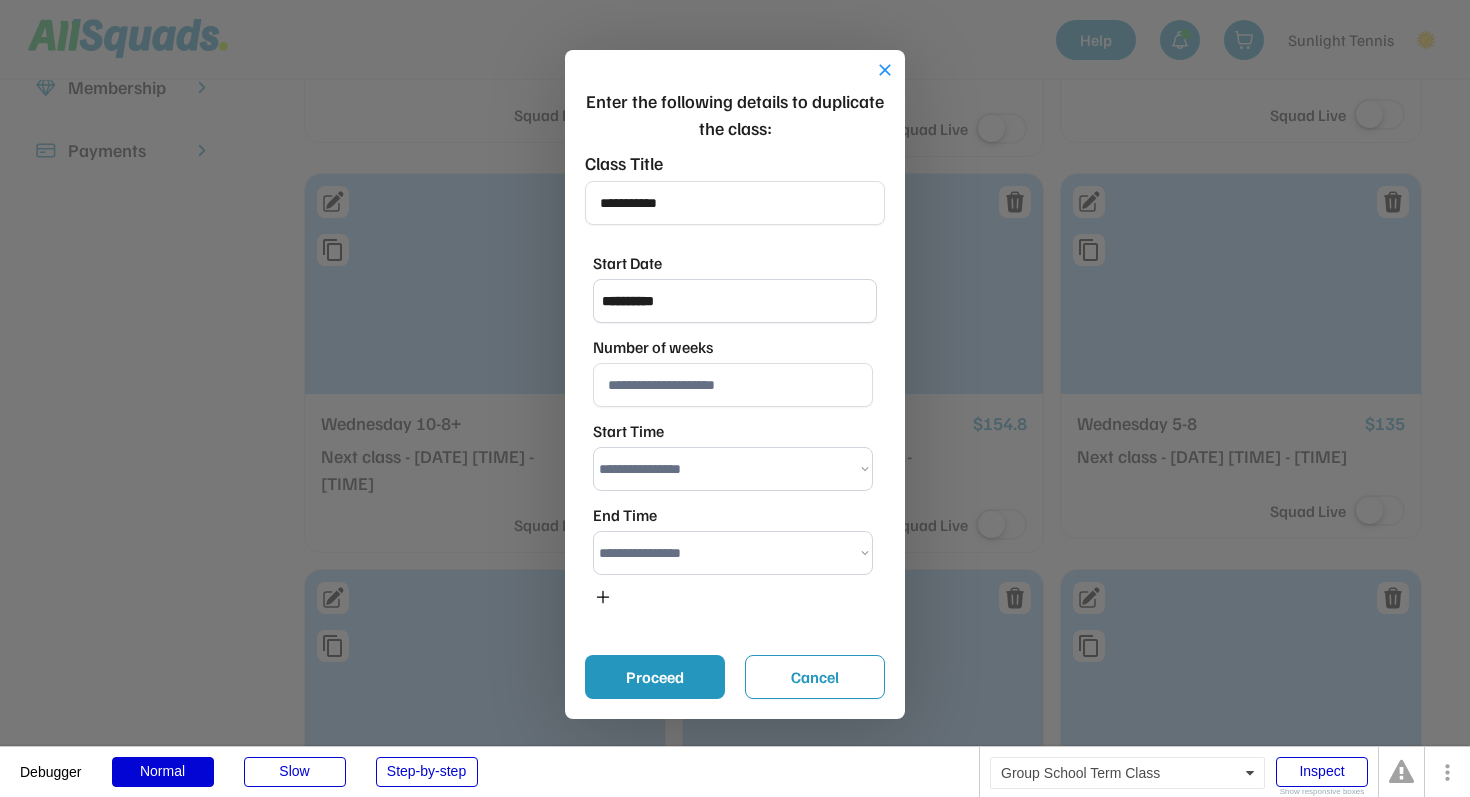 click at bounding box center (733, 385) 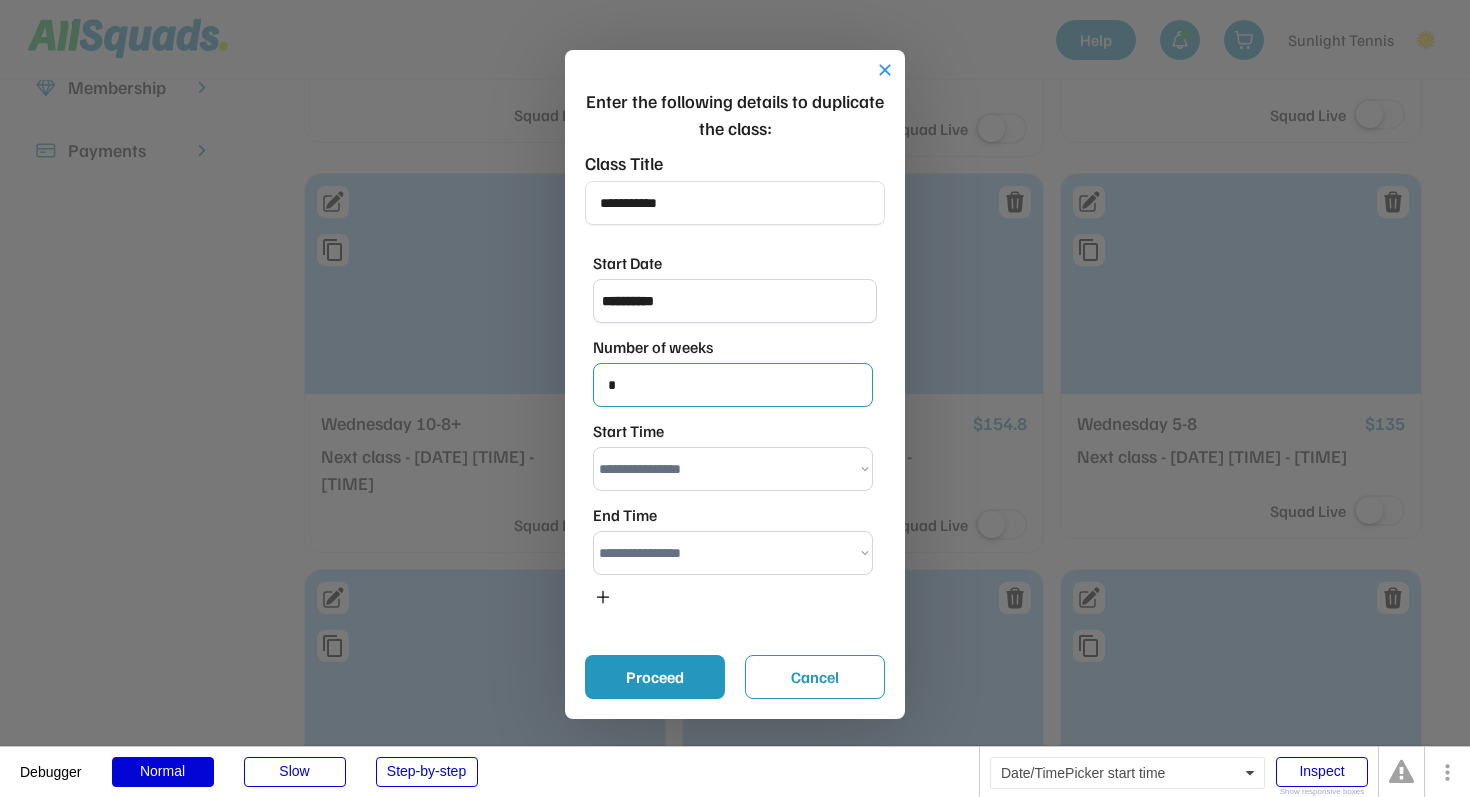 type on "*" 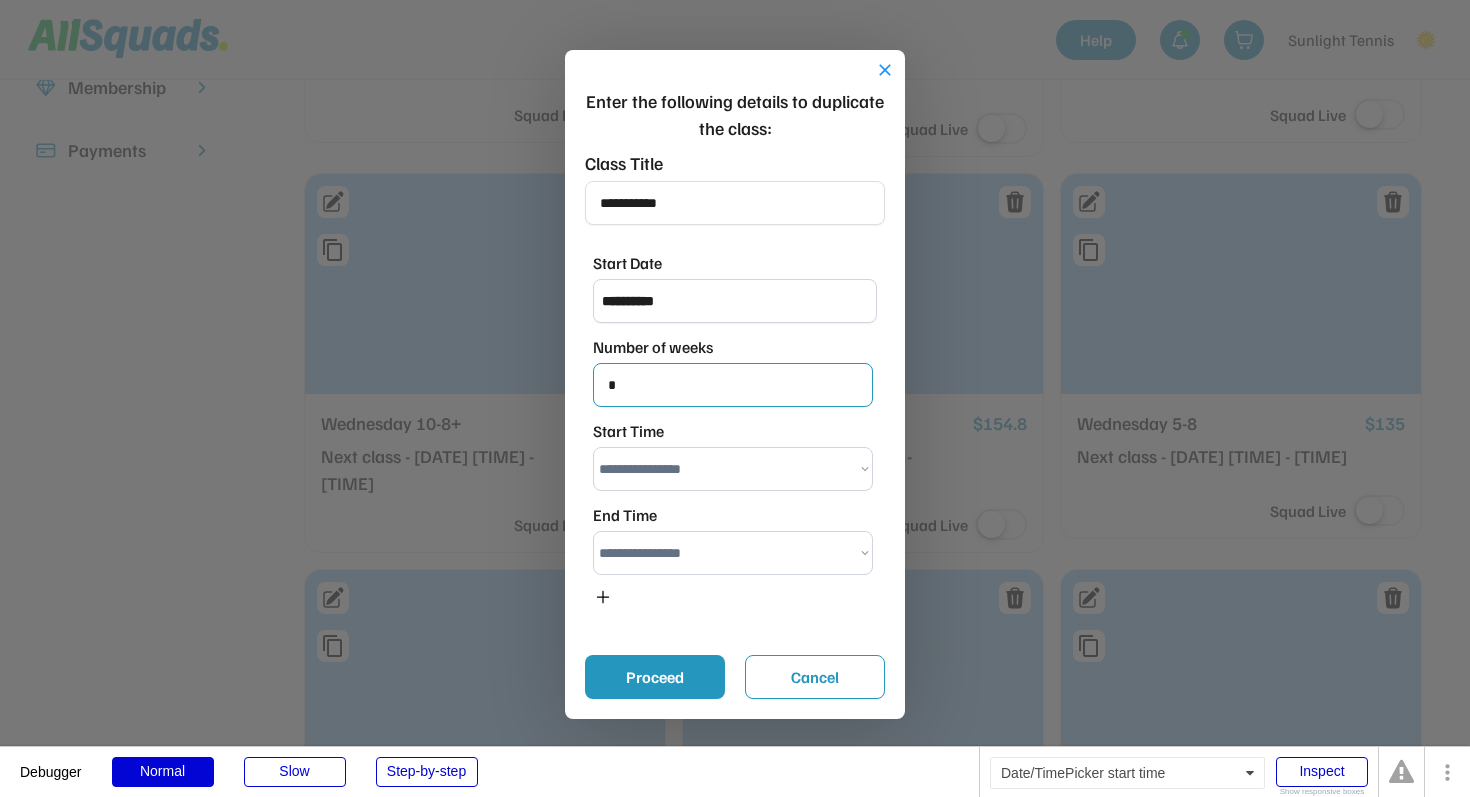 click on "**********" at bounding box center (733, 469) 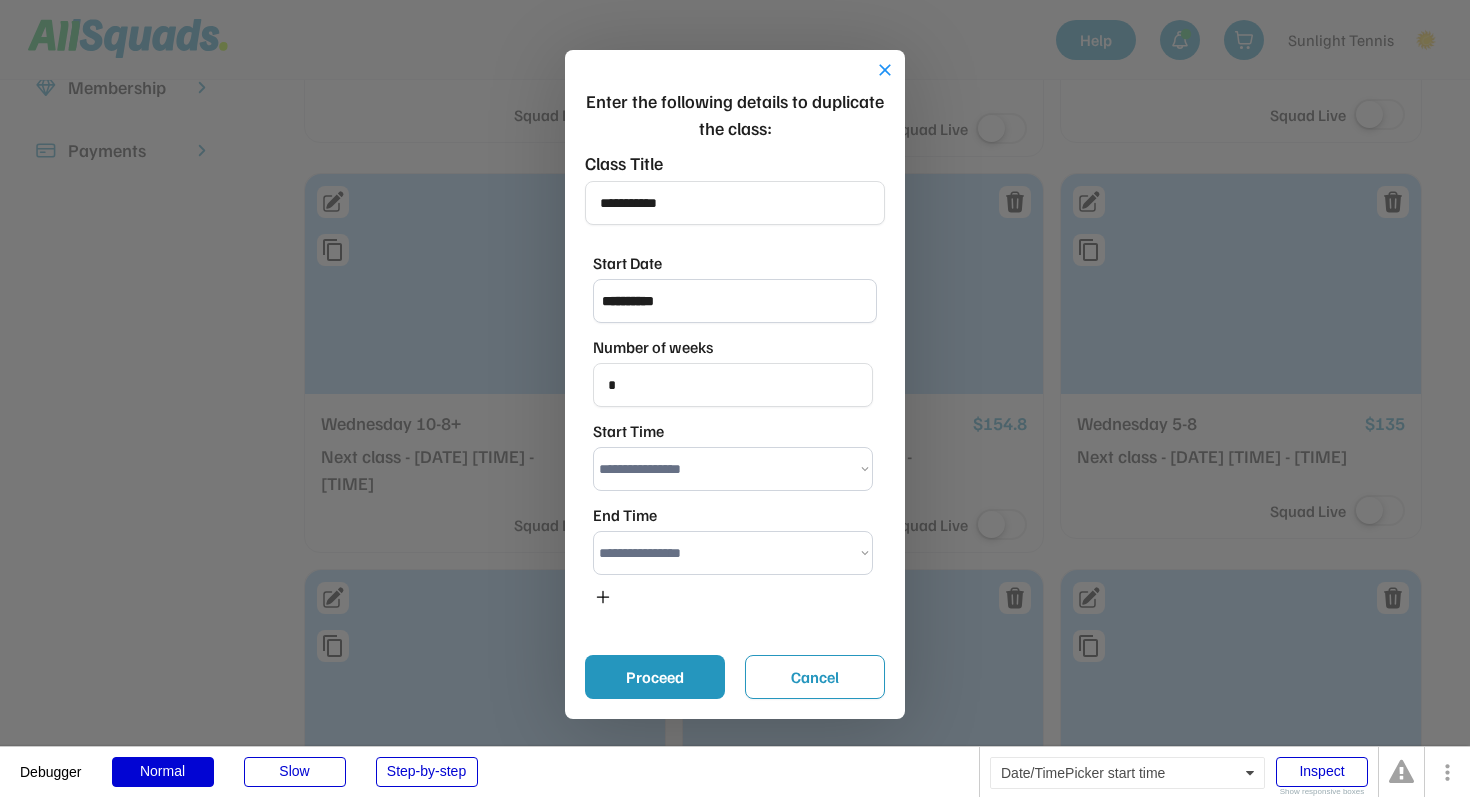 select on "*******" 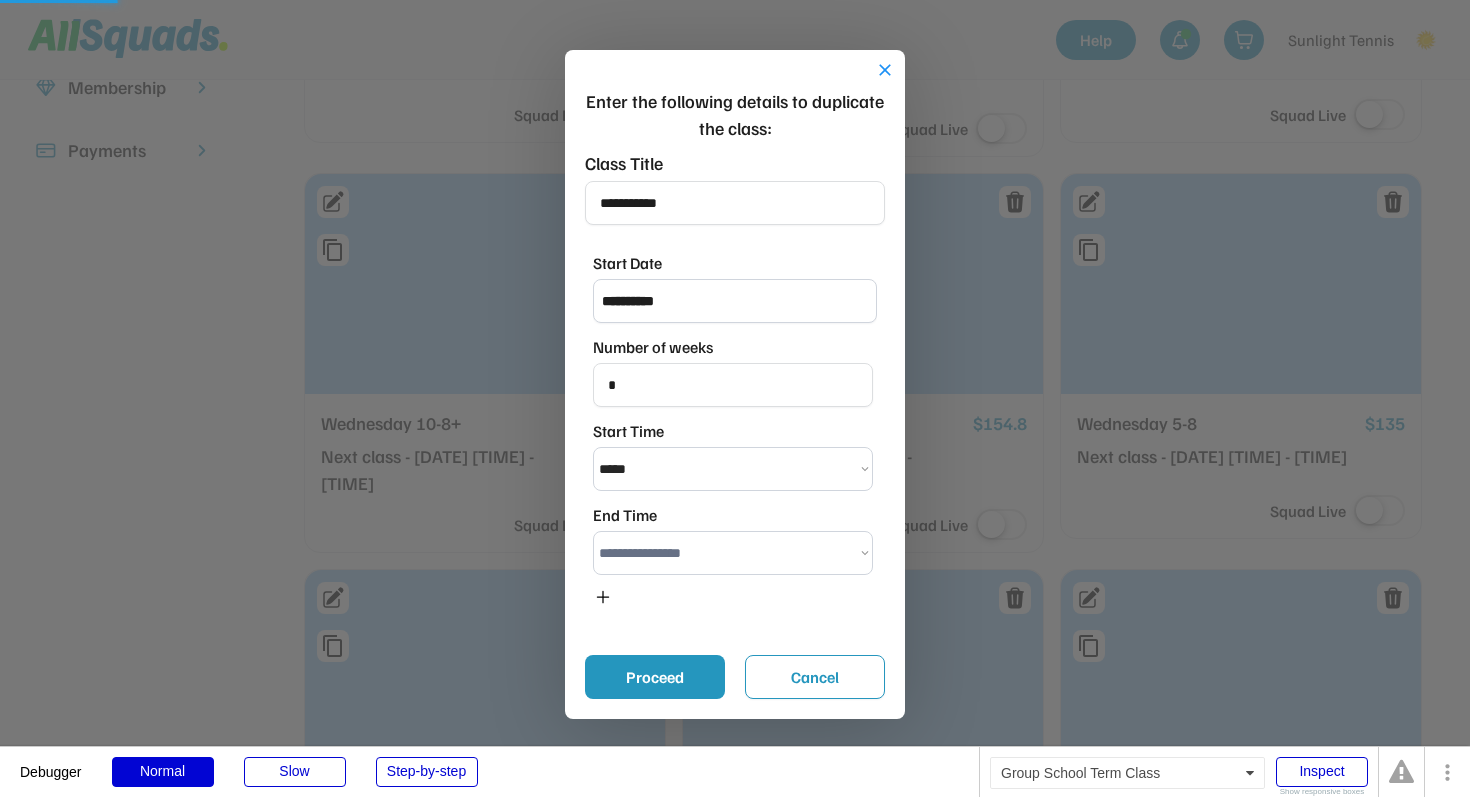 click on "**********" at bounding box center (733, 553) 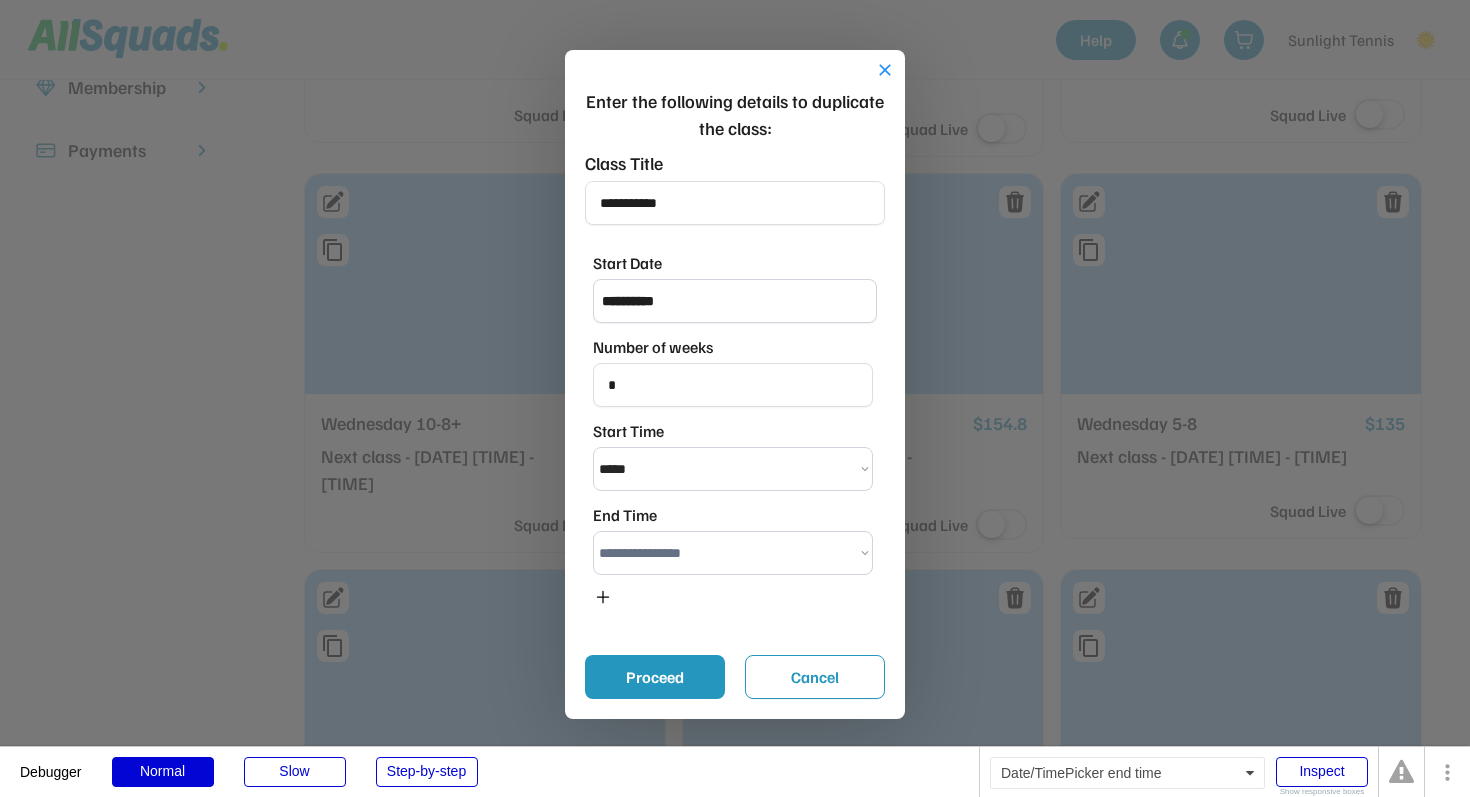 select on "*******" 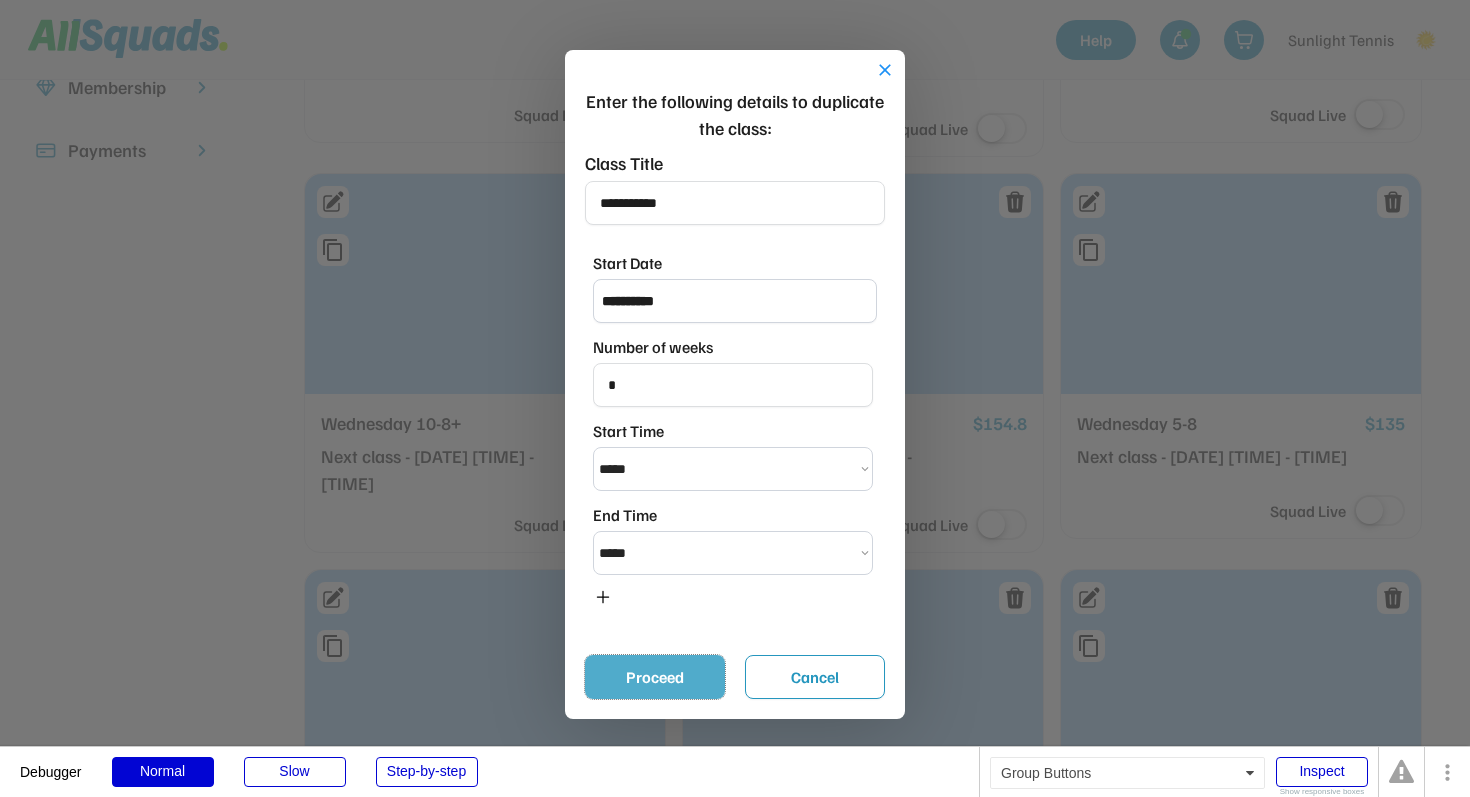 click on "Proceed" at bounding box center [655, 677] 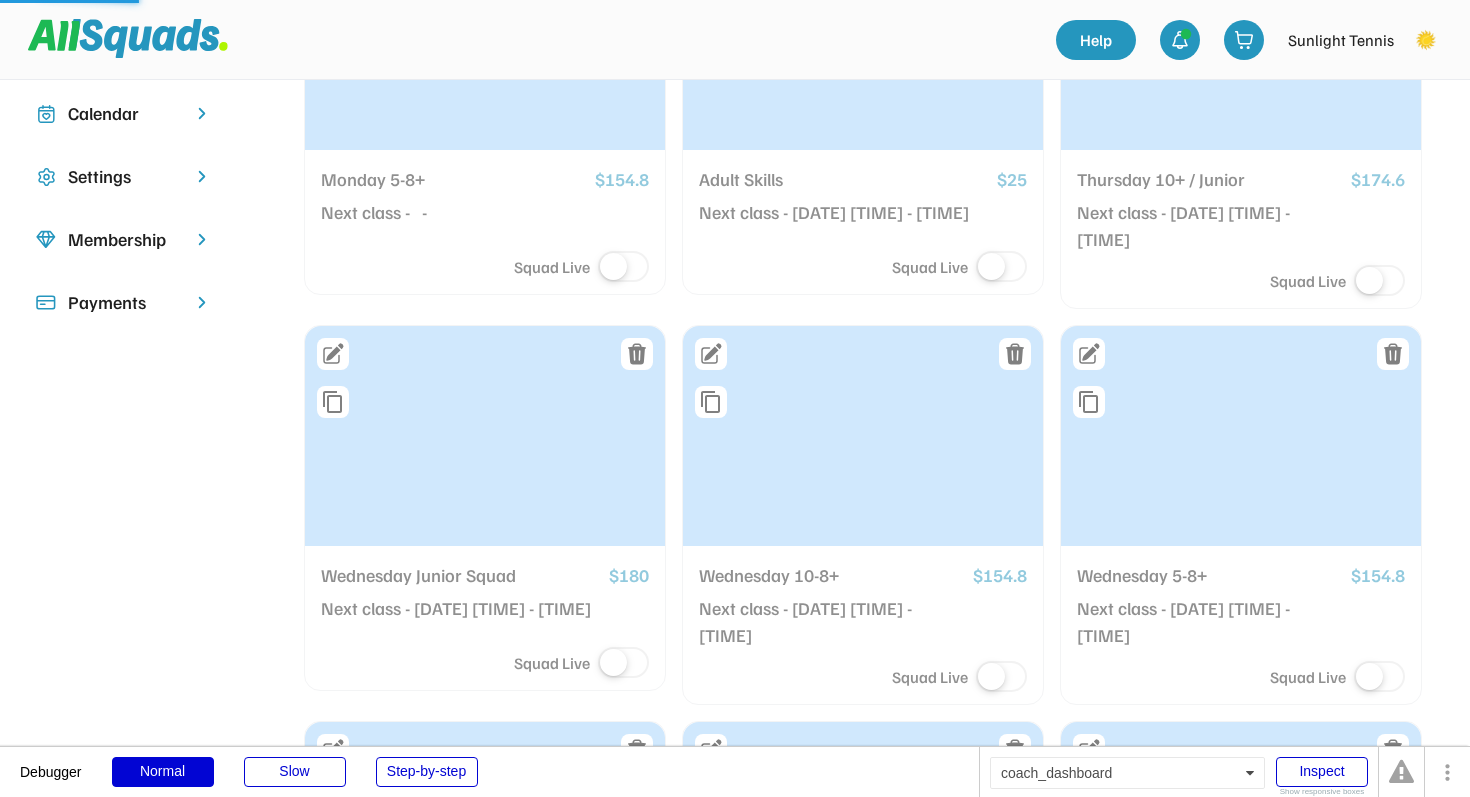 scroll, scrollTop: 109, scrollLeft: 0, axis: vertical 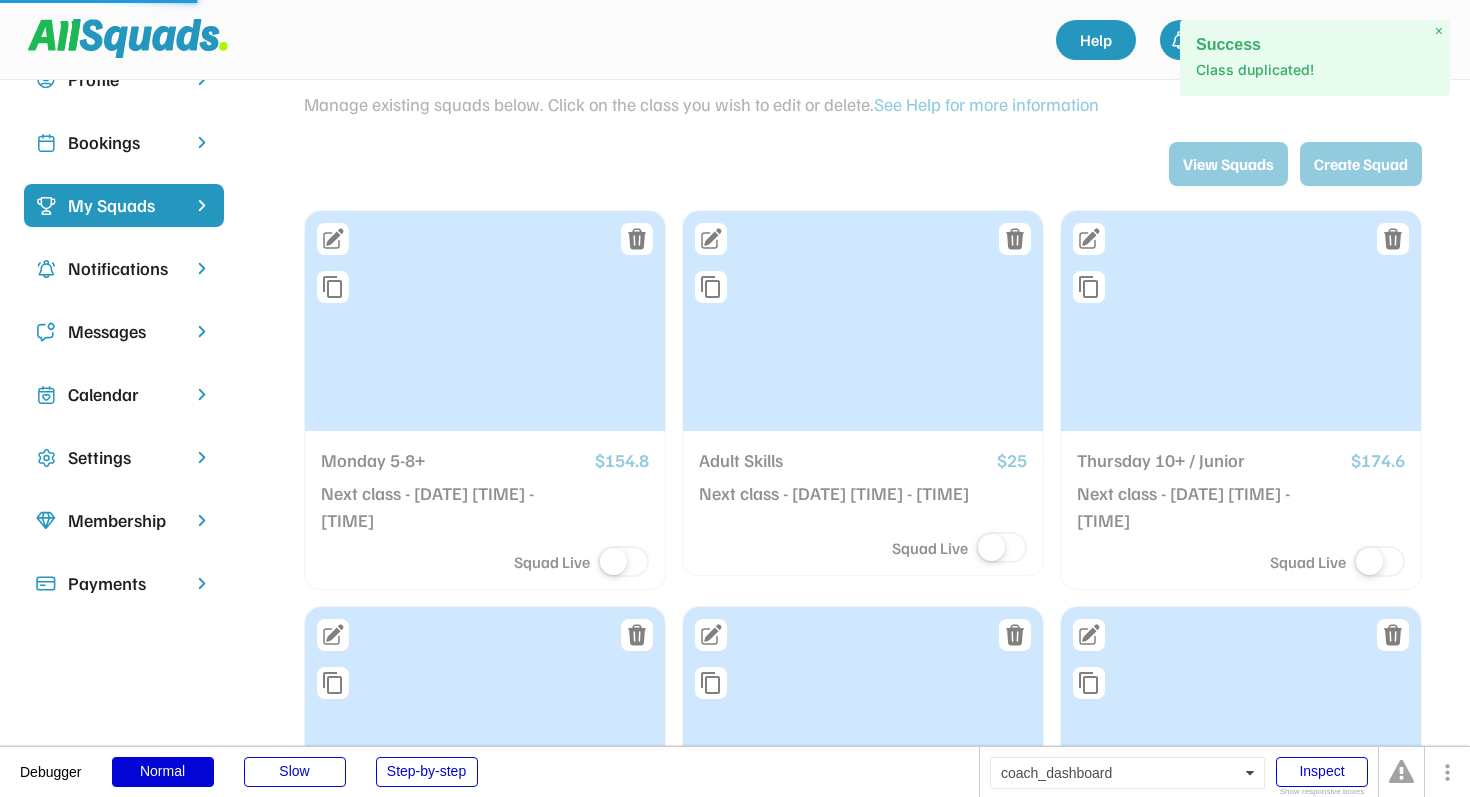 type on "*********" 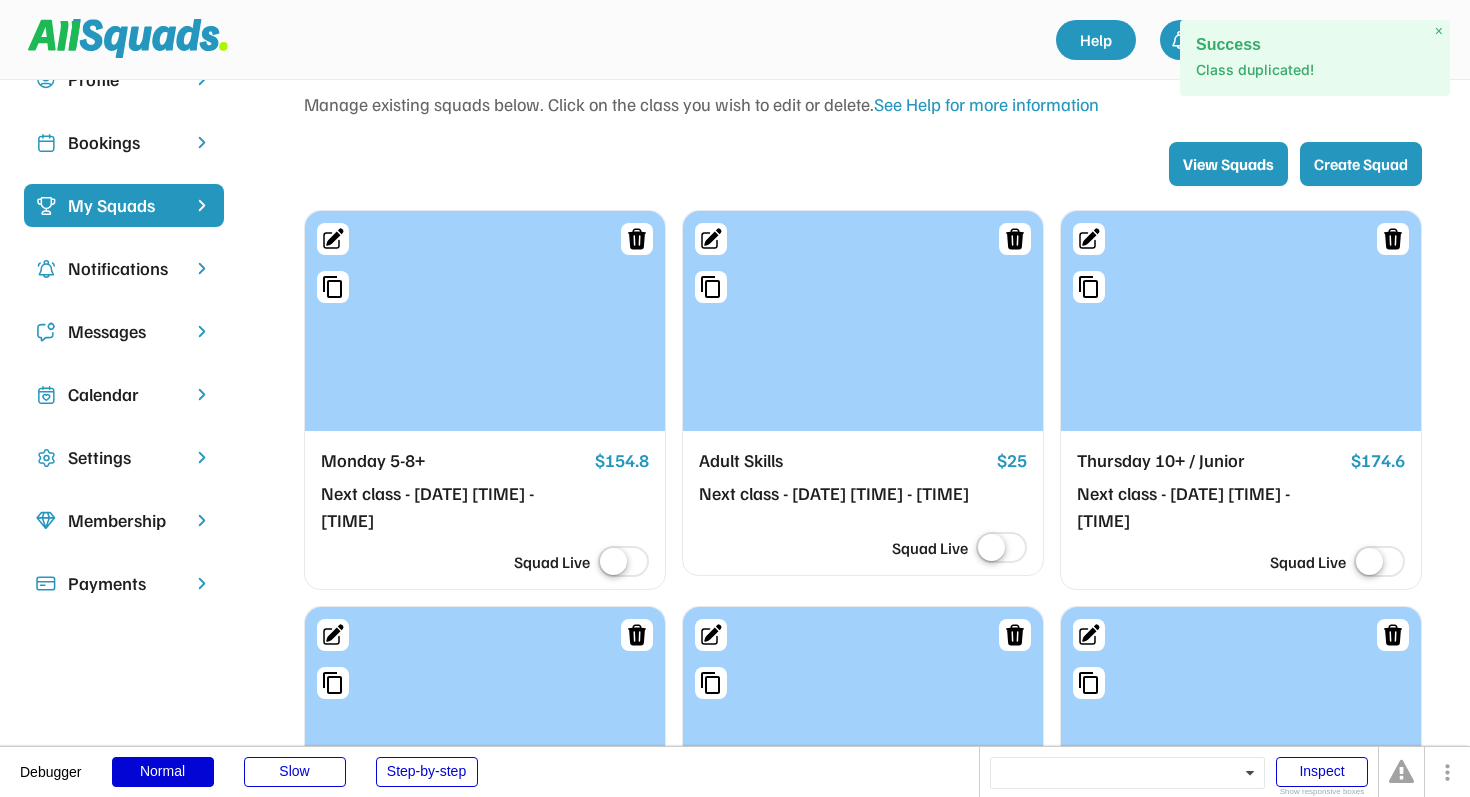 type on "**********" 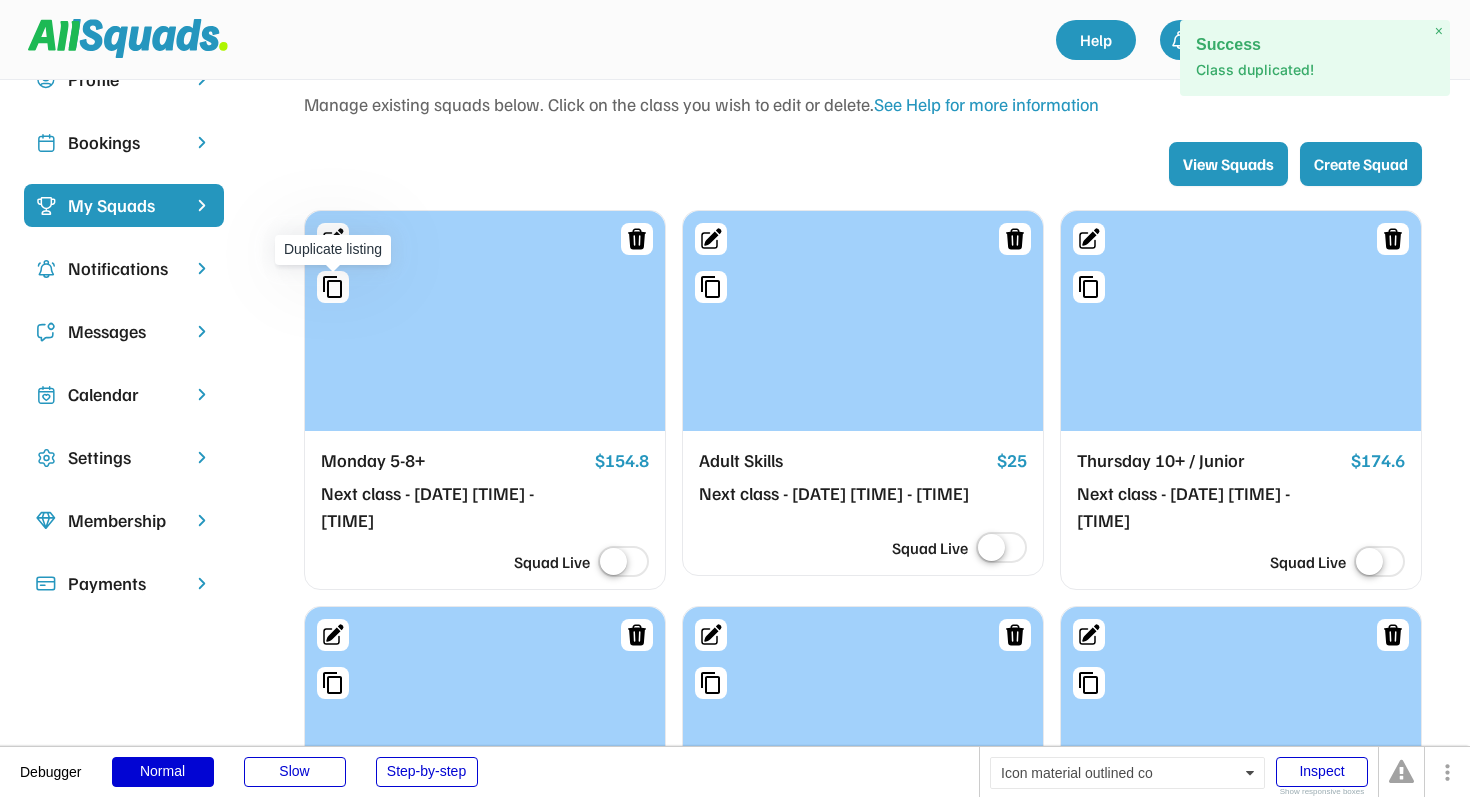 click 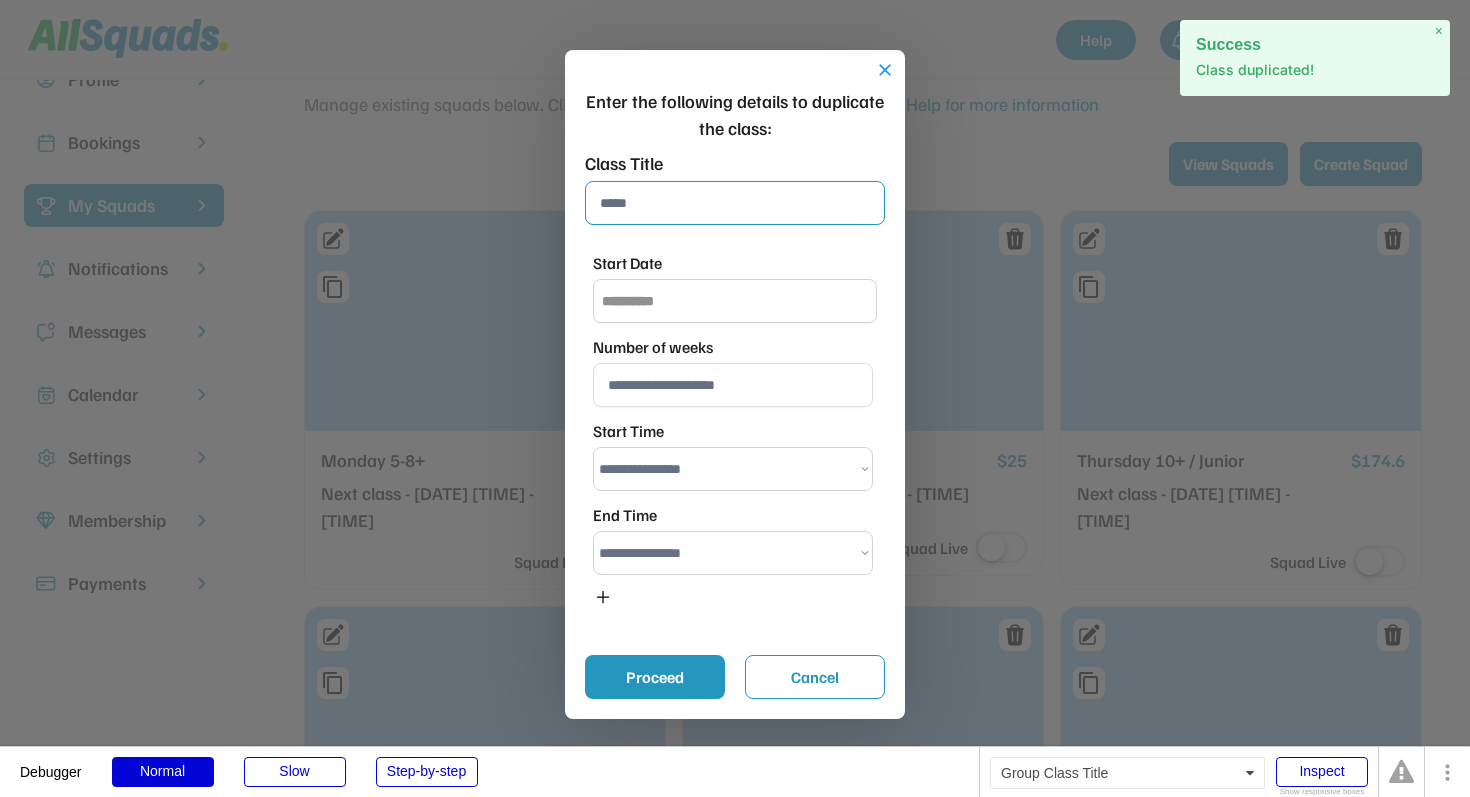 click at bounding box center [735, 203] 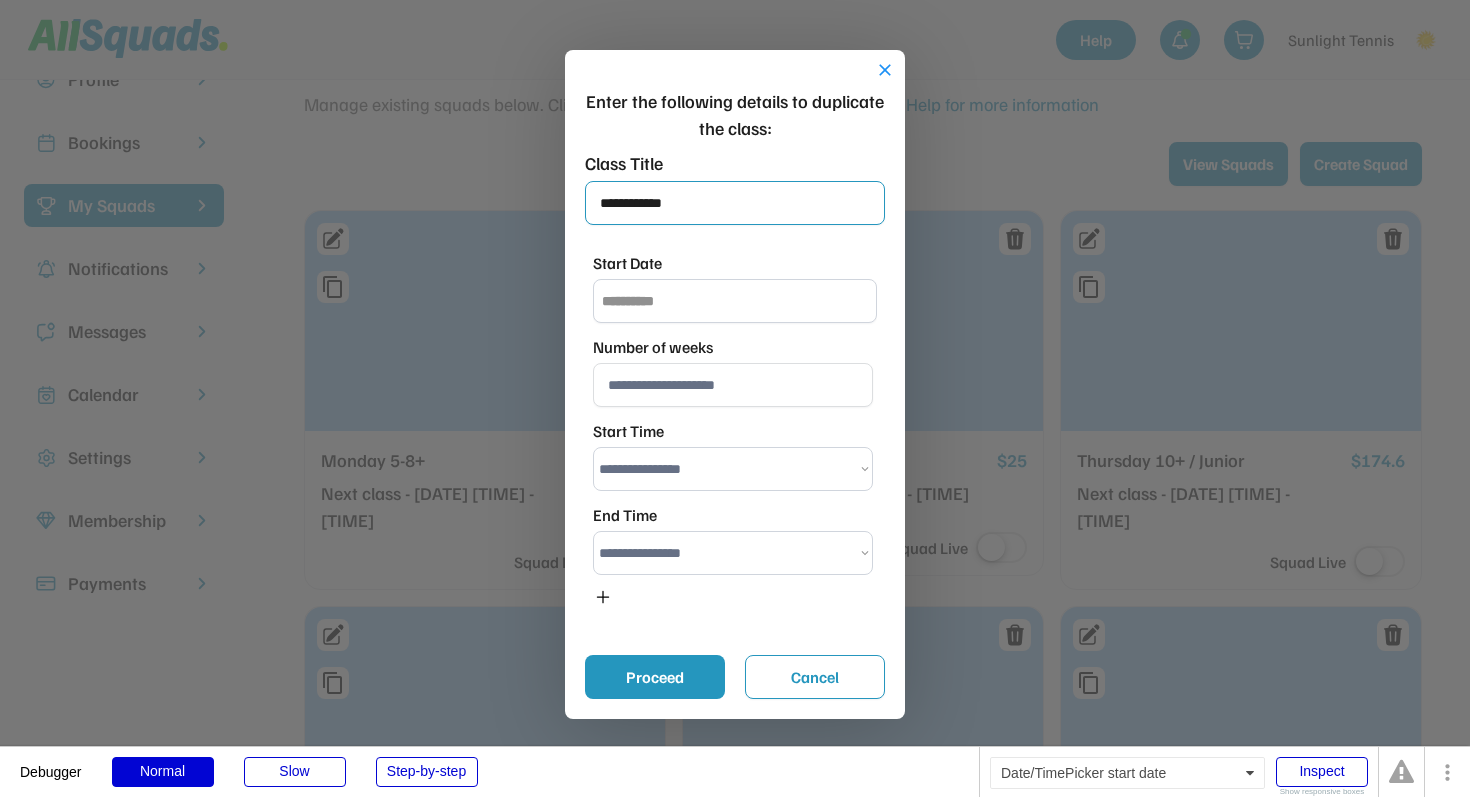 type on "**********" 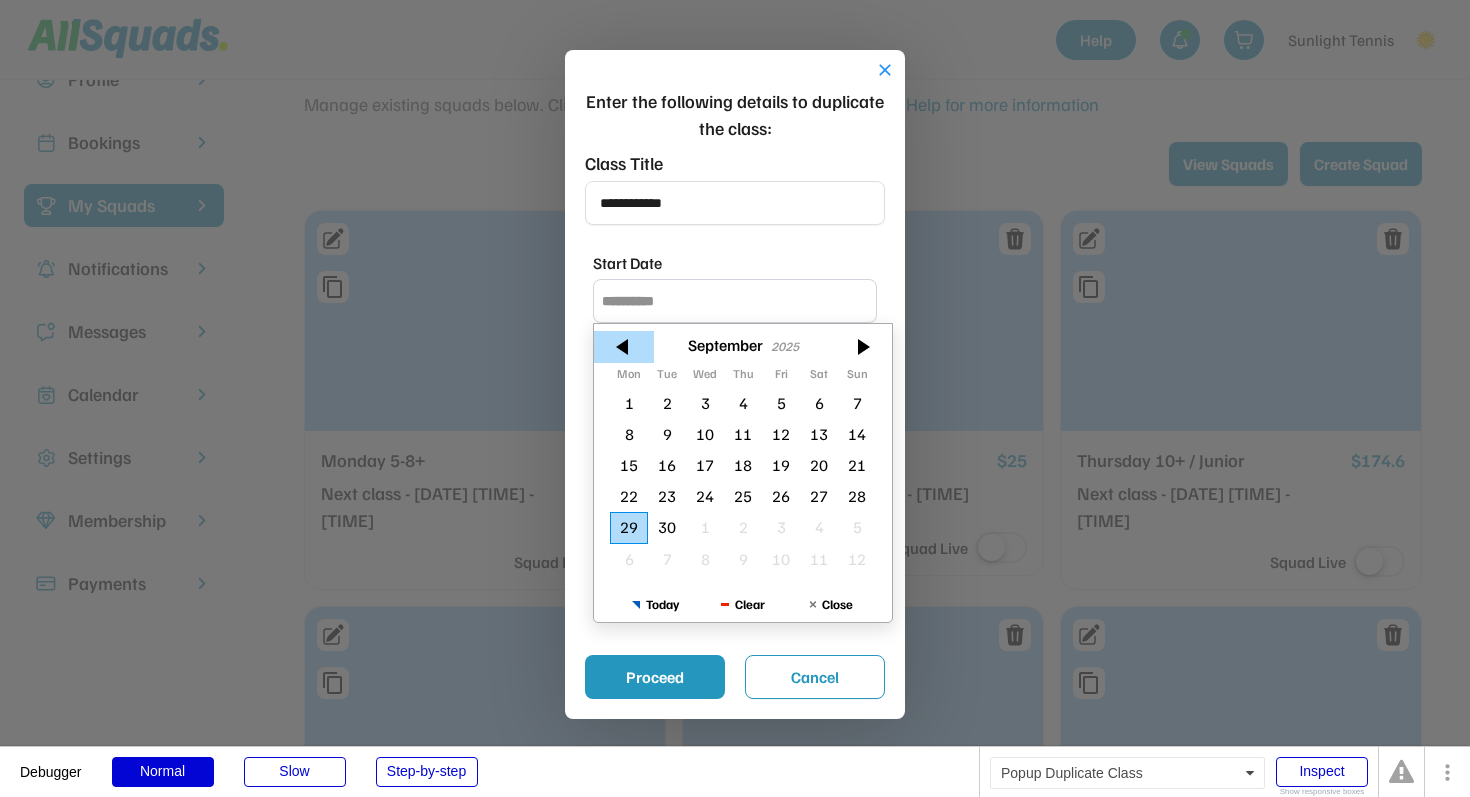 click at bounding box center [624, 347] 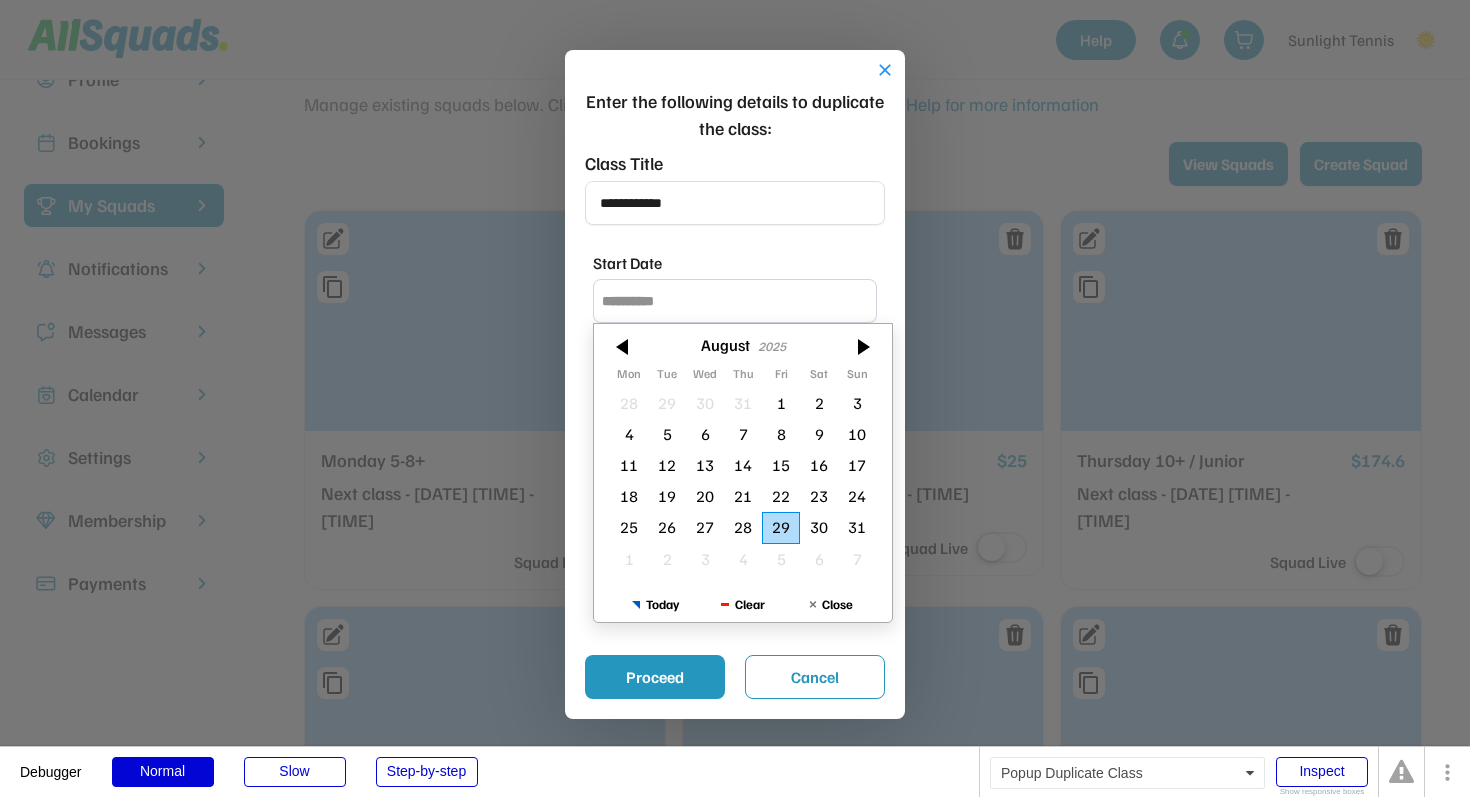 click at bounding box center (624, 347) 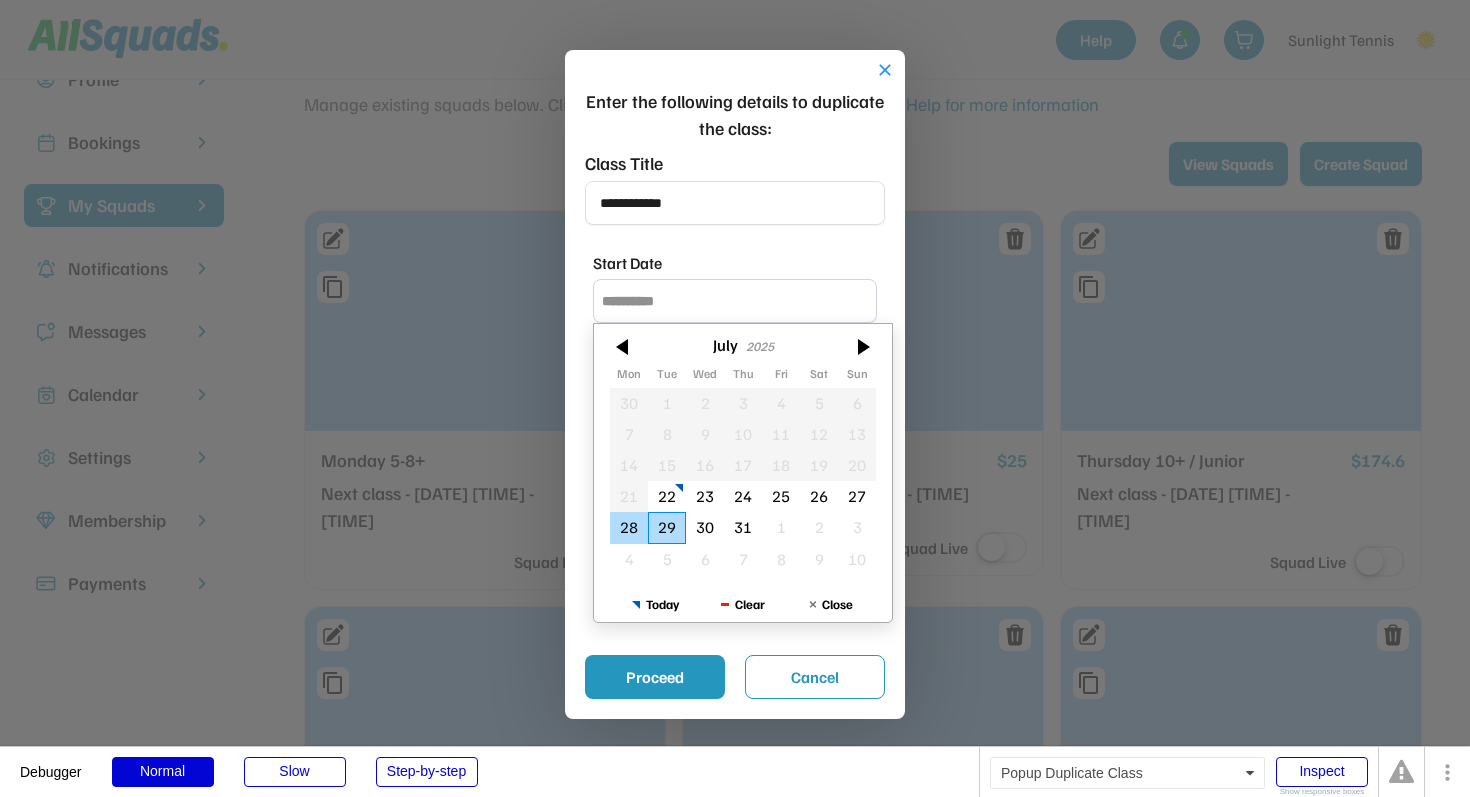 click on "28" at bounding box center (629, 527) 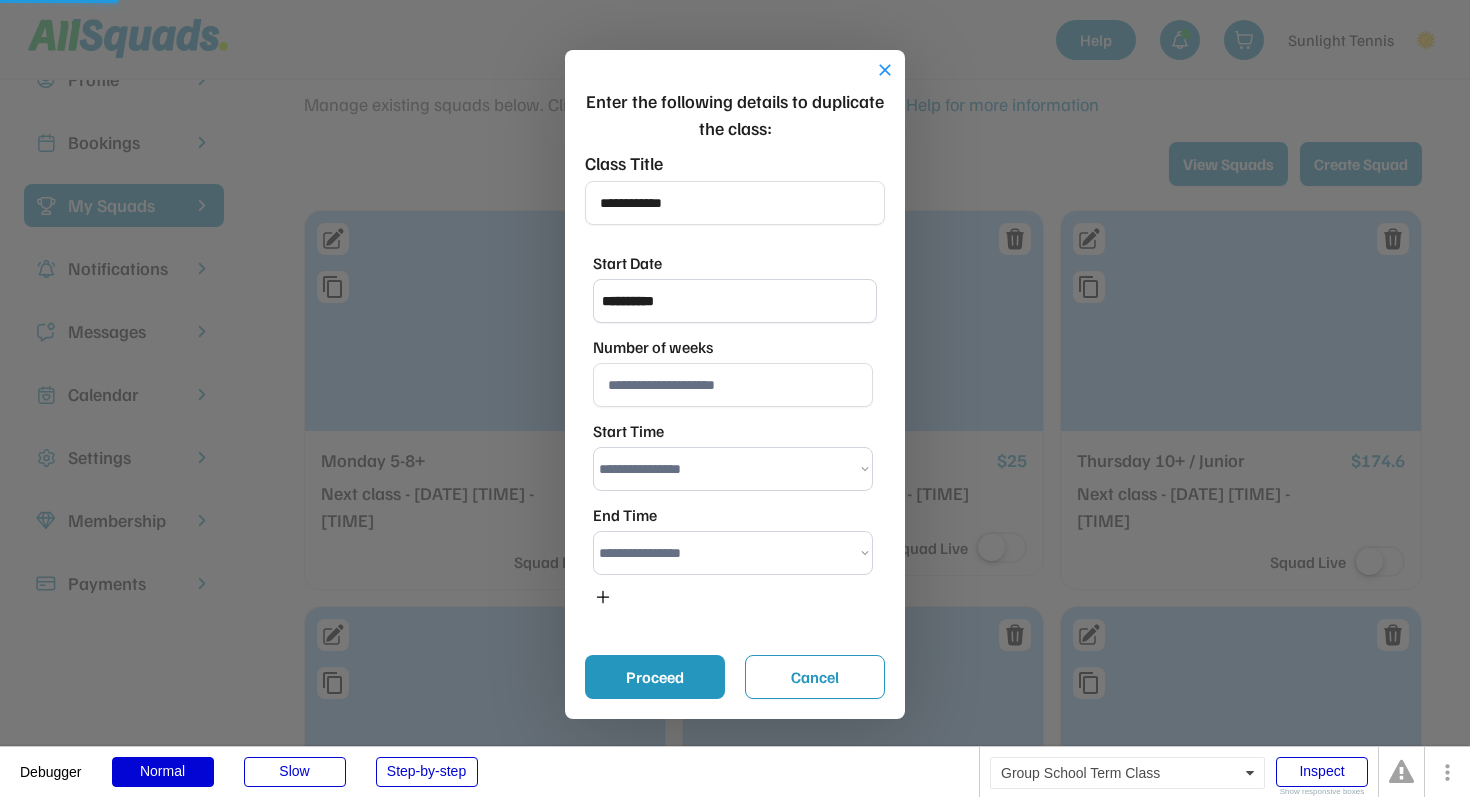 click at bounding box center [733, 385] 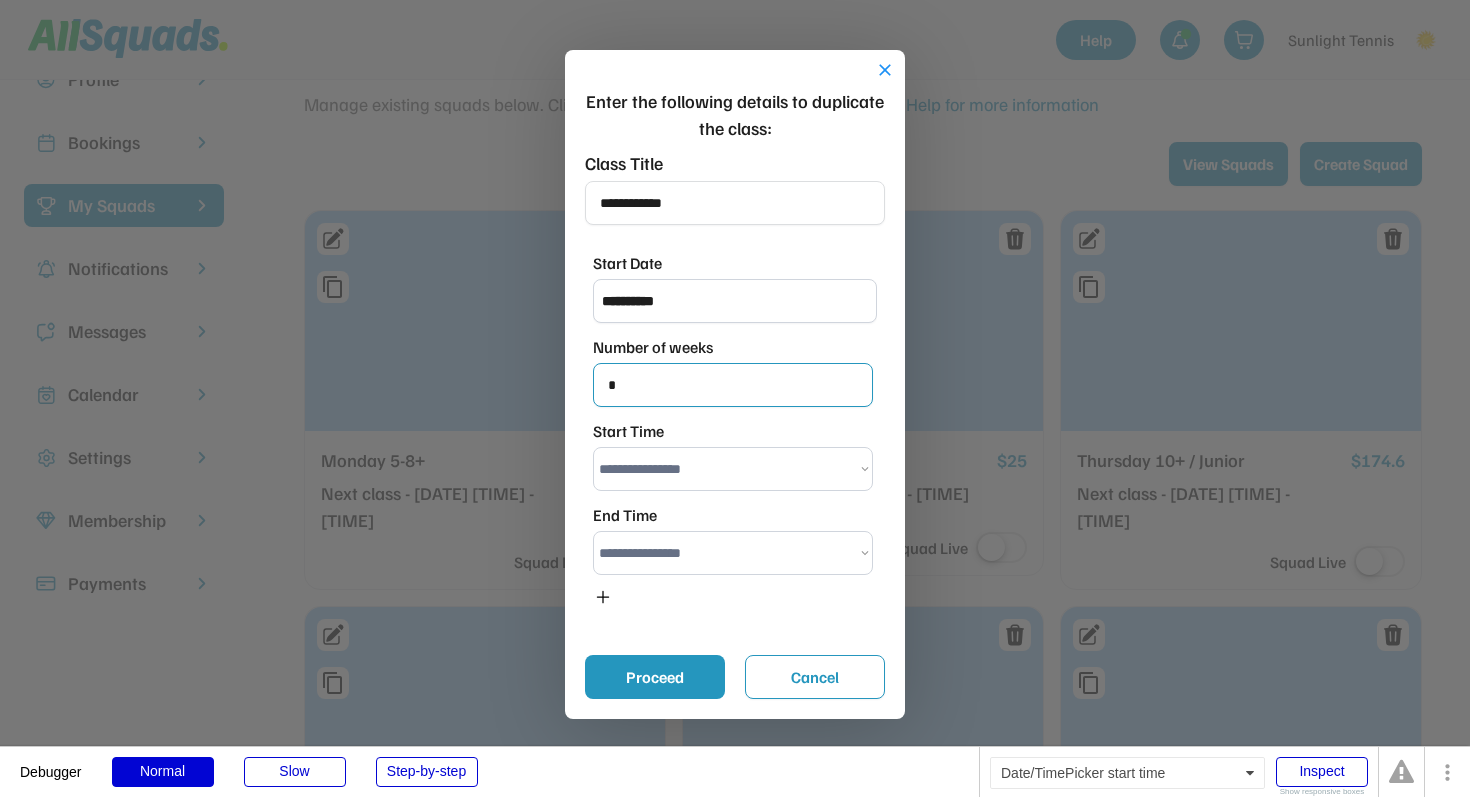 type on "*" 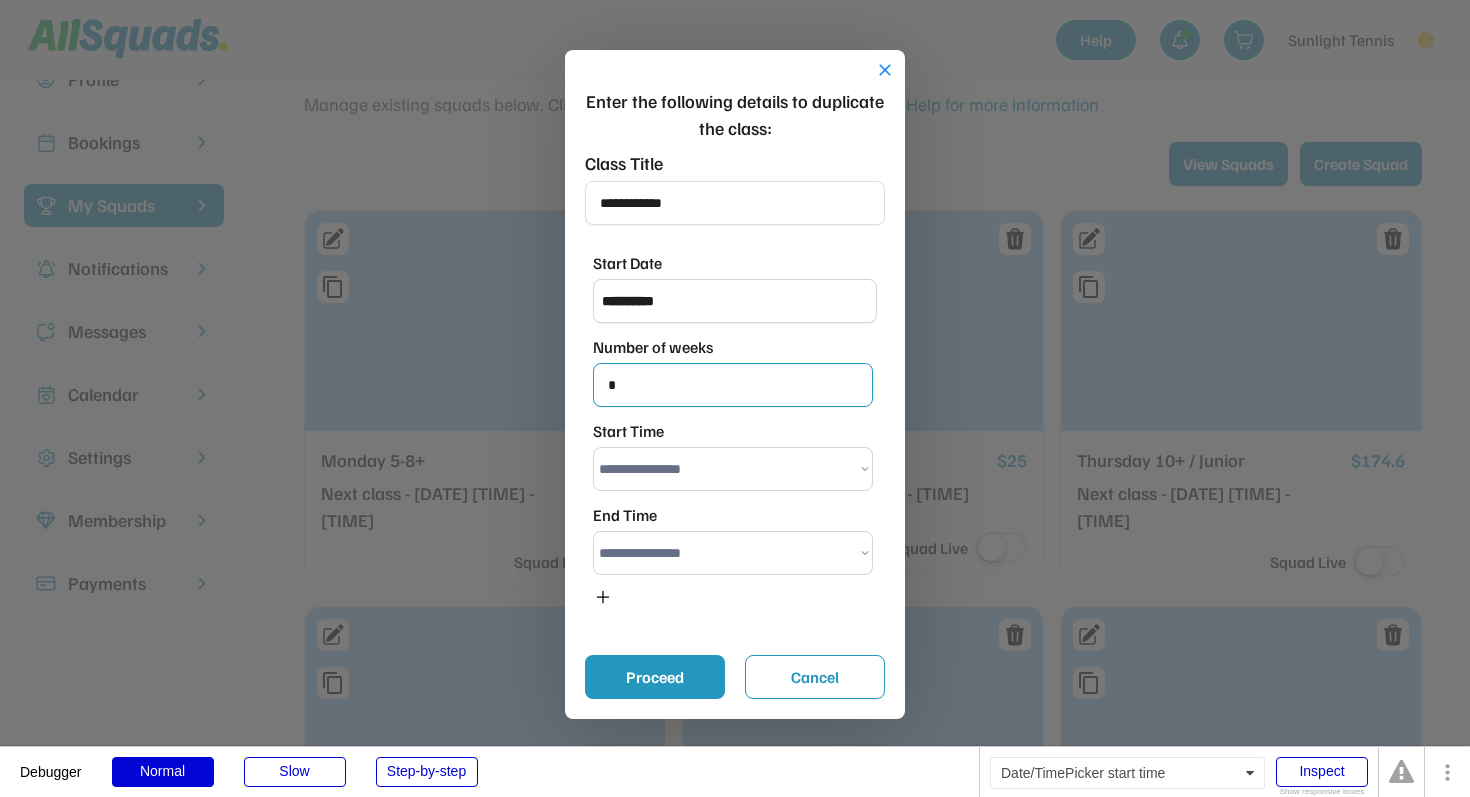 click on "**********" at bounding box center (733, 469) 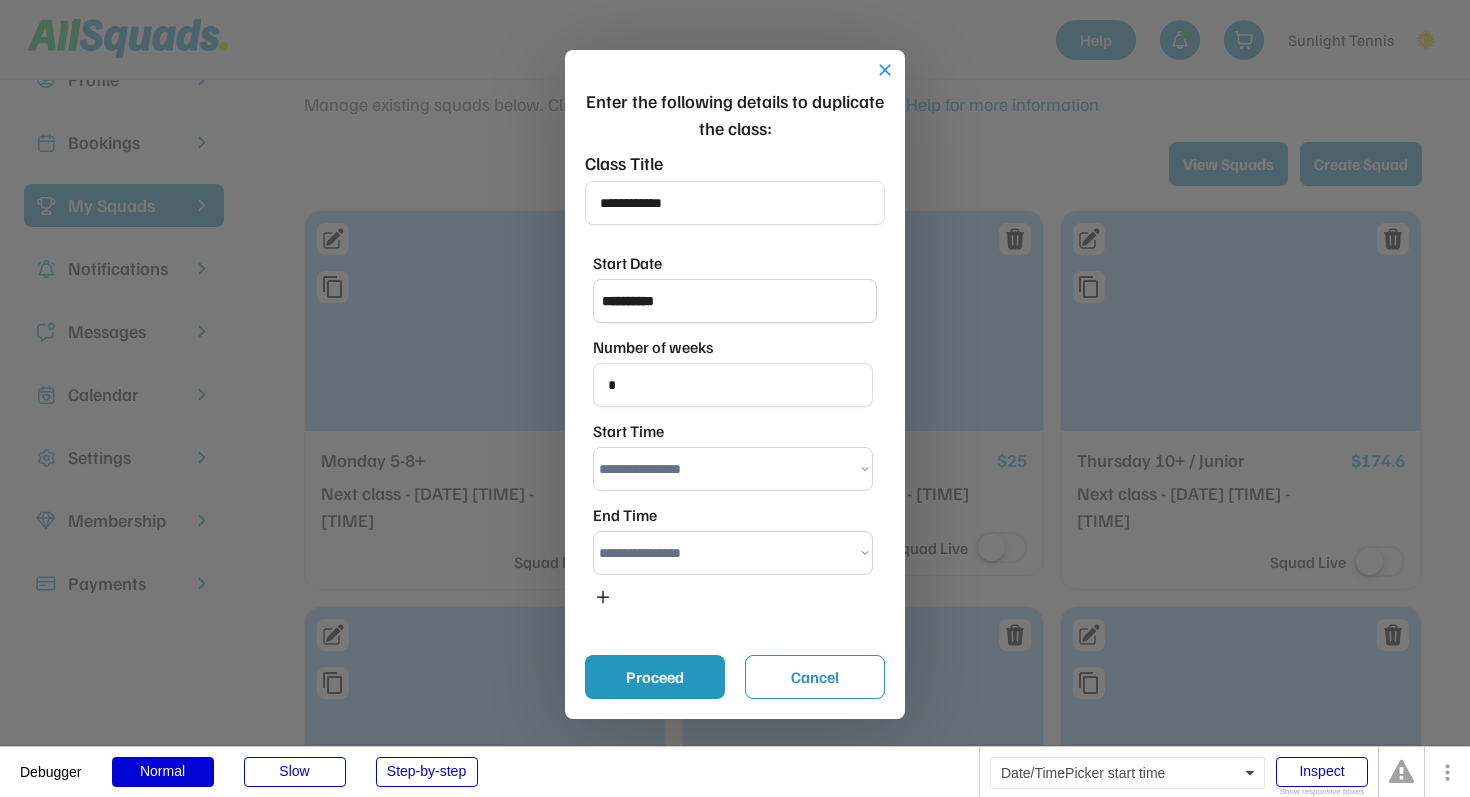 select on "*******" 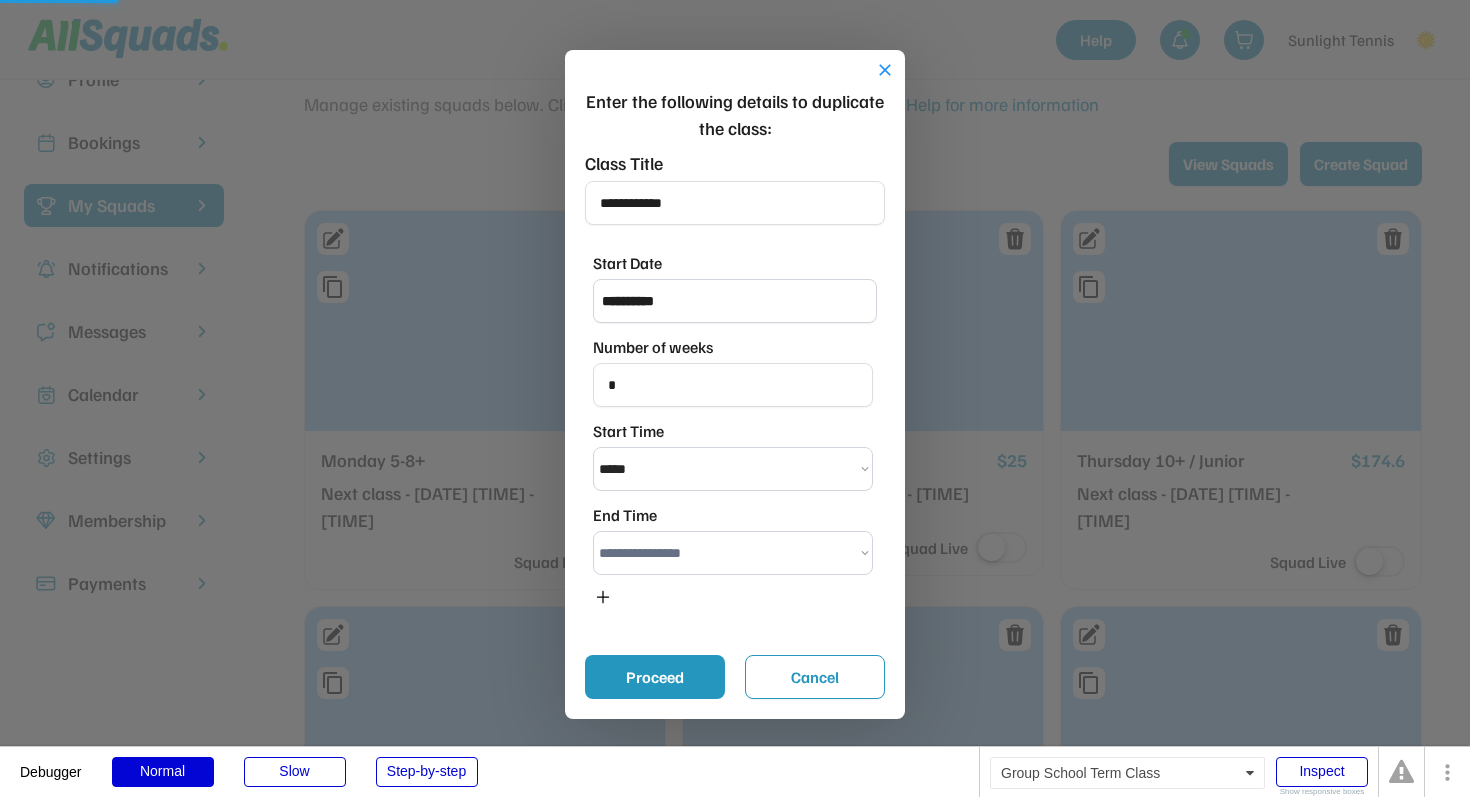 click on "**********" at bounding box center [733, 553] 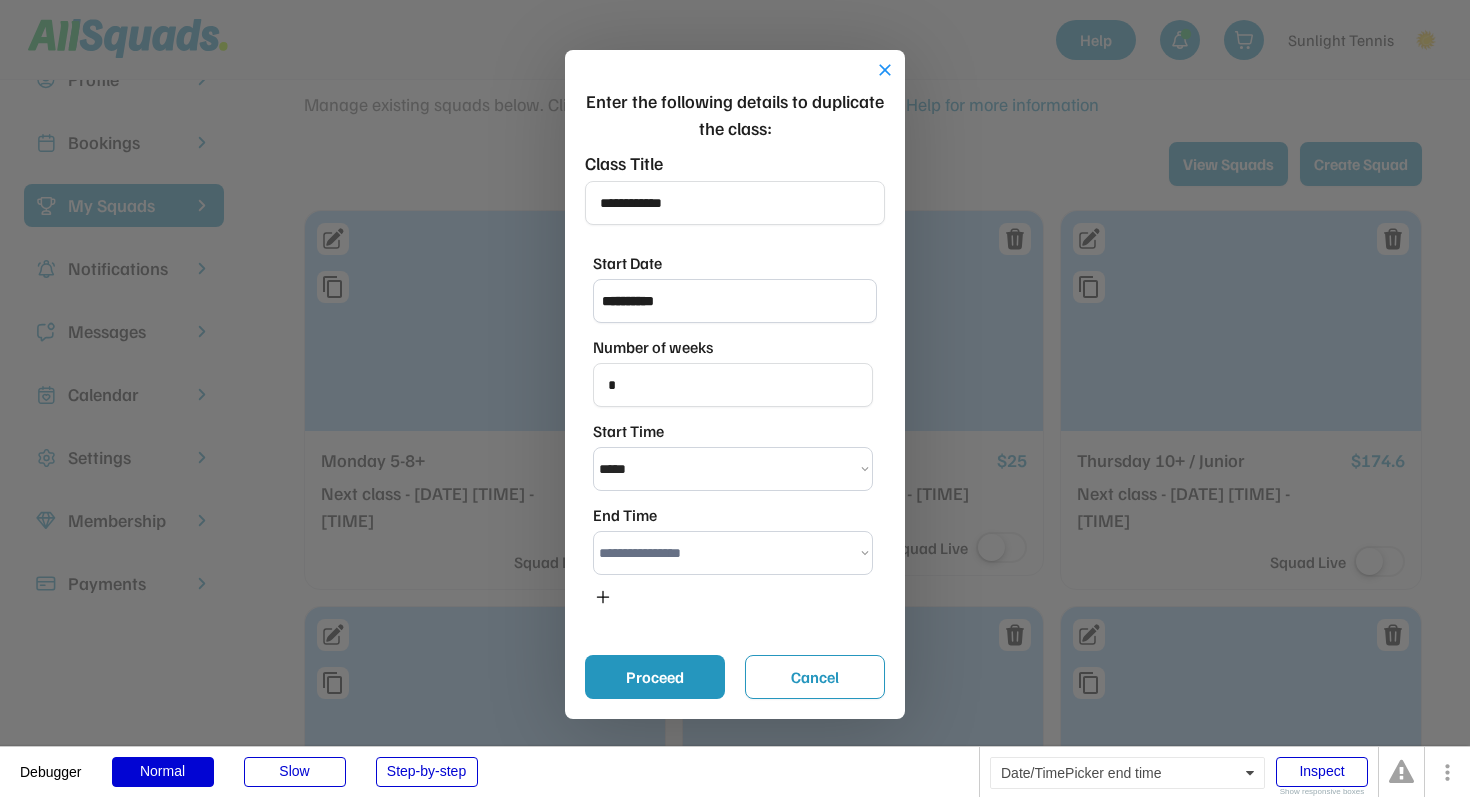 select on "********" 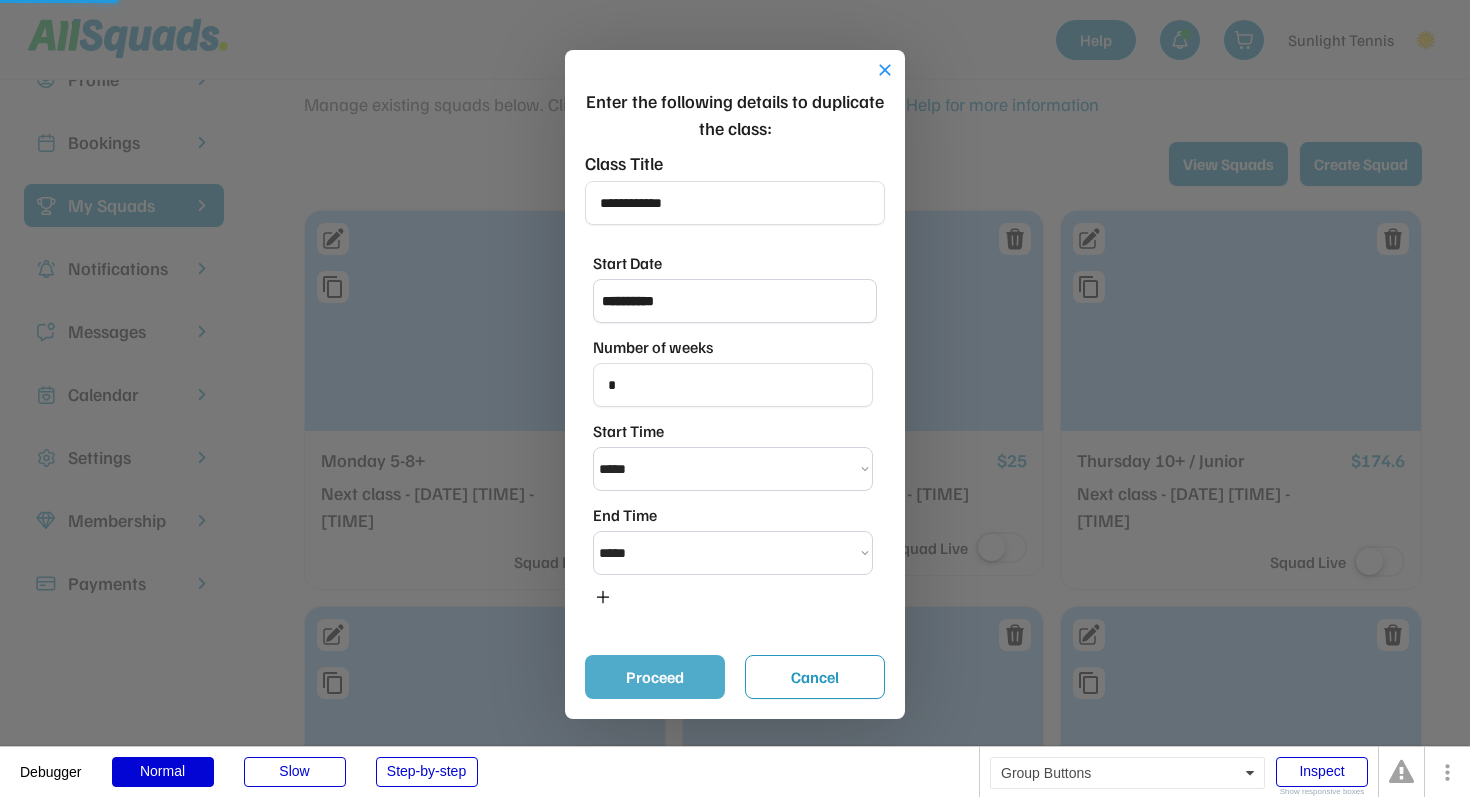 click on "Proceed" at bounding box center (655, 677) 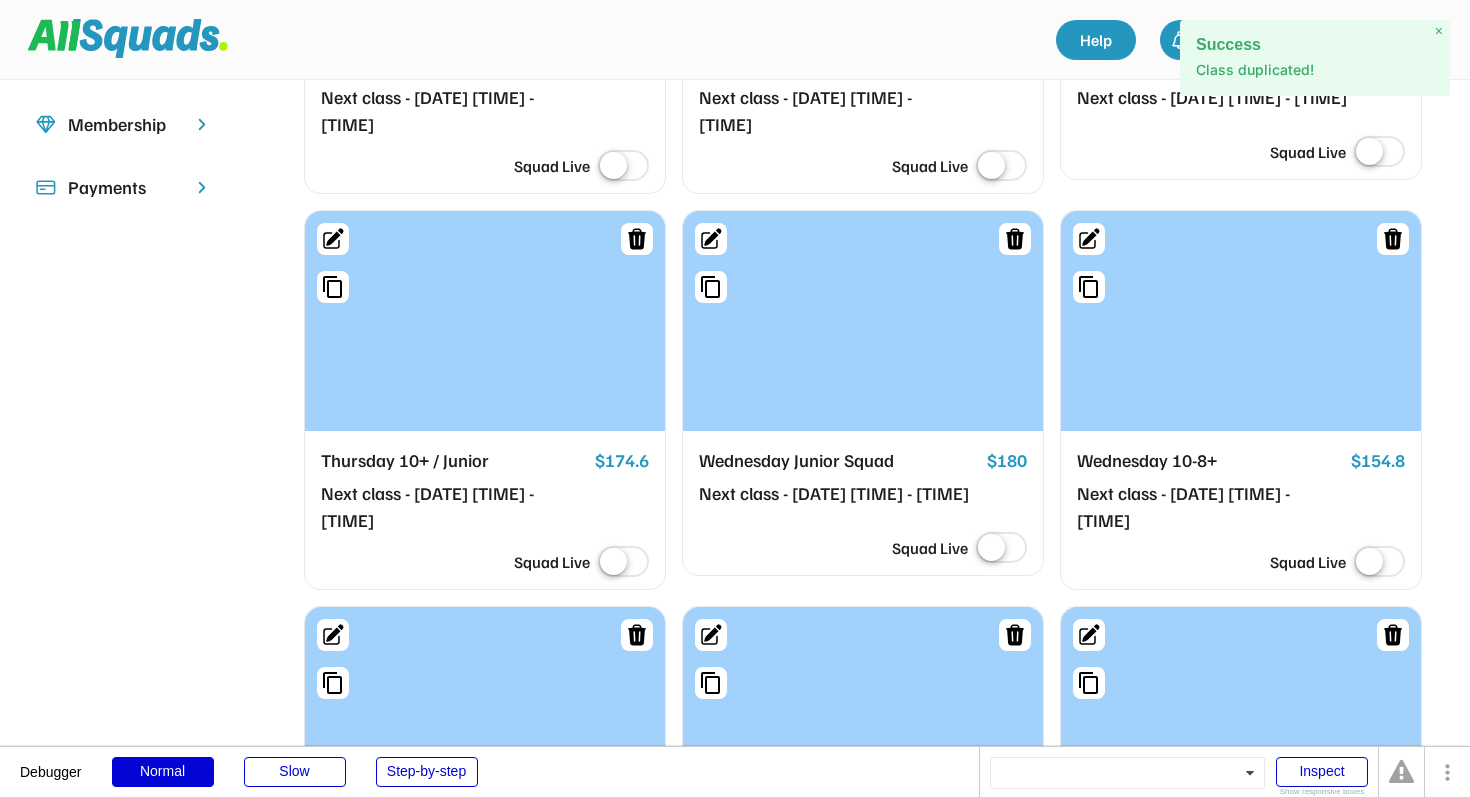 scroll, scrollTop: 516, scrollLeft: 0, axis: vertical 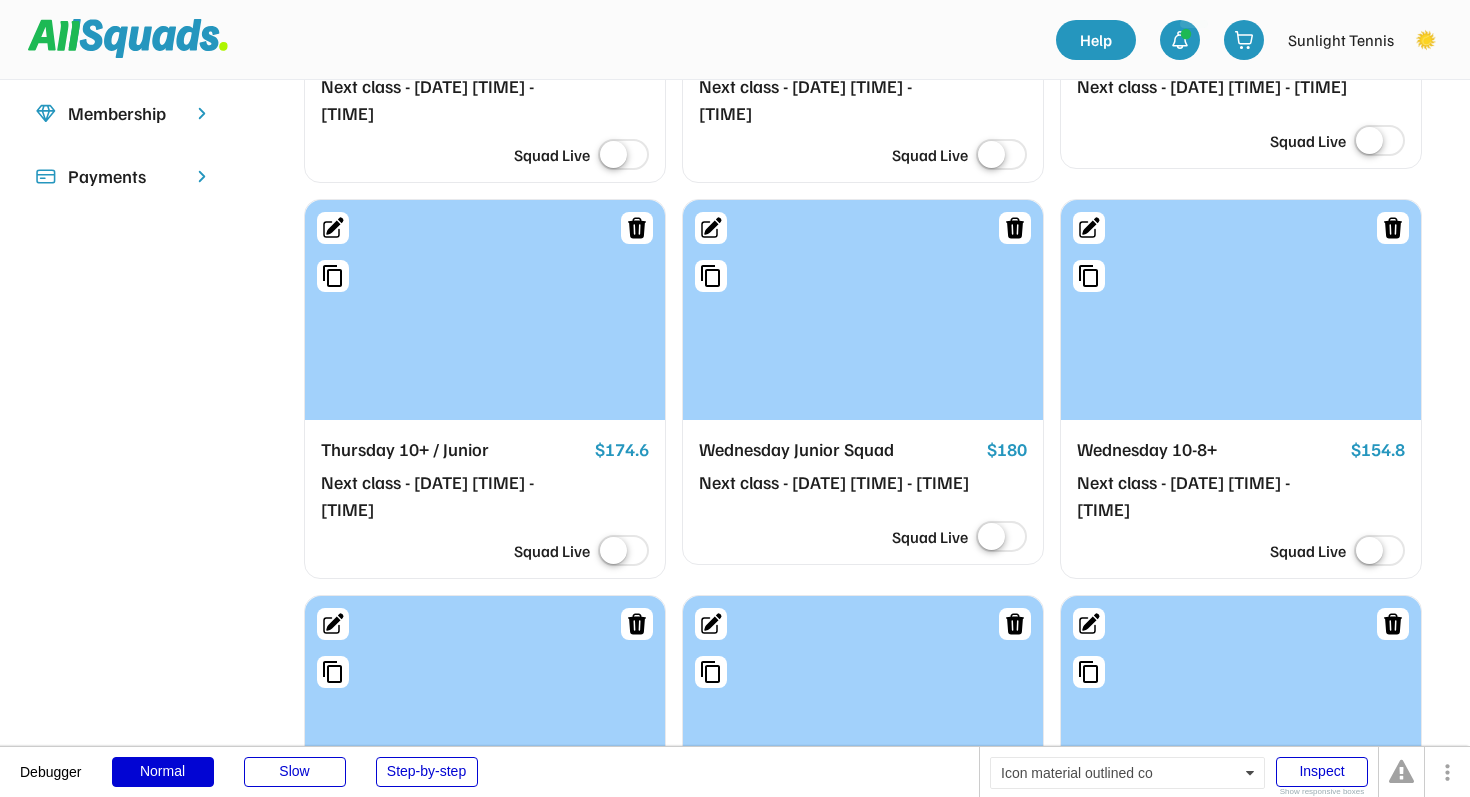 click 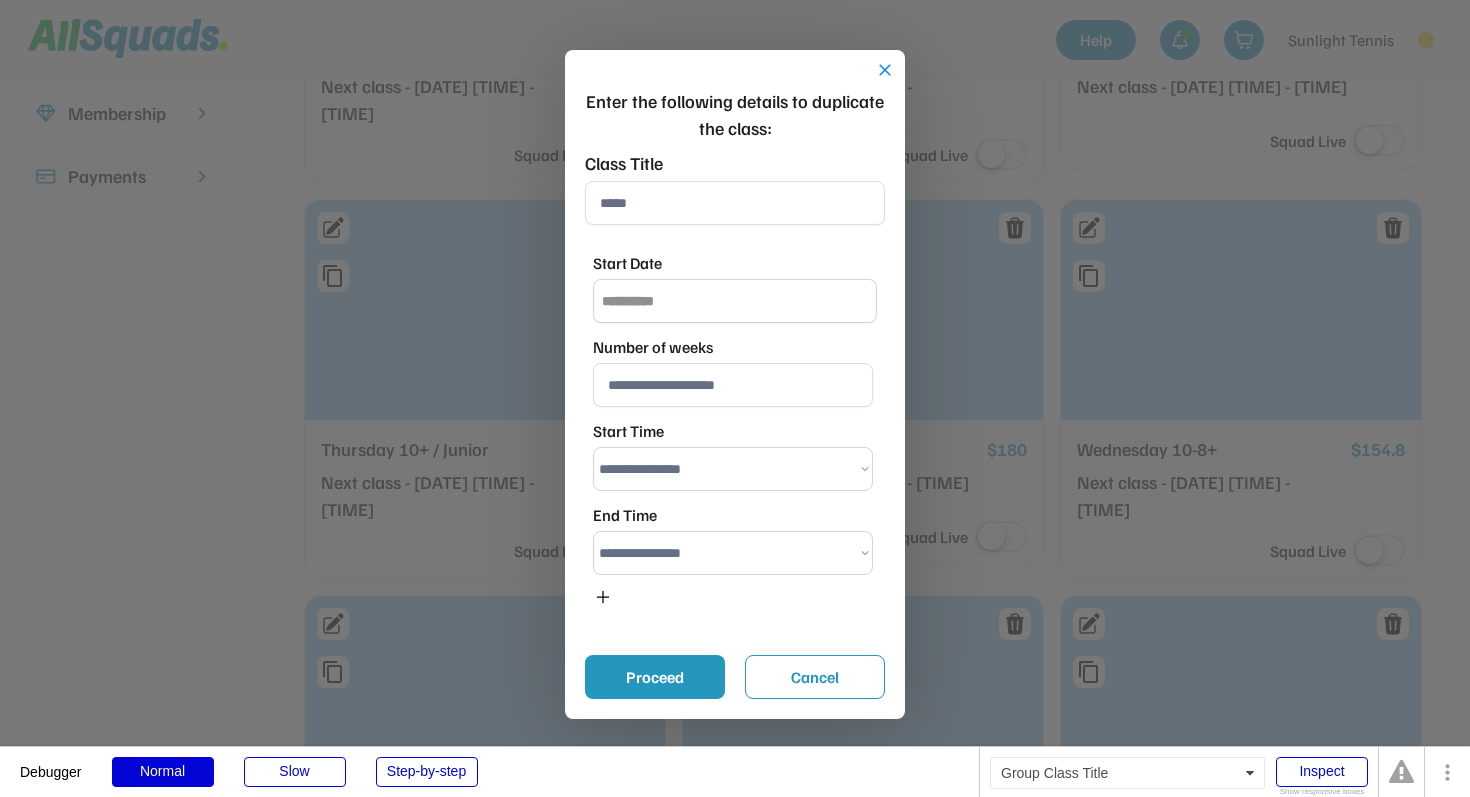click at bounding box center (735, 203) 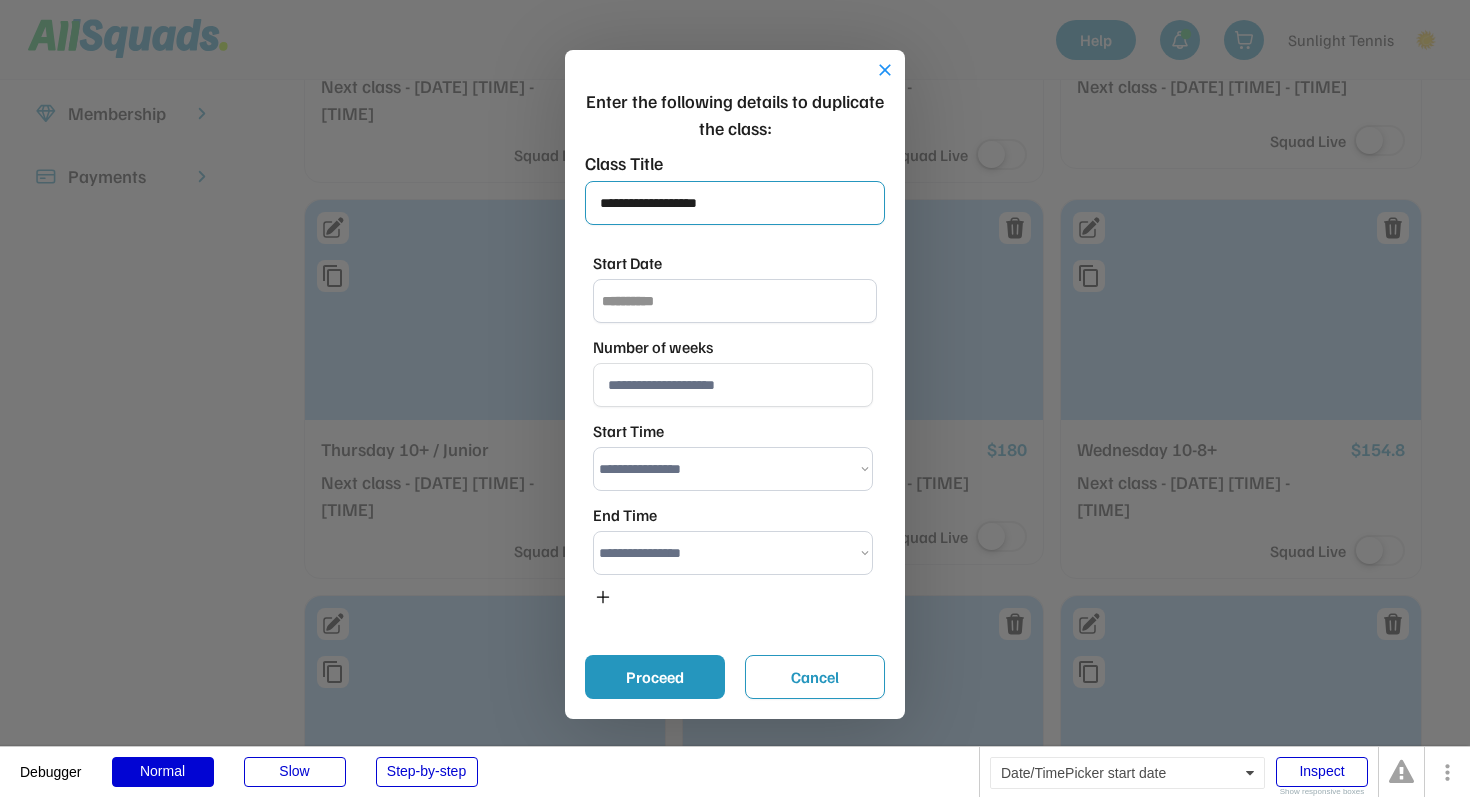 type on "**********" 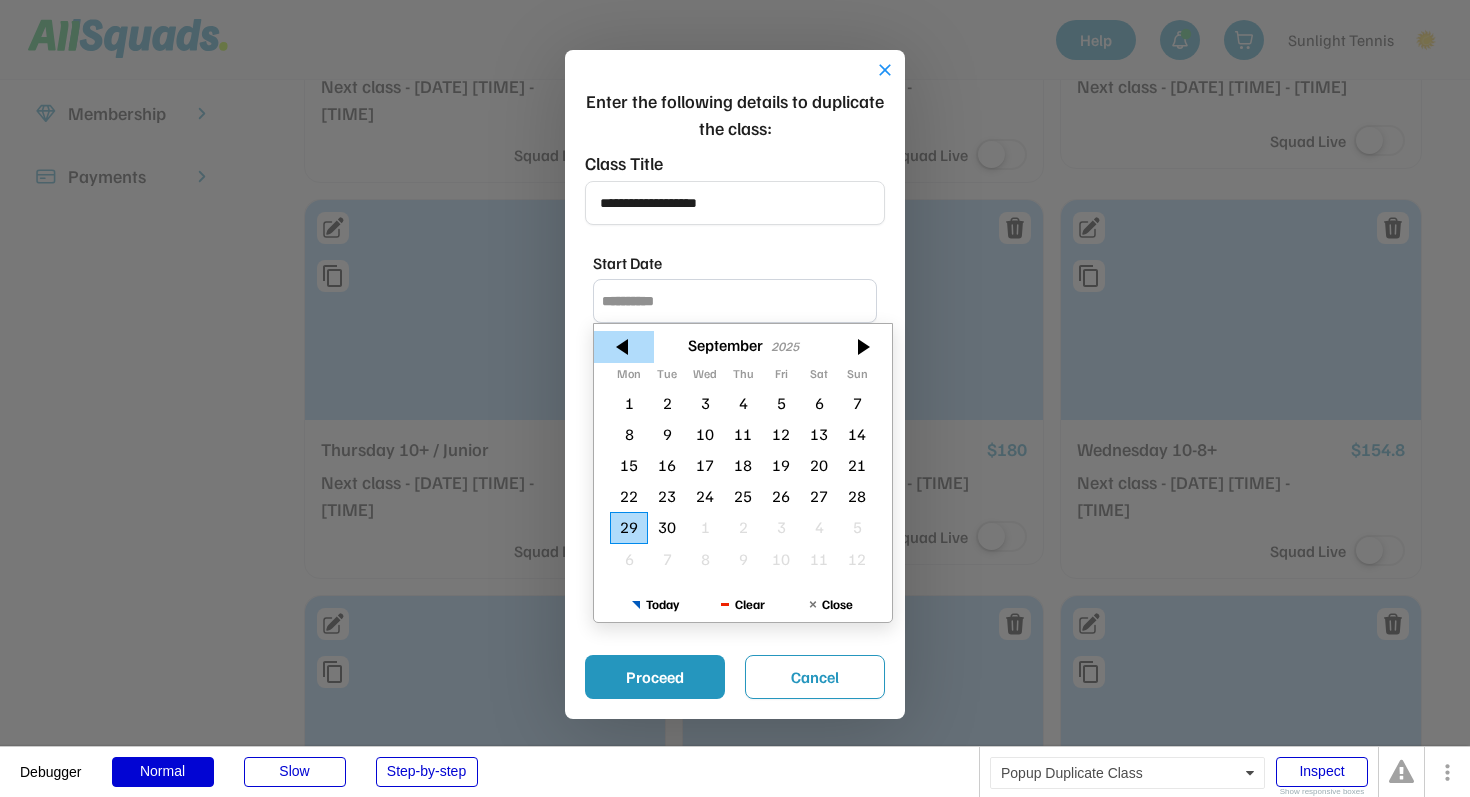 click at bounding box center (624, 347) 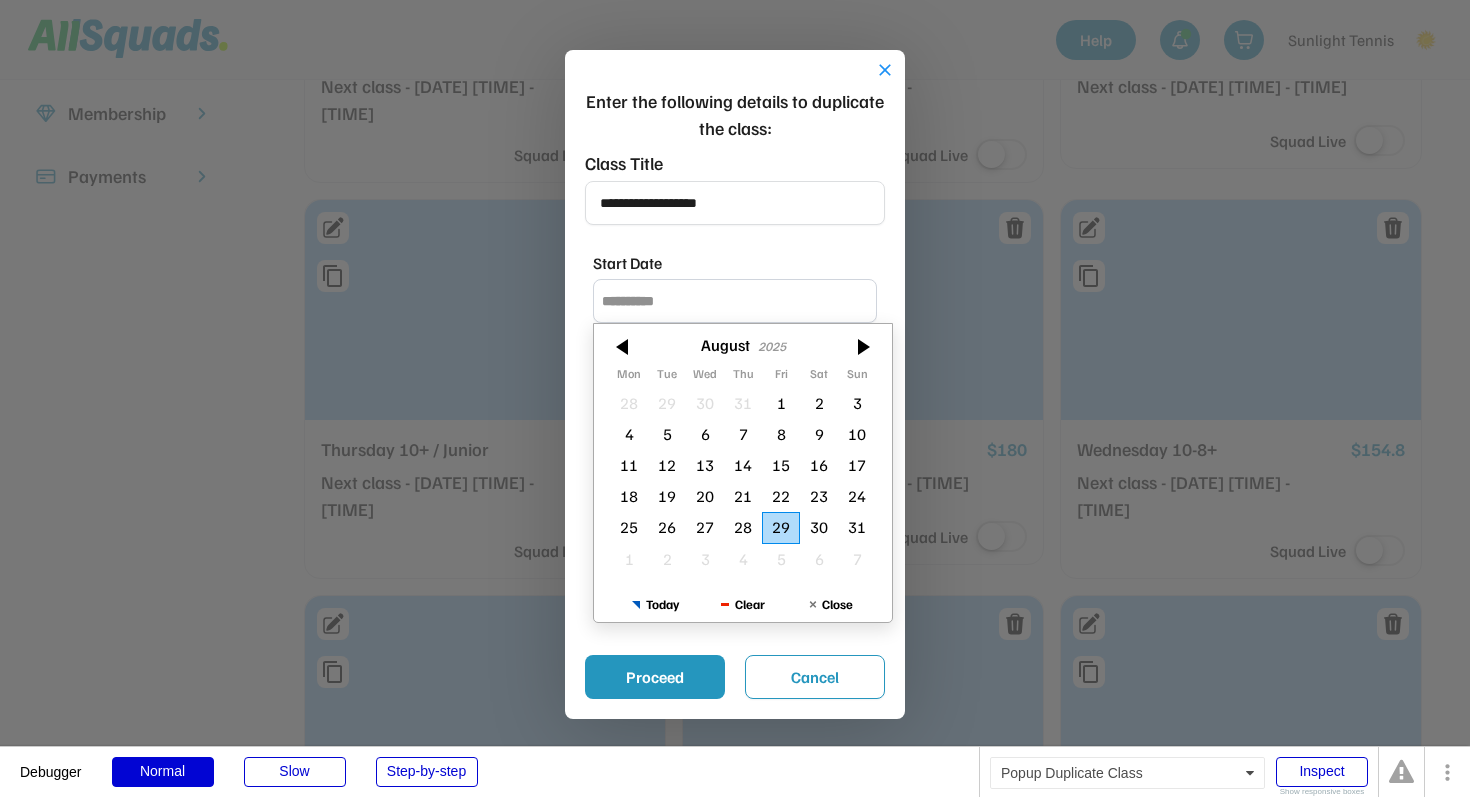 click at bounding box center [624, 347] 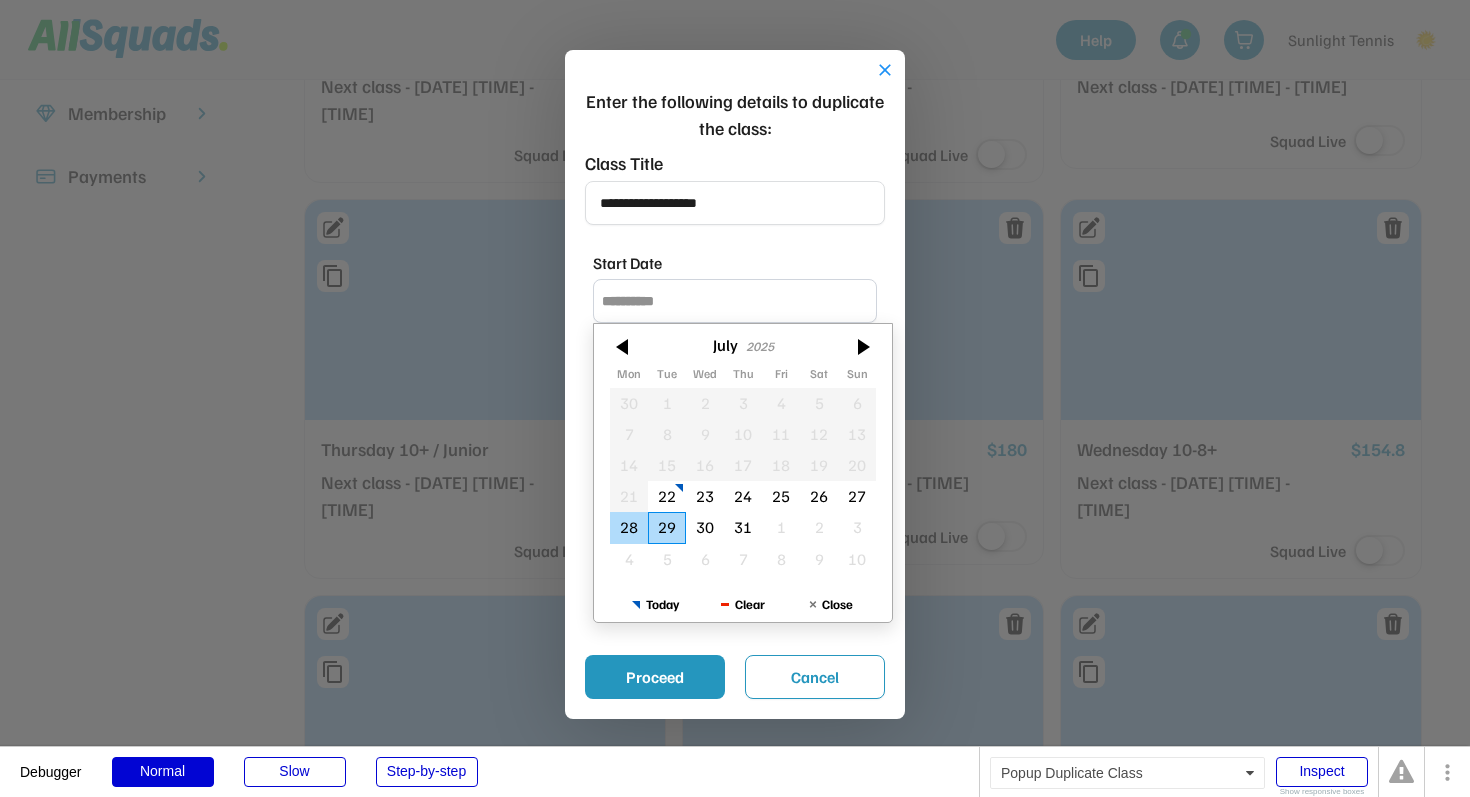click on "28" at bounding box center [629, 527] 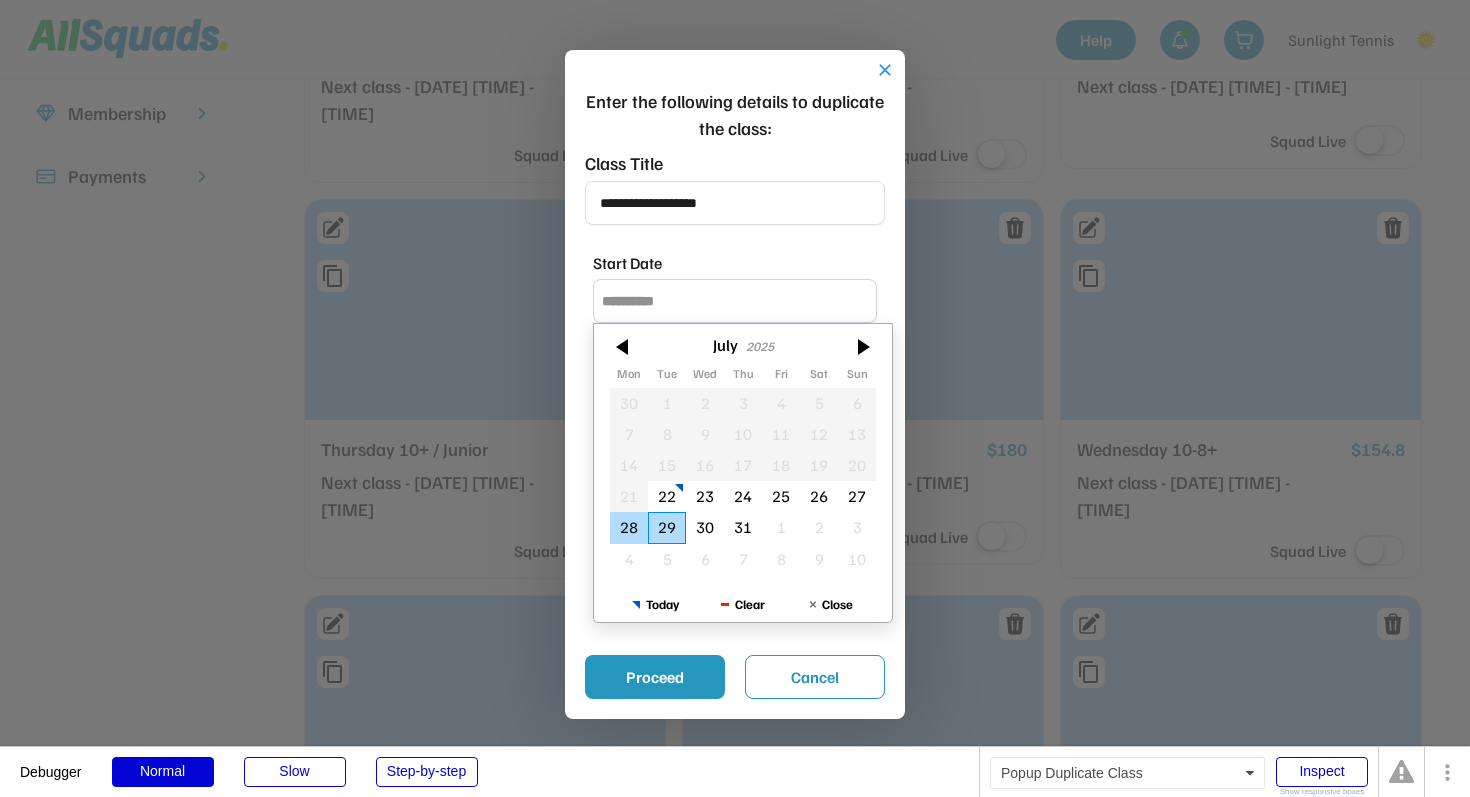 type on "**********" 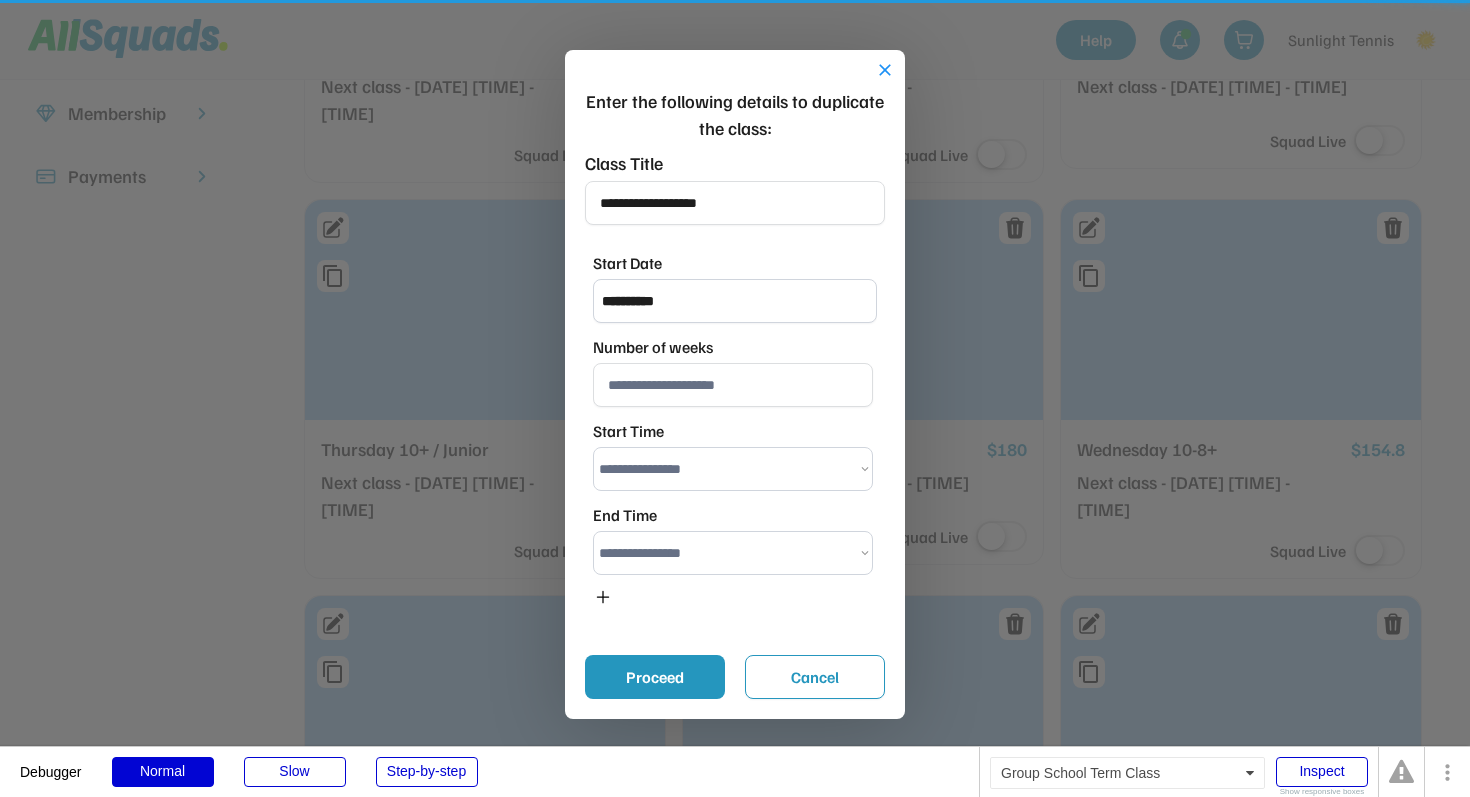 click at bounding box center (733, 385) 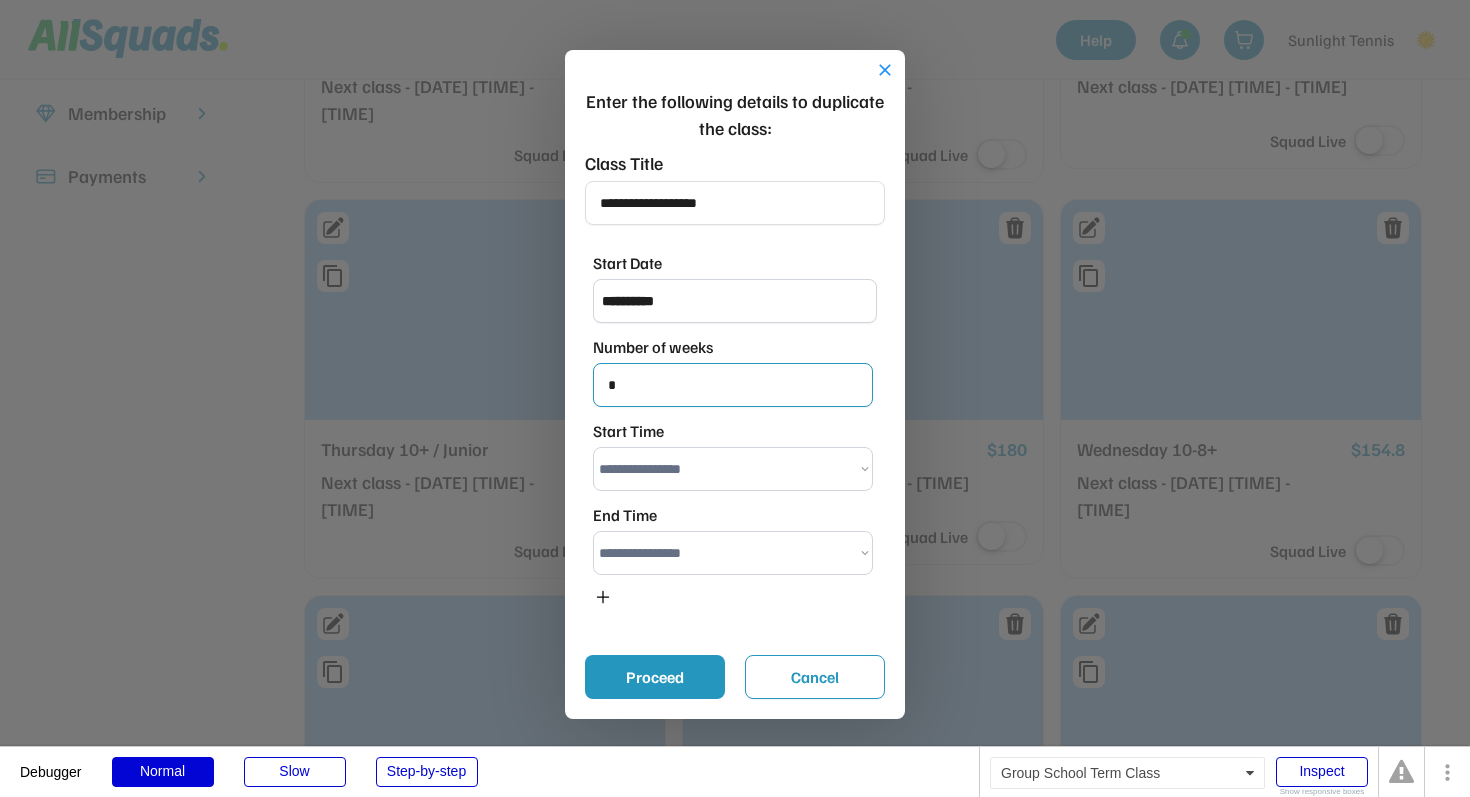 type on "*" 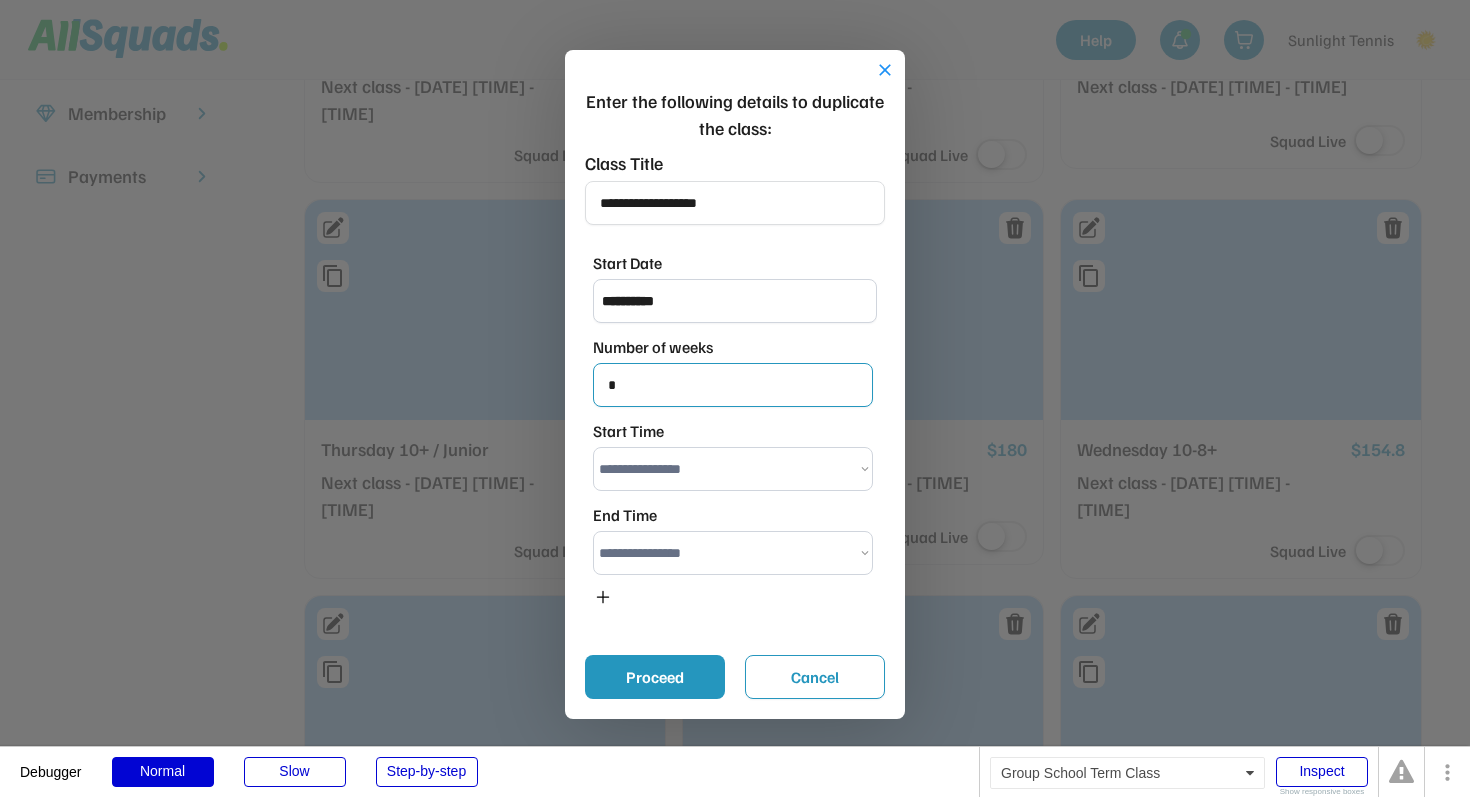 click on "**********" at bounding box center (733, 469) 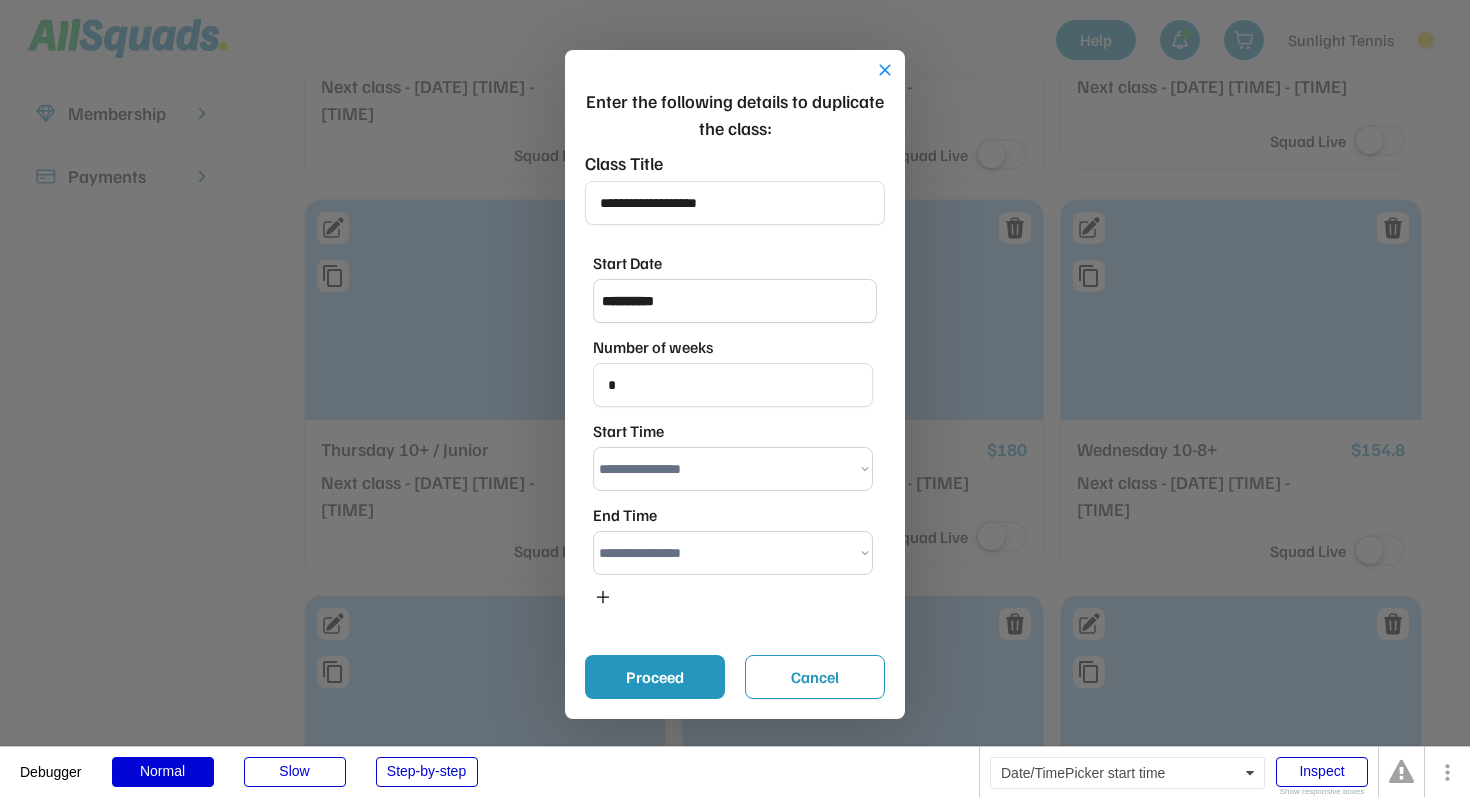 select on "********" 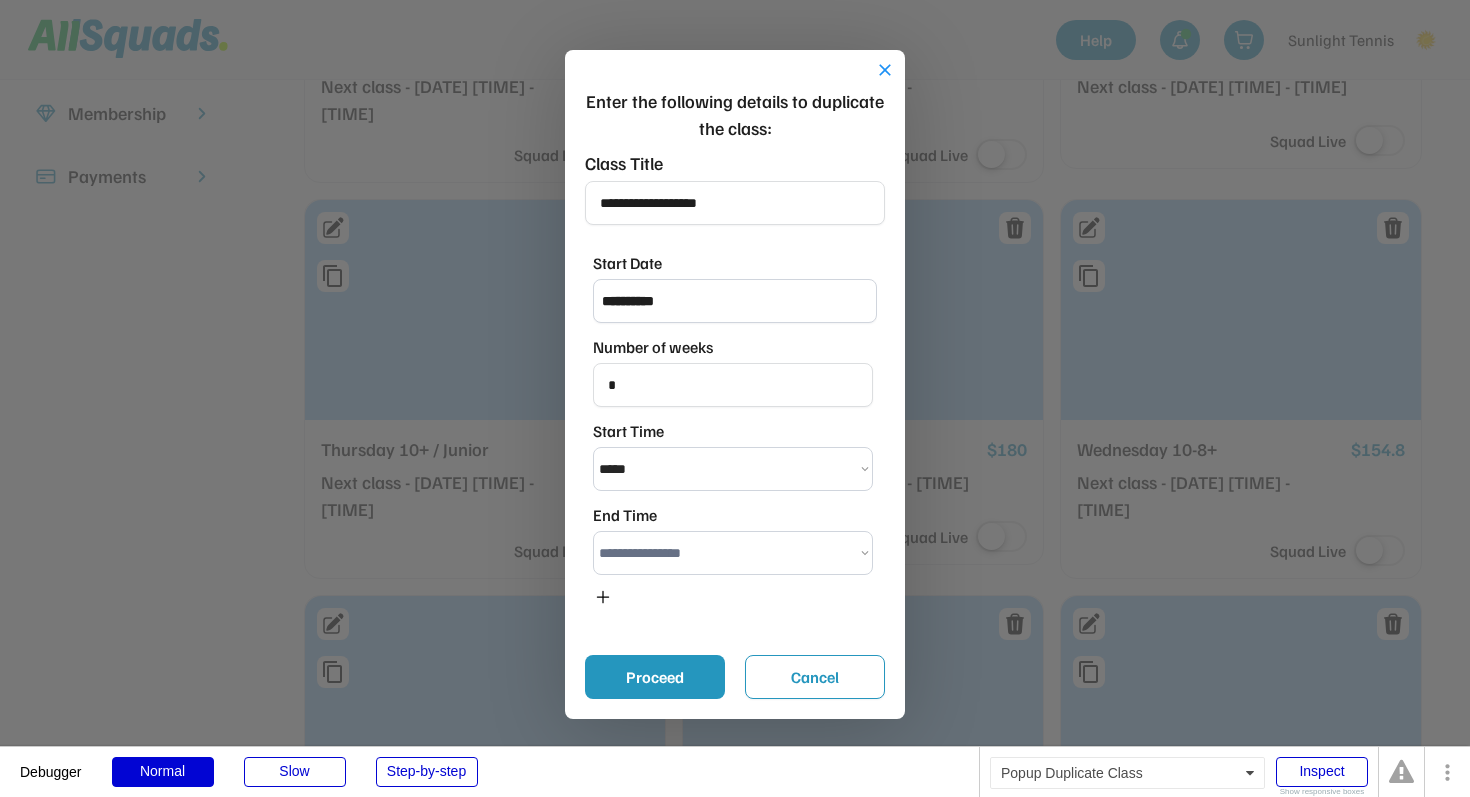 click on "**********" at bounding box center (733, 553) 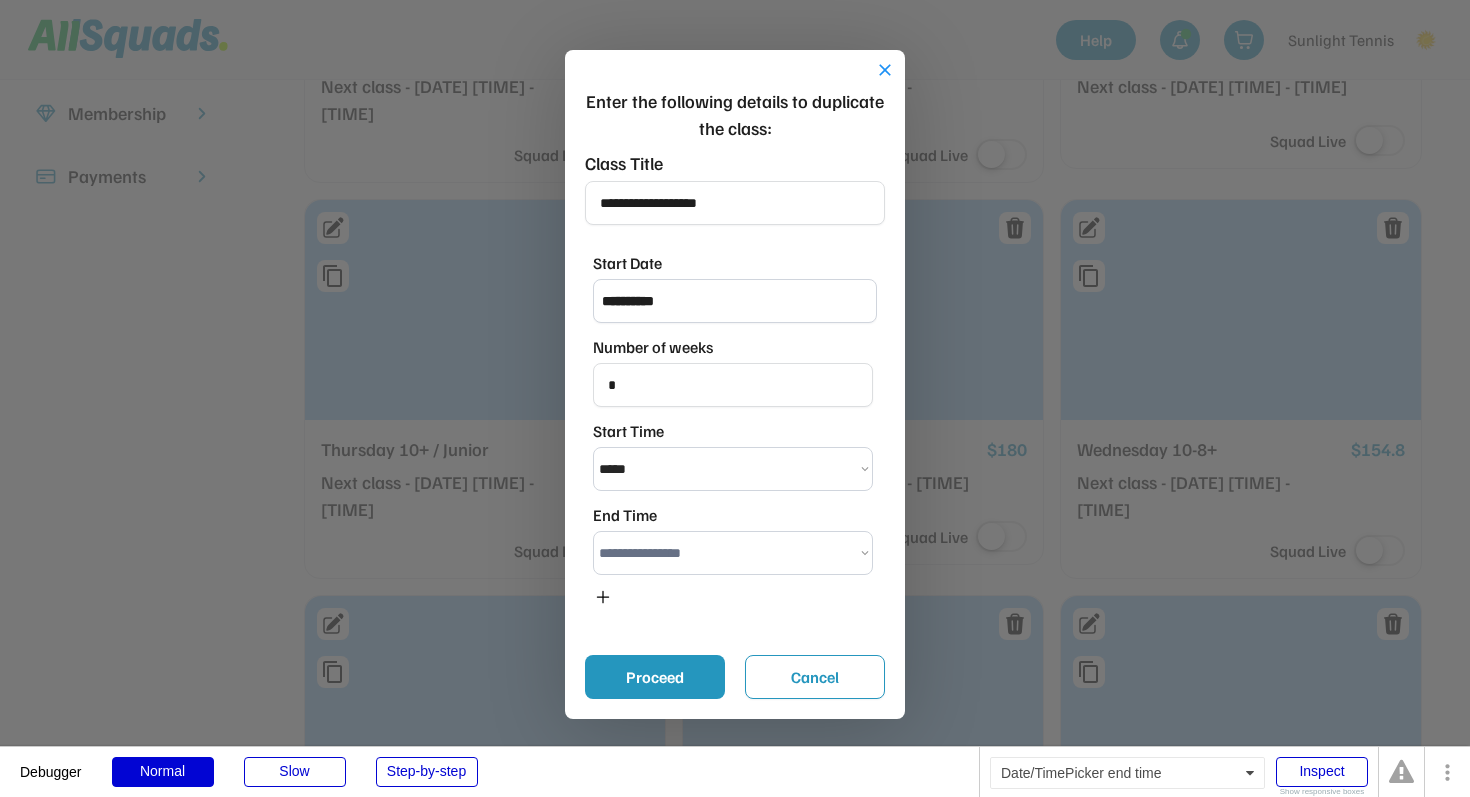 select on "********" 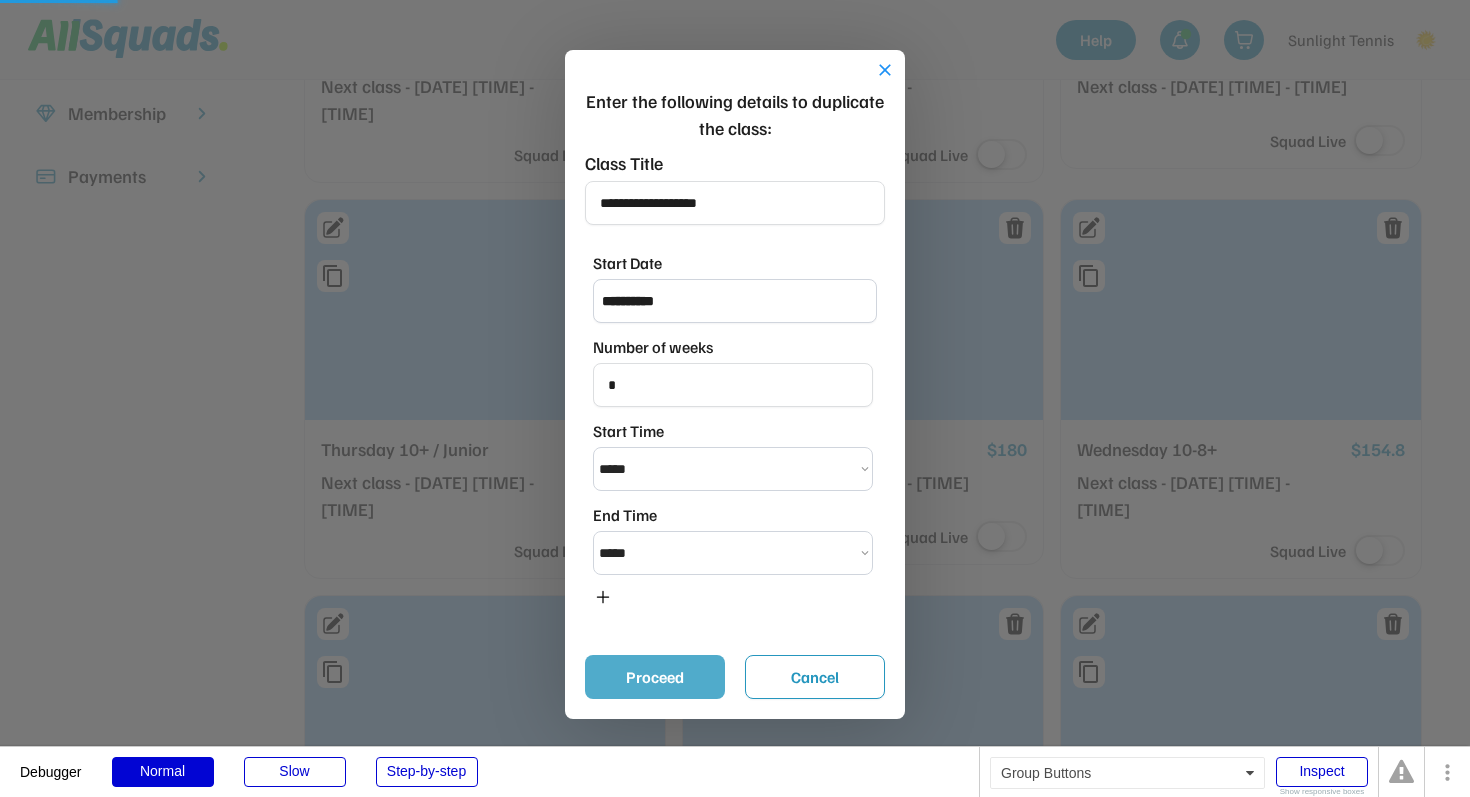 click on "Proceed" at bounding box center [655, 677] 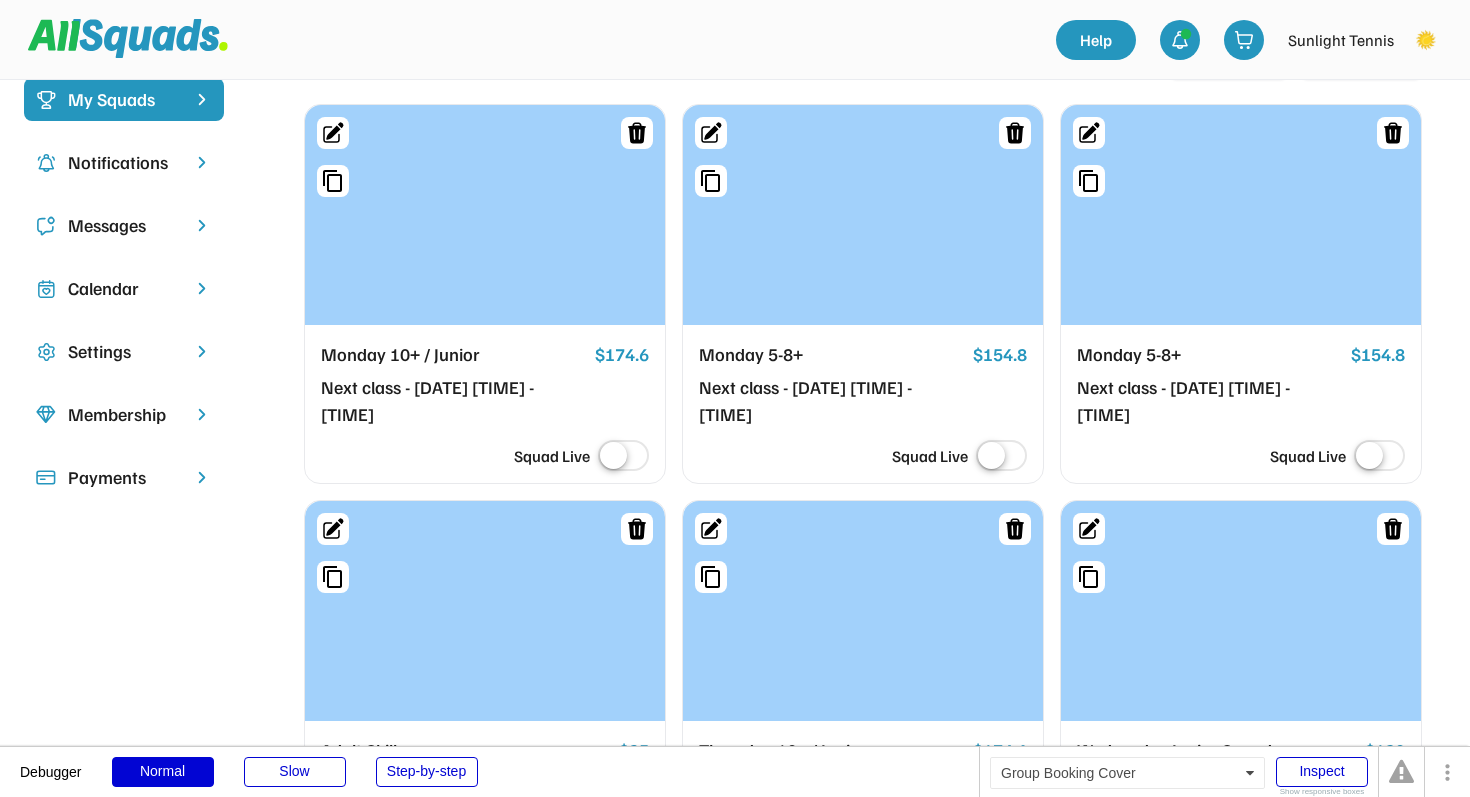 scroll, scrollTop: 209, scrollLeft: 0, axis: vertical 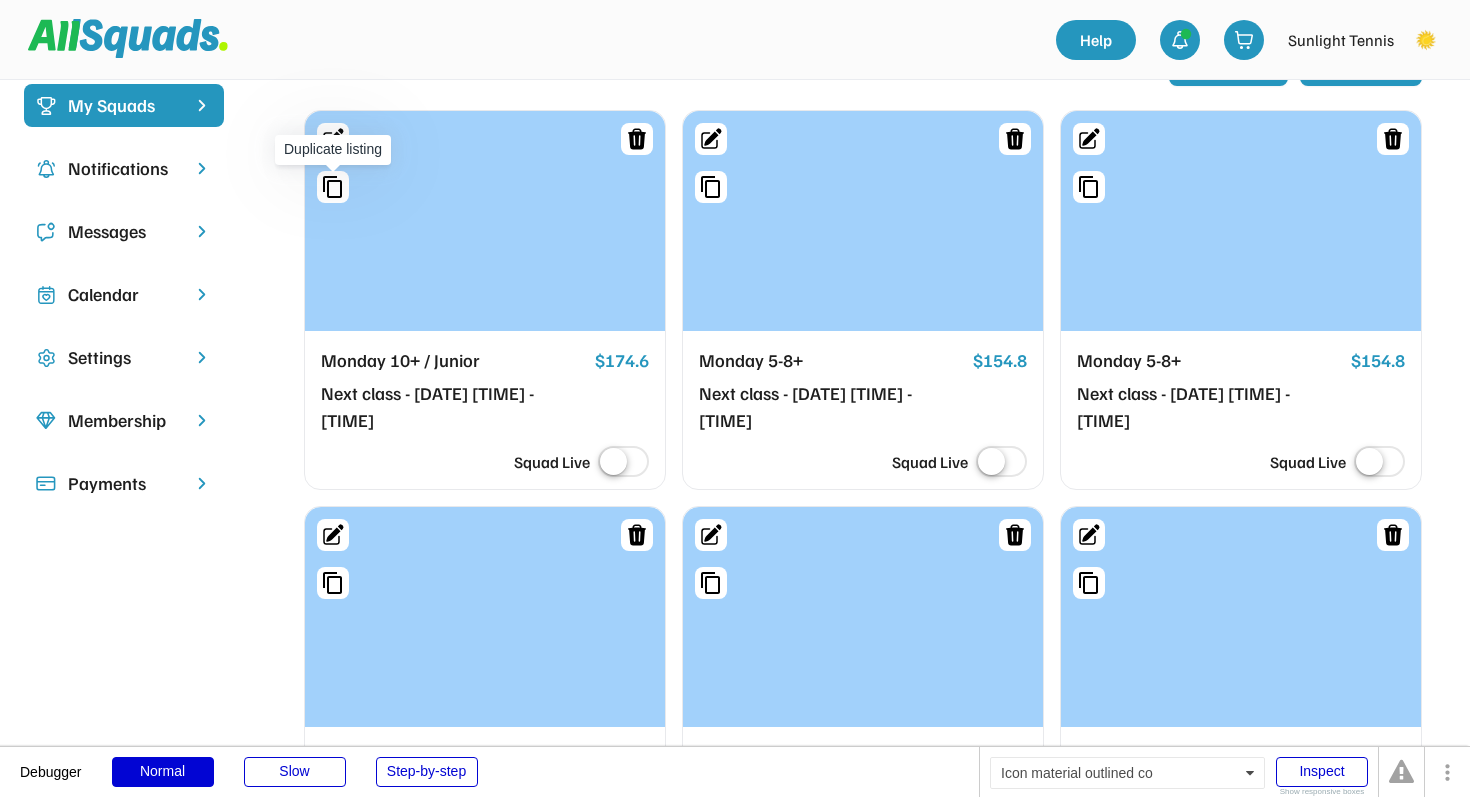 click 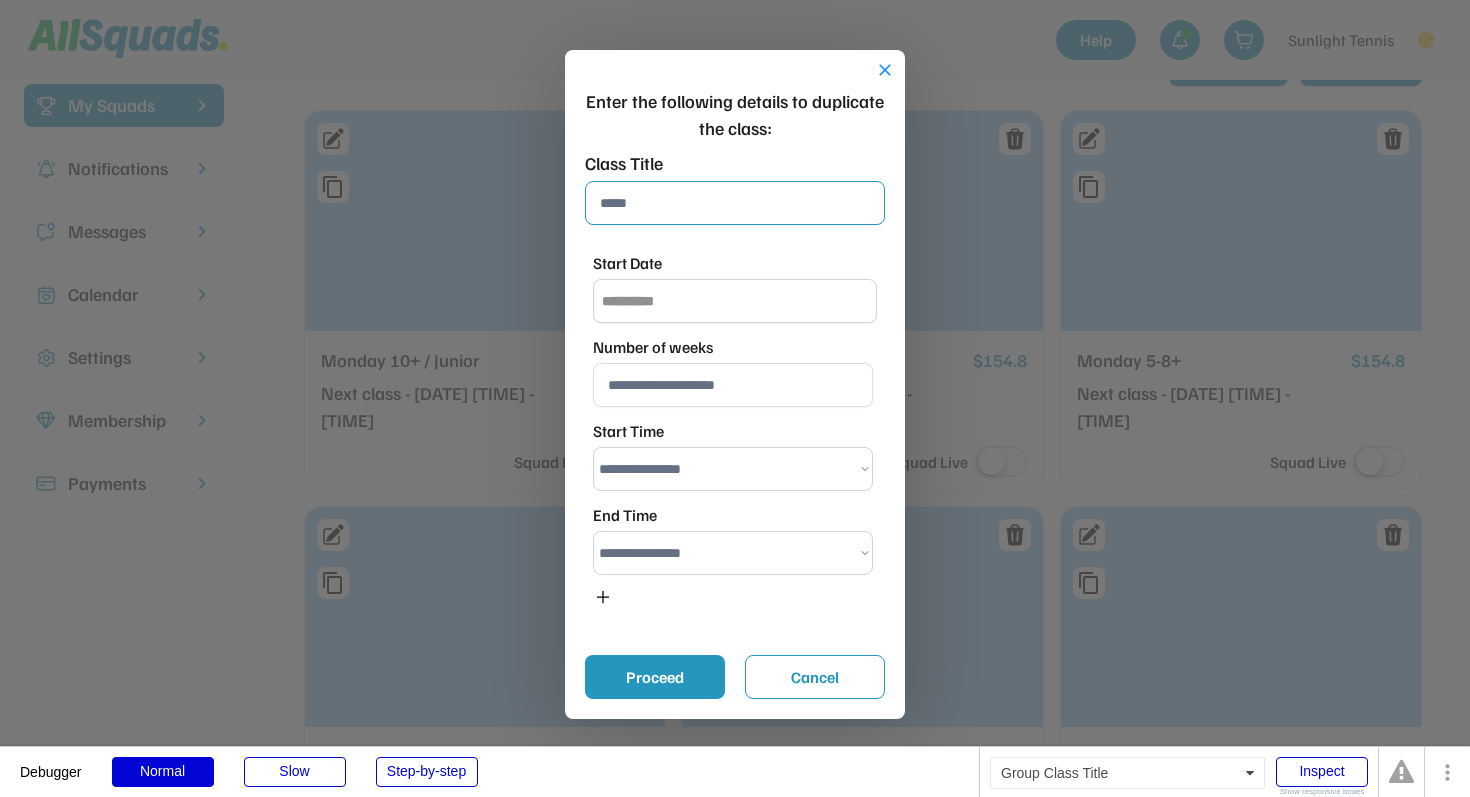 click at bounding box center [735, 203] 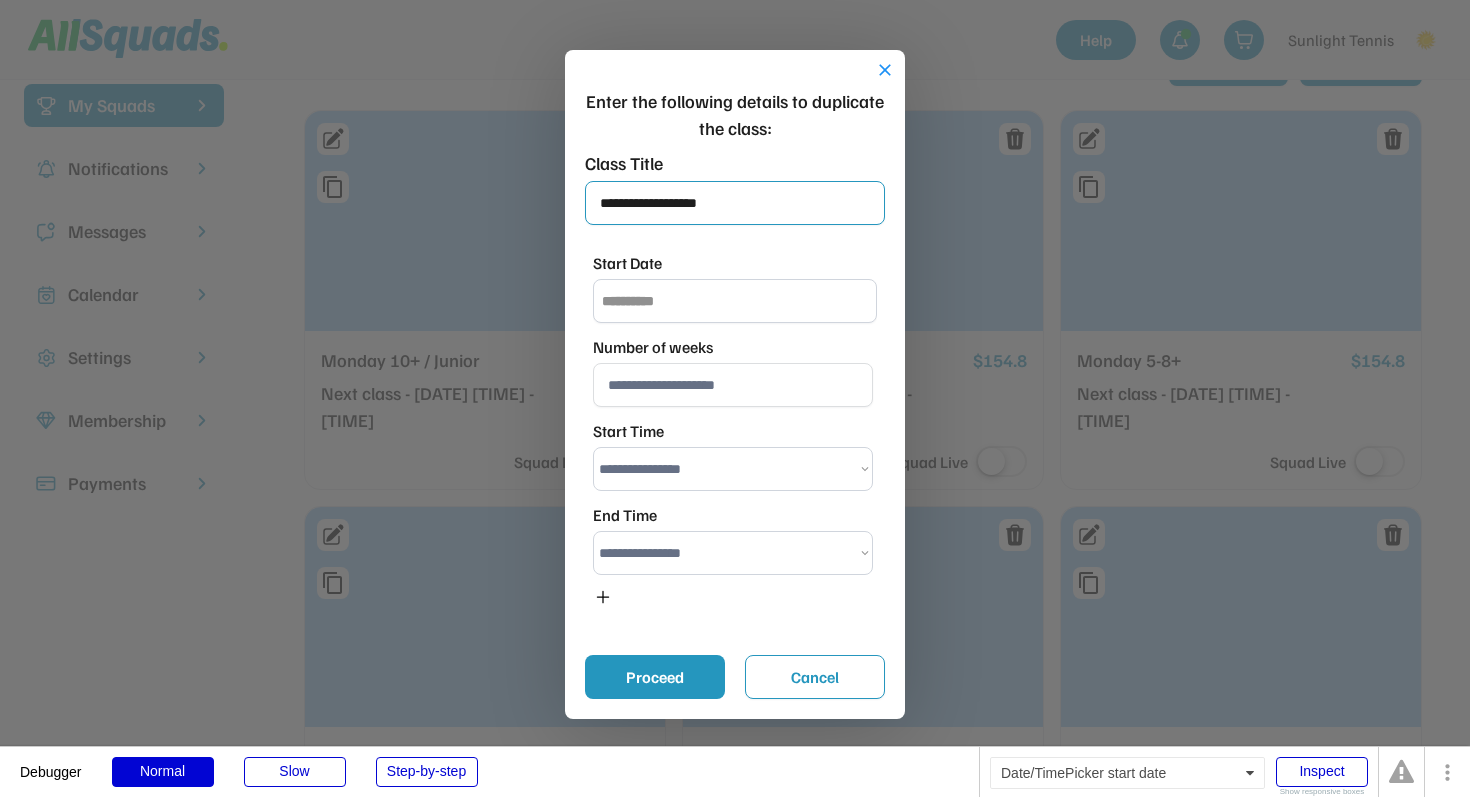 type on "**********" 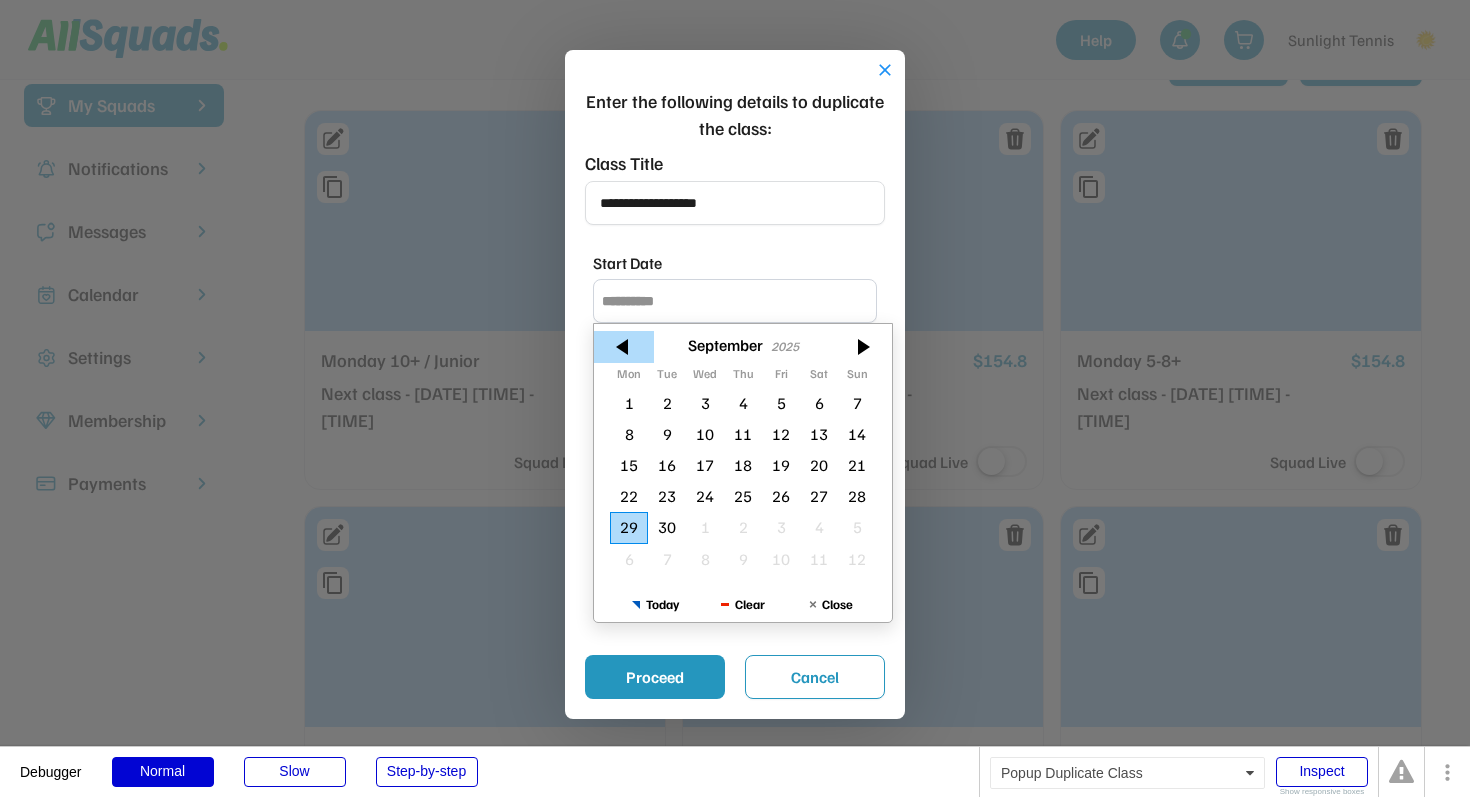click at bounding box center (624, 347) 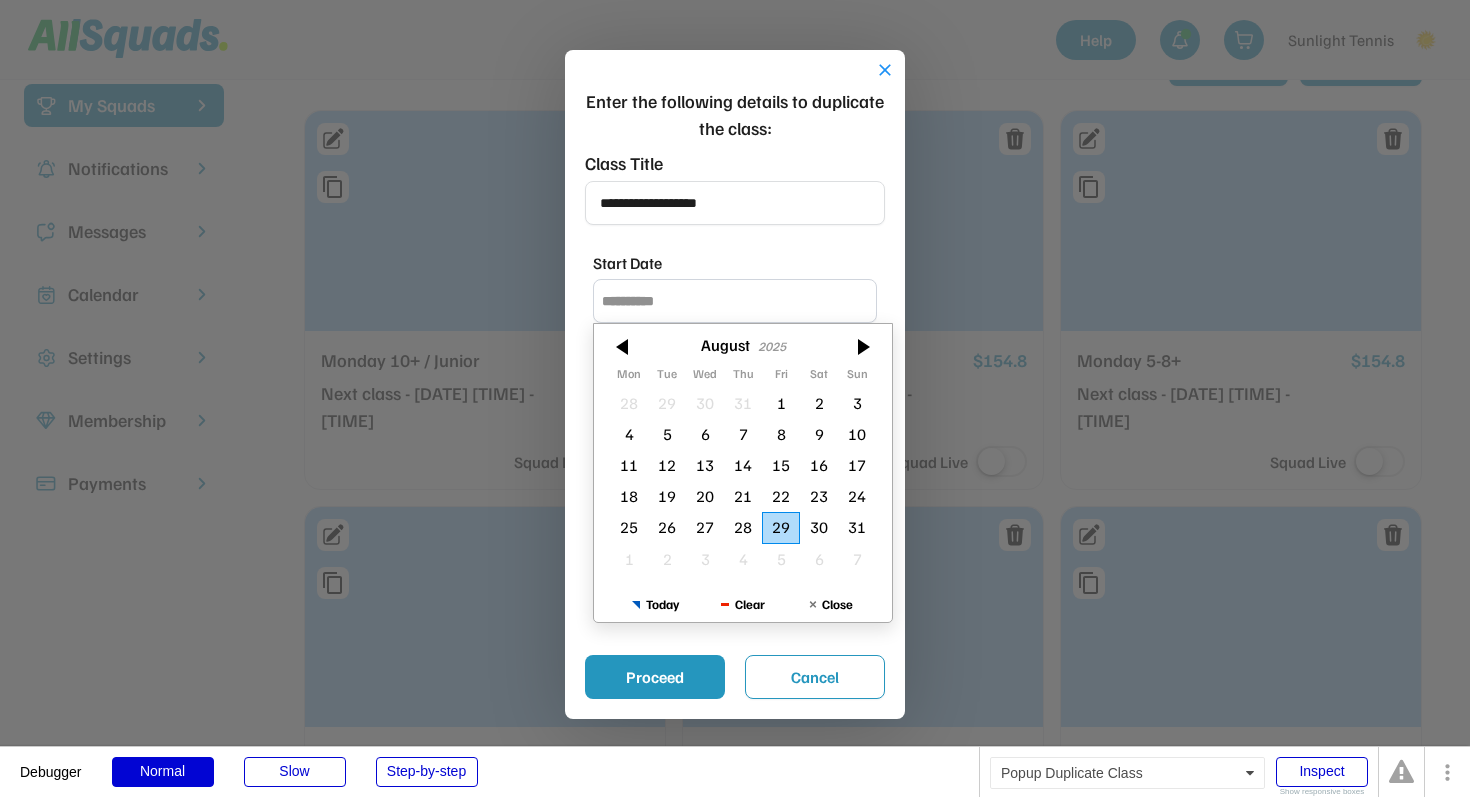 click at bounding box center (624, 347) 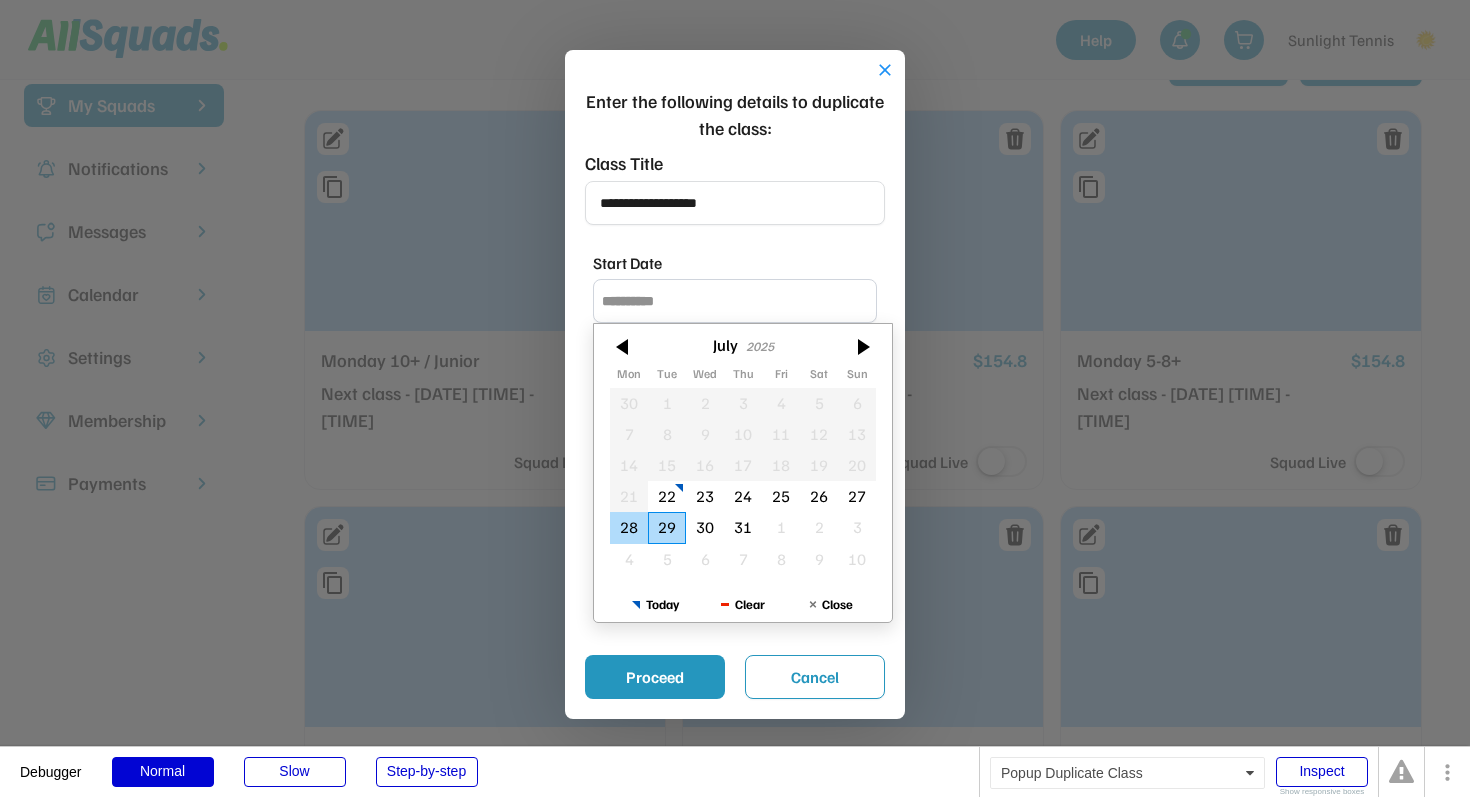 click on "28" at bounding box center (629, 527) 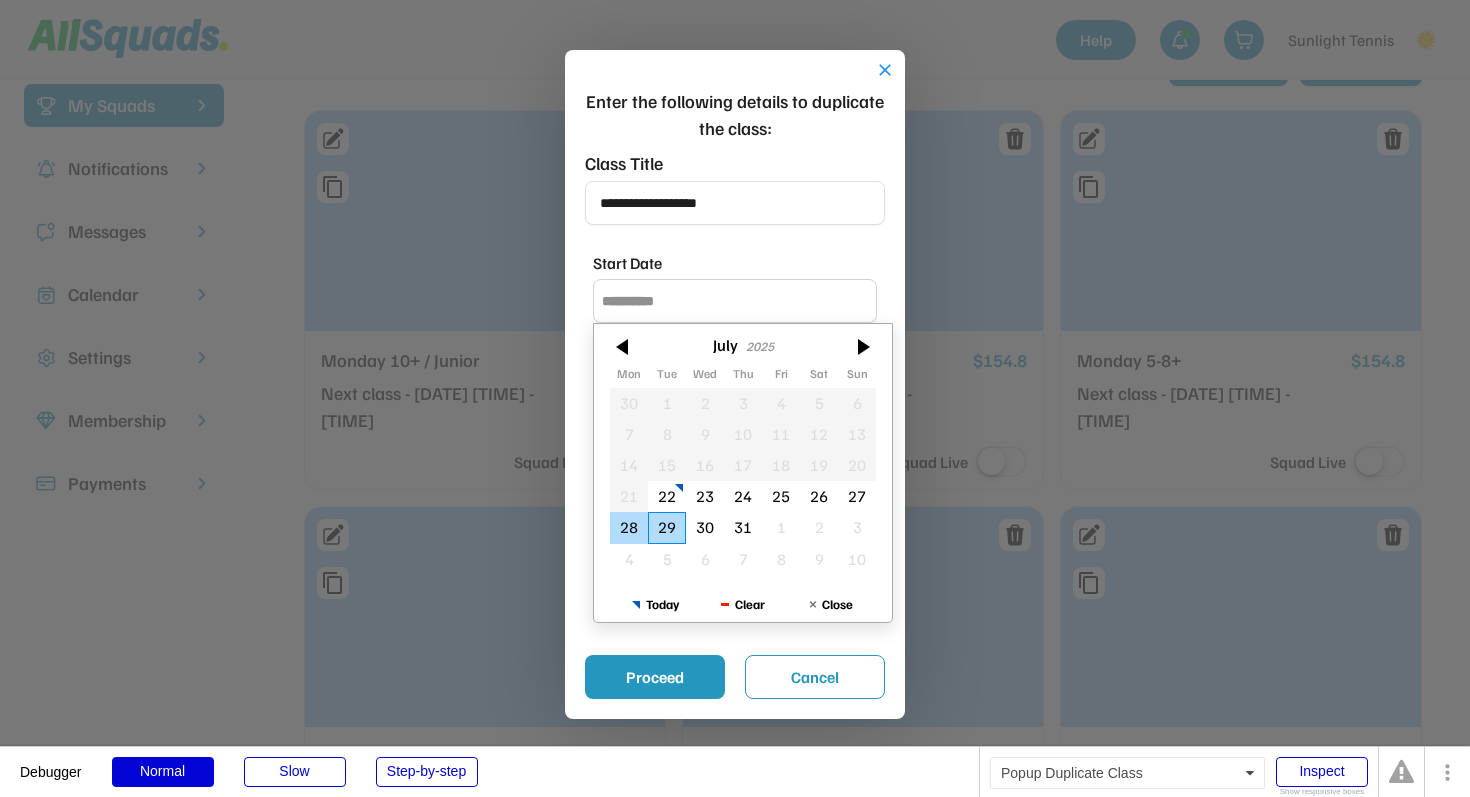 type on "**********" 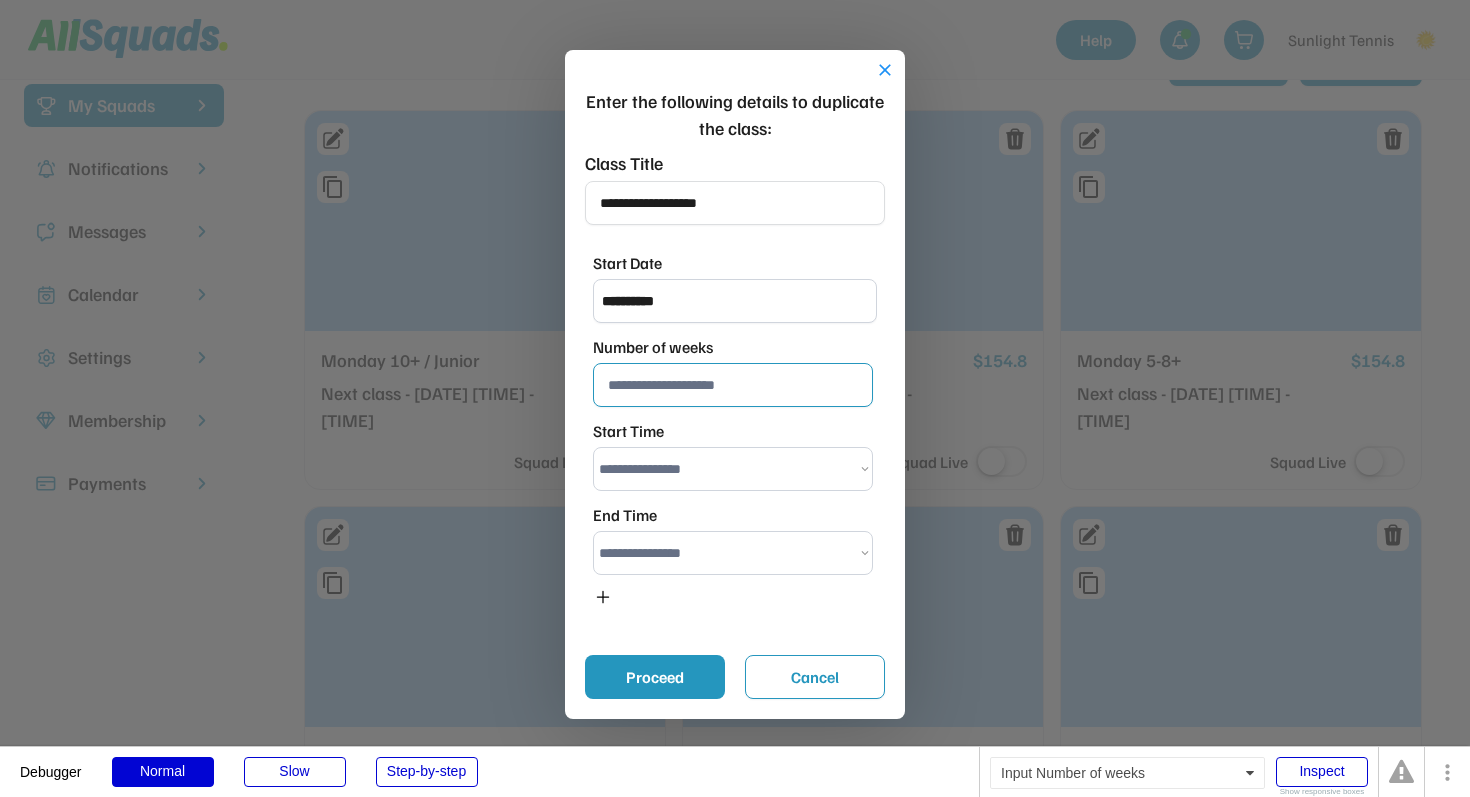 click at bounding box center (733, 385) 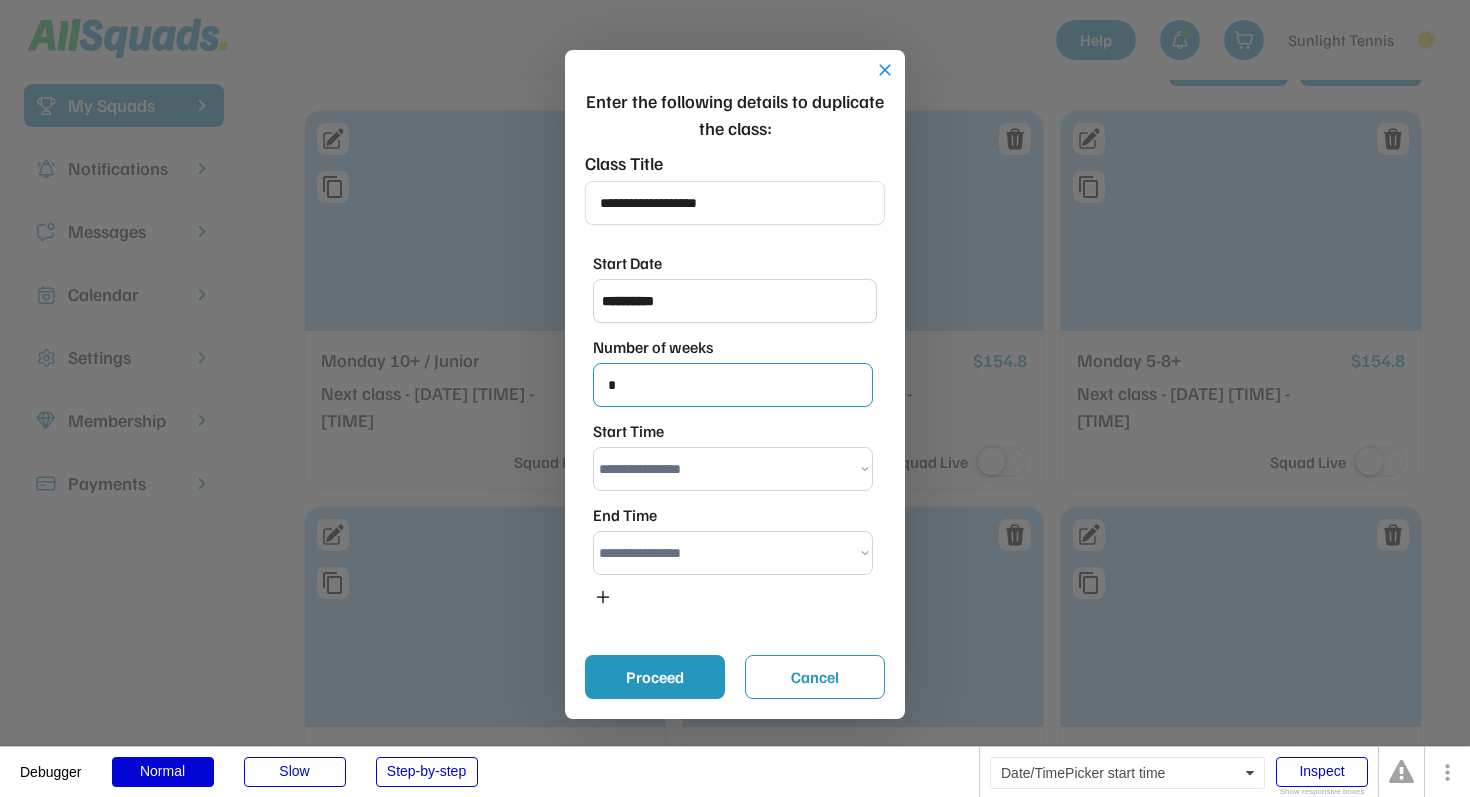 type on "*" 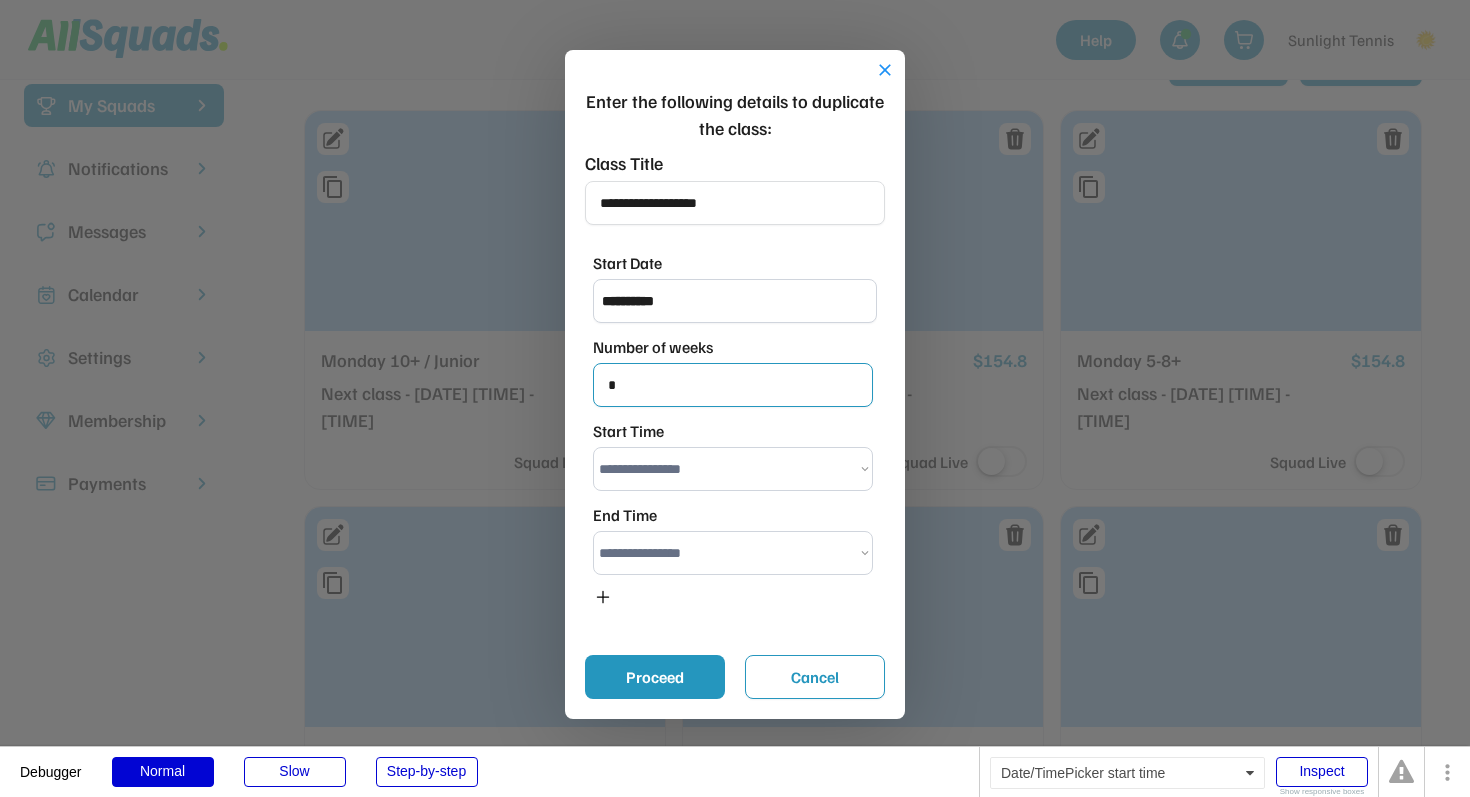 click on "**********" at bounding box center (733, 469) 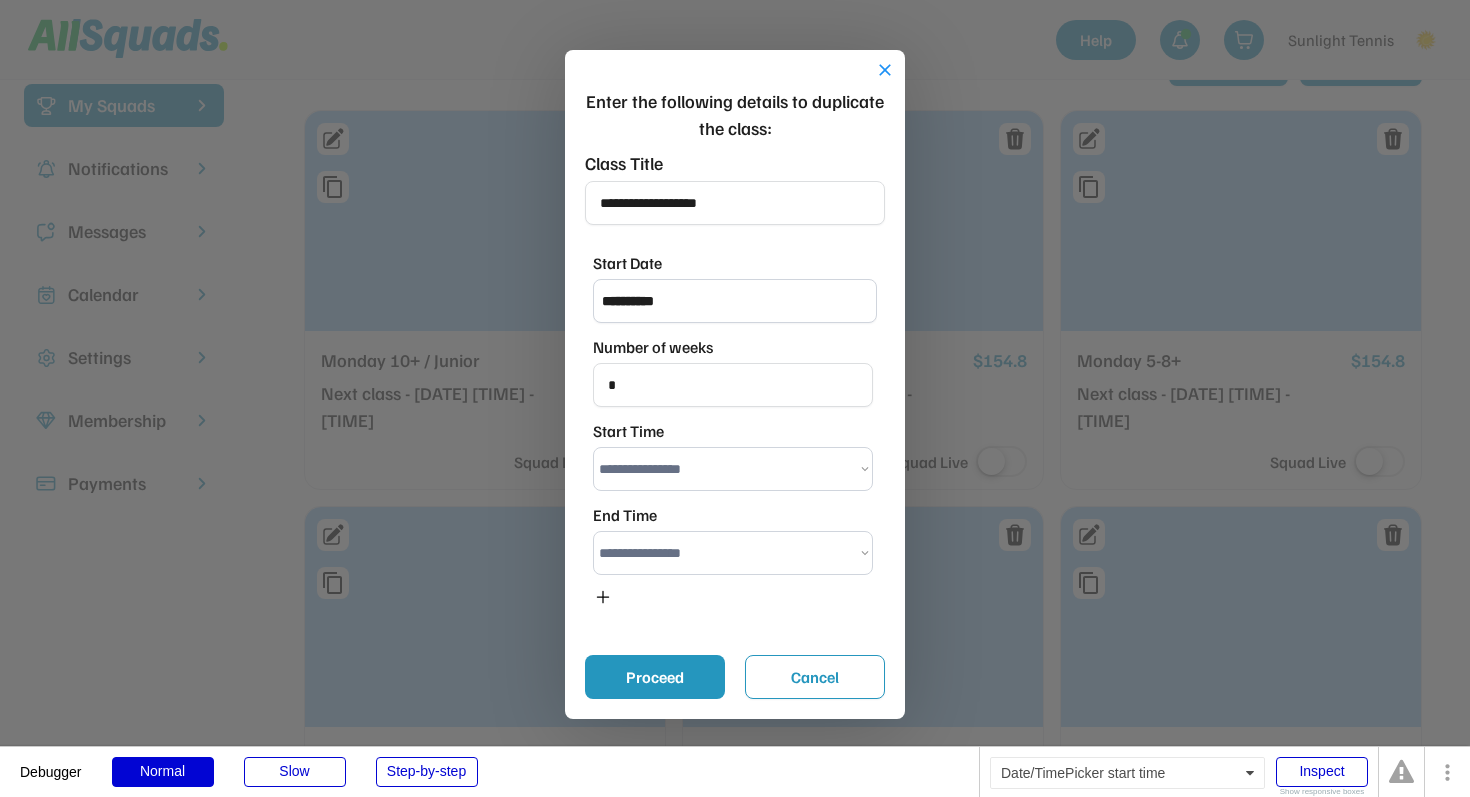 select on "********" 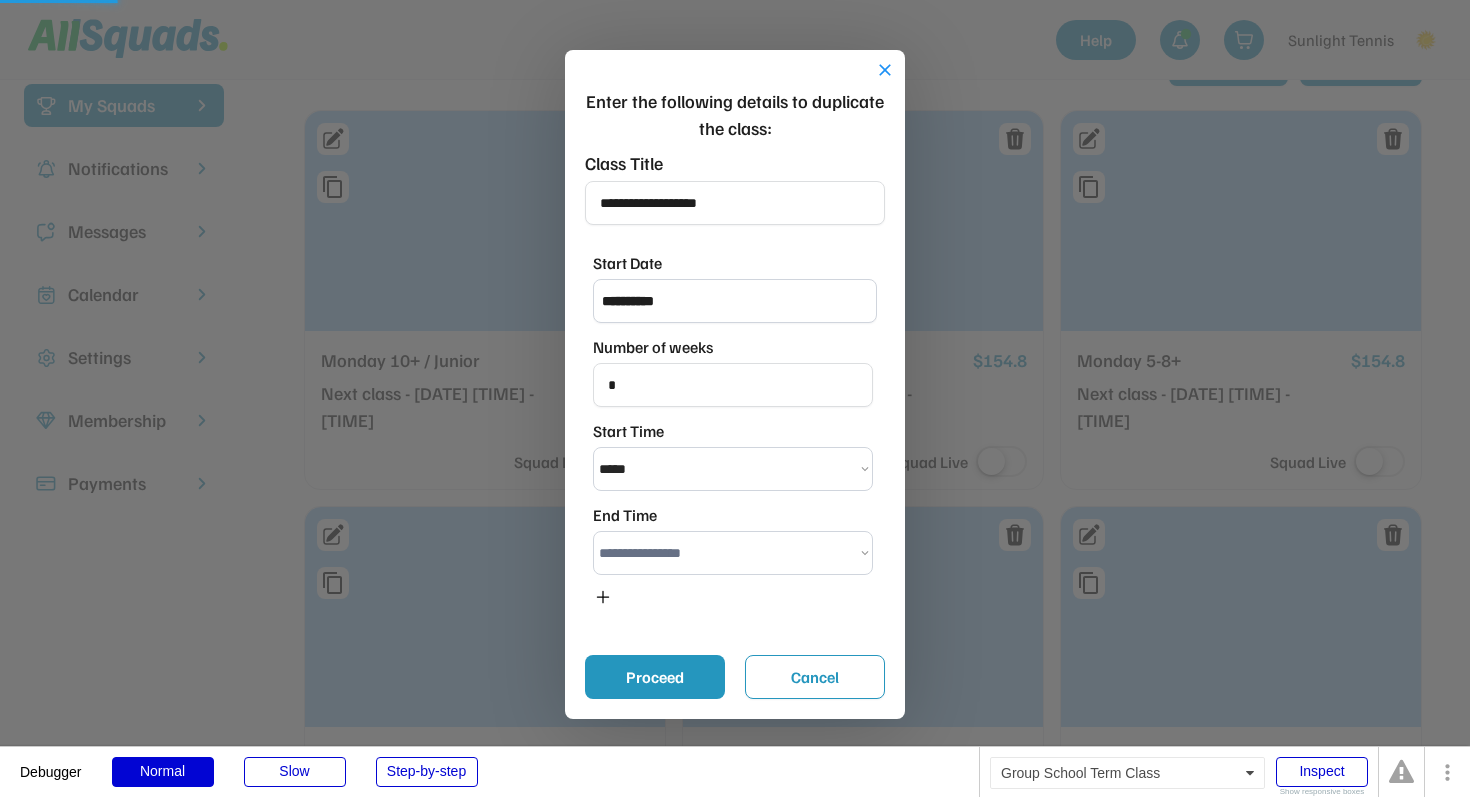 click on "**********" at bounding box center [733, 553] 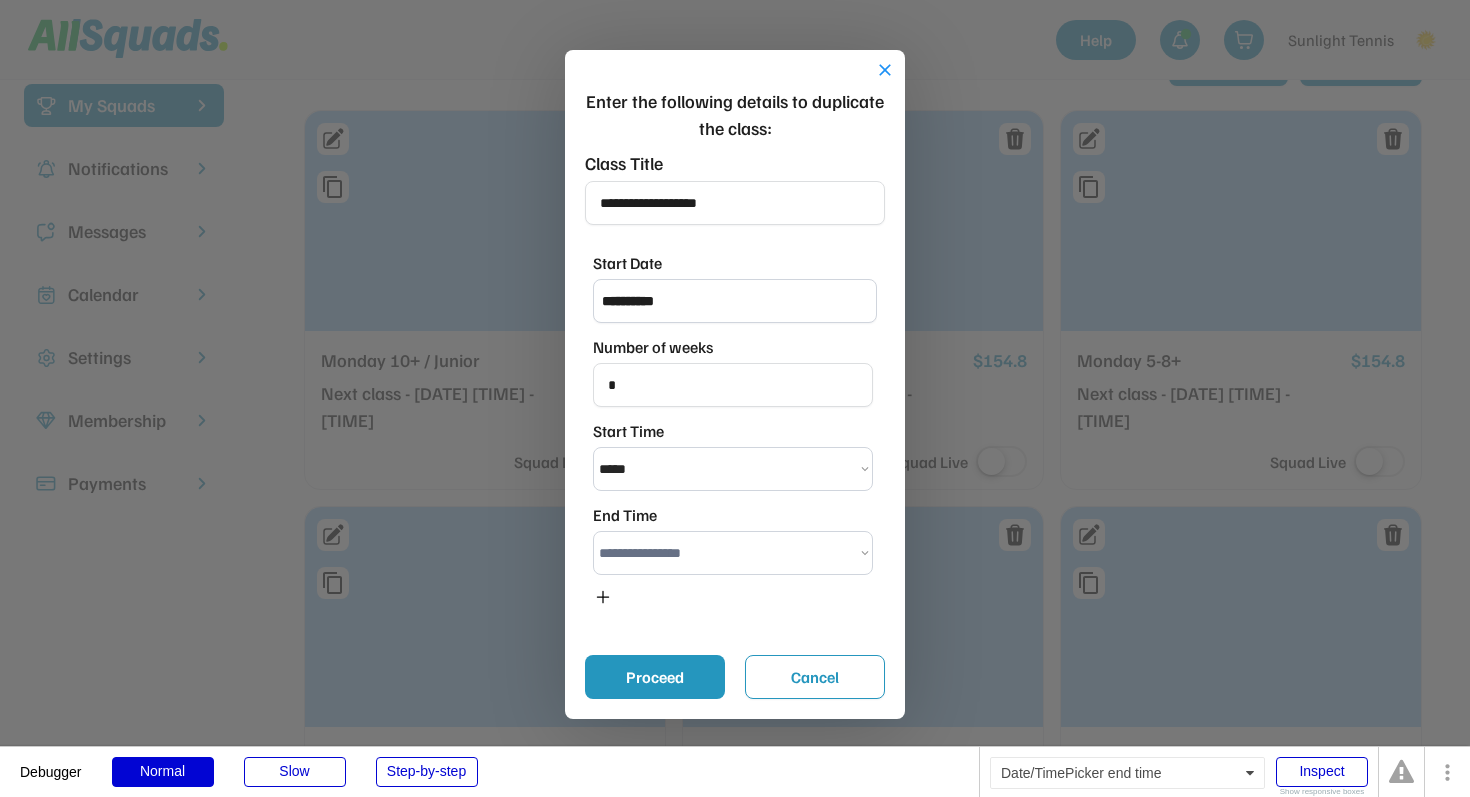 select on "********" 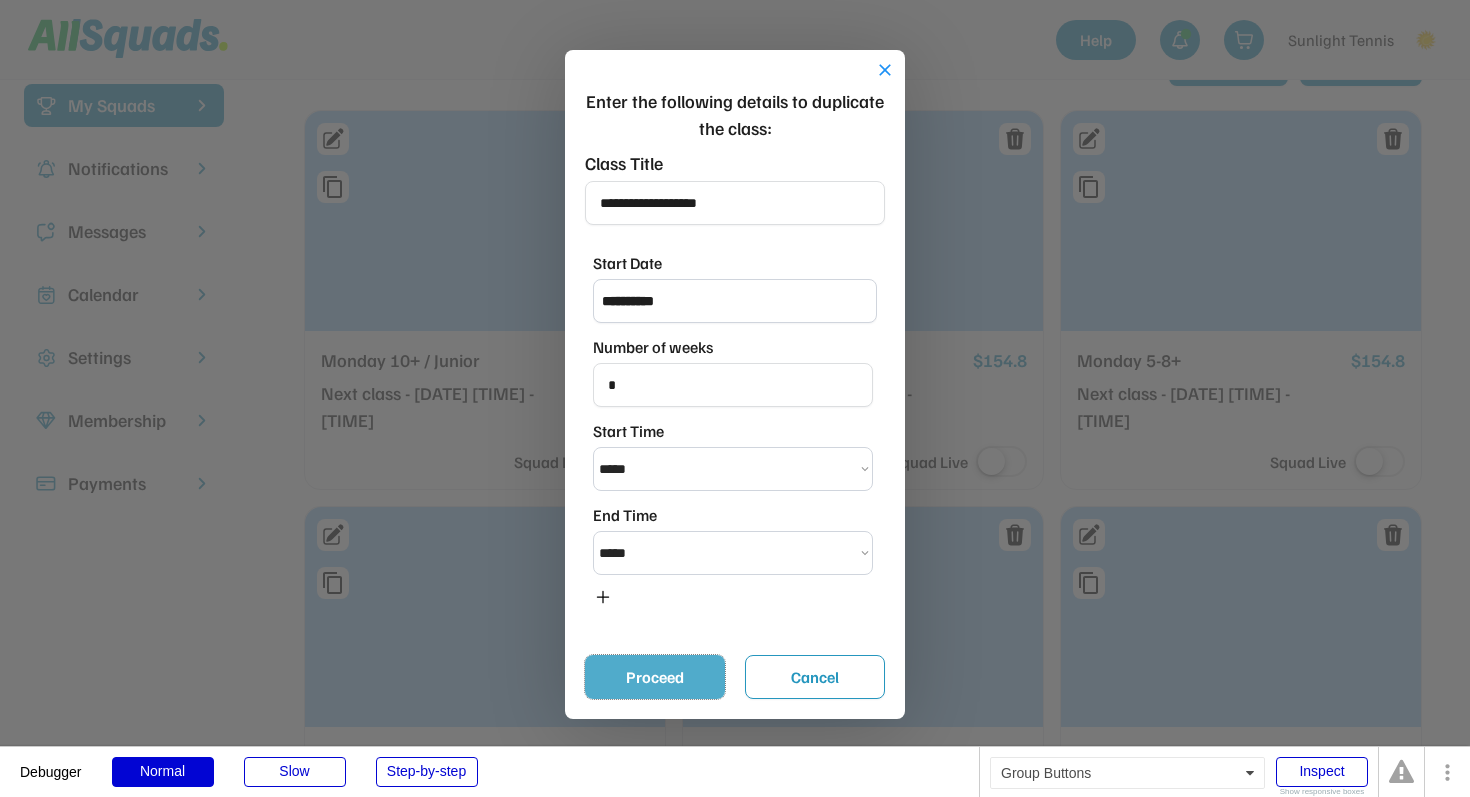 click on "Proceed" at bounding box center [655, 677] 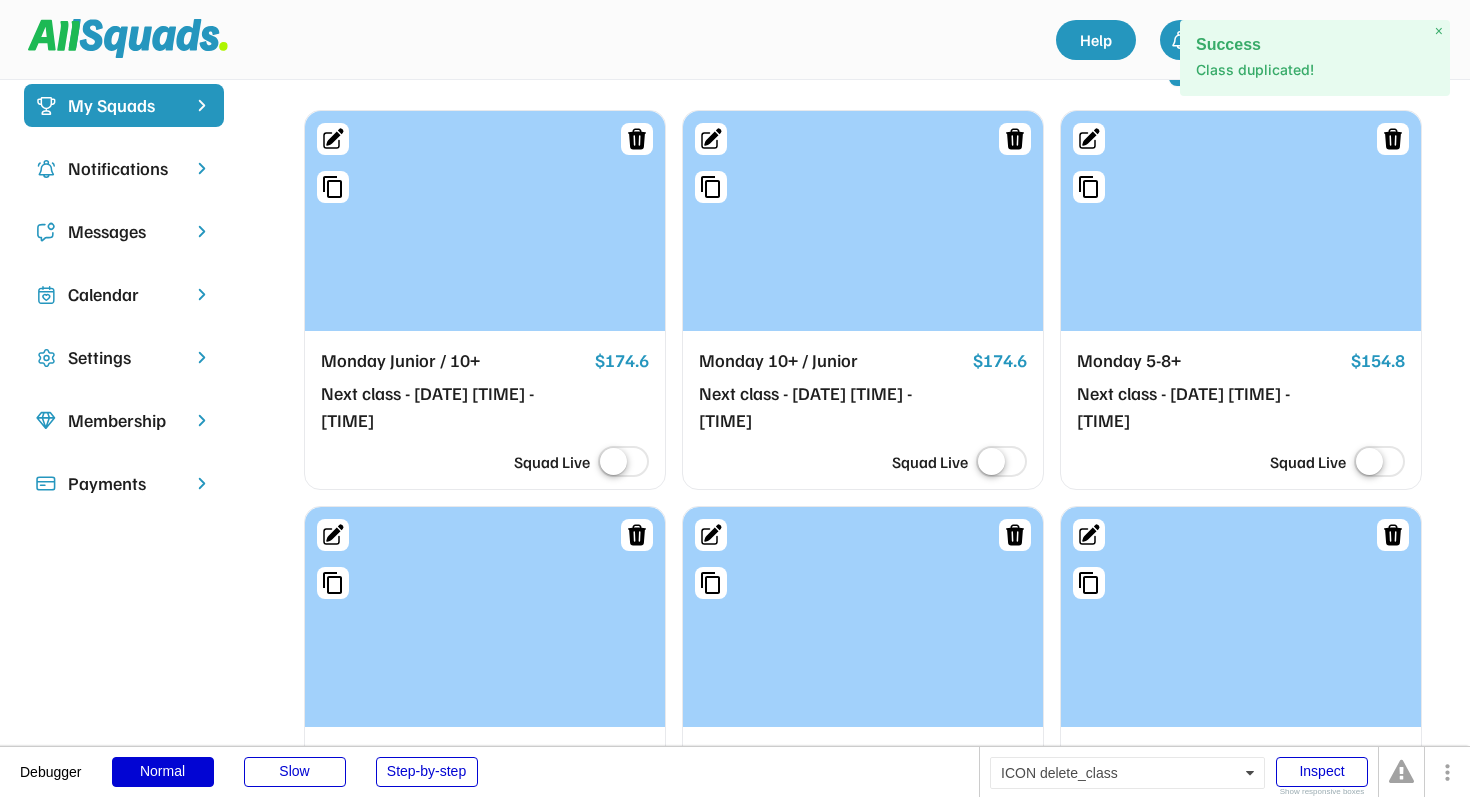click 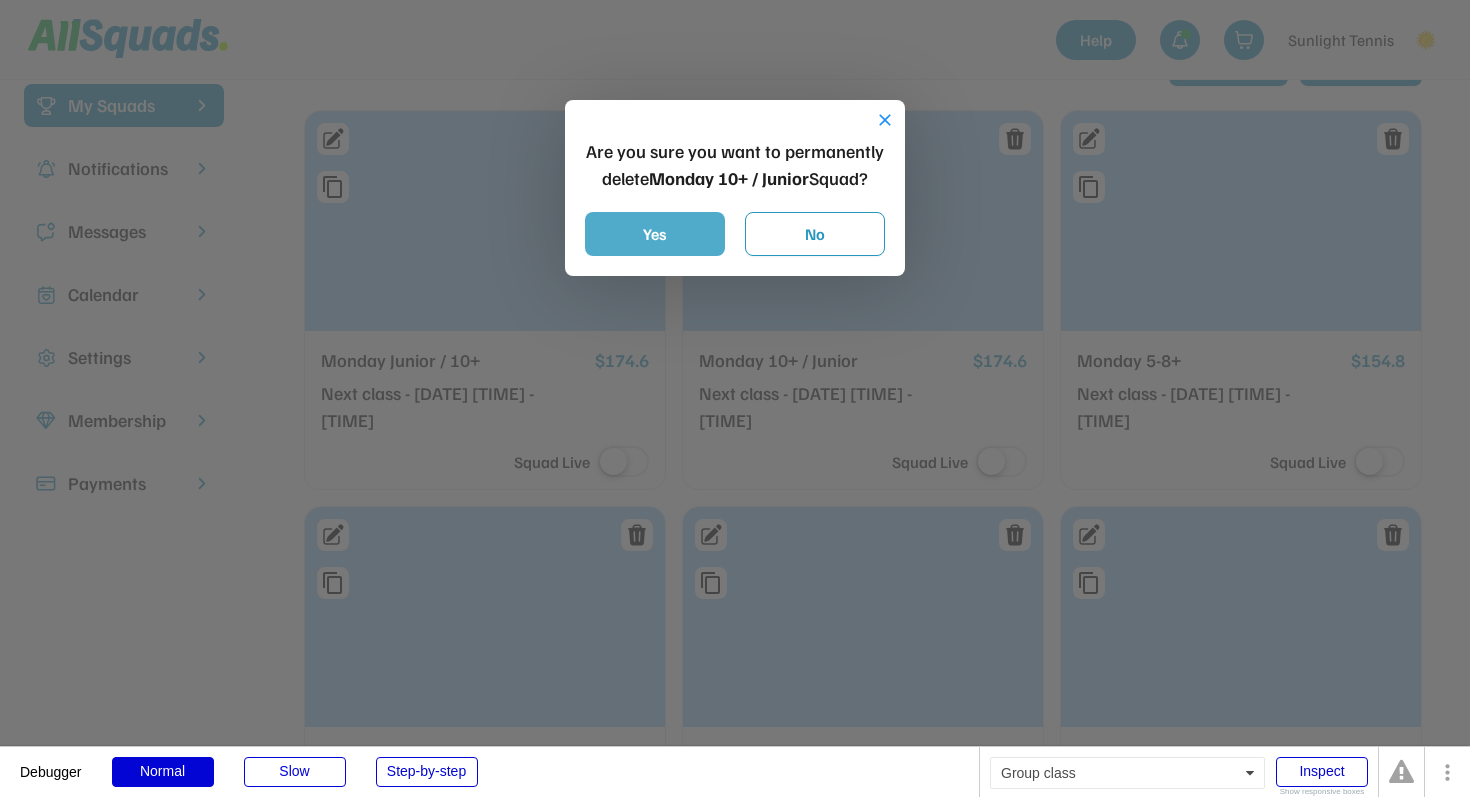 click on "Yes" at bounding box center [655, 234] 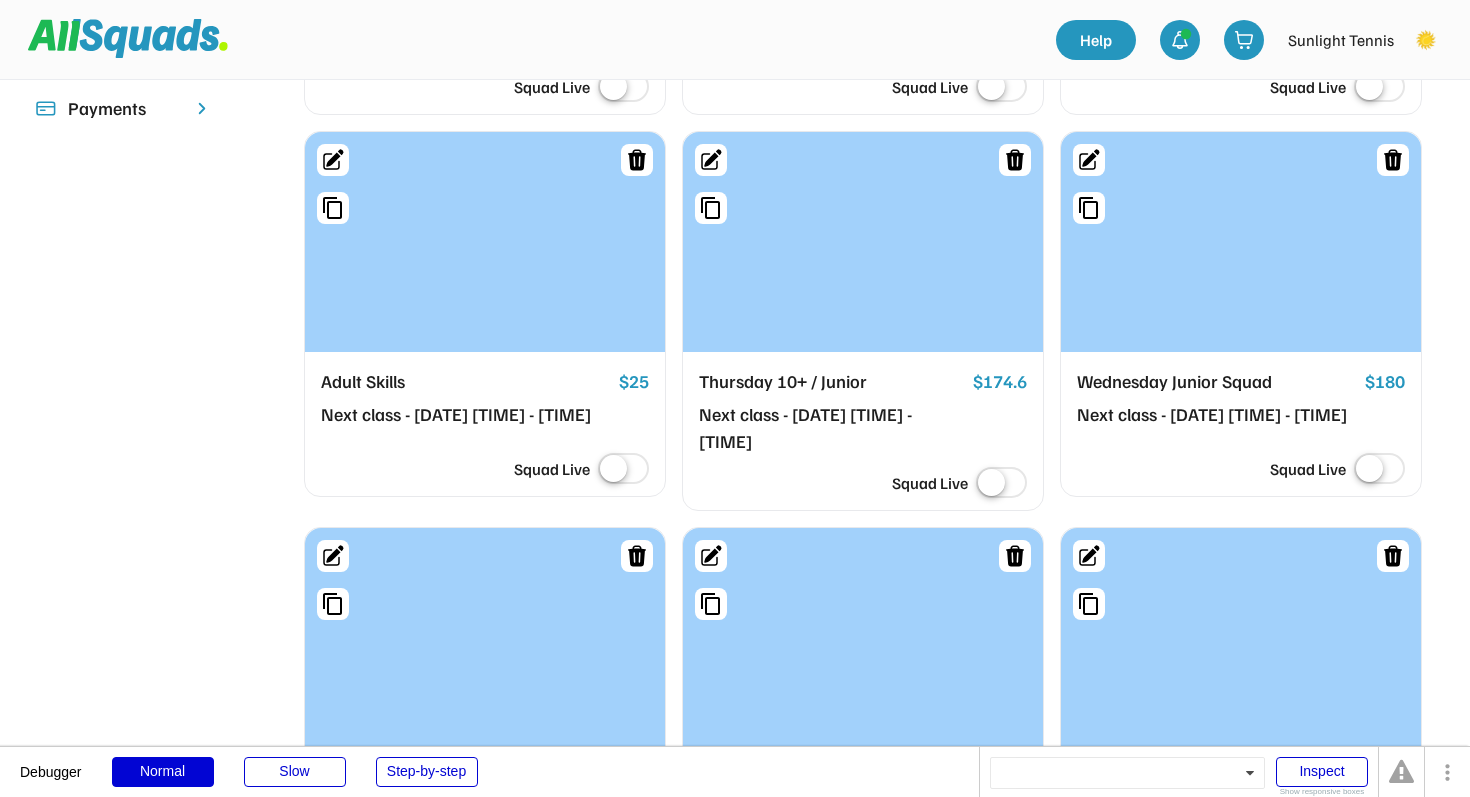 scroll, scrollTop: 574, scrollLeft: 0, axis: vertical 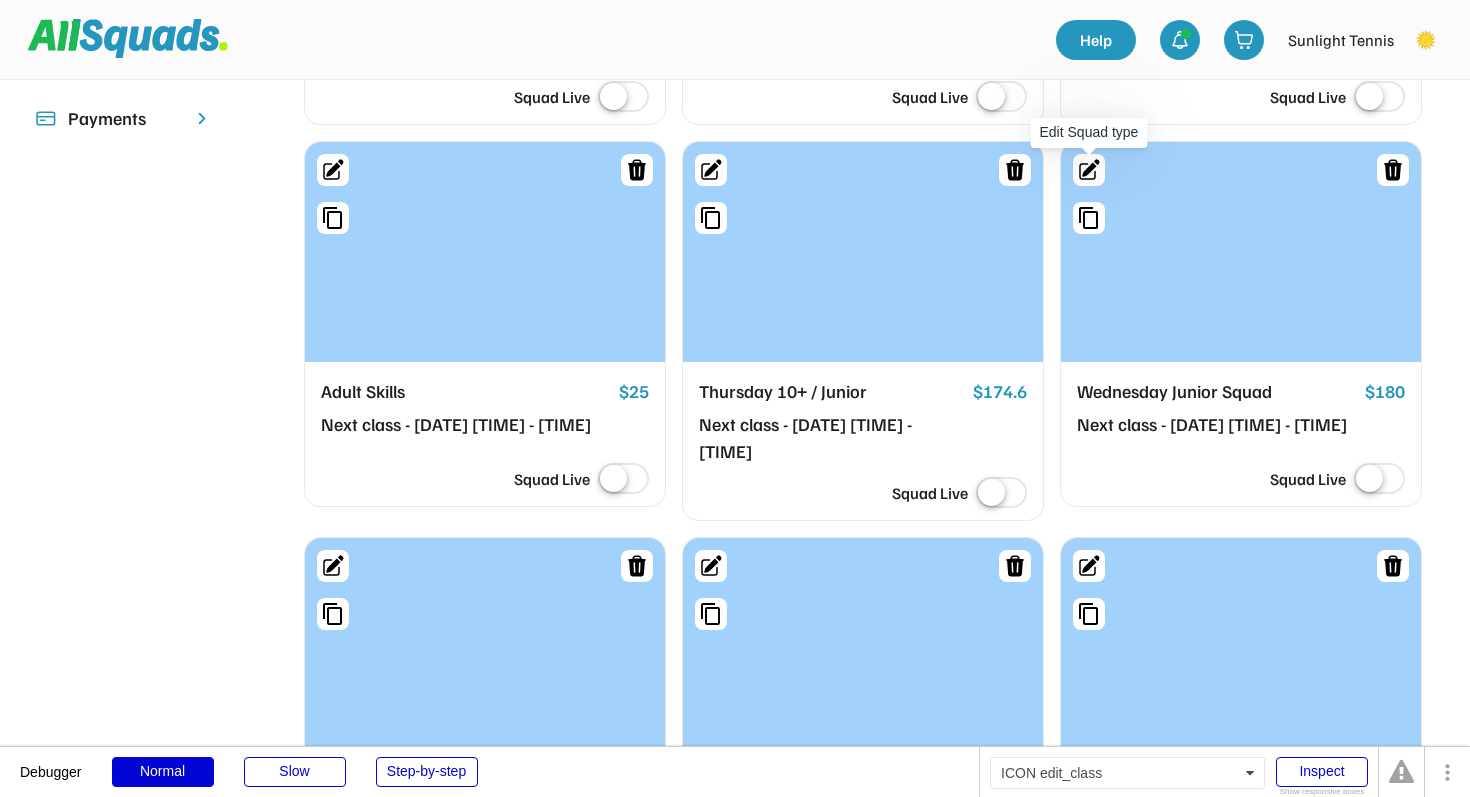 click 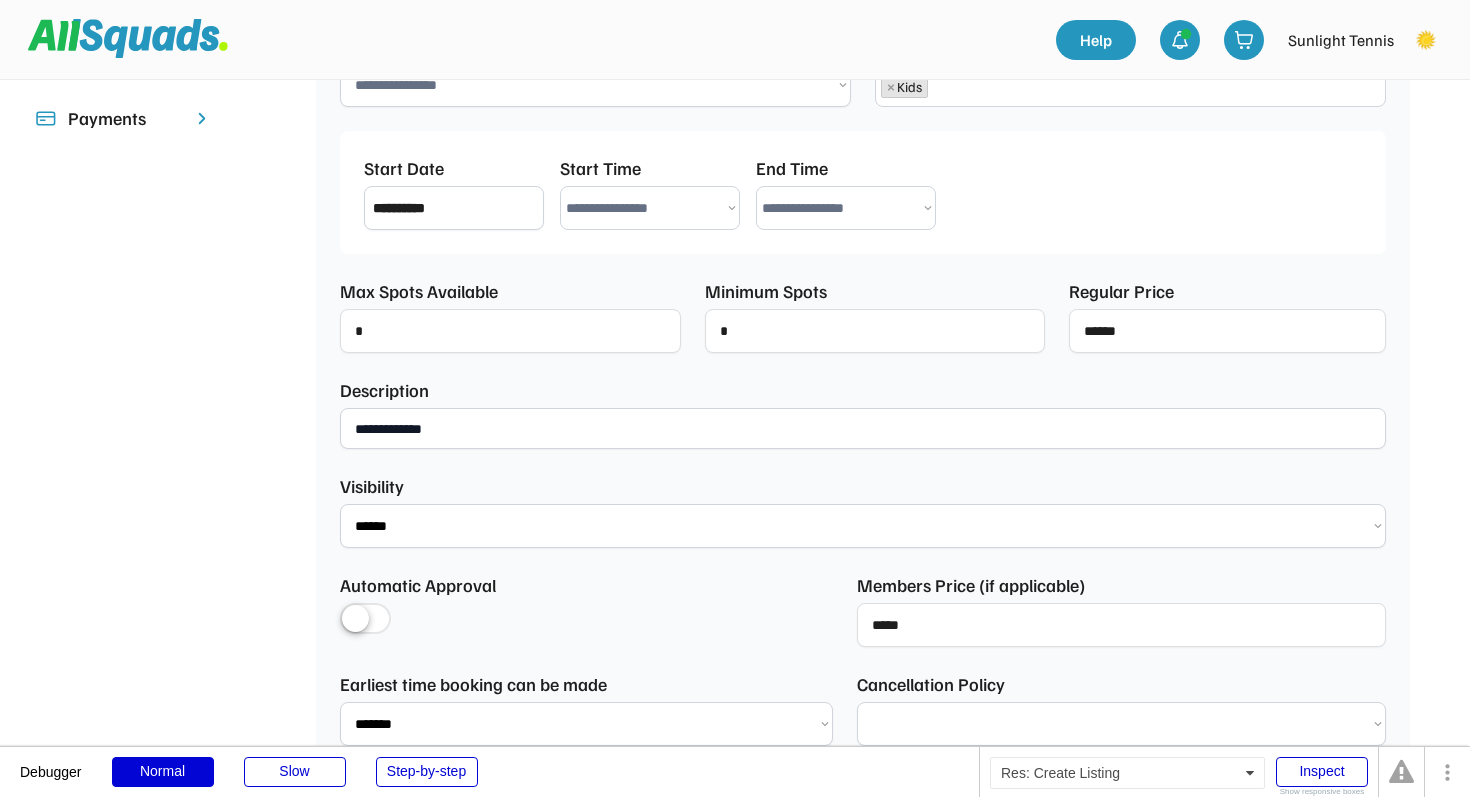 scroll, scrollTop: 341, scrollLeft: 0, axis: vertical 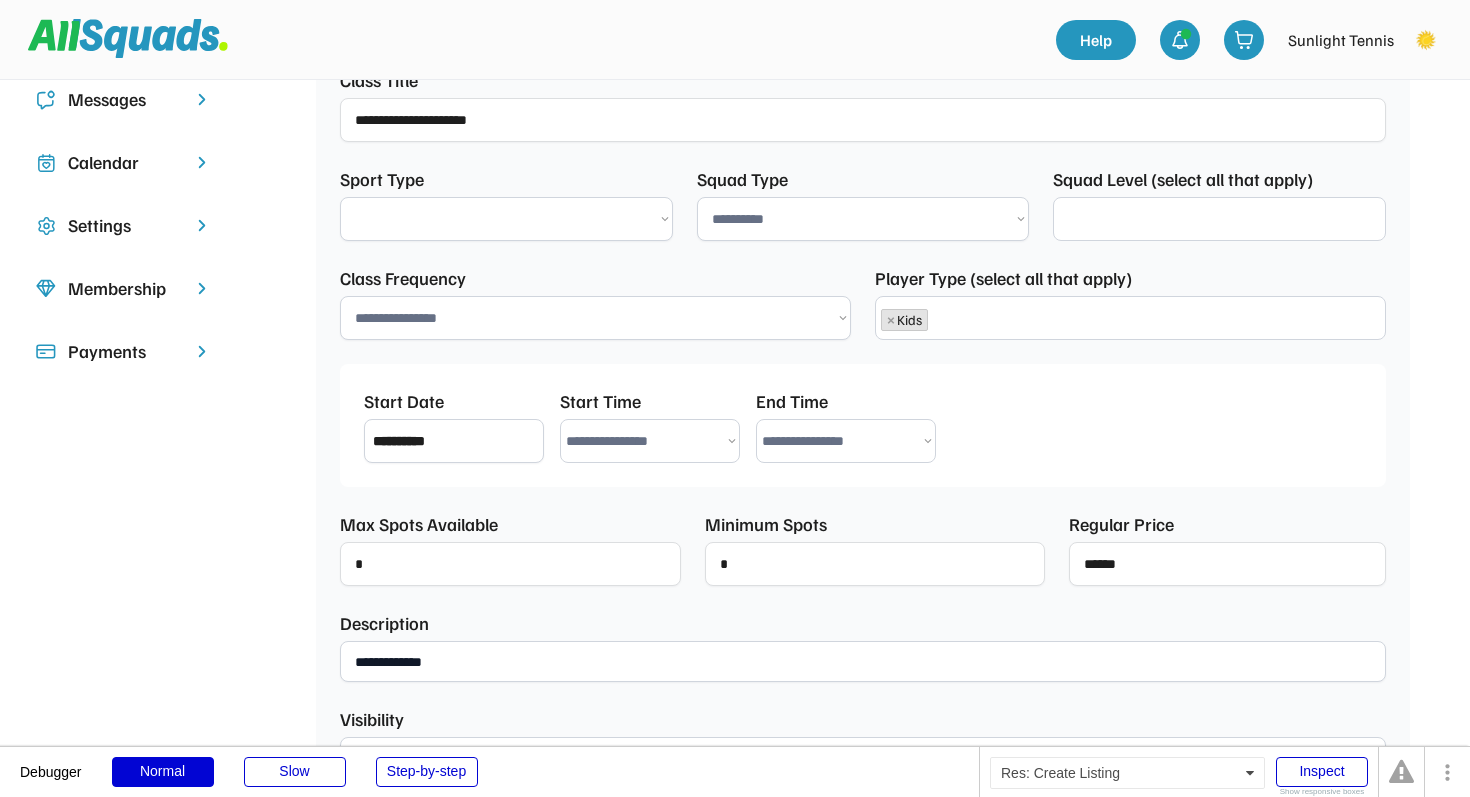 select on "**********" 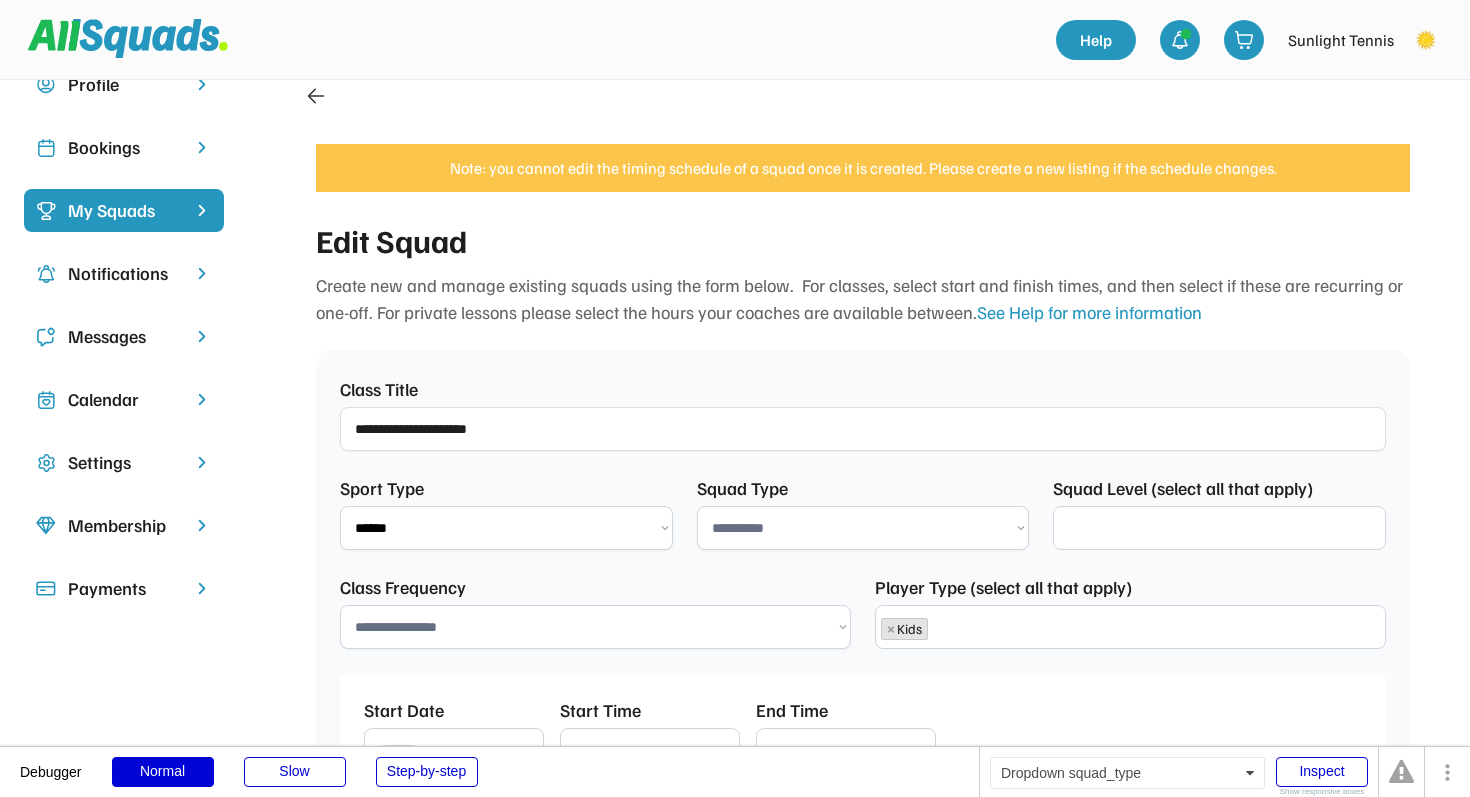 select on "**********" 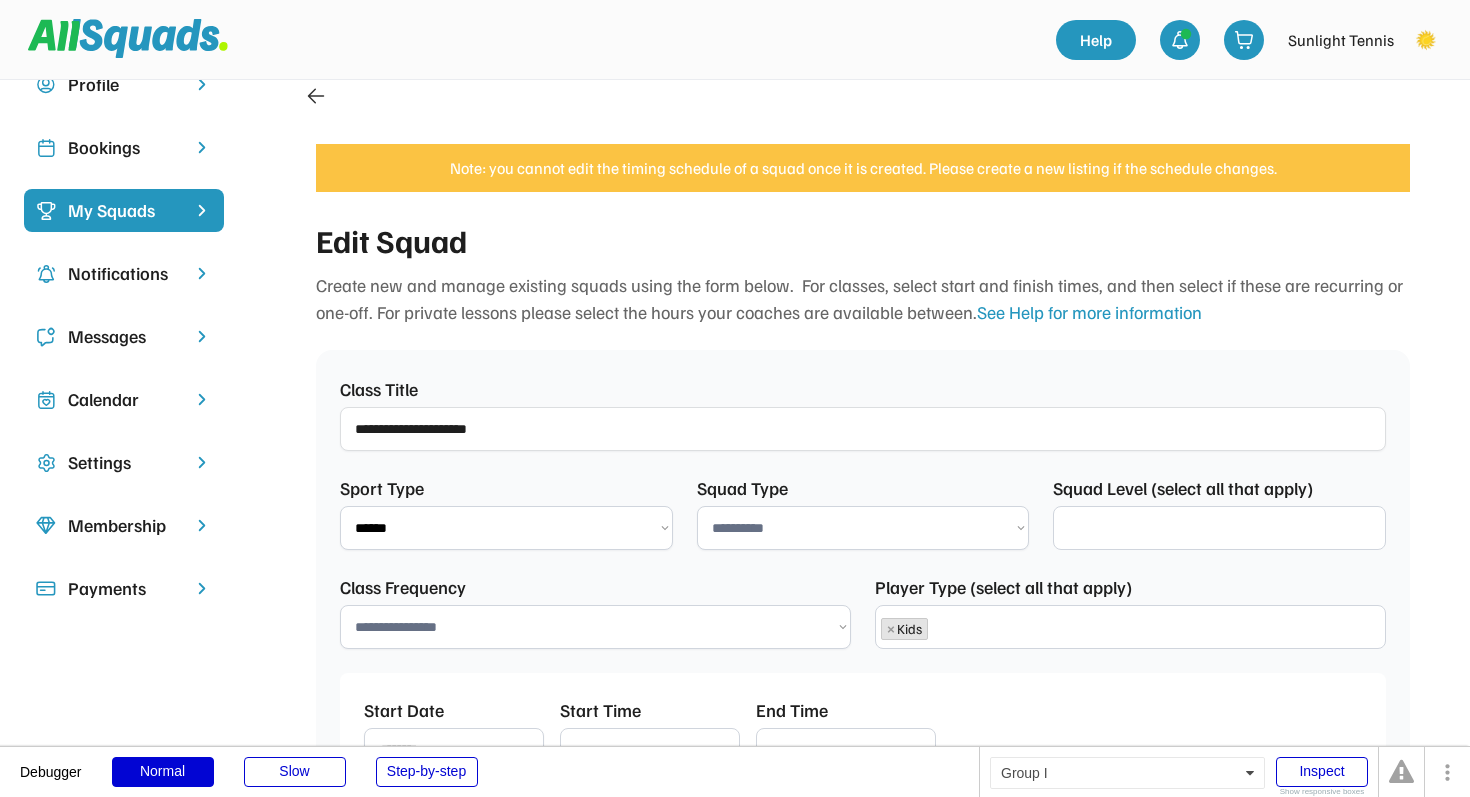 scroll, scrollTop: 577, scrollLeft: 0, axis: vertical 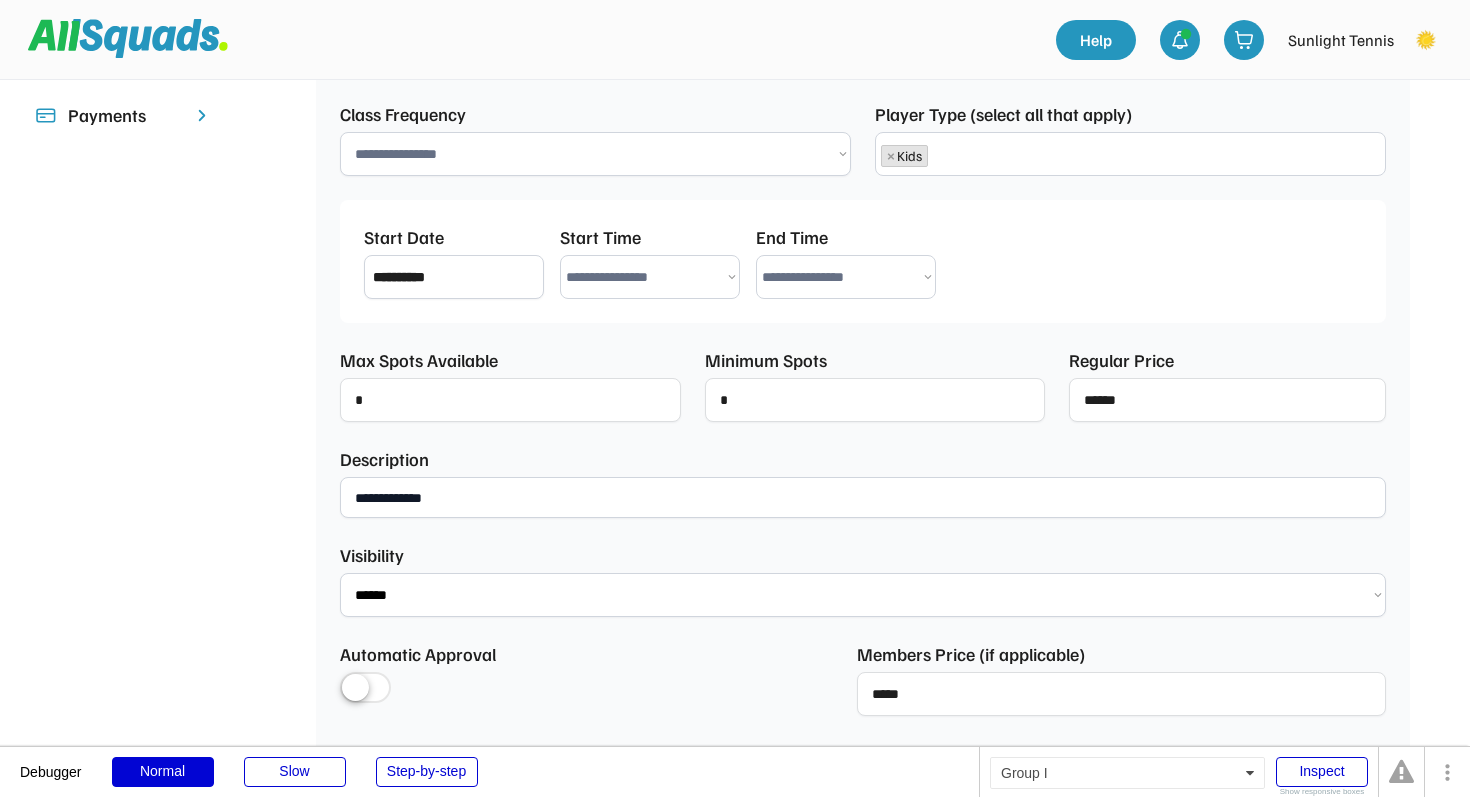 select on "**********" 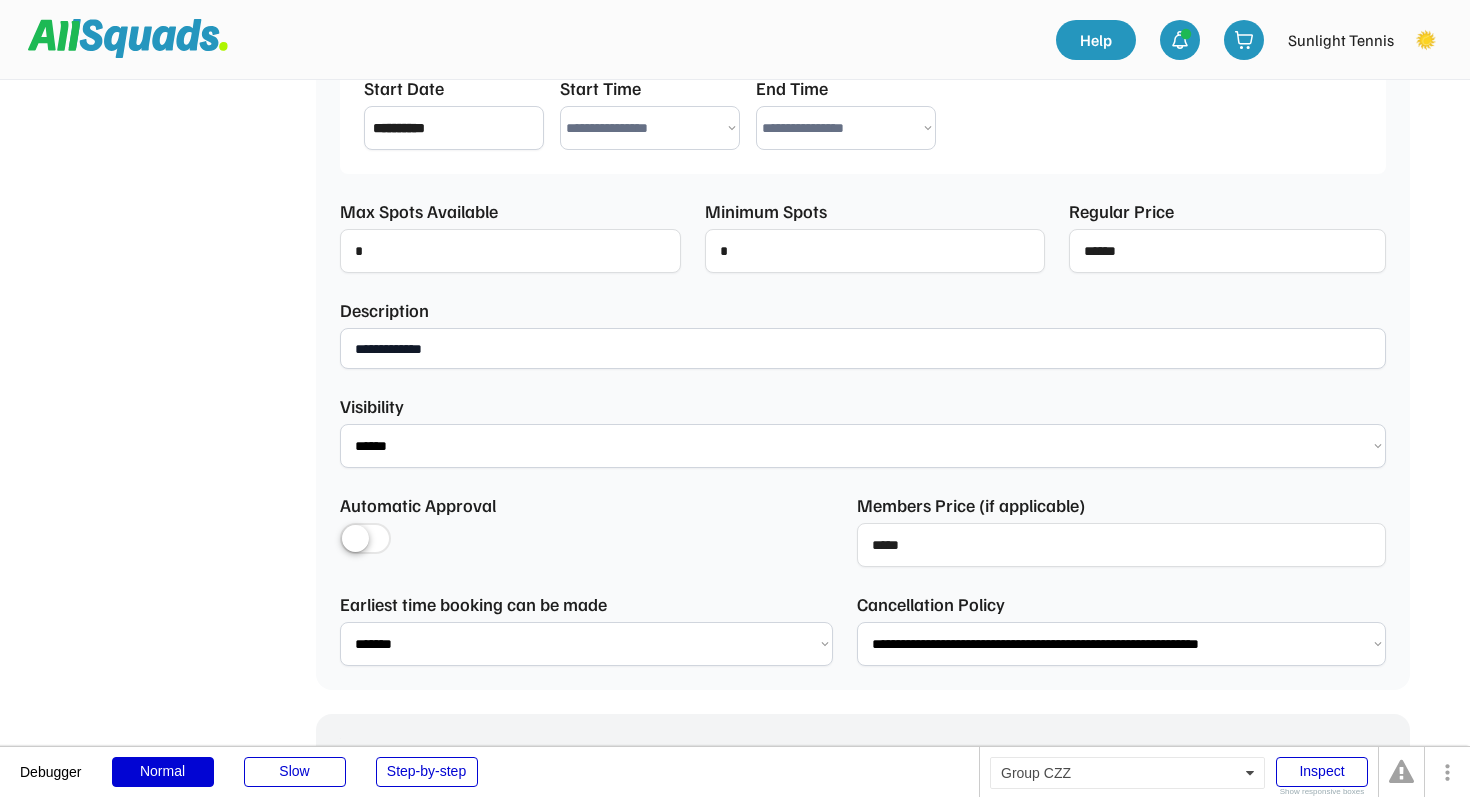 select on "**********" 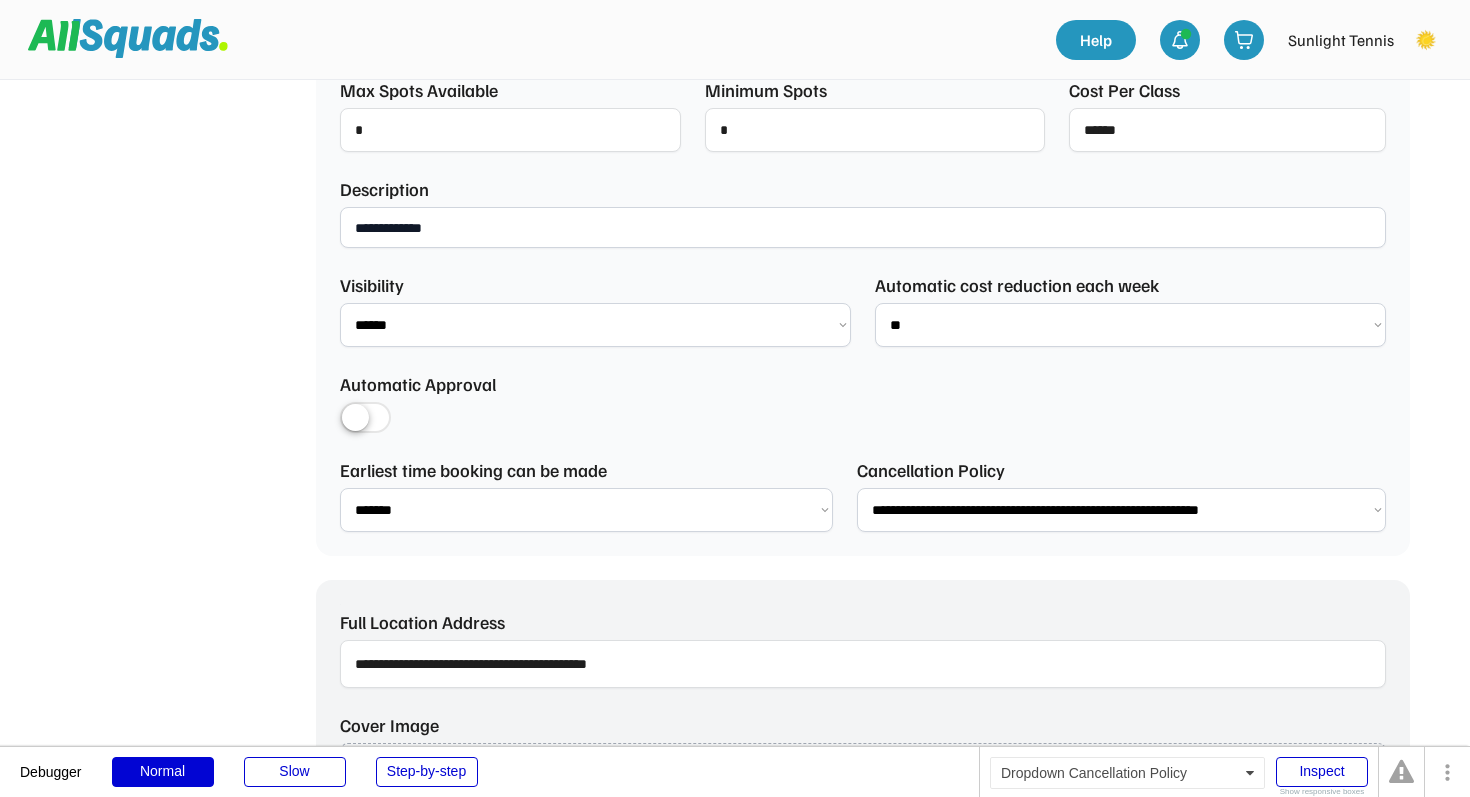 type on "**********" 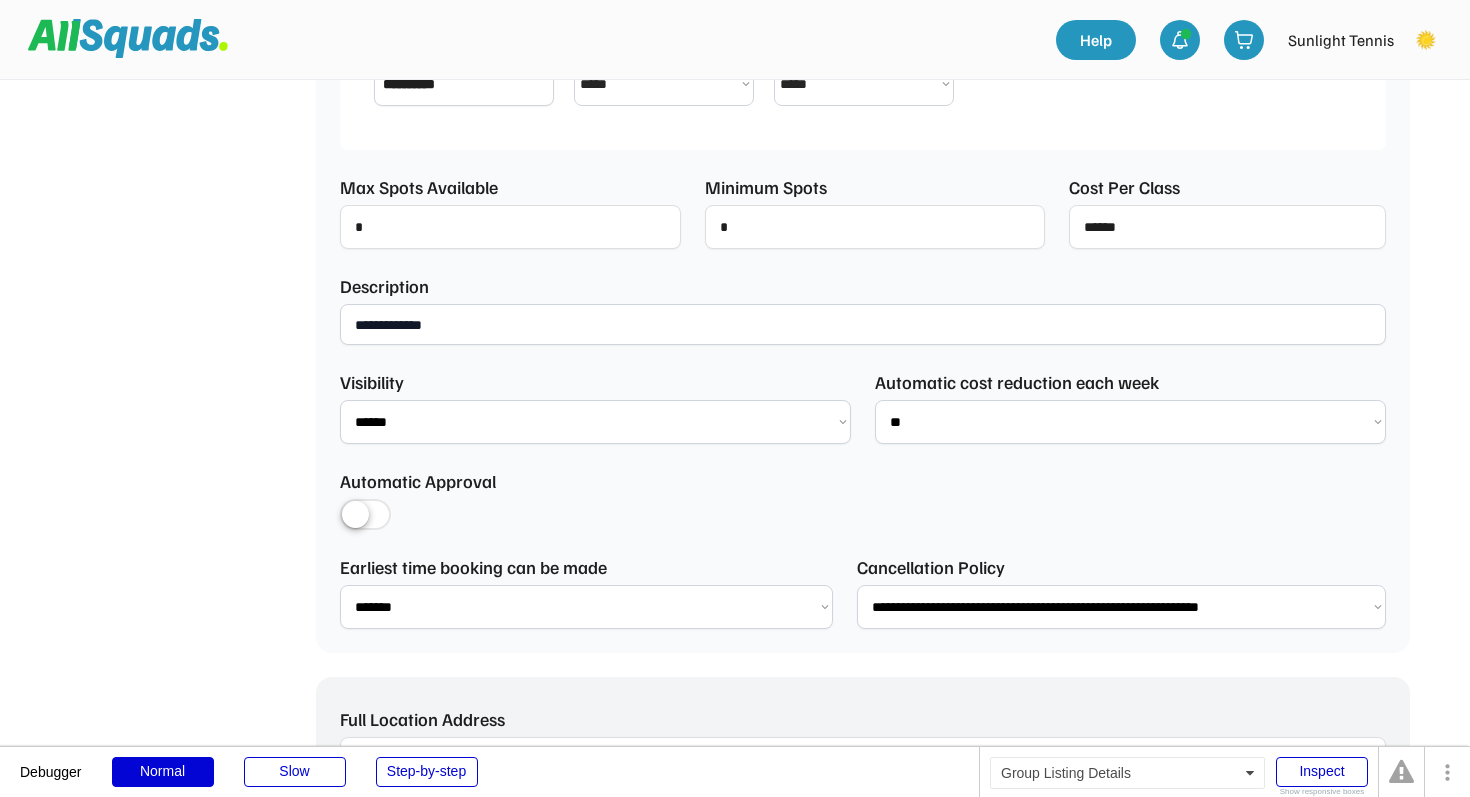 scroll, scrollTop: 778, scrollLeft: 0, axis: vertical 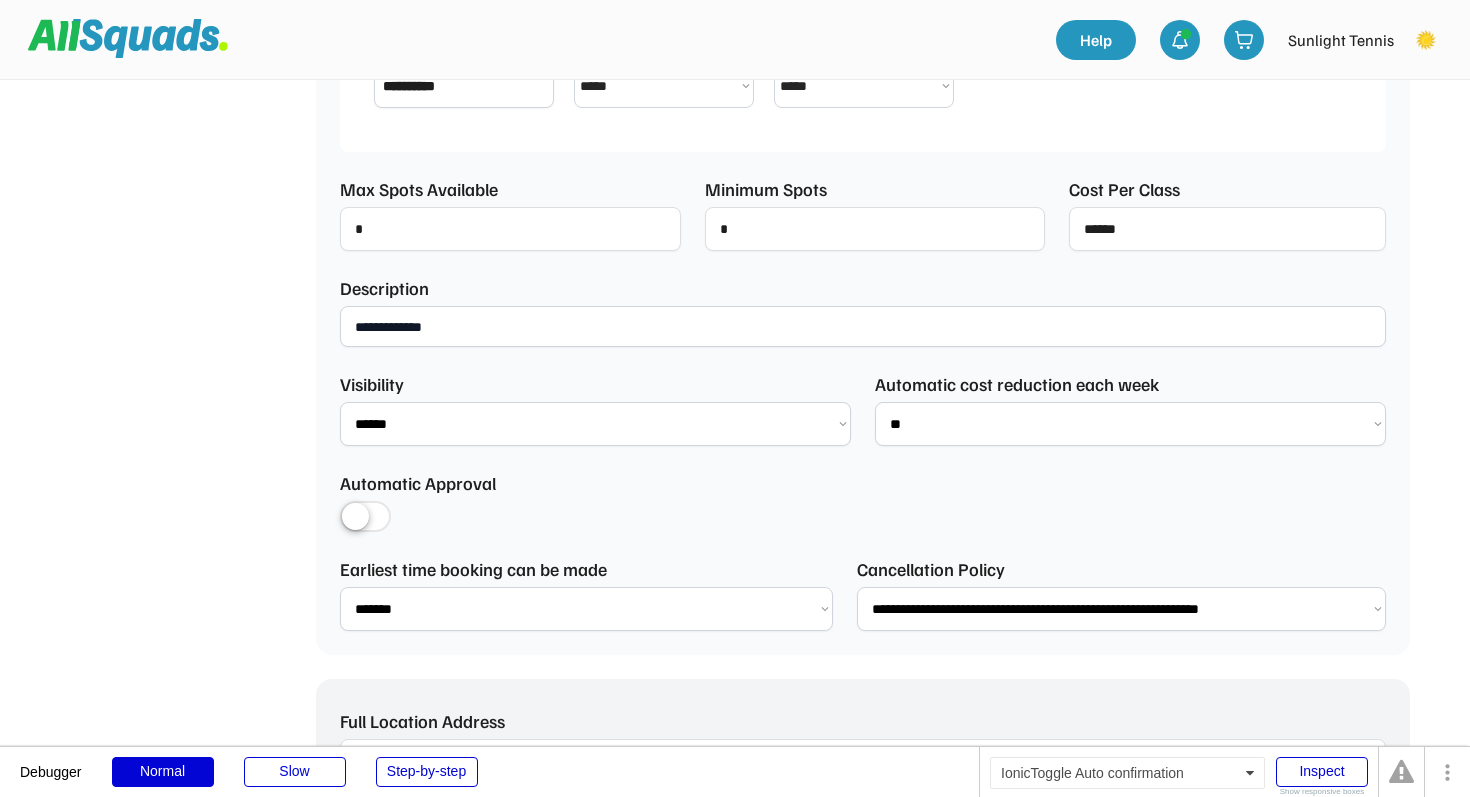 click at bounding box center [365, 518] 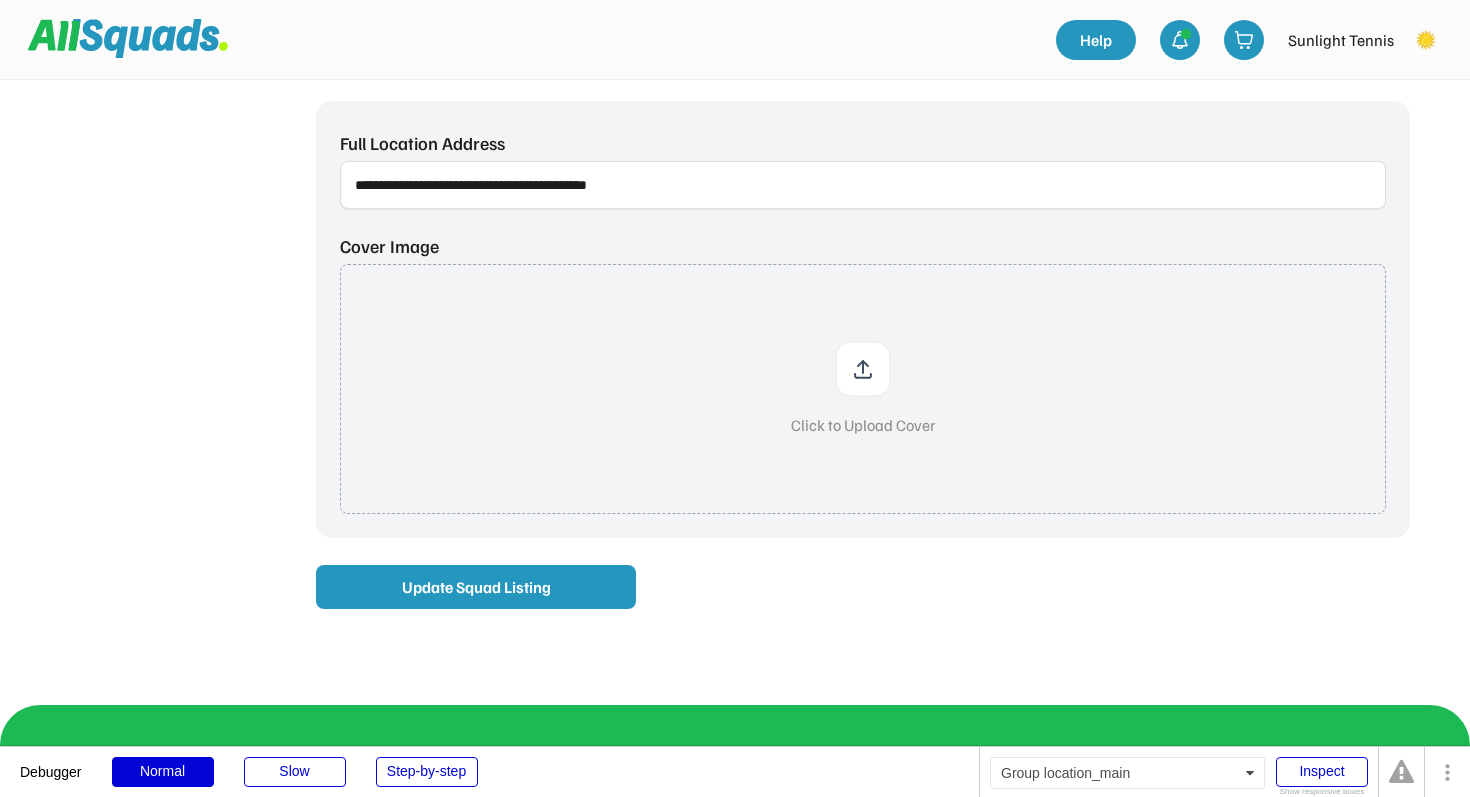 scroll, scrollTop: 1355, scrollLeft: 0, axis: vertical 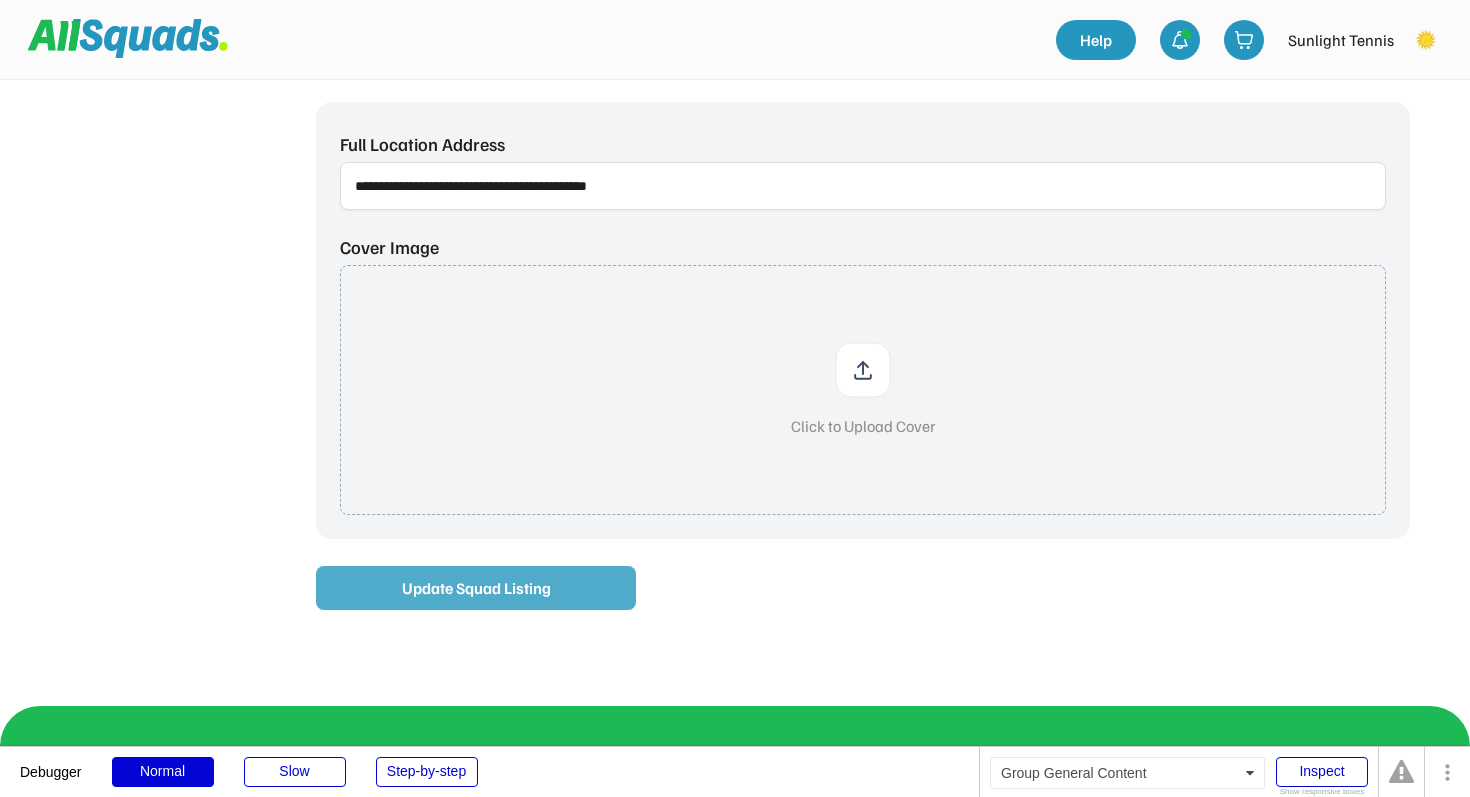 click on "Update Squad Listing" at bounding box center (476, 588) 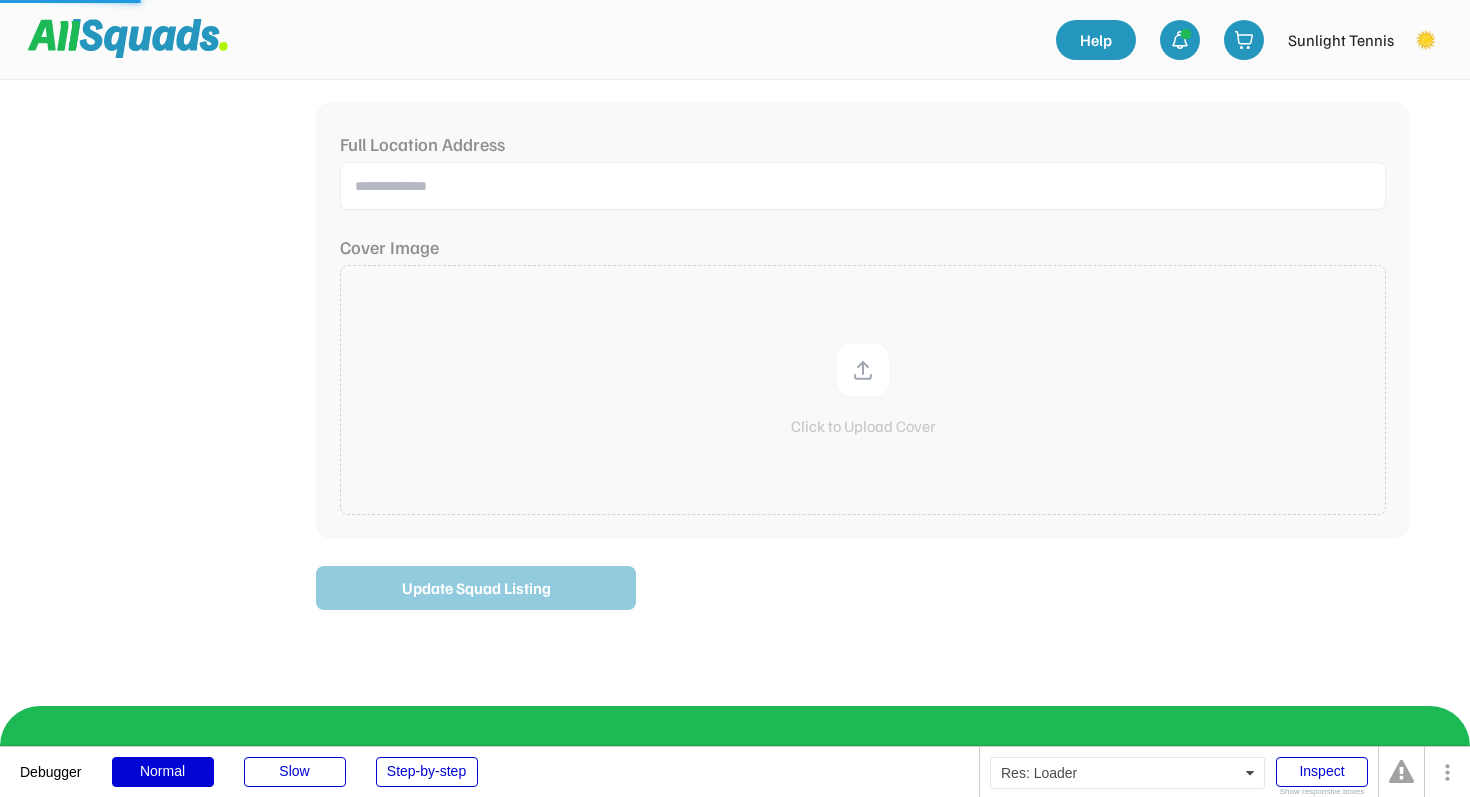 type on "**********" 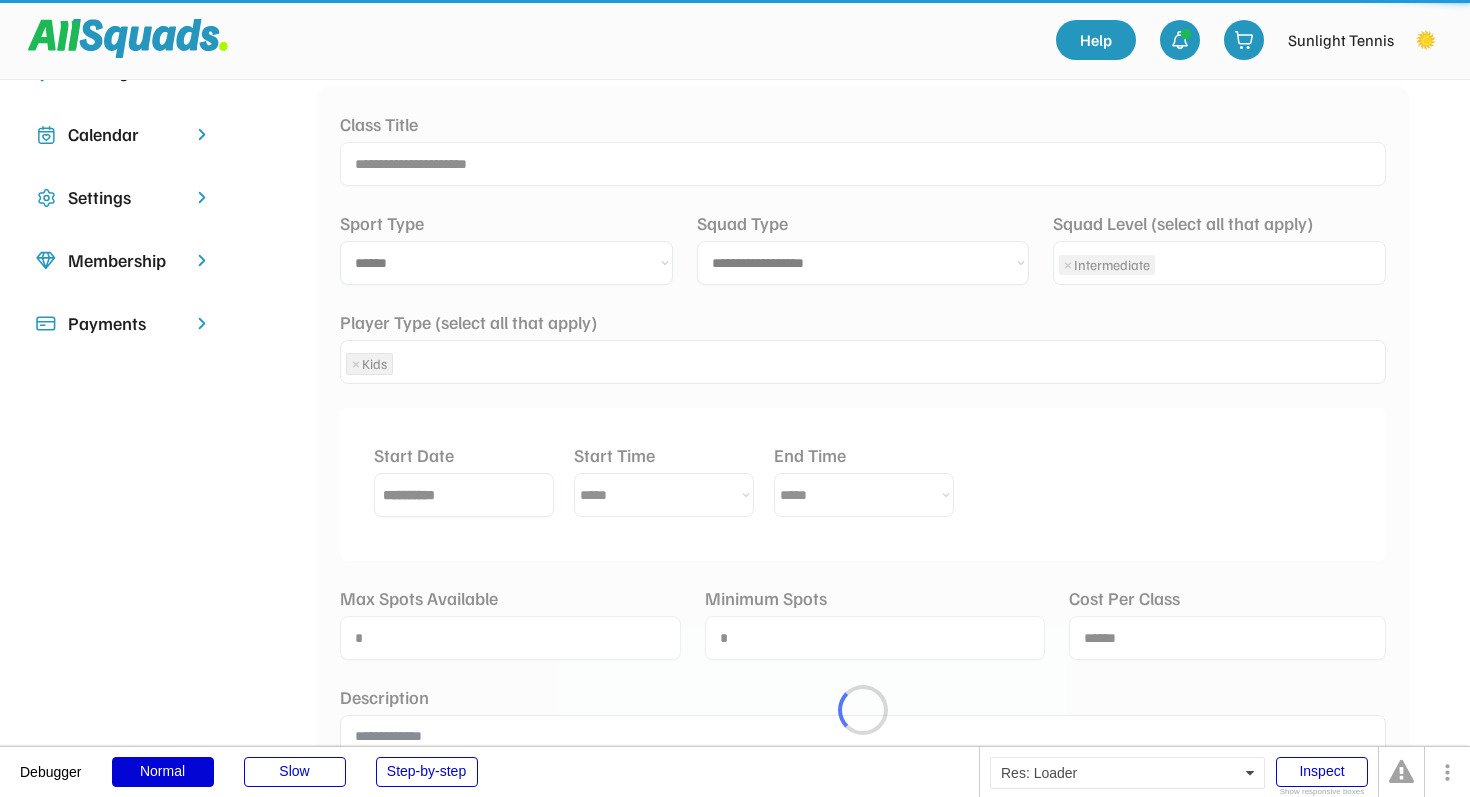 scroll, scrollTop: 236, scrollLeft: 0, axis: vertical 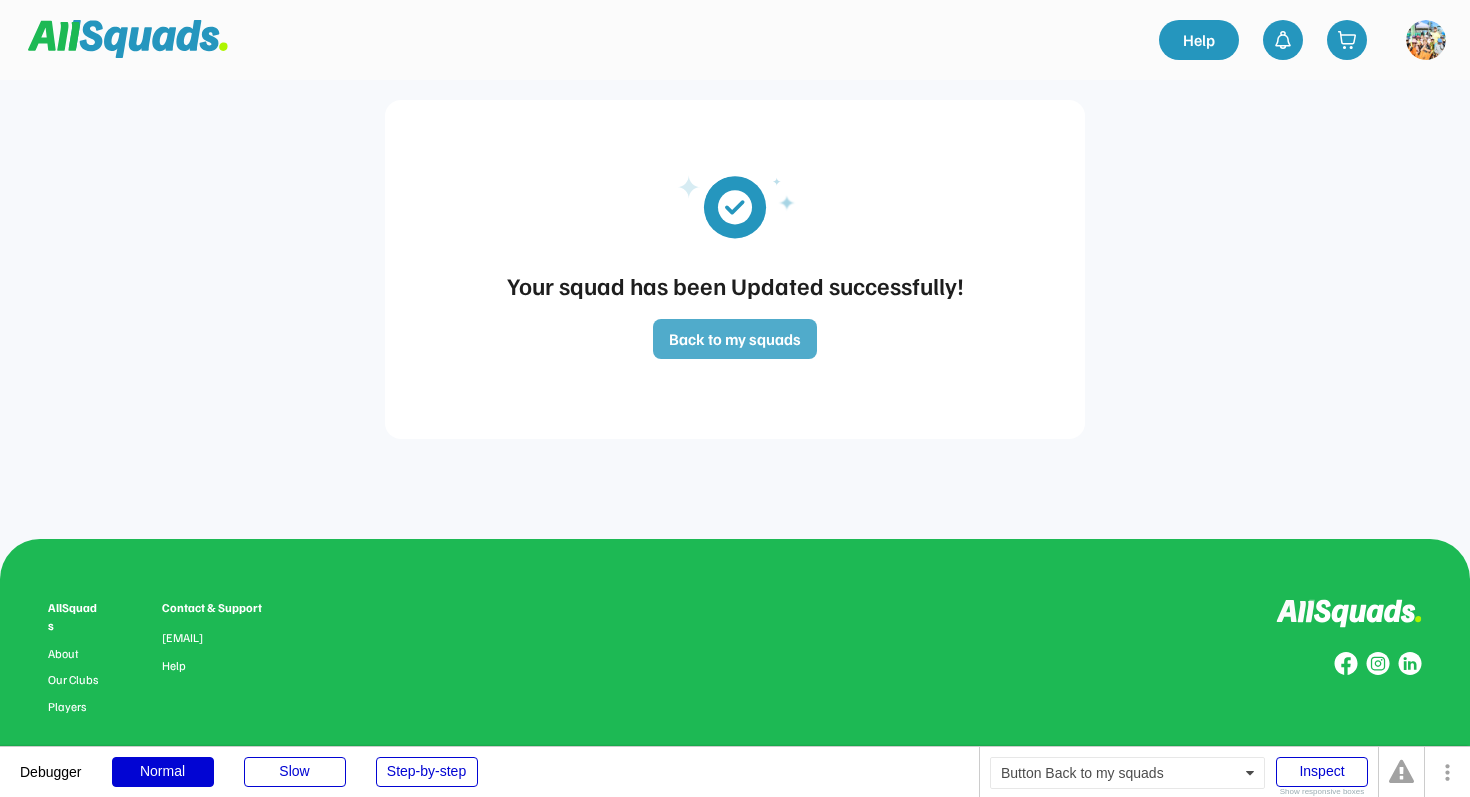 click on "Back to my squads" at bounding box center (735, 339) 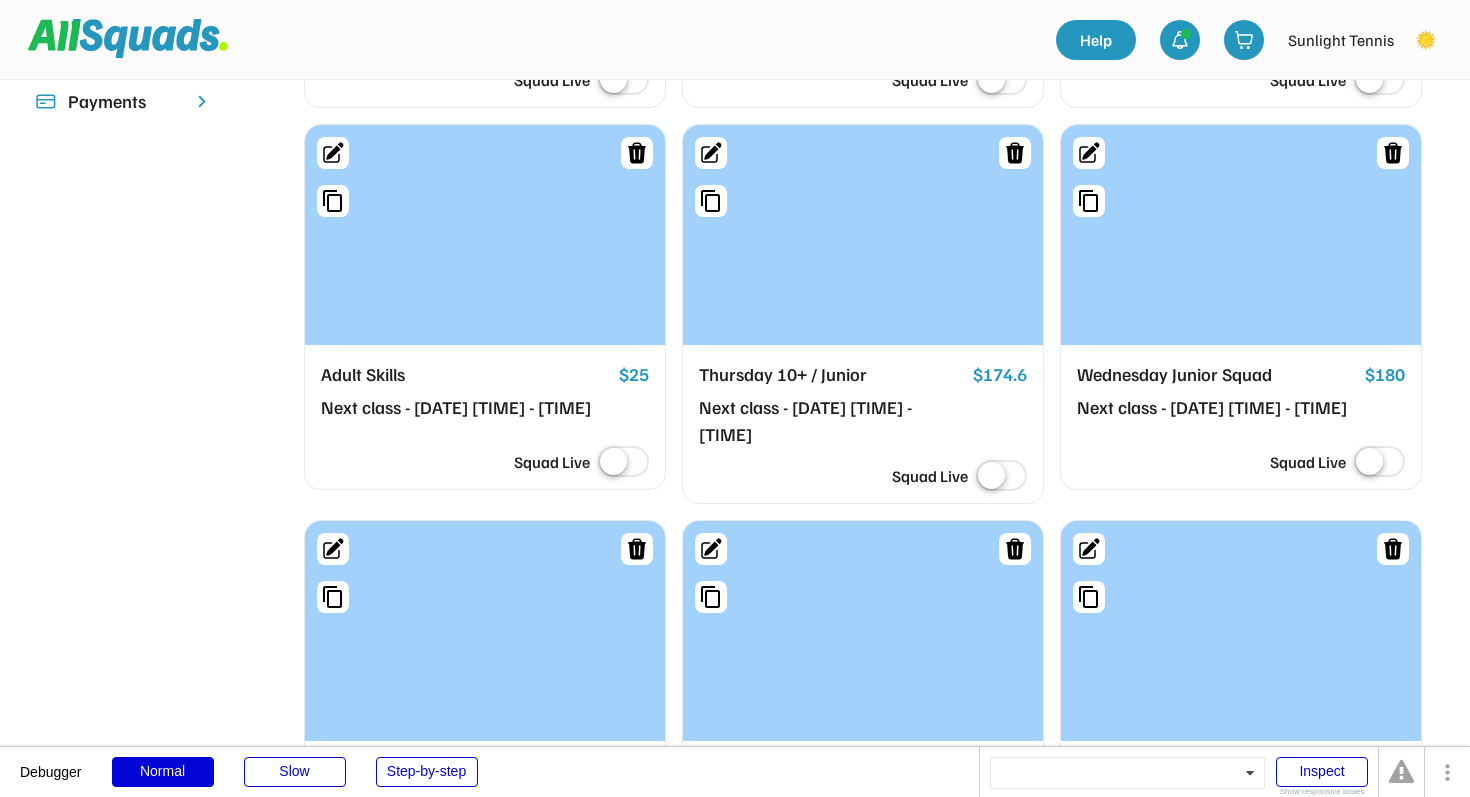 scroll, scrollTop: 555, scrollLeft: 0, axis: vertical 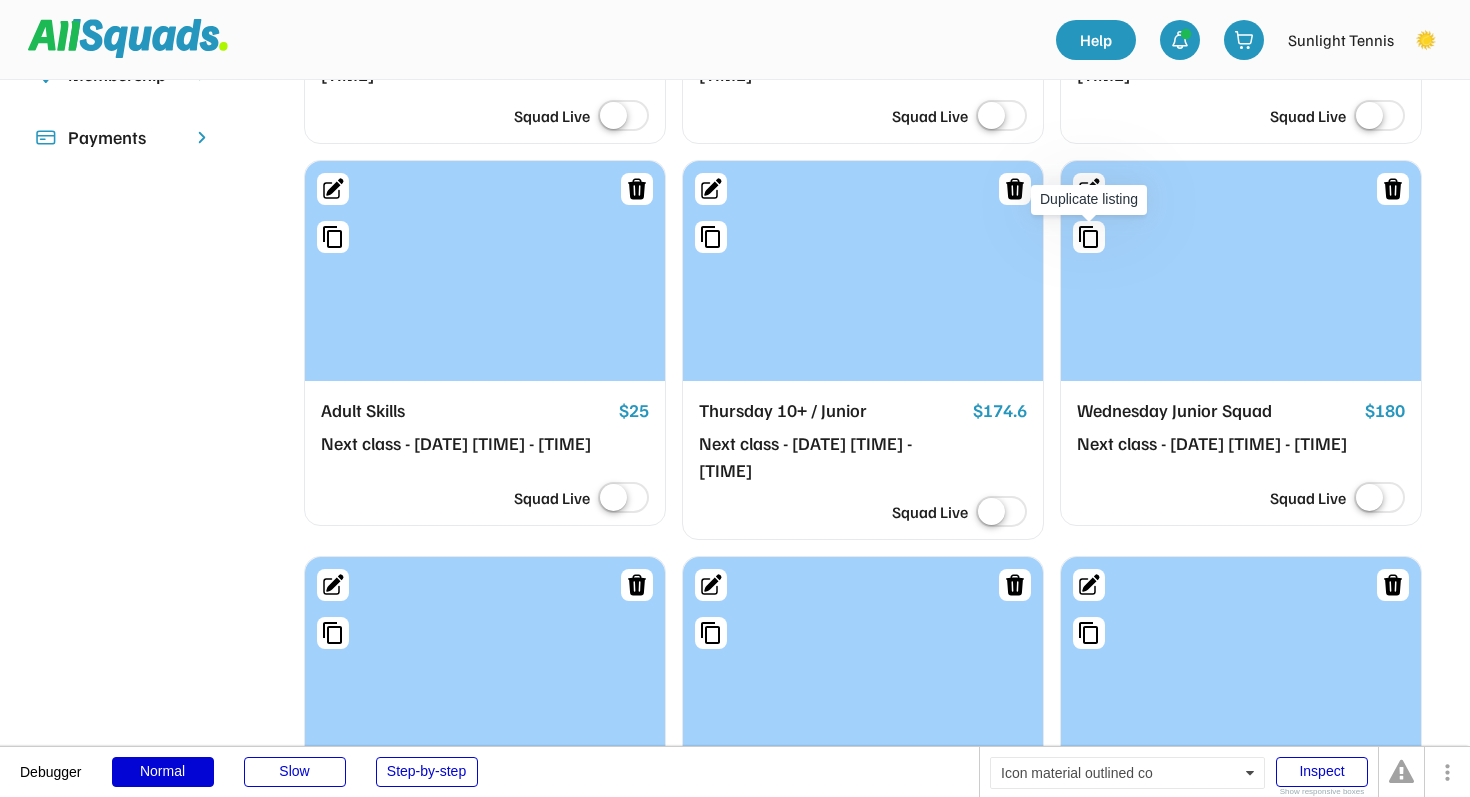click 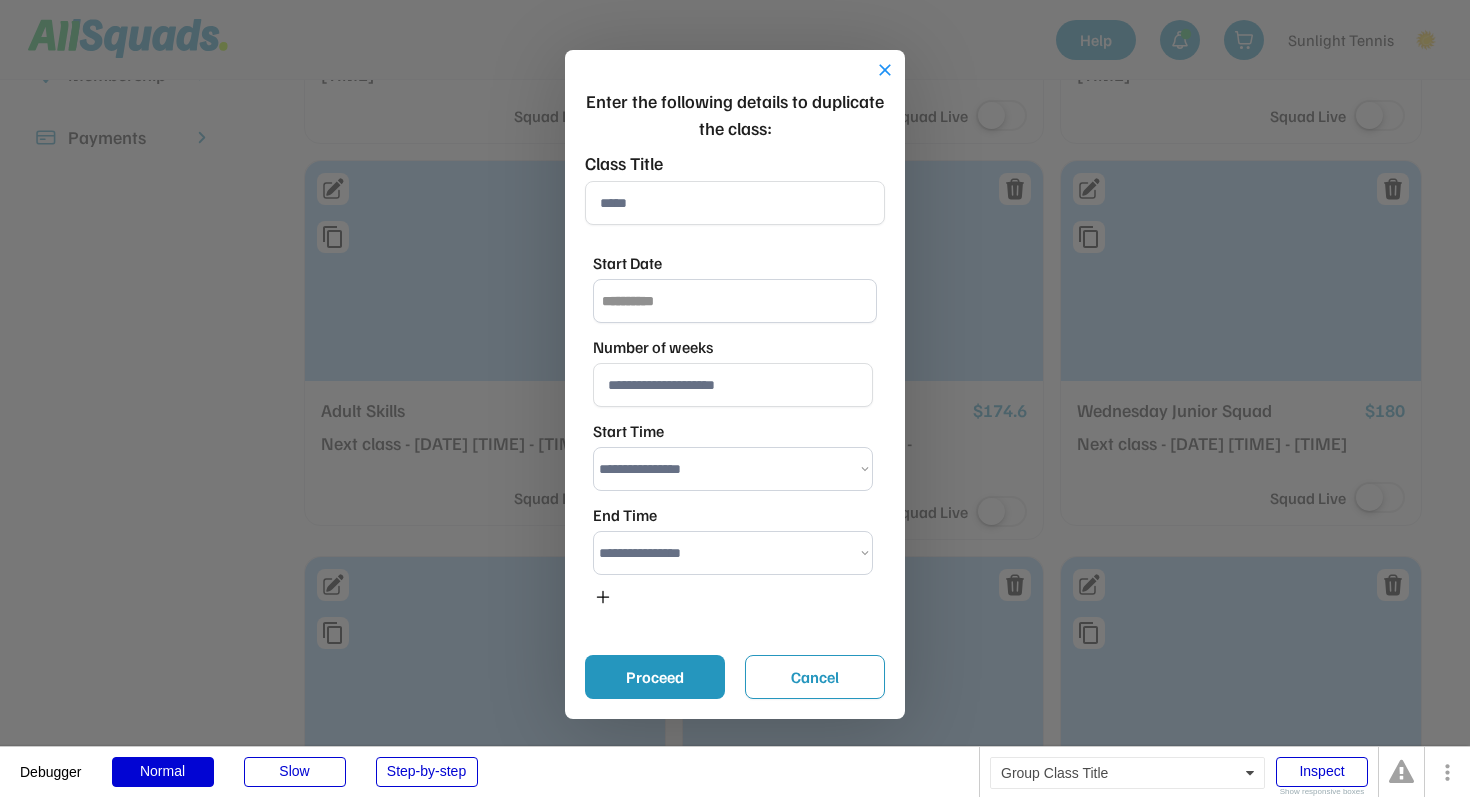 click at bounding box center (735, 203) 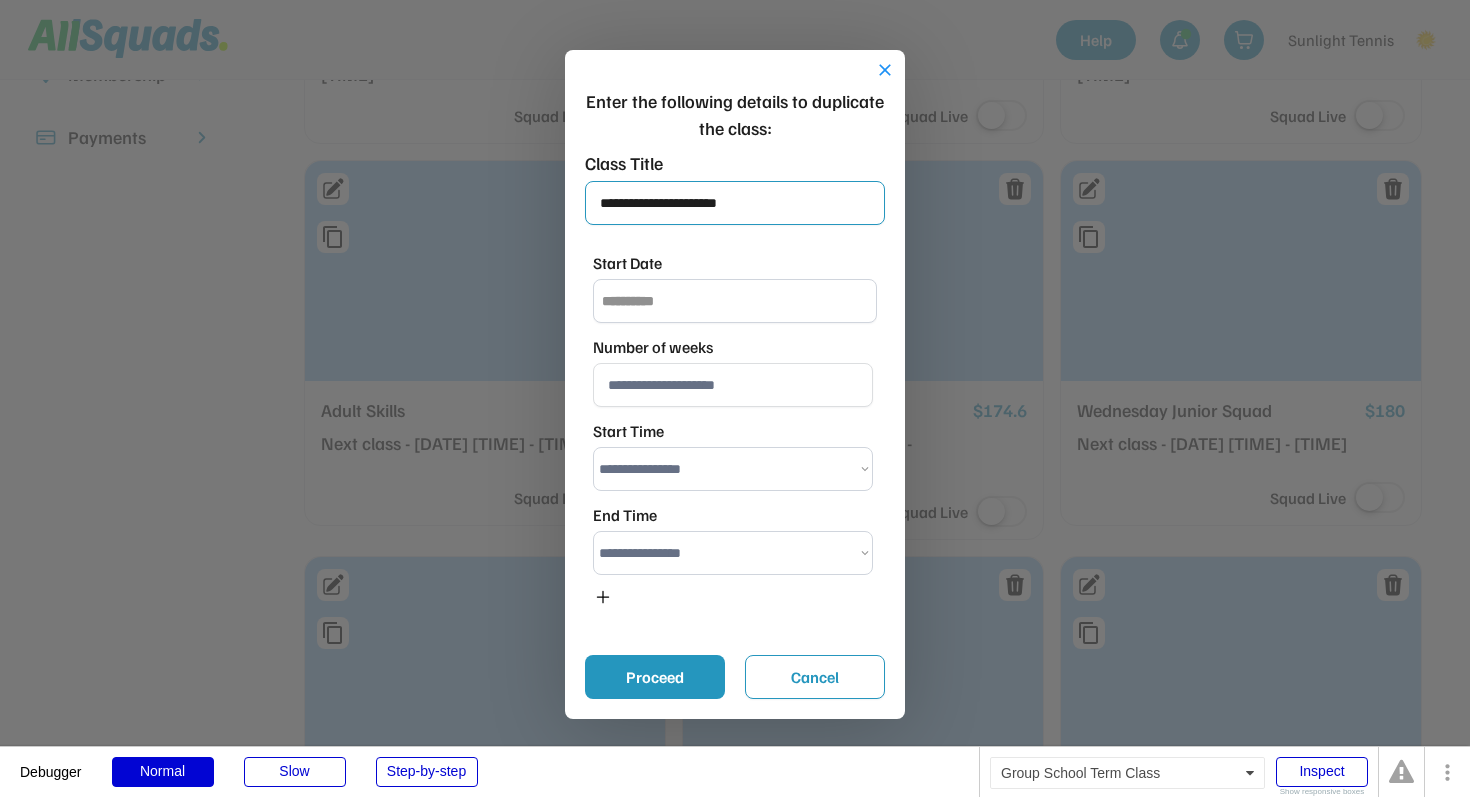 type on "**********" 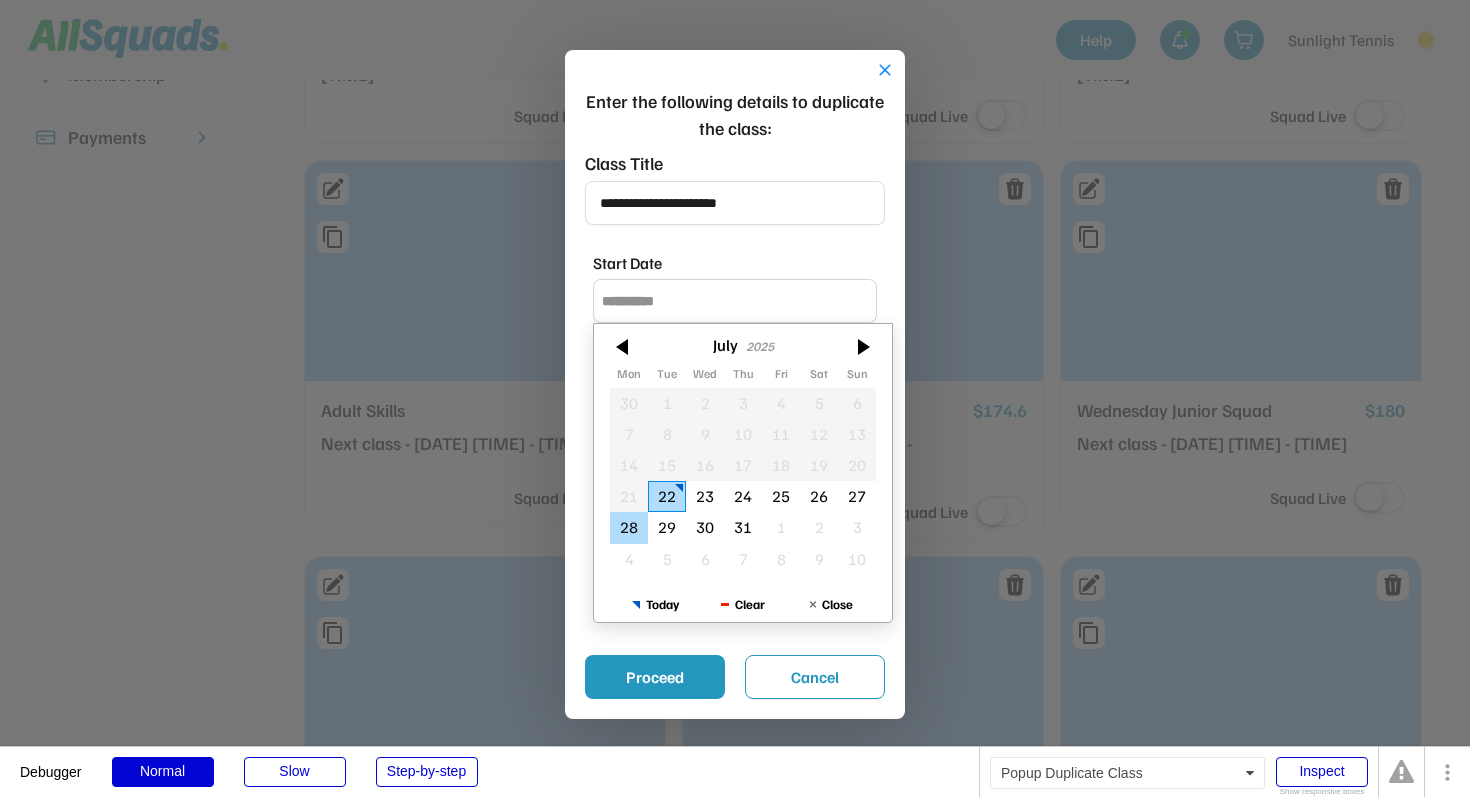 click on "28" at bounding box center [629, 527] 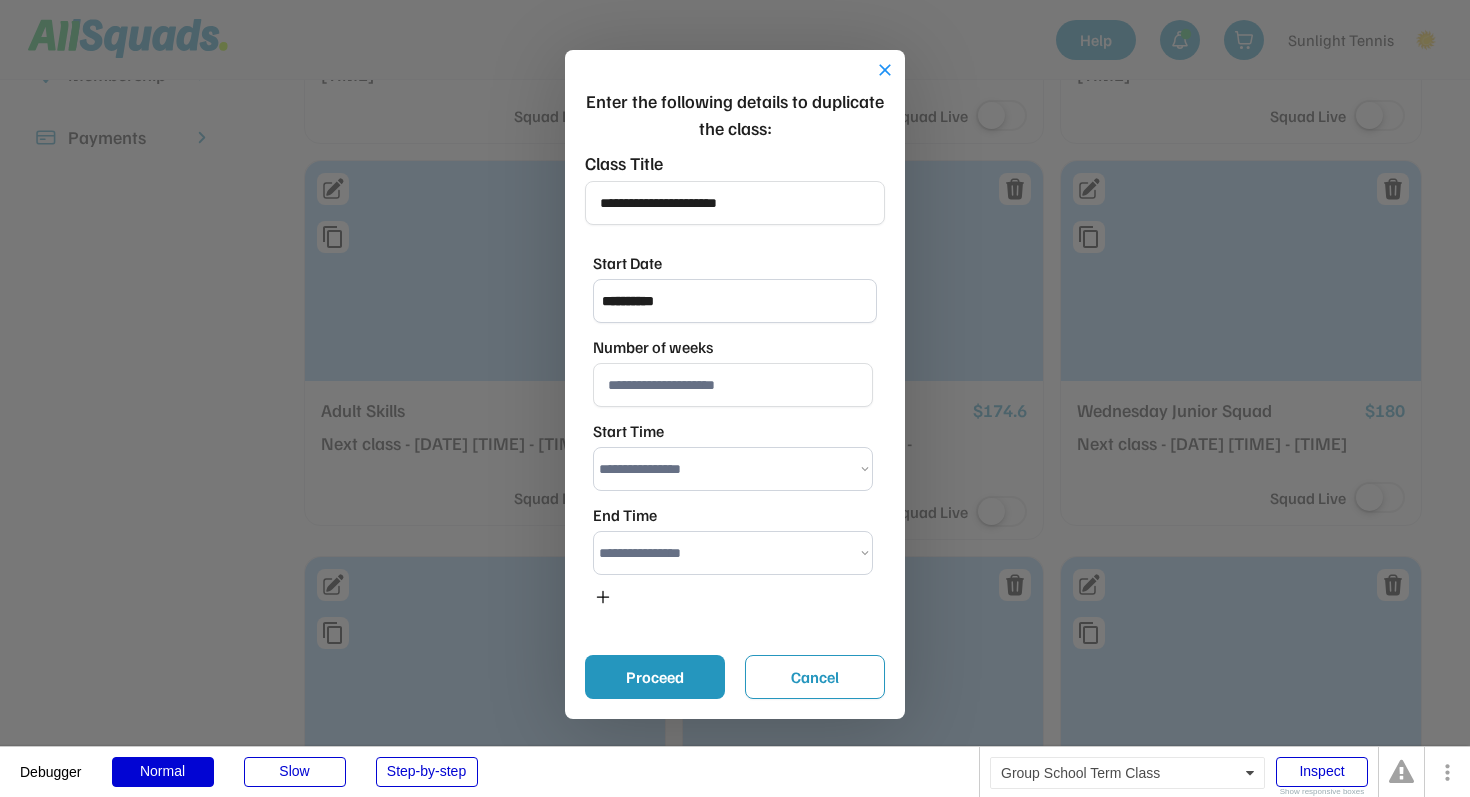 click at bounding box center (733, 385) 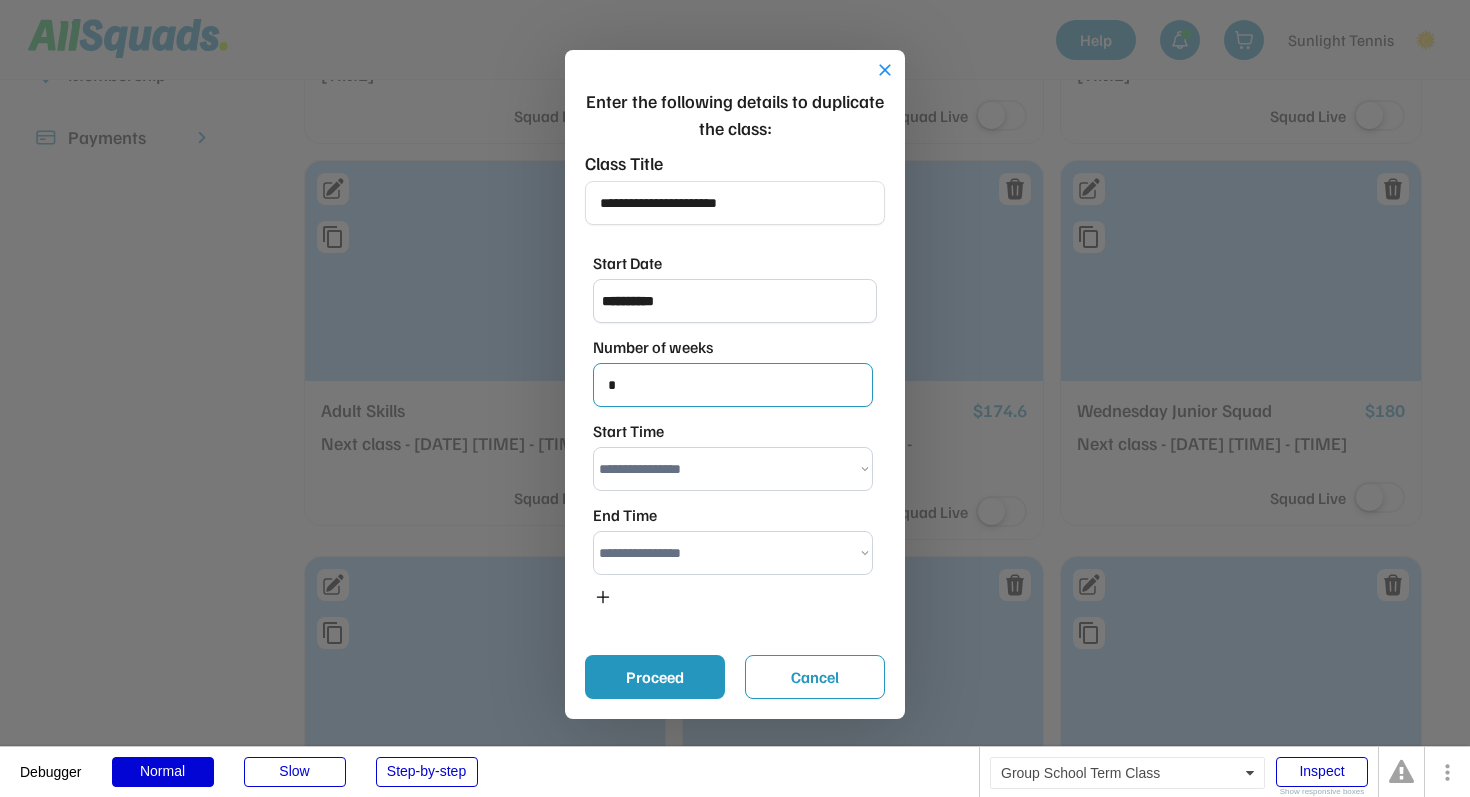 type on "*" 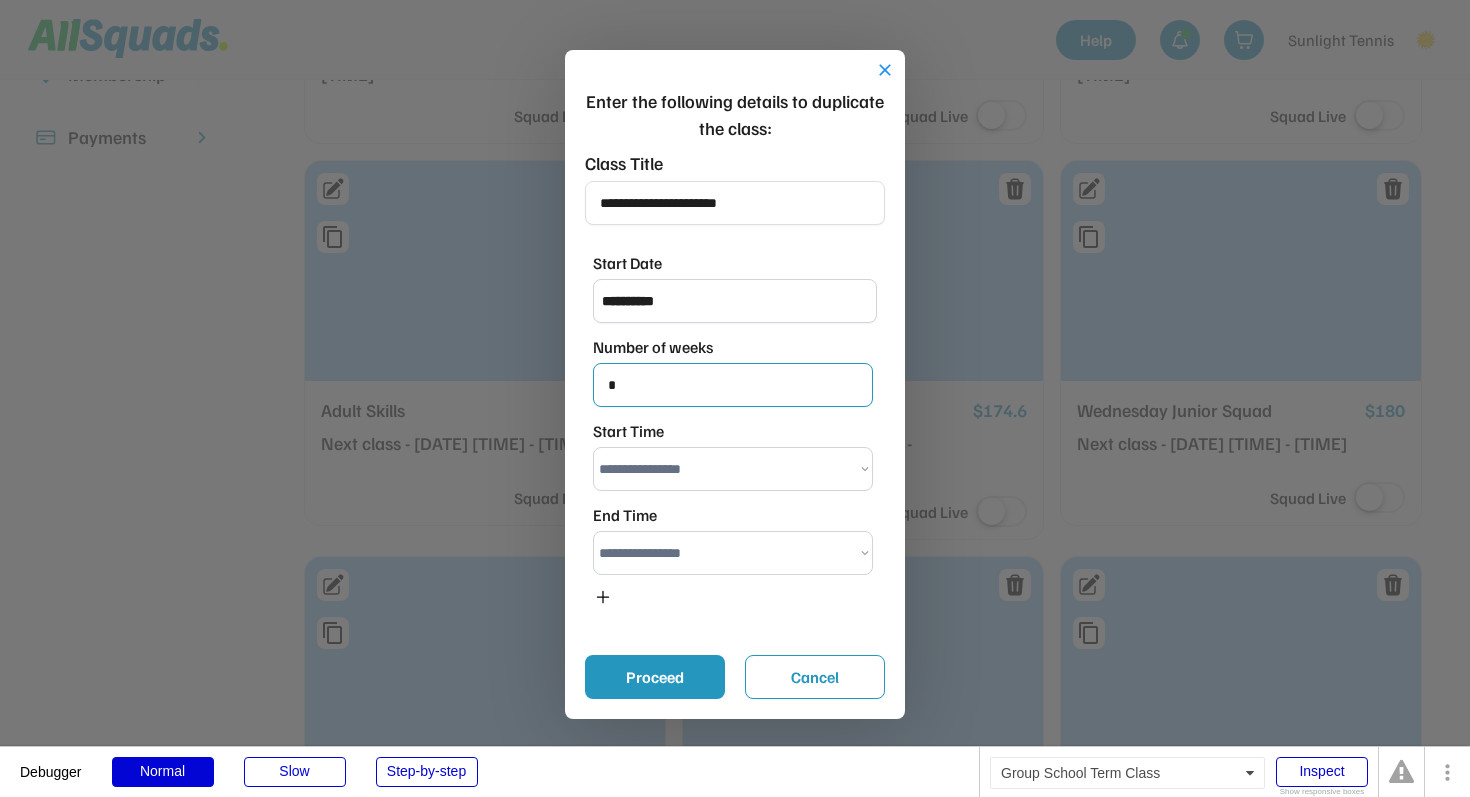 click on "**********" at bounding box center (733, 469) 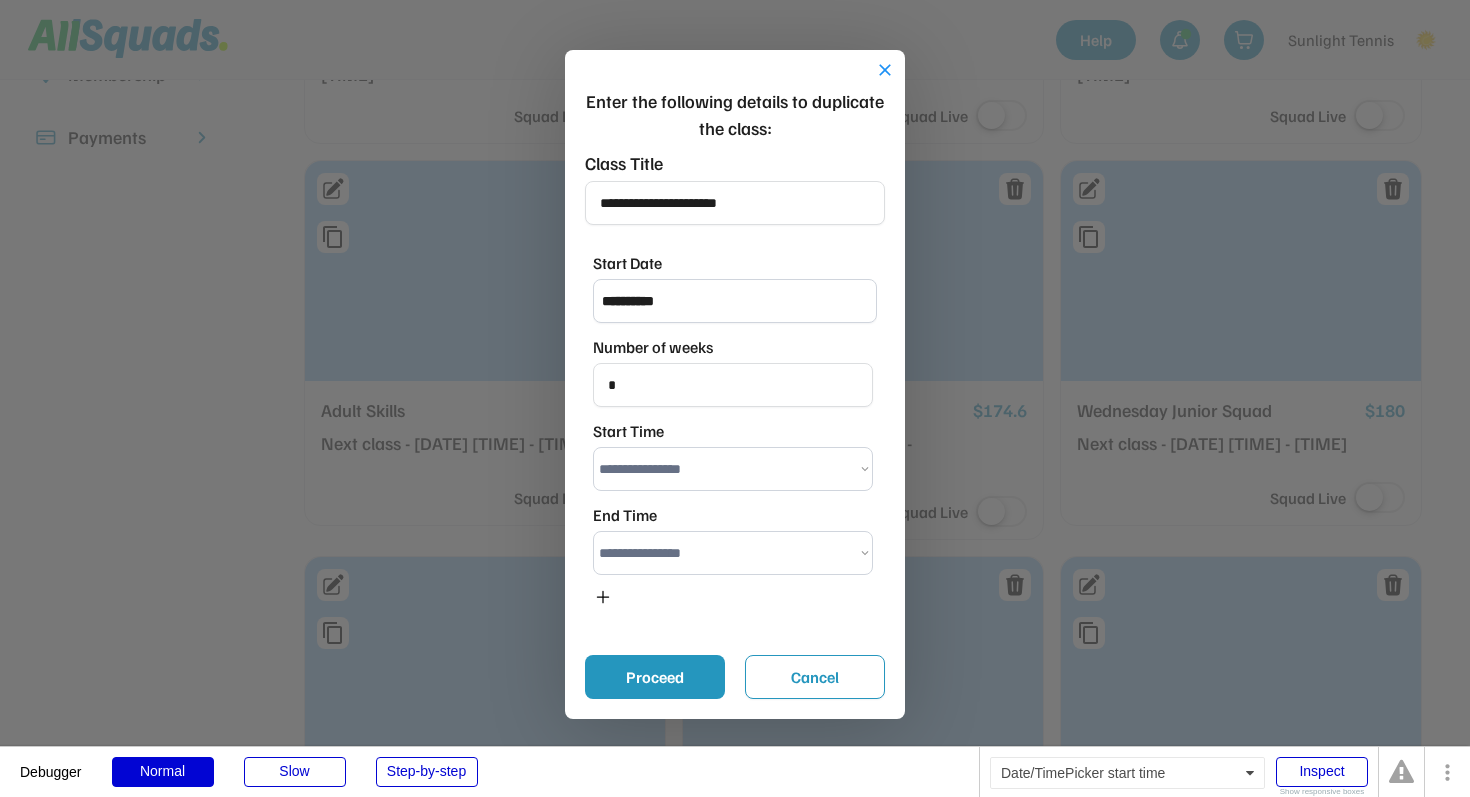 select on "********" 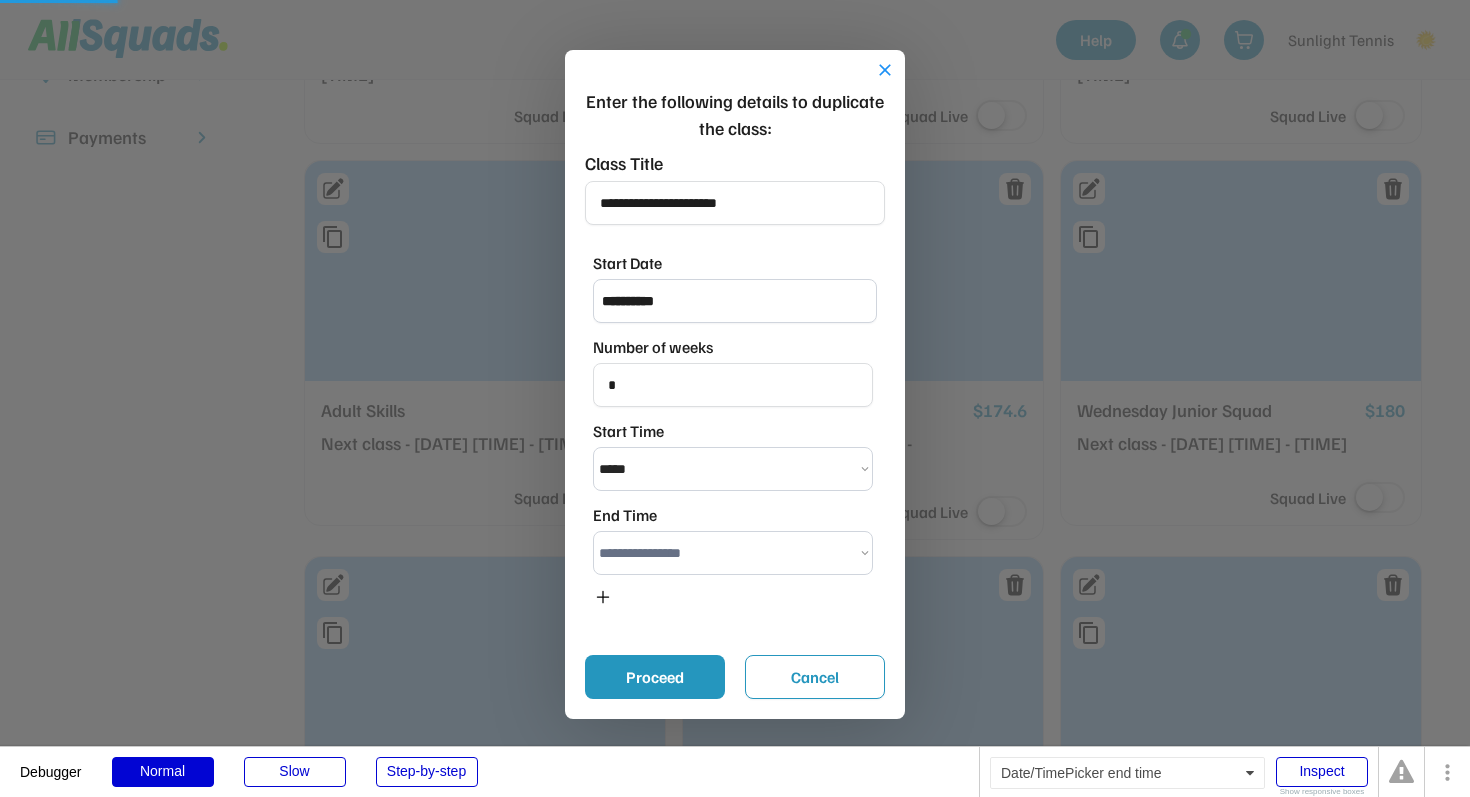 click on "**********" at bounding box center [733, 553] 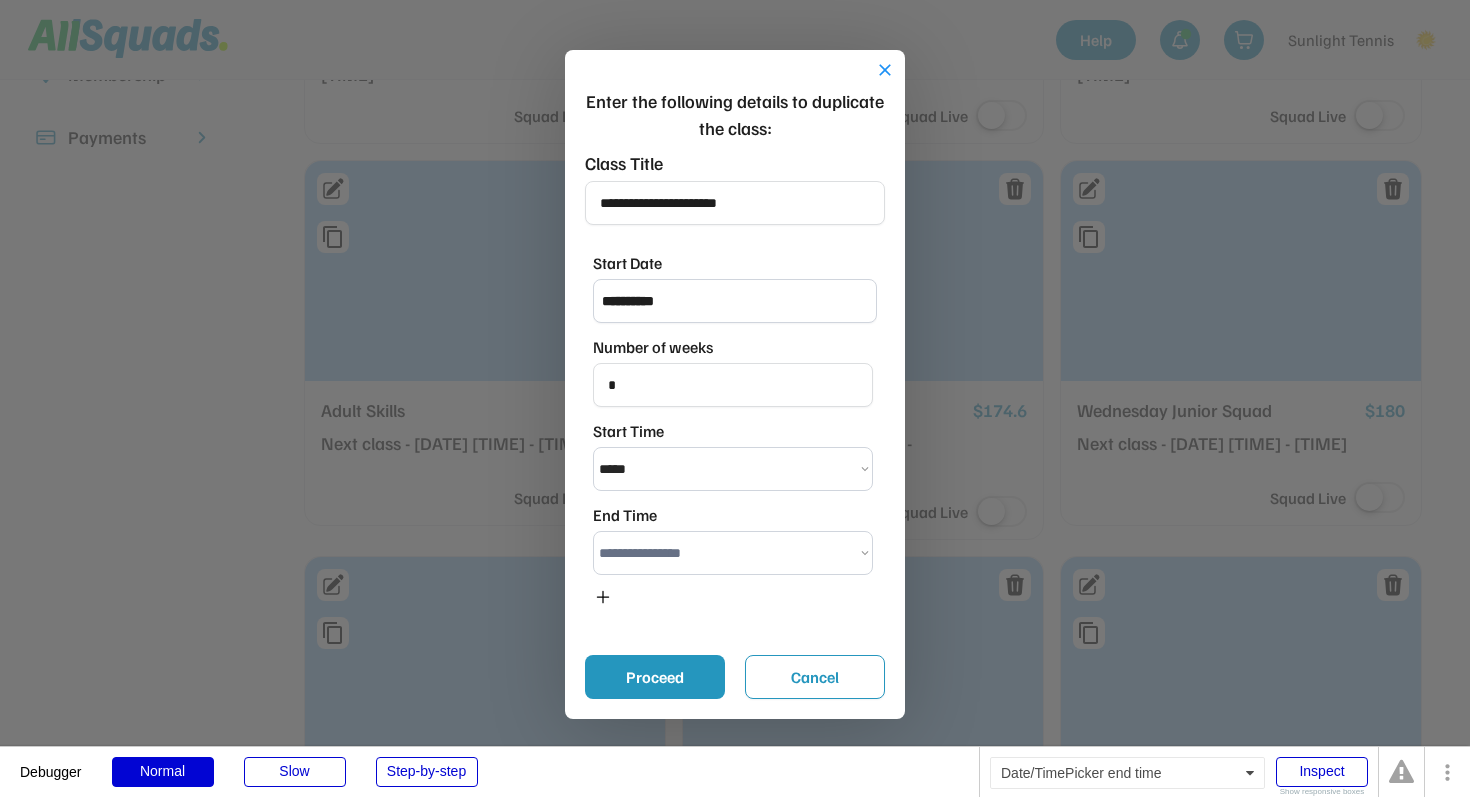 select on "********" 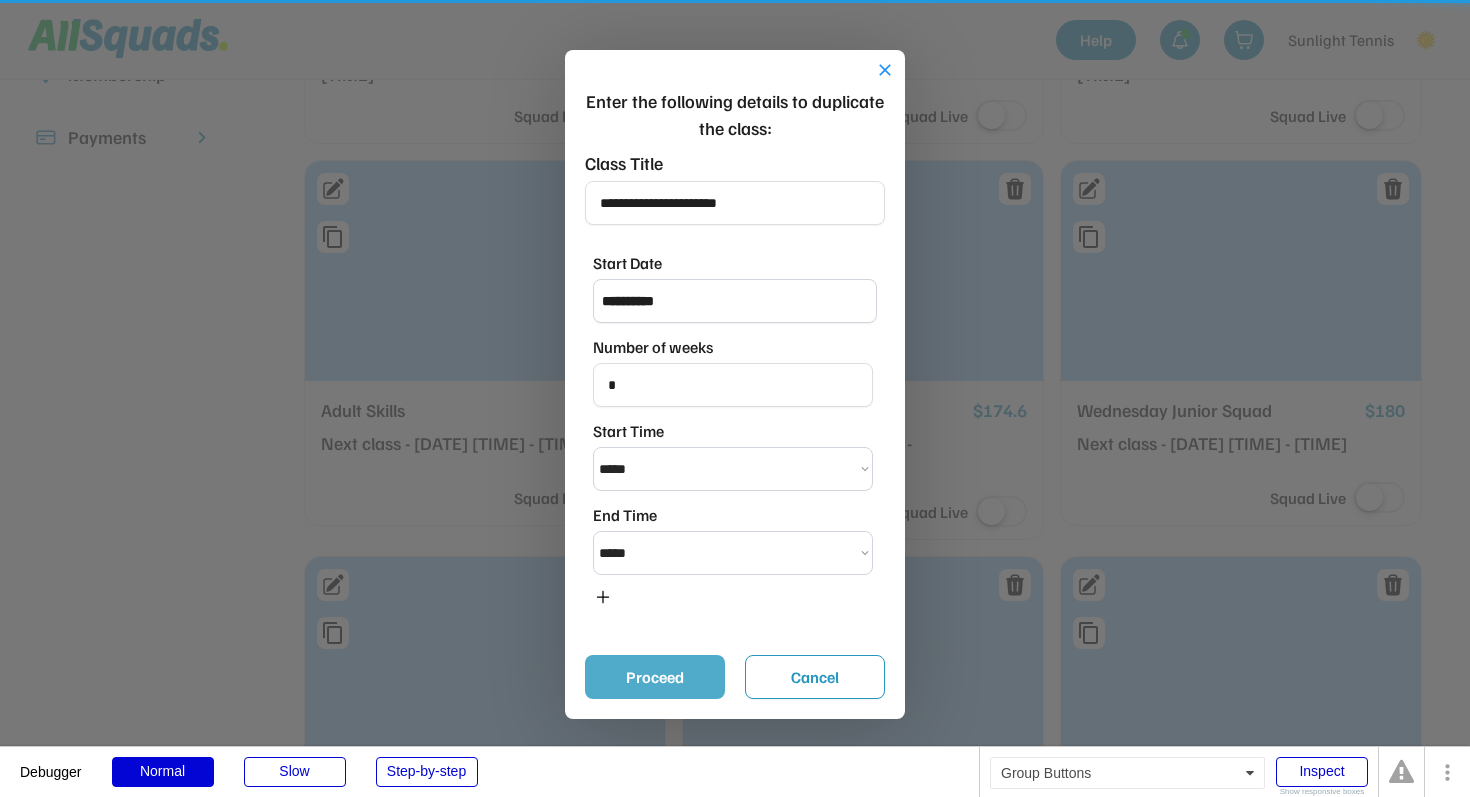 click on "Proceed" at bounding box center [655, 677] 